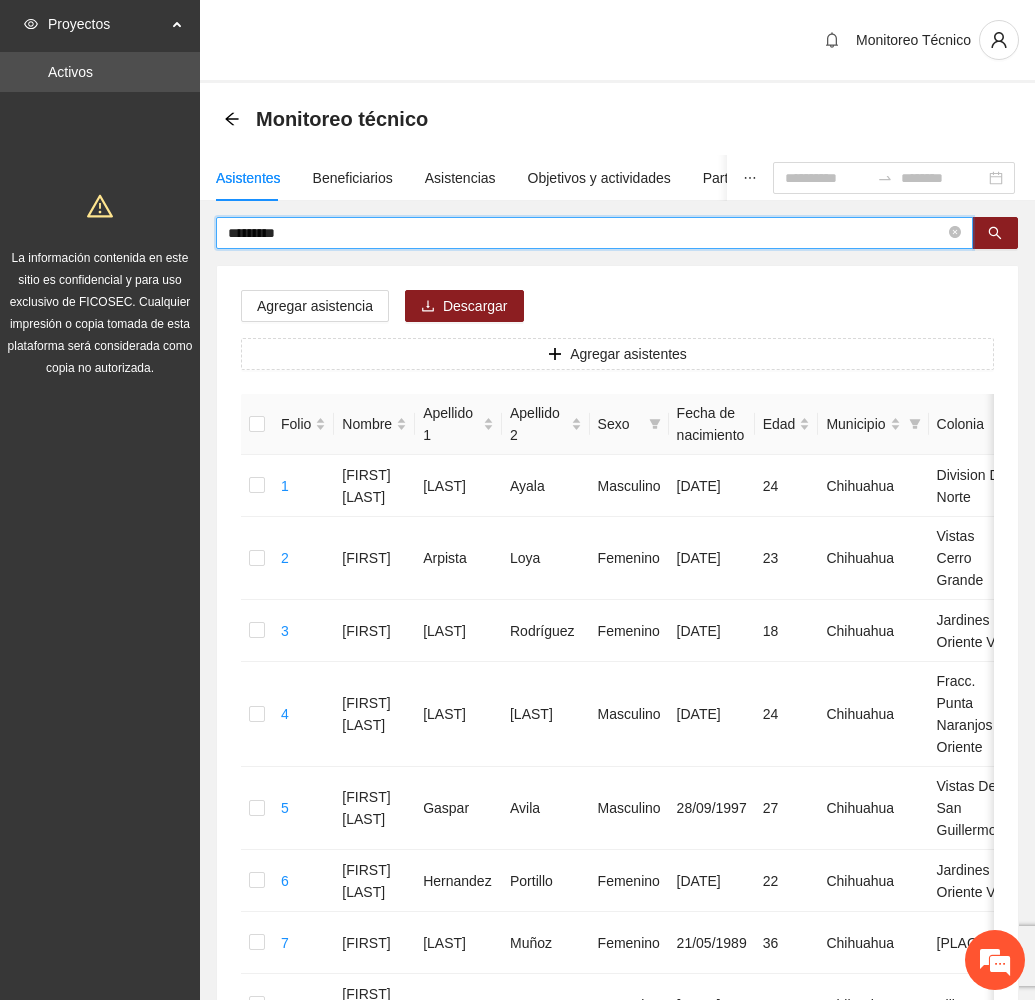 scroll, scrollTop: 0, scrollLeft: 0, axis: both 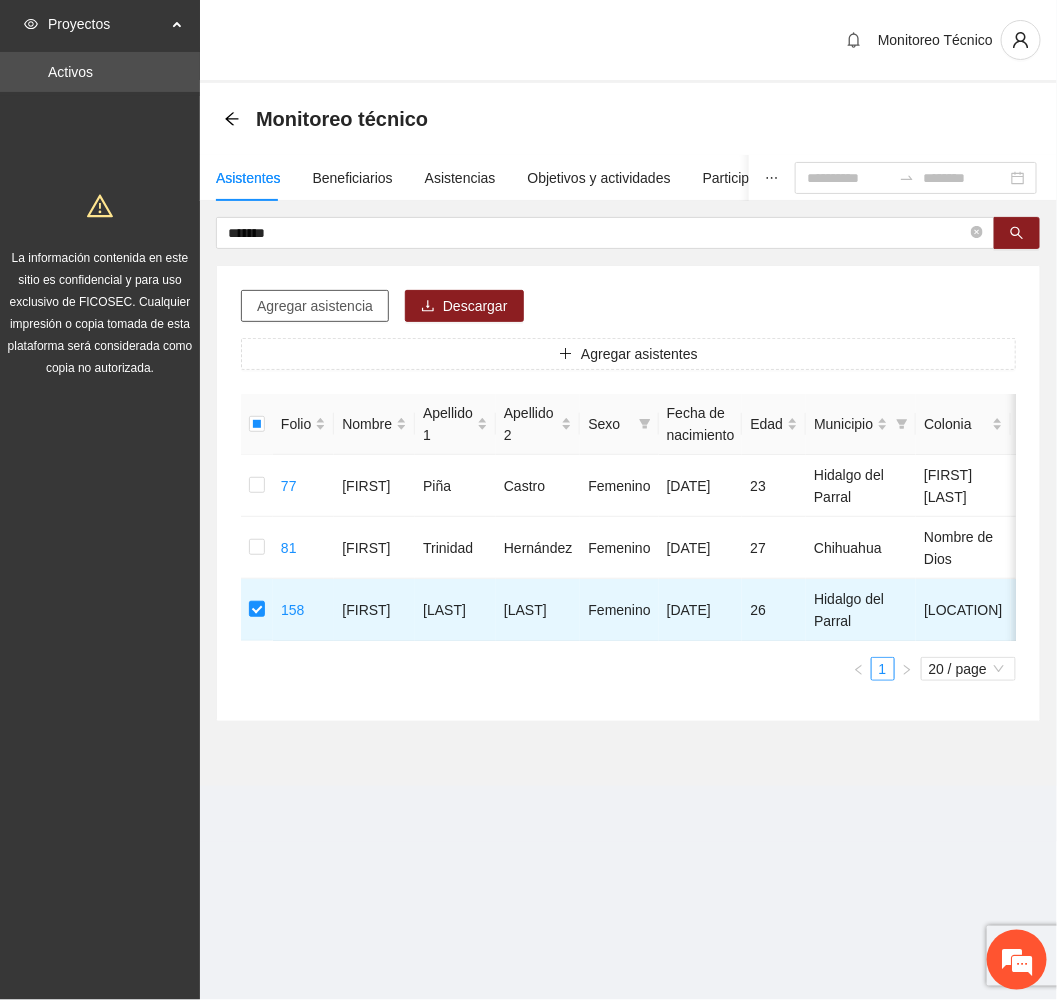 click on "Agregar asistencia" at bounding box center (315, 306) 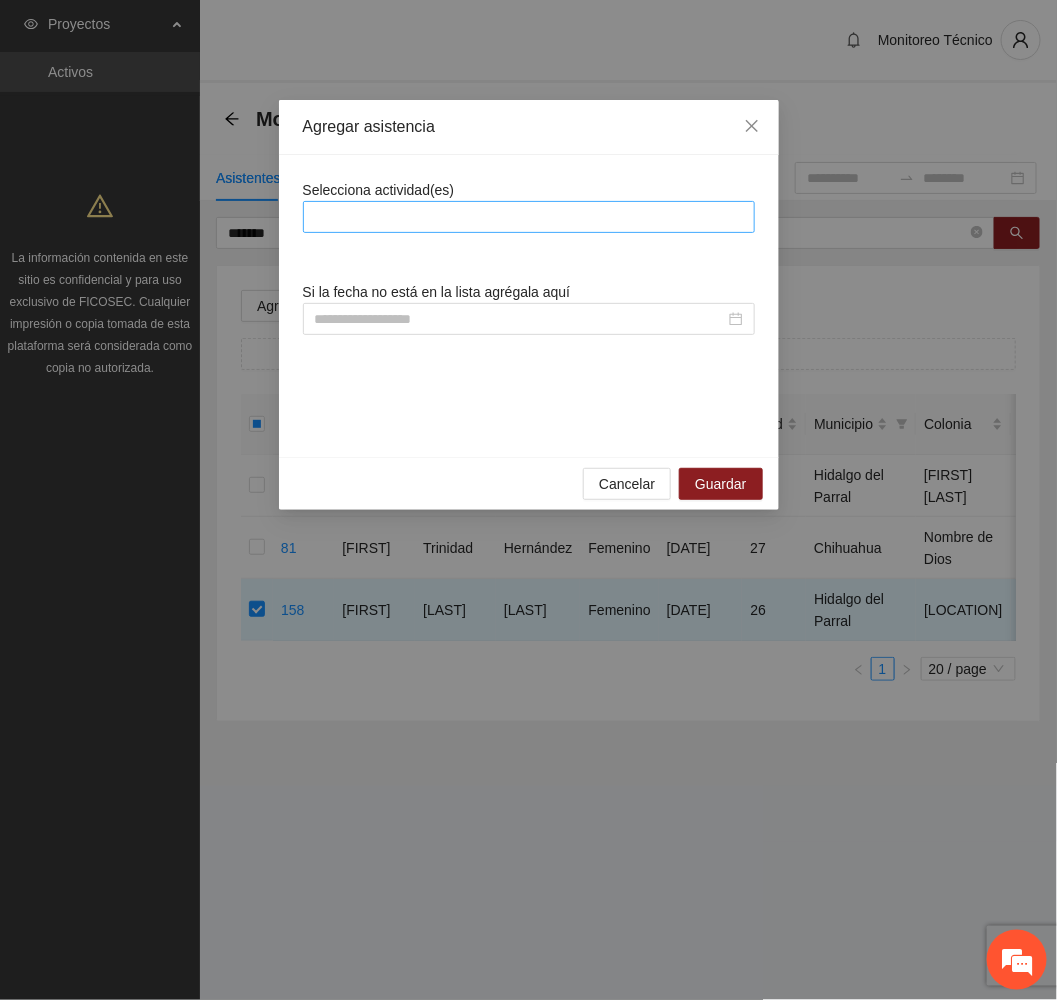 click at bounding box center (529, 217) 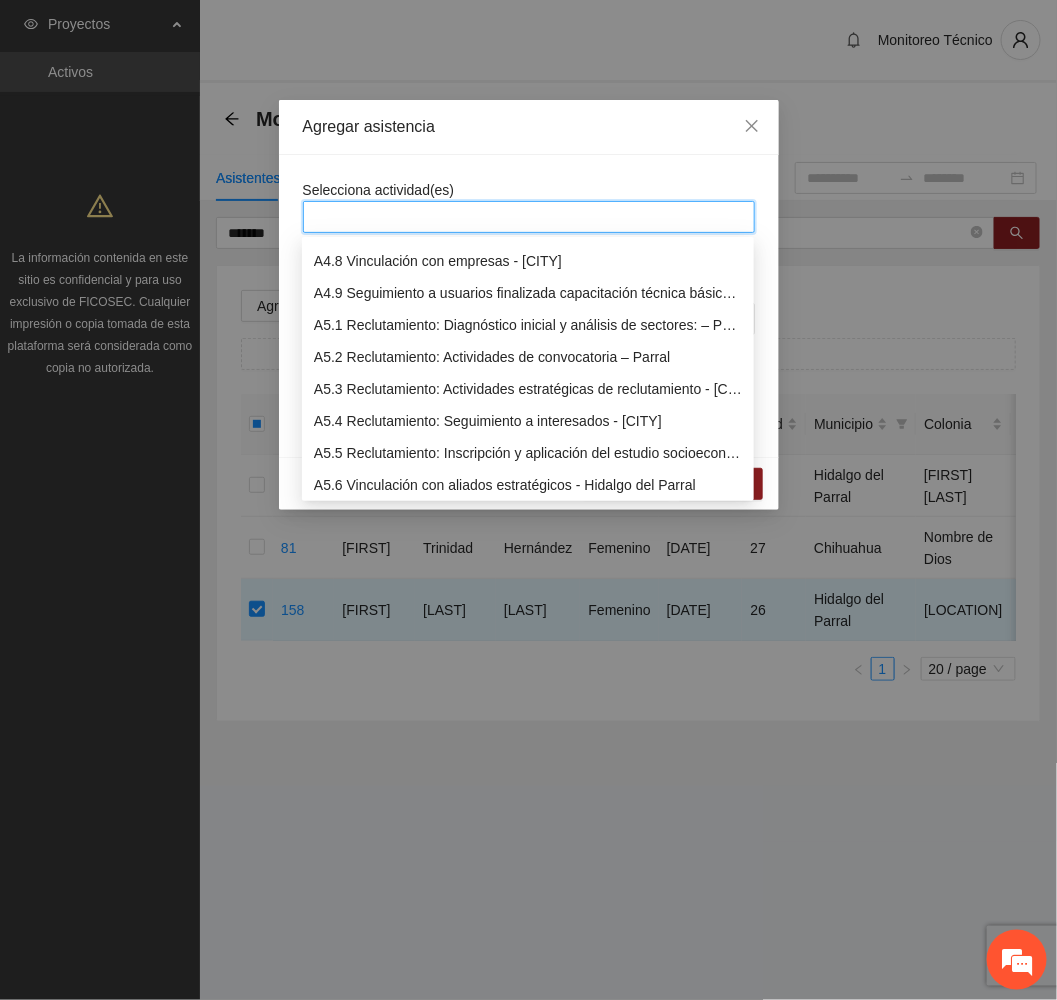 scroll, scrollTop: 1800, scrollLeft: 0, axis: vertical 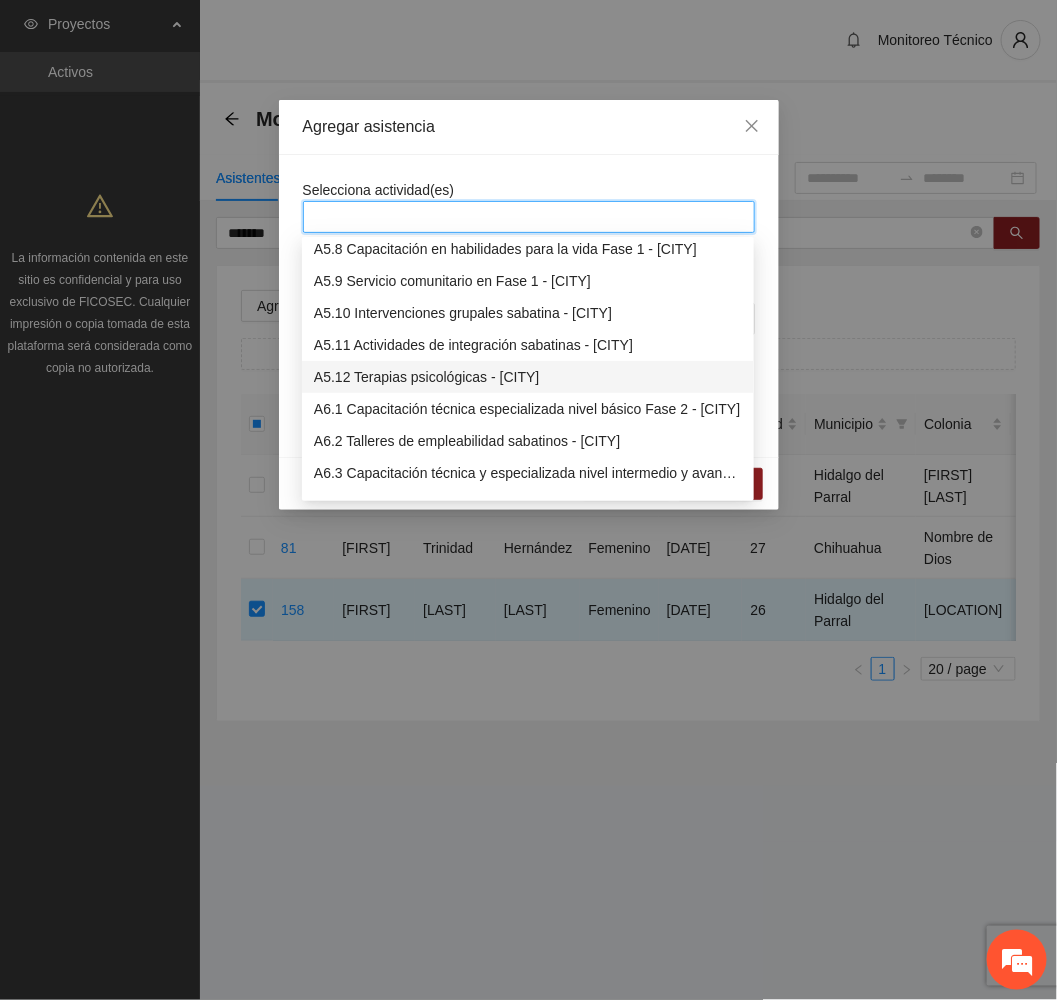click on "A5.12 Terapias psicológicas - [CITY]" at bounding box center [528, 377] 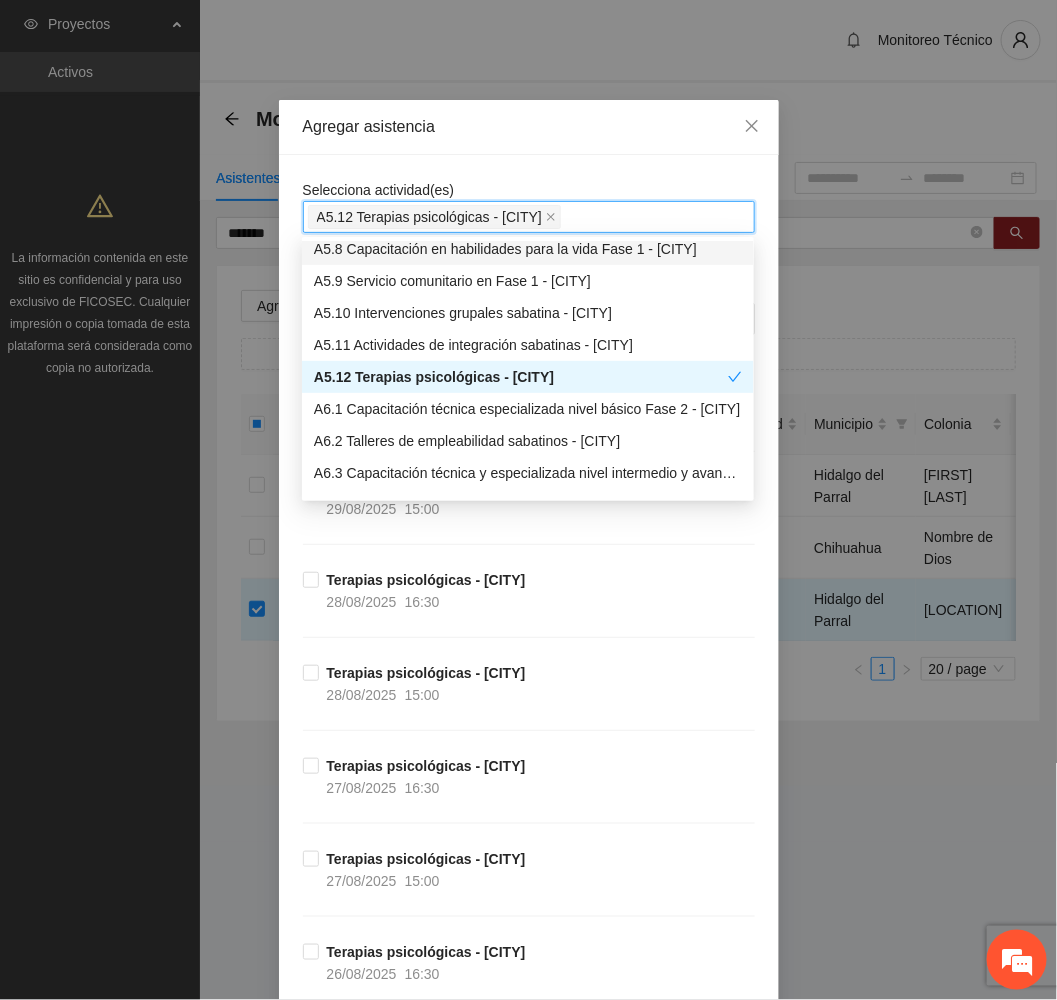 click on "Agregar asistencia" at bounding box center (529, 127) 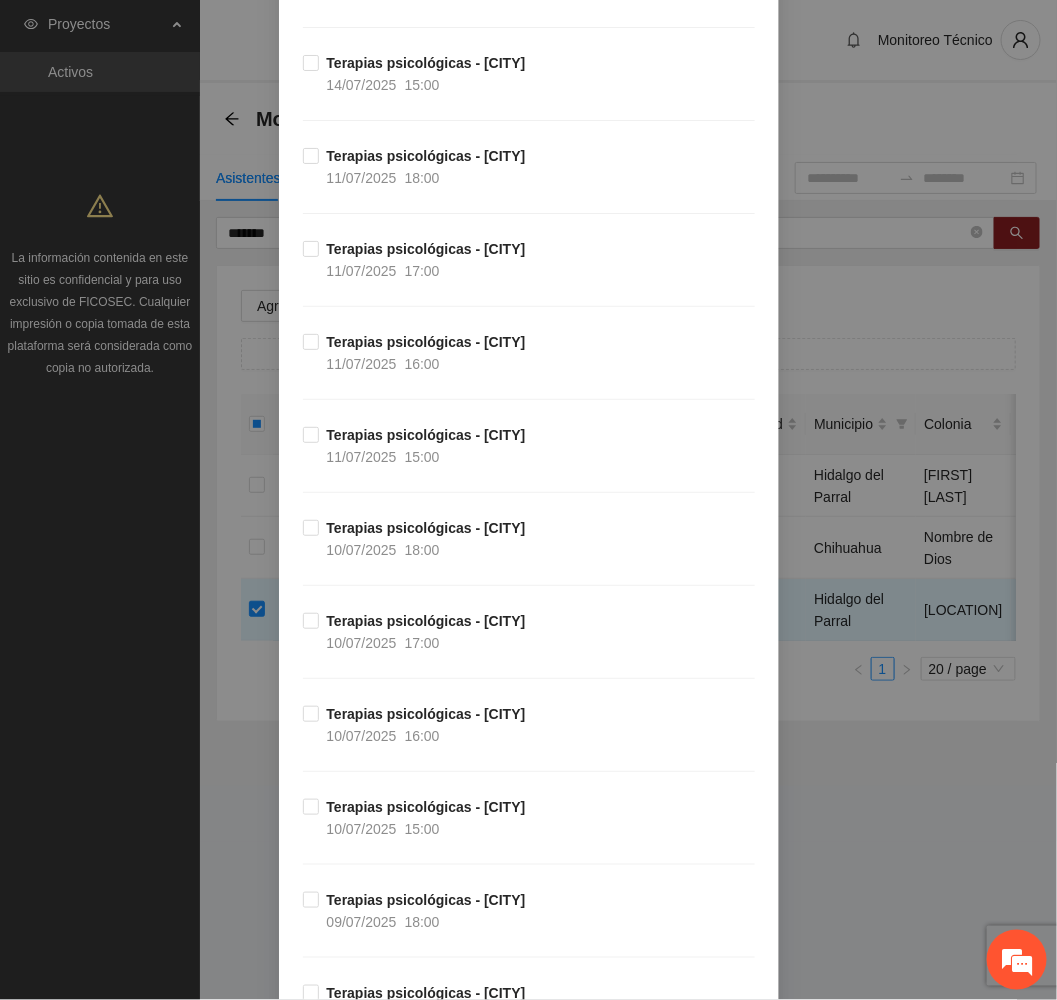 scroll, scrollTop: 8277, scrollLeft: 0, axis: vertical 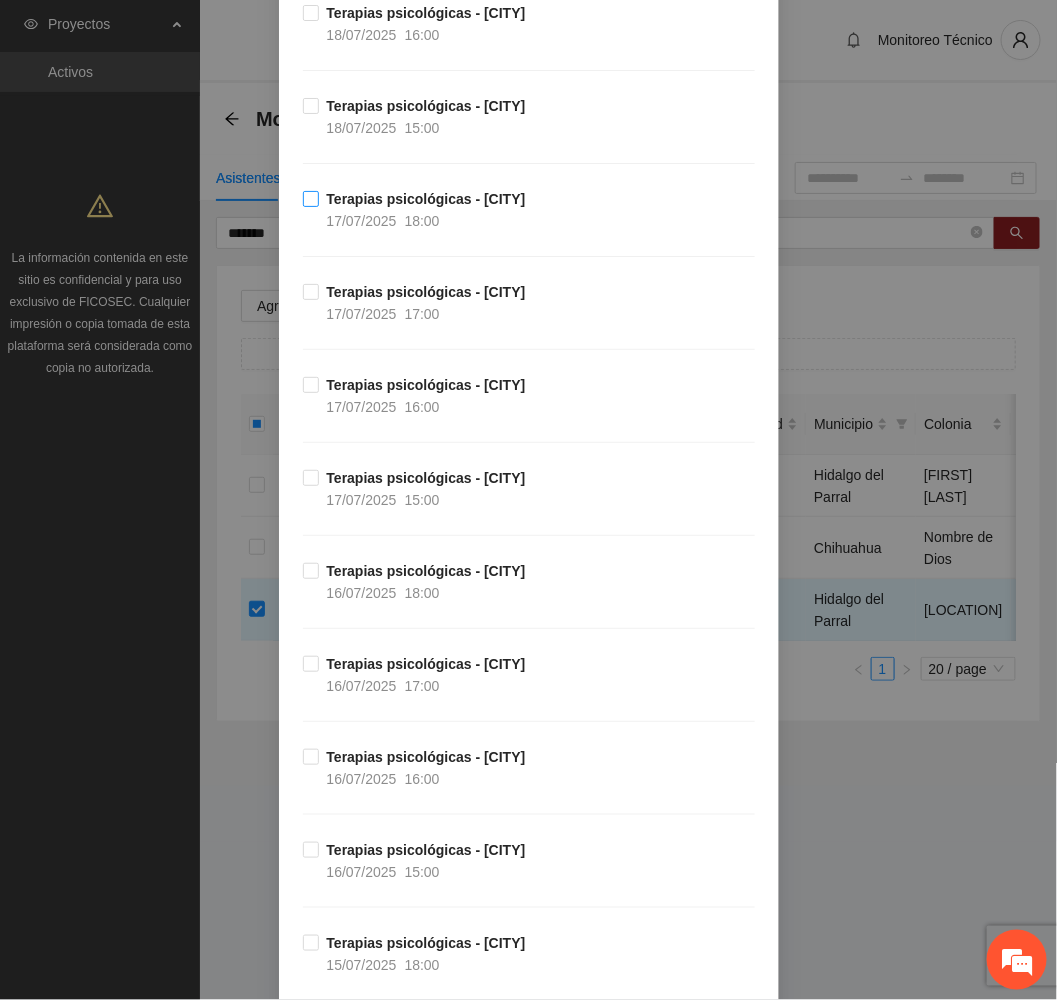click on "Terapias psicológicas - [CITY]" at bounding box center [426, 199] 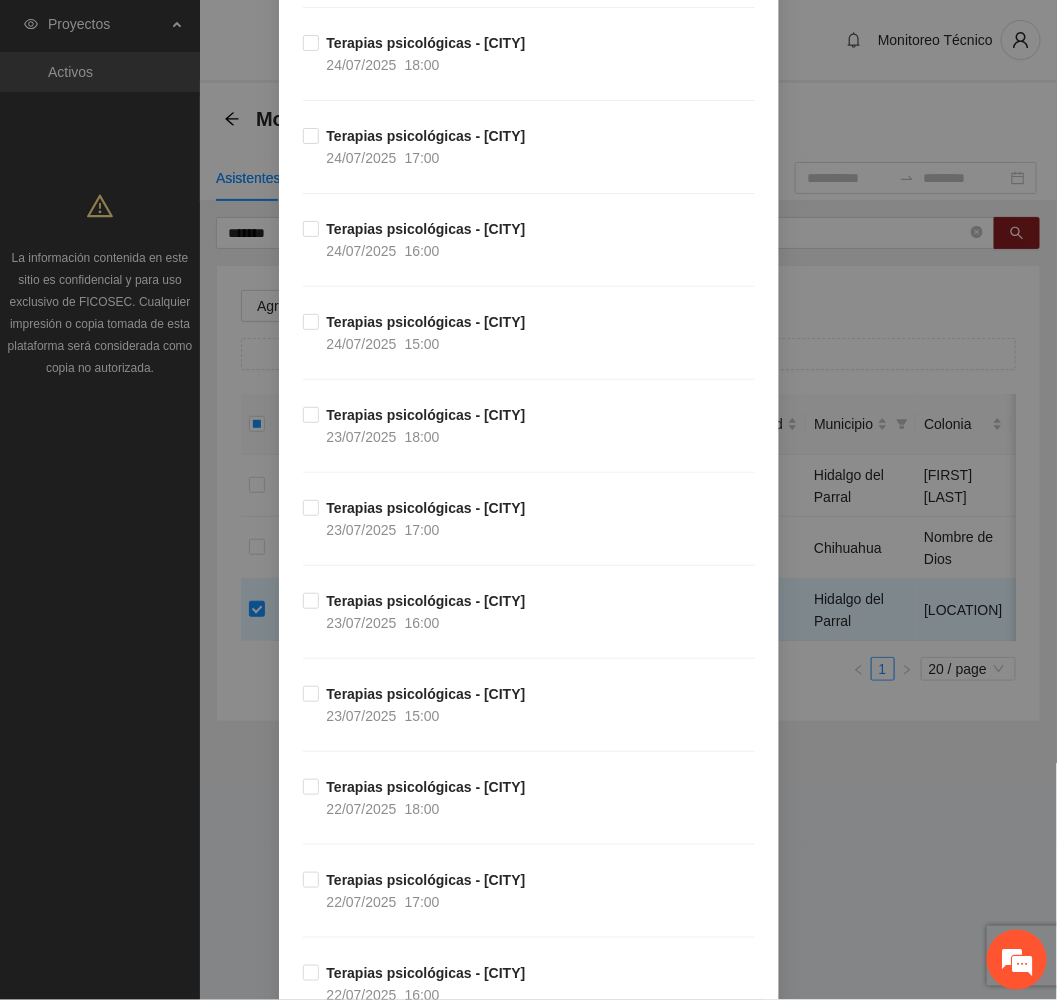 scroll, scrollTop: 5277, scrollLeft: 0, axis: vertical 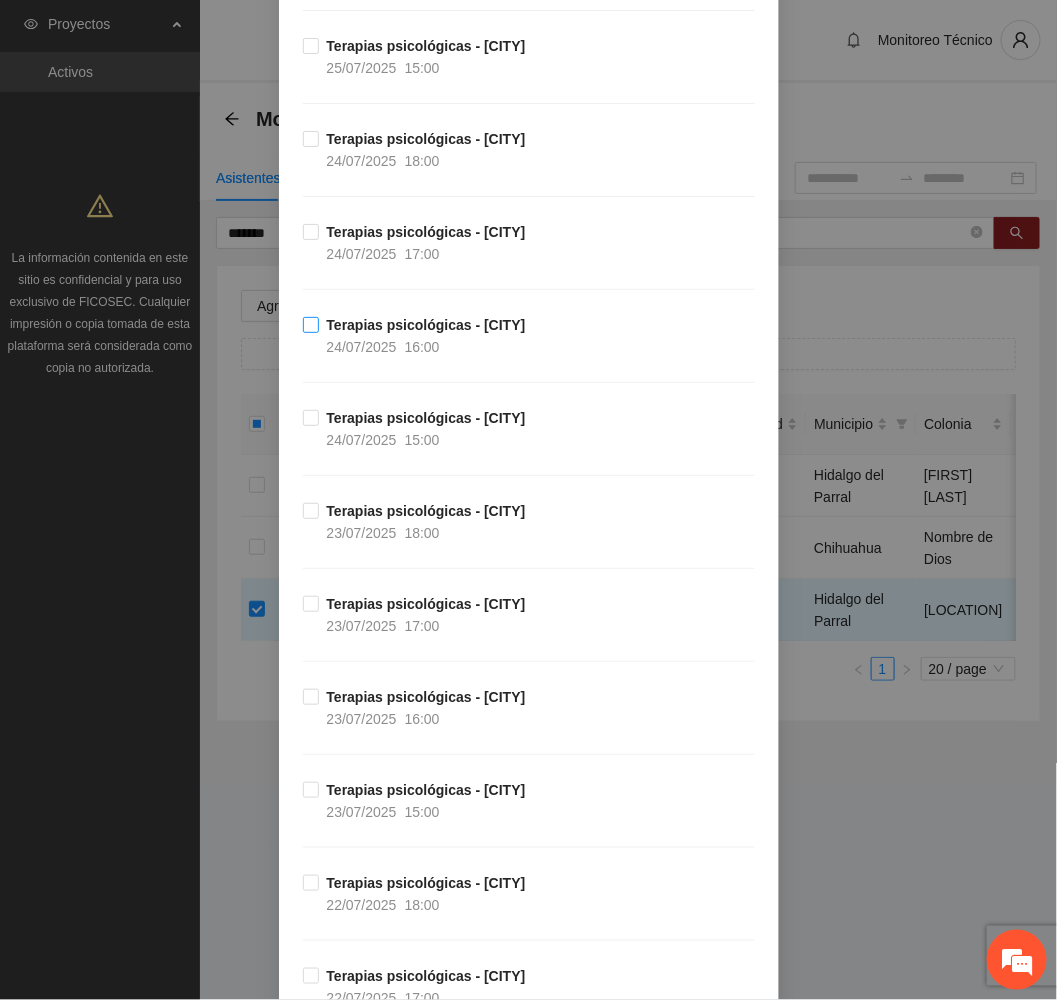 click on "Terapias psicológicas - [CITY]" at bounding box center (426, 325) 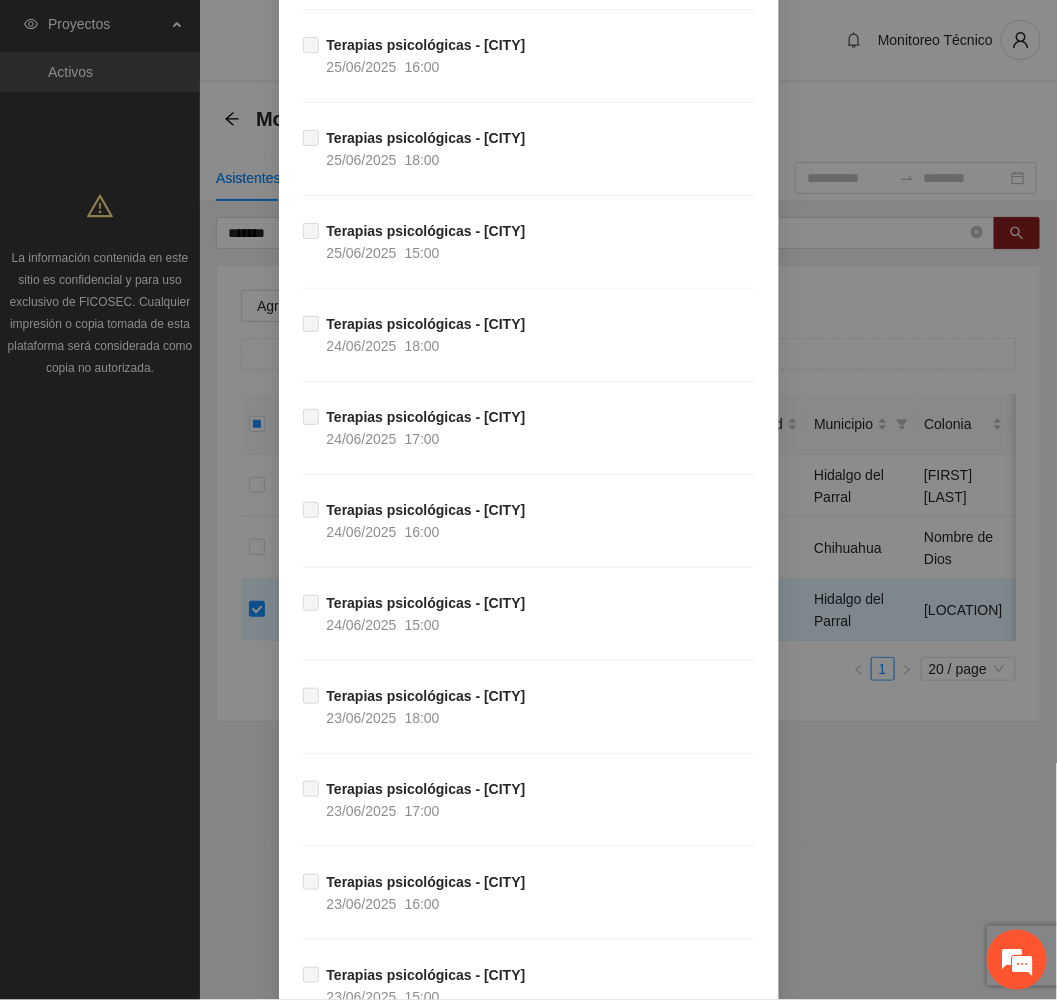 scroll, scrollTop: 13929, scrollLeft: 0, axis: vertical 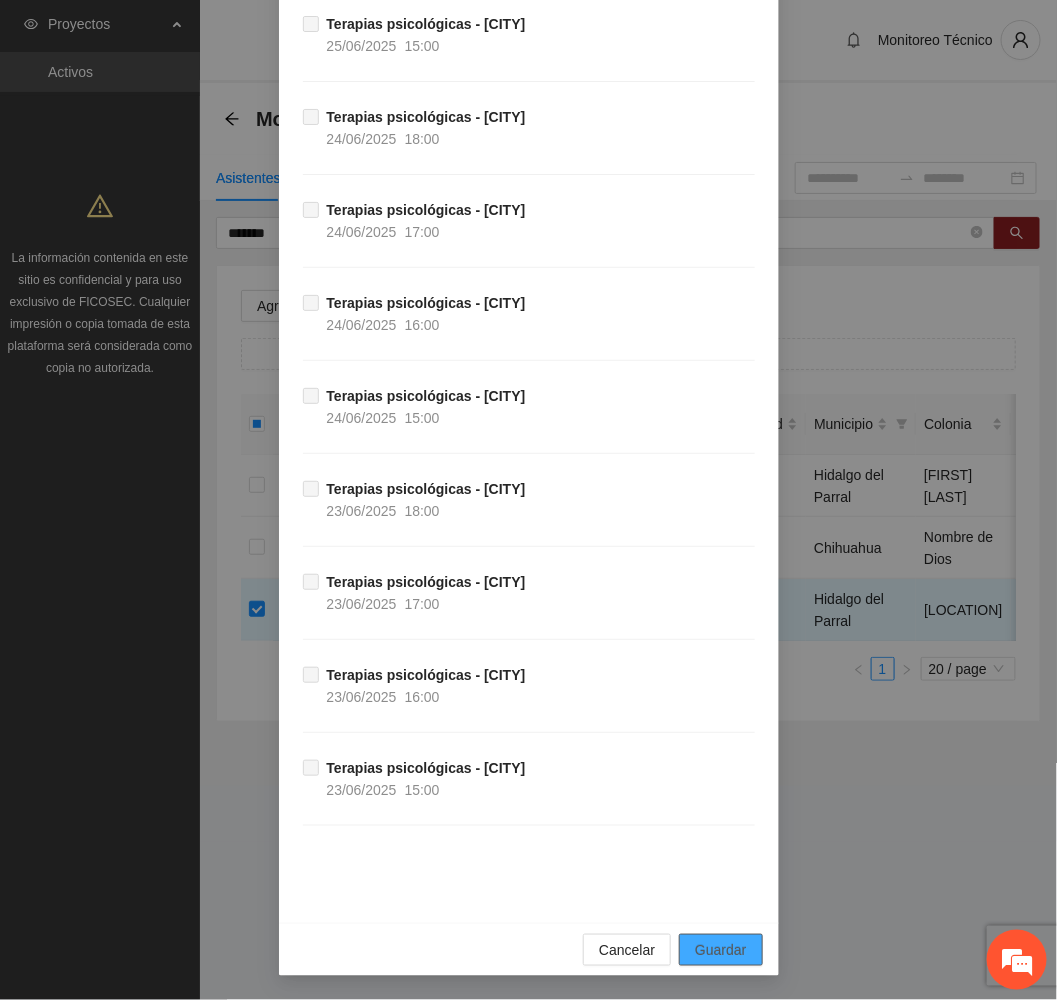 click on "Guardar" at bounding box center [720, 950] 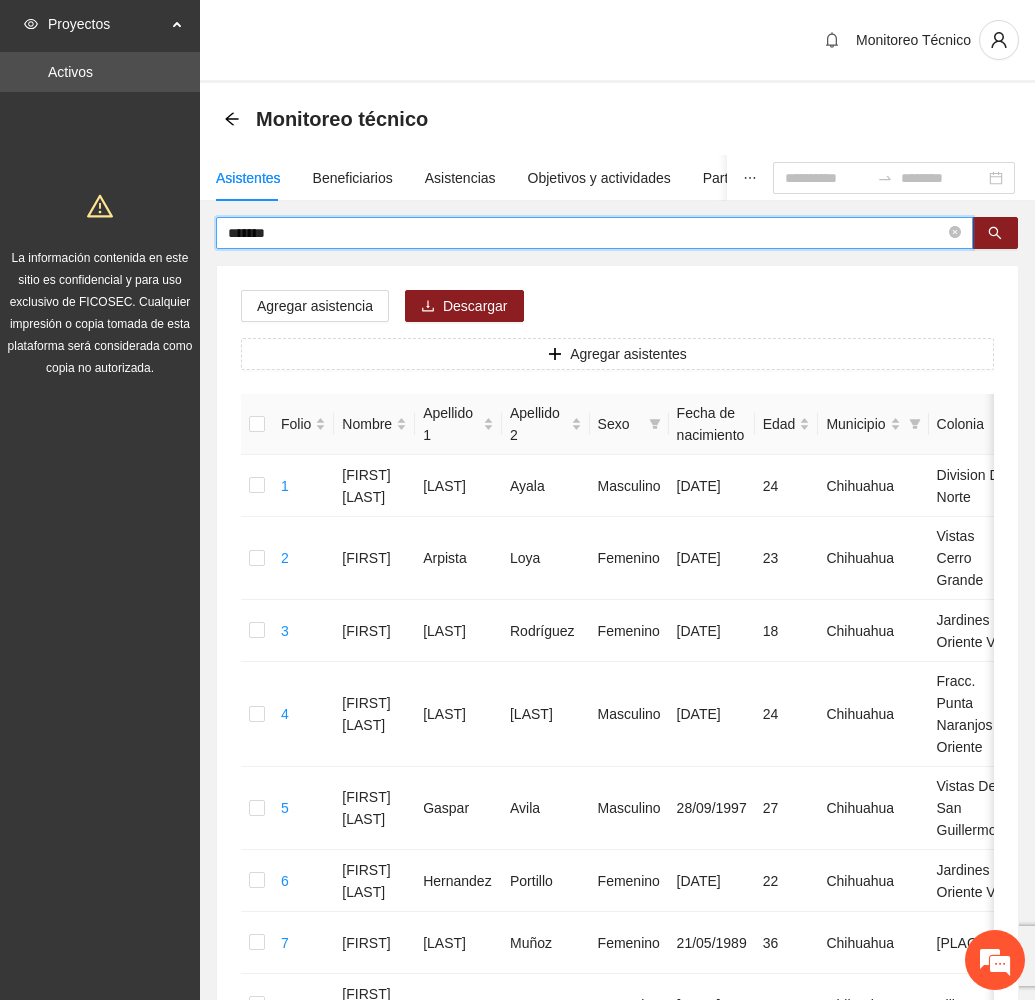 drag, startPoint x: 313, startPoint y: 231, endPoint x: 94, endPoint y: 226, distance: 219.05707 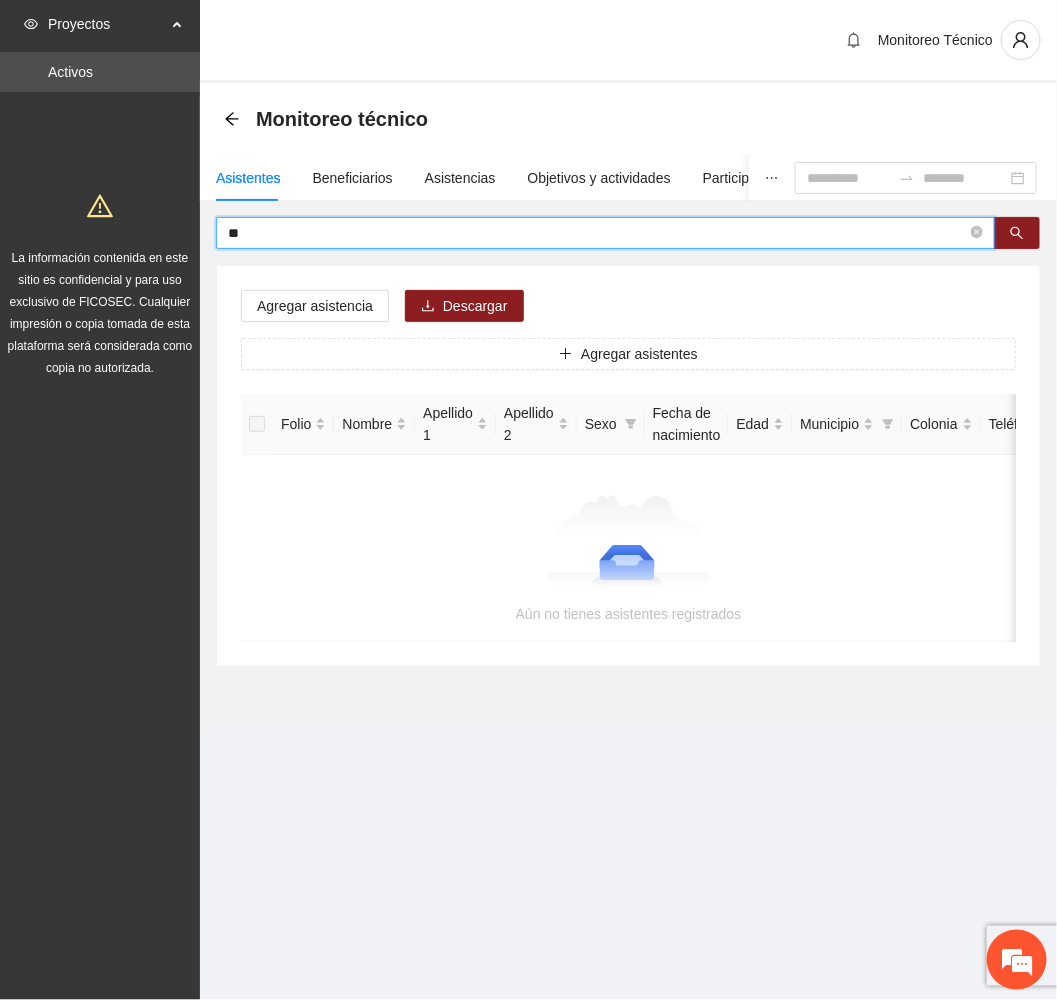 type on "*" 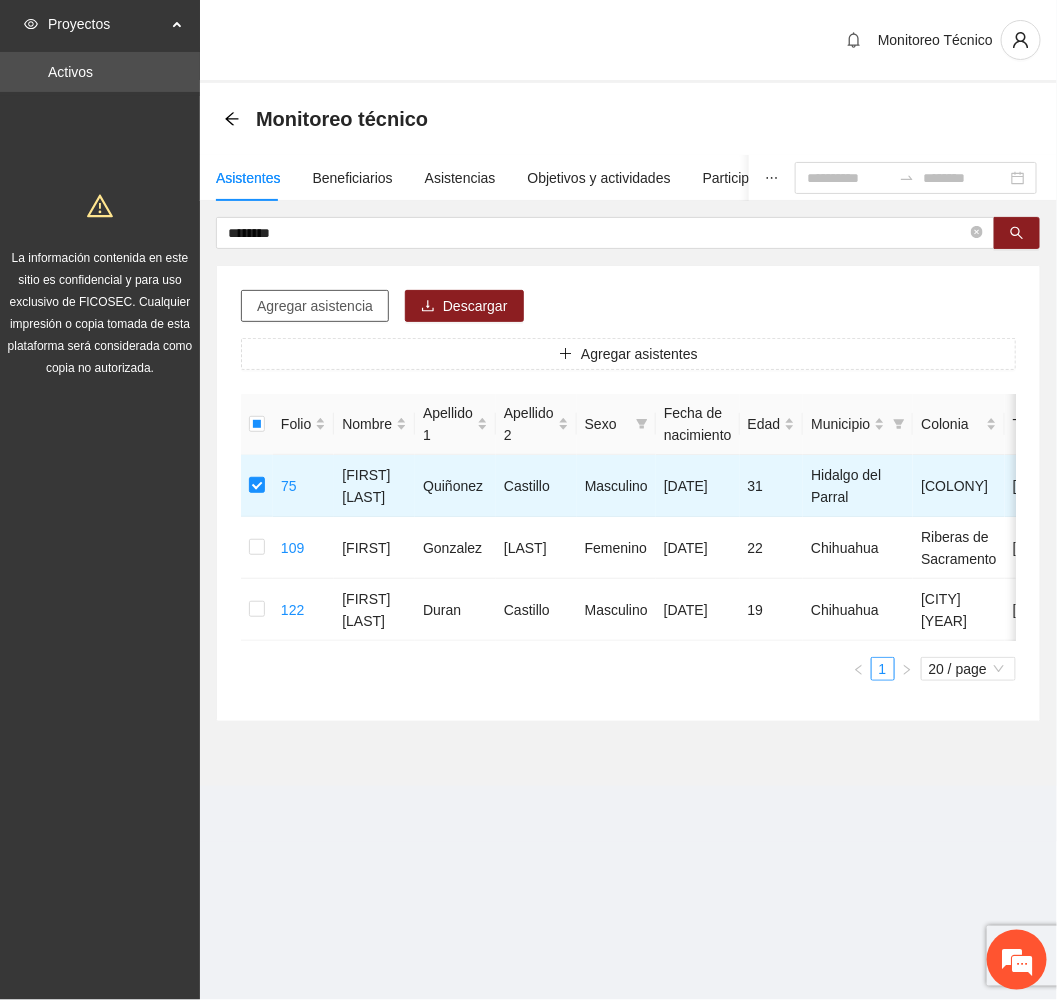 click on "Agregar asistencia" at bounding box center (315, 306) 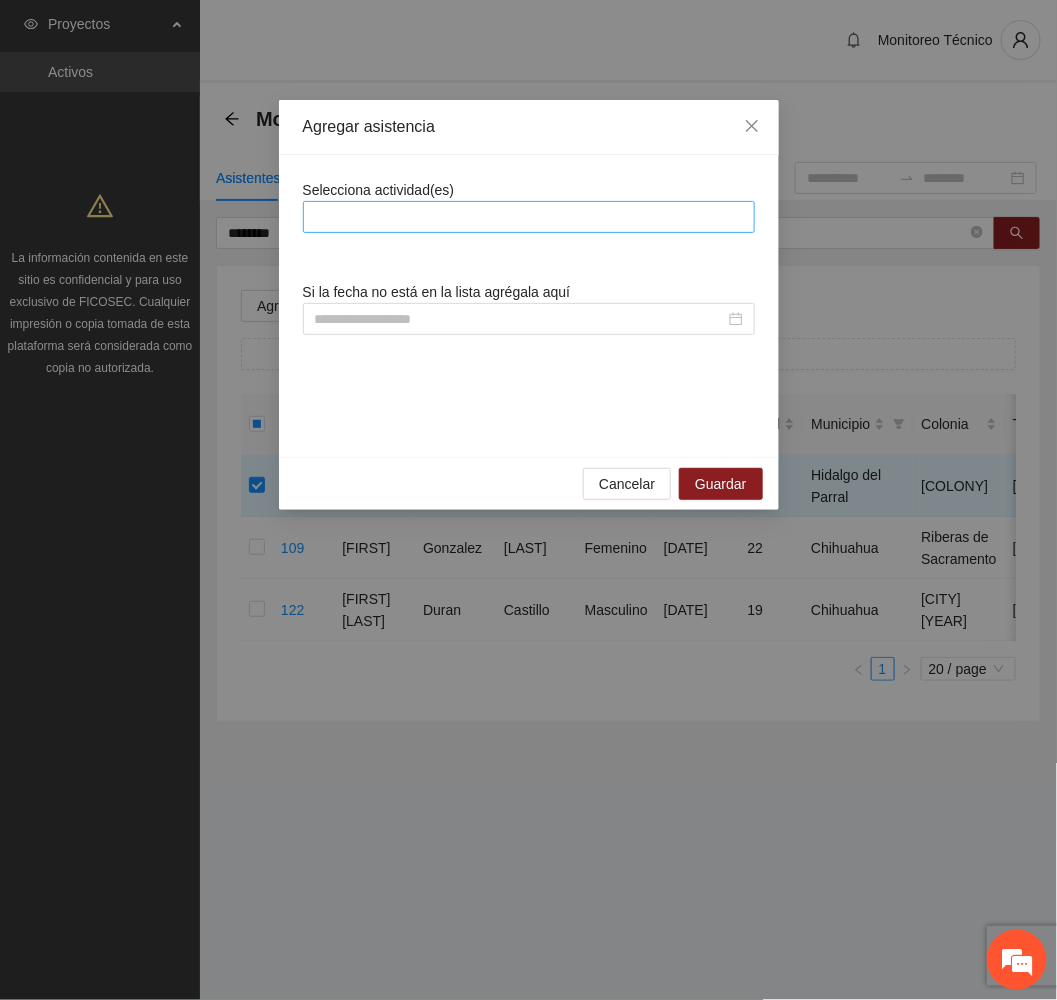 click at bounding box center (529, 217) 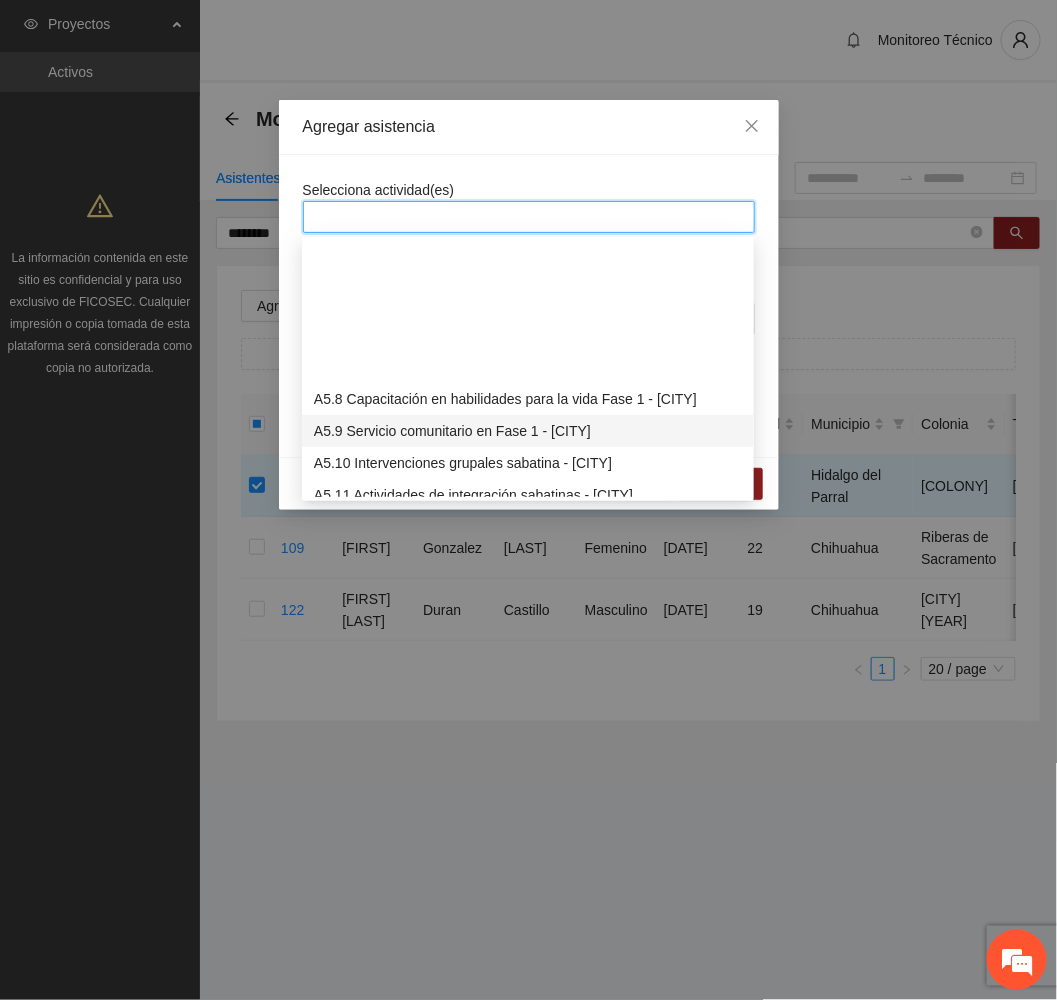 scroll, scrollTop: 1800, scrollLeft: 0, axis: vertical 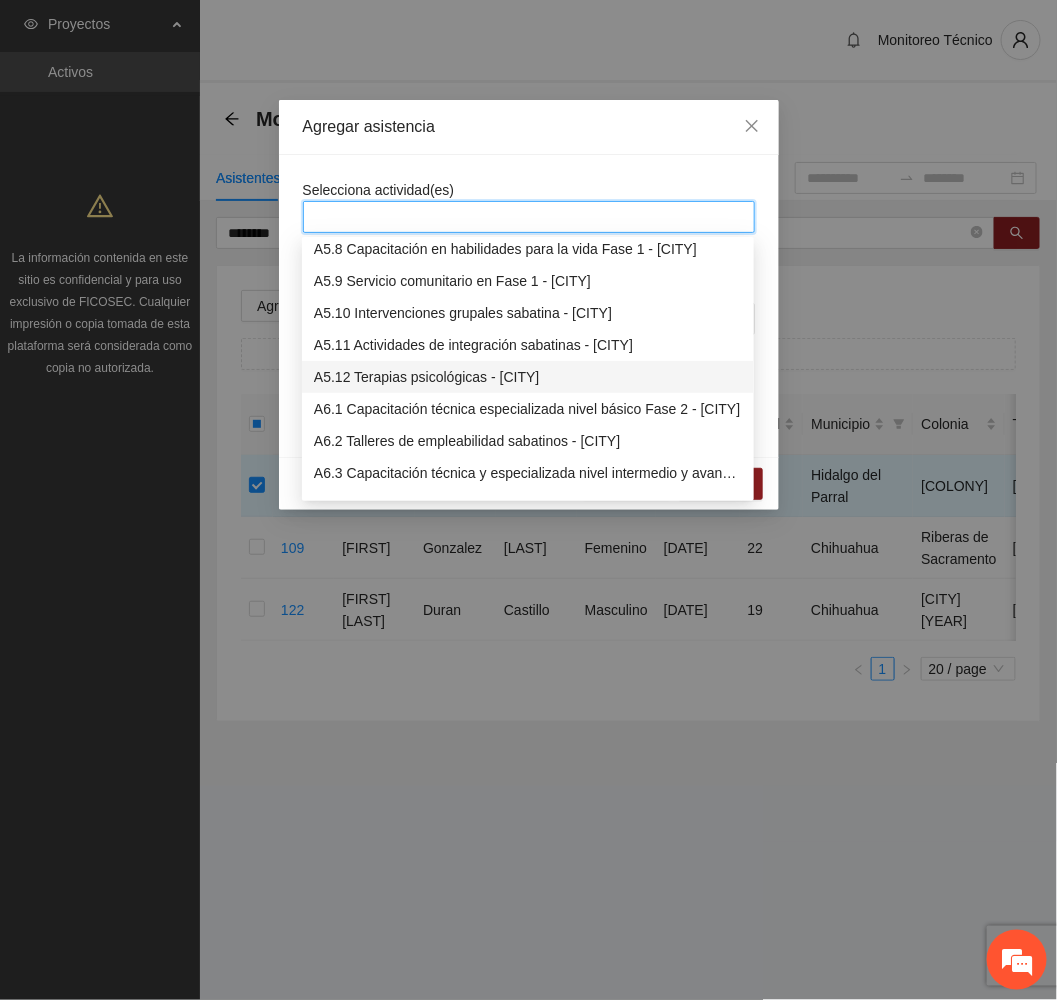 click on "A5.12 Terapias psicológicas - [CITY]" at bounding box center [528, 377] 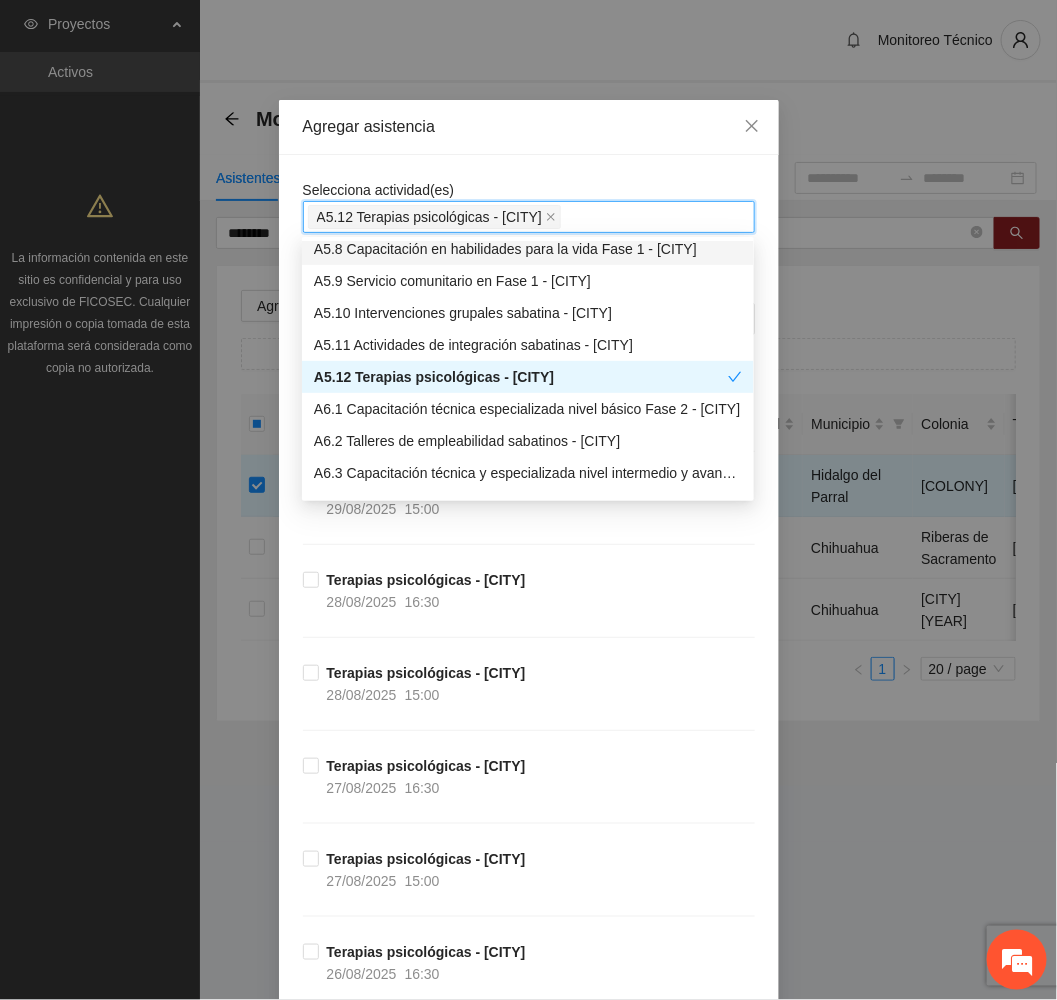 click on "Agregar asistencia" at bounding box center [529, 127] 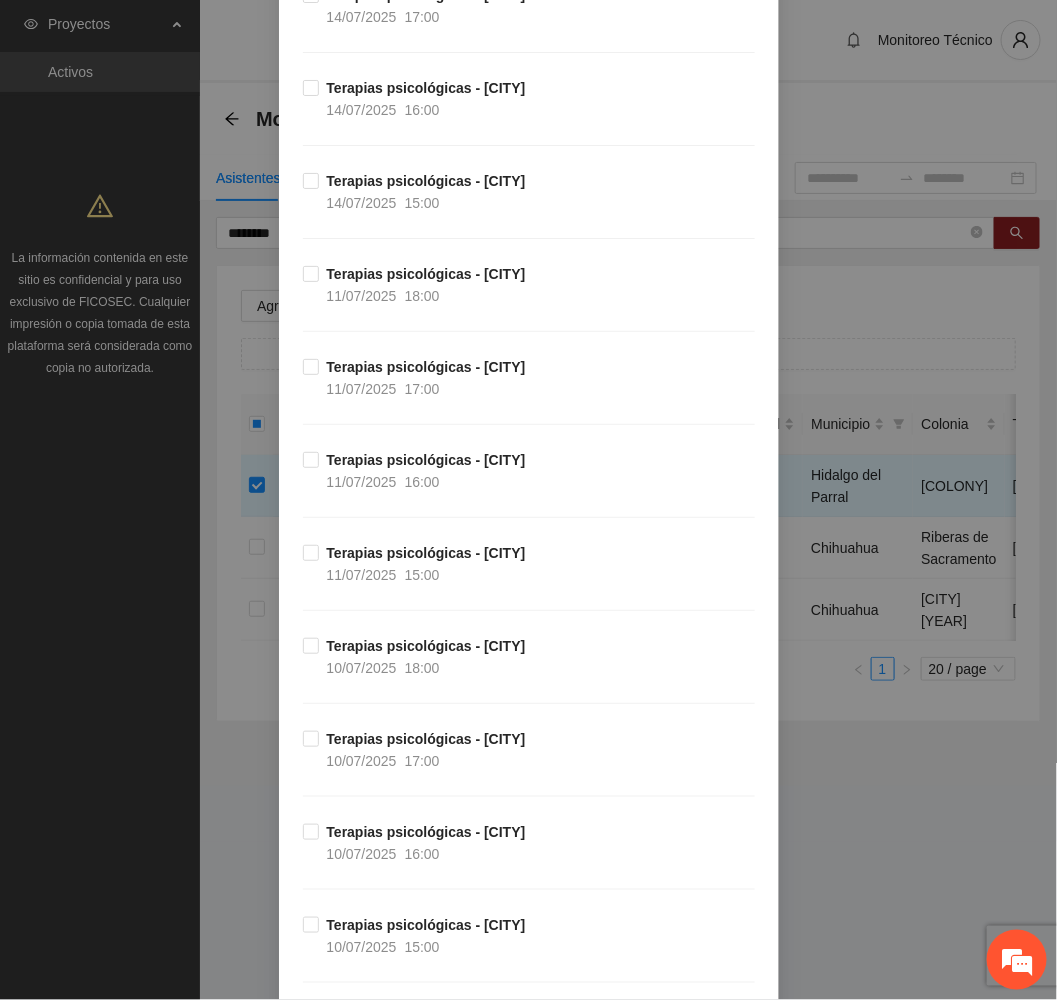 scroll, scrollTop: 8608, scrollLeft: 0, axis: vertical 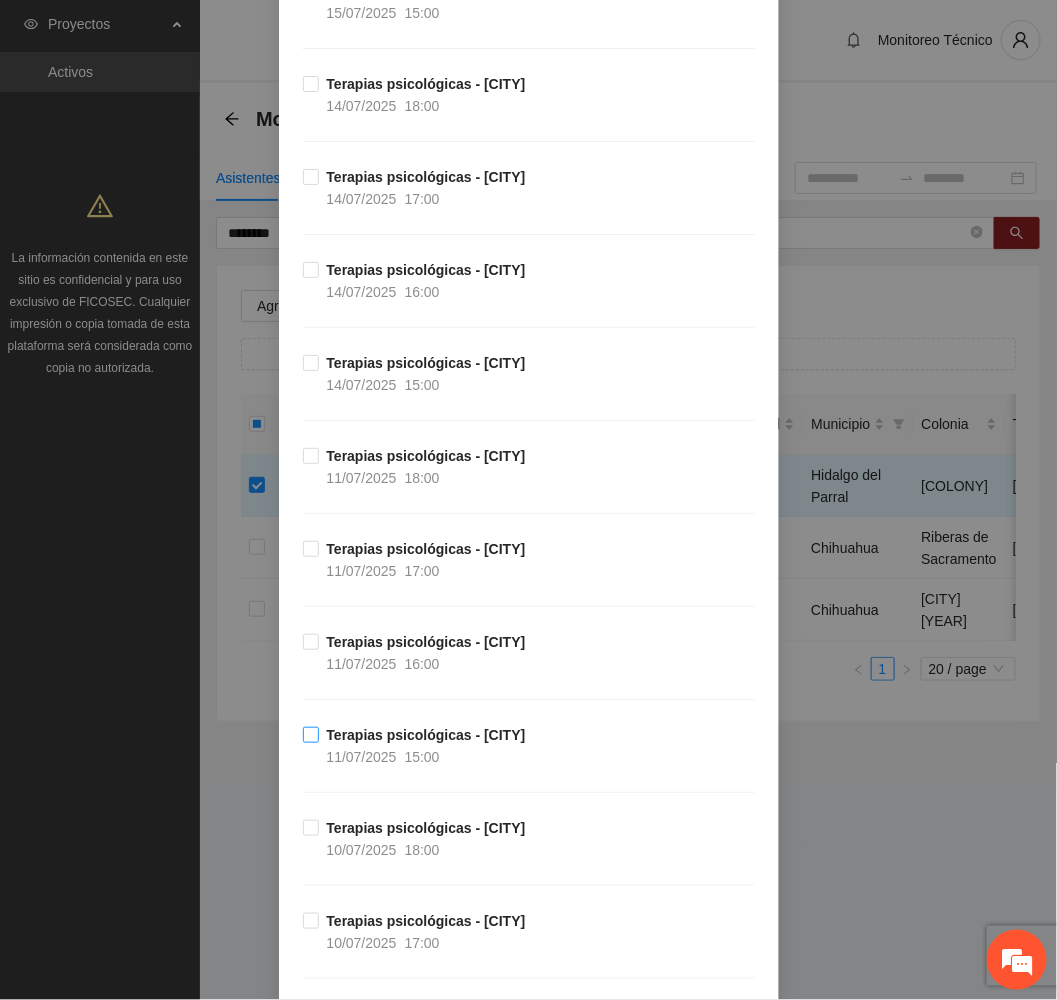 click on "Terapias psicológicas - [CITY] [DATE] [TIME]" at bounding box center [426, 746] 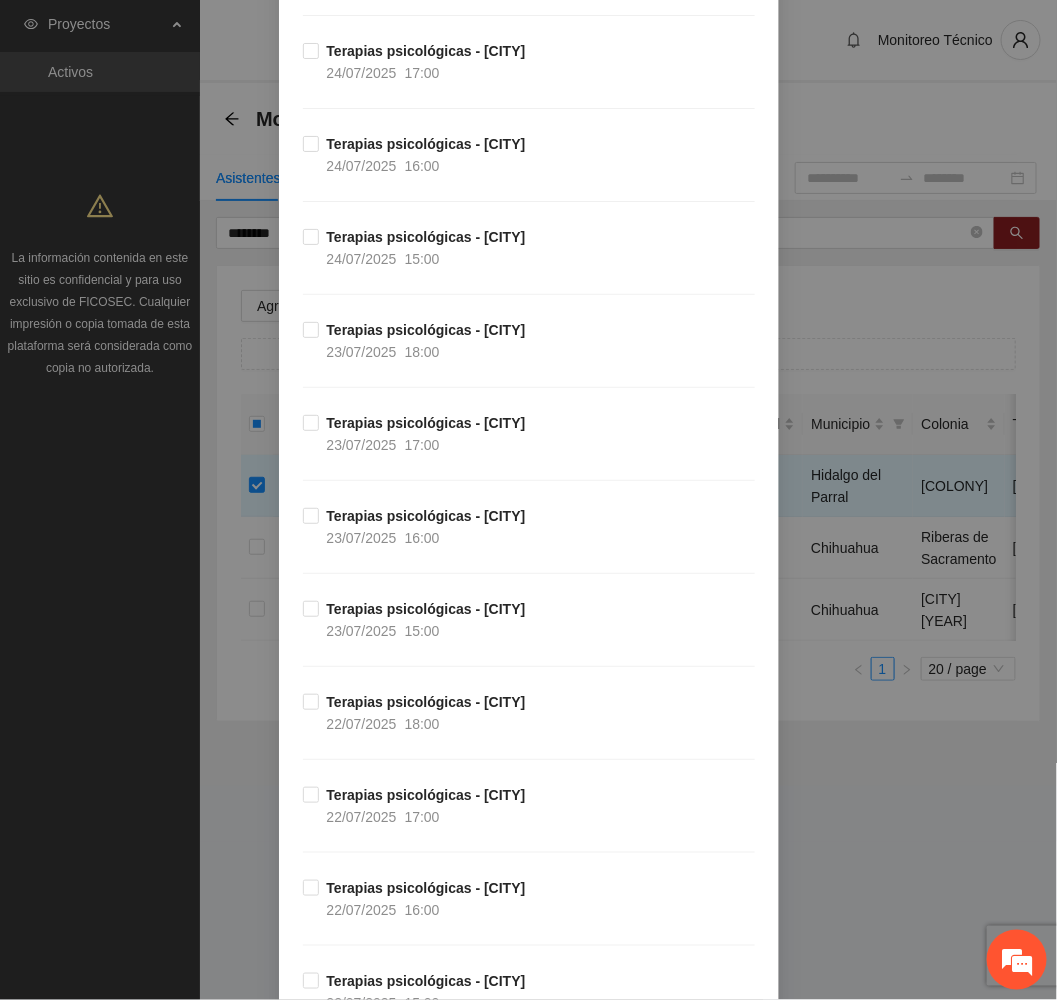 scroll, scrollTop: 5308, scrollLeft: 0, axis: vertical 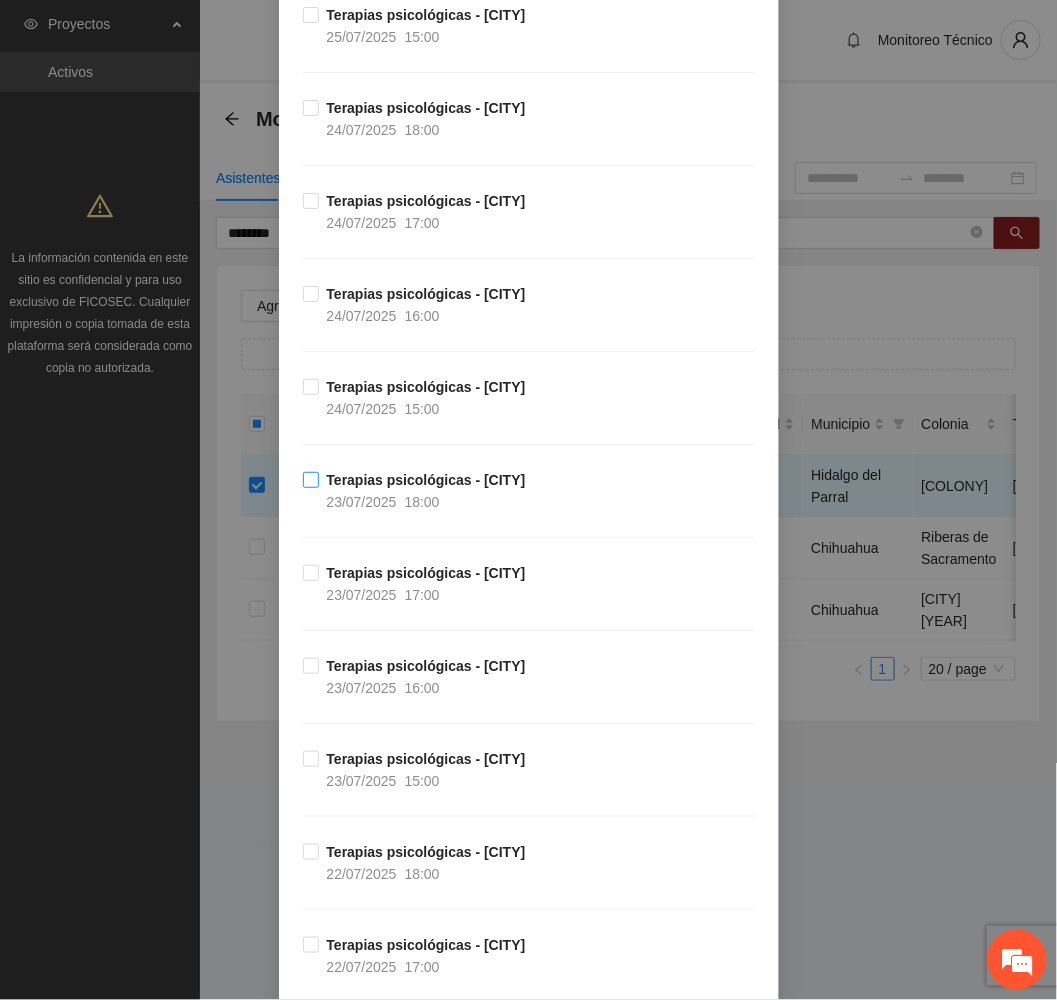 click on "Terapias psicológicas - [CITY] [DATE] [TIME]" at bounding box center (426, 491) 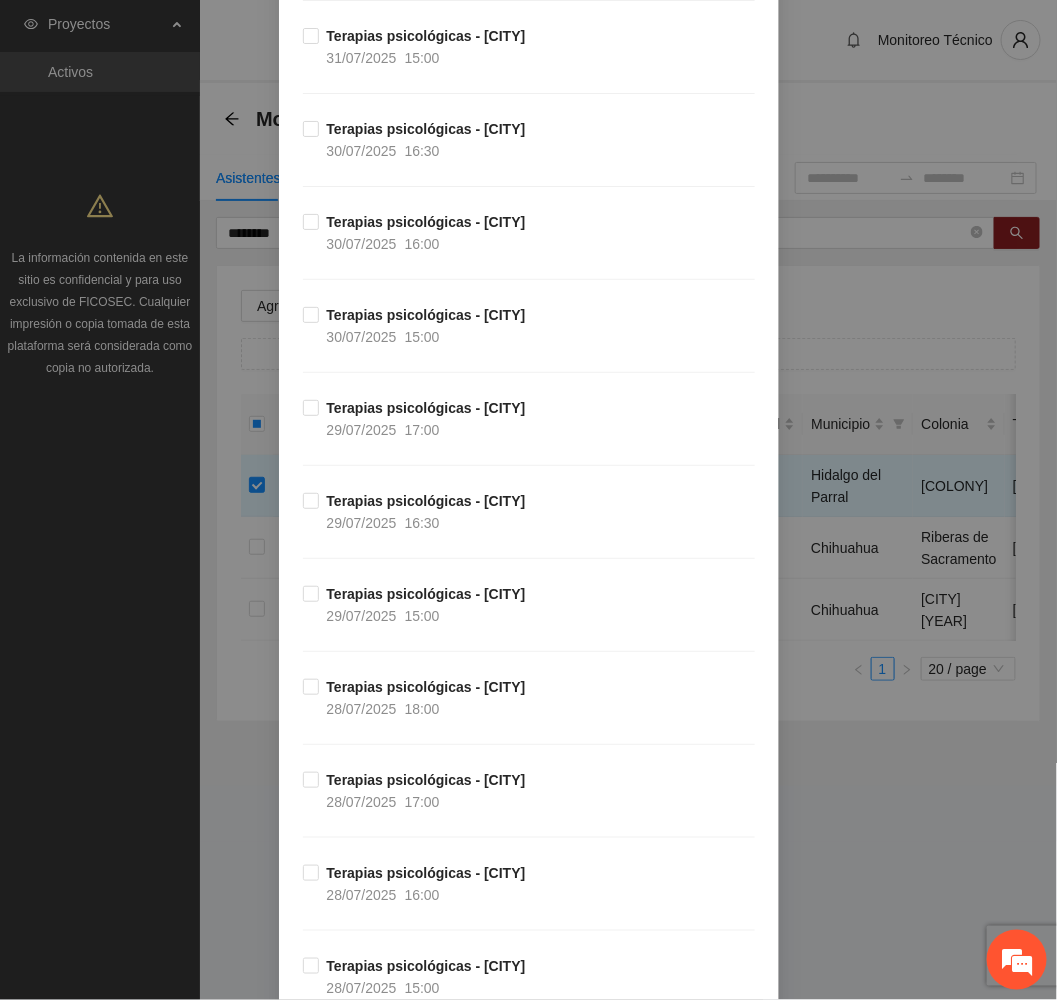 scroll, scrollTop: 3808, scrollLeft: 0, axis: vertical 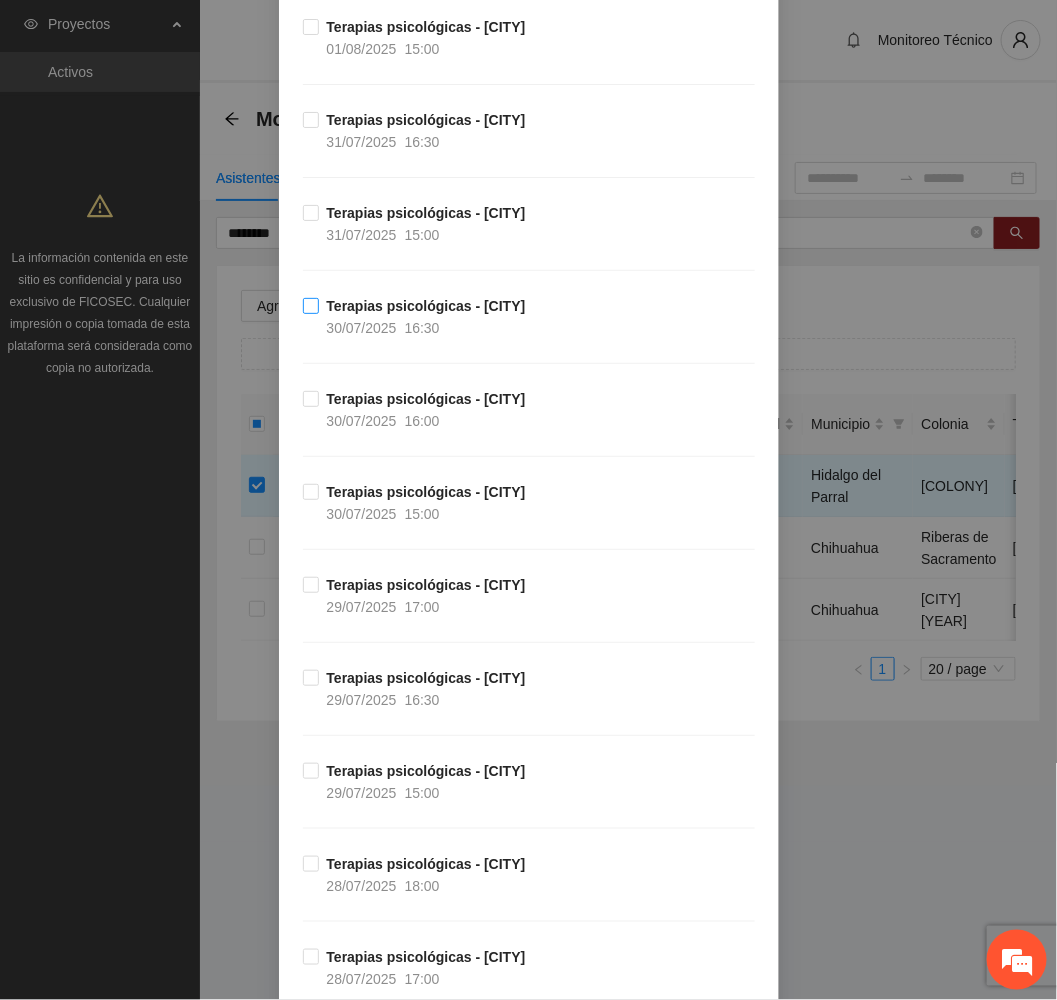 click on "16:30" at bounding box center (422, 328) 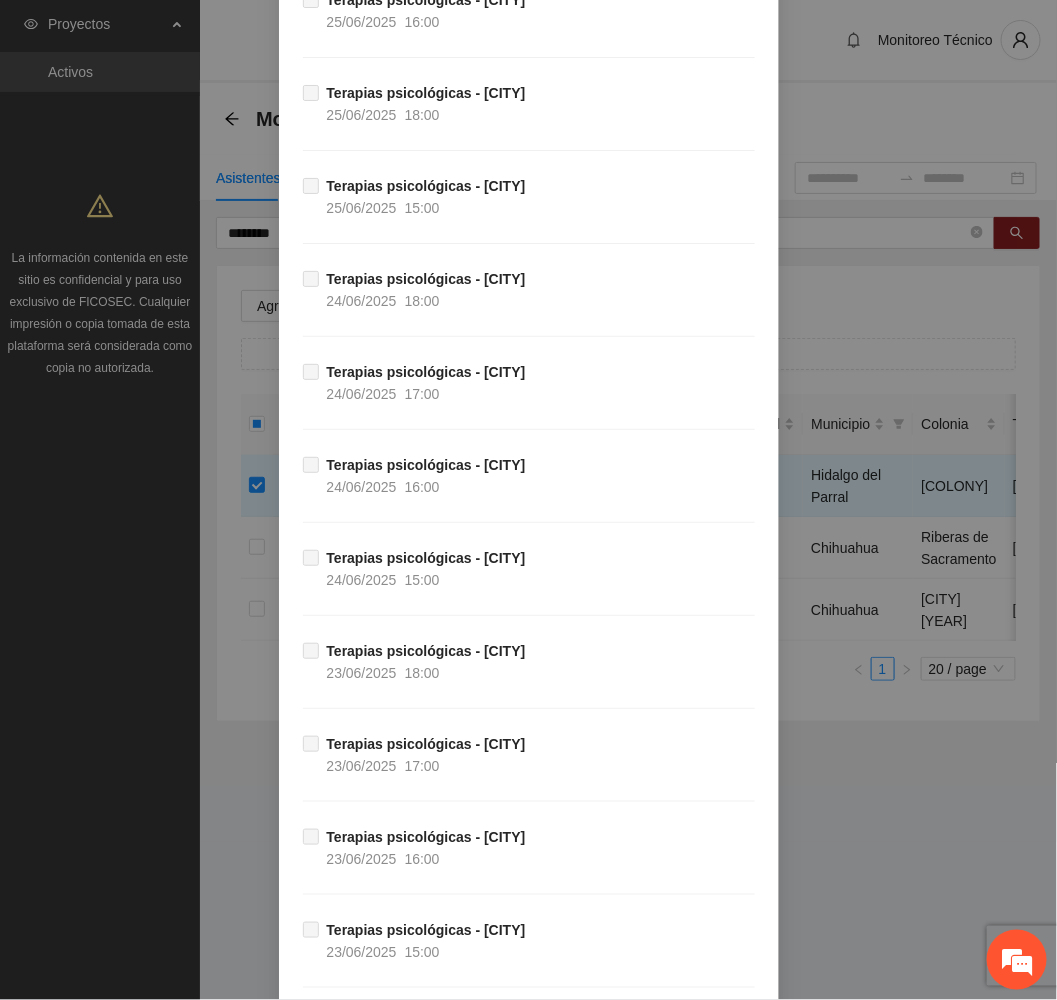 scroll, scrollTop: 13929, scrollLeft: 0, axis: vertical 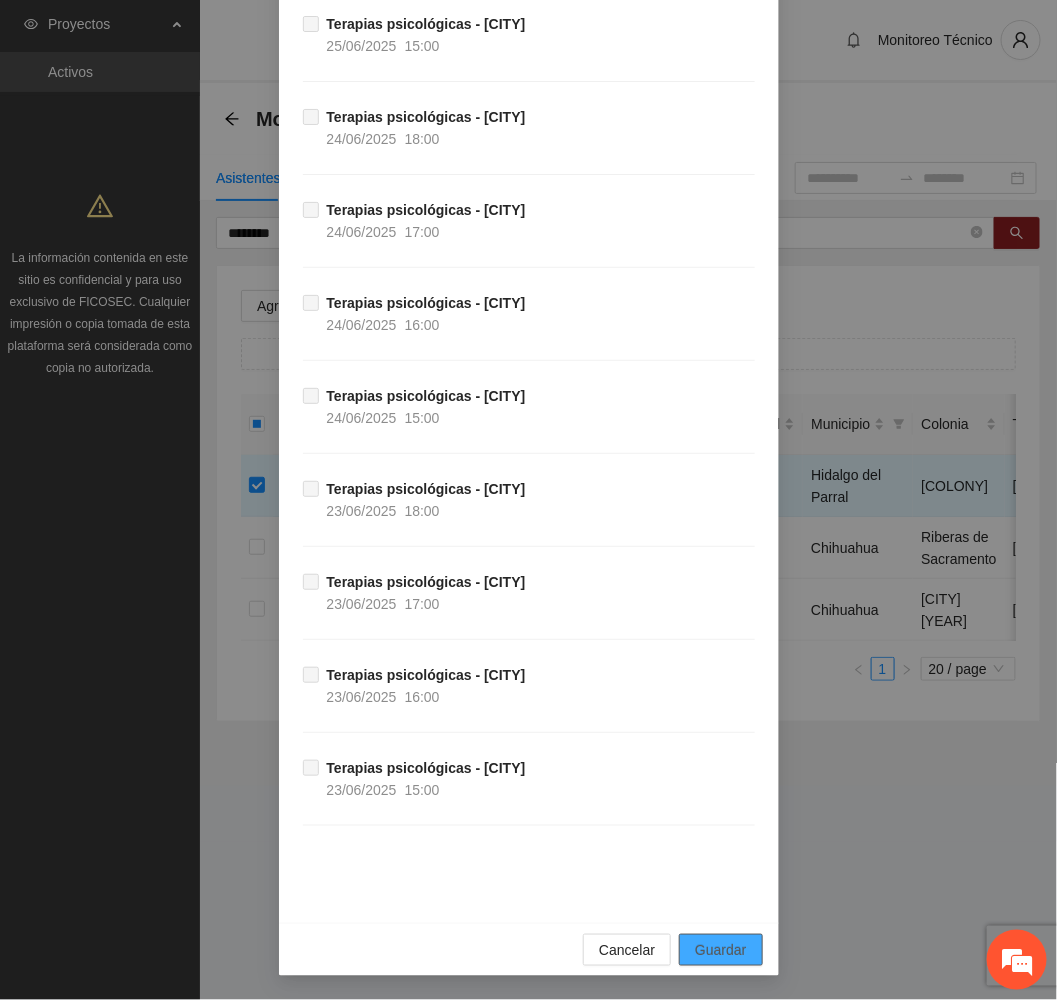 click on "Guardar" at bounding box center (720, 950) 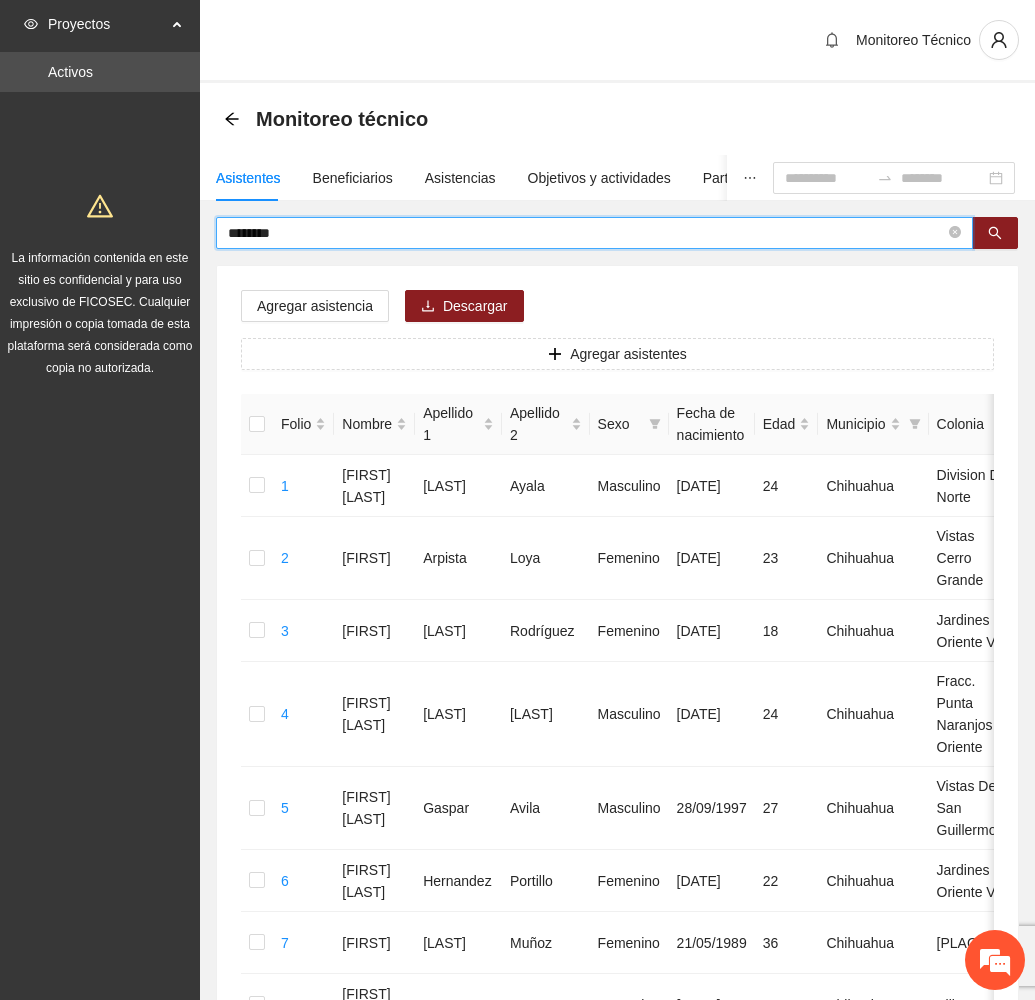 drag, startPoint x: 307, startPoint y: 235, endPoint x: 117, endPoint y: 229, distance: 190.09471 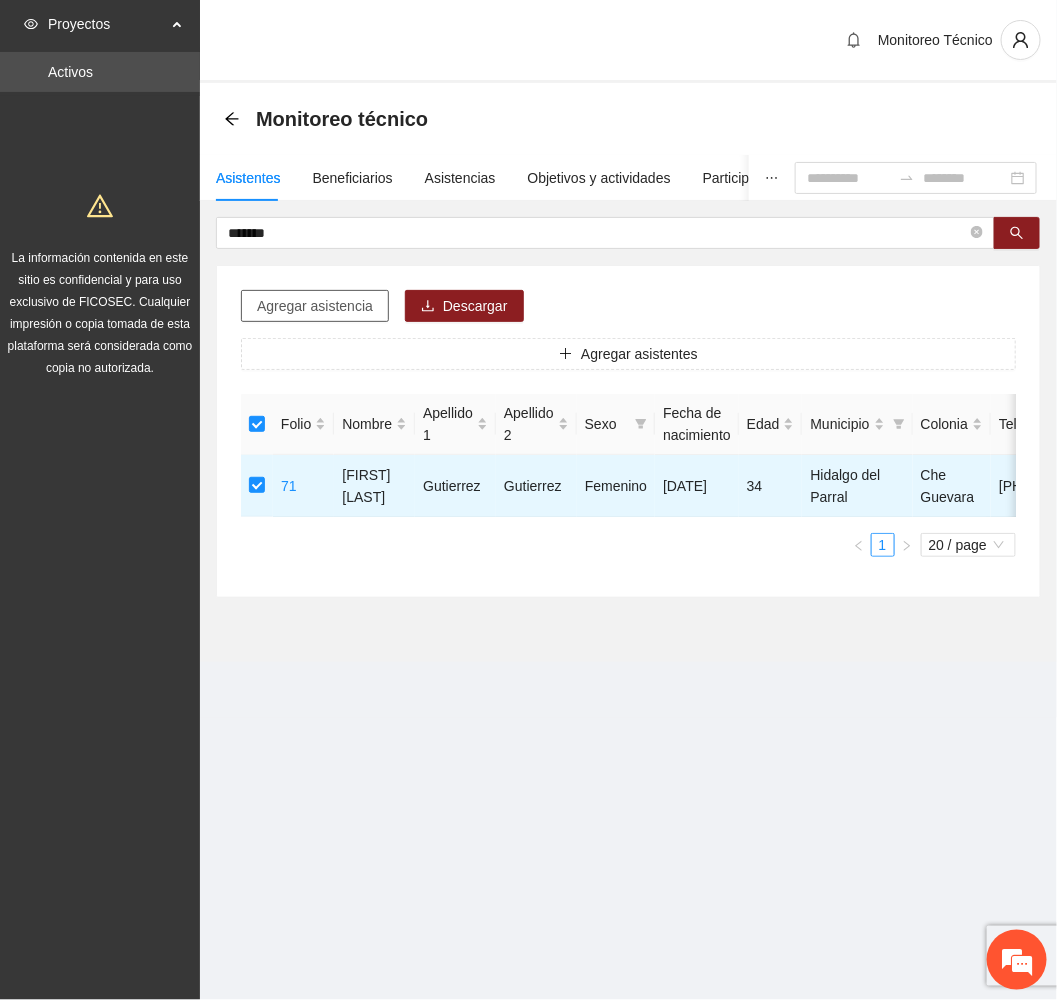 click on "Agregar asistencia" at bounding box center [315, 306] 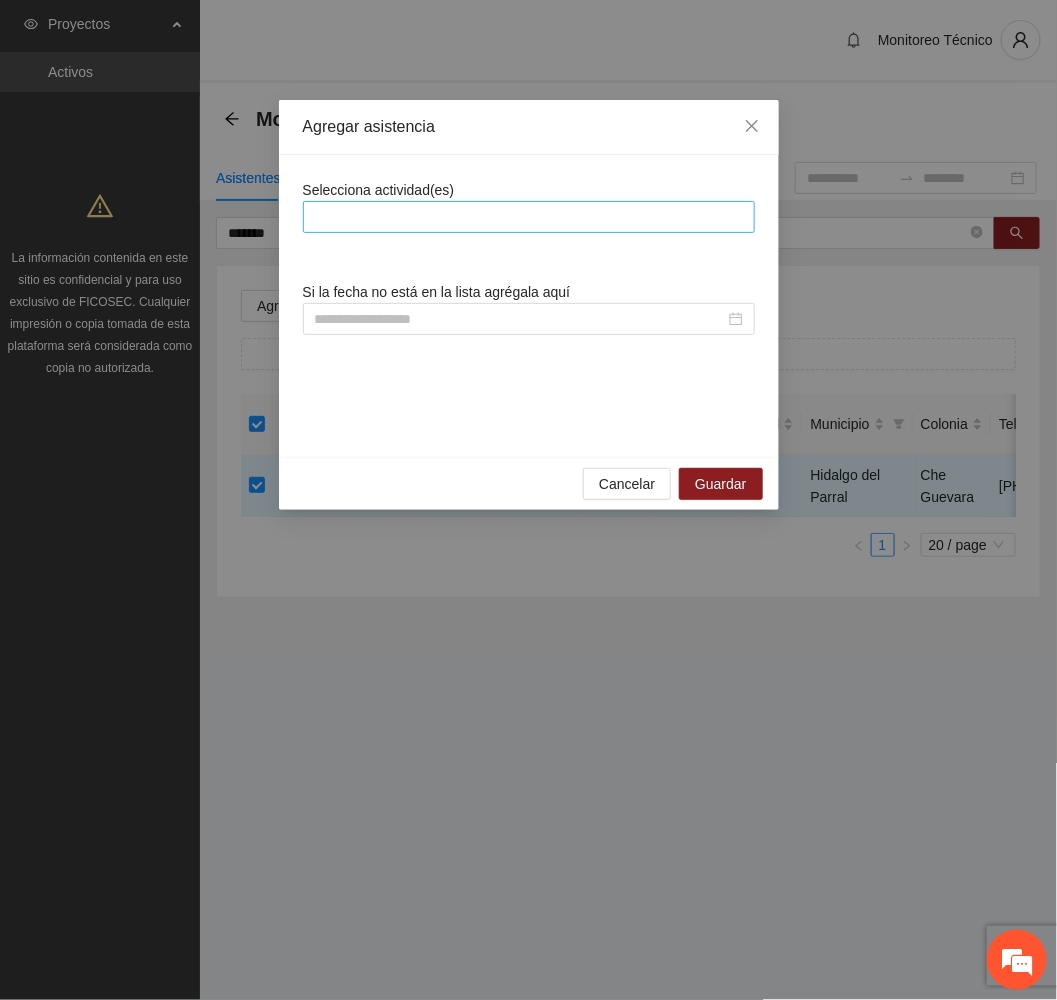 click at bounding box center [529, 217] 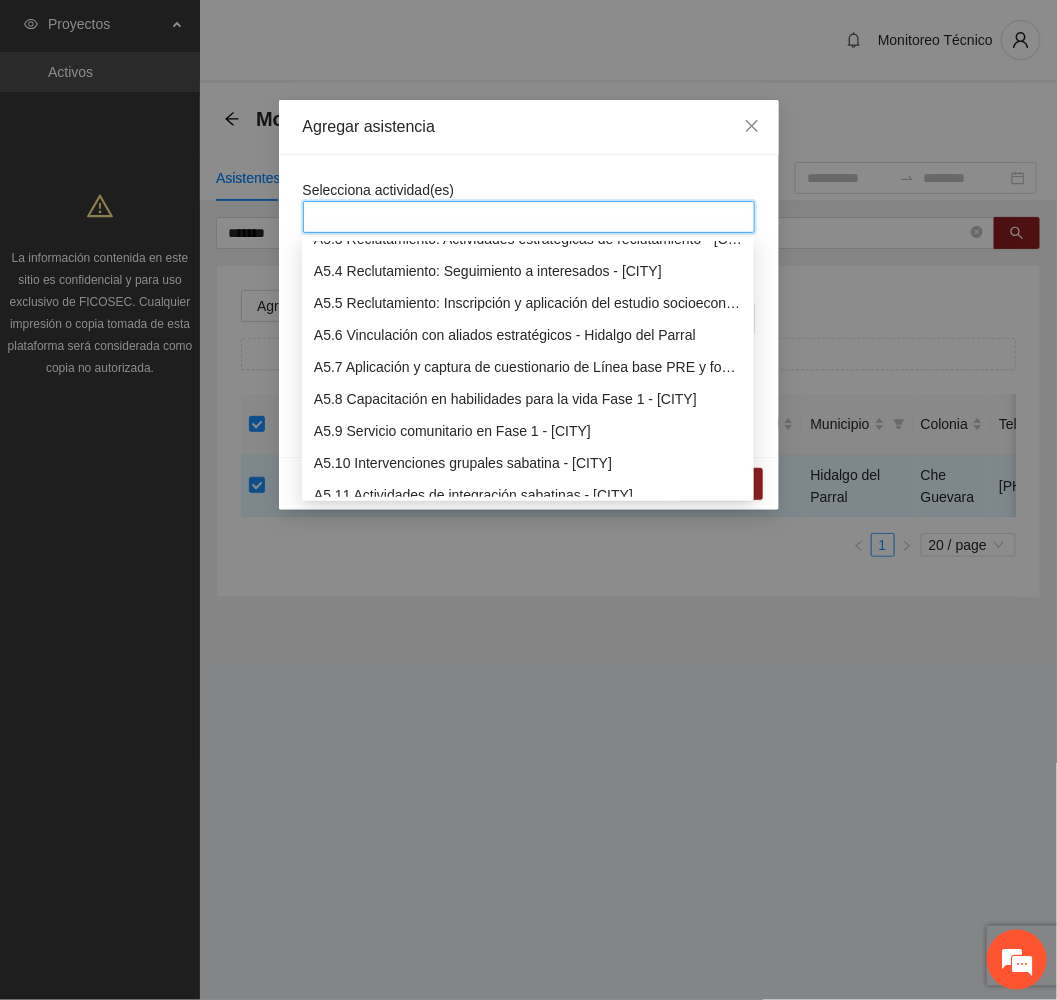 scroll, scrollTop: 1800, scrollLeft: 0, axis: vertical 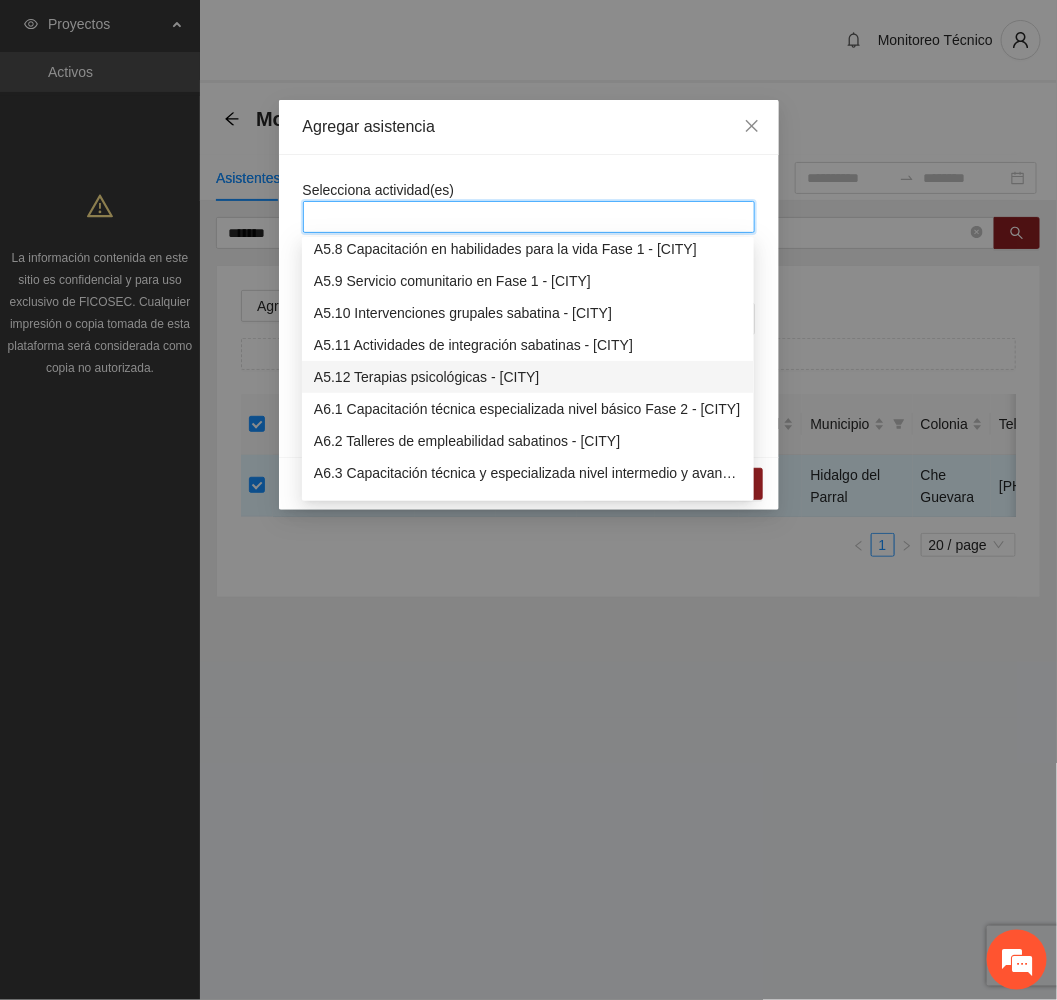 click on "A5.12 Terapias psicológicas - [CITY]" at bounding box center [528, 377] 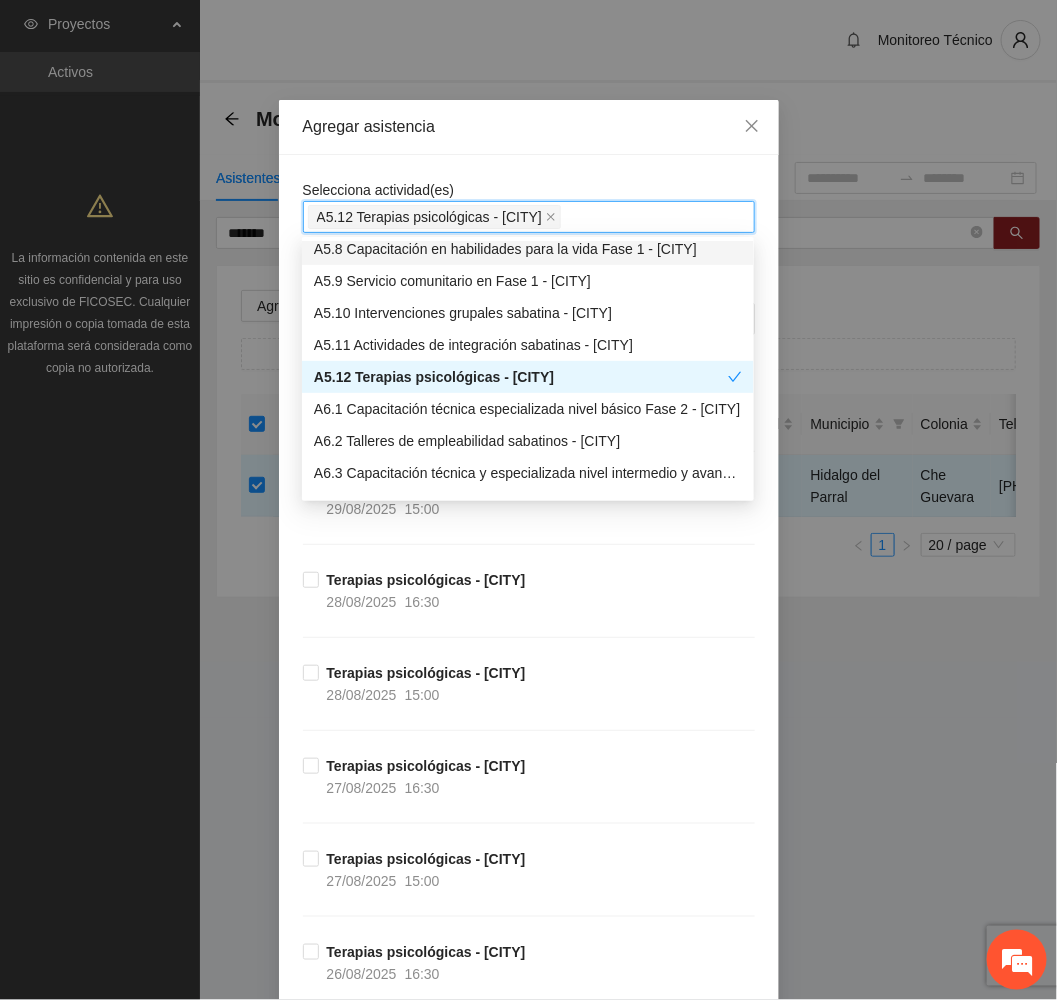 click on "Agregar asistencia" at bounding box center [529, 127] 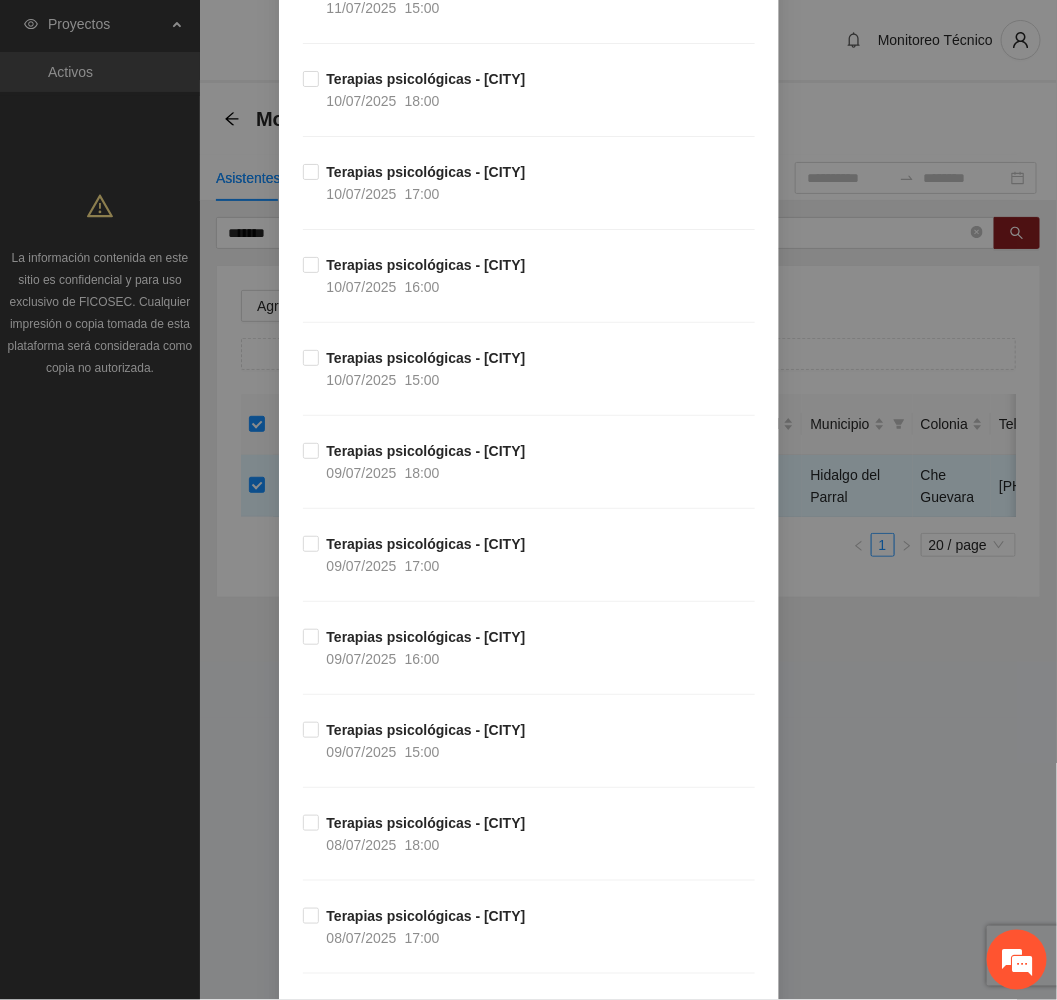 scroll, scrollTop: 9861, scrollLeft: 0, axis: vertical 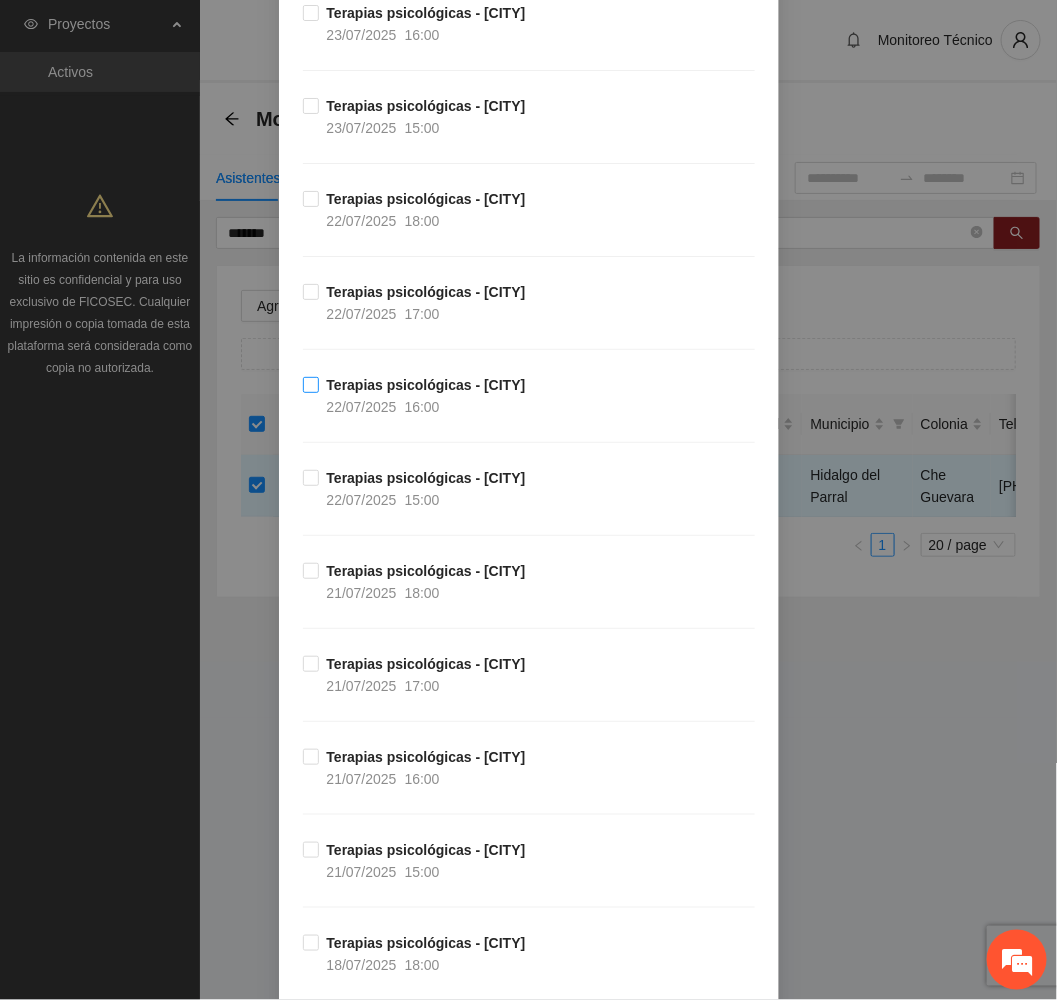 click on "Terapias psicológicas - [CITY]" at bounding box center (426, 385) 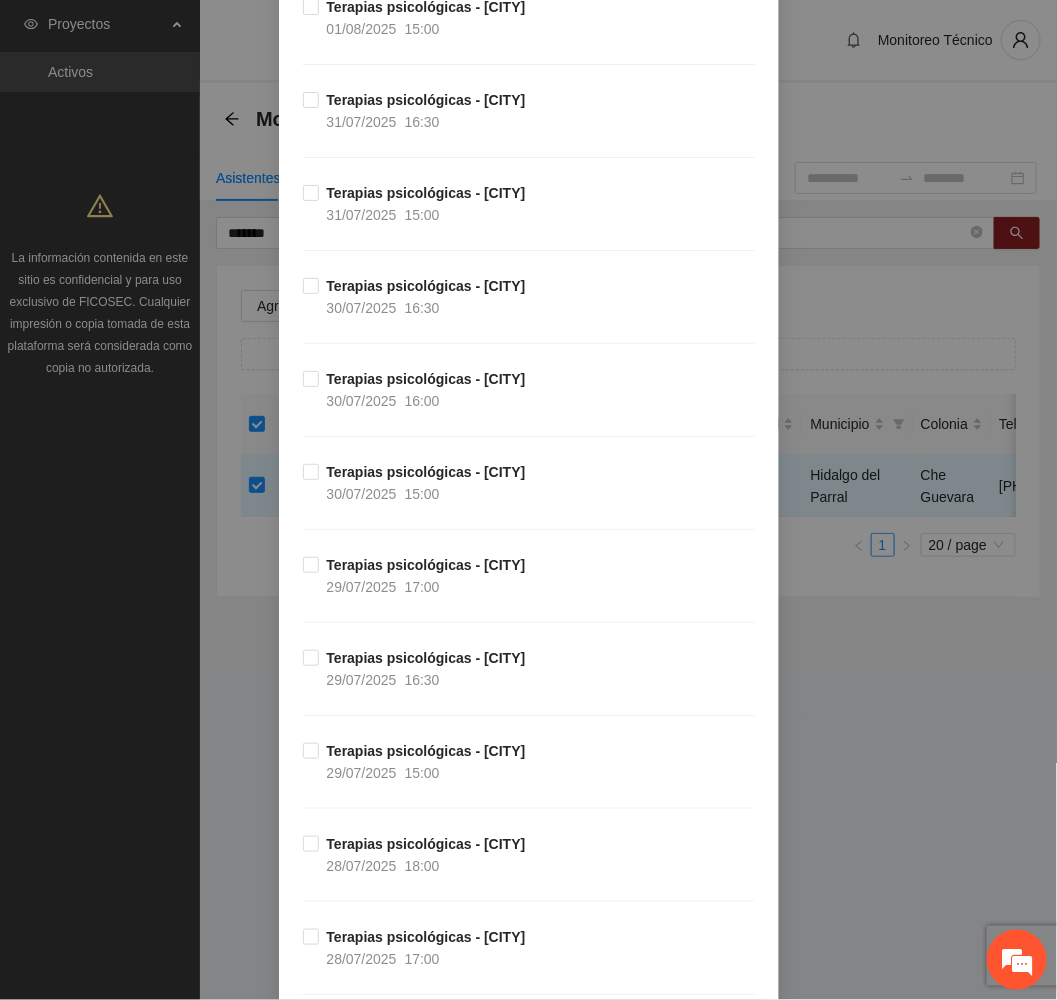 scroll, scrollTop: 3861, scrollLeft: 0, axis: vertical 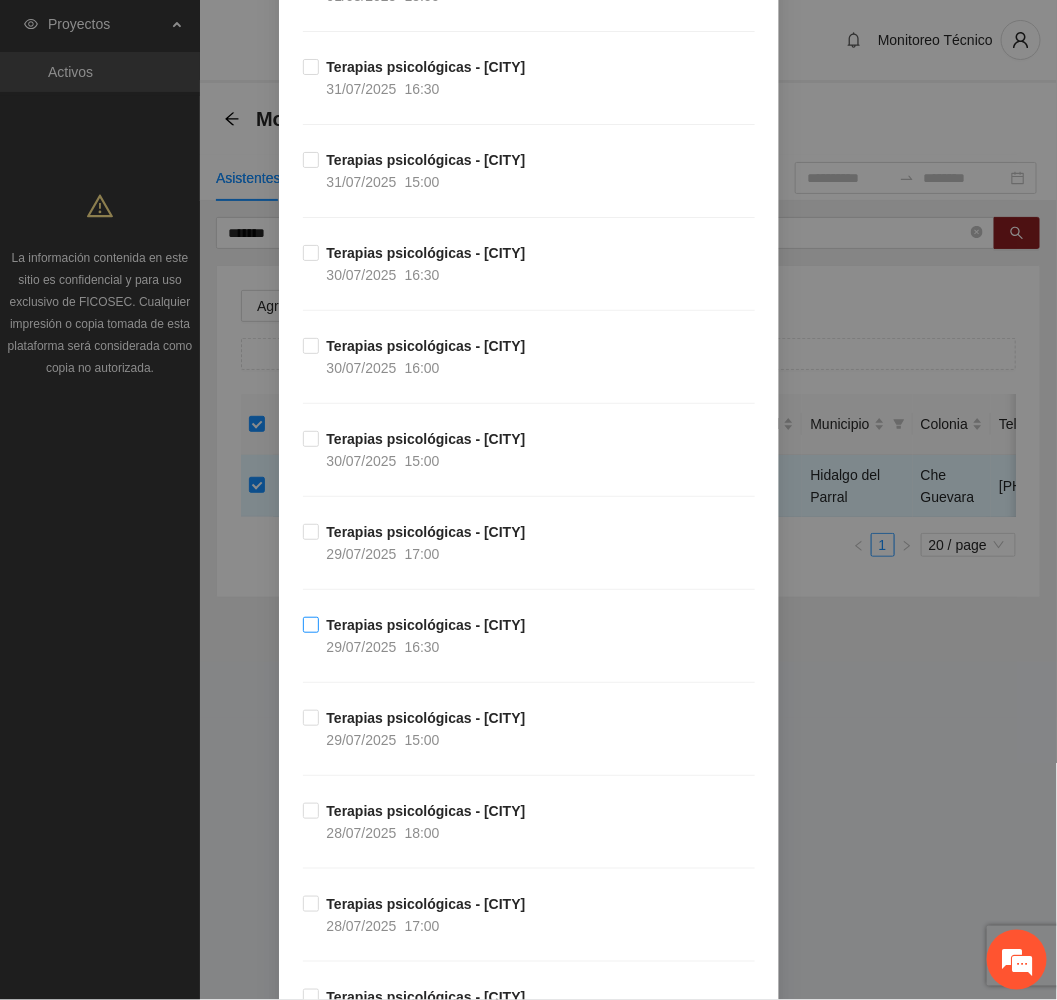 click on "Terapias psicológicas - [CITY]" at bounding box center [426, 625] 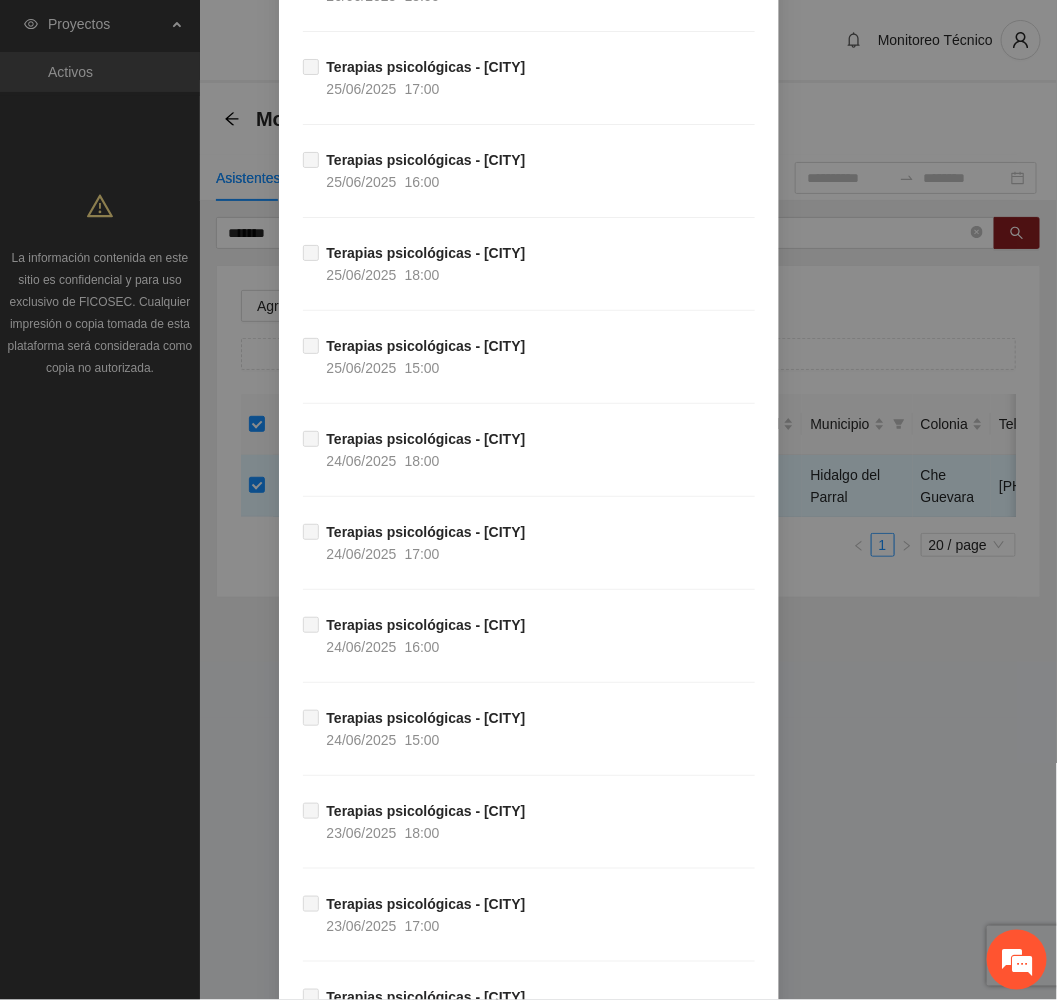 scroll, scrollTop: 13929, scrollLeft: 0, axis: vertical 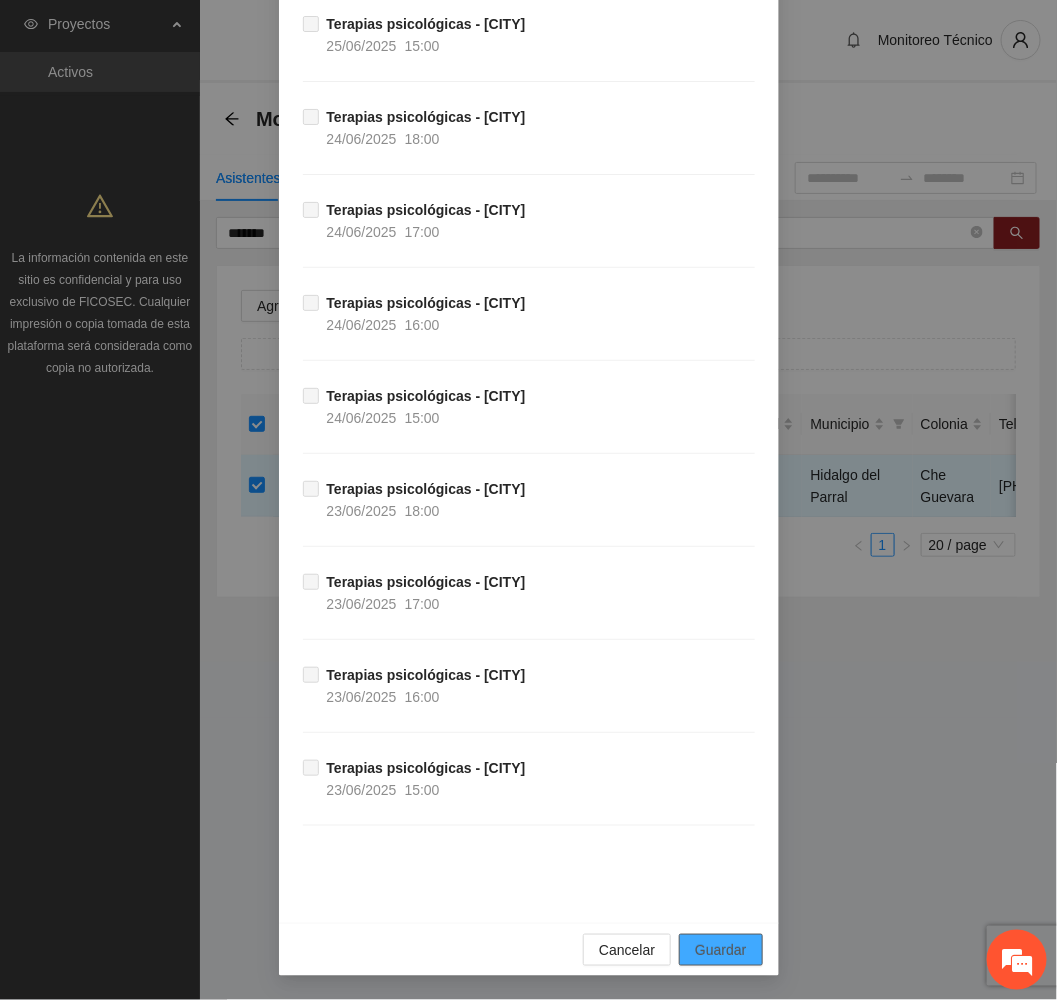 click on "Guardar" at bounding box center [720, 950] 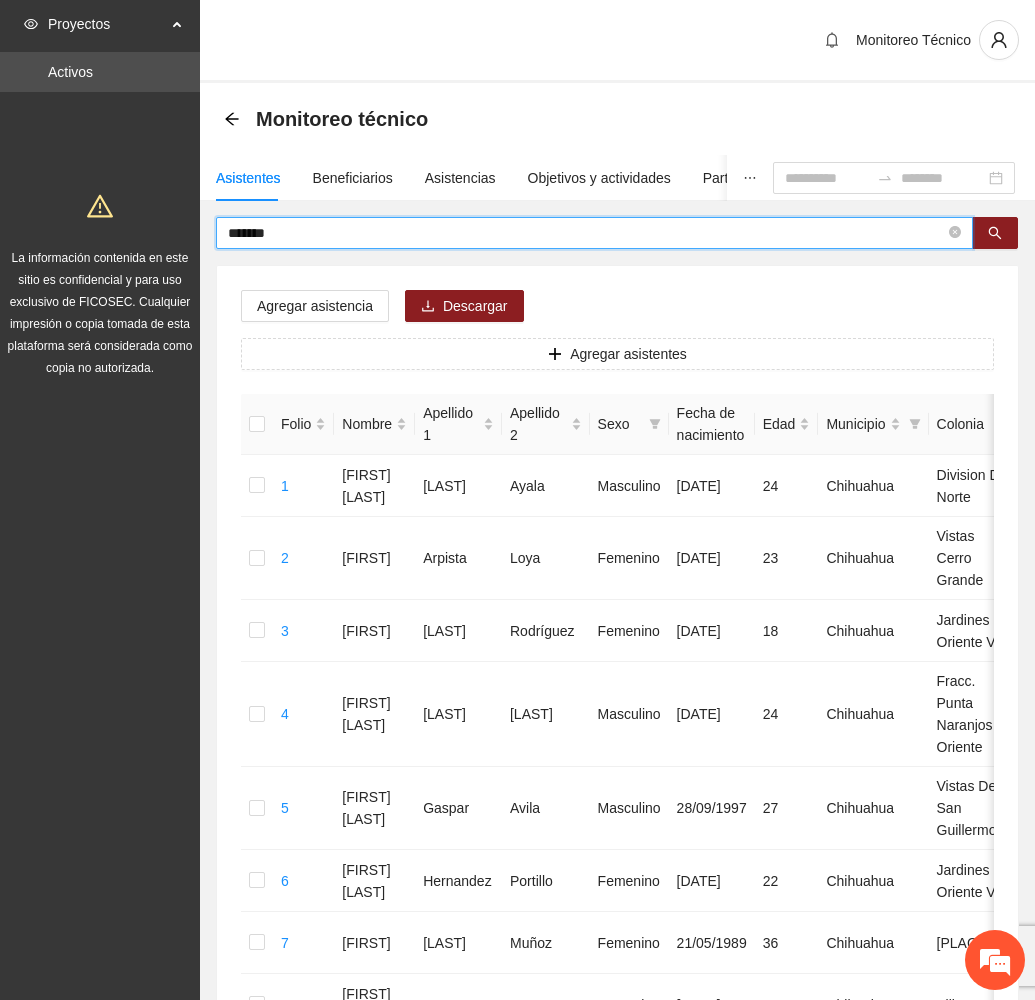 drag, startPoint x: 345, startPoint y: 231, endPoint x: -44, endPoint y: 223, distance: 389.08224 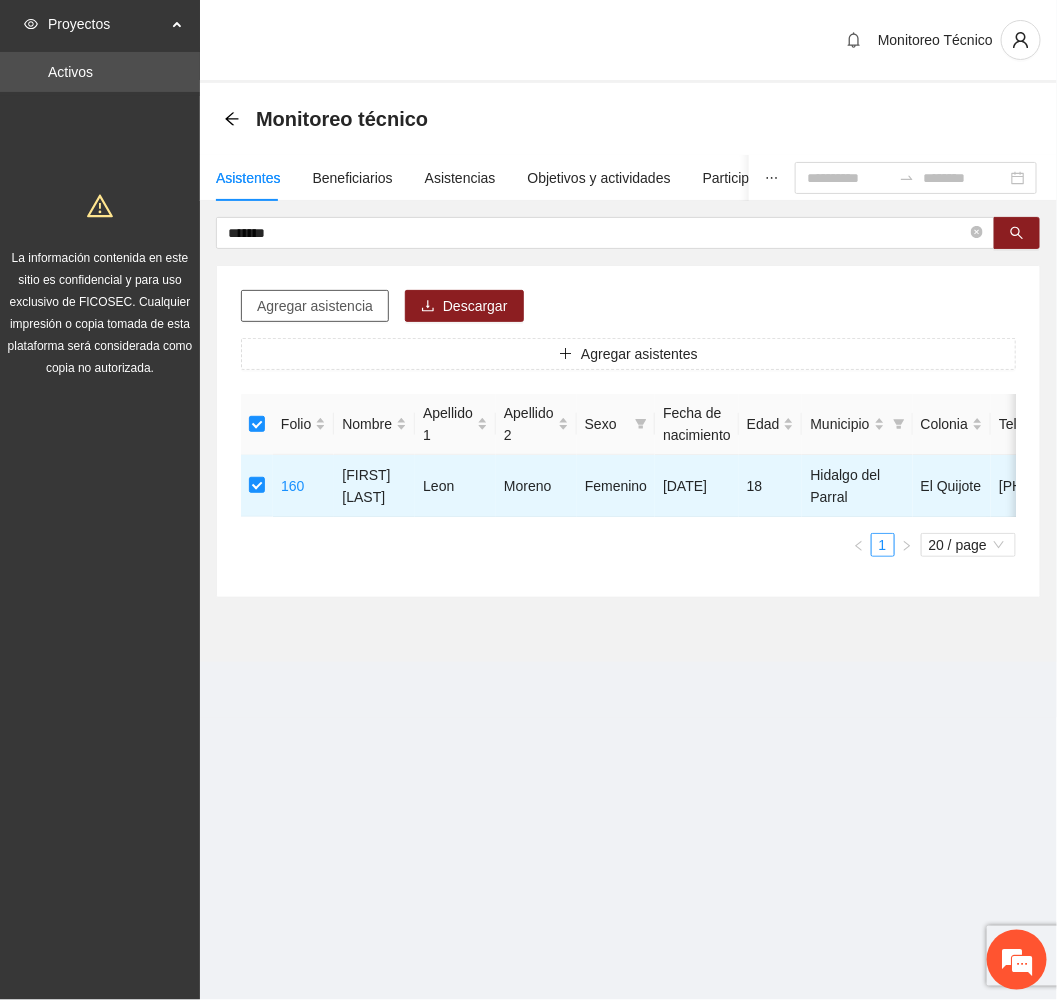 click on "Agregar asistencia" at bounding box center [315, 306] 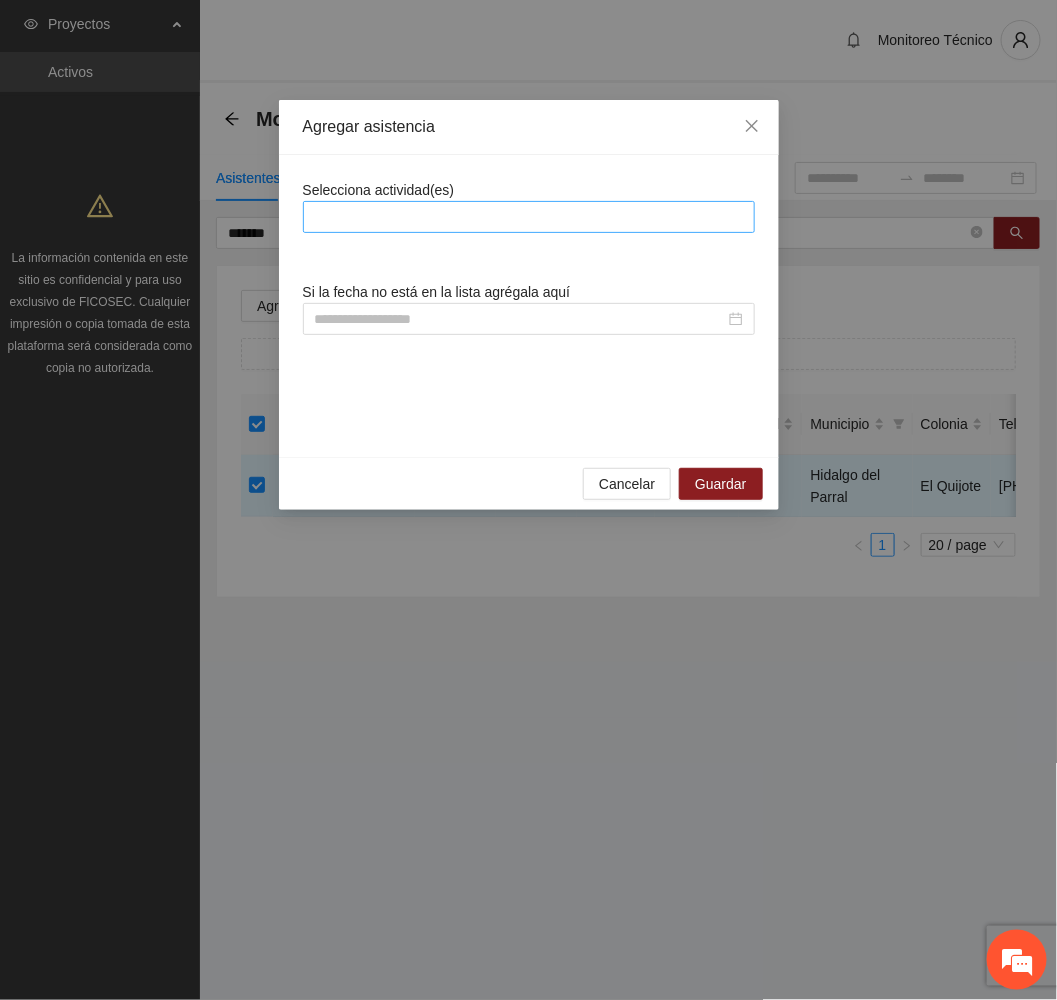 click at bounding box center (529, 217) 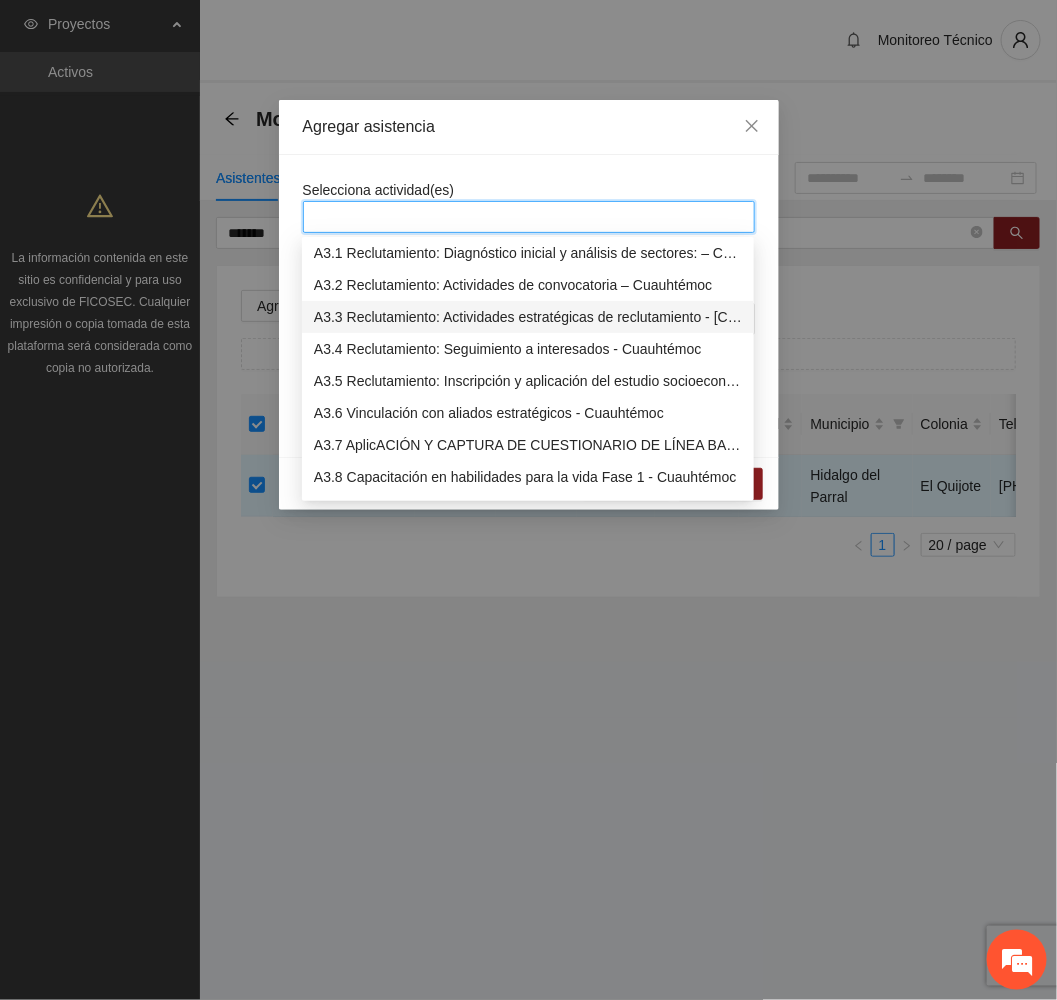 scroll, scrollTop: 1800, scrollLeft: 0, axis: vertical 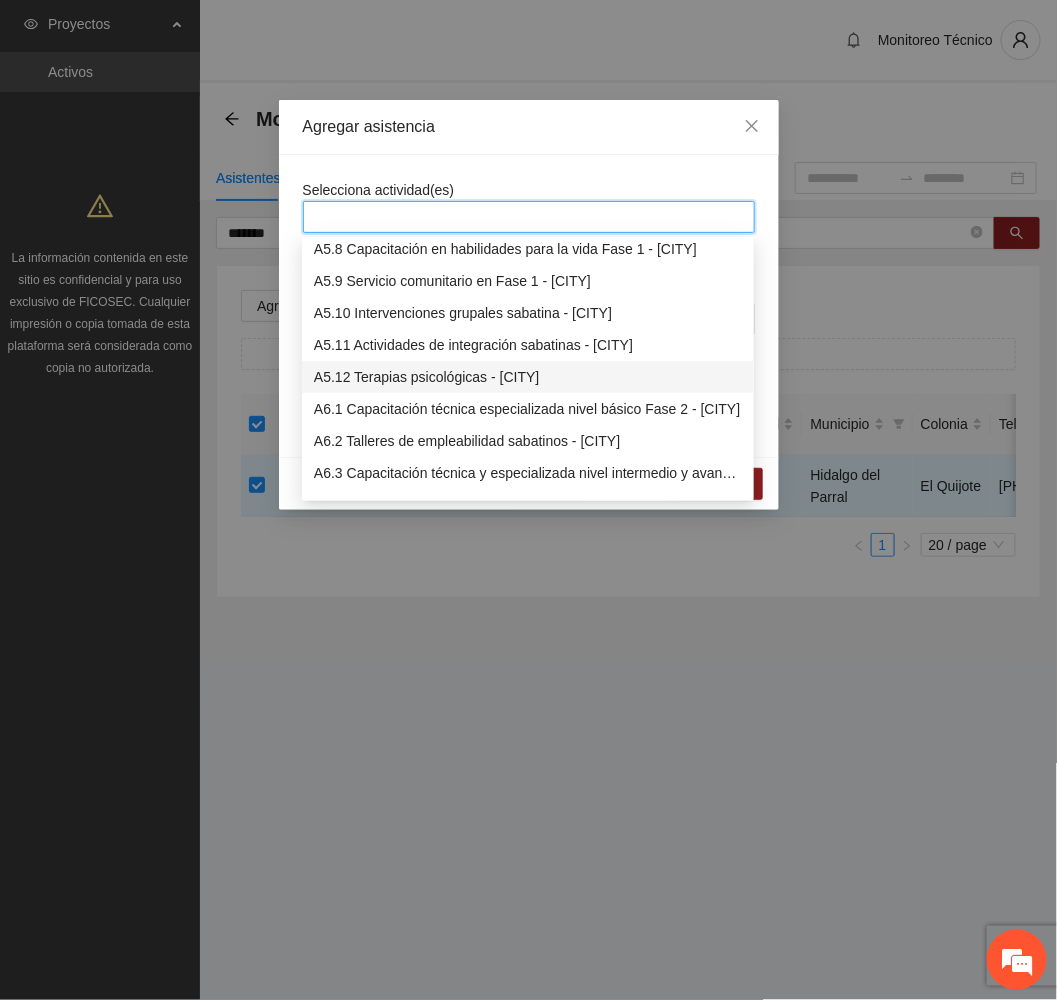 click on "A5.12 Terapias psicológicas - [CITY]" at bounding box center (528, 377) 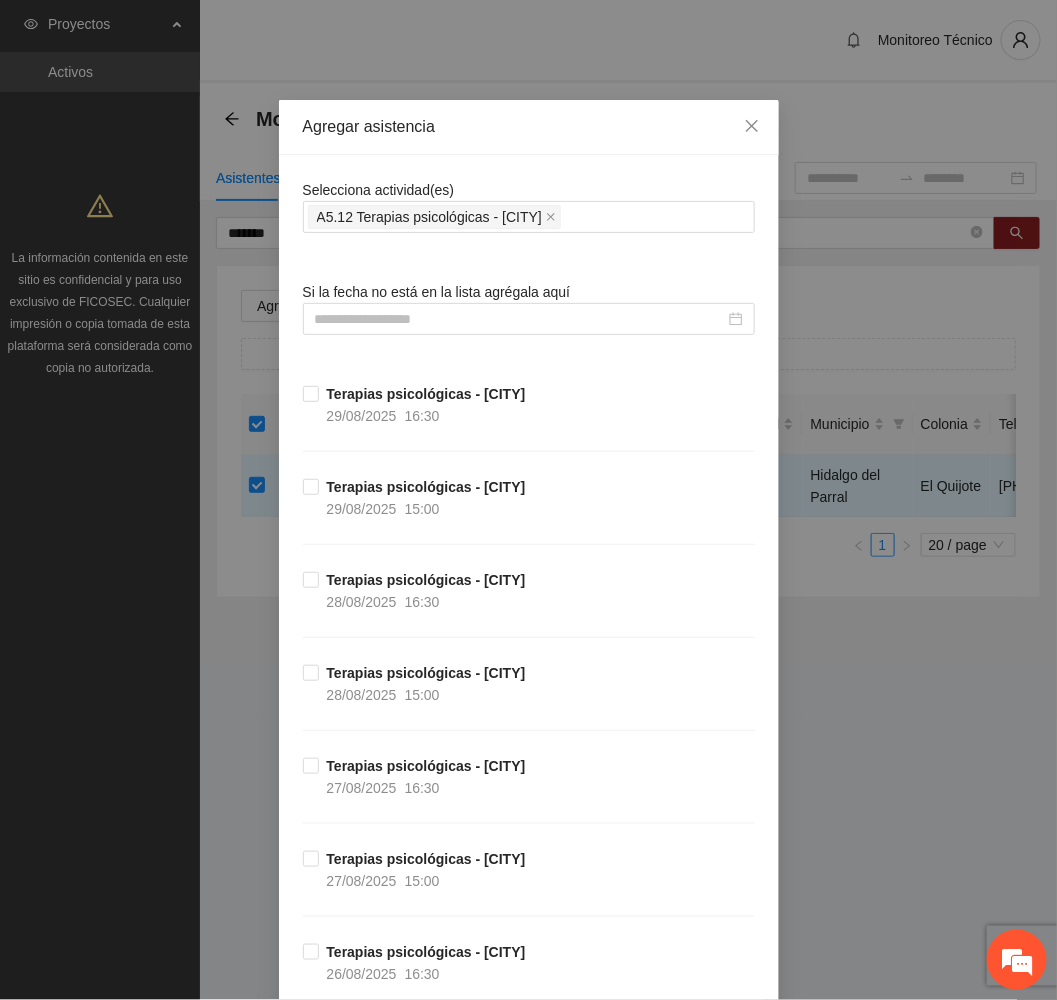 click on "Agregar asistencia" at bounding box center [529, 127] 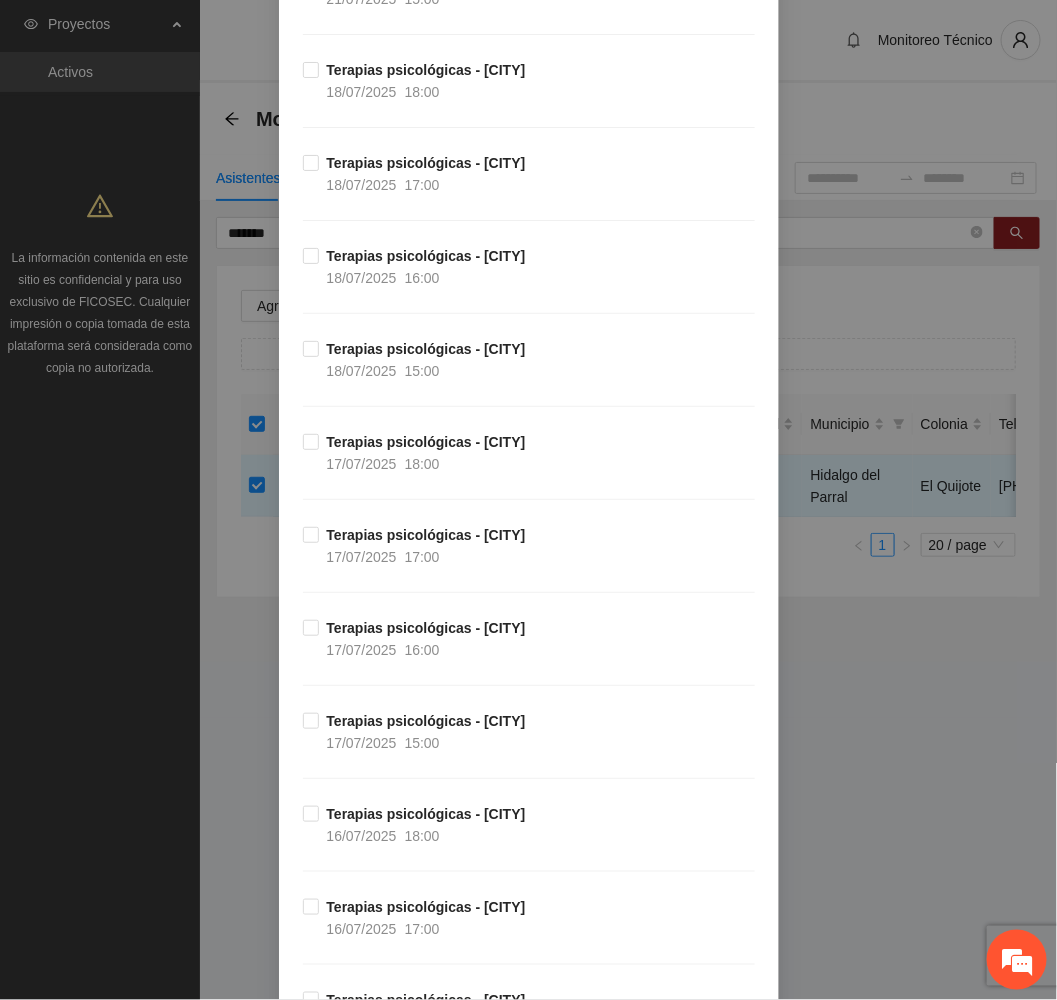 scroll, scrollTop: 7117, scrollLeft: 0, axis: vertical 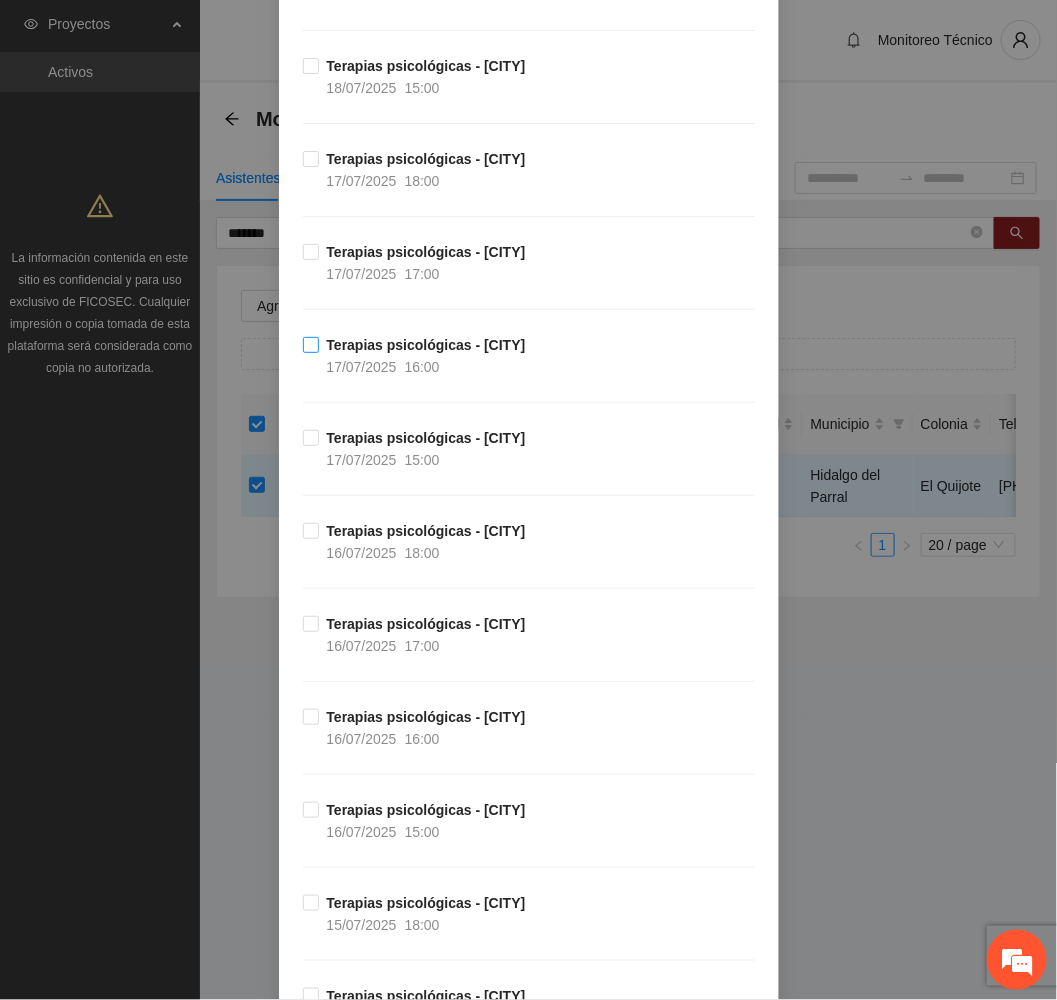 click on "Terapias psicológicas - [CITY] [DATE] [TIME]" at bounding box center (426, 356) 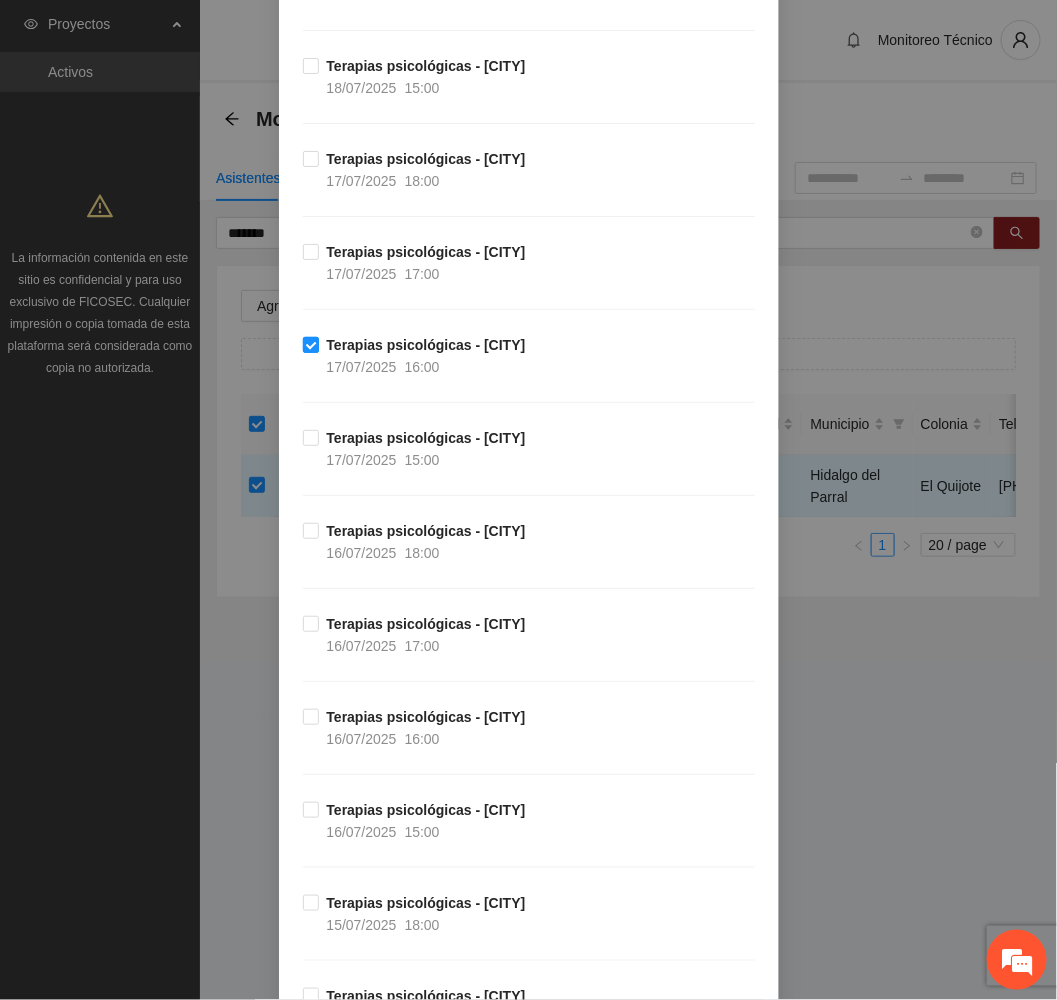 click on "Terapias psicológicas - [CITY] [DATE] [TIME]" at bounding box center [426, 356] 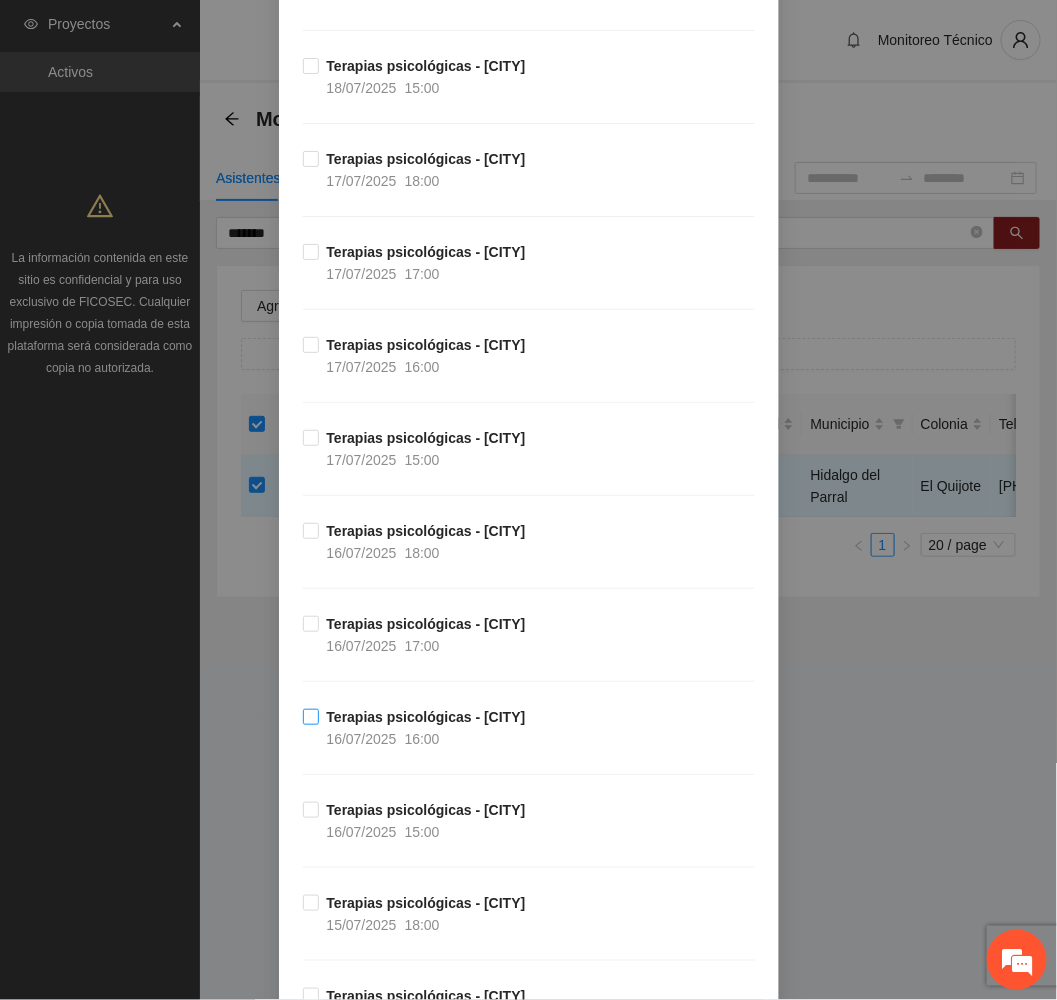 click on "Terapias psicológicas - [CITY]" at bounding box center (426, 717) 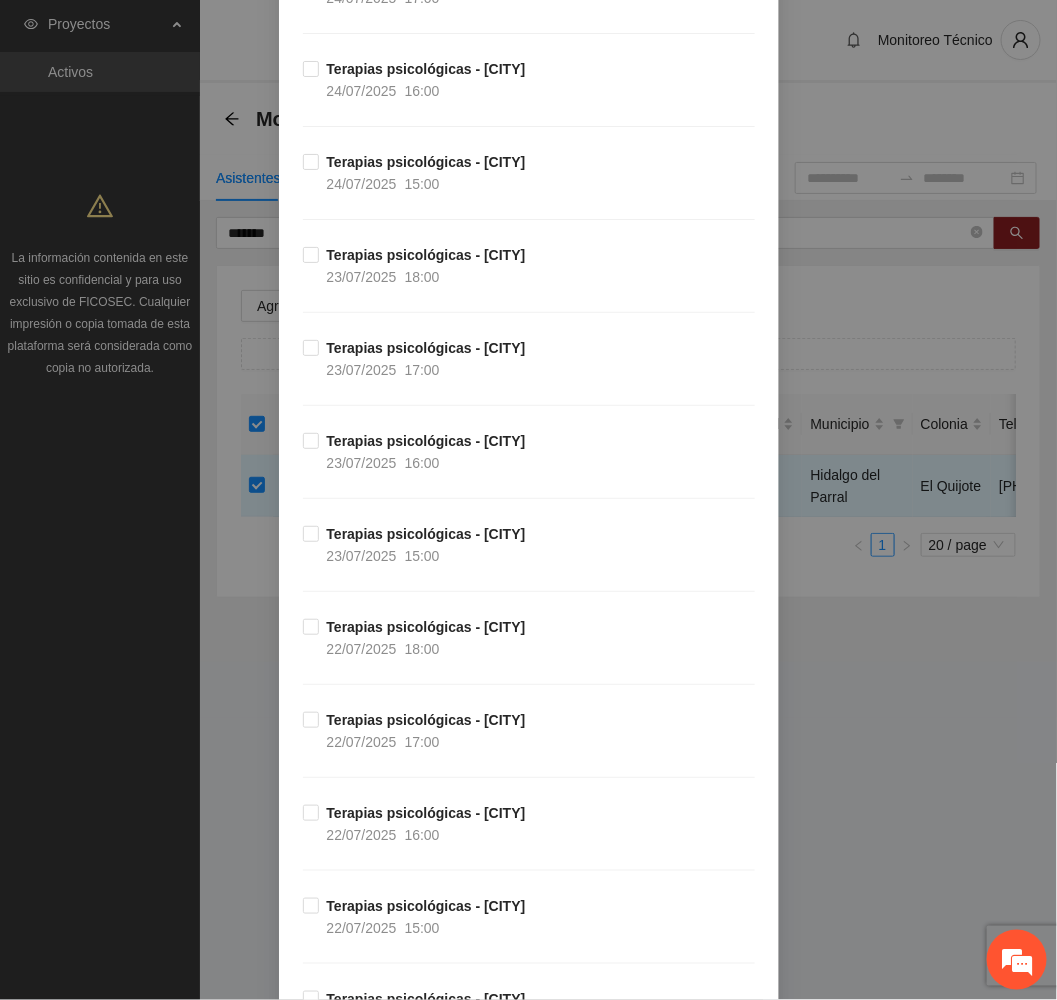 scroll, scrollTop: 5467, scrollLeft: 0, axis: vertical 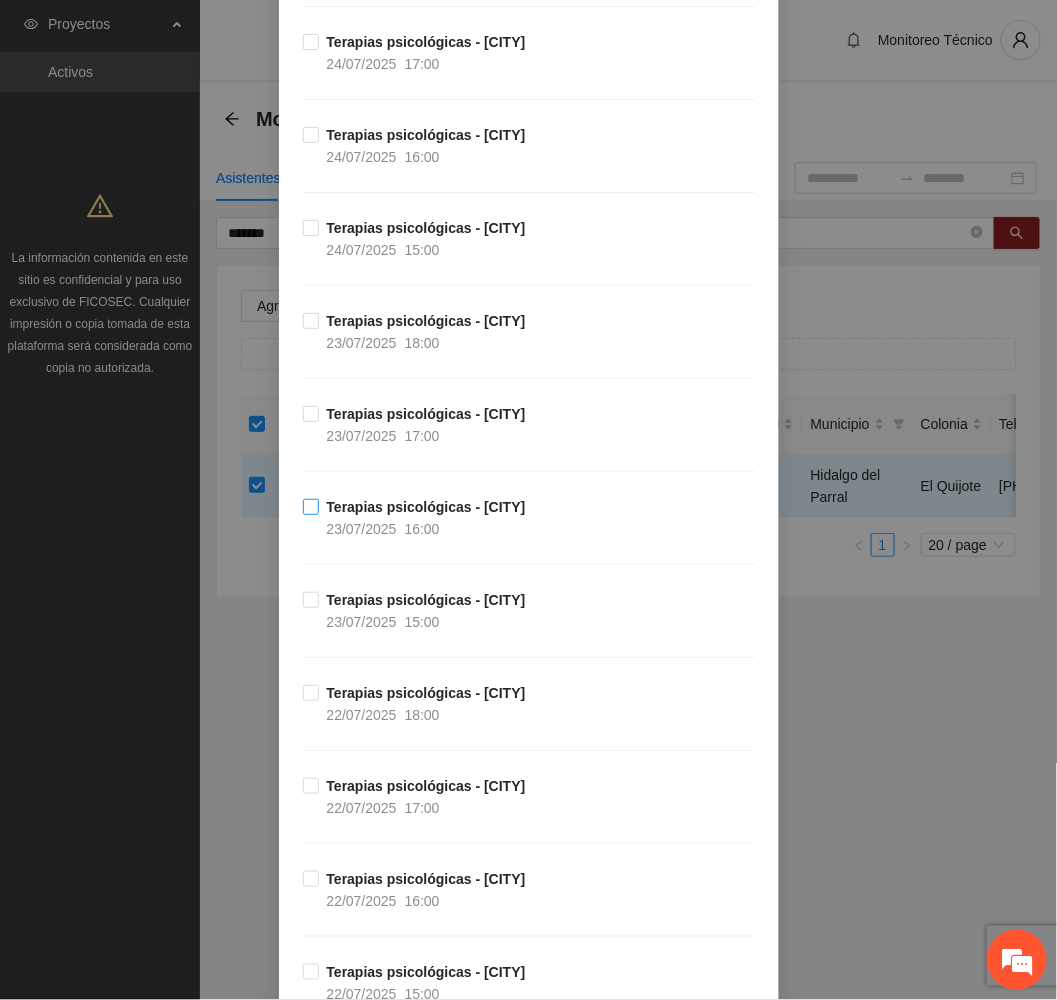 click on "16:00" at bounding box center (422, 529) 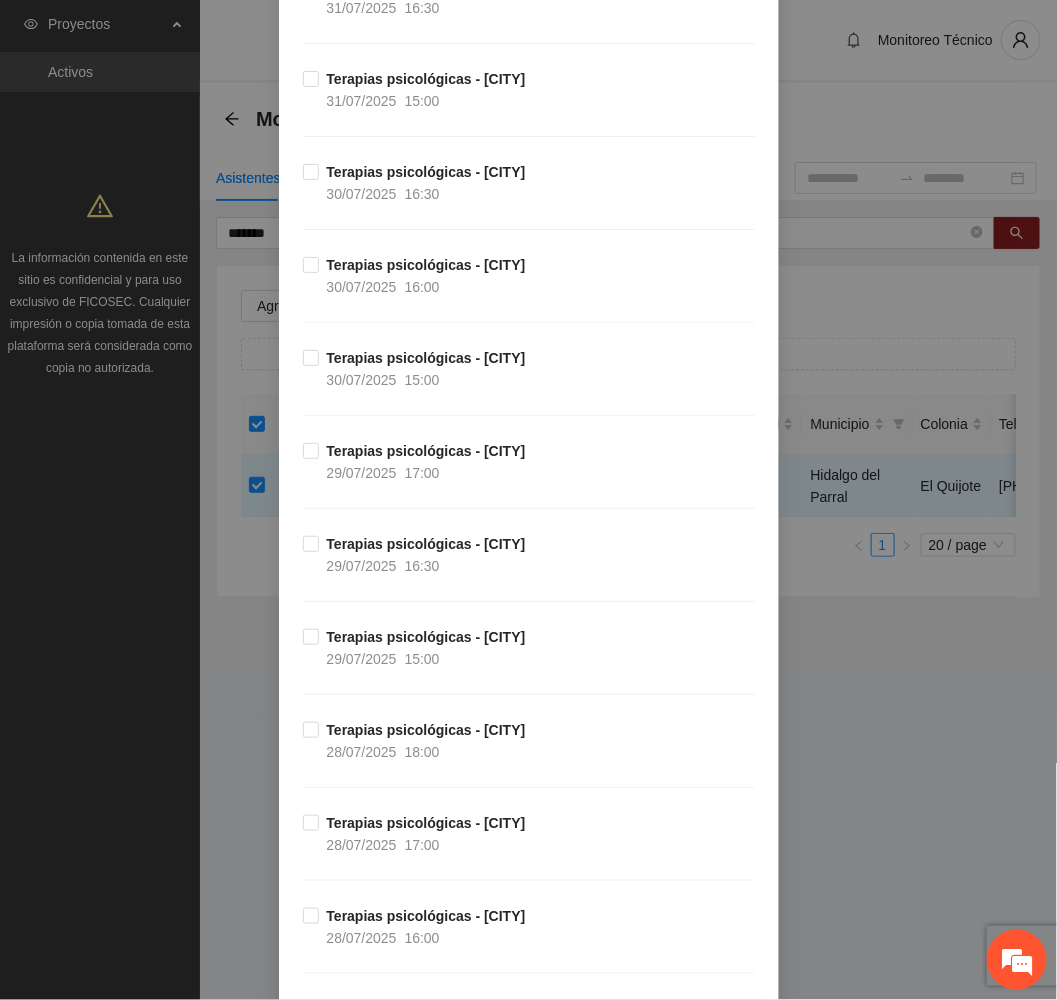 scroll, scrollTop: 3817, scrollLeft: 0, axis: vertical 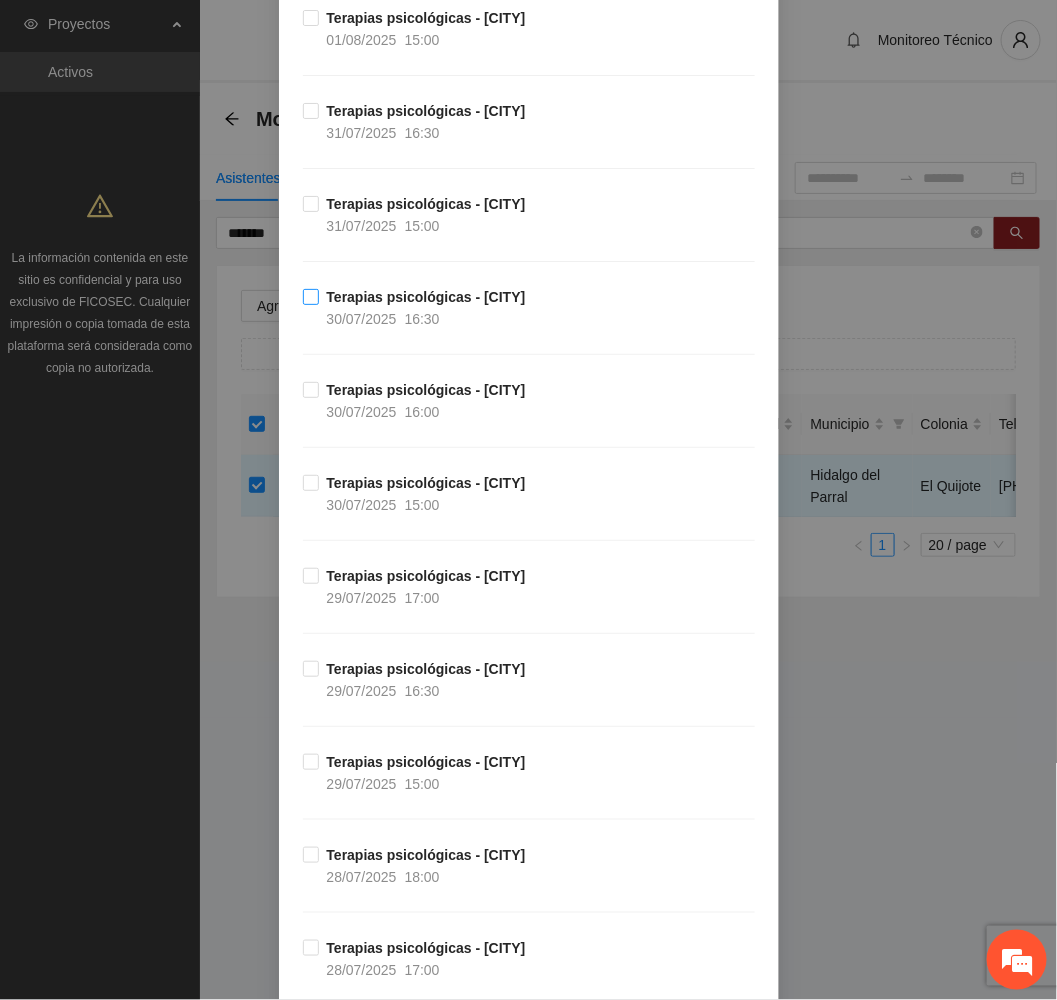 click on "16:30" at bounding box center (422, 319) 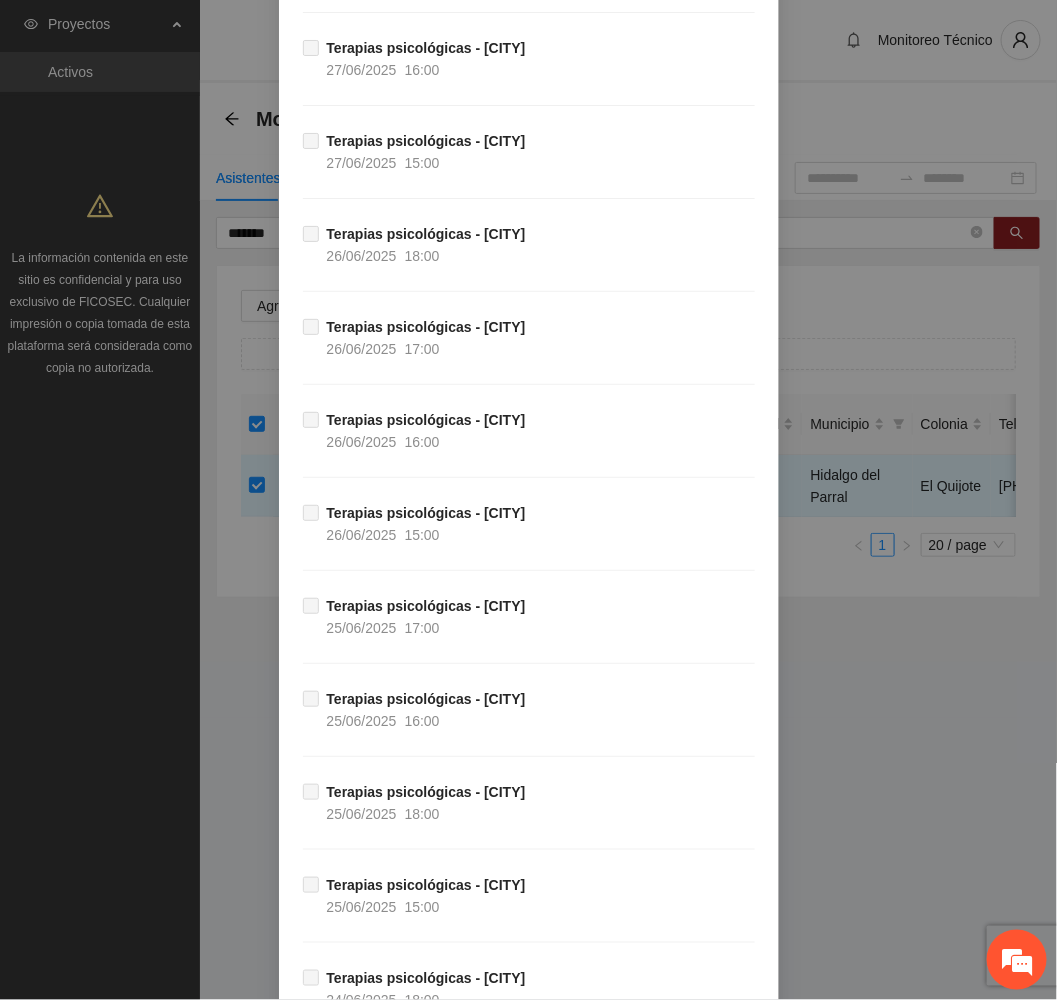 scroll, scrollTop: 13929, scrollLeft: 0, axis: vertical 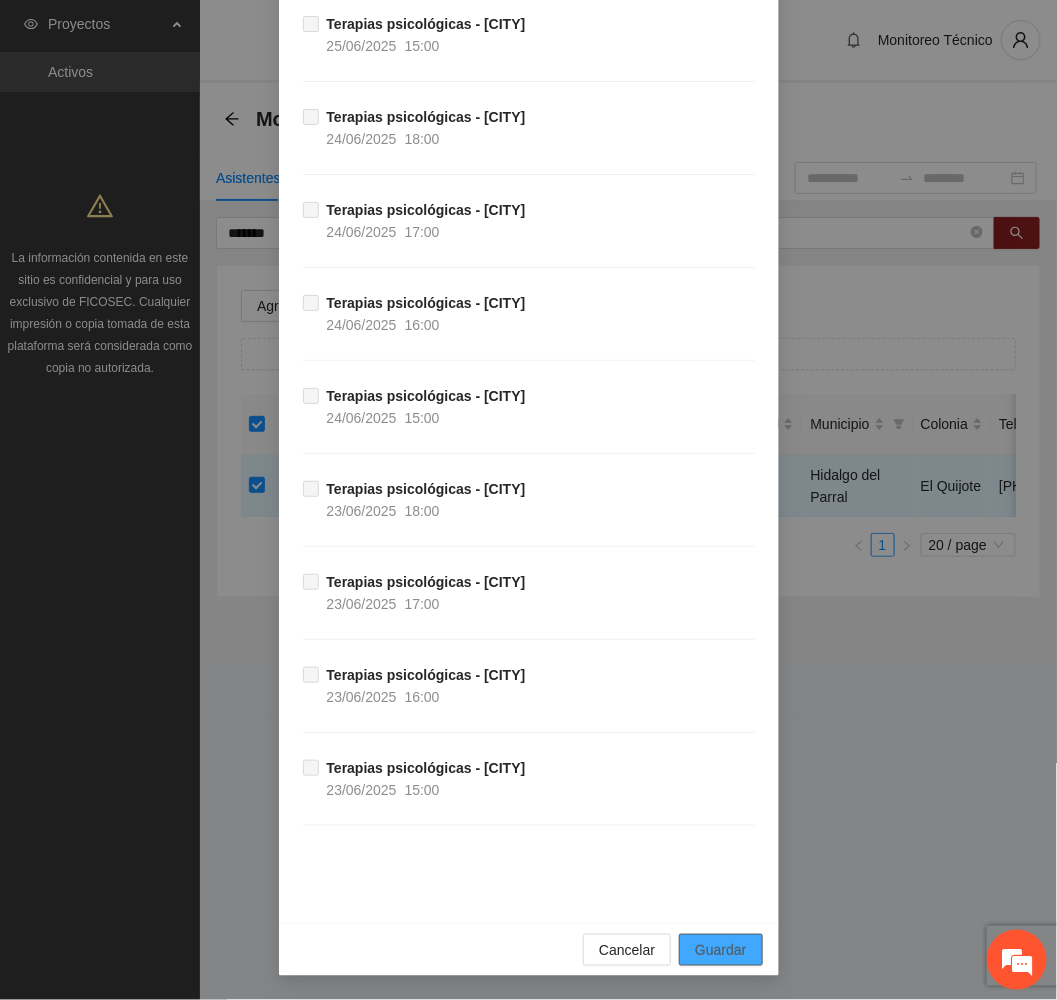 click on "Guardar" at bounding box center (720, 950) 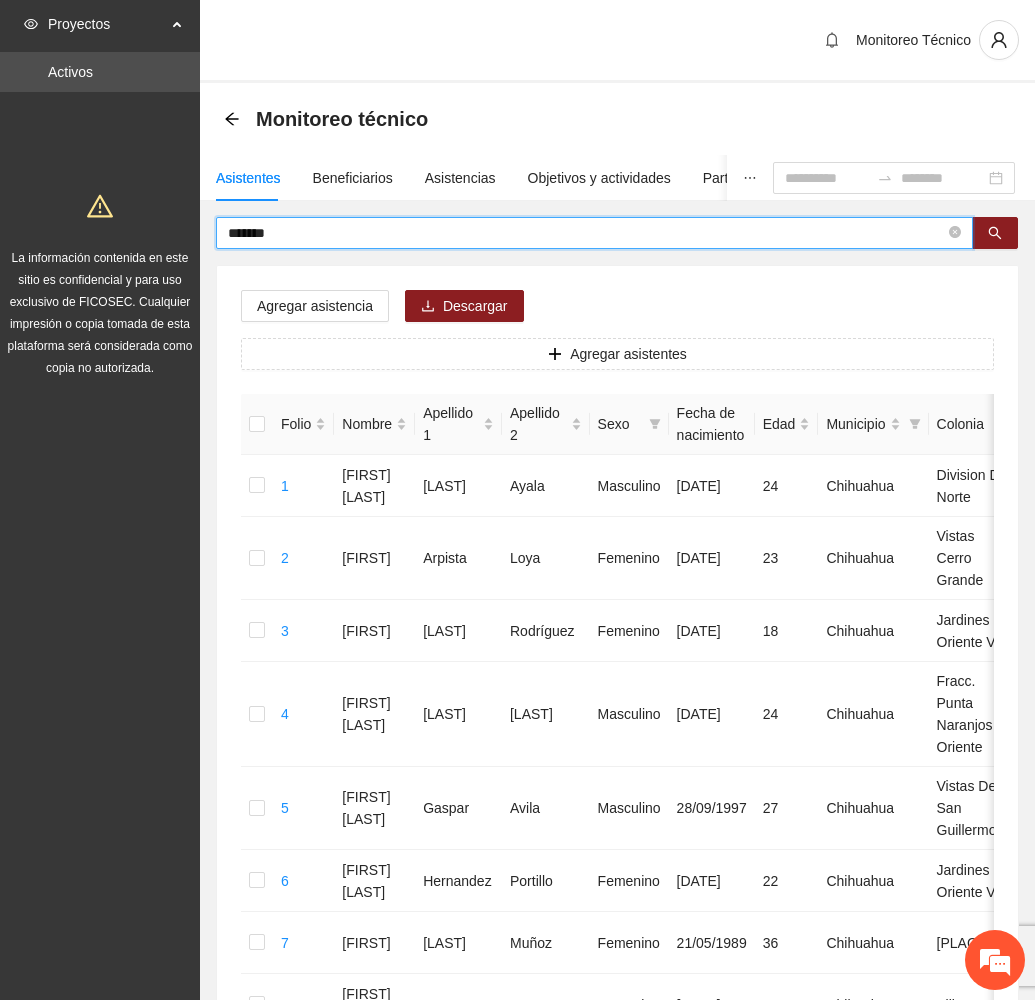 drag, startPoint x: 334, startPoint y: 232, endPoint x: 106, endPoint y: 234, distance: 228.00877 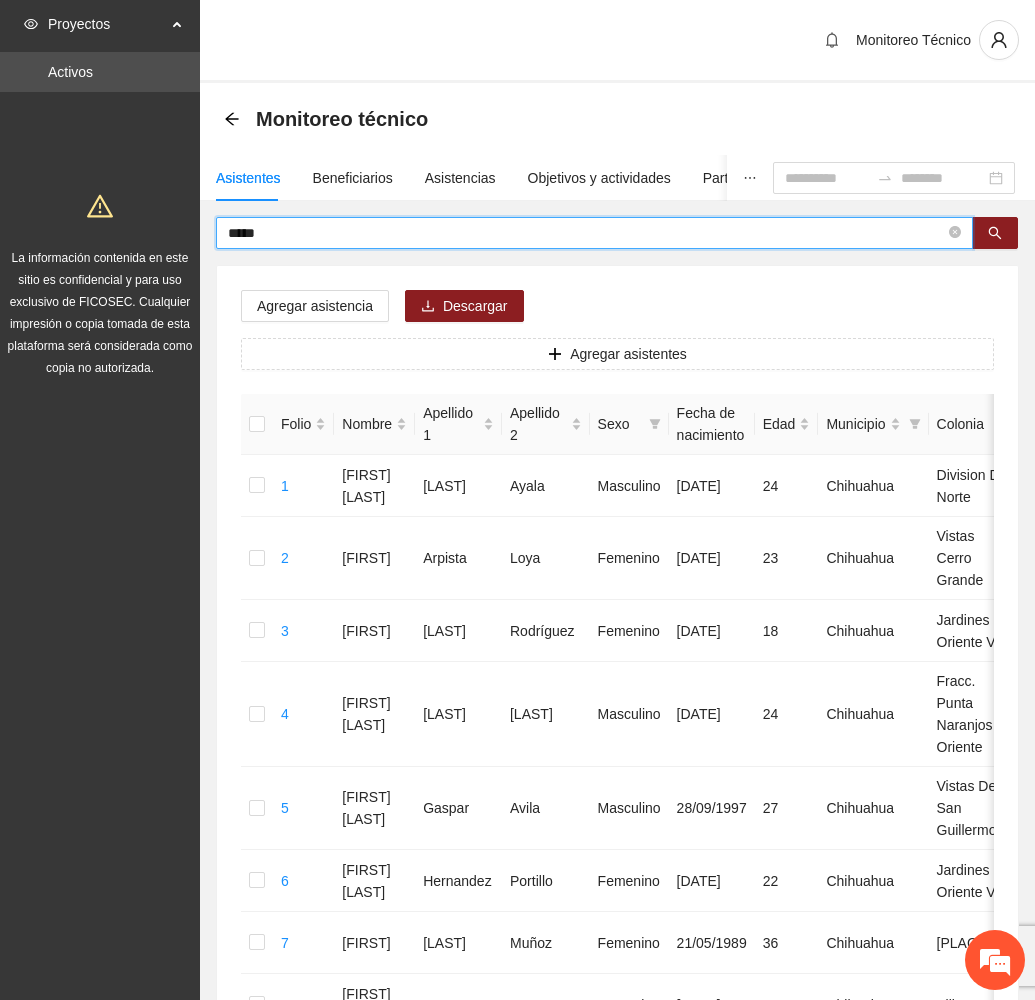 type on "*****" 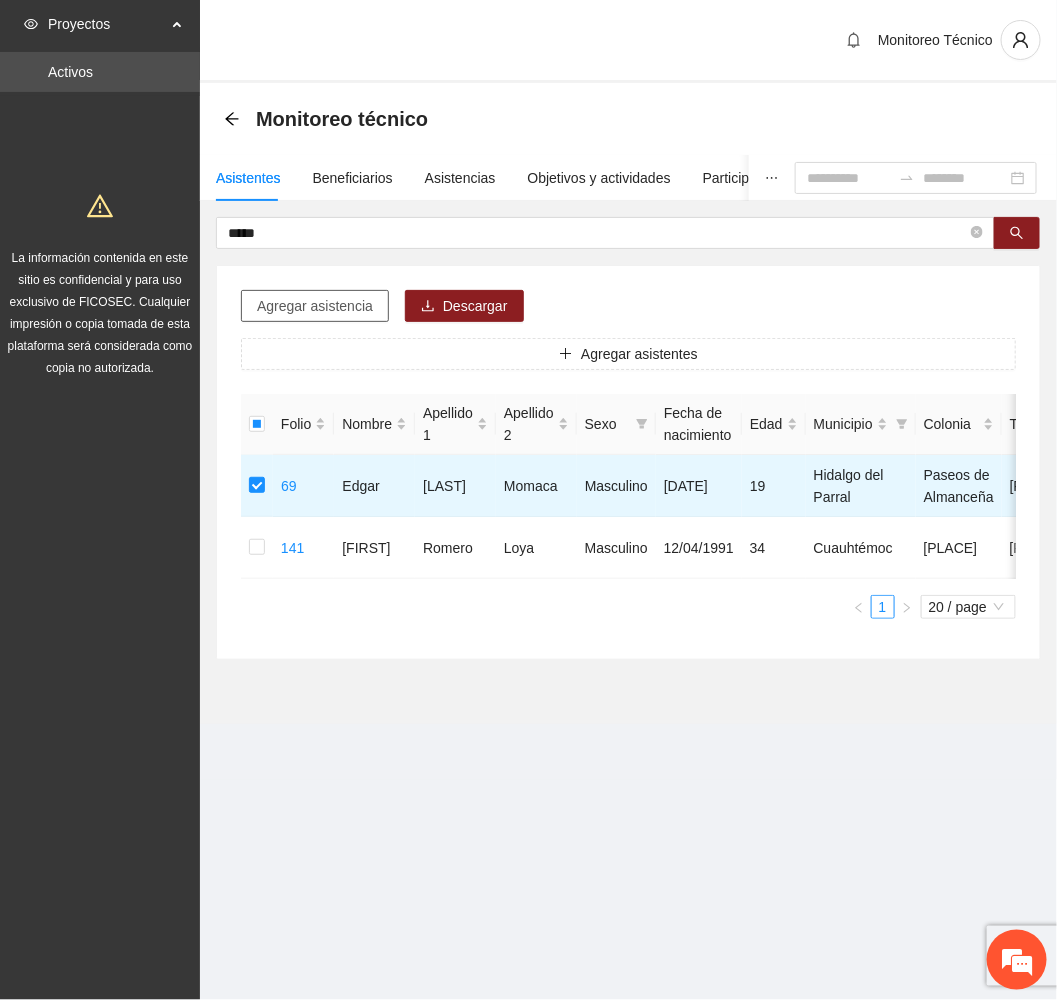 click on "Agregar asistencia" at bounding box center (315, 306) 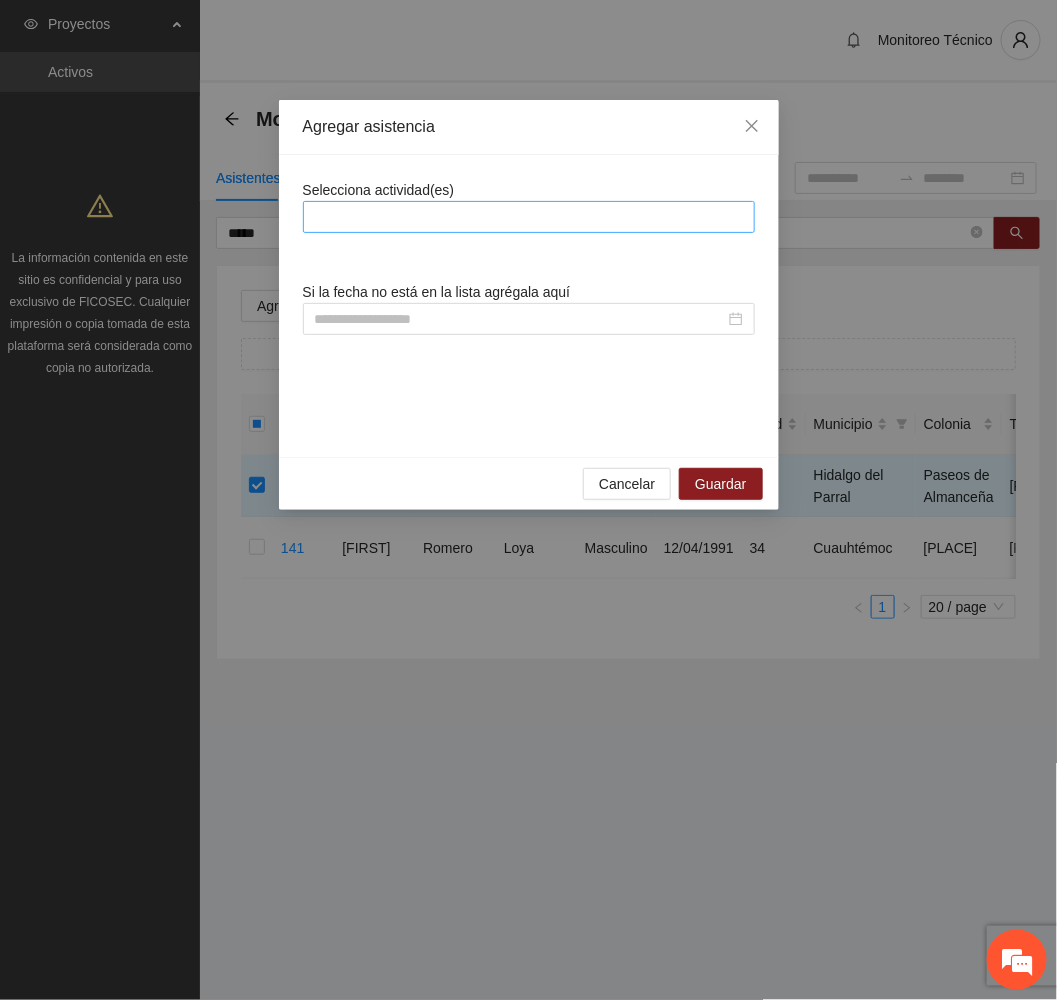 click at bounding box center (529, 217) 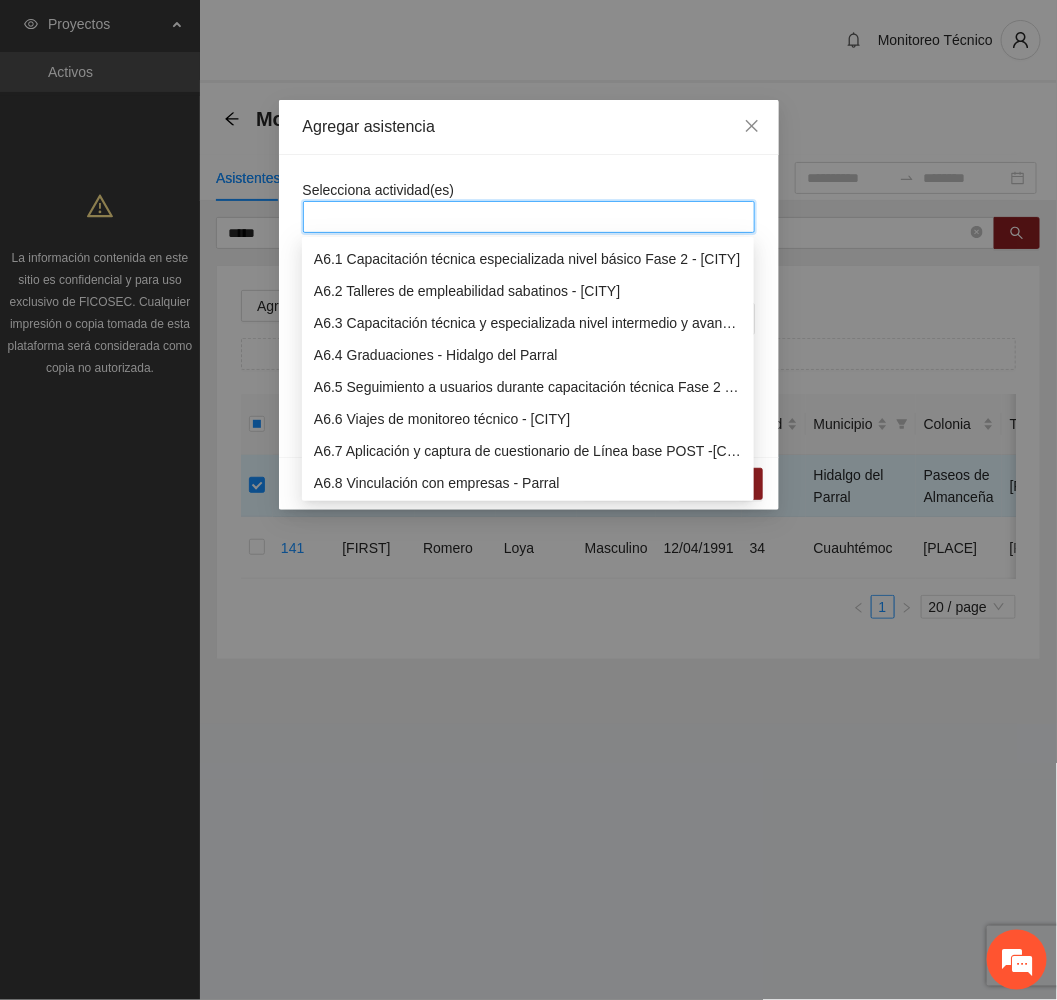 scroll, scrollTop: 1800, scrollLeft: 0, axis: vertical 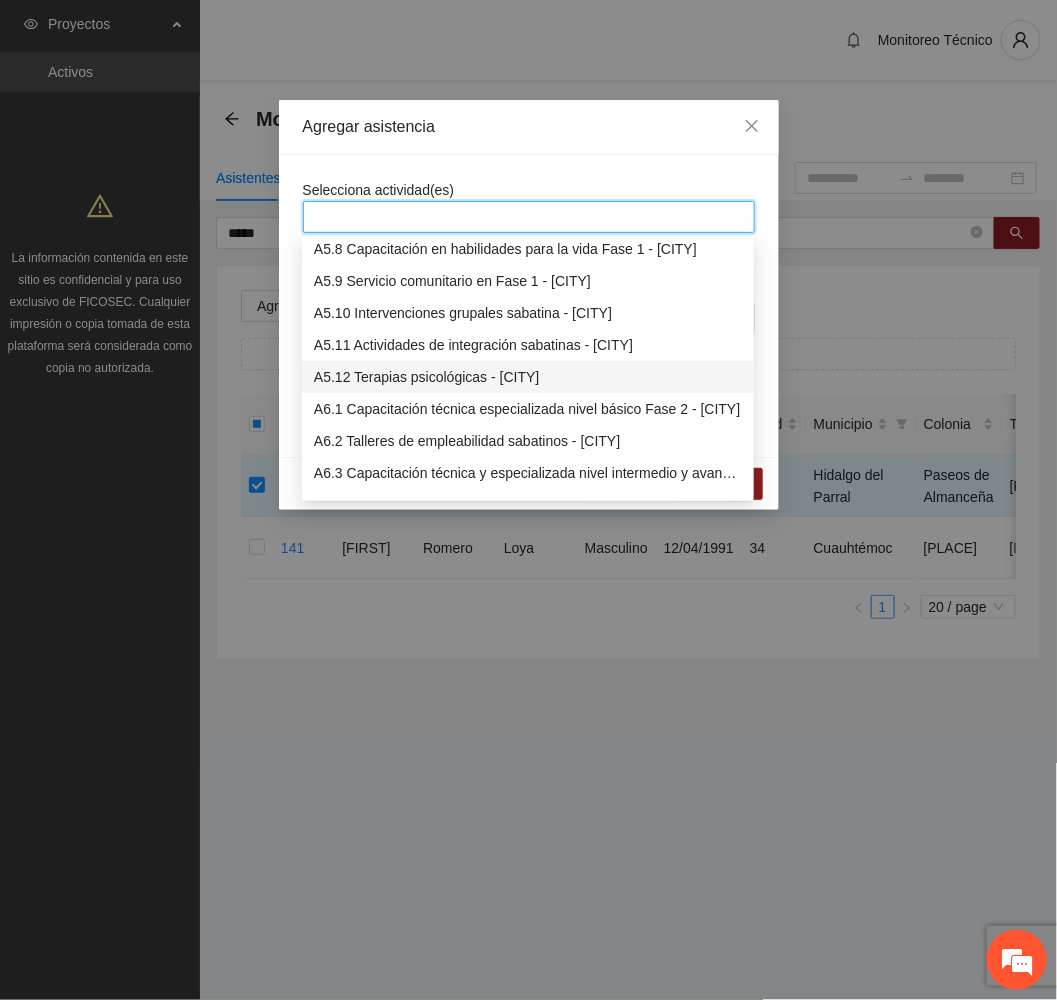 click on "A5.12 Terapias psicológicas - [CITY]" at bounding box center (528, 377) 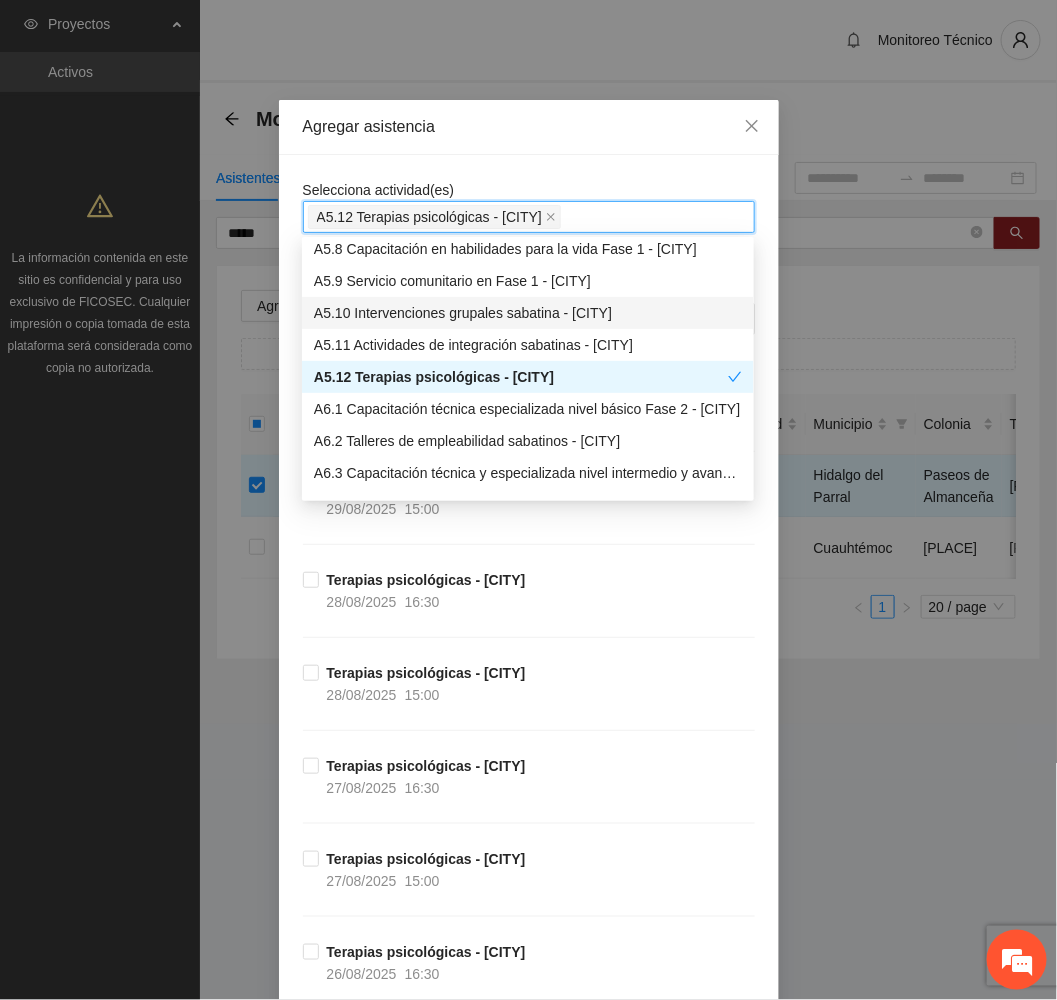 click on "Agregar asistencia" at bounding box center (529, 127) 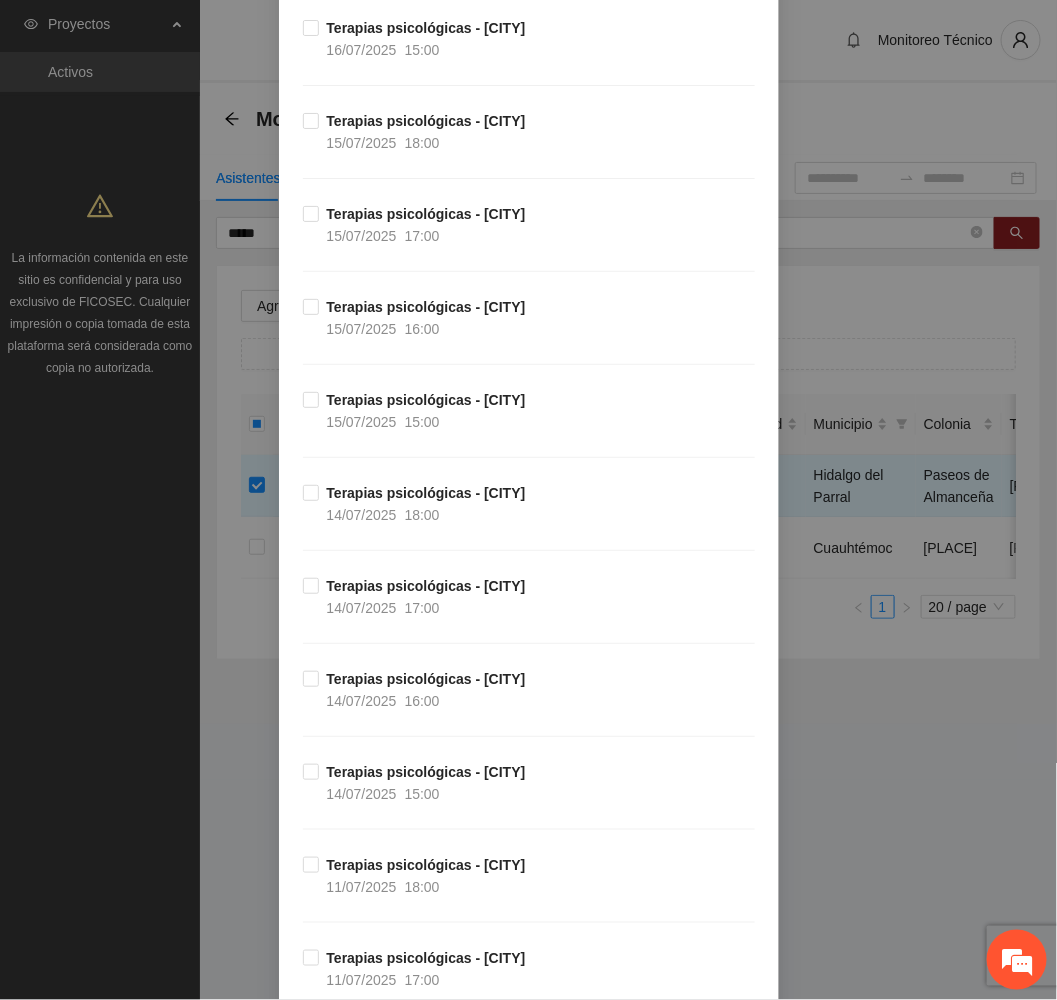 scroll, scrollTop: 7615, scrollLeft: 0, axis: vertical 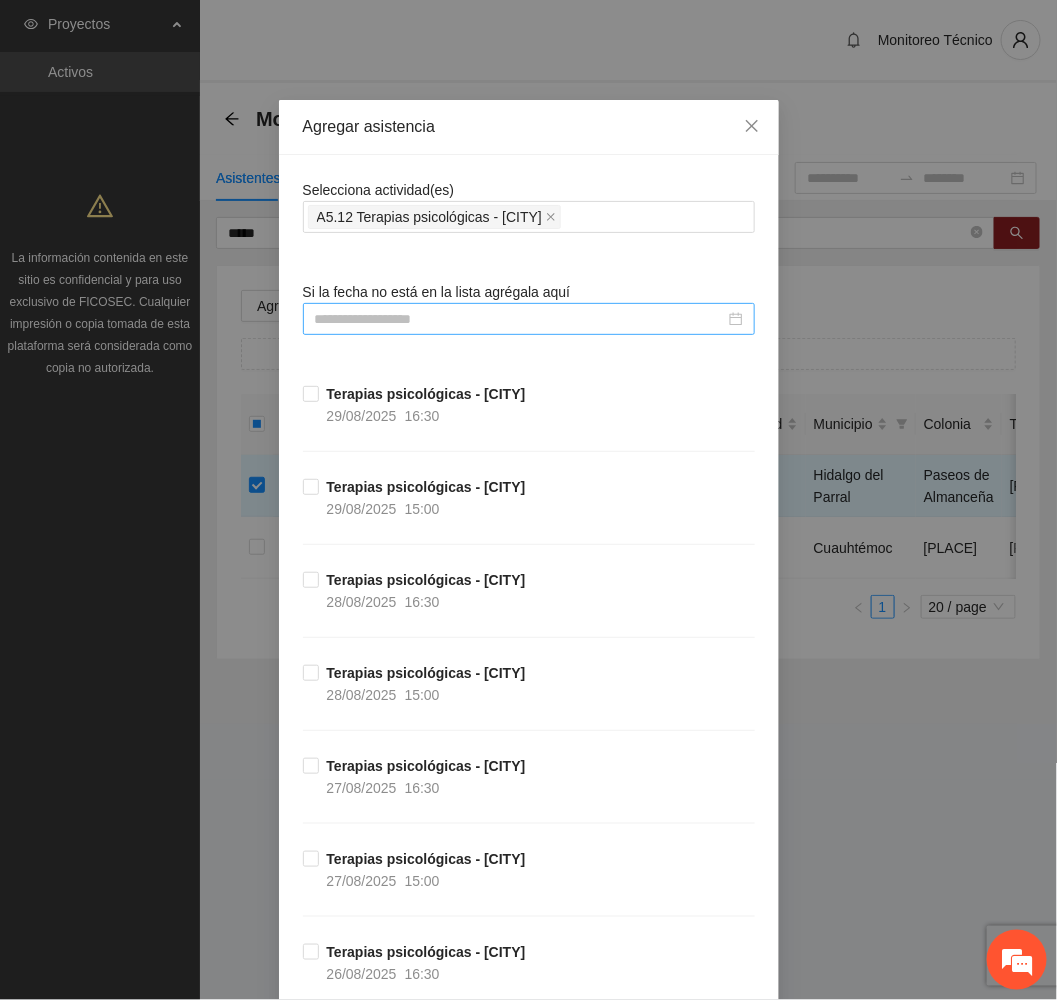 click at bounding box center (520, 319) 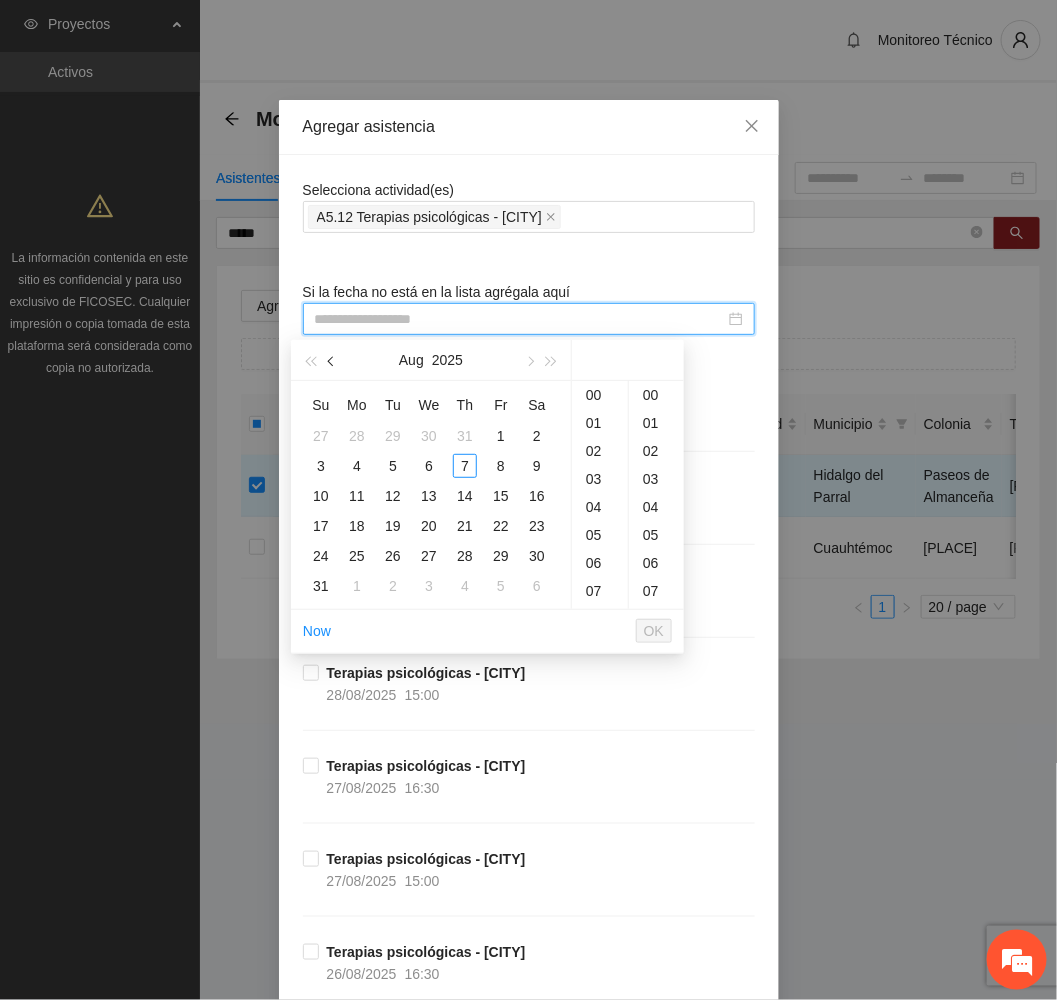 click at bounding box center (332, 360) 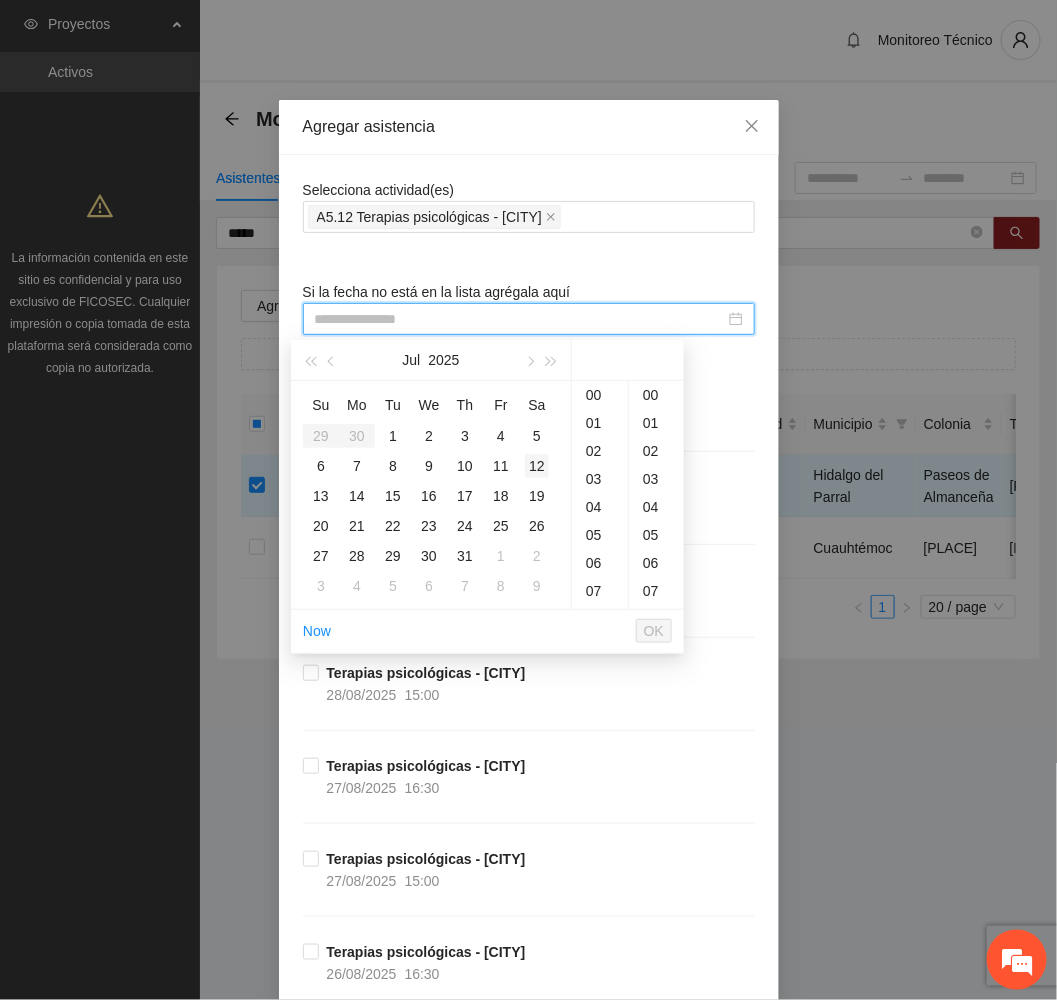 click on "12" at bounding box center (537, 466) 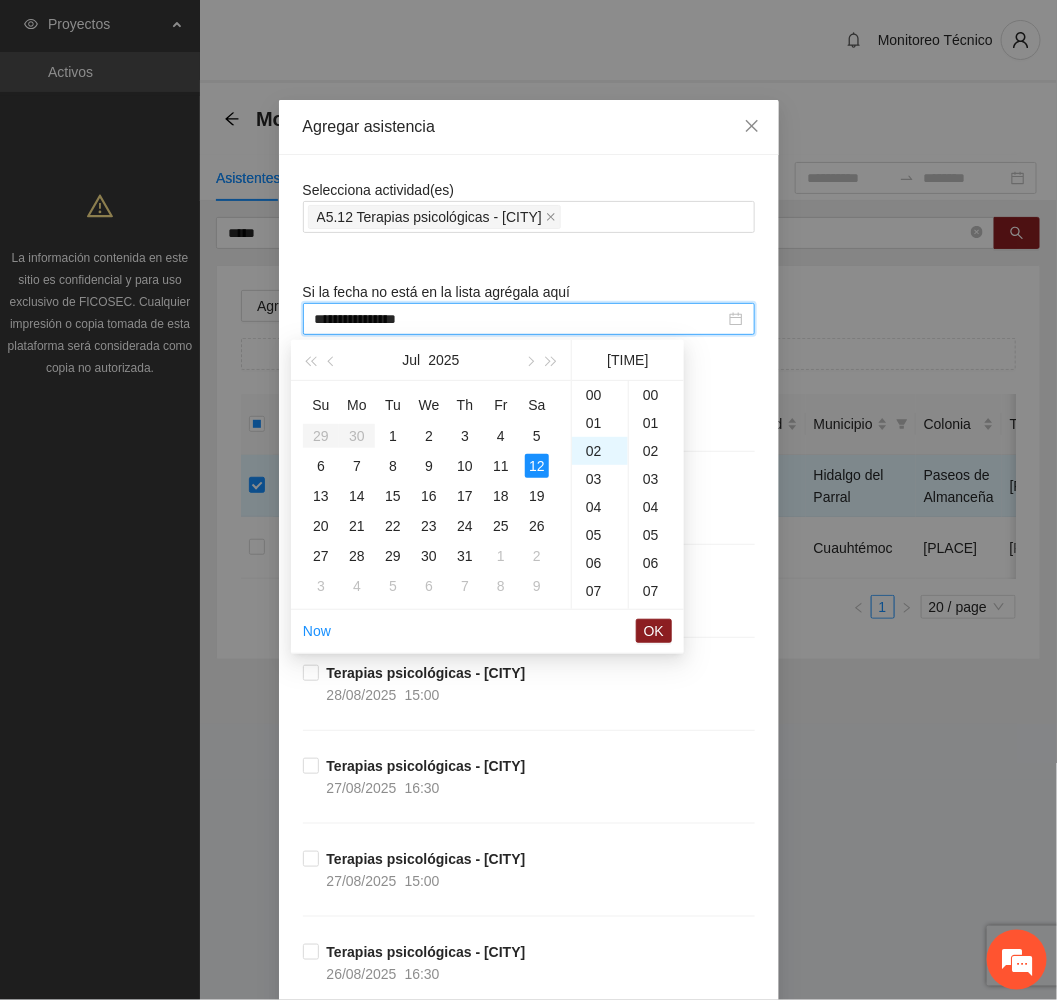 scroll, scrollTop: 55, scrollLeft: 0, axis: vertical 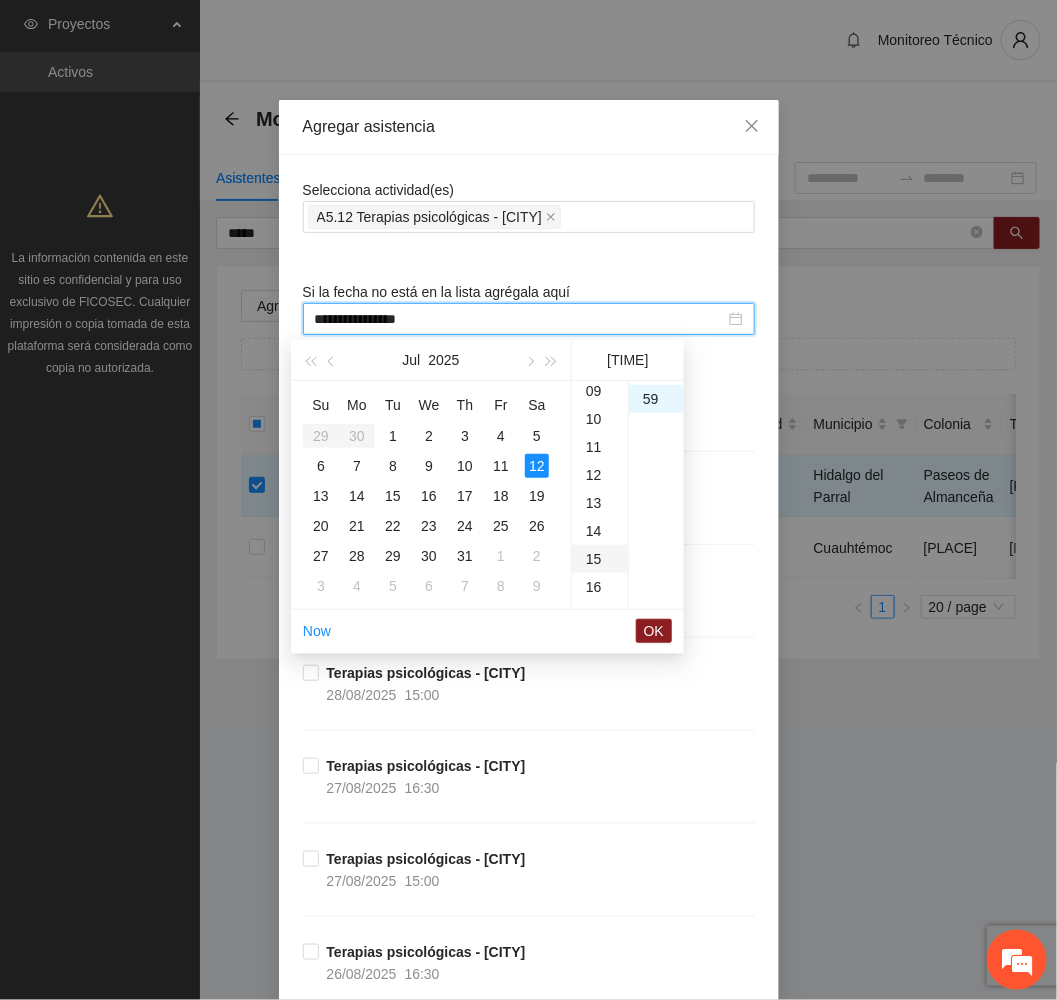 click on "15" at bounding box center (600, 559) 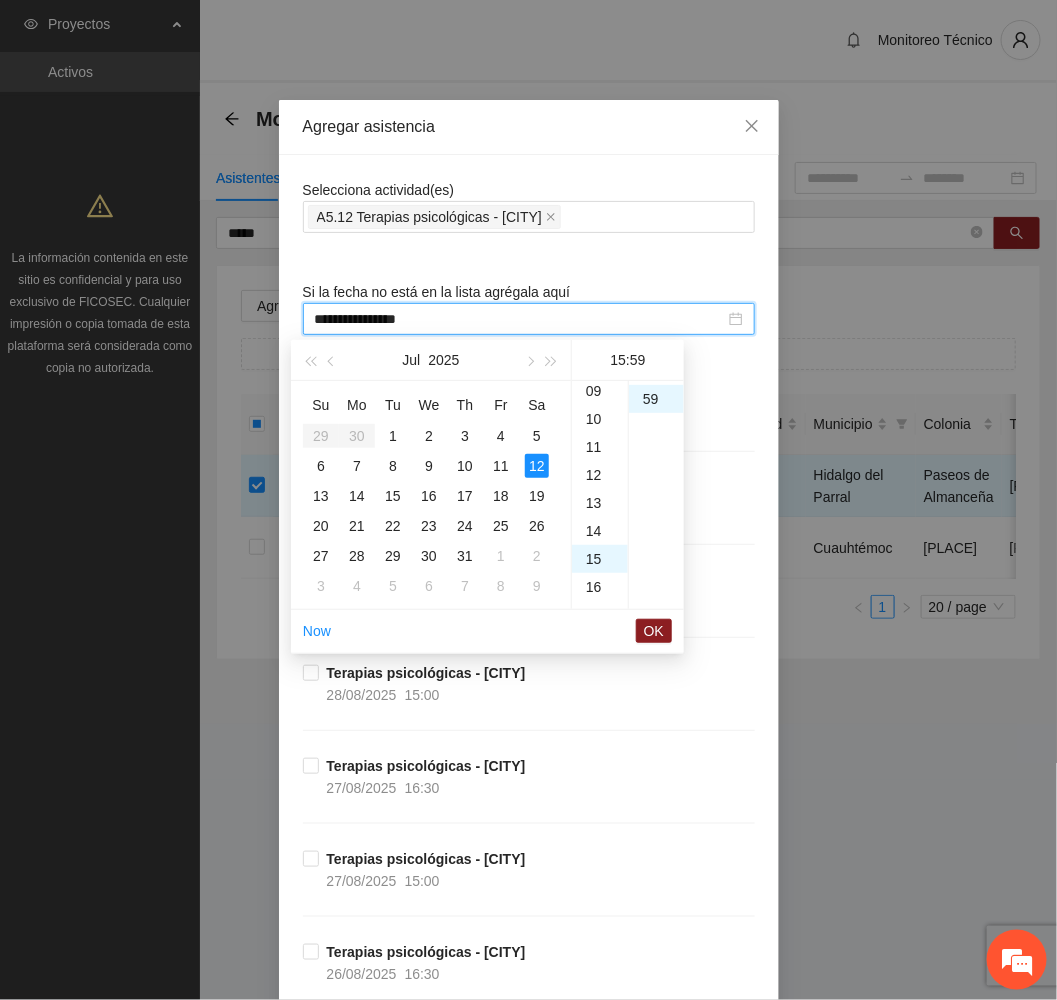 scroll, scrollTop: 420, scrollLeft: 0, axis: vertical 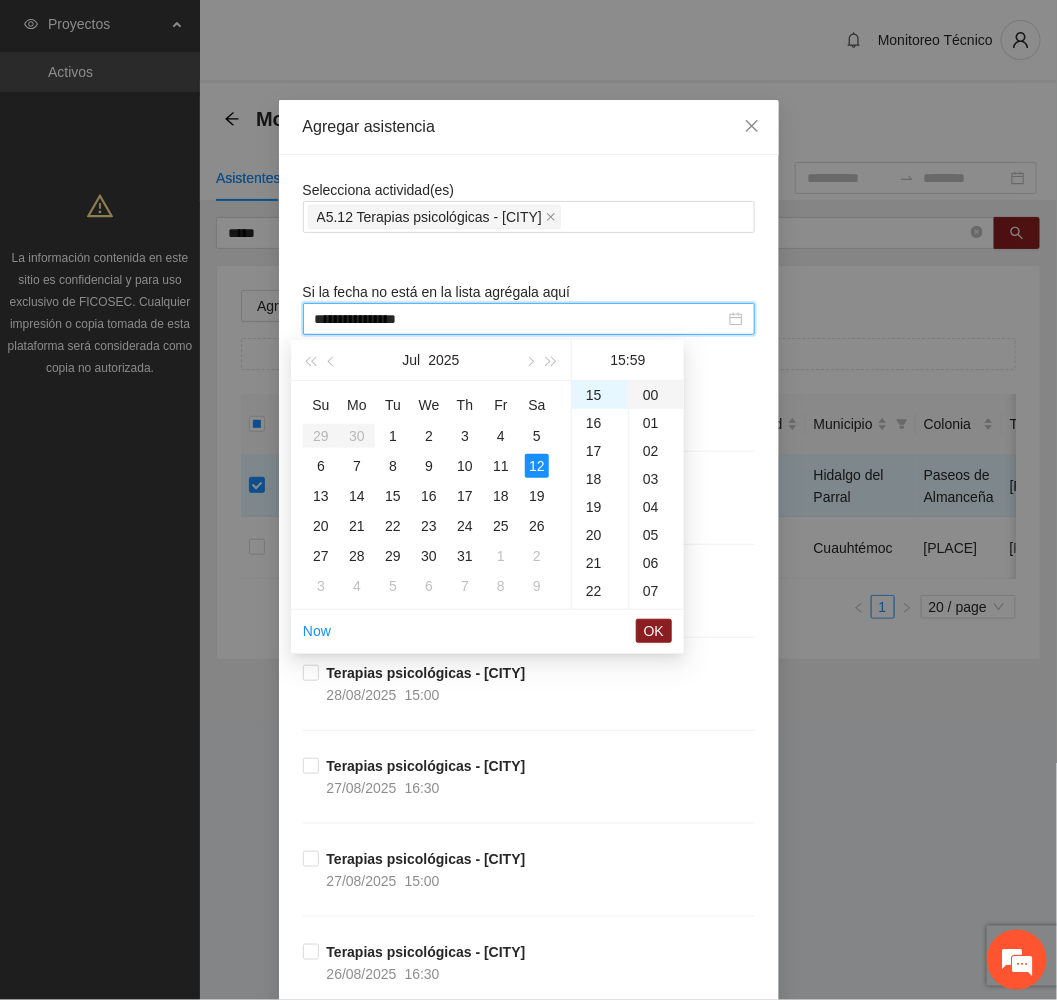 click on "00" at bounding box center (656, 395) 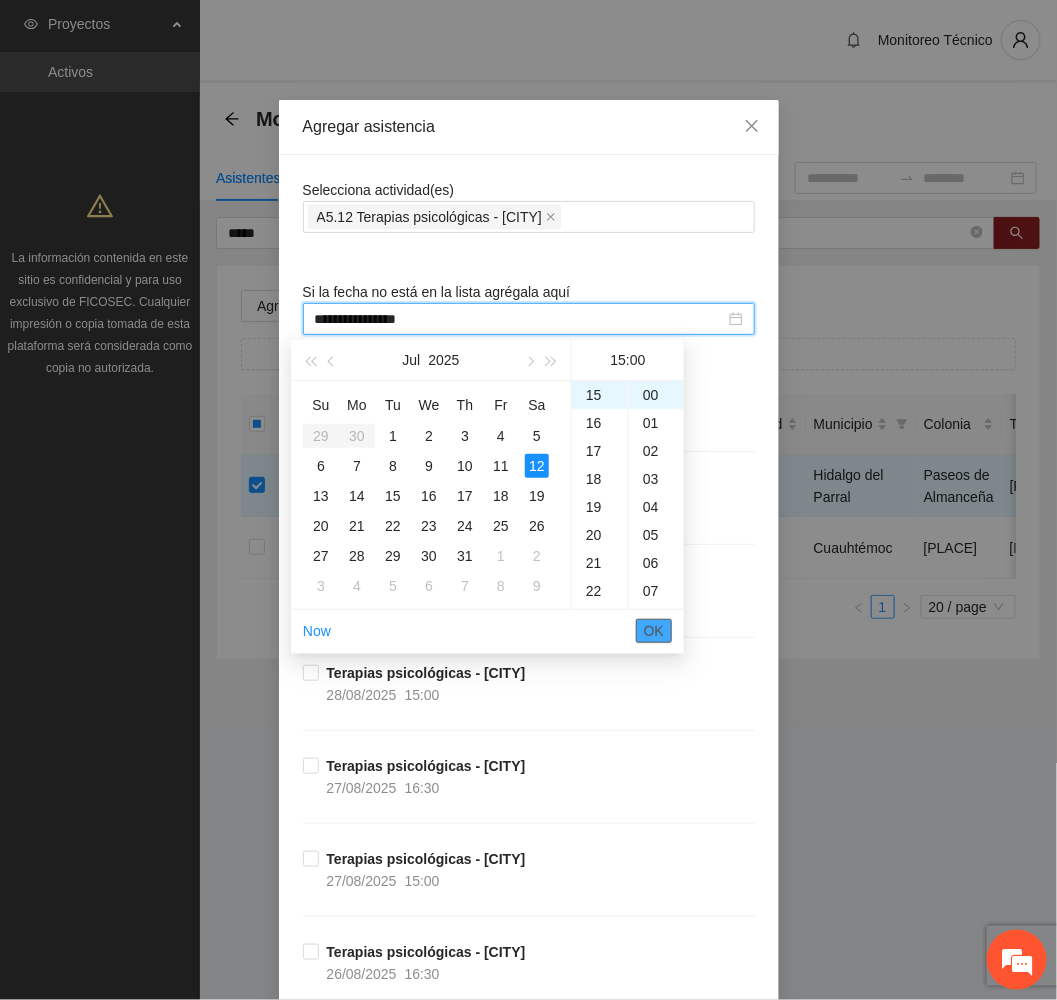 click on "OK" at bounding box center [654, 631] 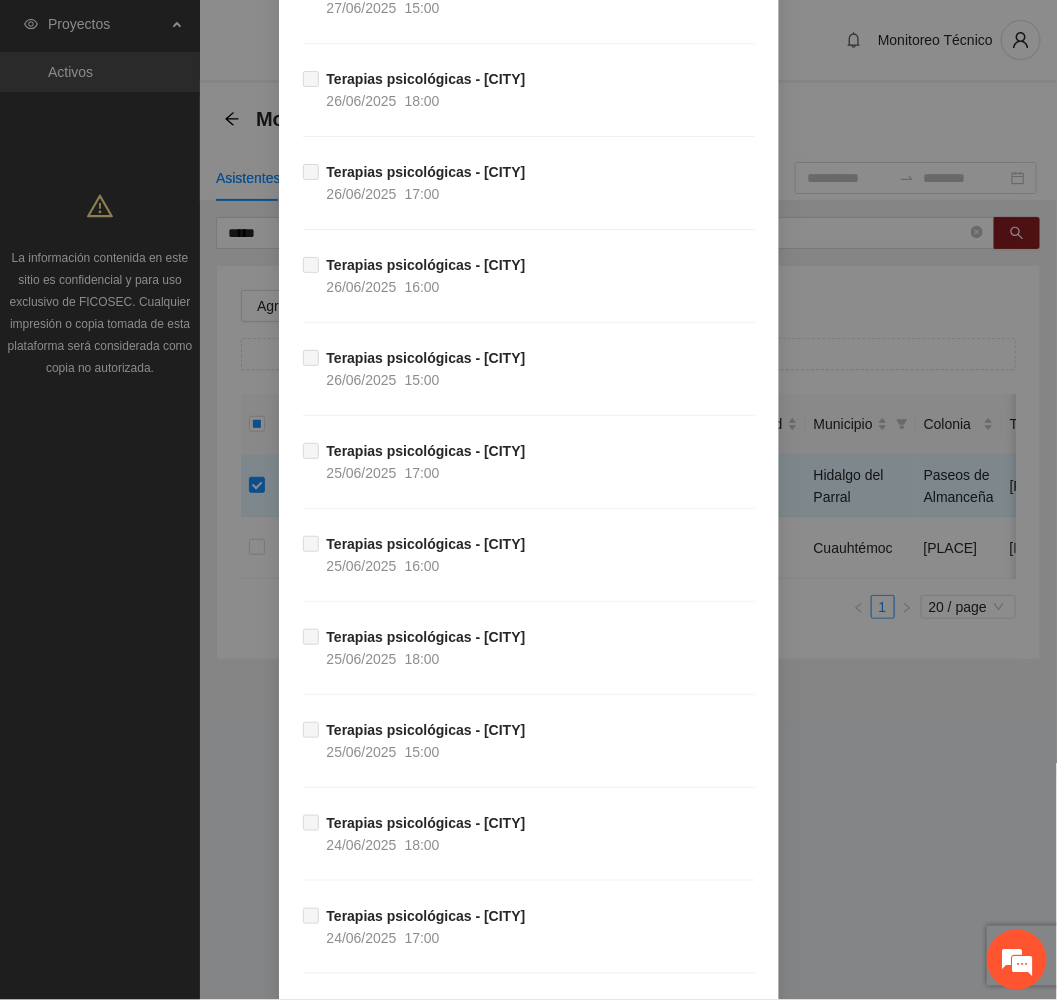 scroll, scrollTop: 13929, scrollLeft: 0, axis: vertical 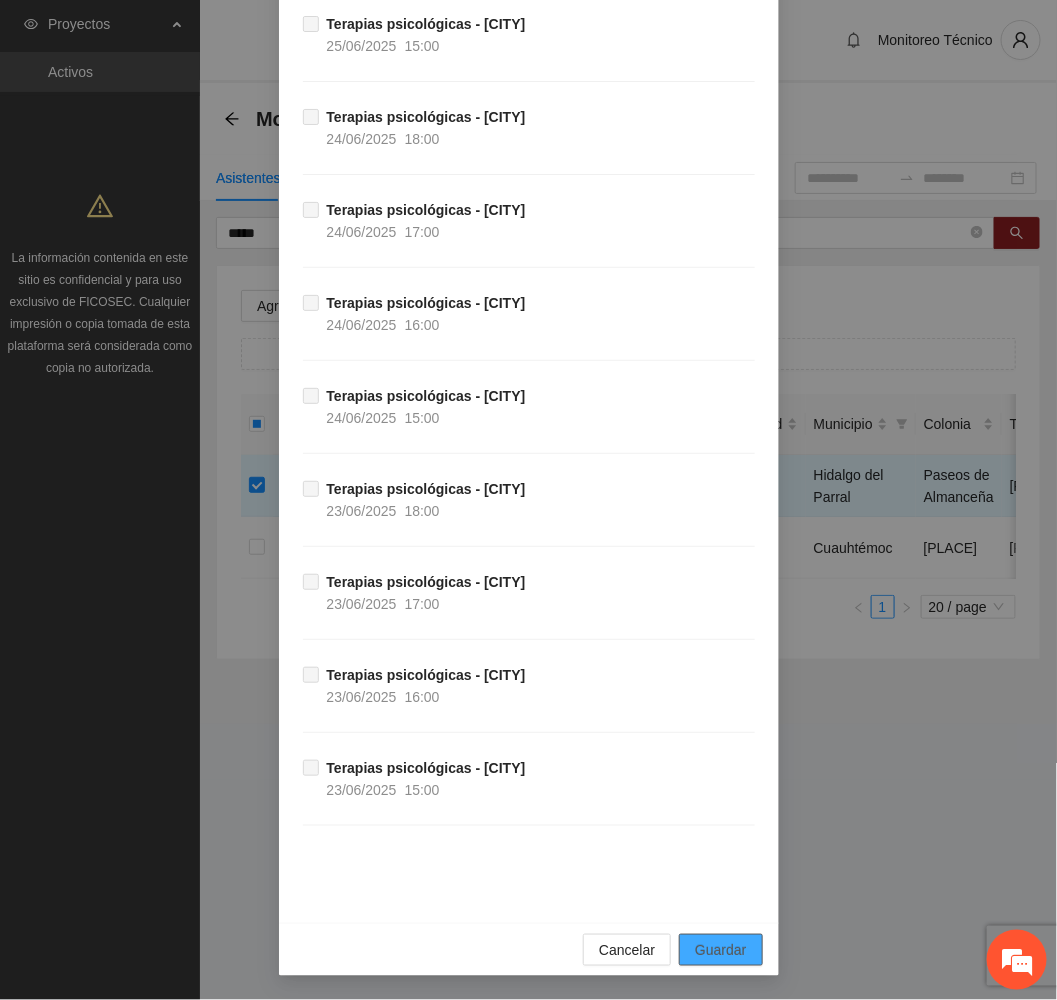 drag, startPoint x: 721, startPoint y: 948, endPoint x: 658, endPoint y: 955, distance: 63.387695 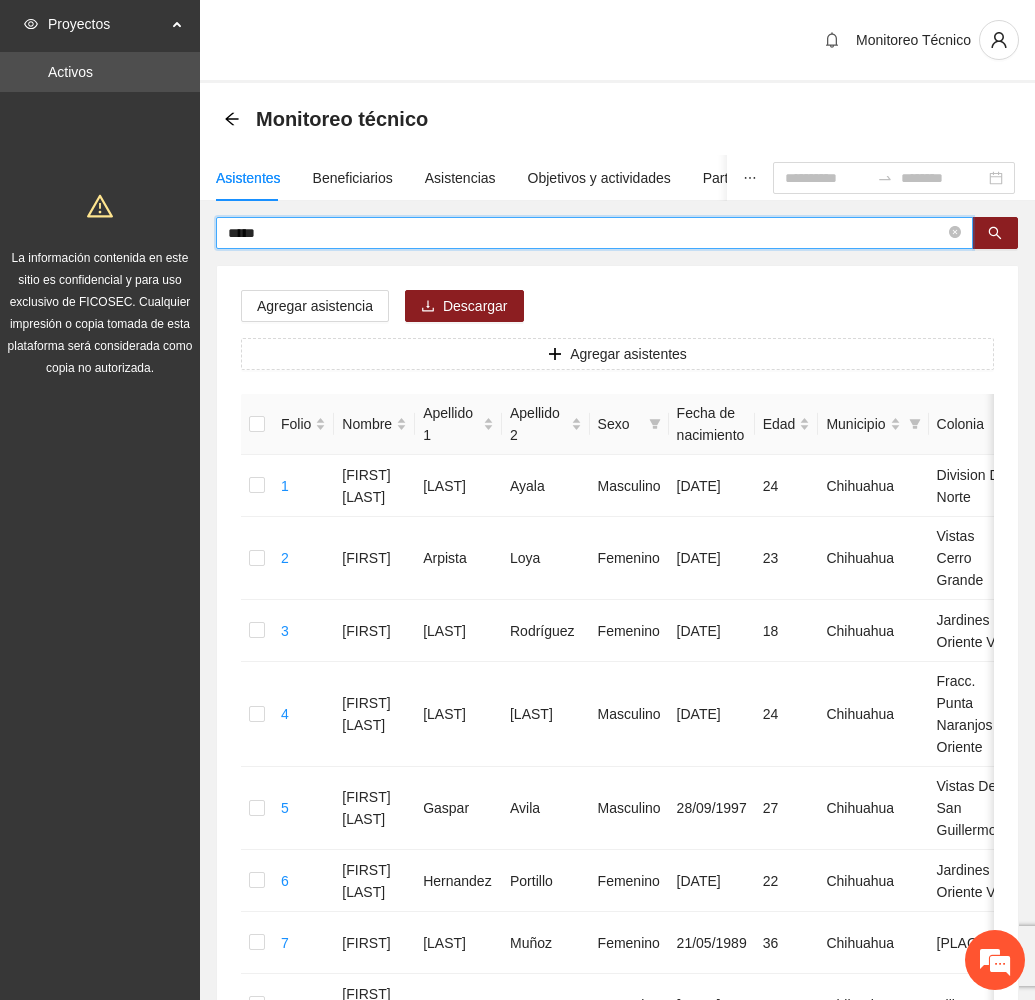 drag, startPoint x: 289, startPoint y: 235, endPoint x: -9, endPoint y: 220, distance: 298.3773 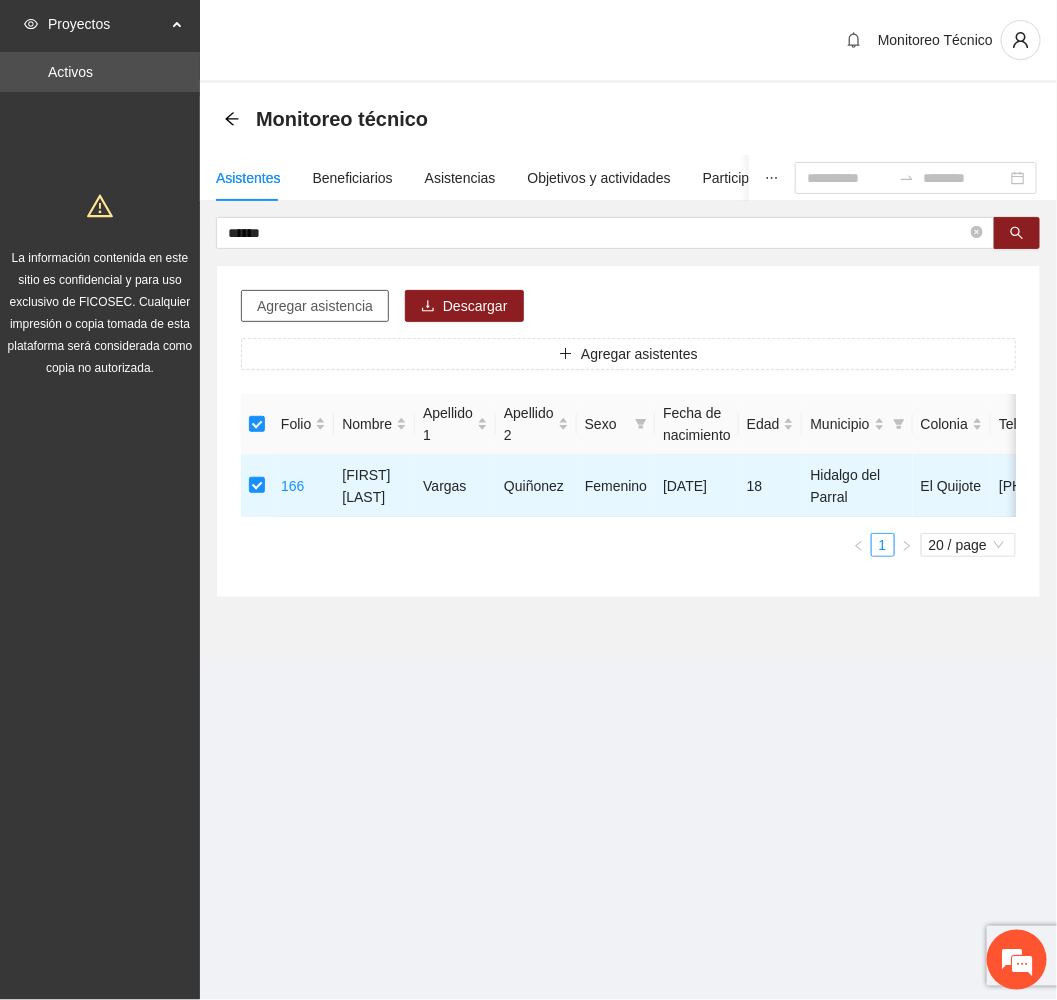 click on "Agregar asistencia" at bounding box center (315, 306) 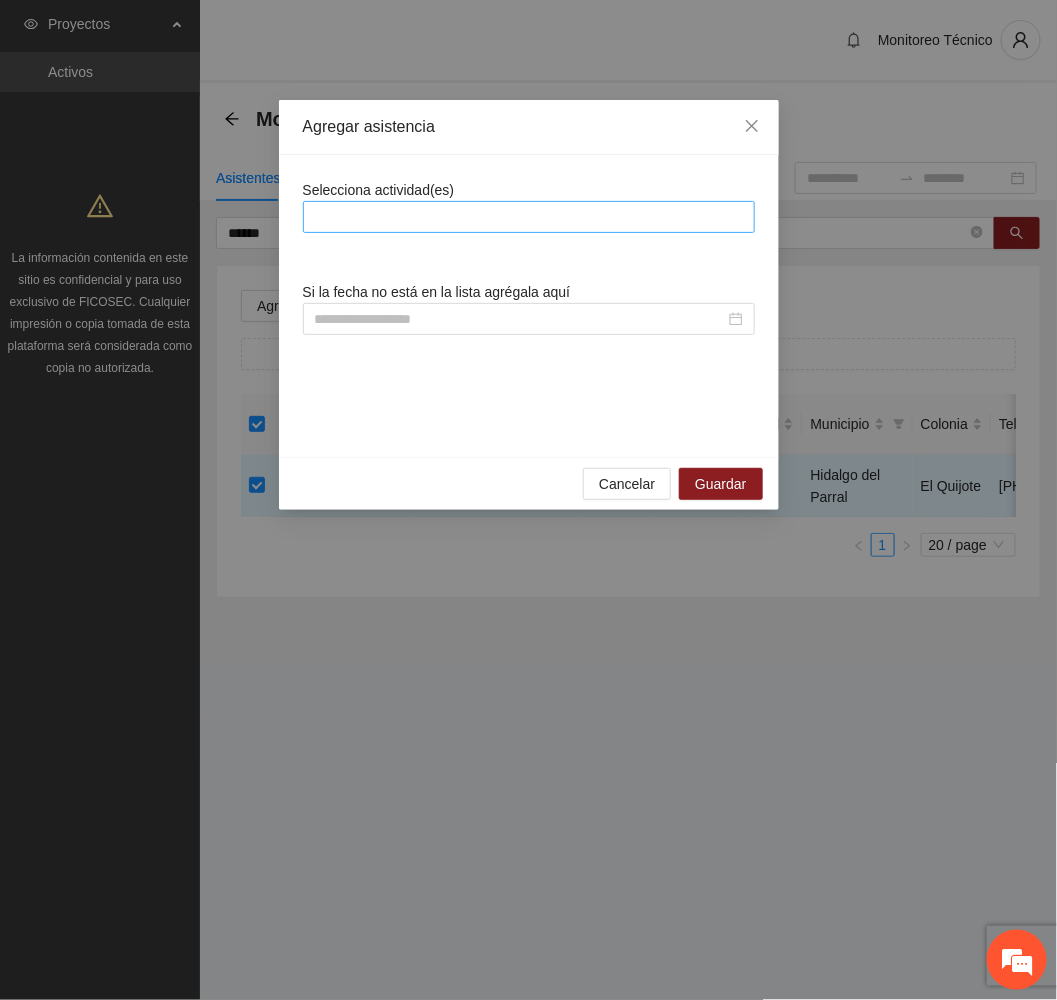 click at bounding box center [529, 217] 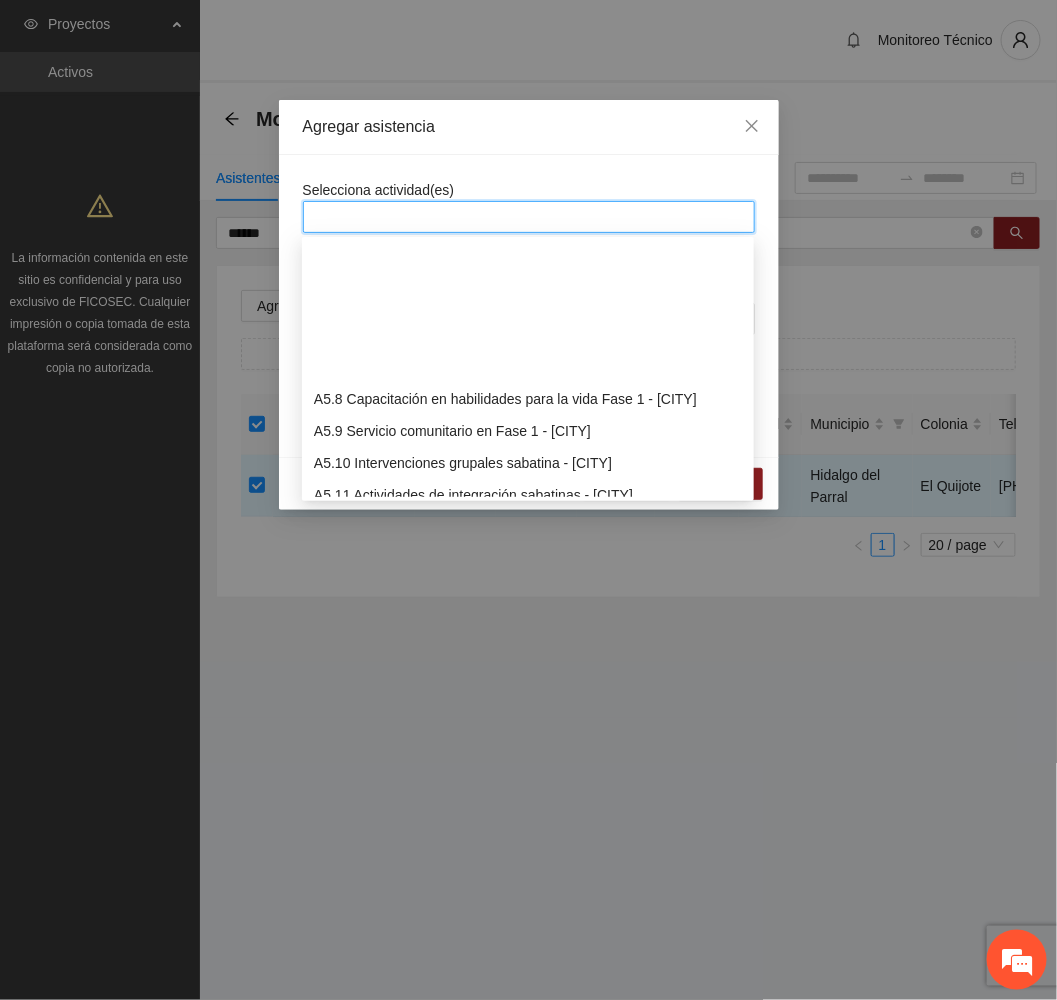 scroll, scrollTop: 1800, scrollLeft: 0, axis: vertical 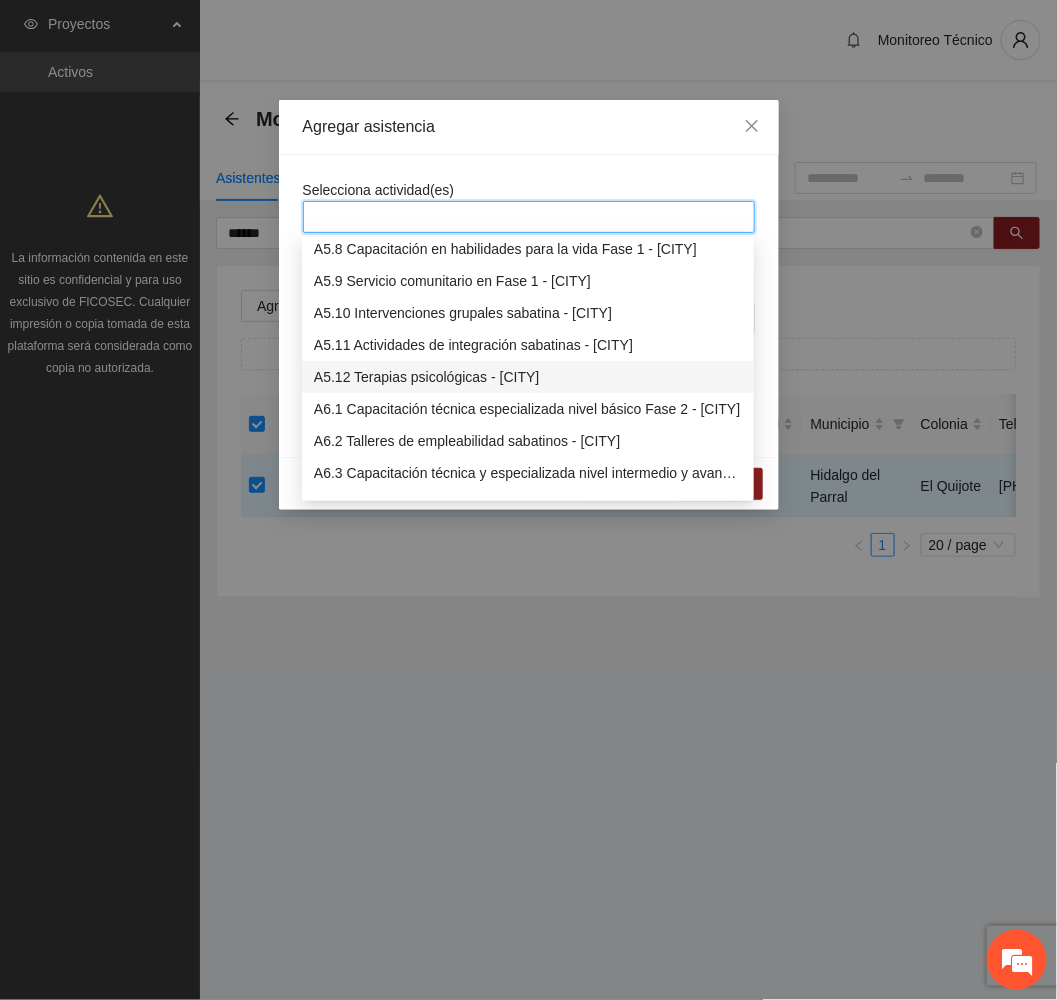 click on "A5.12 Terapias psicológicas - [CITY]" at bounding box center [528, 377] 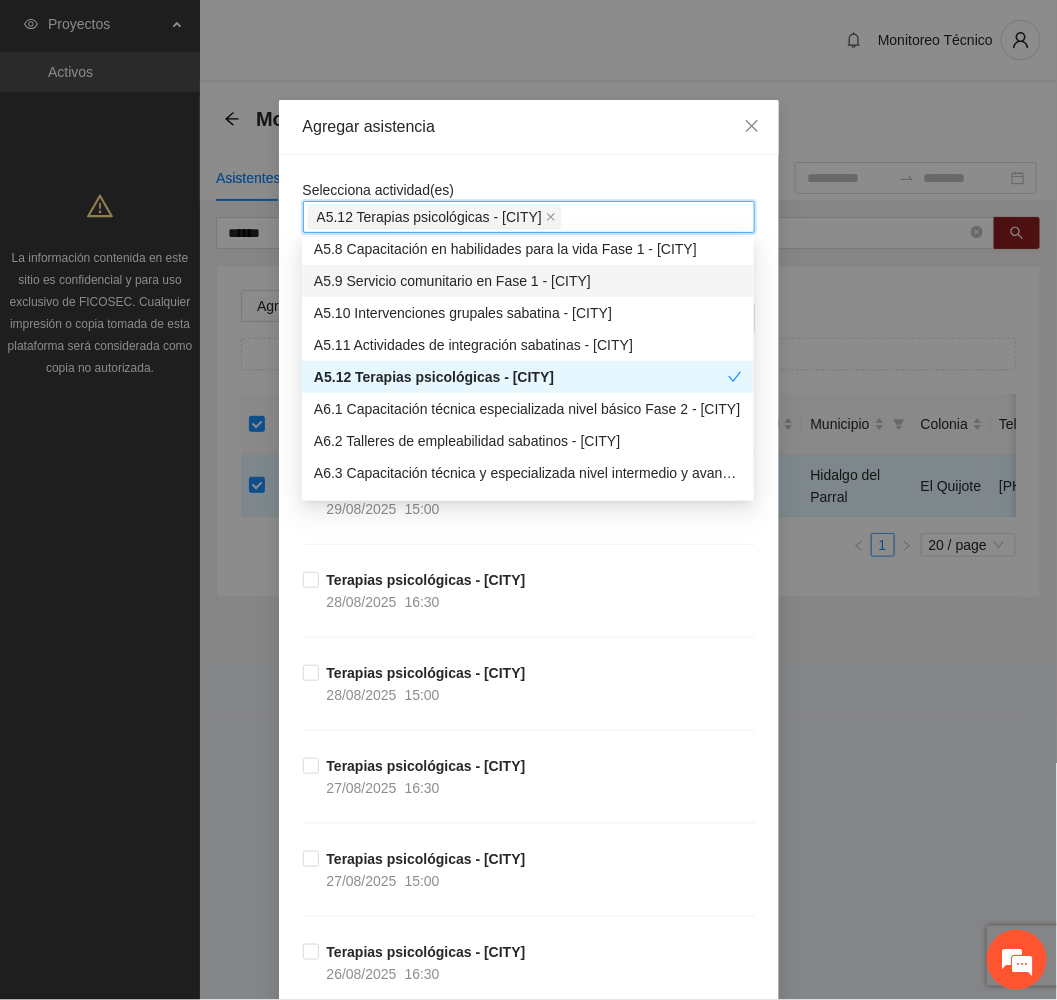click on "Agregar asistencia" at bounding box center [529, 127] 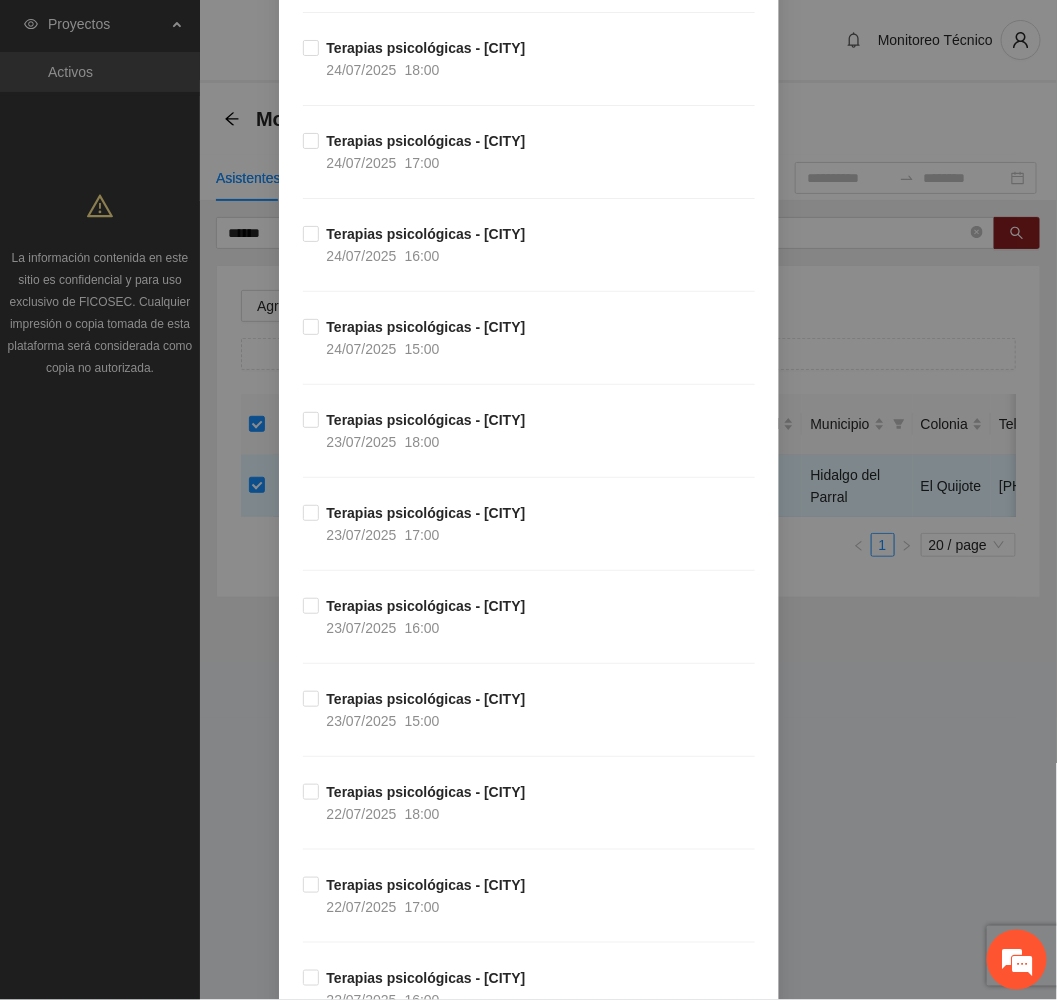 scroll, scrollTop: 6621, scrollLeft: 0, axis: vertical 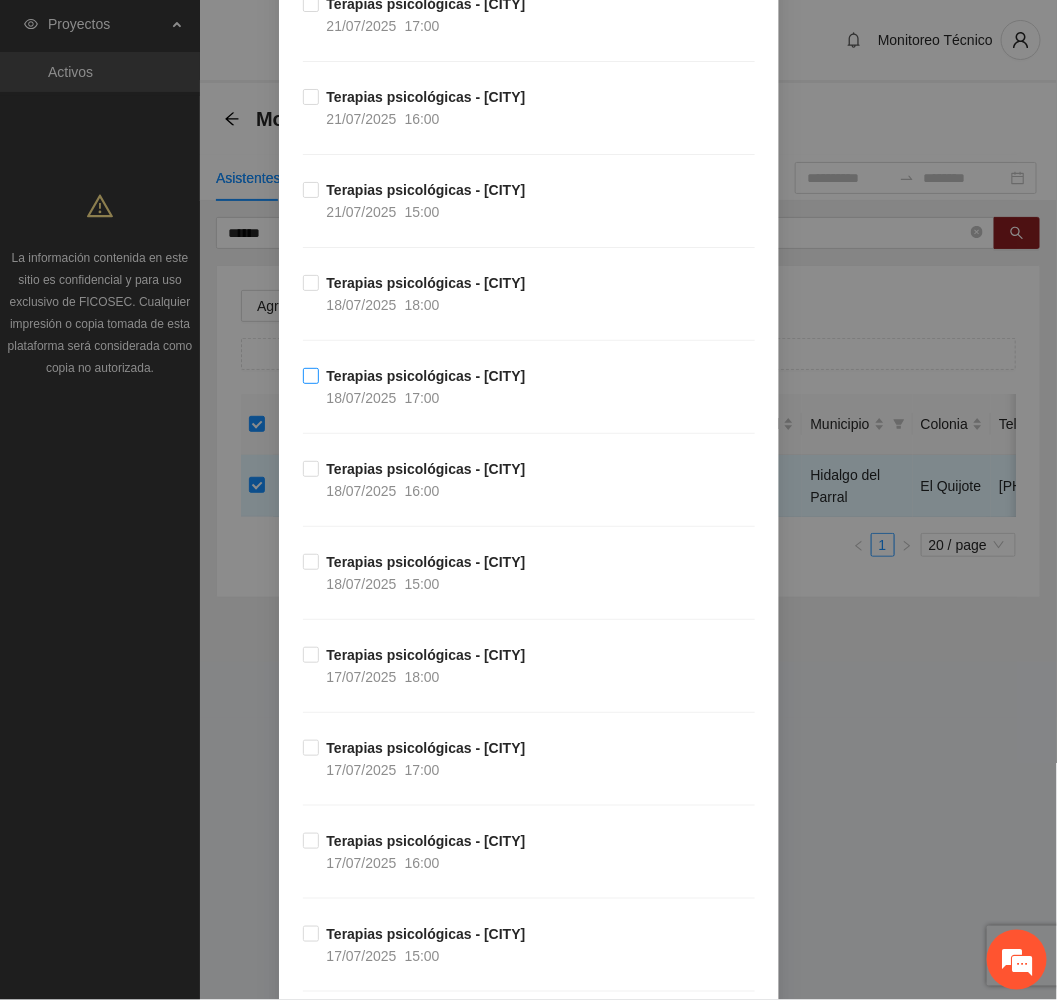 click on "17:00" at bounding box center [422, 398] 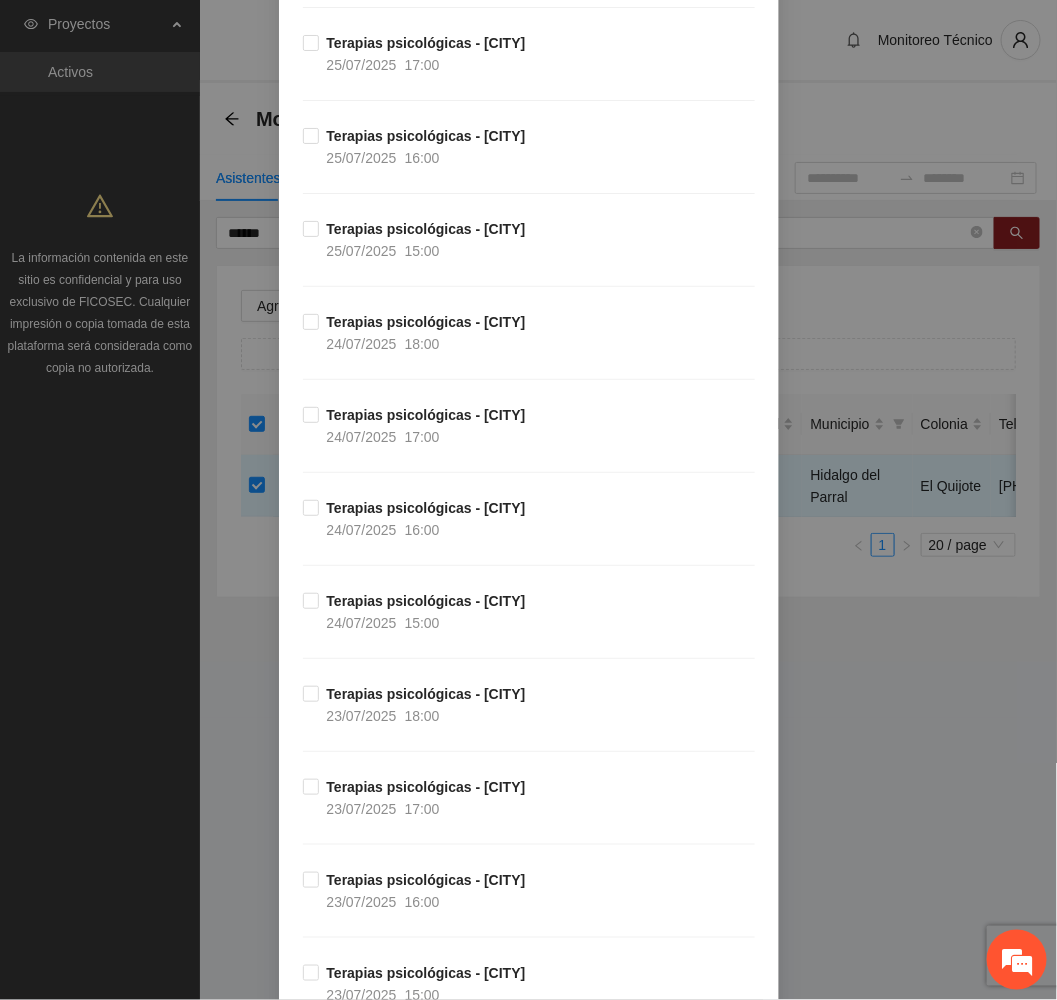 scroll, scrollTop: 4971, scrollLeft: 0, axis: vertical 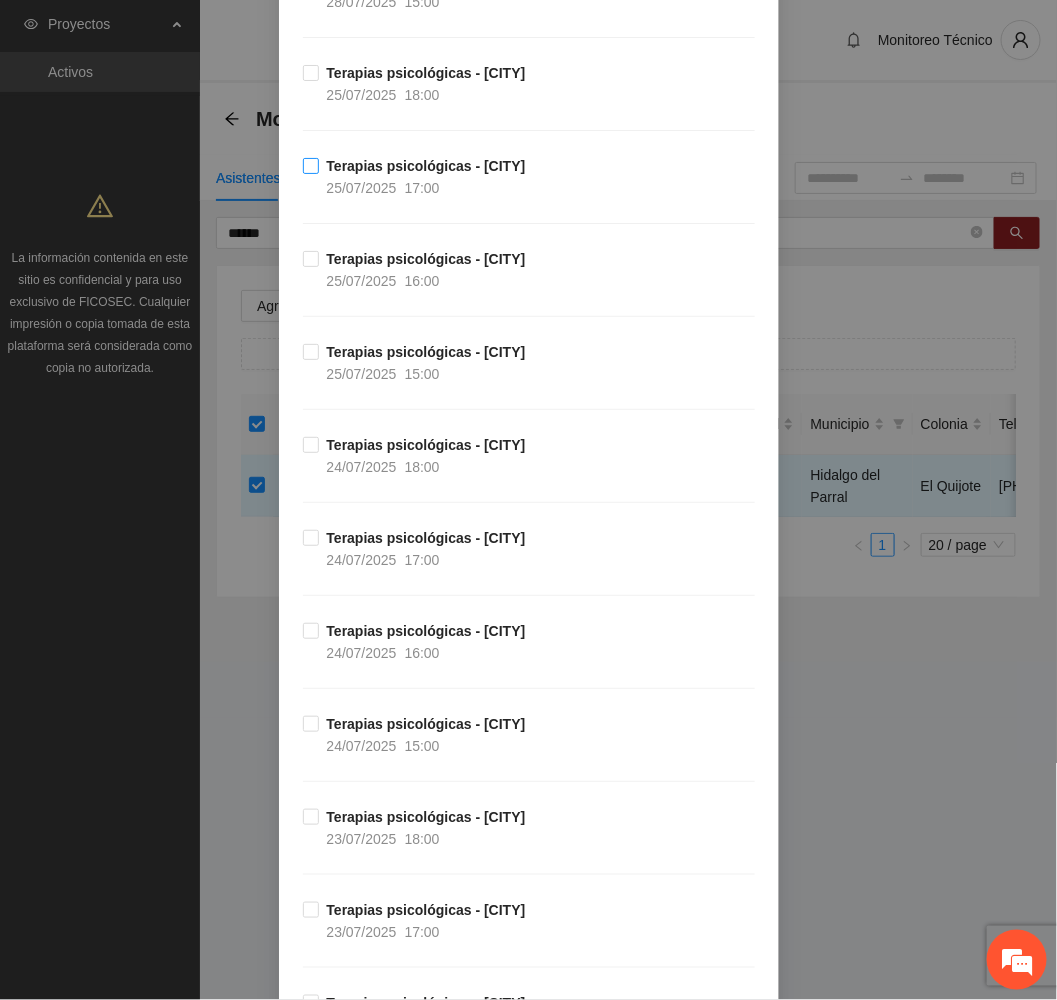 click on "17:00" at bounding box center [422, 188] 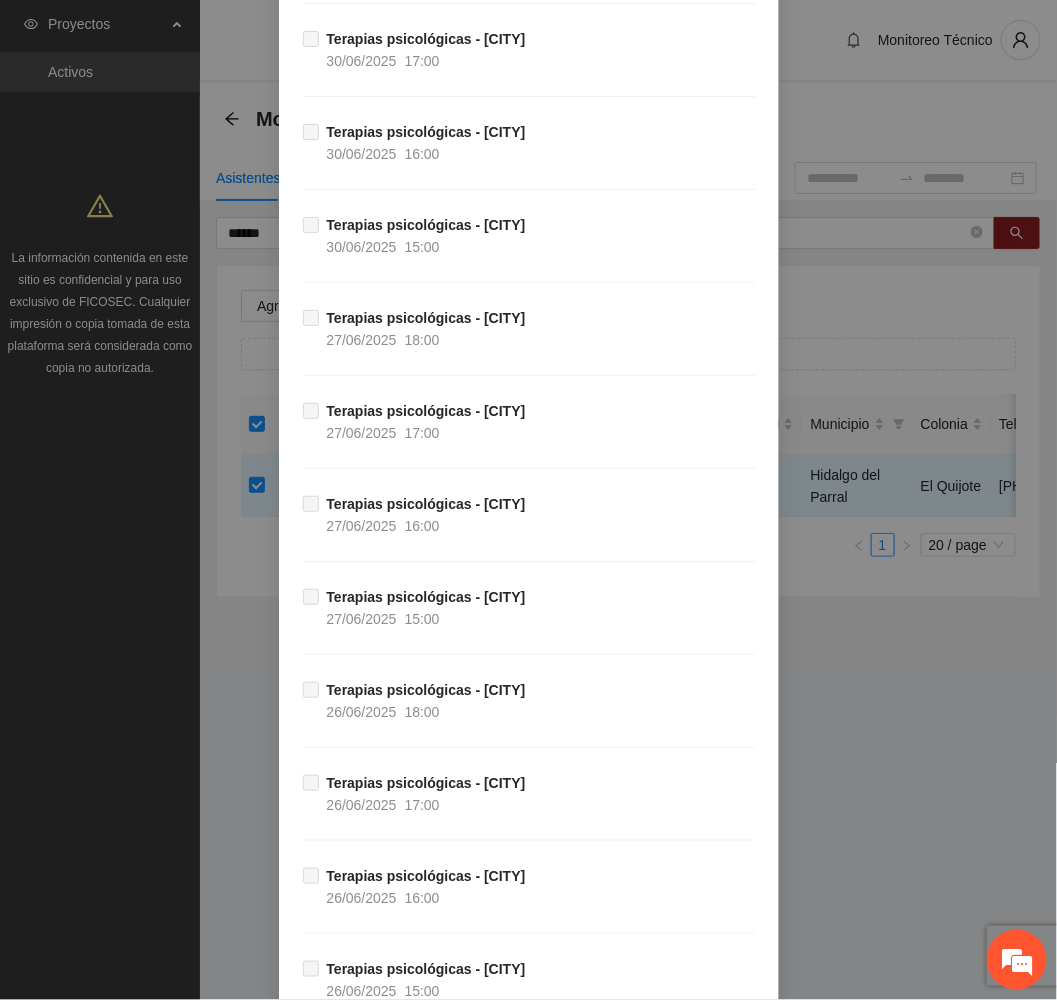 scroll, scrollTop: 13929, scrollLeft: 0, axis: vertical 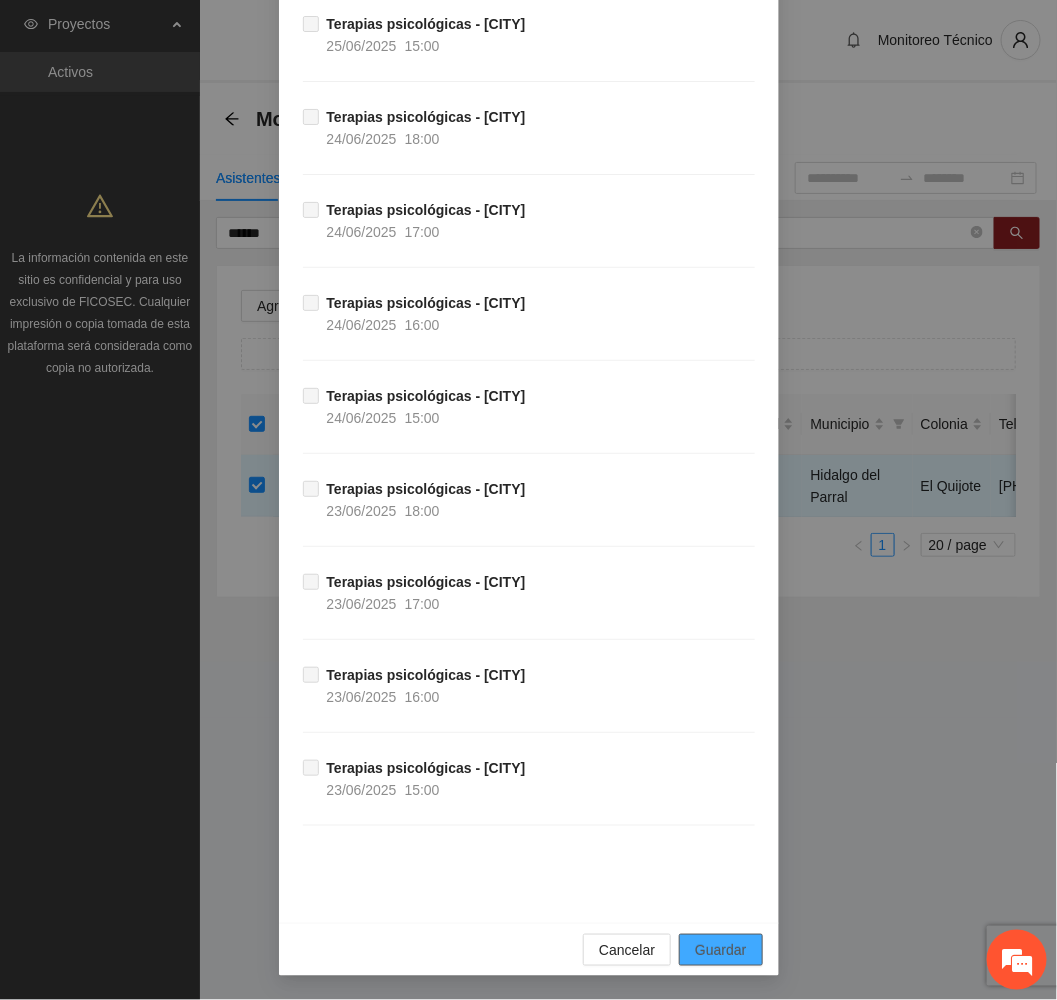 click on "Guardar" at bounding box center [720, 950] 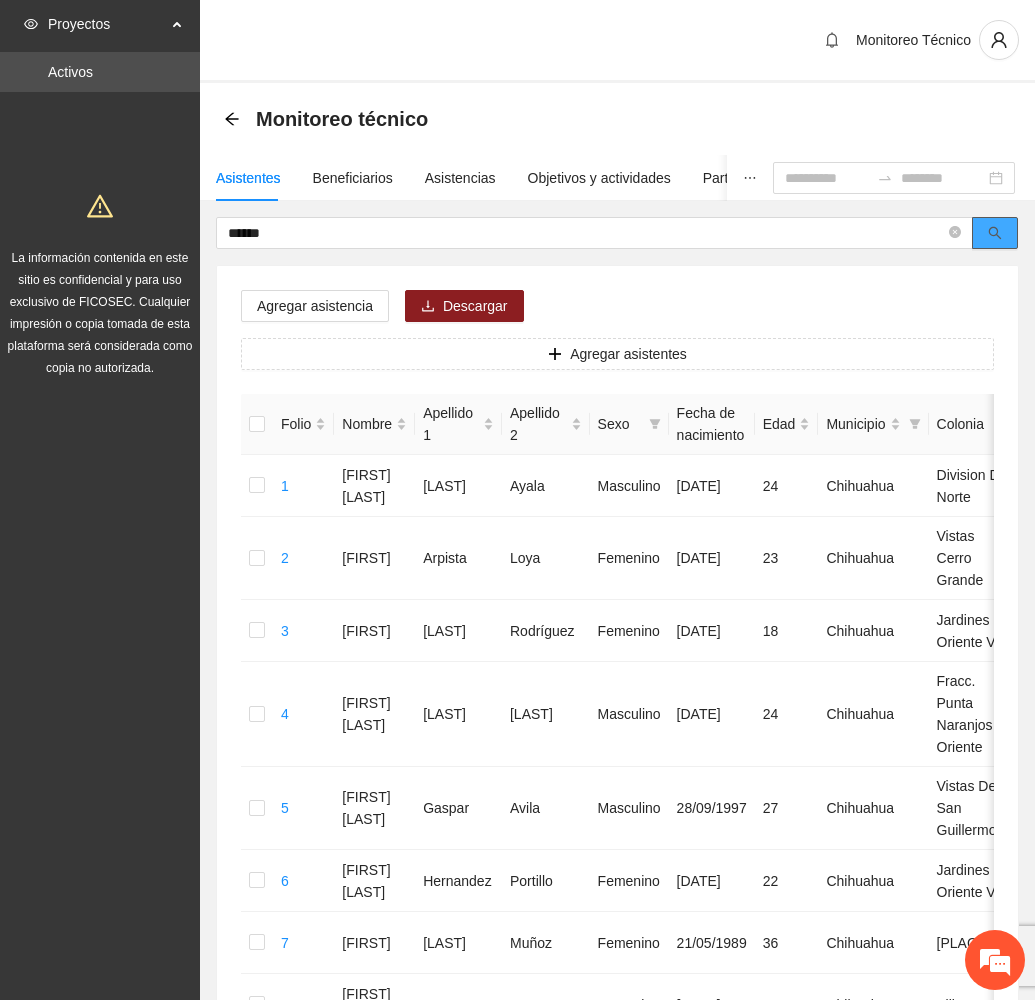 click 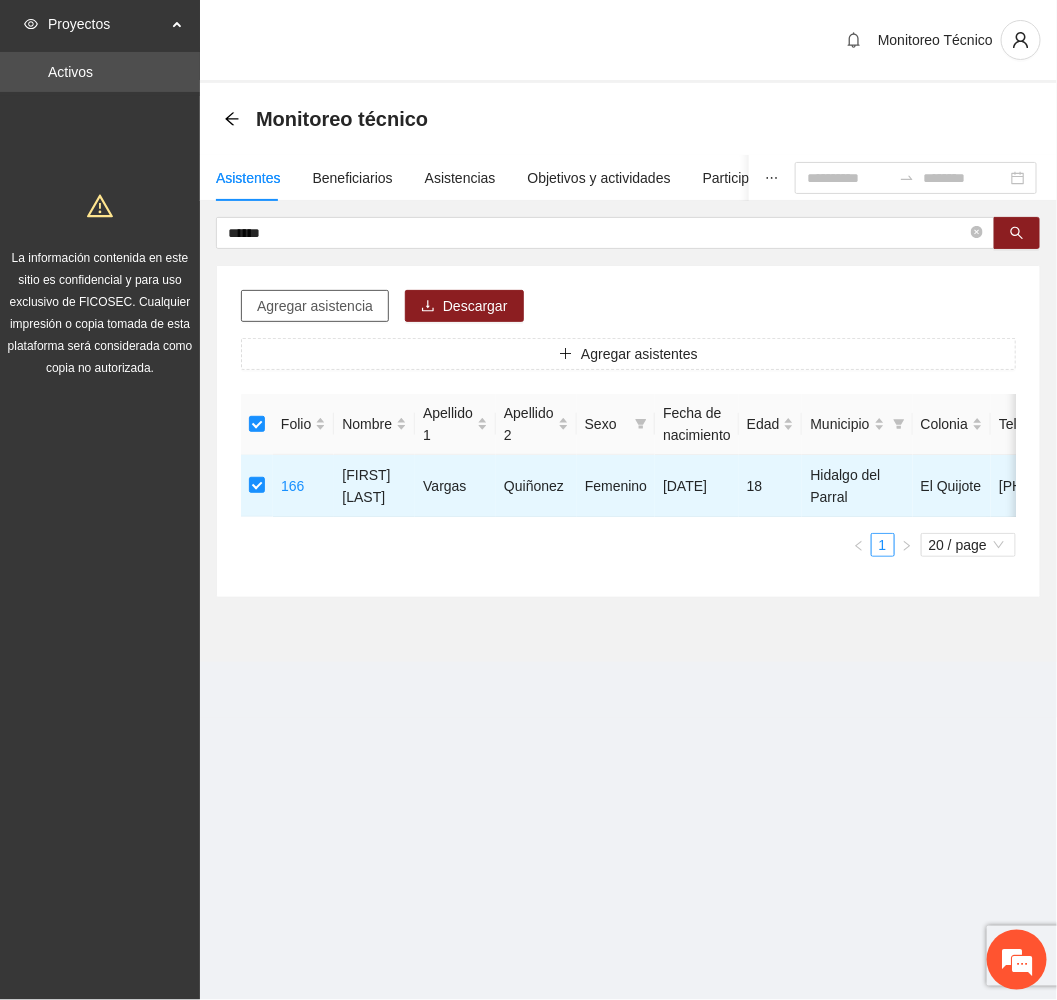 click on "Agregar asistencia" at bounding box center [315, 306] 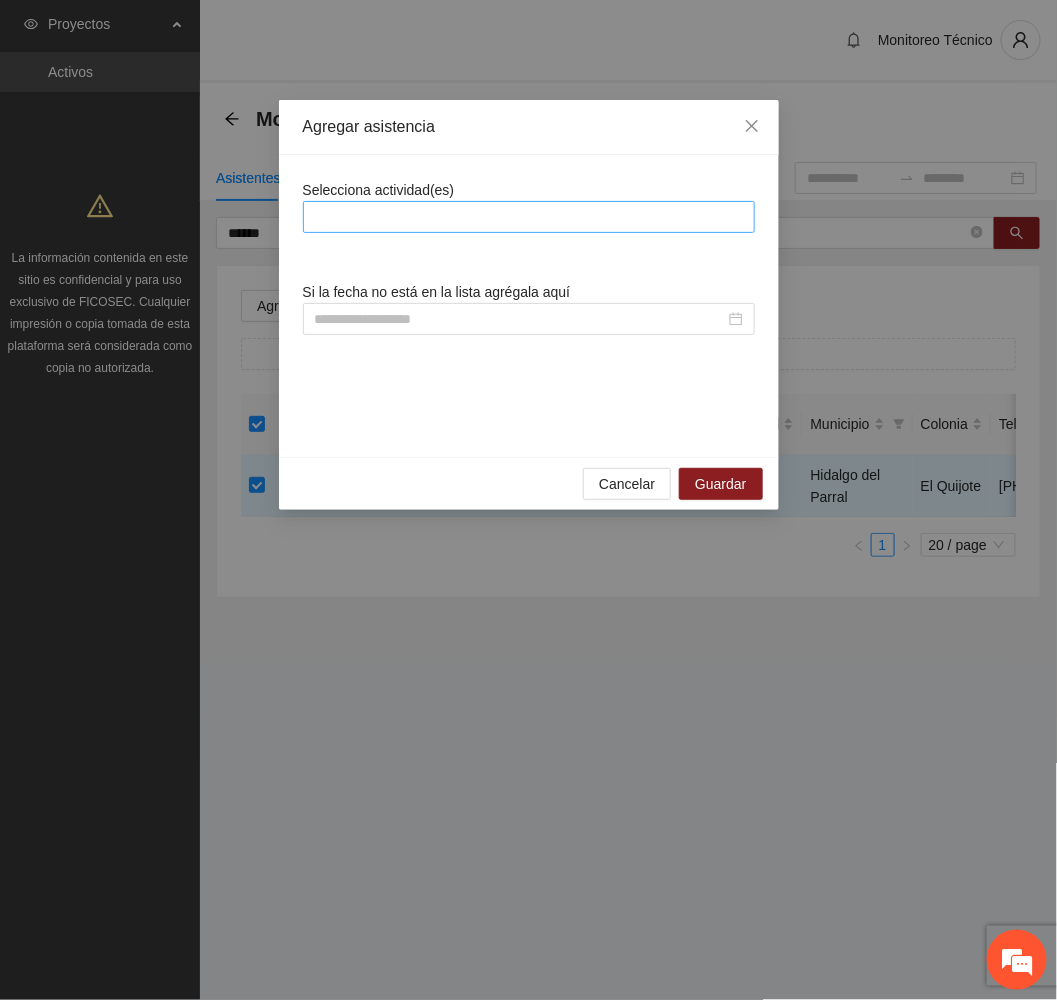 click at bounding box center [529, 217] 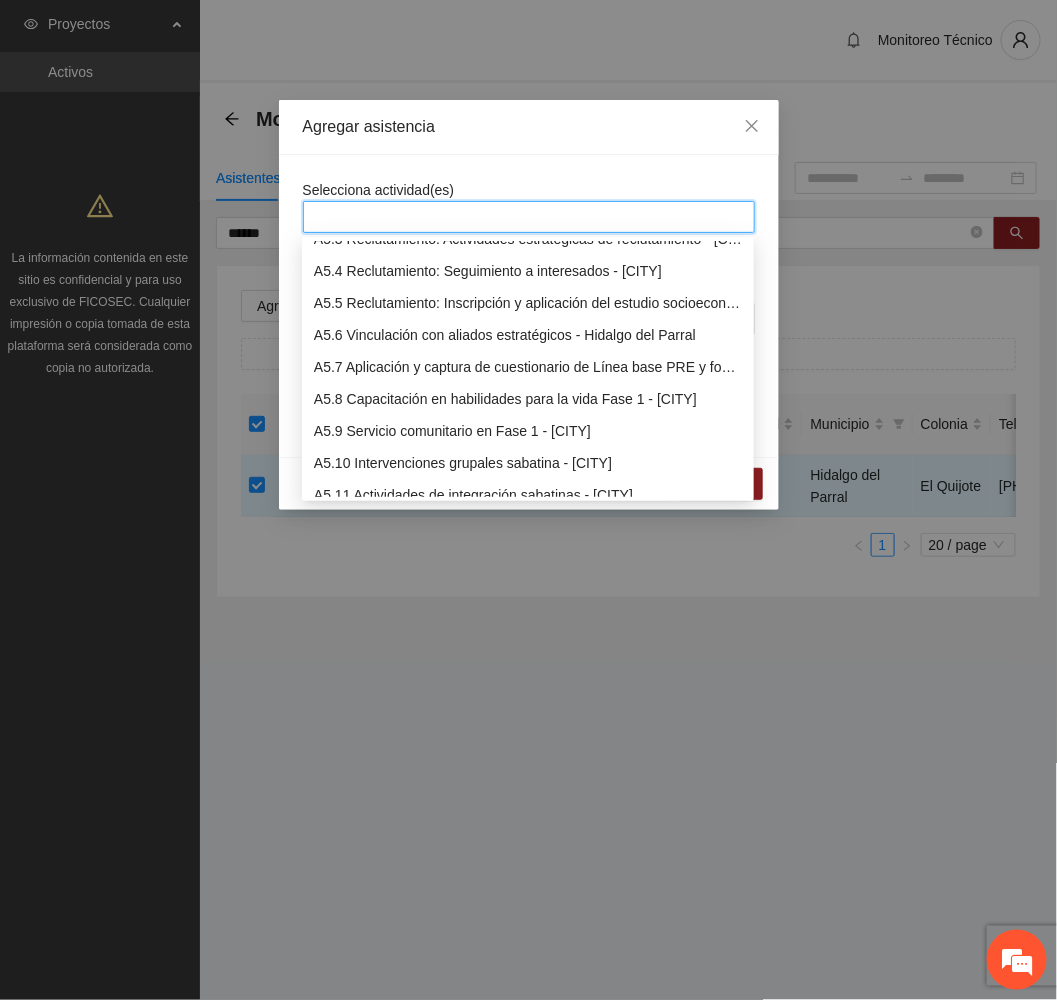 scroll, scrollTop: 1800, scrollLeft: 0, axis: vertical 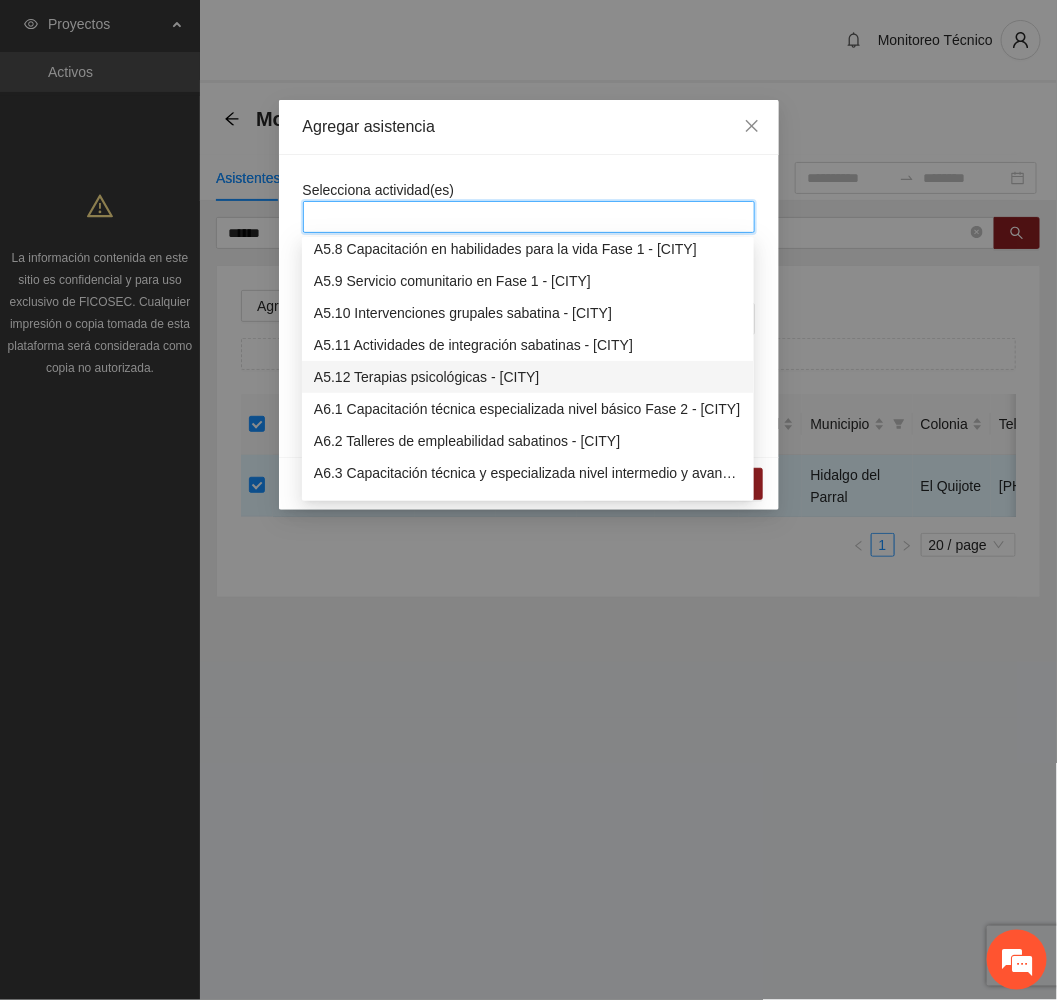 click on "A5.12 Terapias psicológicas - [CITY]" at bounding box center (528, 377) 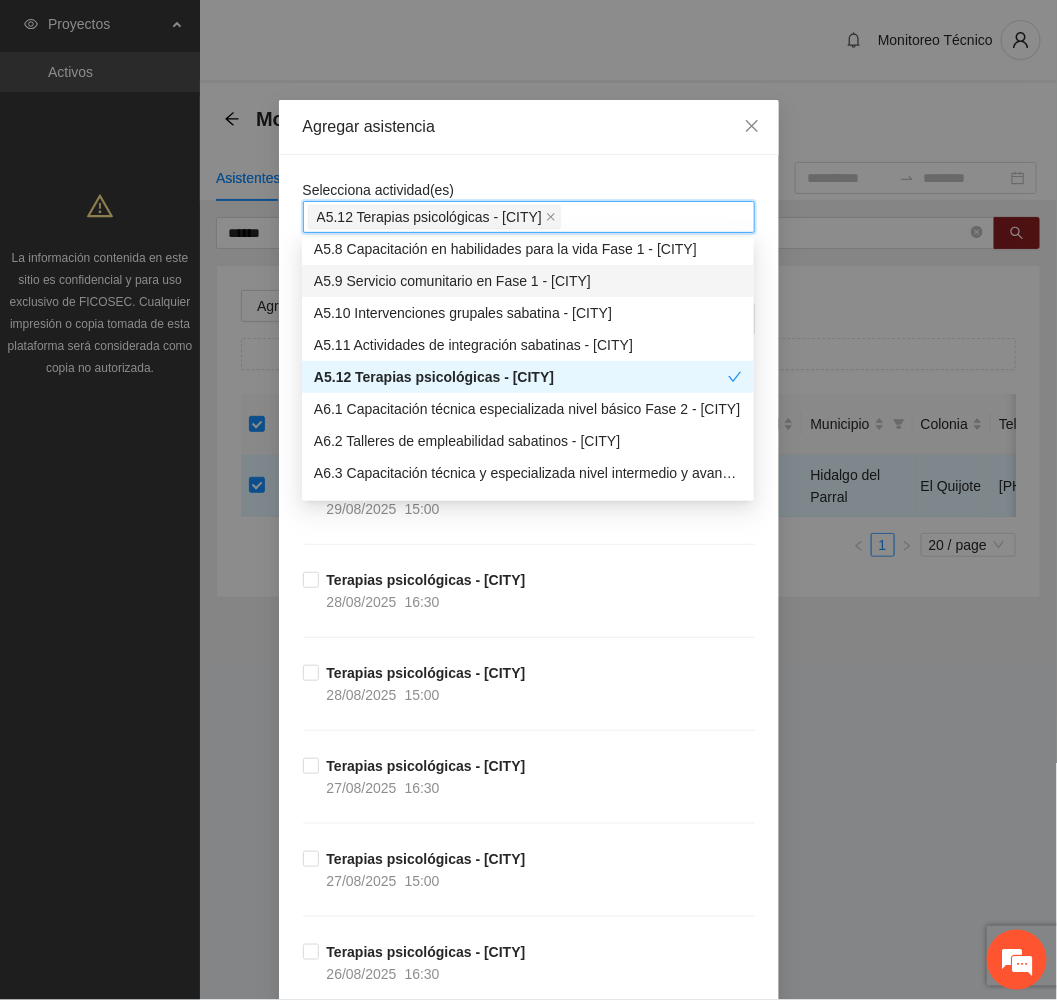 click on "Agregar asistencia" at bounding box center [529, 127] 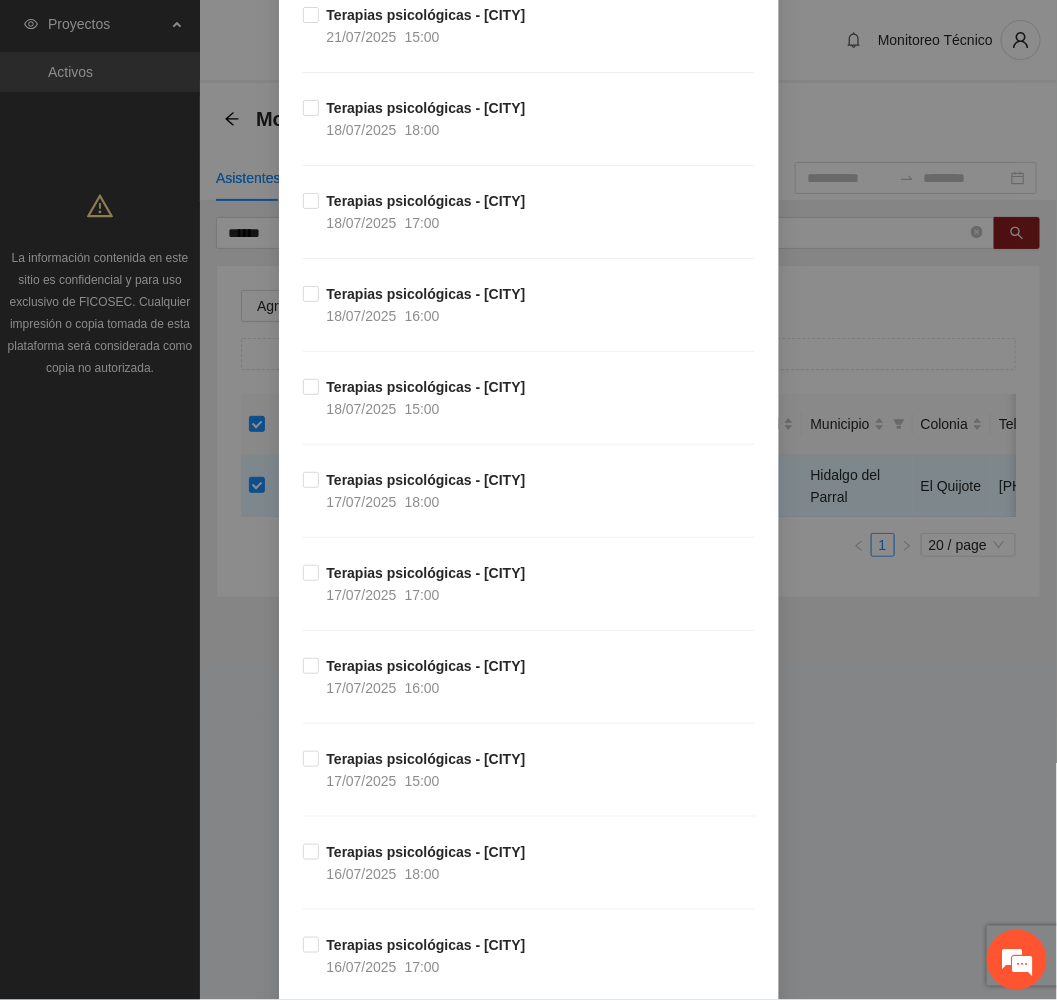 scroll, scrollTop: 6738, scrollLeft: 0, axis: vertical 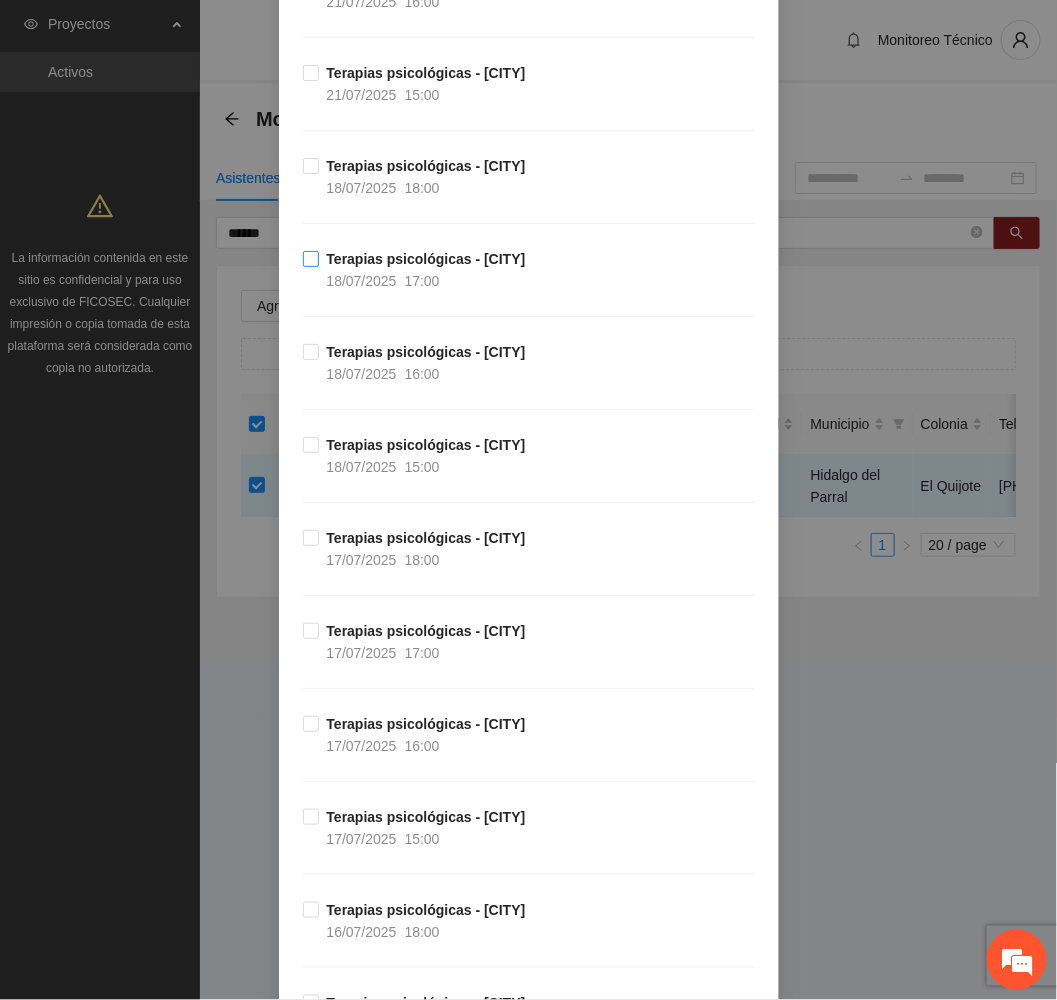 click on "17:00" at bounding box center [422, 281] 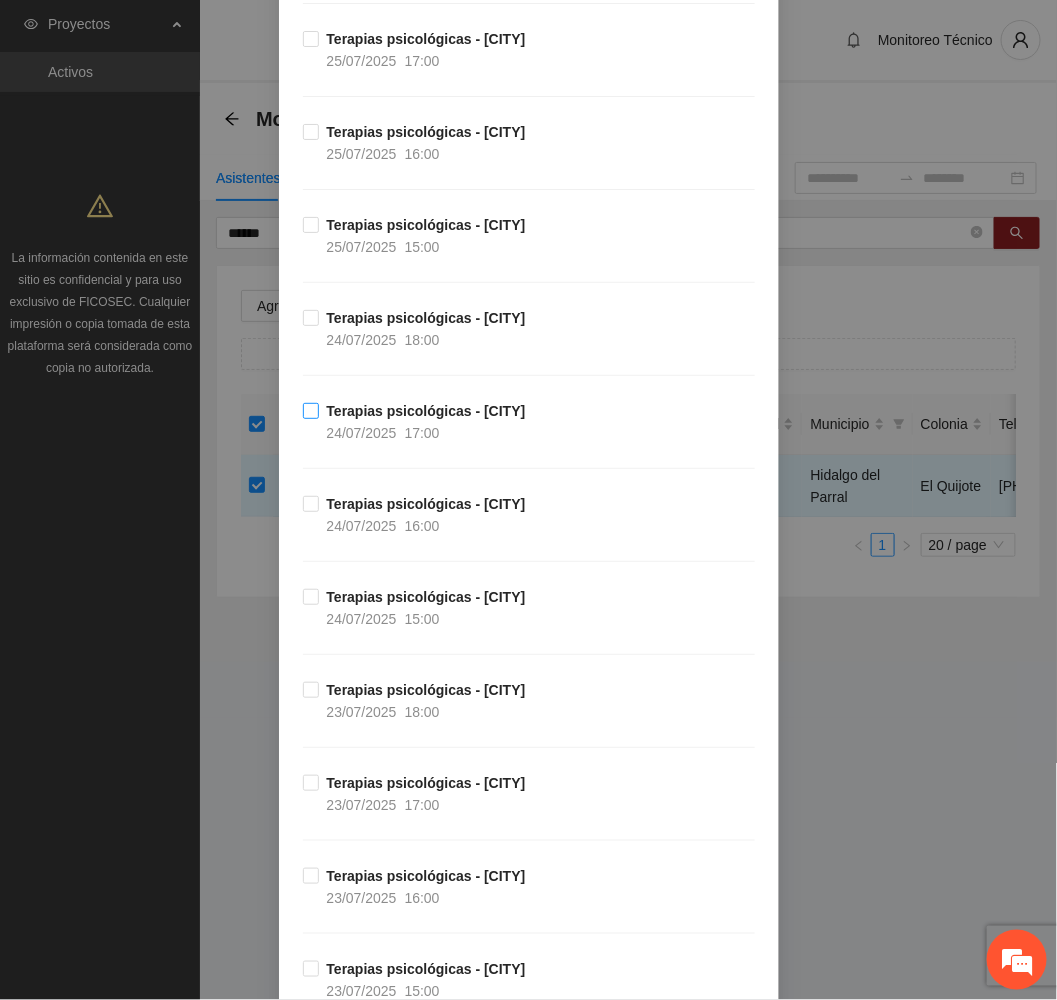 scroll, scrollTop: 4995, scrollLeft: 0, axis: vertical 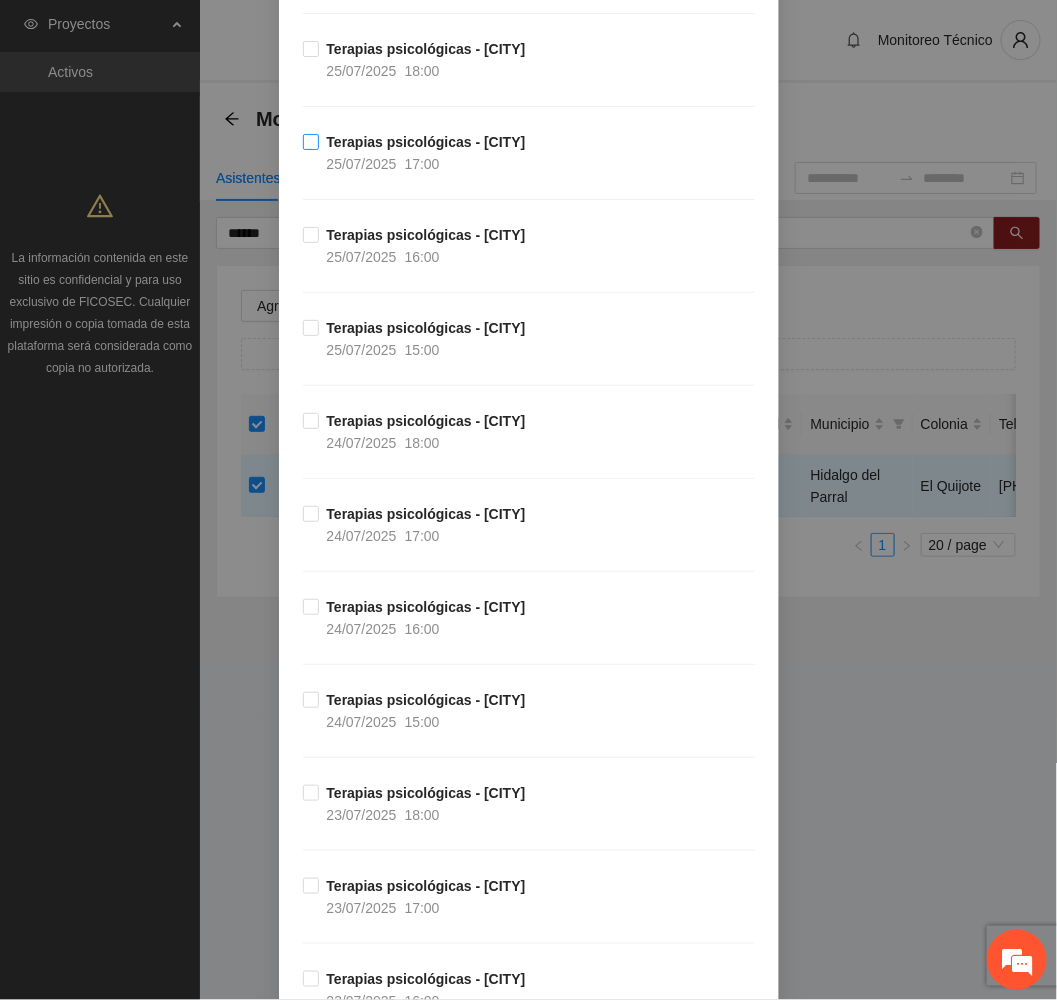 click on "17:00" at bounding box center [422, 164] 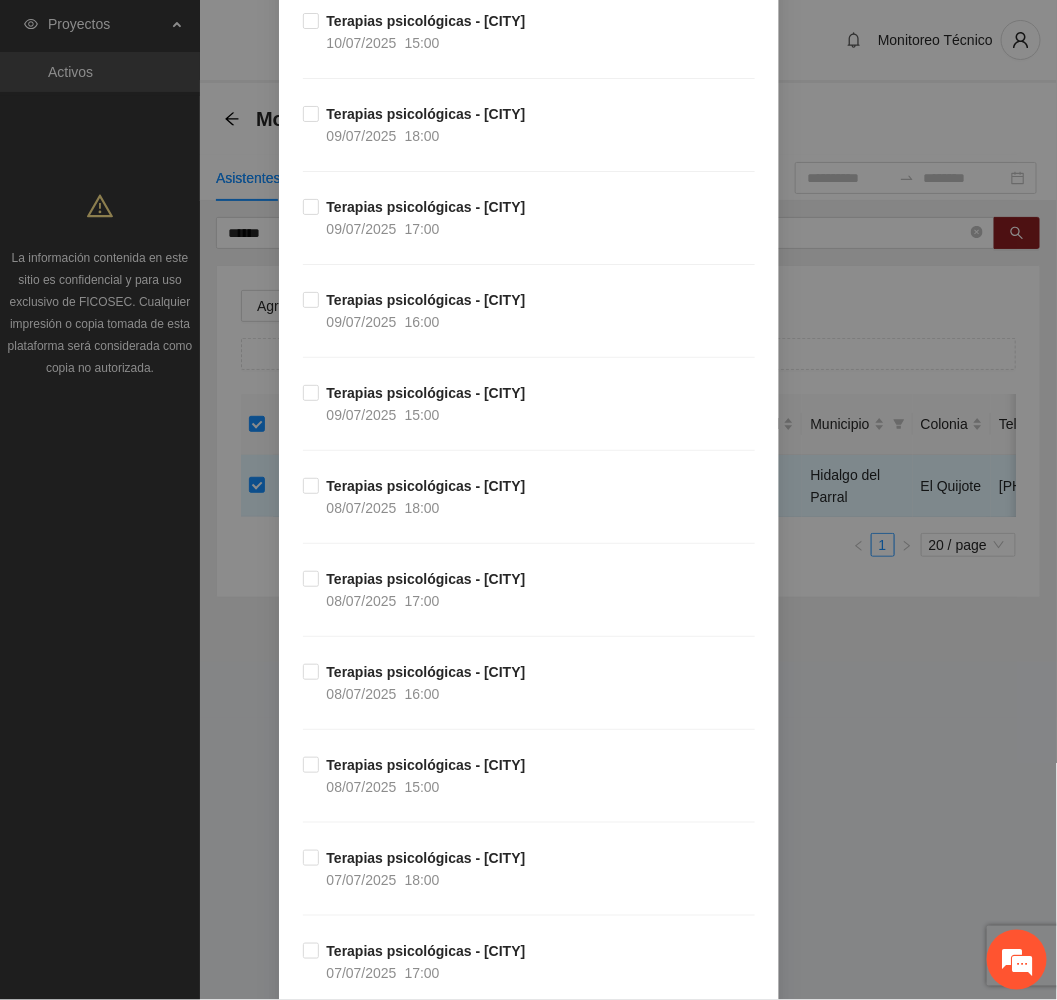 scroll, scrollTop: 13929, scrollLeft: 0, axis: vertical 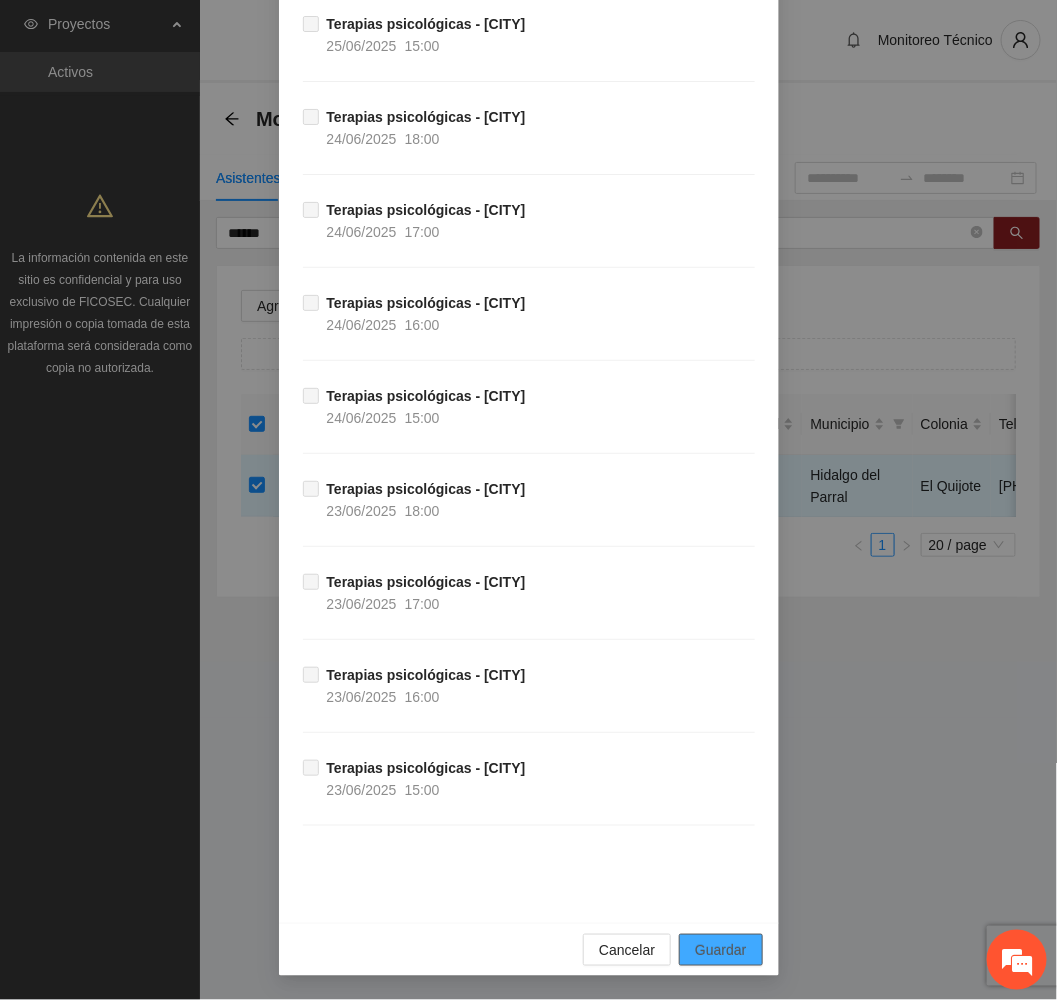 click on "Guardar" at bounding box center (720, 950) 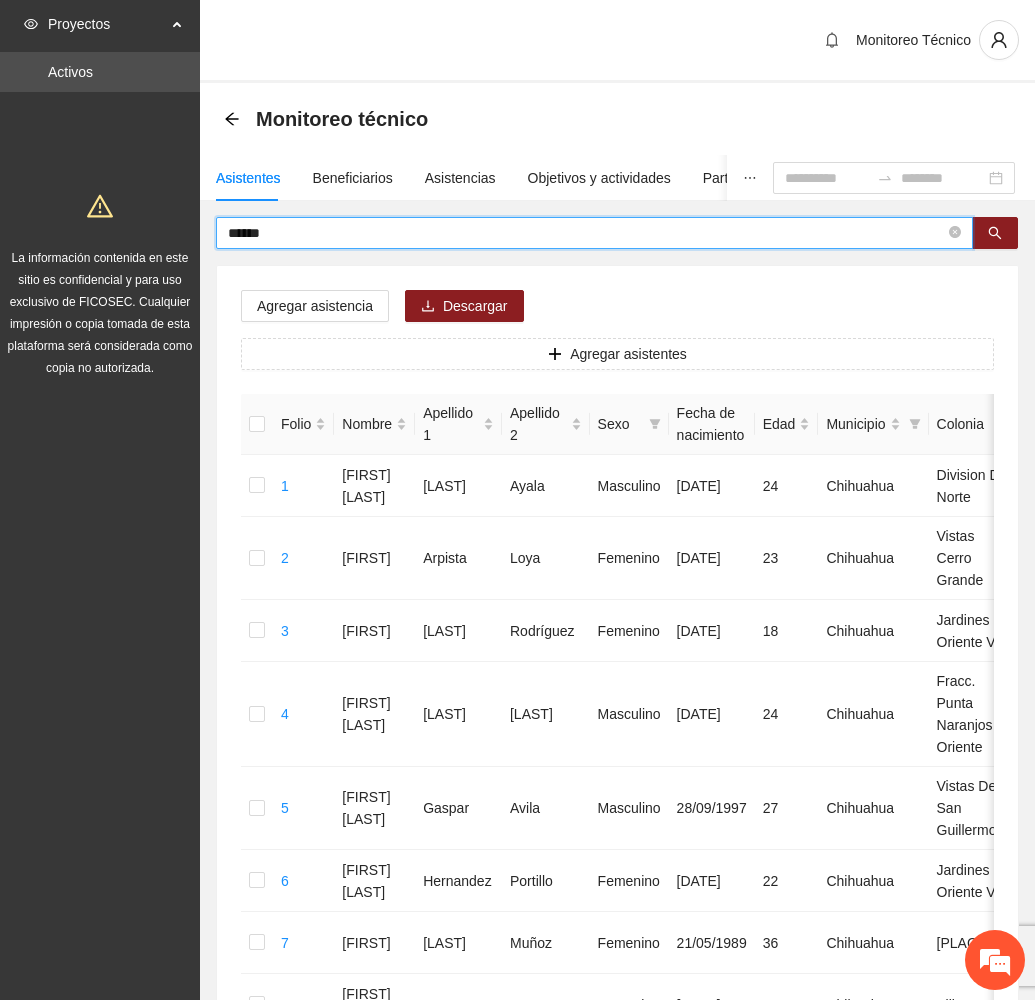 drag, startPoint x: 318, startPoint y: 231, endPoint x: 106, endPoint y: 232, distance: 212.00237 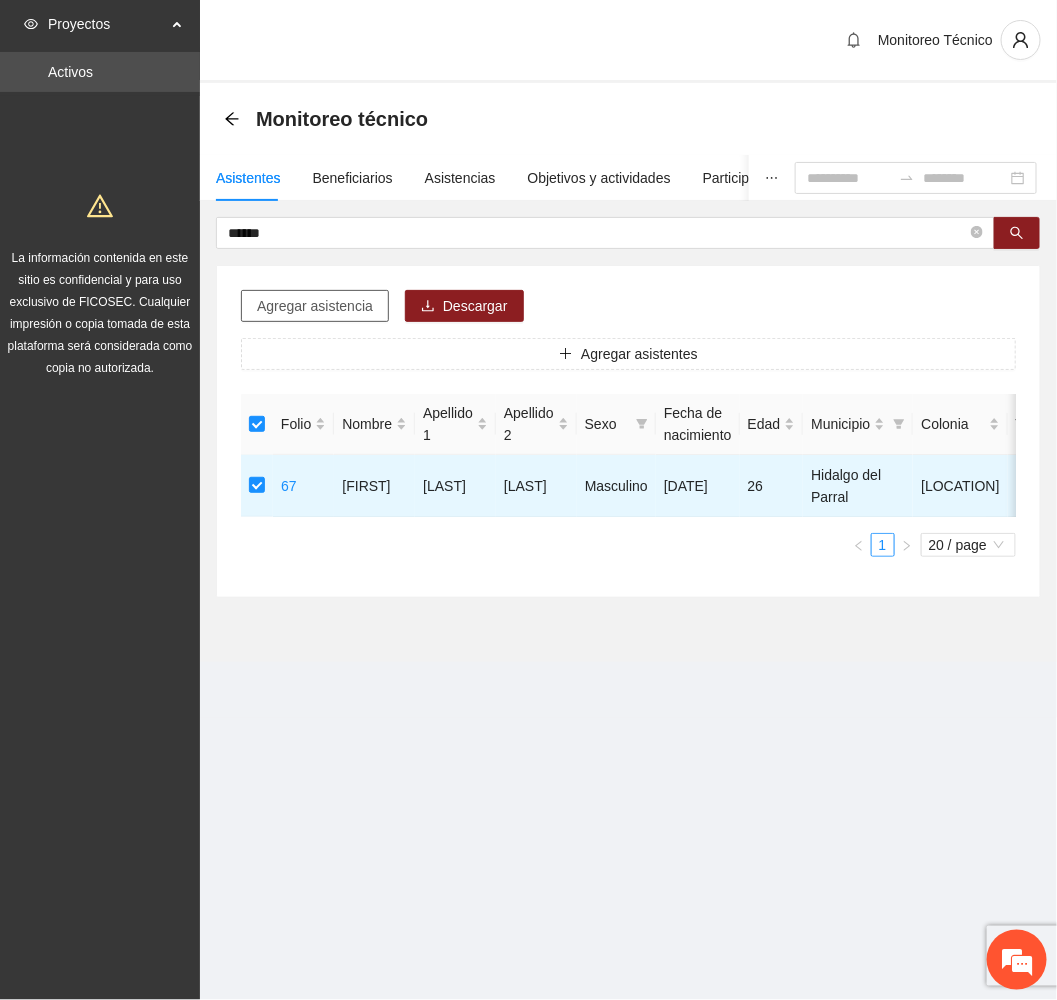 click on "Agregar asistencia" at bounding box center (315, 306) 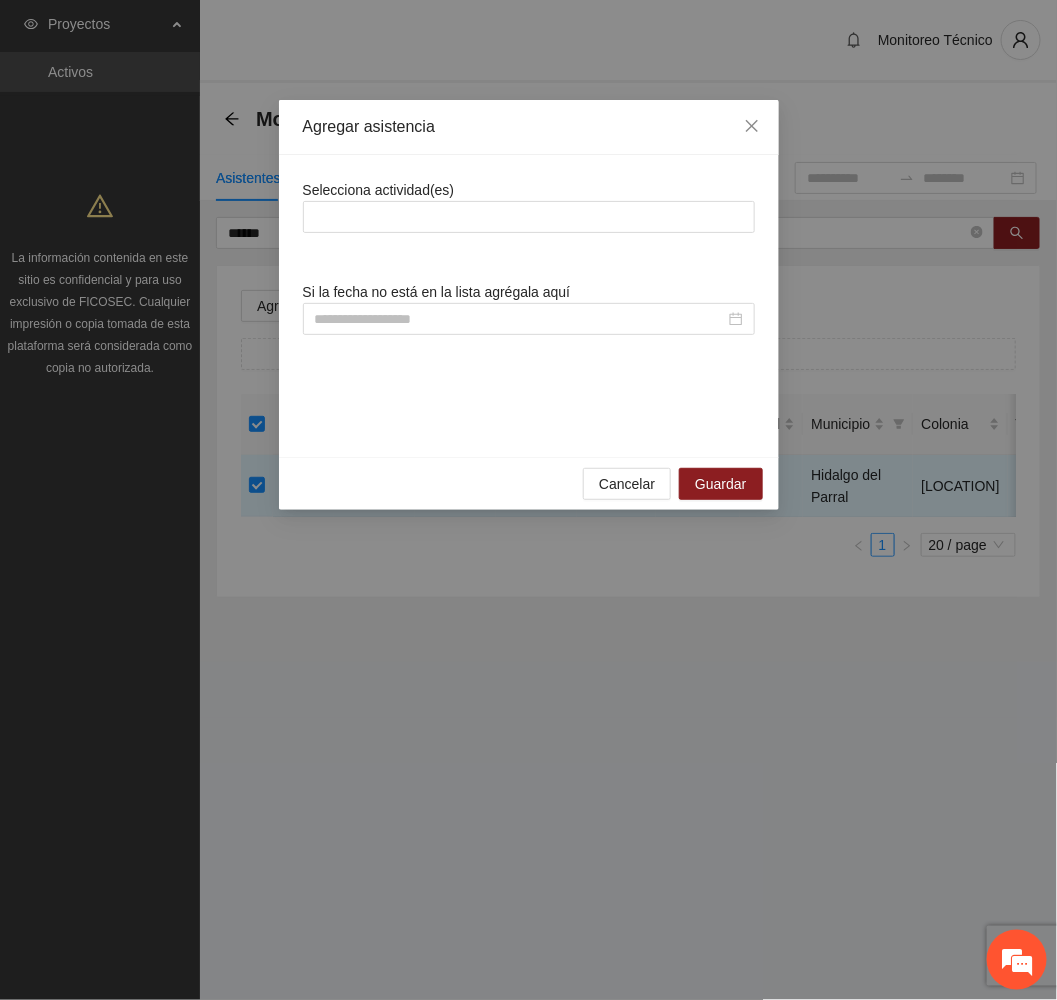 click on "Selecciona actividad(es)" at bounding box center (529, 206) 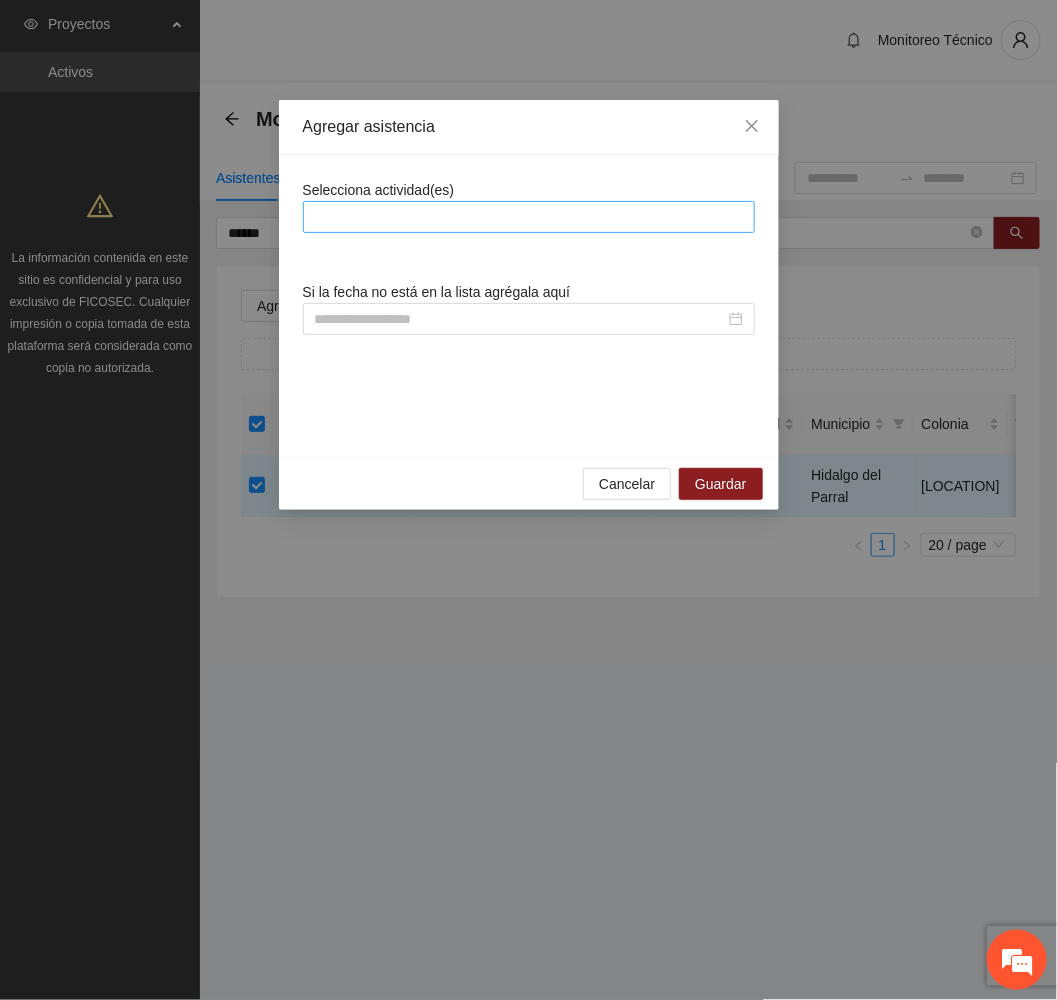 click at bounding box center (529, 217) 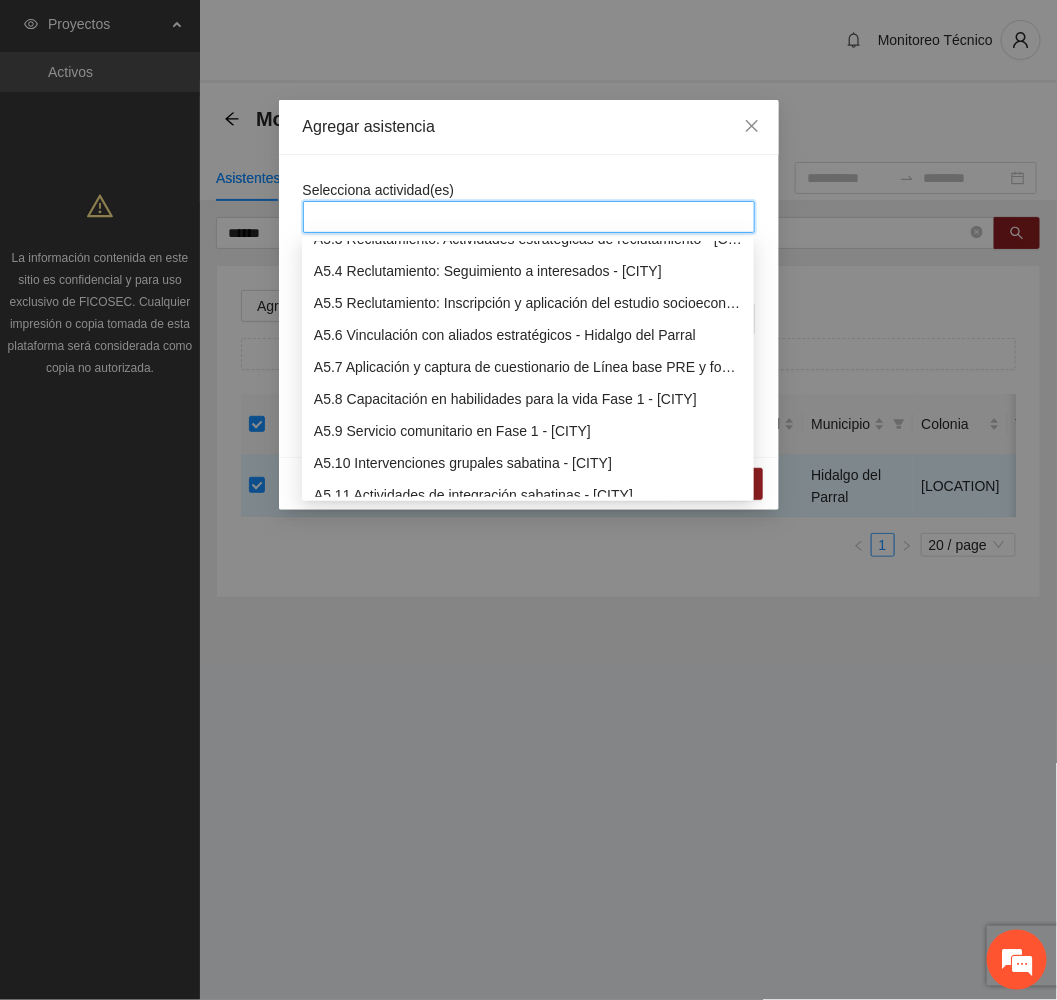 scroll, scrollTop: 1800, scrollLeft: 0, axis: vertical 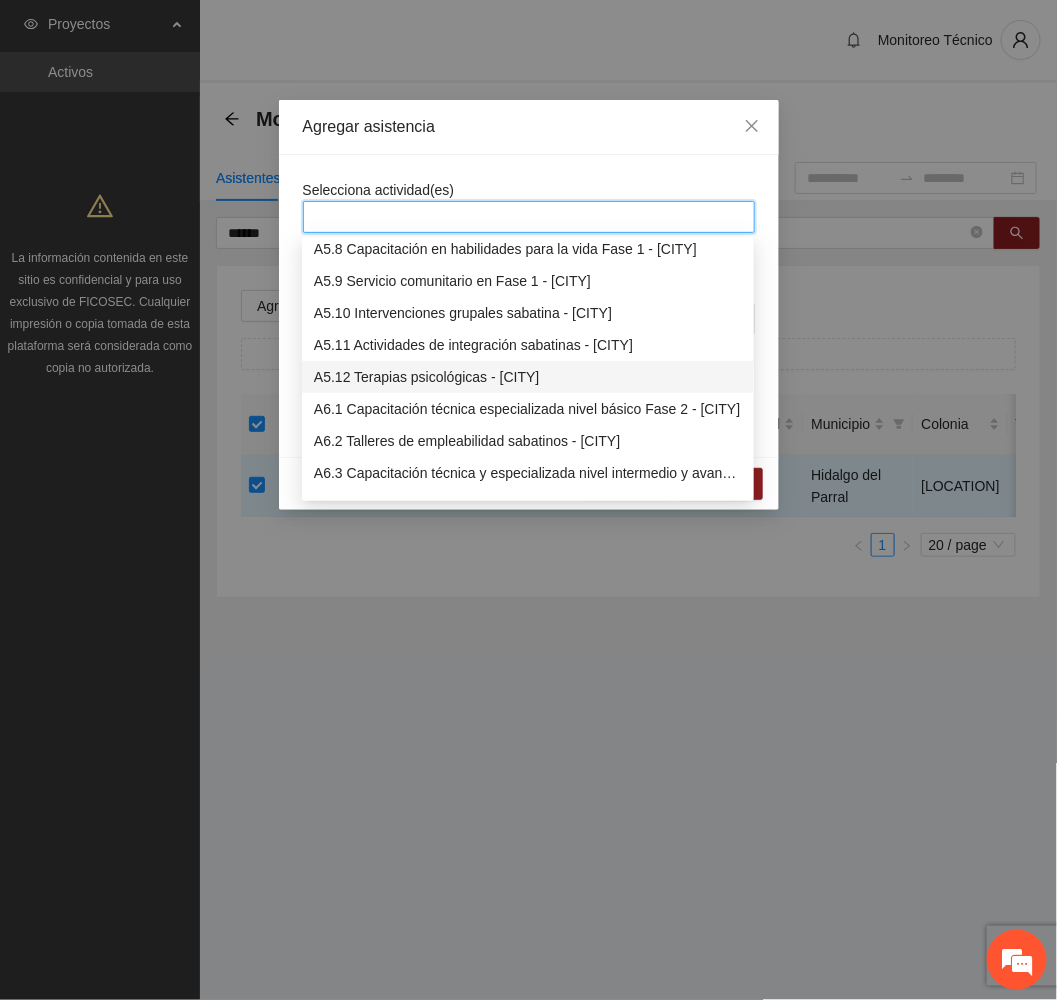 click on "A5.12 Terapias psicológicas - [CITY]" at bounding box center (528, 377) 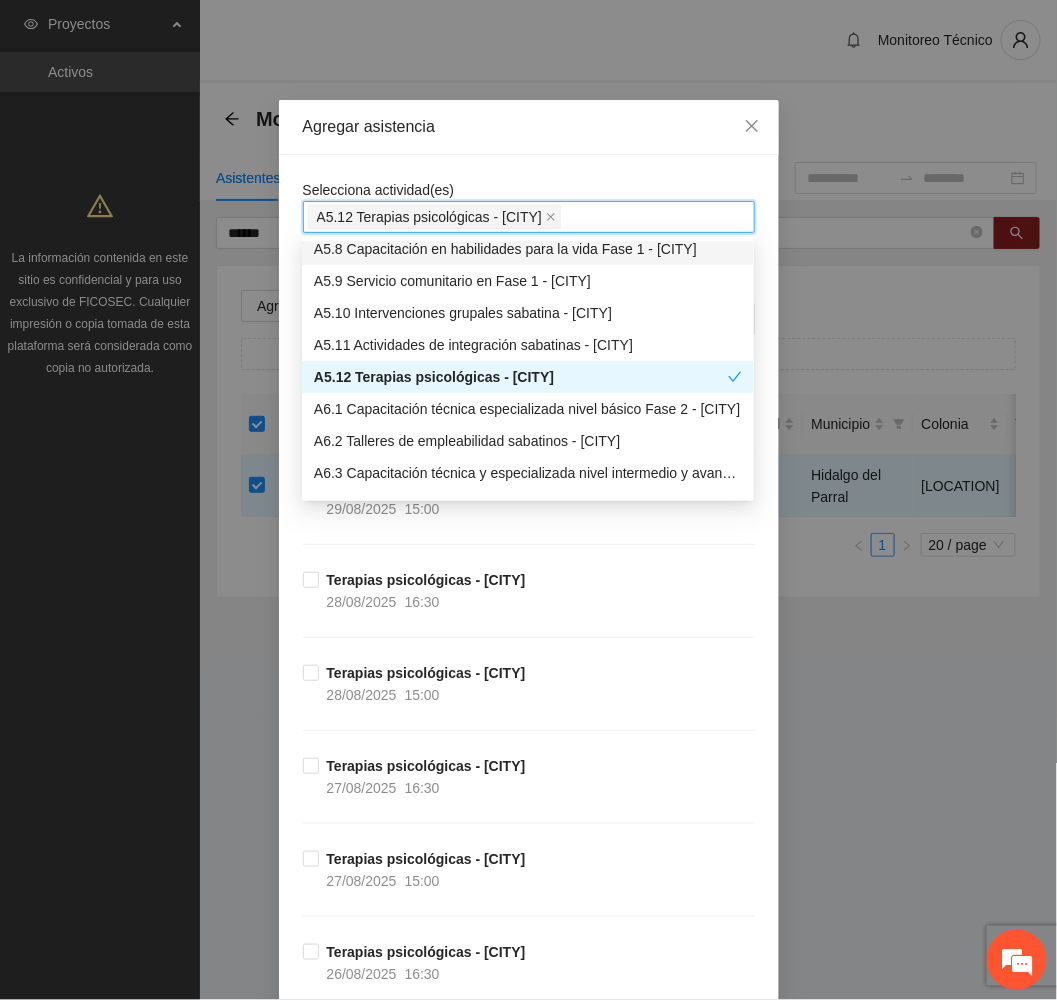 click on "Agregar asistencia" at bounding box center [529, 127] 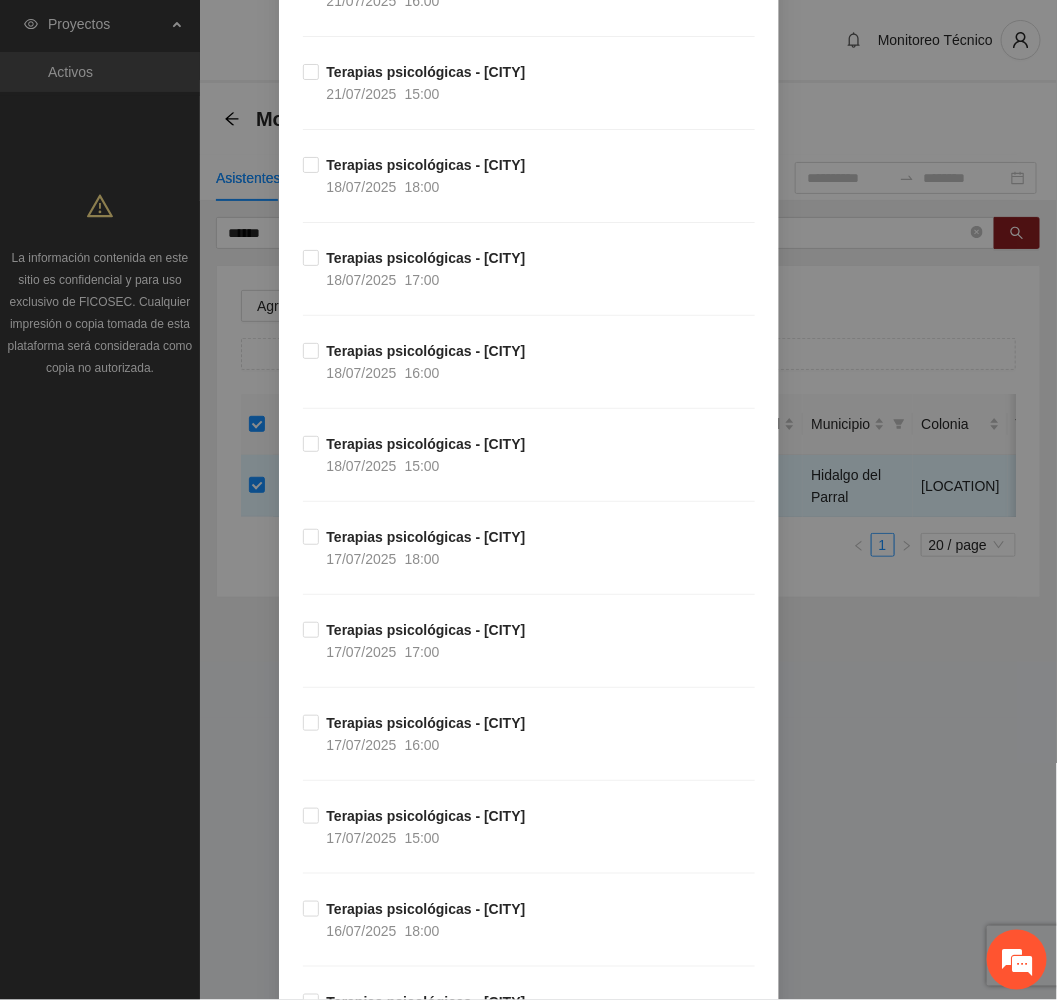 scroll, scrollTop: 6858, scrollLeft: 0, axis: vertical 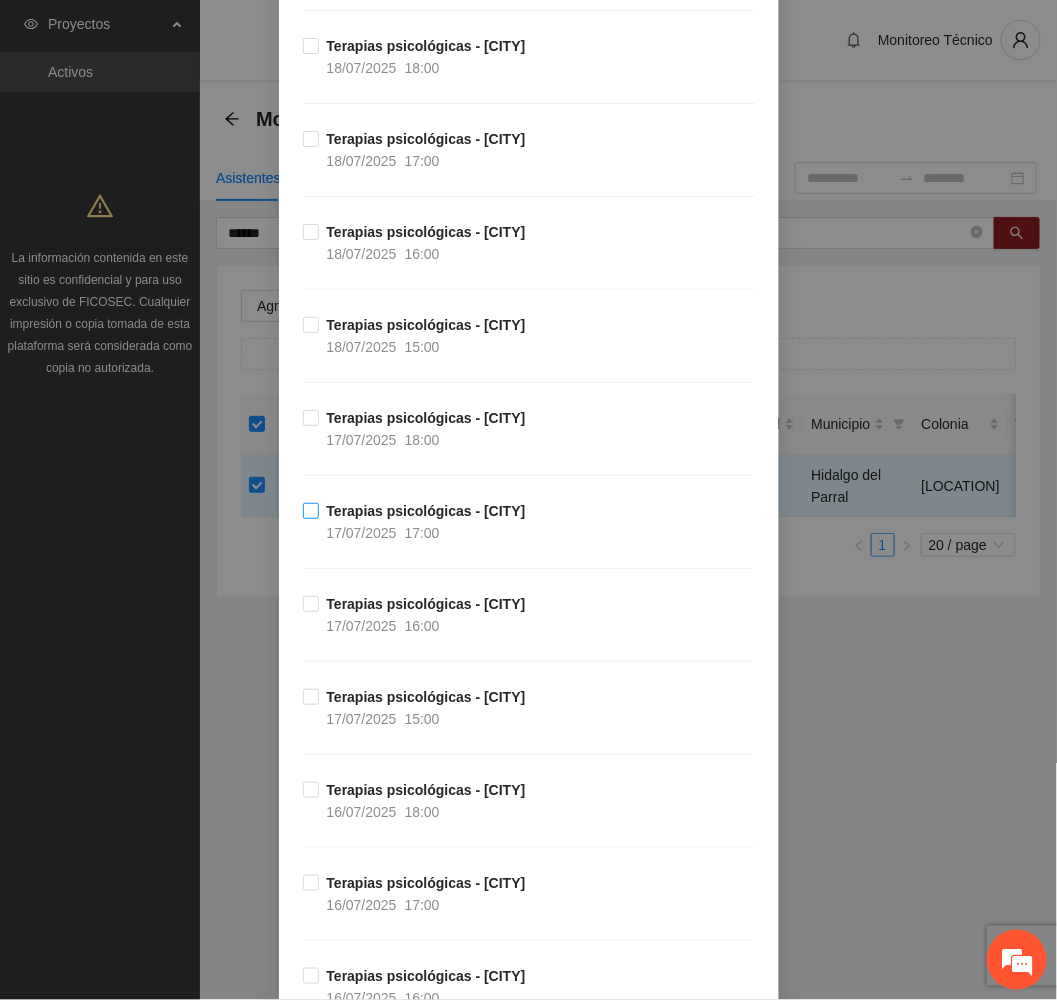 click on "Terapias psicológicas - [CITY]" at bounding box center [426, 511] 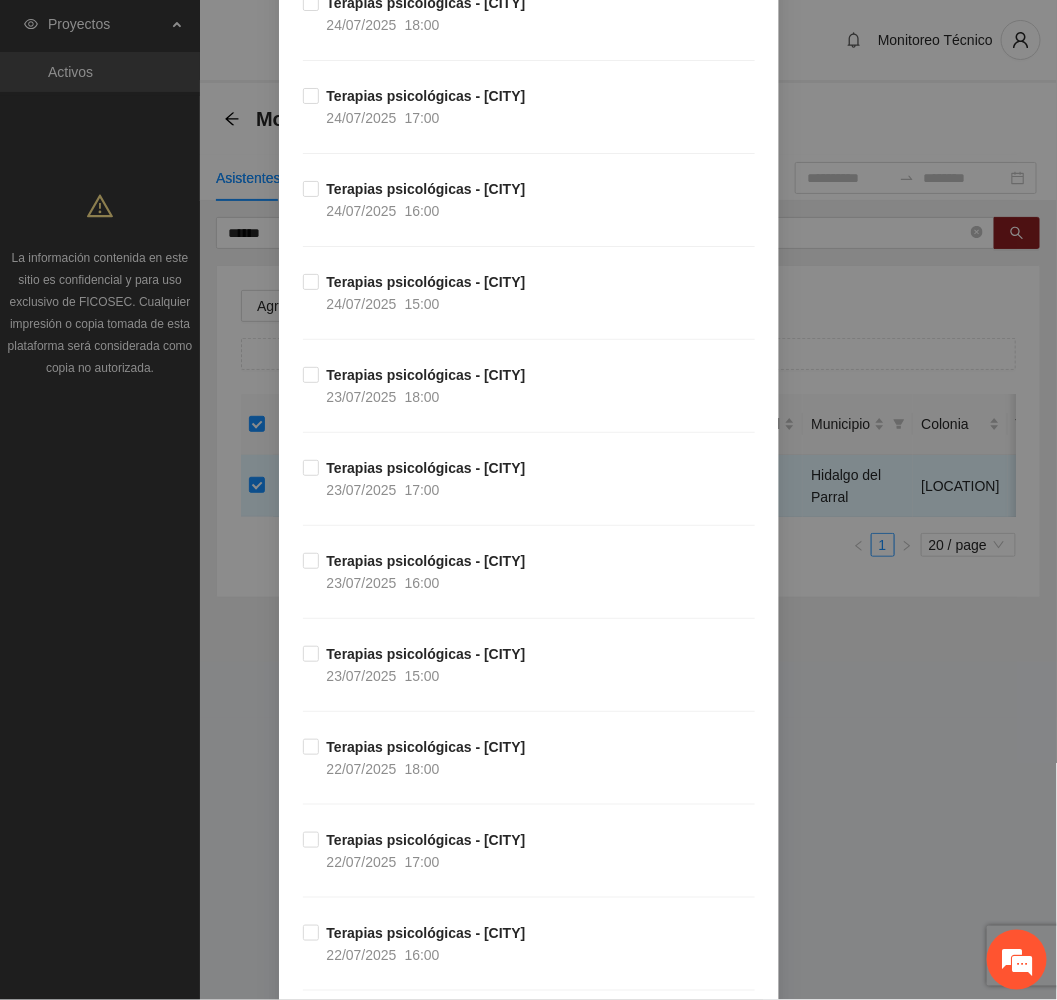 scroll, scrollTop: 5358, scrollLeft: 0, axis: vertical 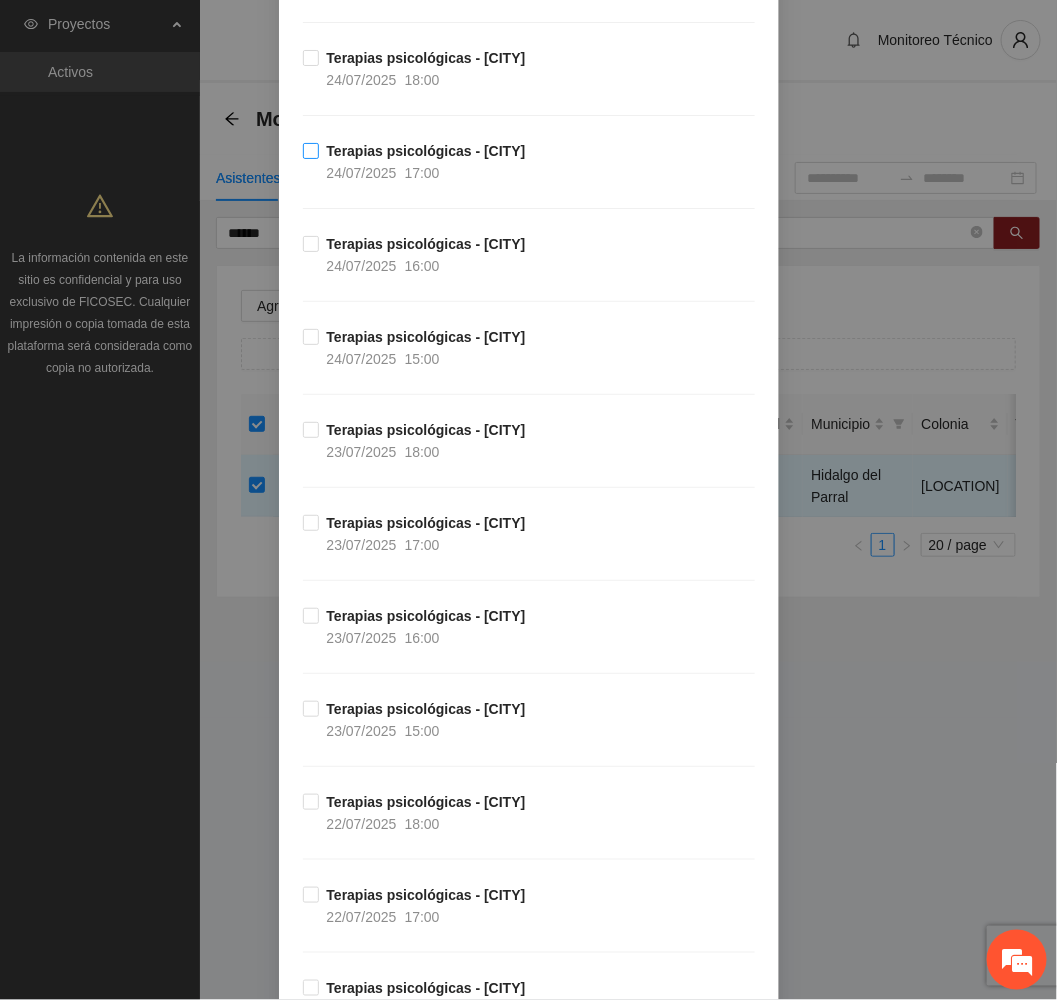click on "17:00" at bounding box center [422, 173] 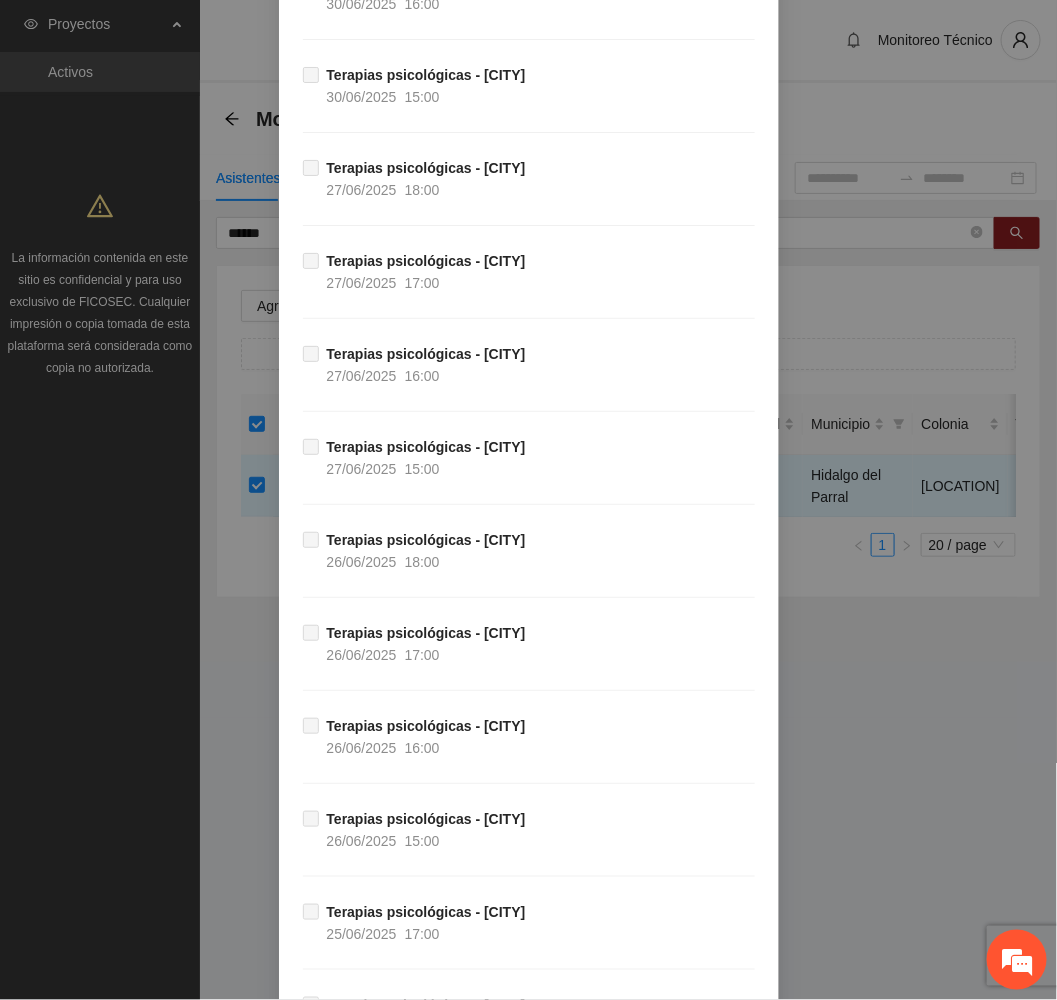 scroll, scrollTop: 13929, scrollLeft: 0, axis: vertical 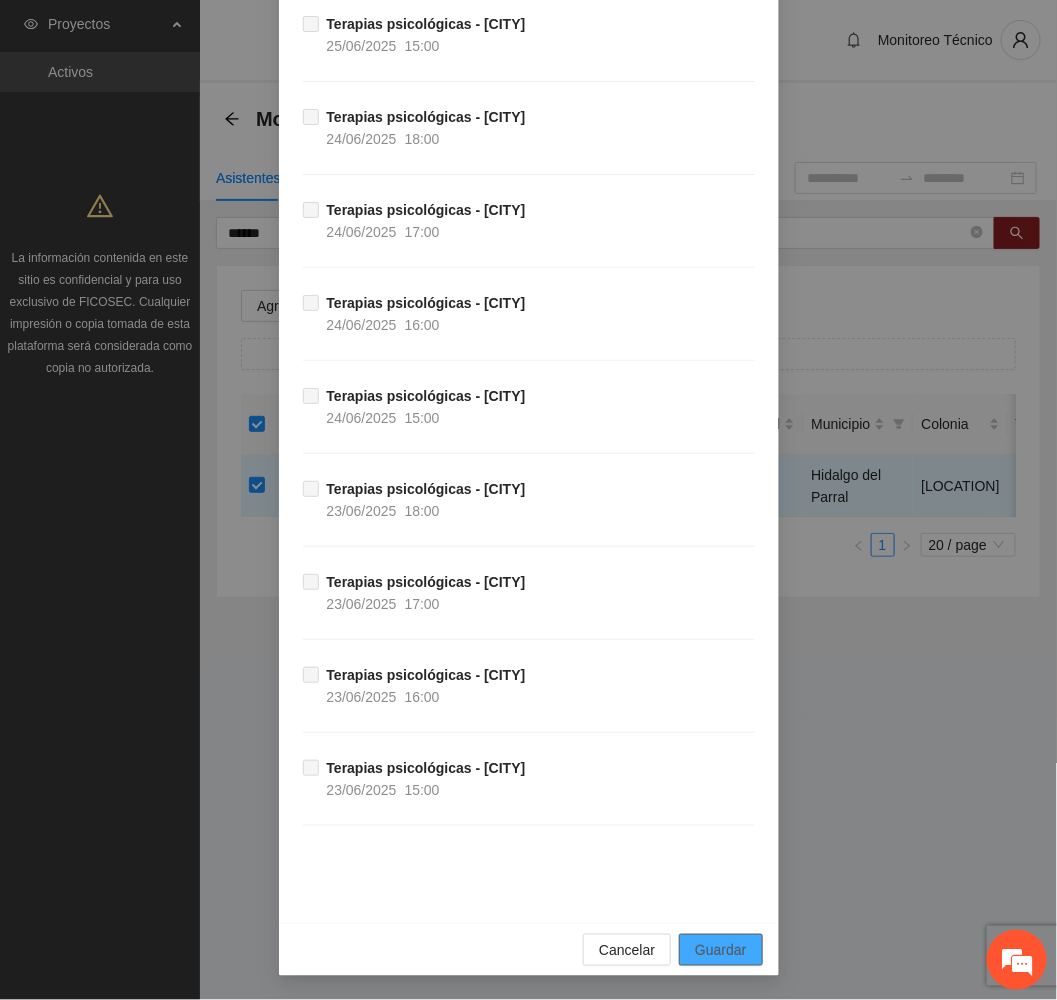 click on "Guardar" at bounding box center (720, 950) 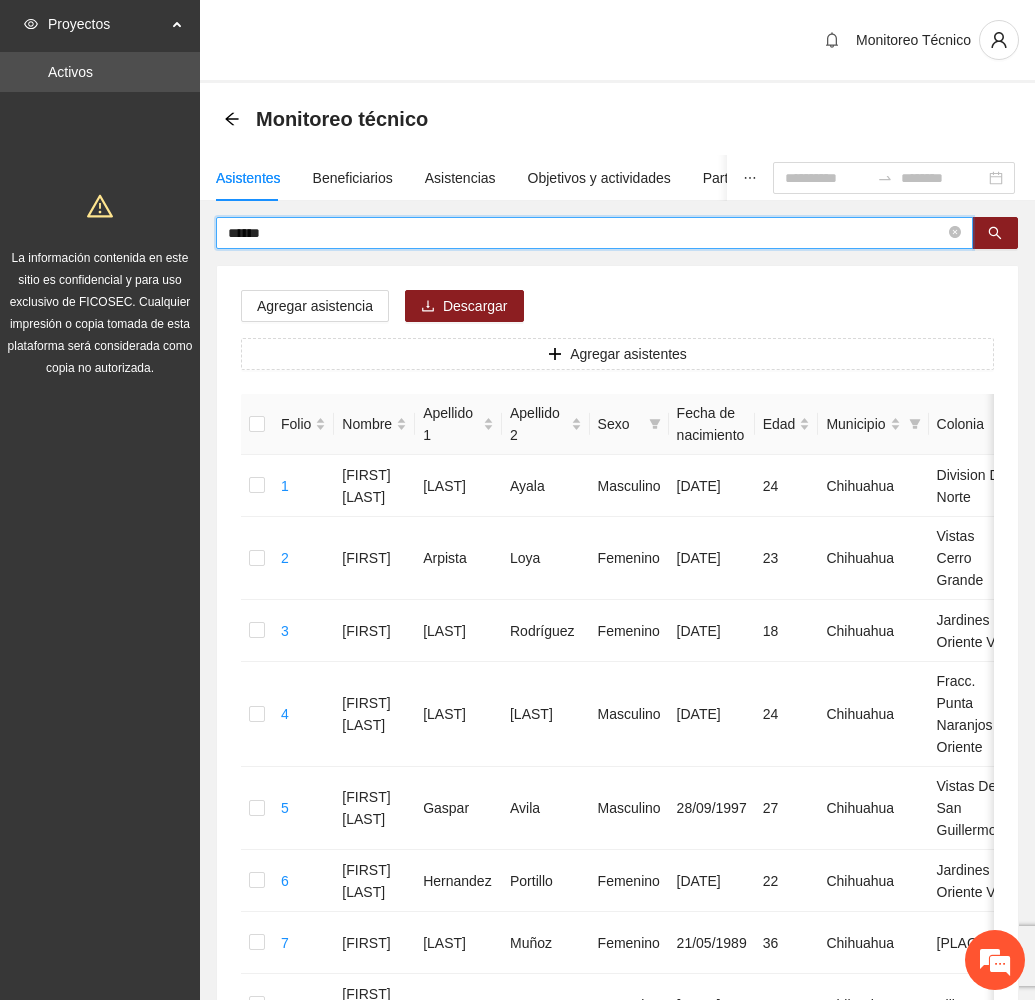 drag, startPoint x: 336, startPoint y: 240, endPoint x: 121, endPoint y: 223, distance: 215.67105 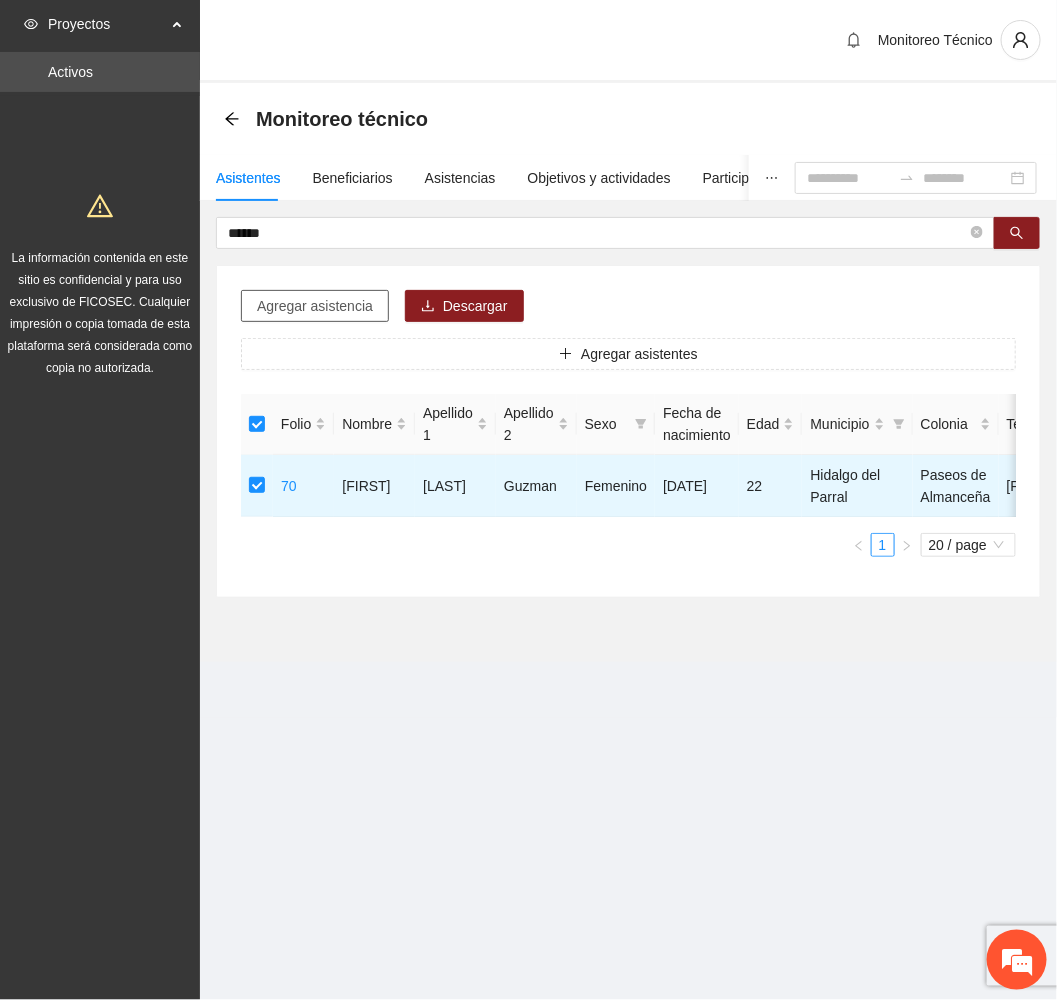 click on "Agregar asistencia" at bounding box center (315, 306) 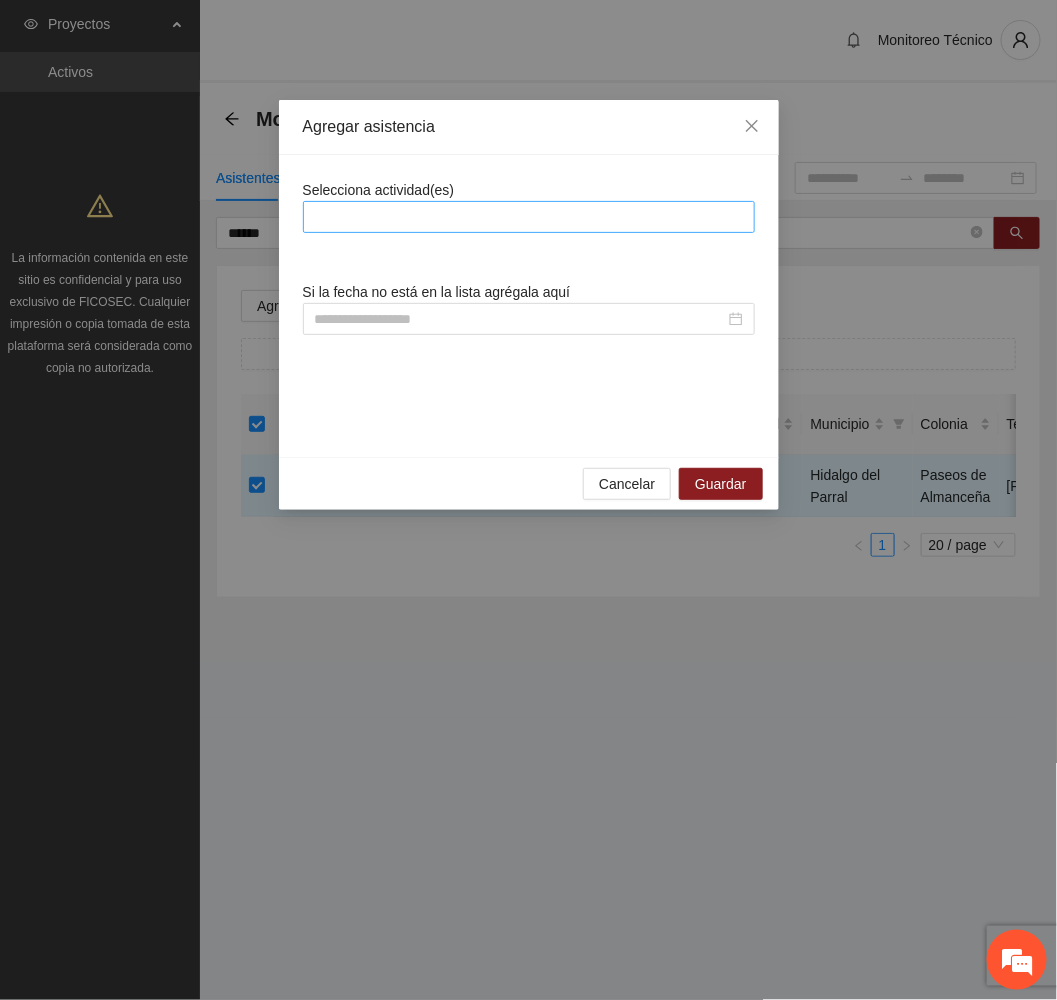 click at bounding box center [529, 217] 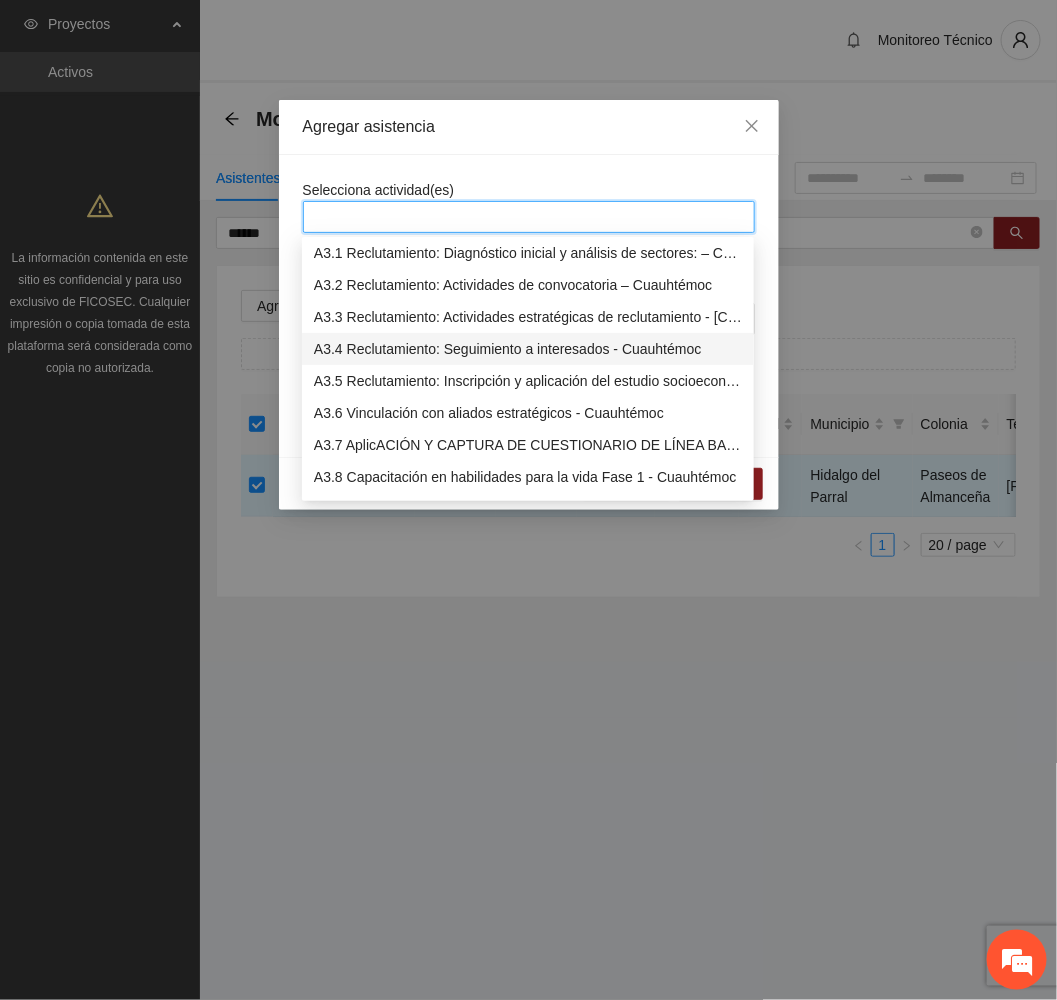 scroll, scrollTop: 1800, scrollLeft: 0, axis: vertical 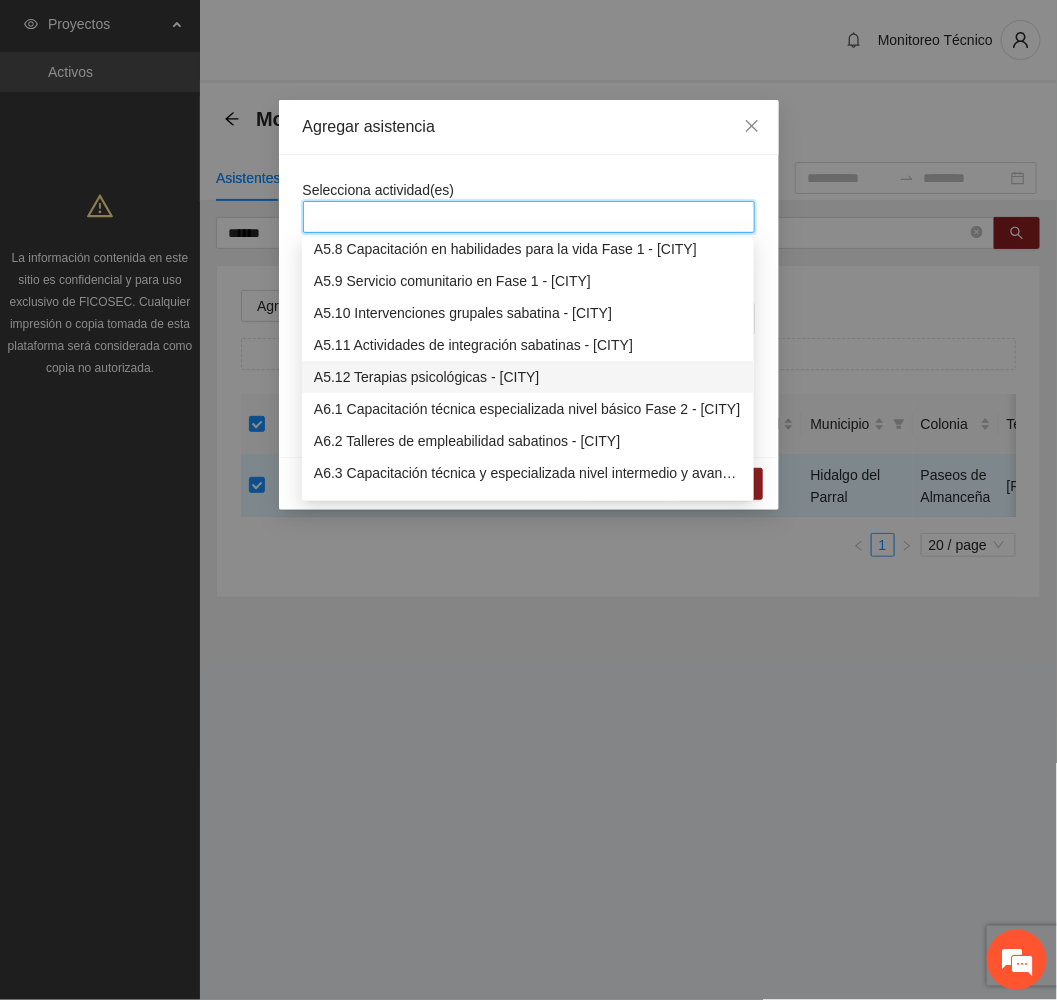 click on "A5.12 Terapias psicológicas - [CITY]" at bounding box center (528, 377) 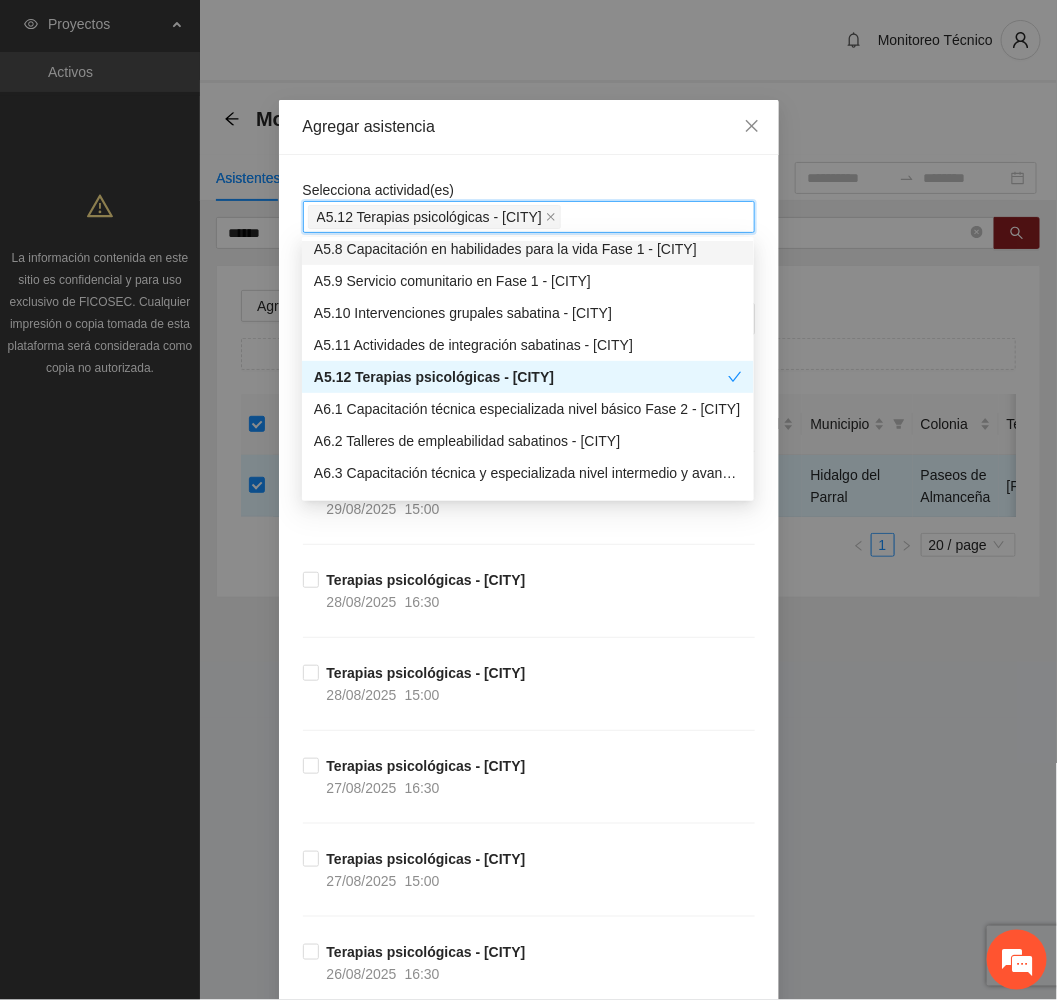 click on "Agregar asistencia" at bounding box center [529, 127] 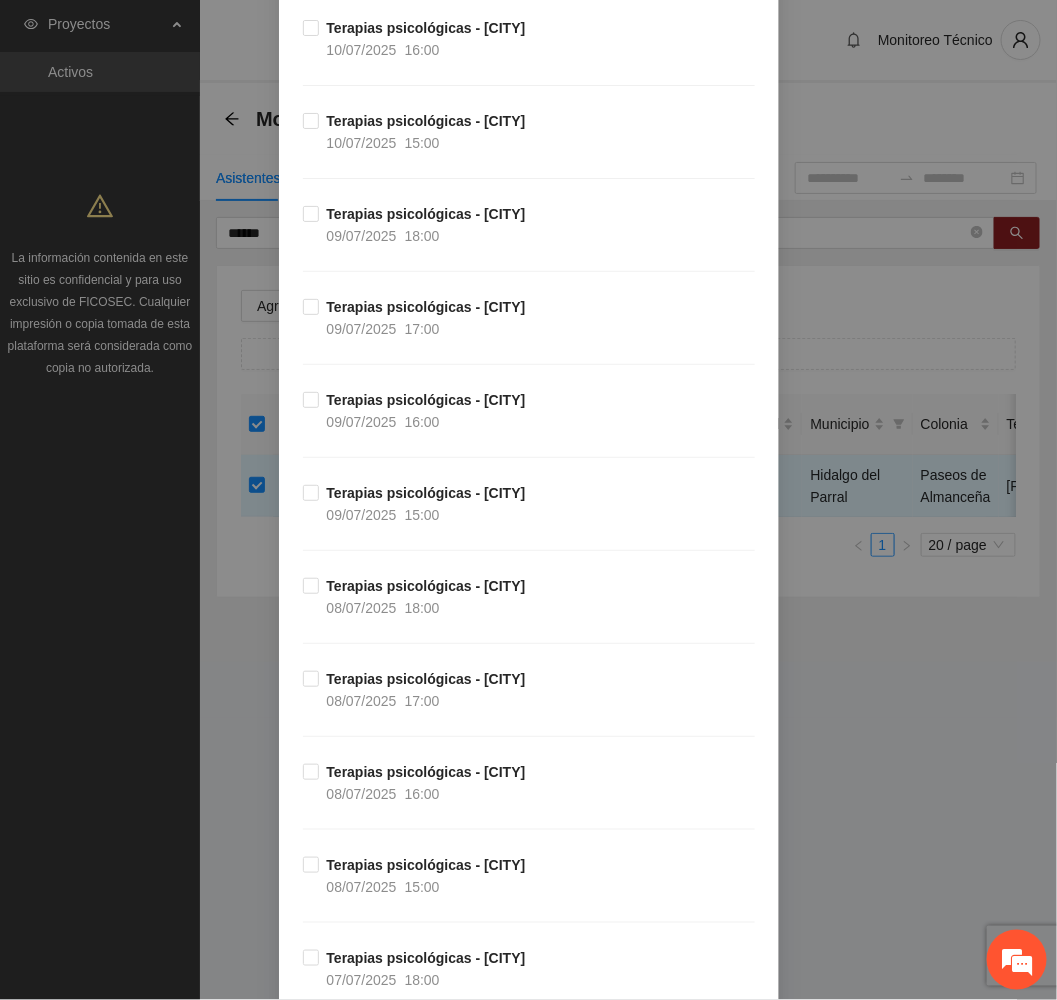 scroll, scrollTop: 9340, scrollLeft: 0, axis: vertical 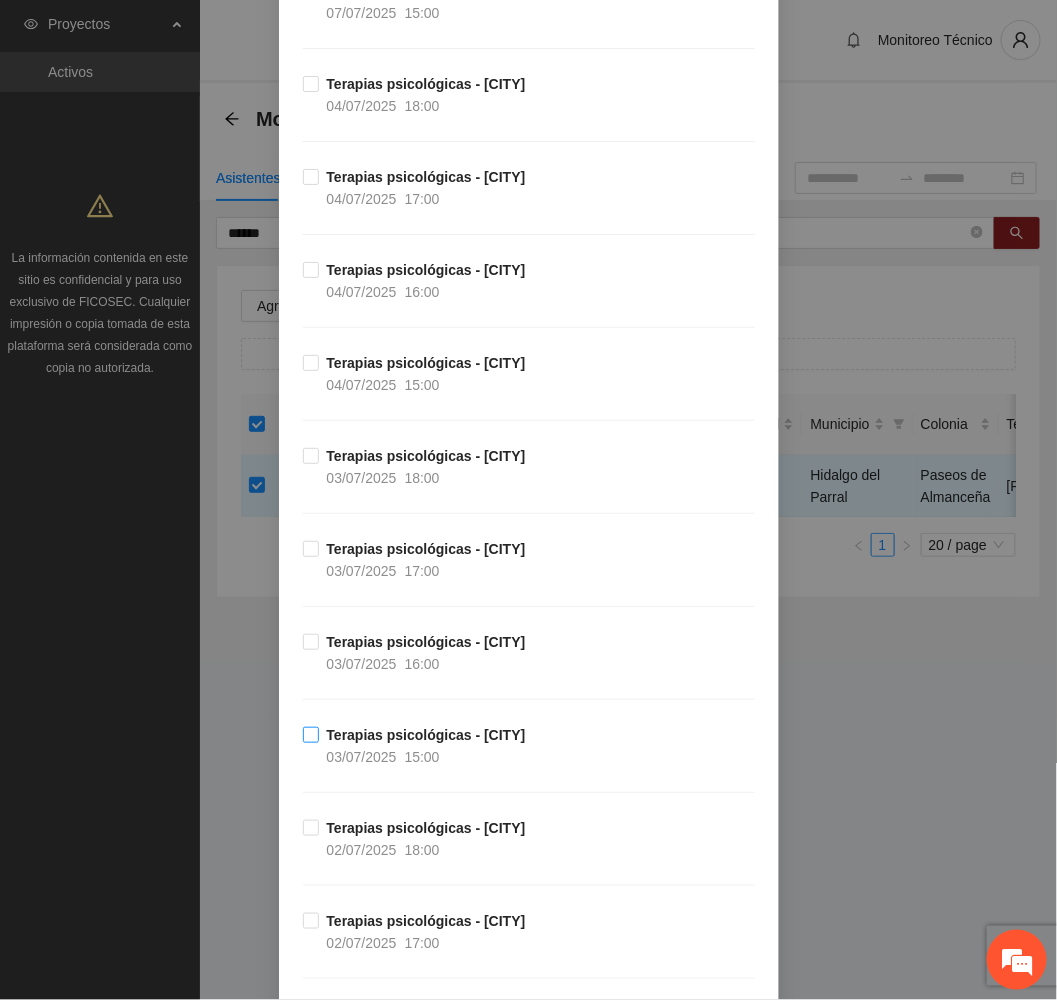 click on "Terapias psicológicas - [CITY]" at bounding box center [426, 735] 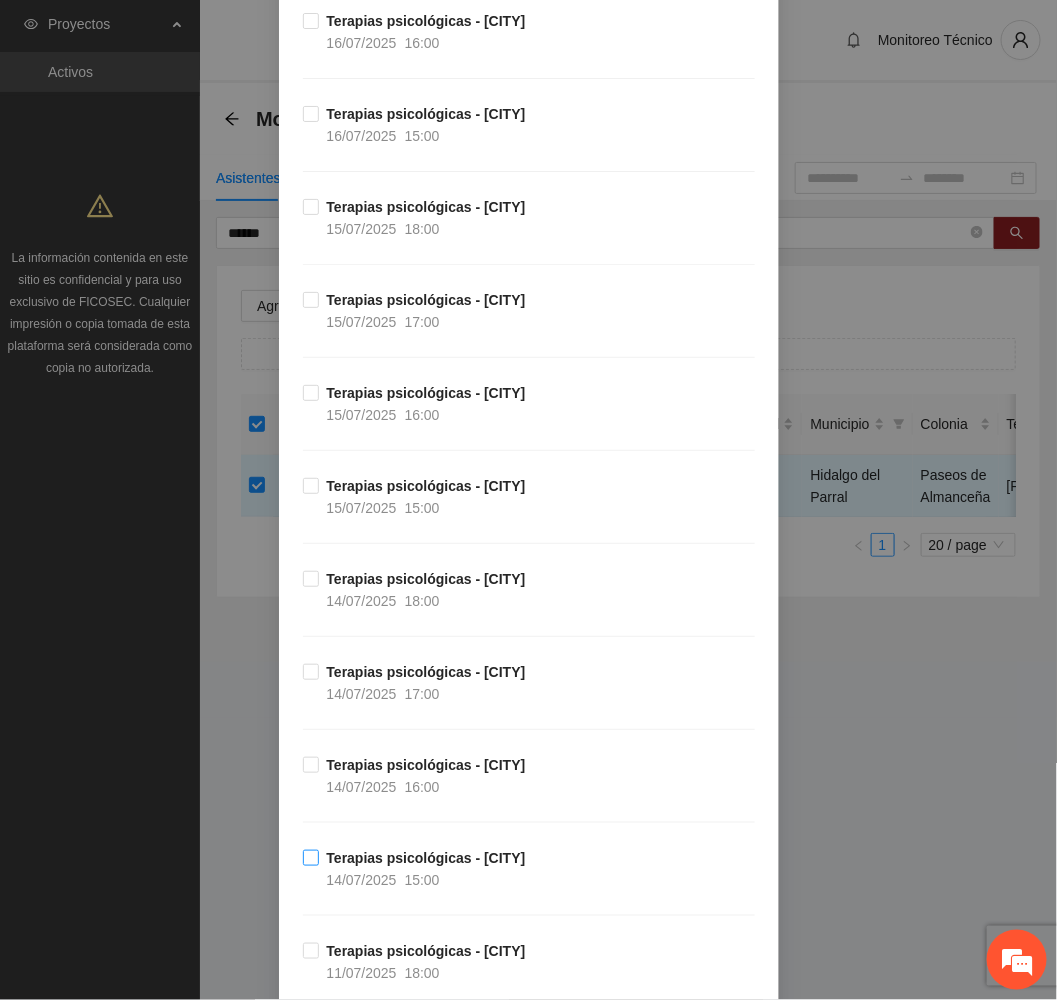 scroll, scrollTop: 7390, scrollLeft: 0, axis: vertical 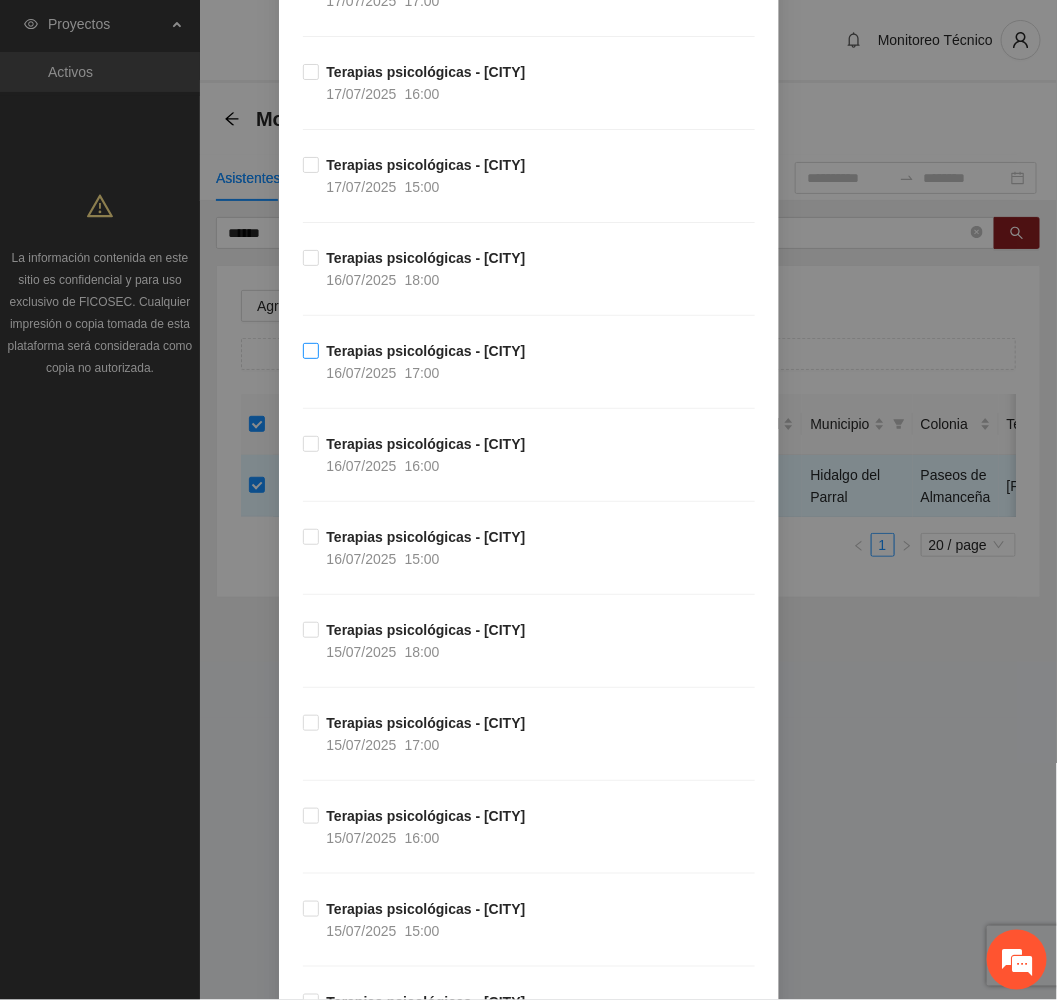 click on "16/07/2025 17:00" at bounding box center (383, 373) 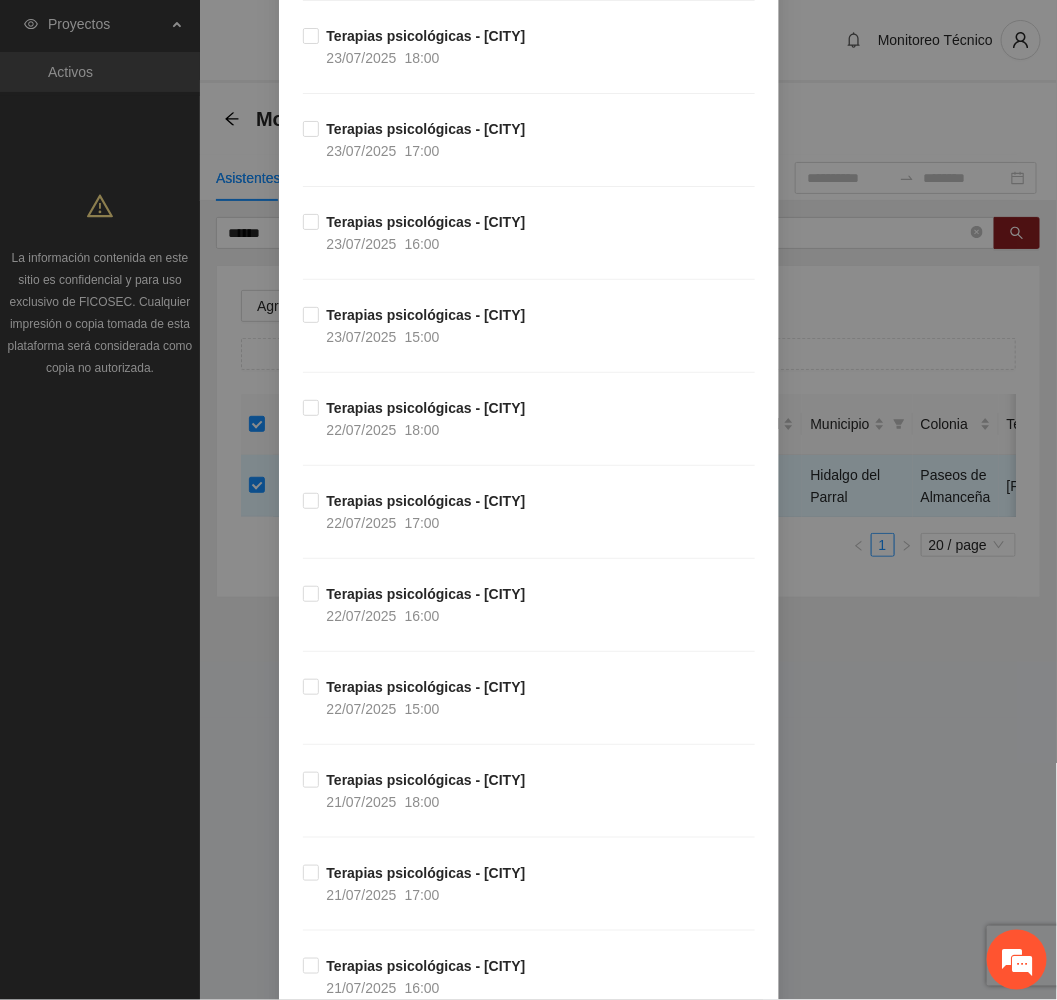 scroll, scrollTop: 5740, scrollLeft: 0, axis: vertical 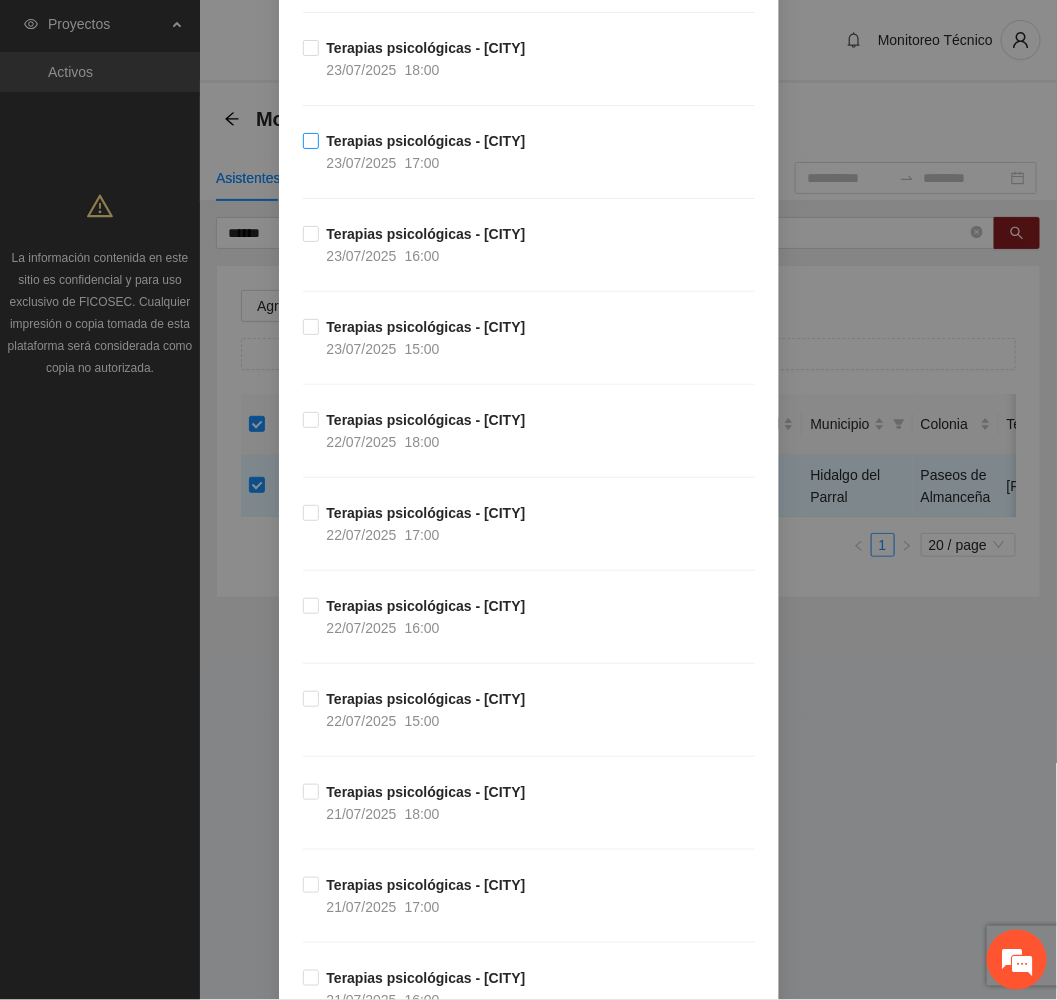 click on "17:00" at bounding box center (422, 163) 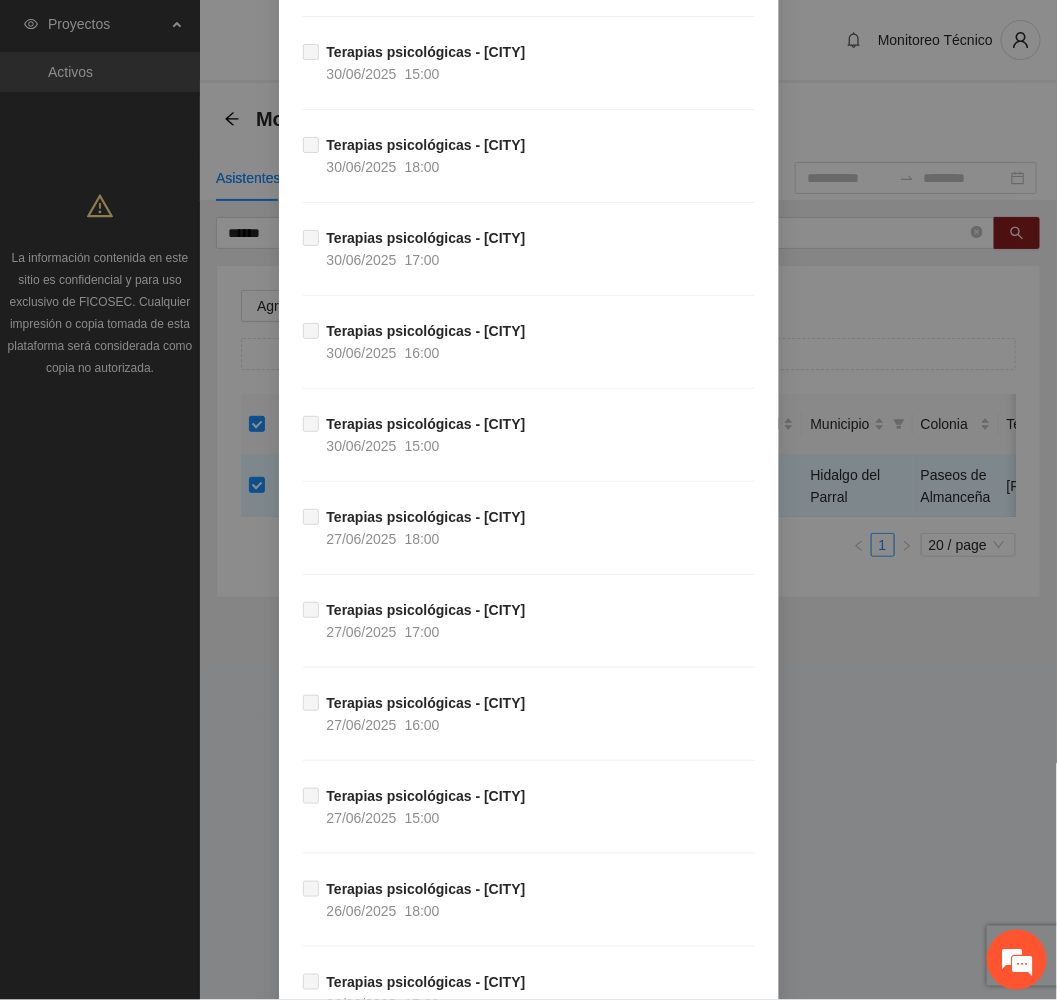 scroll, scrollTop: 13929, scrollLeft: 0, axis: vertical 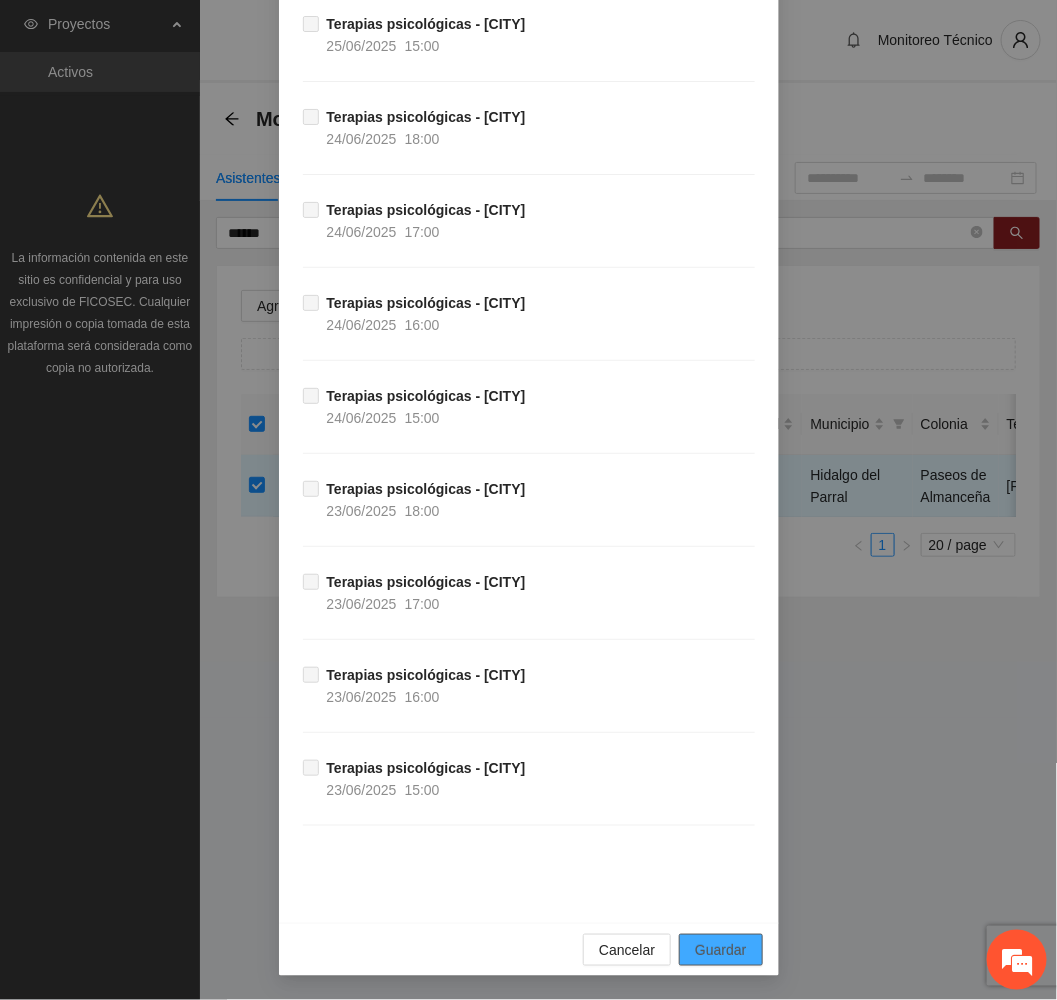 click on "Guardar" at bounding box center [720, 950] 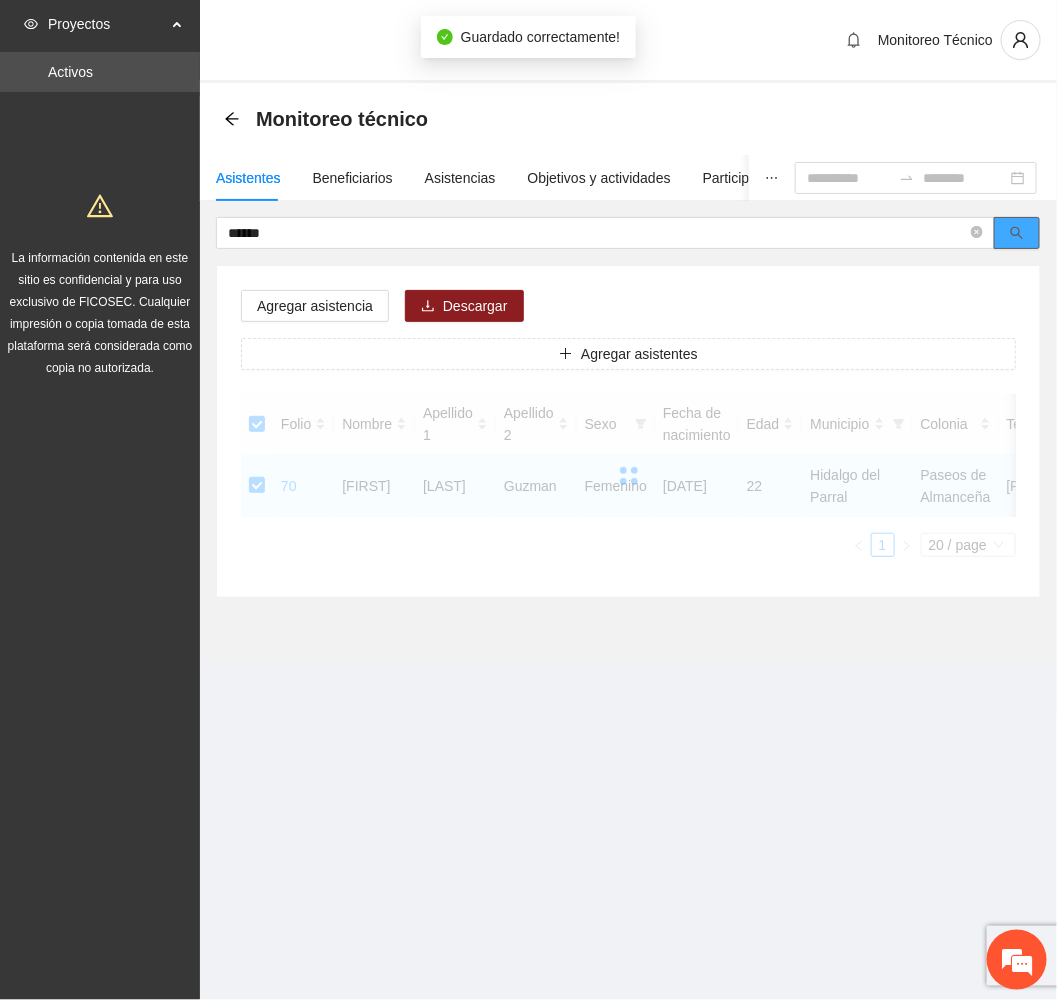 click 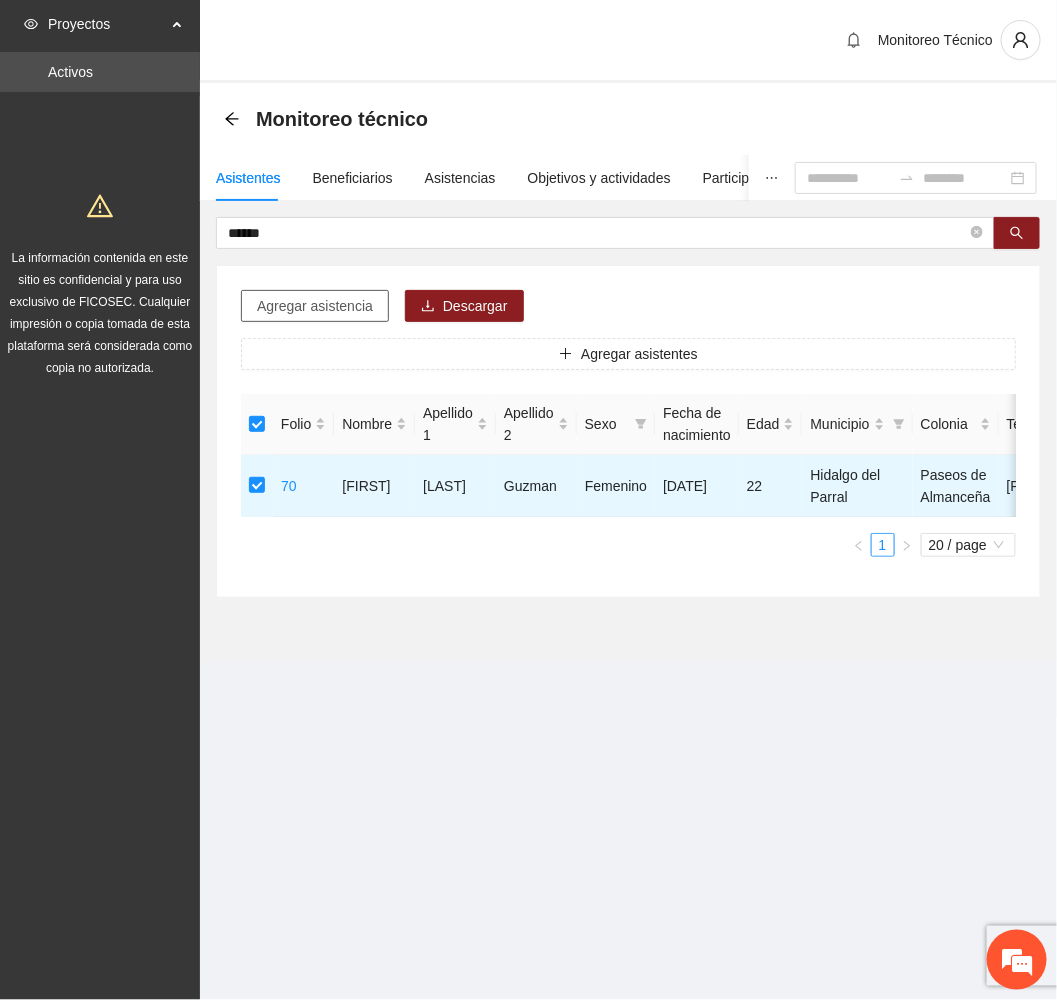 click on "Agregar asistencia" at bounding box center [315, 306] 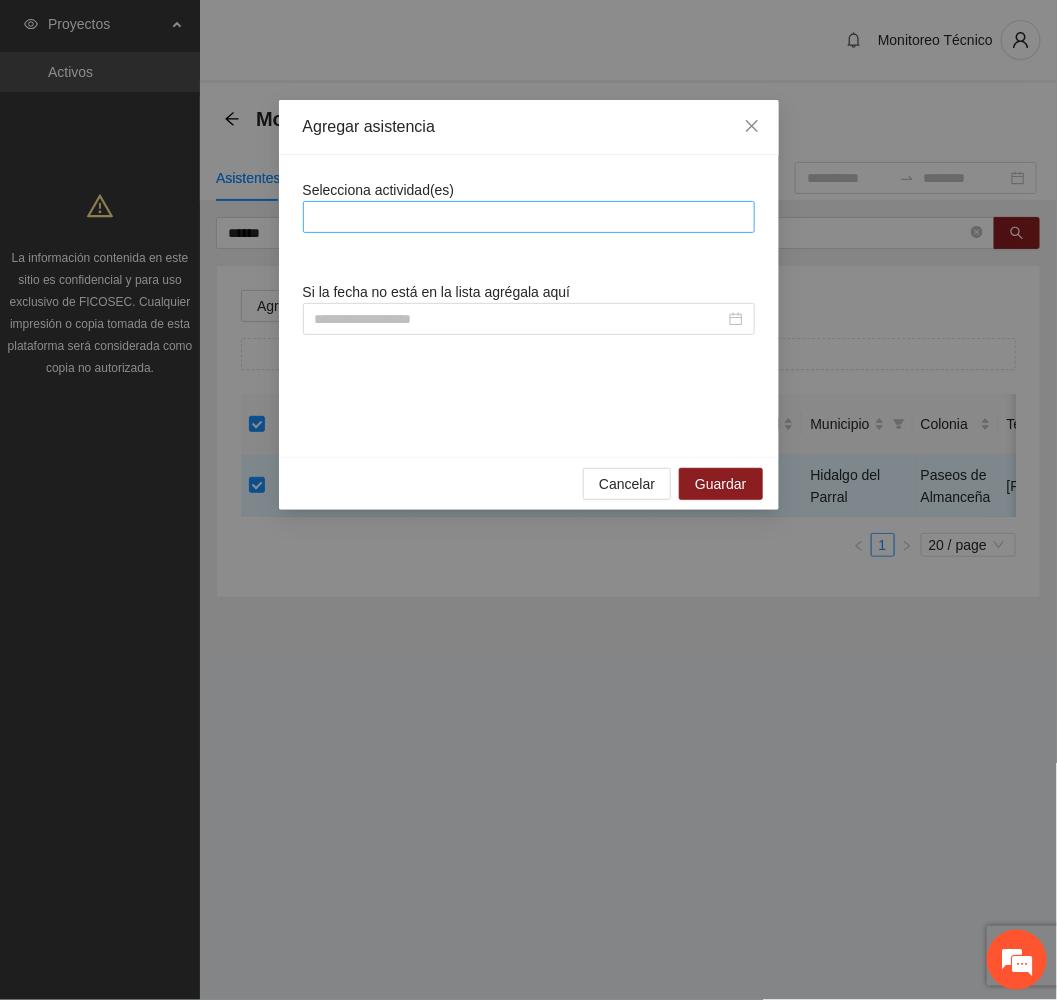 click at bounding box center [529, 217] 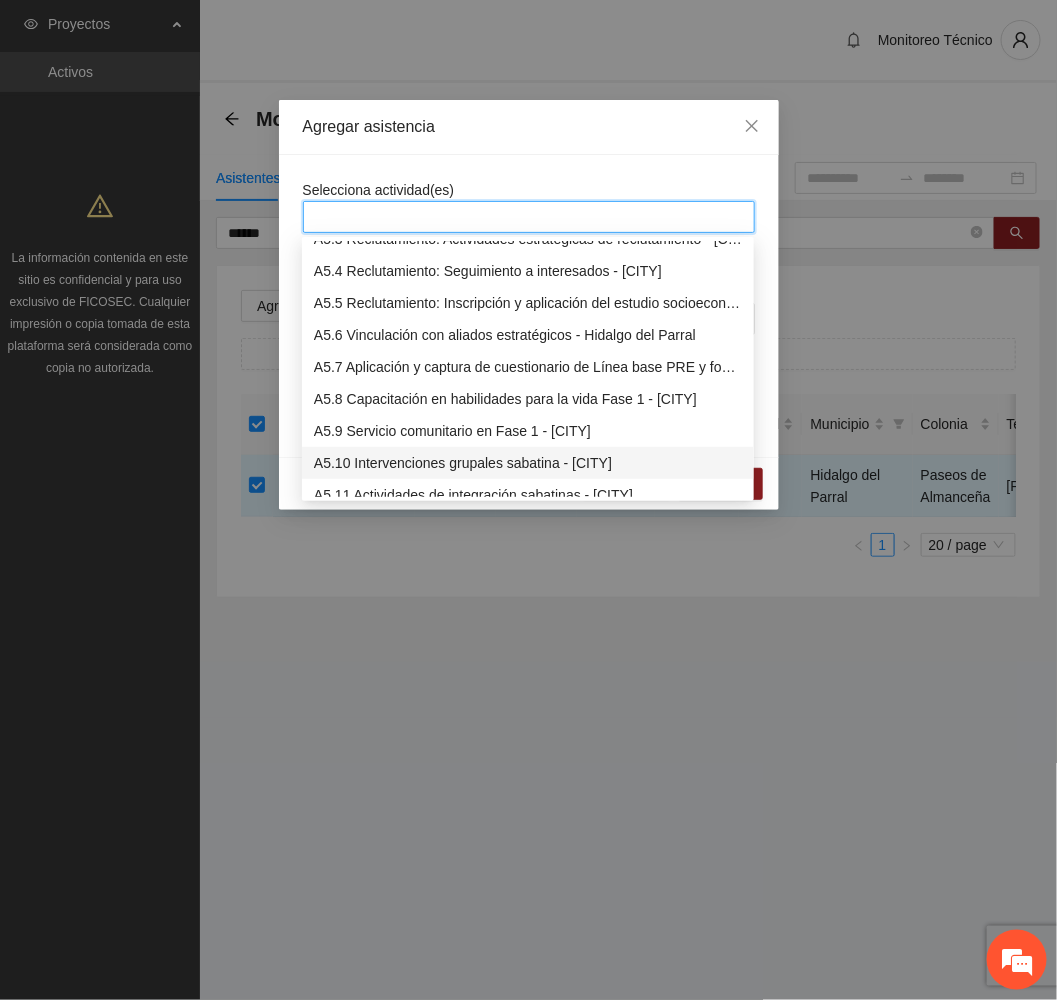 scroll, scrollTop: 1800, scrollLeft: 0, axis: vertical 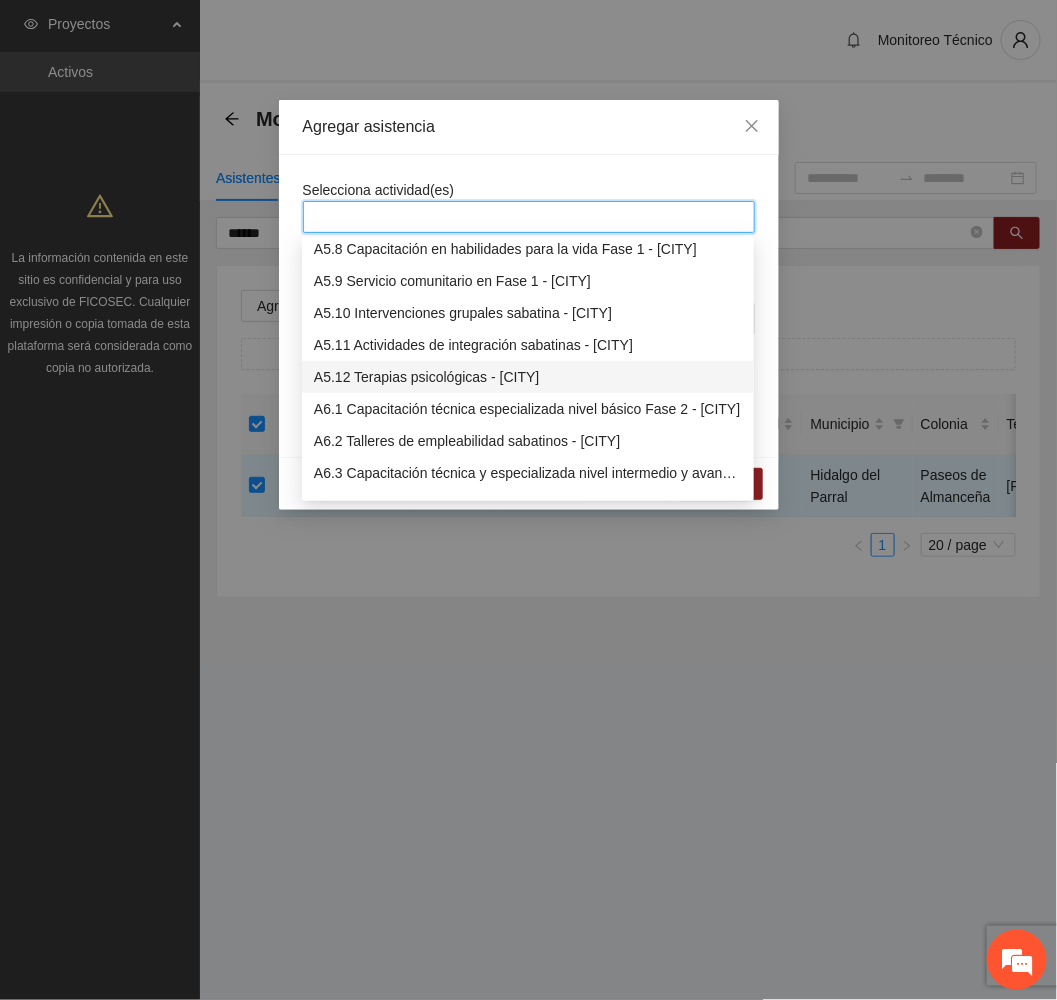 click on "A5.12 Terapias psicológicas - [CITY]" at bounding box center (528, 377) 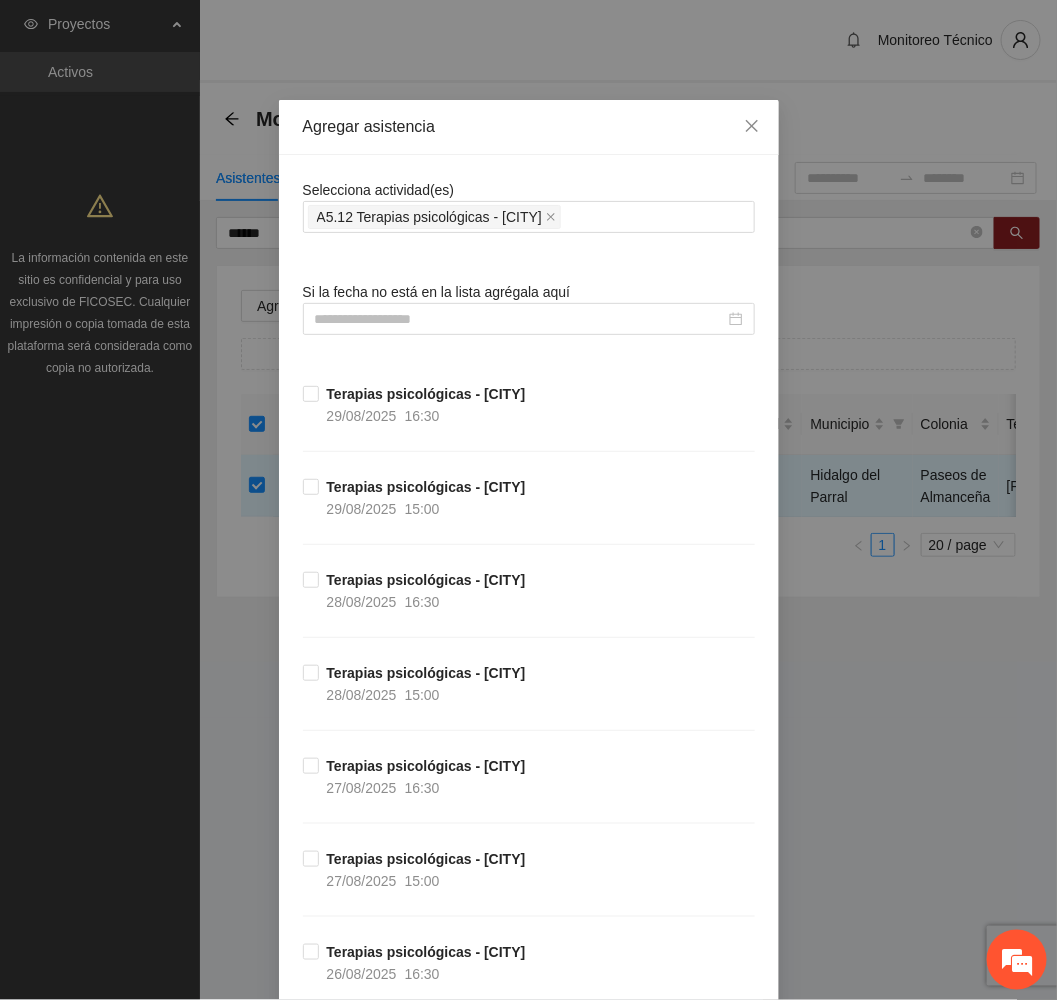 click on "Agregar asistencia" at bounding box center (529, 127) 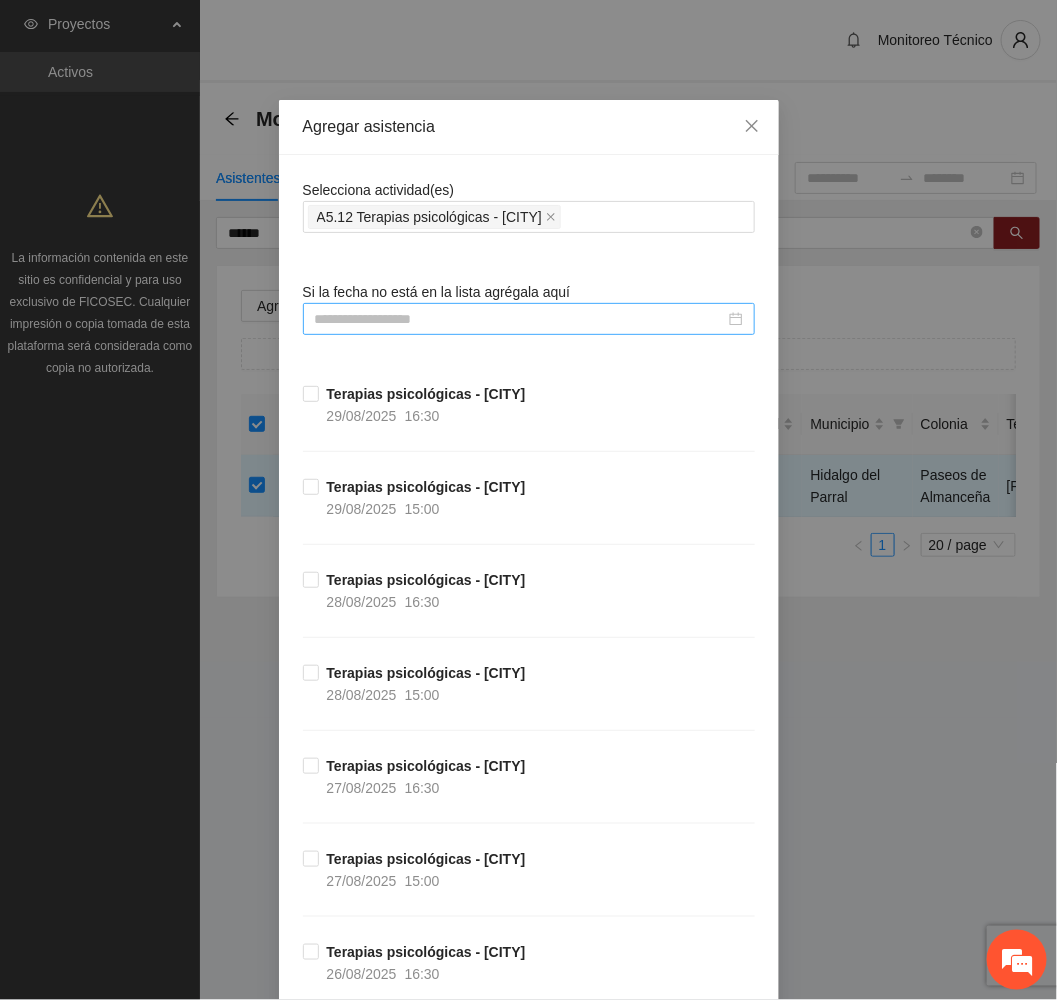 click at bounding box center (520, 319) 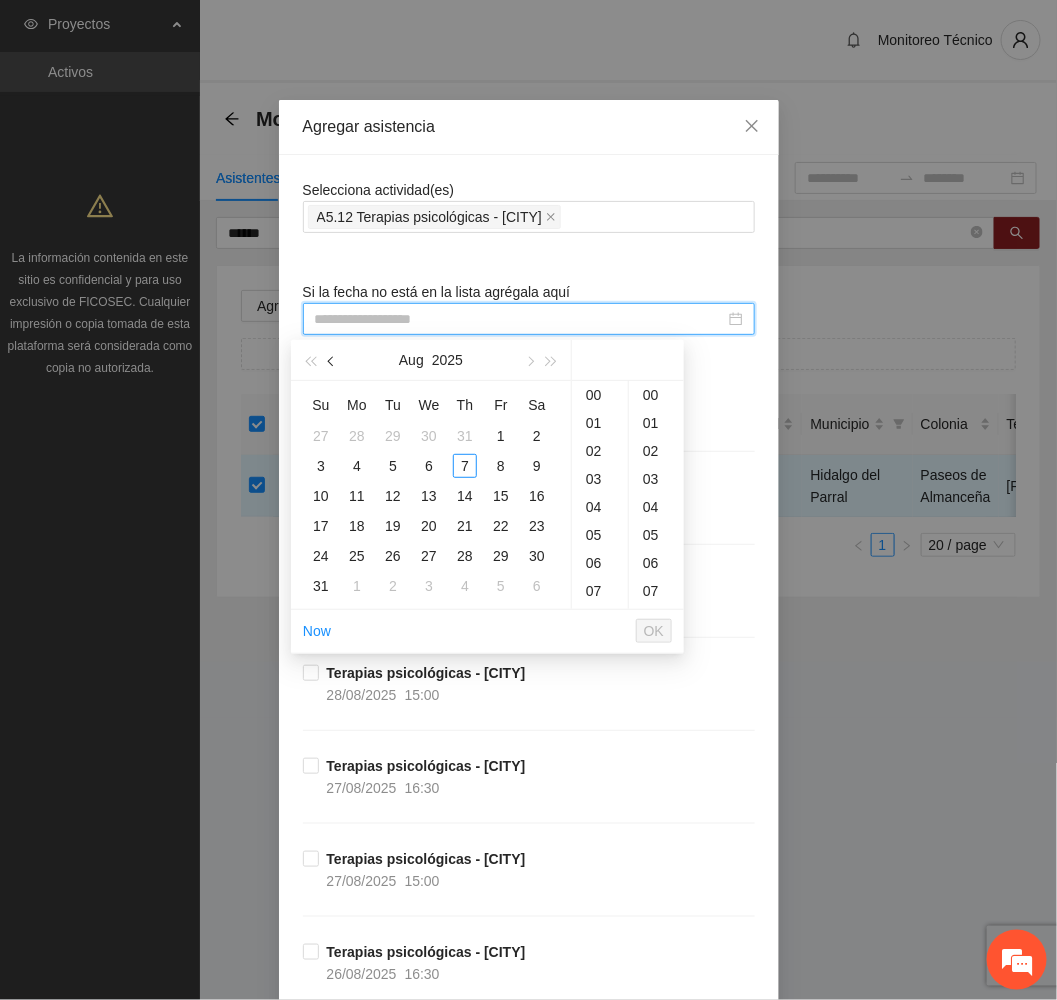 click at bounding box center (332, 360) 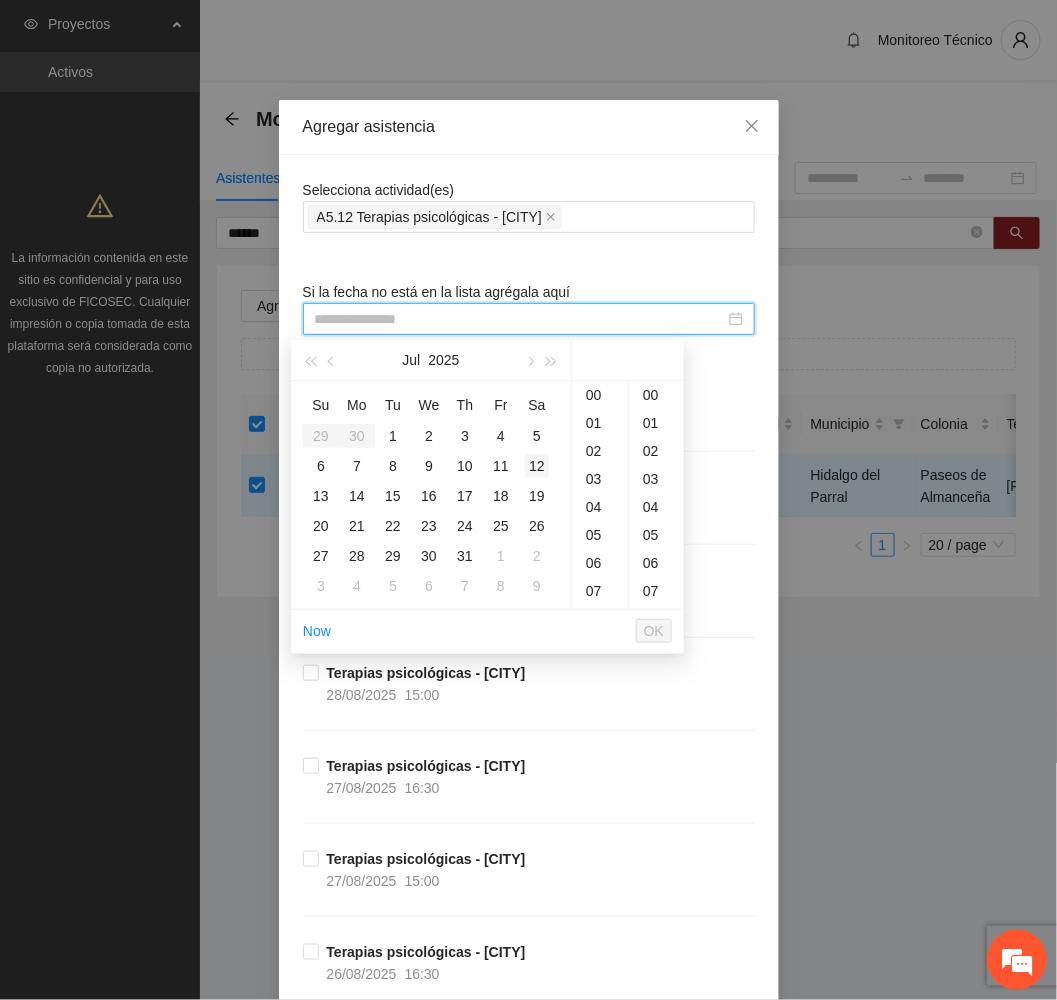 click on "12" at bounding box center (537, 466) 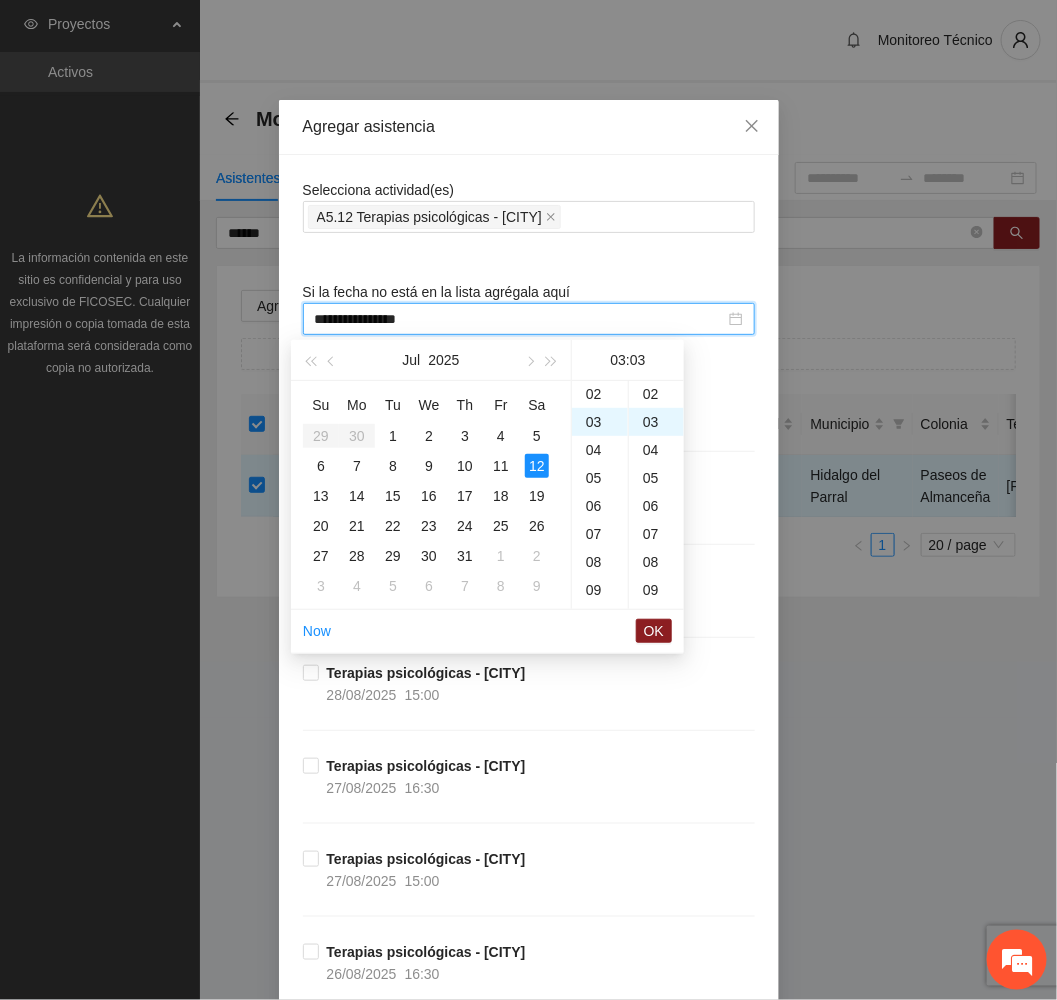 scroll, scrollTop: 84, scrollLeft: 0, axis: vertical 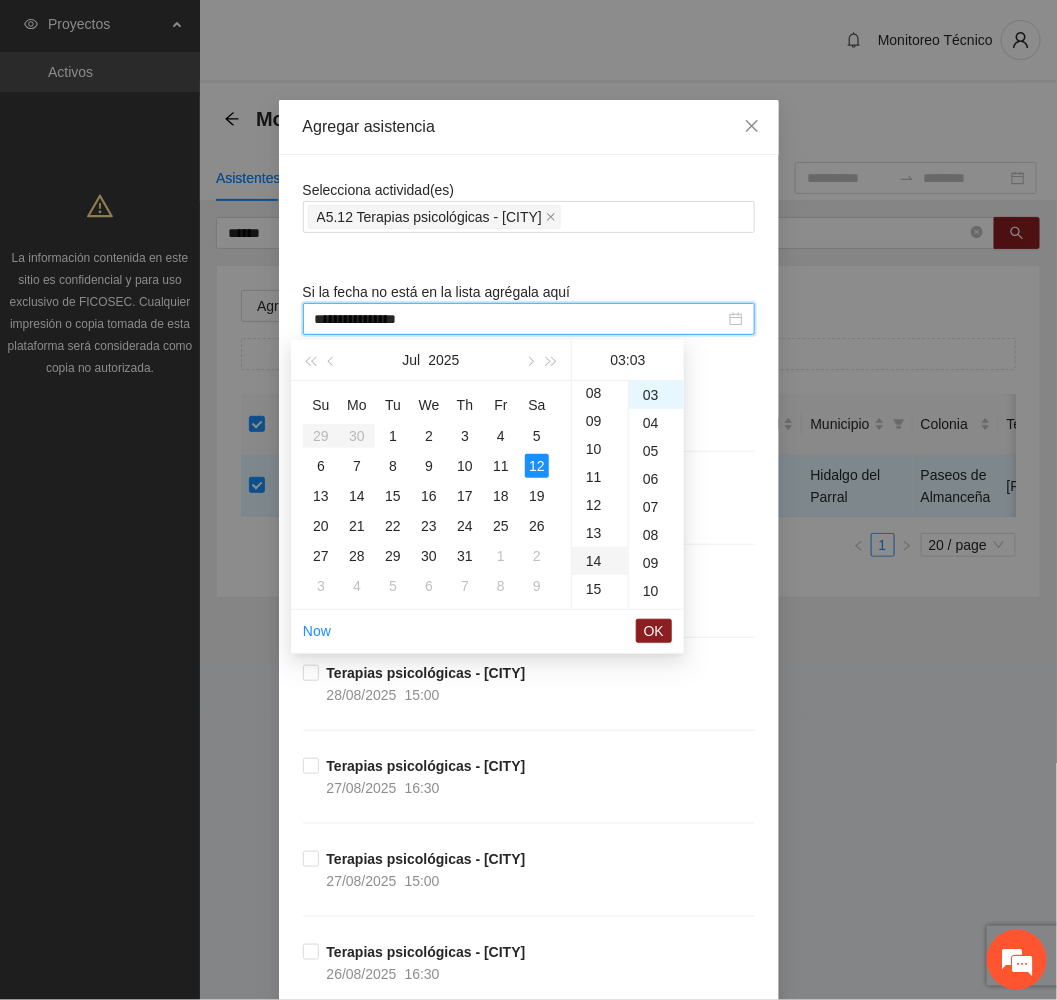 click on "14" at bounding box center (600, 561) 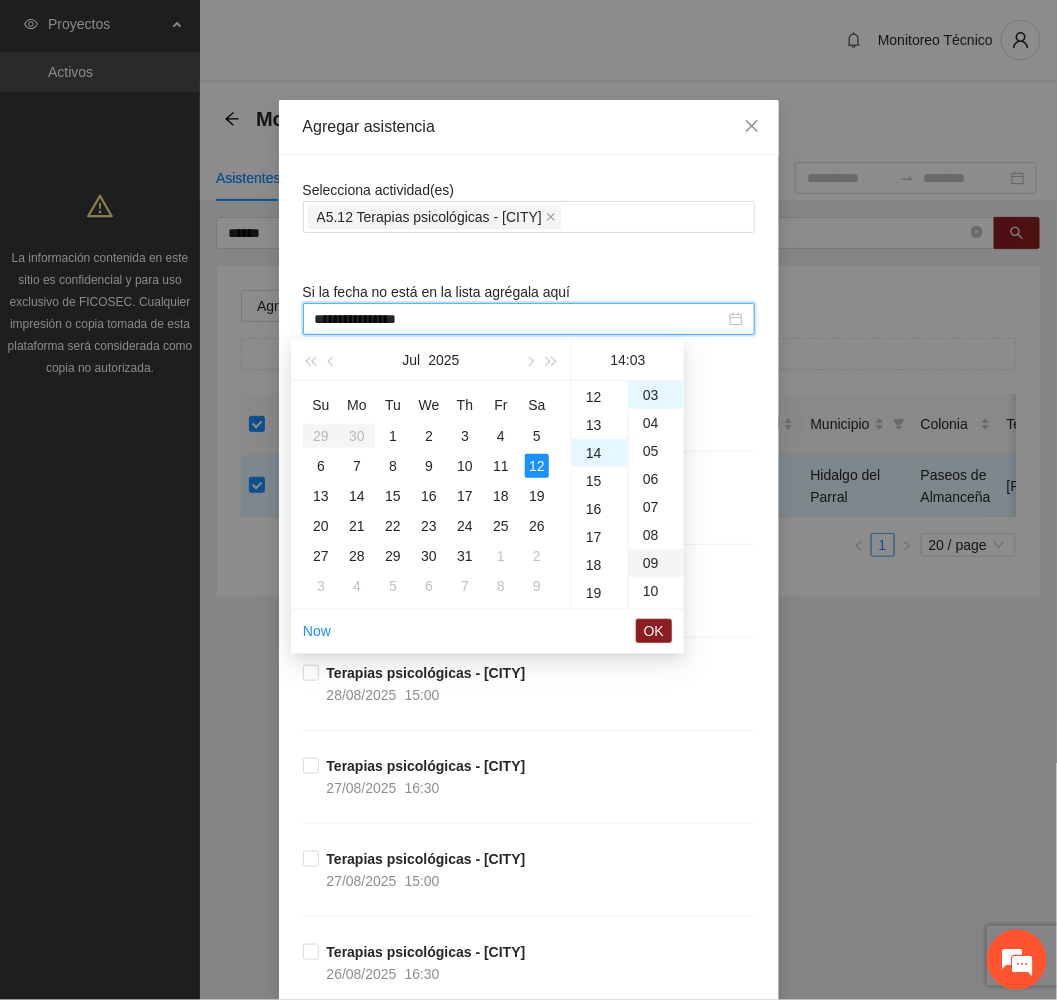 scroll, scrollTop: 391, scrollLeft: 0, axis: vertical 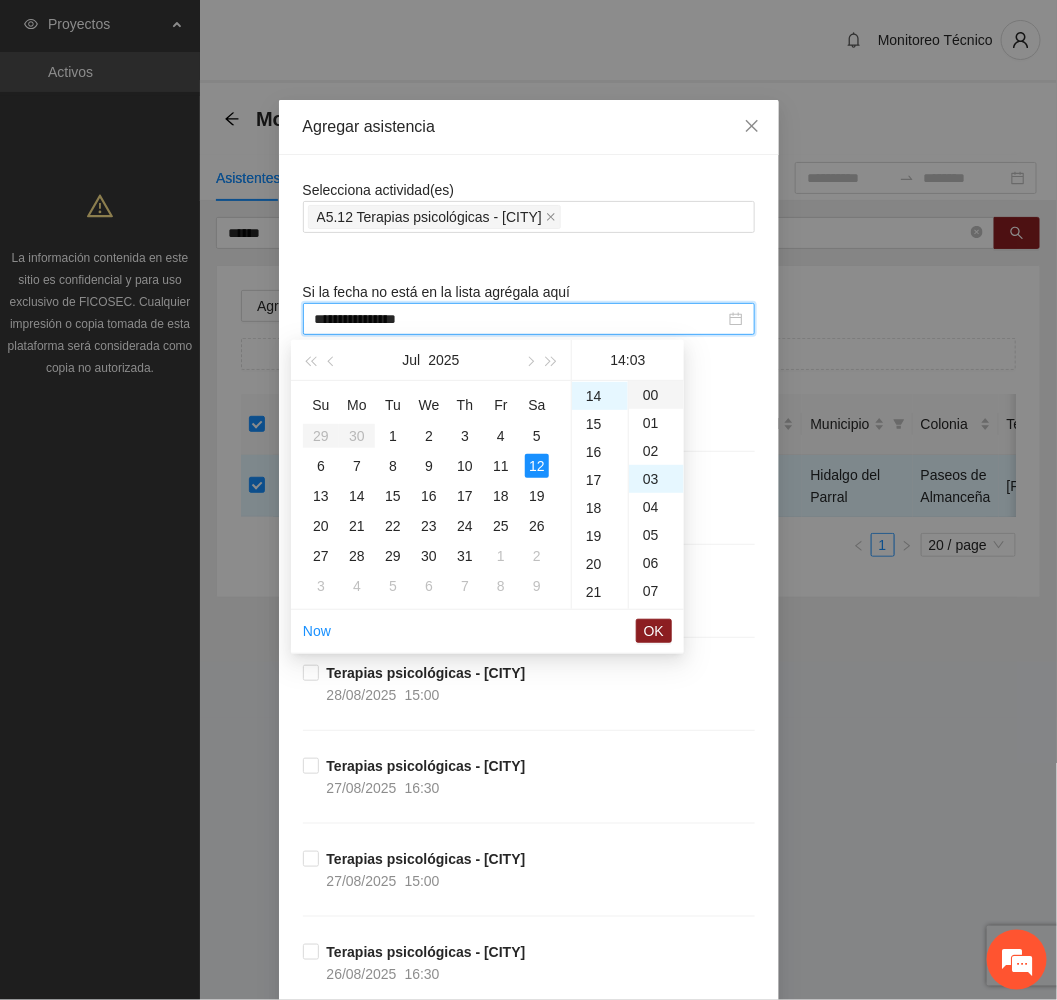 click on "00" at bounding box center [656, 395] 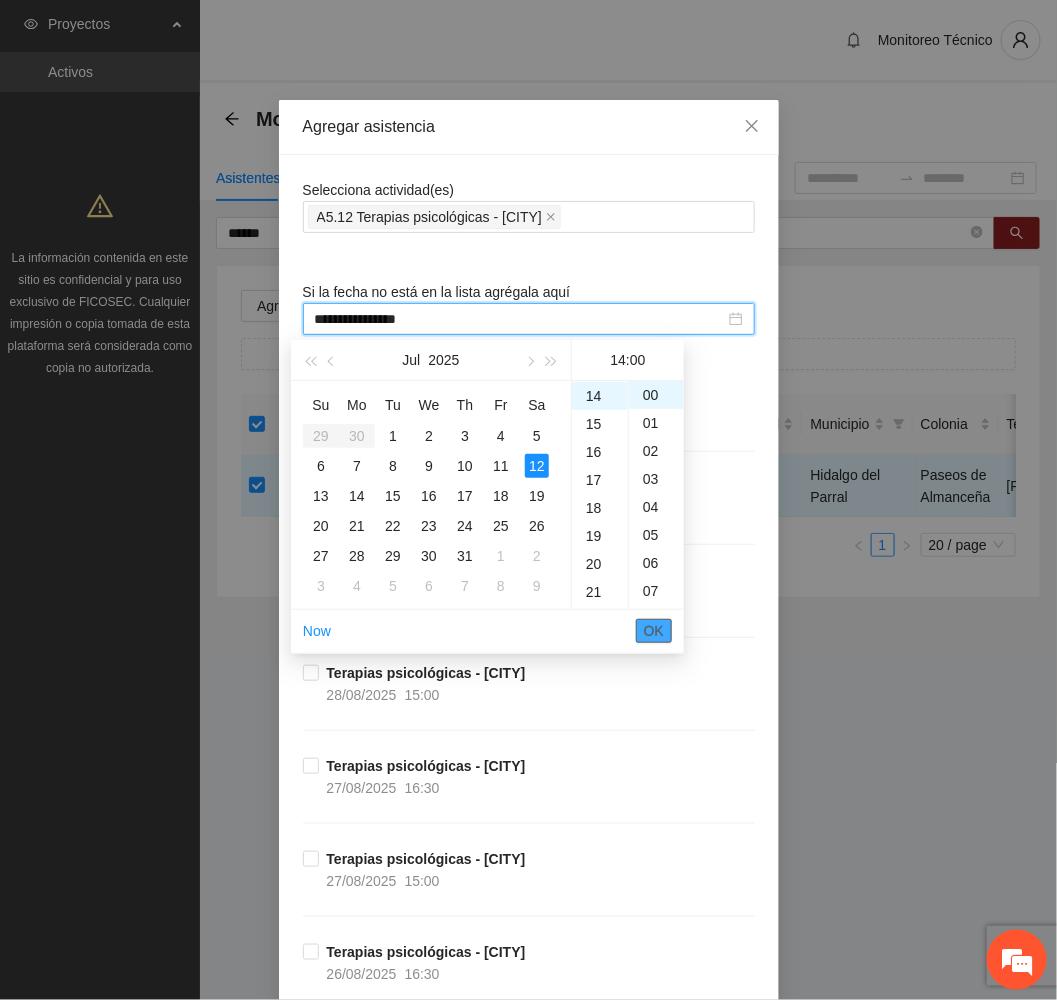 click on "OK" at bounding box center (654, 631) 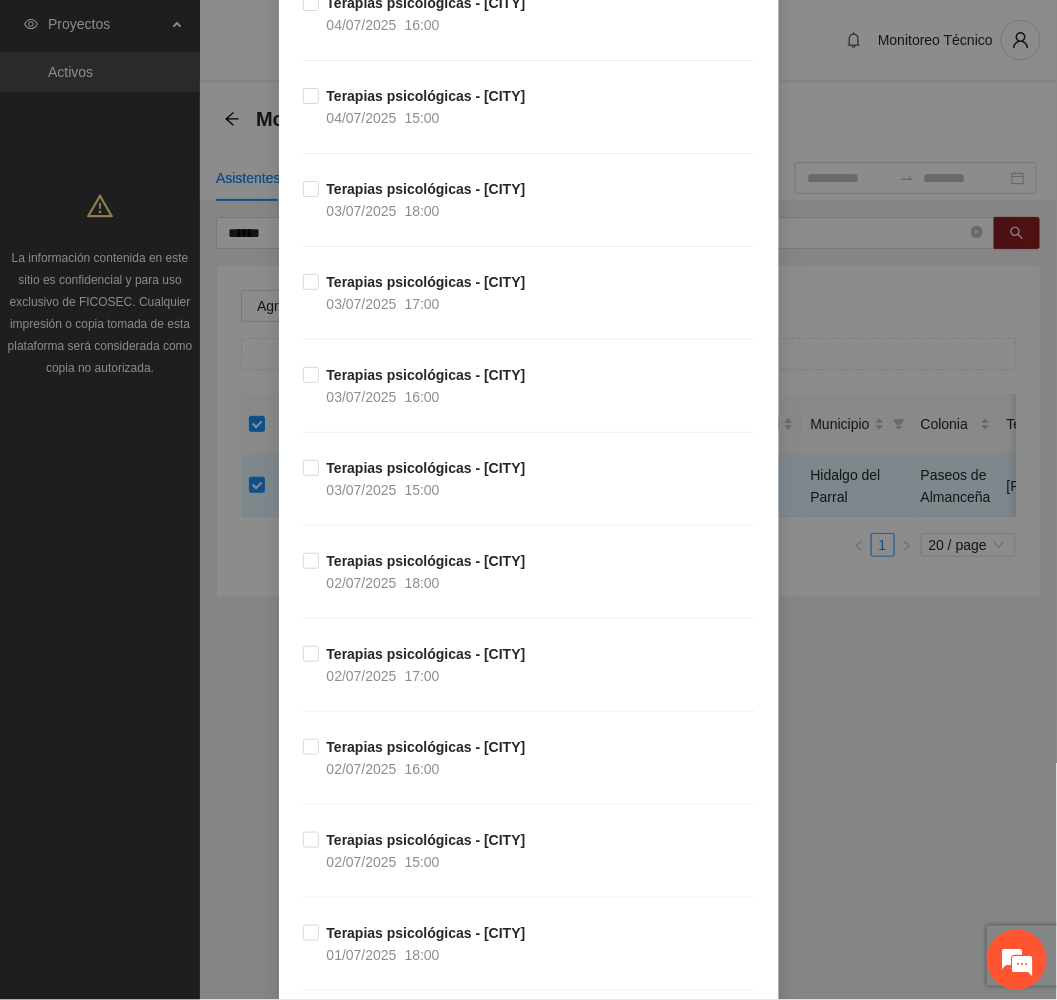 scroll, scrollTop: 13929, scrollLeft: 0, axis: vertical 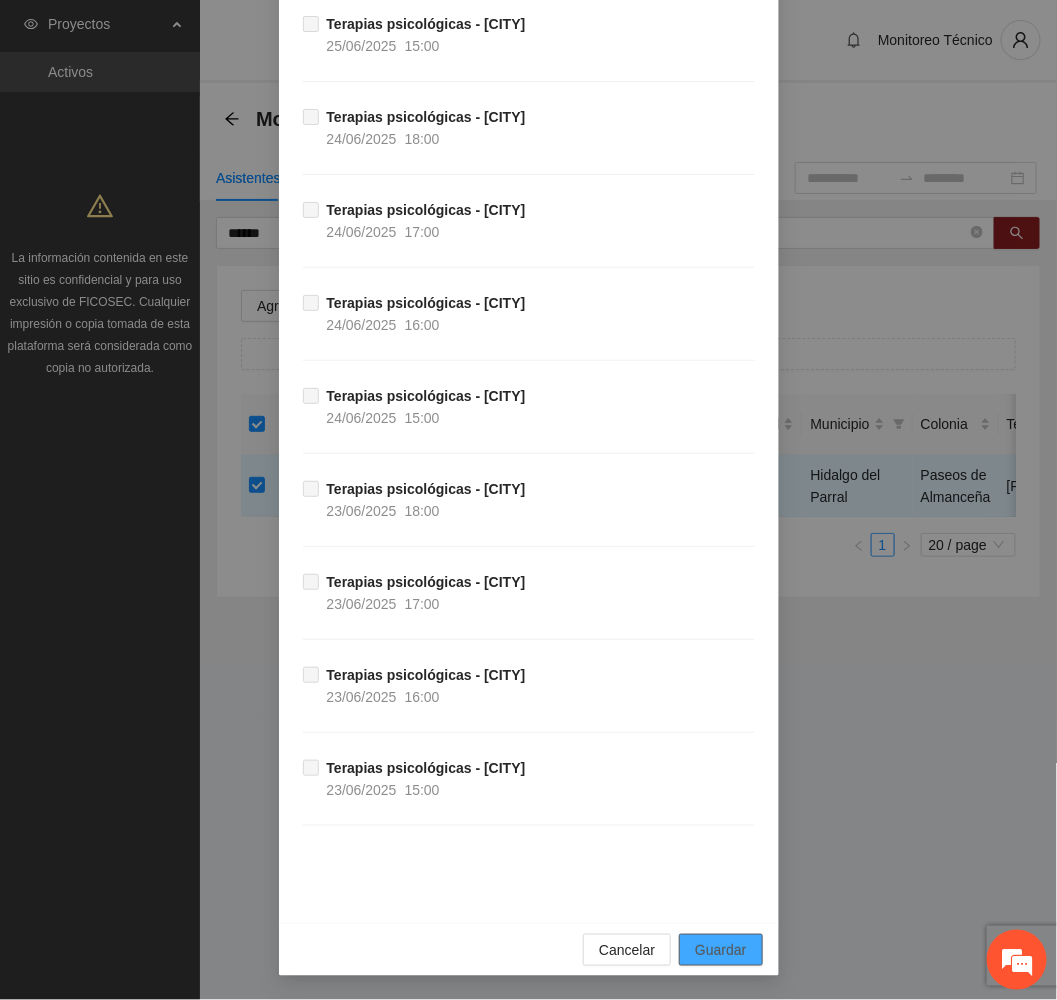 click on "Guardar" at bounding box center (720, 950) 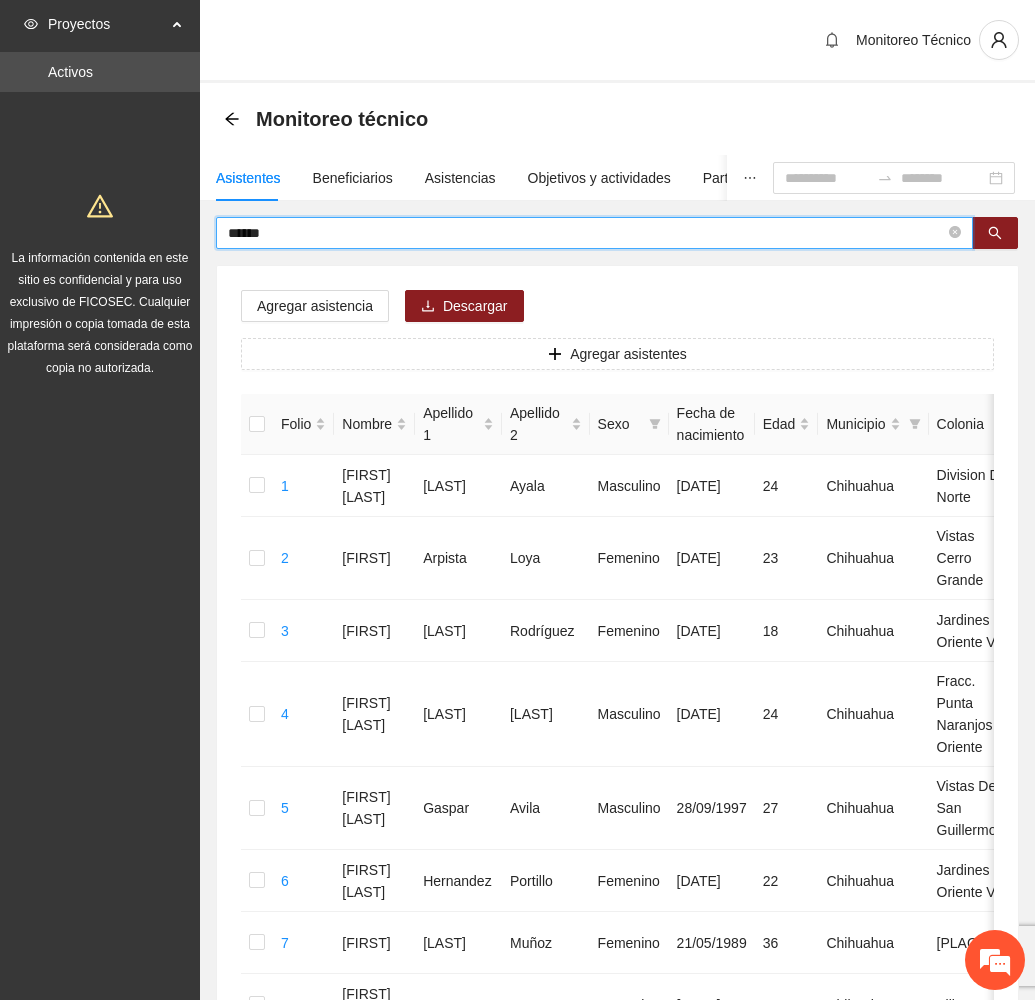 drag, startPoint x: 319, startPoint y: 232, endPoint x: 96, endPoint y: 228, distance: 223.03587 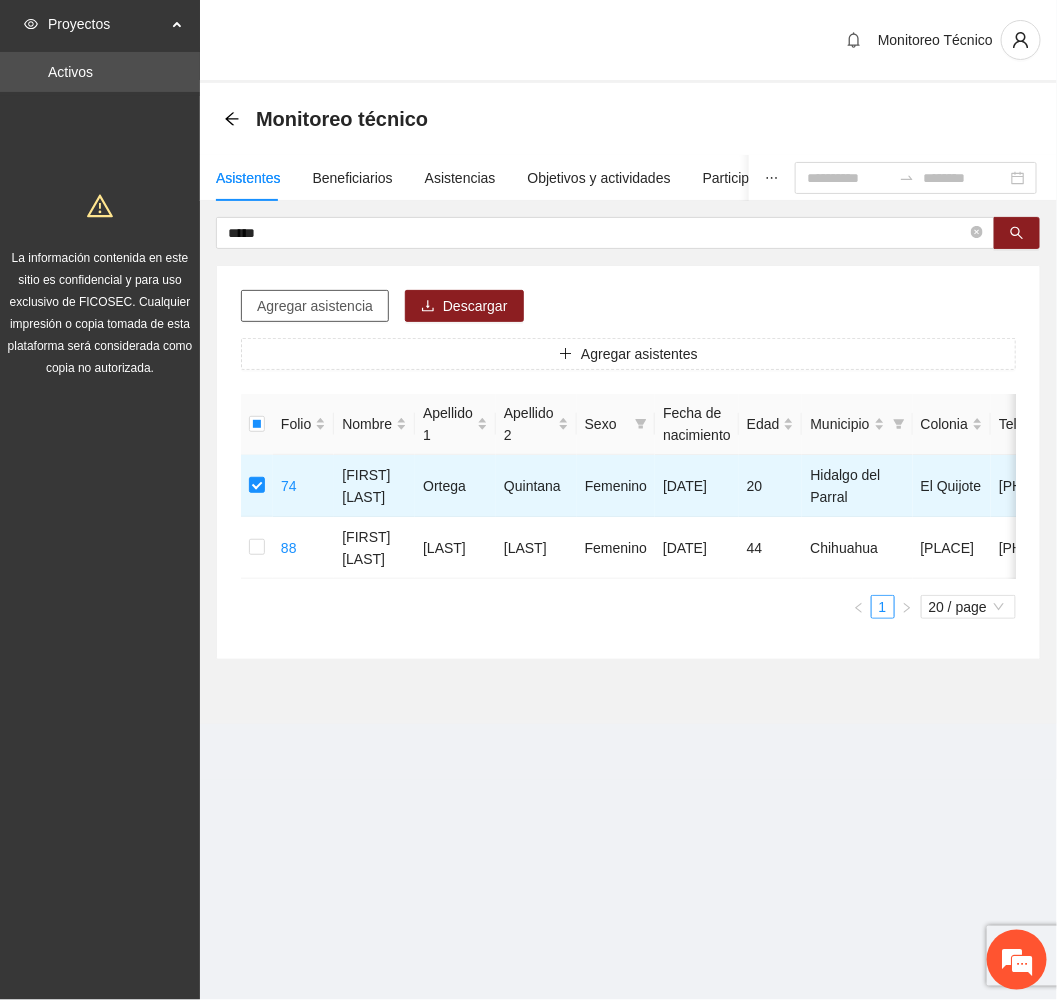 click on "Agregar asistencia" at bounding box center (315, 306) 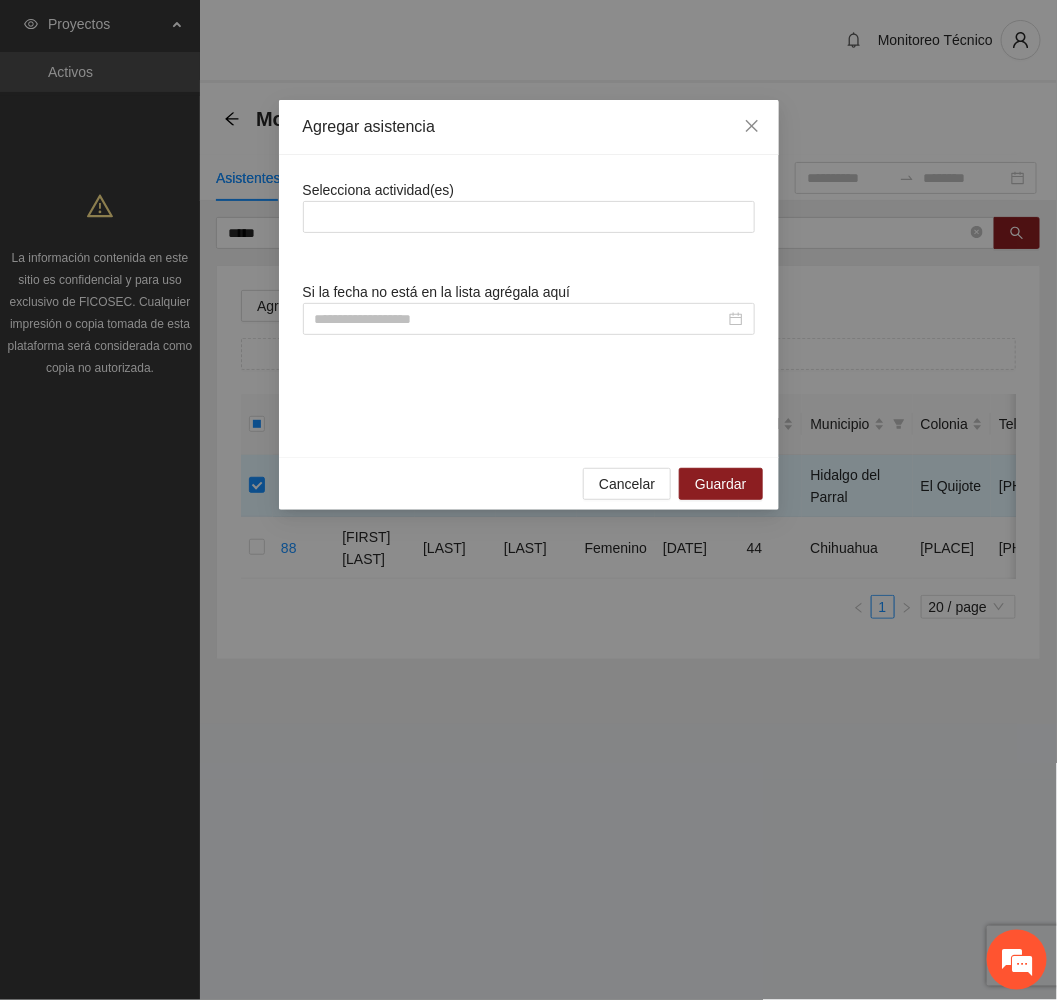 click on "Selecciona actividad(es)" at bounding box center [379, 190] 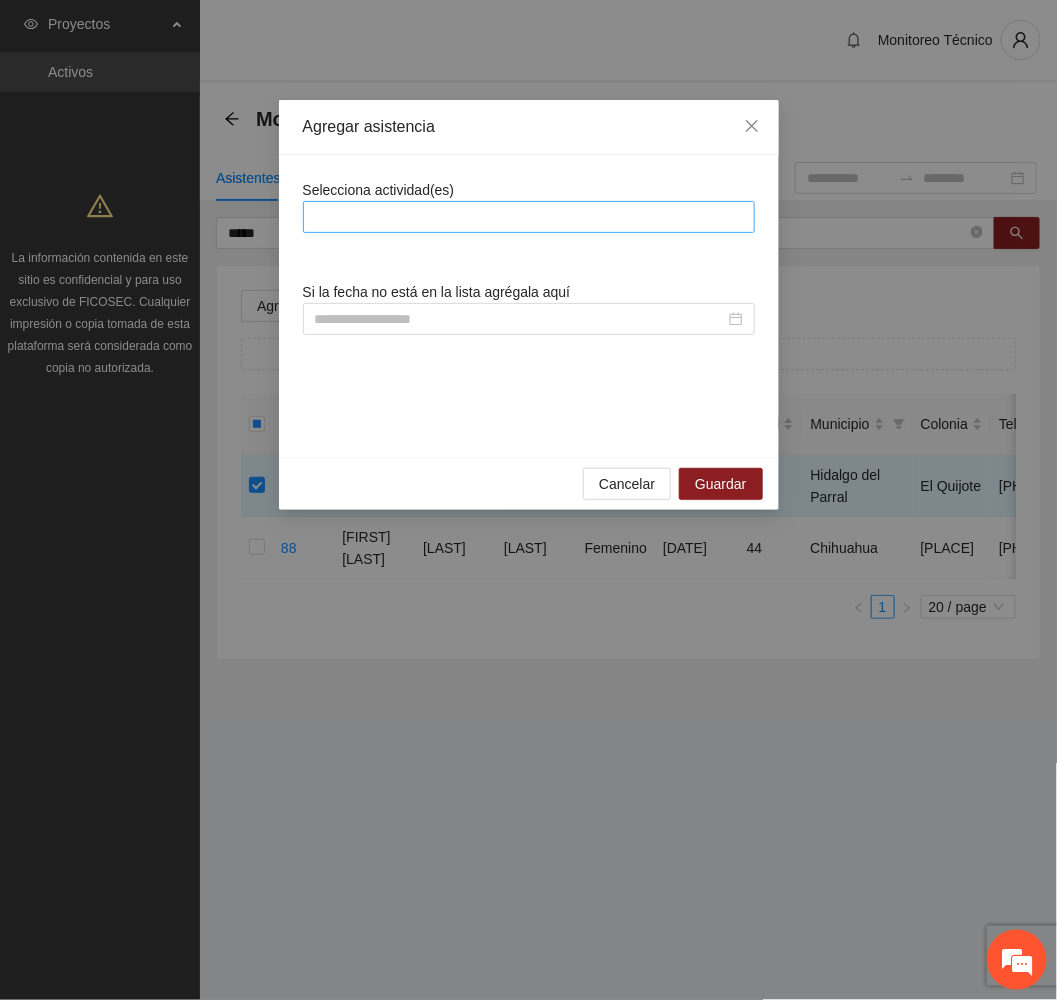click at bounding box center (529, 217) 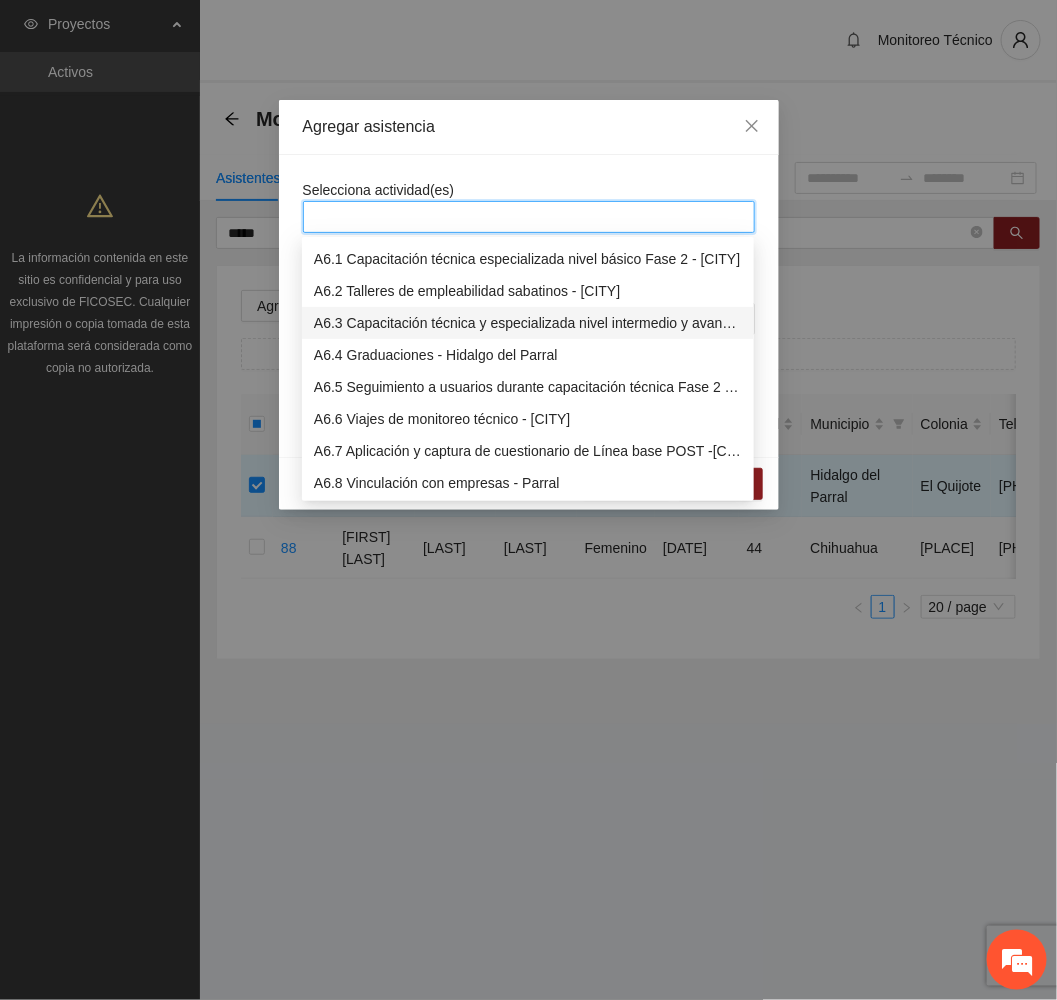 scroll, scrollTop: 1800, scrollLeft: 0, axis: vertical 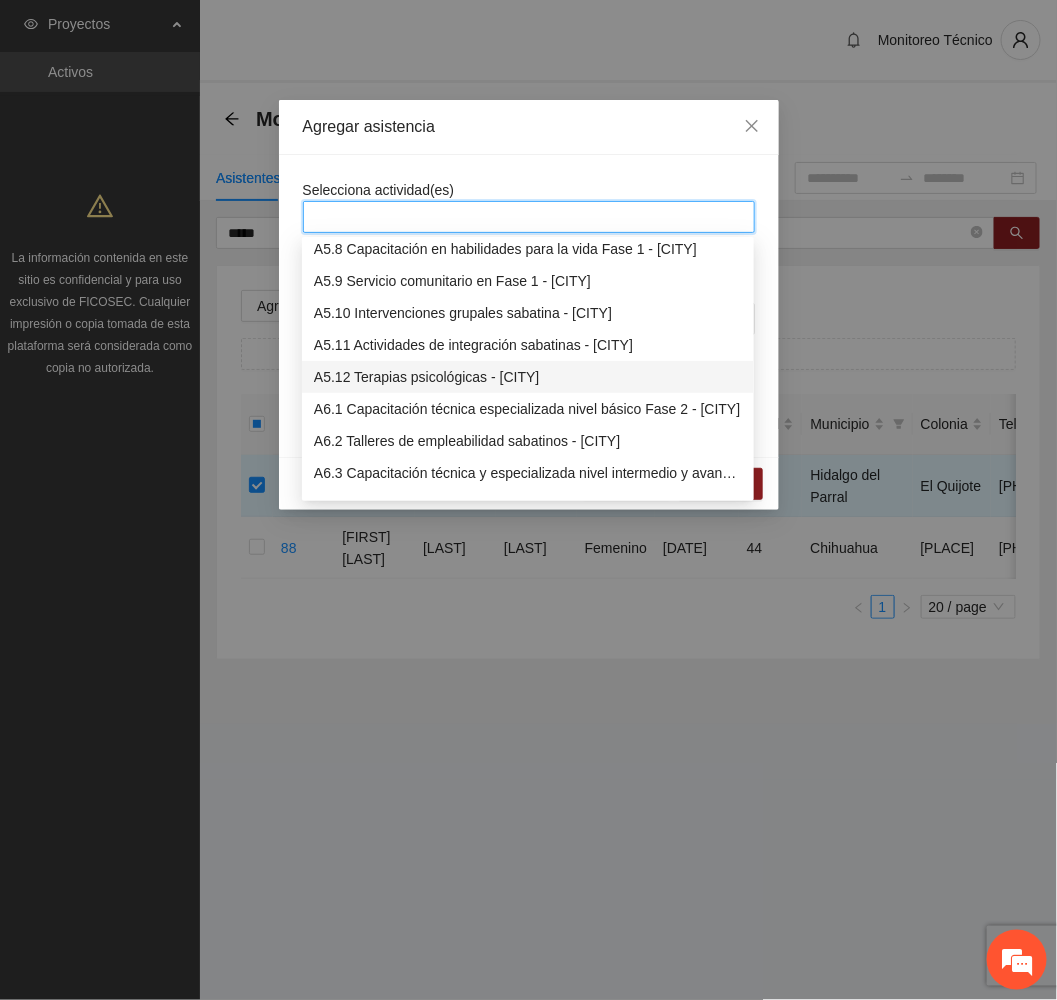 click on "A5.12 Terapias psicológicas - [CITY]" at bounding box center [528, 377] 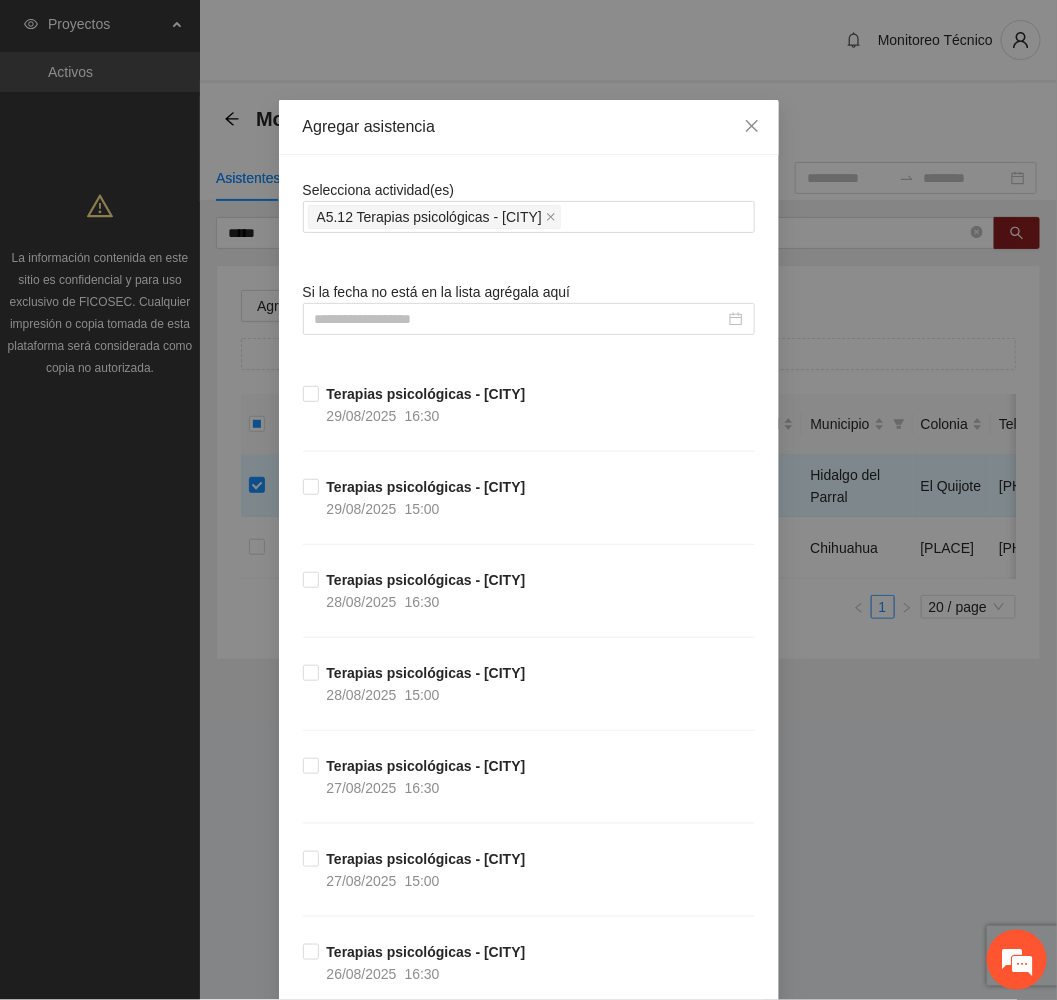 click on "Agregar asistencia" at bounding box center (529, 127) 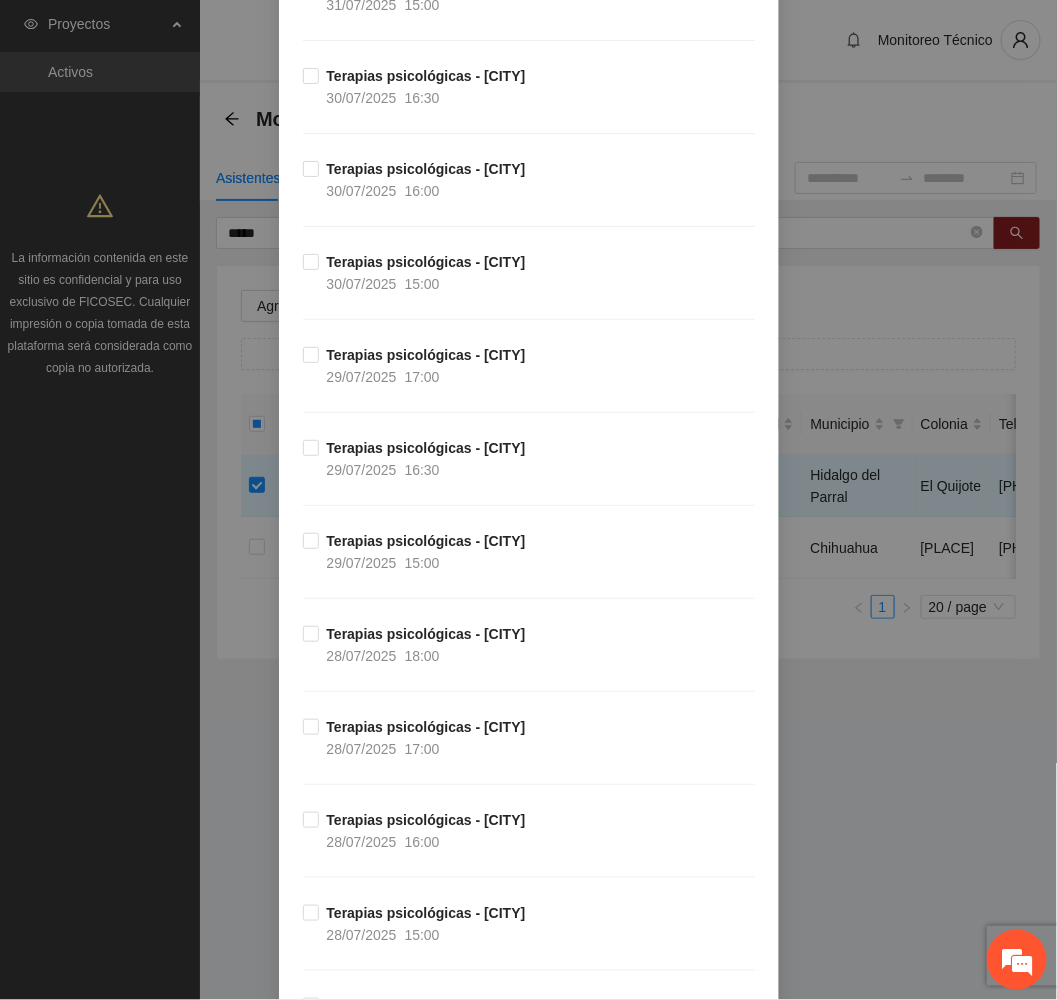 scroll, scrollTop: 4033, scrollLeft: 0, axis: vertical 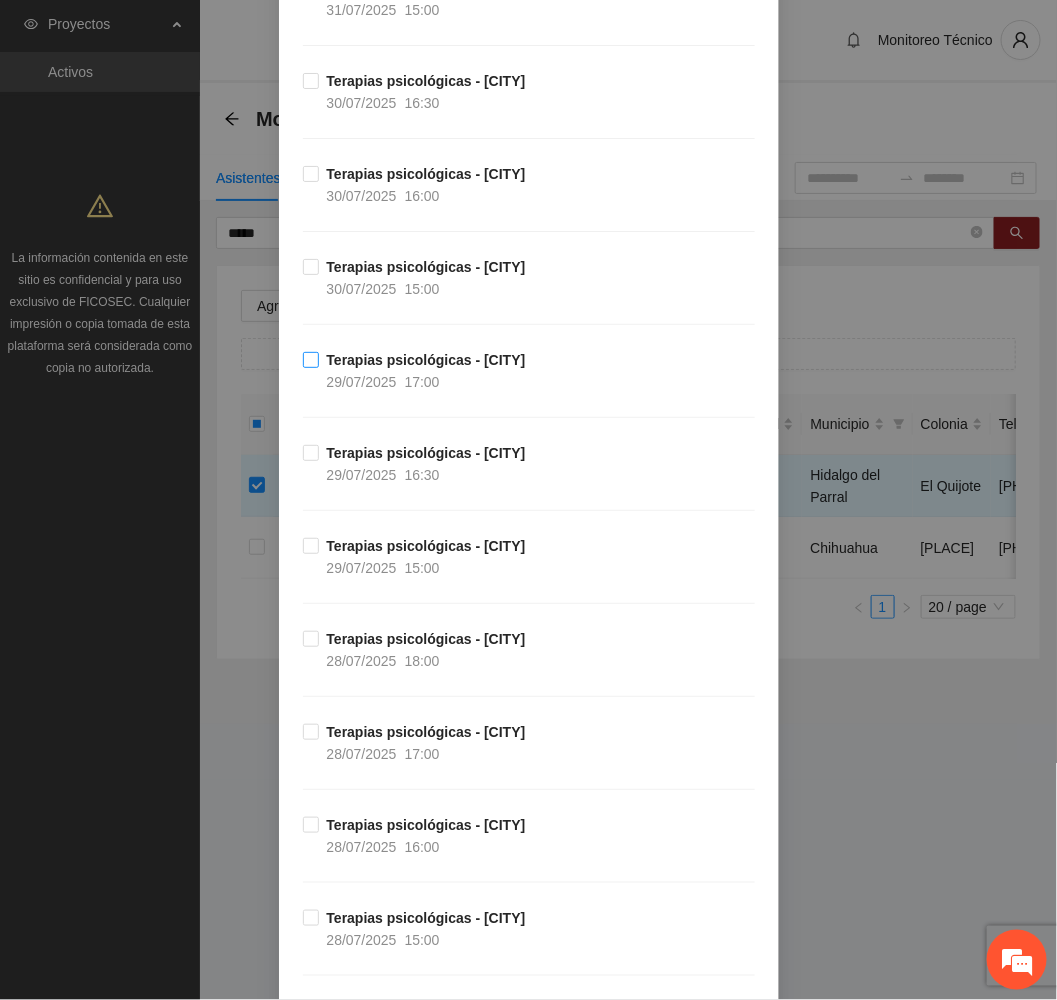 click on "17:00" at bounding box center (422, 382) 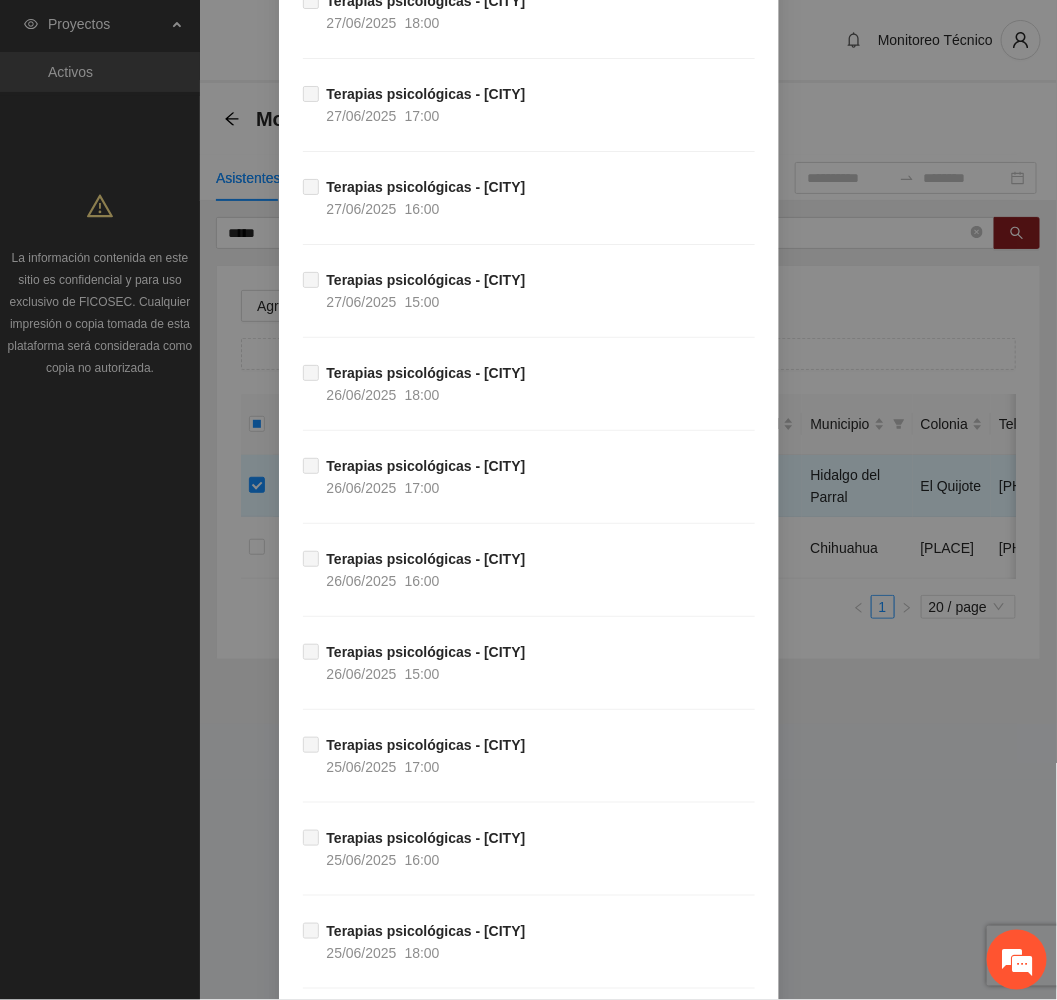 scroll, scrollTop: 13929, scrollLeft: 0, axis: vertical 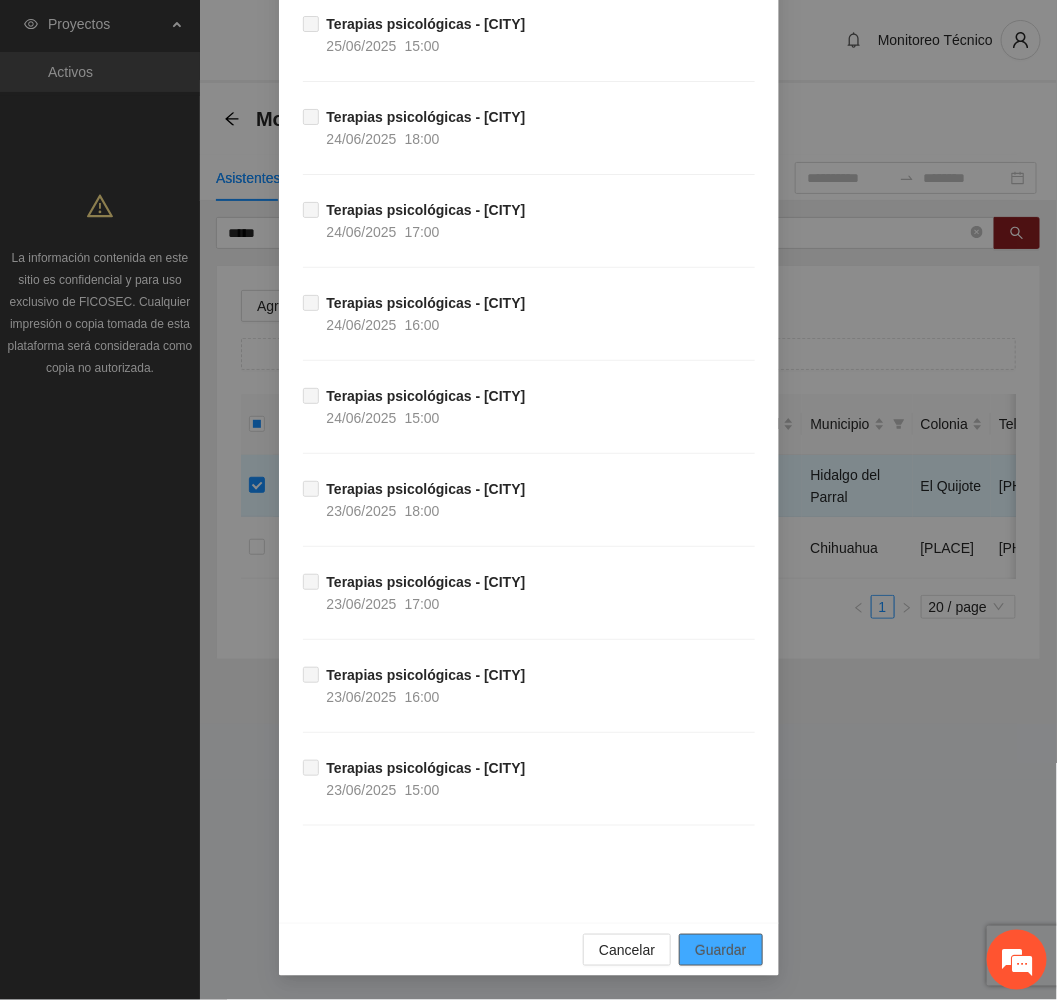 click on "Guardar" at bounding box center [720, 950] 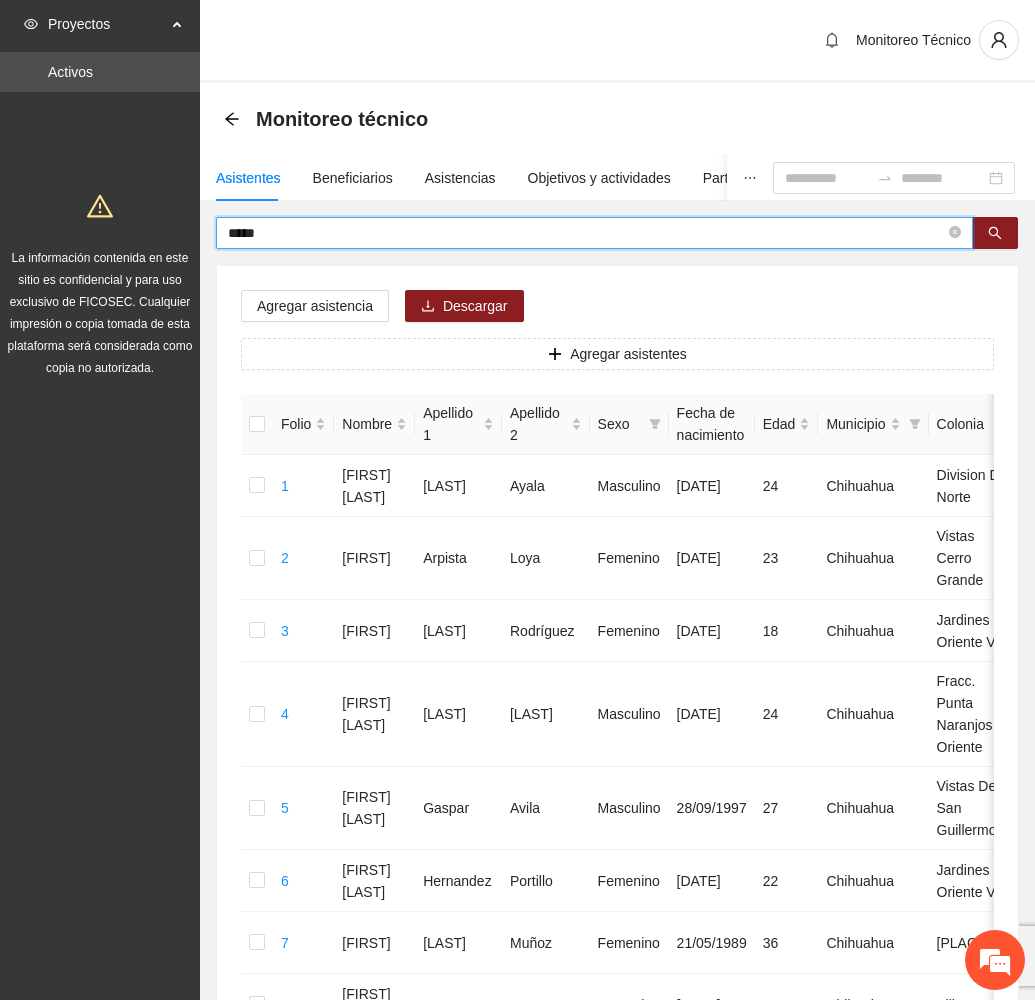 drag, startPoint x: 315, startPoint y: 231, endPoint x: 213, endPoint y: 234, distance: 102.044106 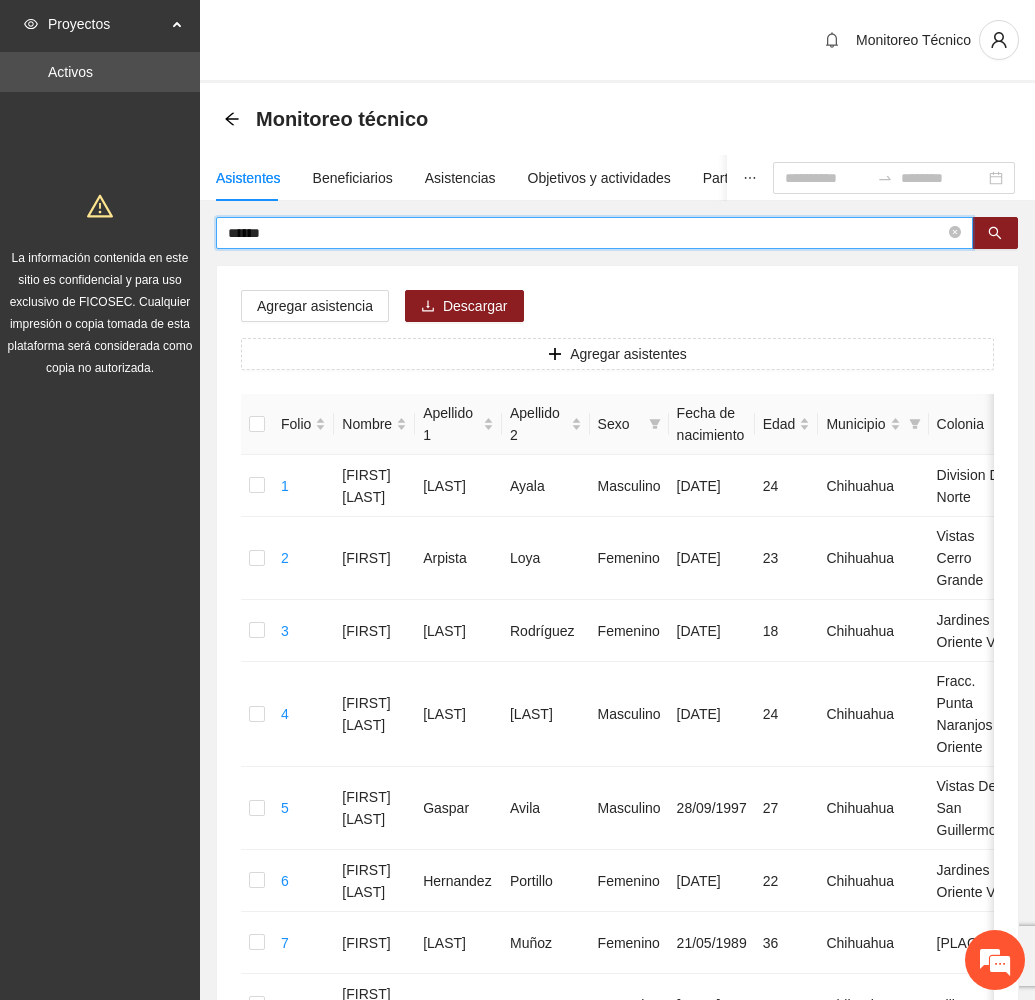 type on "******" 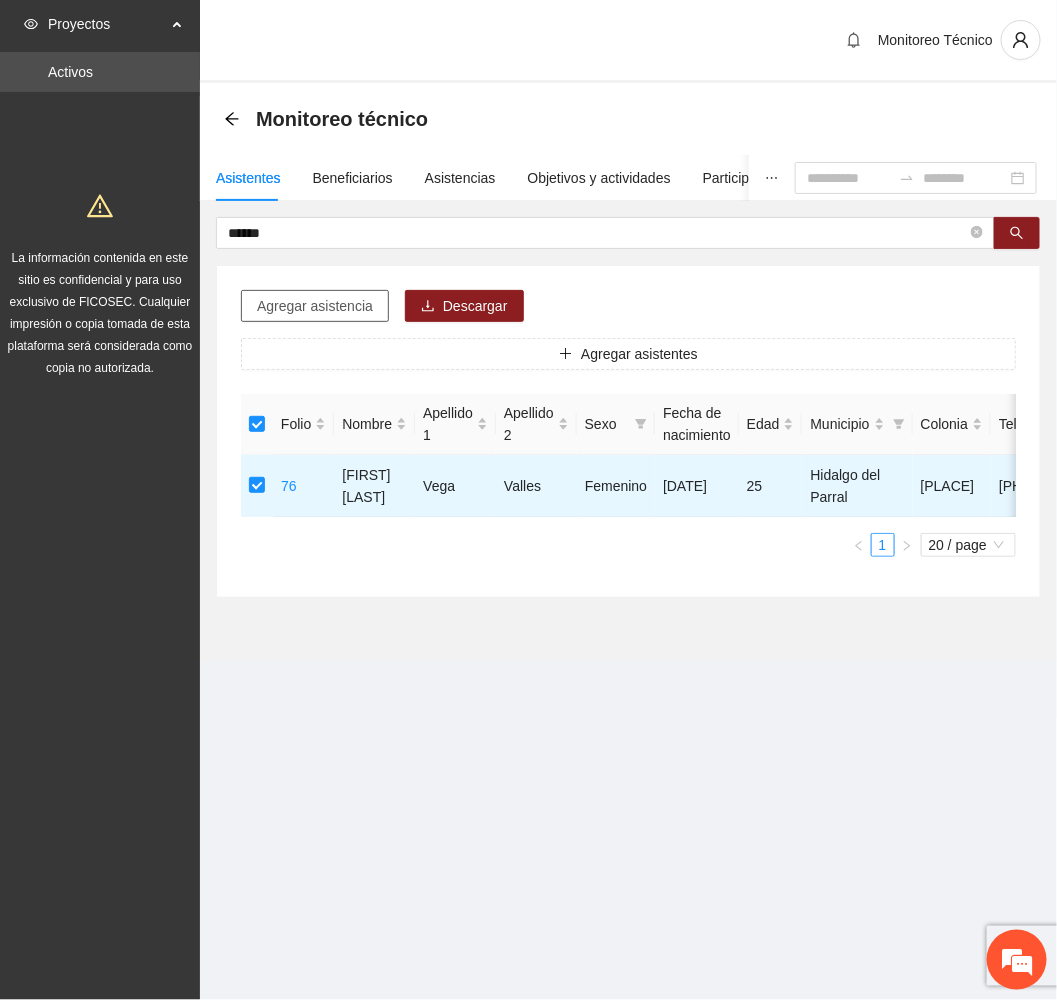 click on "Agregar asistencia" at bounding box center [315, 306] 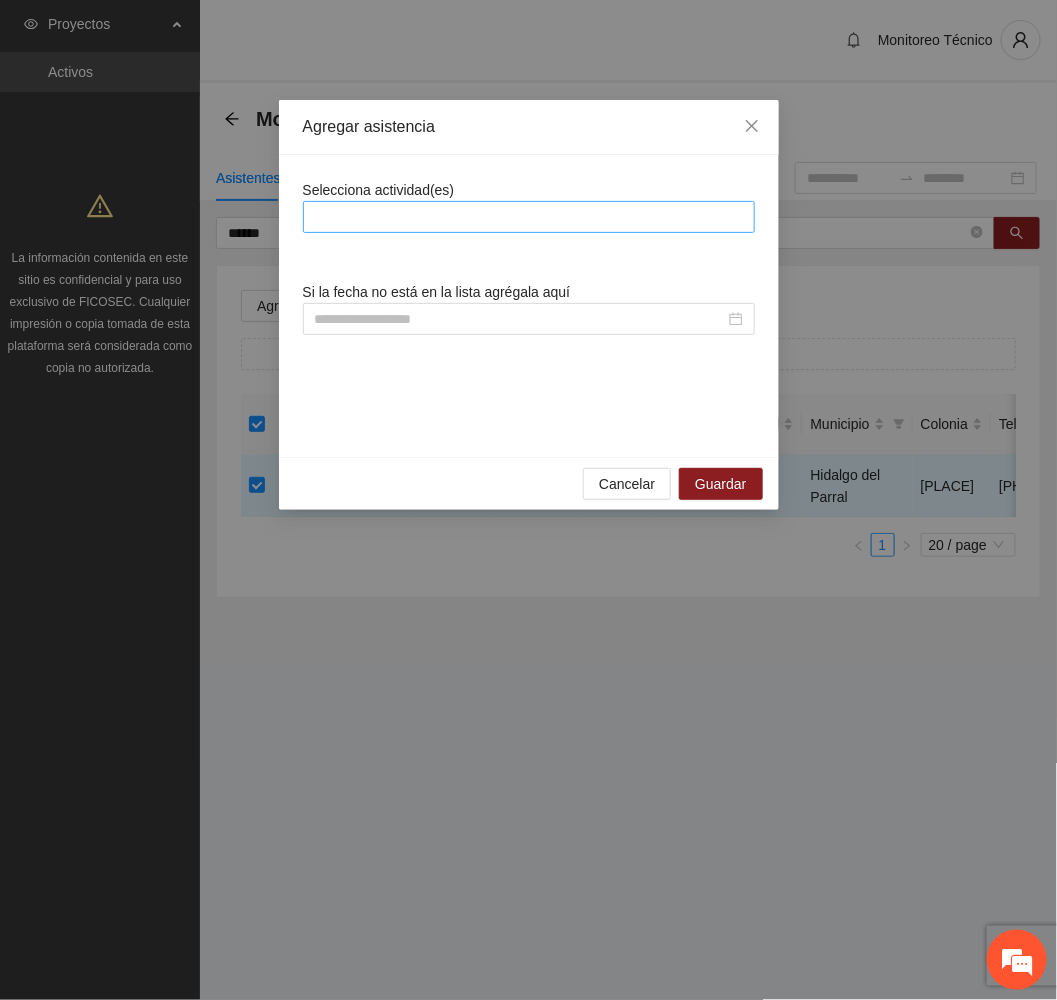 click at bounding box center (529, 217) 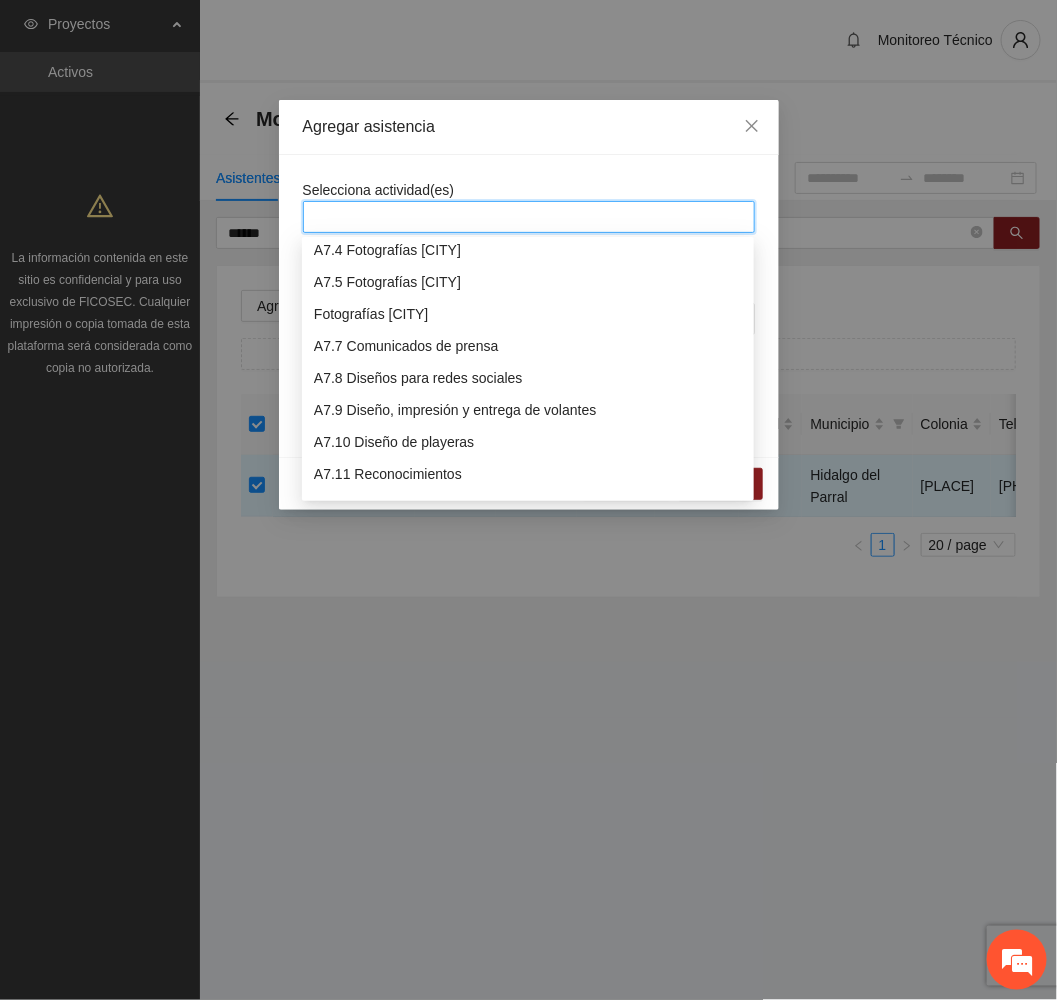 scroll, scrollTop: 1743, scrollLeft: 0, axis: vertical 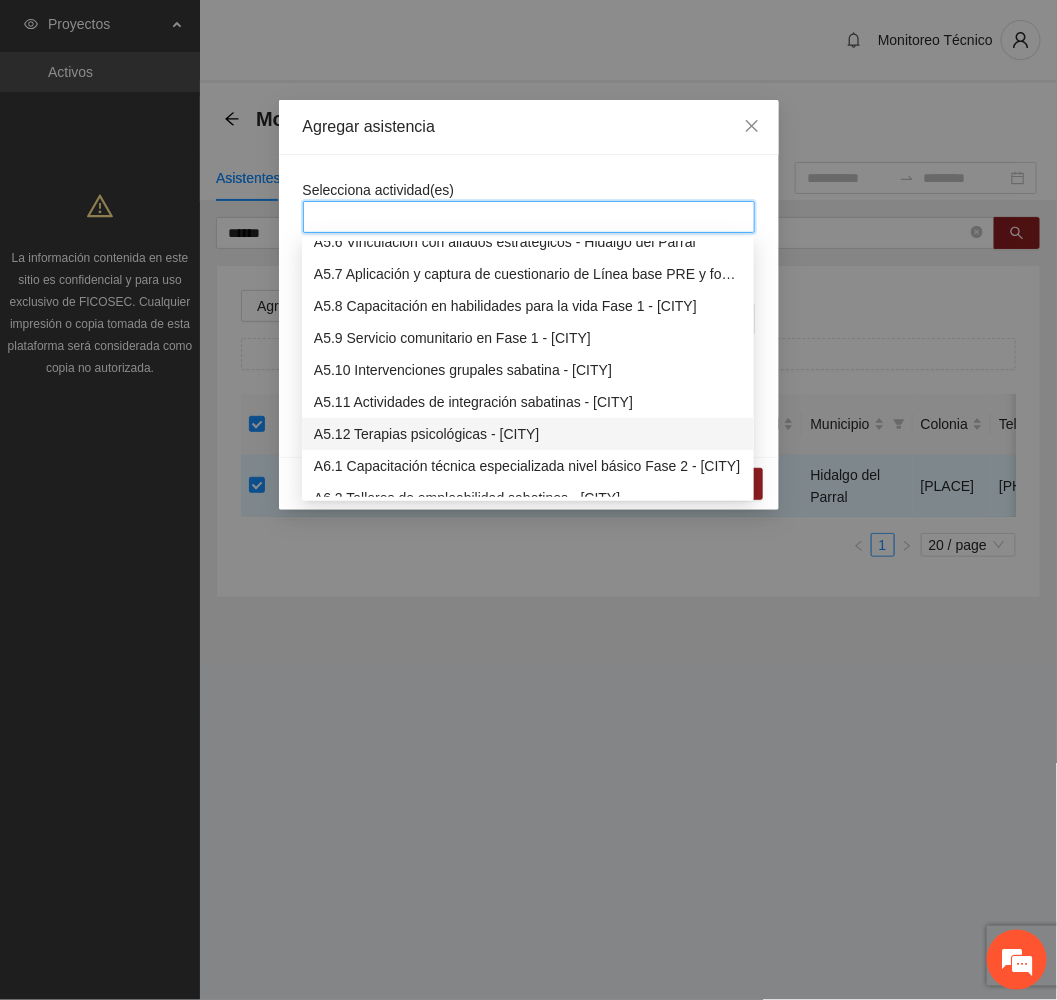 click on "A5.12 Terapias psicológicas - [CITY]" at bounding box center [528, 434] 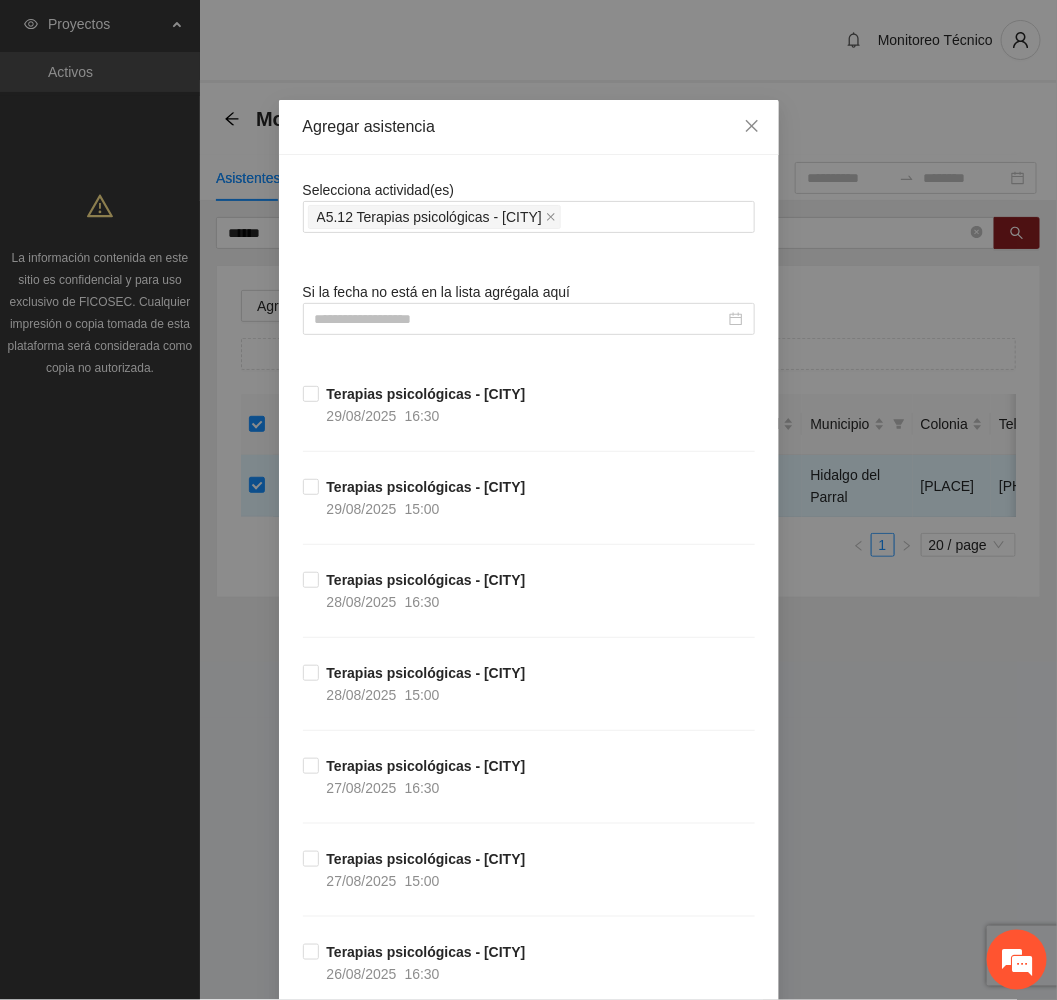 click on "Agregar asistencia" at bounding box center (529, 127) 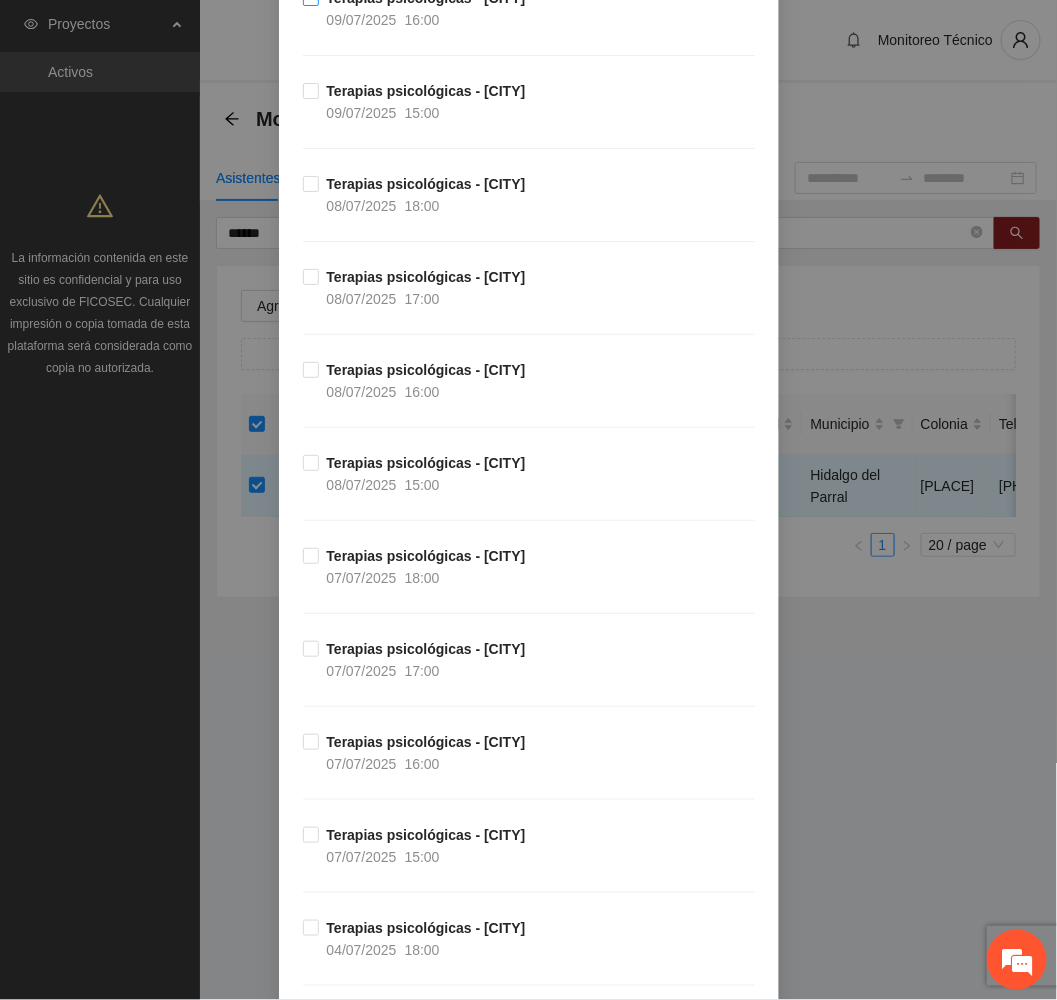 scroll, scrollTop: 9801, scrollLeft: 0, axis: vertical 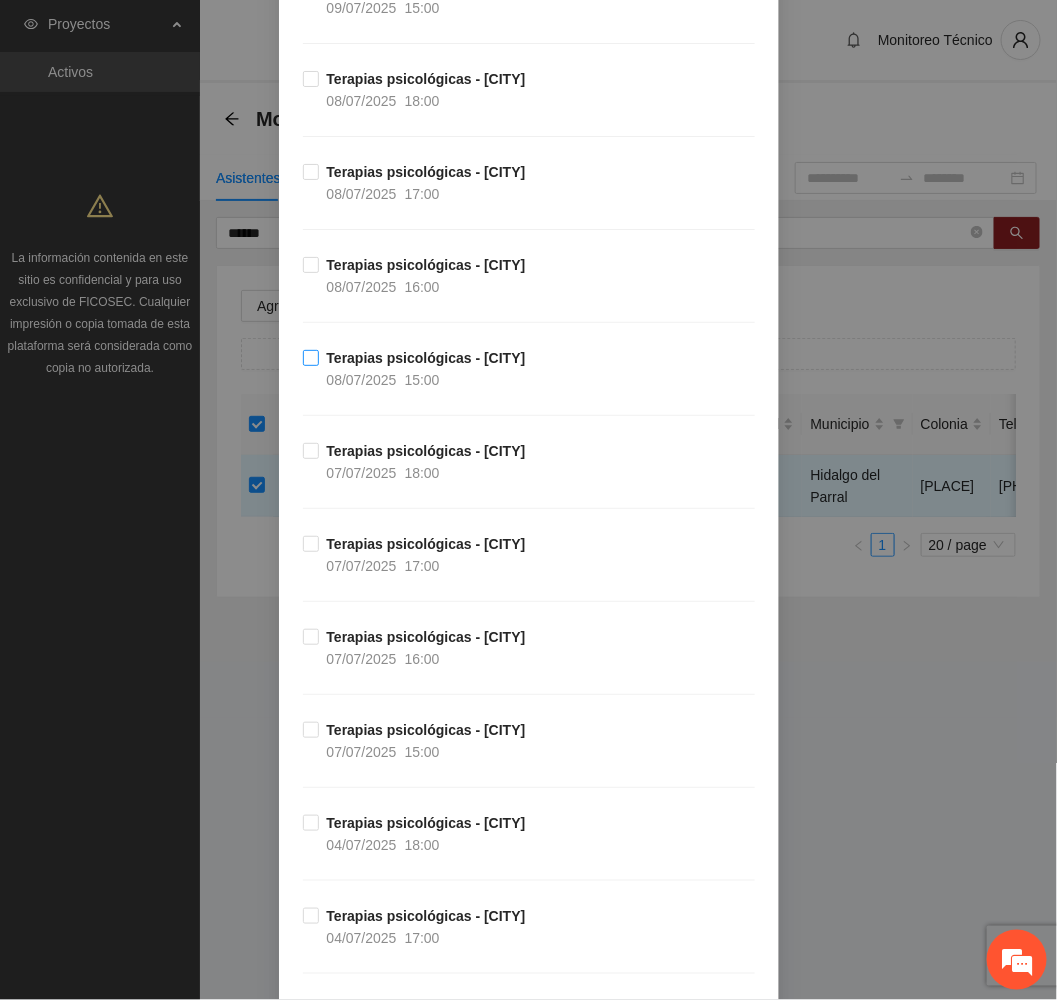 click on "Terapias psicológicas - [CITY] [DATE] [TIME]" at bounding box center [426, 369] 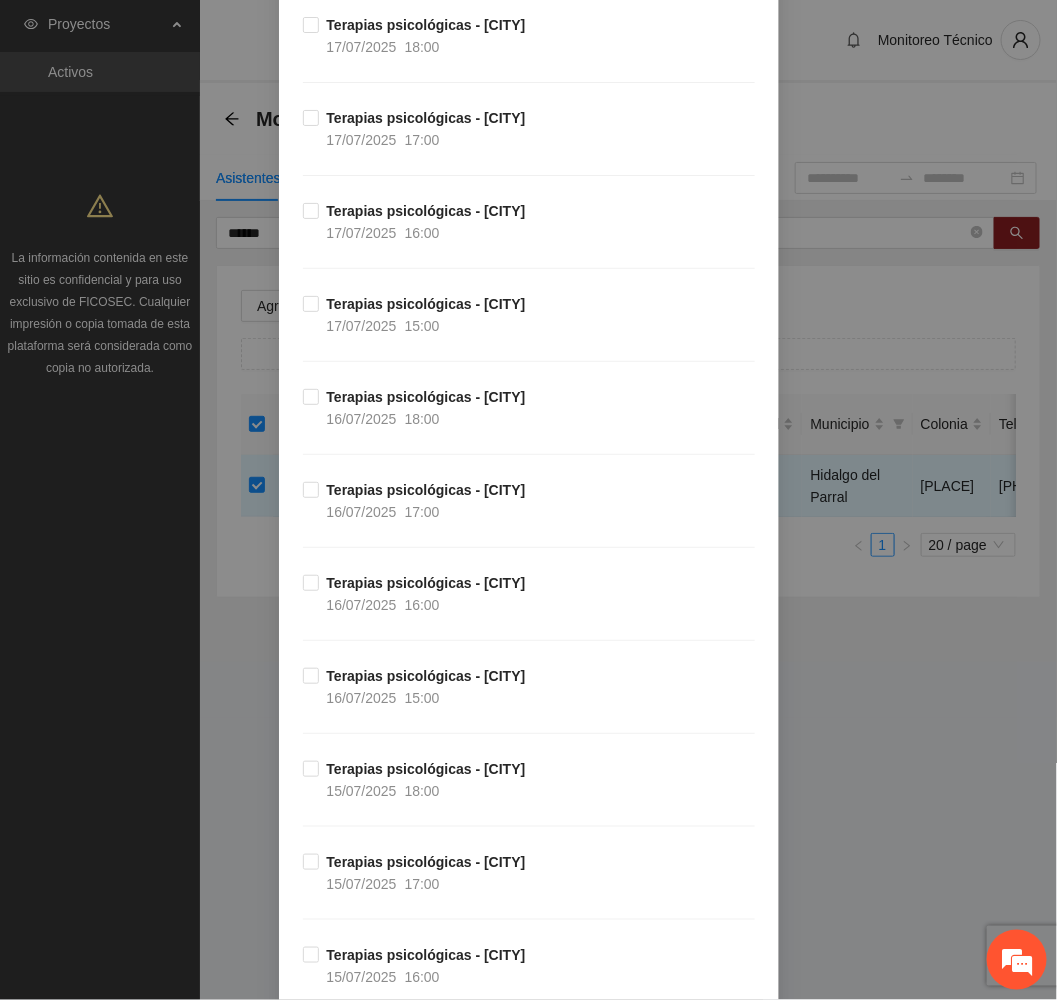 scroll, scrollTop: 8151, scrollLeft: 0, axis: vertical 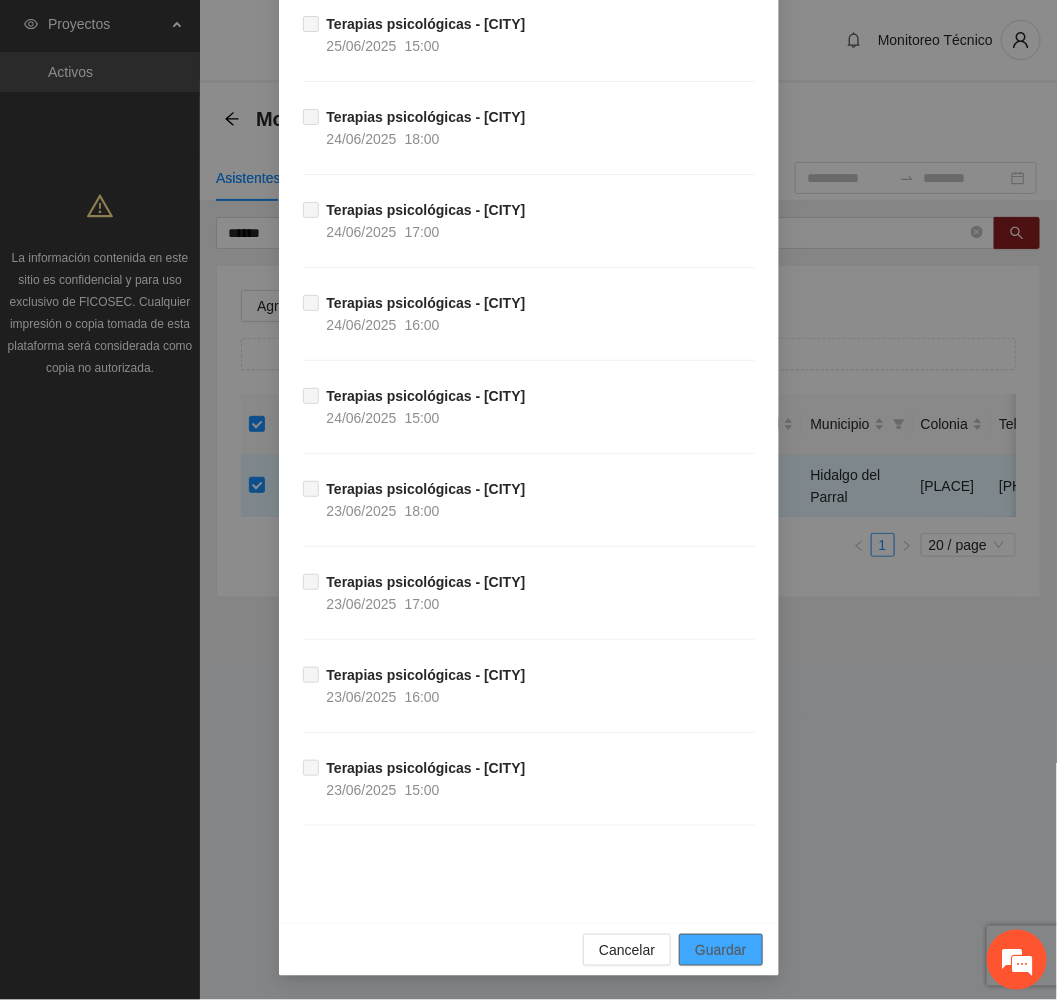 click on "Guardar" at bounding box center [720, 950] 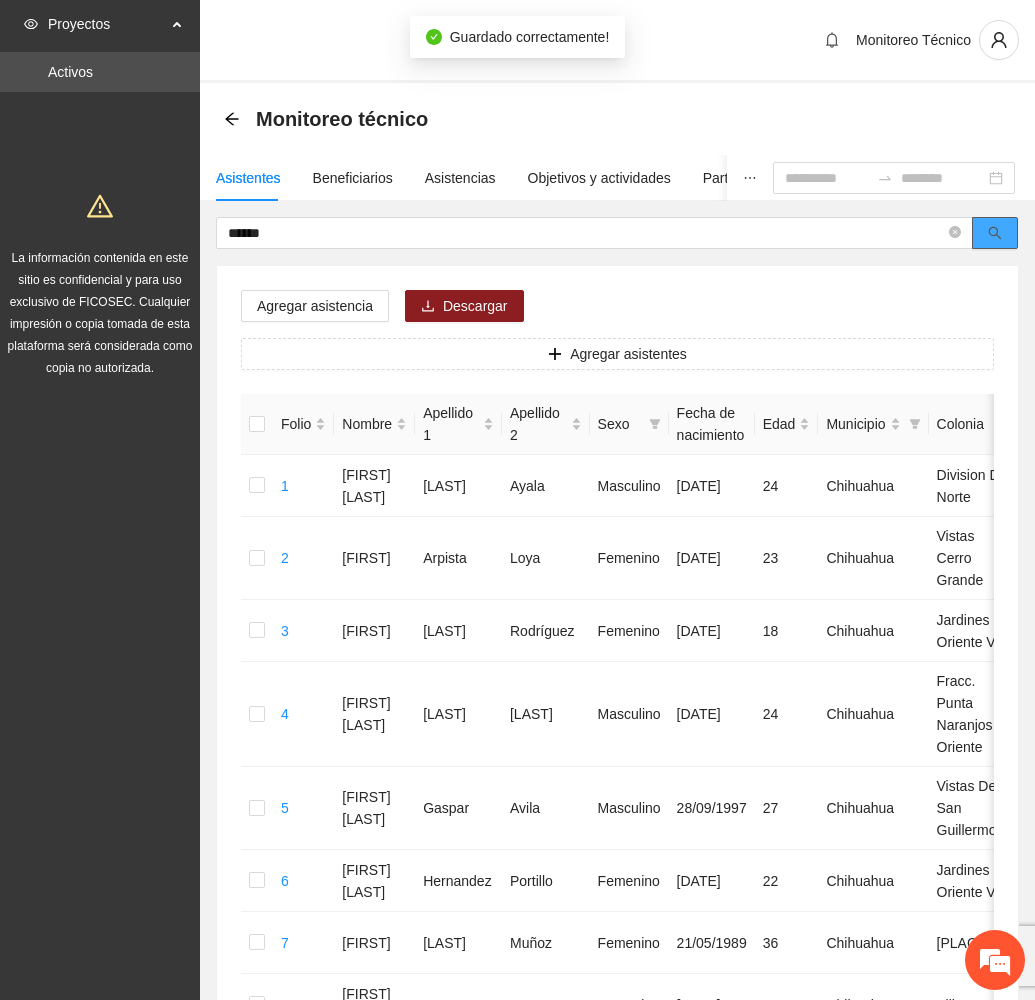 click 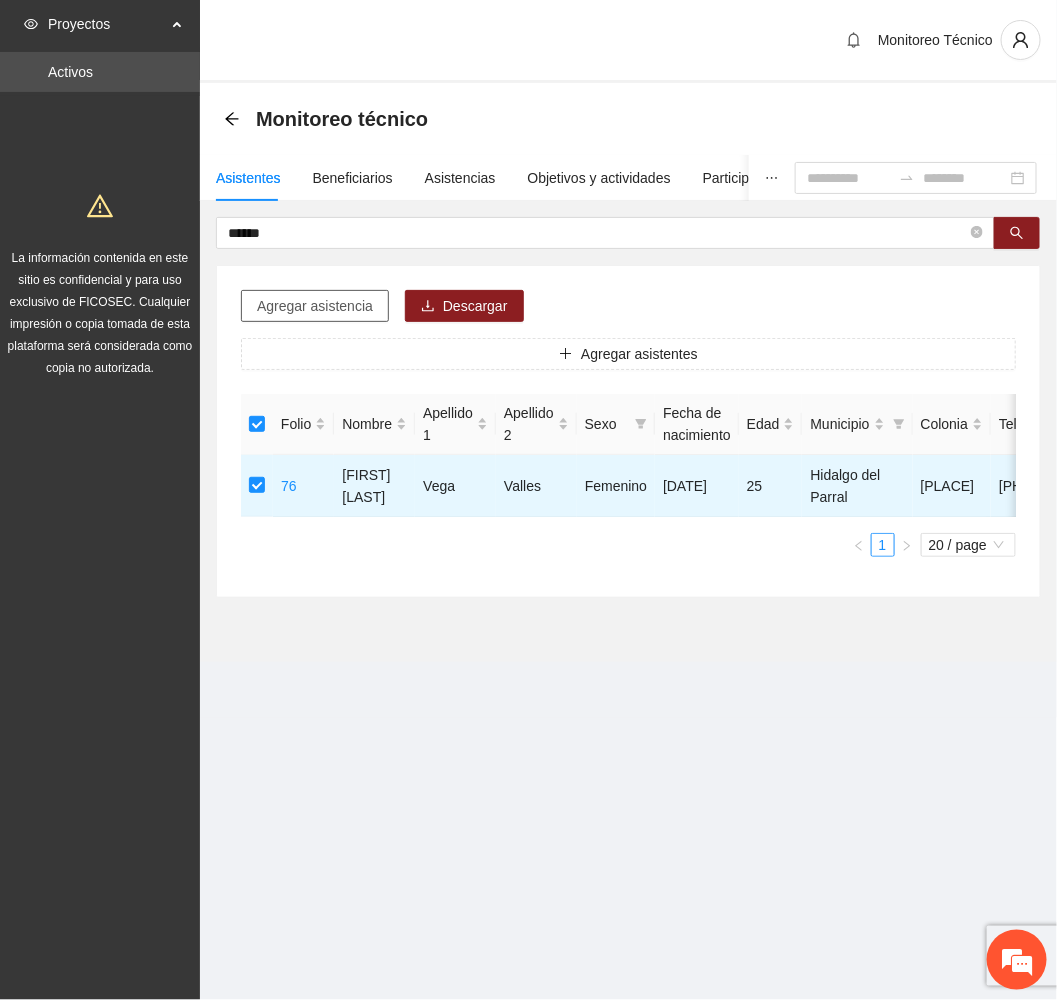 click on "Agregar asistencia" at bounding box center (315, 306) 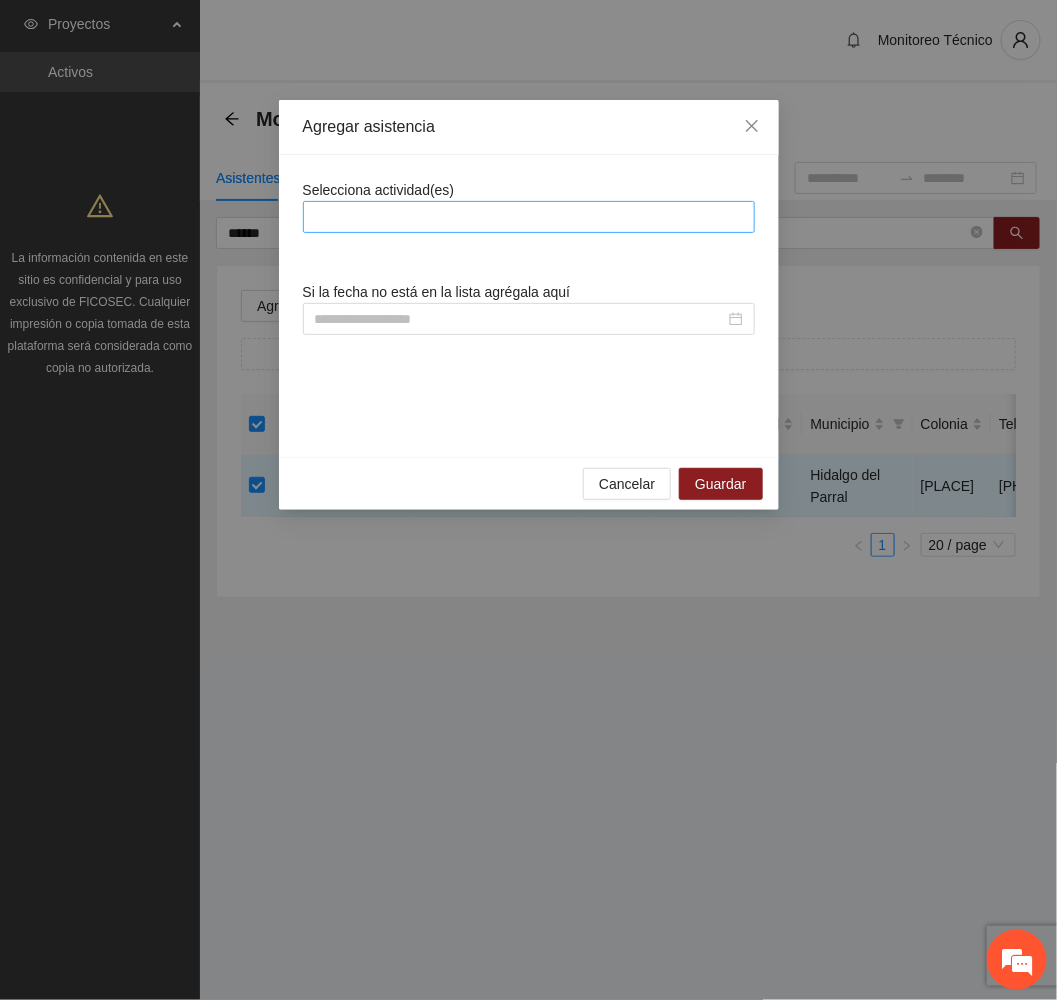 click at bounding box center [529, 217] 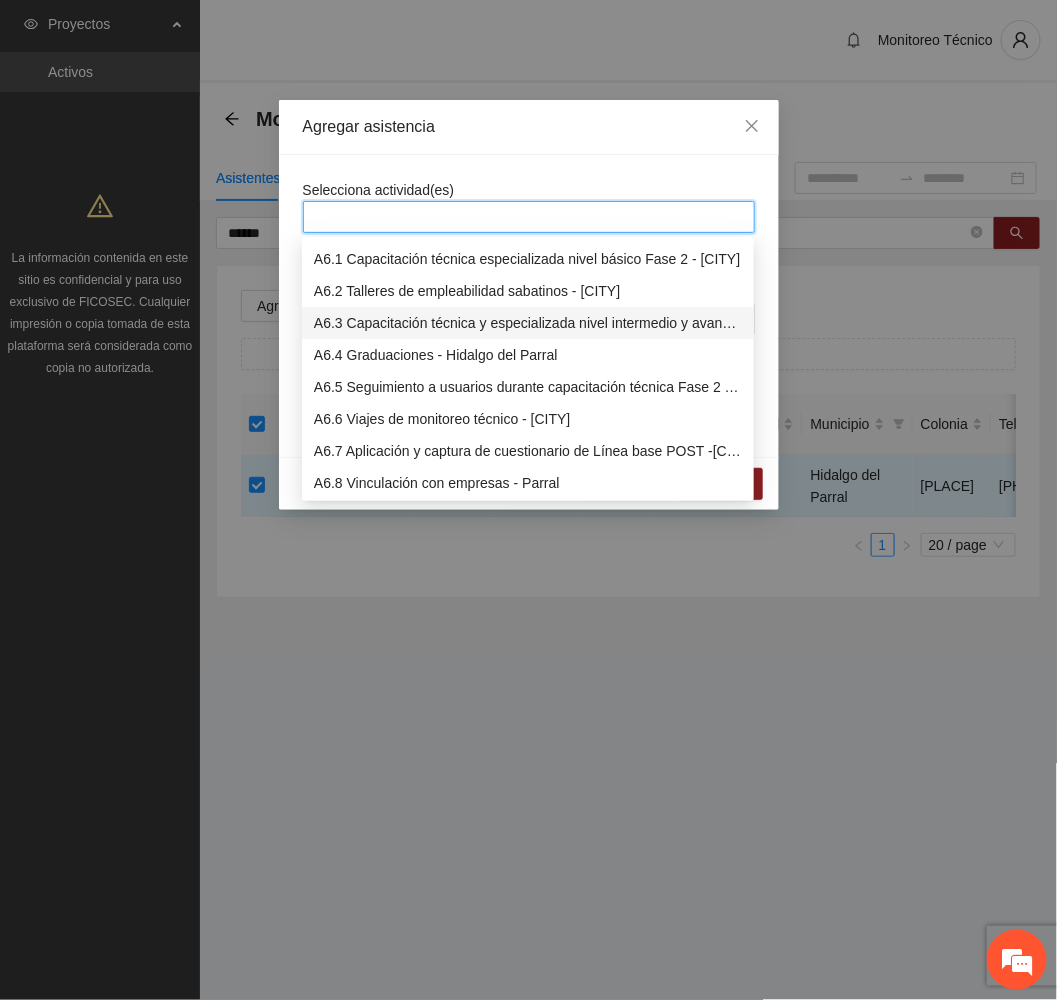 scroll, scrollTop: 1800, scrollLeft: 0, axis: vertical 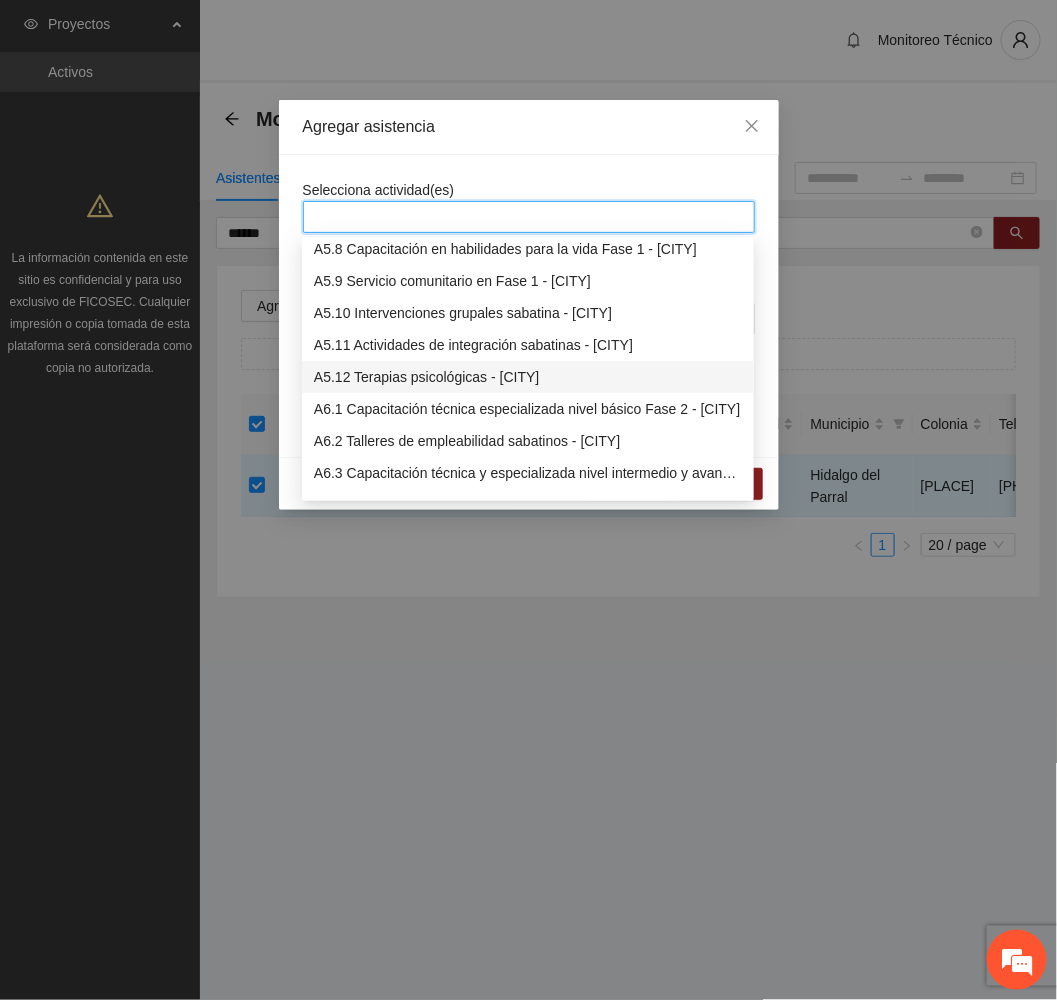 click on "A5.12 Terapias psicológicas - [CITY]" at bounding box center [528, 377] 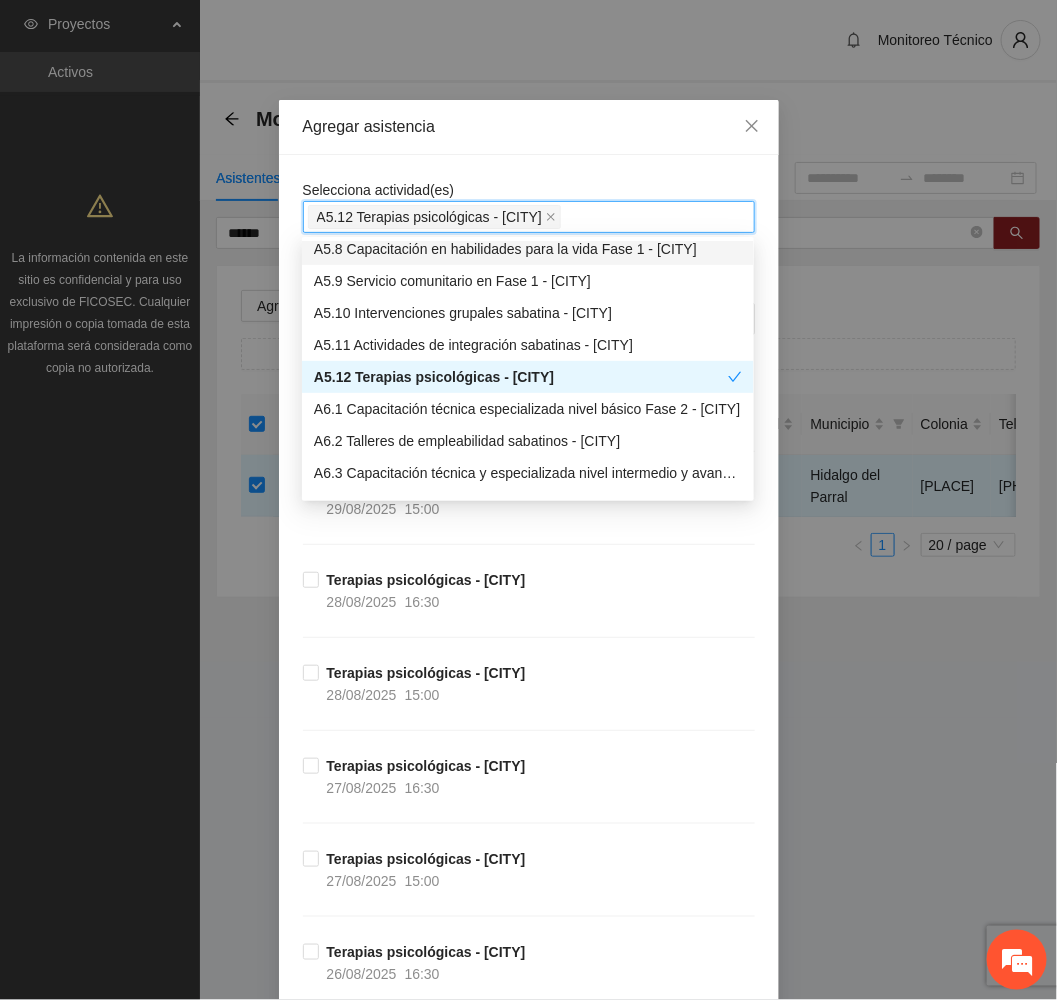 click on "Agregar asistencia" at bounding box center (529, 127) 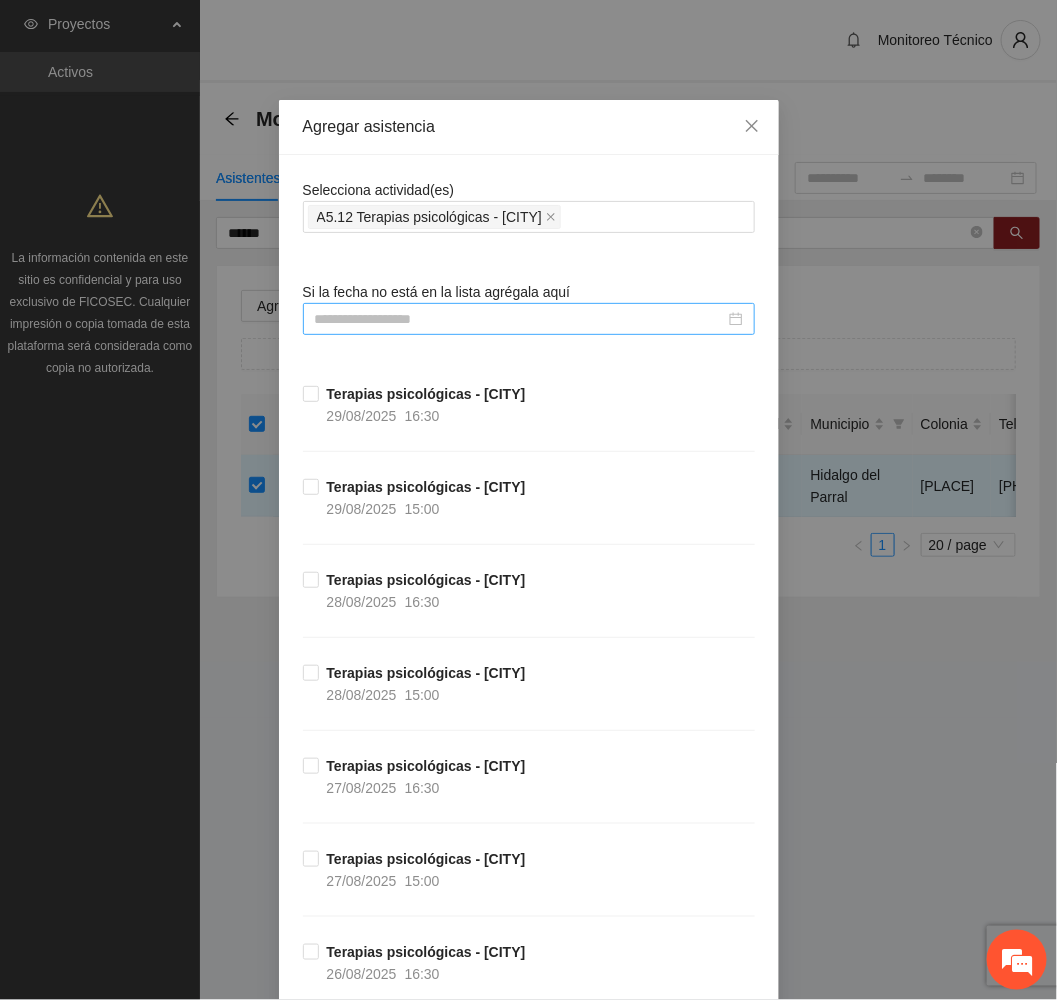 click at bounding box center [520, 319] 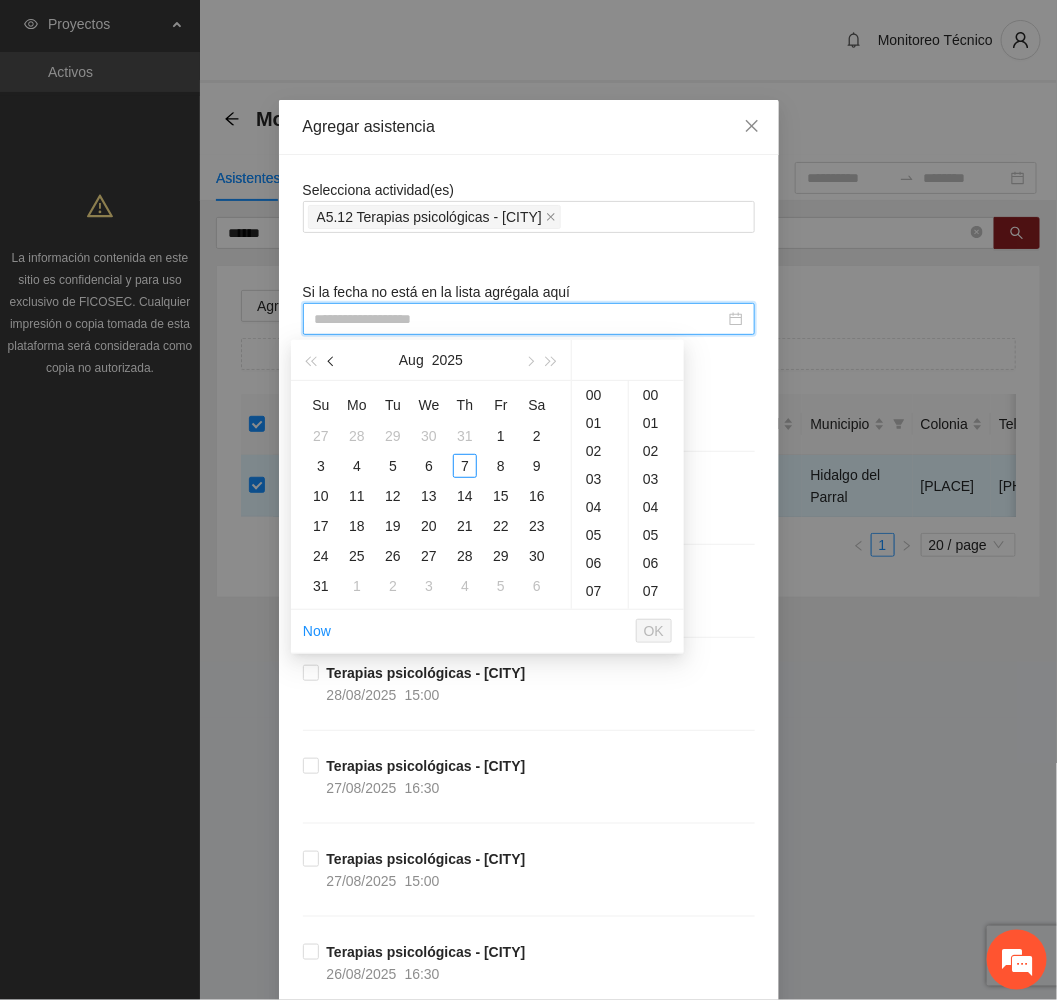 click at bounding box center [333, 362] 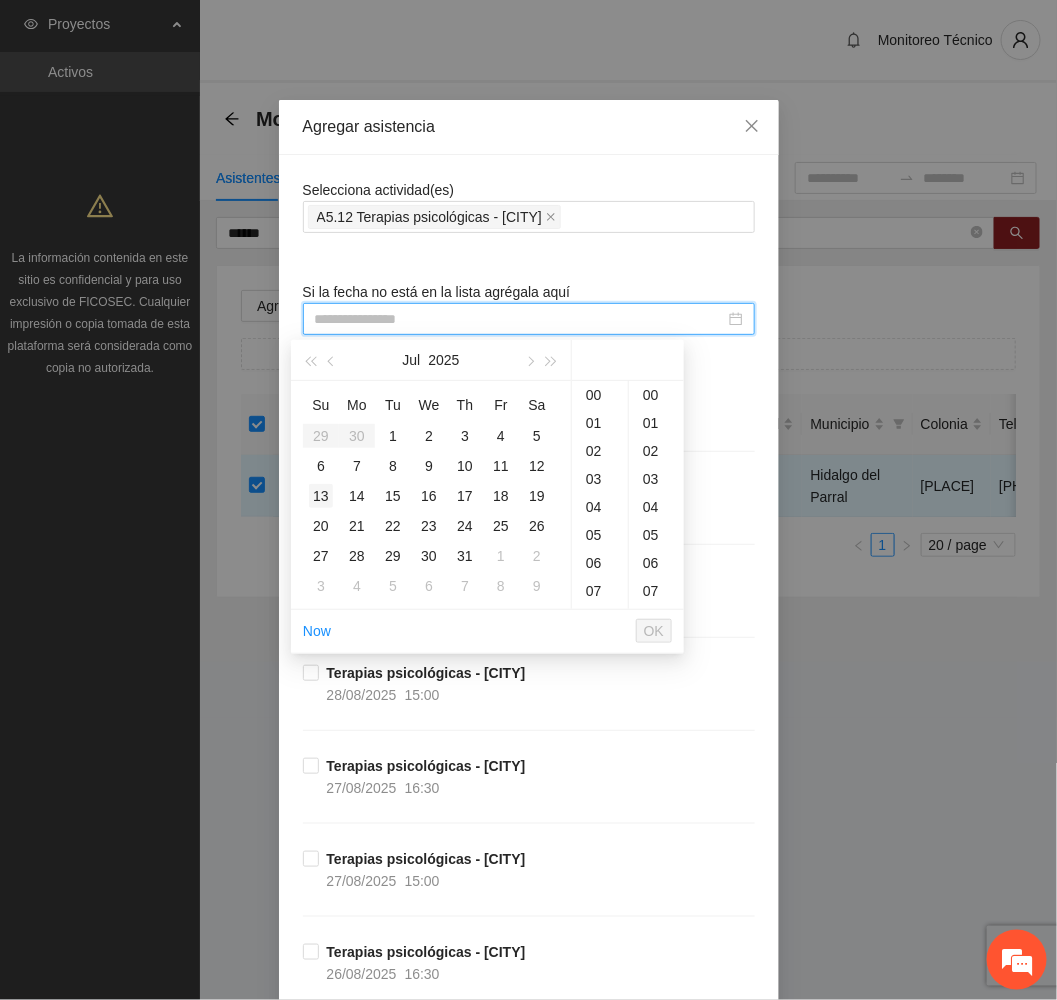 click on "13" at bounding box center (321, 496) 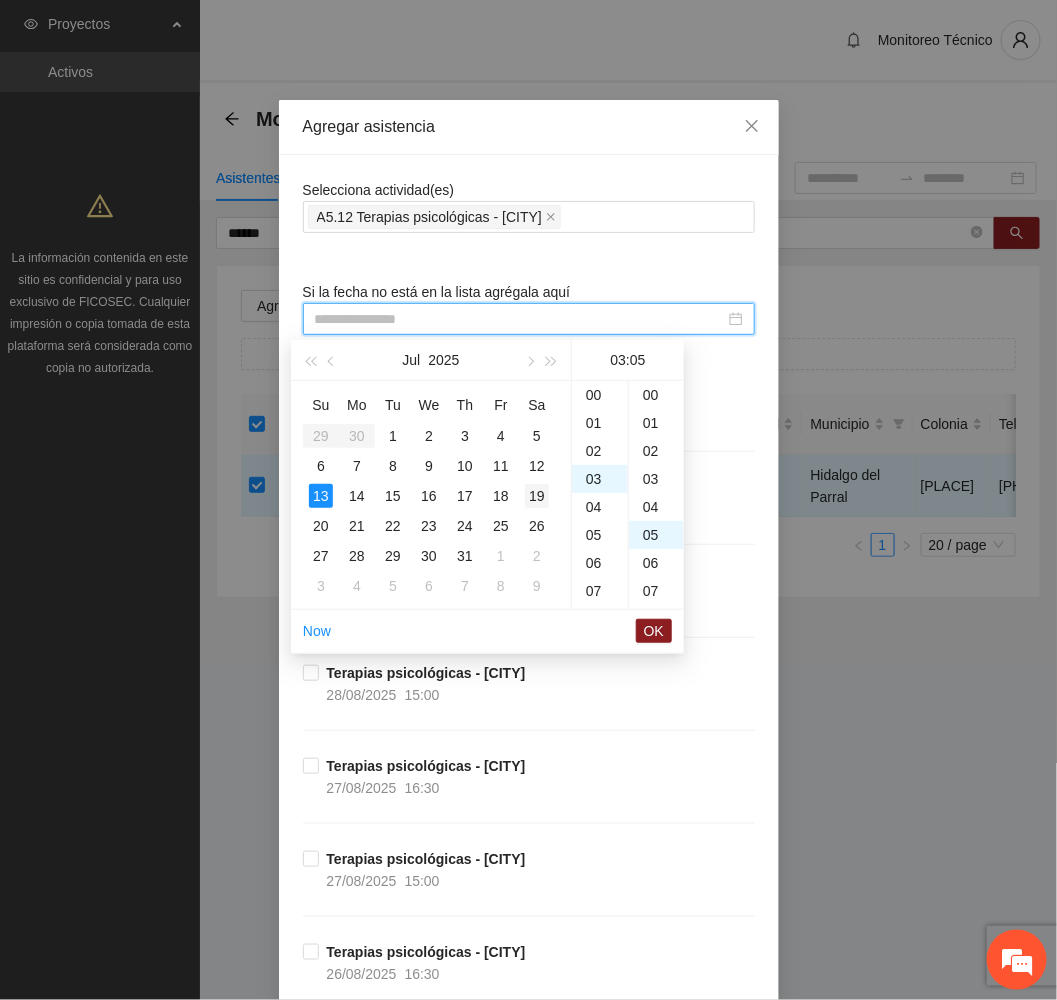 scroll, scrollTop: 84, scrollLeft: 0, axis: vertical 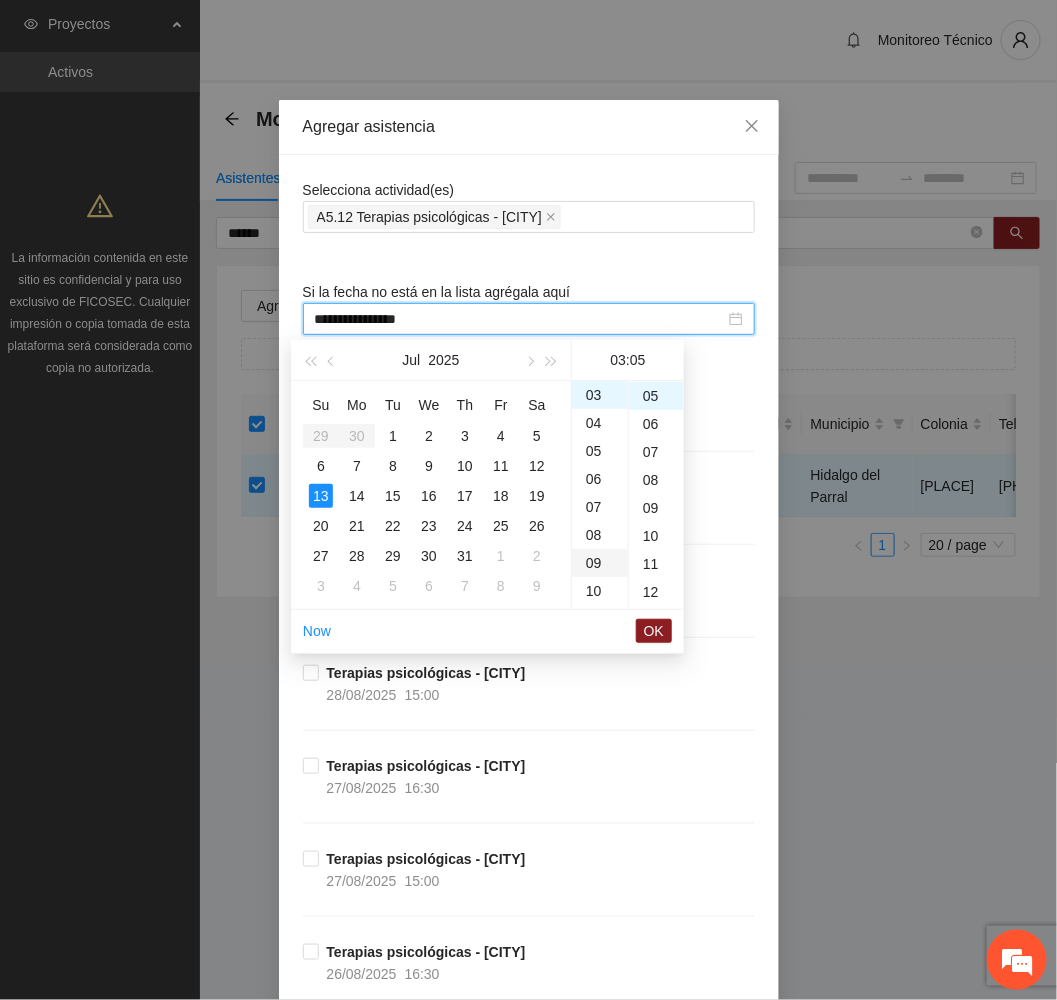 click on "09" at bounding box center (600, 563) 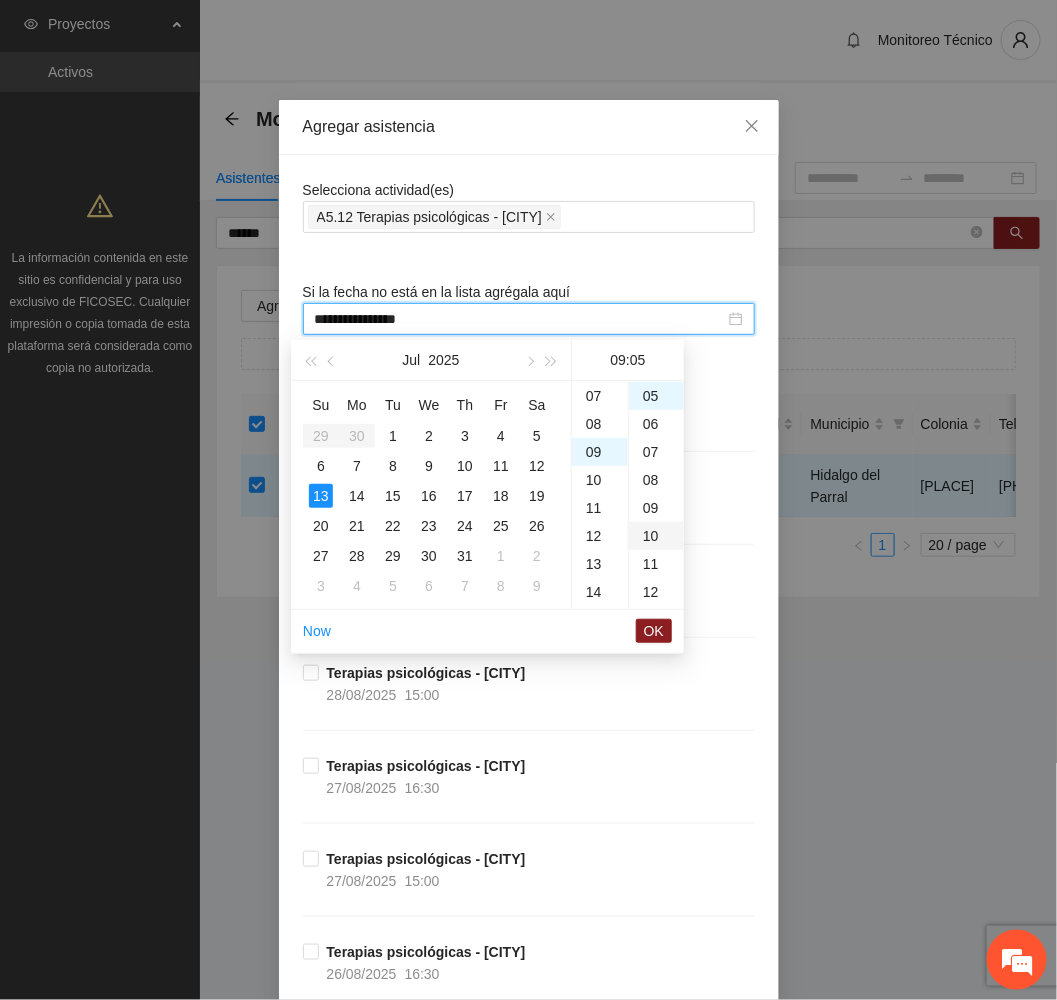 scroll, scrollTop: 252, scrollLeft: 0, axis: vertical 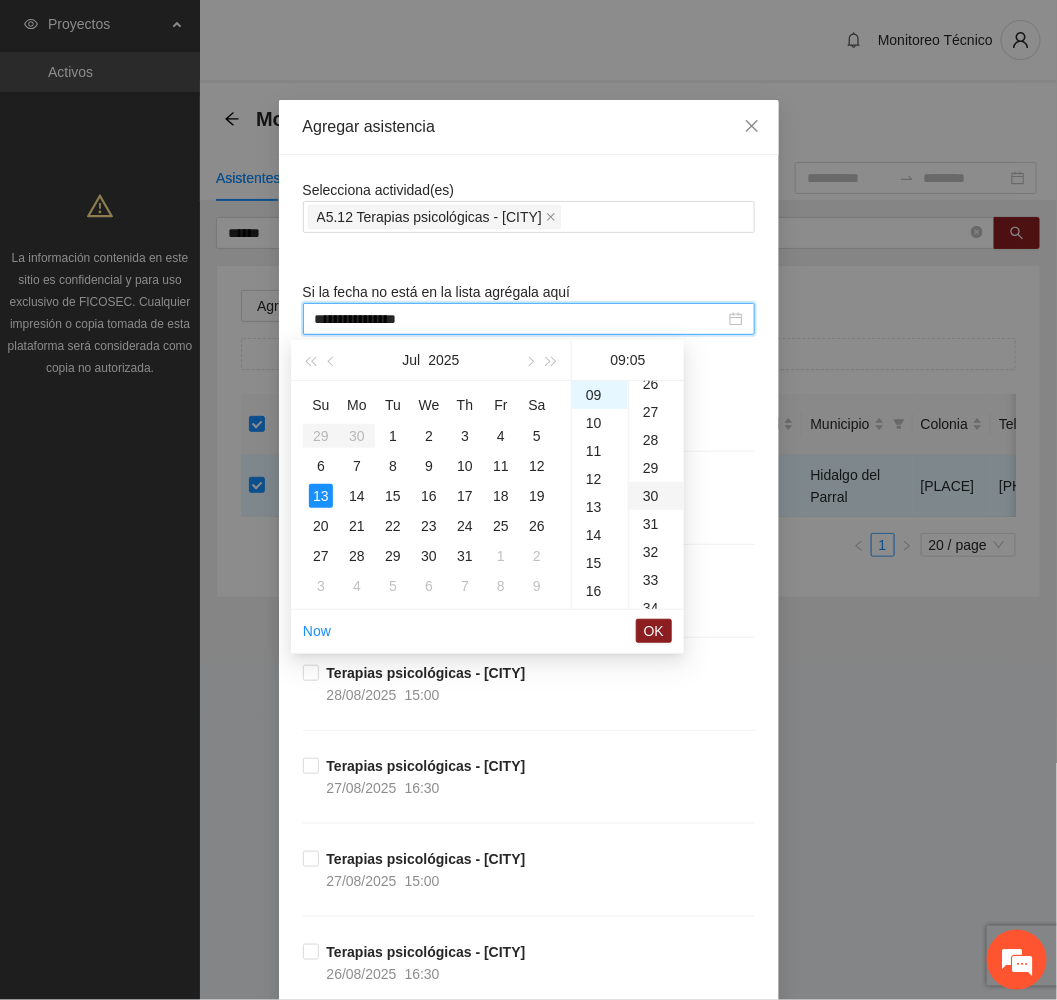 click on "30" at bounding box center (656, 496) 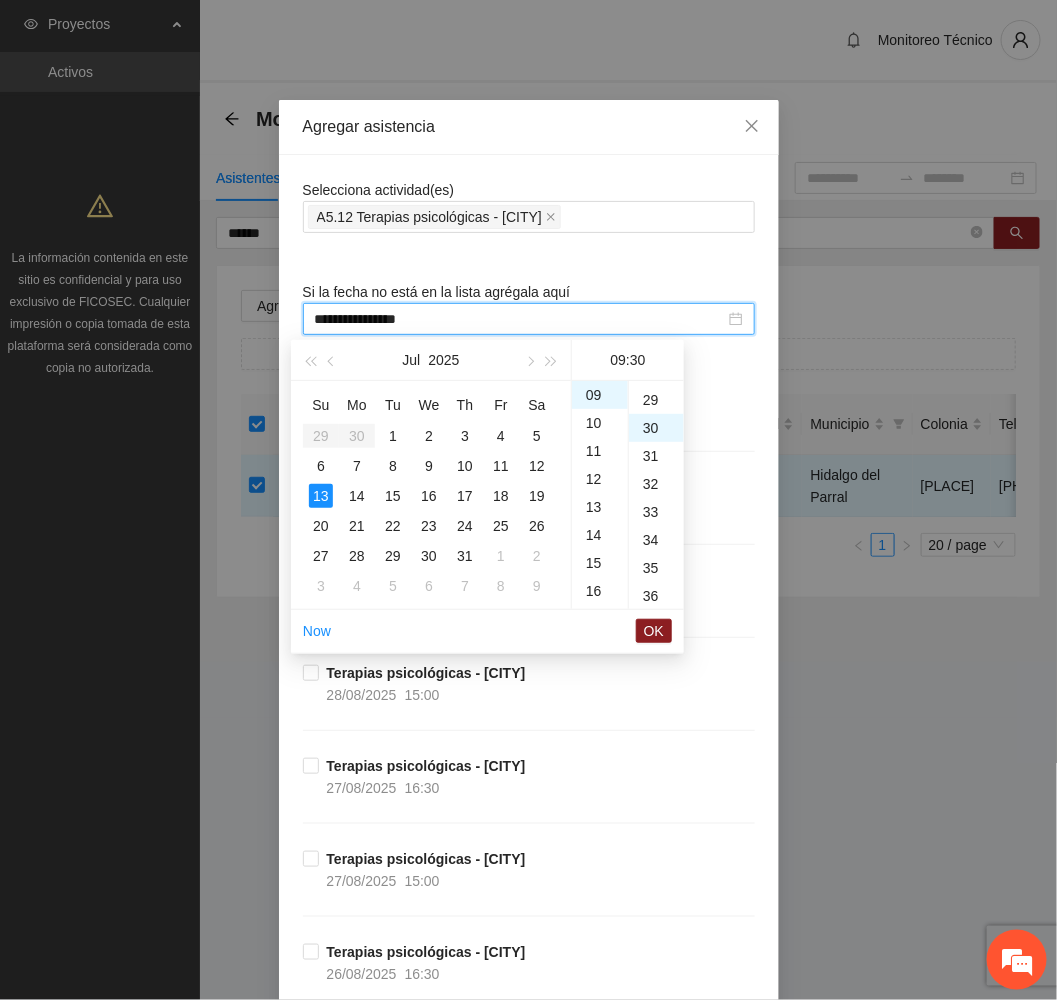 scroll, scrollTop: 840, scrollLeft: 0, axis: vertical 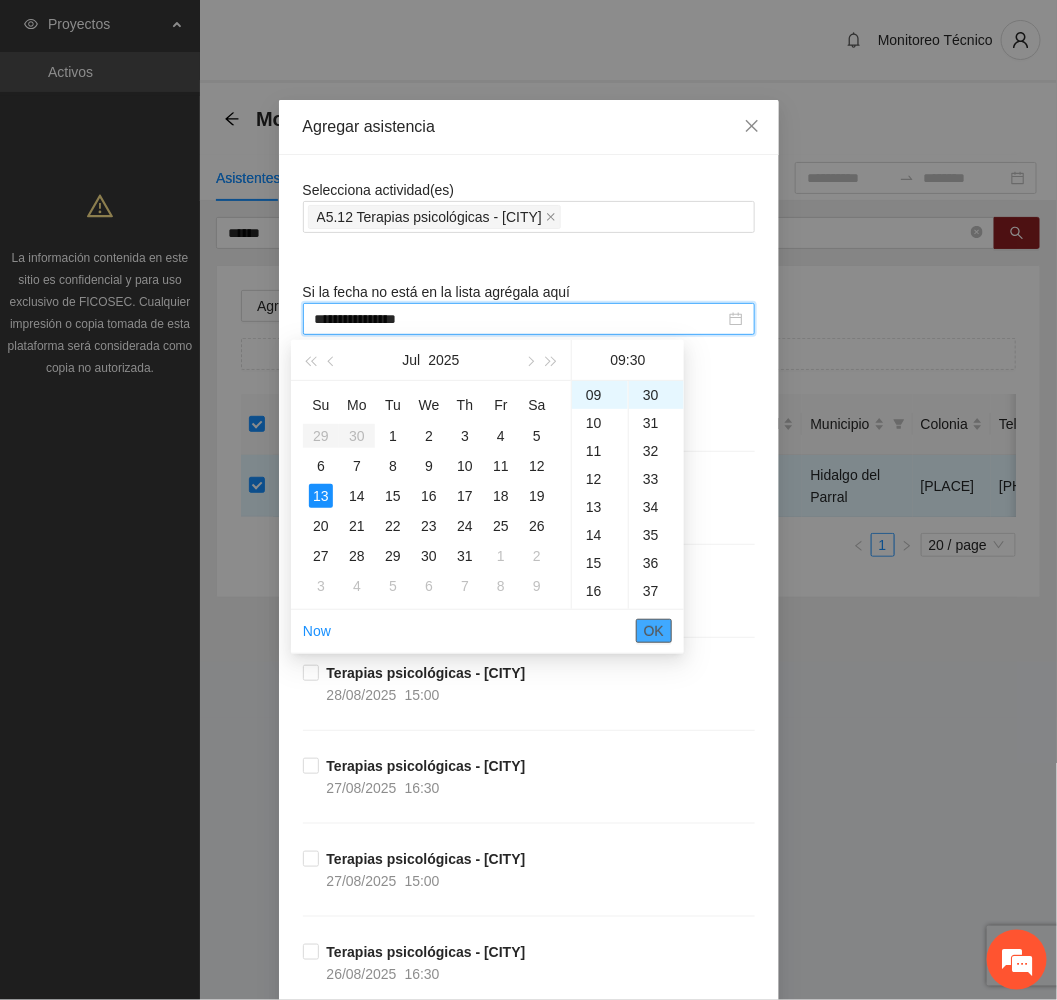 click on "OK" at bounding box center [654, 631] 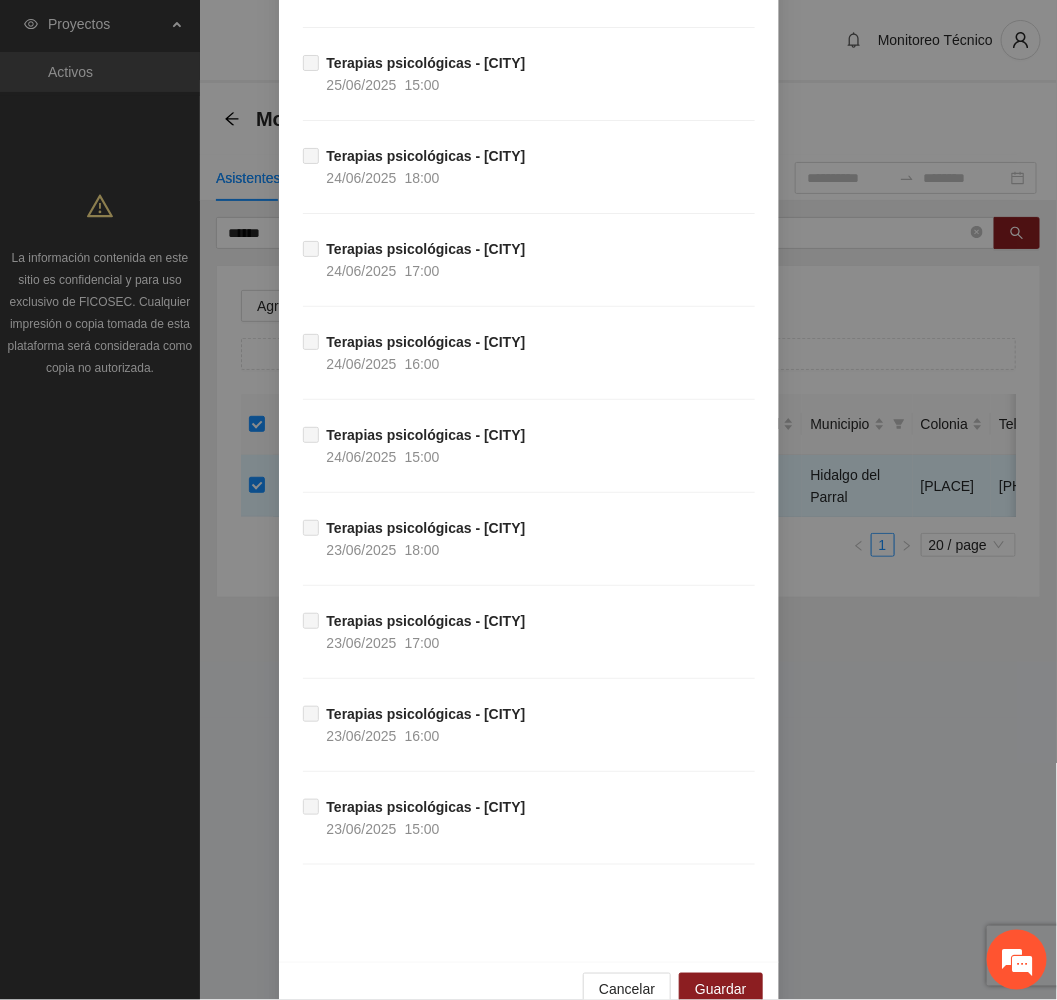 scroll, scrollTop: 13929, scrollLeft: 0, axis: vertical 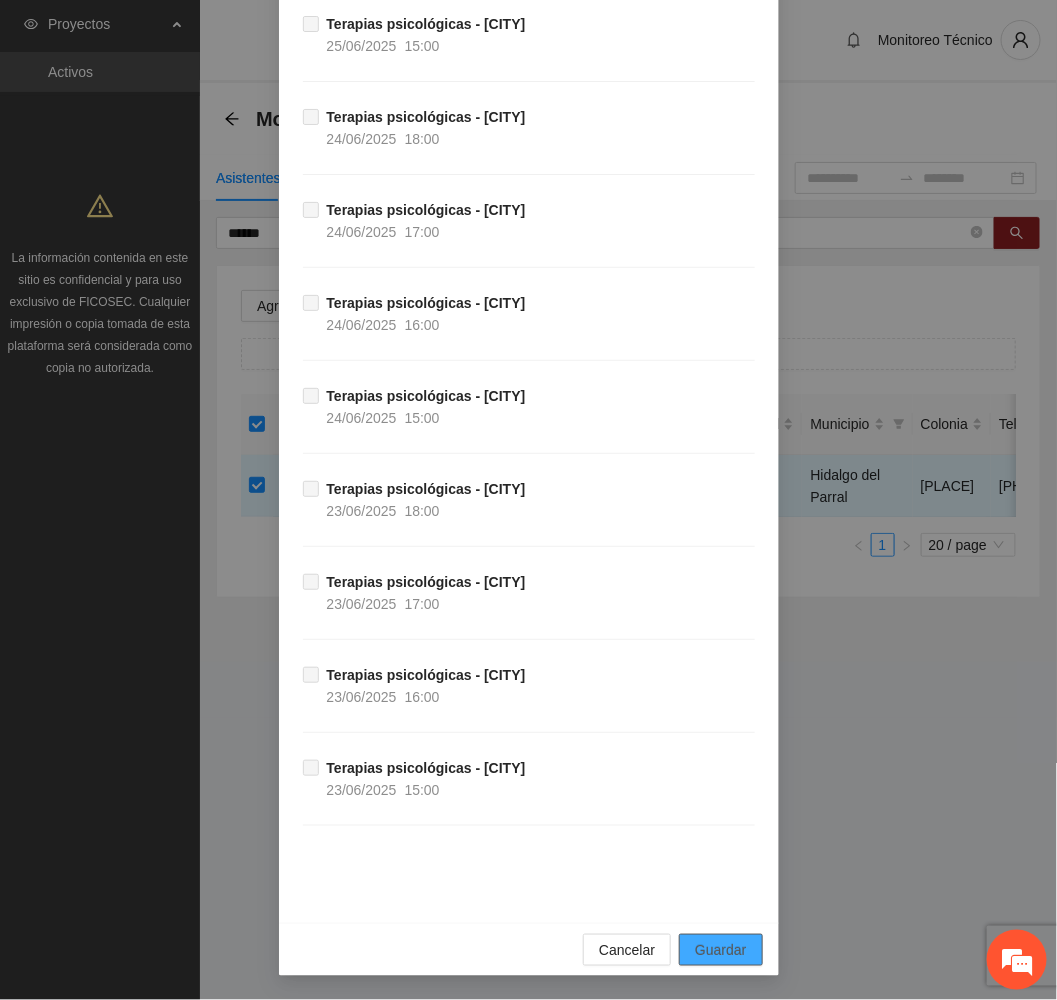 click on "Guardar" at bounding box center (720, 950) 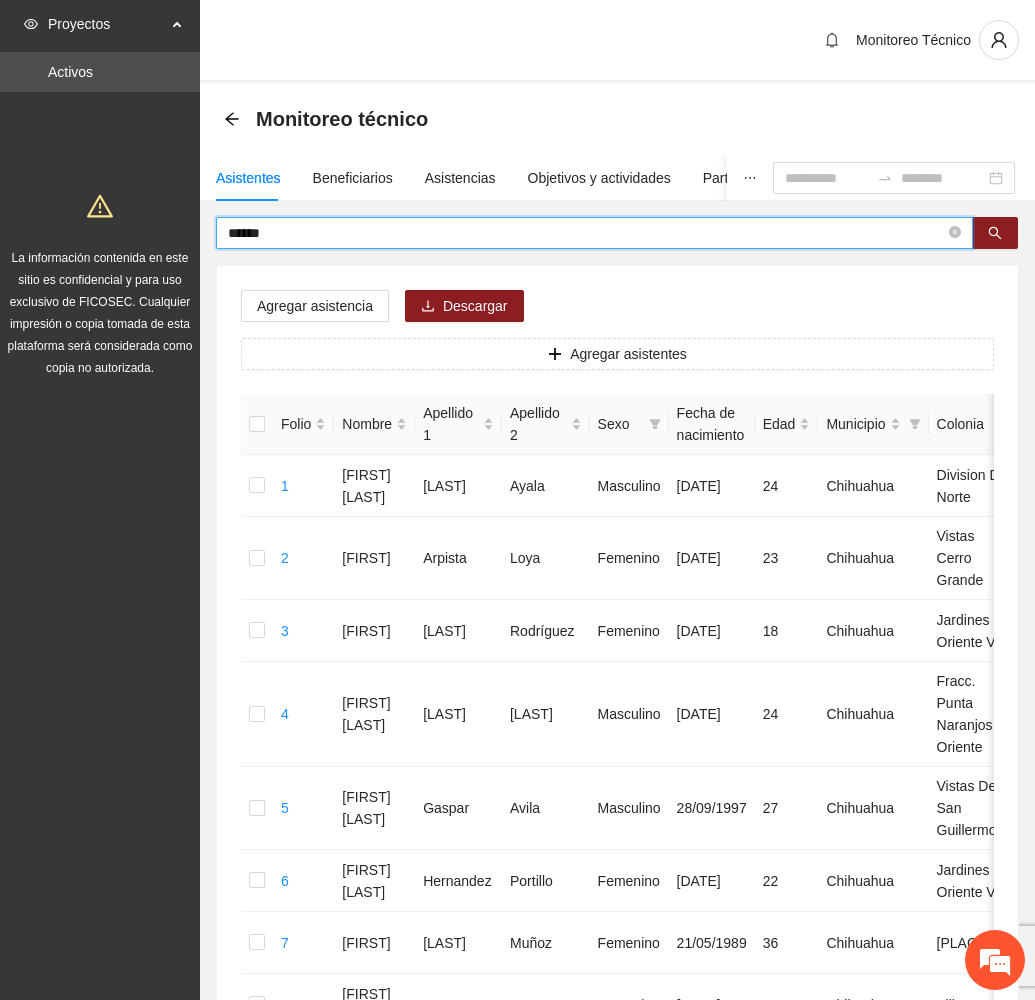 drag, startPoint x: 315, startPoint y: 240, endPoint x: 36, endPoint y: 237, distance: 279.01614 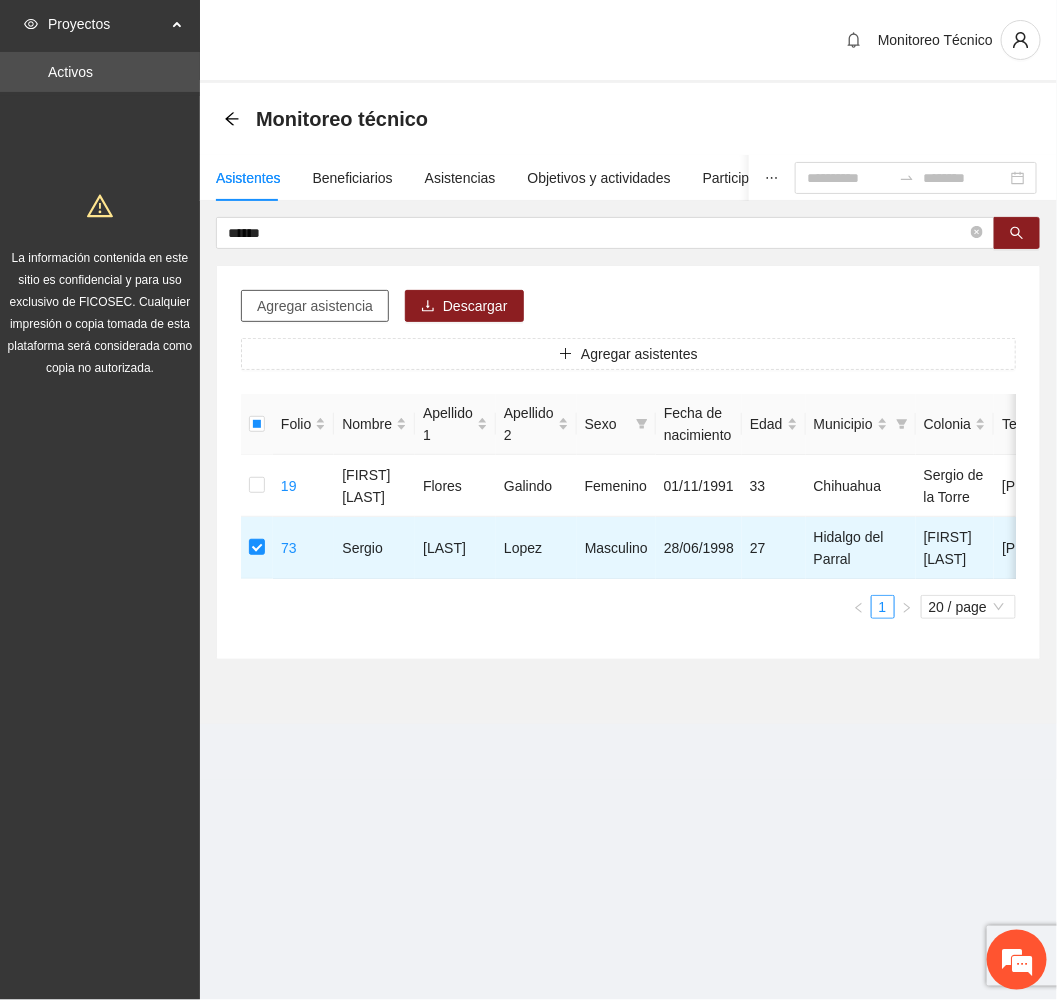 click on "Agregar asistencia" at bounding box center [315, 306] 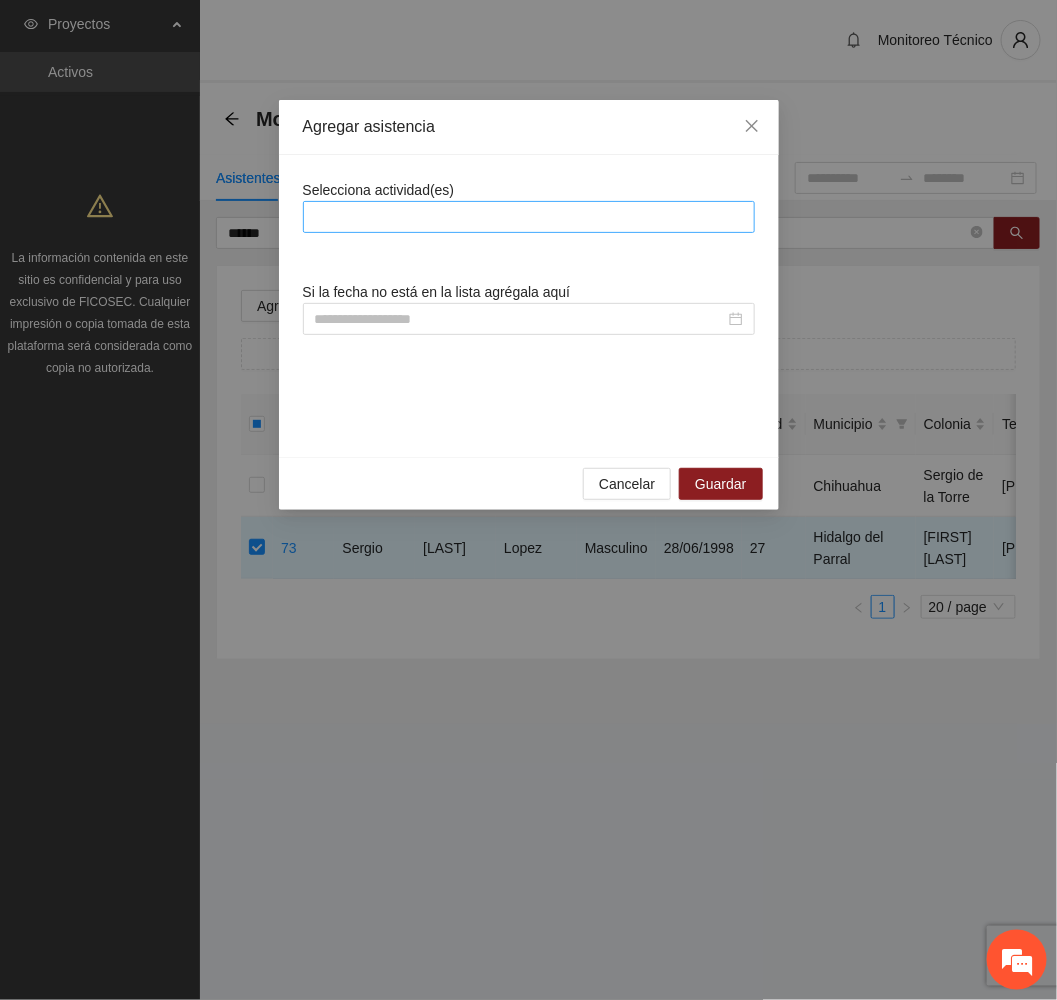 click at bounding box center [529, 217] 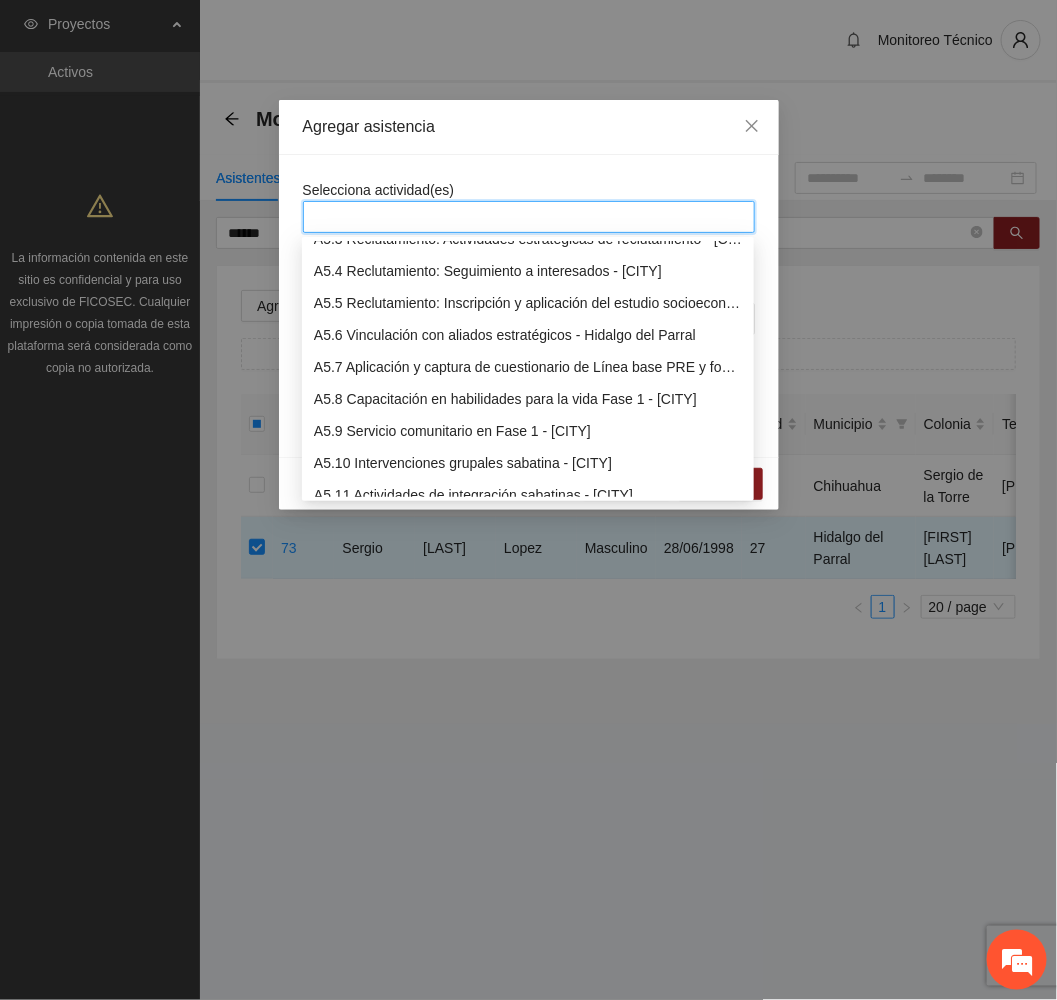scroll, scrollTop: 1800, scrollLeft: 0, axis: vertical 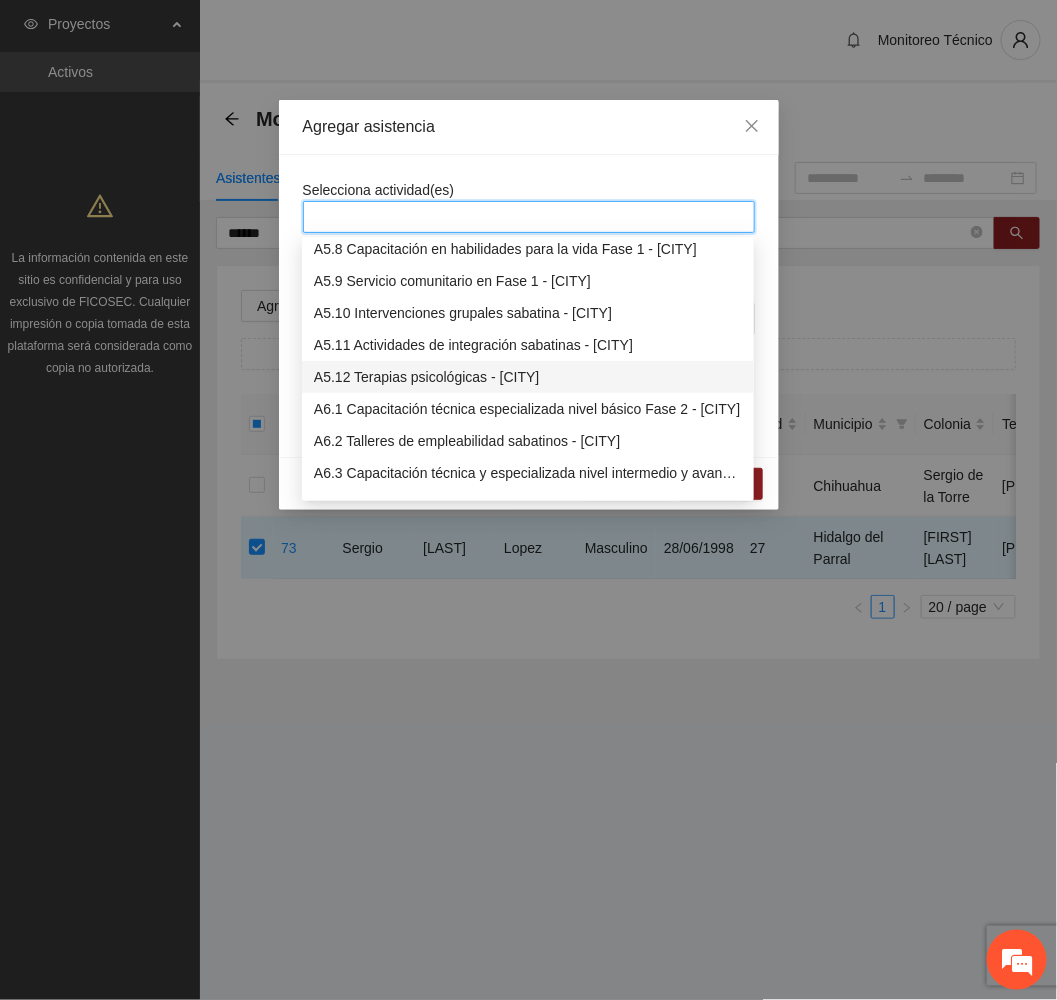 click on "A5.12 Terapias psicológicas - [CITY]" at bounding box center (528, 377) 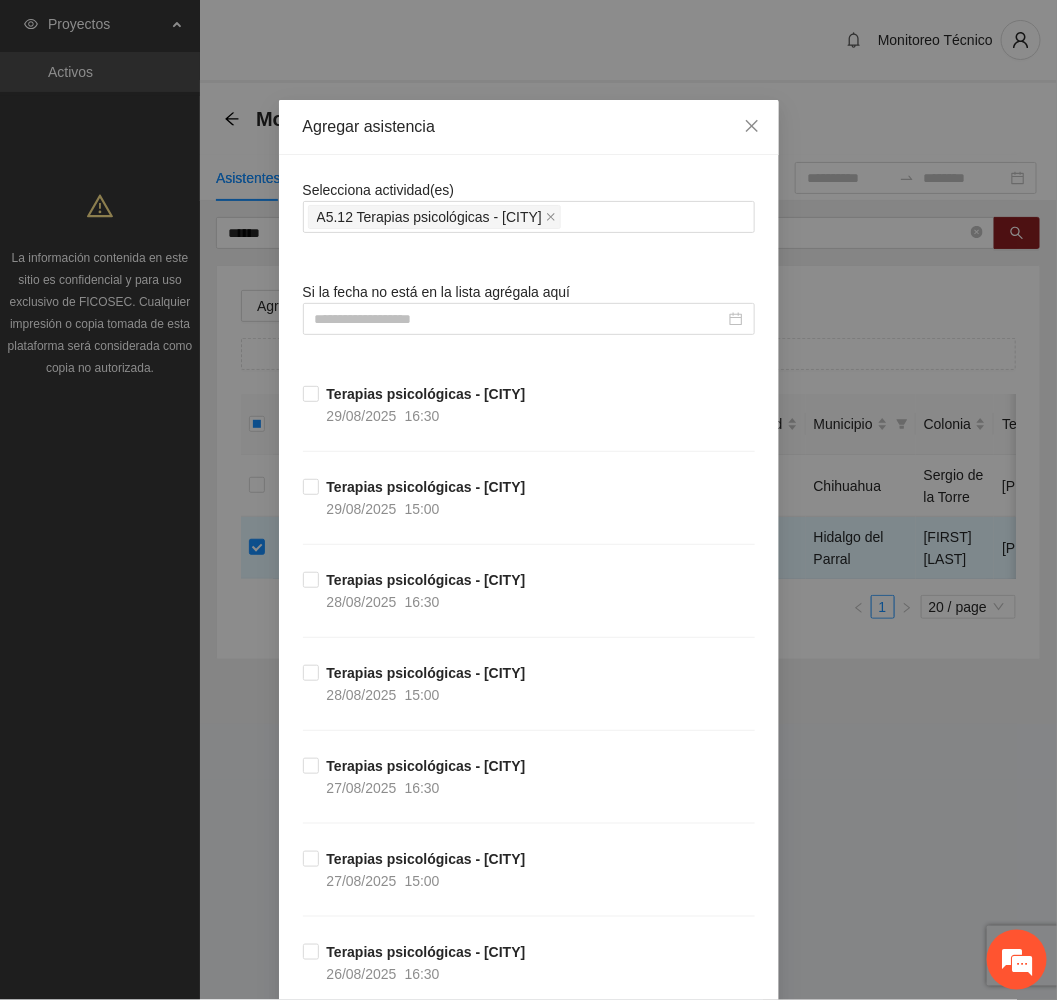click on "Agregar asistencia" at bounding box center (529, 127) 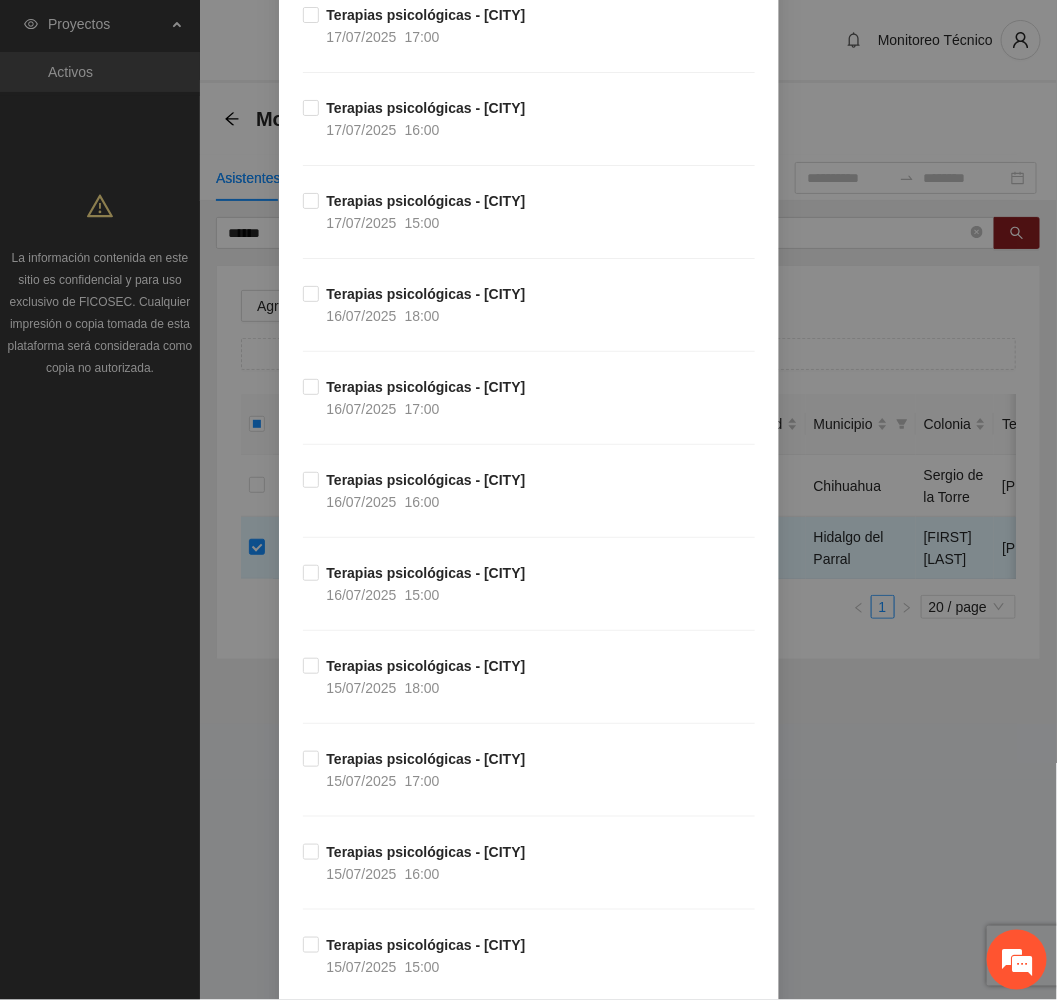 scroll, scrollTop: 8395, scrollLeft: 0, axis: vertical 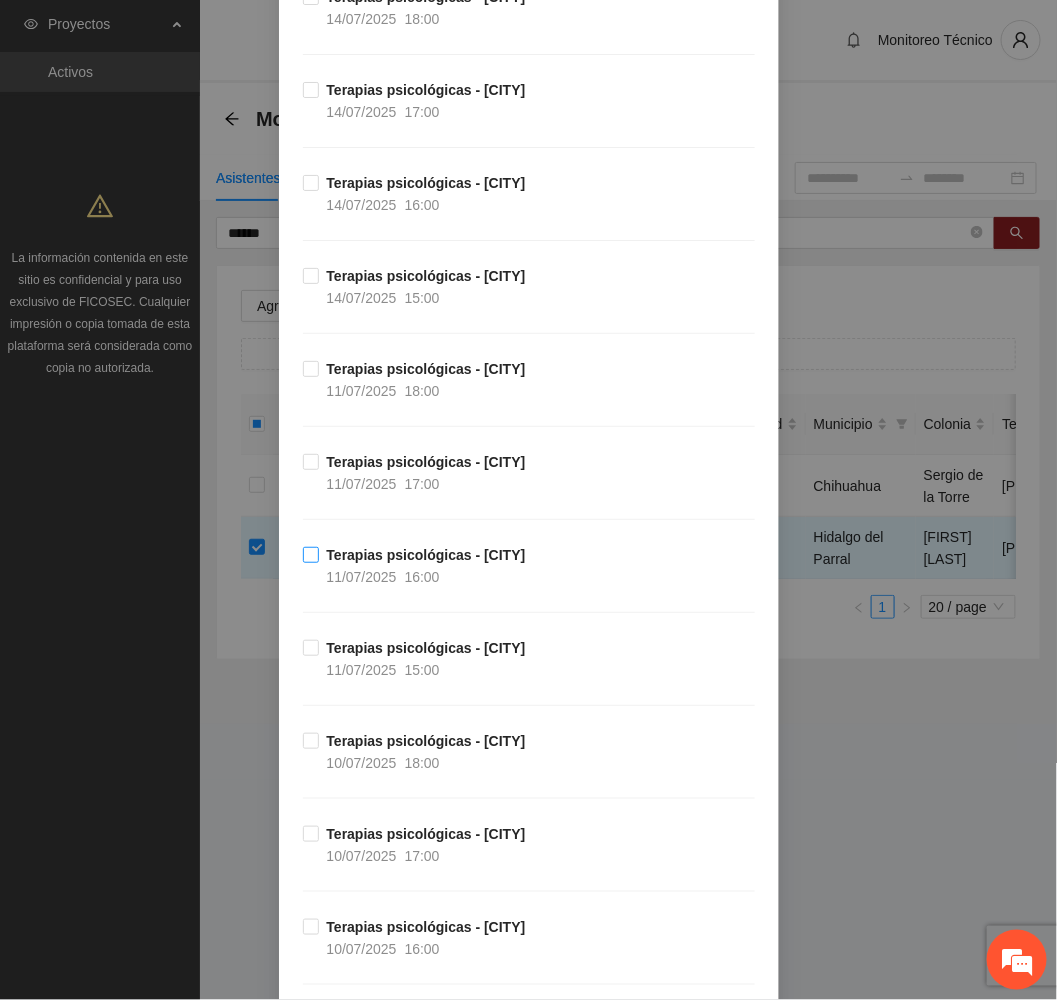 click on "[DATE] [TIME]" at bounding box center (383, 577) 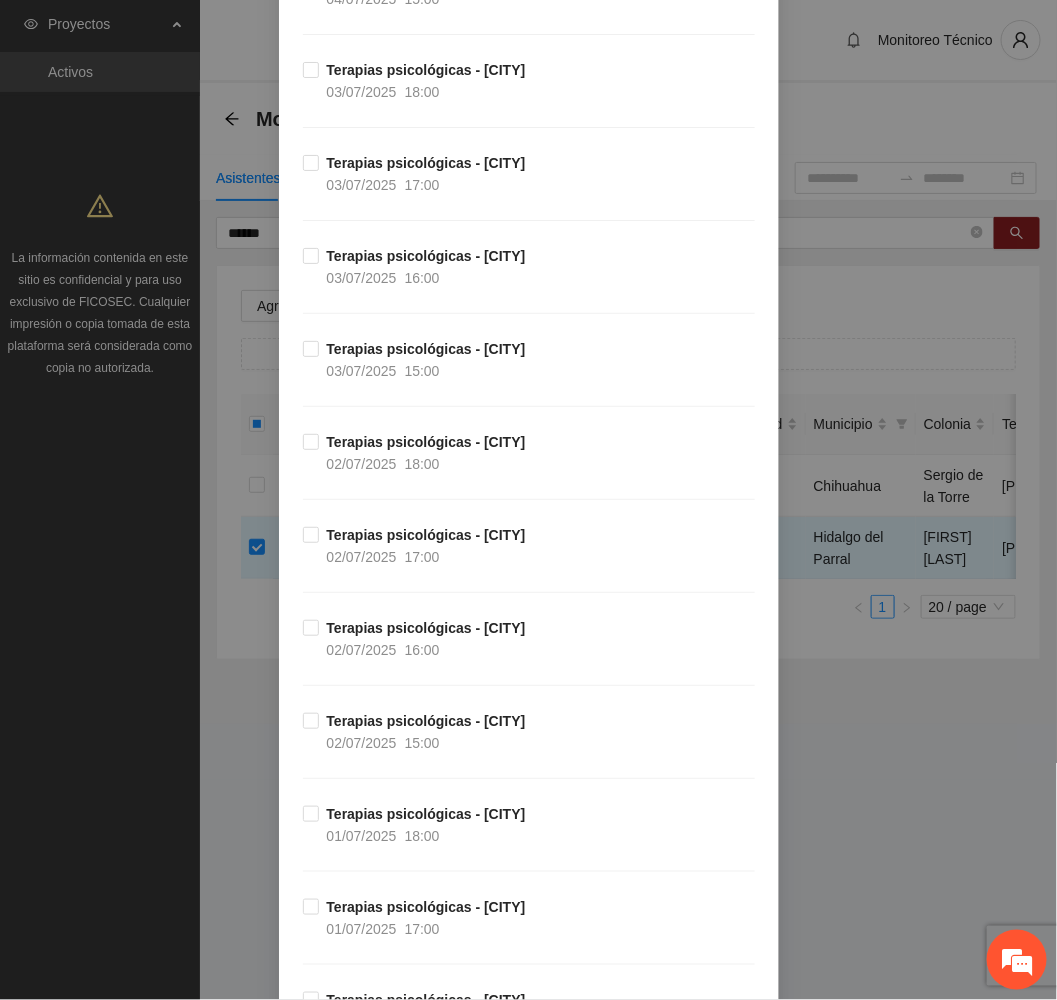 scroll, scrollTop: 13929, scrollLeft: 0, axis: vertical 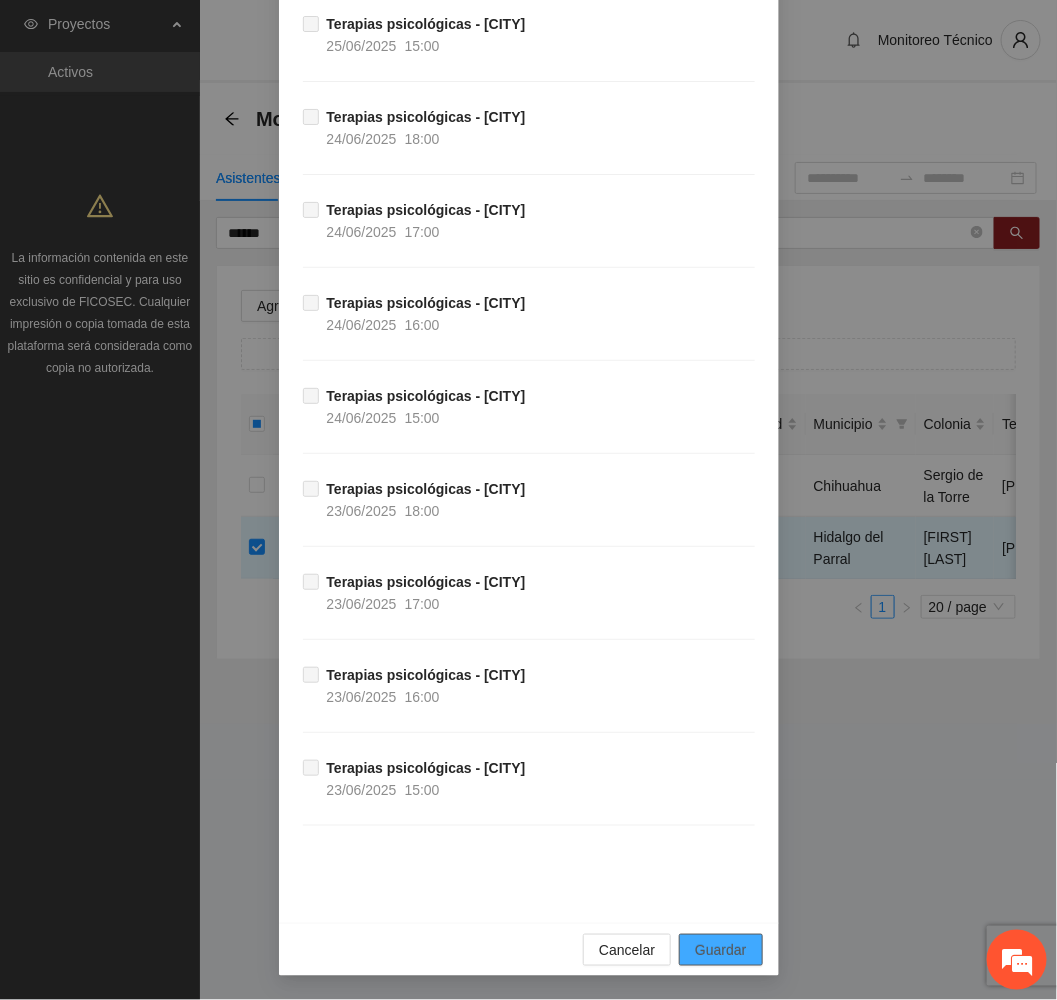 click on "Guardar" at bounding box center [720, 950] 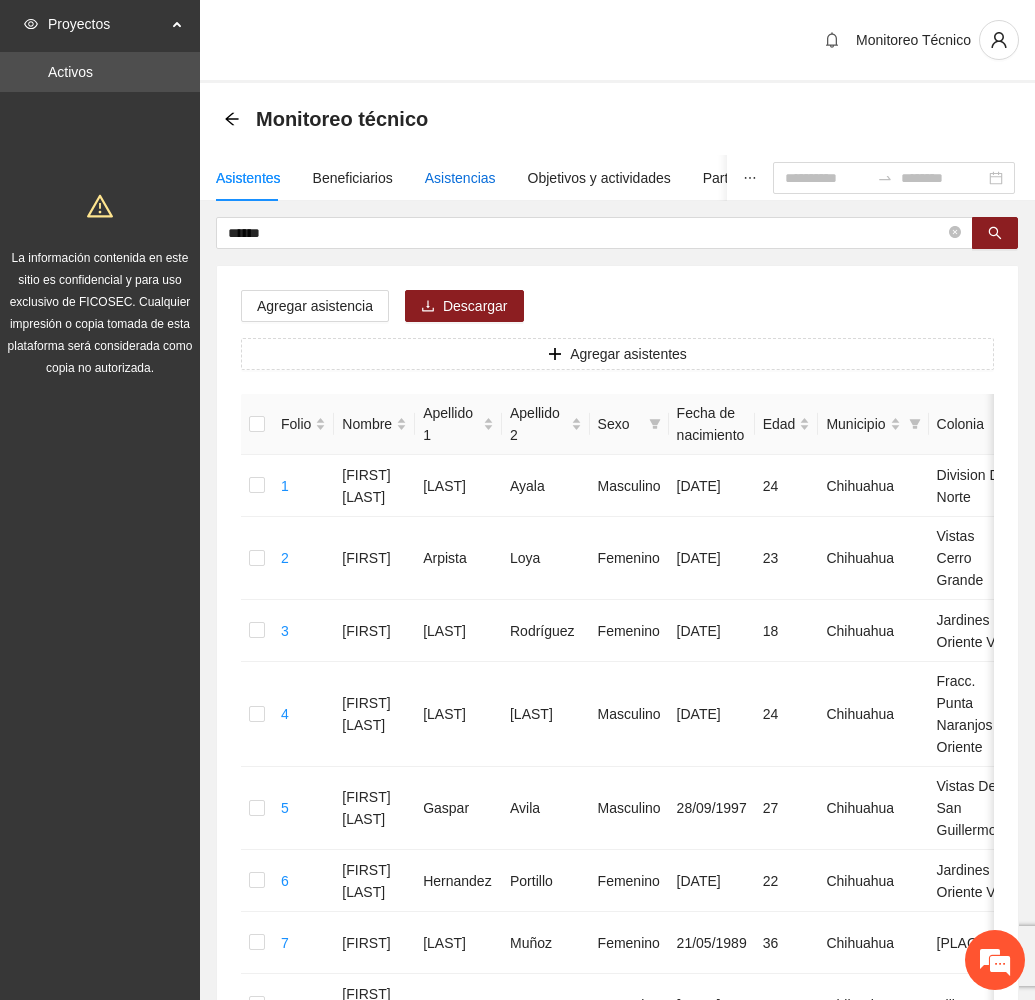 click on "Asistencias" at bounding box center [460, 178] 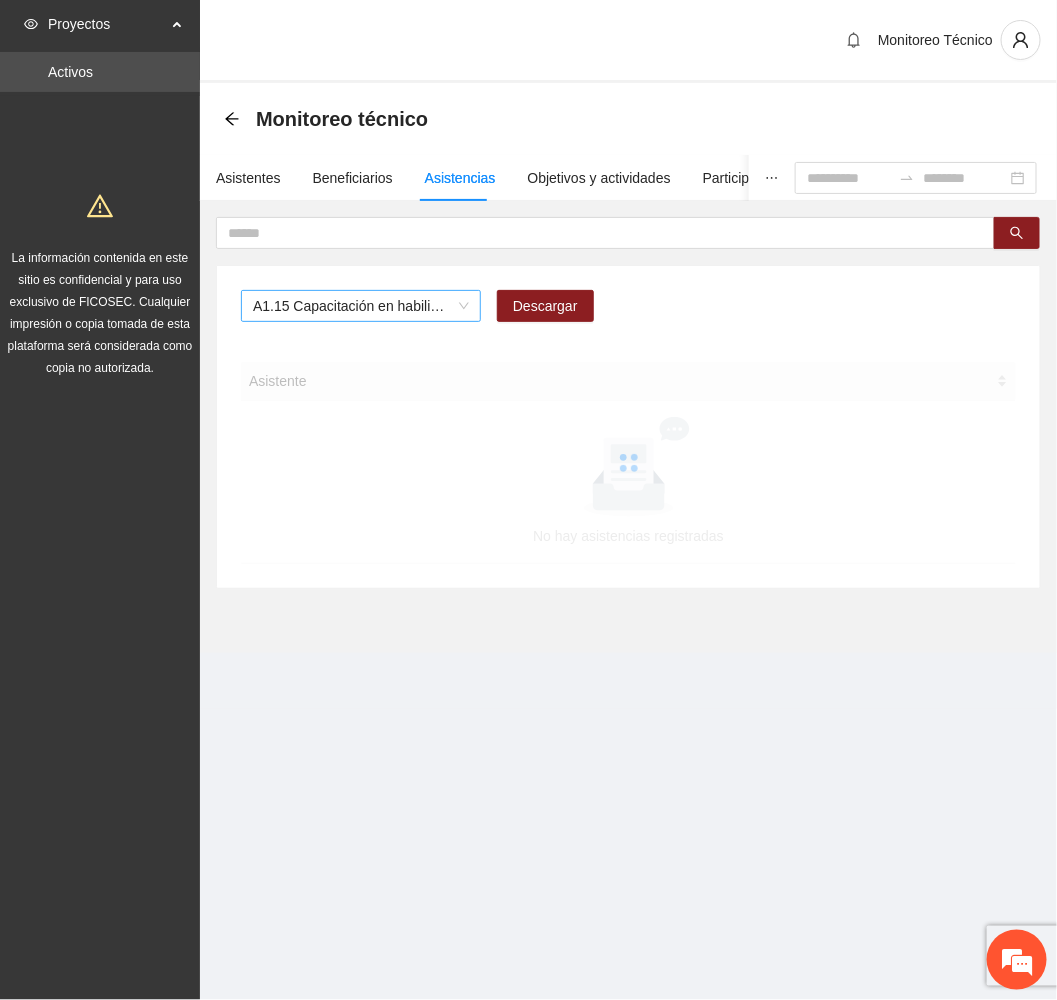click on "A1.15 Capacitación en habilidades para la vida Fase 1 - Chihuahua" at bounding box center (361, 306) 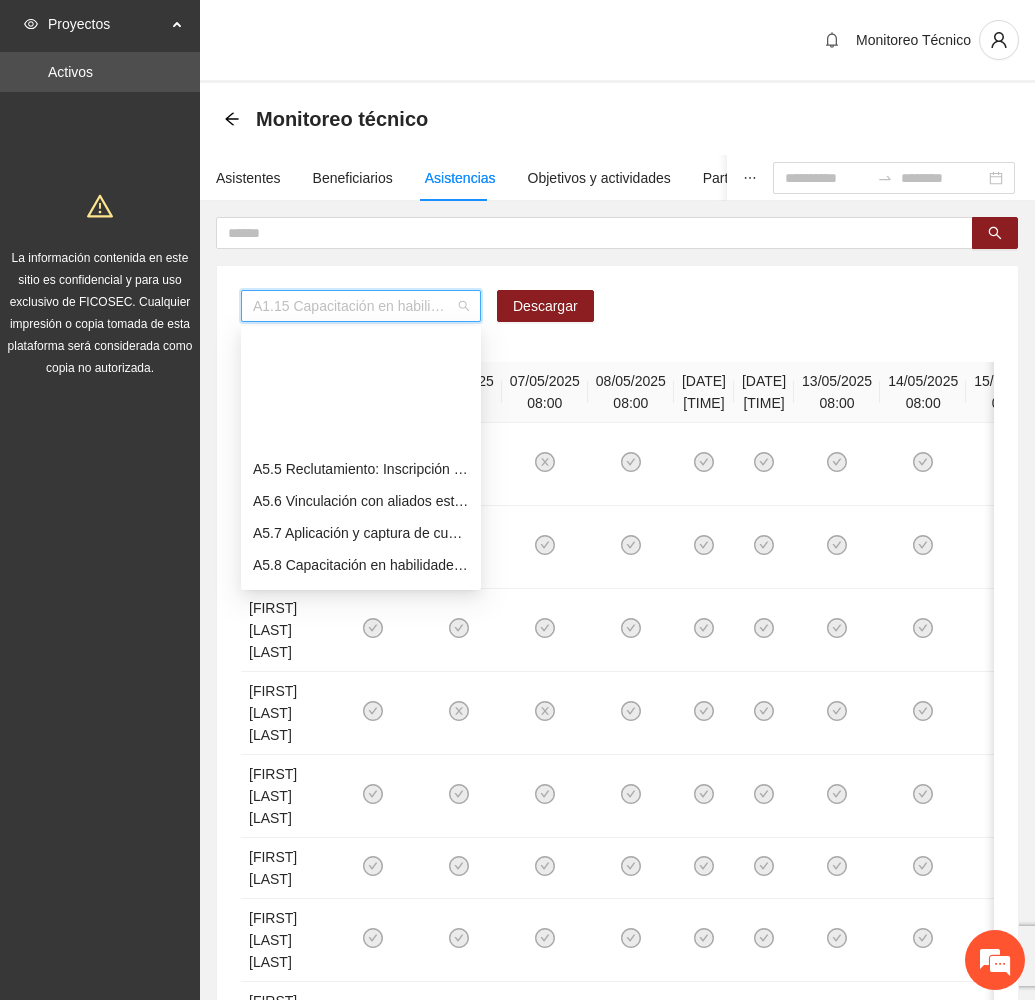 scroll, scrollTop: 1723, scrollLeft: 0, axis: vertical 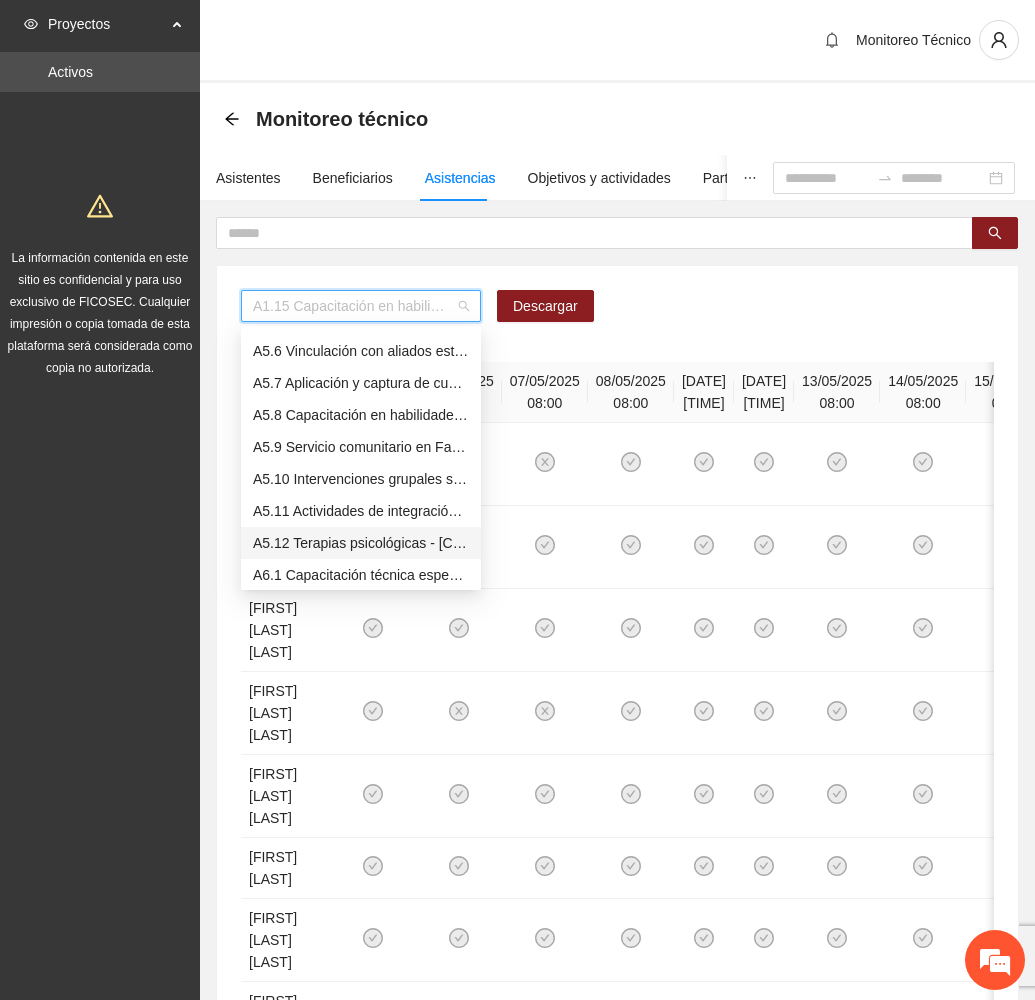 click on "A5.12 Terapias psicológicas - [CITY]" at bounding box center (361, 543) 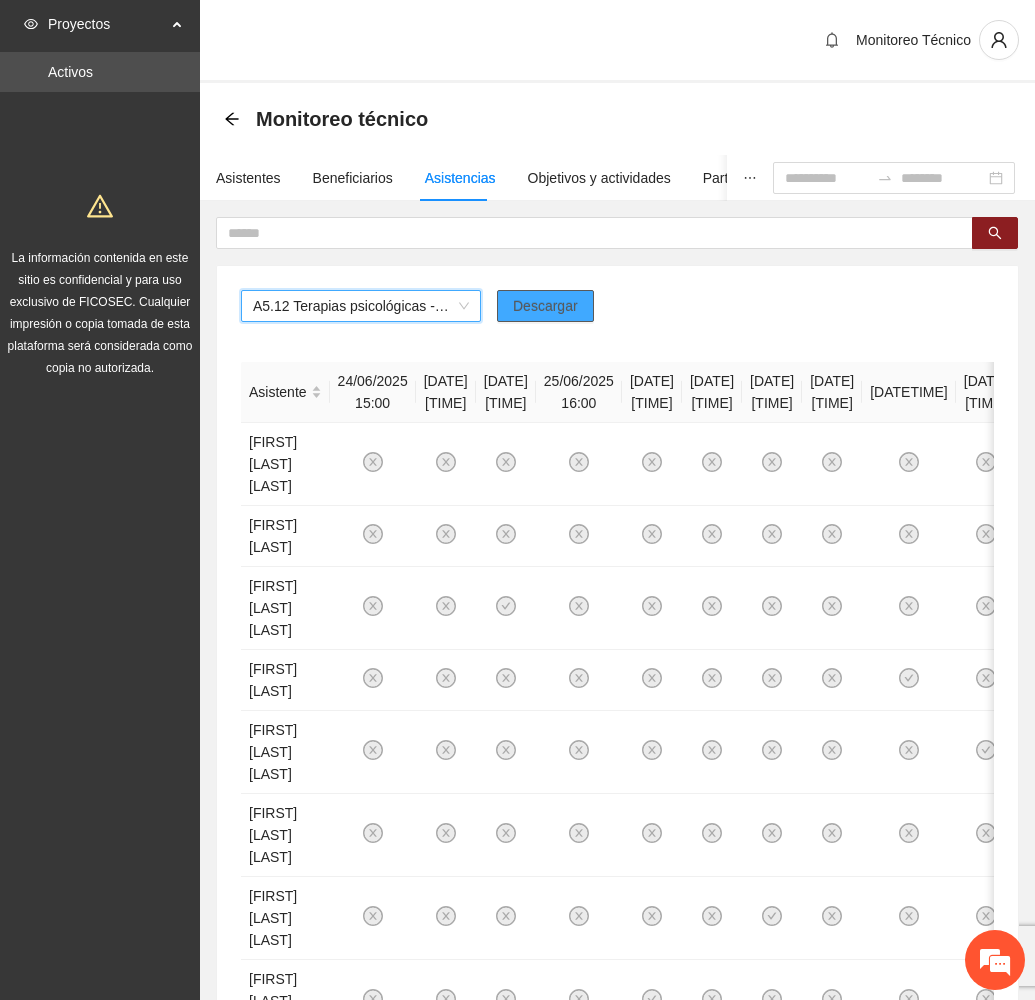 click on "Descargar" at bounding box center (545, 306) 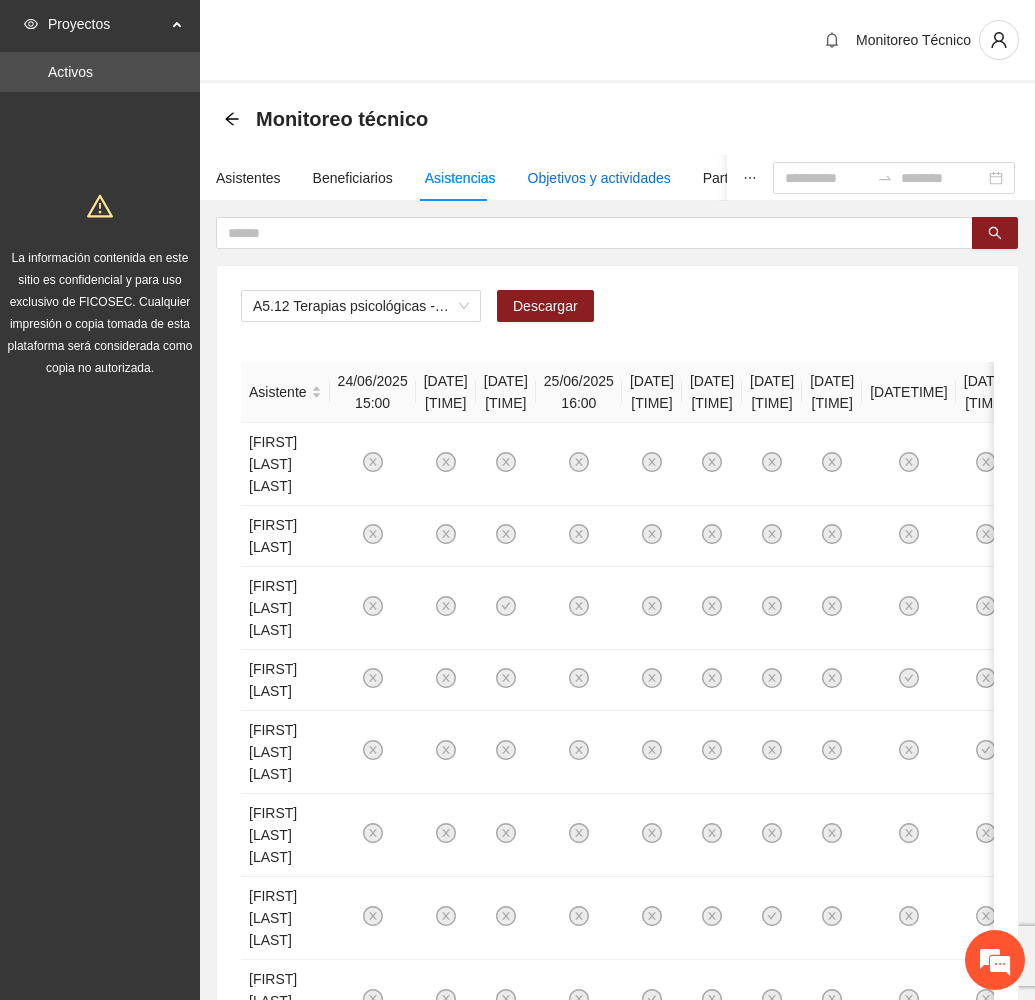 click on "Objetivos y actividades" at bounding box center [599, 178] 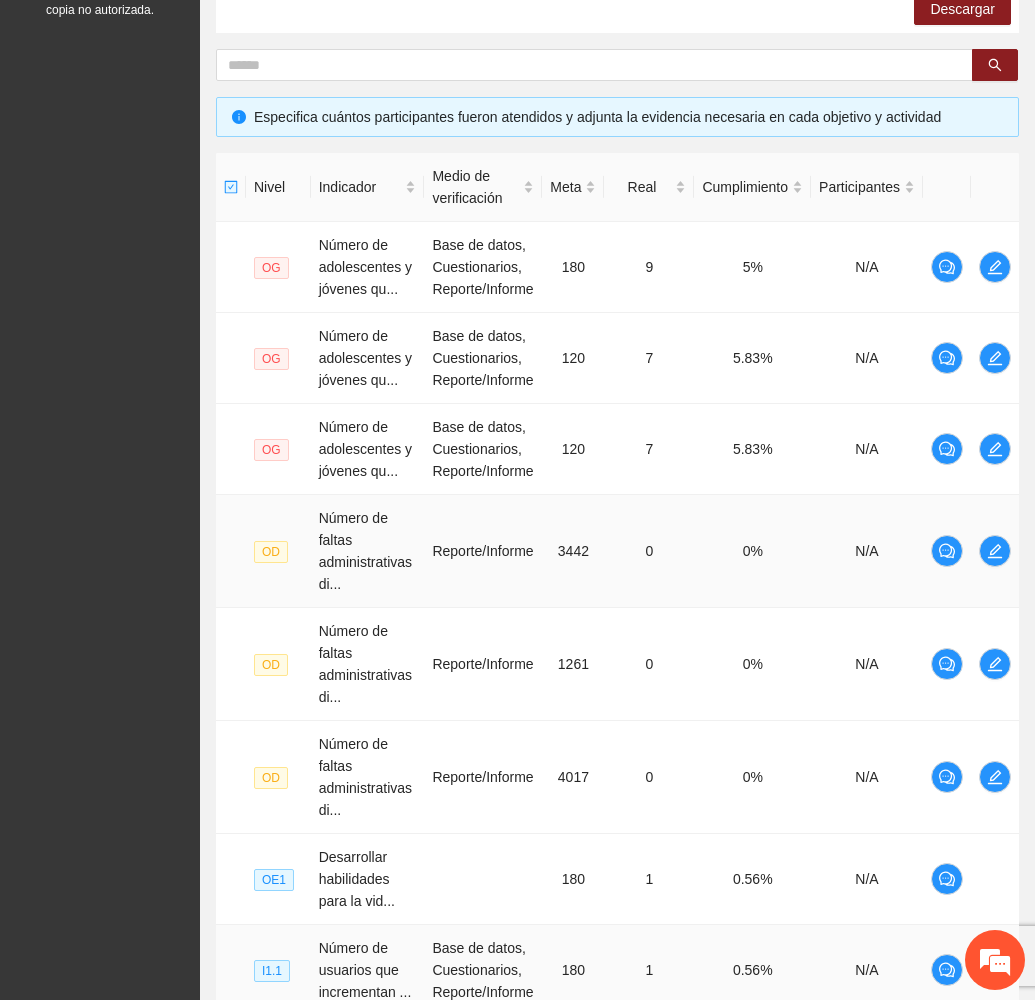 scroll, scrollTop: 820, scrollLeft: 0, axis: vertical 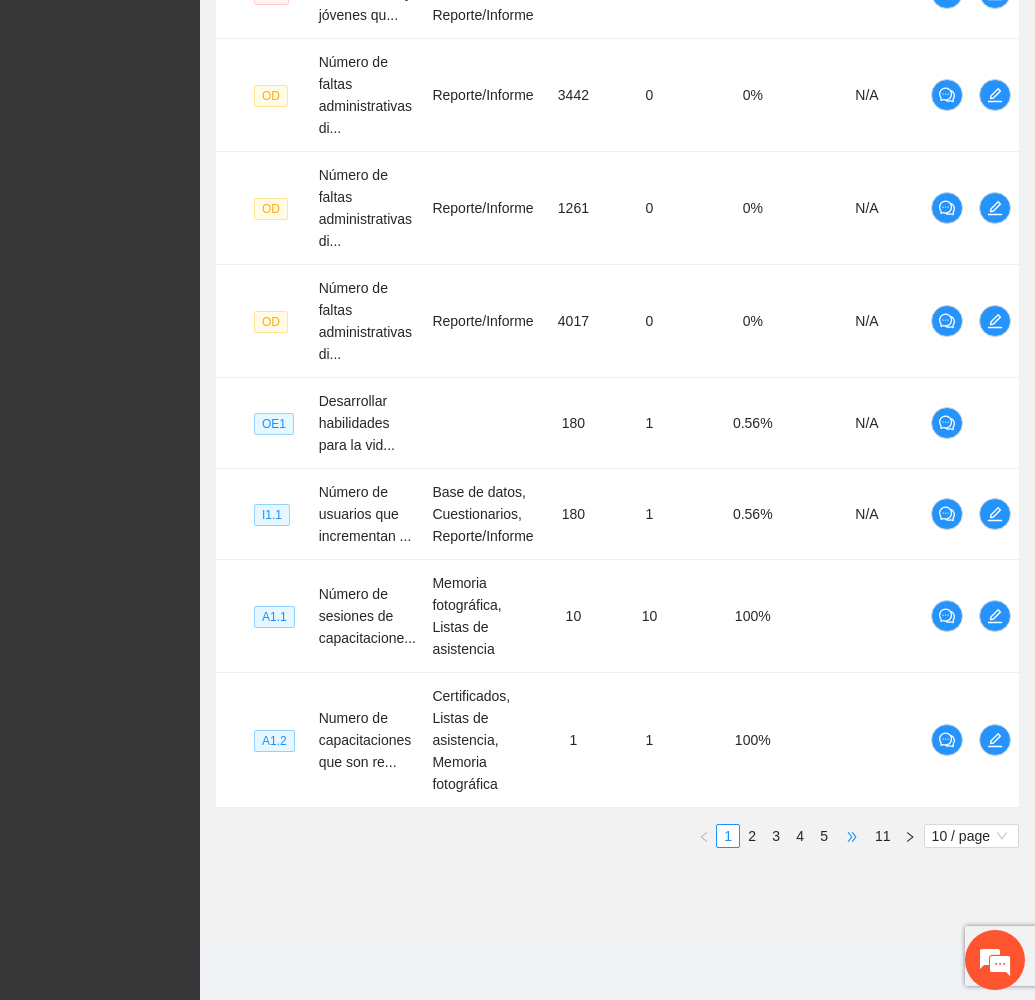click on "•••" at bounding box center [852, 836] 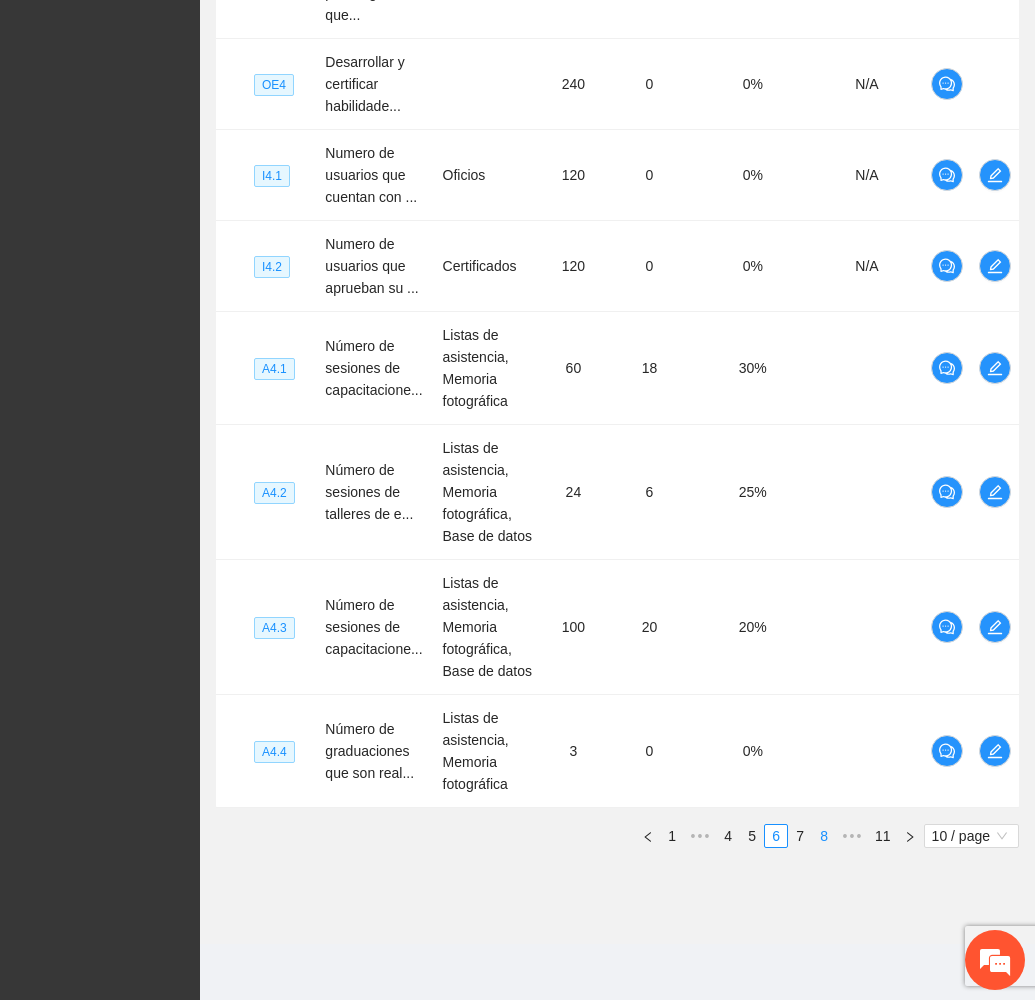 click on "8" at bounding box center (824, 836) 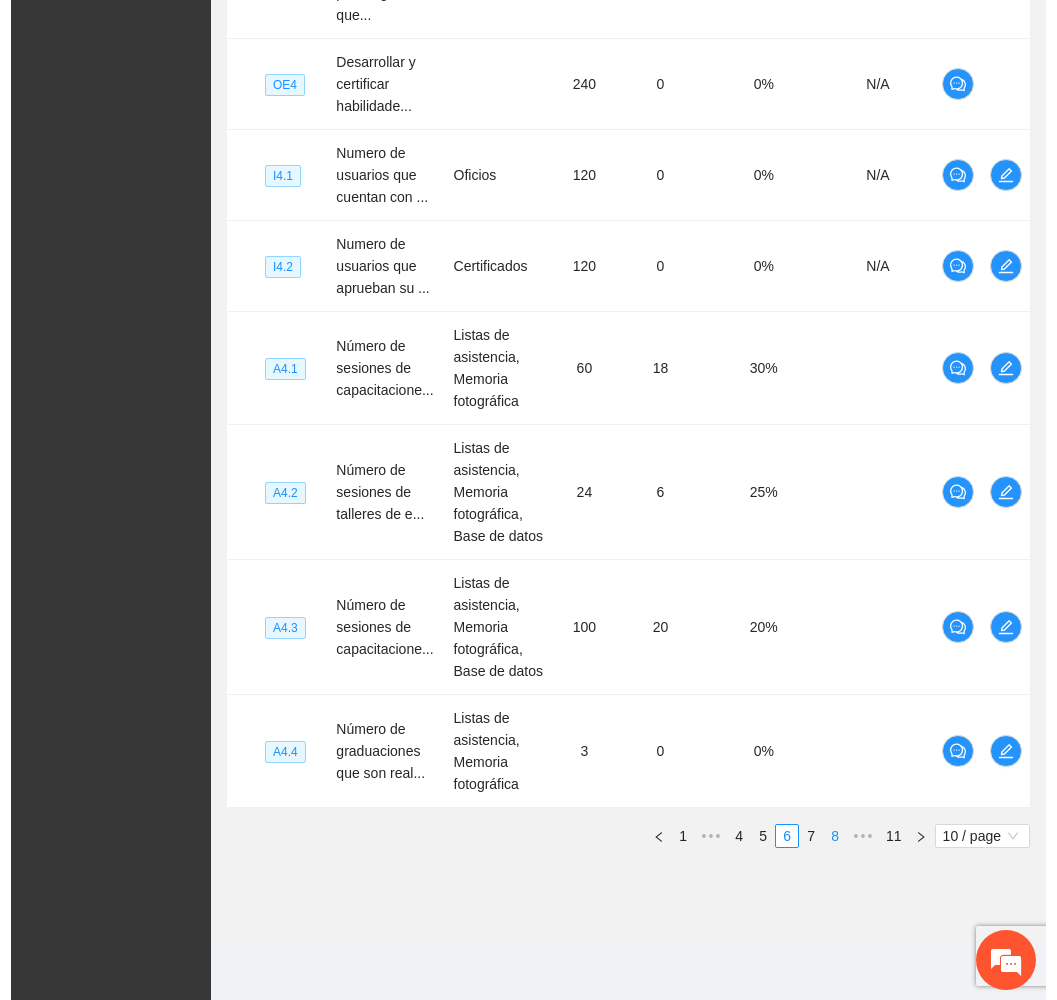 scroll, scrollTop: 798, scrollLeft: 0, axis: vertical 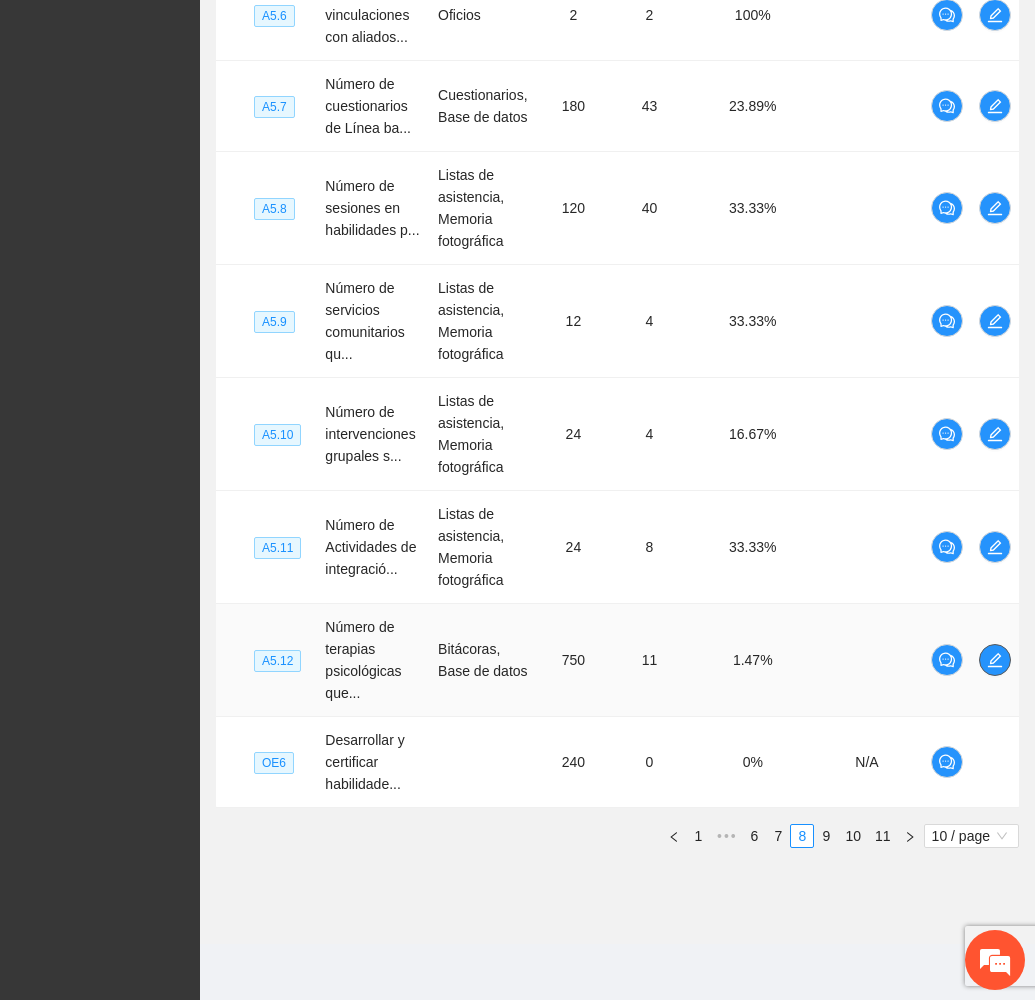 click 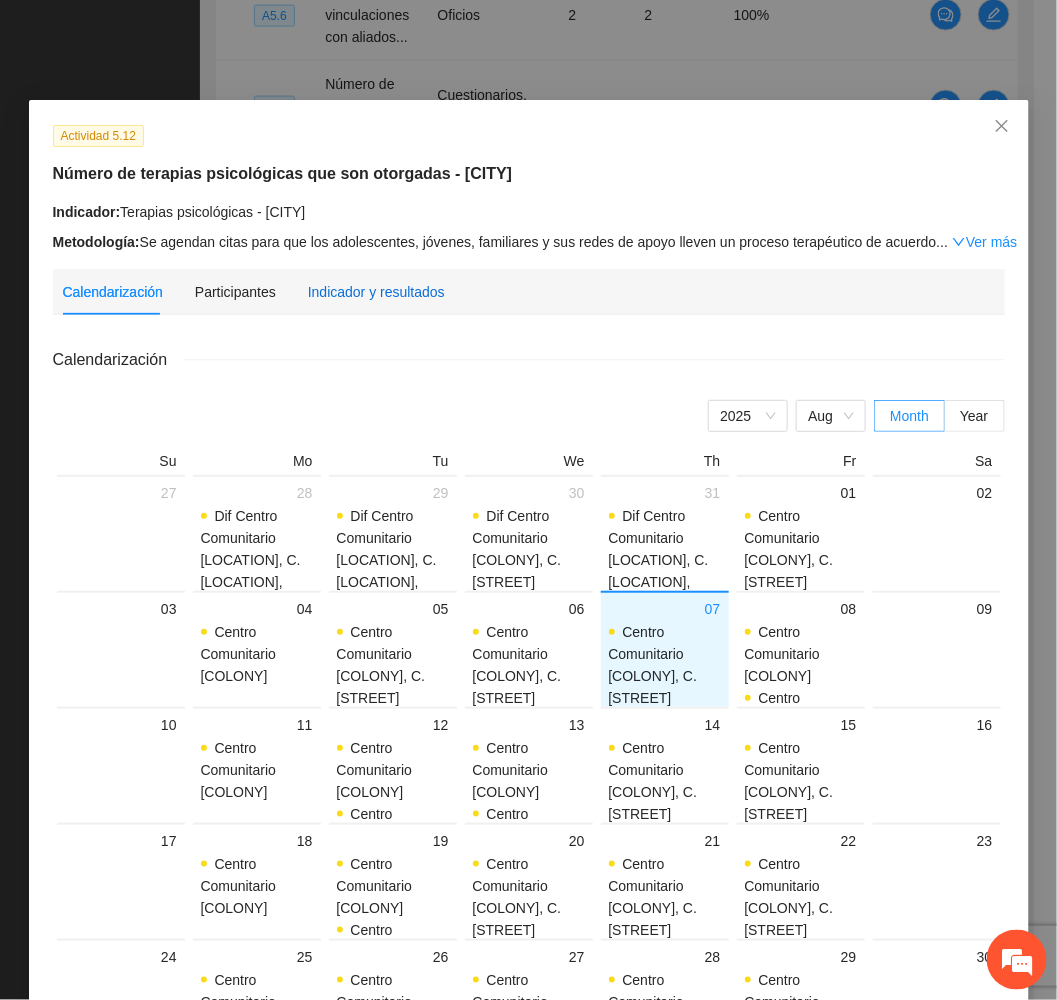 click on "Indicador y resultados" at bounding box center (376, 292) 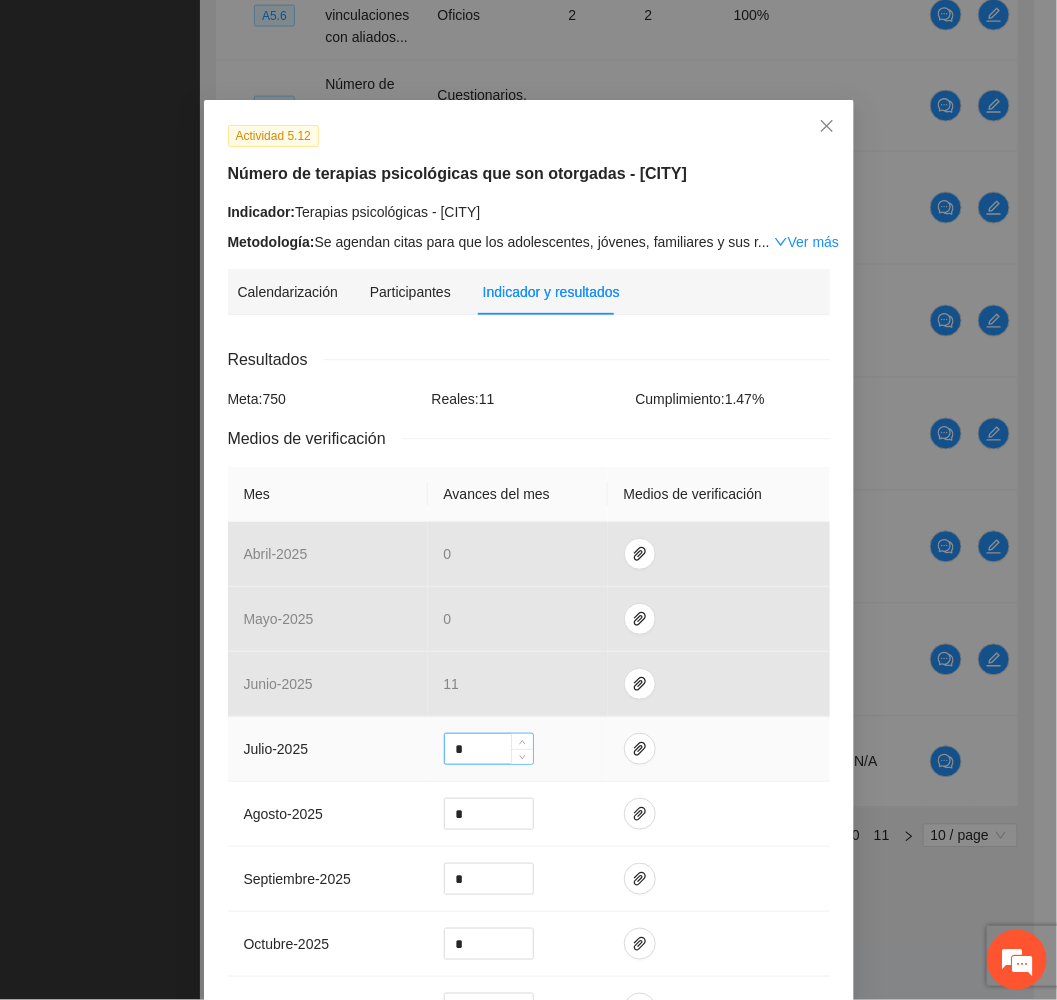 click on "*" at bounding box center (489, 749) 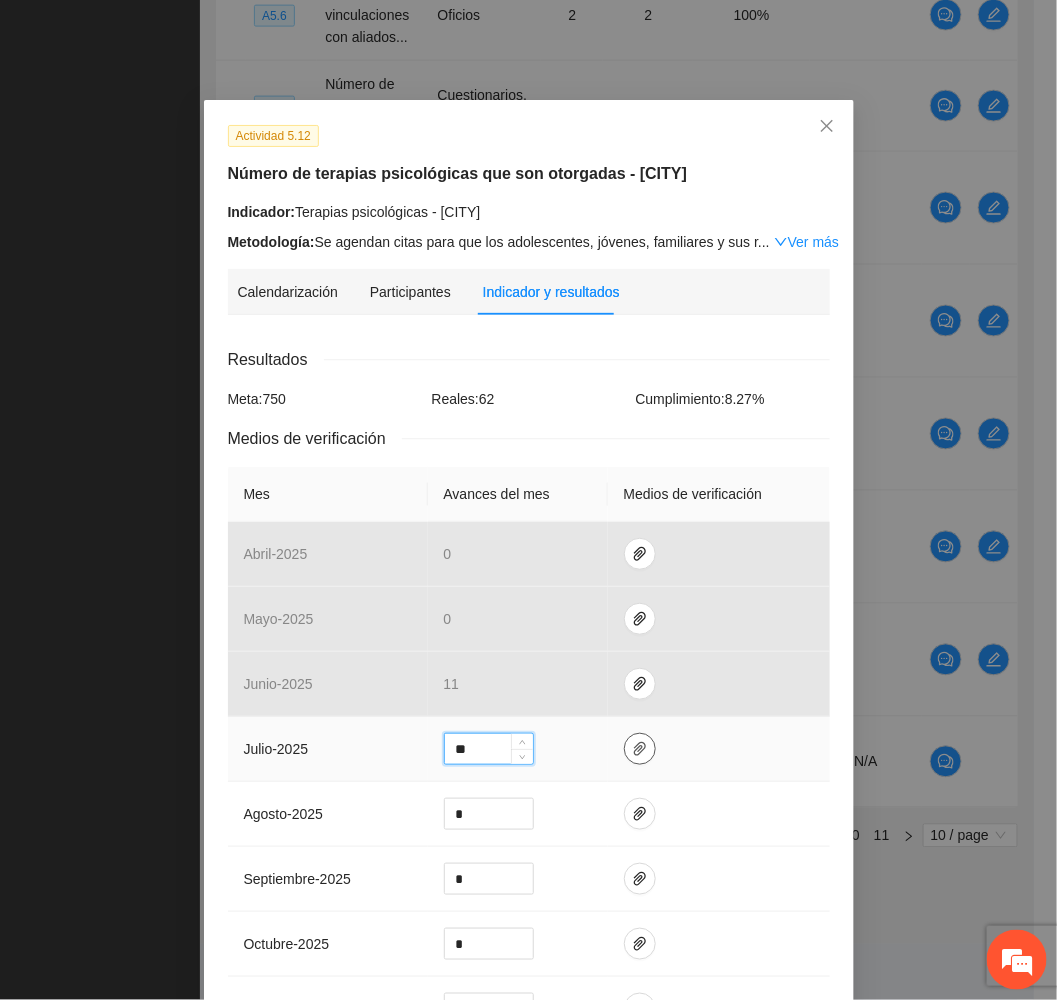 type on "**" 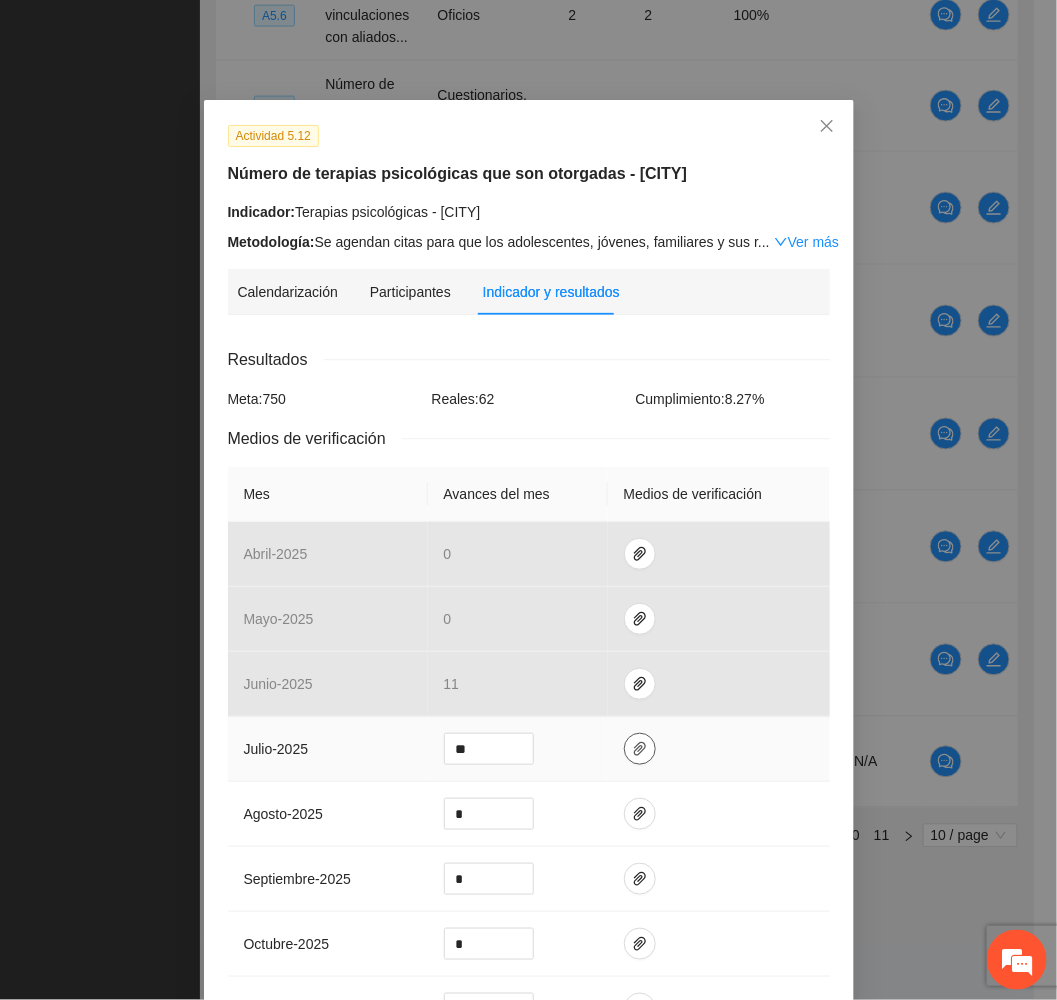 click 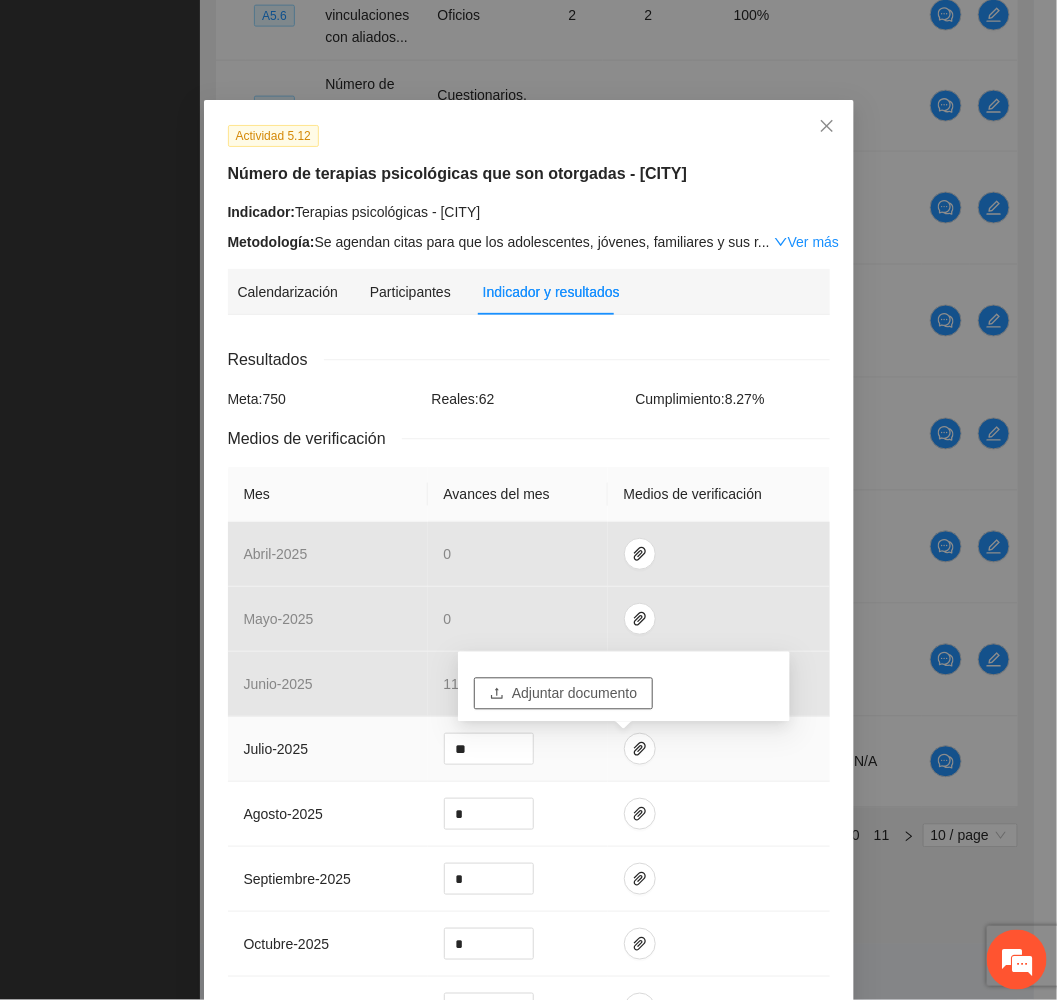 click on "Adjuntar documento" at bounding box center (574, 694) 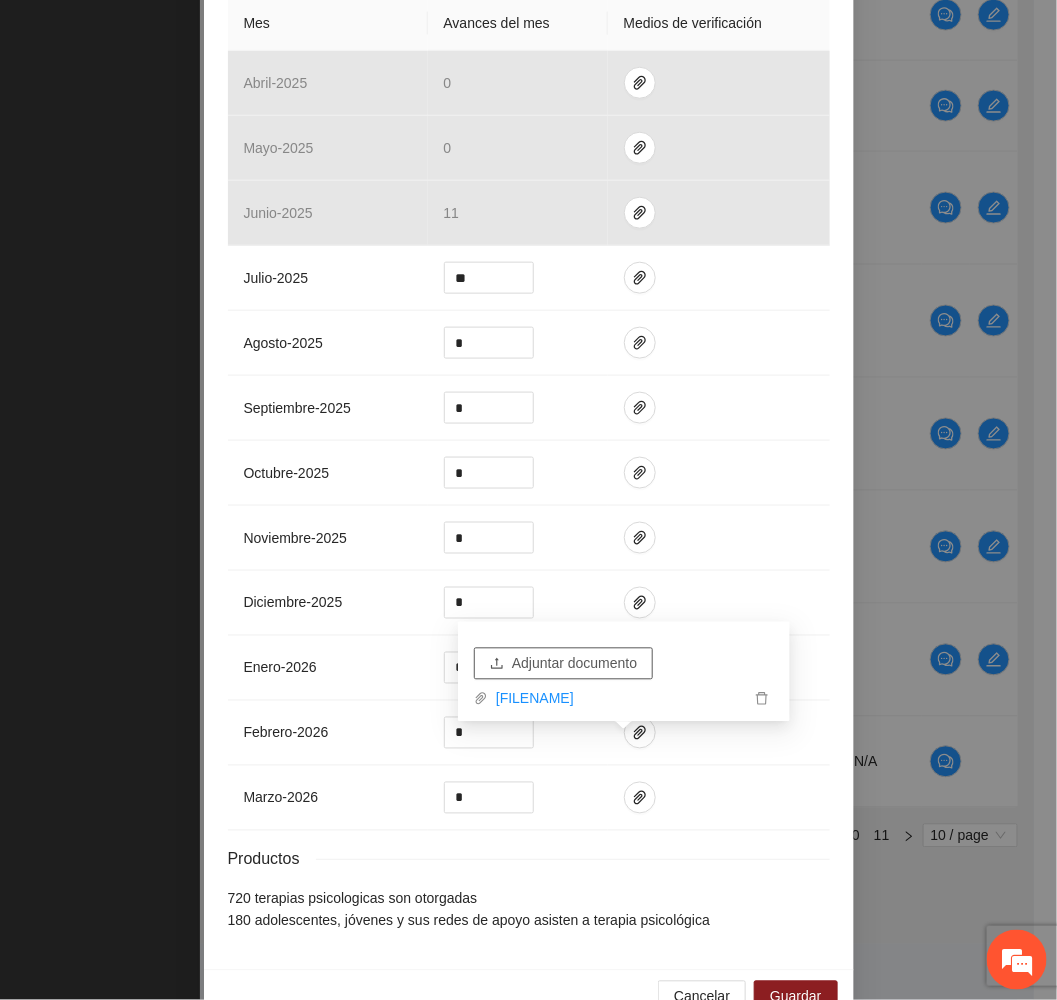 scroll, scrollTop: 532, scrollLeft: 0, axis: vertical 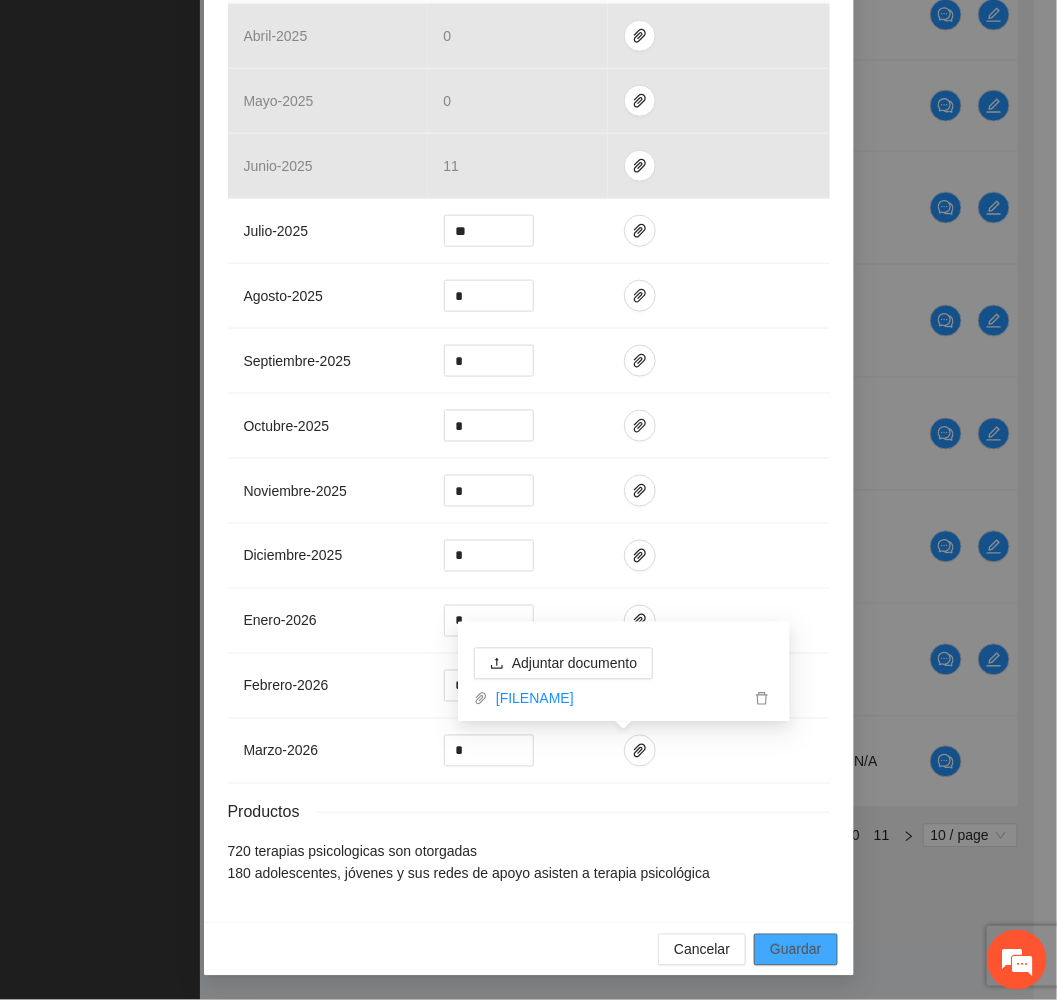 click on "Guardar" at bounding box center [795, 950] 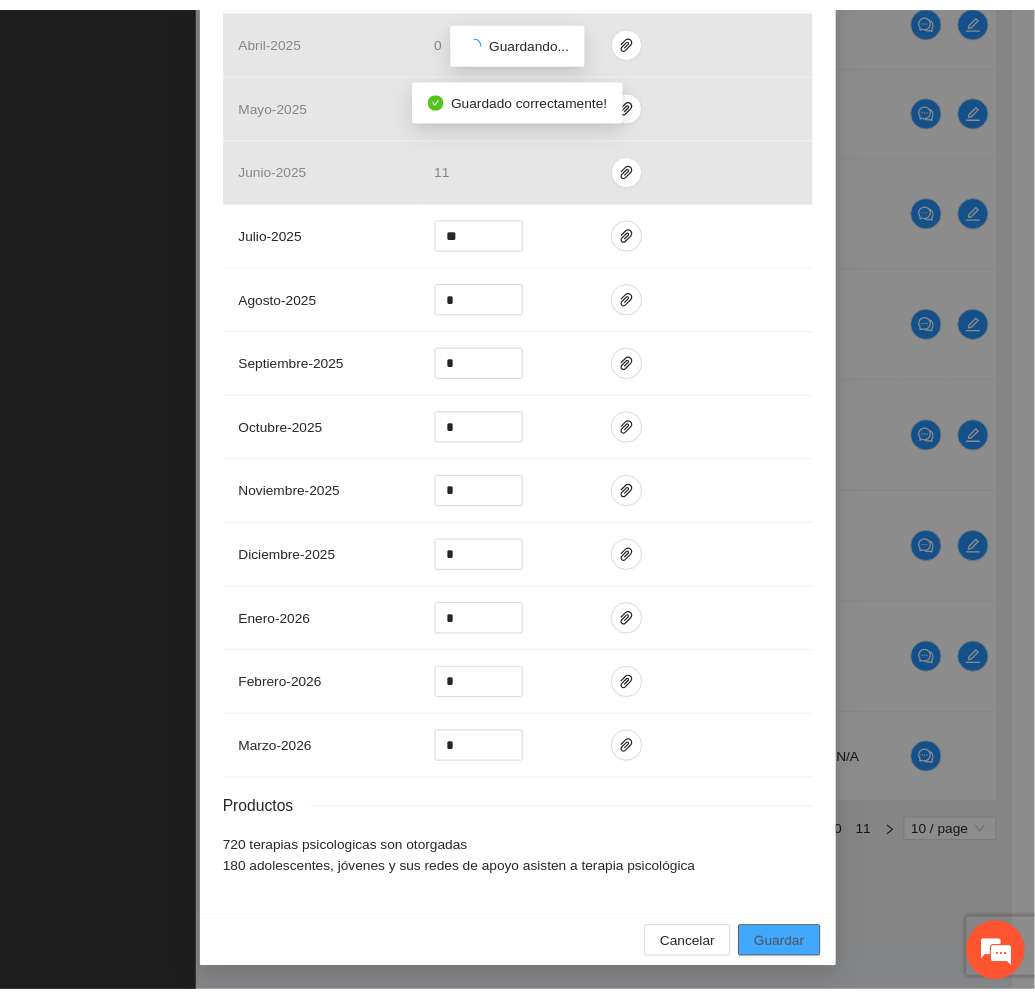 scroll, scrollTop: 433, scrollLeft: 0, axis: vertical 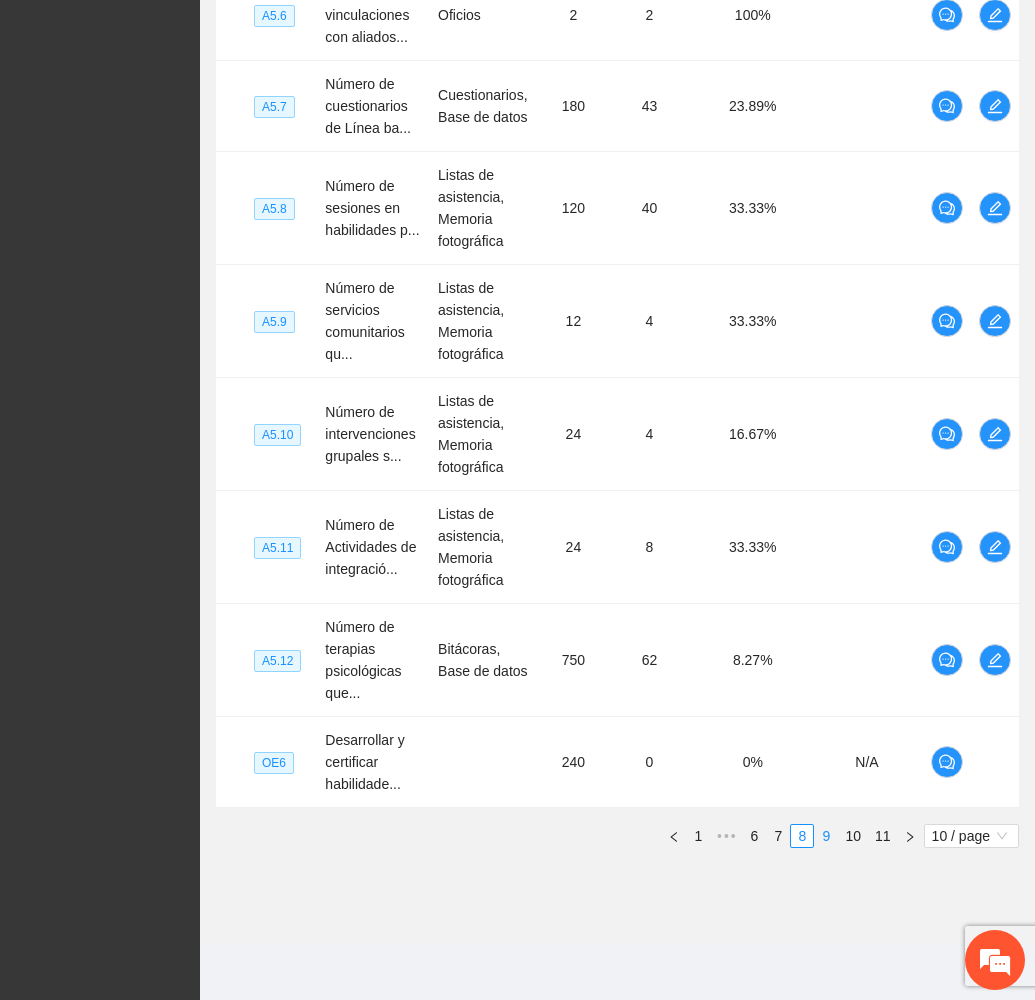 click on "9" at bounding box center (826, 836) 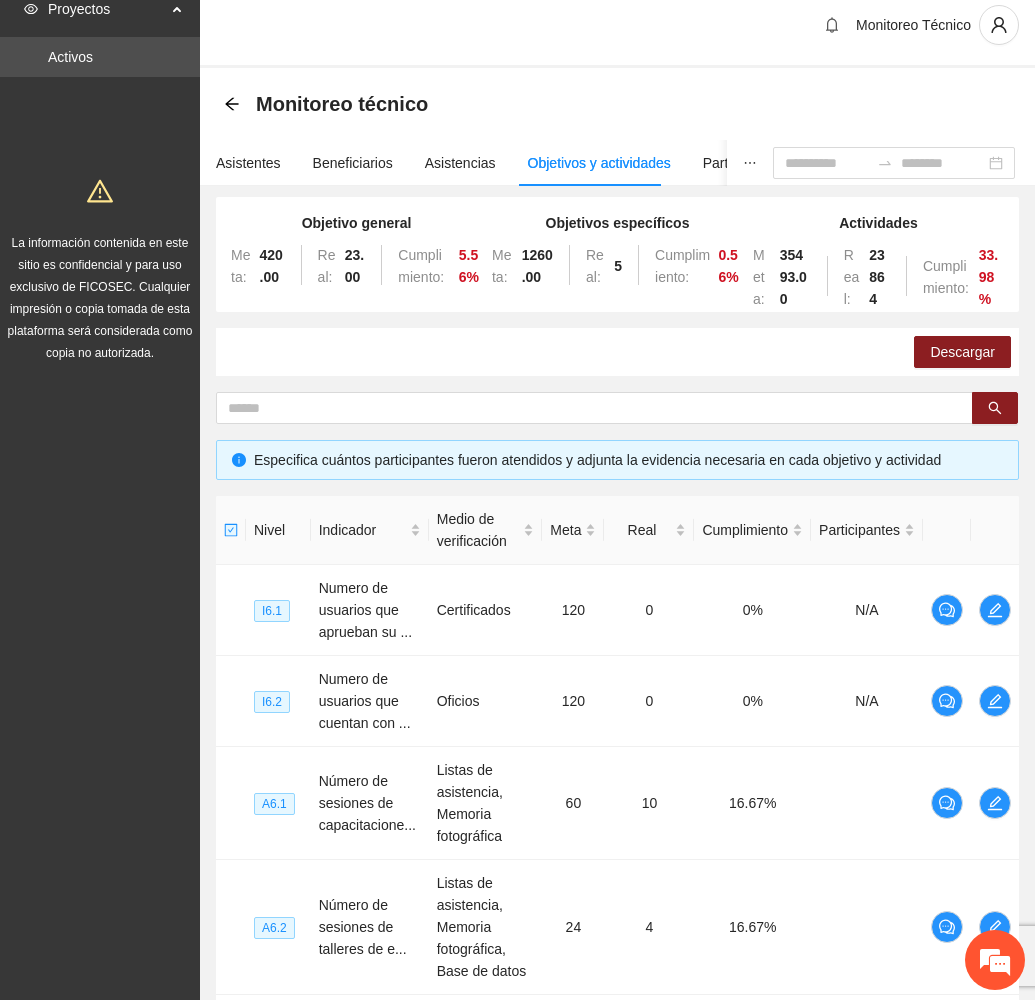 scroll, scrollTop: 0, scrollLeft: 0, axis: both 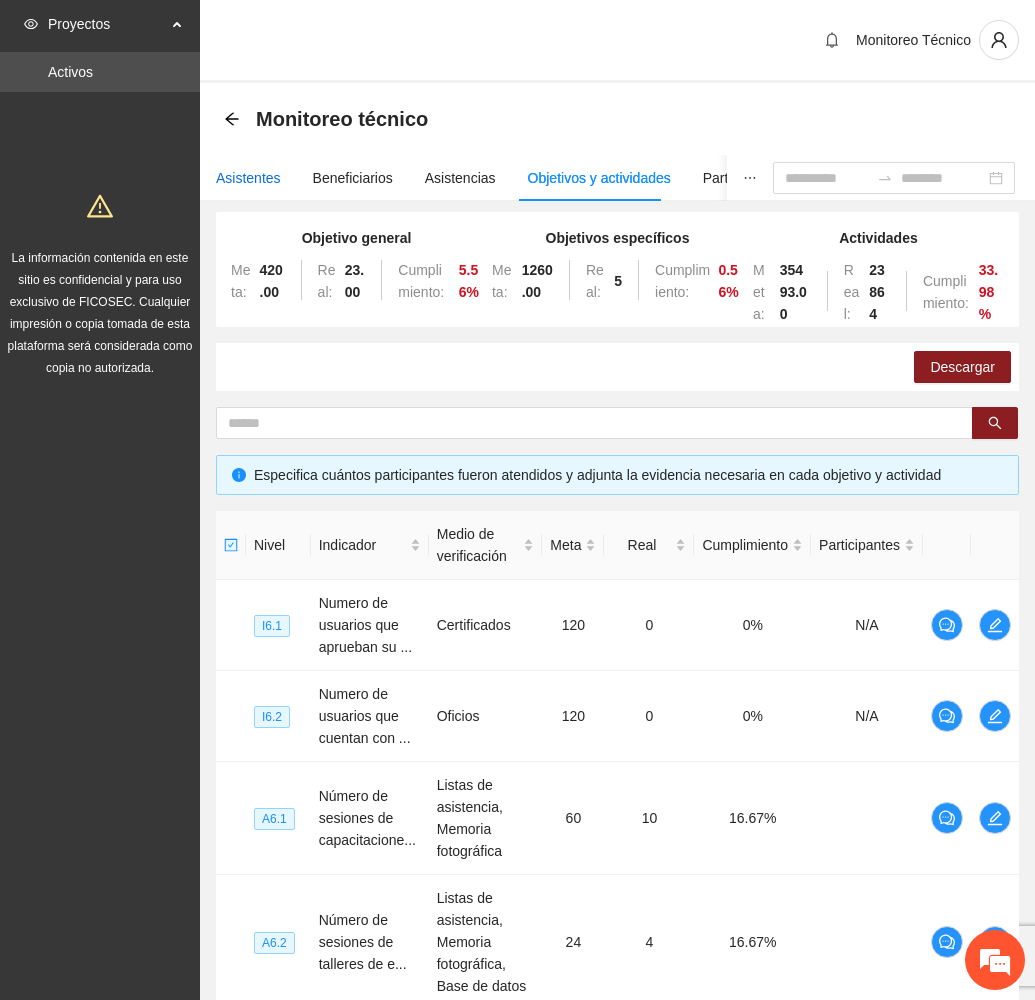 click on "Asistentes" at bounding box center [248, 178] 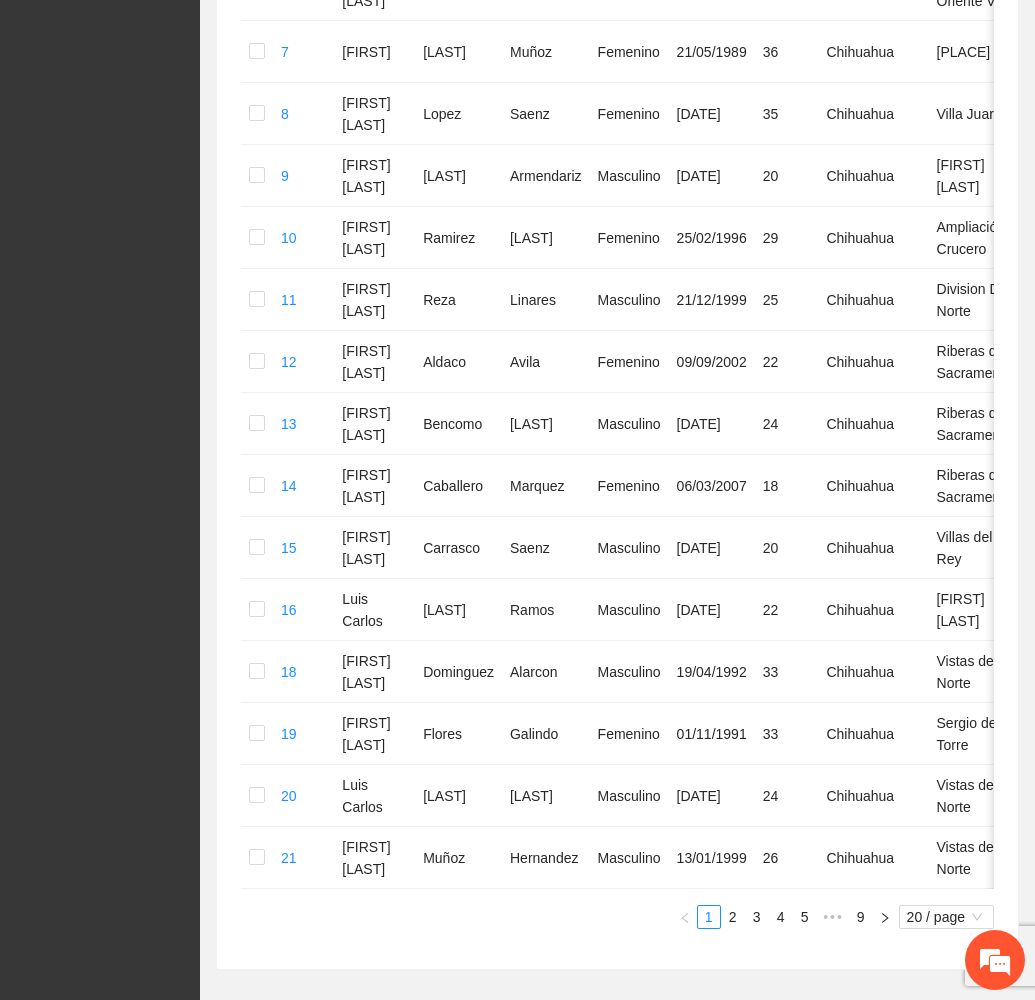 scroll, scrollTop: 1014, scrollLeft: 0, axis: vertical 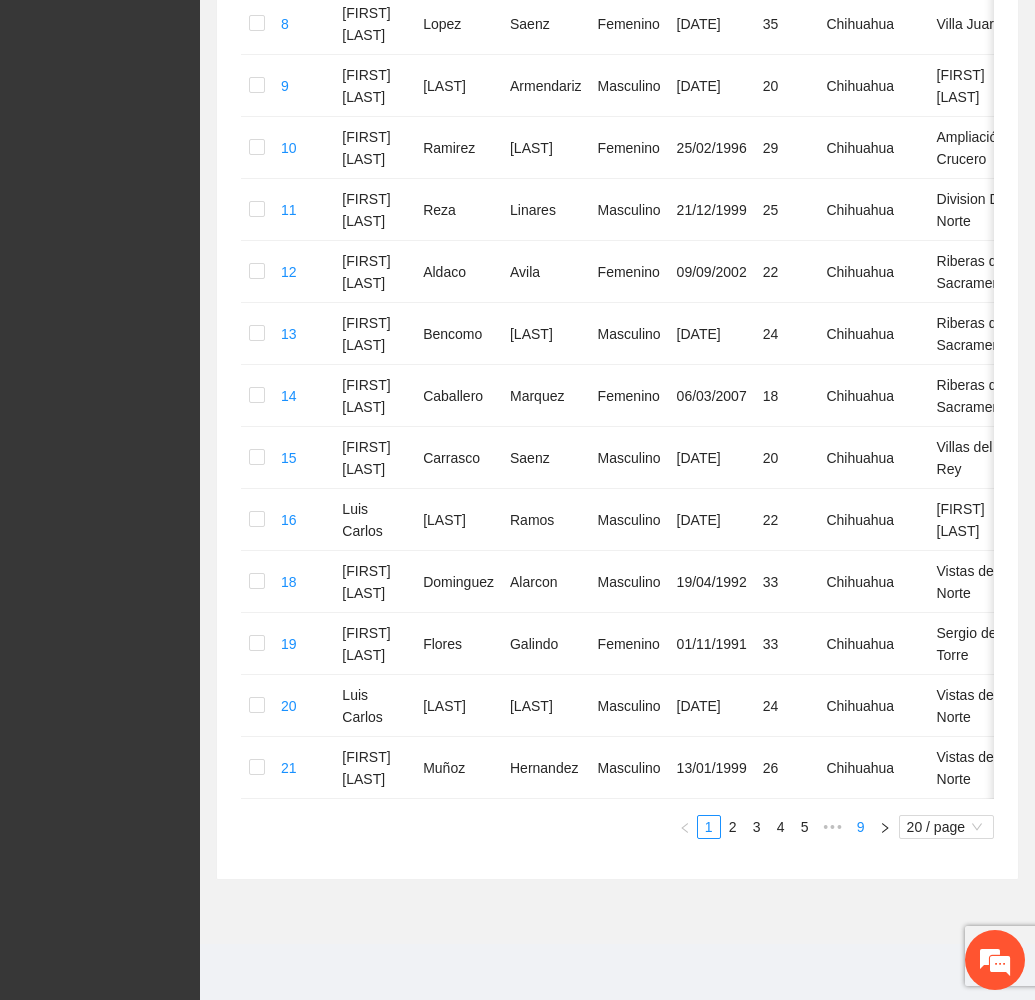 click on "9" at bounding box center (861, 827) 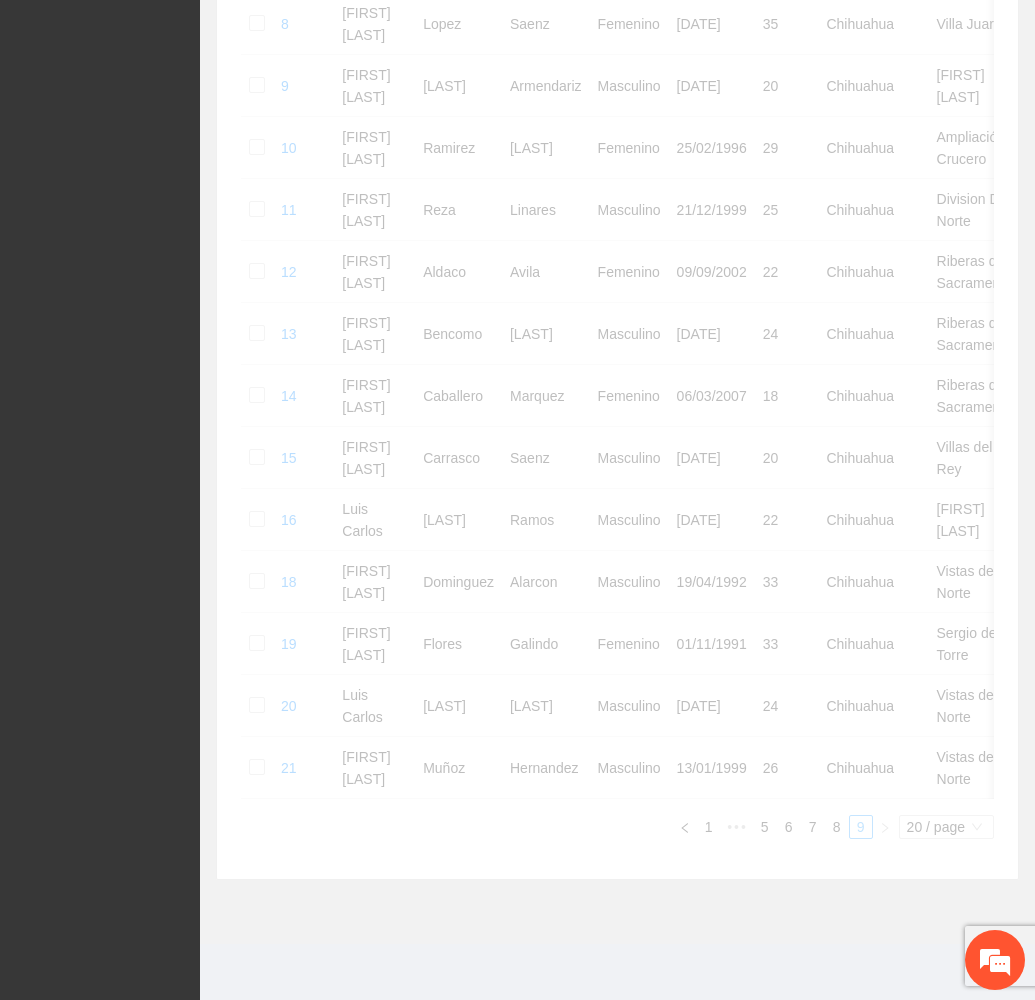 scroll, scrollTop: 76, scrollLeft: 0, axis: vertical 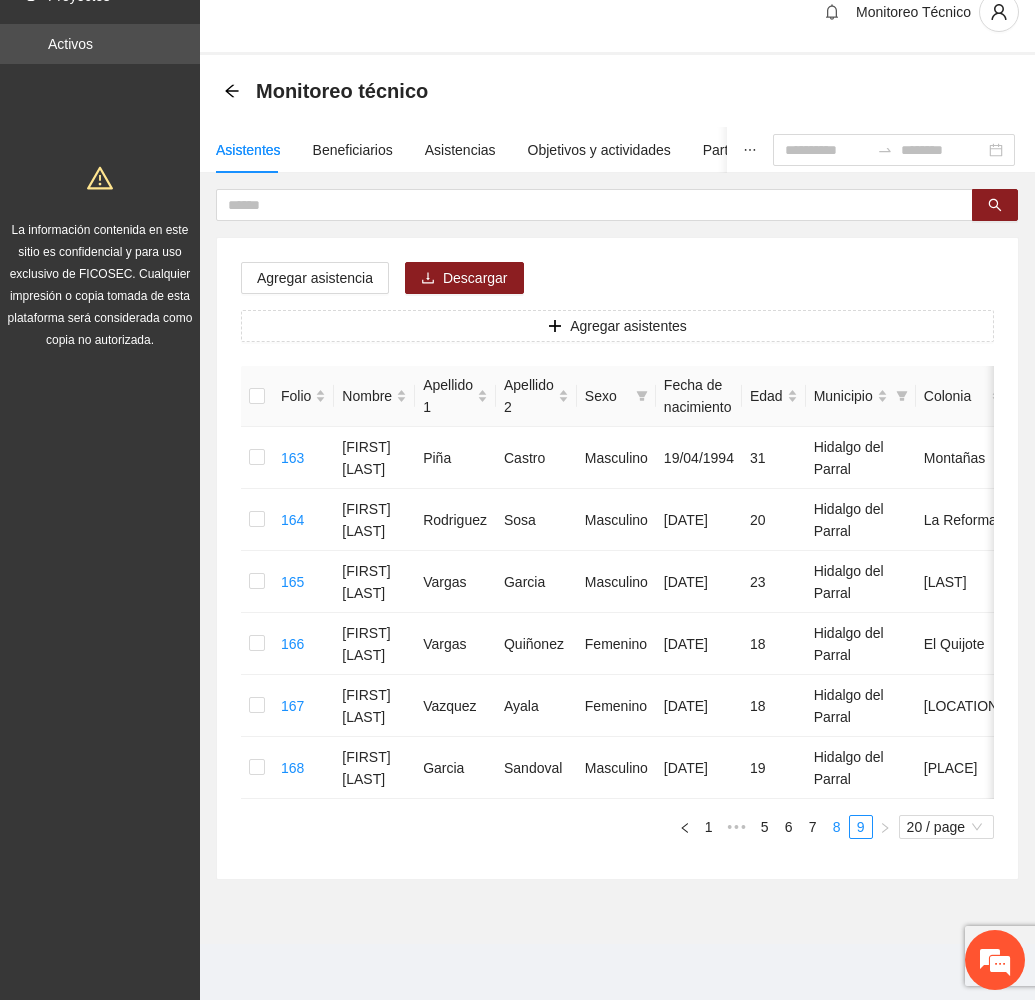 click on "8" at bounding box center [837, 827] 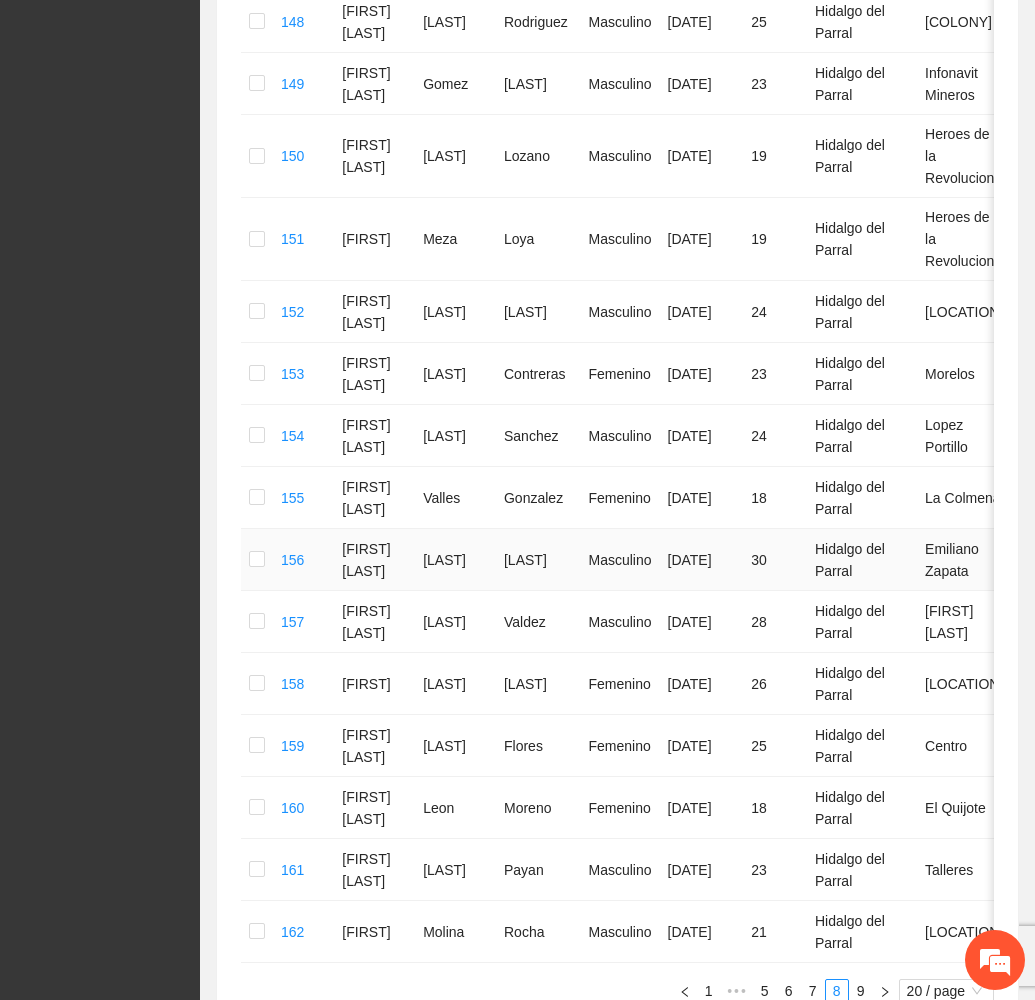 scroll, scrollTop: 826, scrollLeft: 0, axis: vertical 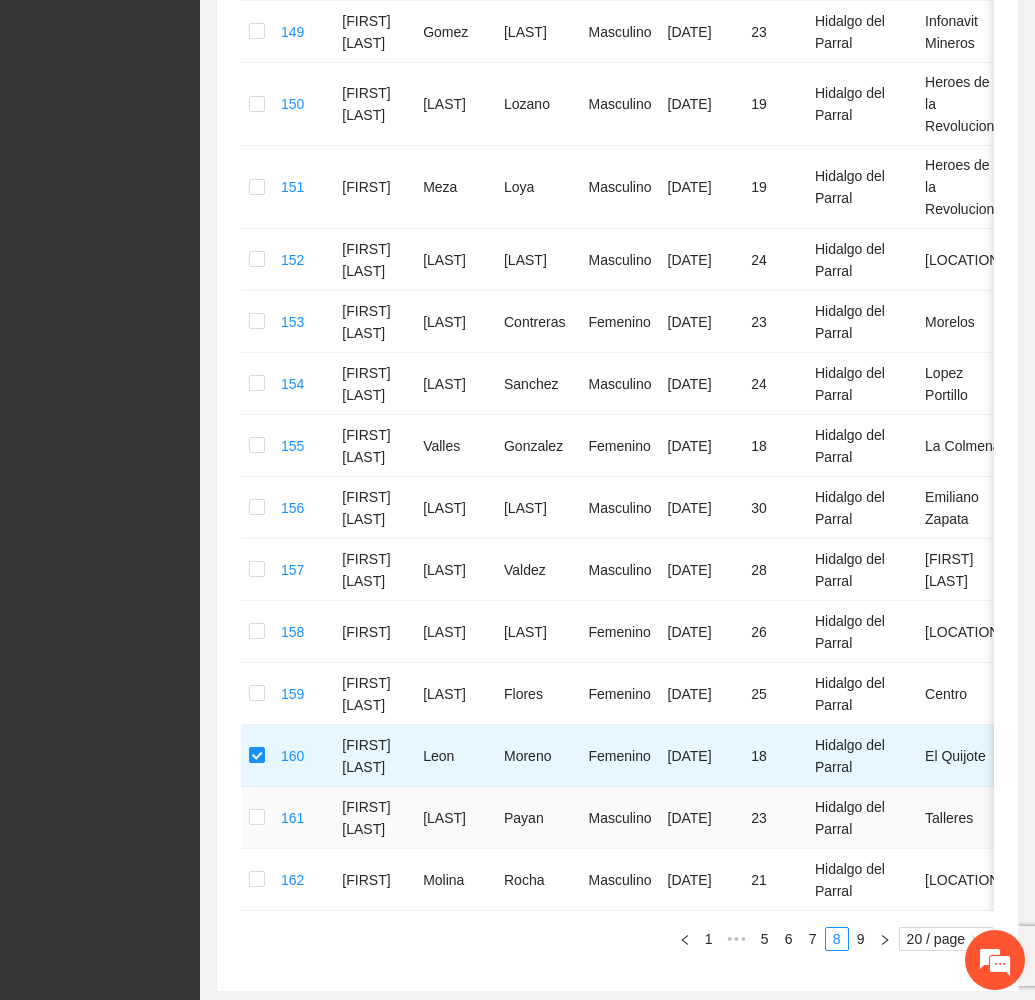 click at bounding box center (257, 818) 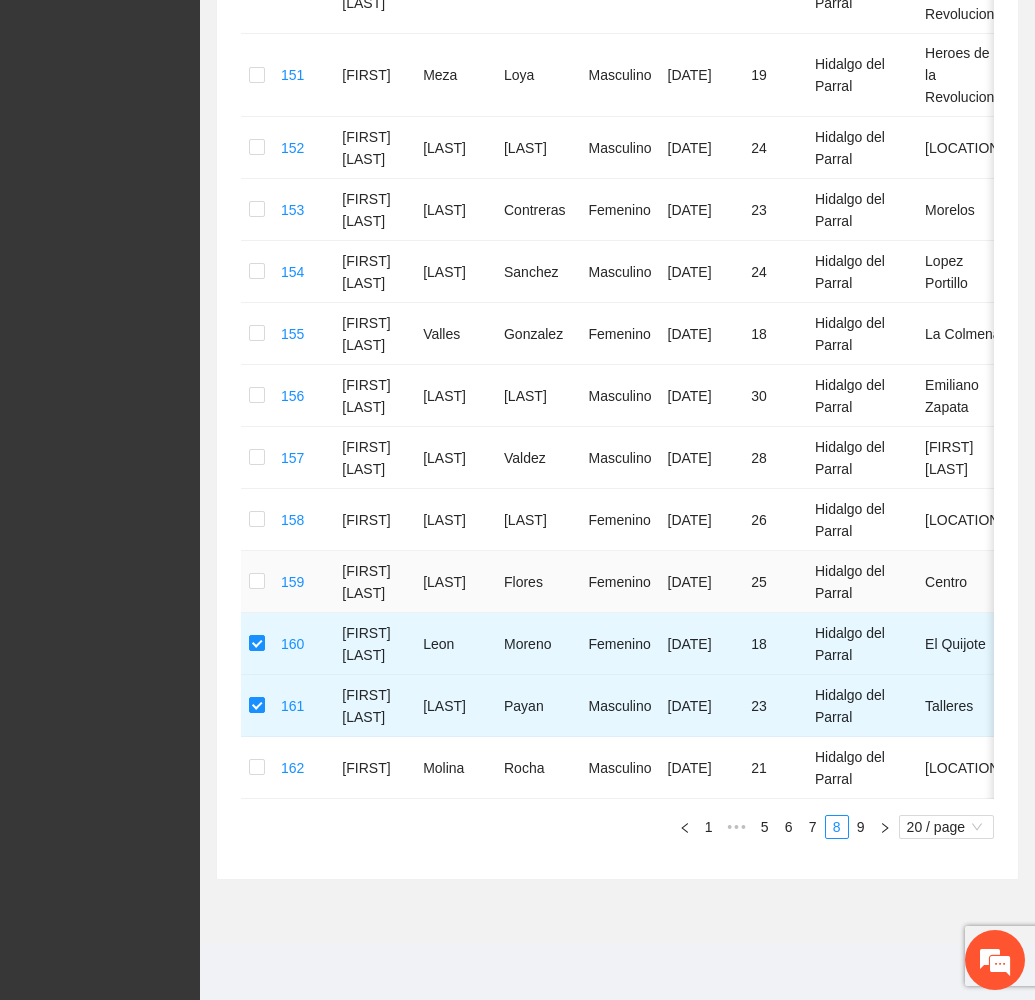 scroll, scrollTop: 1033, scrollLeft: 0, axis: vertical 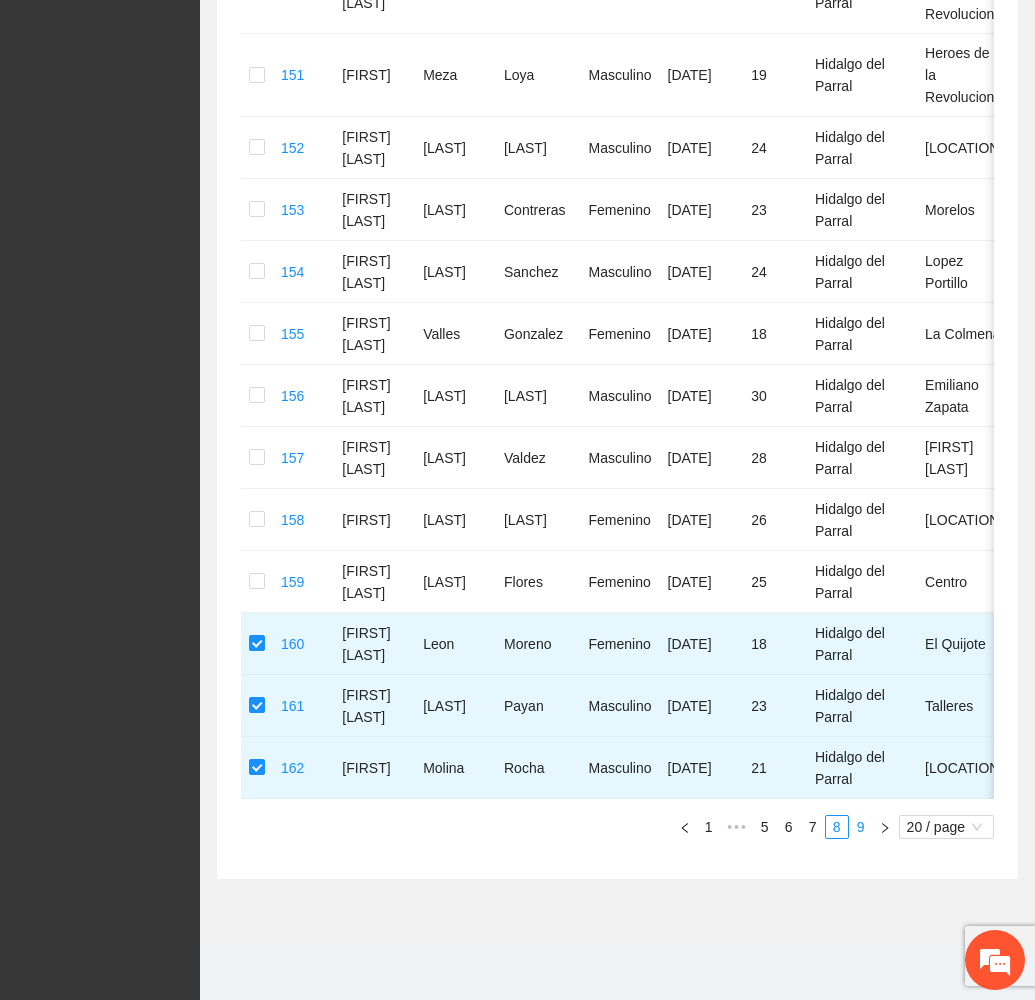click on "9" at bounding box center (861, 827) 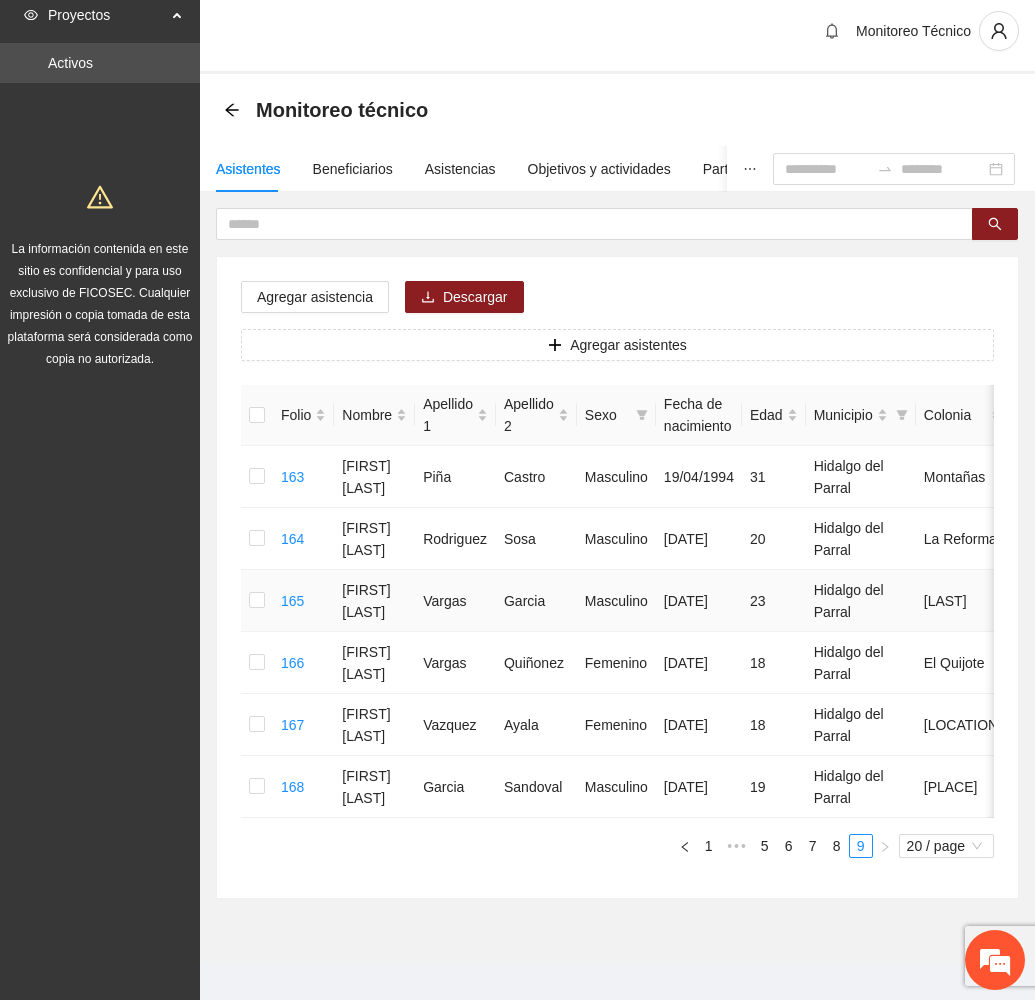 scroll, scrollTop: 0, scrollLeft: 0, axis: both 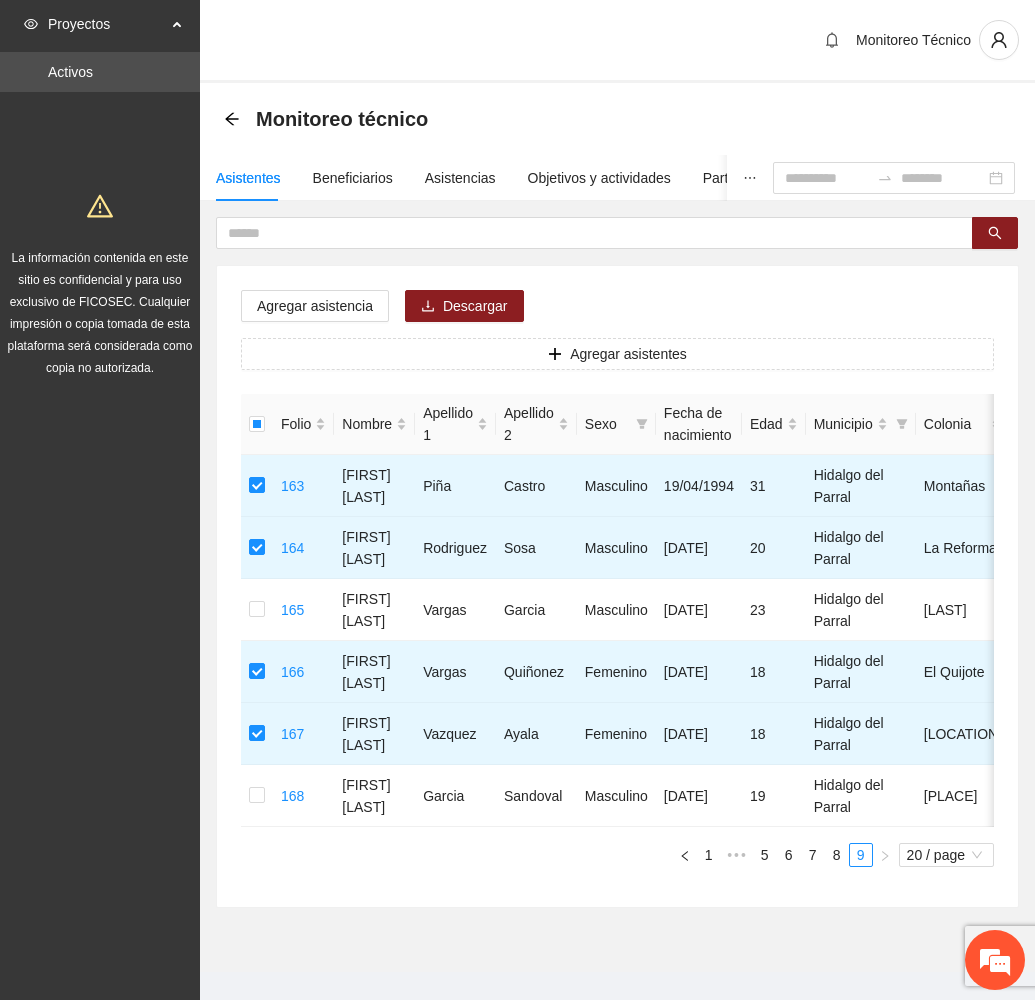 click on "8" at bounding box center (837, 855) 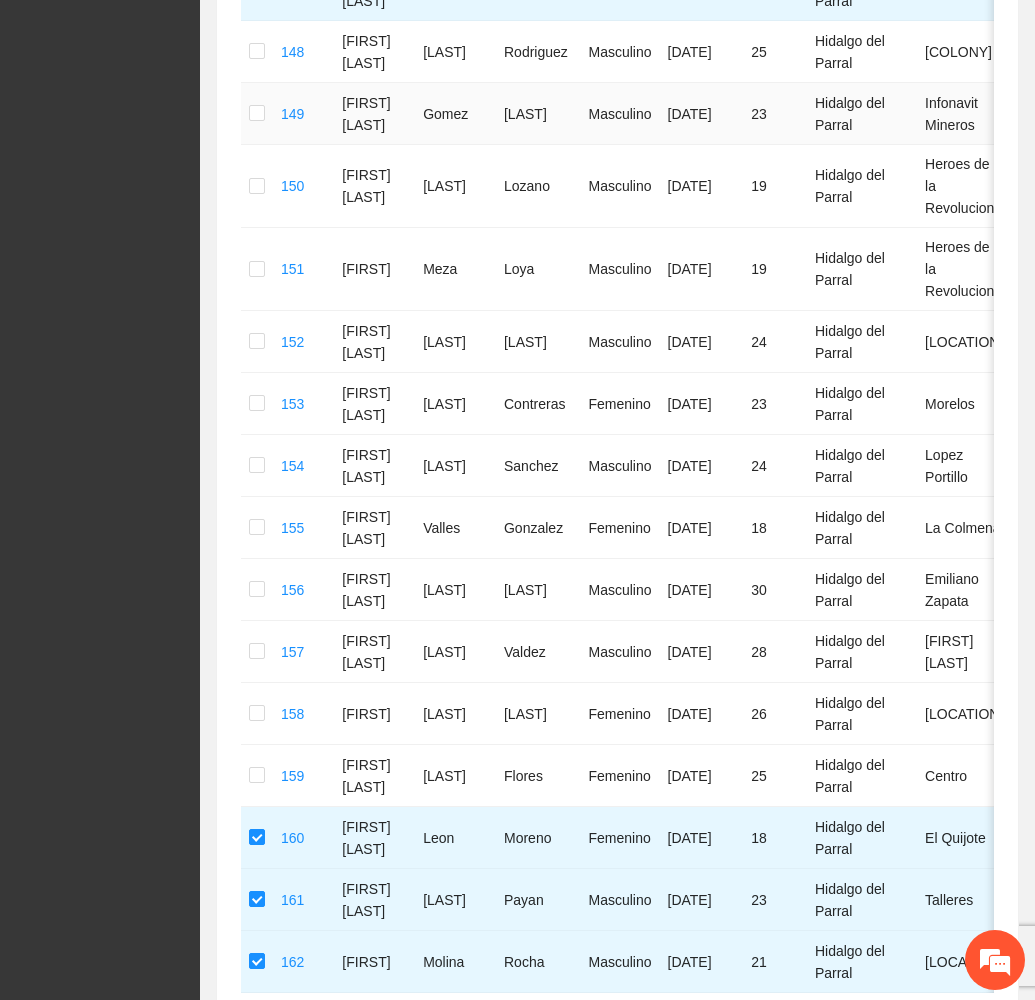 scroll, scrollTop: 750, scrollLeft: 0, axis: vertical 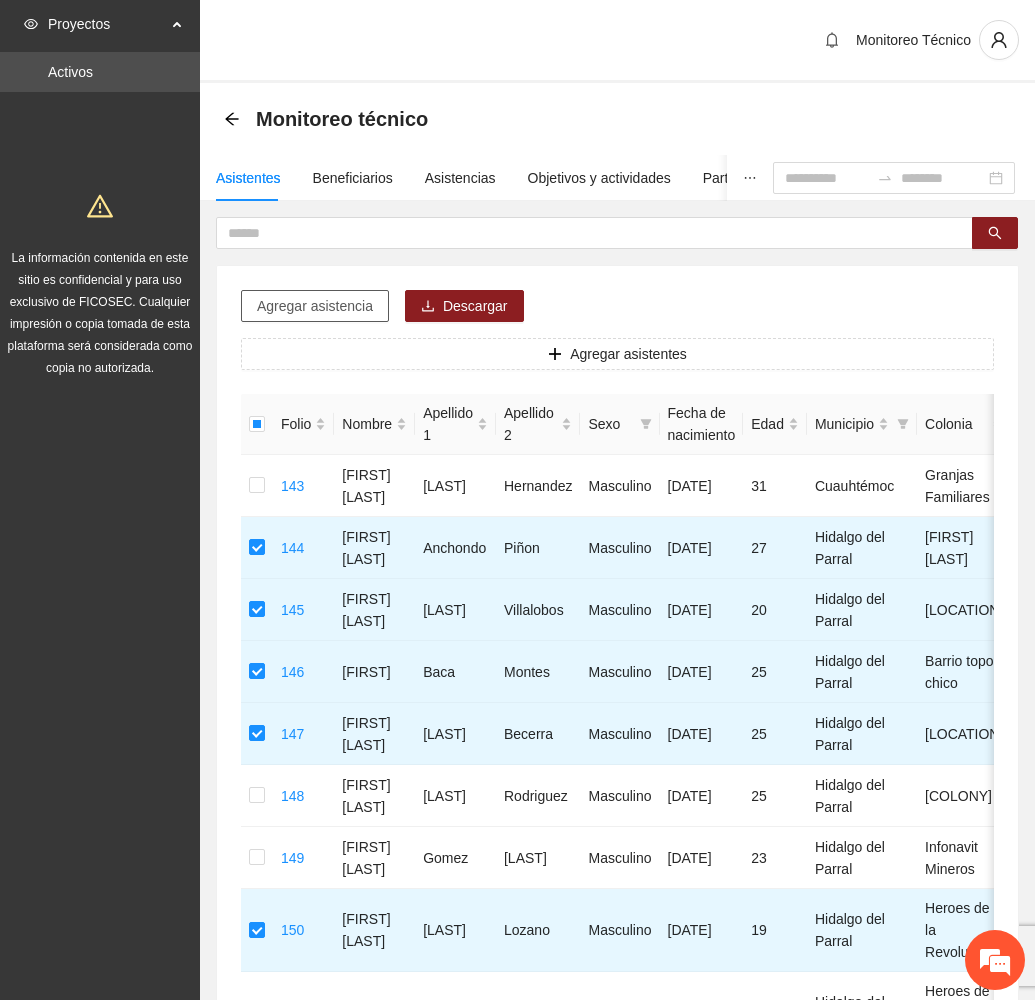 click on "Agregar asistencia" at bounding box center (315, 306) 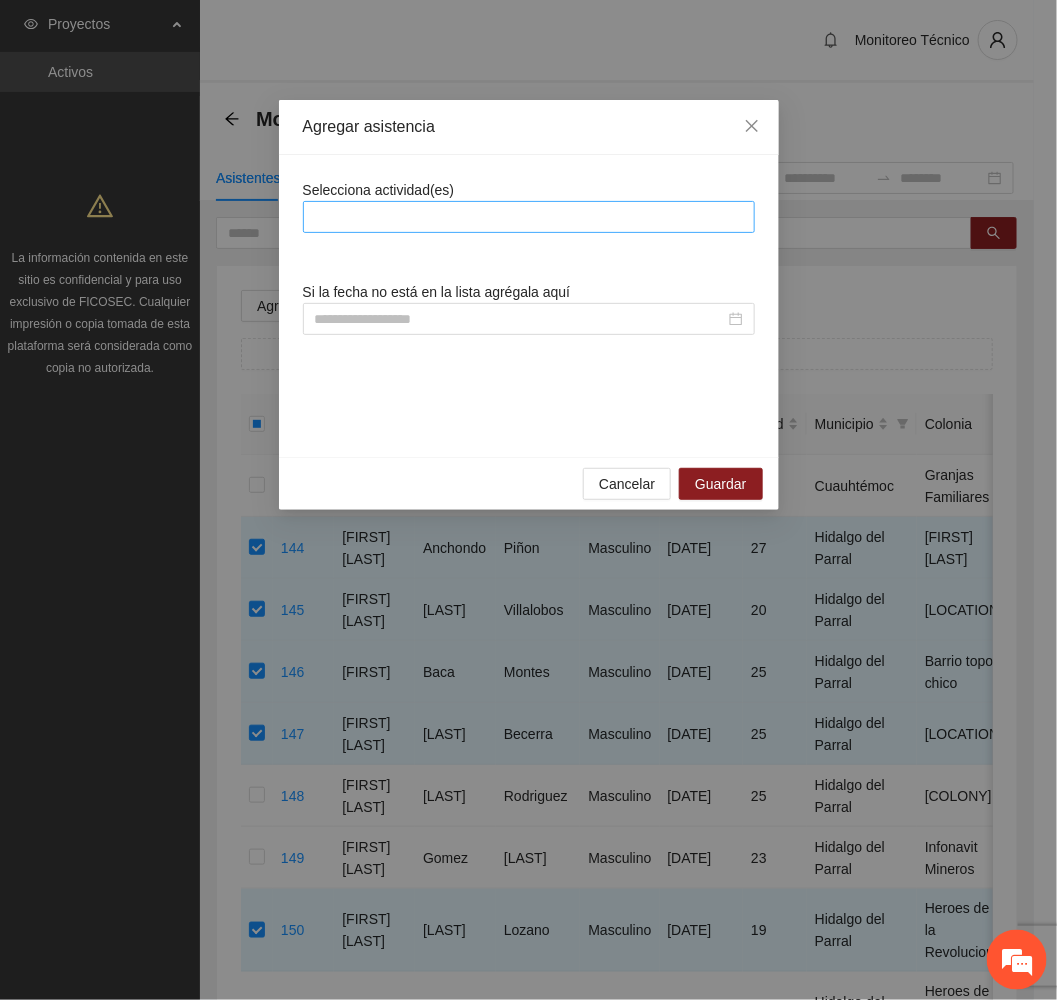 click at bounding box center (529, 217) 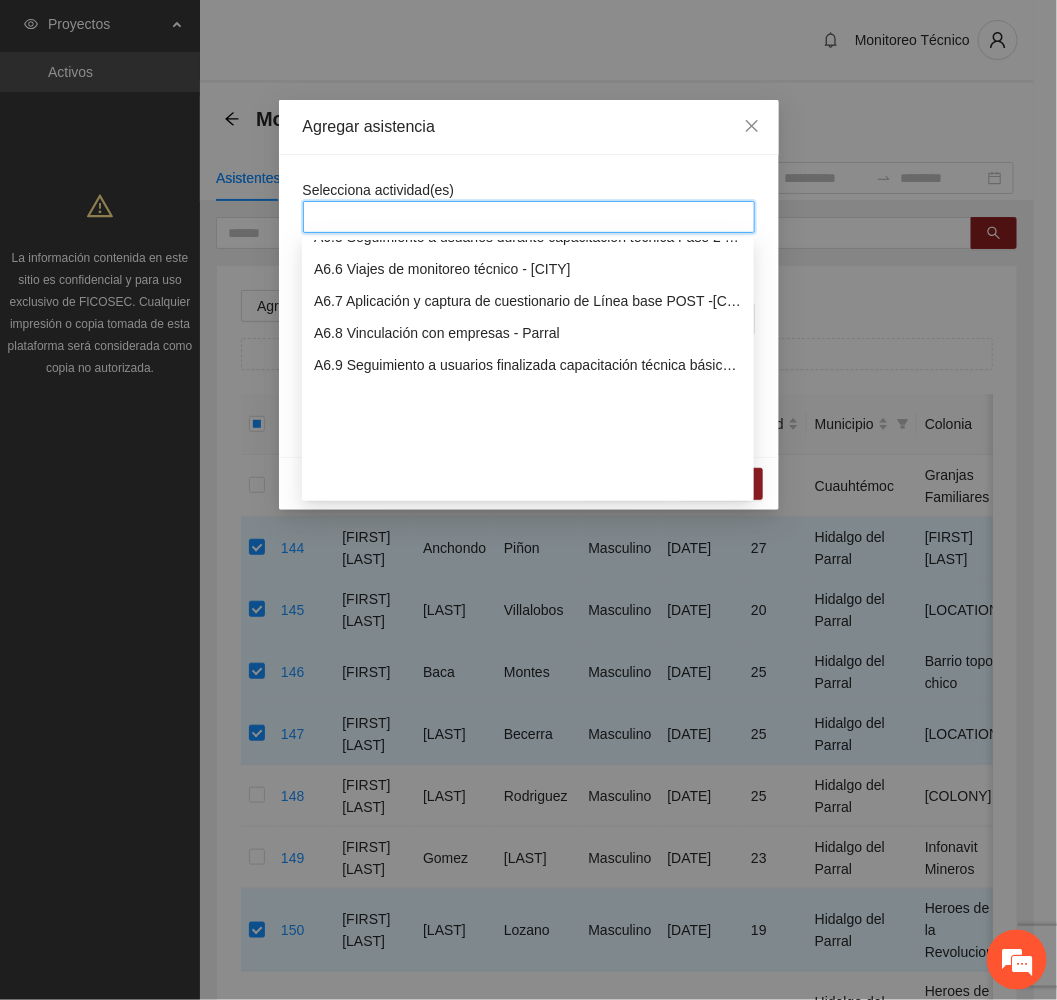 scroll, scrollTop: 1950, scrollLeft: 0, axis: vertical 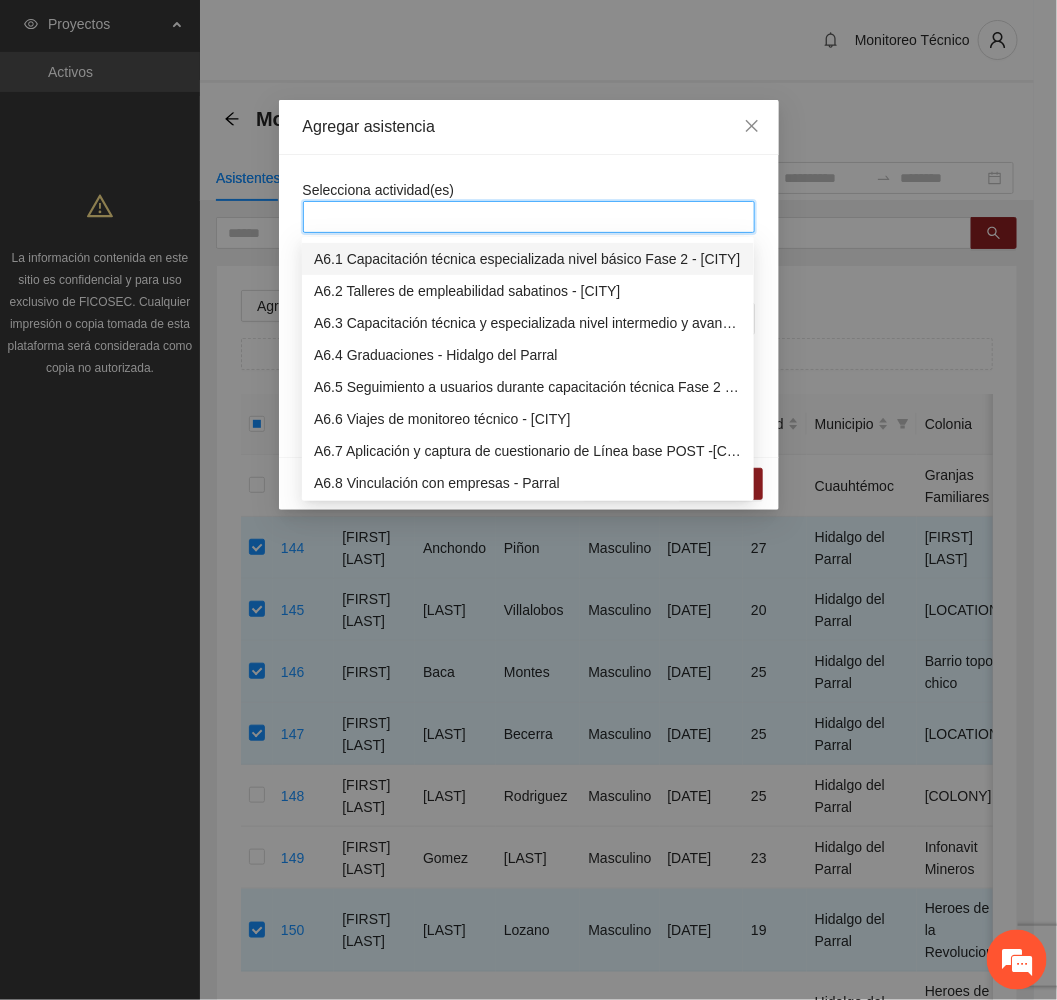 click on "A6.1 Capacitación técnica especializada nivel básico Fase 2 - [CITY]" at bounding box center (528, 259) 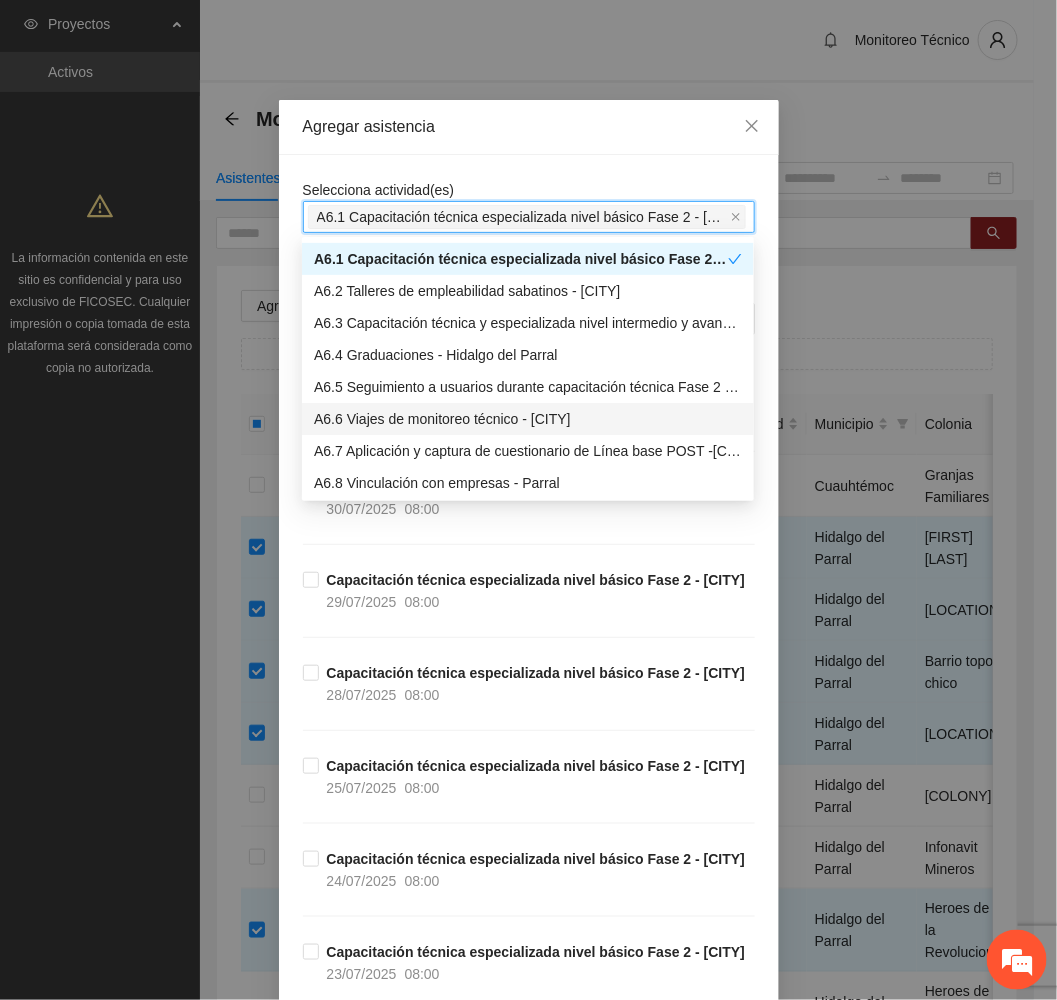 click on "Agregar asistencia" at bounding box center (529, 127) 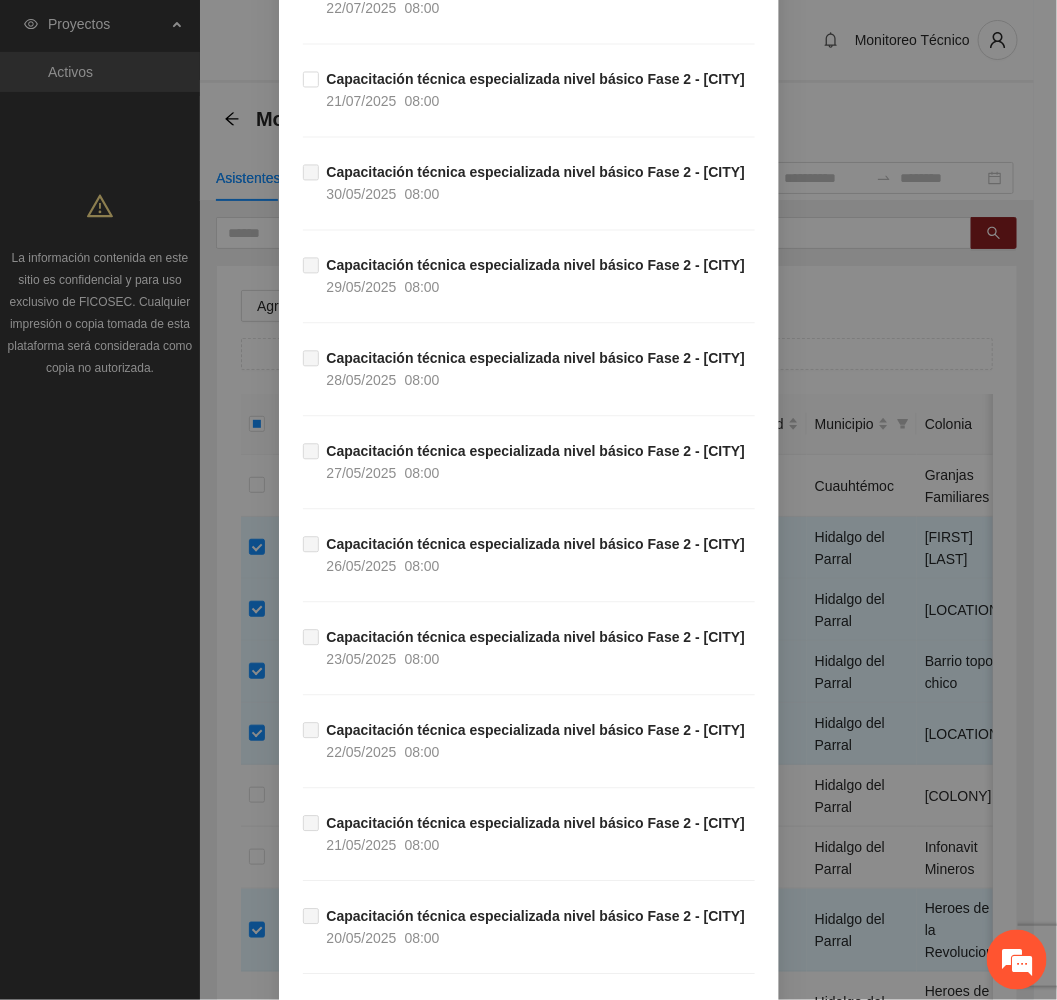 scroll, scrollTop: 1063, scrollLeft: 0, axis: vertical 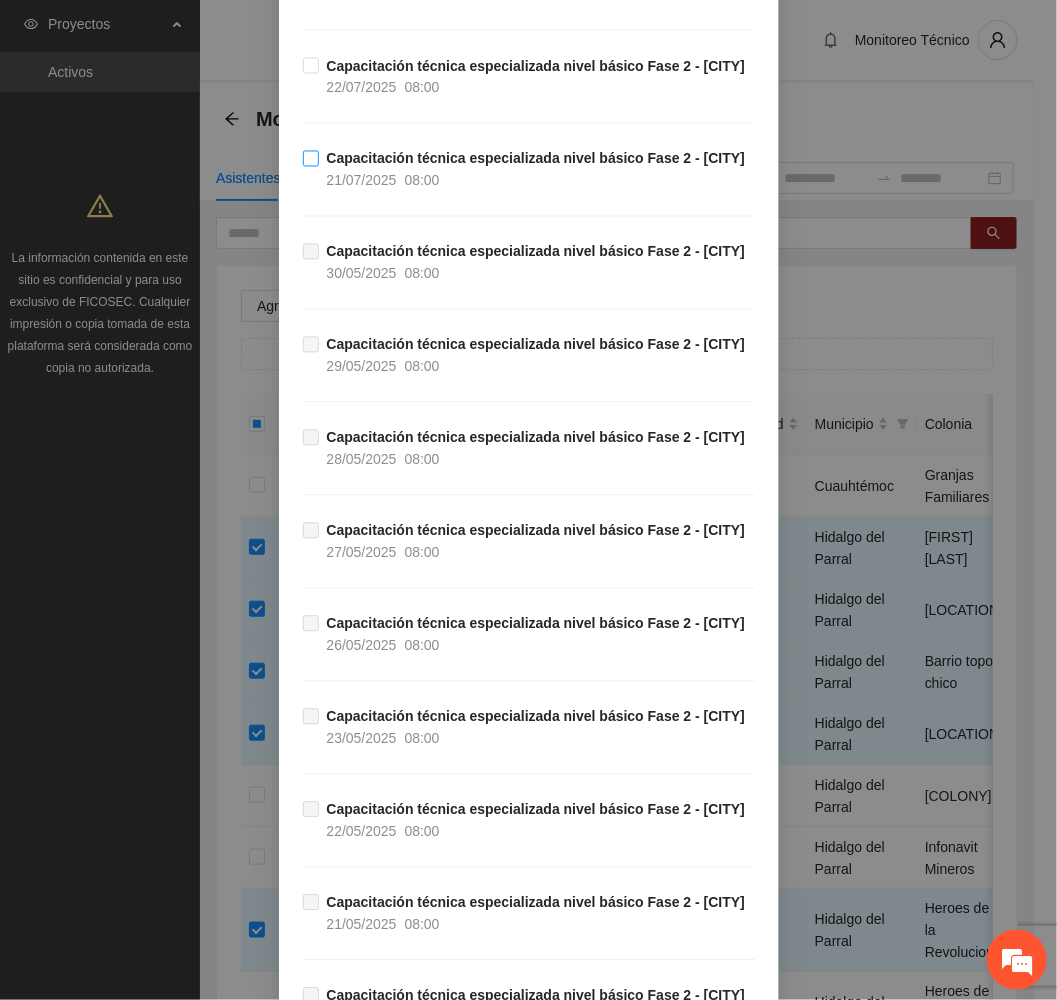 click on "Capacitación técnica especializada nivel básico Fase 2 - Hidalgo del Parral [DATE] [TIME]" at bounding box center [536, 170] 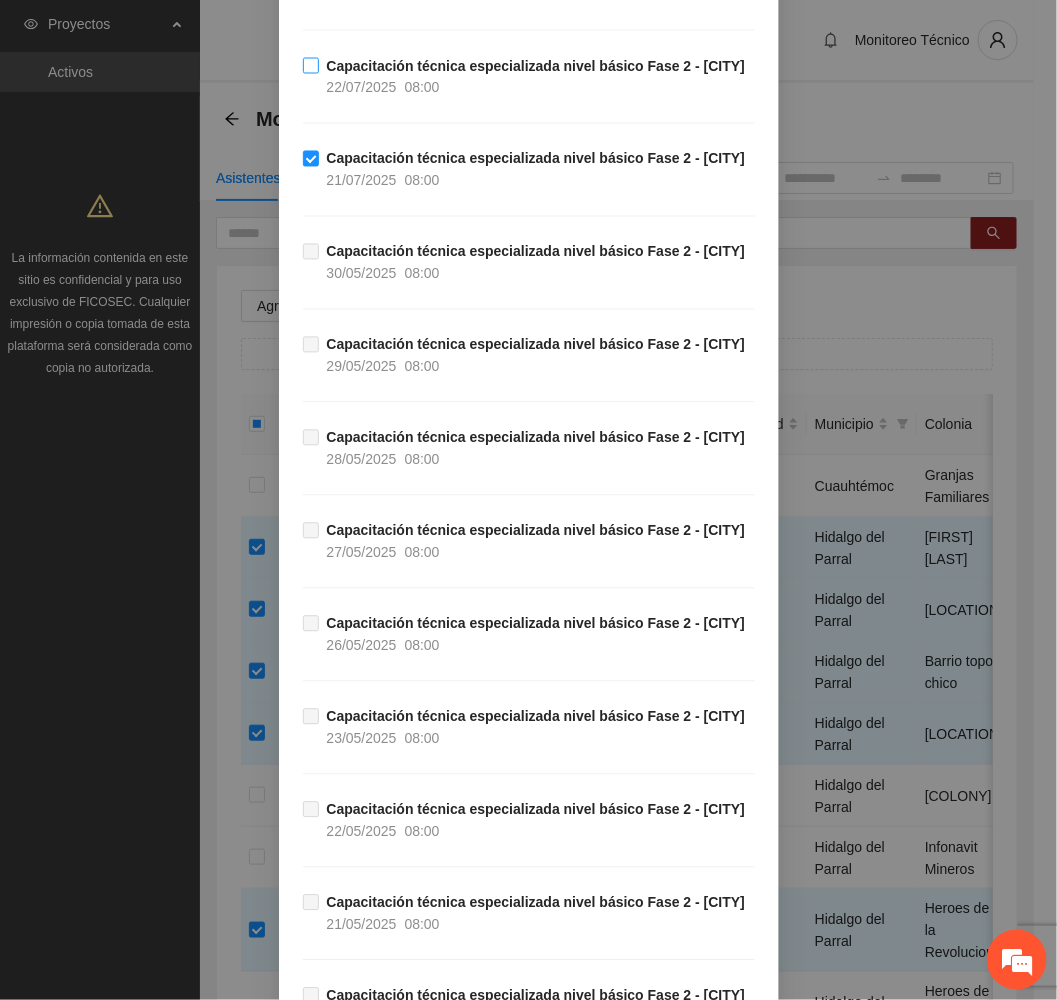 click on "Capacitación técnica especializada nivel básico Fase 2 - Hidalgo del Parral [DATE] [TIME]" at bounding box center (536, 77) 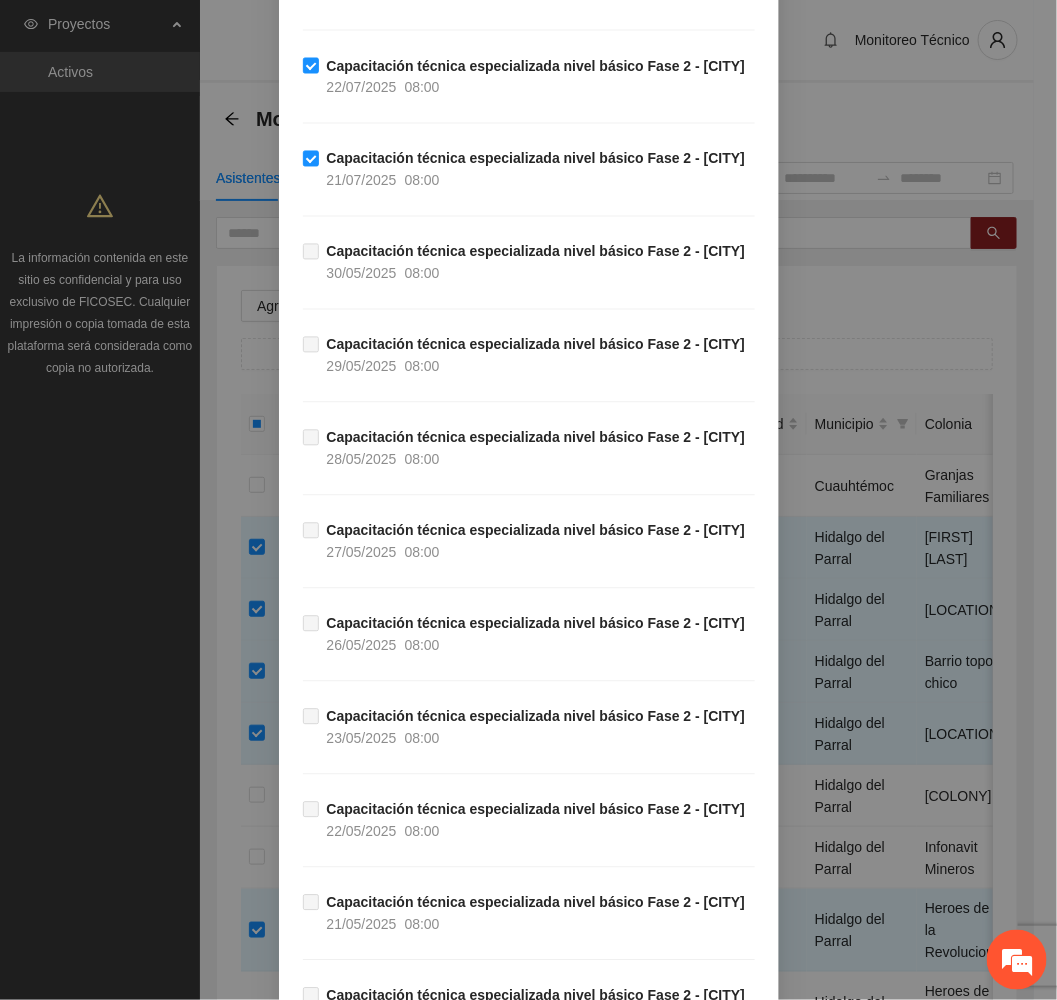 click on "Capacitación técnica especializada nivel básico Fase 2 - [CITY] [DATE] [TIME]" at bounding box center [536, -16] 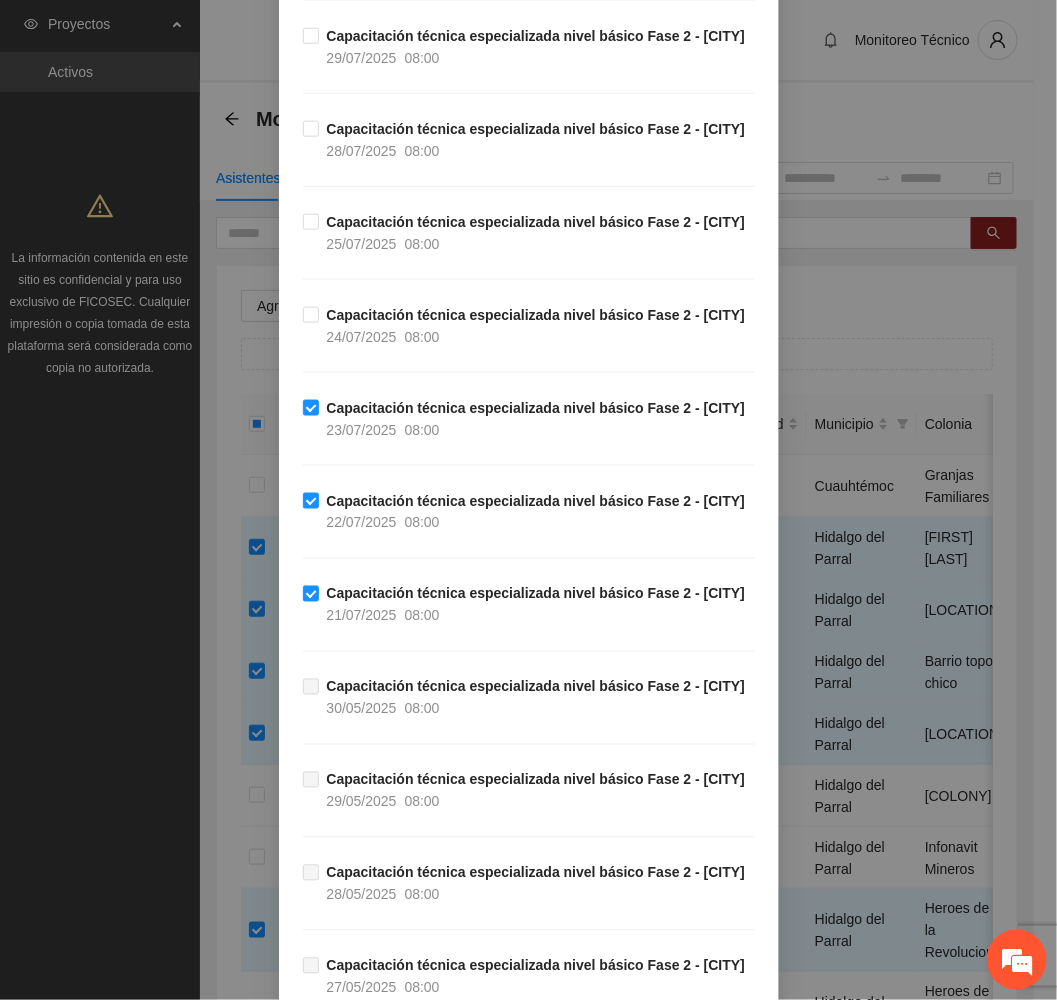 scroll, scrollTop: 529, scrollLeft: 0, axis: vertical 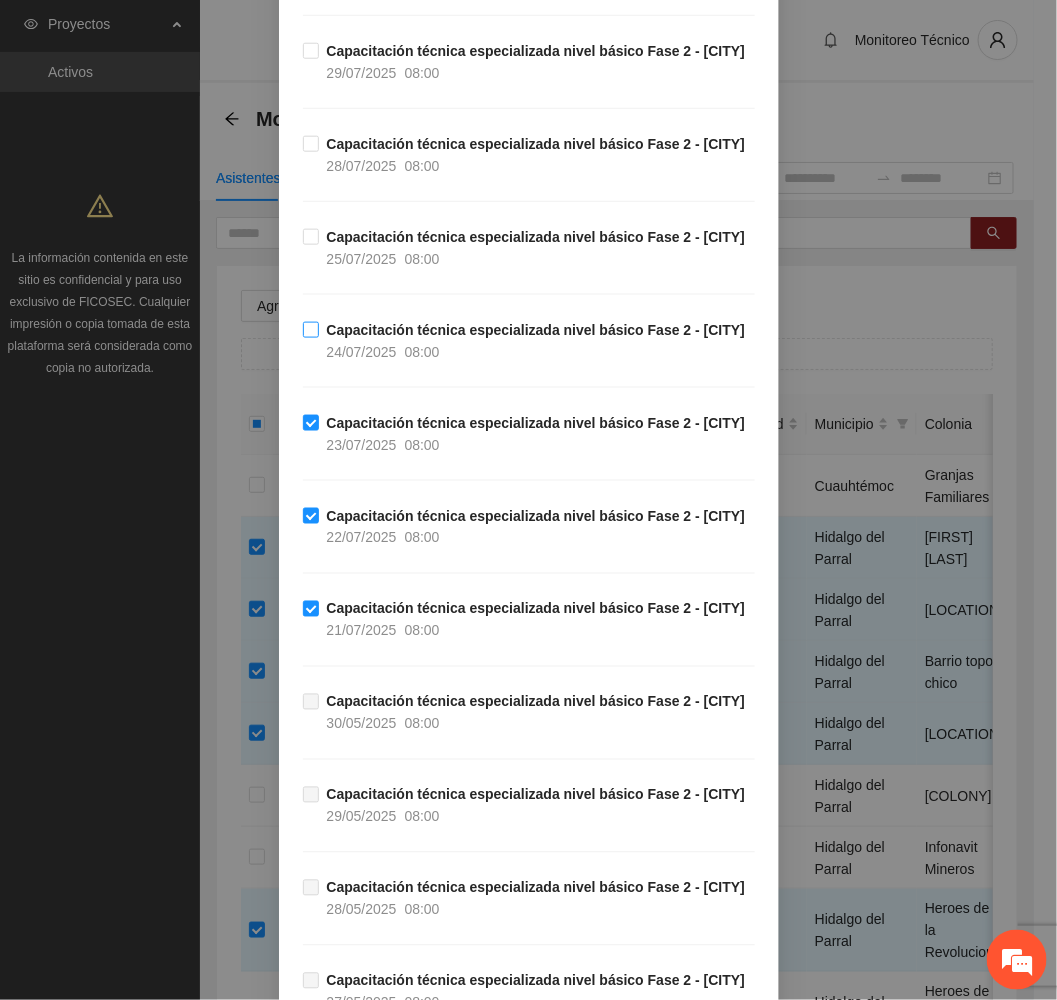 click on "Capacitación técnica especializada nivel básico Fase 2 - Hidalgo del Parral [DATE] [TIME]" at bounding box center [536, 341] 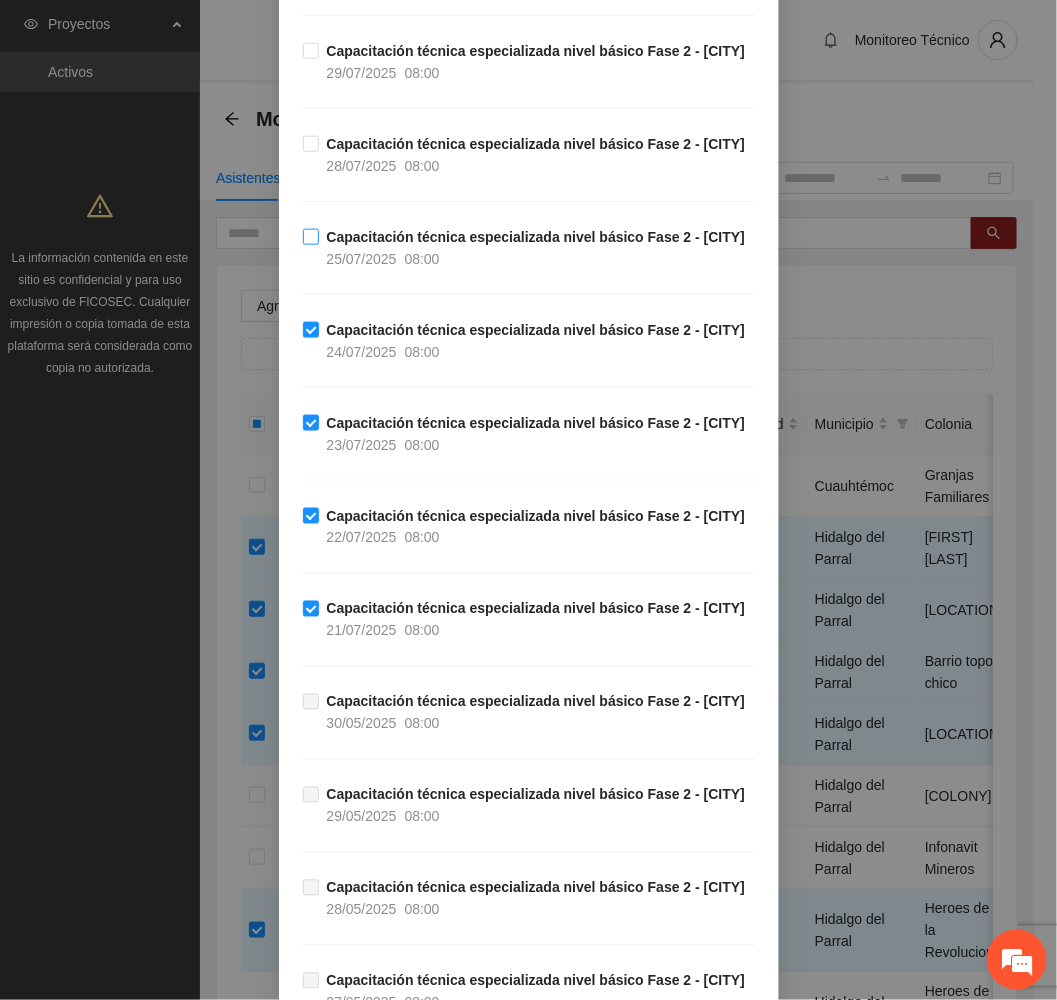 click on "Capacitación técnica especializada nivel básico Fase 2 - [CITY] [DATE] [TIME]" at bounding box center [536, 248] 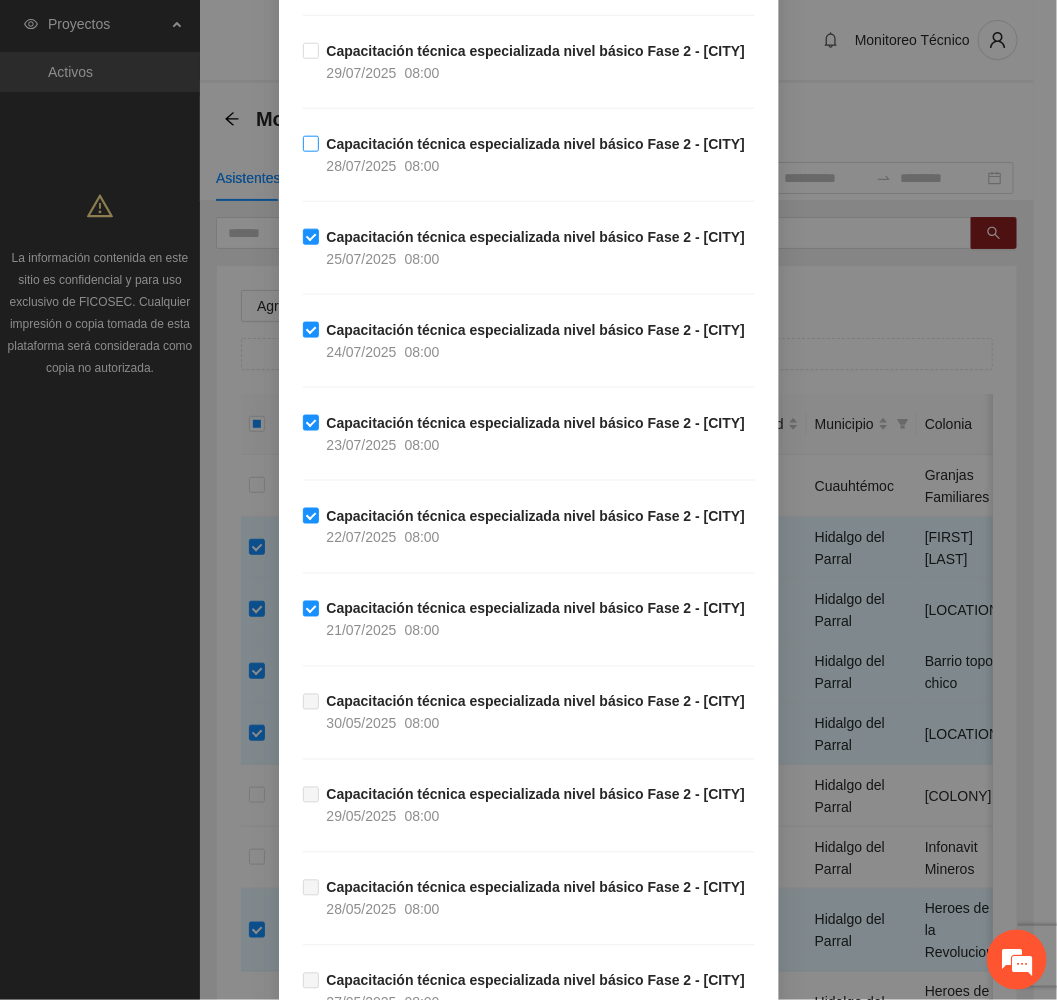 click on "Capacitación técnica especializada nivel básico Fase 2 - [CITY] [DATE] [TIME]" at bounding box center (536, 155) 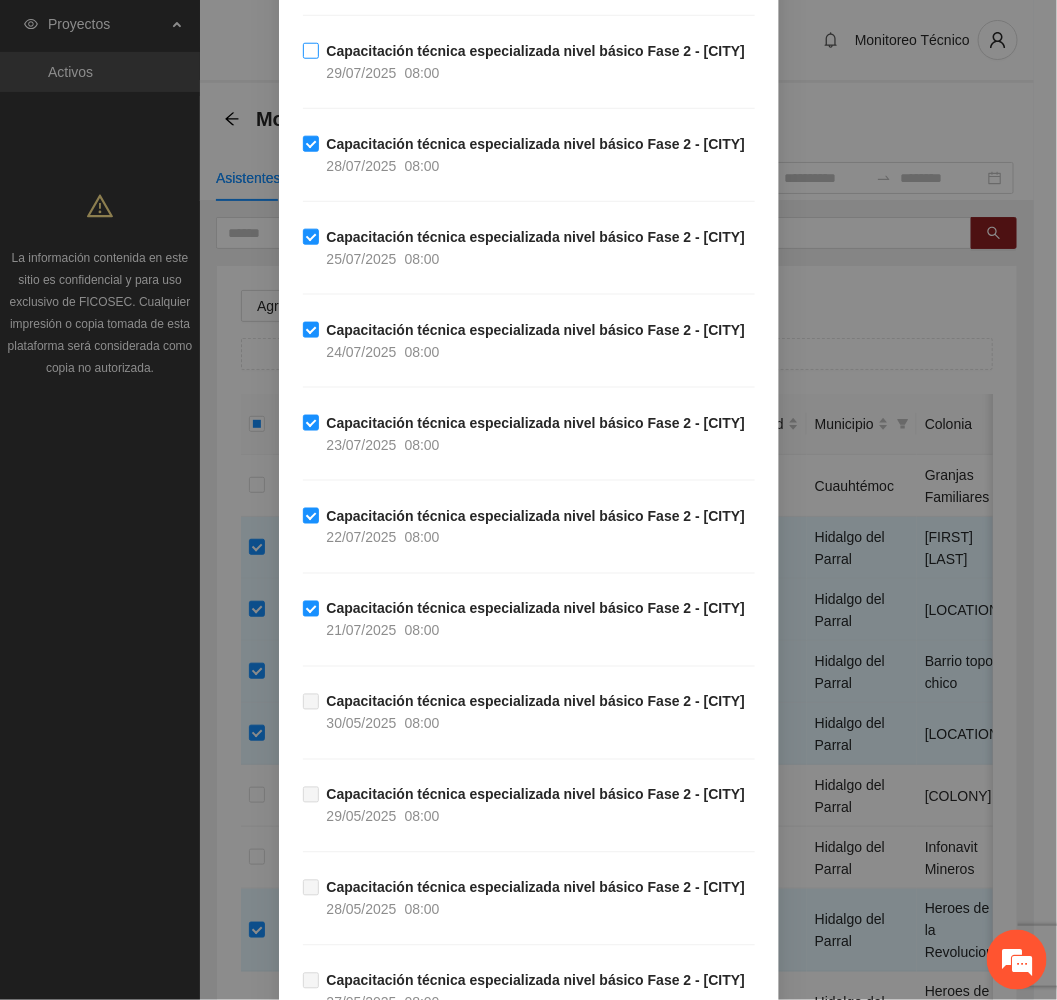 click on "Capacitación técnica especializada nivel básico Fase 2 - [CITY]" at bounding box center [536, 51] 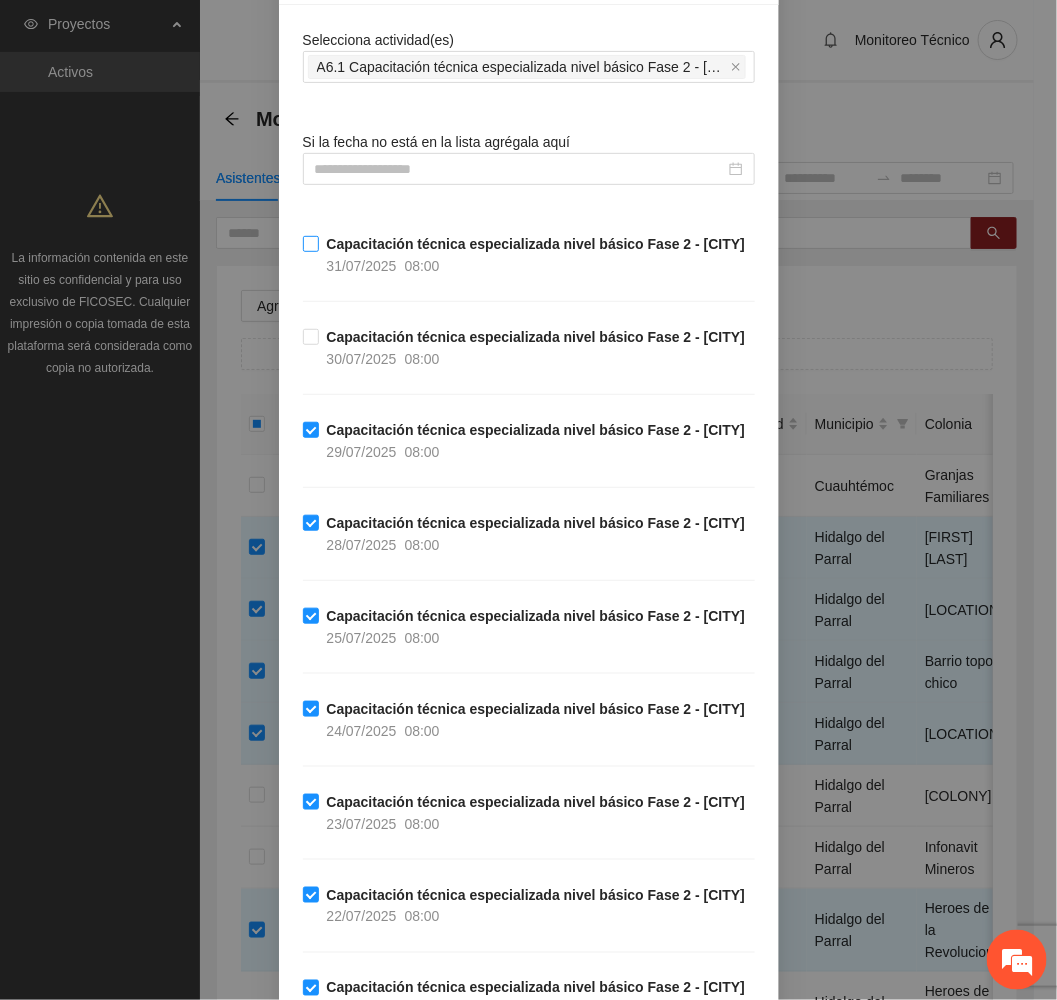 scroll, scrollTop: 79, scrollLeft: 0, axis: vertical 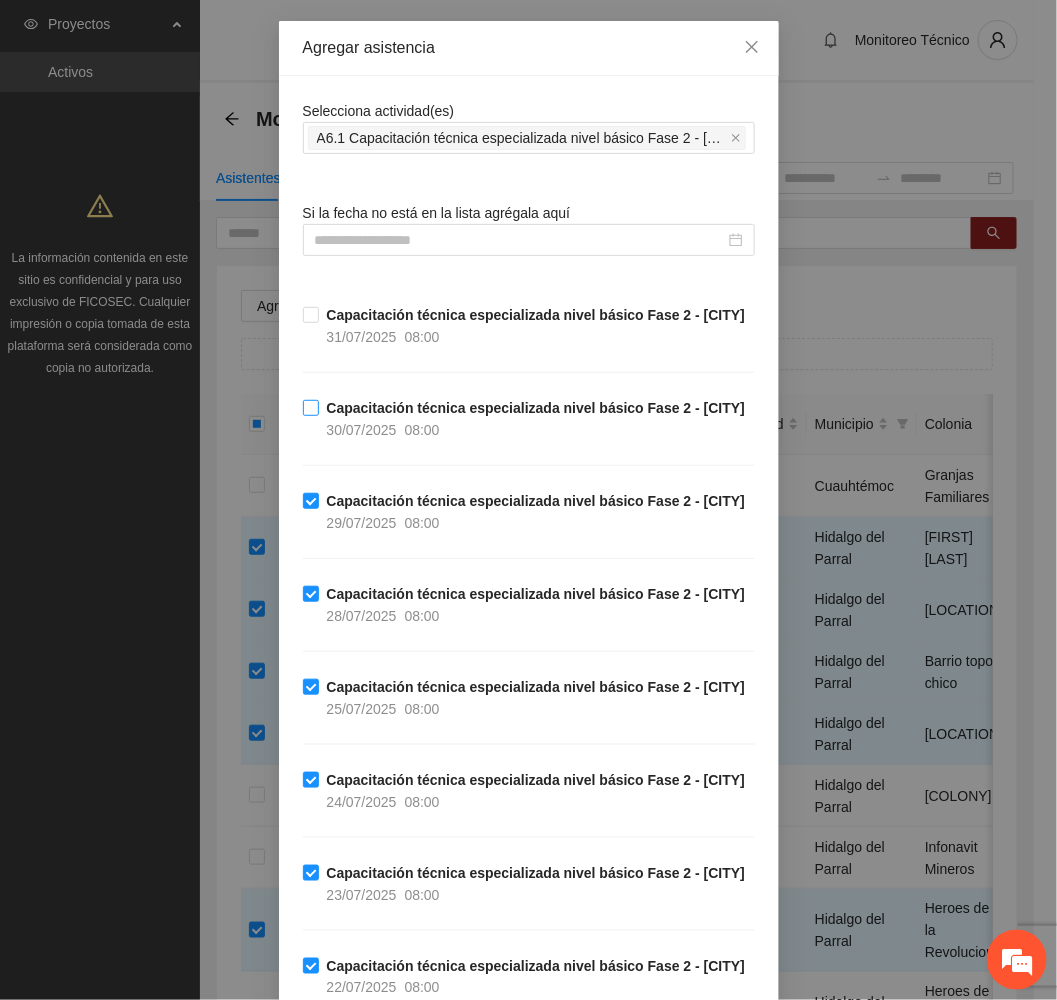 click on "Capacitación técnica especializada nivel básico Fase 2 - Hidalgo del Parral [DATE] [TIME]" at bounding box center [536, 419] 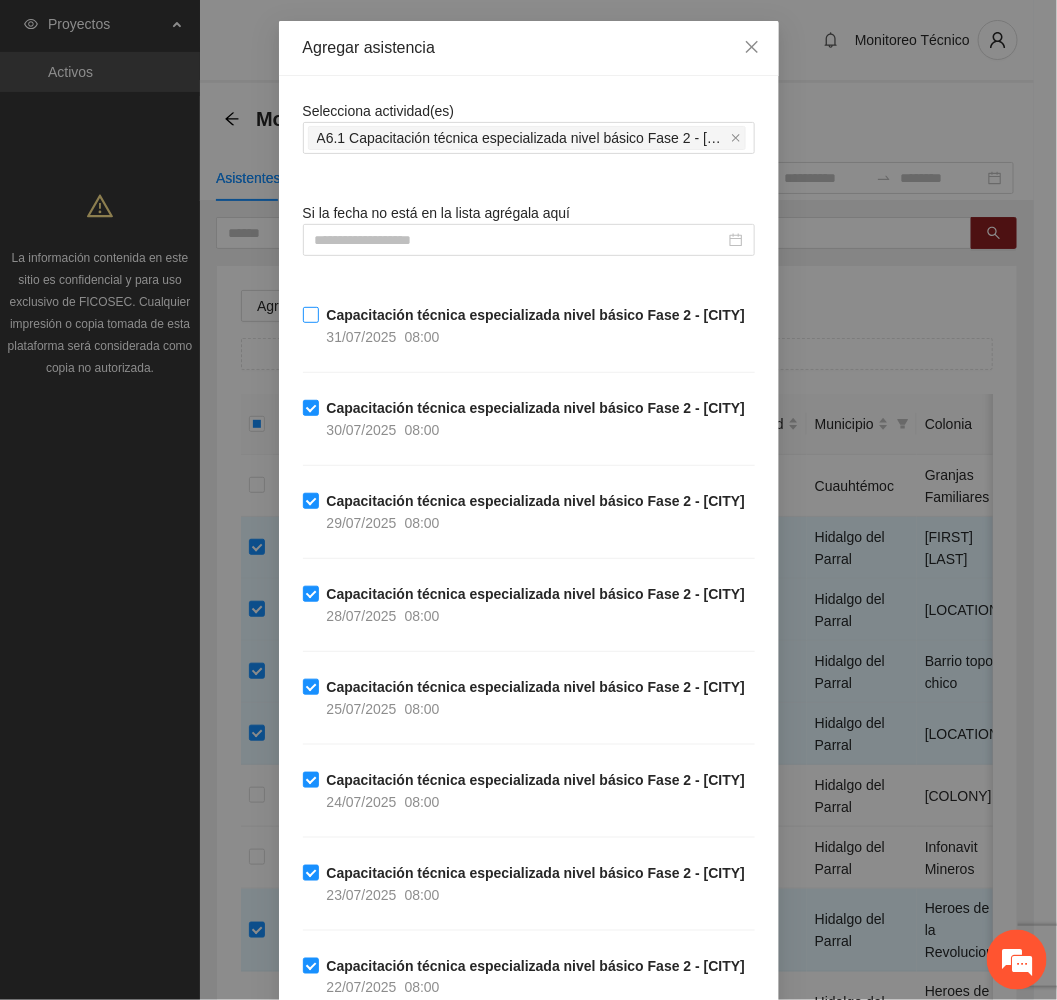 click on "Capacitación técnica especializada nivel básico Fase 2 - Hidalgo del Parral [DATE] [TIME]" at bounding box center (536, 326) 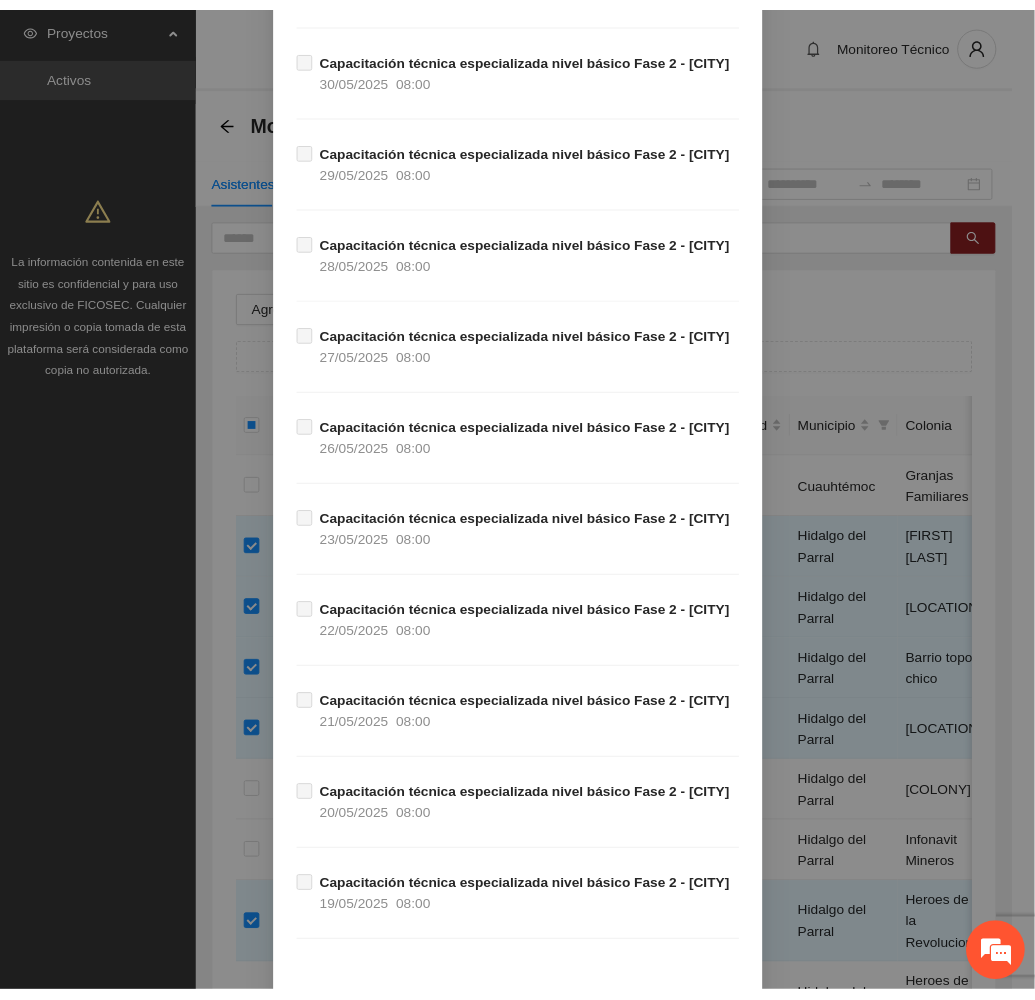 scroll, scrollTop: 1729, scrollLeft: 0, axis: vertical 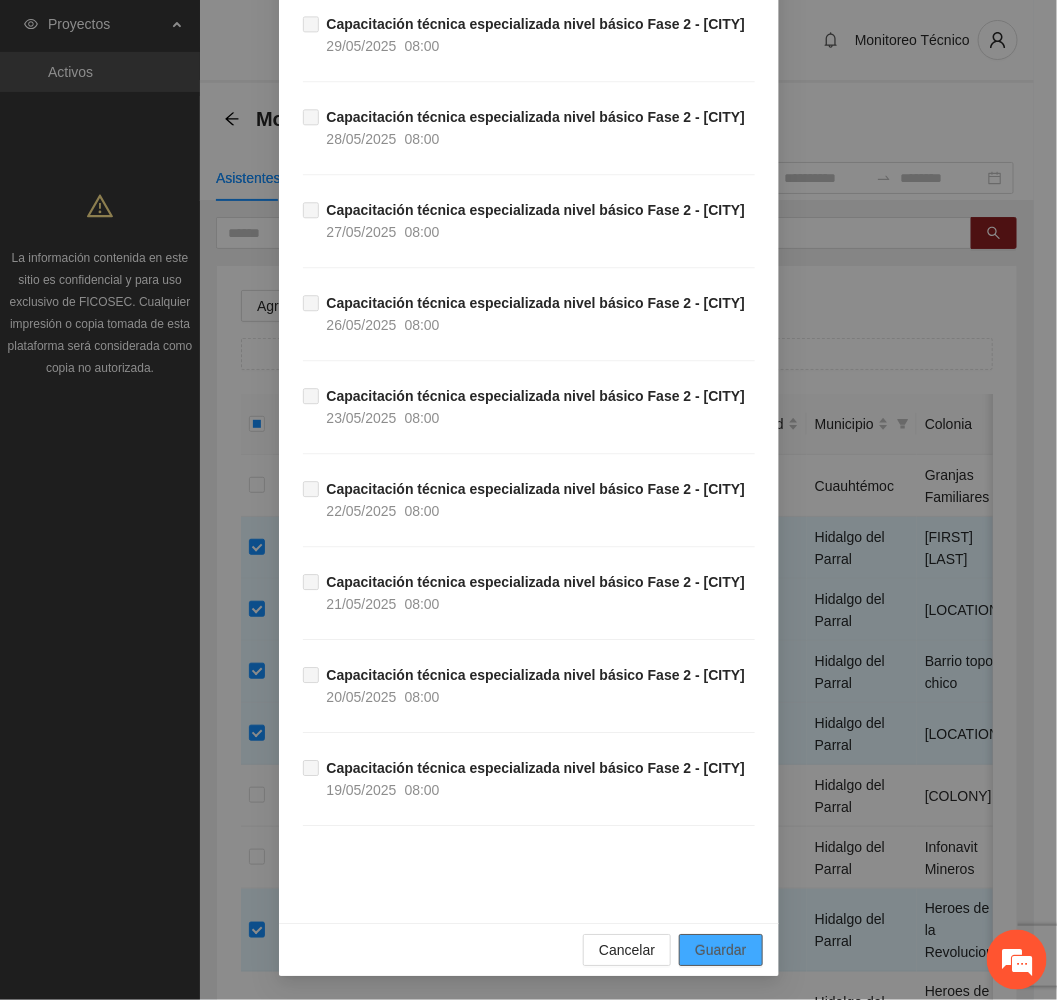click on "Guardar" at bounding box center (720, 950) 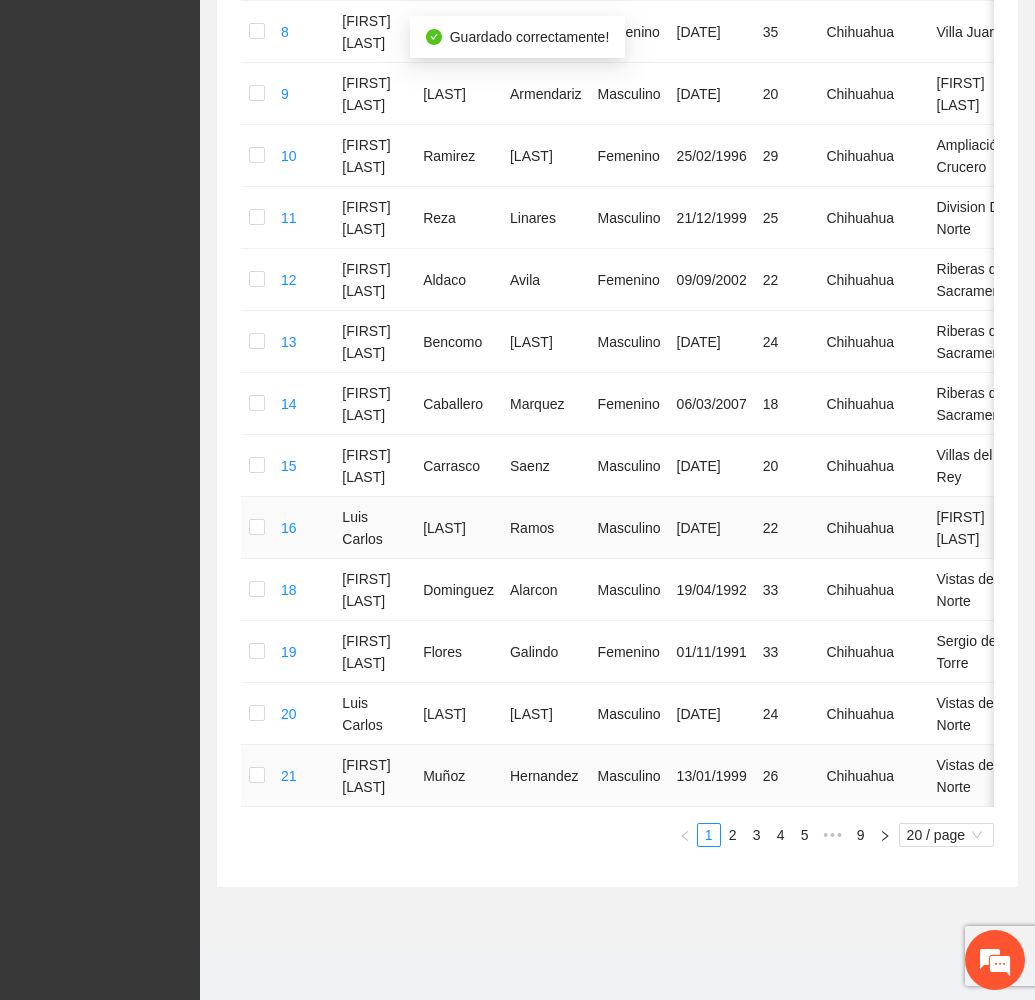 scroll, scrollTop: 1014, scrollLeft: 0, axis: vertical 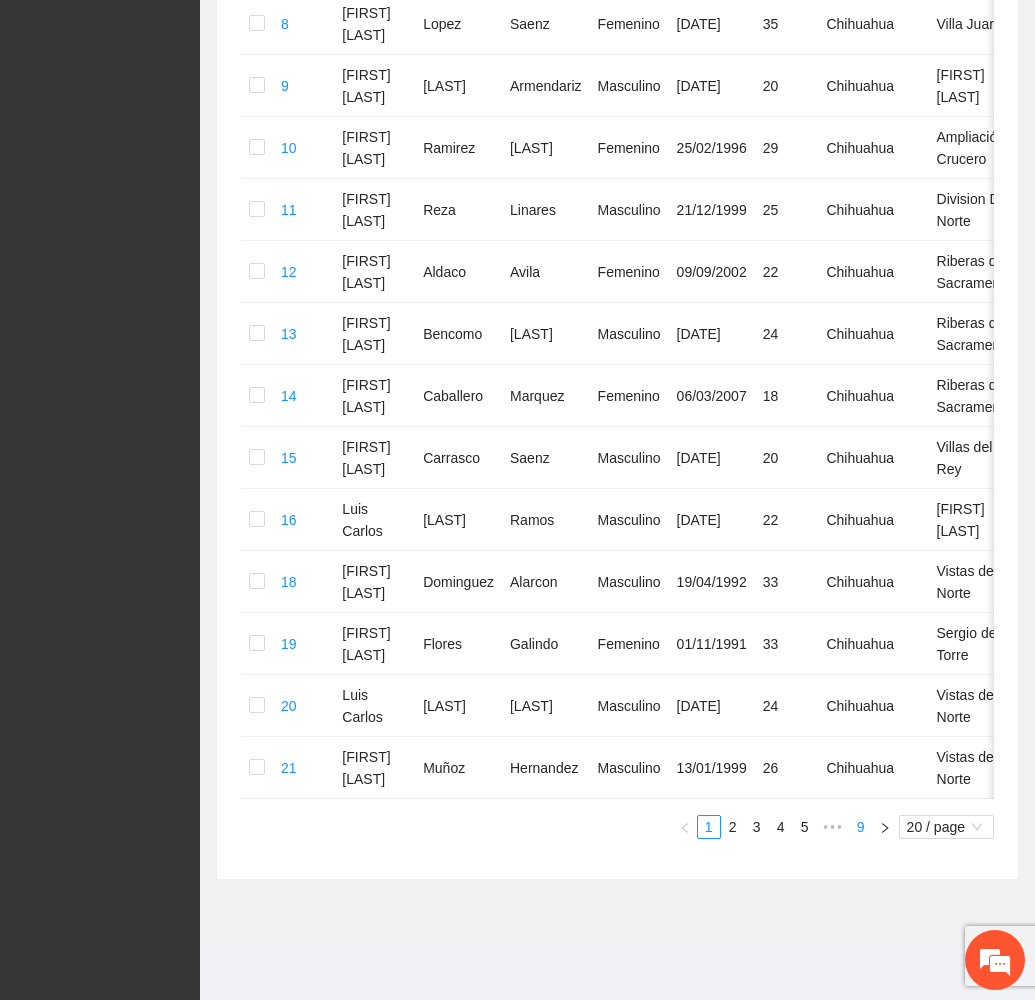 click on "9" at bounding box center [861, 827] 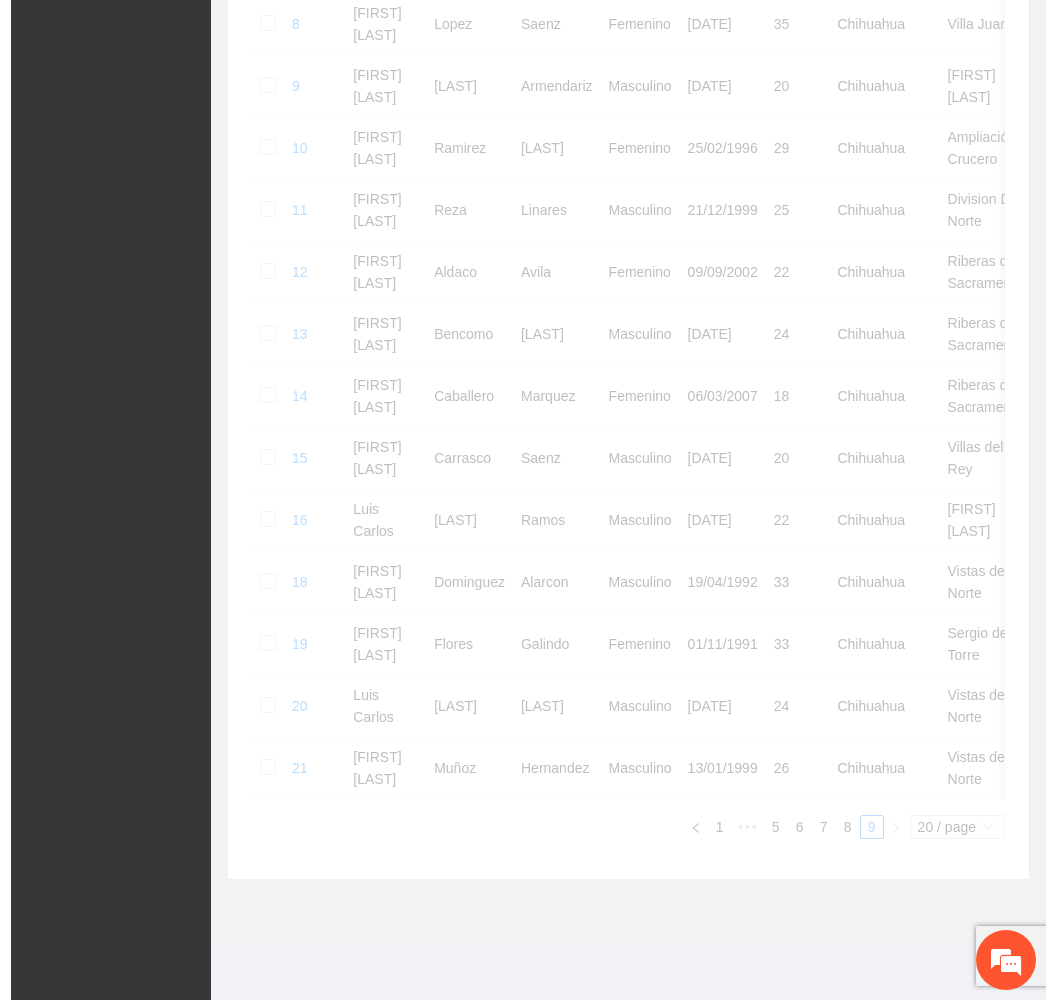scroll, scrollTop: 76, scrollLeft: 0, axis: vertical 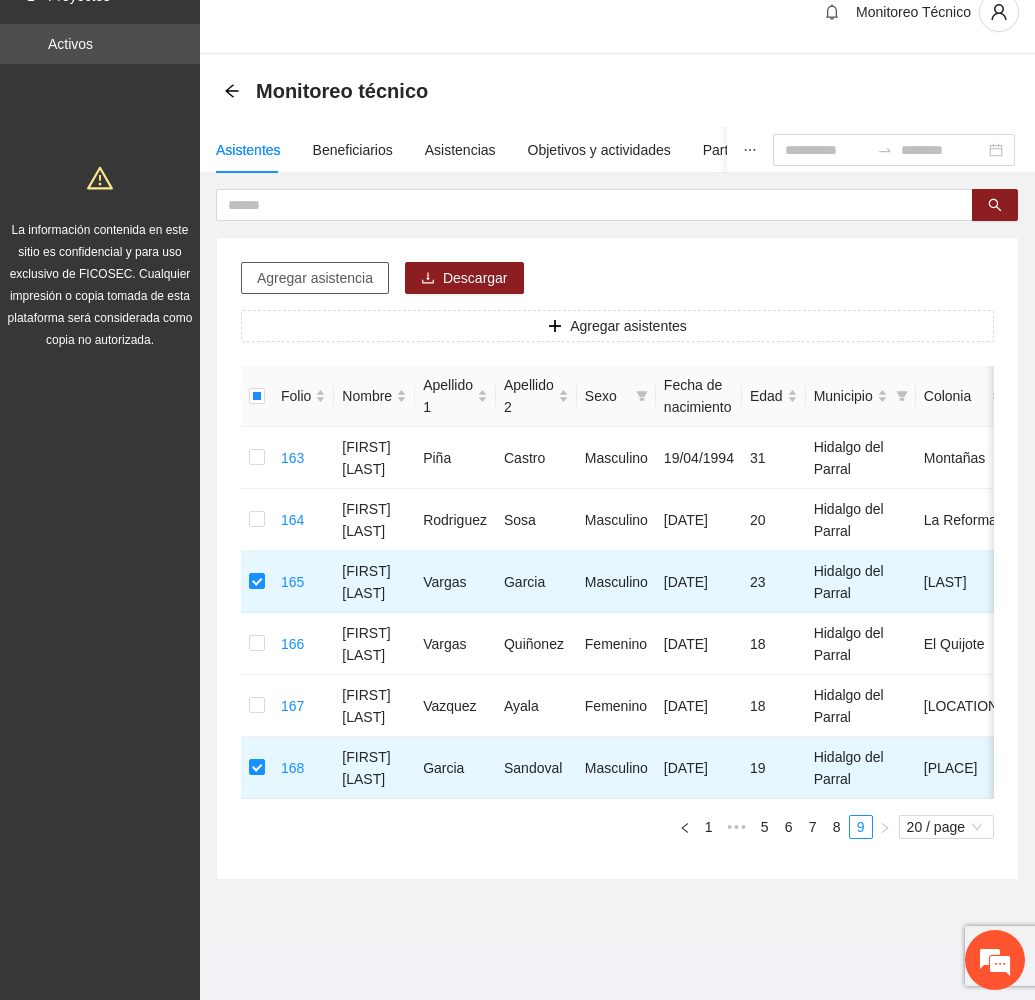 click on "Agregar asistencia" at bounding box center (315, 278) 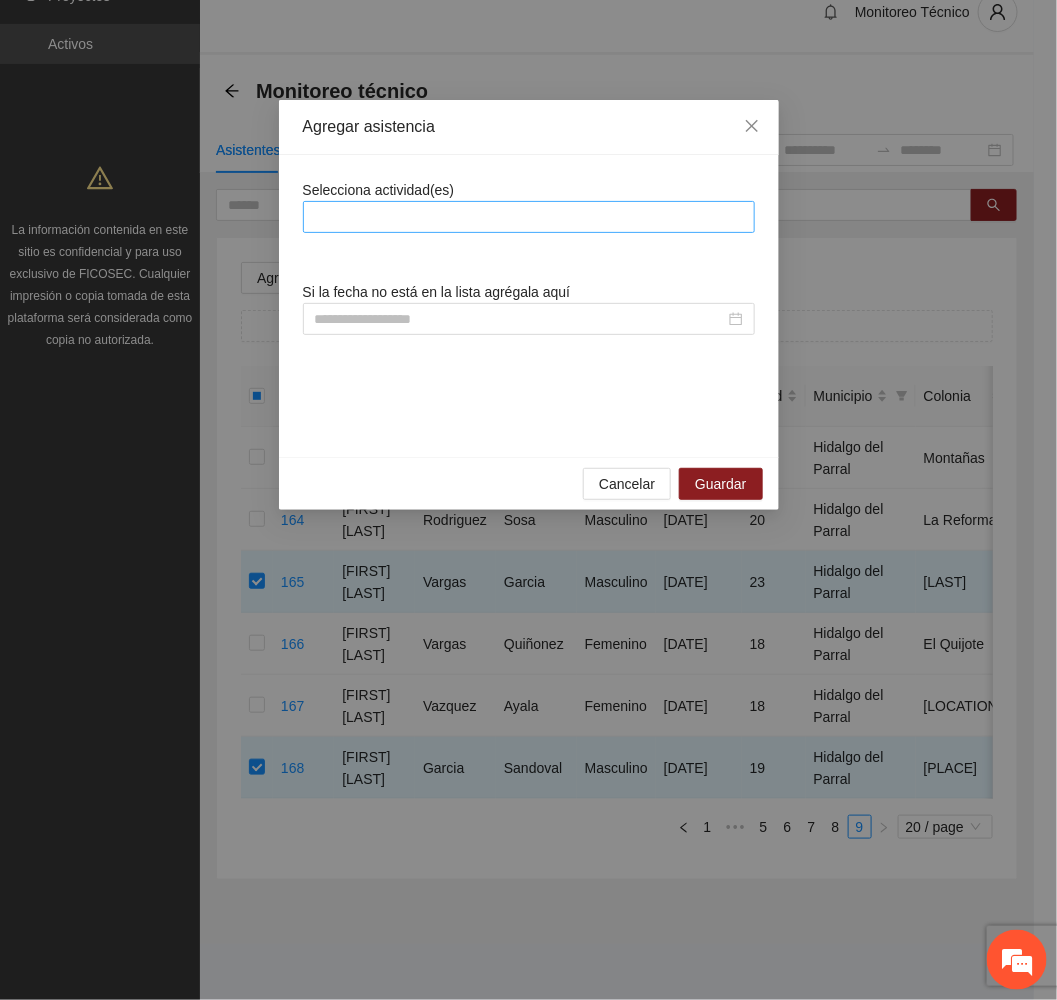 click at bounding box center (529, 217) 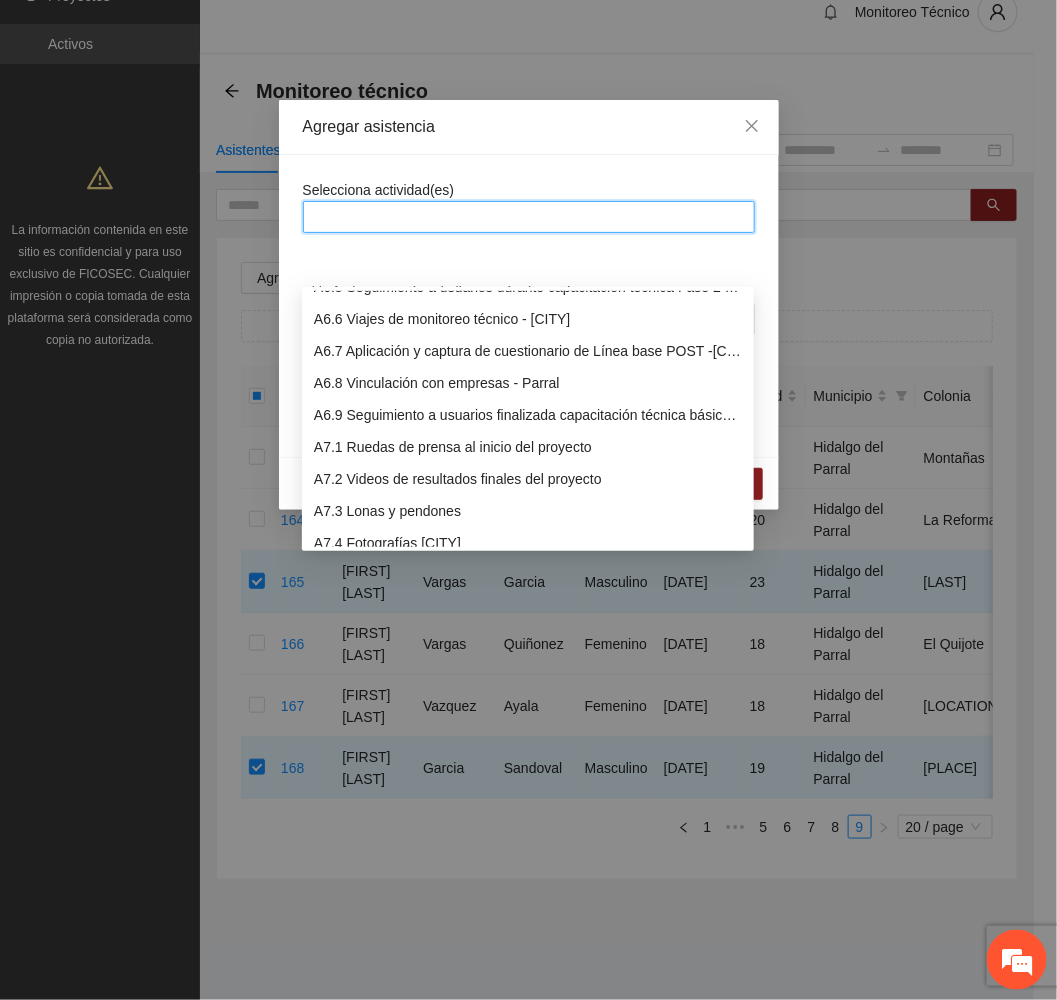 scroll, scrollTop: 1950, scrollLeft: 0, axis: vertical 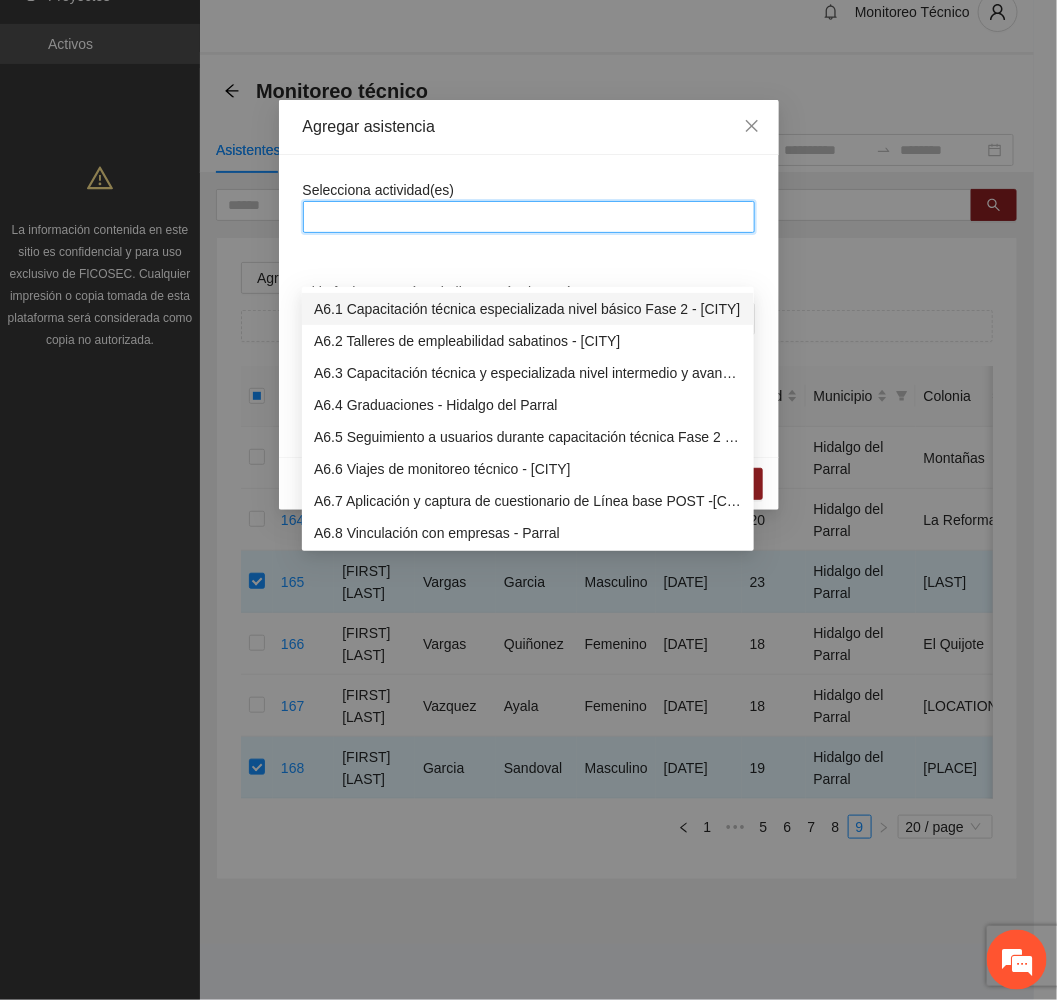 click on "A6.1 Capacitación técnica especializada nivel básico Fase 2 - [CITY]" at bounding box center (528, 309) 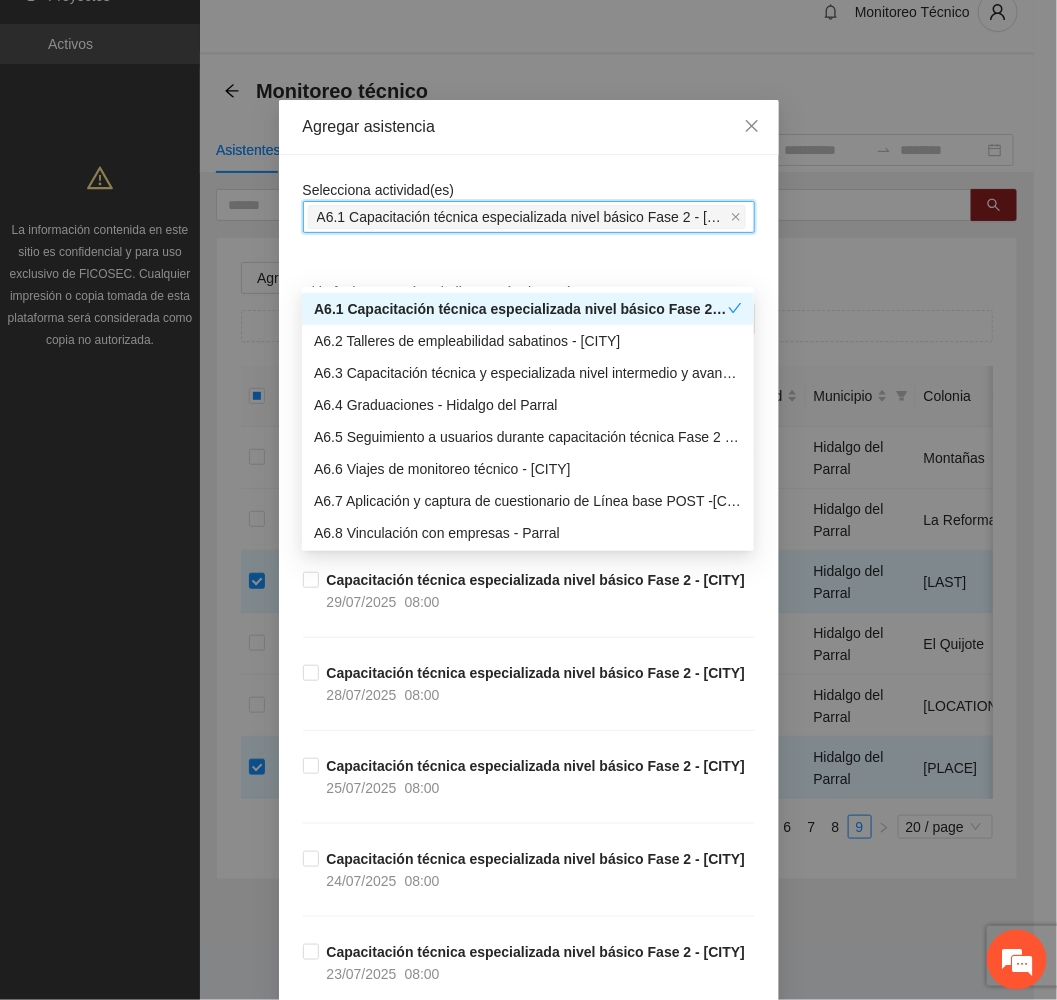 click on "Agregar asistencia" at bounding box center [529, 127] 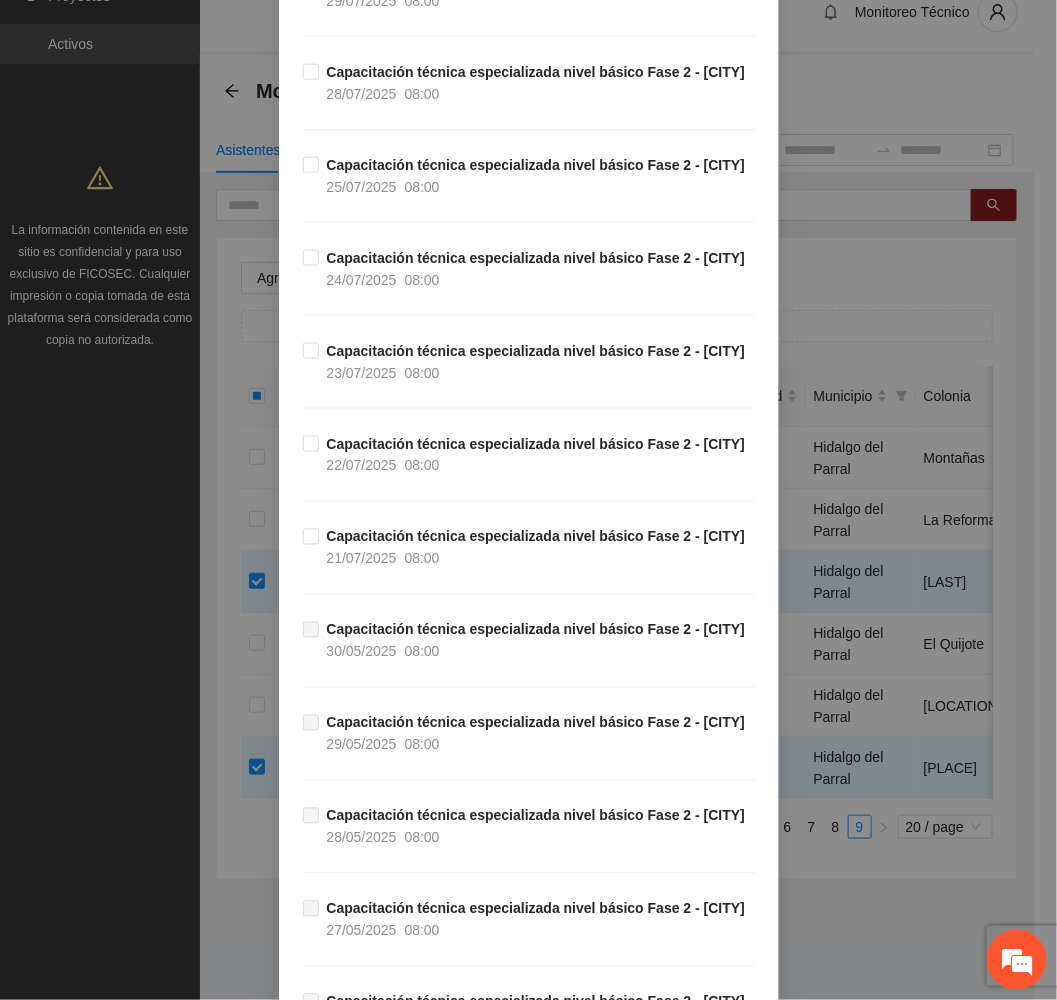scroll, scrollTop: 529, scrollLeft: 0, axis: vertical 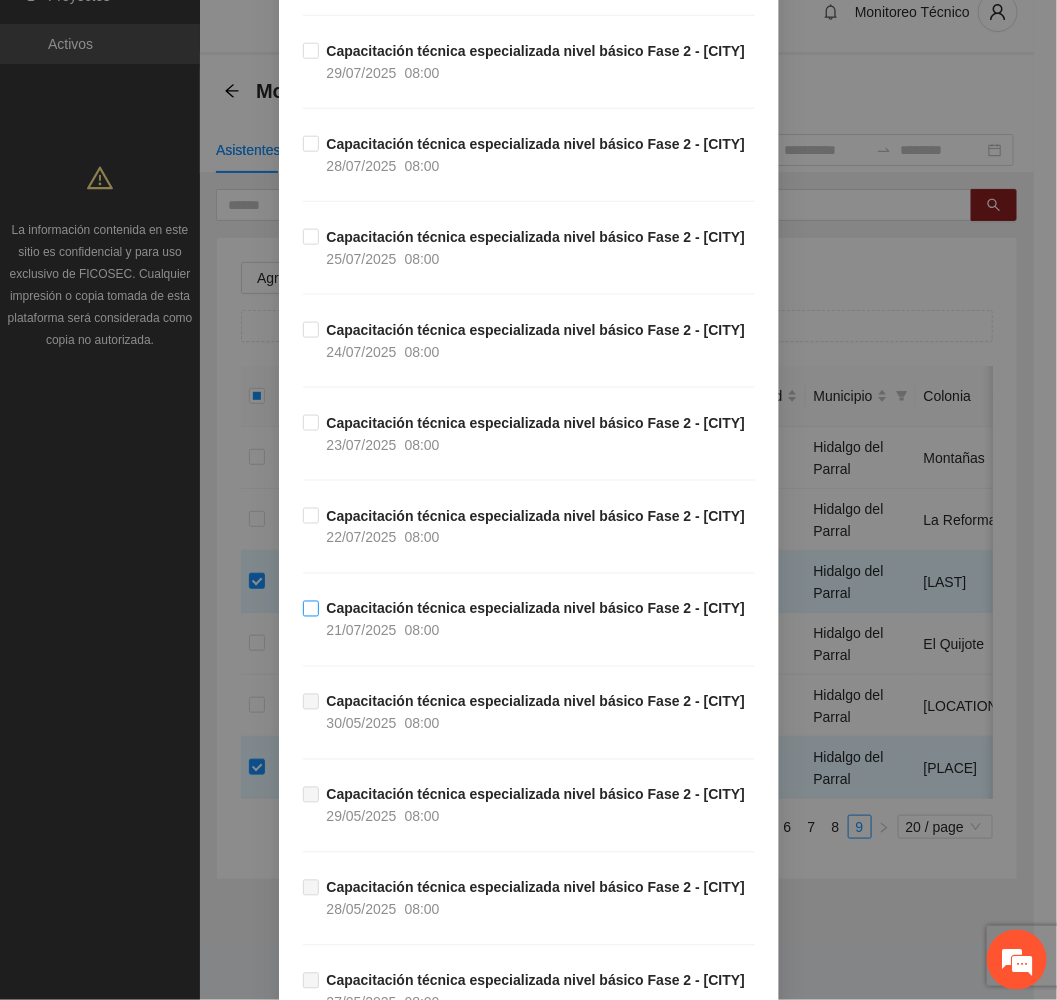 click on "Capacitación técnica especializada nivel básico Fase 2 - [CITY]" at bounding box center [536, 609] 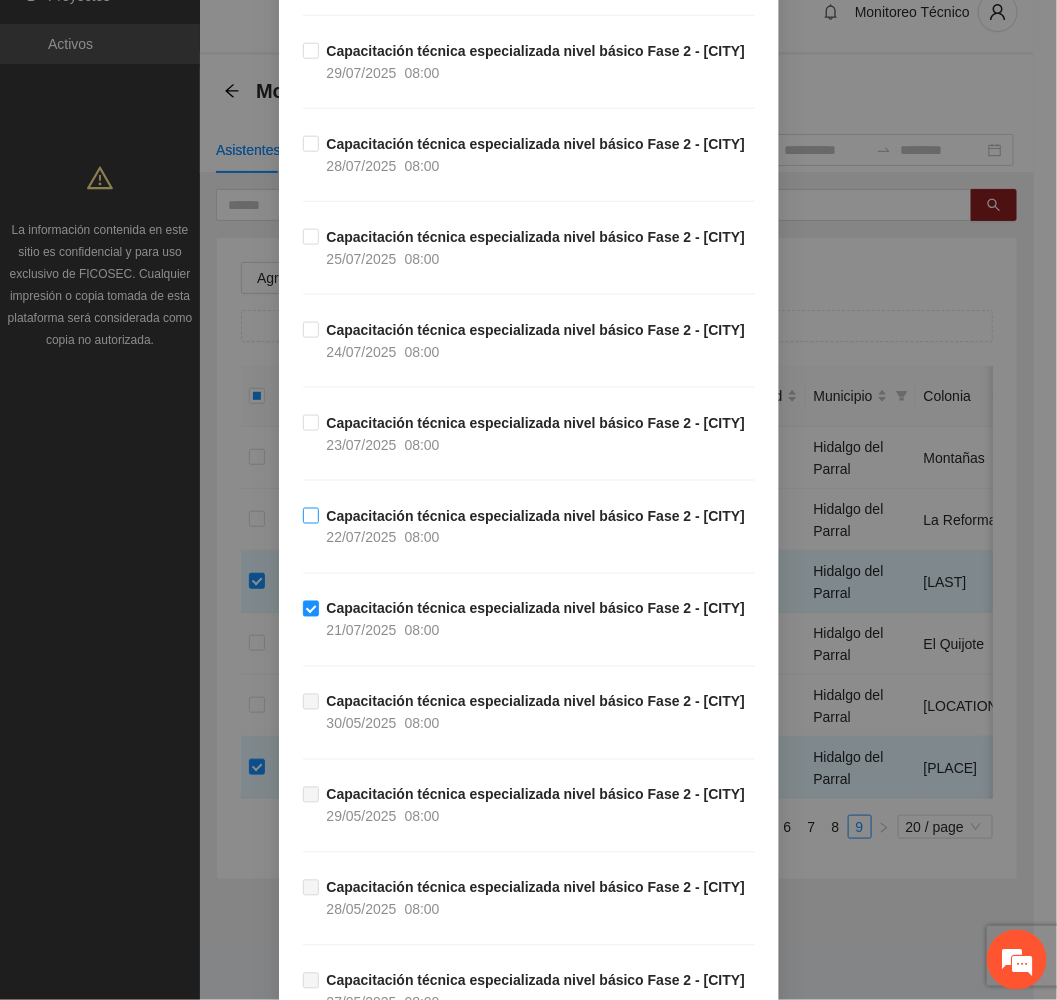 click on "Capacitación técnica especializada nivel básico Fase 2 - Hidalgo del Parral [DATE] [TIME]" at bounding box center (536, 527) 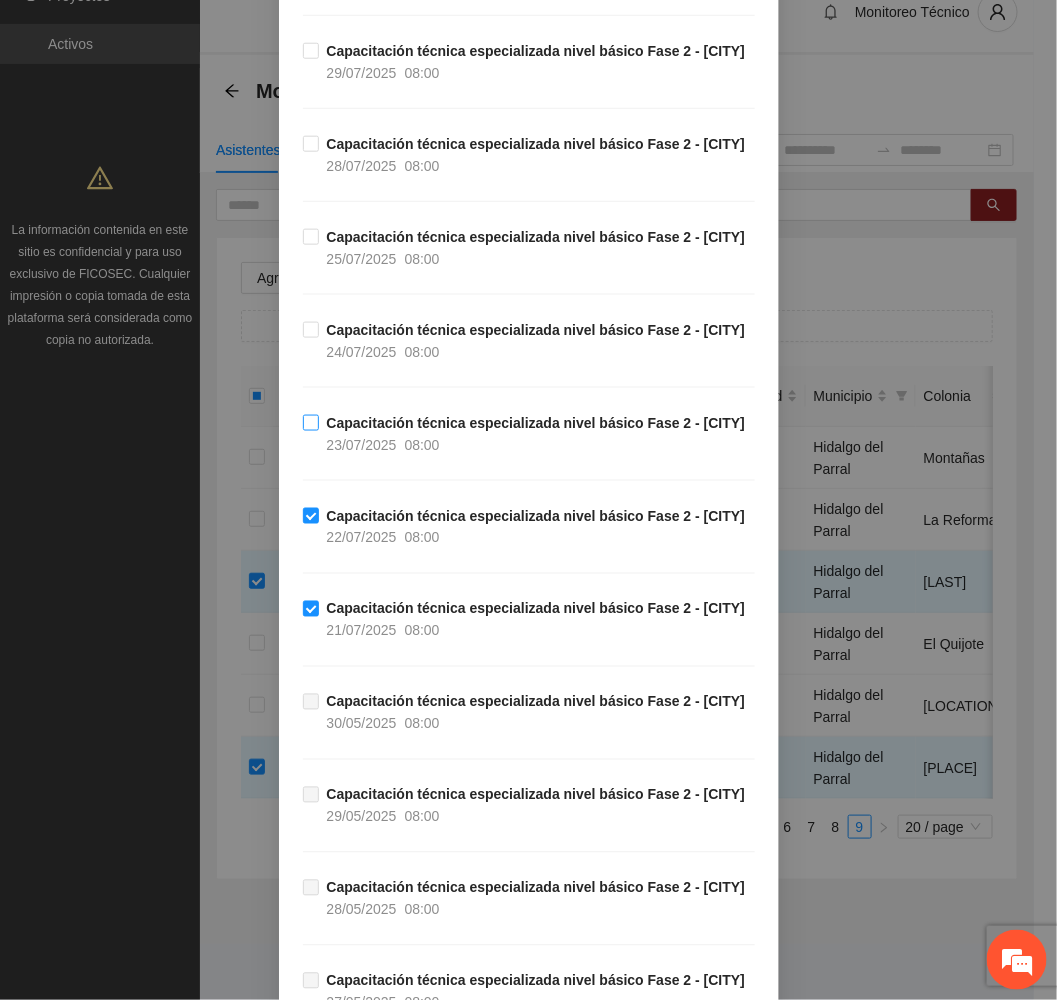 click on "Capacitación técnica especializada nivel básico Fase 2 - [CITY] [DATE] [TIME]" at bounding box center [536, 434] 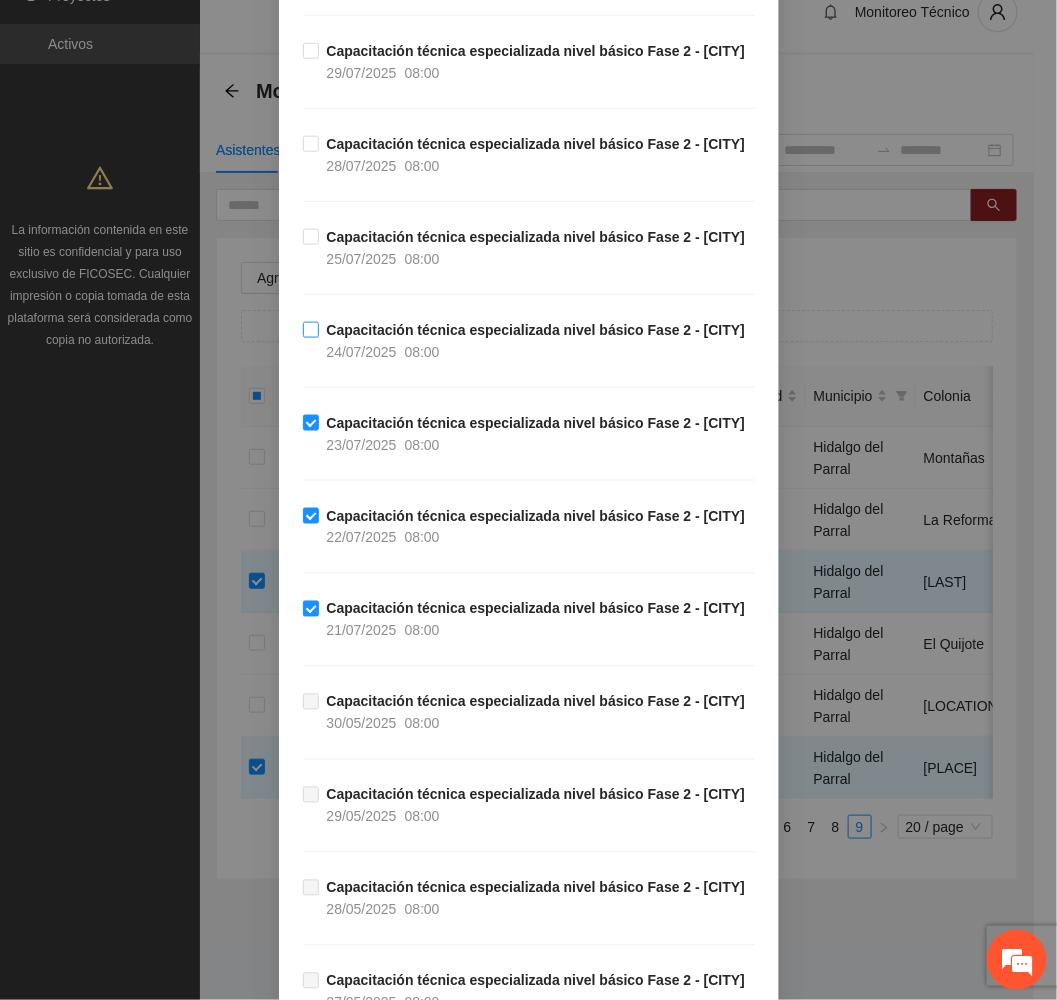 click on "08:00" at bounding box center (422, 352) 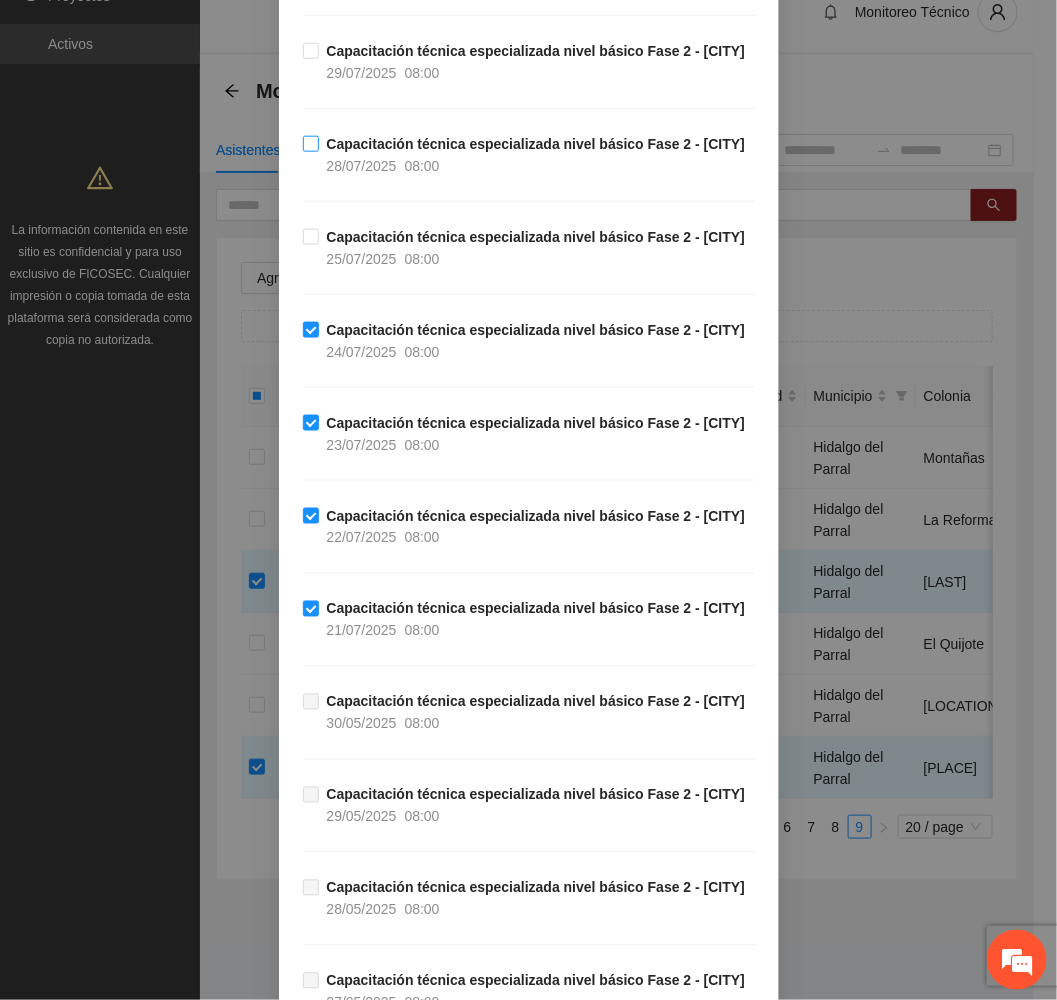 click on "Capacitación técnica especializada nivel básico Fase 2 - [CITY] [DATE] [TIME]" at bounding box center [536, 155] 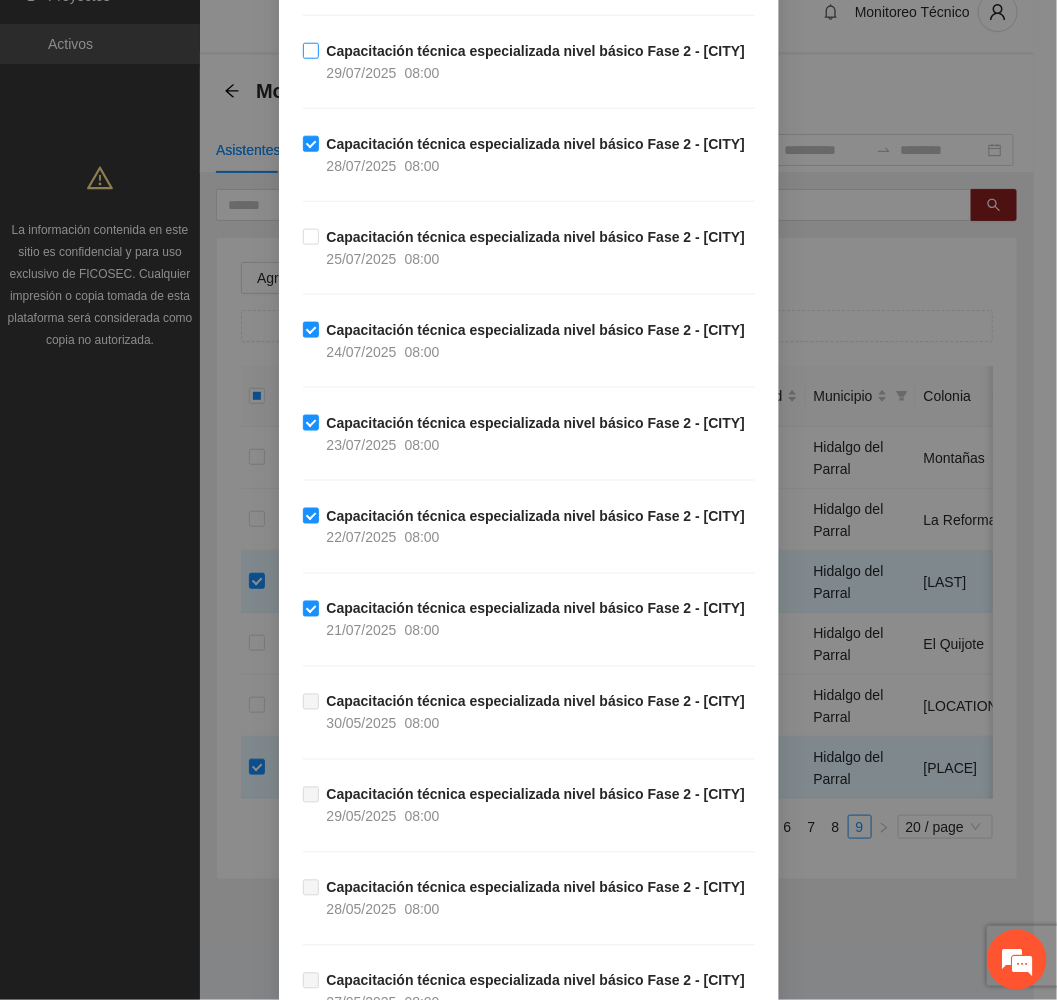 click on "Capacitación técnica especializada nivel básico Fase 2 - Hidalgo del Parral [DATE] [TIME]" at bounding box center [536, 62] 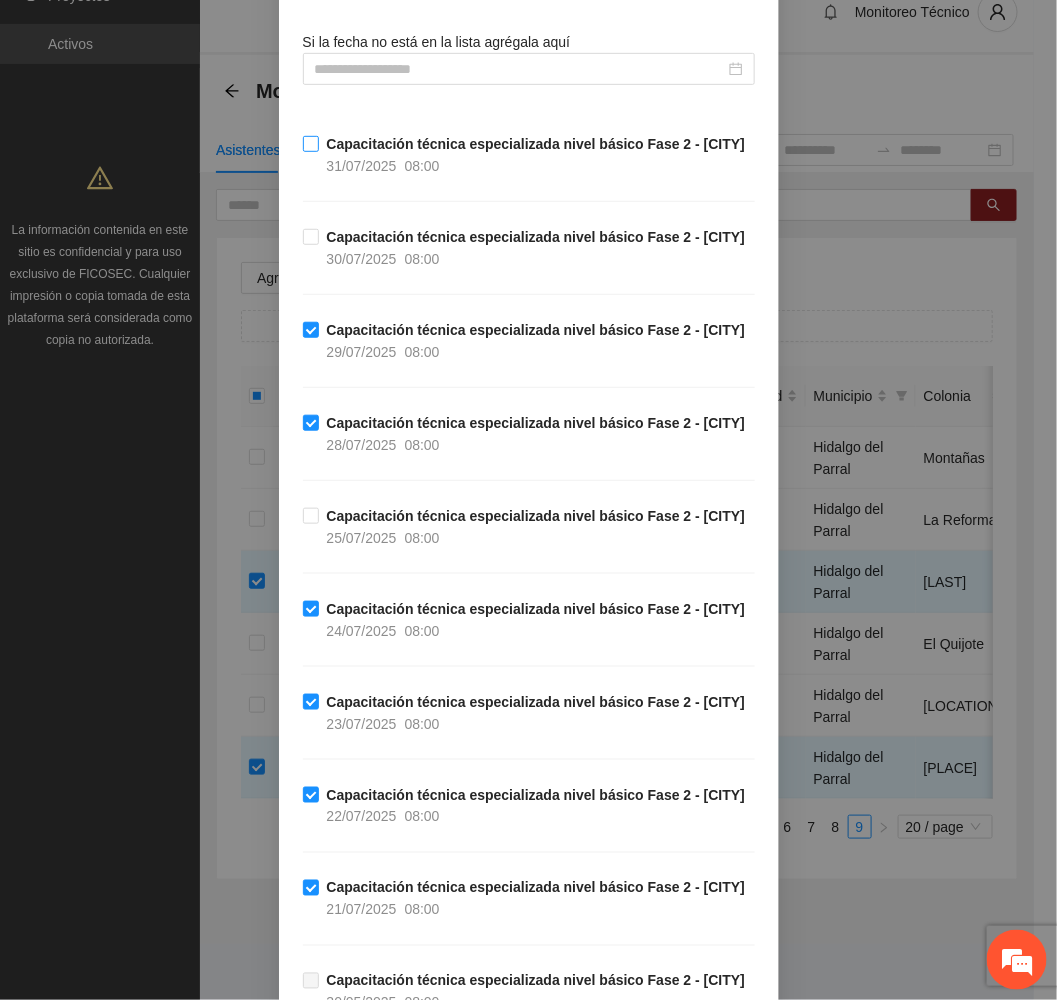 scroll, scrollTop: 79, scrollLeft: 0, axis: vertical 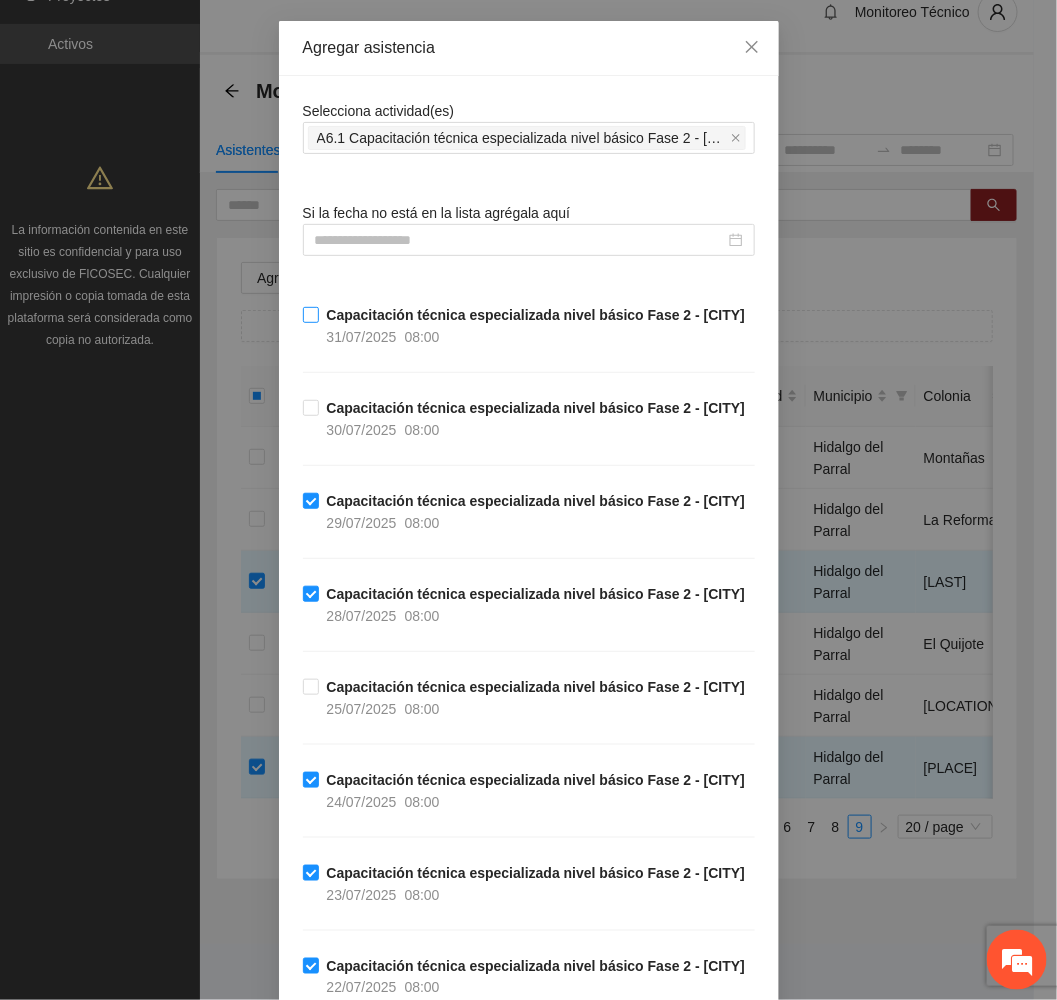 drag, startPoint x: 415, startPoint y: 444, endPoint x: 430, endPoint y: 345, distance: 100.12991 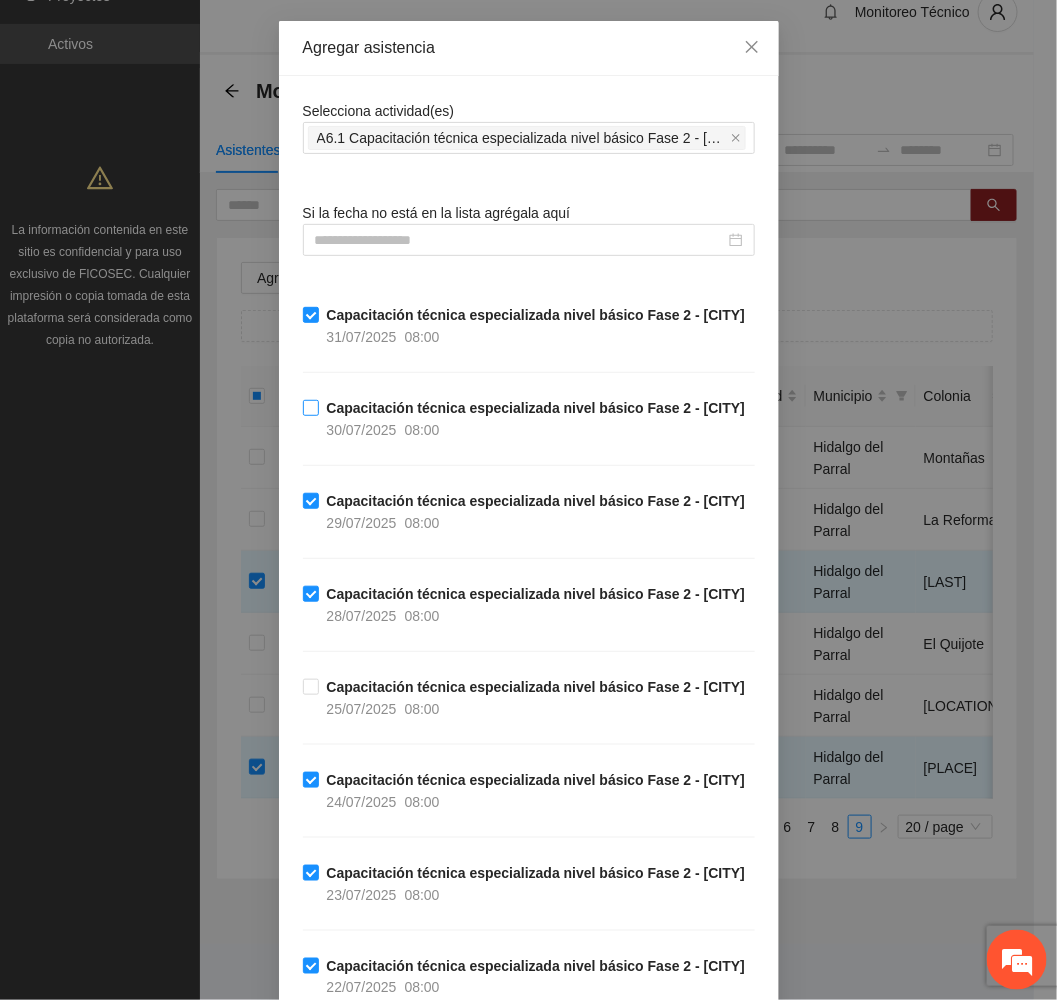 drag, startPoint x: 387, startPoint y: 447, endPoint x: 556, endPoint y: 445, distance: 169.01184 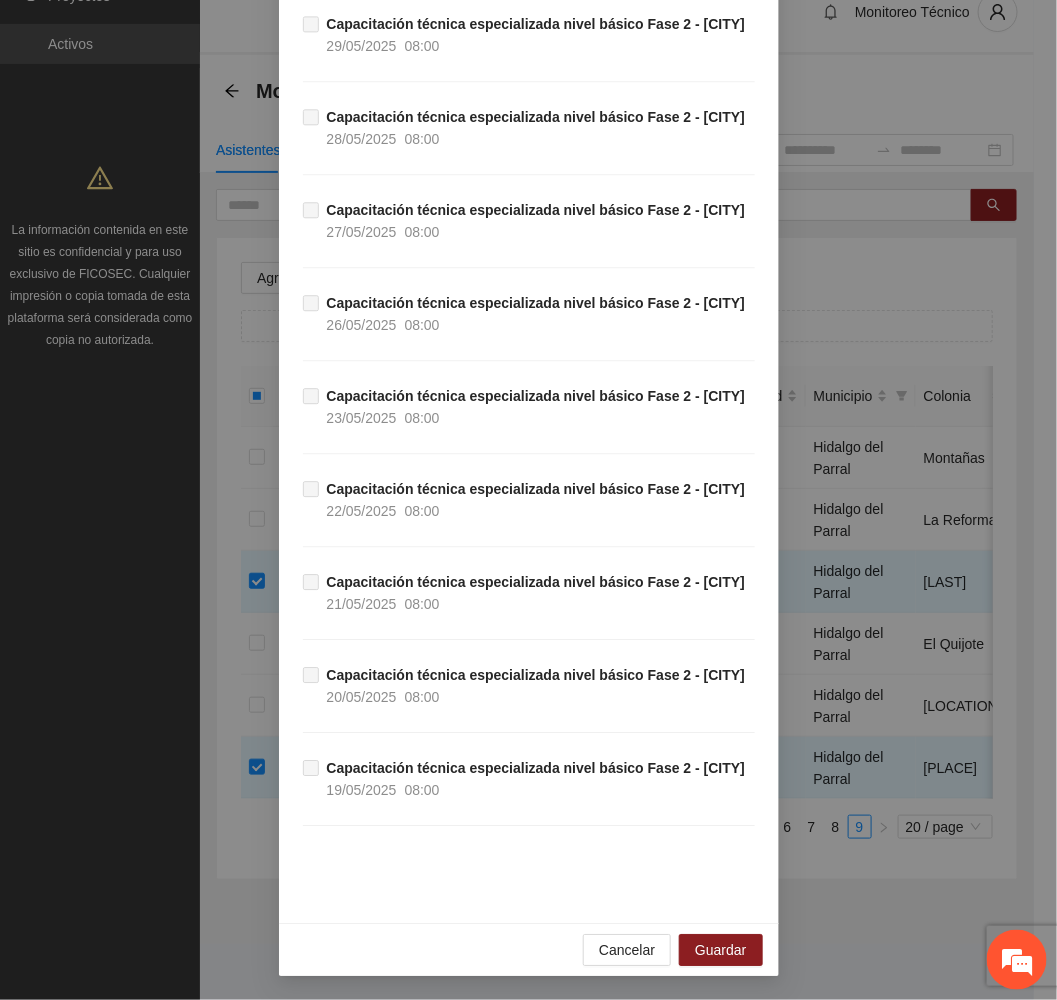 scroll, scrollTop: 1729, scrollLeft: 0, axis: vertical 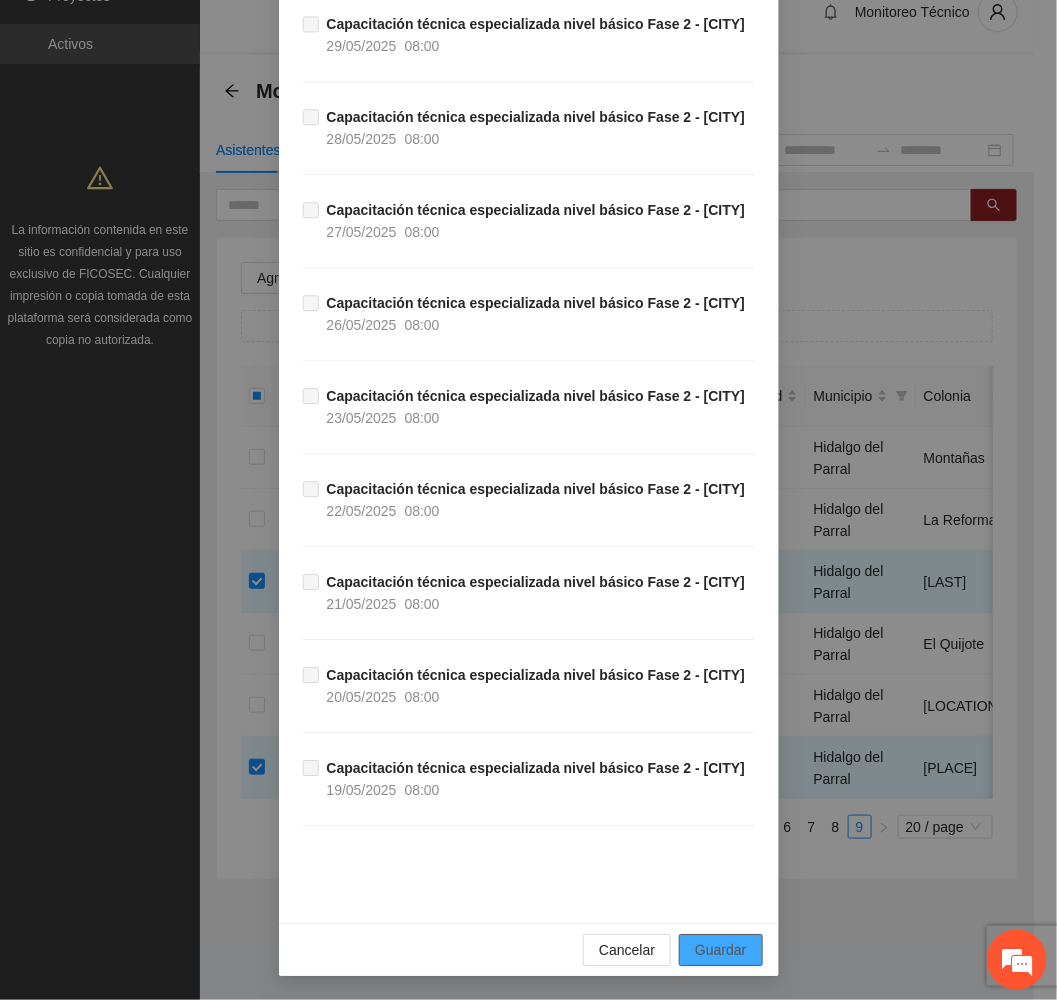 click on "Guardar" at bounding box center [720, 950] 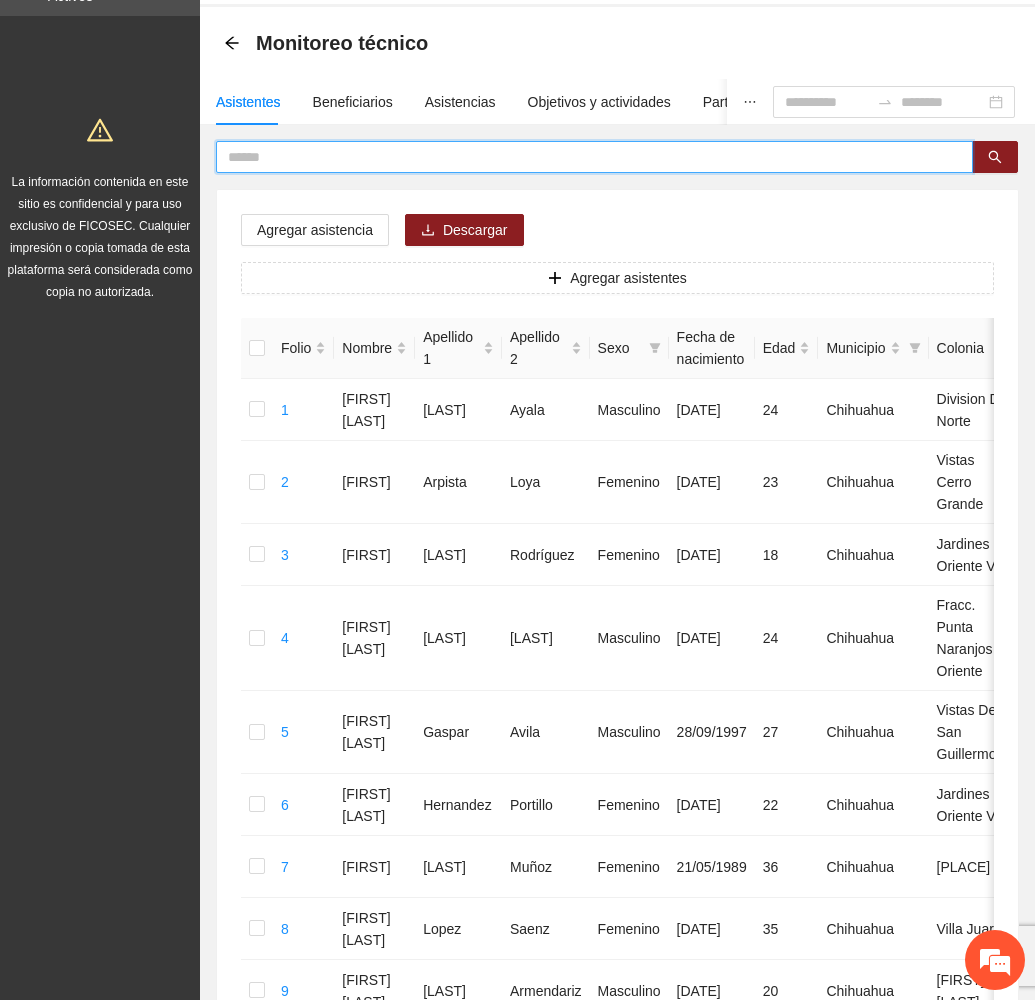 drag, startPoint x: 303, startPoint y: 159, endPoint x: 174, endPoint y: 162, distance: 129.03488 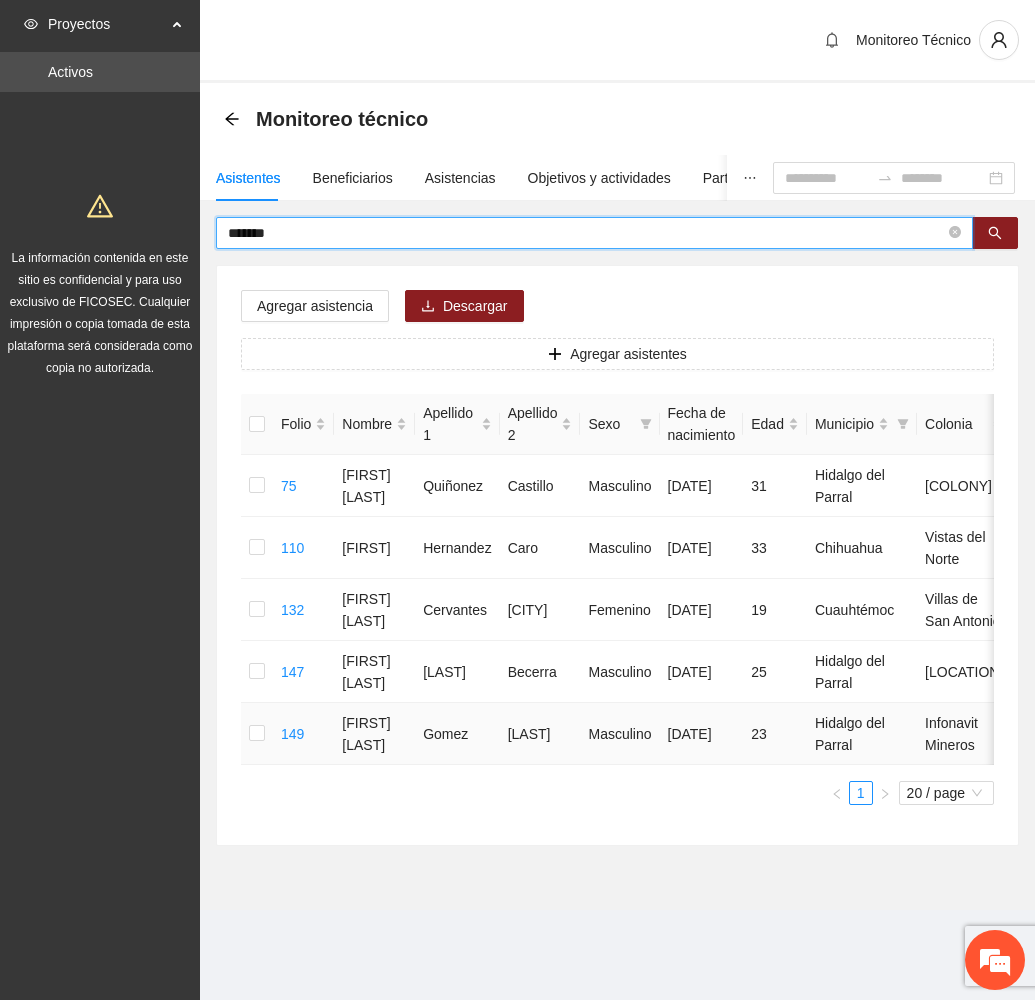 click at bounding box center [257, 734] 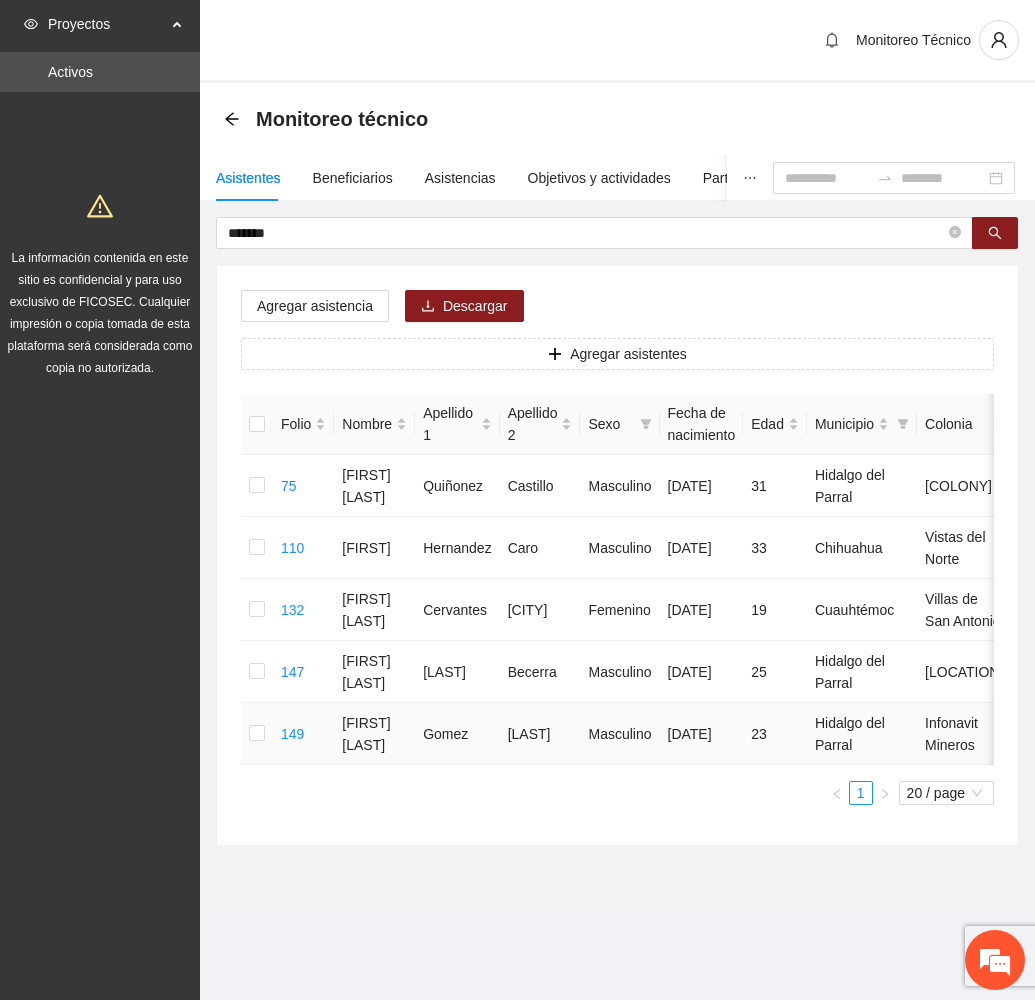 click at bounding box center (257, 734) 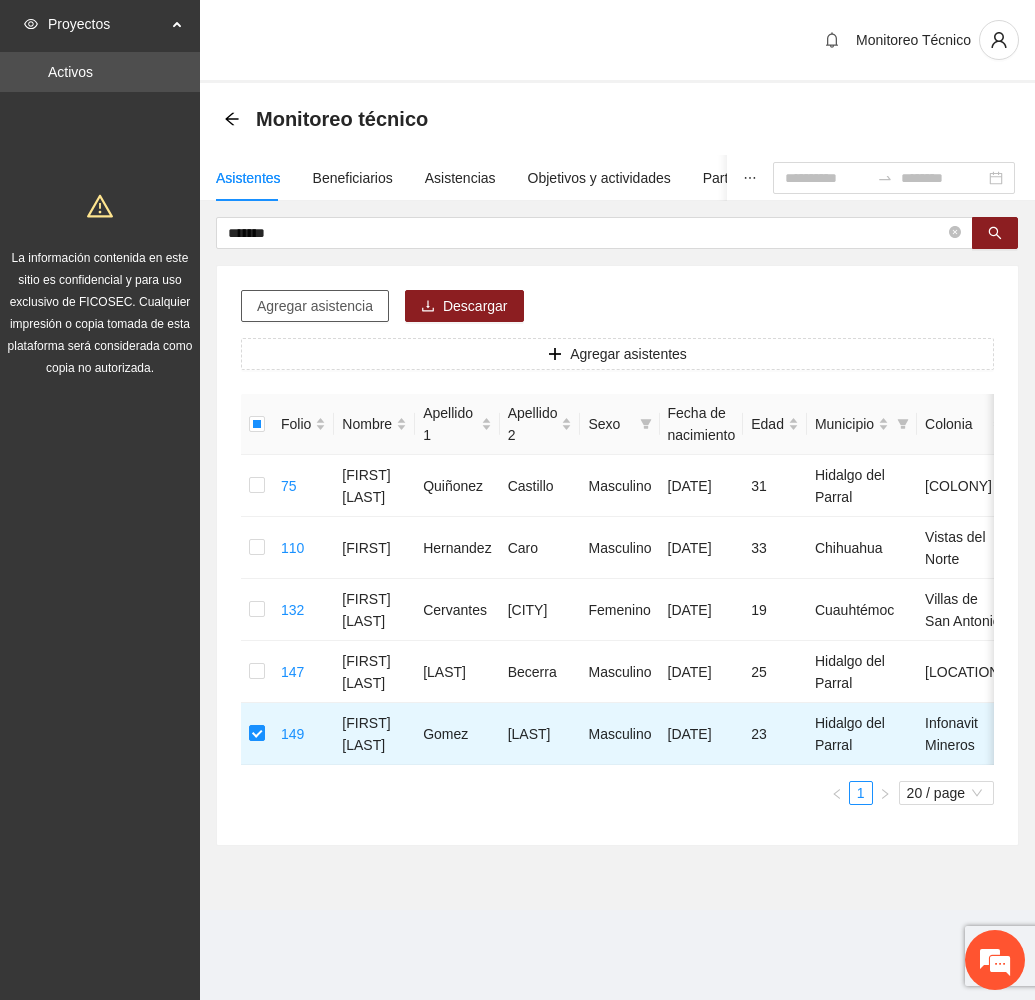 click on "Agregar asistencia" at bounding box center (315, 306) 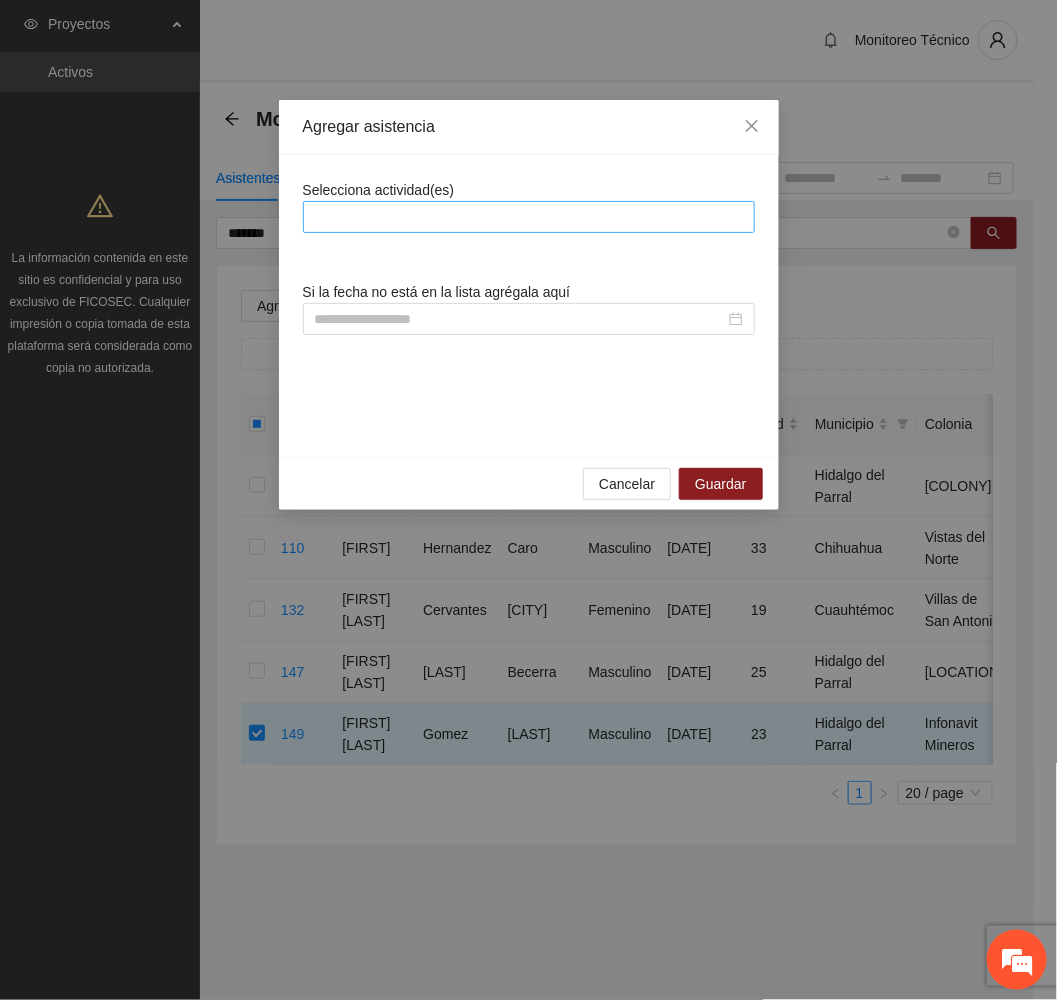 click at bounding box center [529, 217] 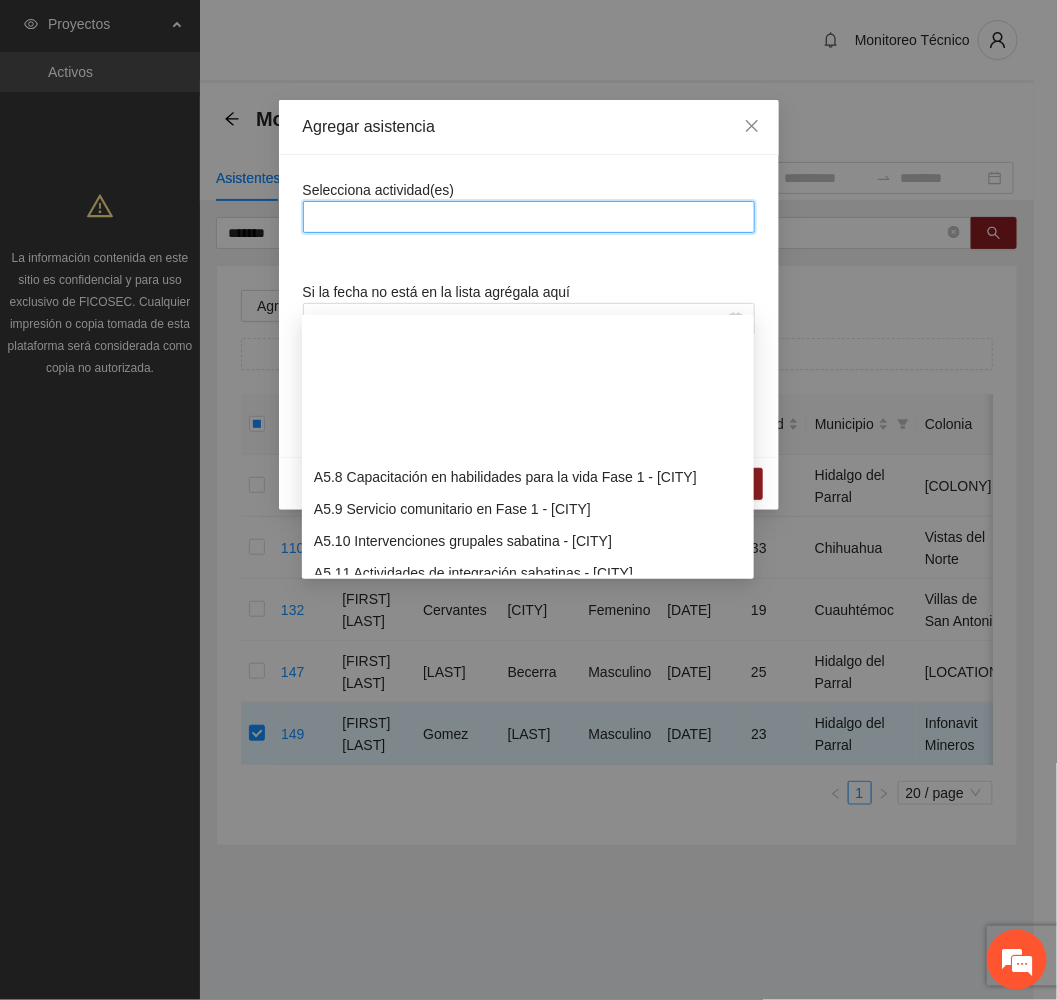 scroll, scrollTop: 1950, scrollLeft: 0, axis: vertical 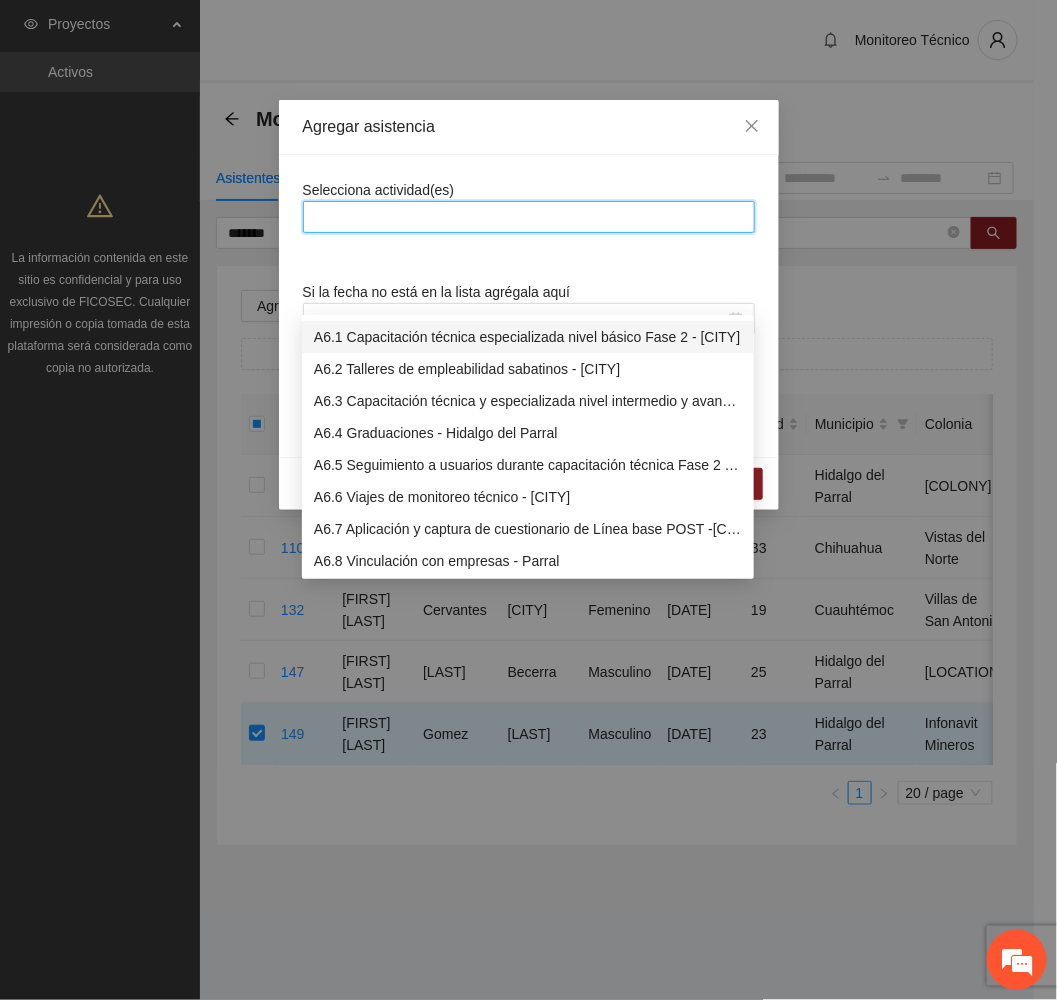 click on "A6.1 Capacitación técnica especializada nivel básico Fase 2 - [CITY]" at bounding box center [528, 337] 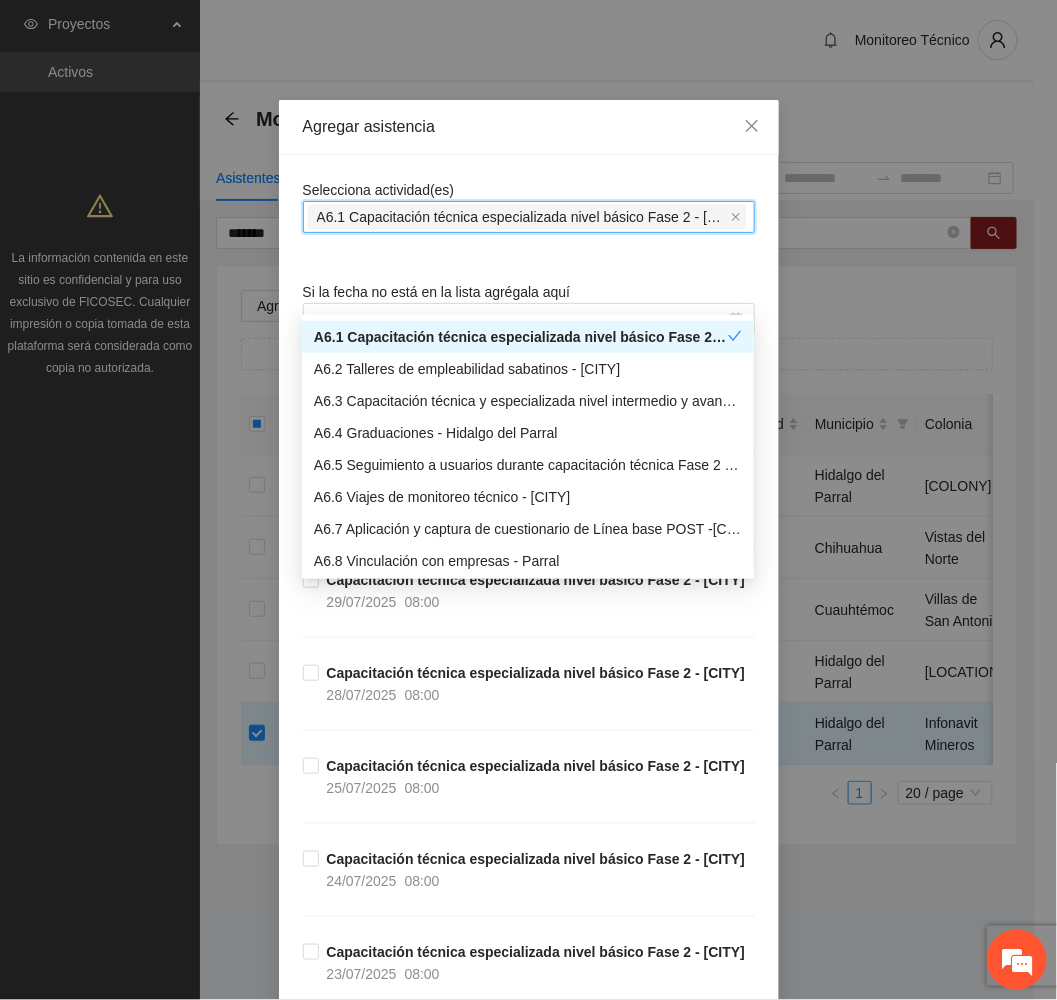 click on "Agregar asistencia" at bounding box center (529, 127) 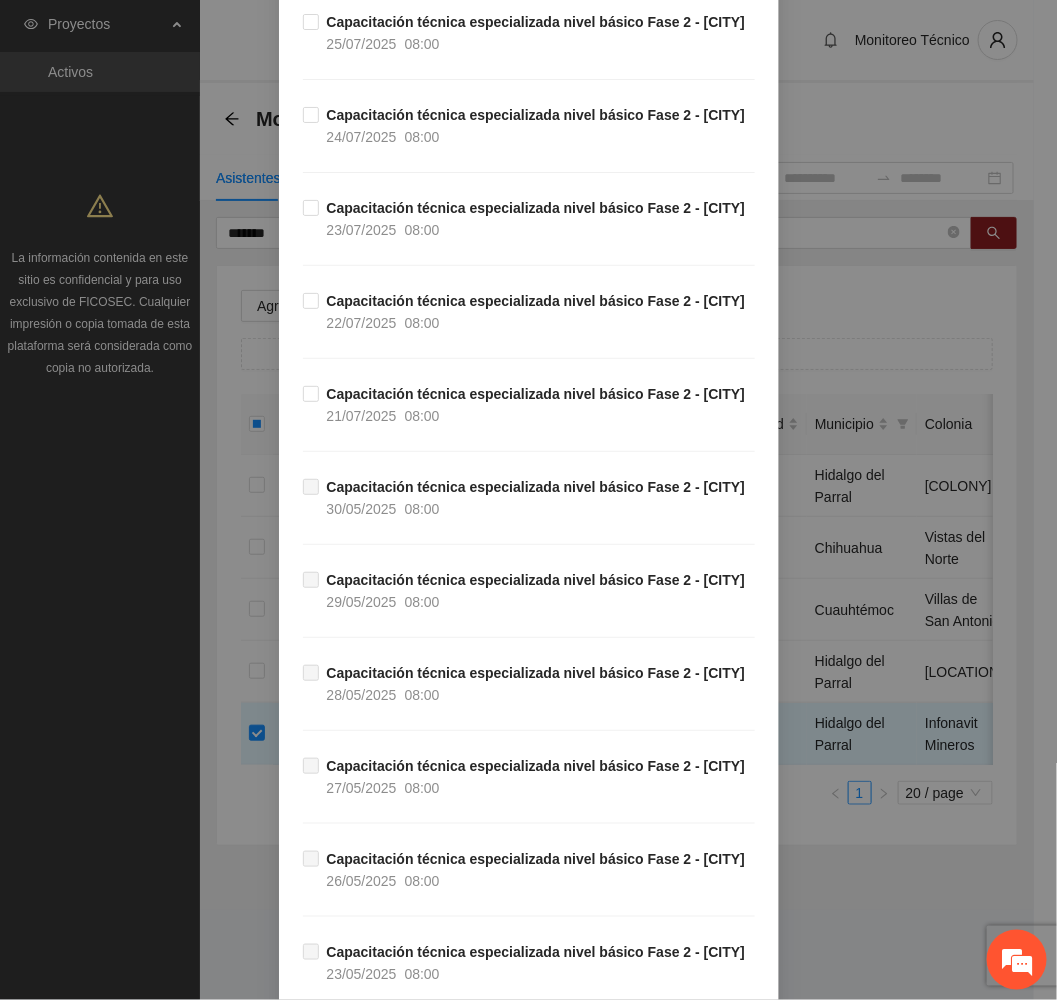 scroll, scrollTop: 750, scrollLeft: 0, axis: vertical 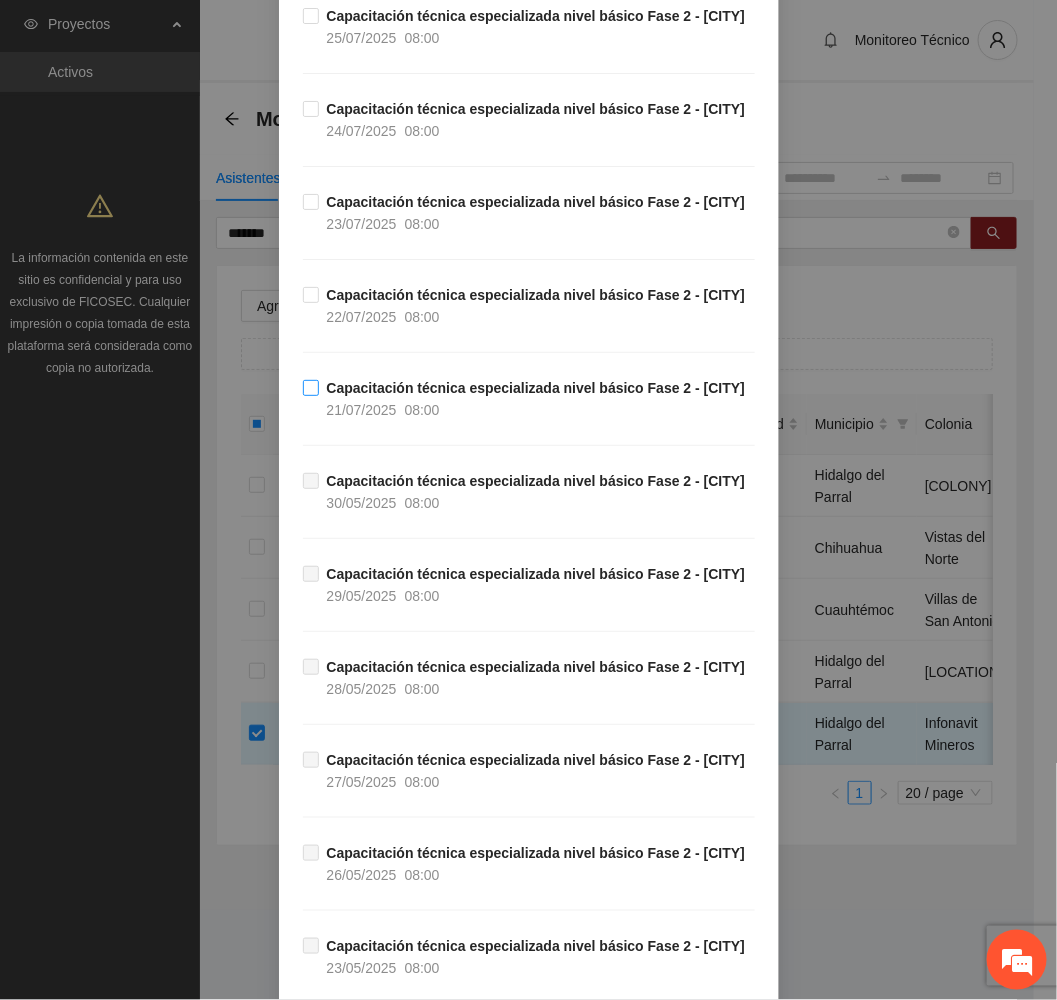 click on "Capacitación técnica especializada nivel básico Fase 2 - Hidalgo del Parral [DATE] [TIME]" at bounding box center [536, 399] 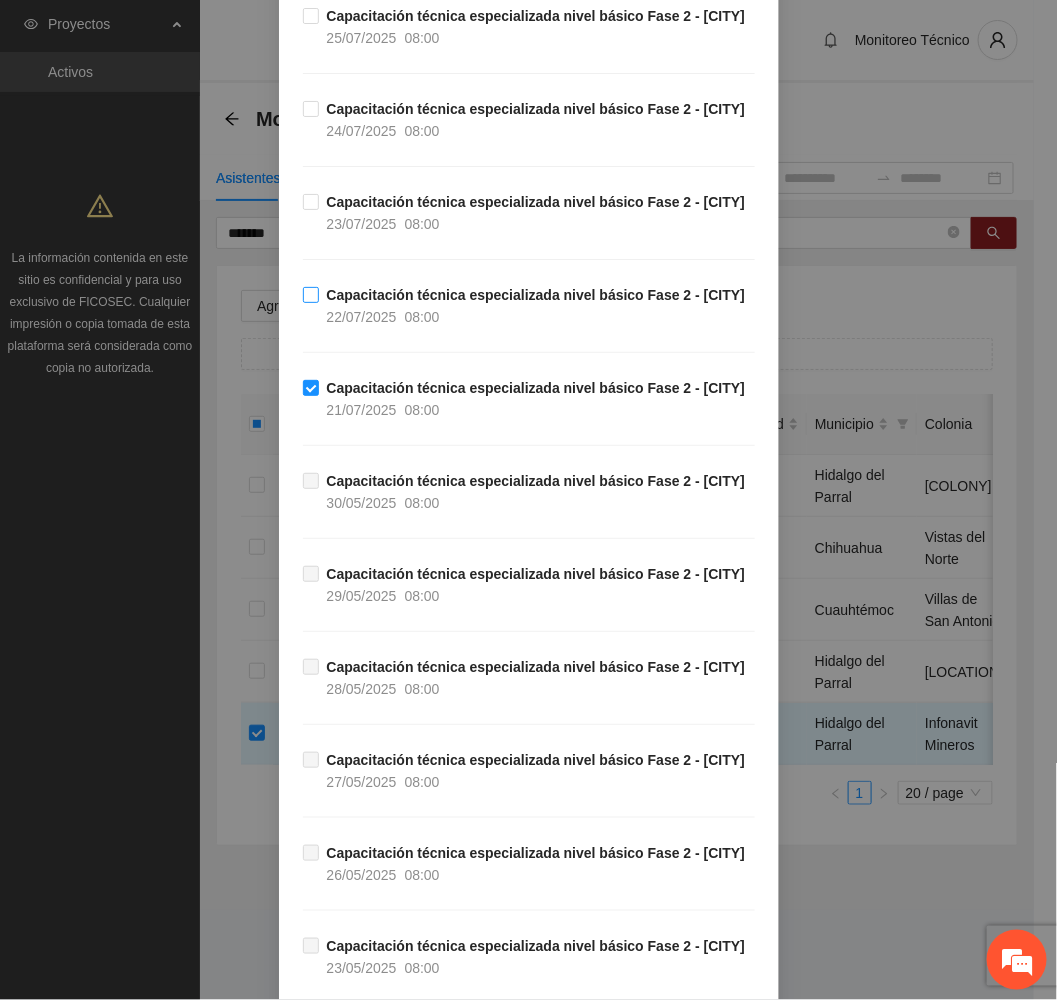 click on "Capacitación técnica especializada nivel básico Fase 2 - Hidalgo del Parral [DATE] [TIME]" at bounding box center (536, 306) 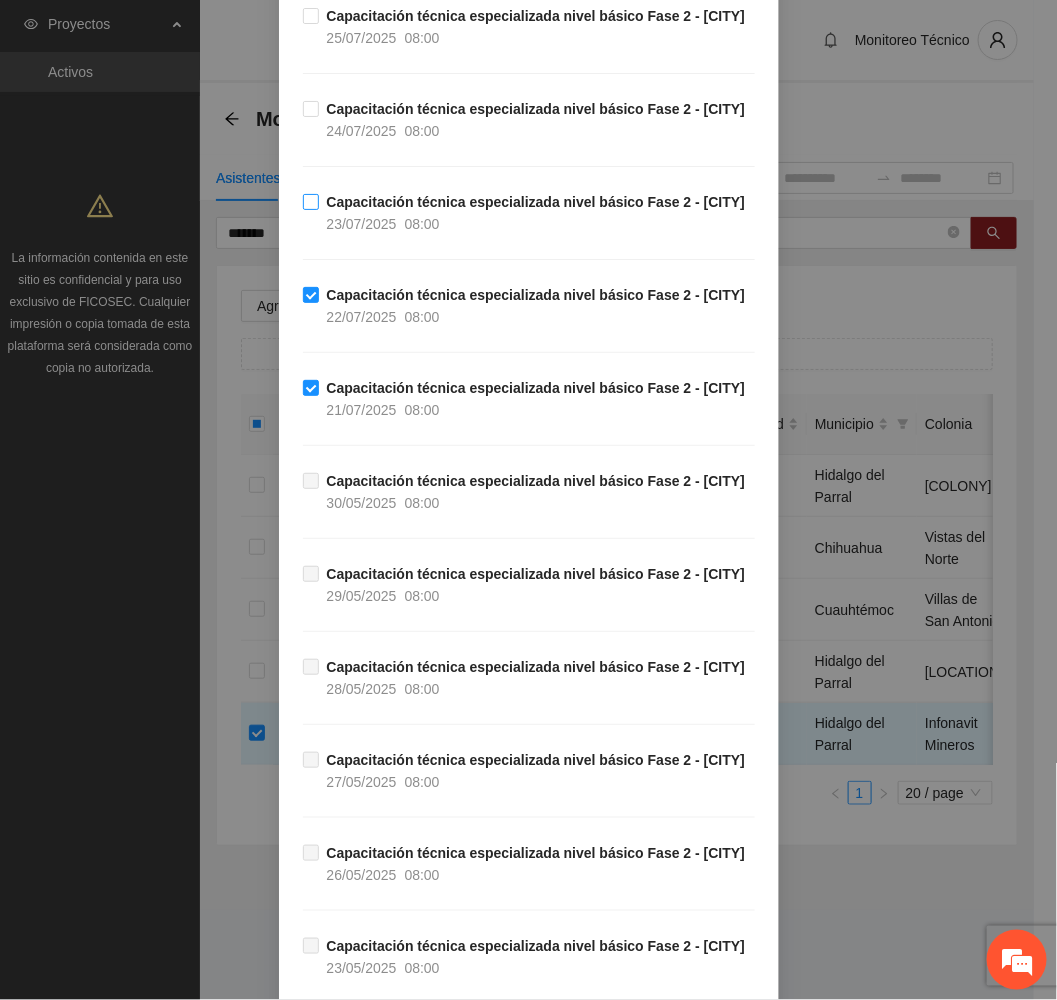 click on "Capacitación técnica especializada nivel básico Fase 2 - [CITY] [DATE] [TIME]" at bounding box center (536, 213) 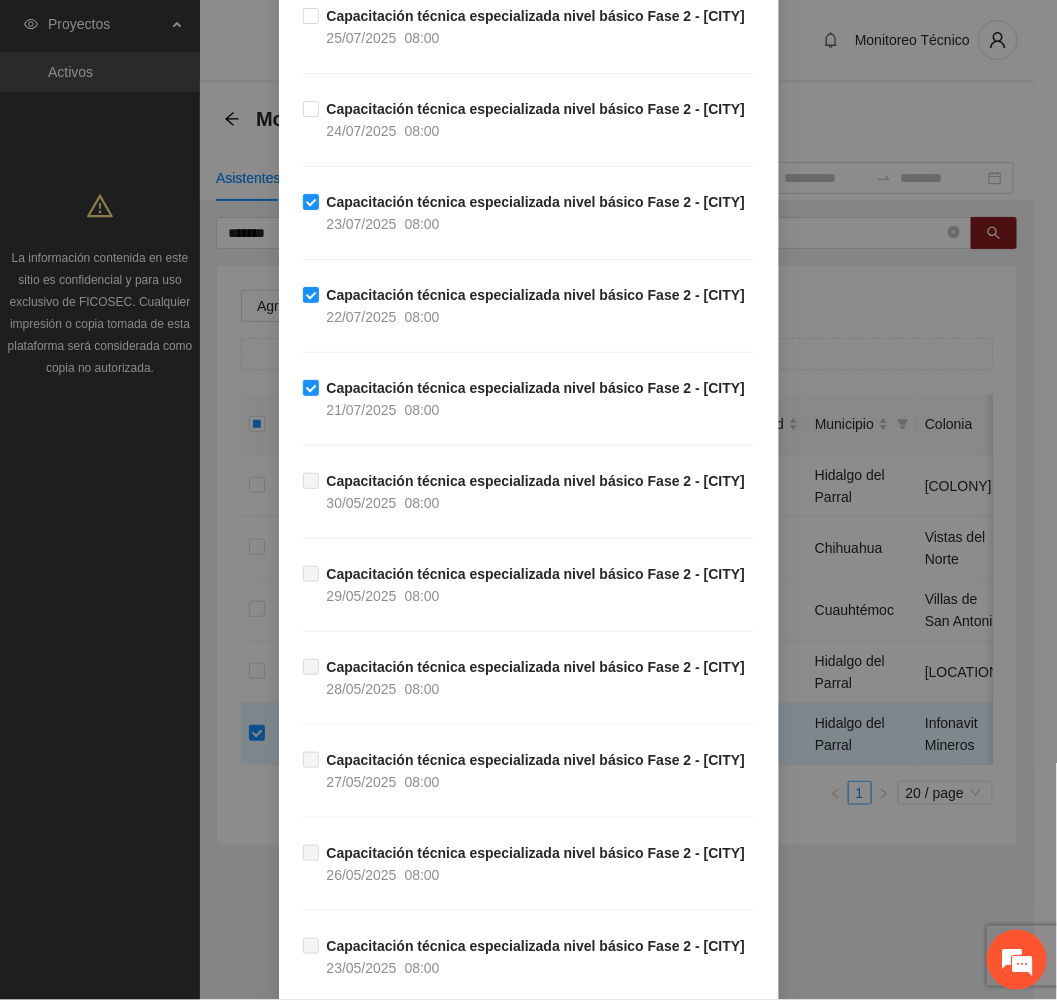 drag, startPoint x: 373, startPoint y: 256, endPoint x: 376, endPoint y: 210, distance: 46.09772 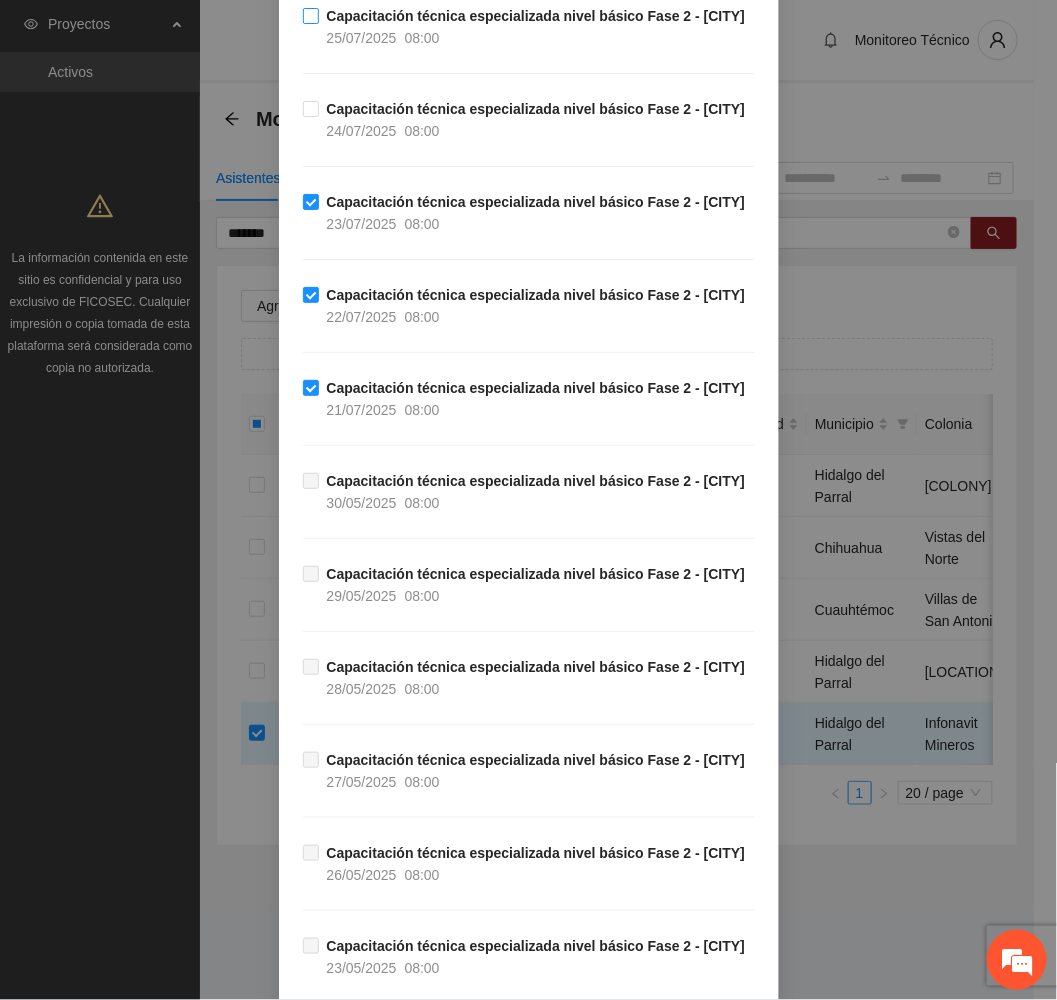 click on "25/07/2025 08:00" at bounding box center (383, 38) 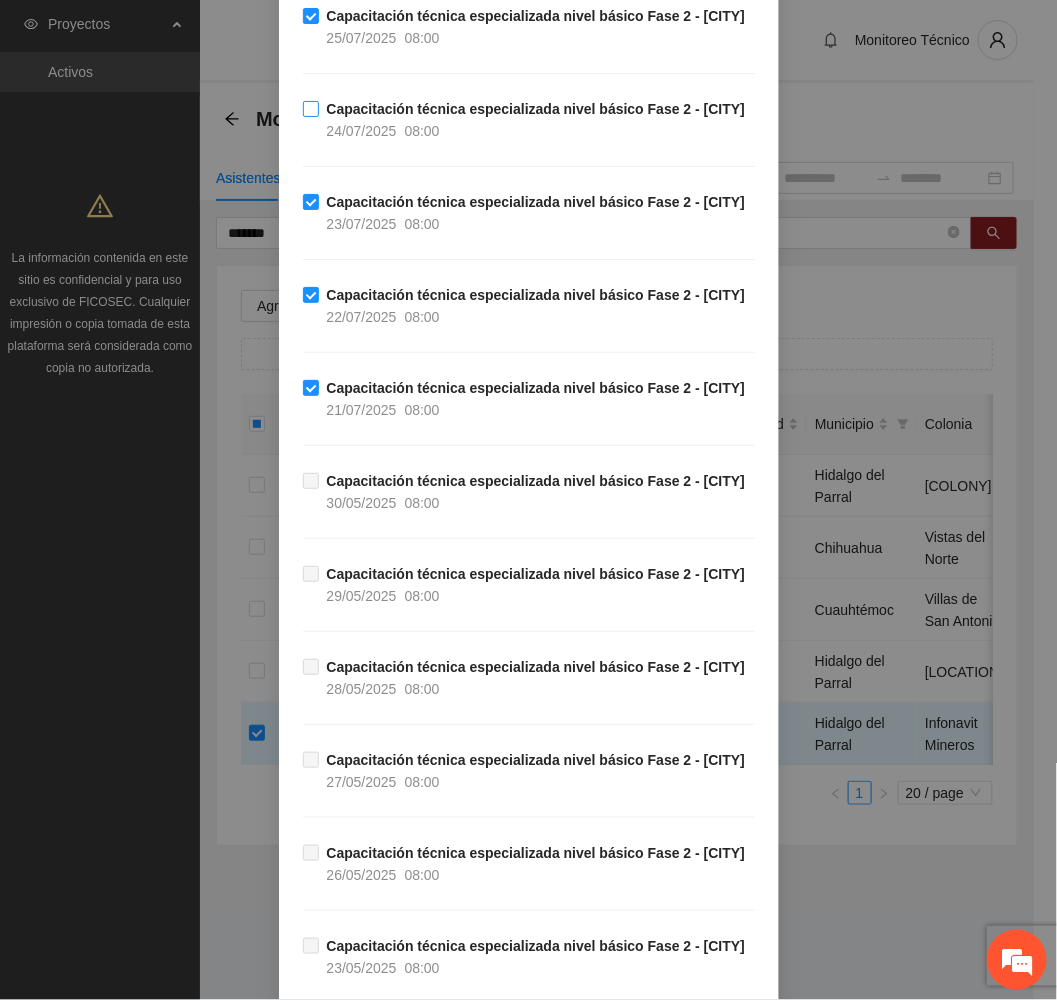 click on "Capacitación técnica especializada nivel básico Fase 2 - [CITY]" at bounding box center [536, 109] 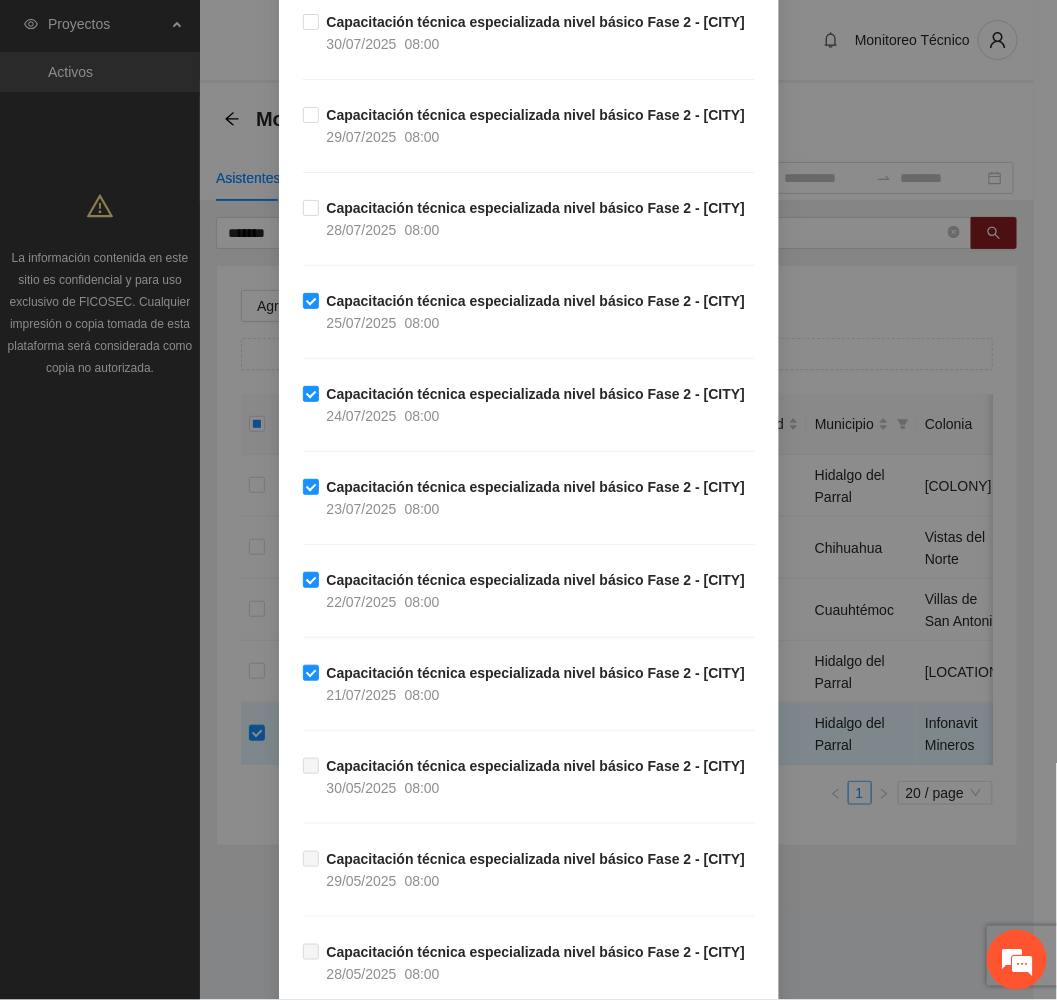 scroll, scrollTop: 300, scrollLeft: 0, axis: vertical 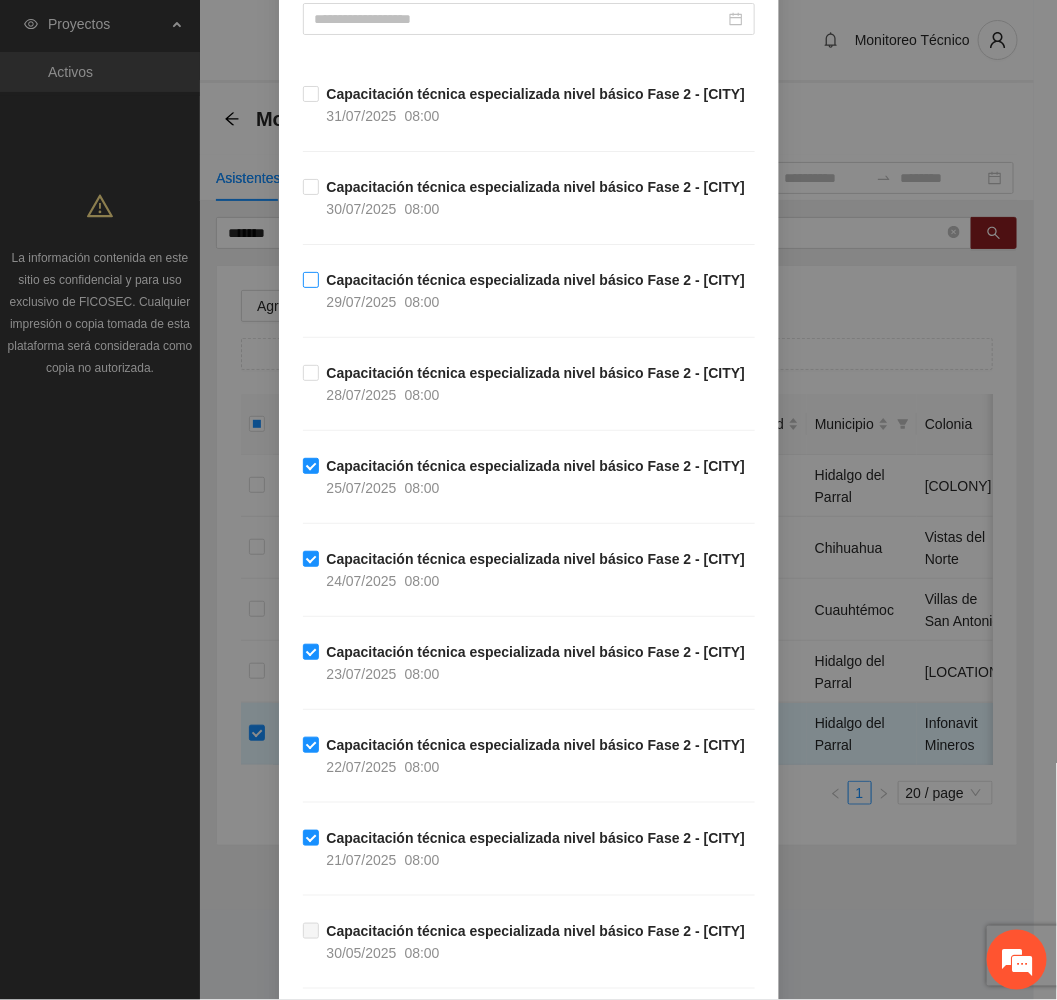 click on "Capacitación técnica especializada nivel básico Fase 2 - Hidalgo del Parral [DATE] [TIME]" at bounding box center (536, 291) 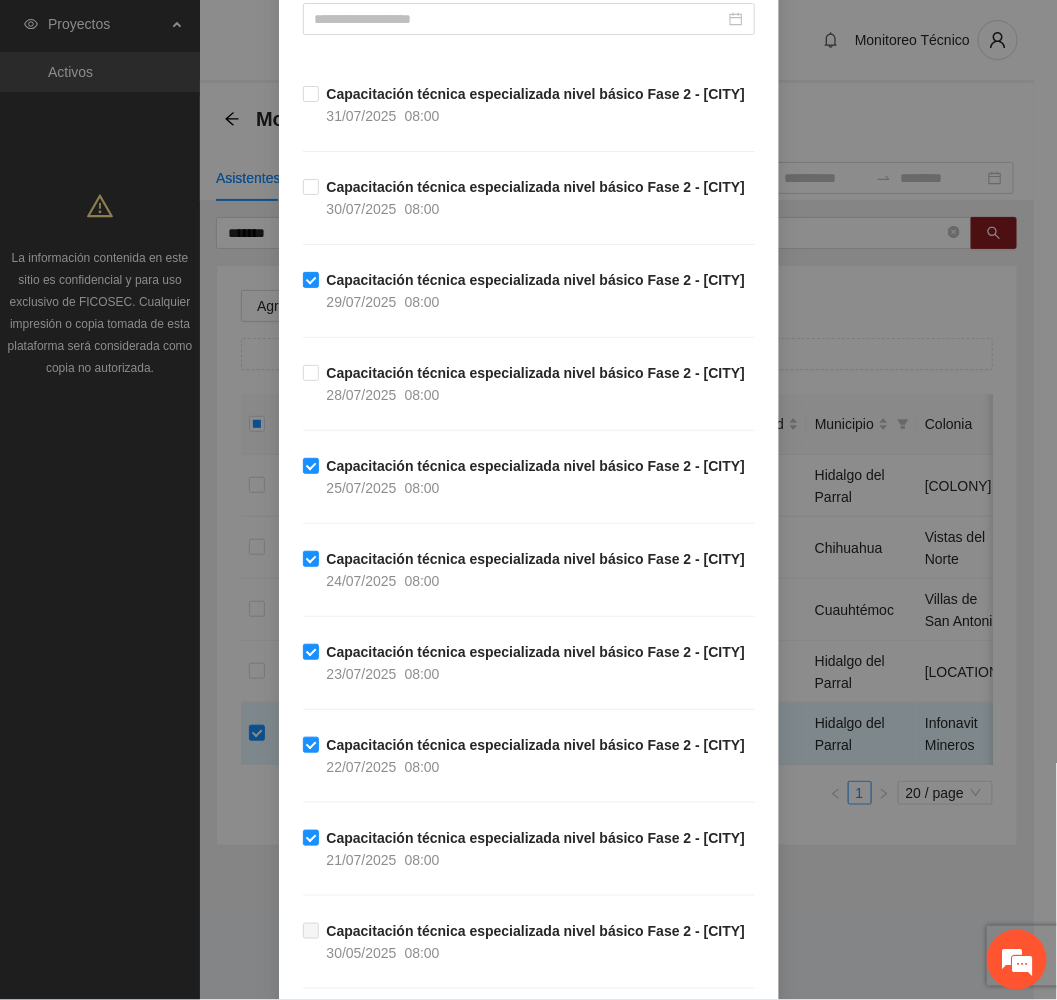 click on "Capacitación técnica especializada nivel básico Fase 2 - Hidalgo del Parral [DATE] [TIME]" at bounding box center [529, 129] 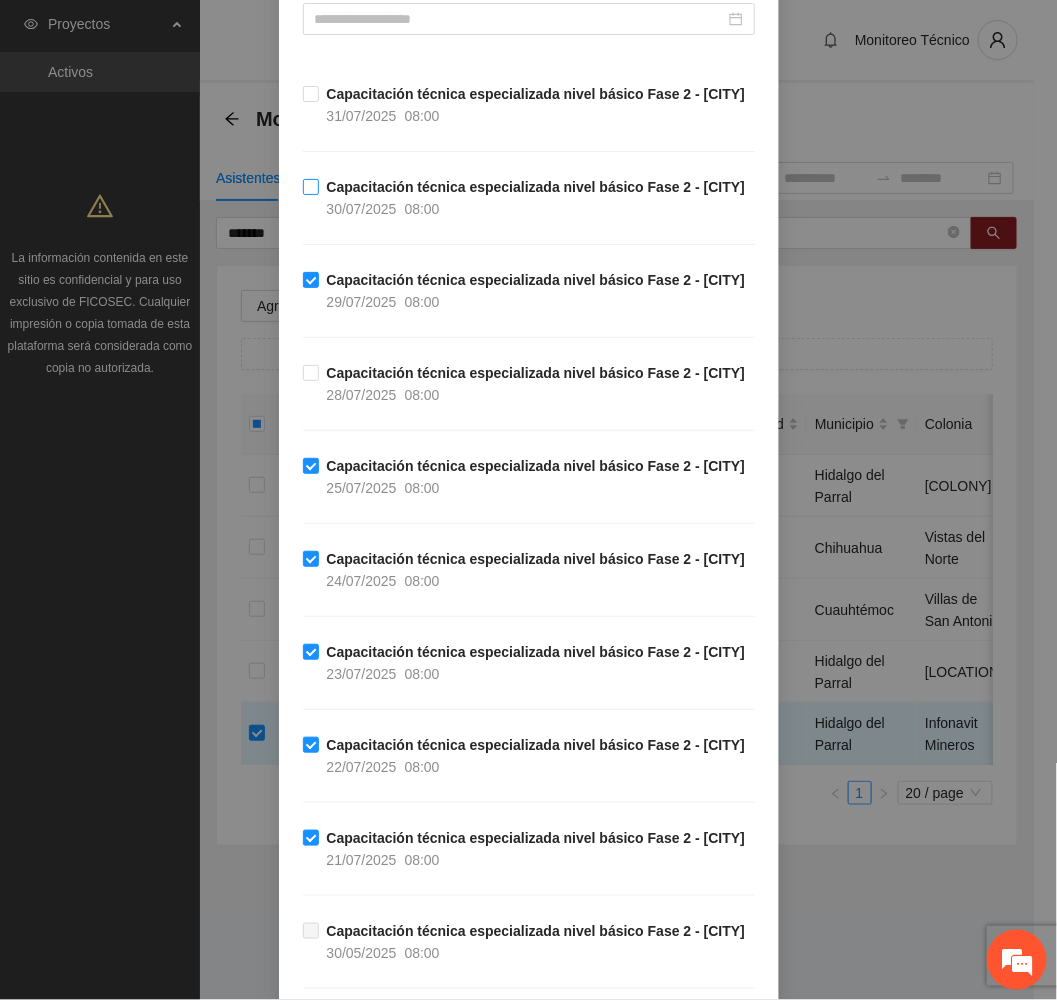 click on "Capacitación técnica especializada nivel básico Fase 2 - [CITY]" at bounding box center (536, 187) 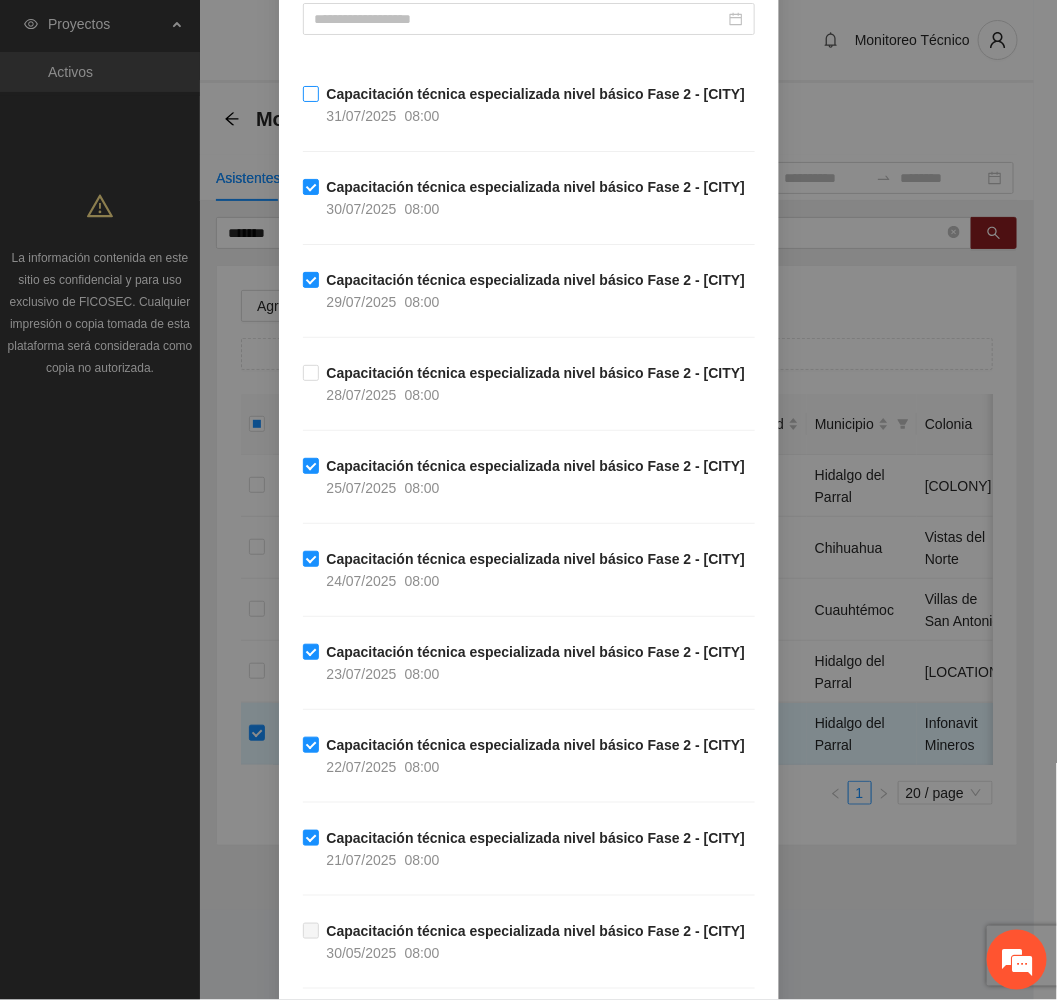 click on "Capacitación técnica especializada nivel básico Fase 2 - Hidalgo del Parral [DATE] [TIME]" at bounding box center [536, 105] 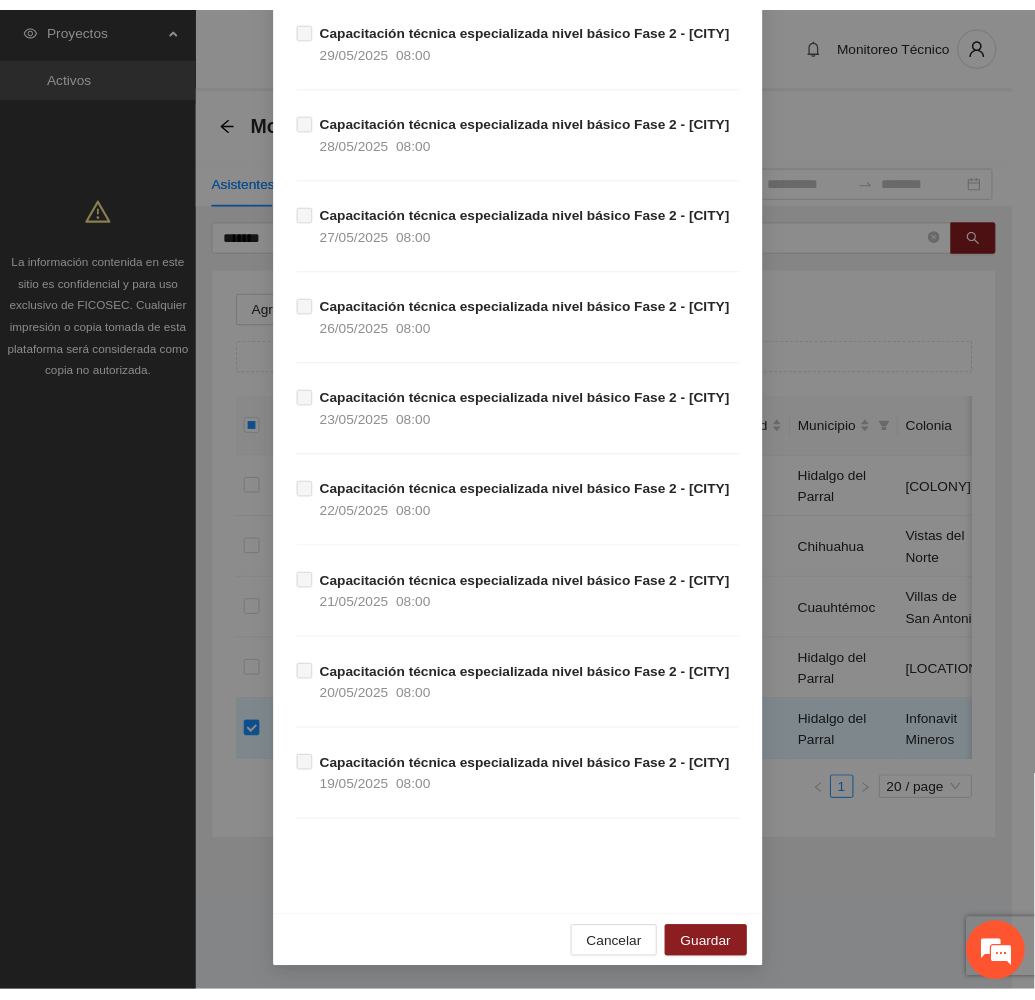 scroll, scrollTop: 1729, scrollLeft: 0, axis: vertical 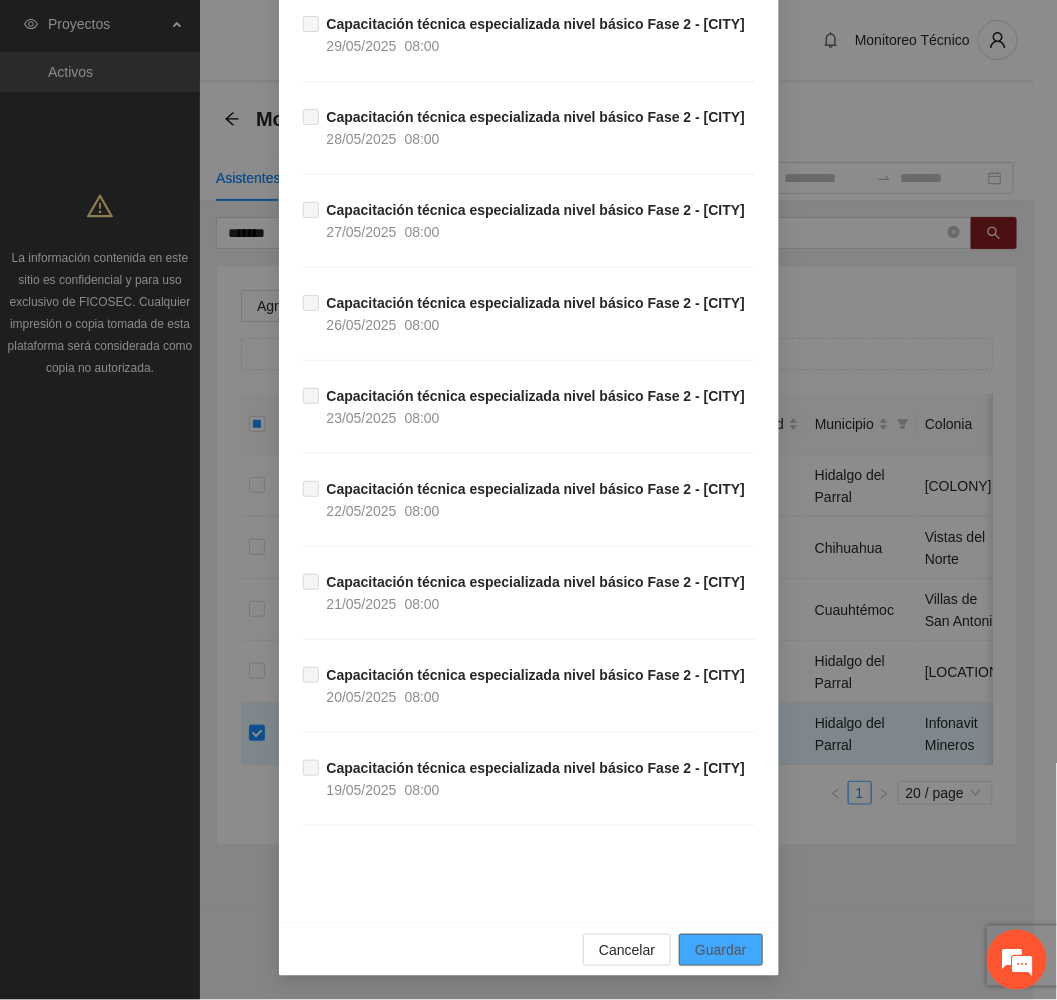 click on "Guardar" at bounding box center [720, 950] 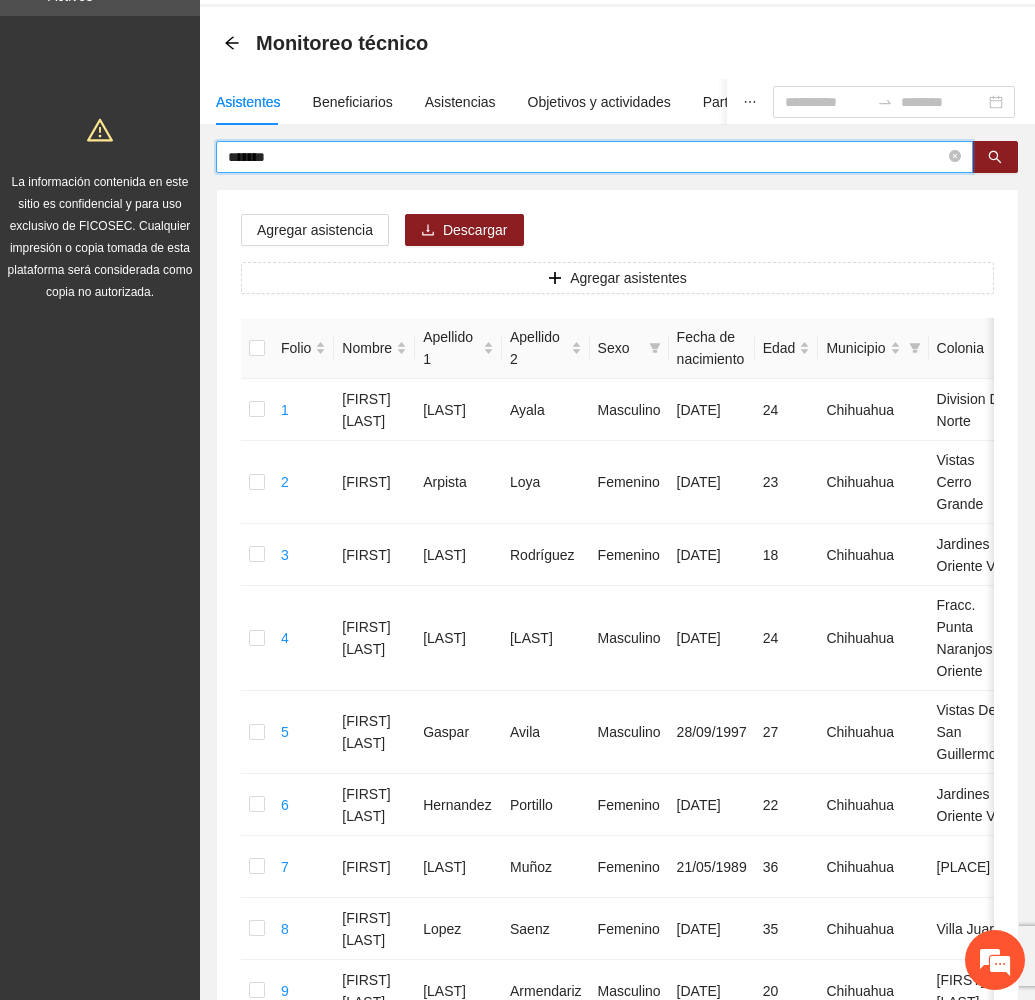 drag, startPoint x: 300, startPoint y: 154, endPoint x: 145, endPoint y: 172, distance: 156.04166 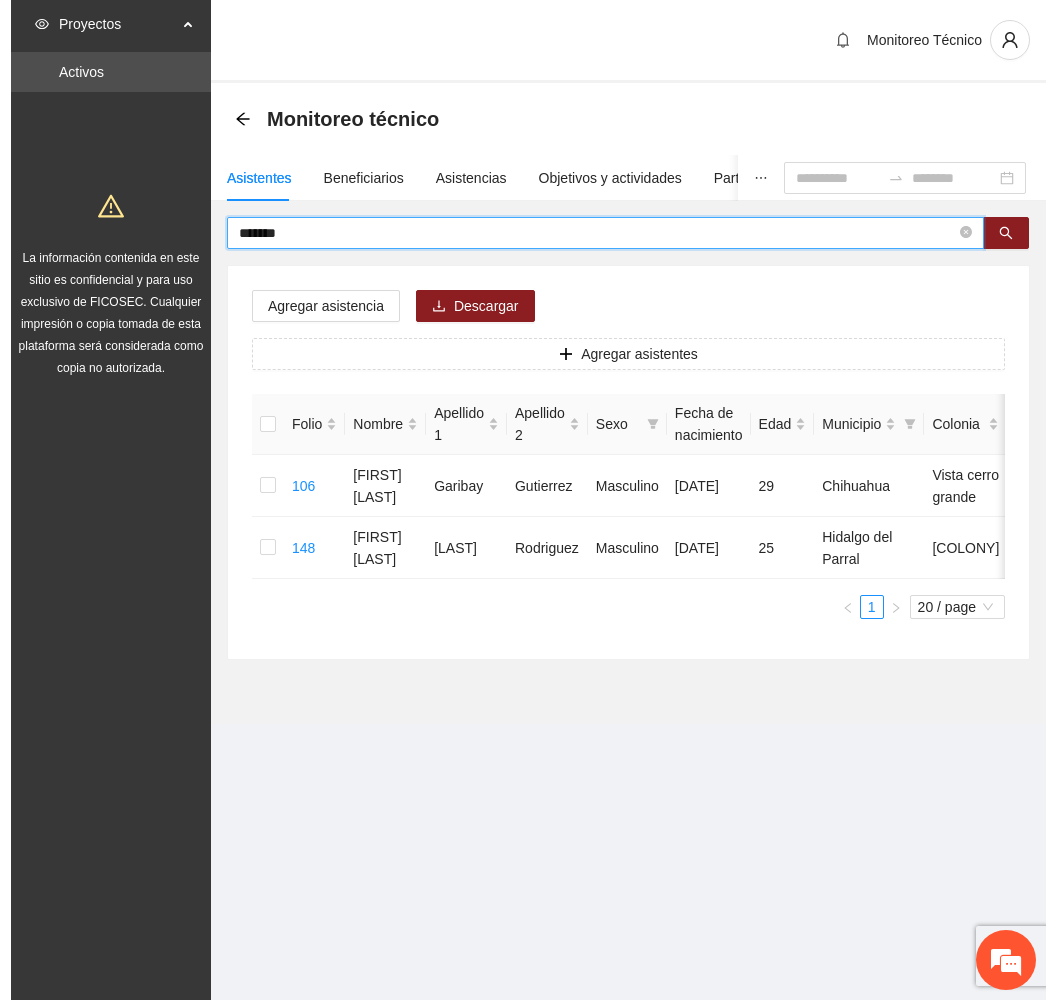 scroll, scrollTop: 0, scrollLeft: 0, axis: both 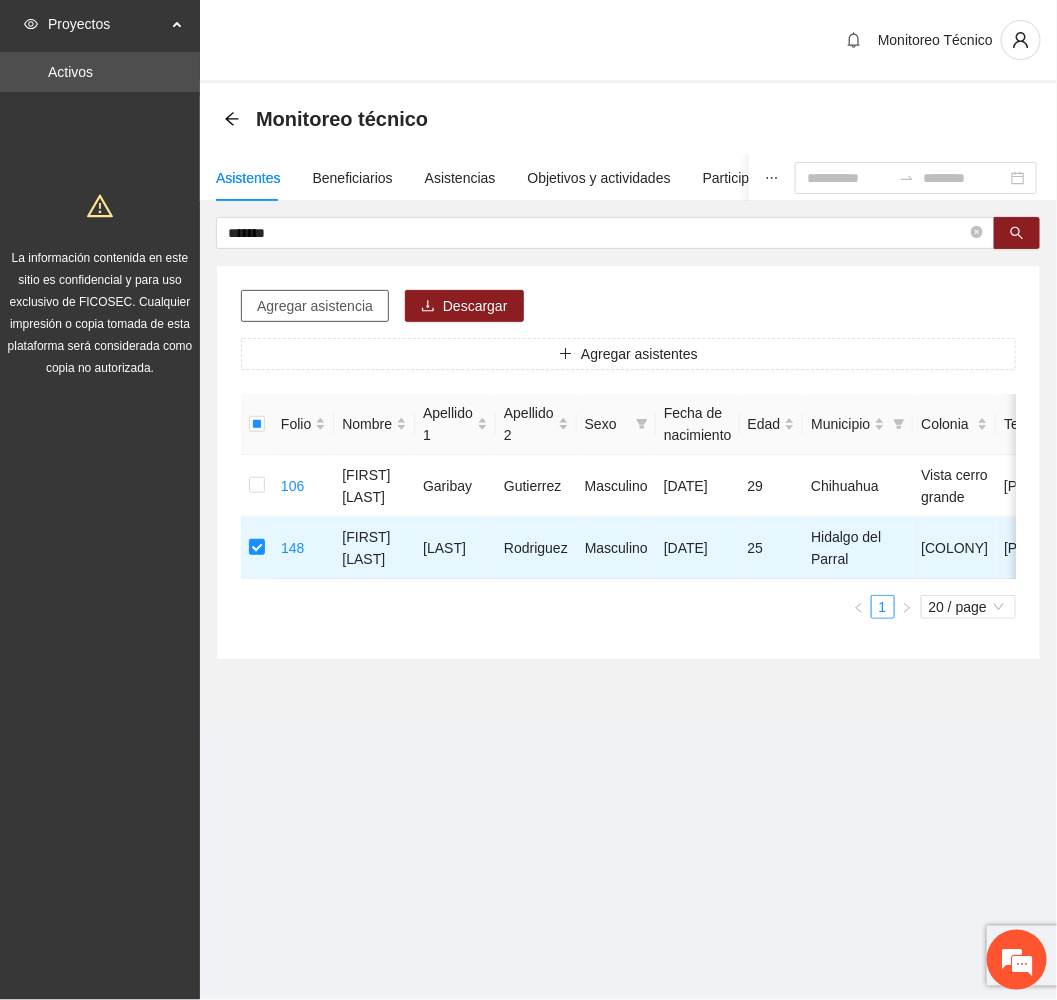 click on "Agregar asistencia" at bounding box center [315, 306] 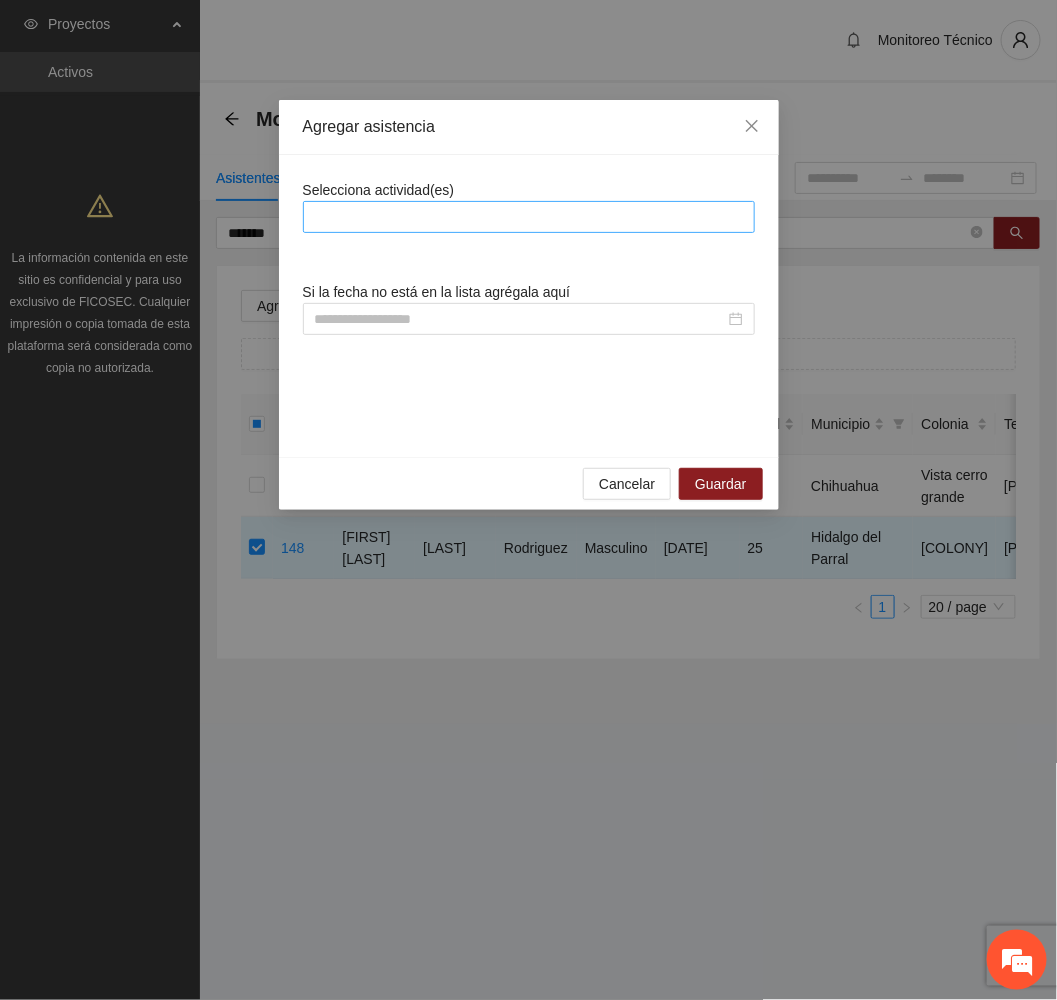click at bounding box center [529, 217] 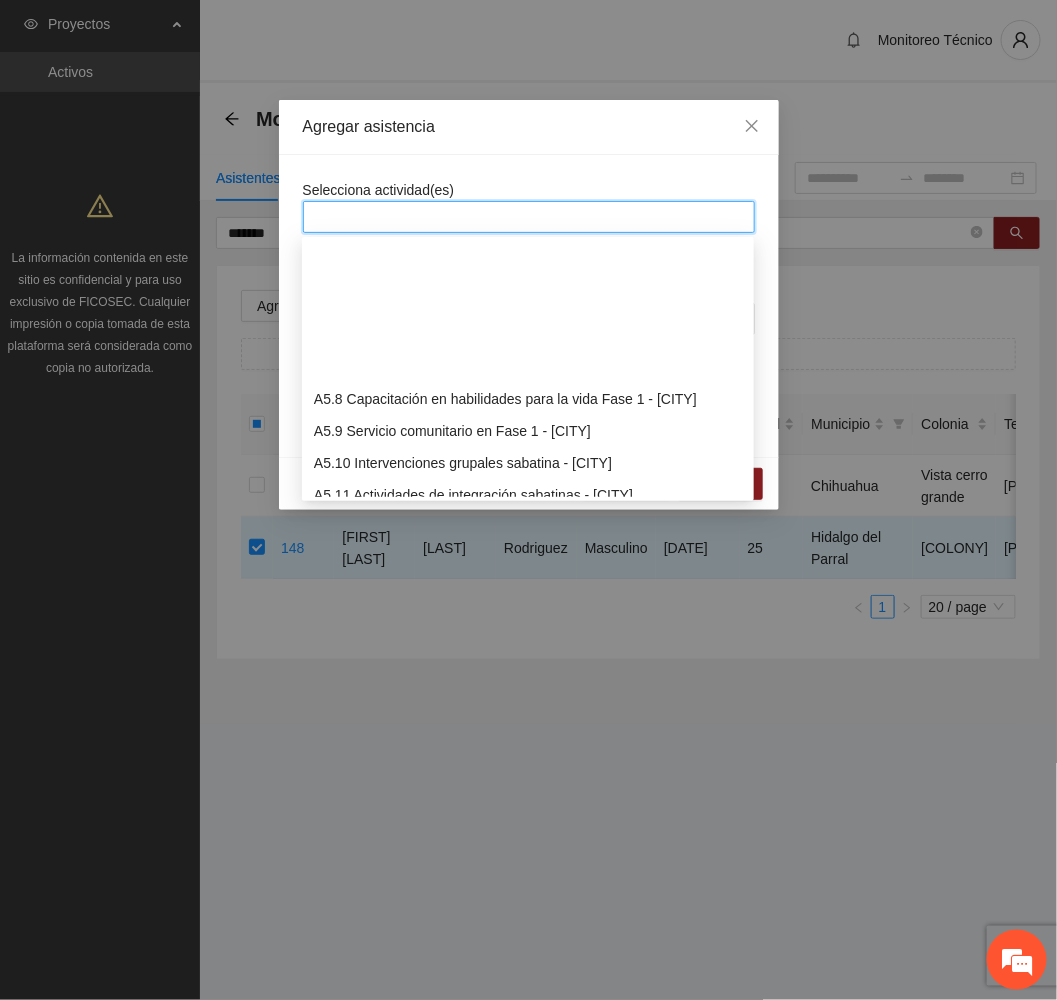 scroll, scrollTop: 1800, scrollLeft: 0, axis: vertical 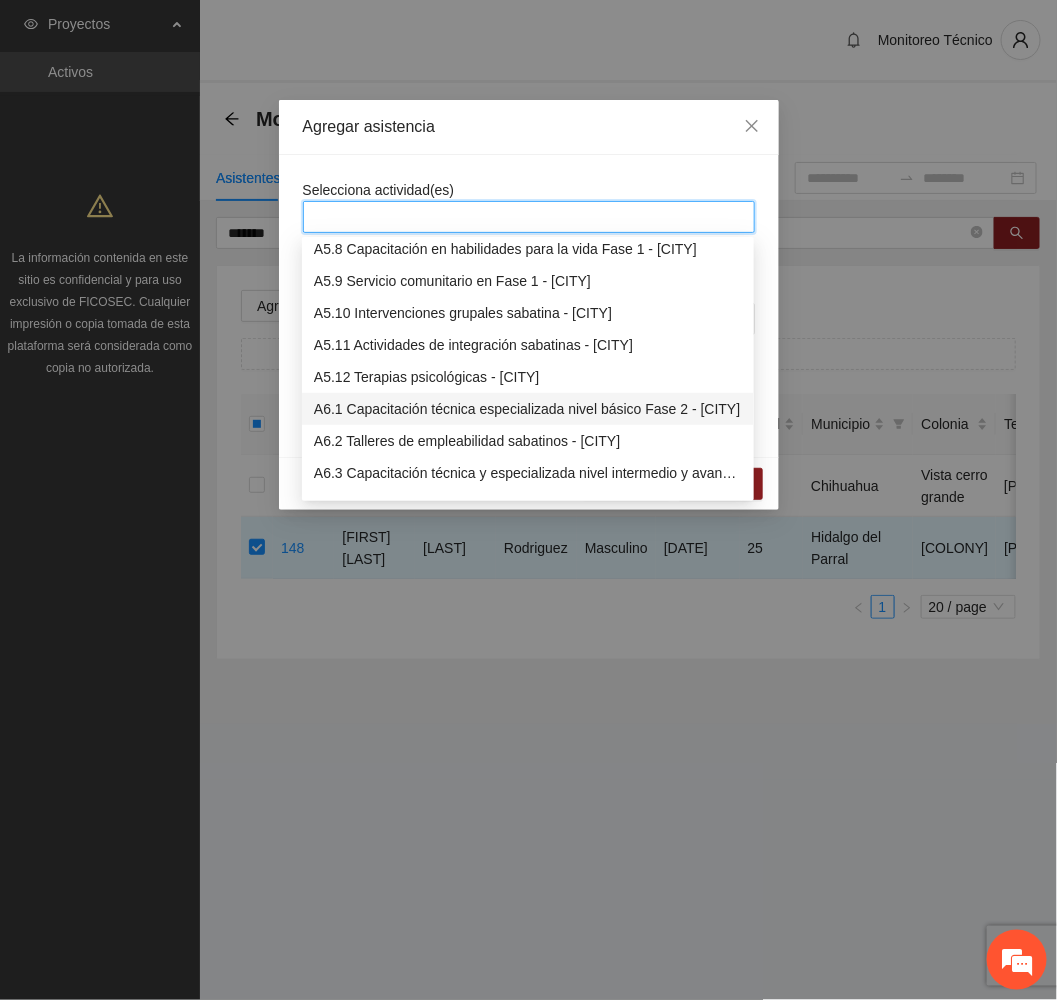 click on "A6.1 Capacitación técnica especializada nivel básico Fase 2 - [CITY]" at bounding box center [528, 409] 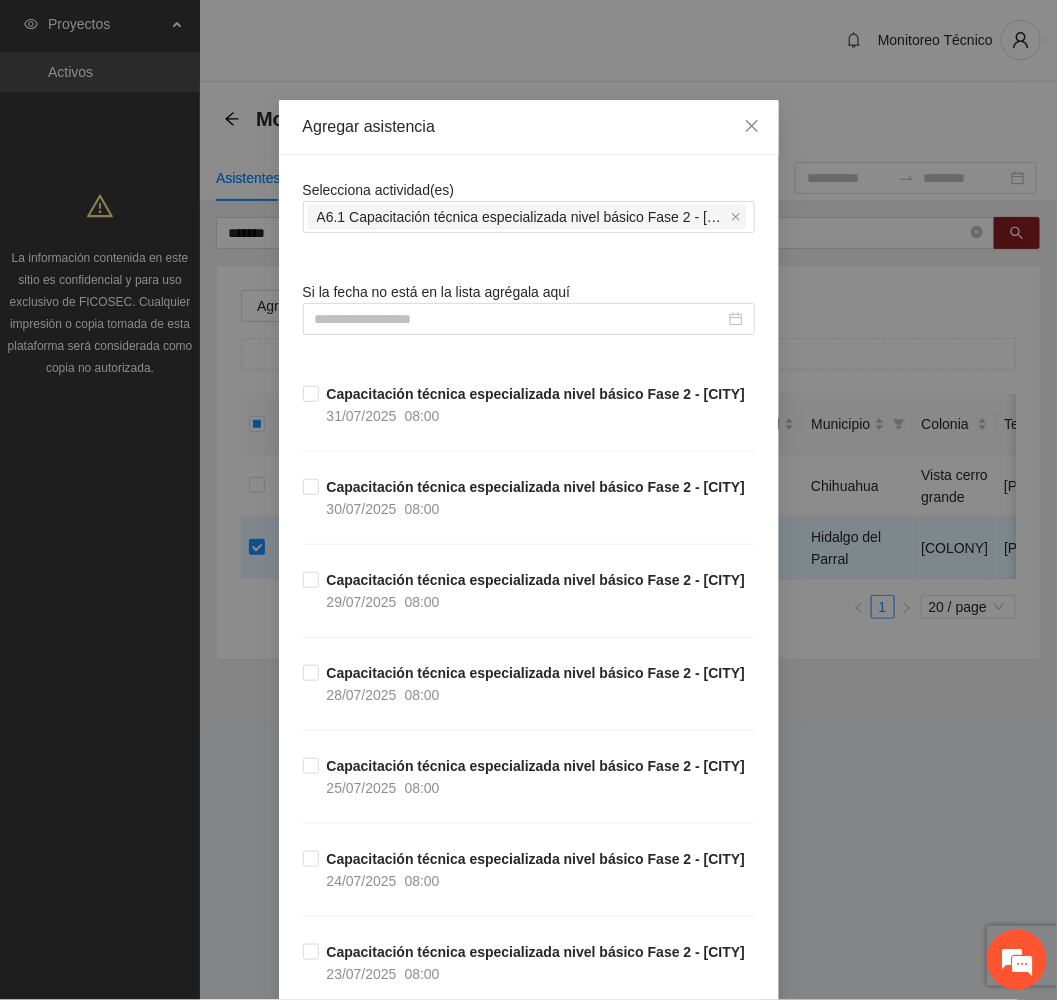 click on "Agregar asistencia" at bounding box center [529, 127] 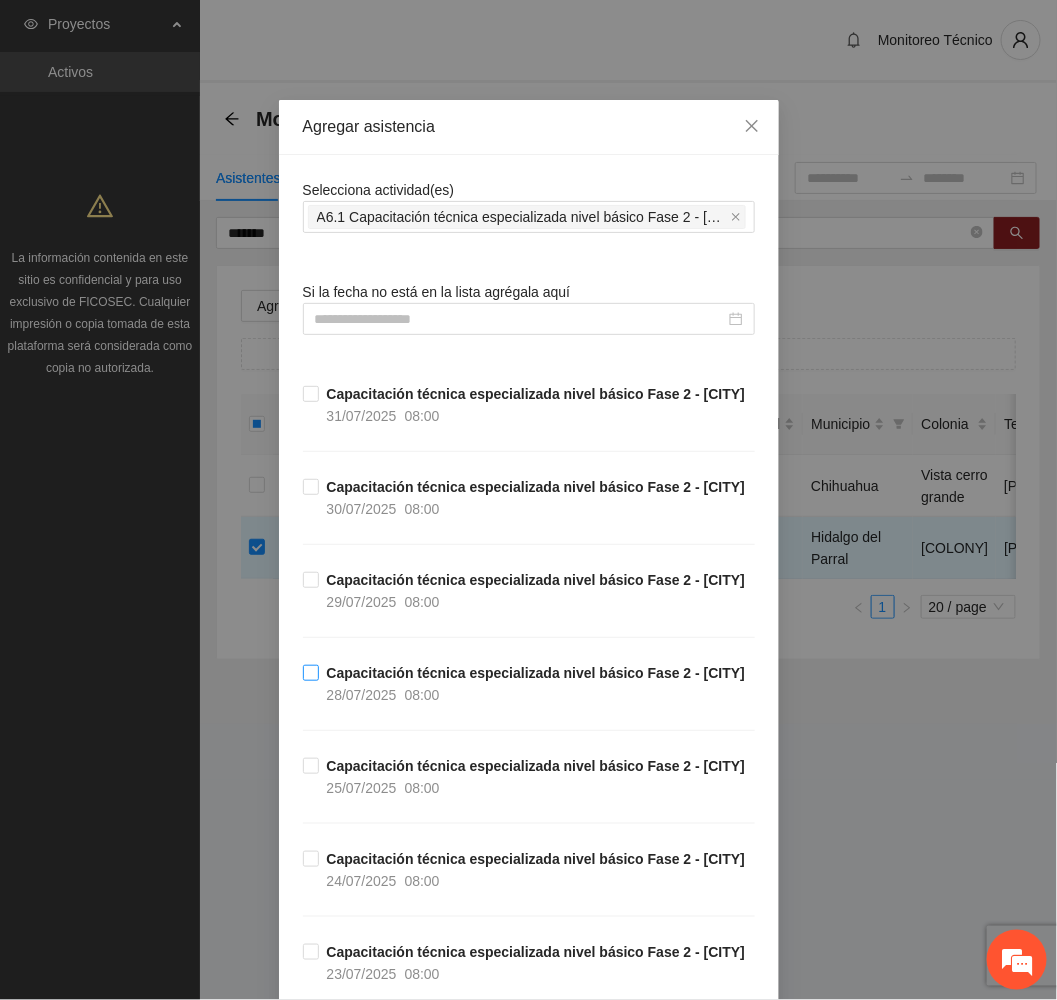 scroll, scrollTop: 750, scrollLeft: 0, axis: vertical 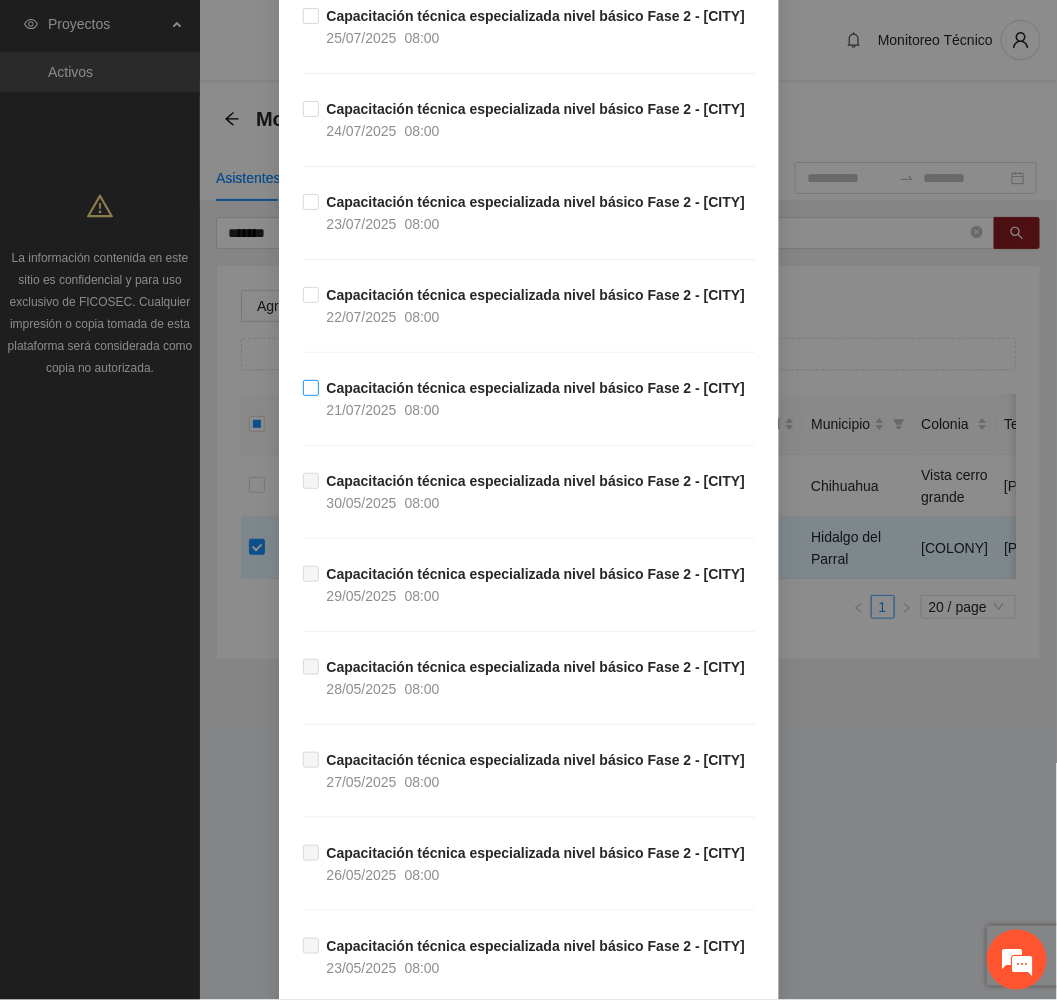 click on "Capacitación técnica especializada nivel básico Fase 2 - Hidalgo del Parral [DATE] [TIME]" at bounding box center (536, 399) 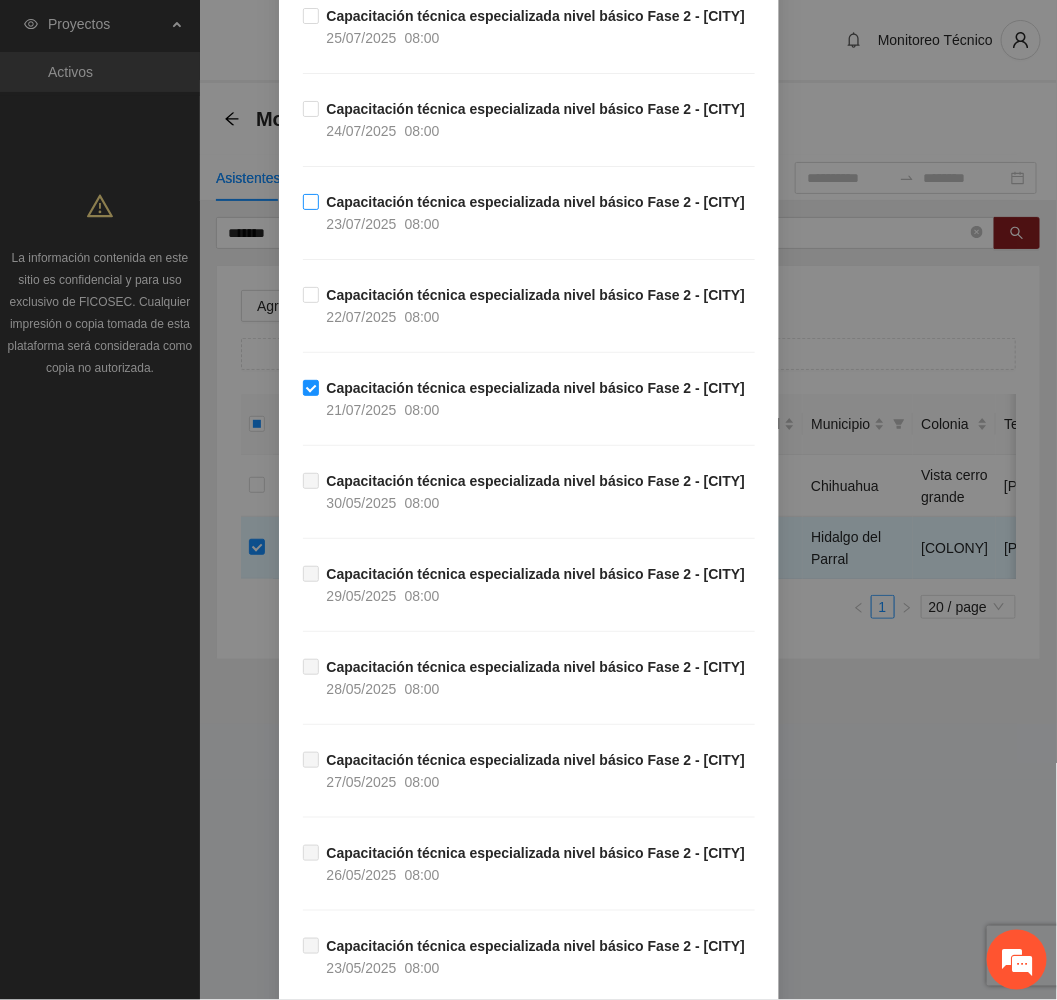 click on "08:00" at bounding box center [422, 224] 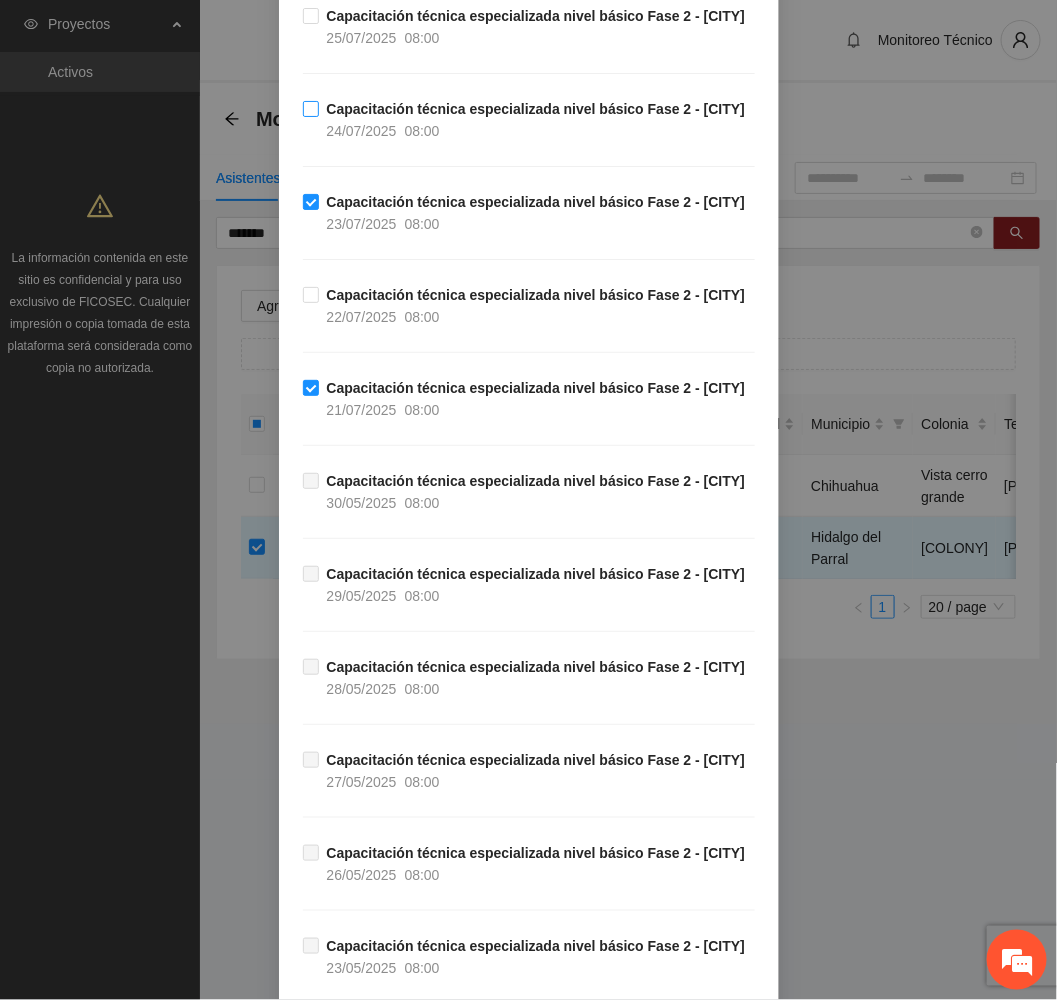 click on "Capacitación técnica especializada nivel básico Fase 2 - Hidalgo del Parral [DATE] [TIME]" at bounding box center (536, 120) 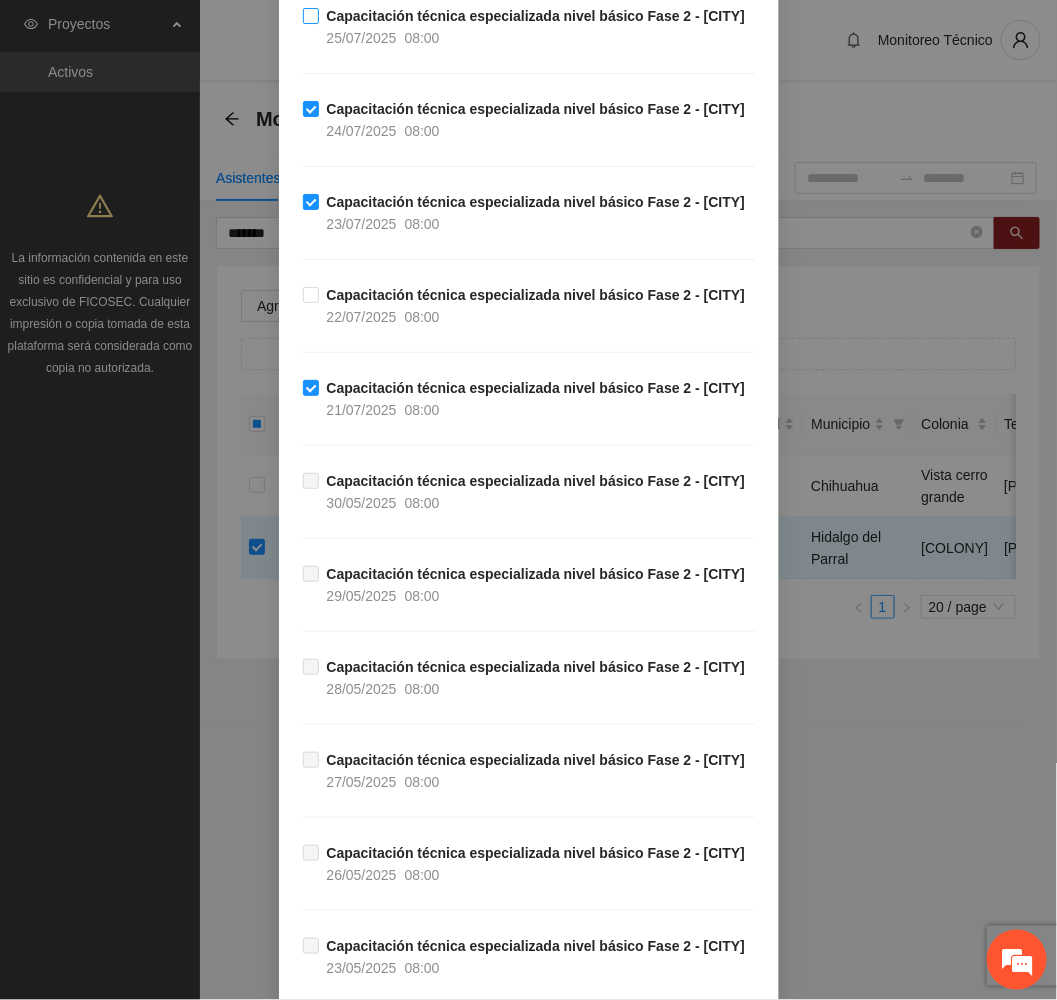 click on "Capacitación técnica especializada nivel básico Fase 2 - [CITY]" at bounding box center [536, 16] 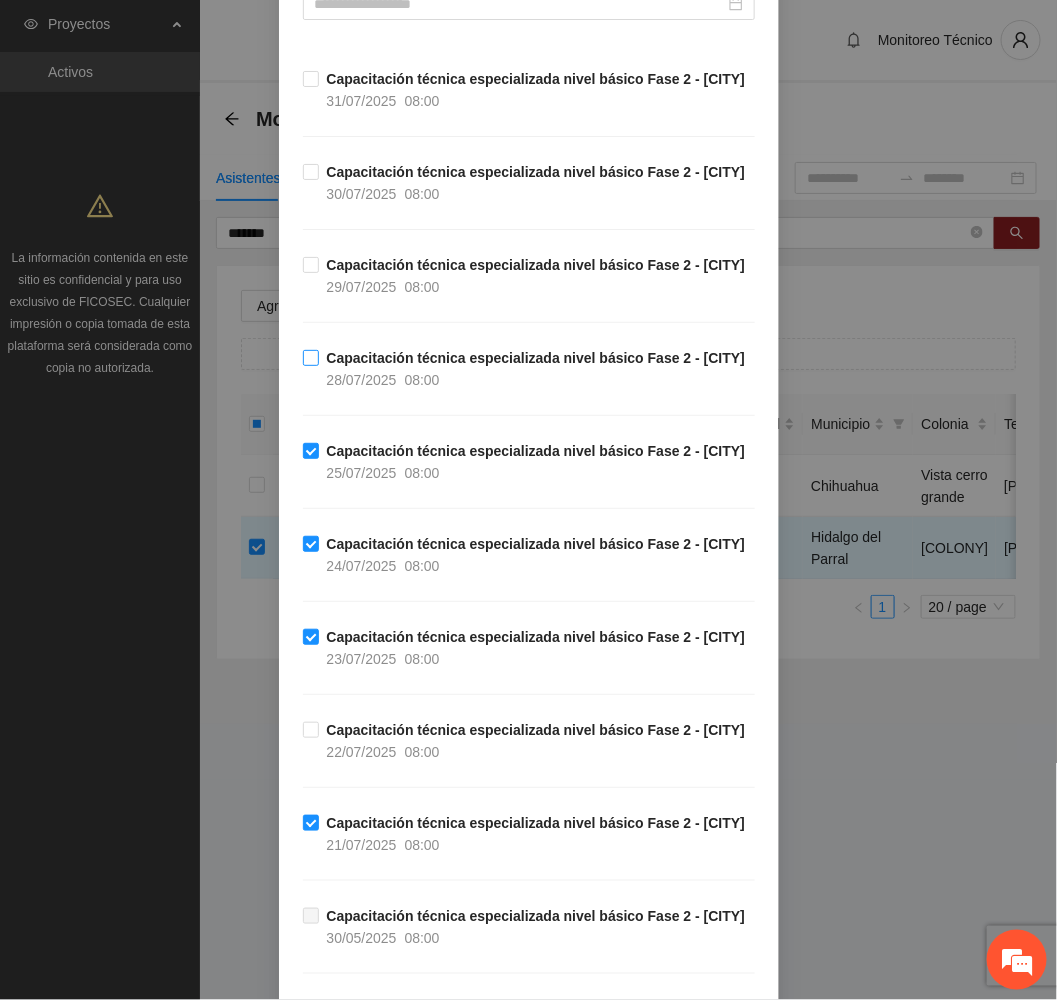 scroll, scrollTop: 150, scrollLeft: 0, axis: vertical 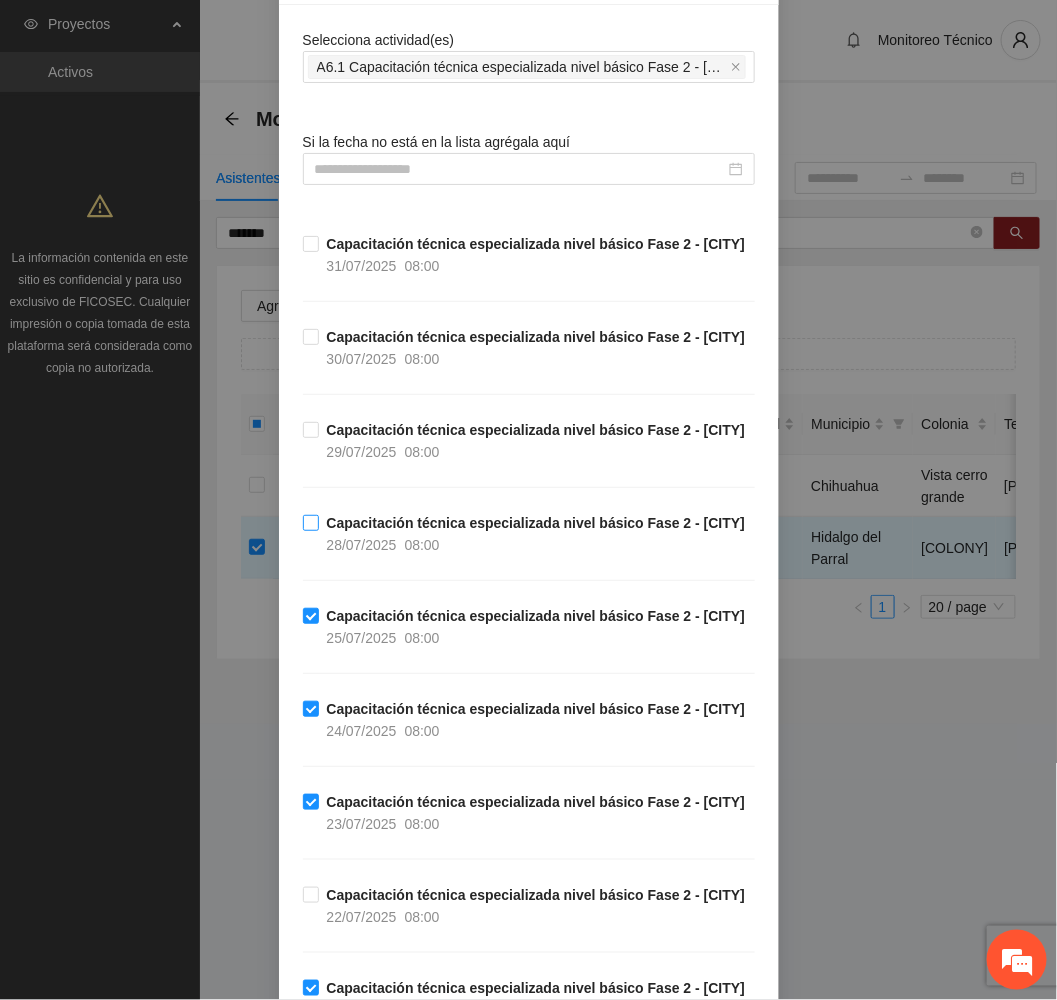 click on "Capacitación técnica especializada nivel básico Fase 2 - [CITY]" at bounding box center (536, 523) 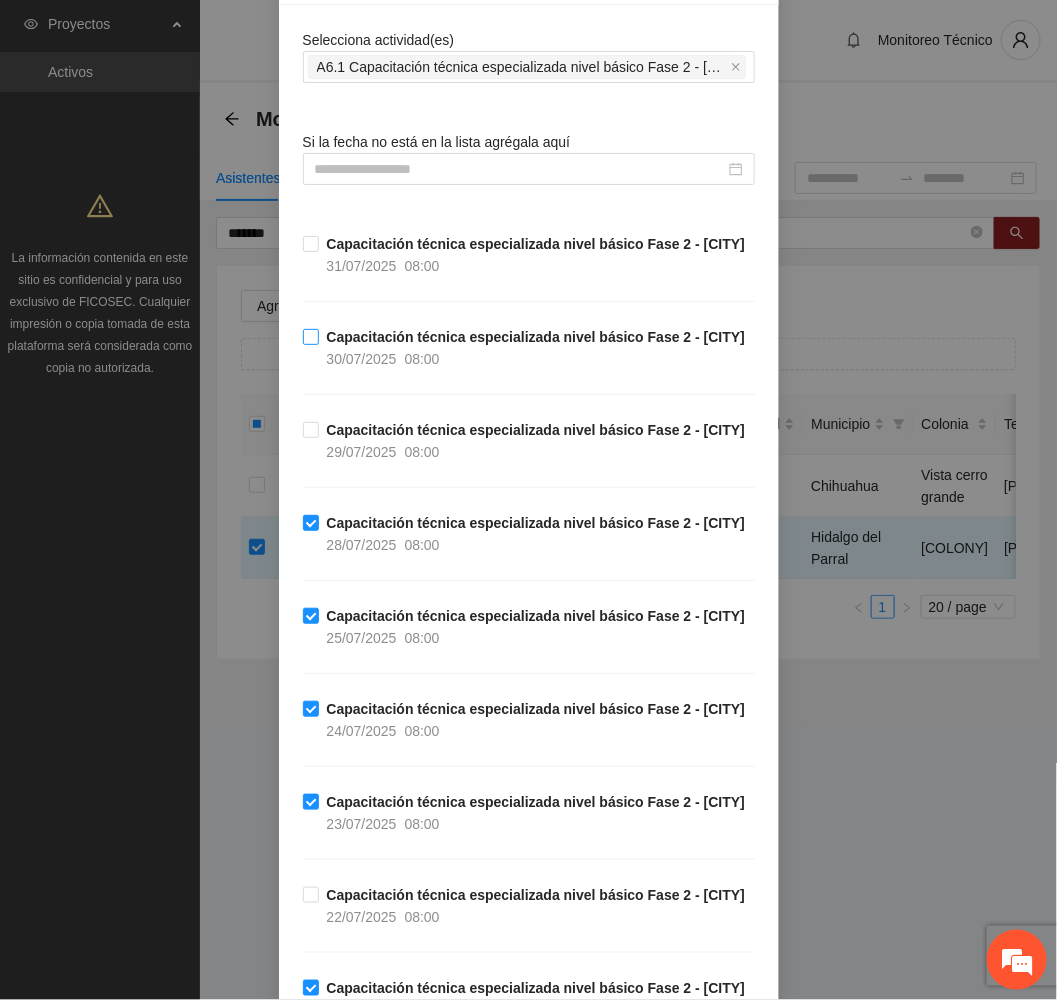 click on "08:00" at bounding box center [422, 359] 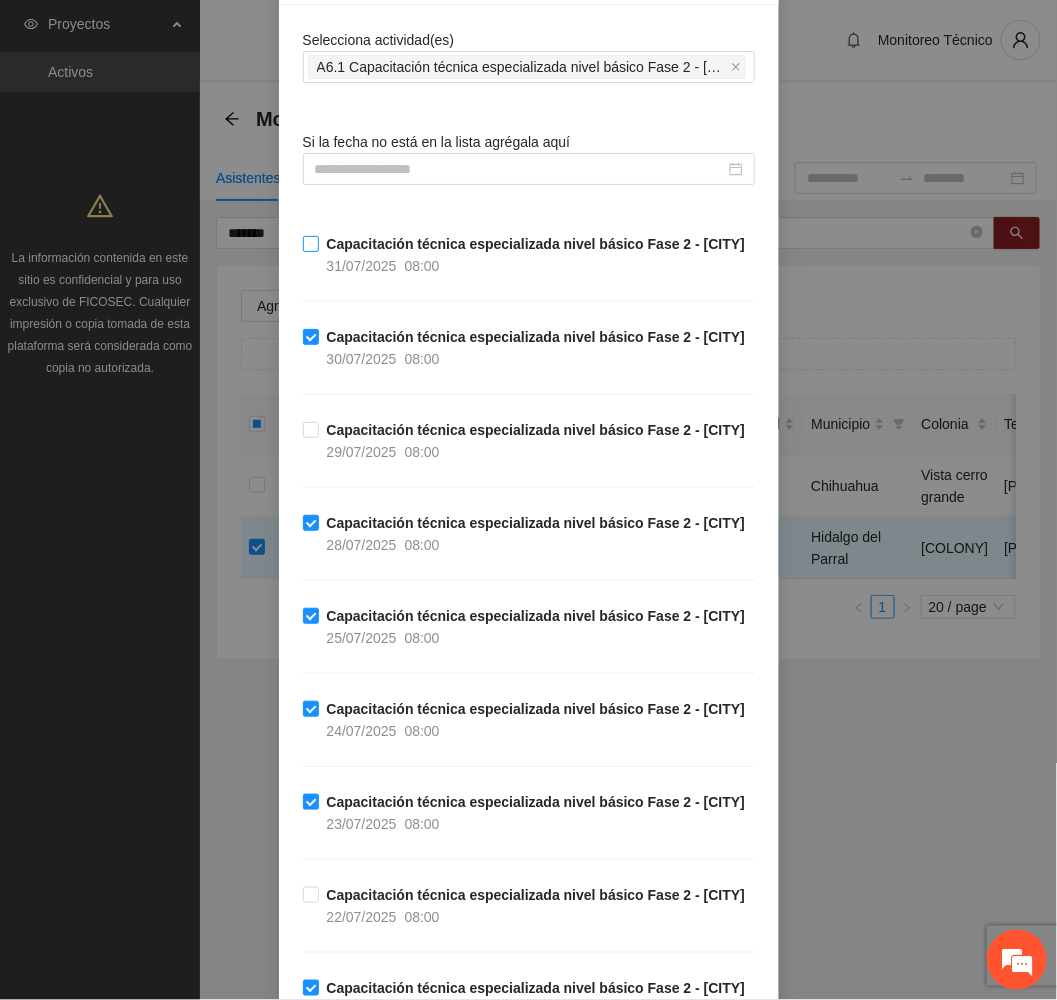 click on "Capacitación técnica especializada nivel básico Fase 2 - Hidalgo del Parral [DATE] [TIME]" at bounding box center (536, 255) 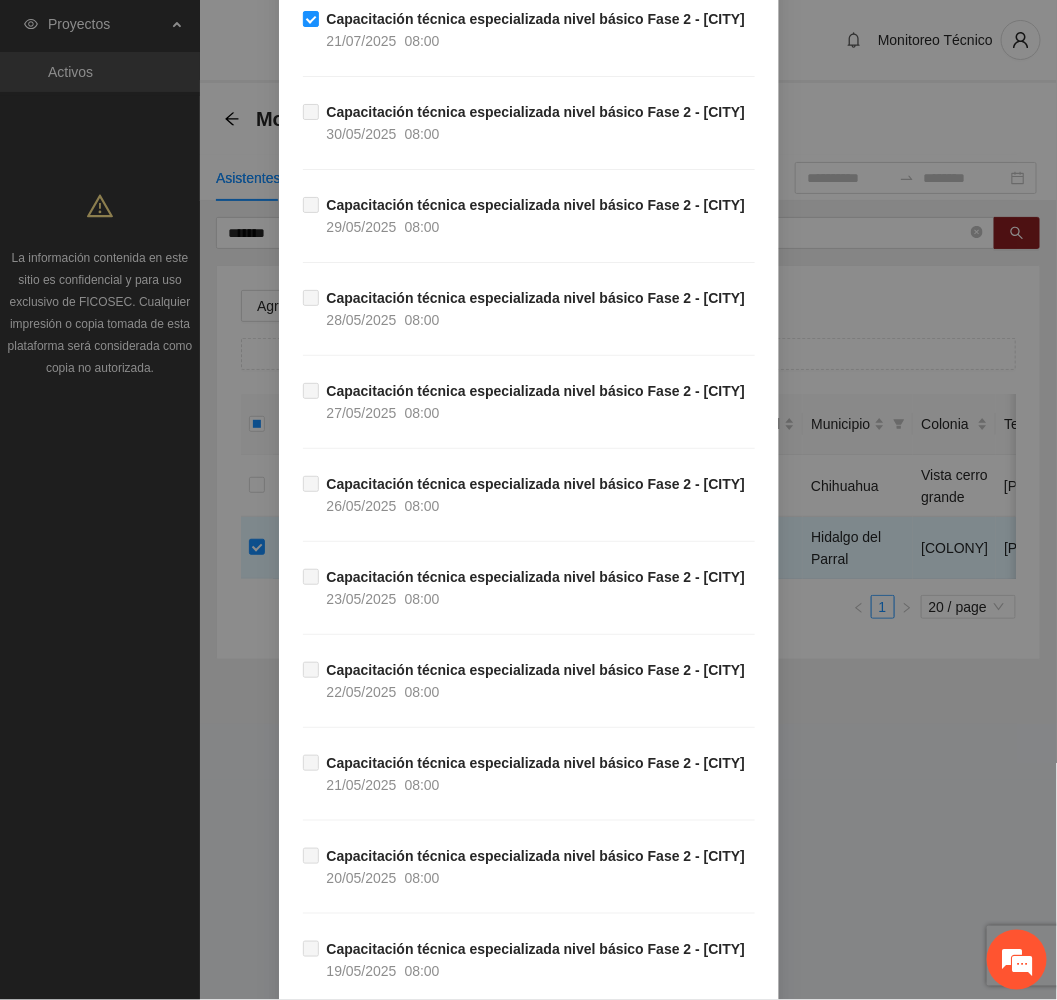 scroll, scrollTop: 1729, scrollLeft: 0, axis: vertical 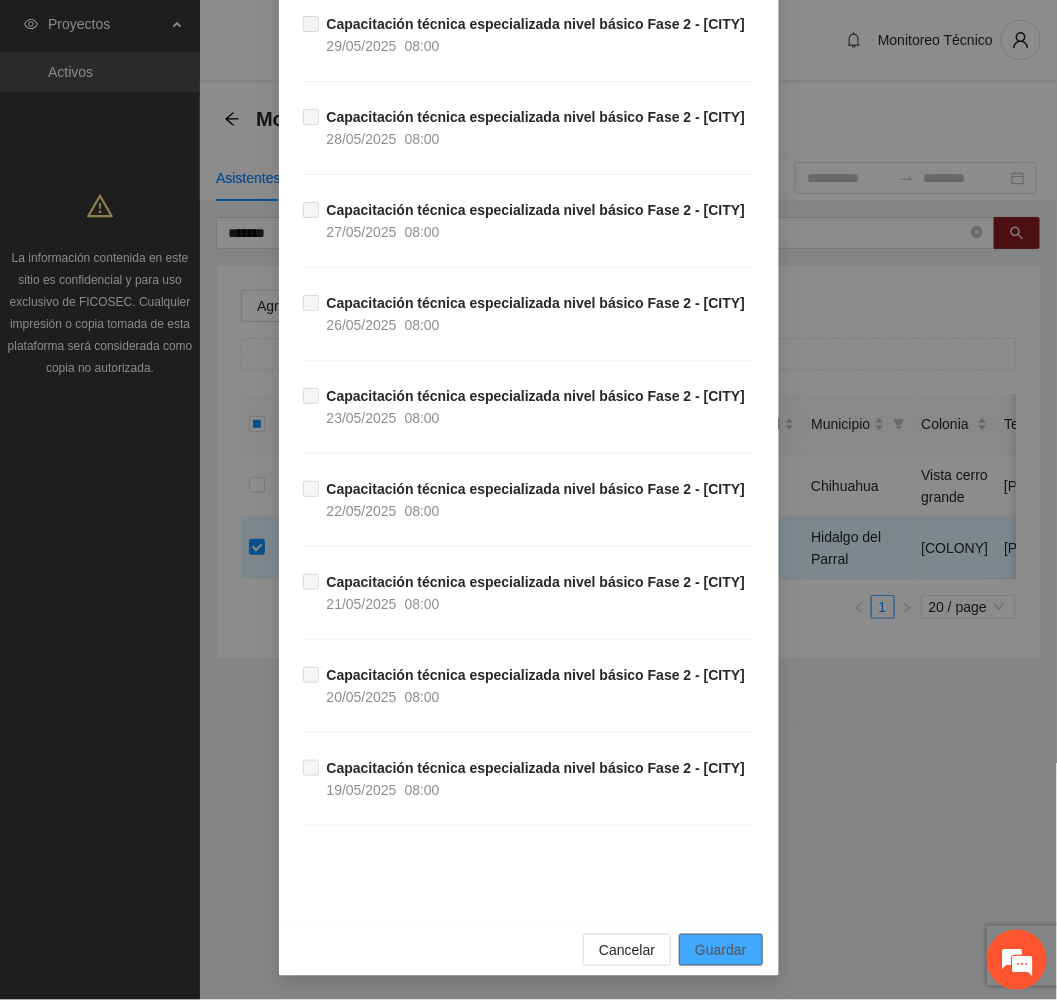 click on "Guardar" at bounding box center [720, 950] 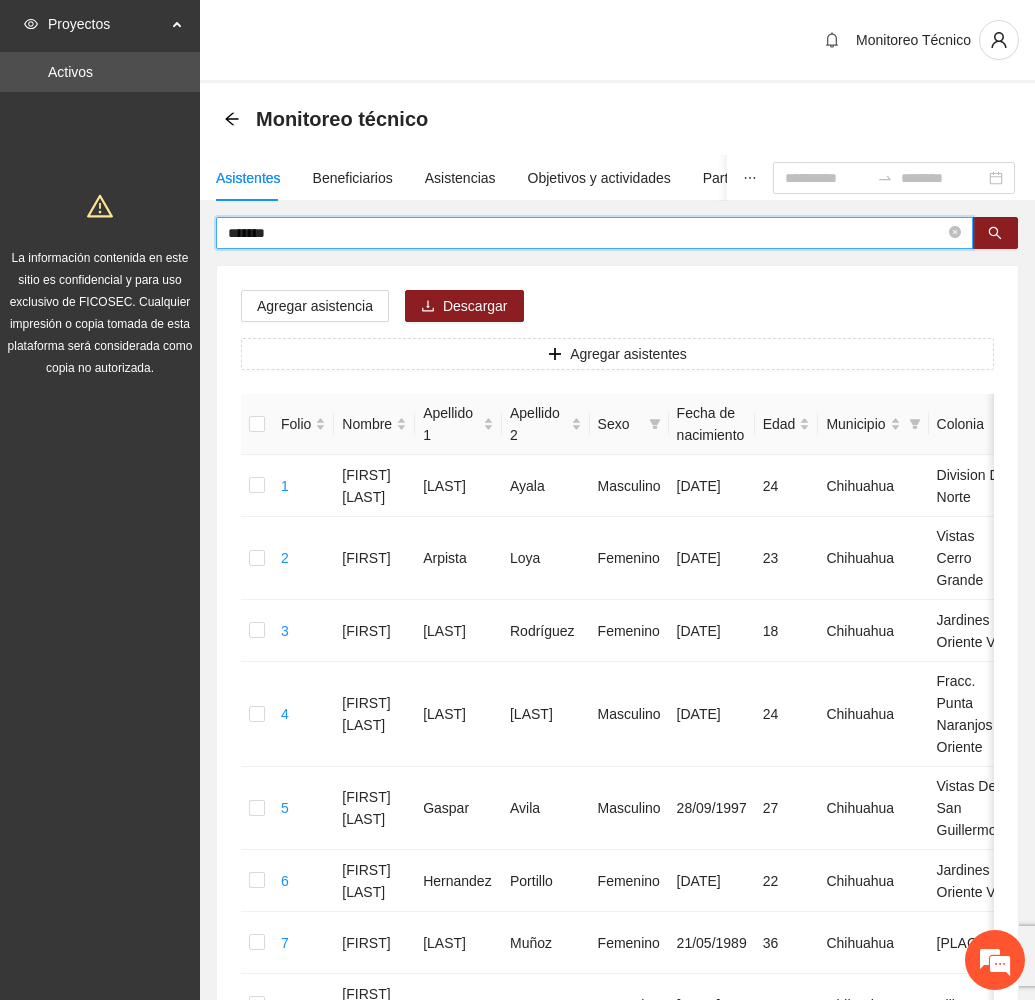 drag, startPoint x: 310, startPoint y: 229, endPoint x: 151, endPoint y: 234, distance: 159.0786 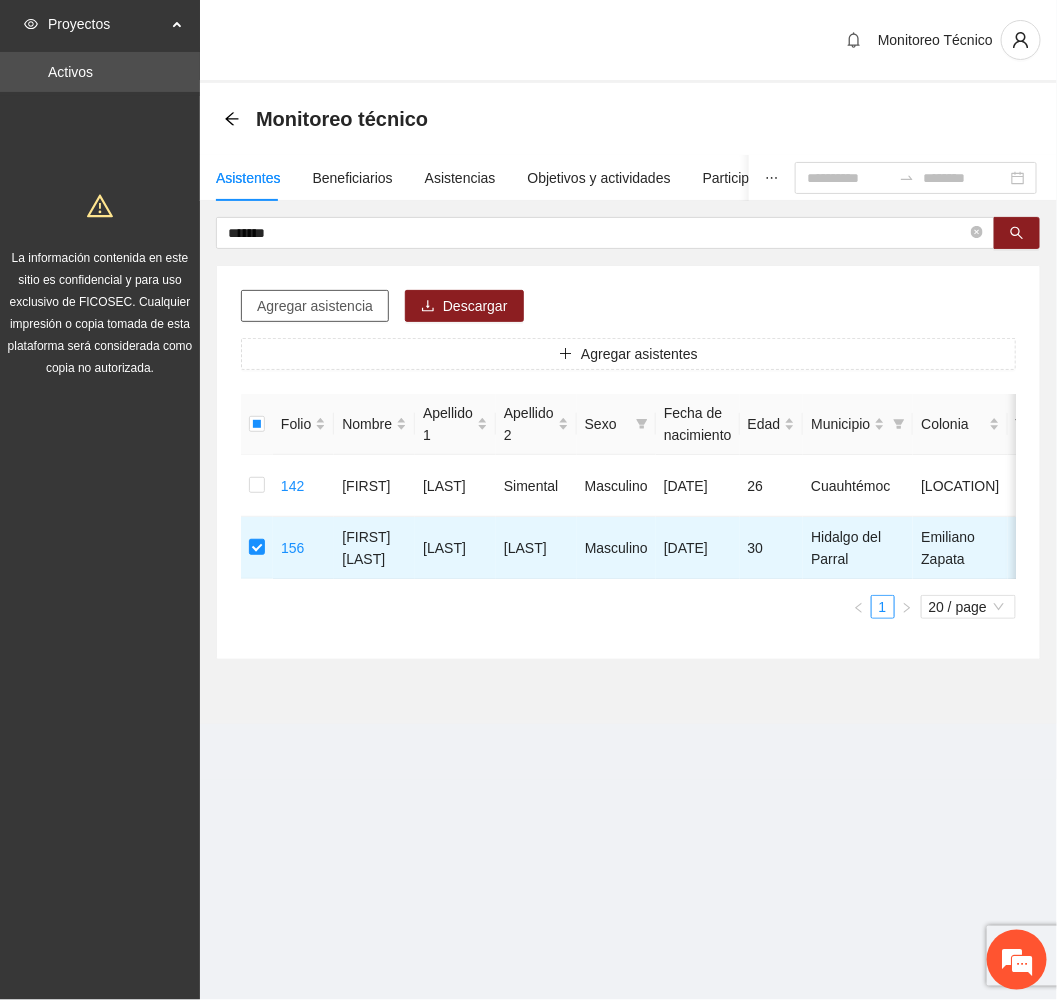 click on "Agregar asistencia" at bounding box center [315, 306] 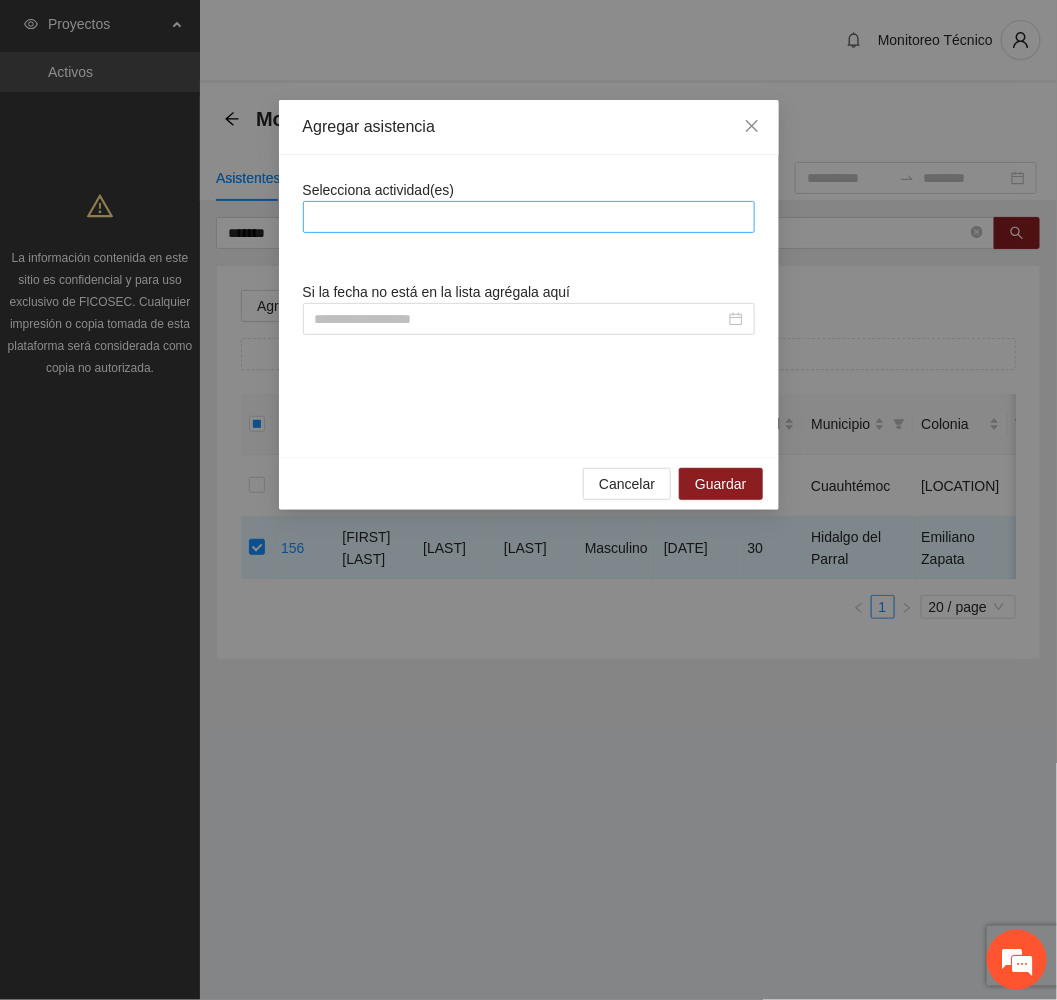 click at bounding box center [529, 217] 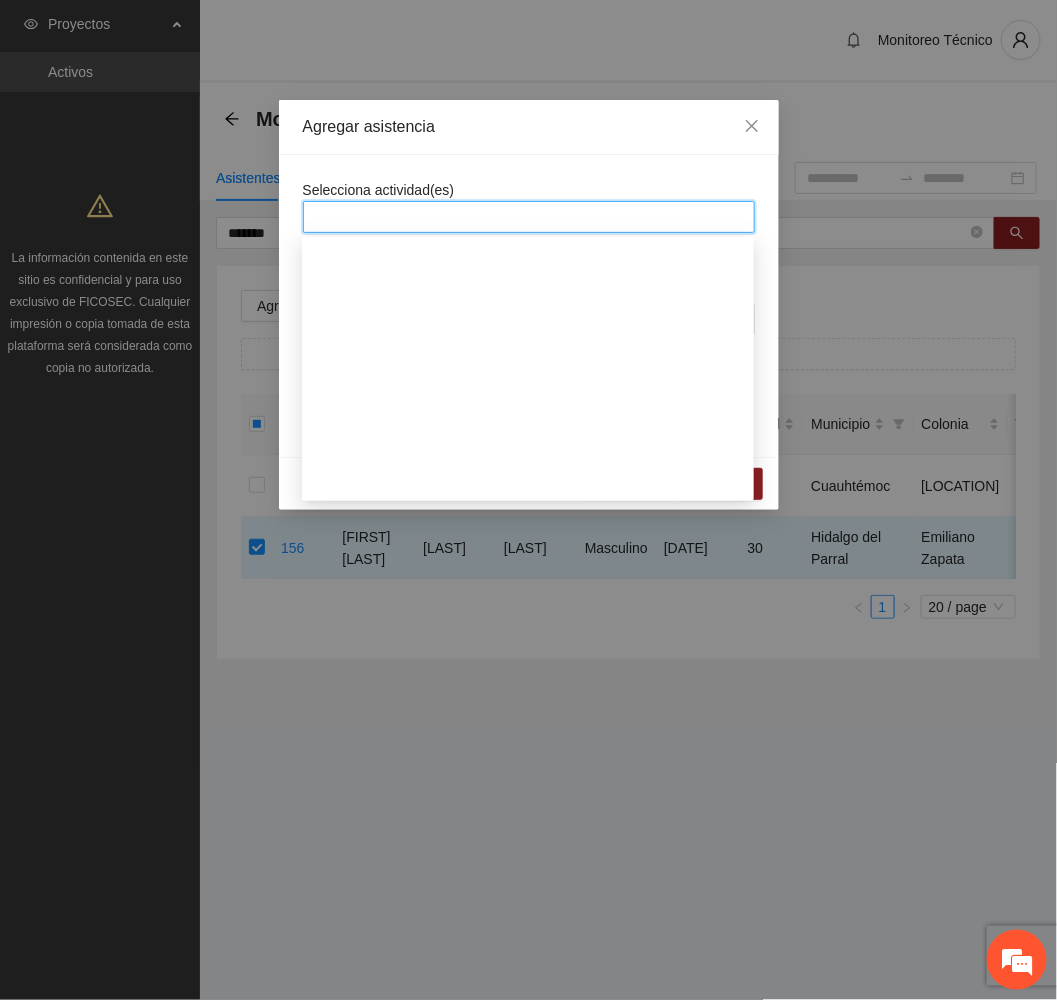 scroll, scrollTop: 1950, scrollLeft: 0, axis: vertical 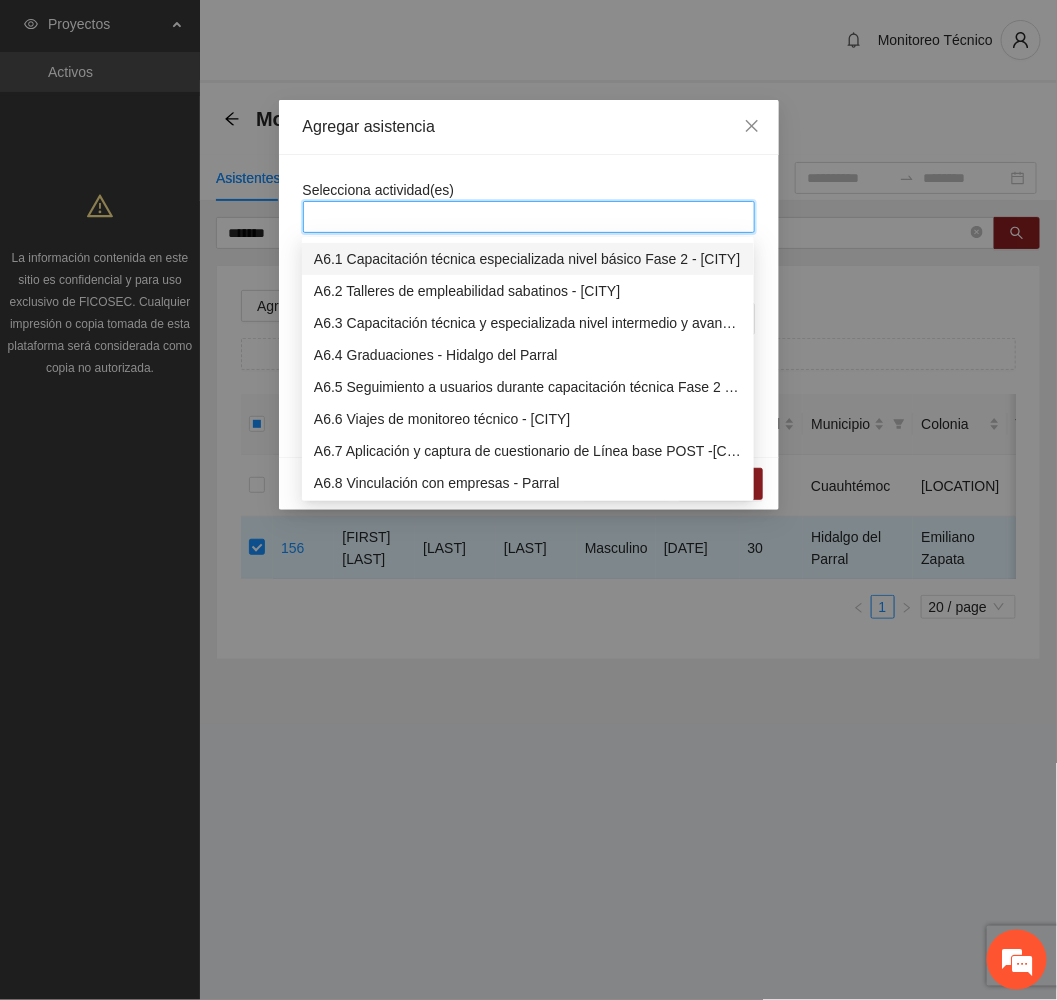 click on "A6.1 Capacitación técnica especializada nivel básico Fase 2 - [CITY]" at bounding box center (528, 259) 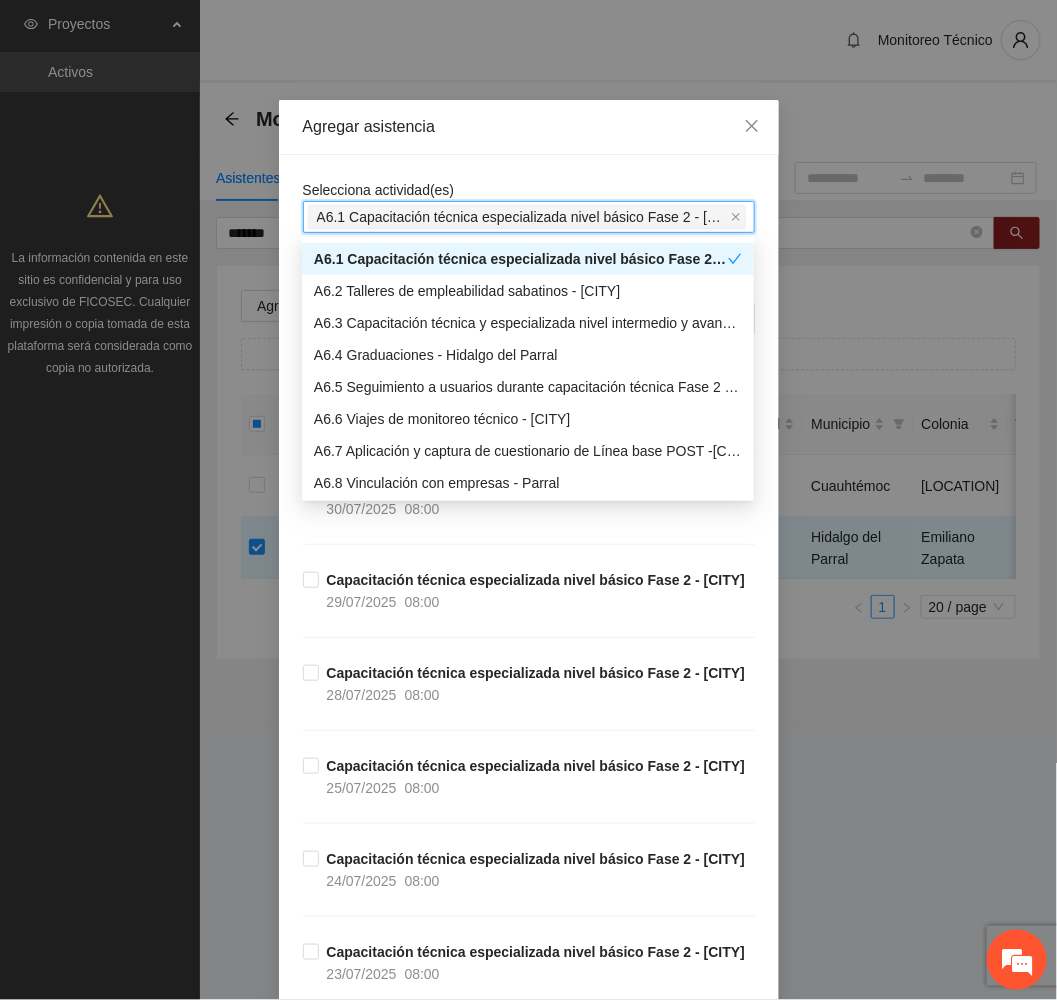 click on "Agregar asistencia" at bounding box center [529, 127] 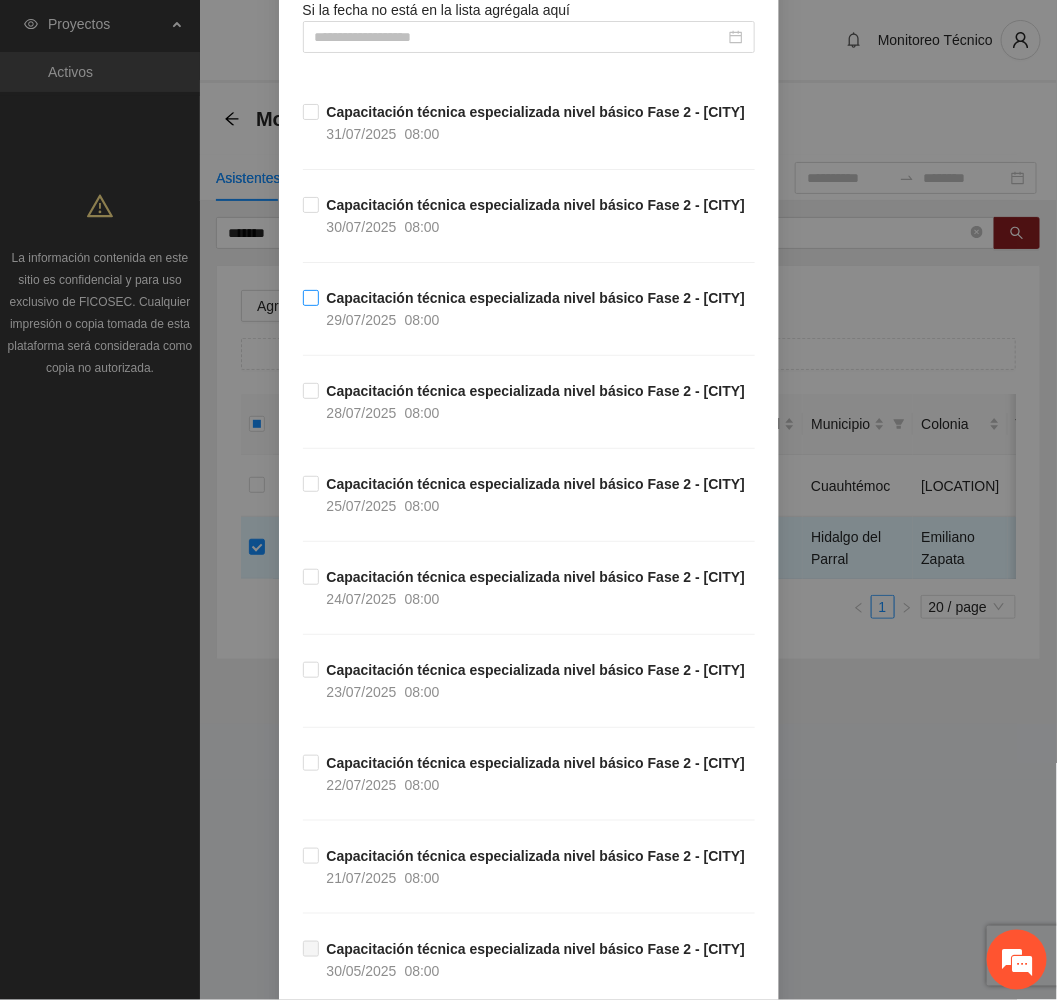 scroll, scrollTop: 750, scrollLeft: 0, axis: vertical 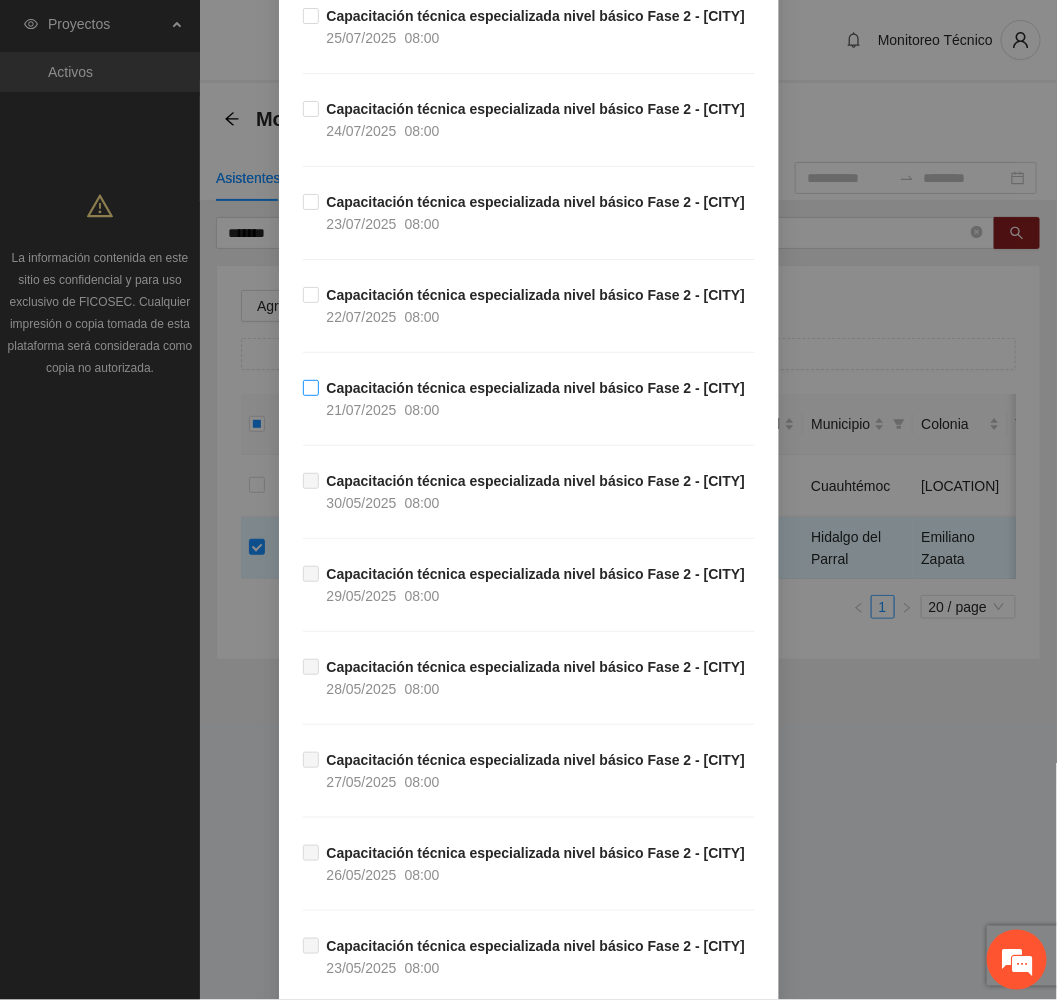 click on "Capacitación técnica especializada nivel básico Fase 2 - [CITY]" at bounding box center [536, 388] 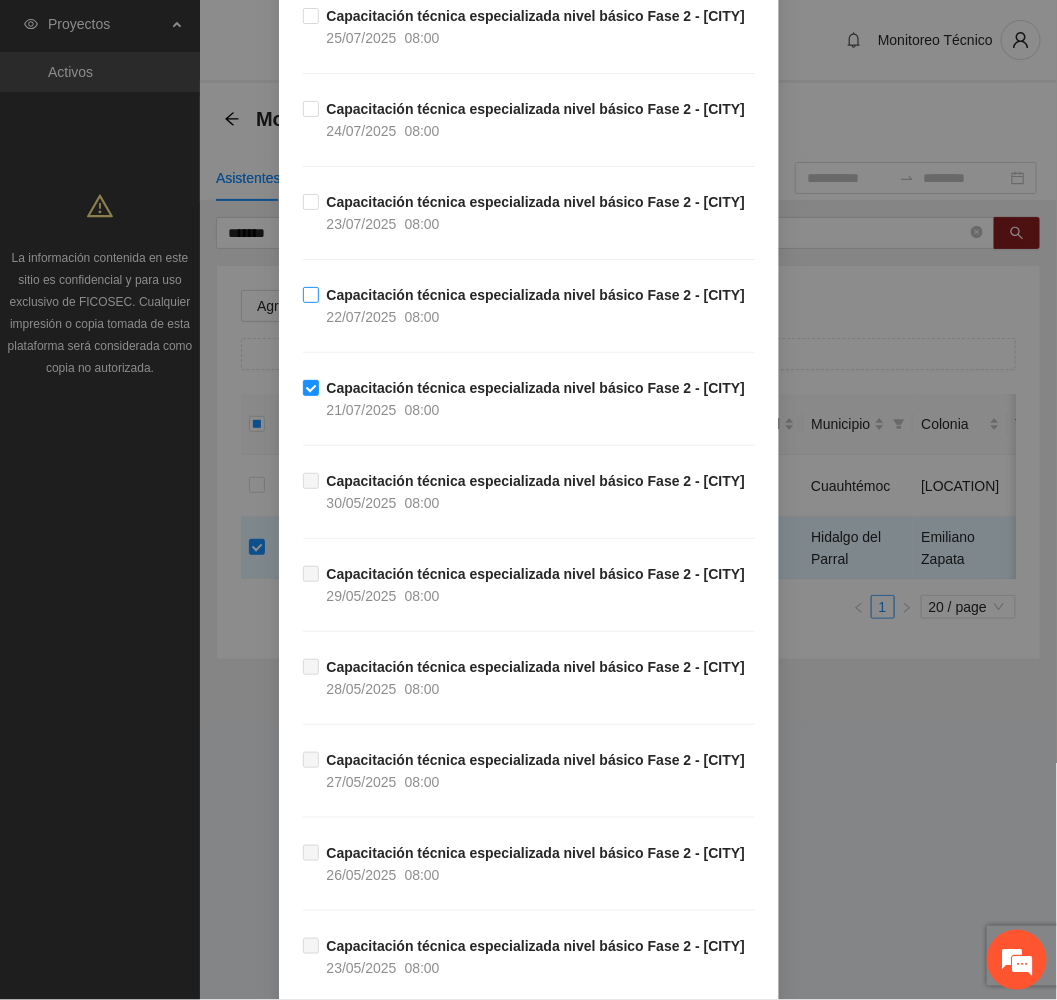 click on "Capacitación técnica especializada nivel básico Fase 2 - Hidalgo del Parral [DATE] [TIME]" at bounding box center [536, 306] 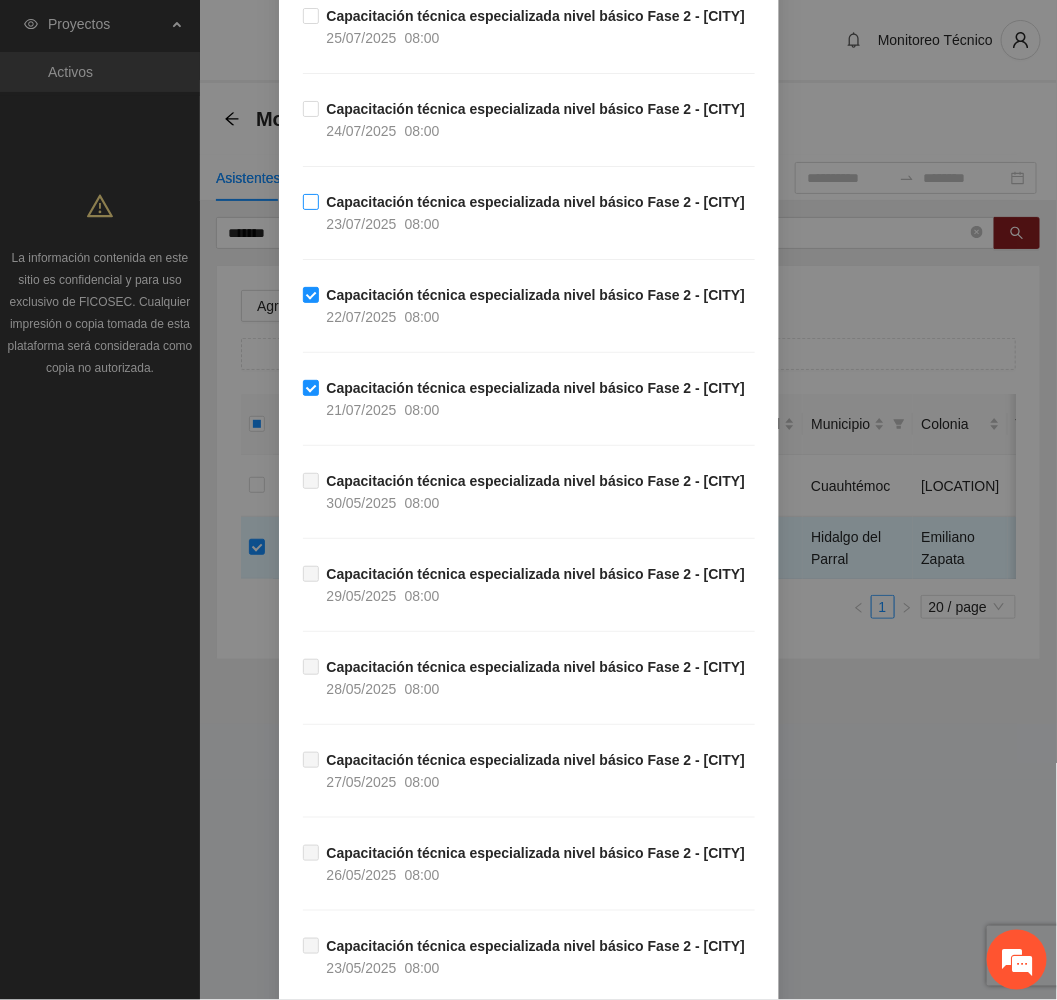 click on "Capacitación técnica especializada nivel básico Fase 2 - [CITY] [DATE] [TIME]" at bounding box center (536, 213) 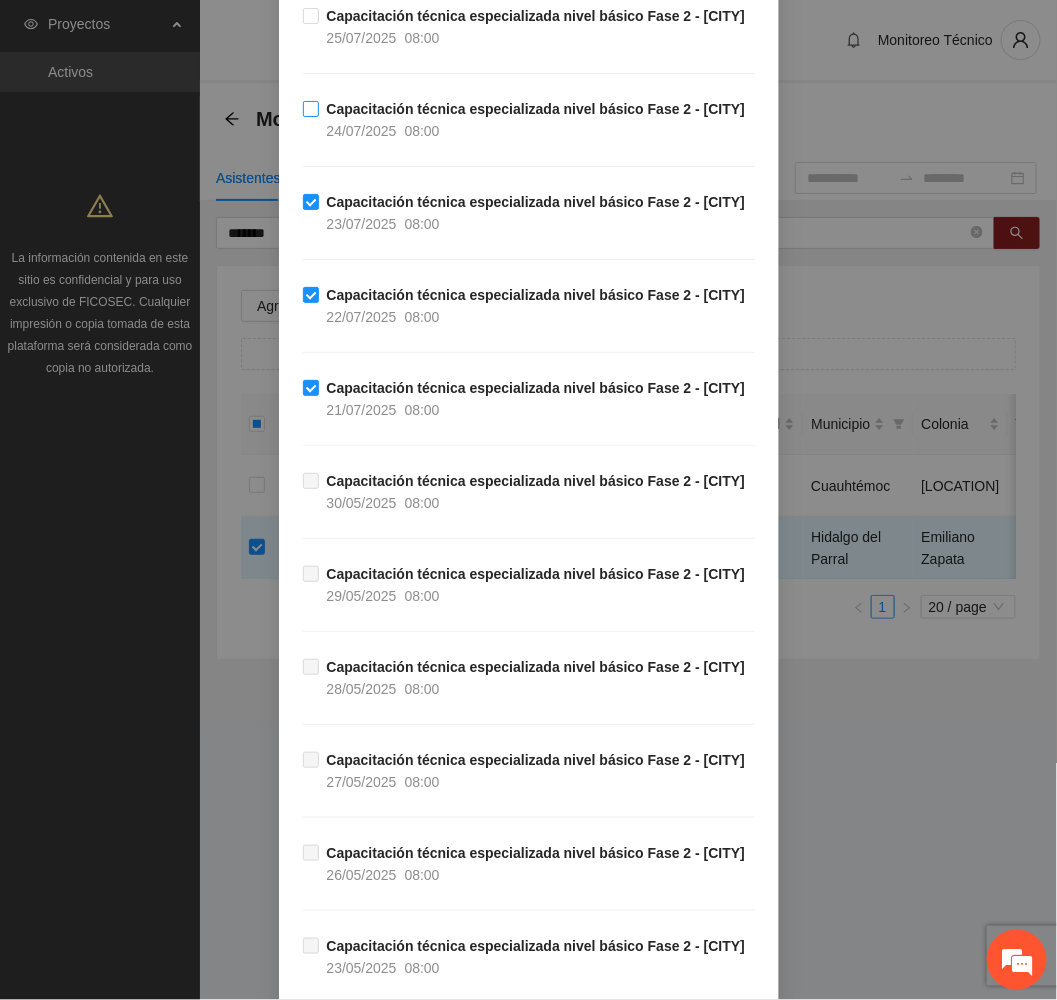 click on "Capacitación técnica especializada nivel básico Fase 2 - [CITY]" at bounding box center [536, 109] 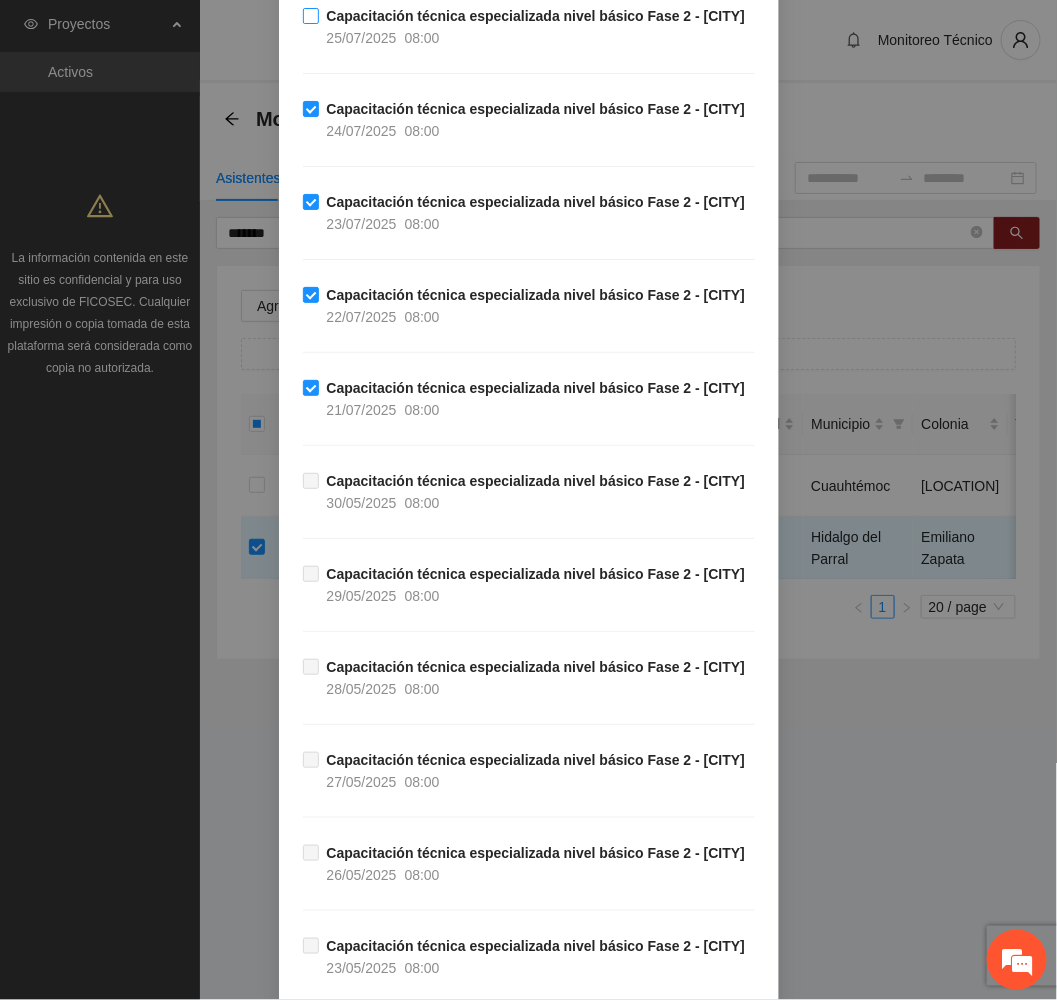 click on "Capacitación técnica especializada nivel básico Fase 2 - [CITY] [DATE] [TIME]" at bounding box center (536, 27) 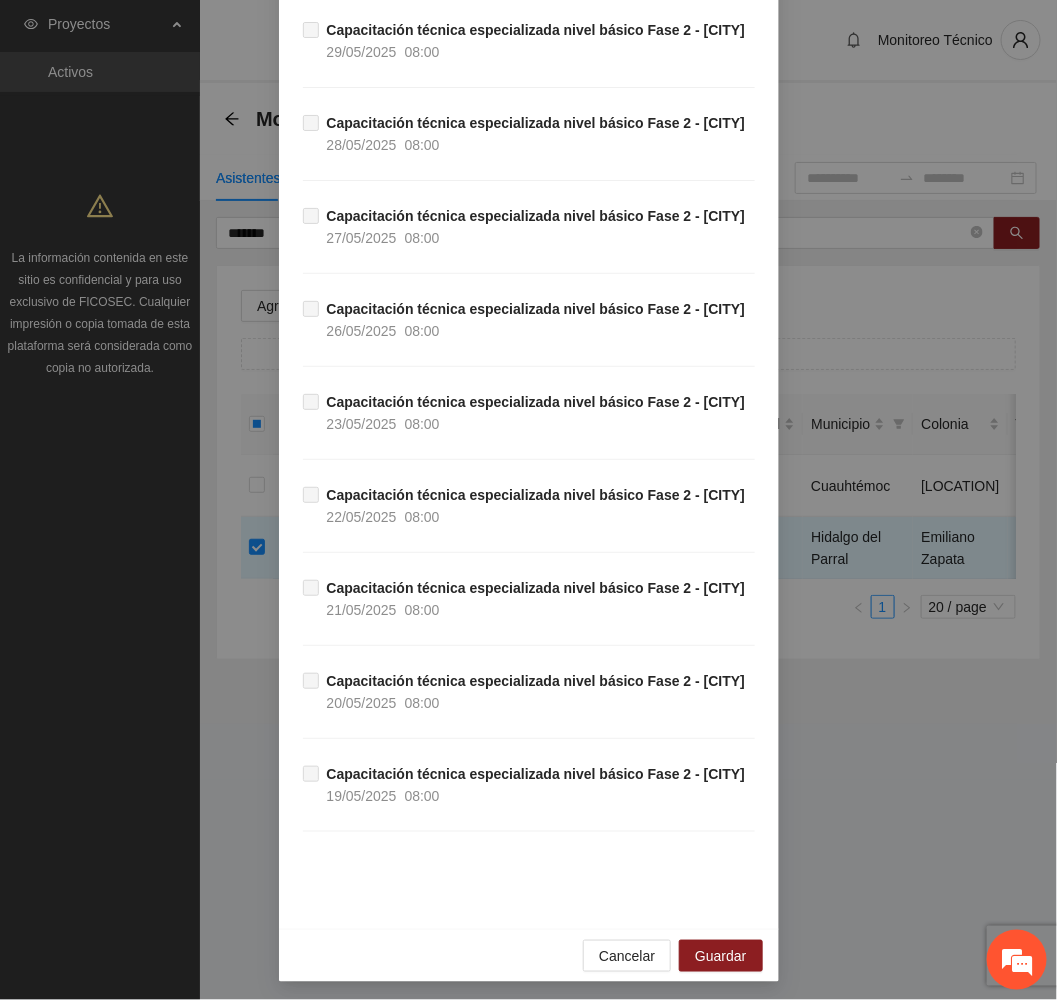 scroll, scrollTop: 1729, scrollLeft: 0, axis: vertical 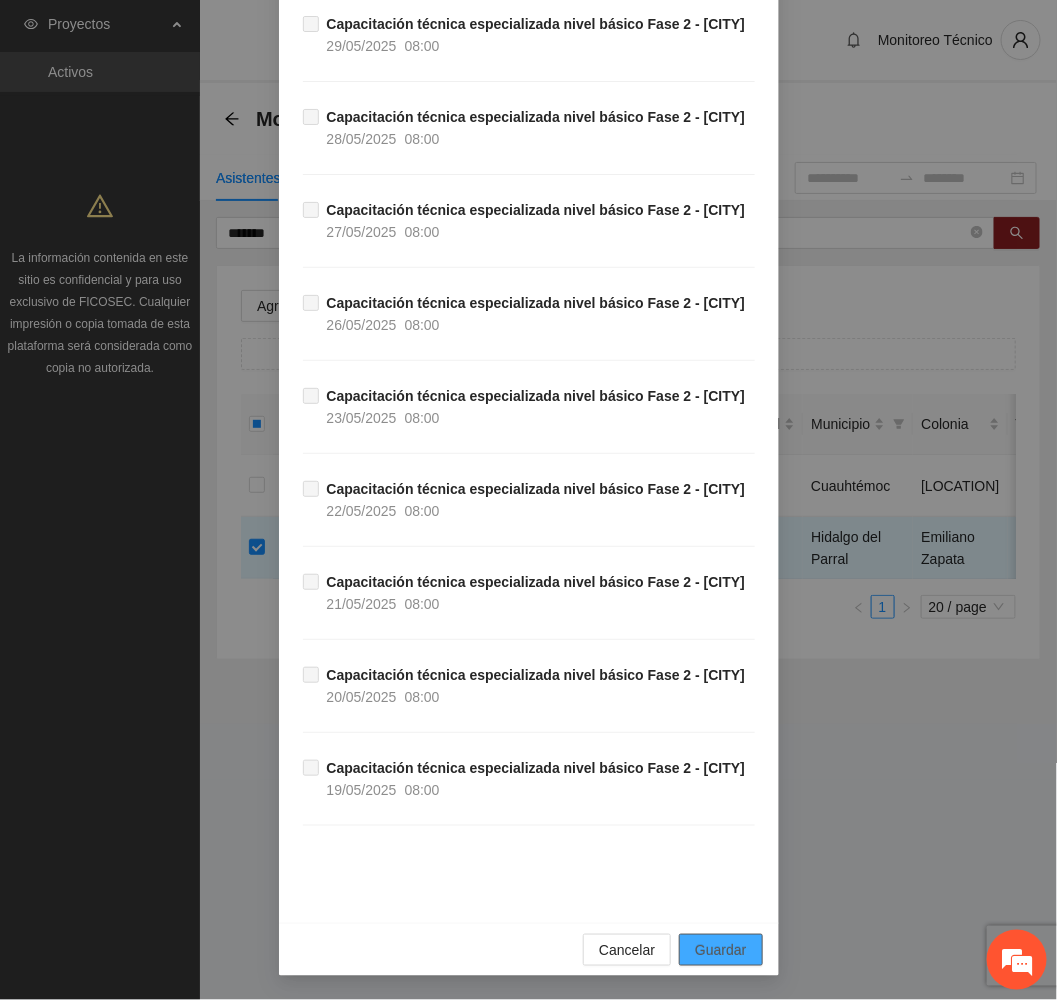 click on "Guardar" at bounding box center (720, 950) 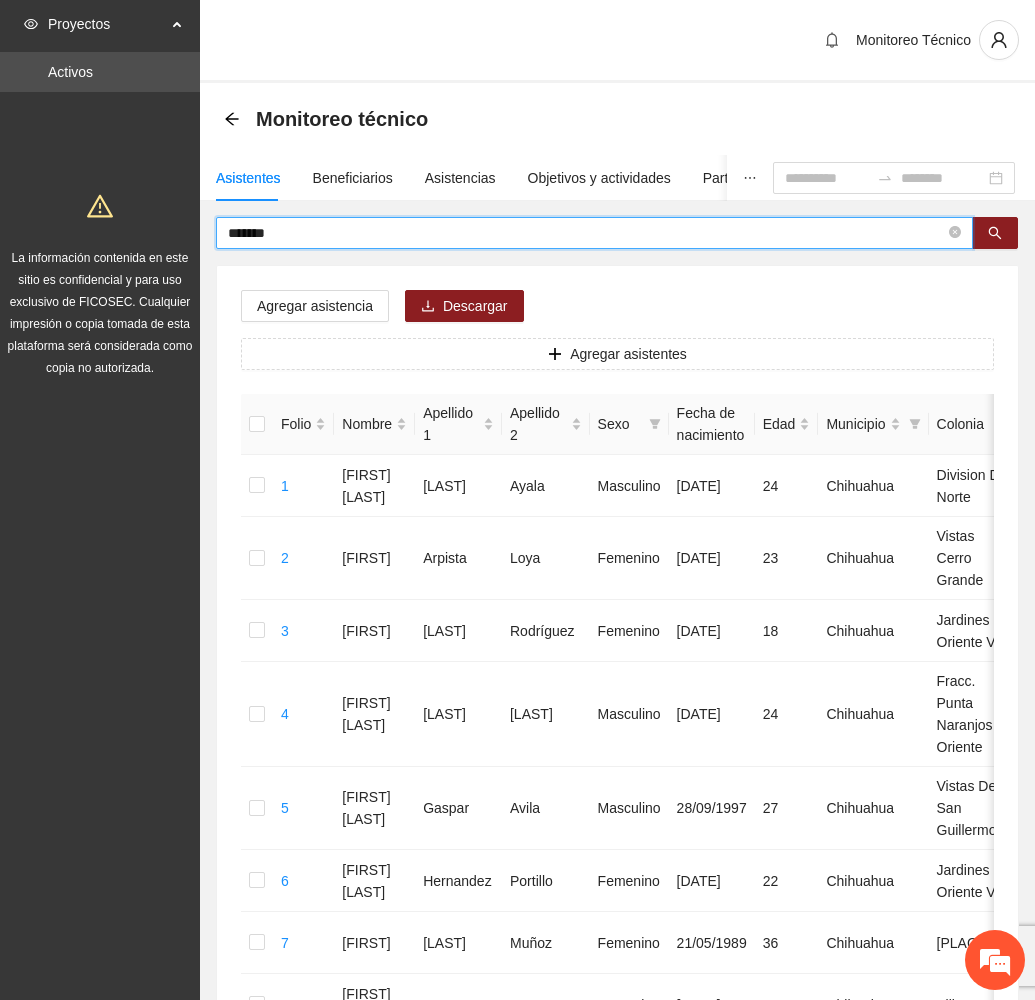 drag, startPoint x: 373, startPoint y: 231, endPoint x: 78, endPoint y: 219, distance: 295.24396 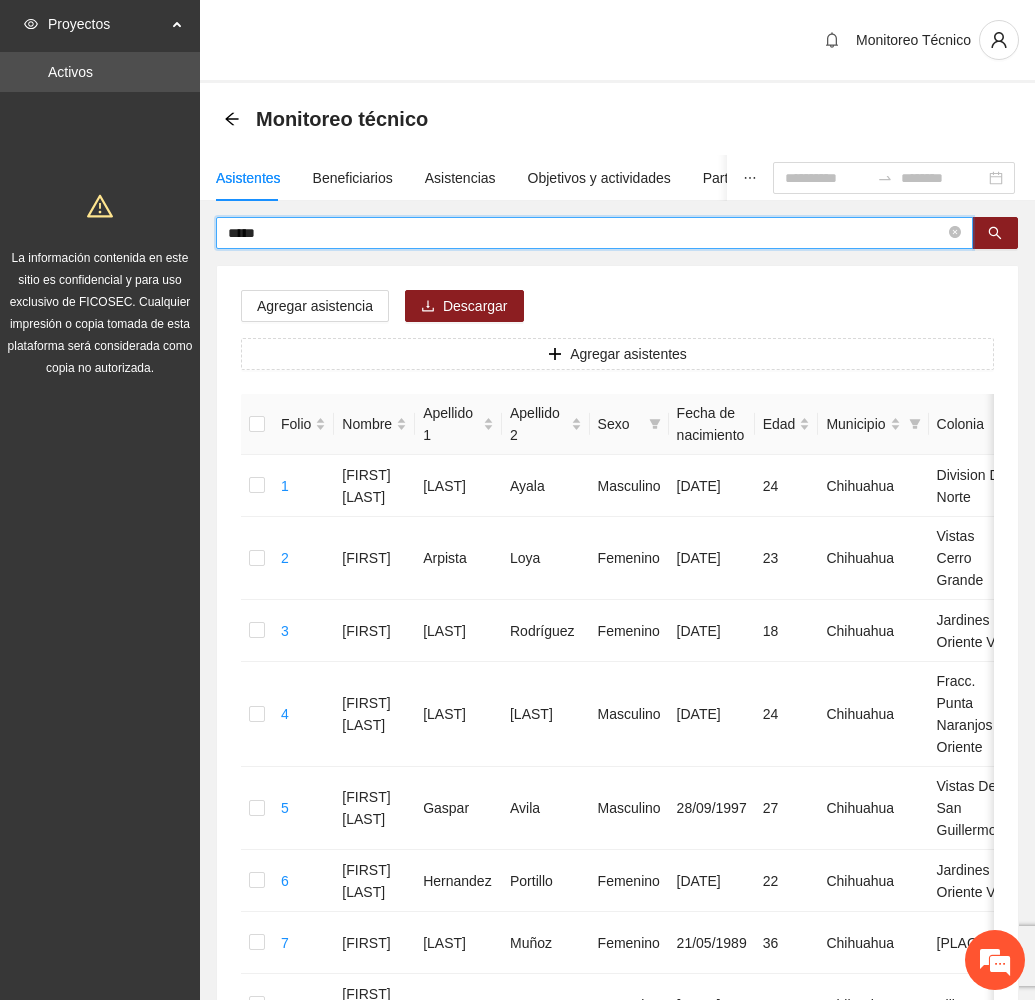 type on "*****" 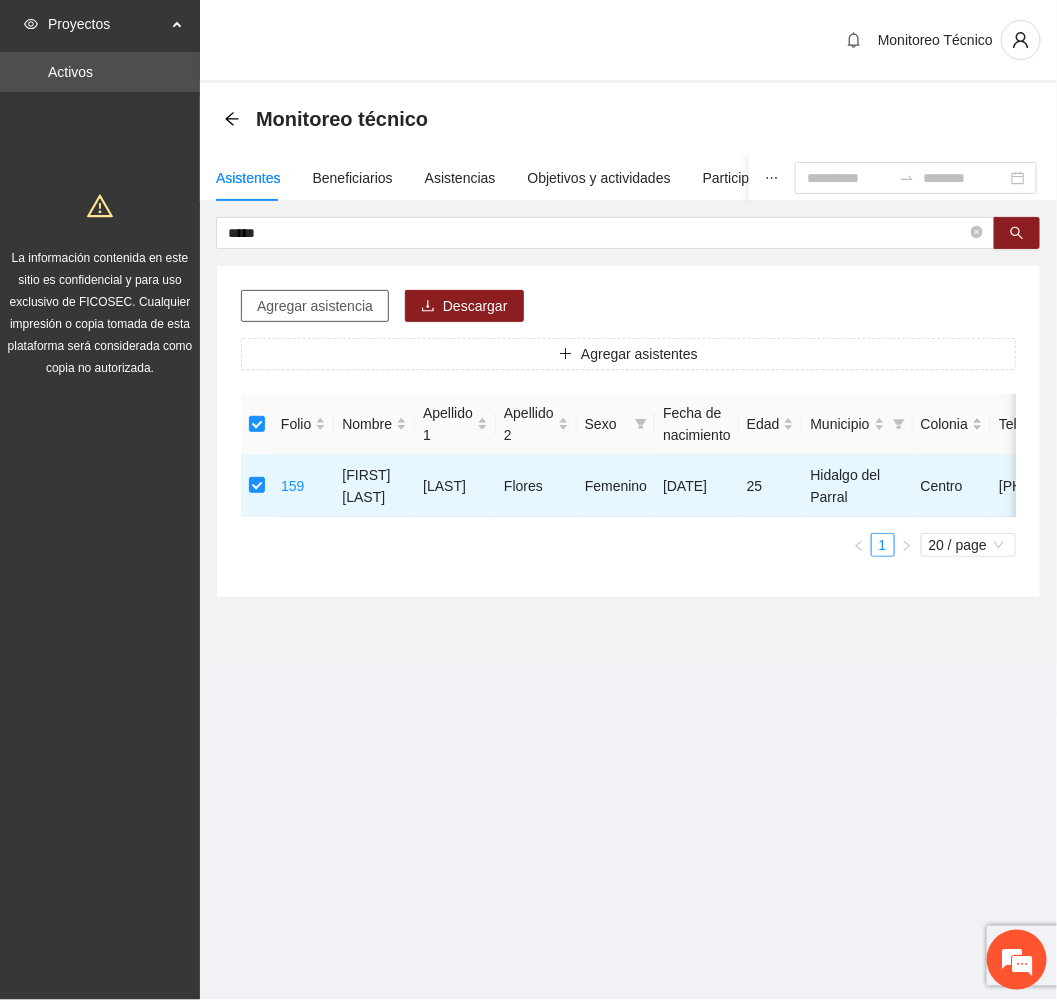 click on "Agregar asistencia" at bounding box center (315, 306) 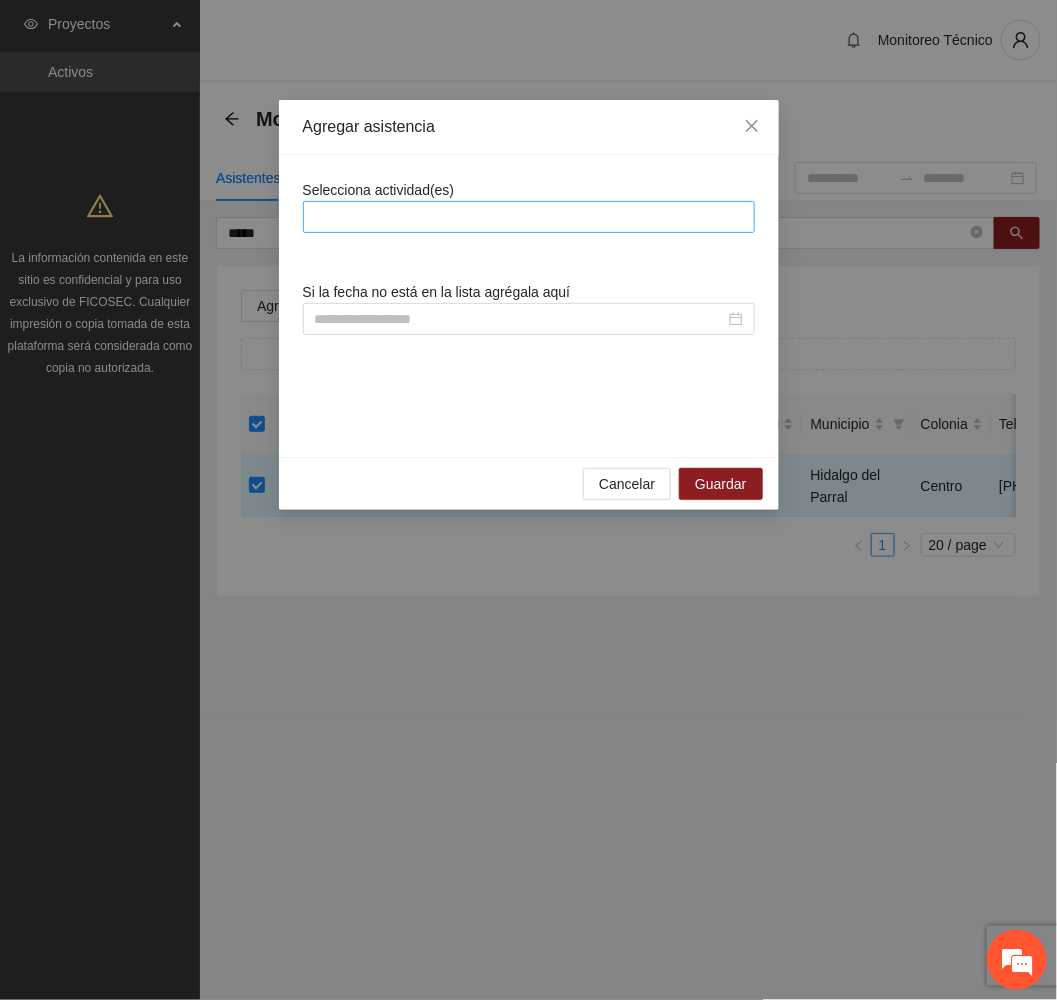 click at bounding box center [529, 217] 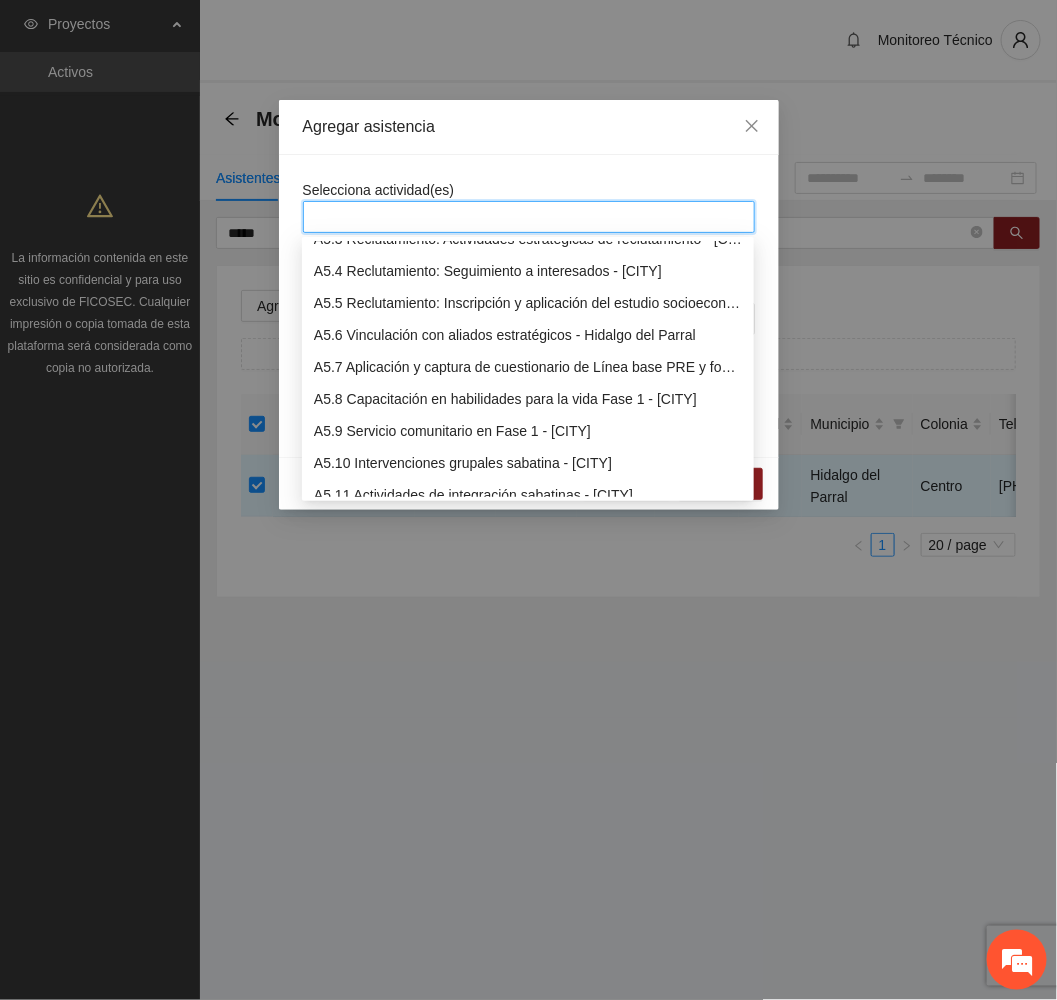 scroll, scrollTop: 1800, scrollLeft: 0, axis: vertical 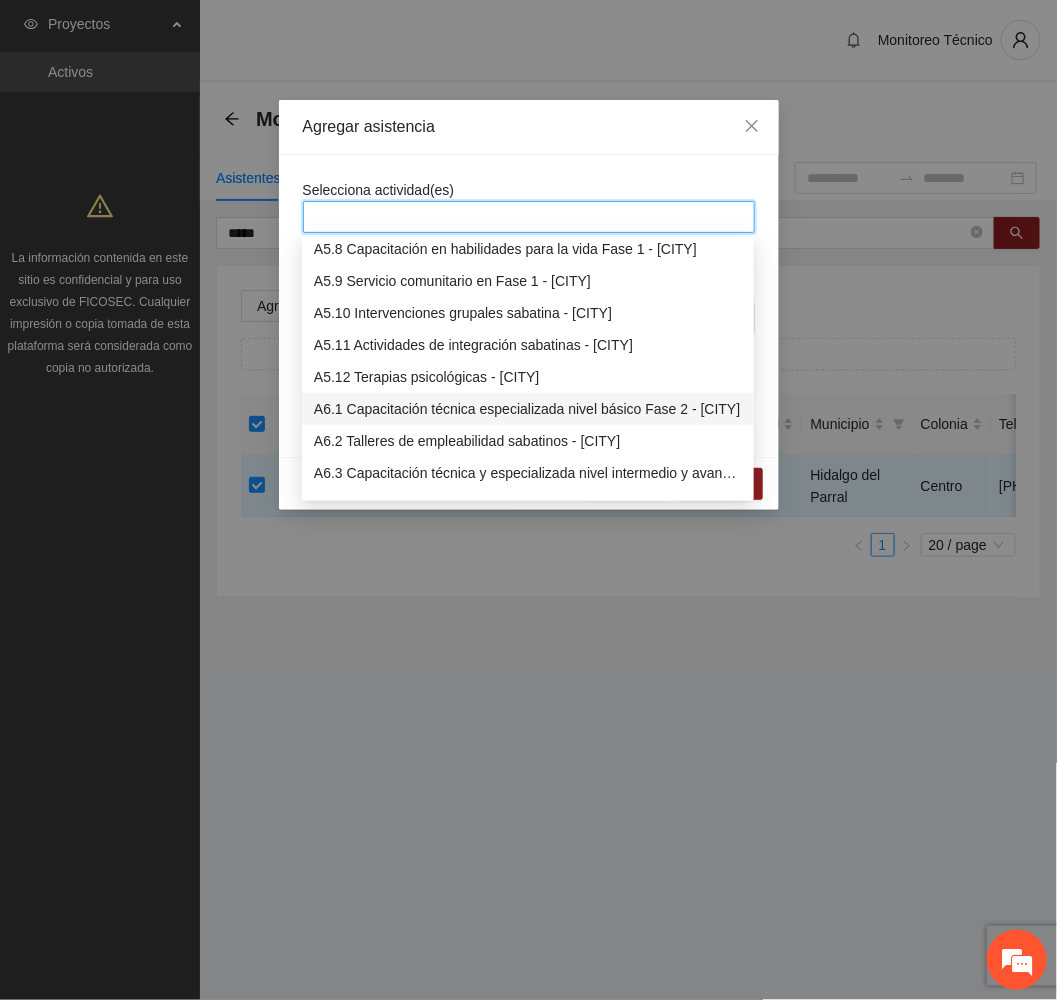 click on "A6.1 Capacitación técnica especializada nivel básico Fase 2 - [CITY]" at bounding box center [528, 409] 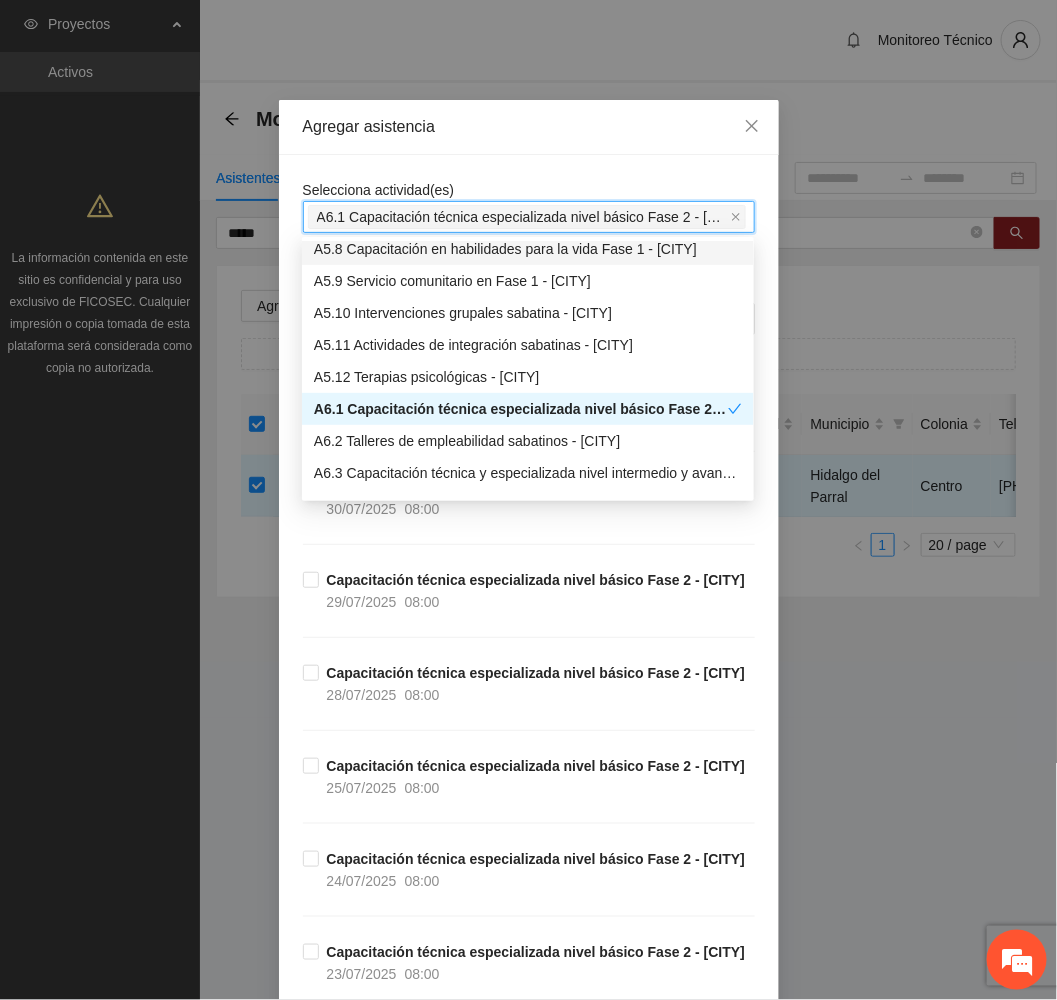 click on "Agregar asistencia" at bounding box center (529, 127) 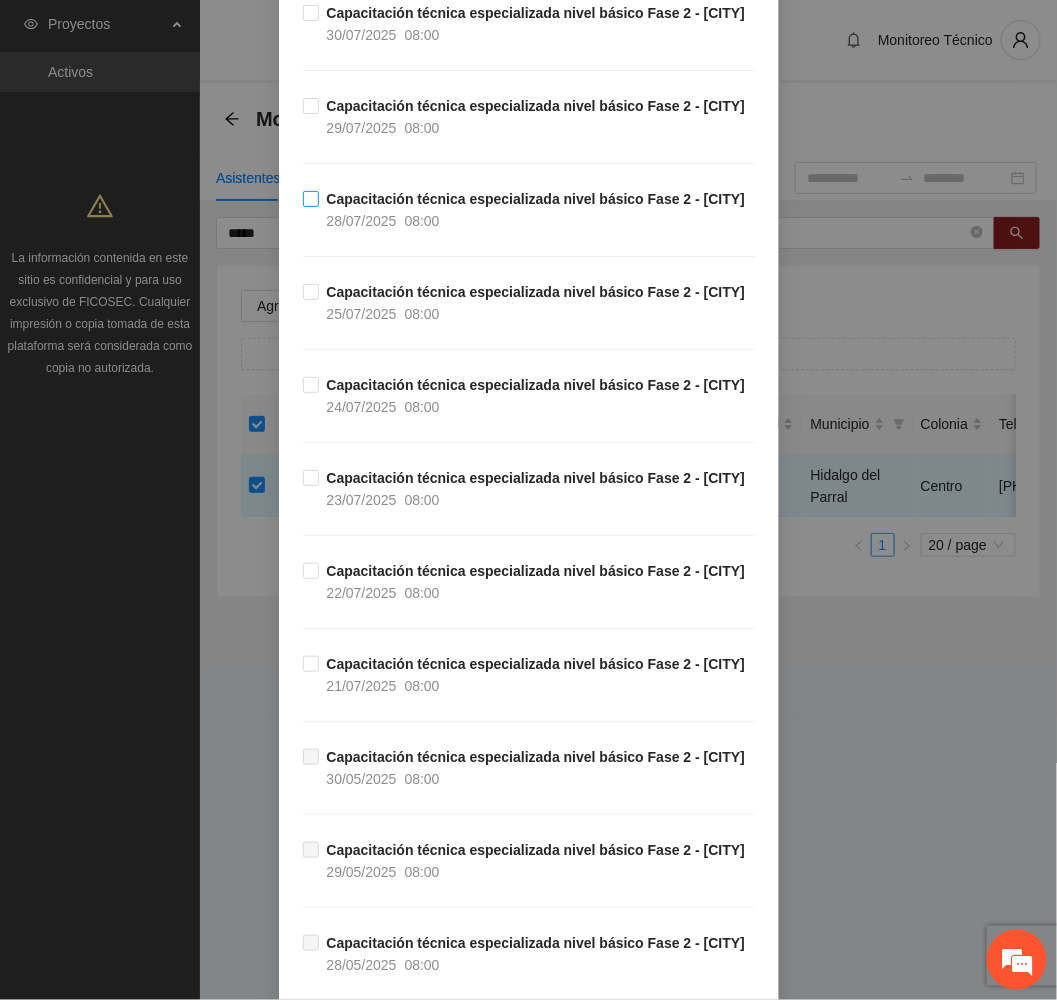 scroll, scrollTop: 600, scrollLeft: 0, axis: vertical 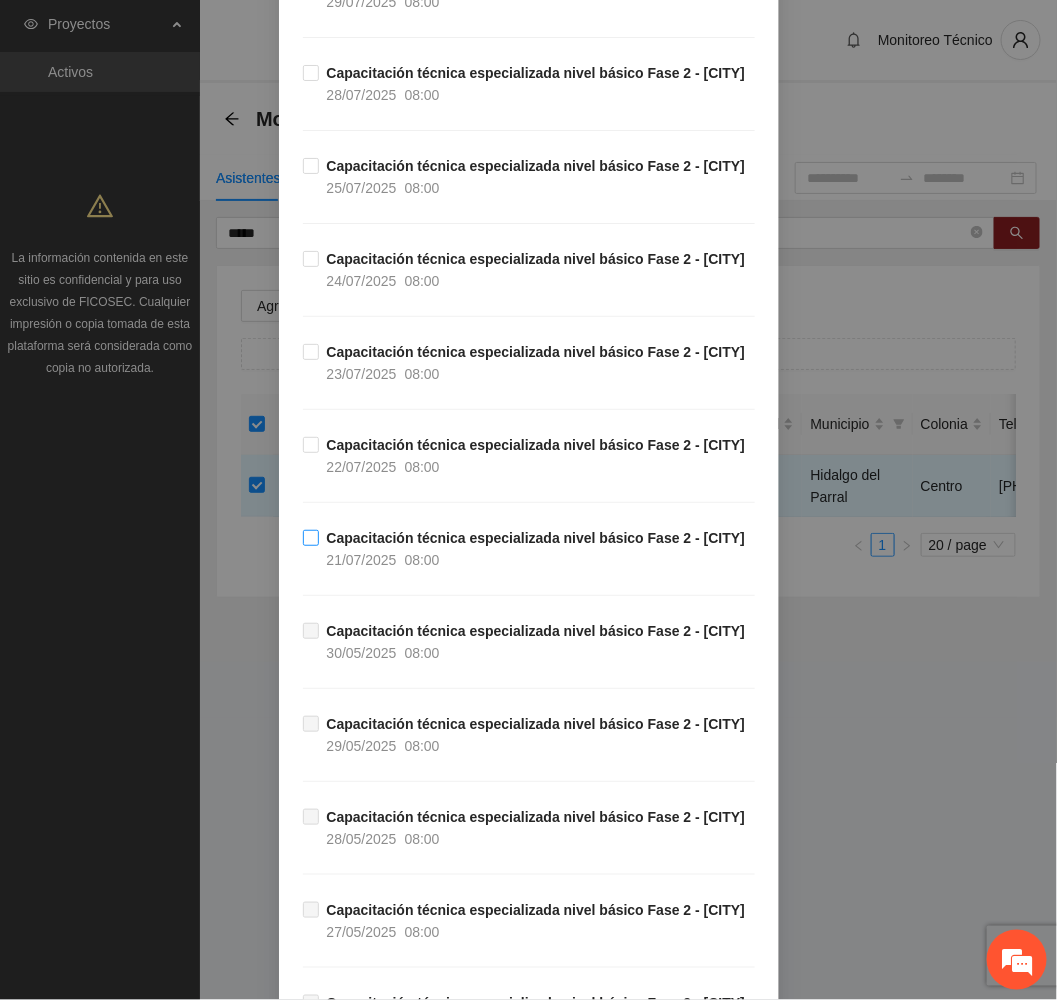 click on "Capacitación técnica especializada nivel básico Fase 2 - Hidalgo del Parral [DATE] [TIME]" at bounding box center (536, 549) 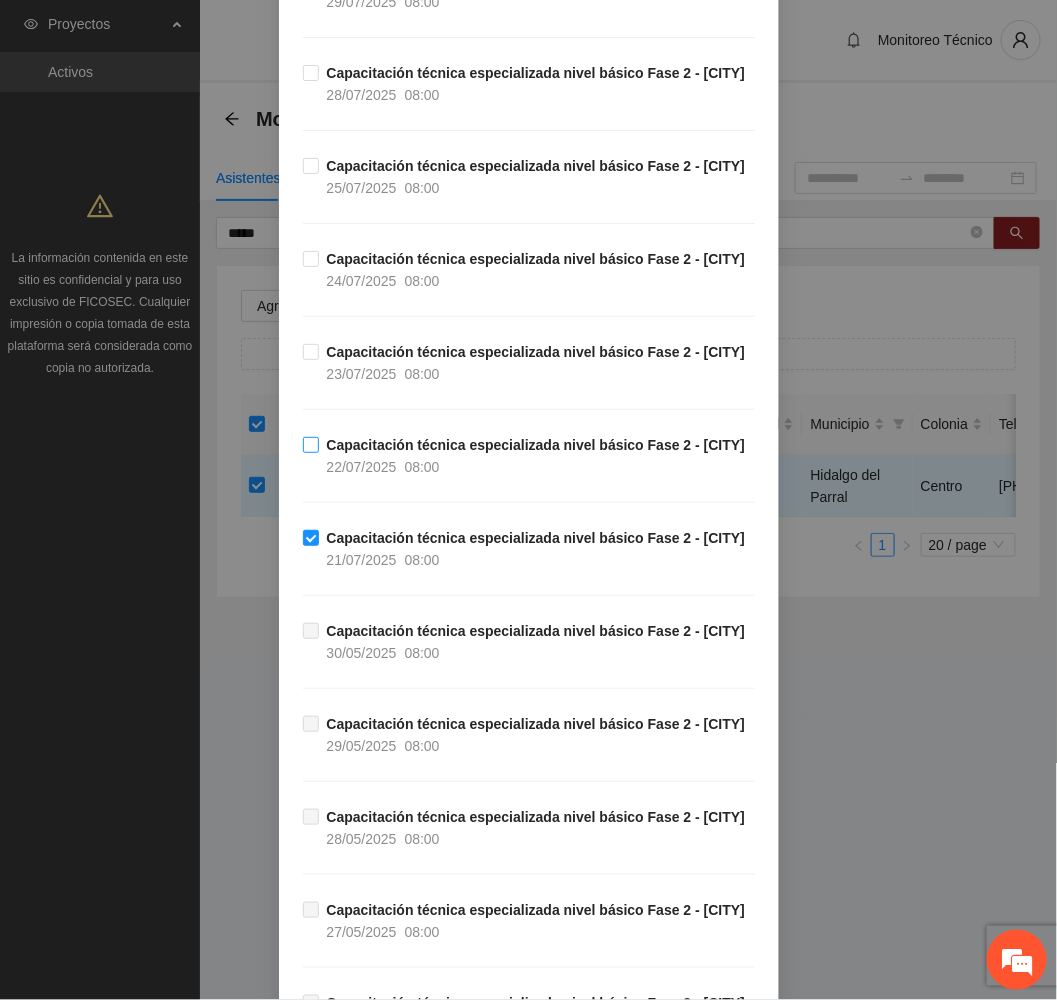 click on "Capacitación técnica especializada nivel básico Fase 2 - Hidalgo del Parral [DATE] [TIME]" at bounding box center (536, 456) 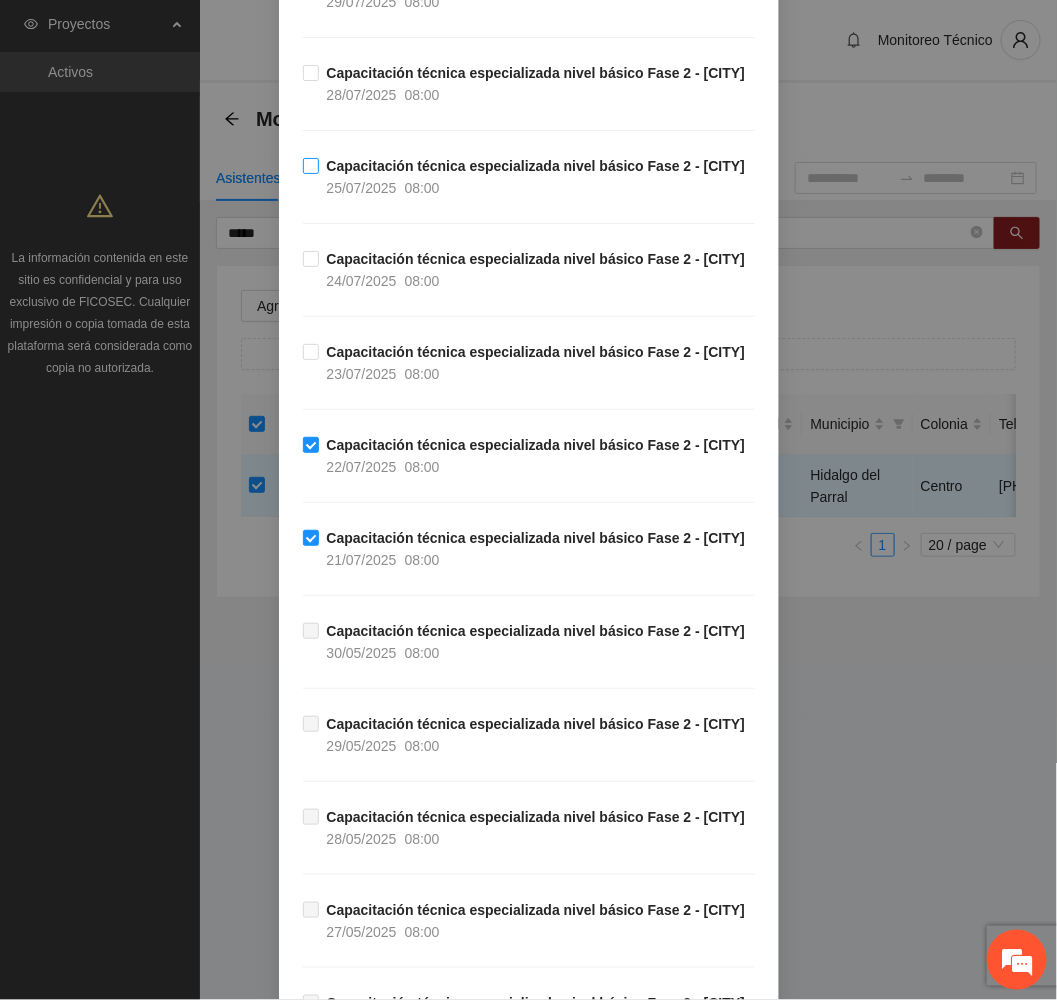 click on "Capacitación técnica especializada nivel básico Fase 2 - [CITY]" at bounding box center (536, 166) 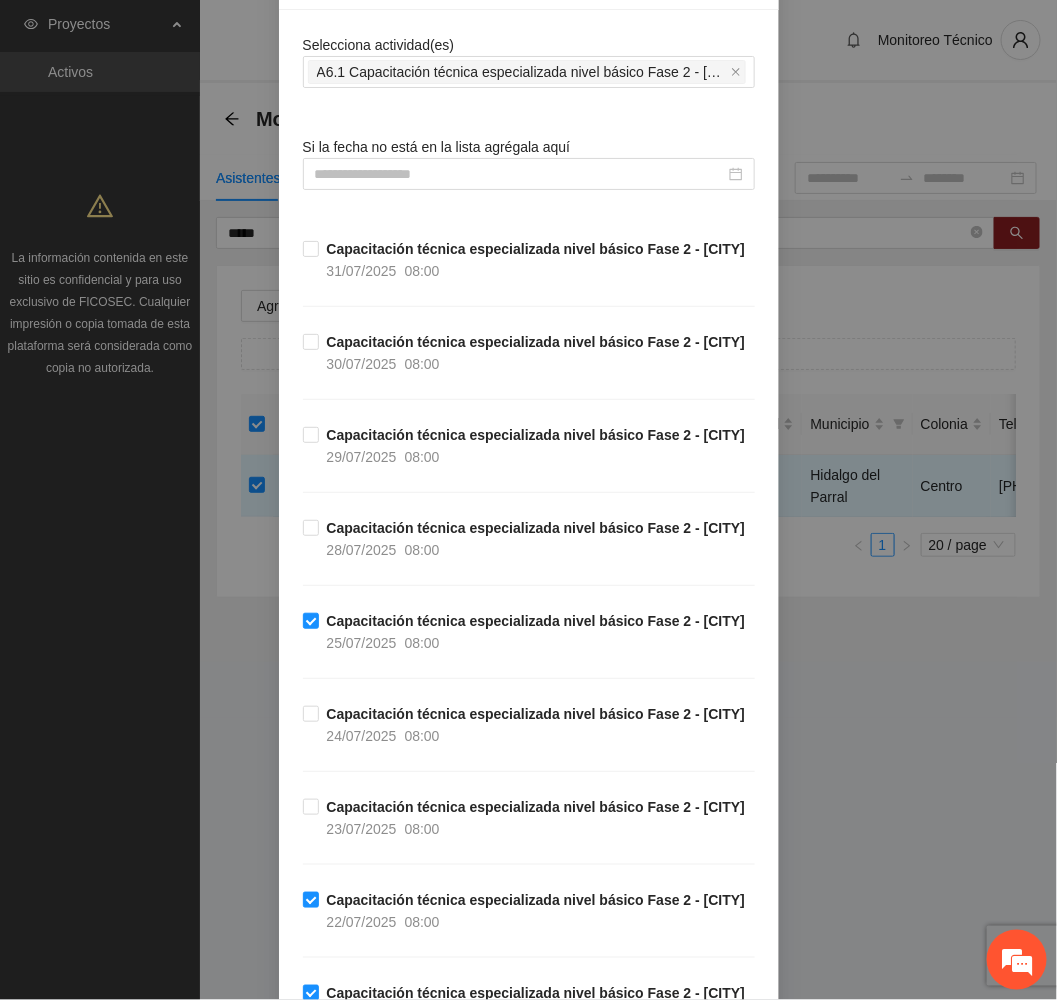scroll, scrollTop: 0, scrollLeft: 0, axis: both 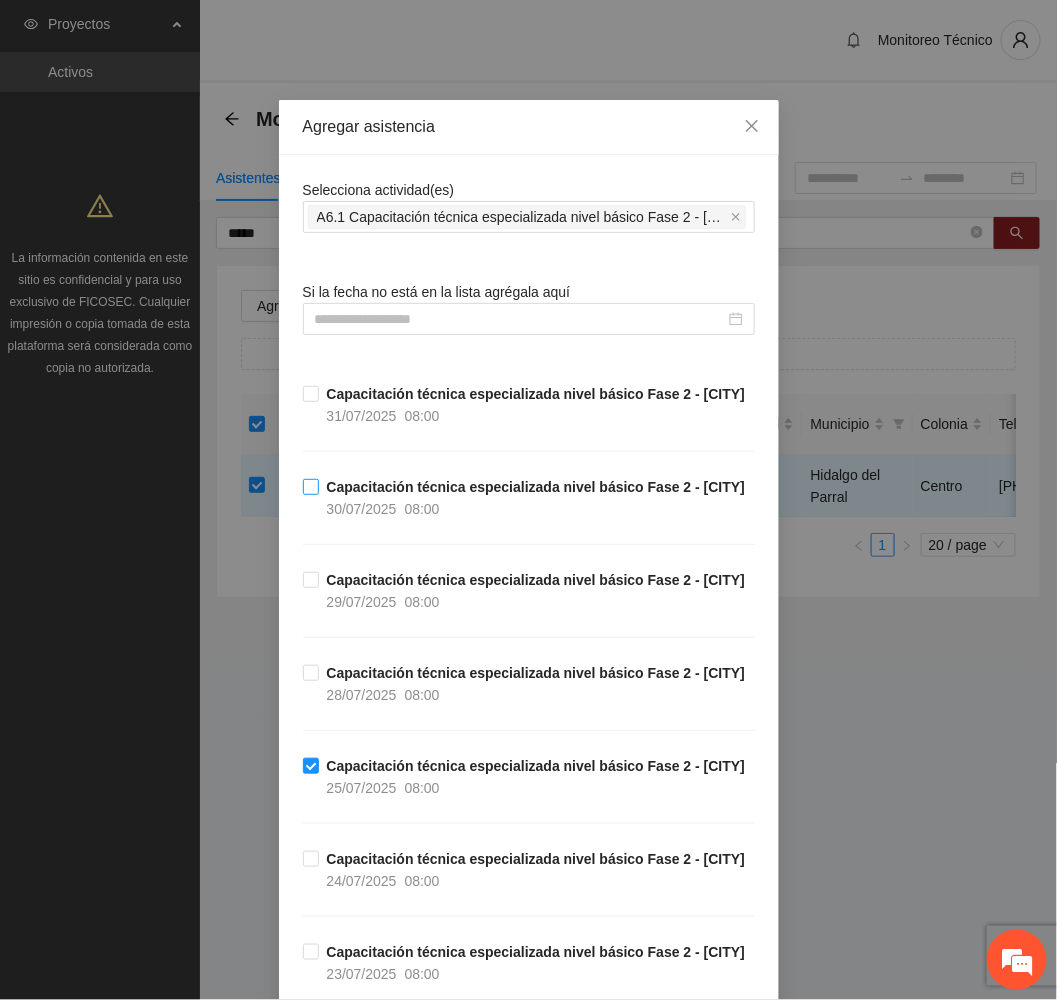 click on "Capacitación técnica especializada nivel básico Fase 2 - [CITY]" at bounding box center (536, 487) 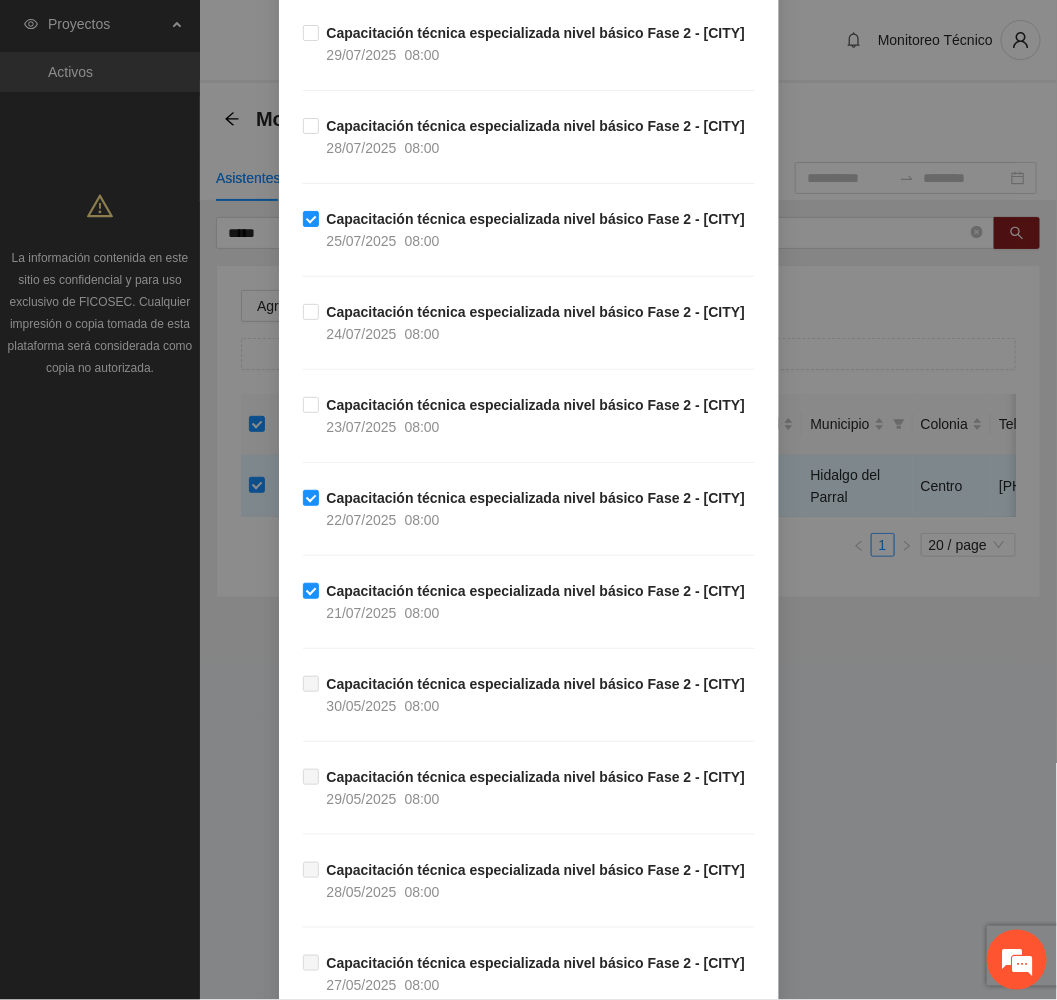 scroll, scrollTop: 600, scrollLeft: 0, axis: vertical 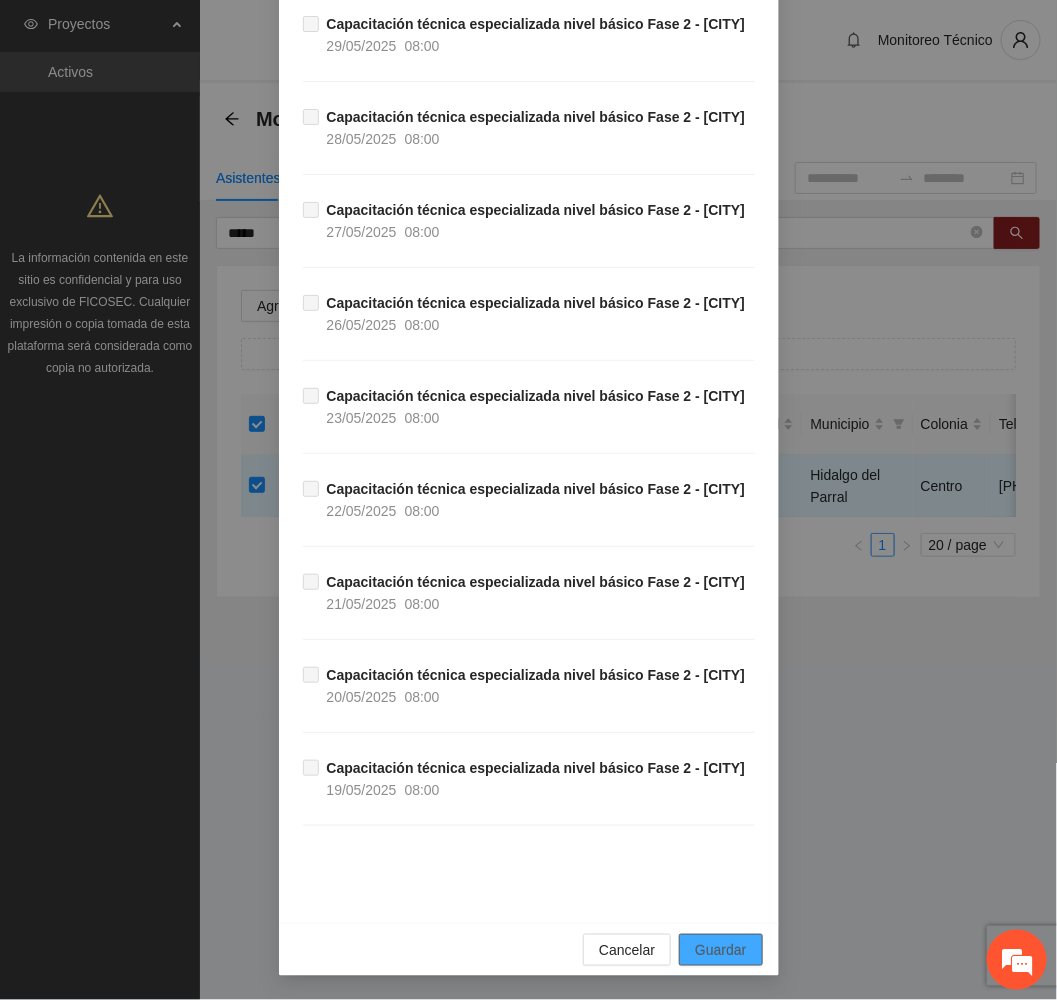 click on "Guardar" at bounding box center (720, 950) 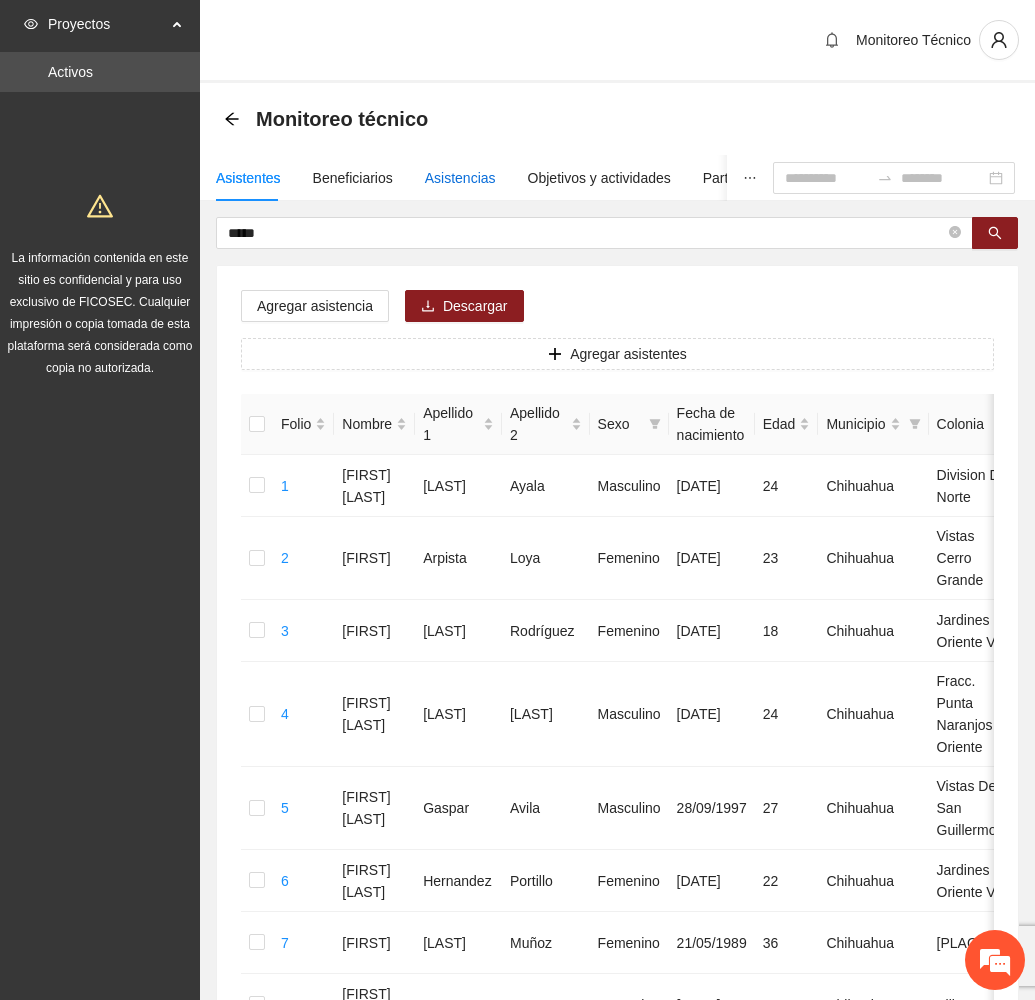 click on "Asistencias" at bounding box center [460, 178] 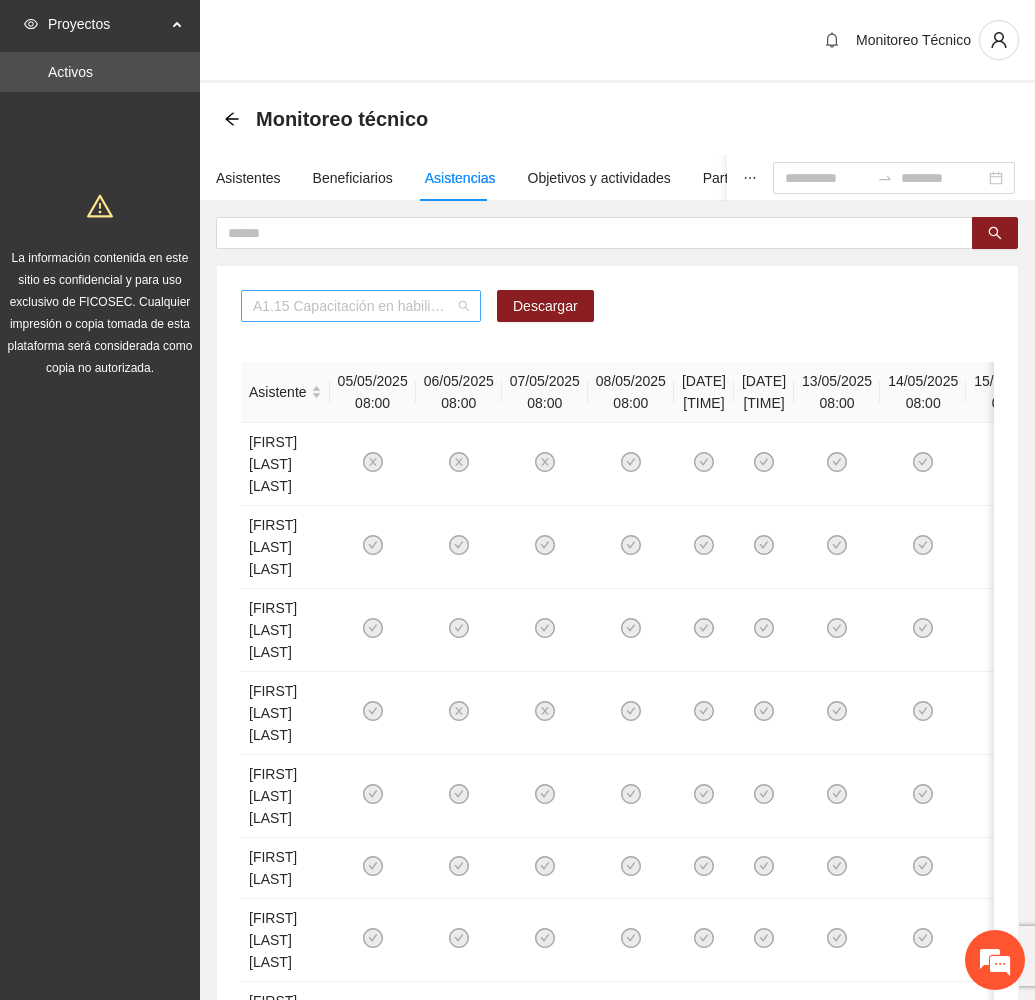 click on "A1.15 Capacitación en habilidades para la vida Fase 1 - Chihuahua" at bounding box center (361, 306) 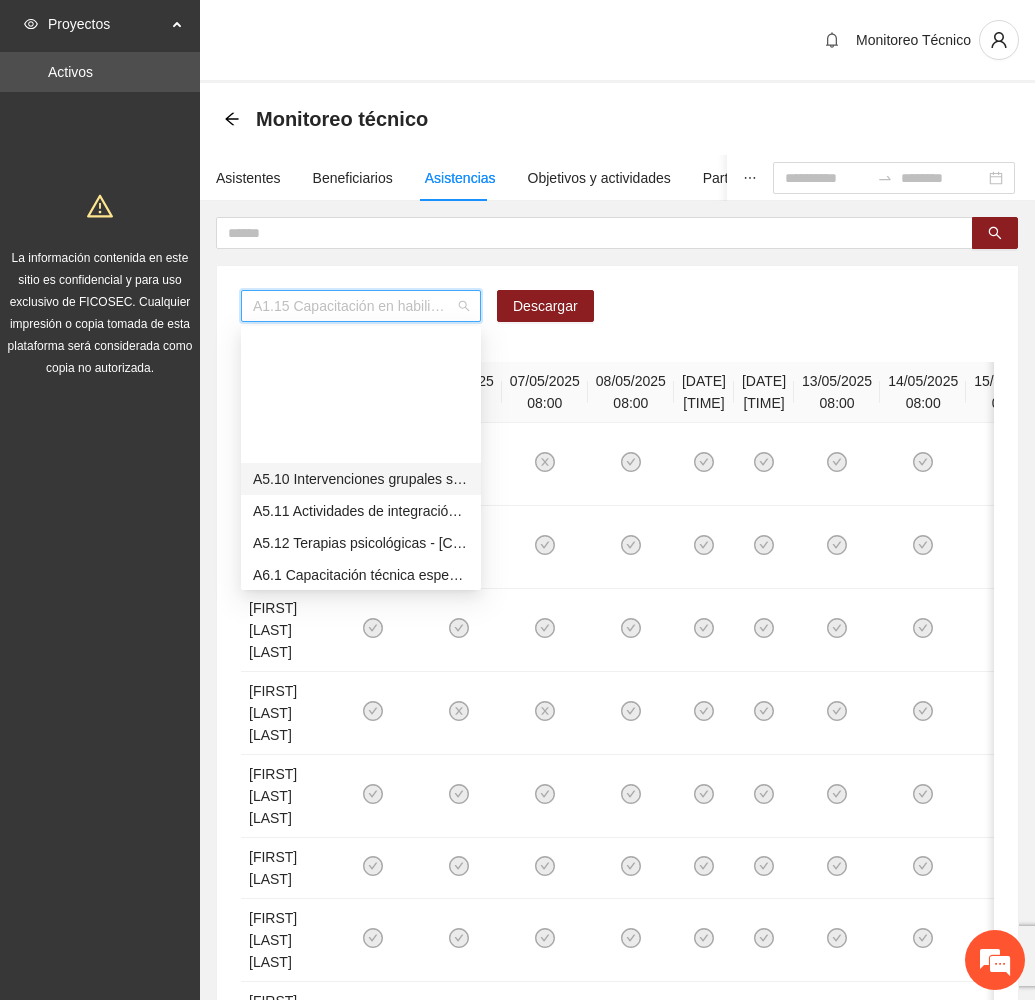 scroll, scrollTop: 1873, scrollLeft: 0, axis: vertical 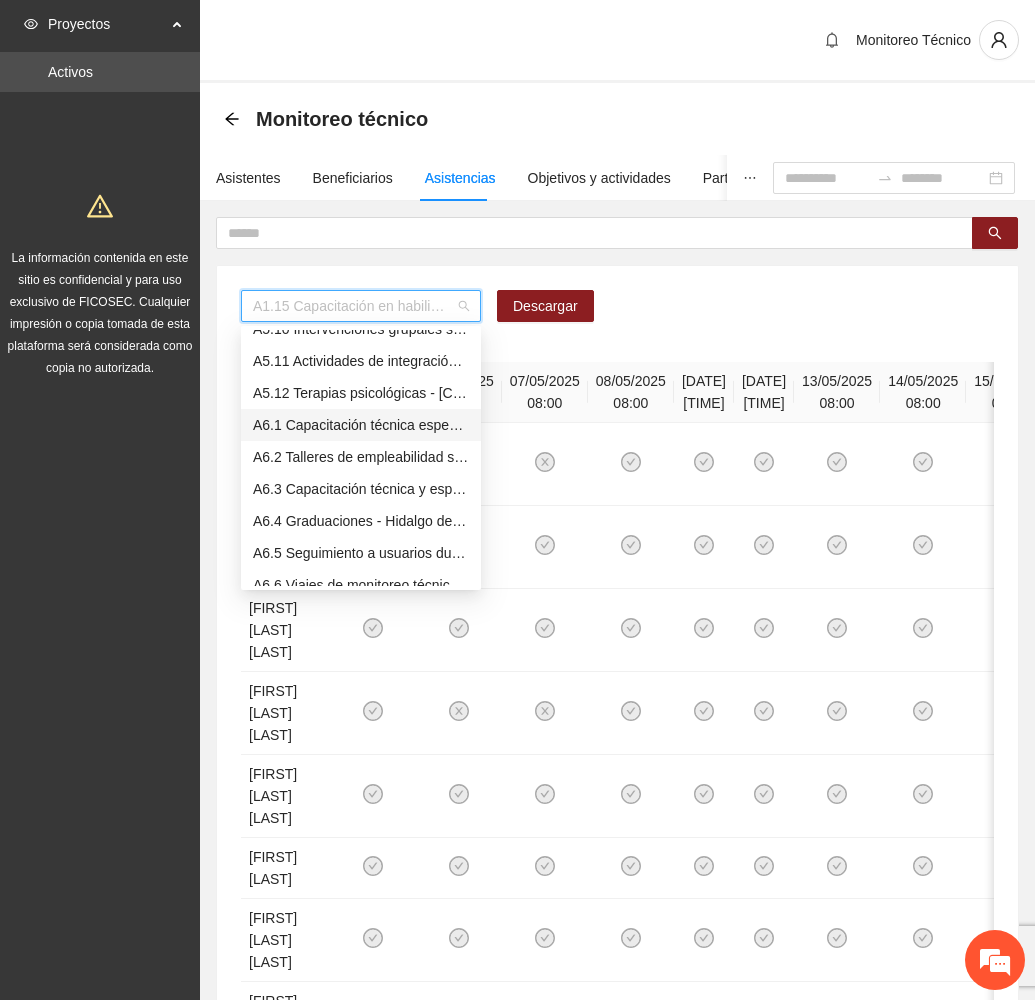 click on "A6.1 Capacitación técnica especializada nivel básico Fase 2 - [CITY]" at bounding box center (361, 425) 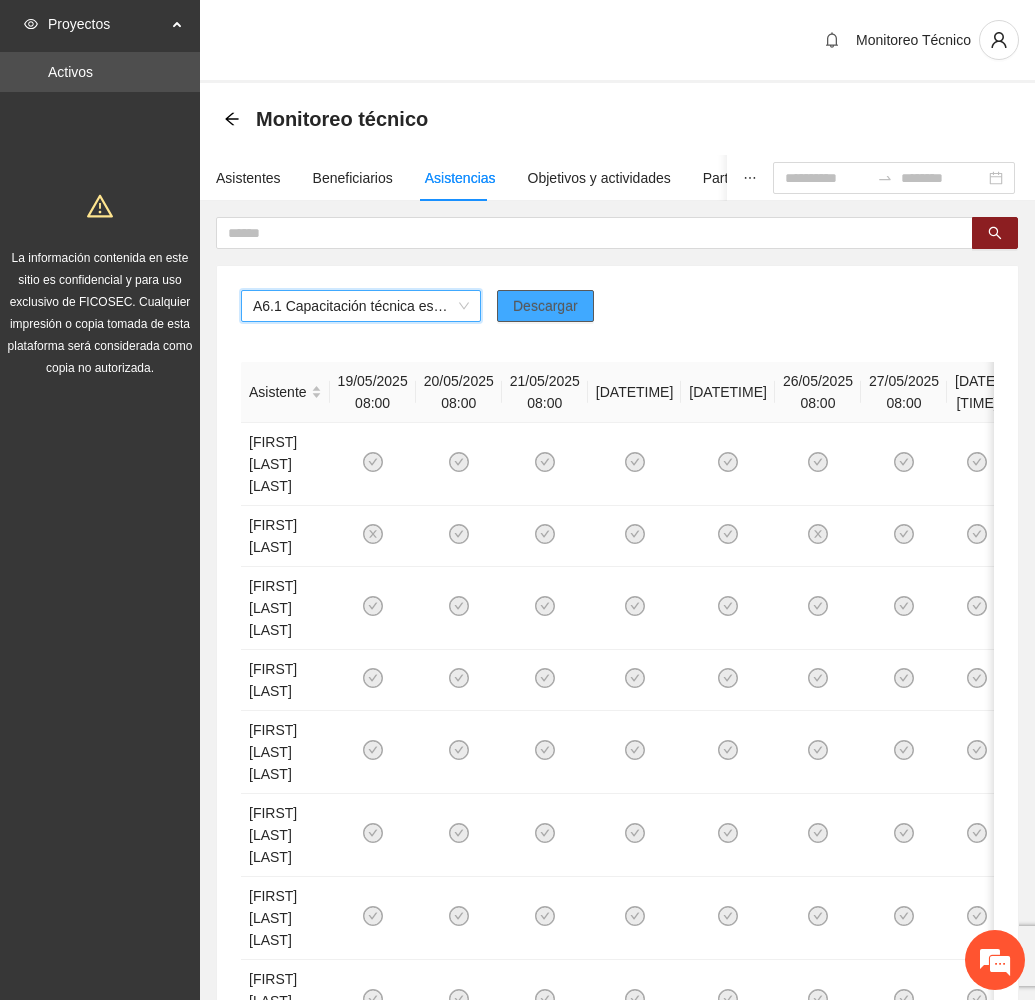 click on "Descargar" at bounding box center [545, 306] 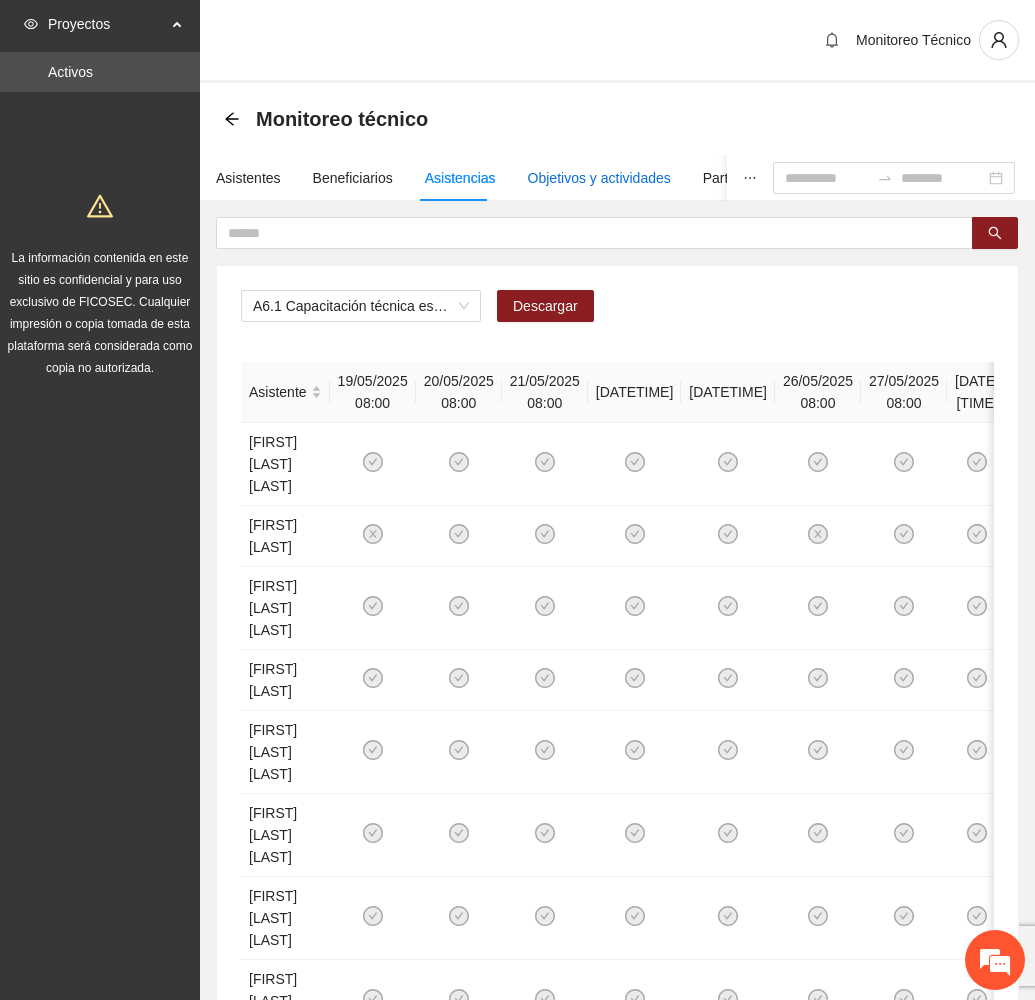 click on "Objetivos y actividades" at bounding box center [599, 178] 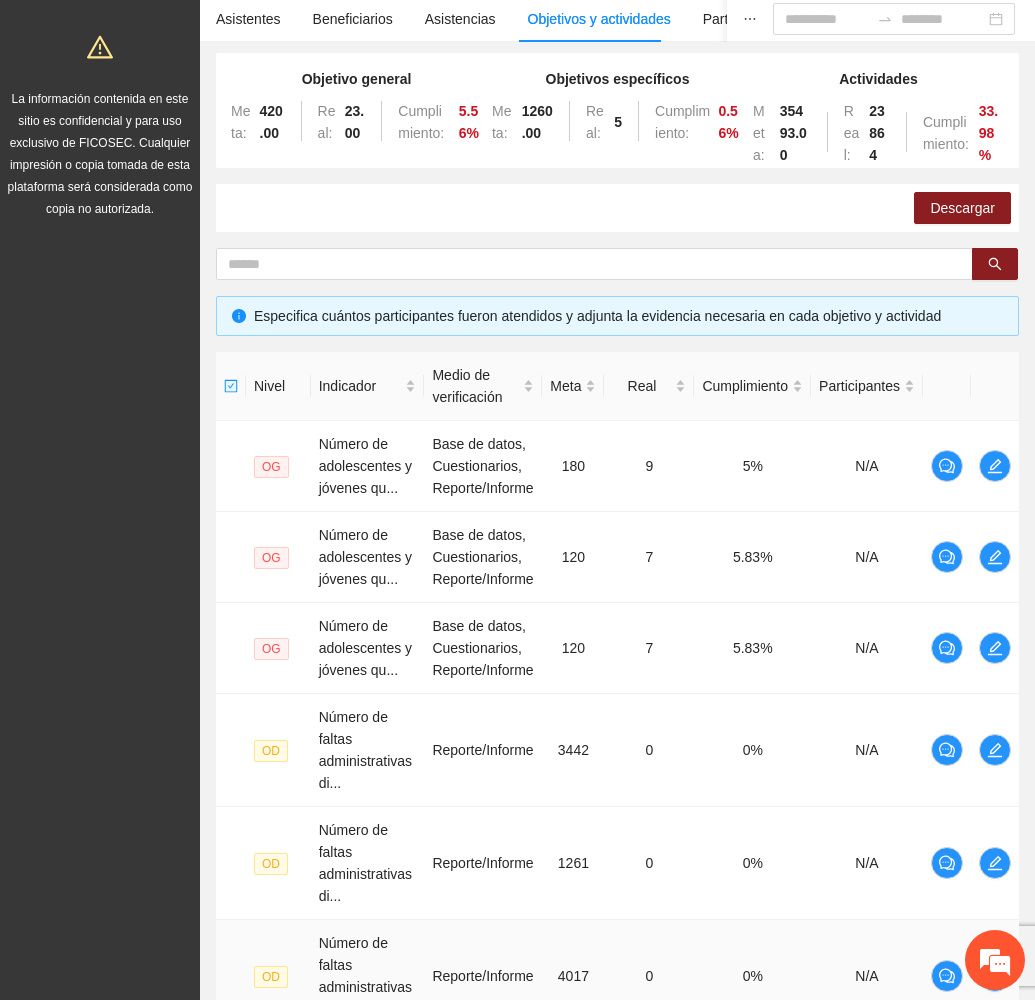 scroll, scrollTop: 820, scrollLeft: 0, axis: vertical 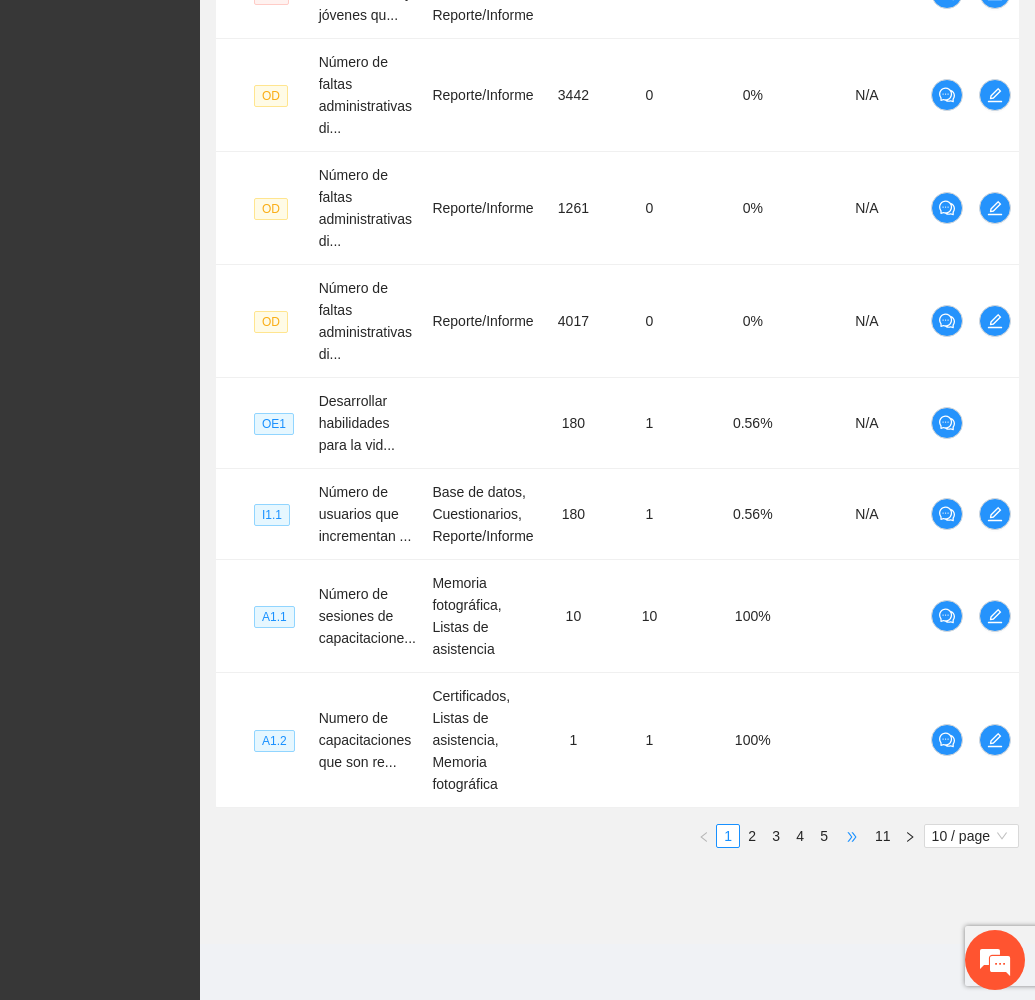 click on "•••" at bounding box center [852, 836] 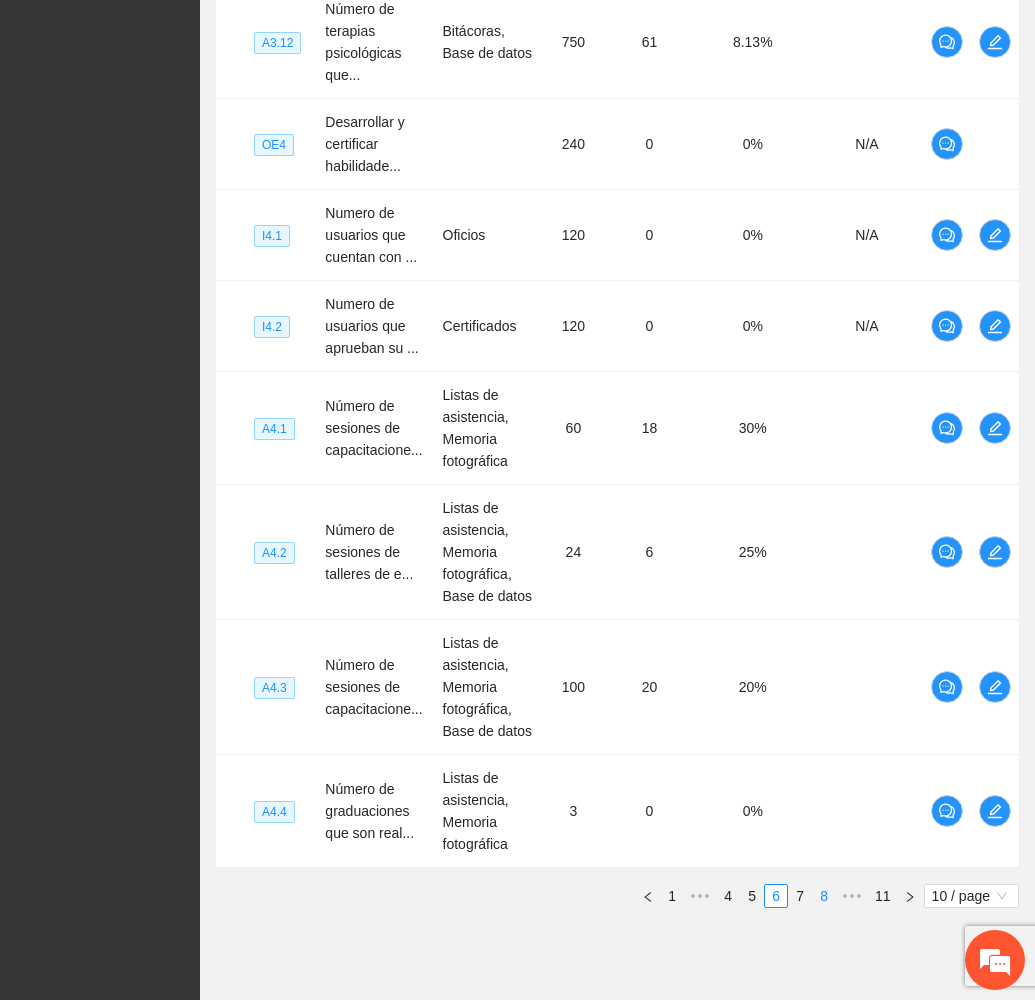 click on "8" at bounding box center (824, 896) 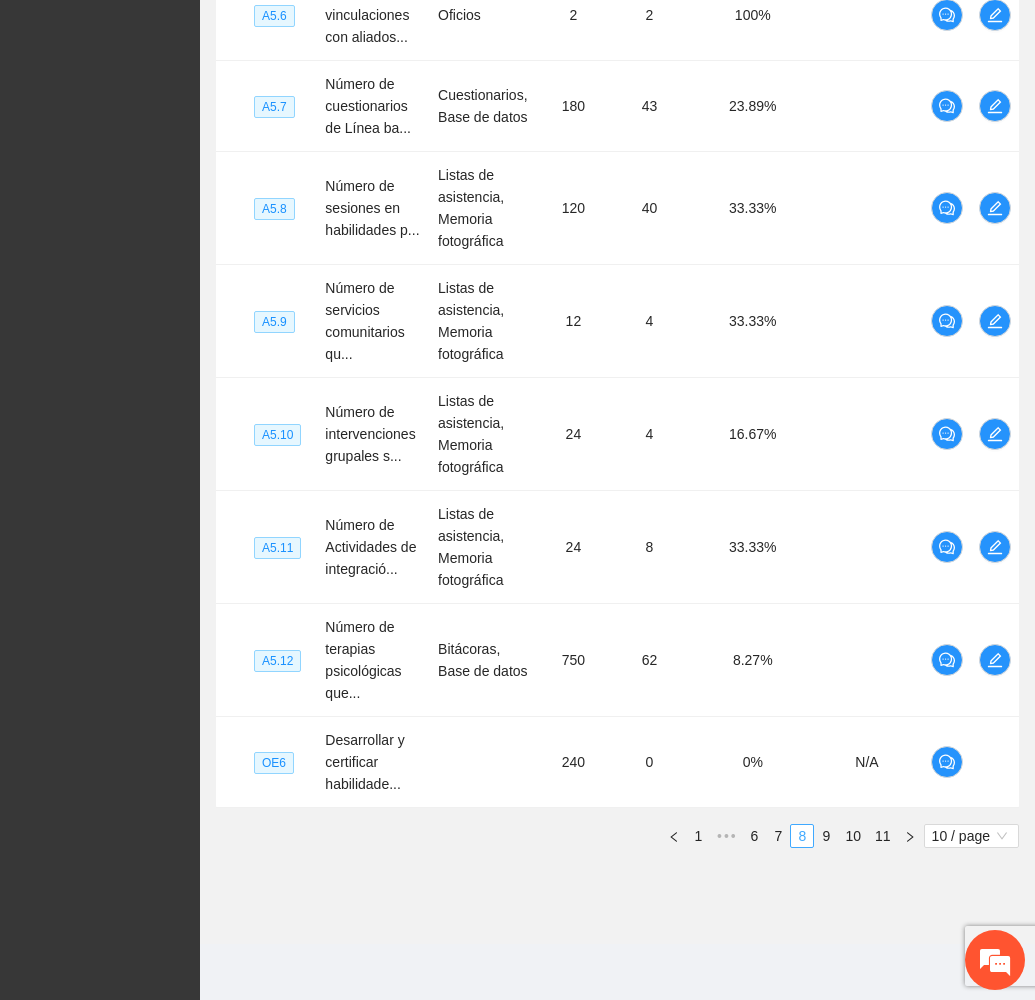 scroll, scrollTop: 798, scrollLeft: 0, axis: vertical 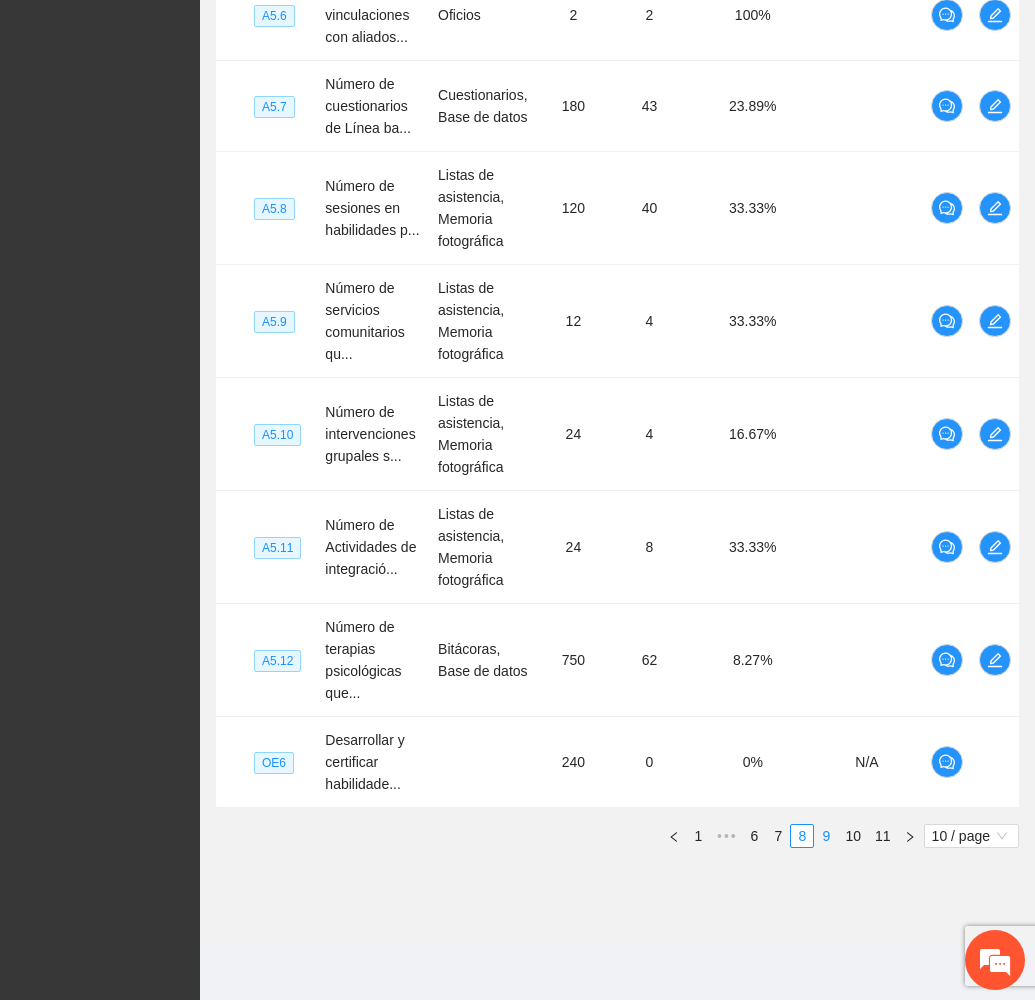 click on "9" at bounding box center (826, 836) 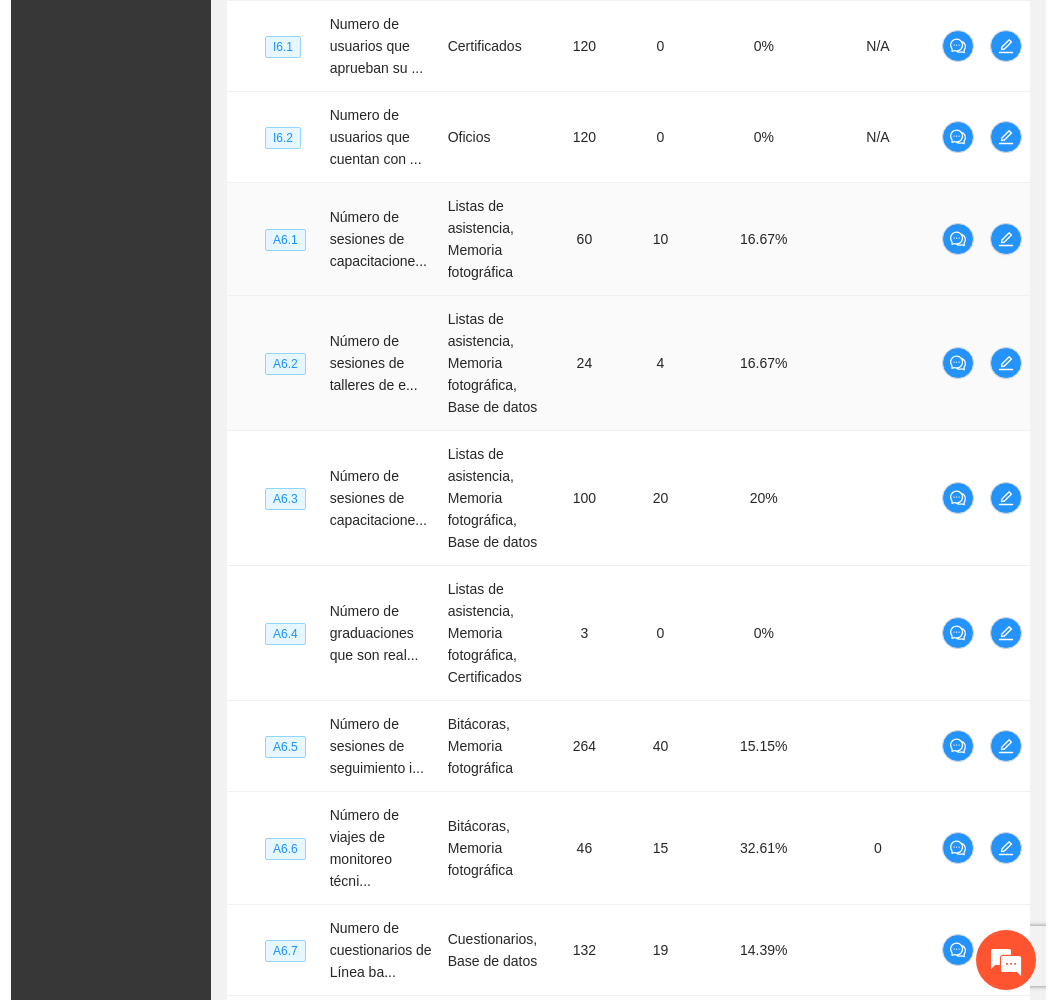scroll, scrollTop: 198, scrollLeft: 0, axis: vertical 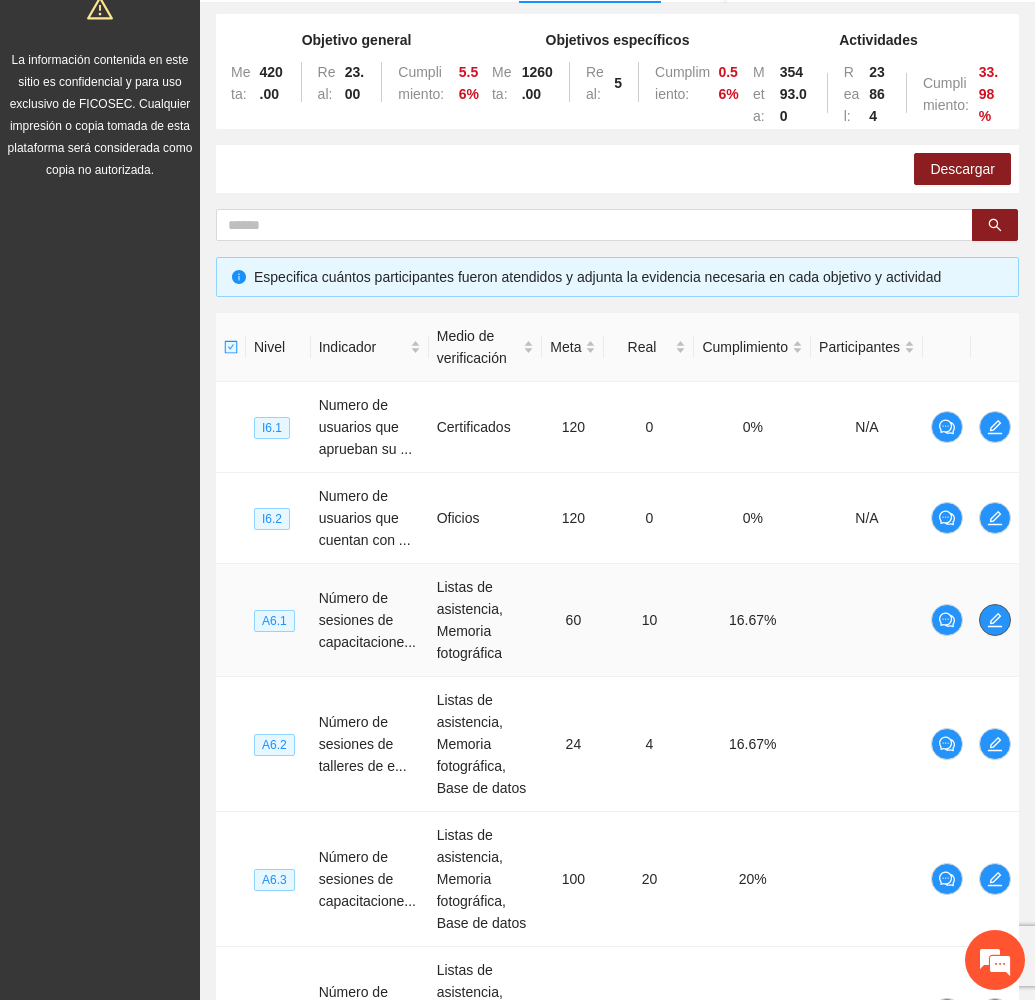 click 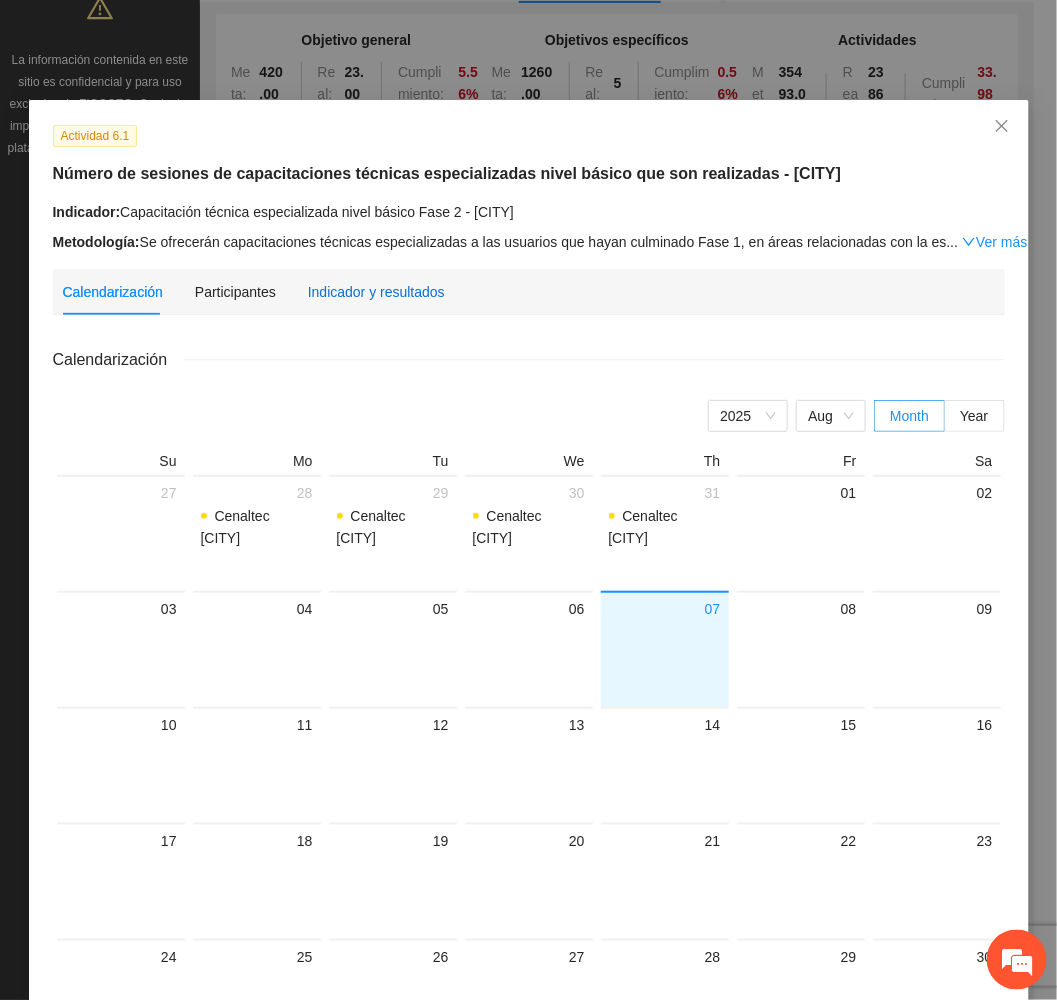 click on "Indicador y resultados" at bounding box center [376, 292] 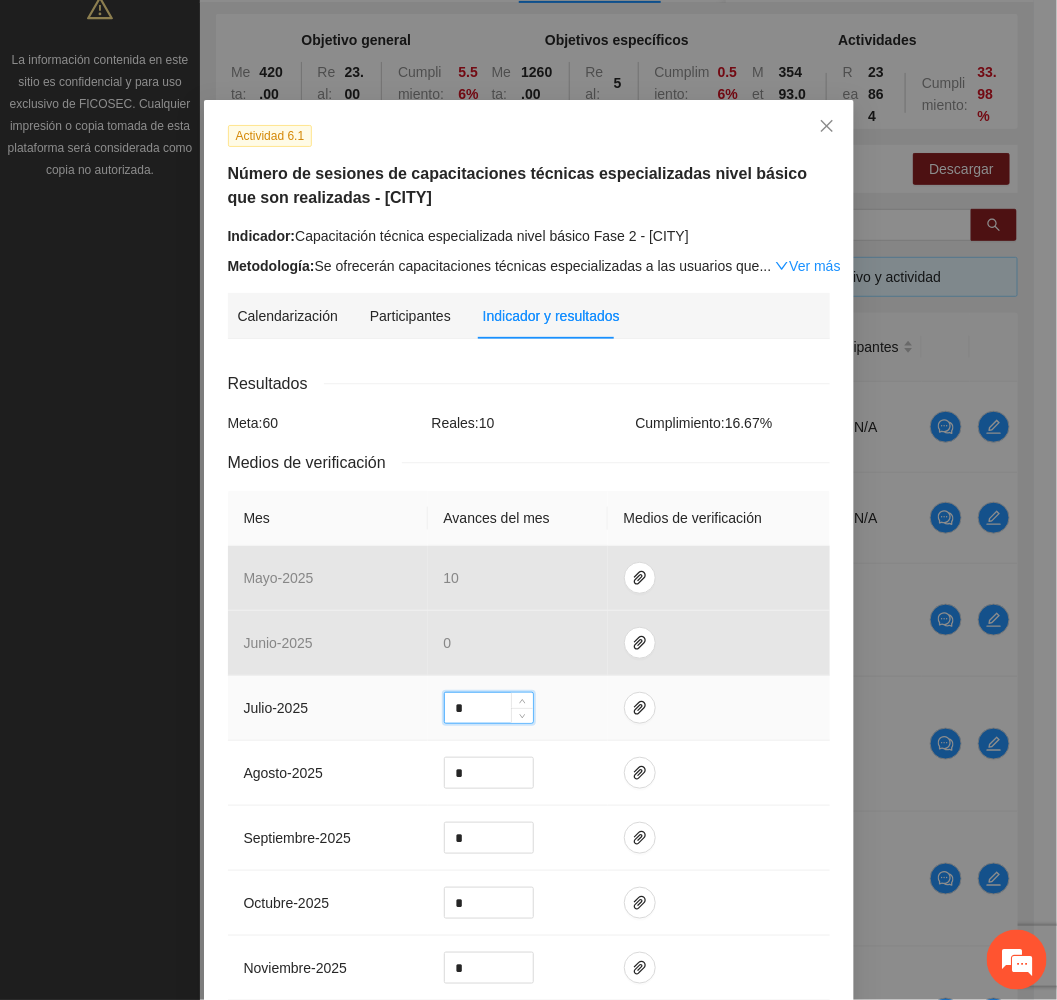 click on "*" at bounding box center (489, 708) 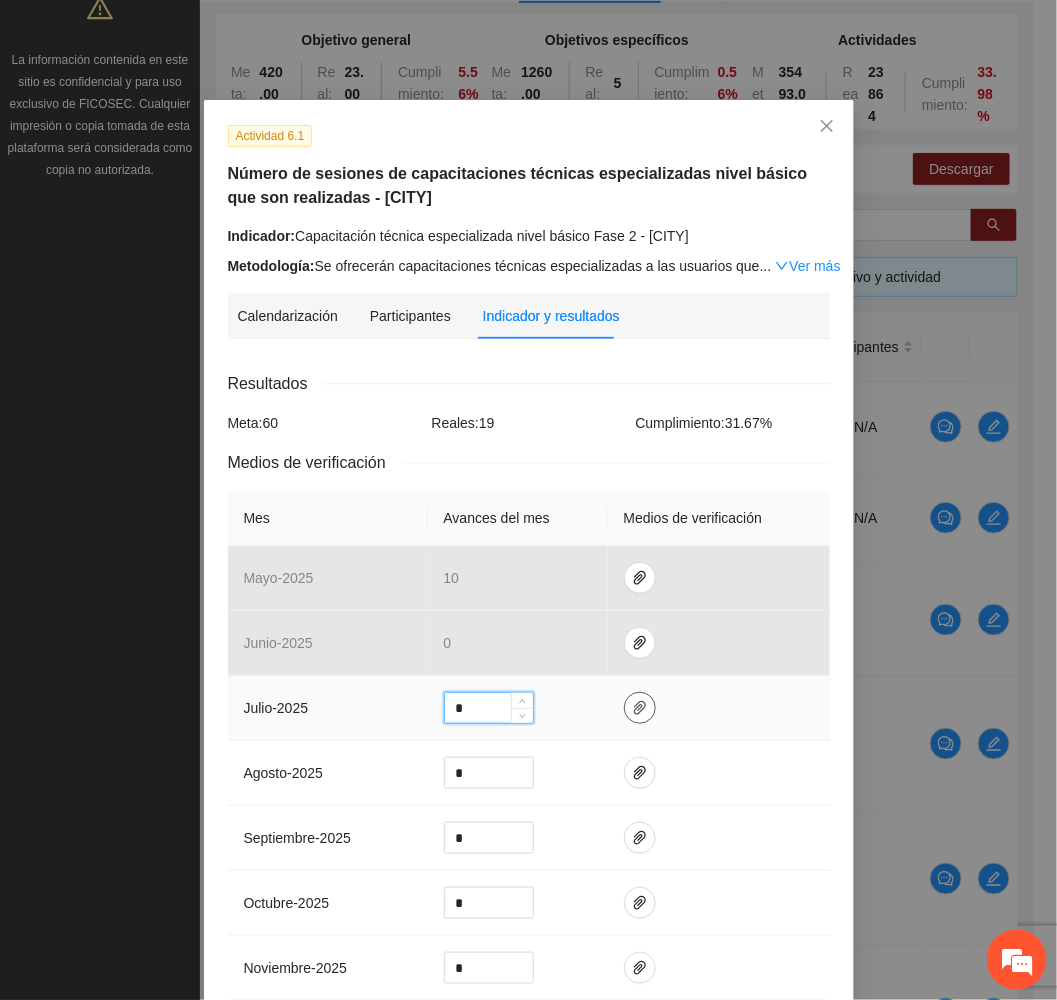 type on "*" 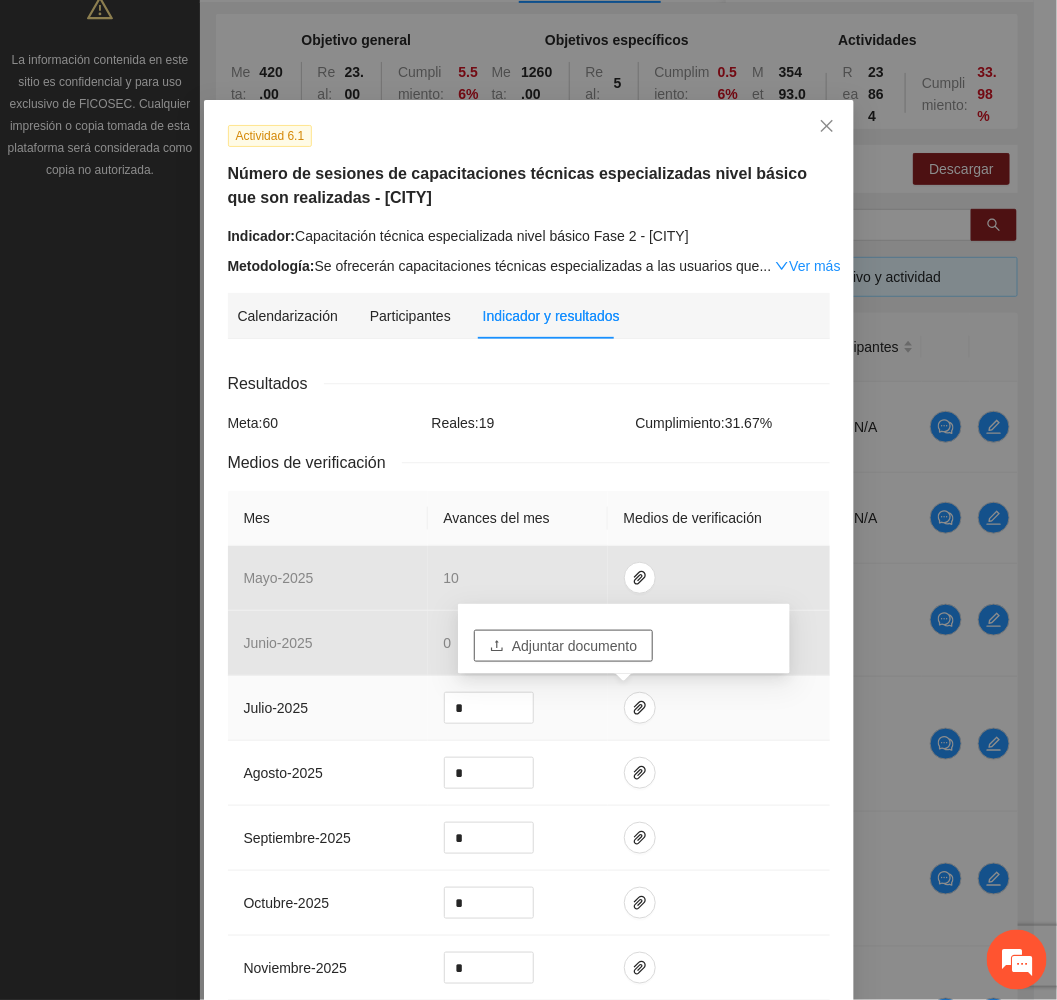 click on "Adjuntar documento" at bounding box center [574, 646] 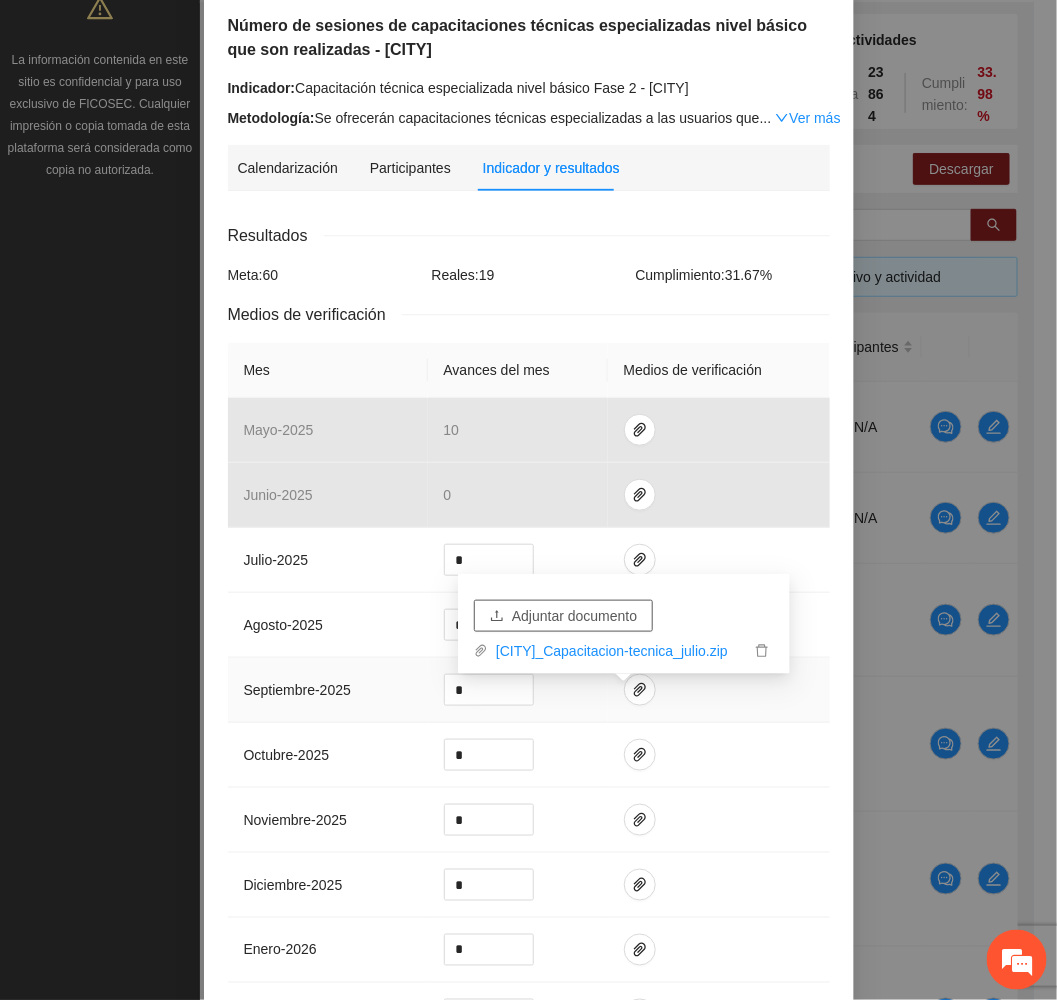 scroll, scrollTop: 492, scrollLeft: 0, axis: vertical 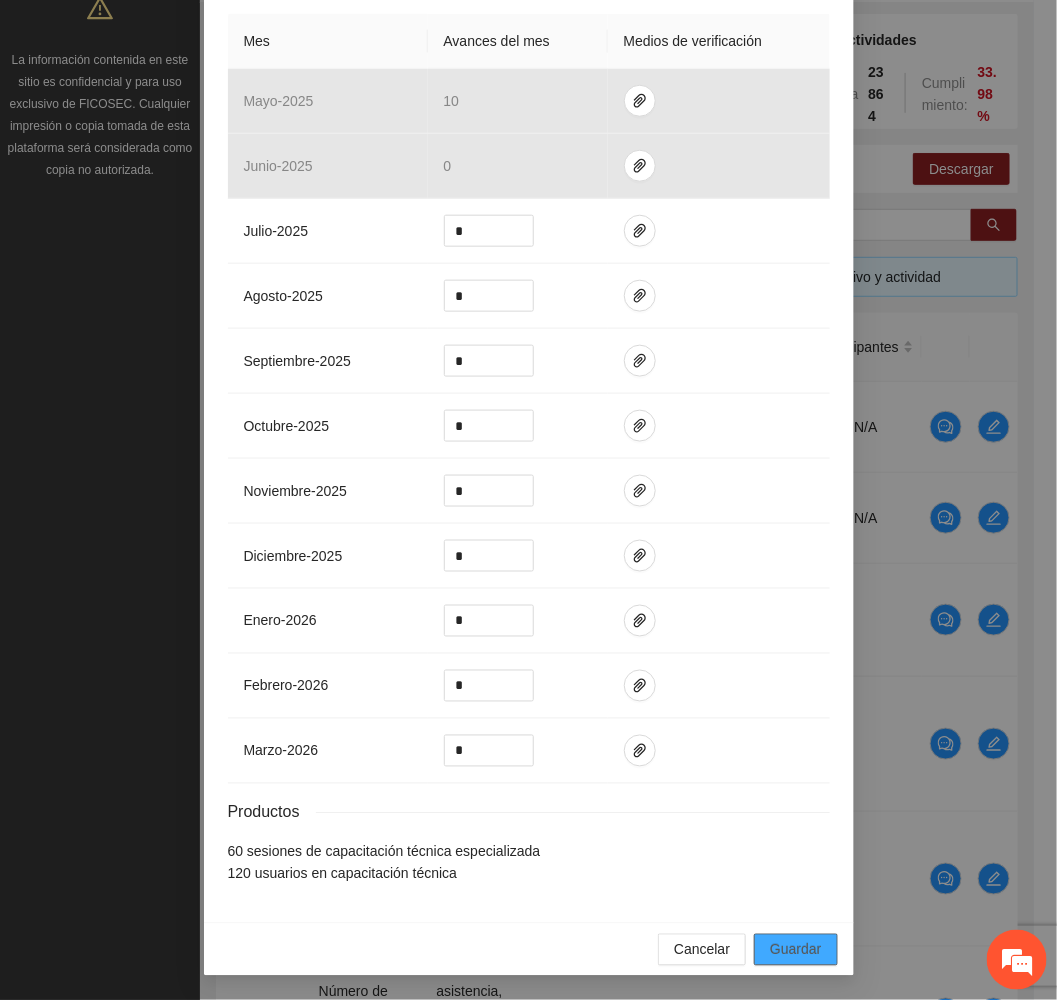 click on "Guardar" at bounding box center (795, 950) 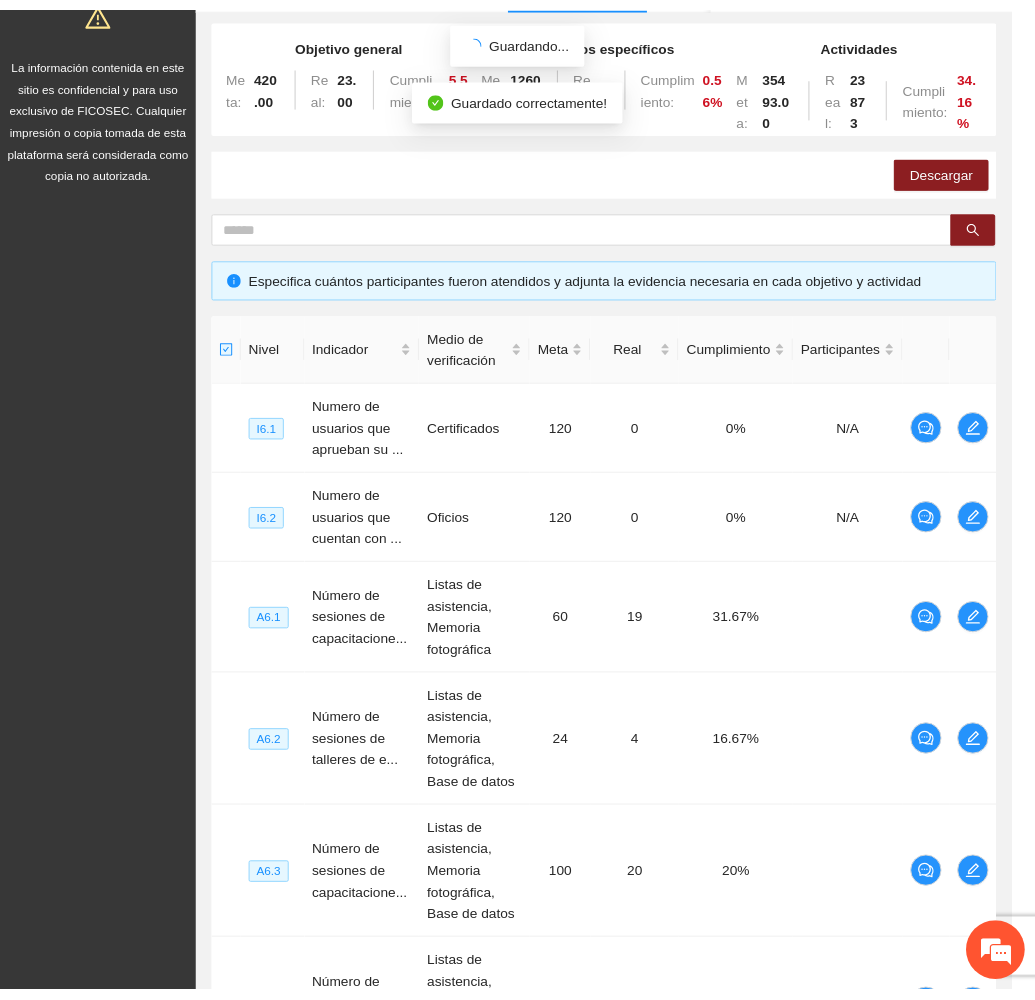 scroll, scrollTop: 391, scrollLeft: 0, axis: vertical 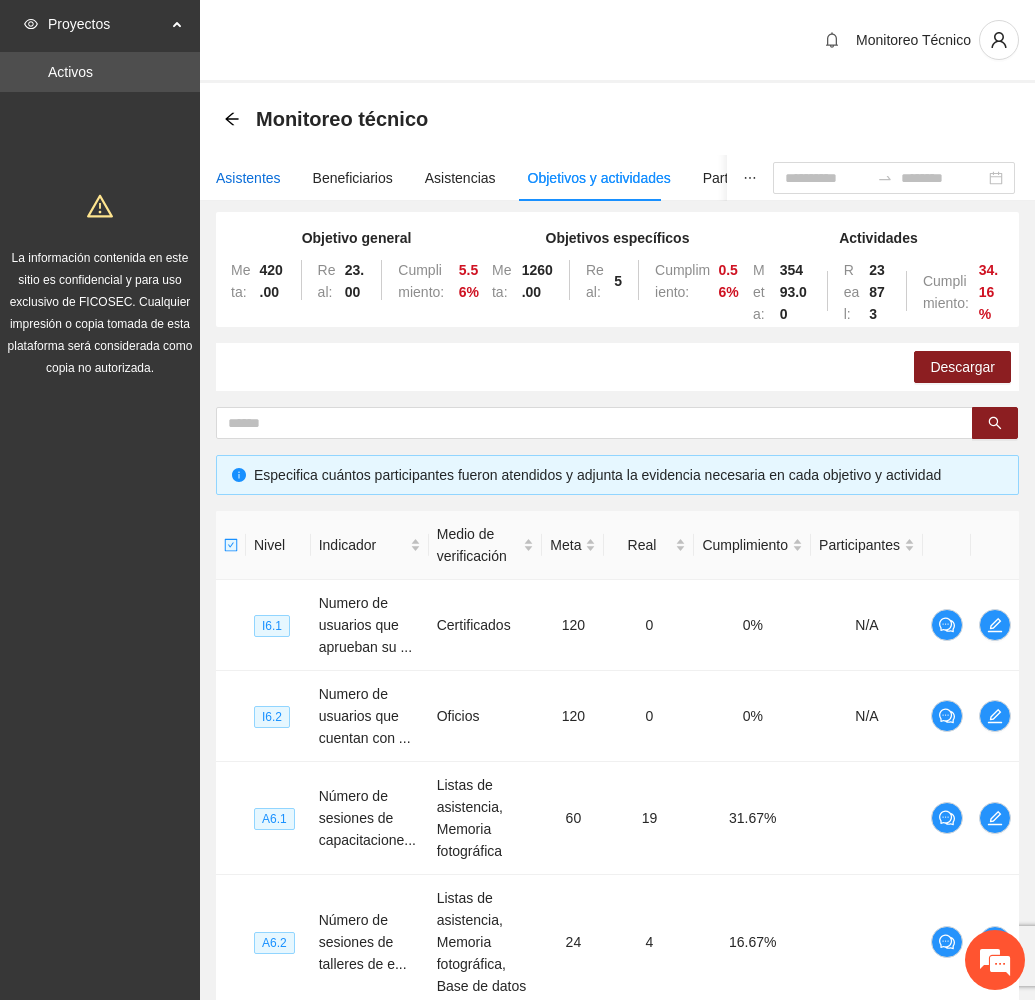 click on "Asistentes" at bounding box center (248, 178) 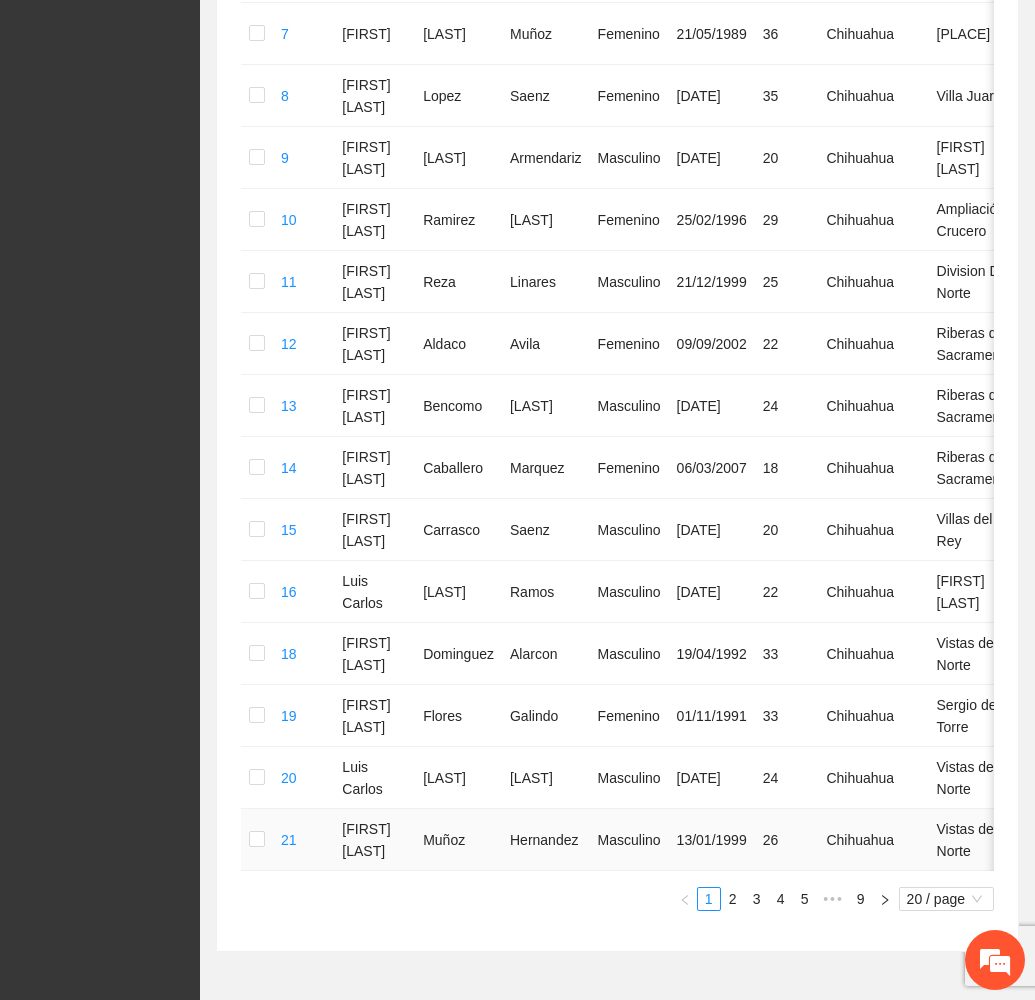 scroll, scrollTop: 1014, scrollLeft: 0, axis: vertical 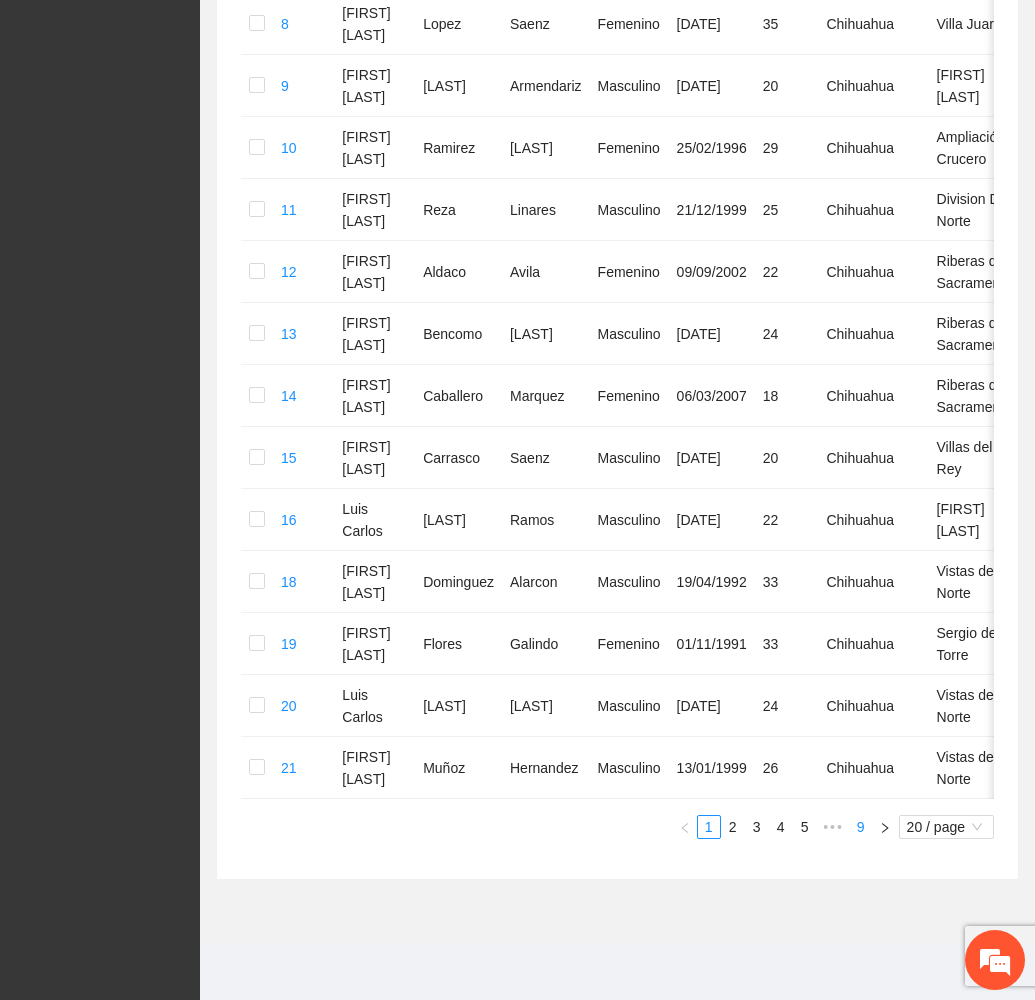 click on "9" at bounding box center (861, 827) 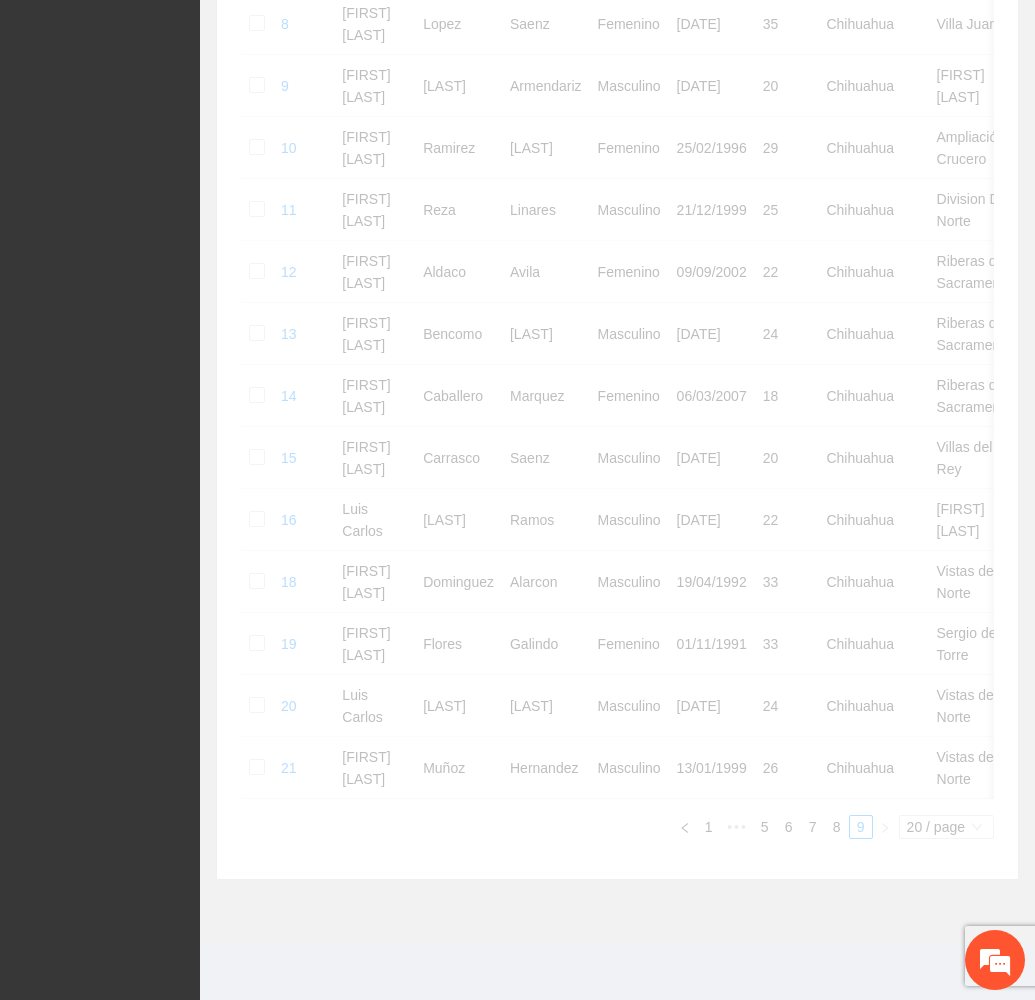 scroll, scrollTop: 76, scrollLeft: 0, axis: vertical 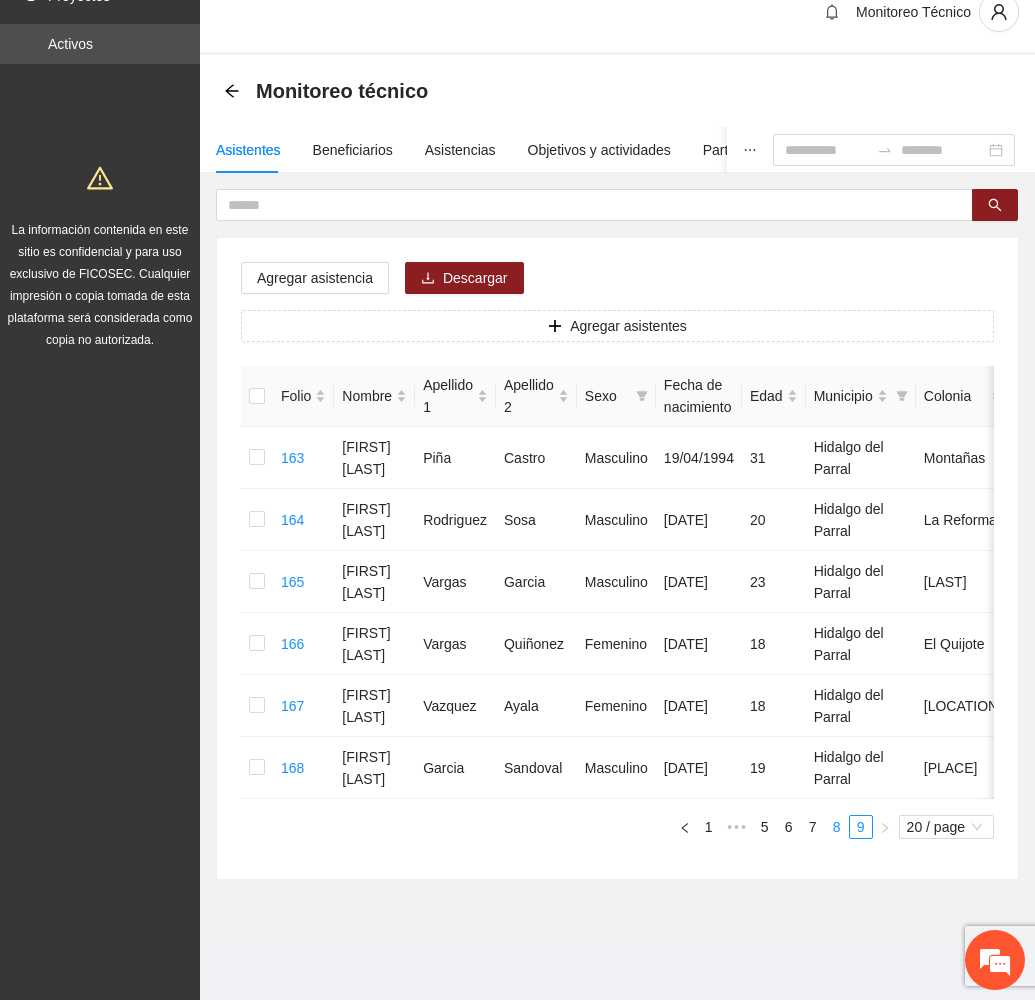 click on "8" at bounding box center [837, 827] 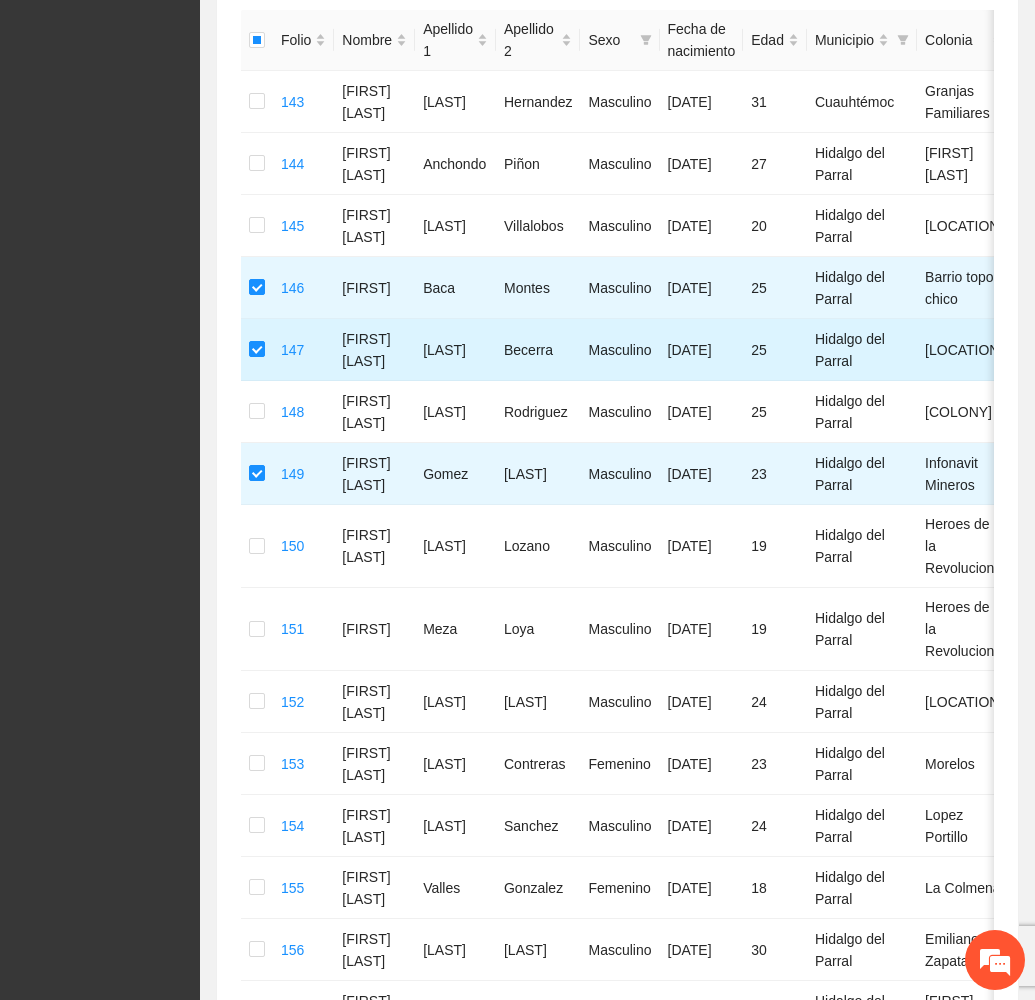 scroll, scrollTop: 526, scrollLeft: 0, axis: vertical 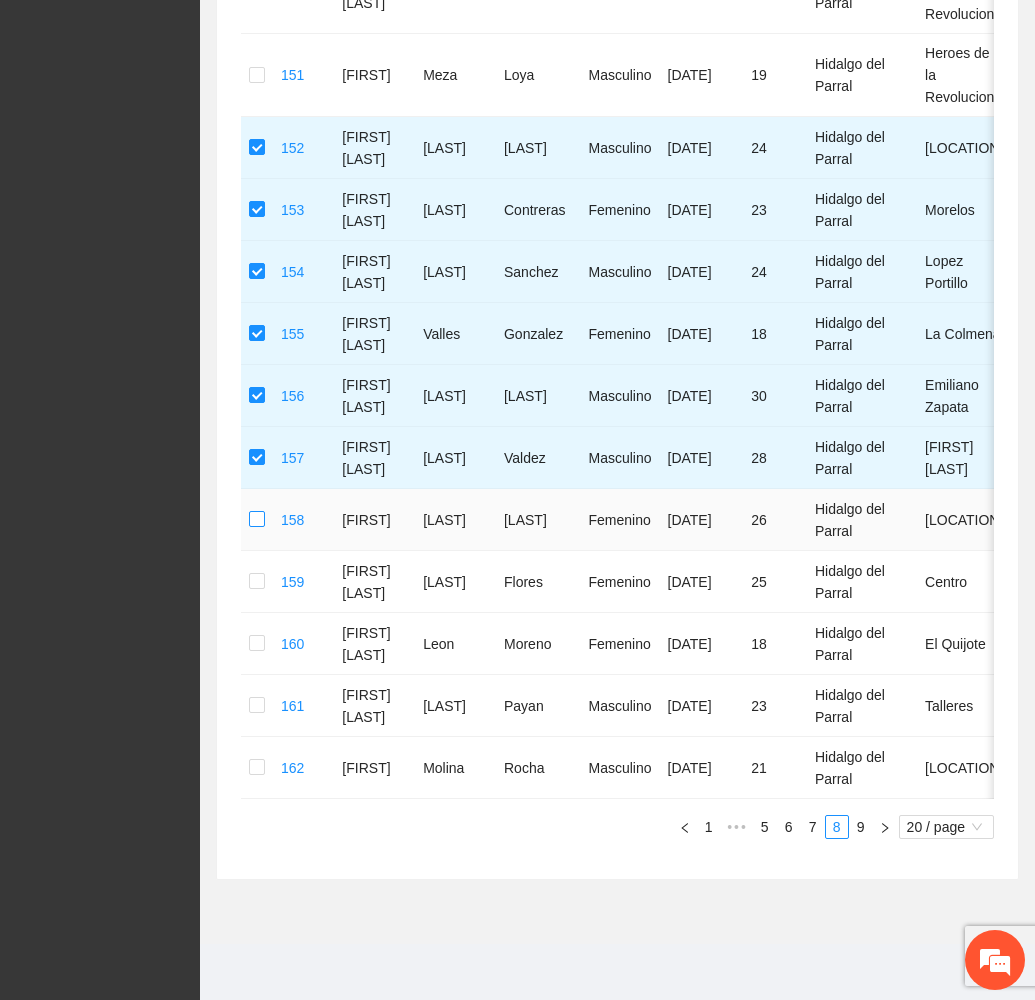 click at bounding box center [257, 520] 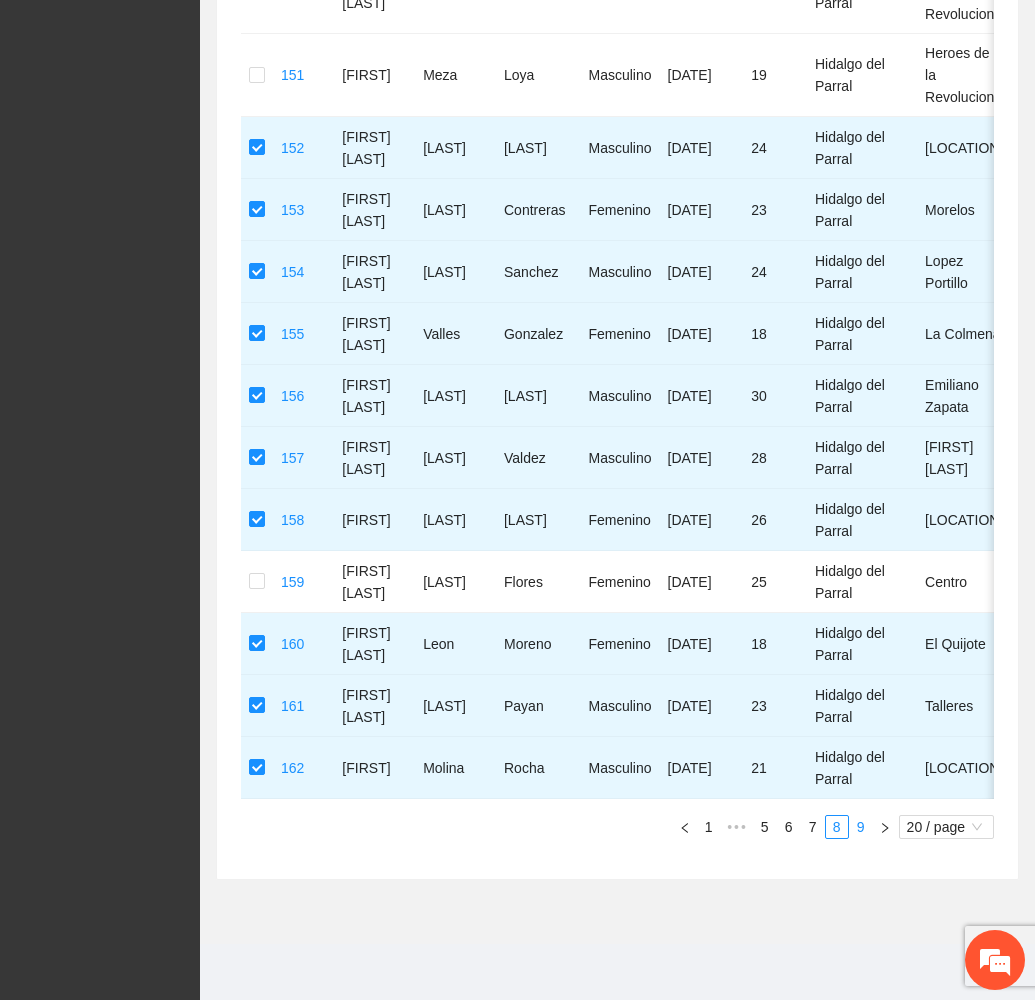 click on "9" at bounding box center [861, 827] 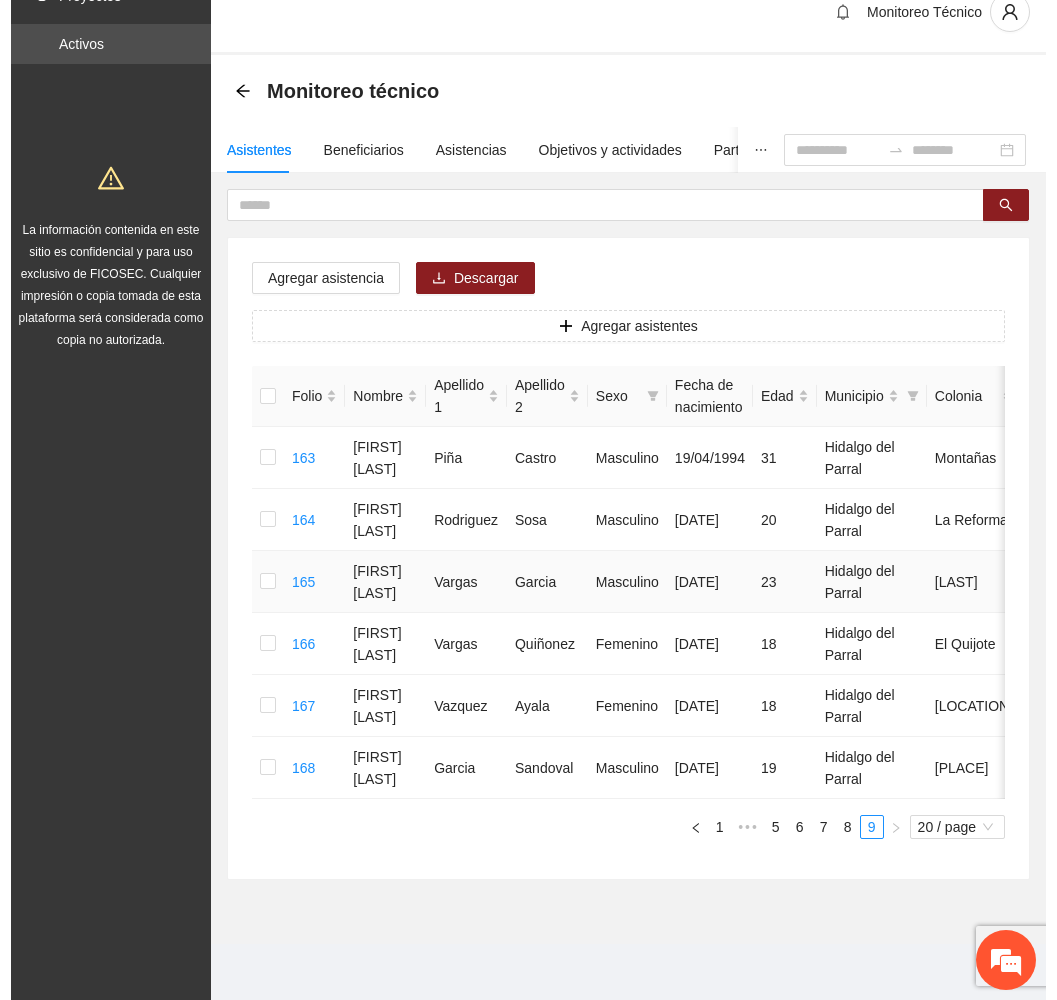 scroll, scrollTop: 76, scrollLeft: 0, axis: vertical 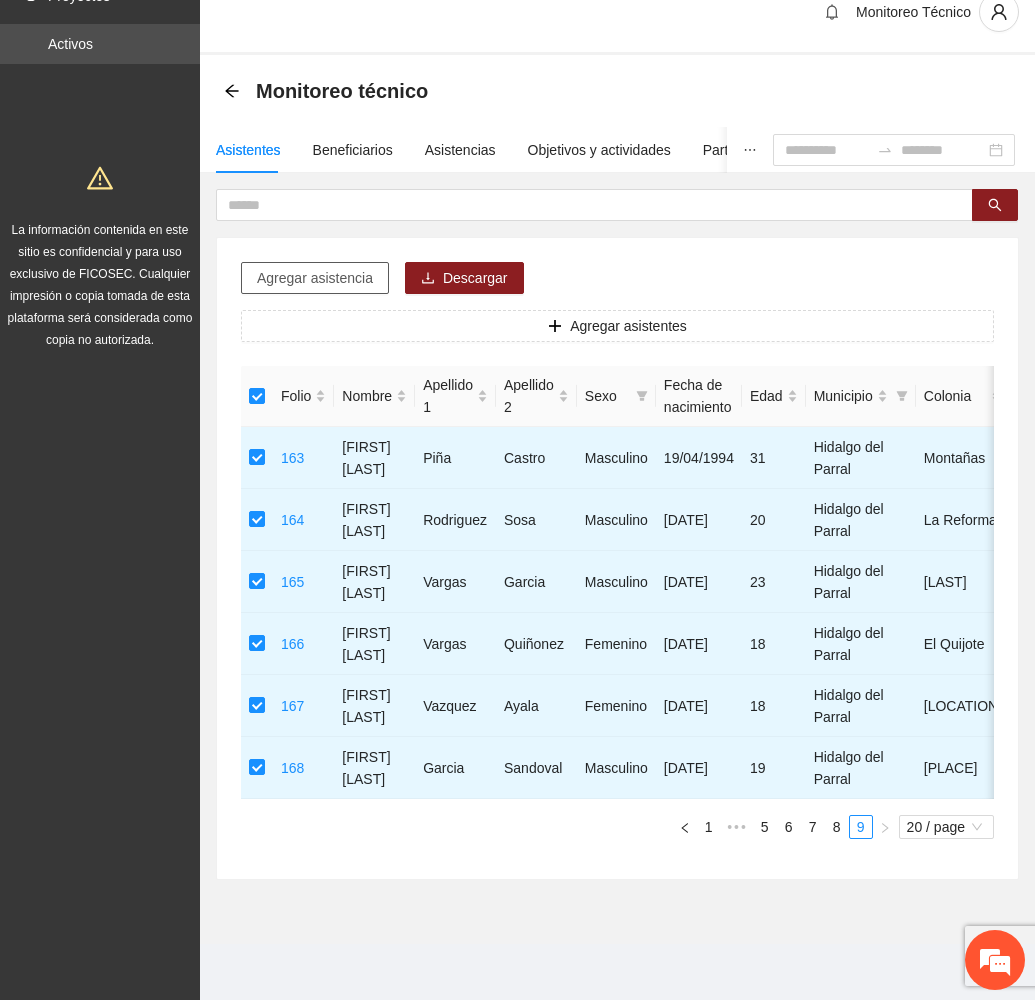click on "Agregar asistencia" at bounding box center [315, 278] 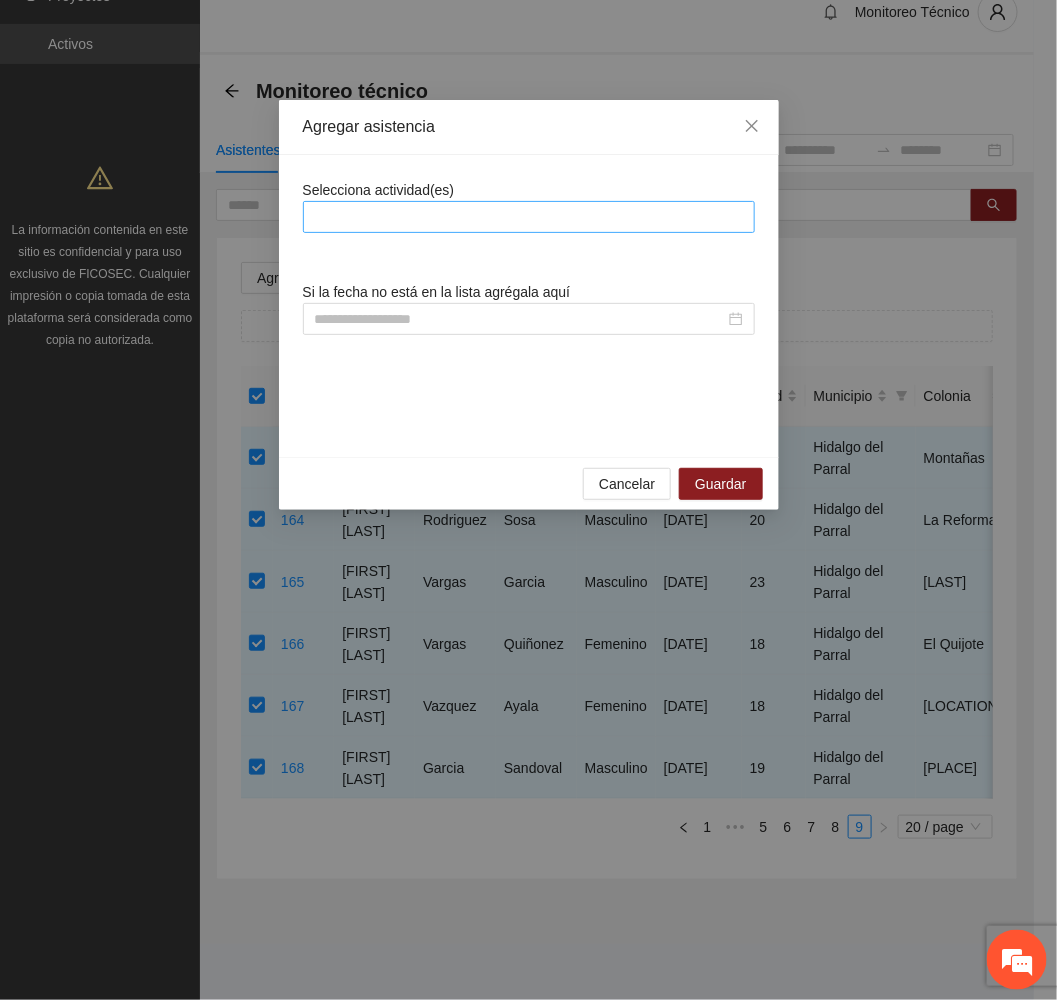 click at bounding box center [529, 217] 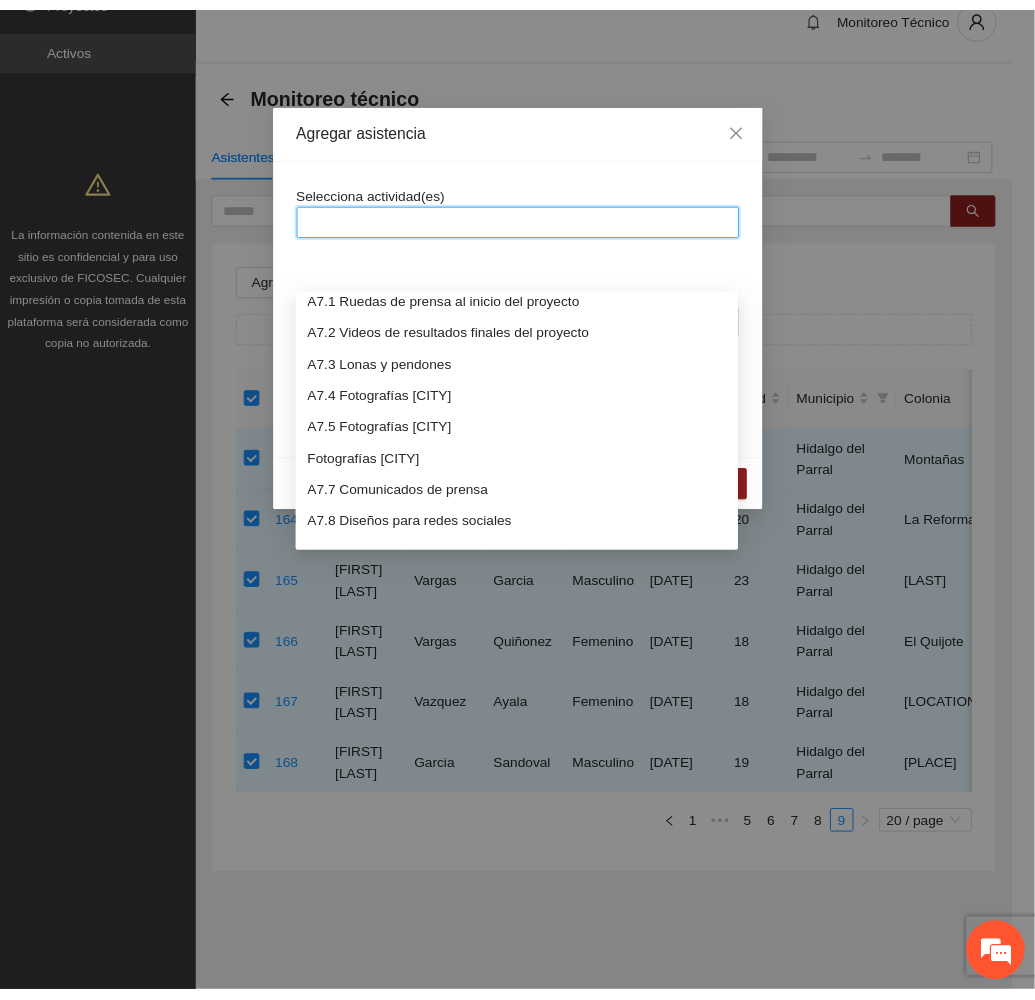 scroll, scrollTop: 1950, scrollLeft: 0, axis: vertical 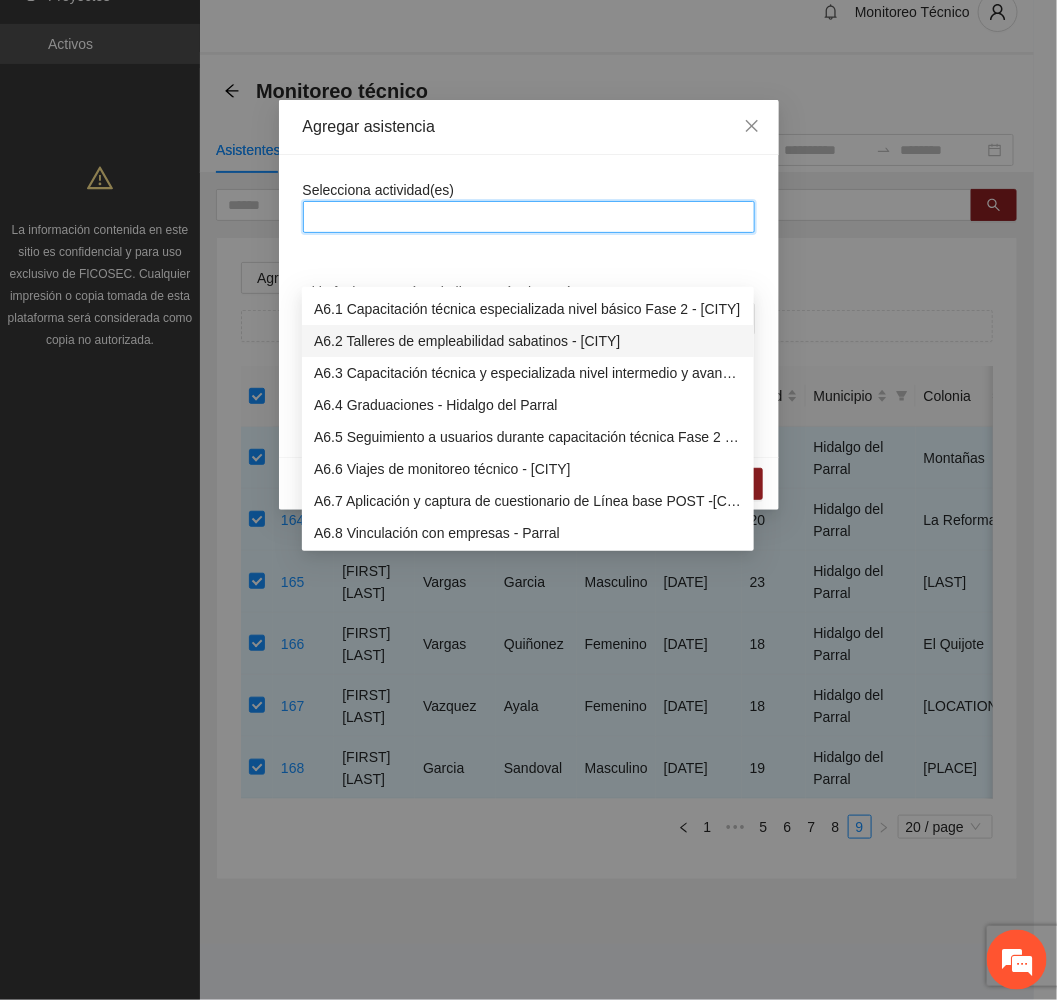 click on "A6.2 Talleres de empleabilidad sabatinos - [CITY]" at bounding box center (528, 341) 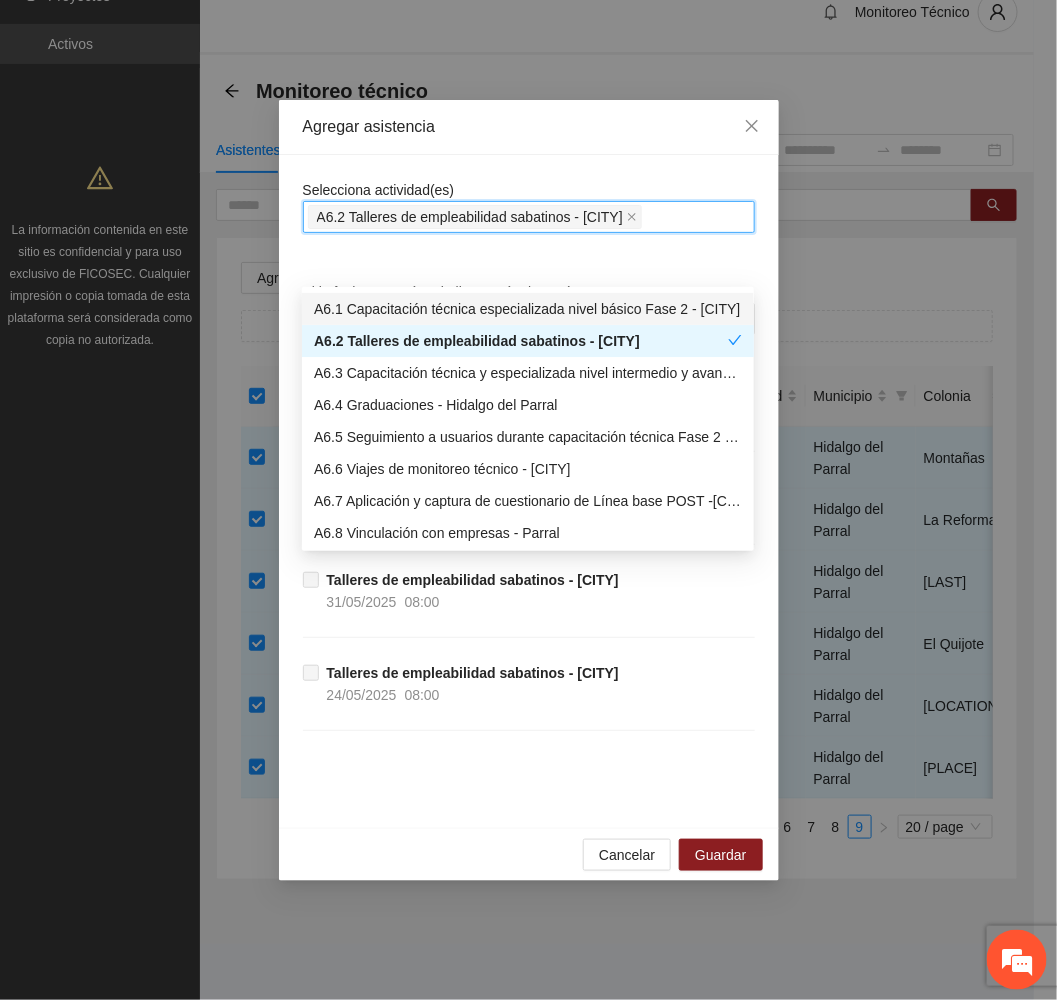 click on "Agregar asistencia" at bounding box center (529, 127) 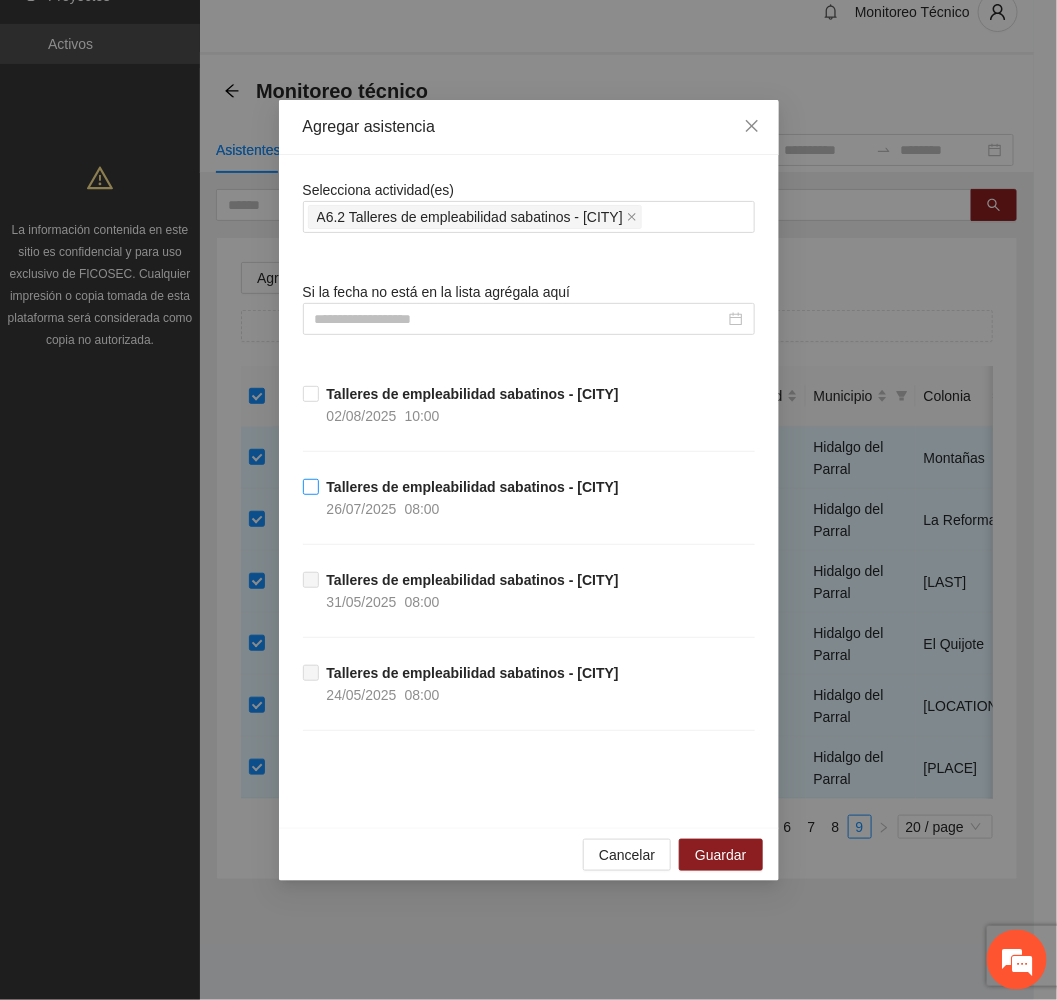 click on "08:00" at bounding box center [422, 509] 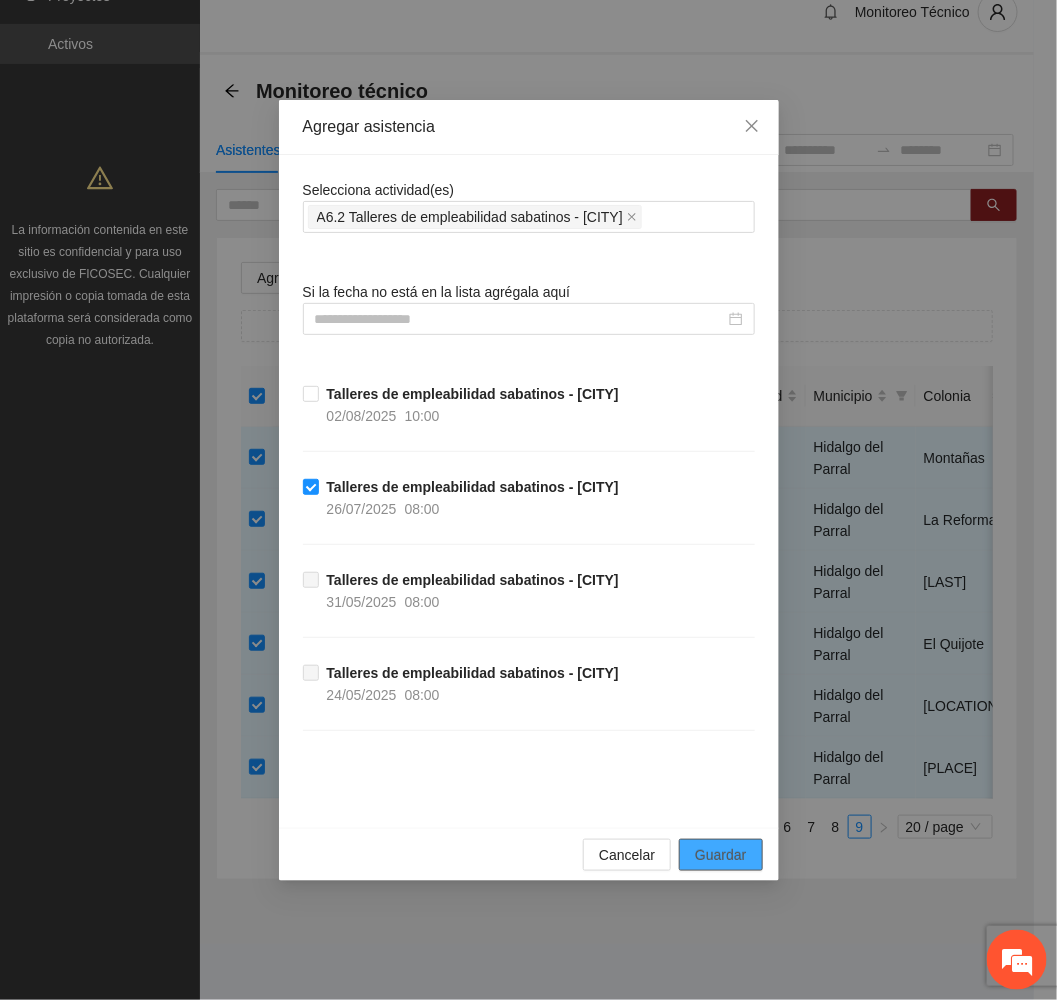 click on "Guardar" at bounding box center [720, 855] 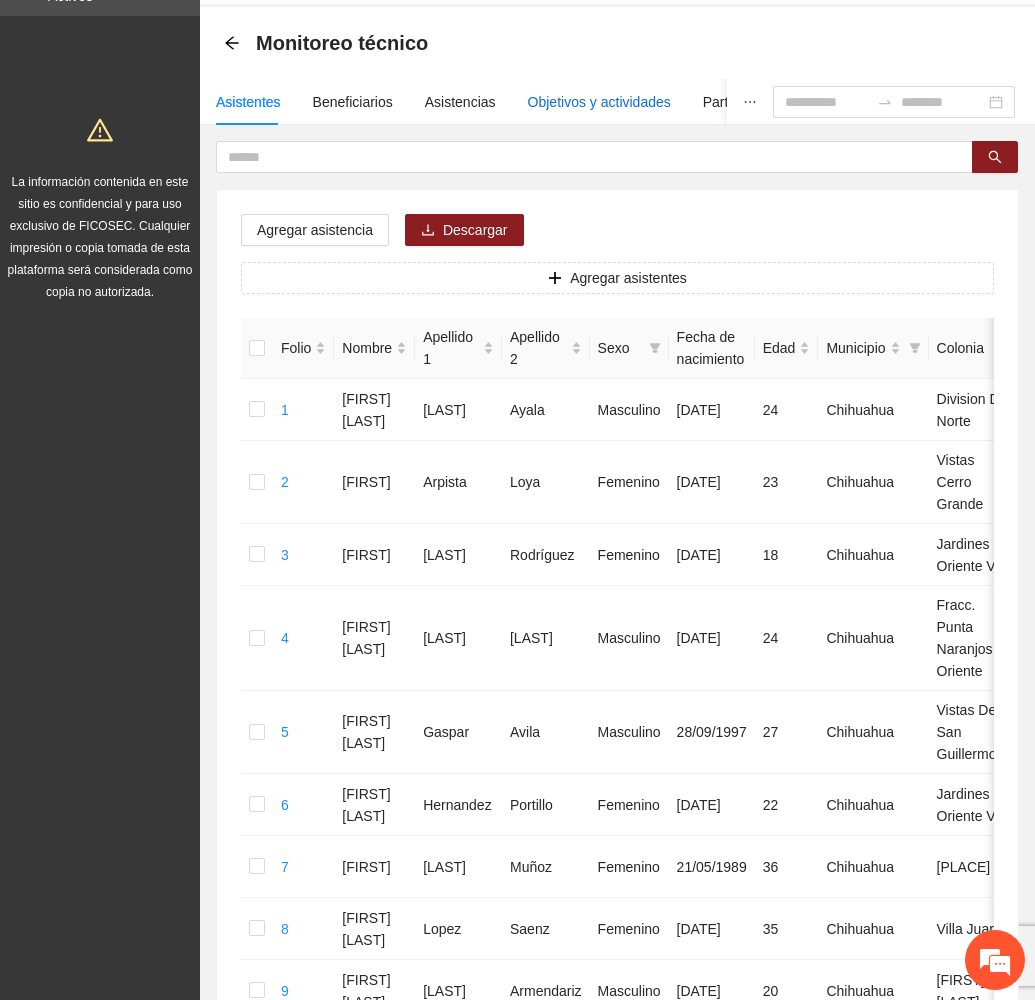 click on "Objetivos y actividades" at bounding box center (599, 102) 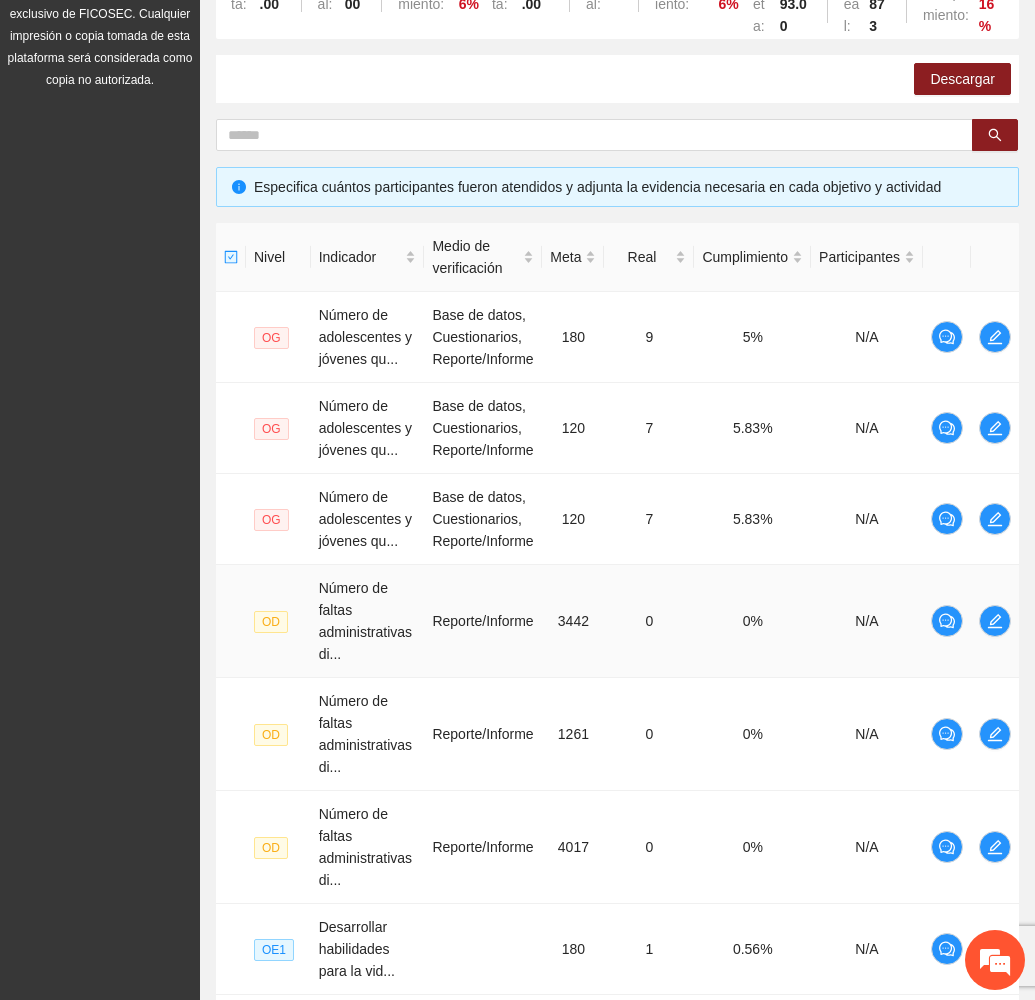 scroll, scrollTop: 820, scrollLeft: 0, axis: vertical 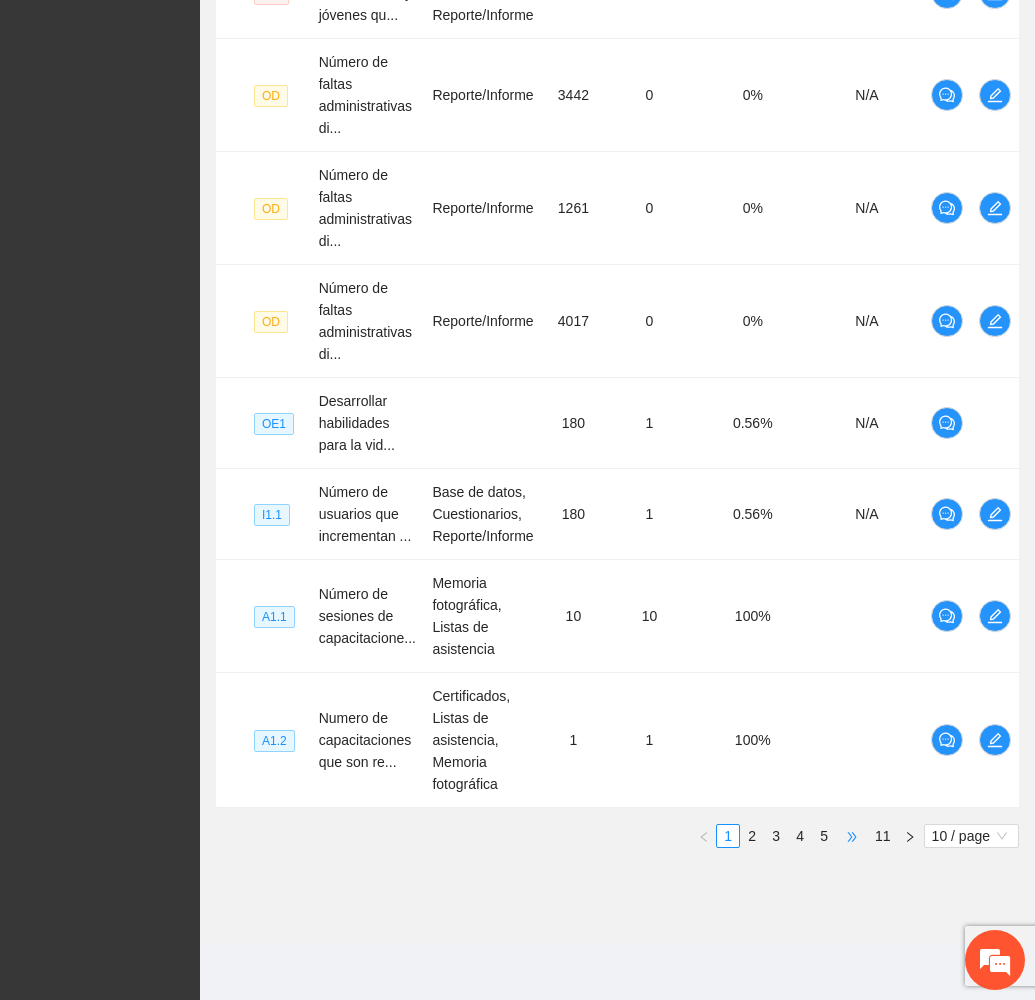 click on "•••" at bounding box center (852, 836) 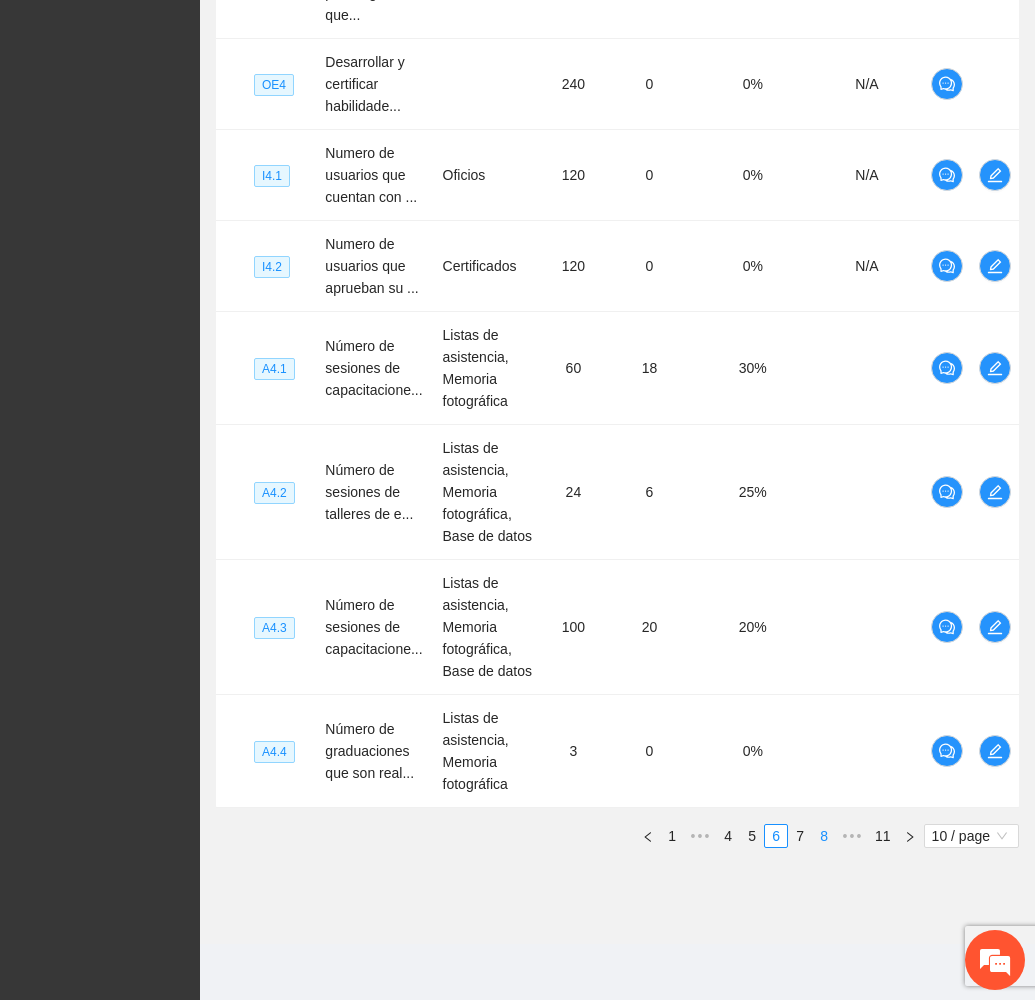 click on "8" at bounding box center [824, 836] 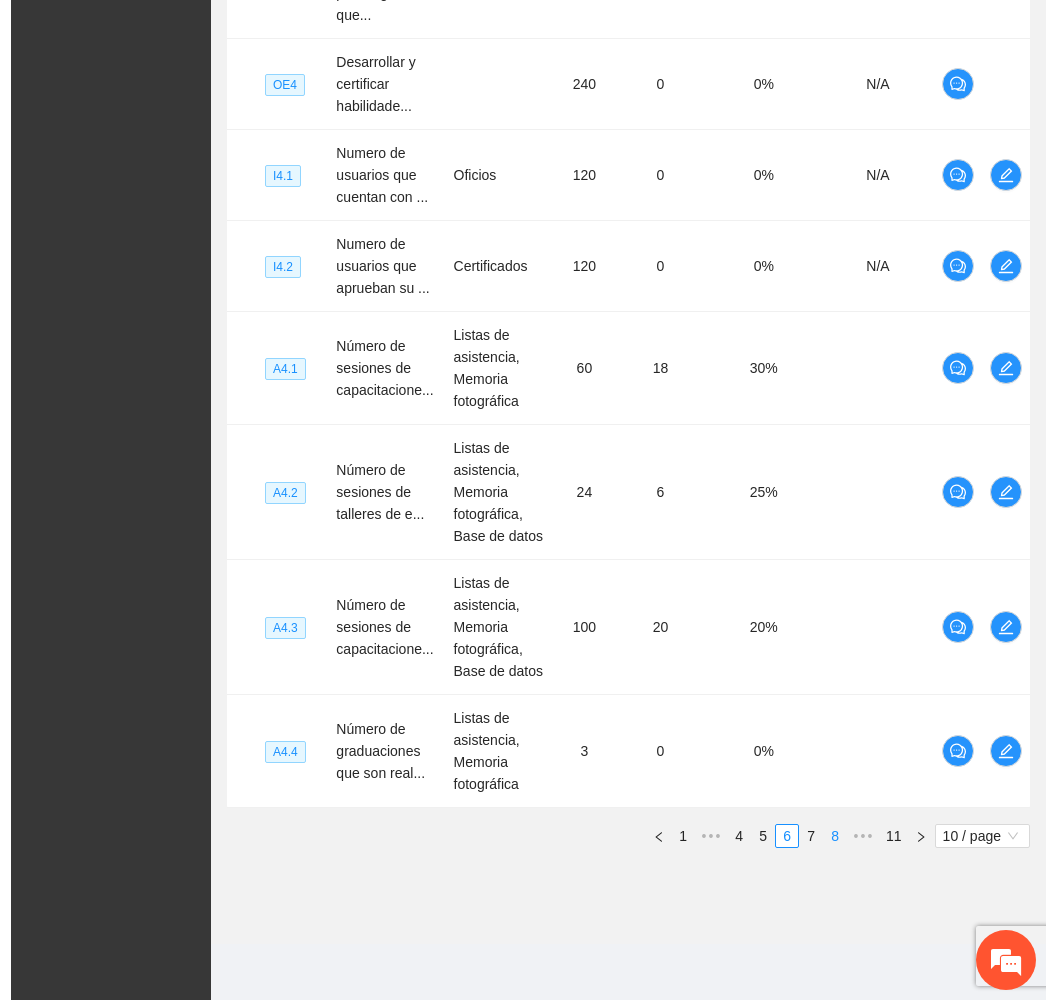 scroll, scrollTop: 798, scrollLeft: 0, axis: vertical 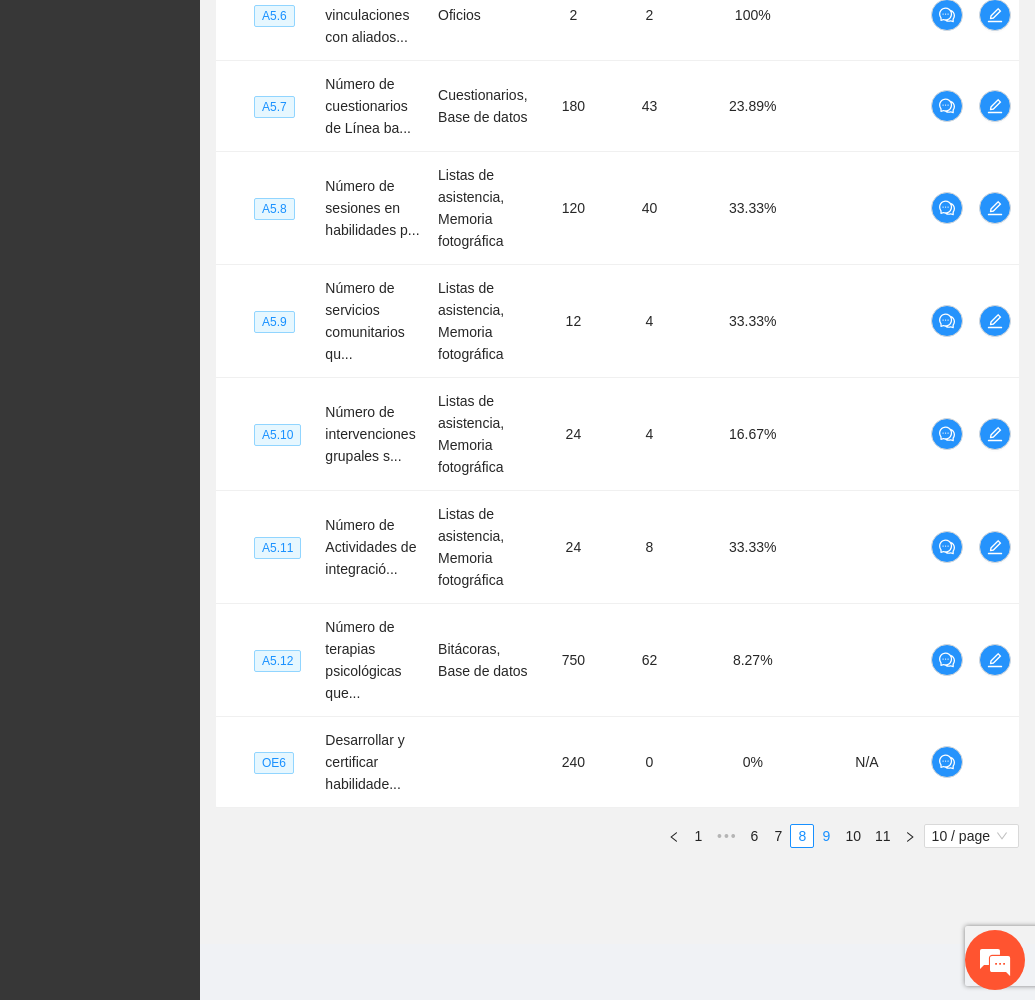 click on "9" at bounding box center (826, 836) 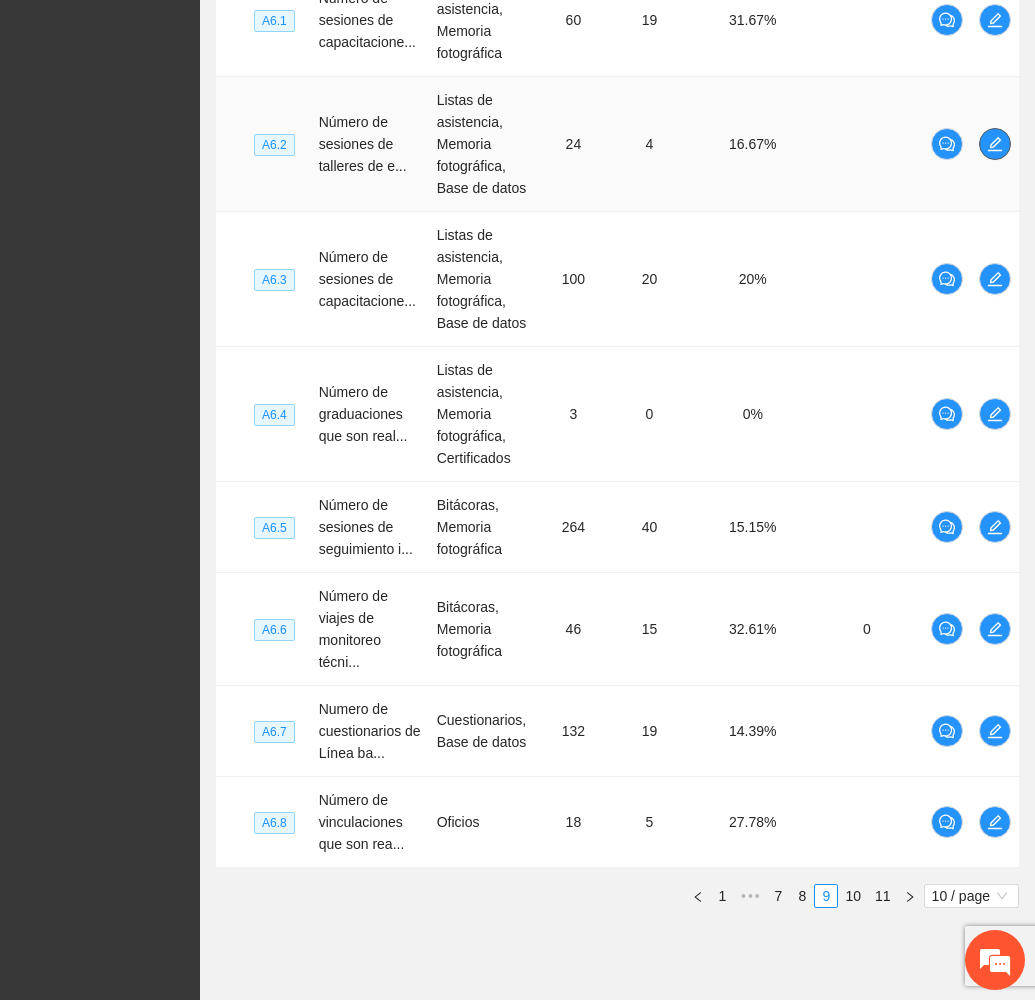 click 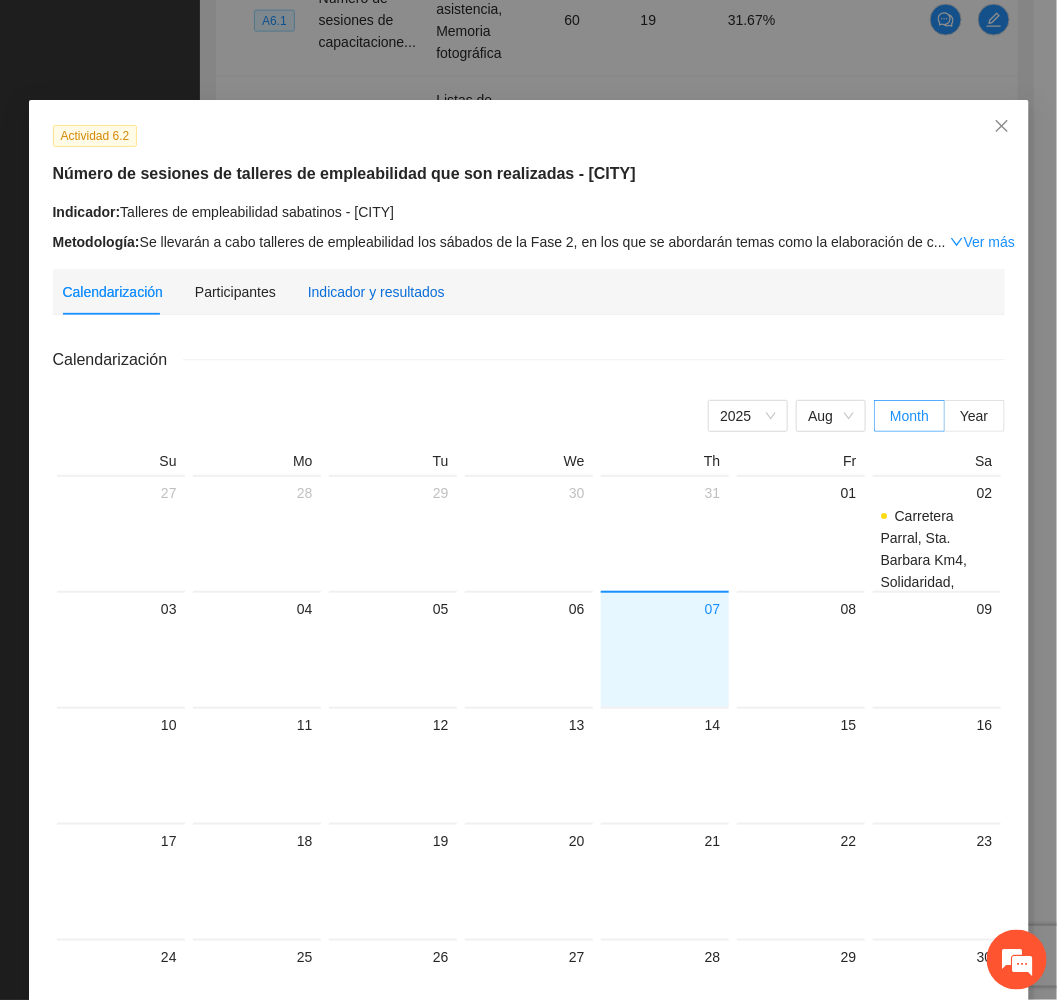 click on "Indicador y resultados" at bounding box center (376, 292) 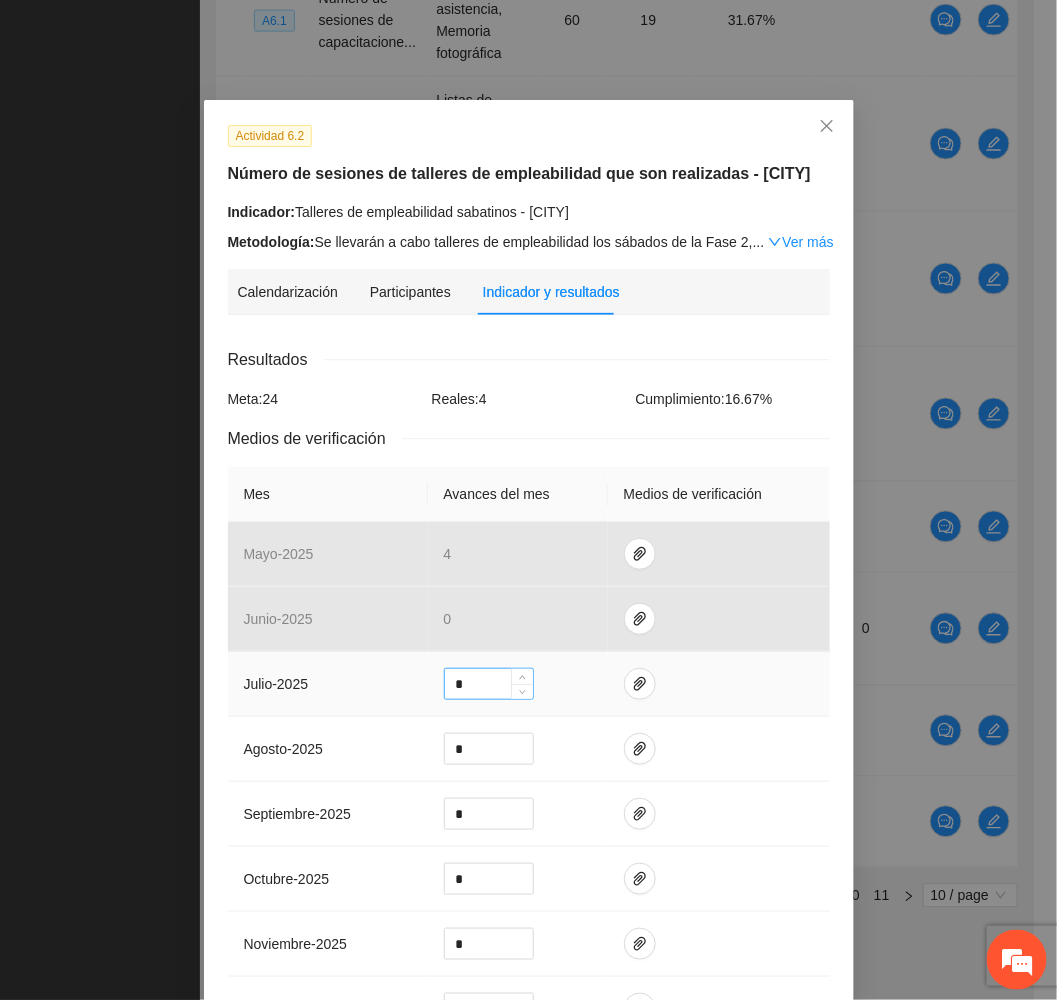click on "*" at bounding box center [489, 684] 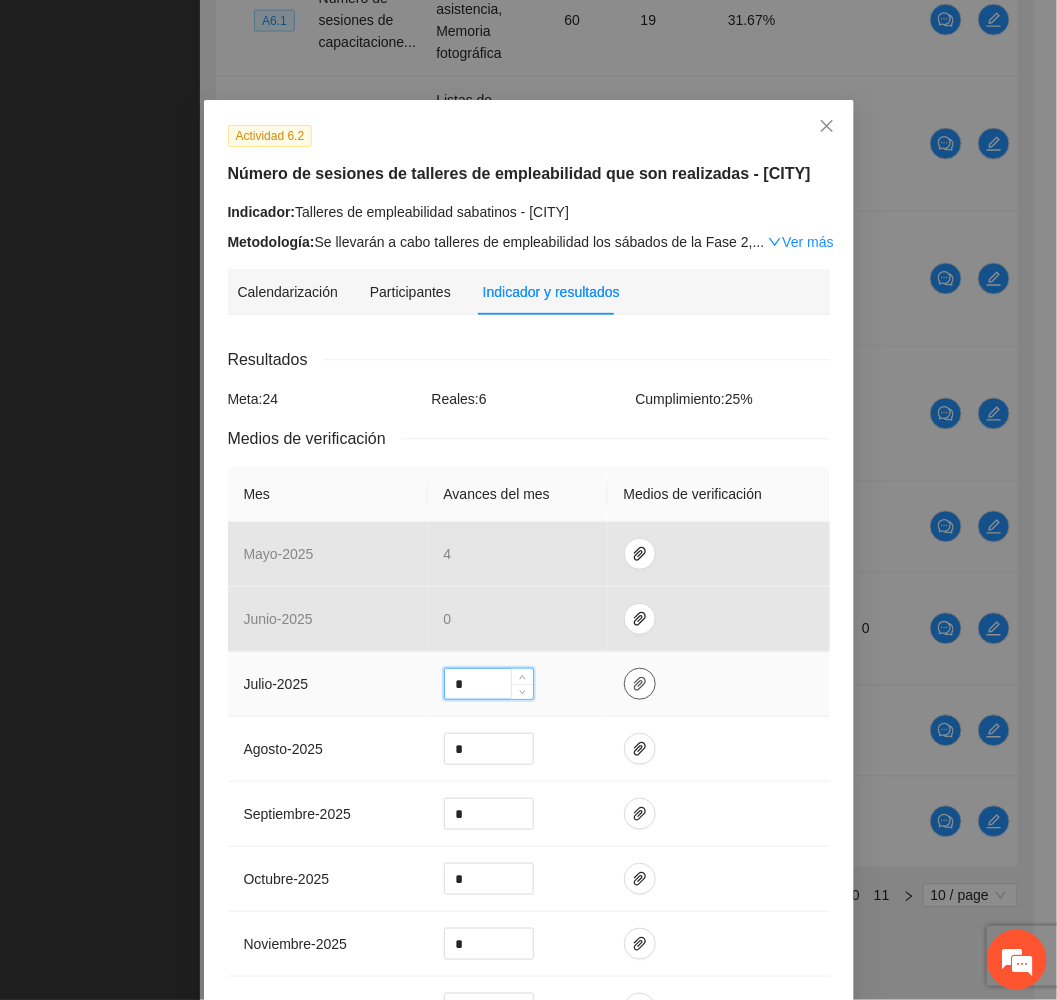 type on "*" 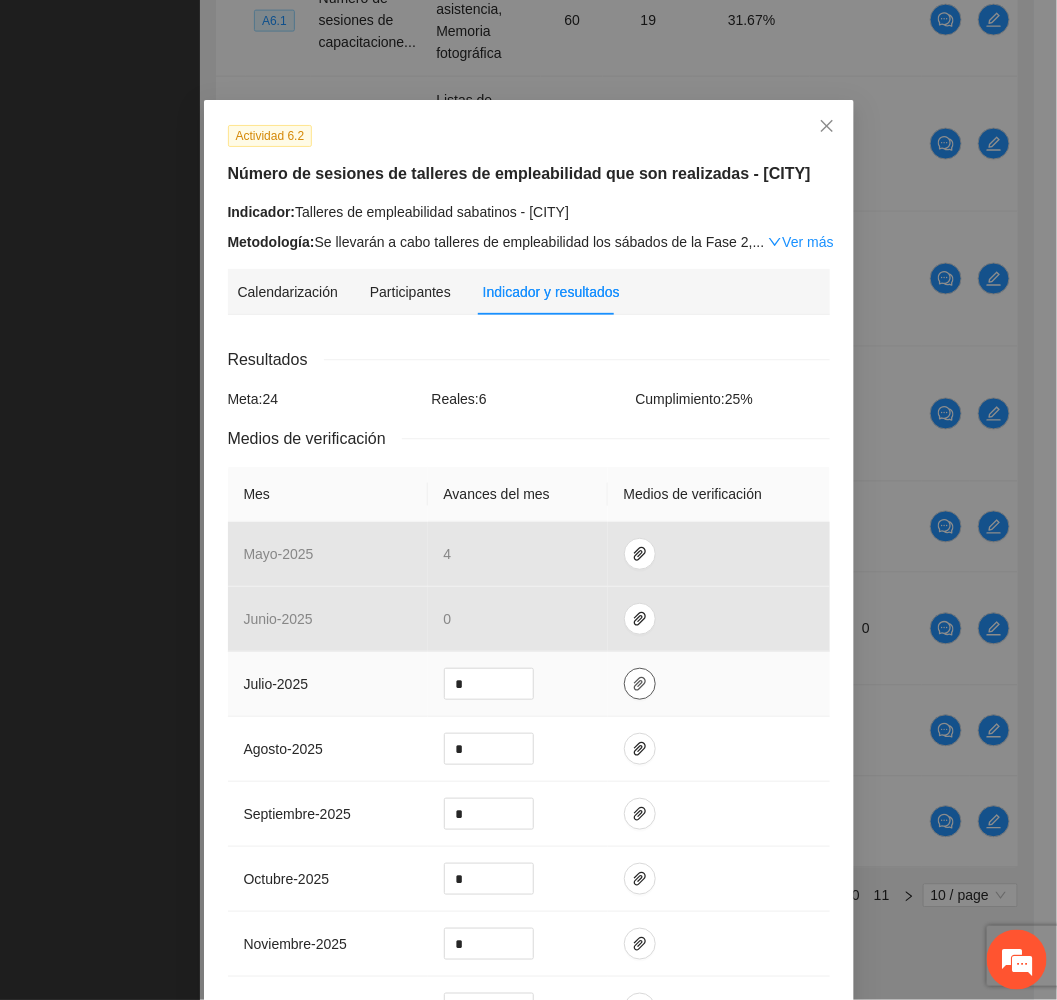 click 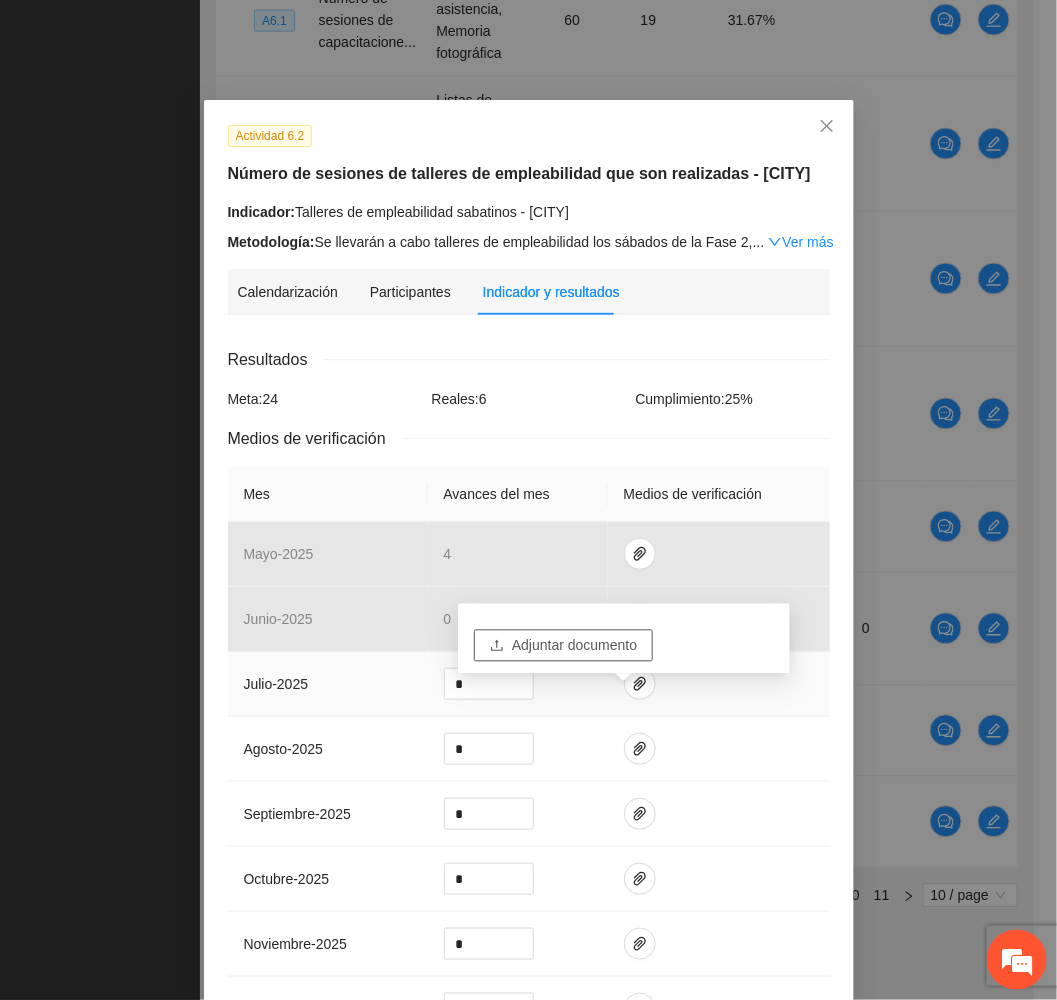 click on "Adjuntar documento" at bounding box center (574, 646) 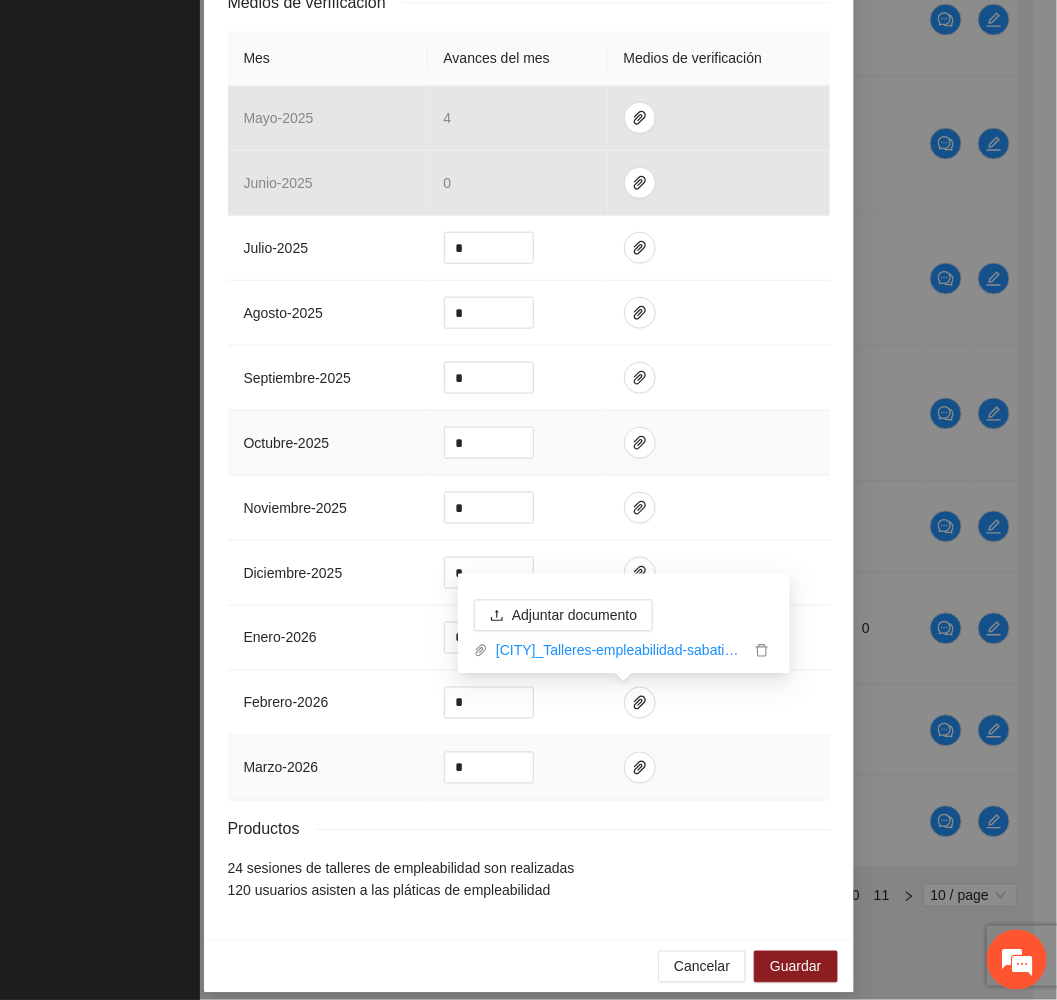scroll, scrollTop: 492, scrollLeft: 0, axis: vertical 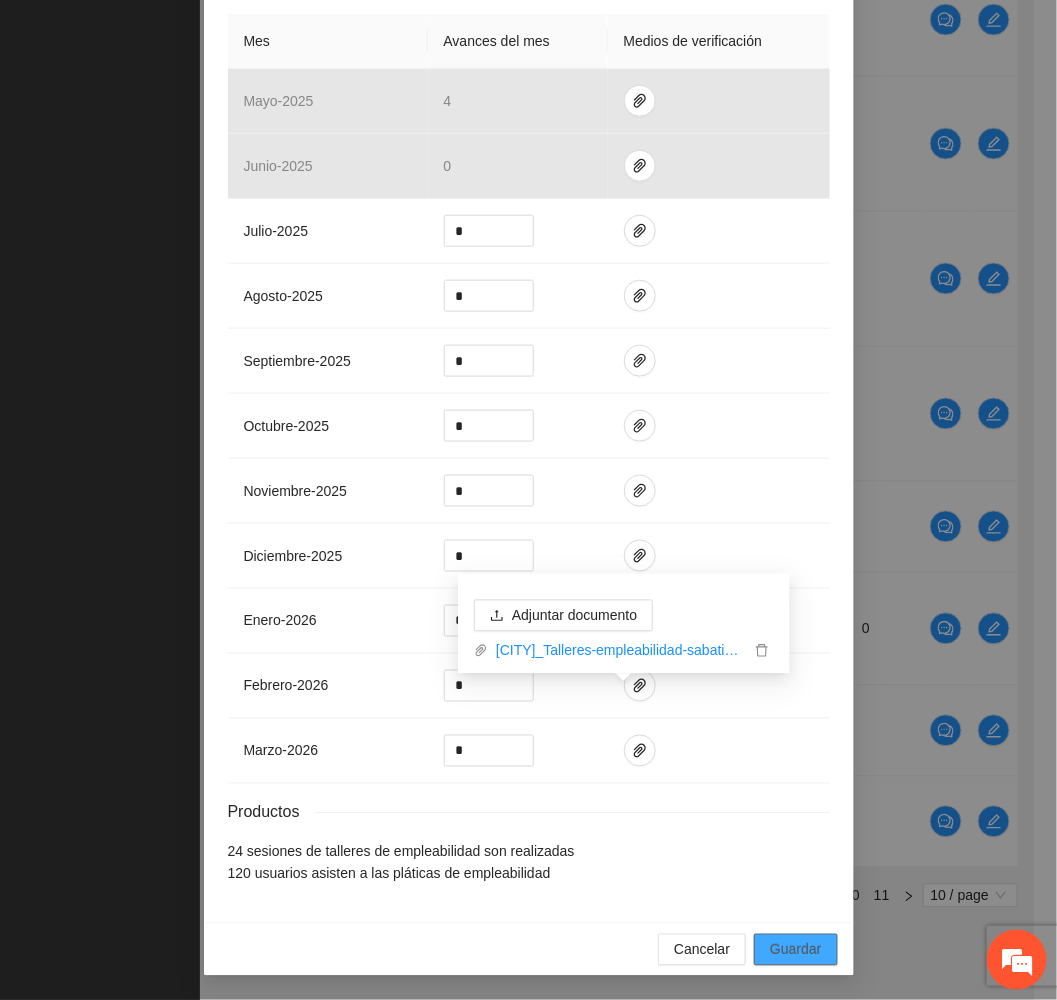 click on "Guardar" at bounding box center [795, 950] 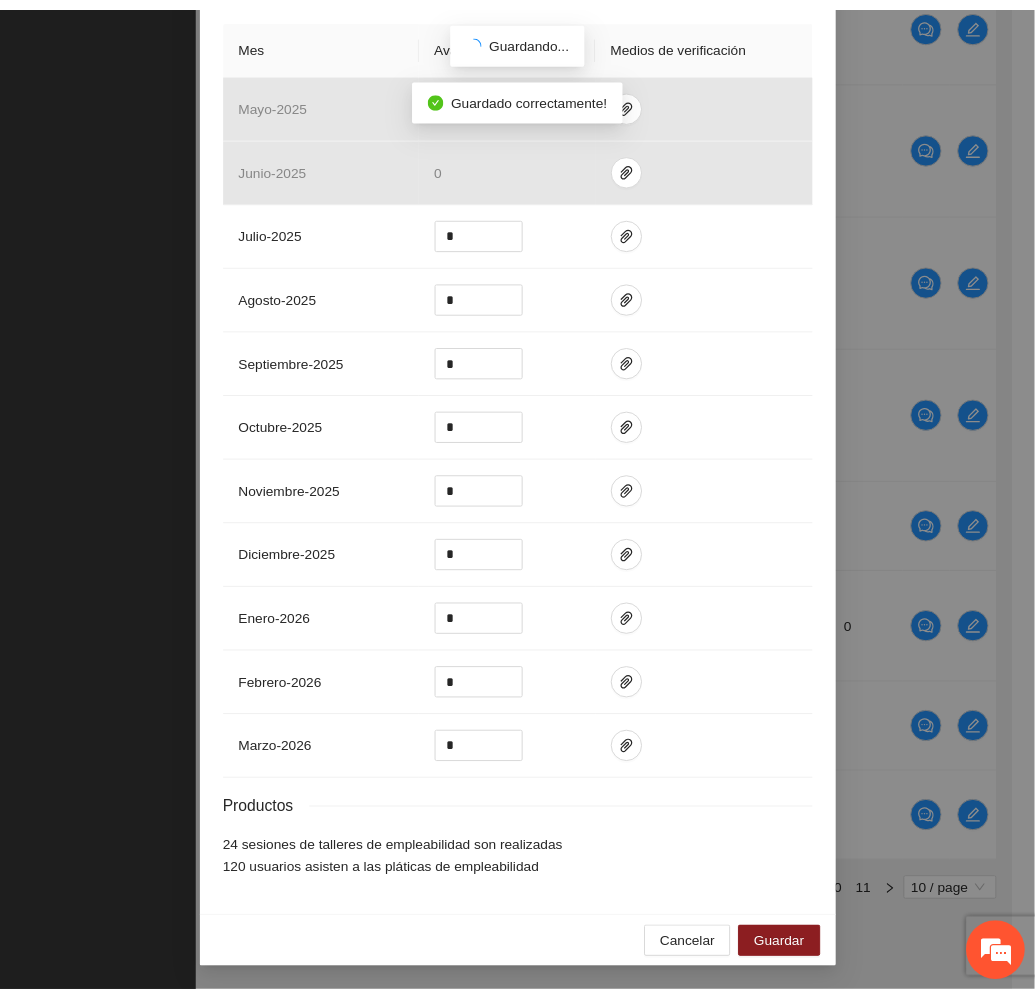 scroll, scrollTop: 391, scrollLeft: 0, axis: vertical 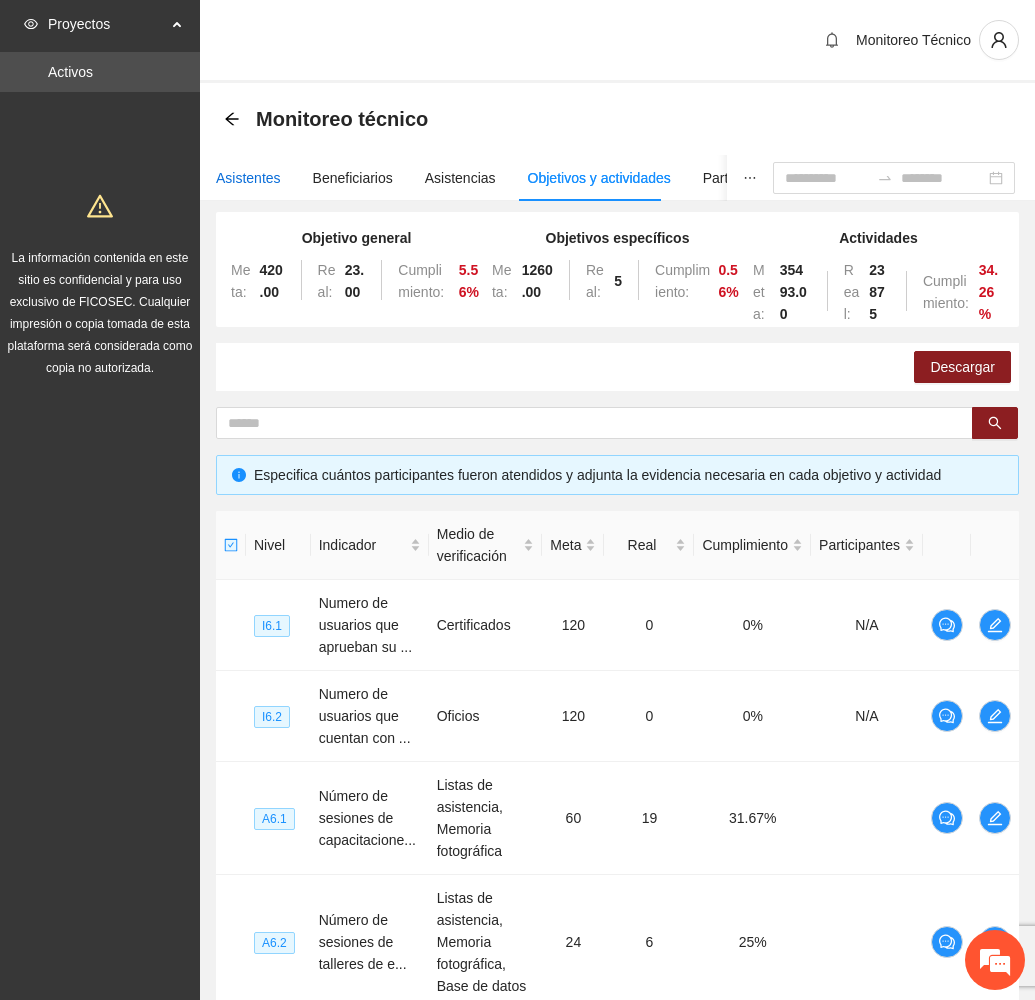 click on "Asistentes" at bounding box center [248, 178] 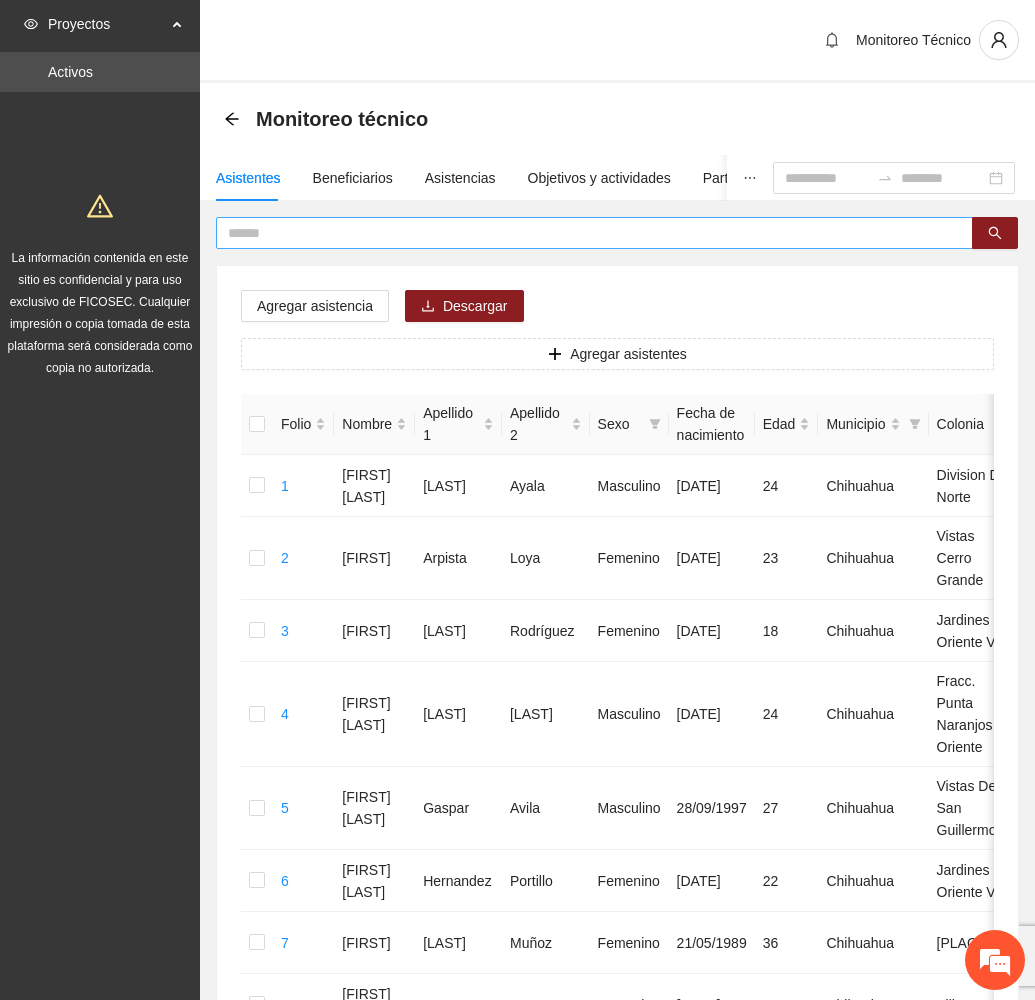click at bounding box center (586, 233) 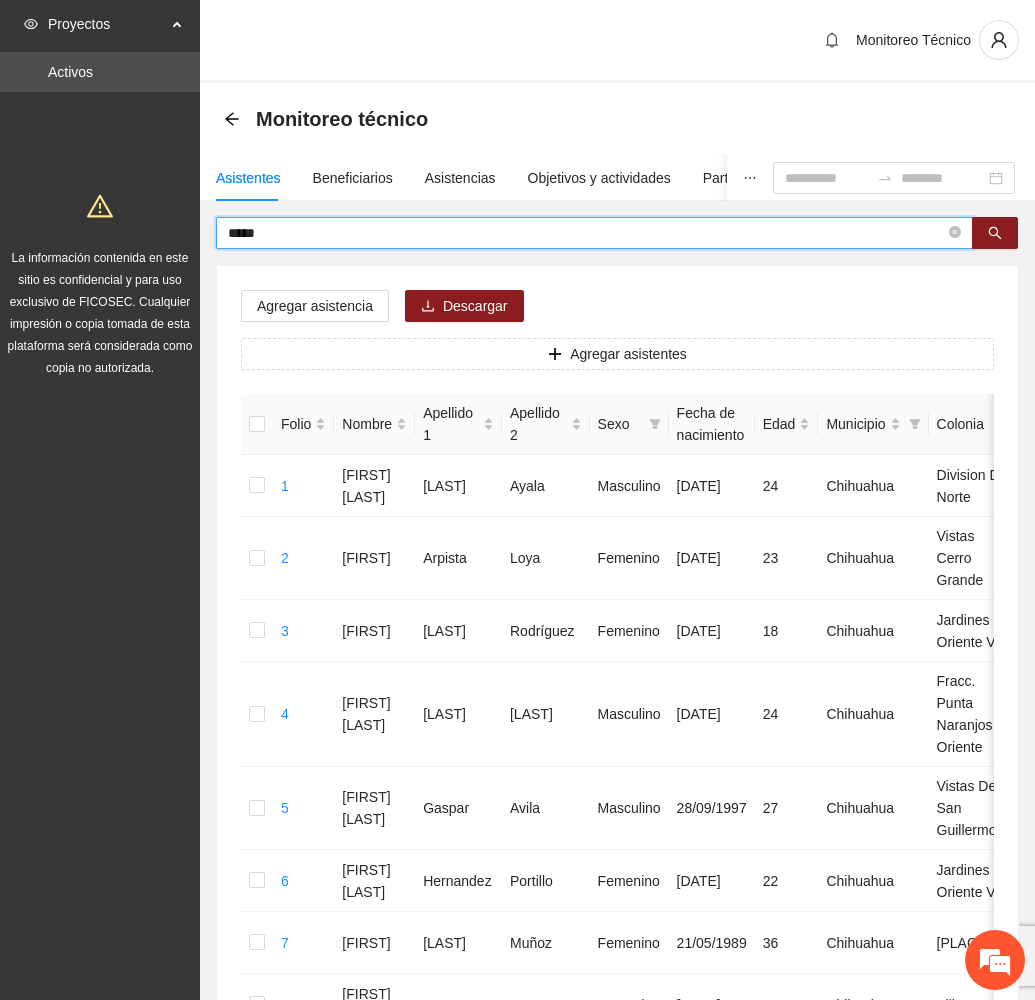 type on "*****" 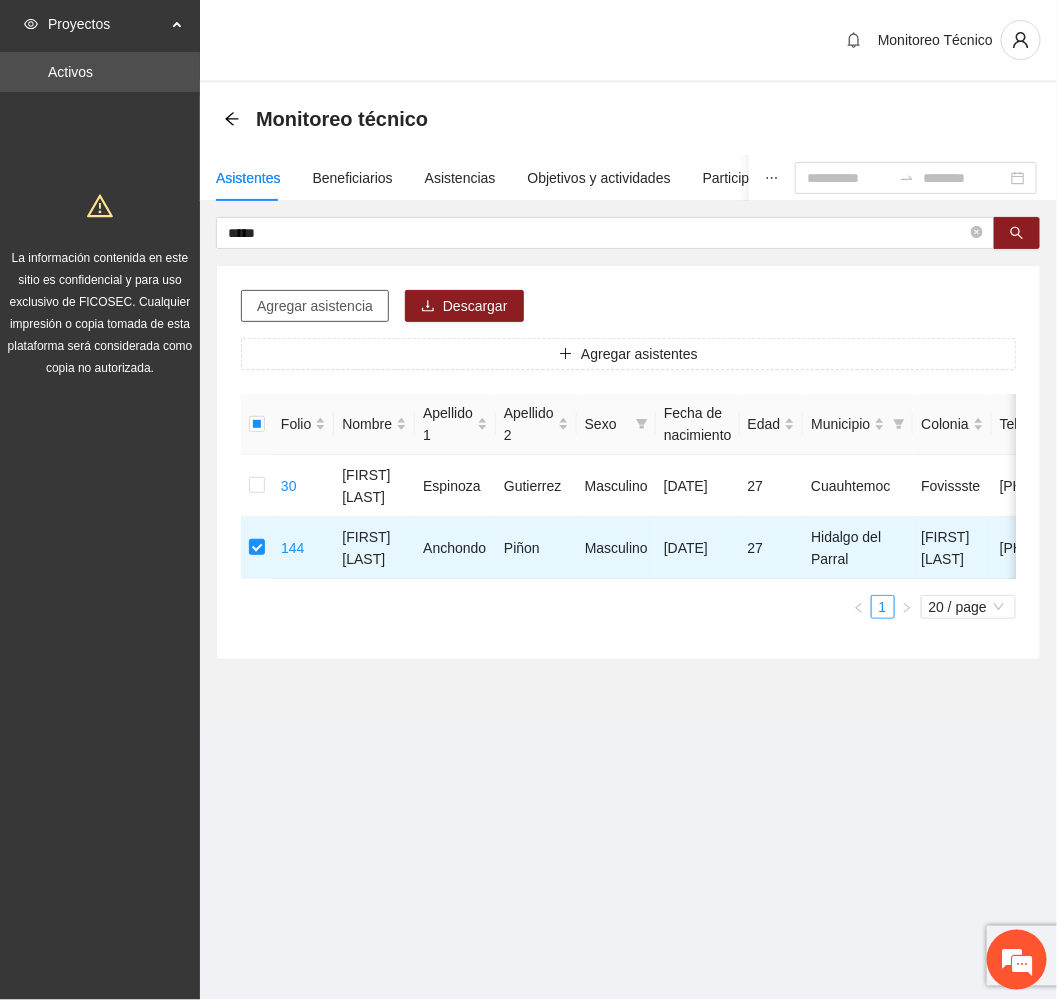 click on "Agregar asistencia" at bounding box center (315, 306) 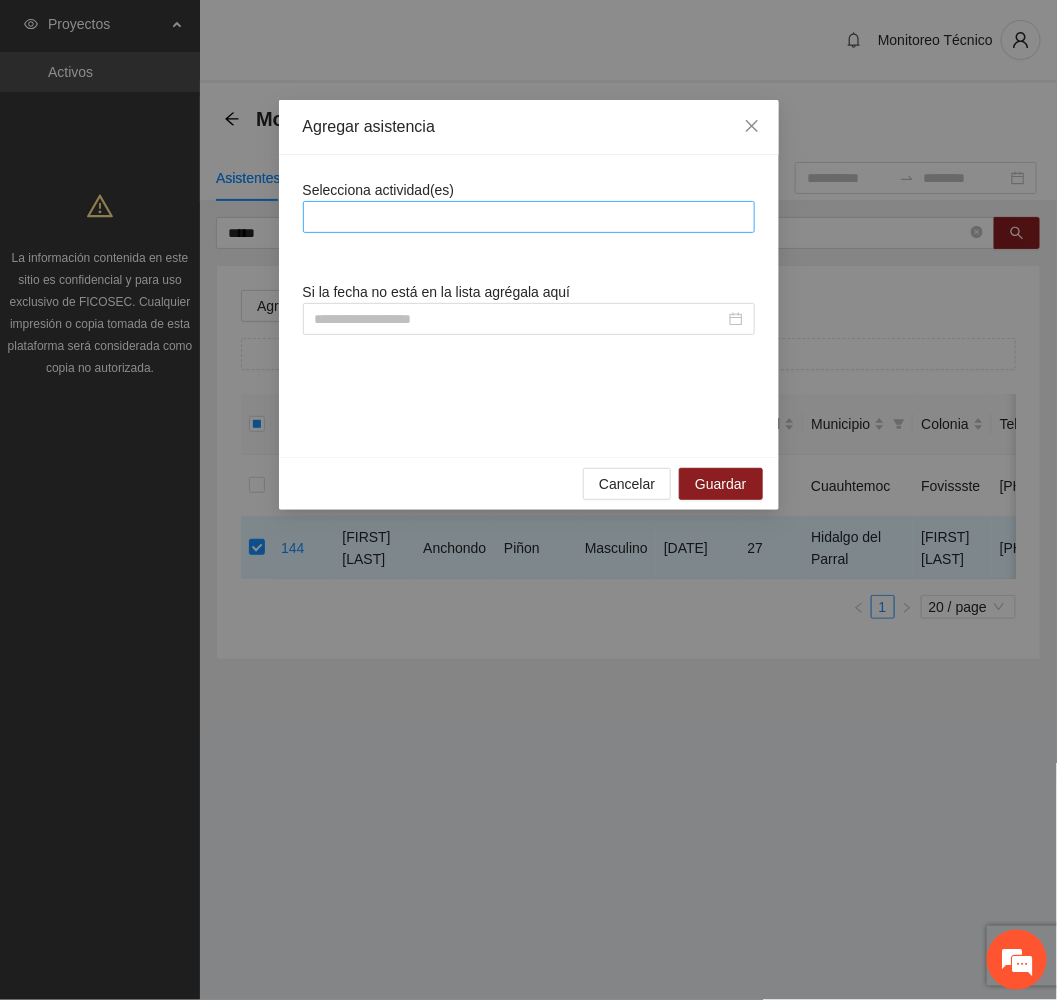 click at bounding box center [529, 217] 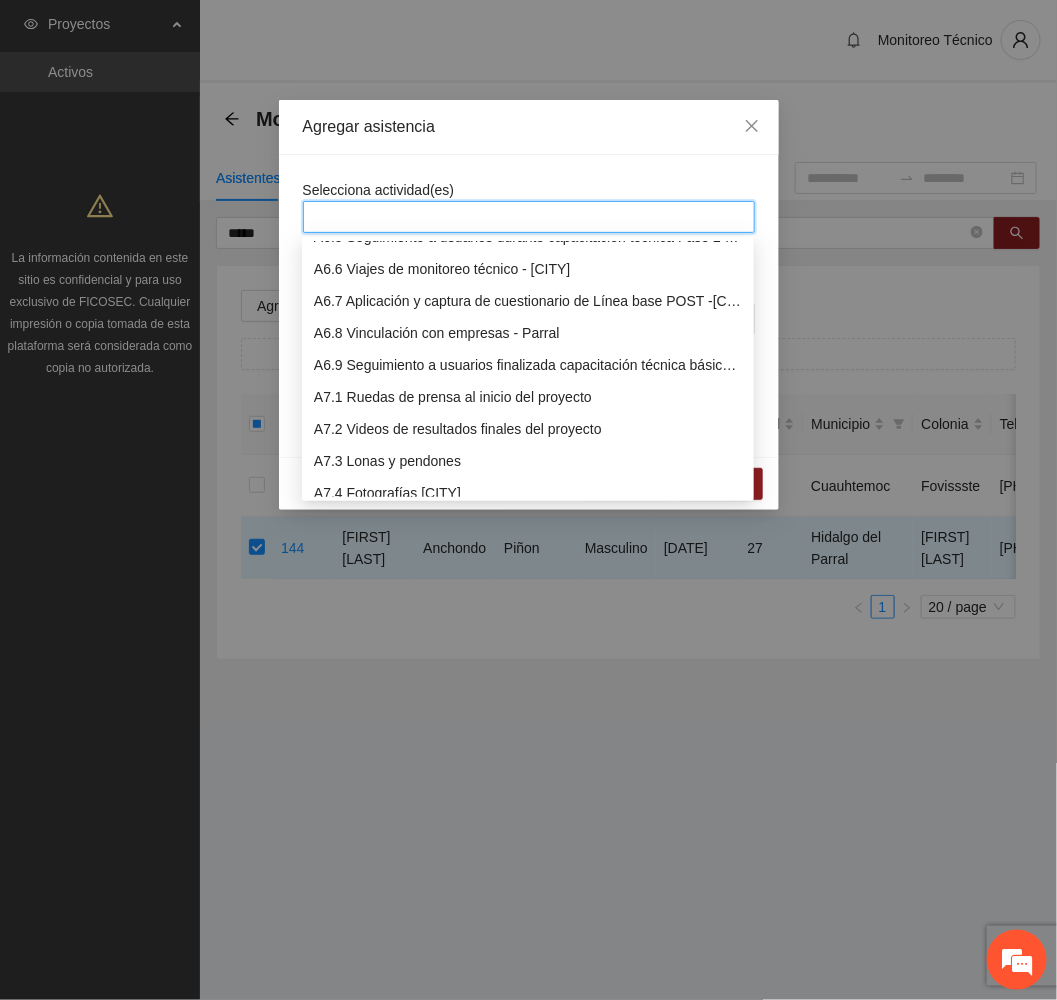 scroll, scrollTop: 1950, scrollLeft: 0, axis: vertical 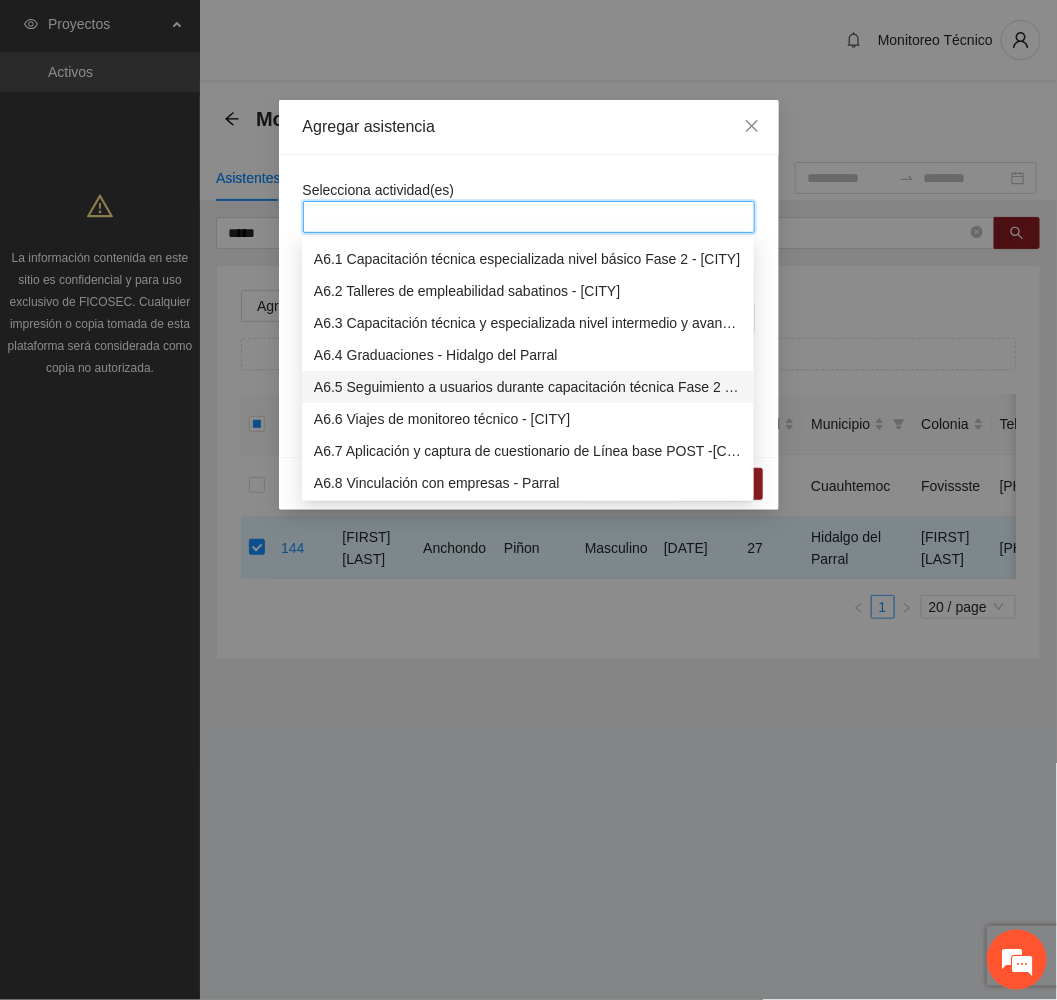 click on "A6.5 Seguimiento a usuarios durante capacitación técnica Fase 2 - [CITY]" at bounding box center [528, 387] 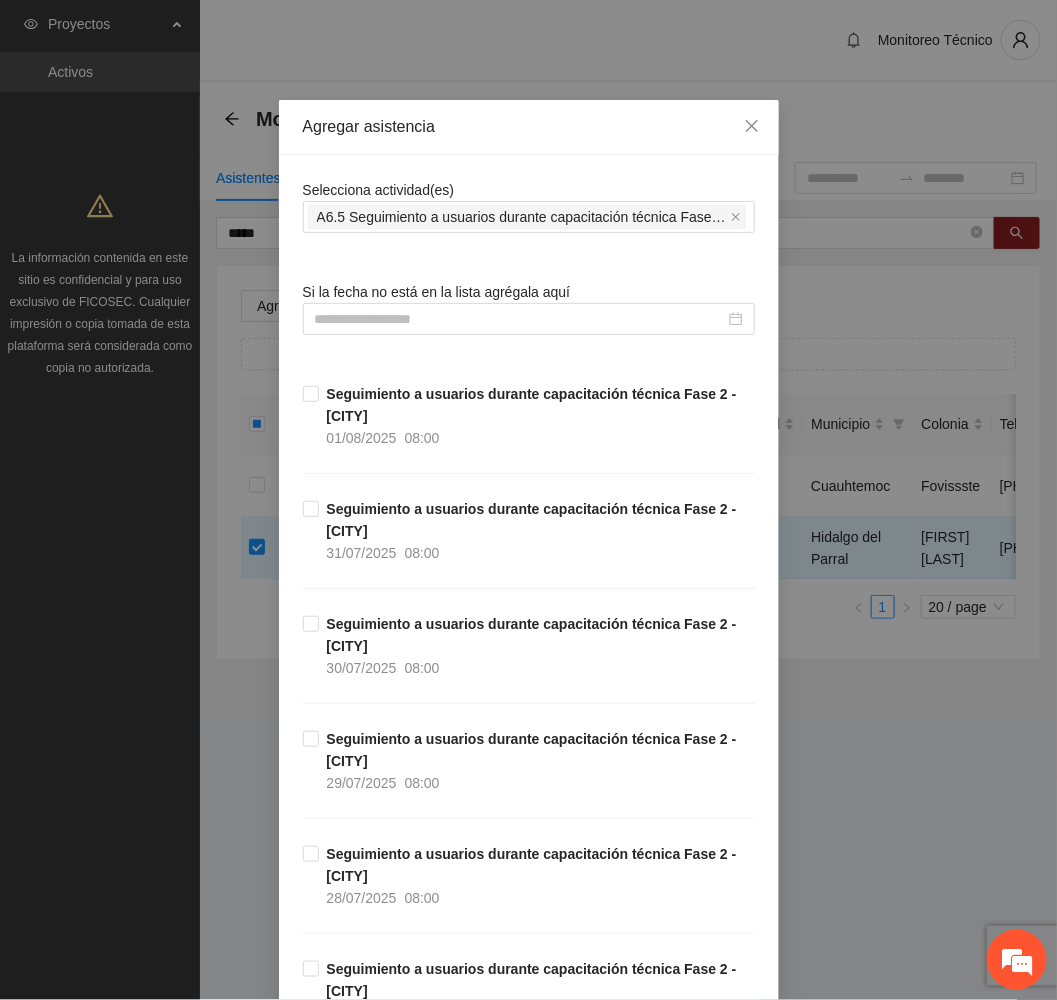 click on "Agregar asistencia" at bounding box center [529, 127] 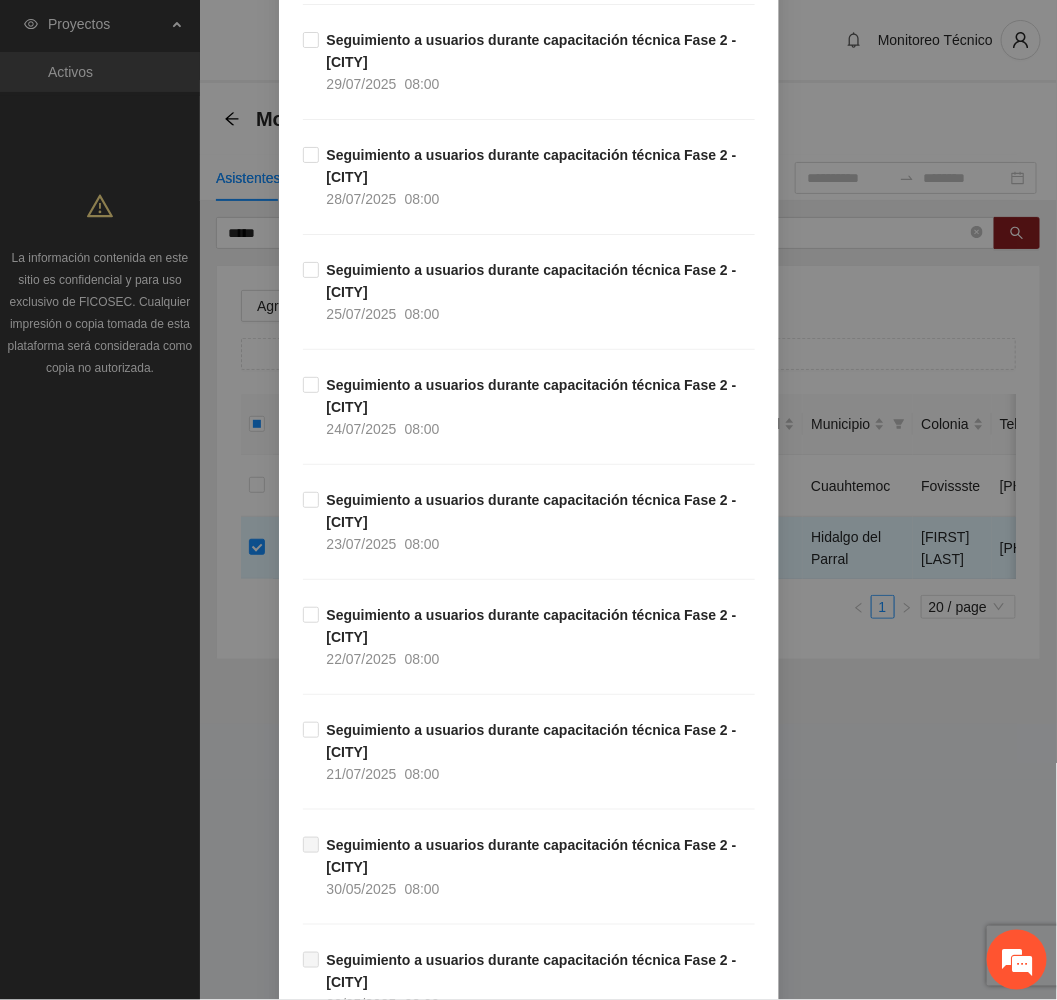 scroll, scrollTop: 750, scrollLeft: 0, axis: vertical 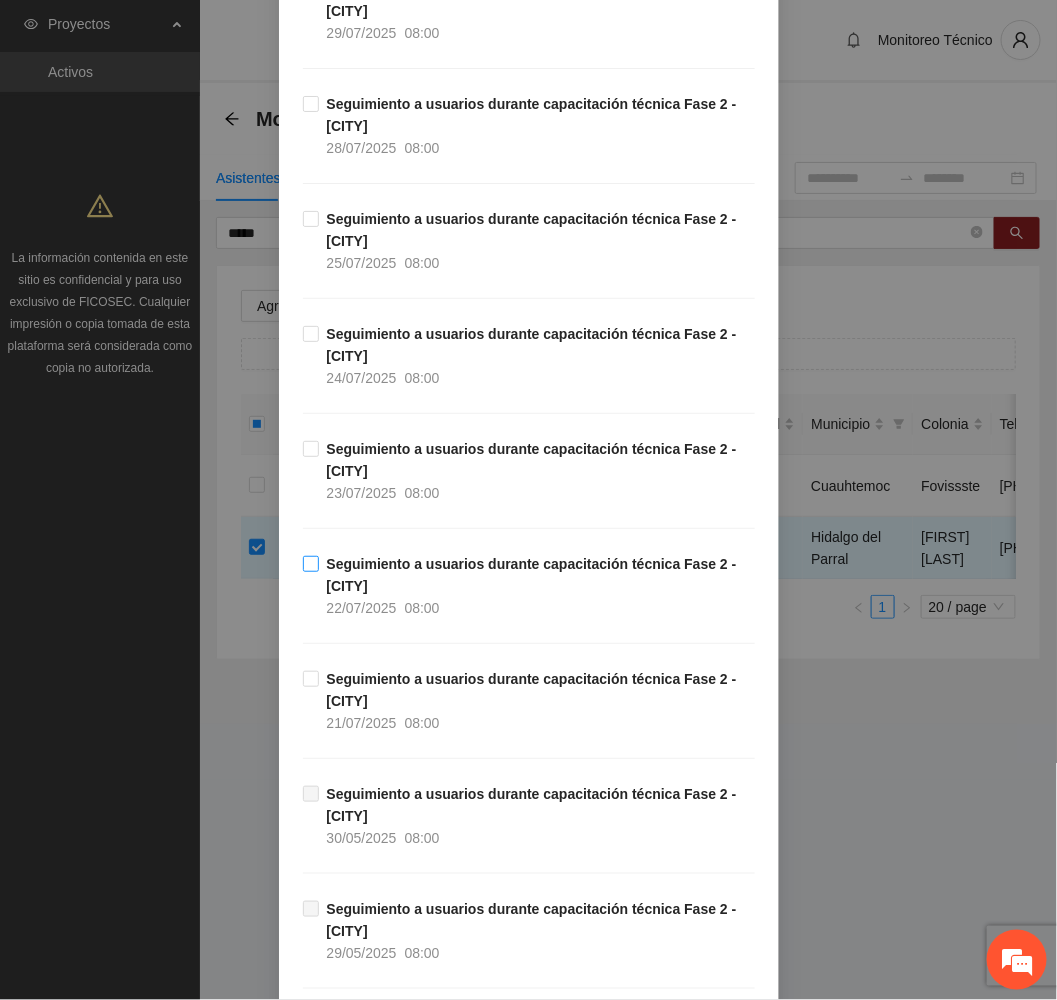 click on "Seguimiento a usuarios durante capacitación técnica Fase 2 - [CITY] [DATE] [TIME]" at bounding box center [537, 586] 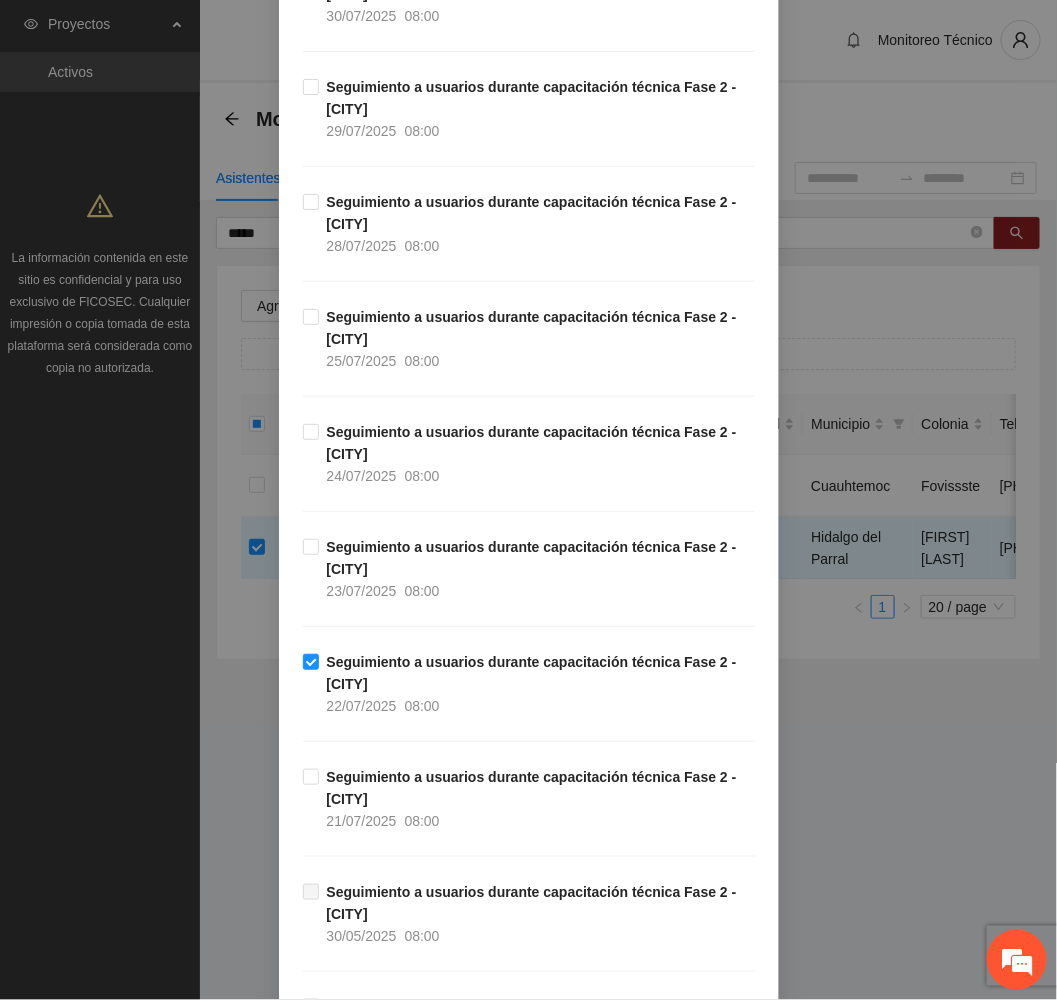 scroll, scrollTop: 600, scrollLeft: 0, axis: vertical 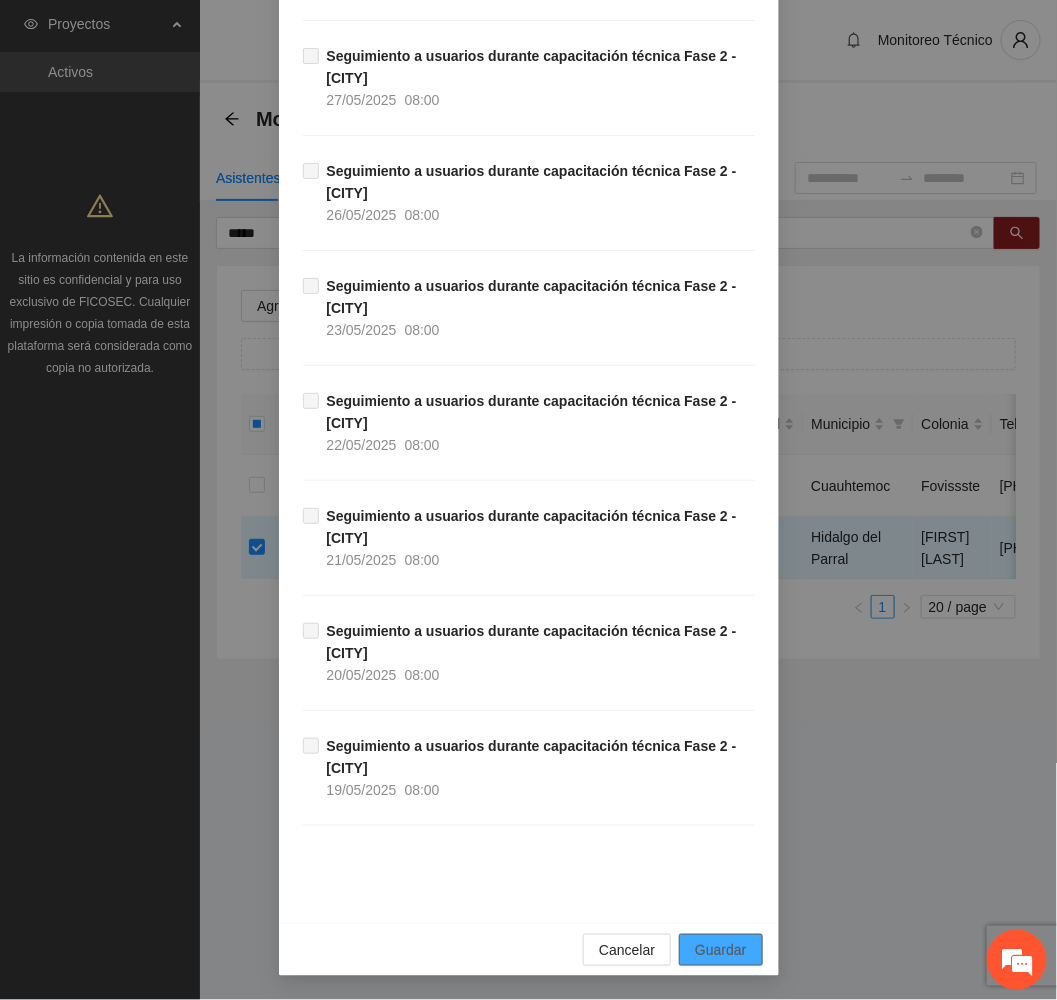 click on "Guardar" at bounding box center (720, 950) 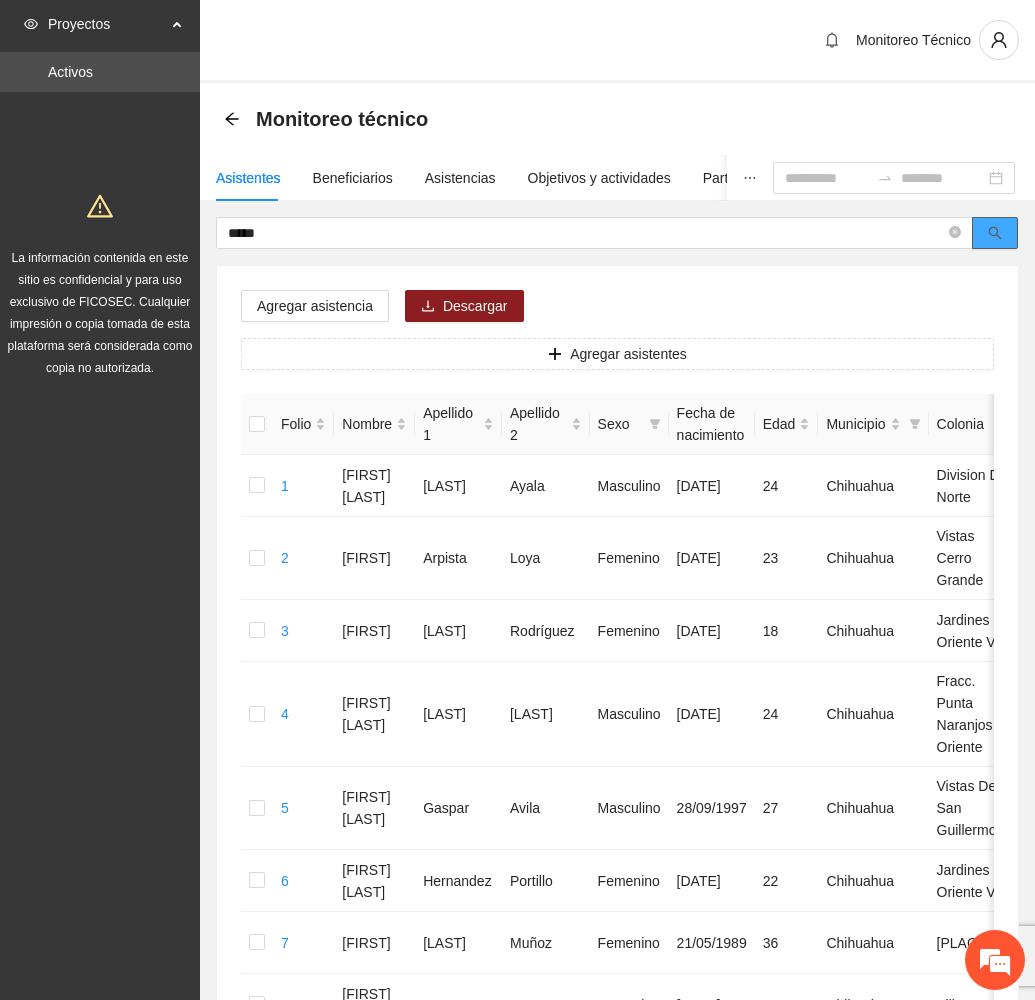 click 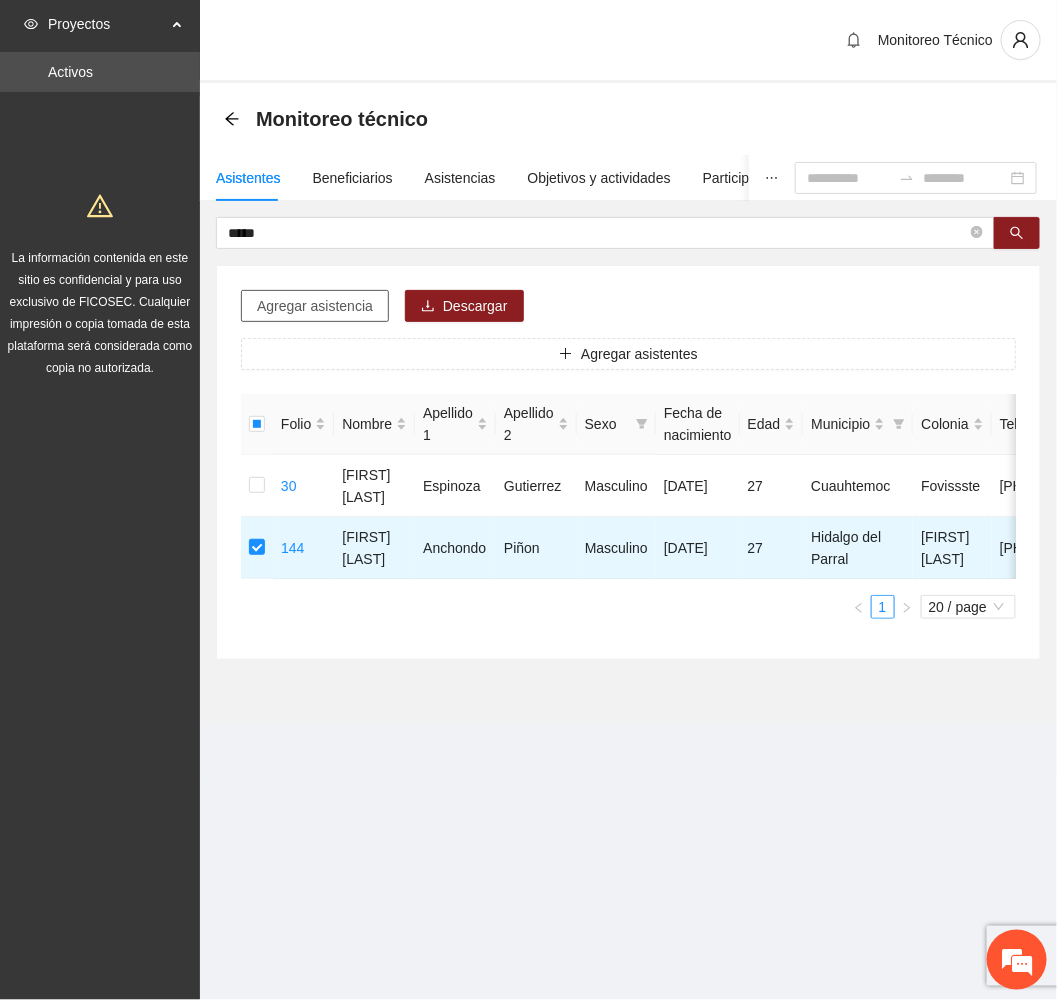 click on "Agregar asistencia" at bounding box center (315, 306) 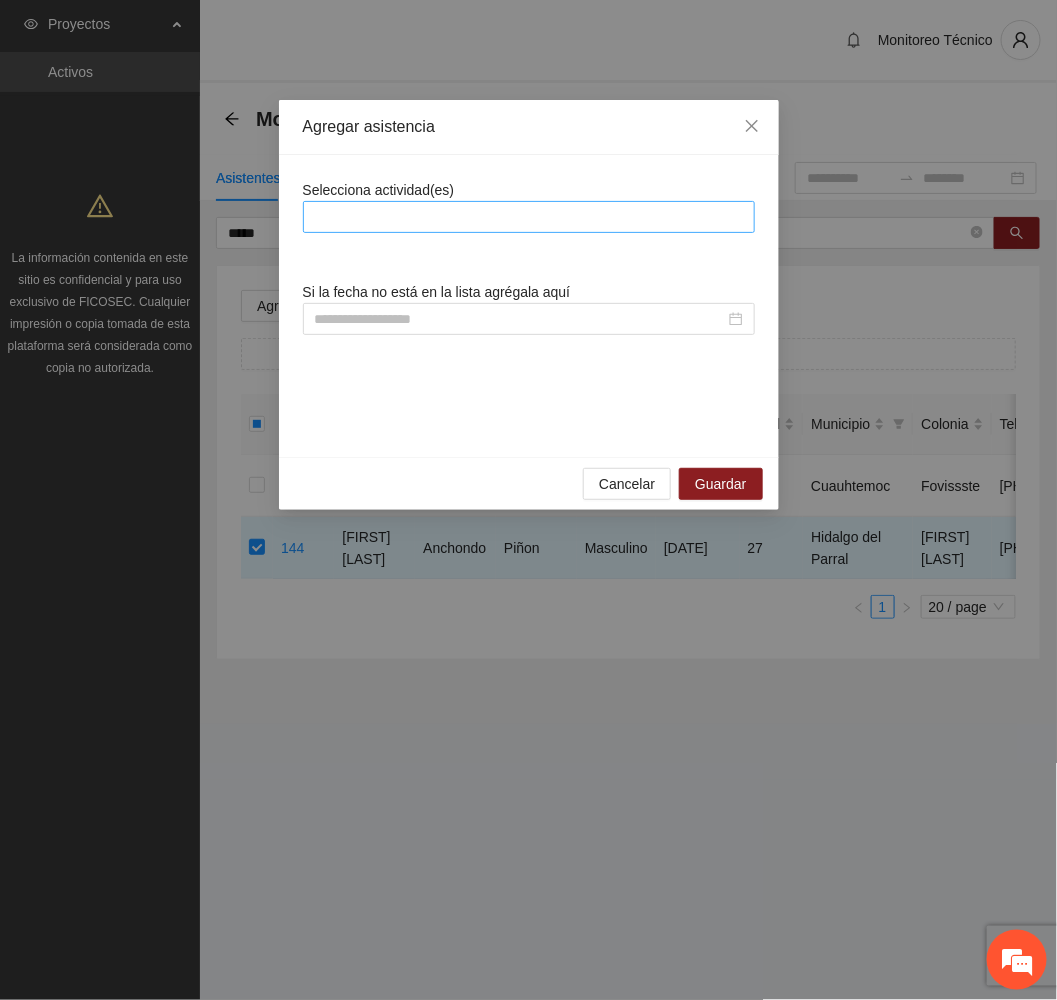 click at bounding box center (529, 217) 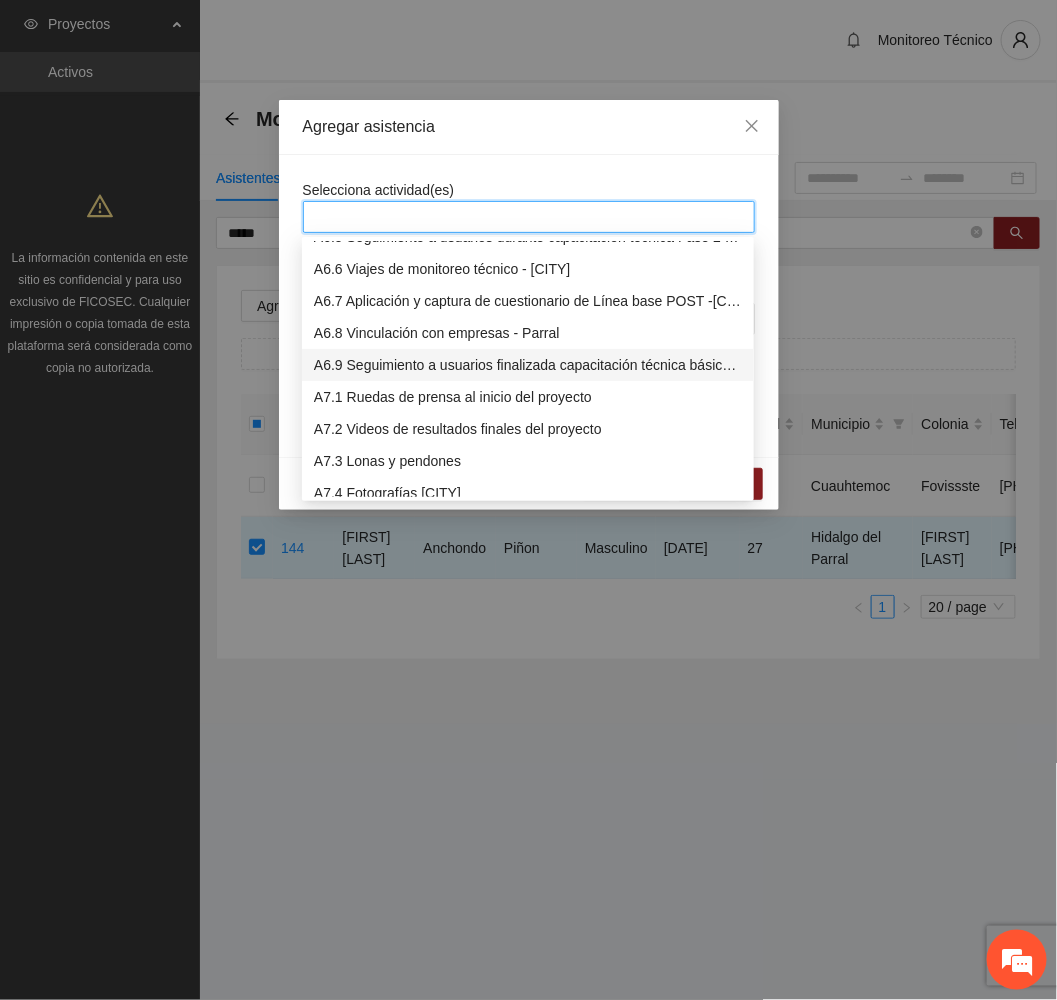 scroll, scrollTop: 1950, scrollLeft: 0, axis: vertical 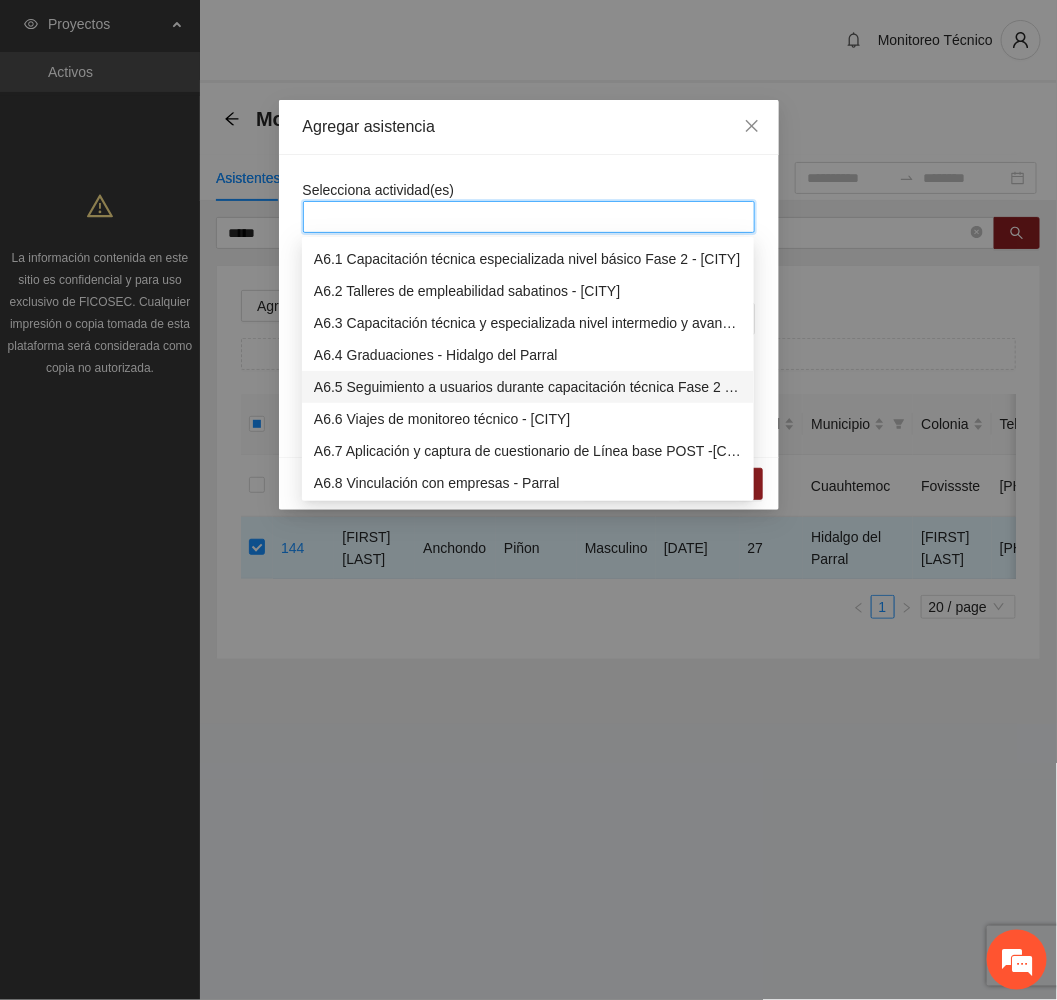 click on "A6.5 Seguimiento a usuarios durante capacitación técnica Fase 2 - [CITY]" at bounding box center (528, 387) 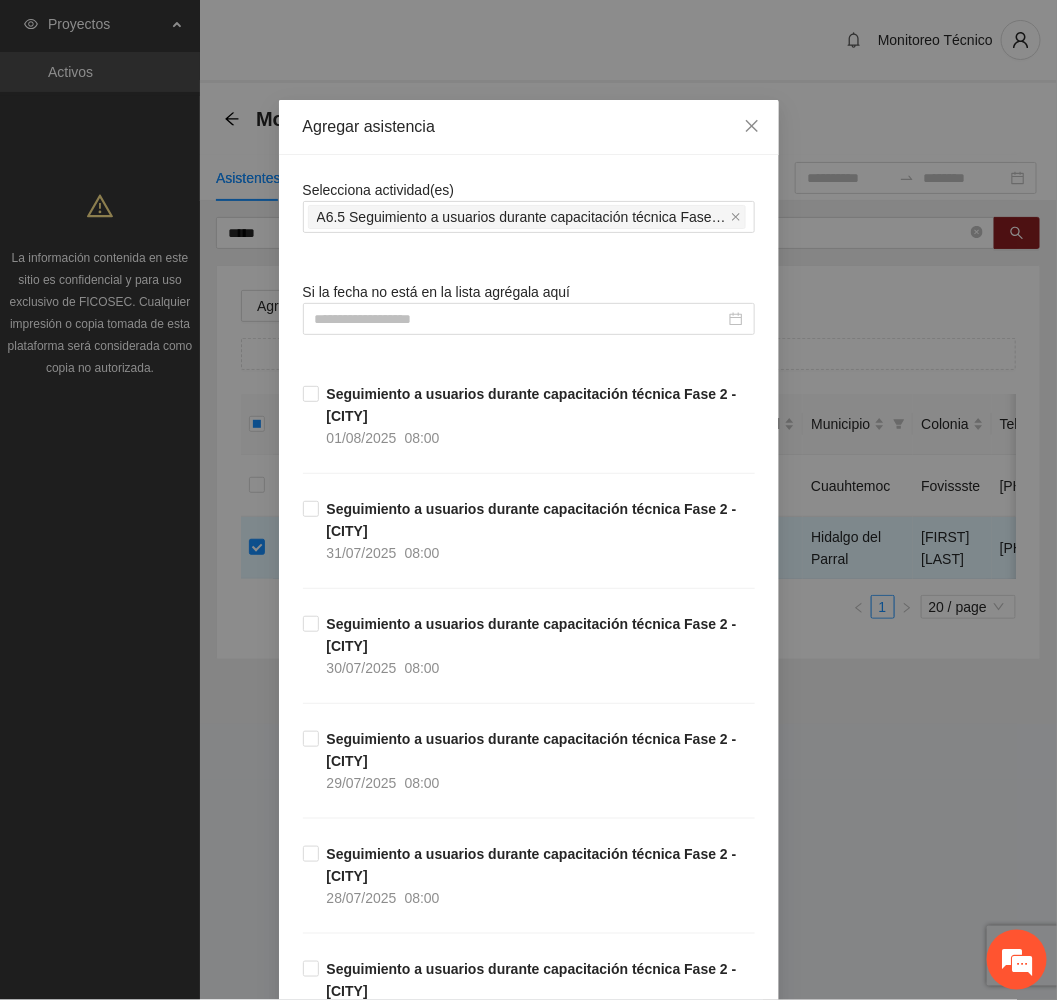 click on "Agregar asistencia" at bounding box center (529, 127) 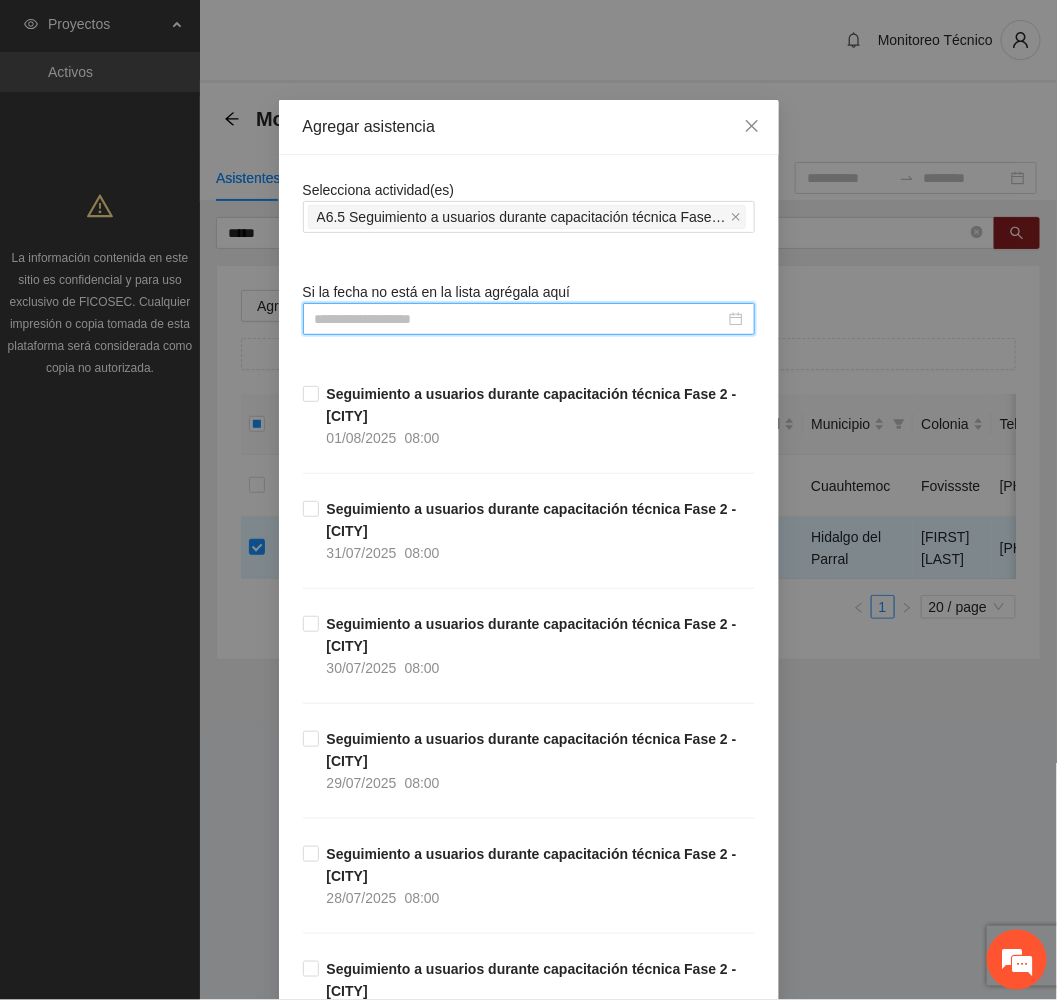click at bounding box center (520, 319) 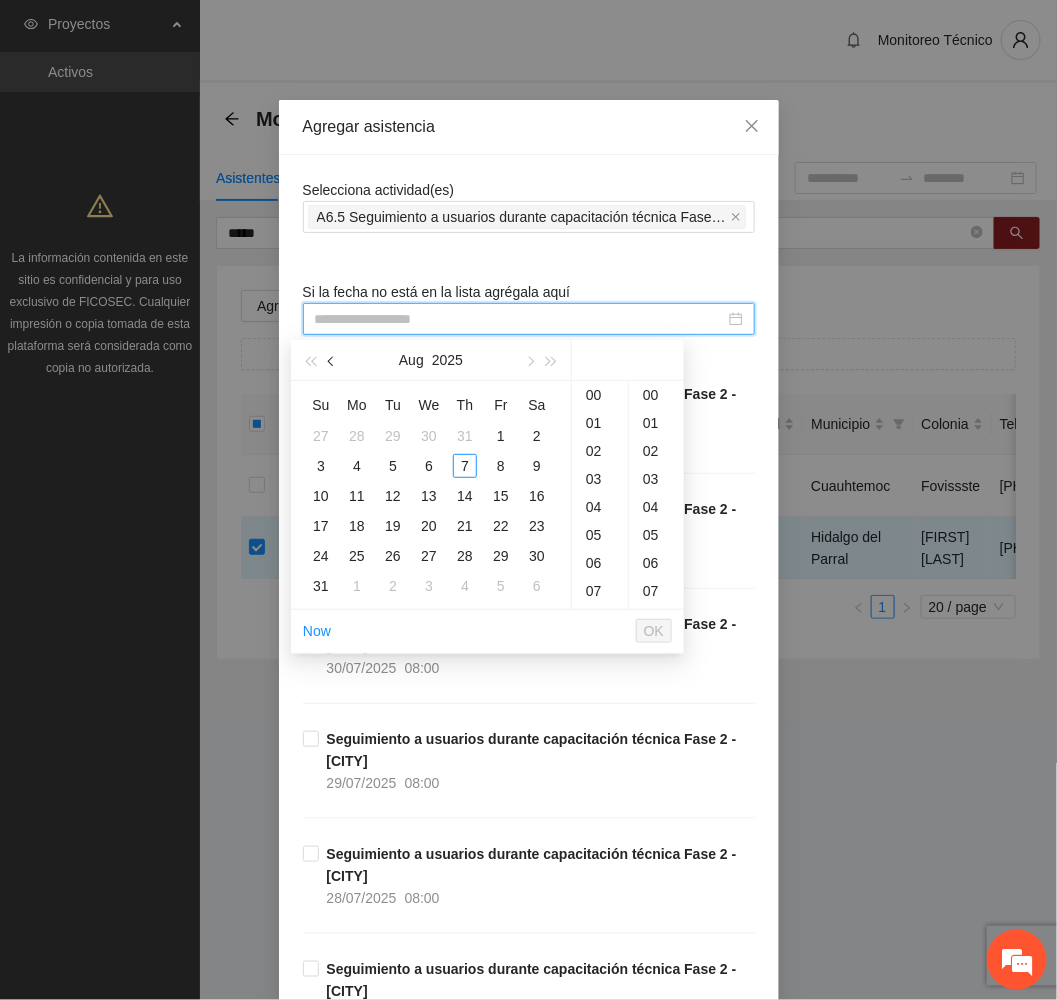 click at bounding box center [332, 360] 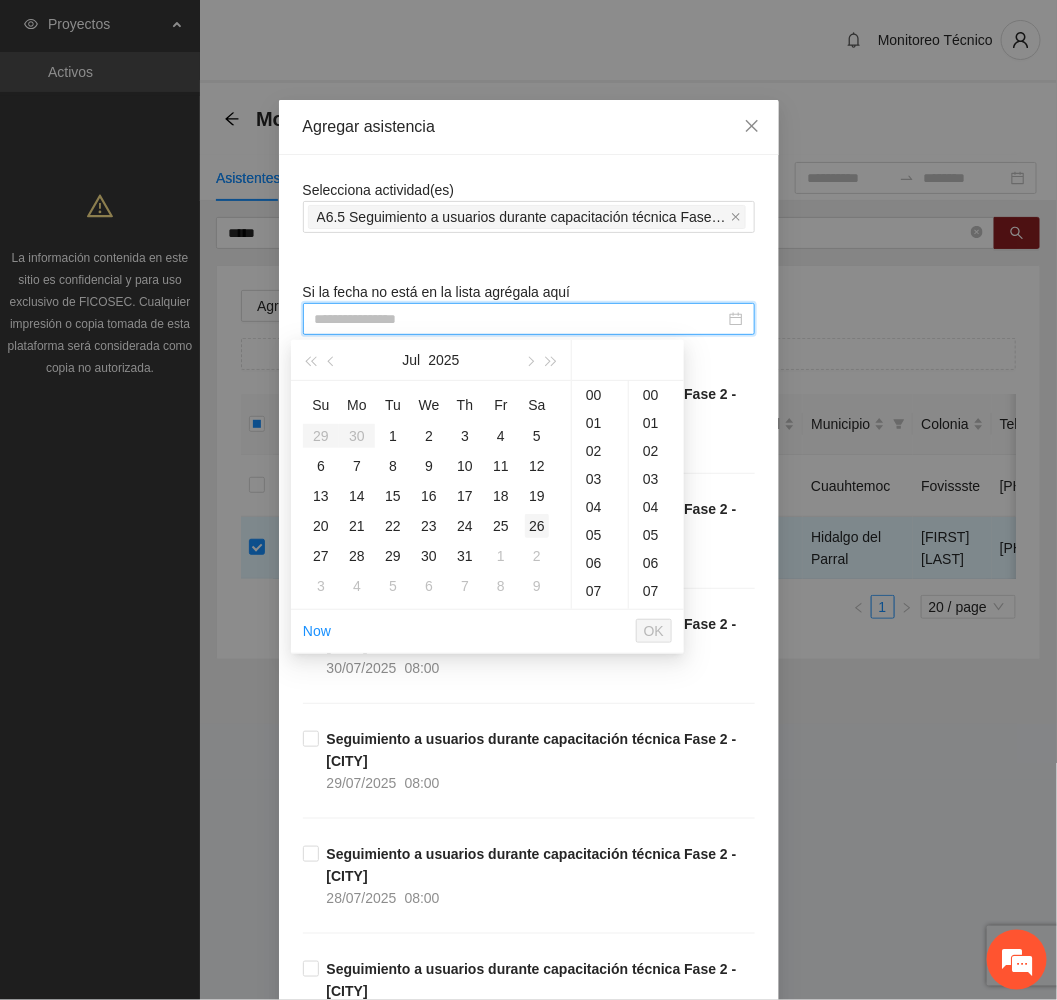 click on "26" at bounding box center [537, 526] 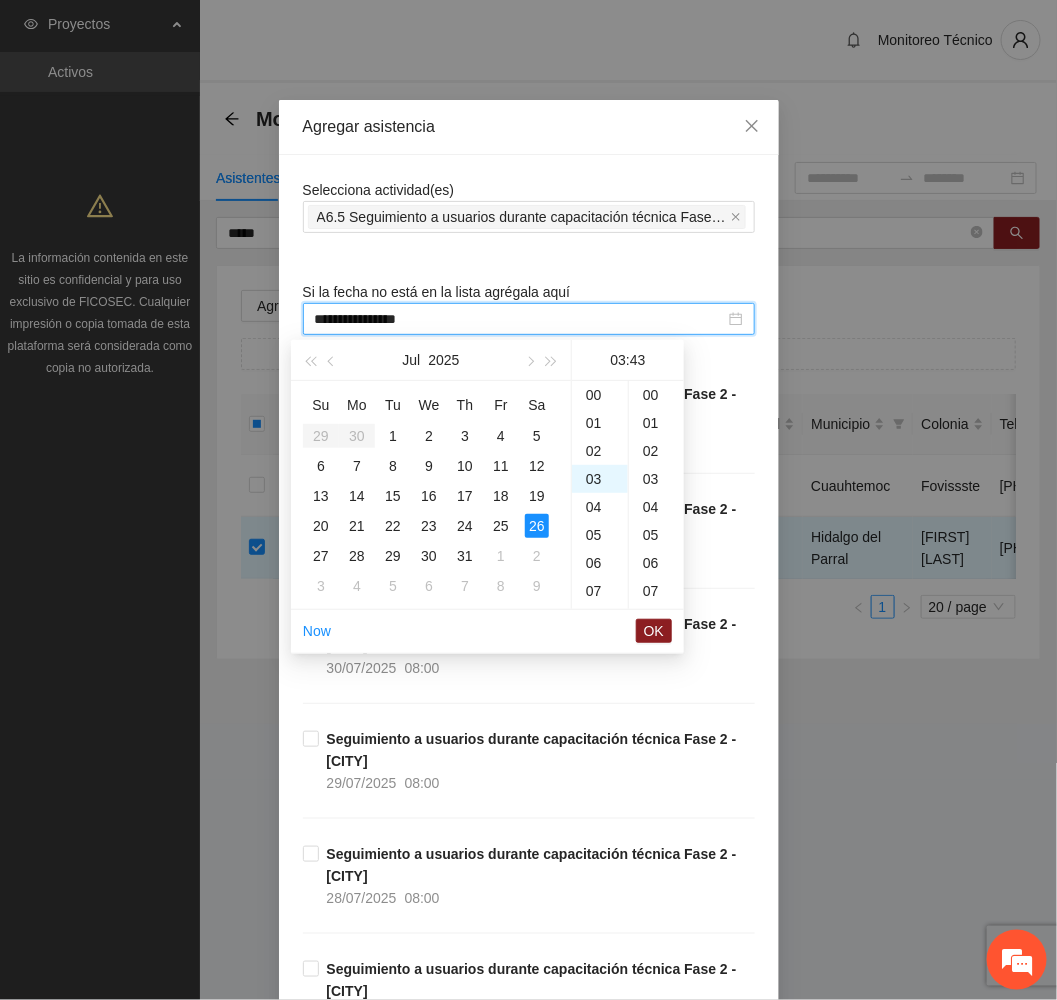 scroll, scrollTop: 84, scrollLeft: 0, axis: vertical 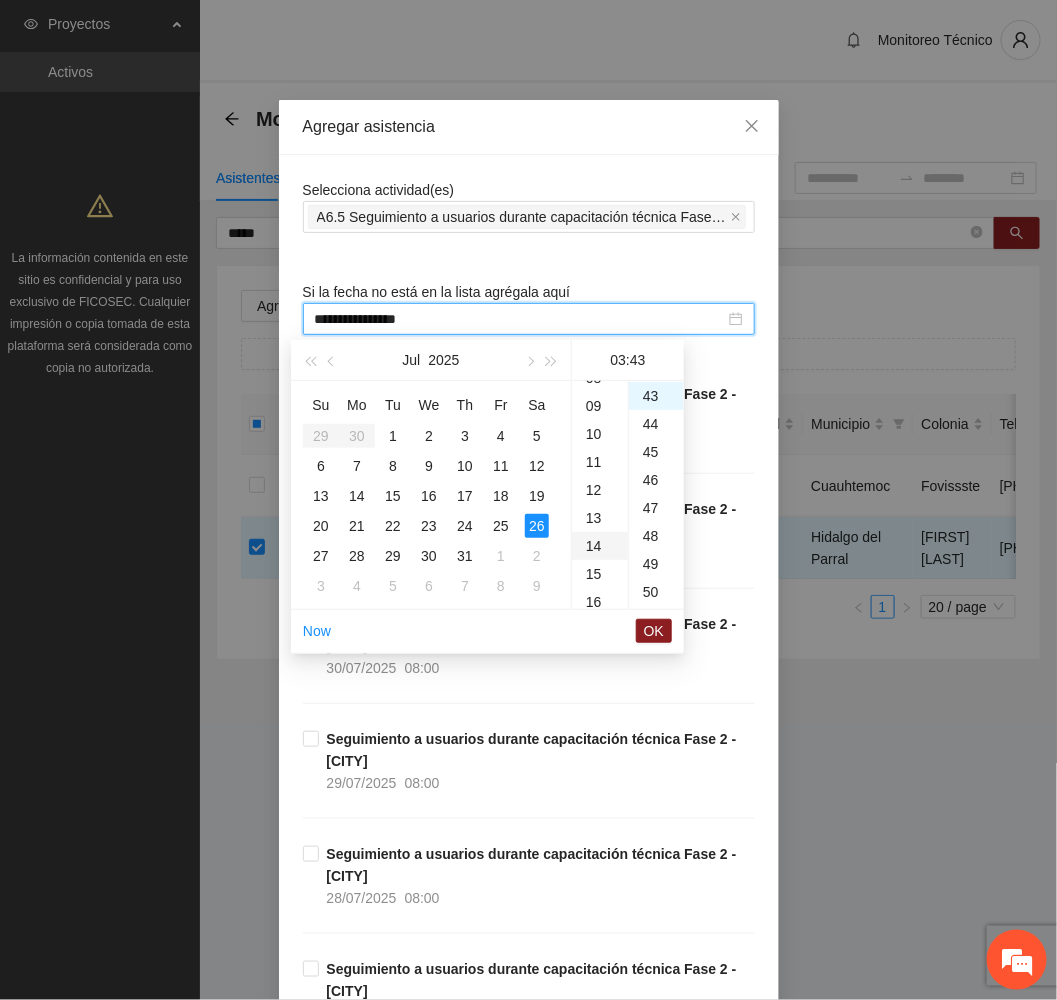 click on "14" at bounding box center (600, 546) 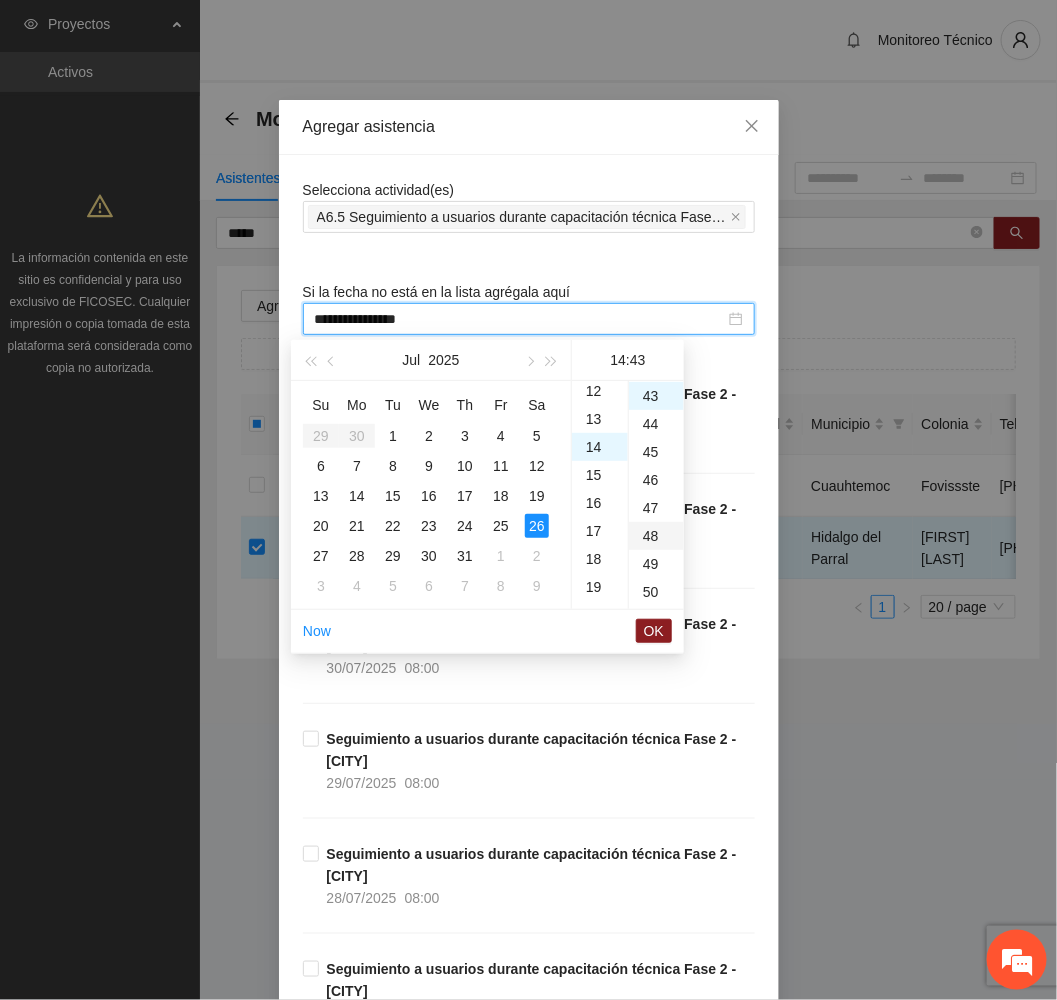 scroll, scrollTop: 391, scrollLeft: 0, axis: vertical 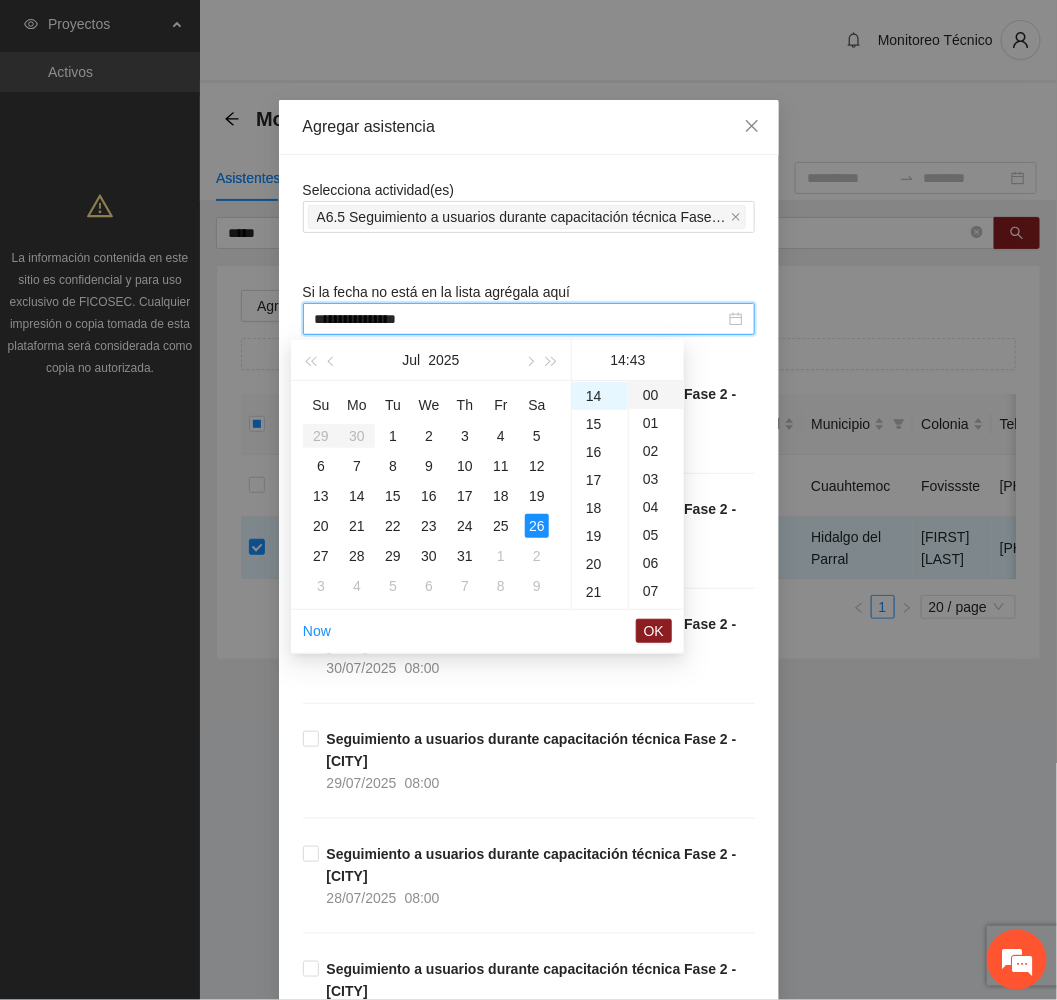 click on "00" at bounding box center (656, 395) 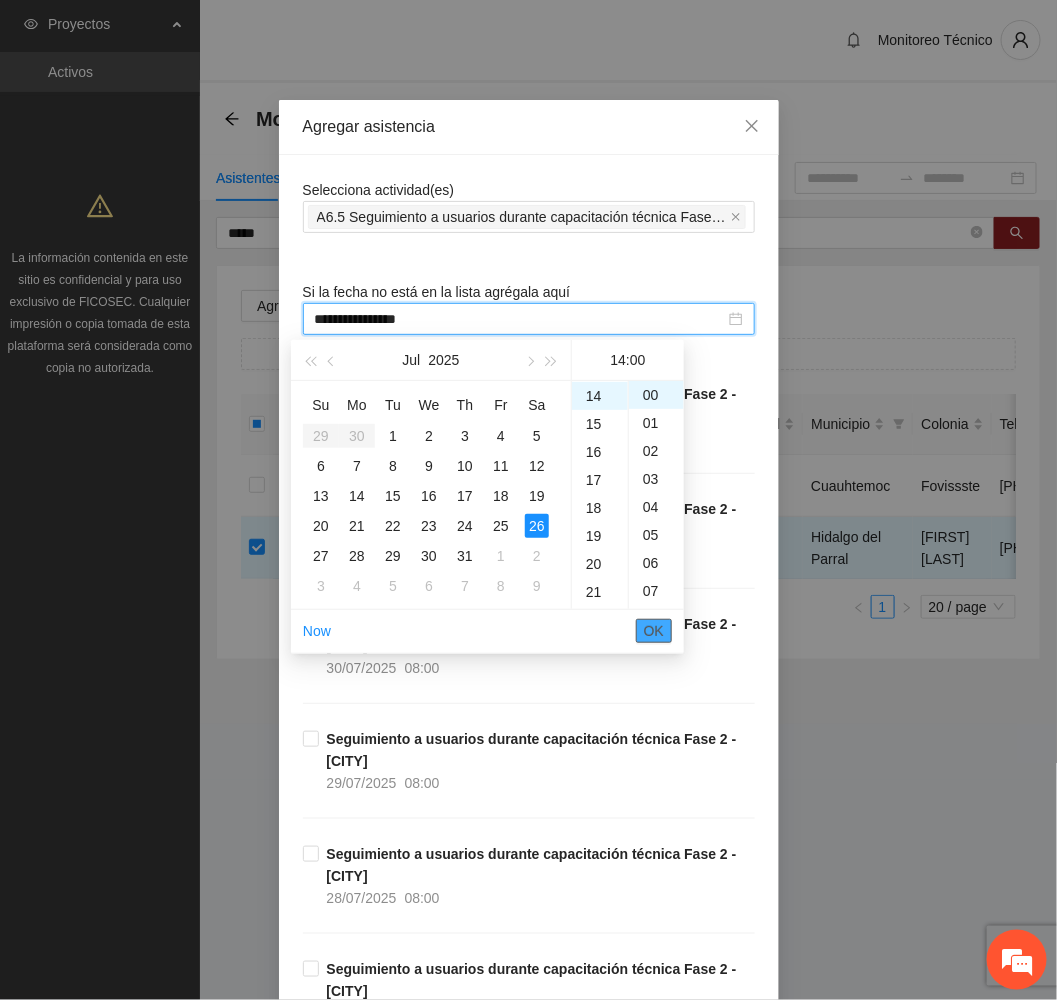 click on "OK" at bounding box center (654, 631) 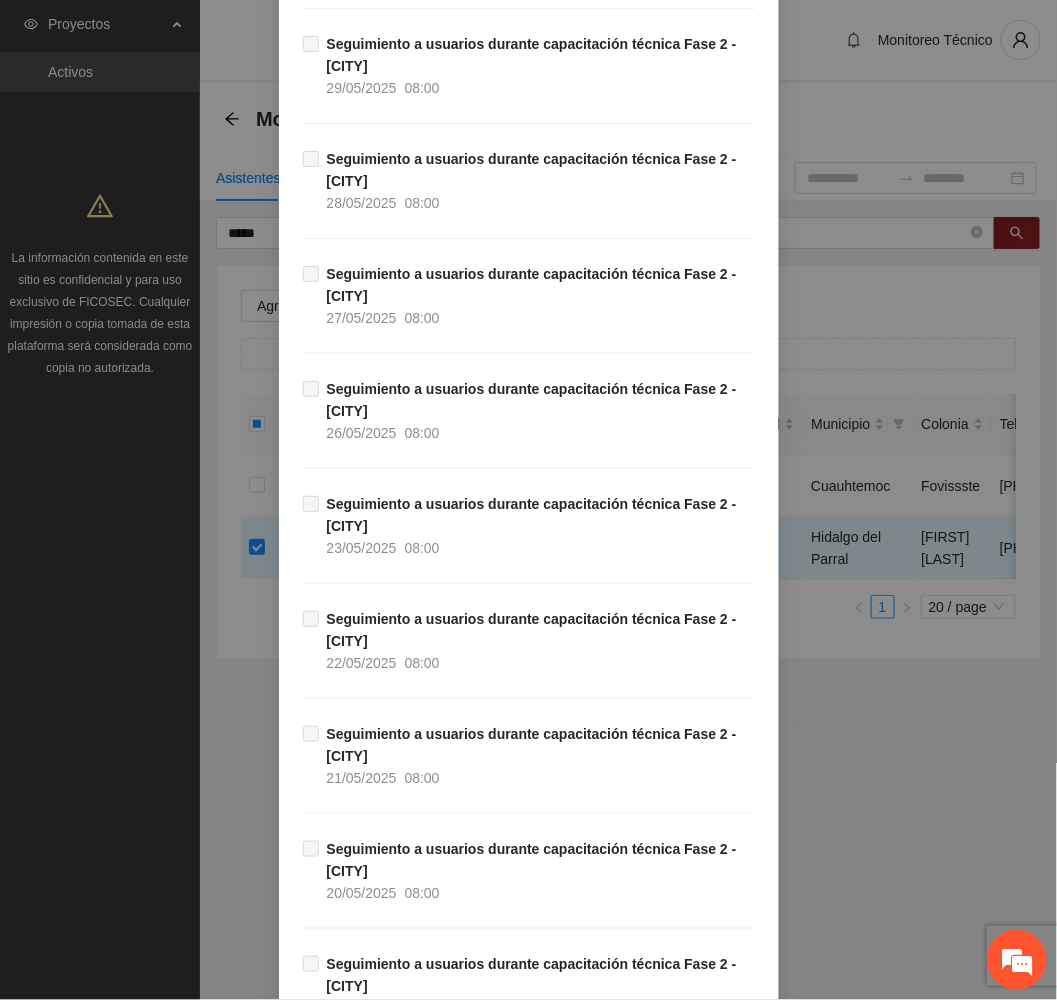 scroll, scrollTop: 1845, scrollLeft: 0, axis: vertical 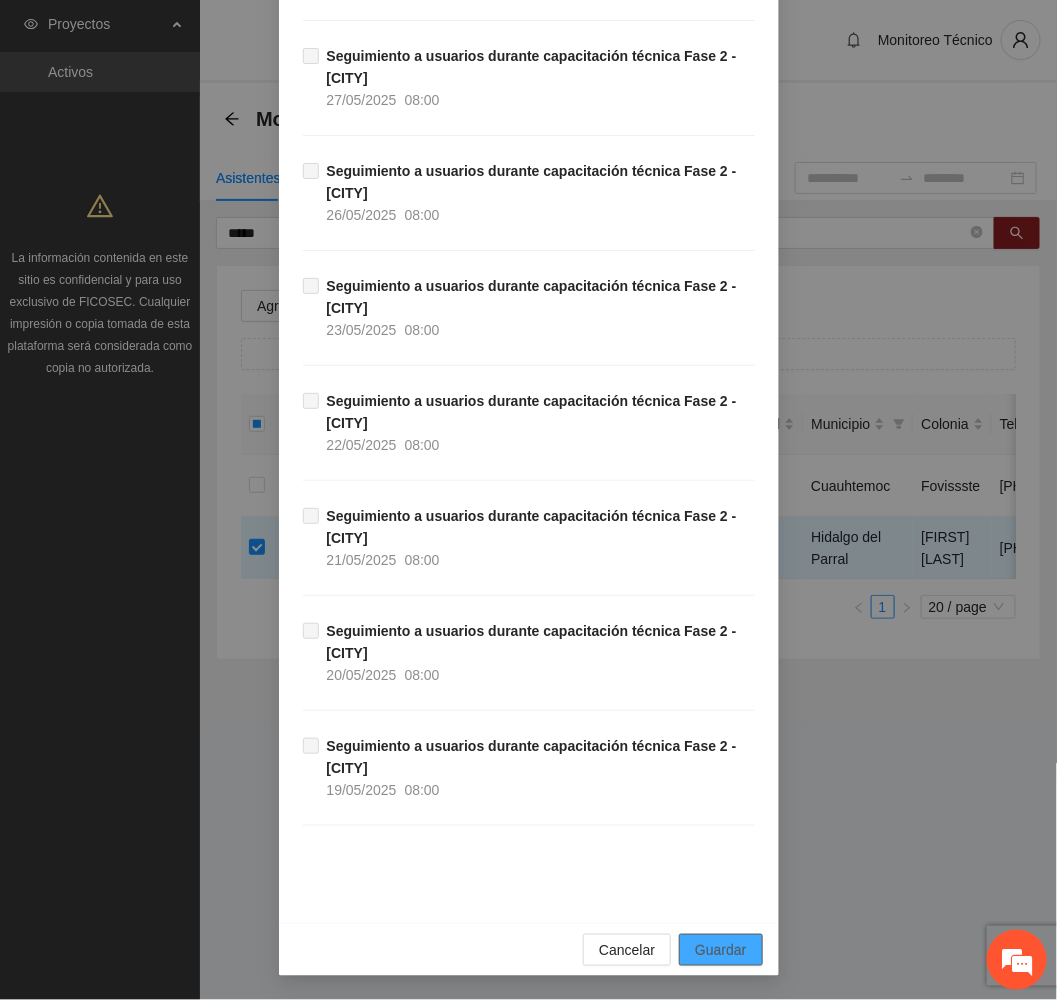 click on "Guardar" at bounding box center (720, 950) 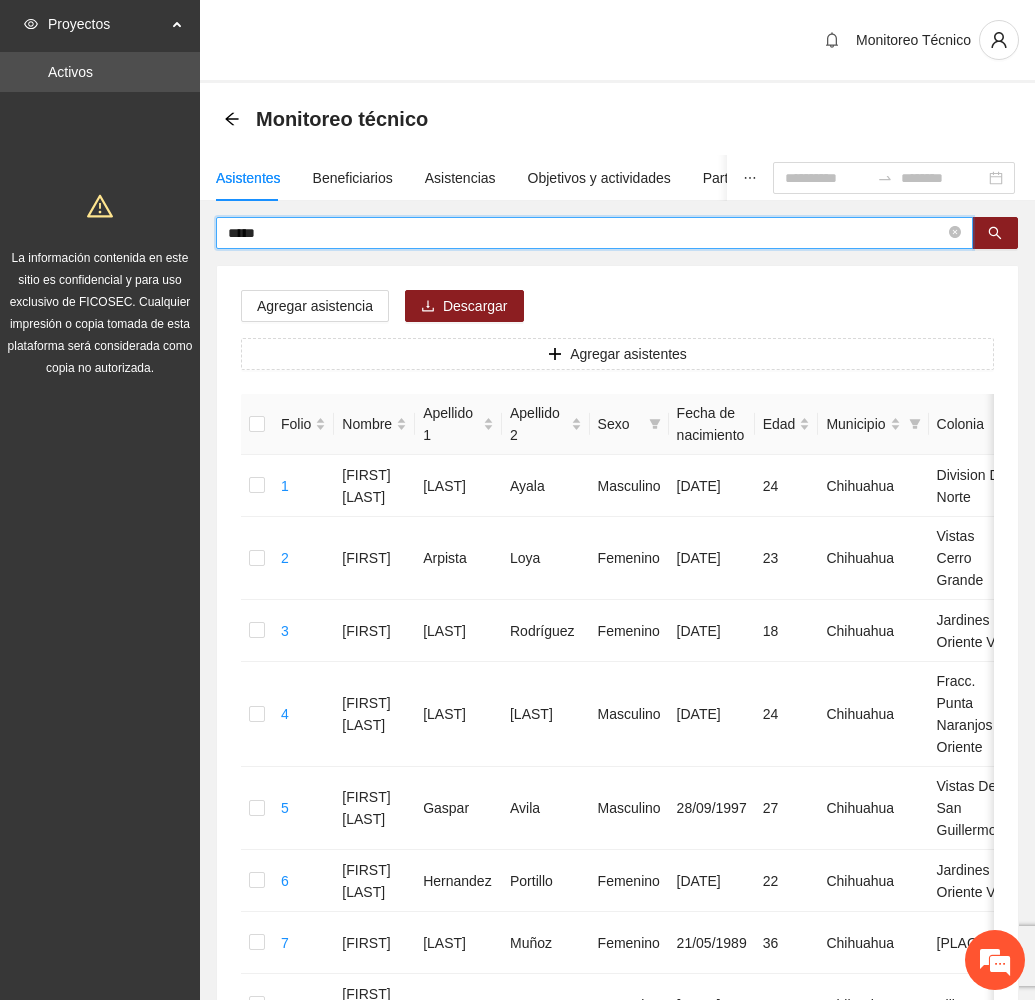 drag, startPoint x: 330, startPoint y: 231, endPoint x: 96, endPoint y: 214, distance: 234.61671 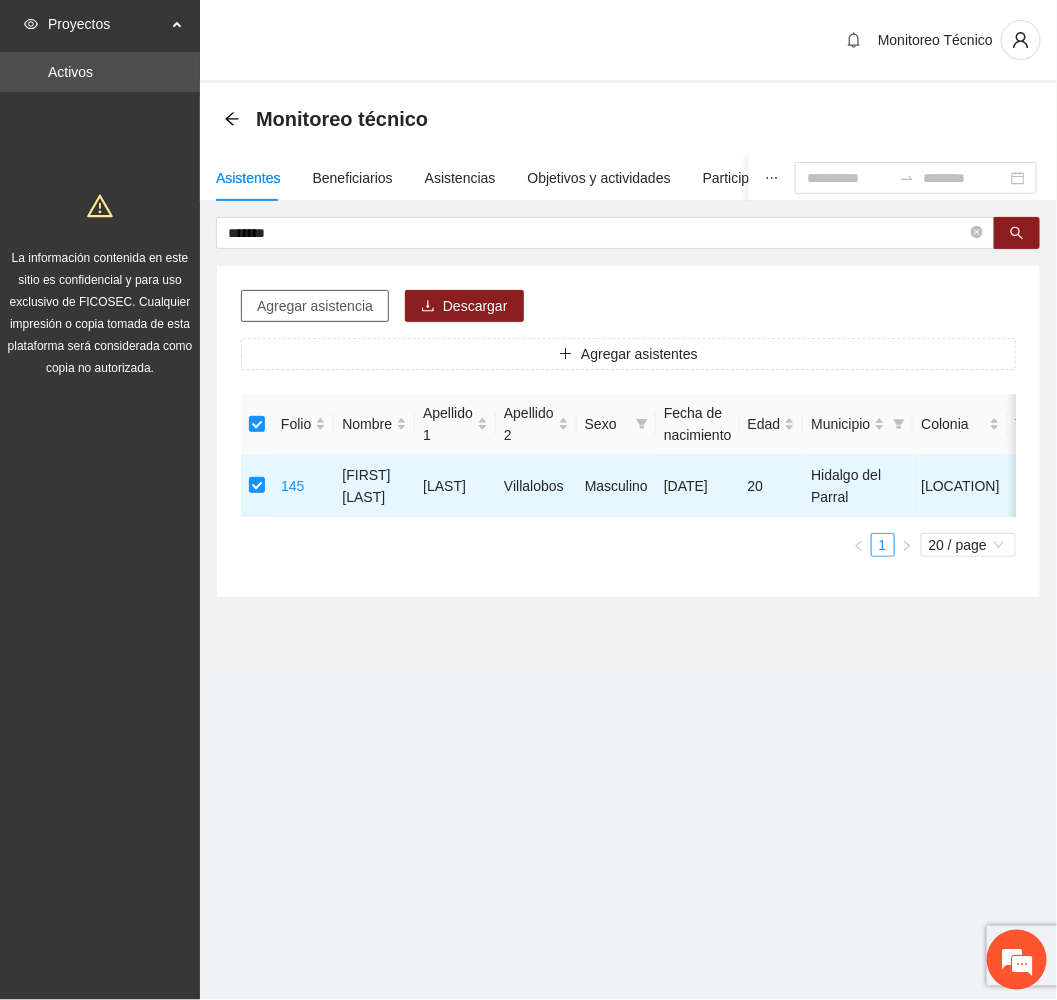 click on "Agregar asistencia" at bounding box center [315, 306] 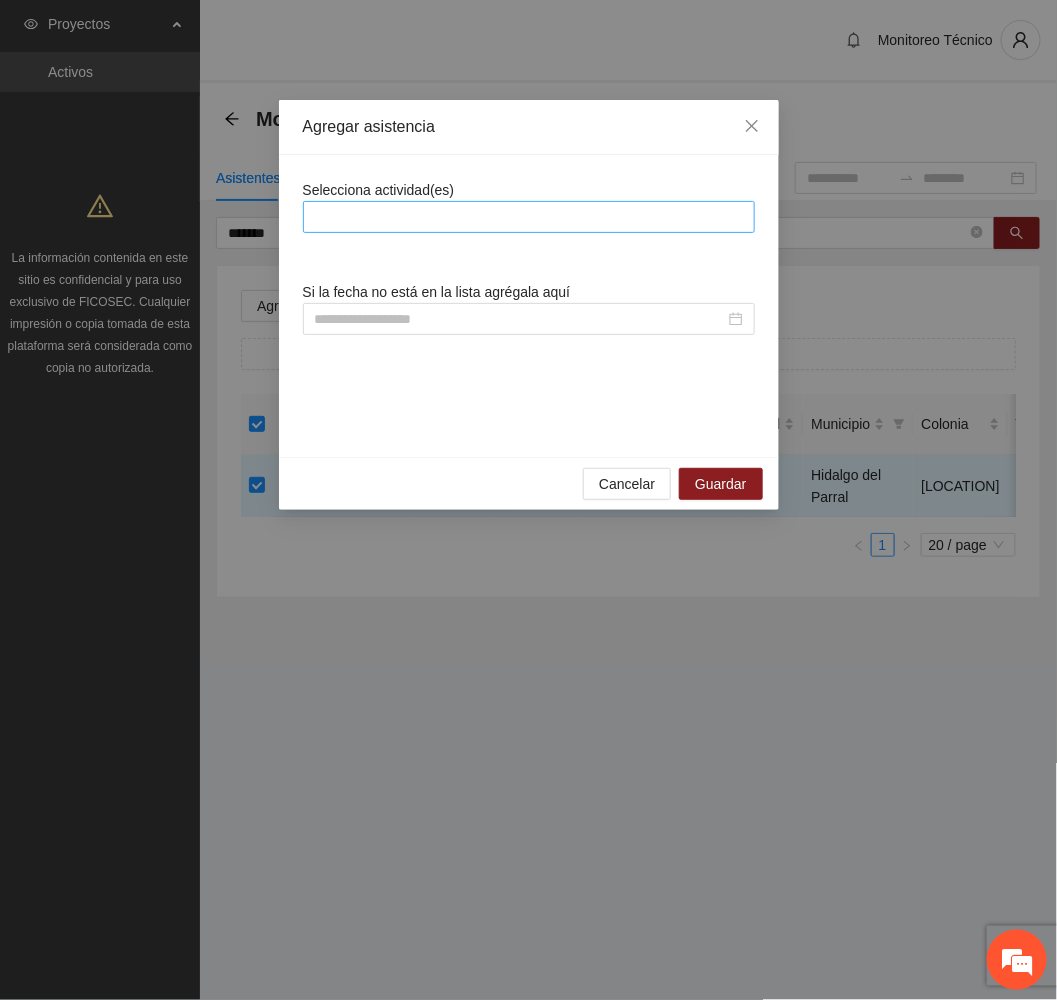 click at bounding box center (529, 217) 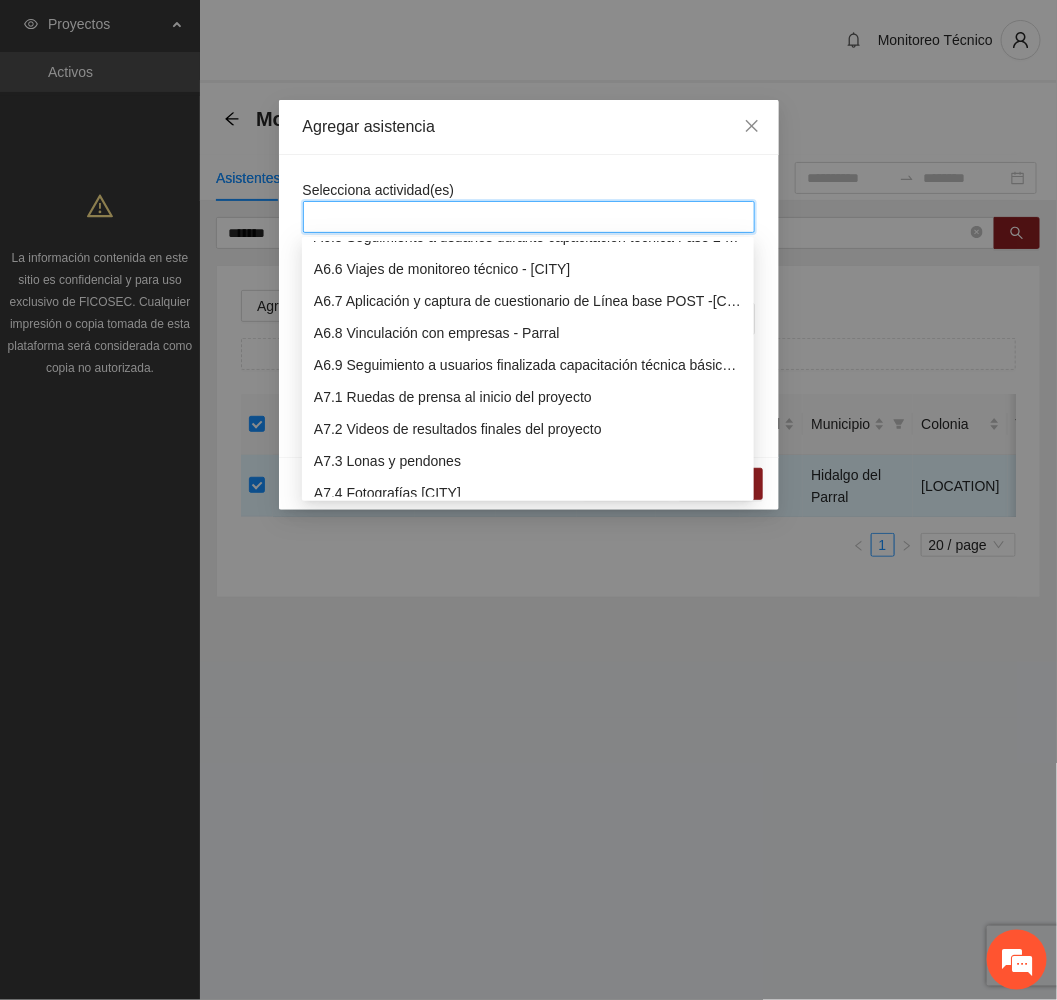 scroll, scrollTop: 1950, scrollLeft: 0, axis: vertical 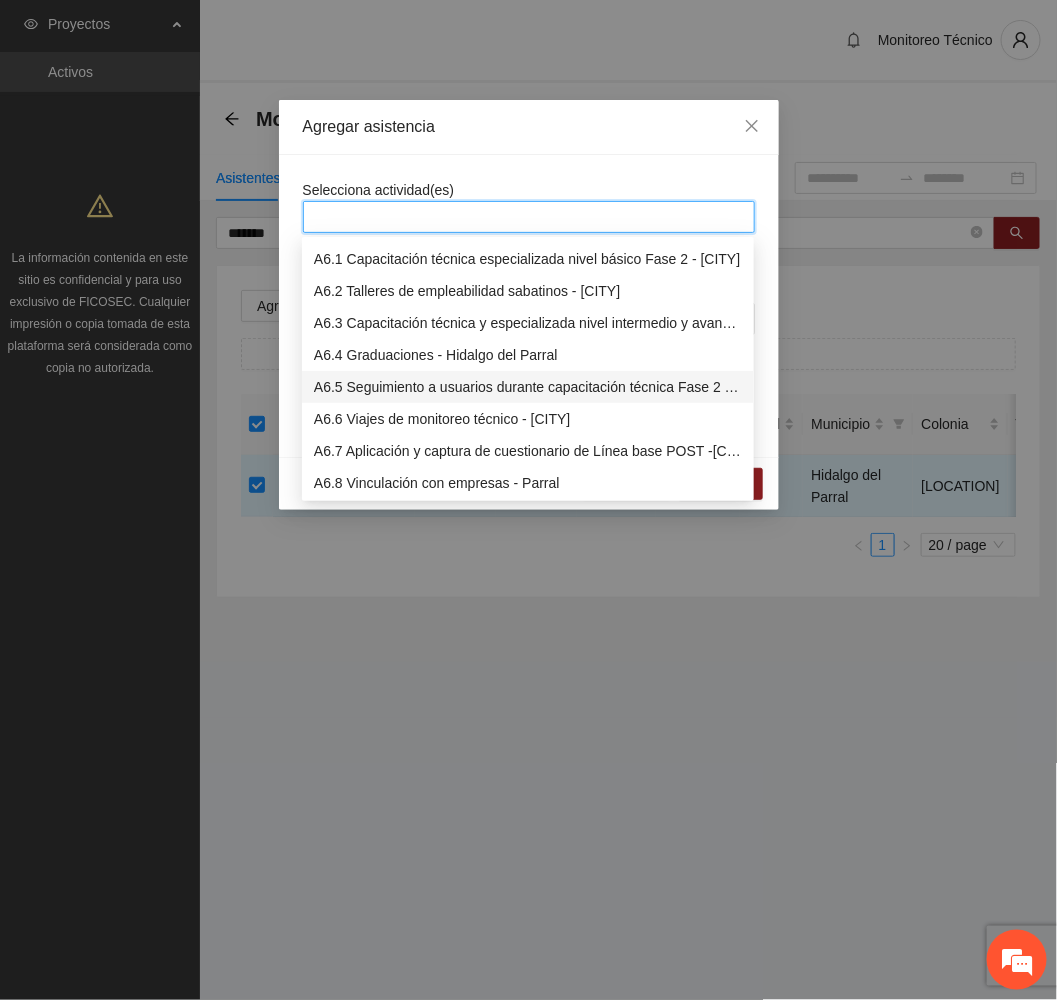 click on "A6.5 Seguimiento a usuarios durante capacitación técnica Fase 2 - [CITY]" at bounding box center (528, 387) 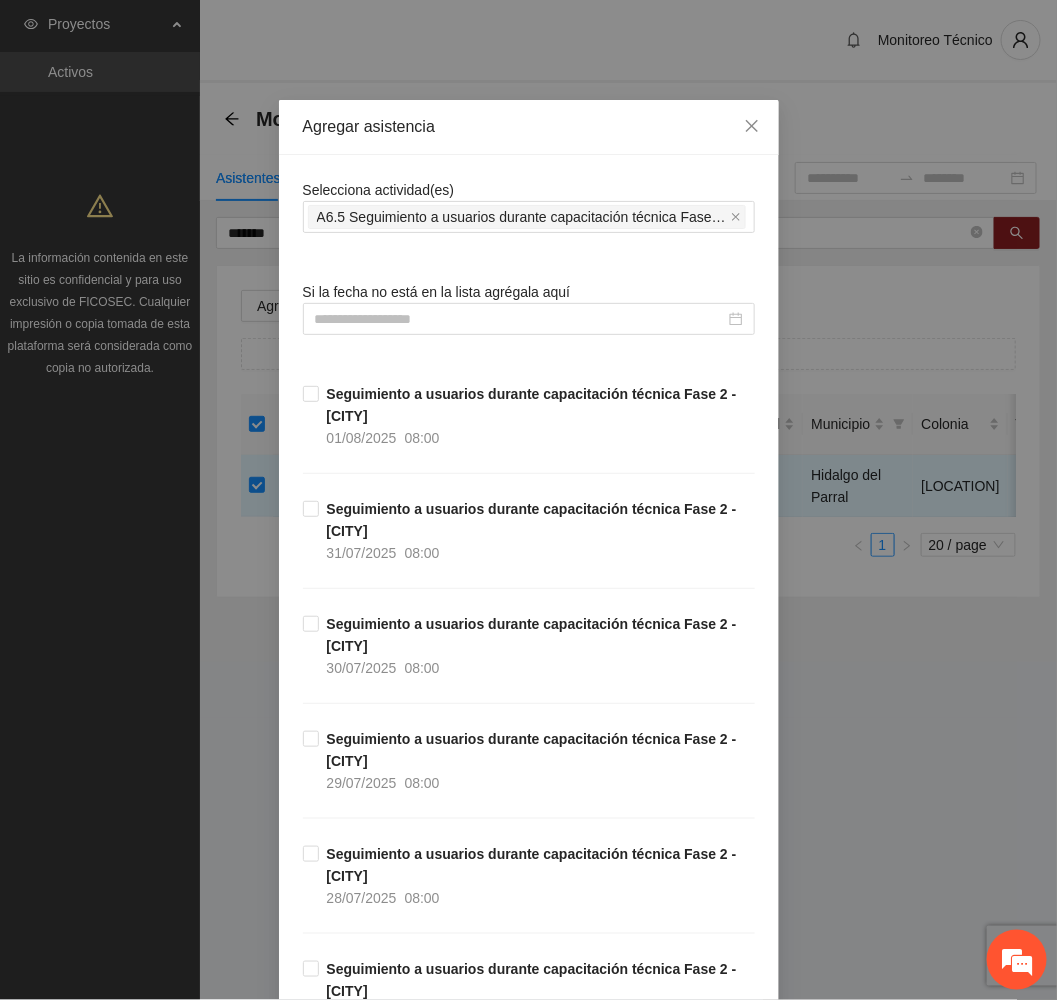 click on "Agregar asistencia" at bounding box center [529, 127] 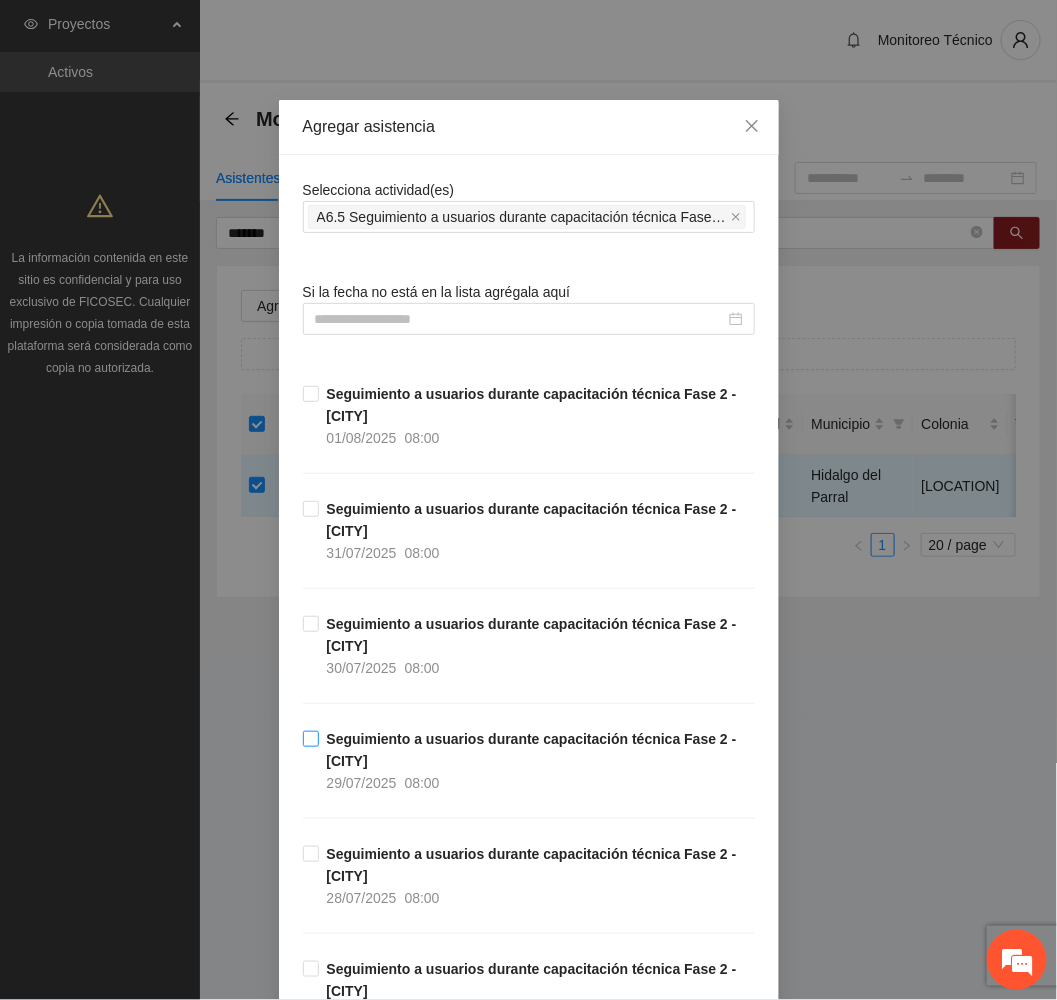 click on "Seguimiento a usuarios durante capacitación técnica Fase 2 - [CITY]" at bounding box center [532, 750] 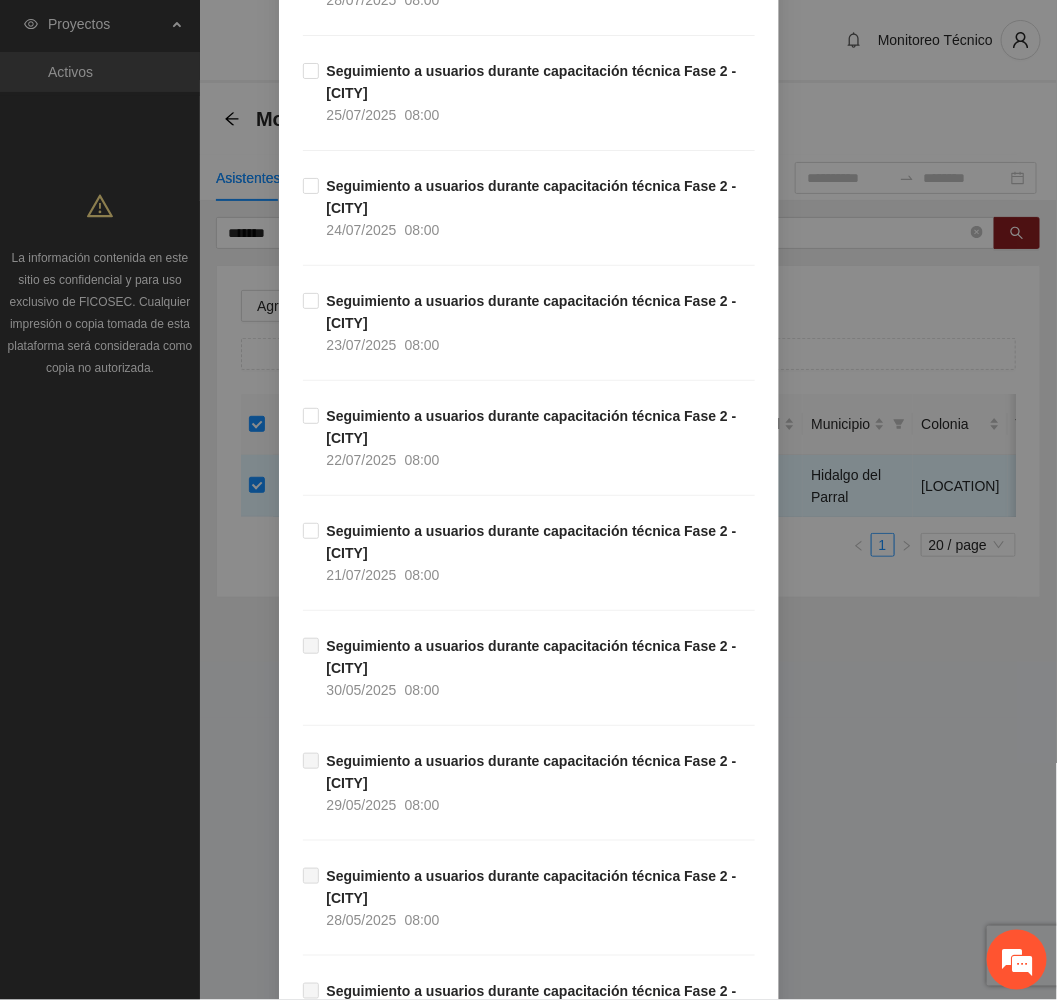 scroll, scrollTop: 900, scrollLeft: 0, axis: vertical 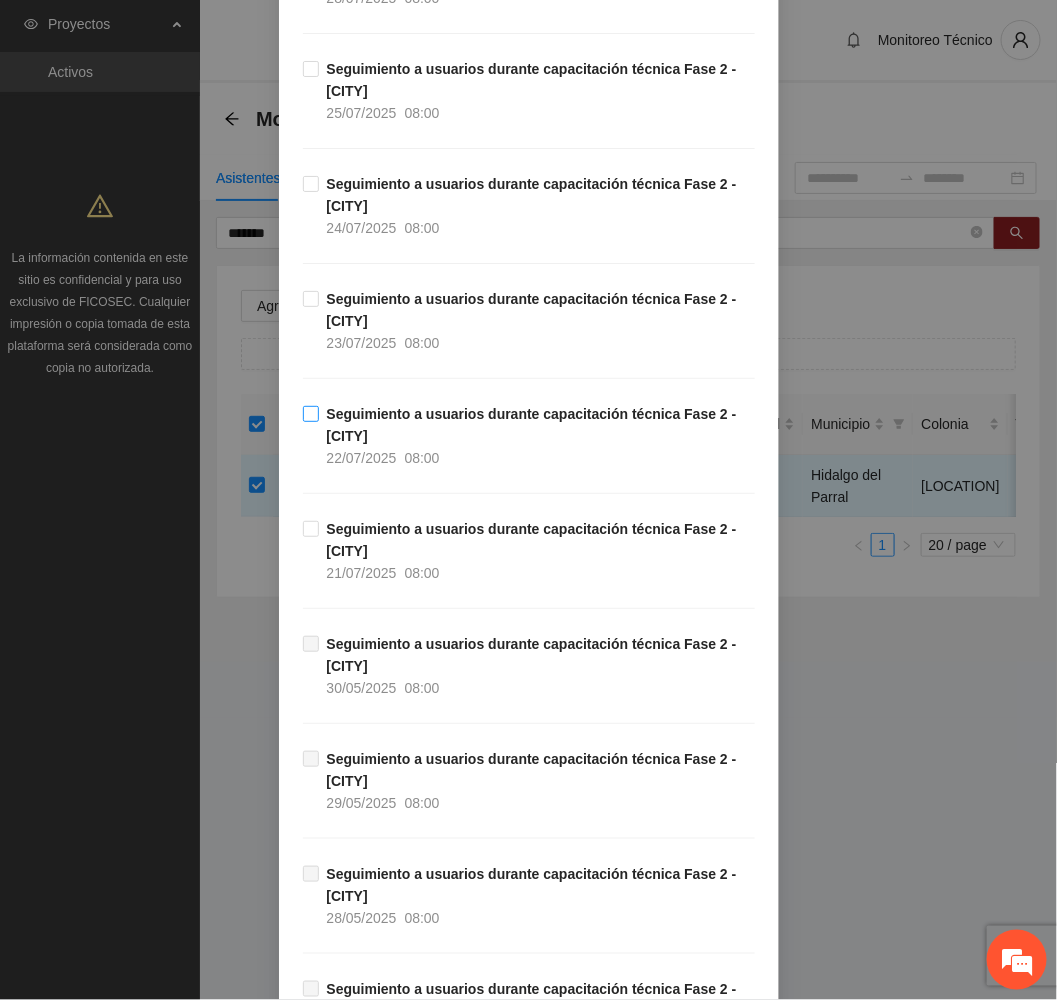 click on "Seguimiento a usuarios durante capacitación técnica Fase 2 - [CITY] [DATE] [TIME]" at bounding box center [537, 436] 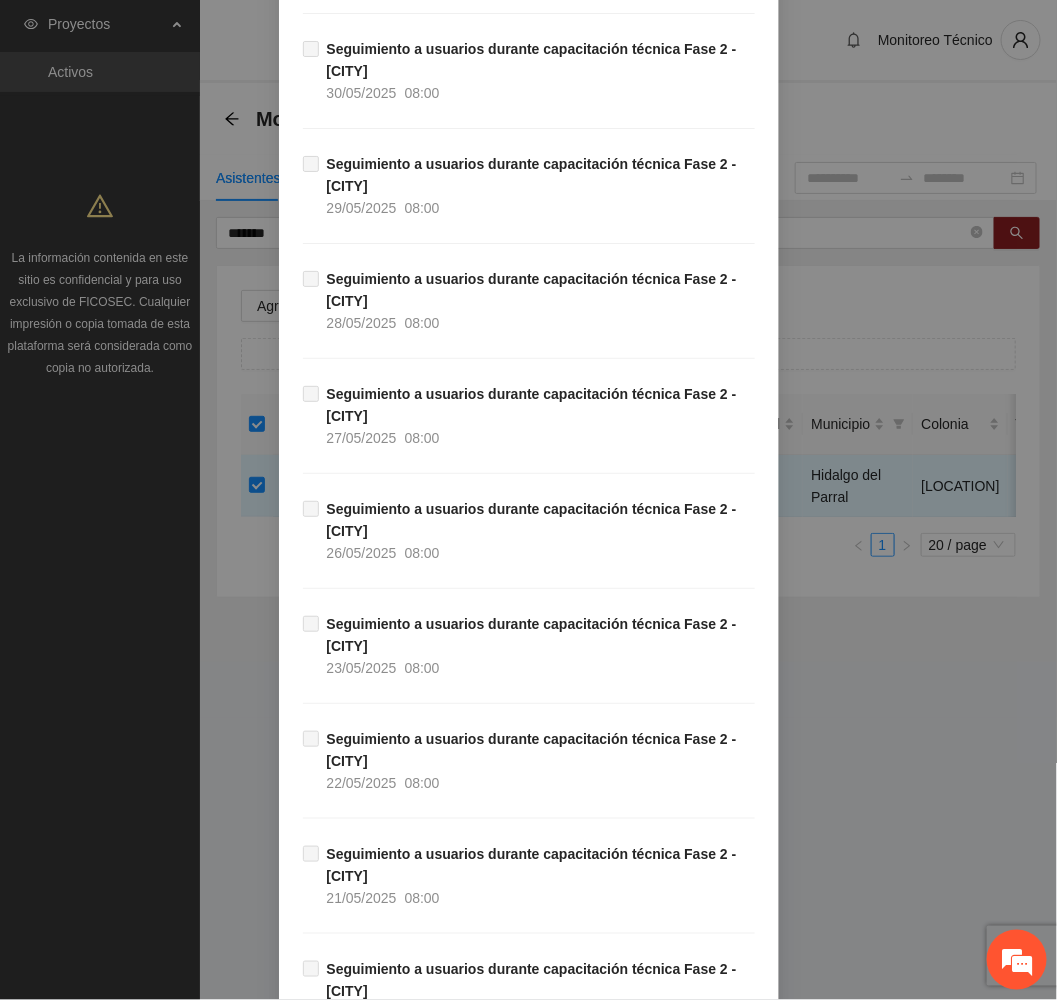 scroll, scrollTop: 1845, scrollLeft: 0, axis: vertical 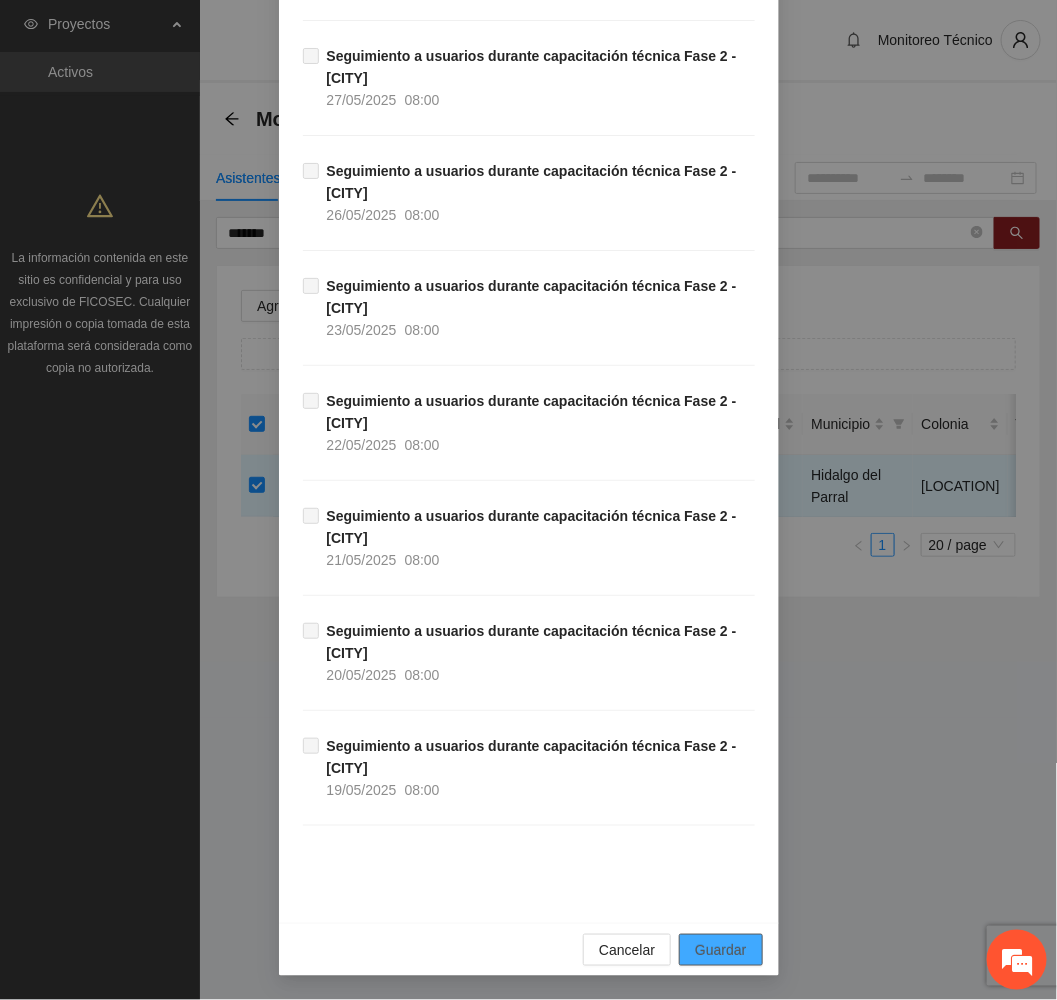 click on "Guardar" at bounding box center [720, 950] 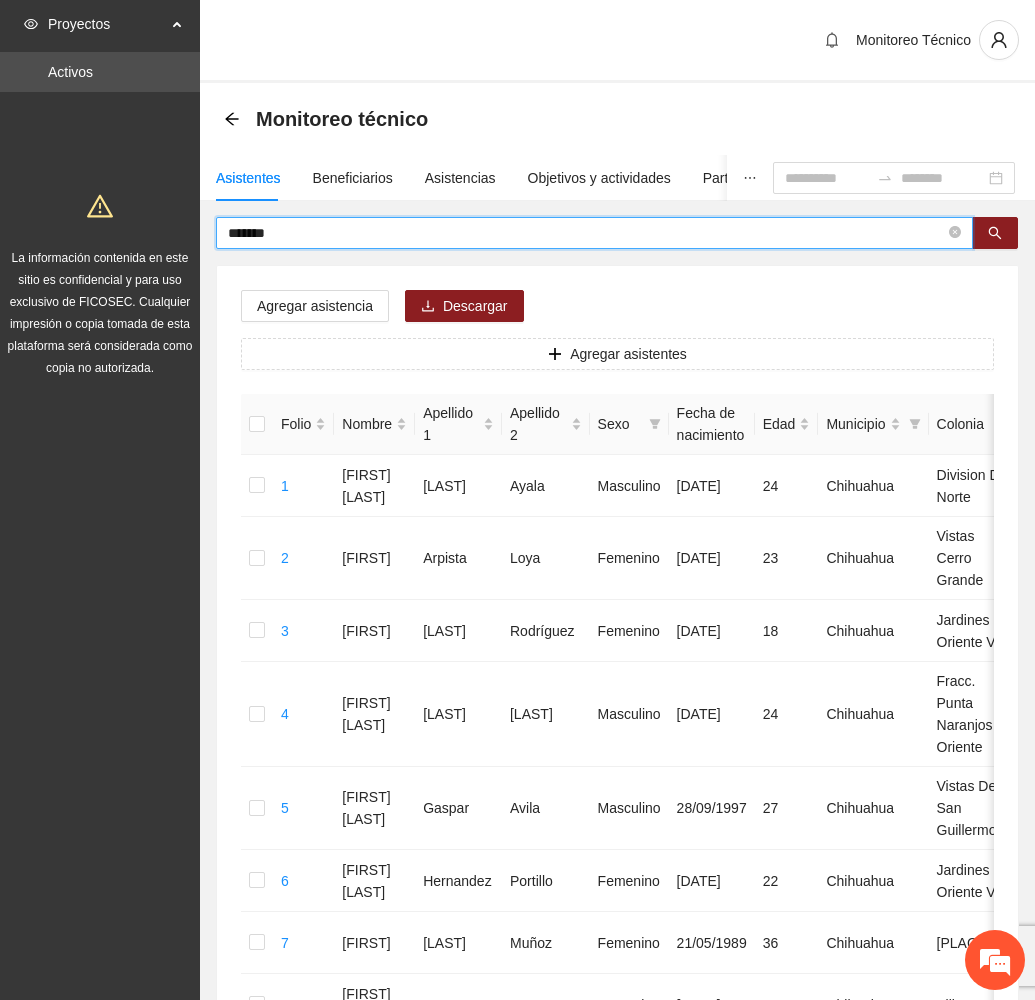 drag, startPoint x: 277, startPoint y: 226, endPoint x: 142, endPoint y: 226, distance: 135 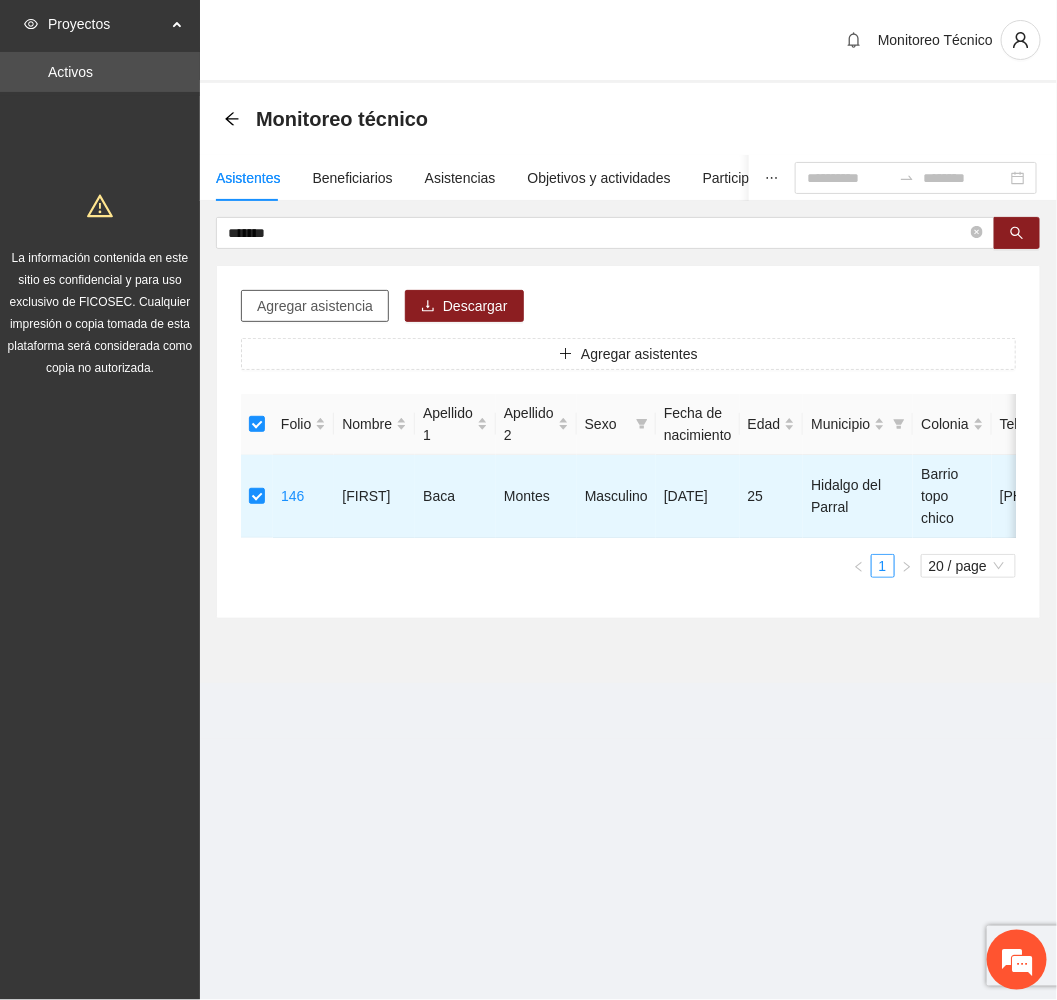 click on "Agregar asistencia" at bounding box center (315, 306) 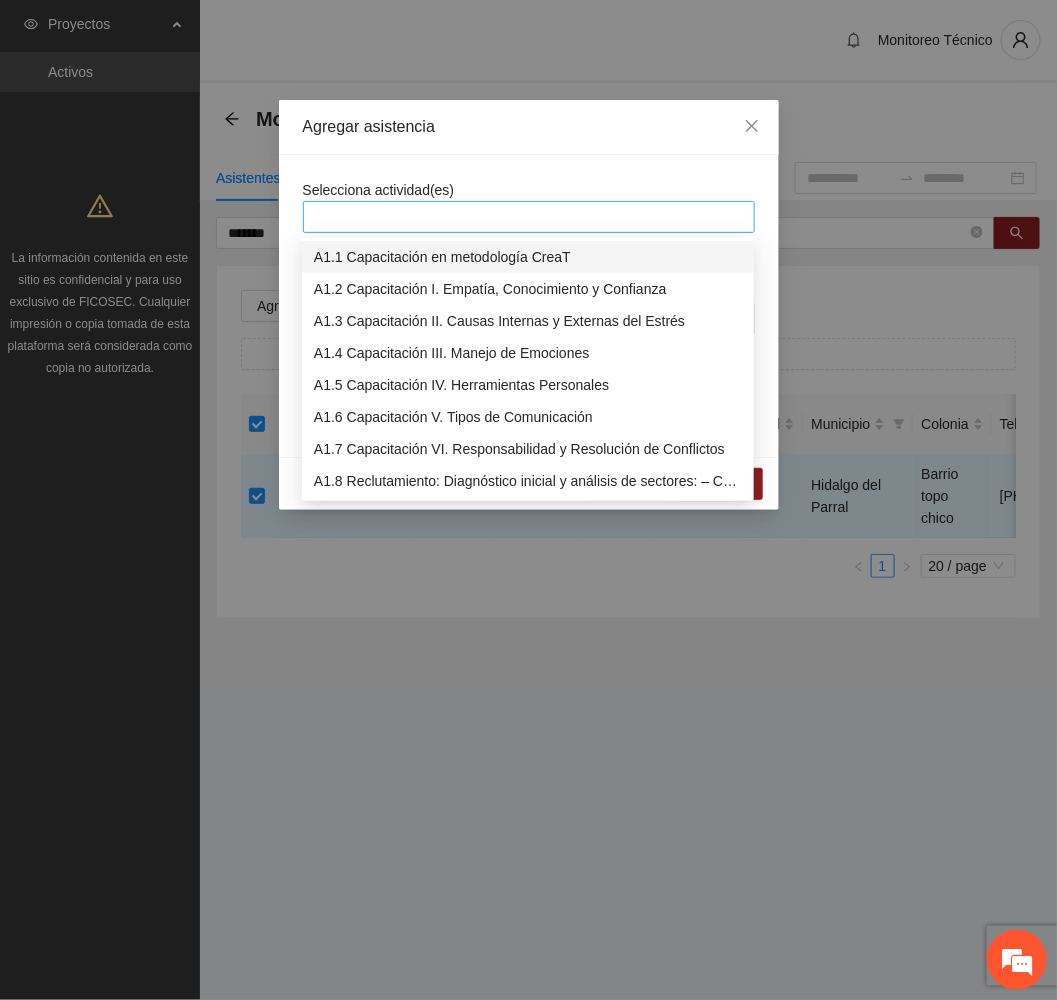 click at bounding box center [529, 217] 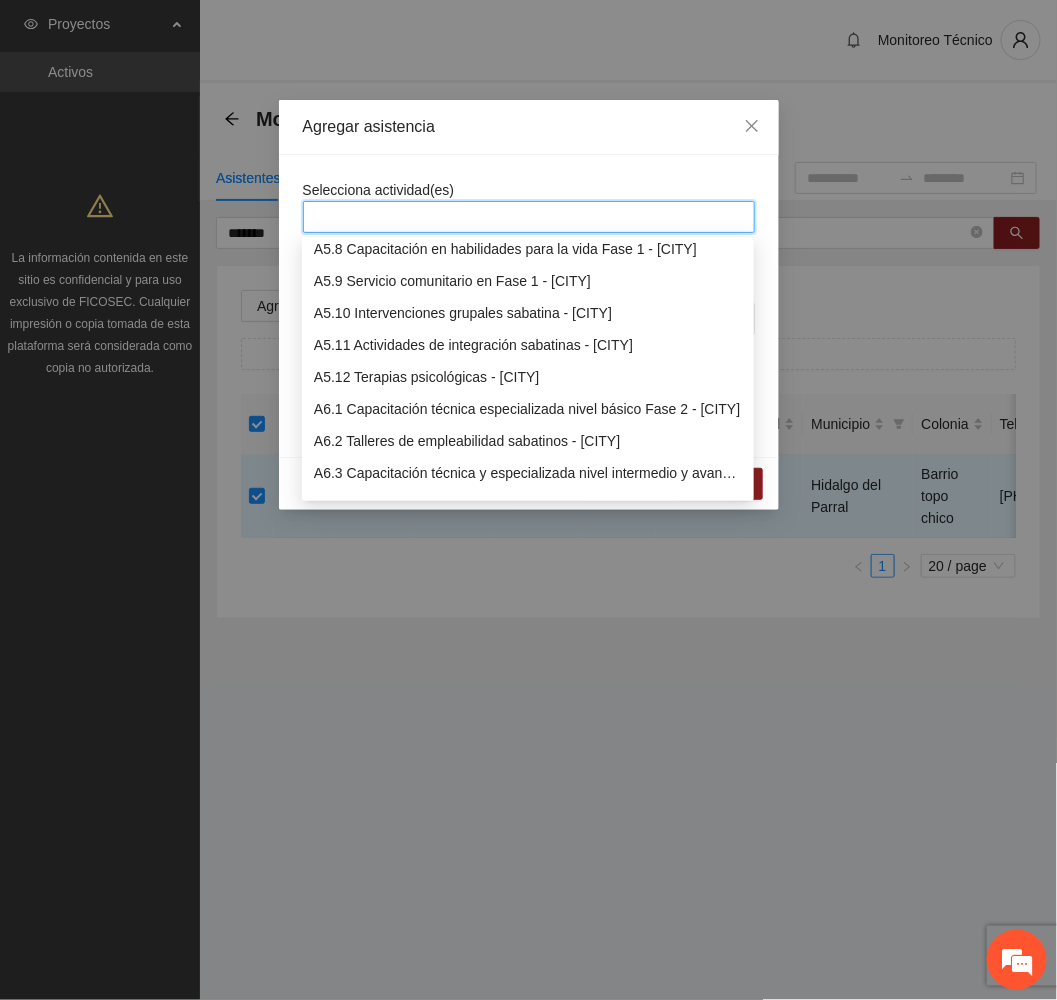 scroll, scrollTop: 1950, scrollLeft: 0, axis: vertical 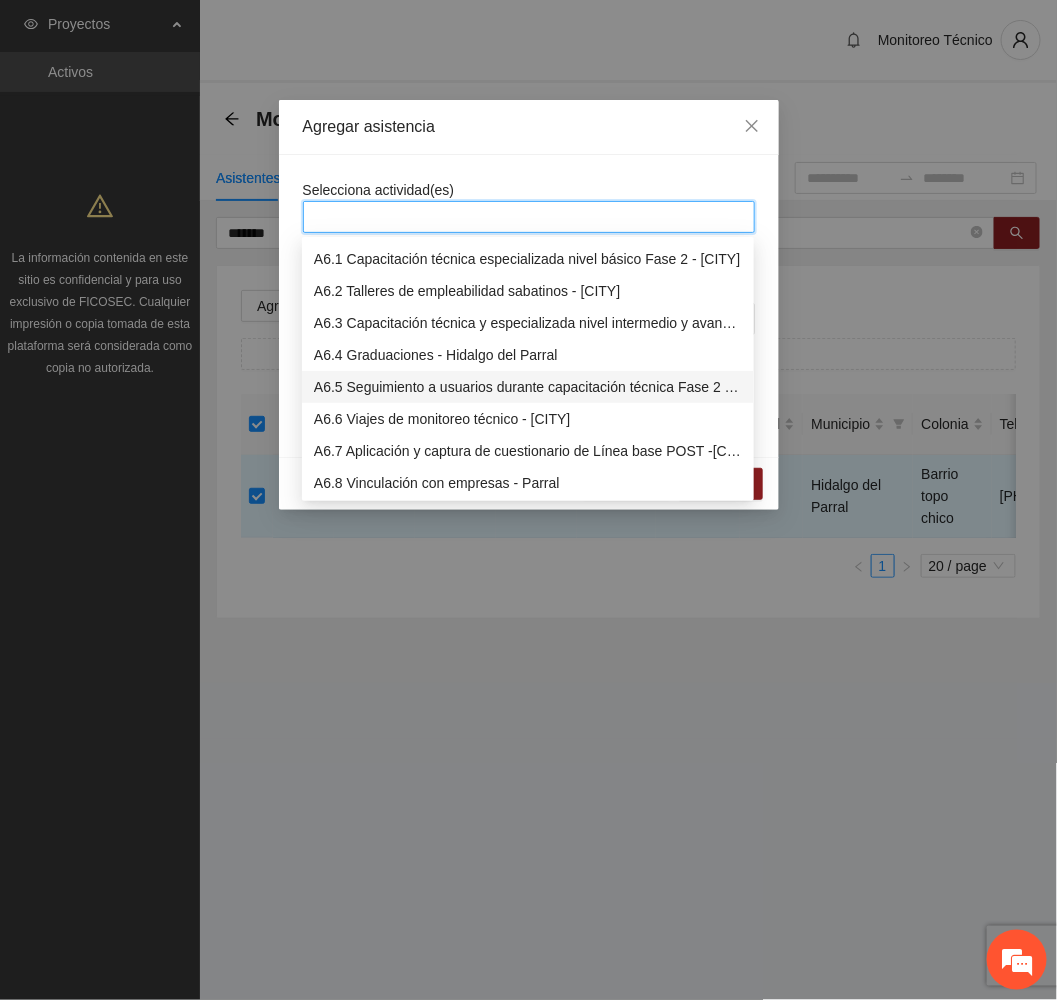 click on "A6.5 Seguimiento a usuarios durante capacitación técnica Fase 2 - [CITY]" at bounding box center [528, 387] 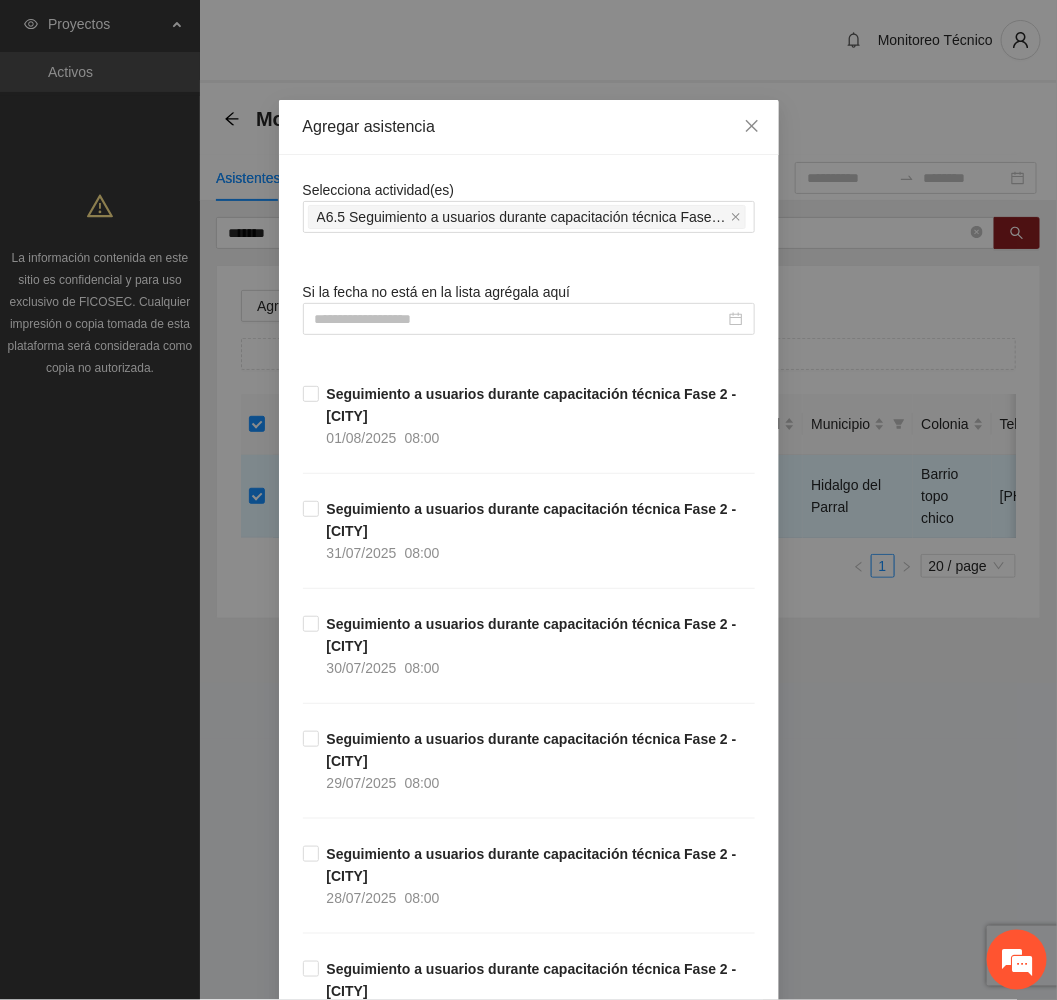 click on "Agregar asistencia" at bounding box center [529, 127] 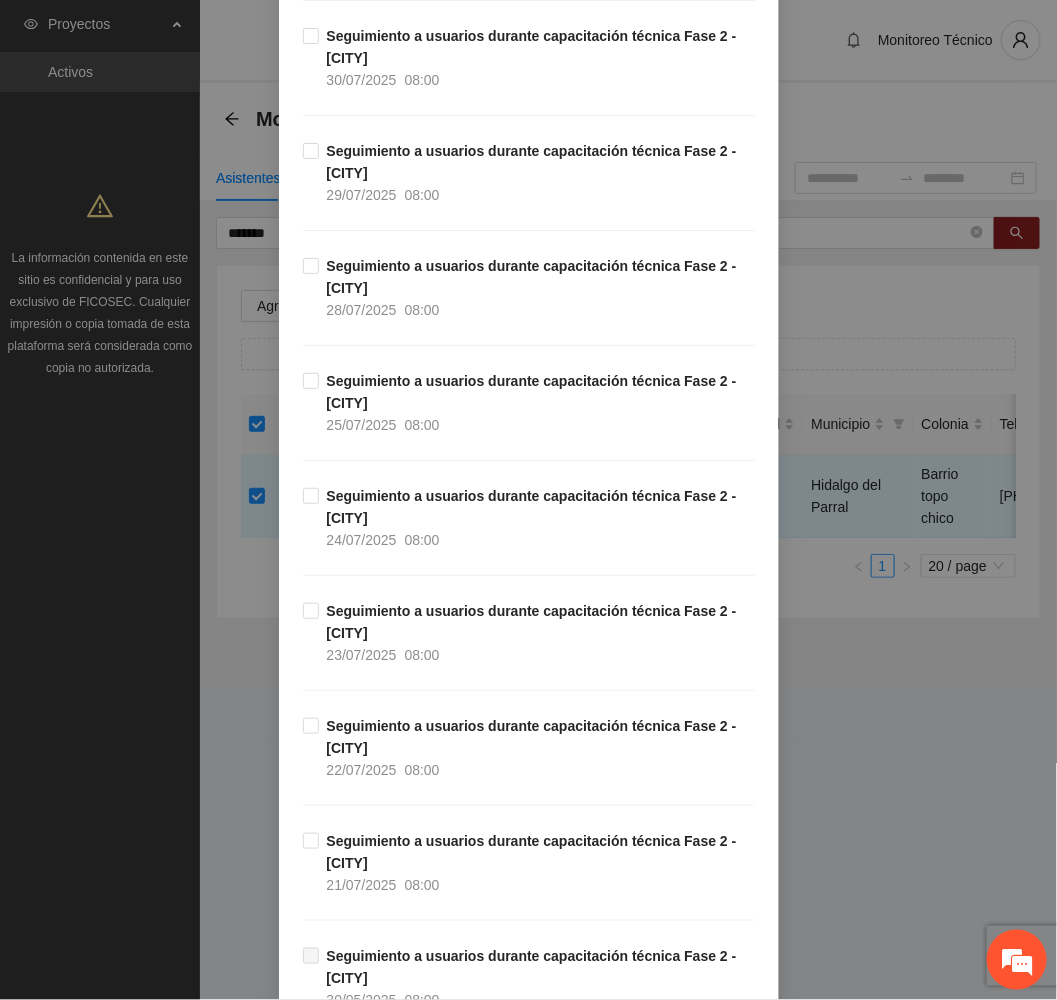 scroll, scrollTop: 600, scrollLeft: 0, axis: vertical 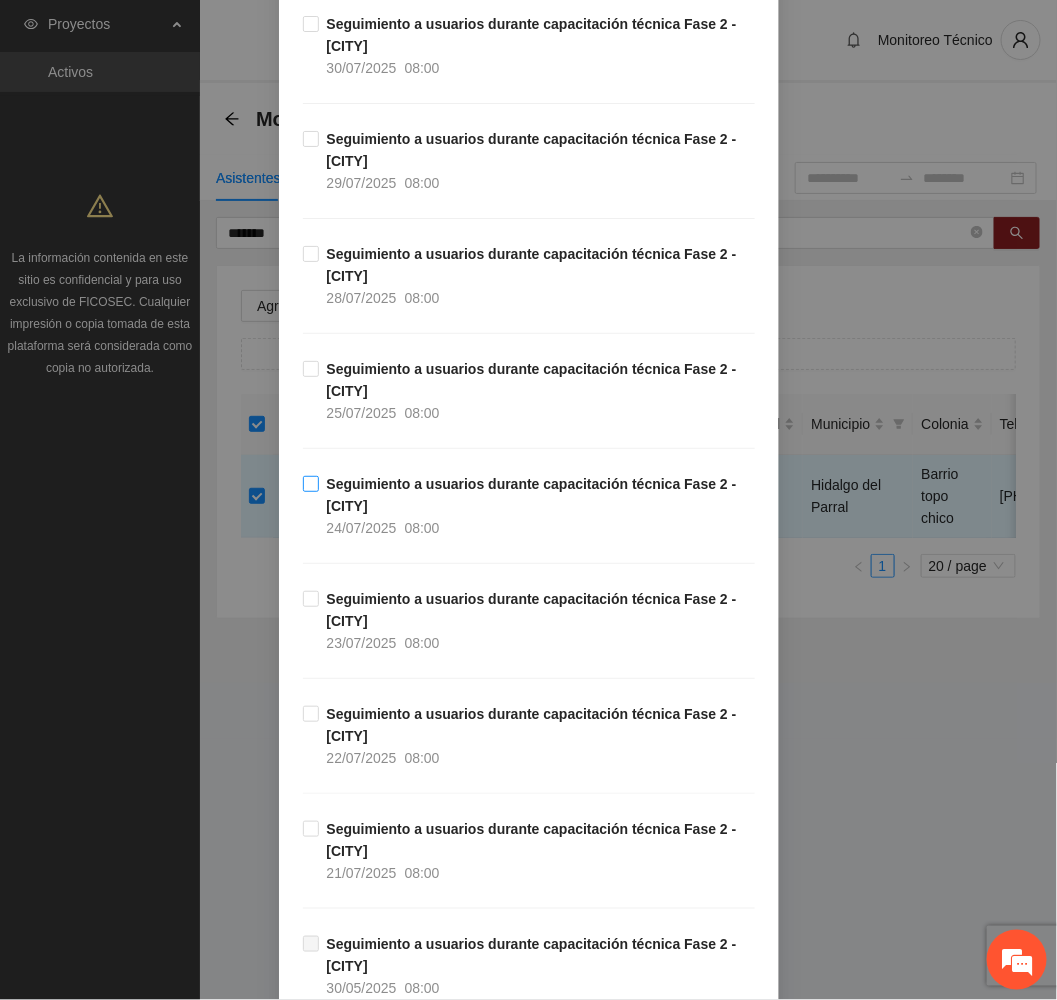 click on "Seguimiento a usuarios durante capacitación técnica Fase 2 - [CITY] [DATE] [TIME]" at bounding box center (537, 506) 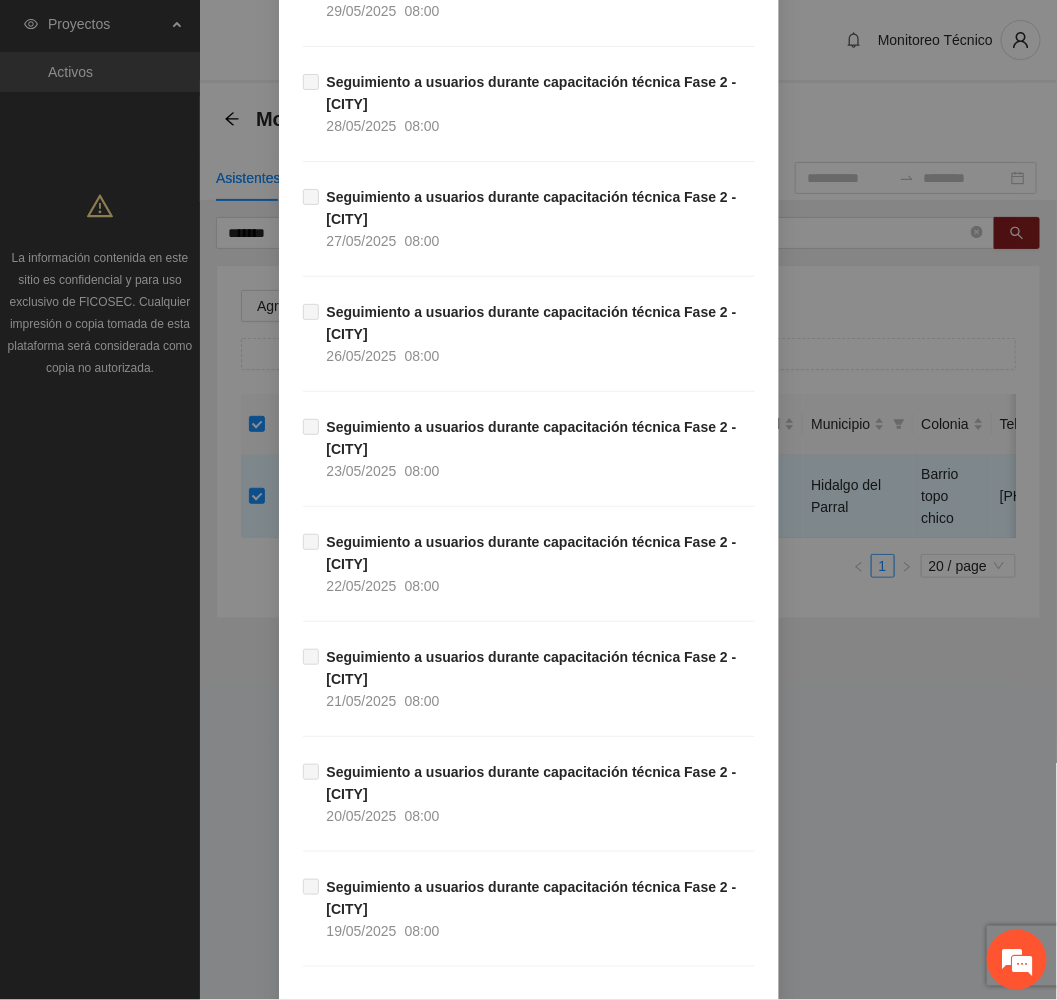 scroll, scrollTop: 1845, scrollLeft: 0, axis: vertical 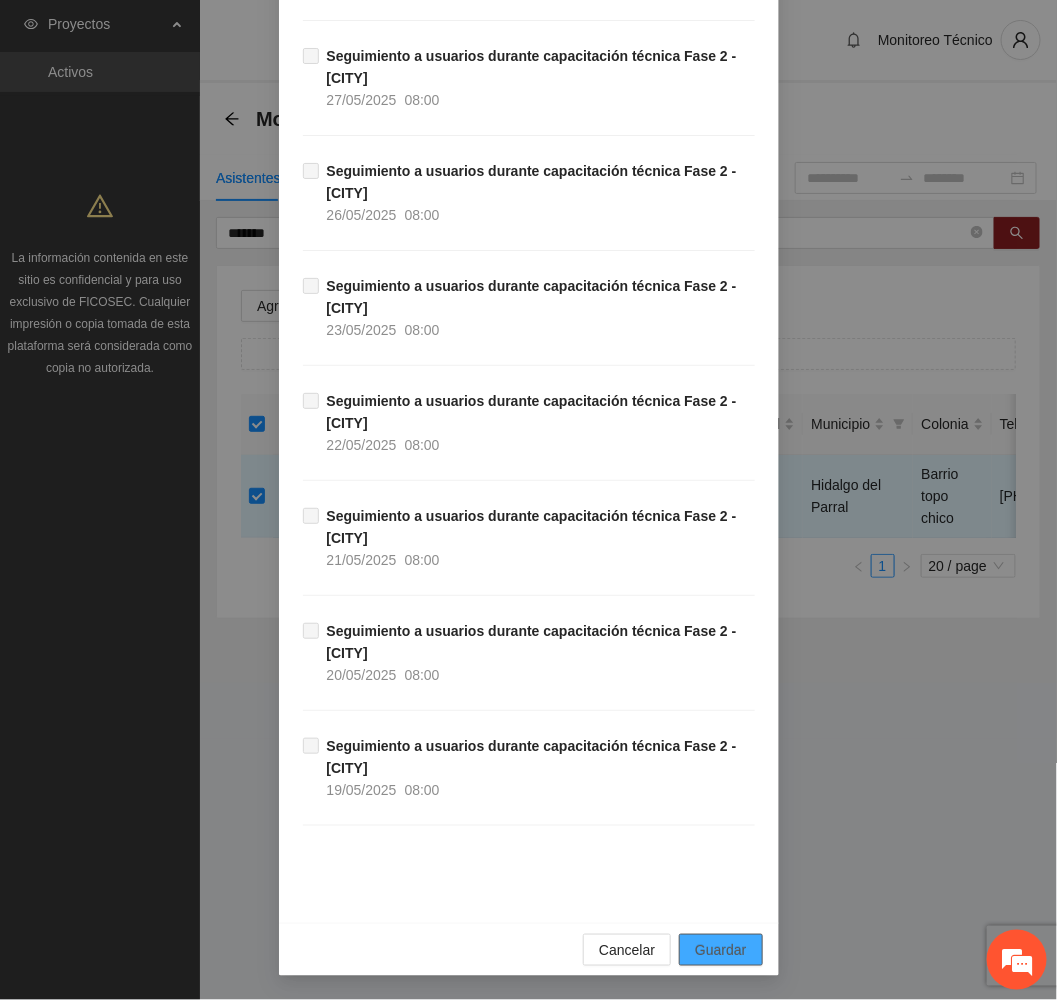 click on "Guardar" at bounding box center [720, 950] 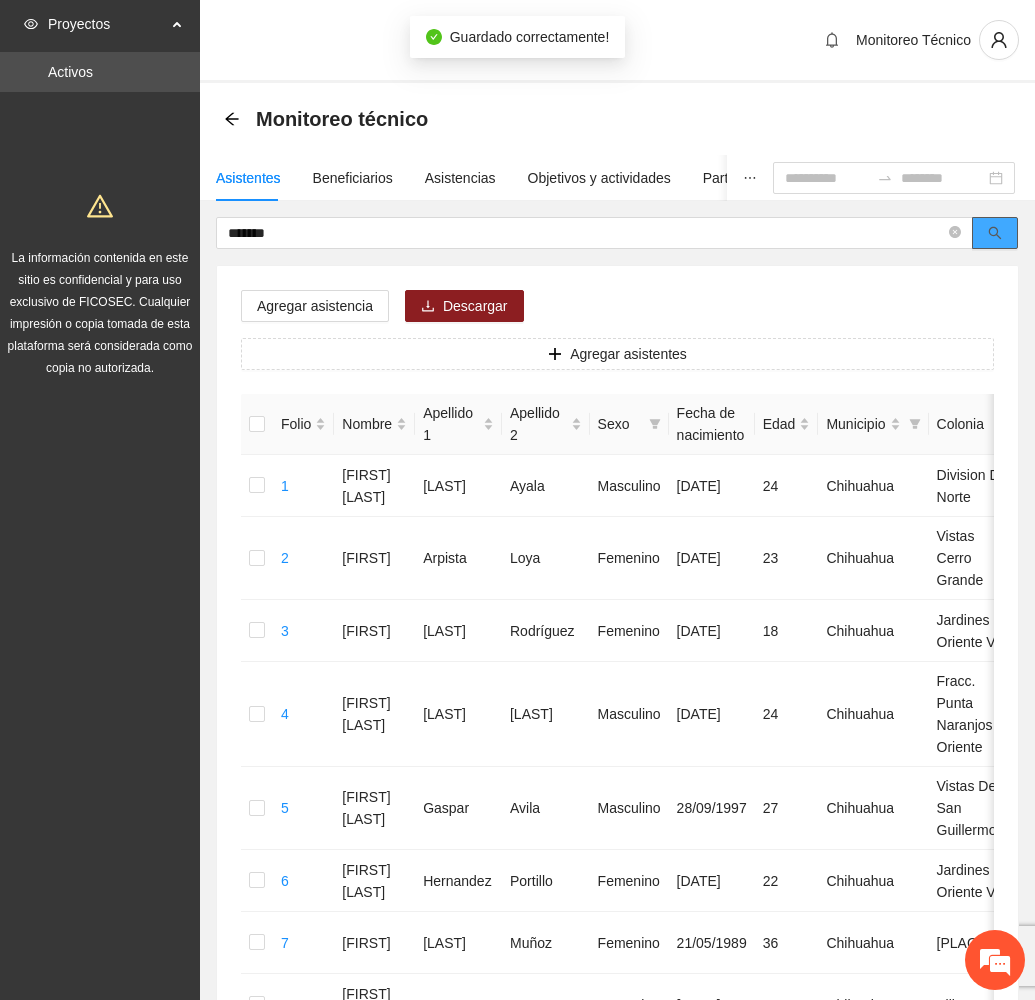 click 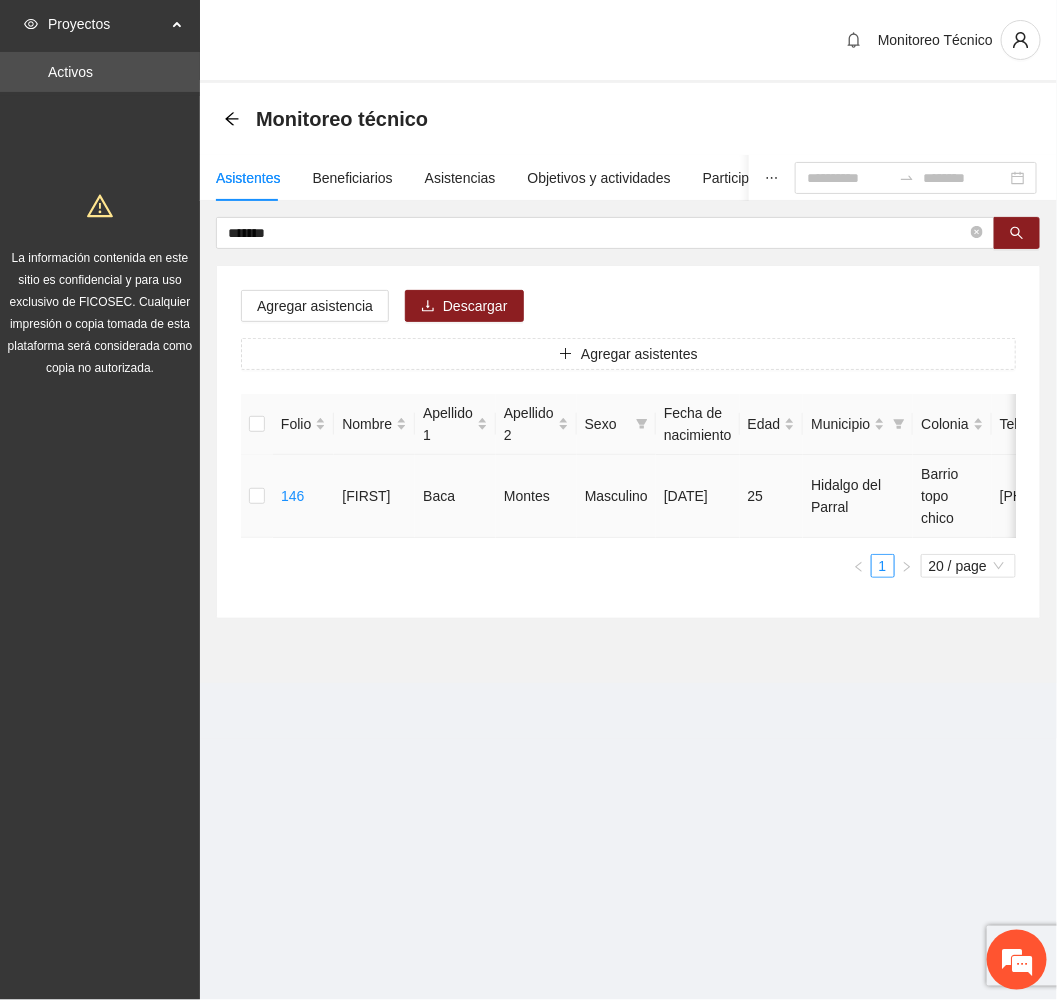 click at bounding box center (257, 496) 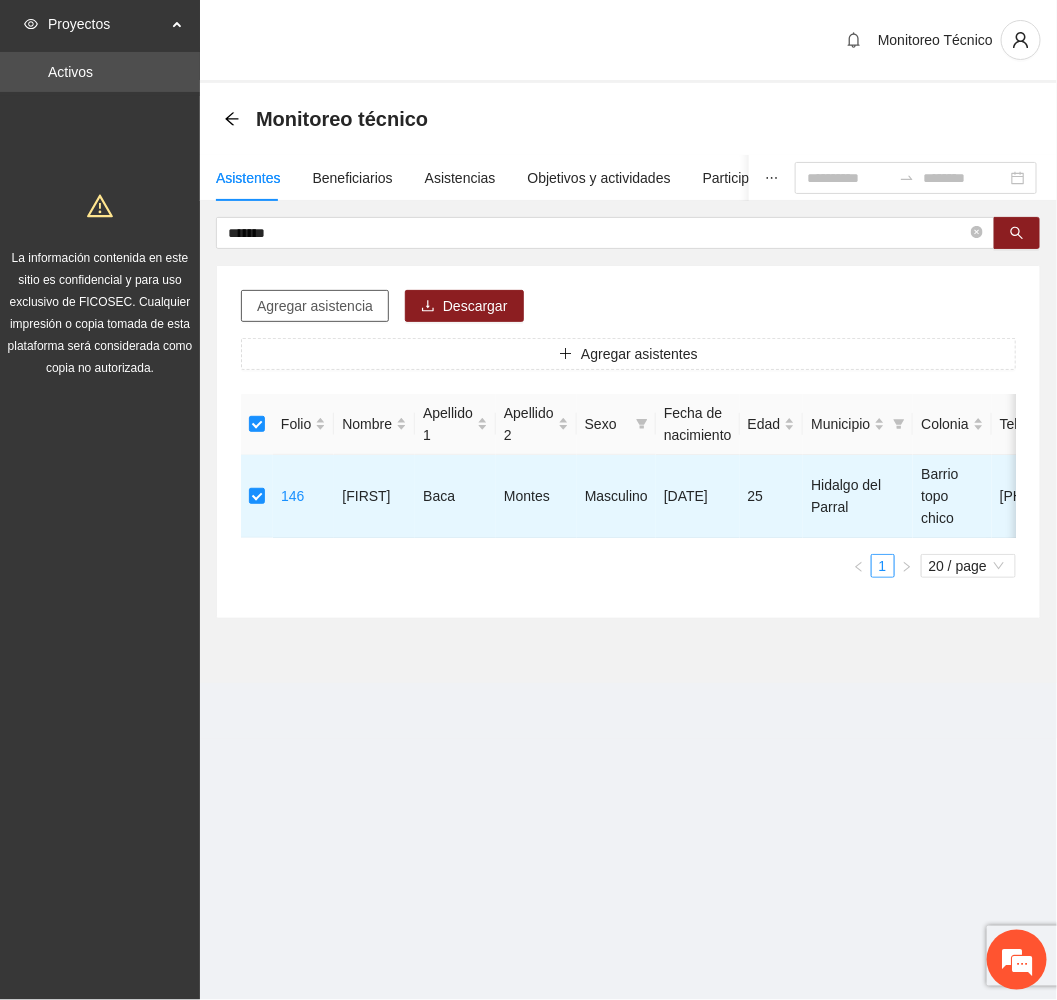 click on "Agregar asistencia" at bounding box center [315, 306] 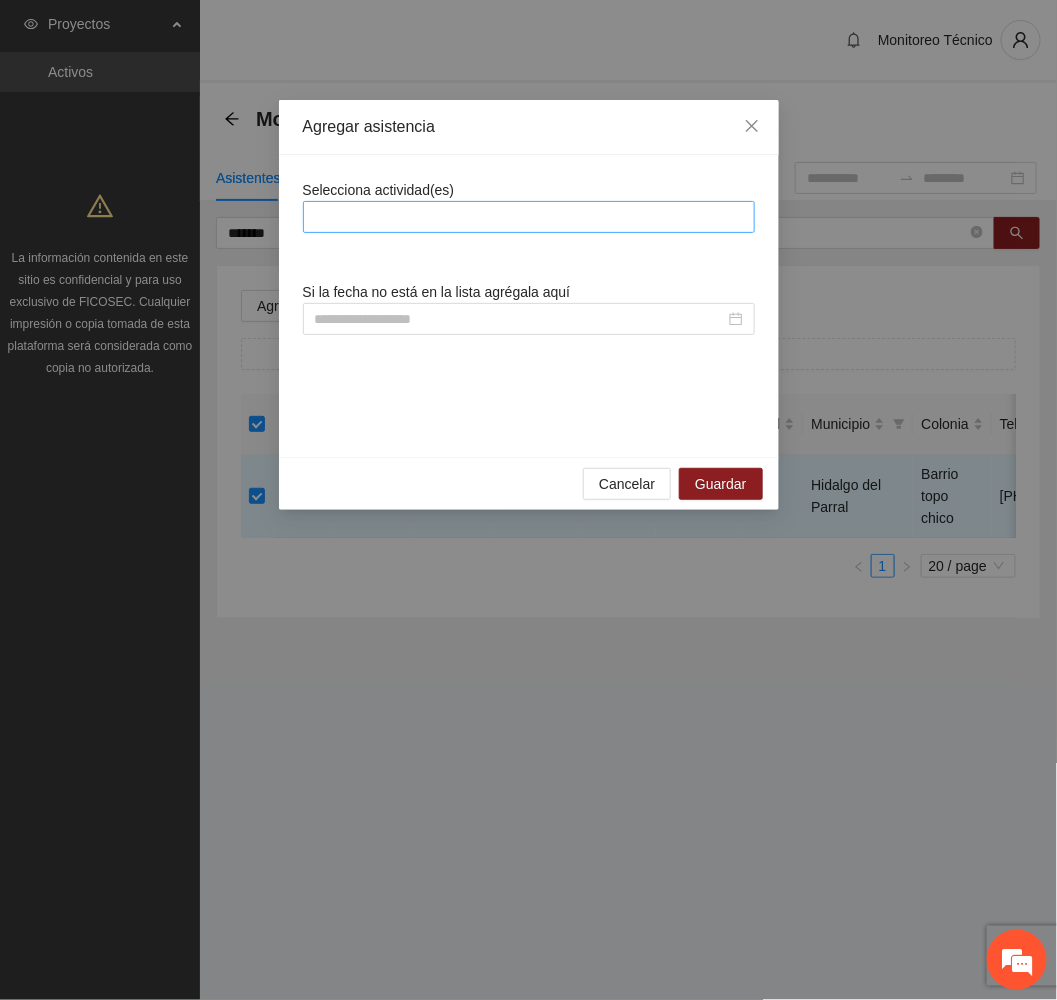 click at bounding box center (529, 217) 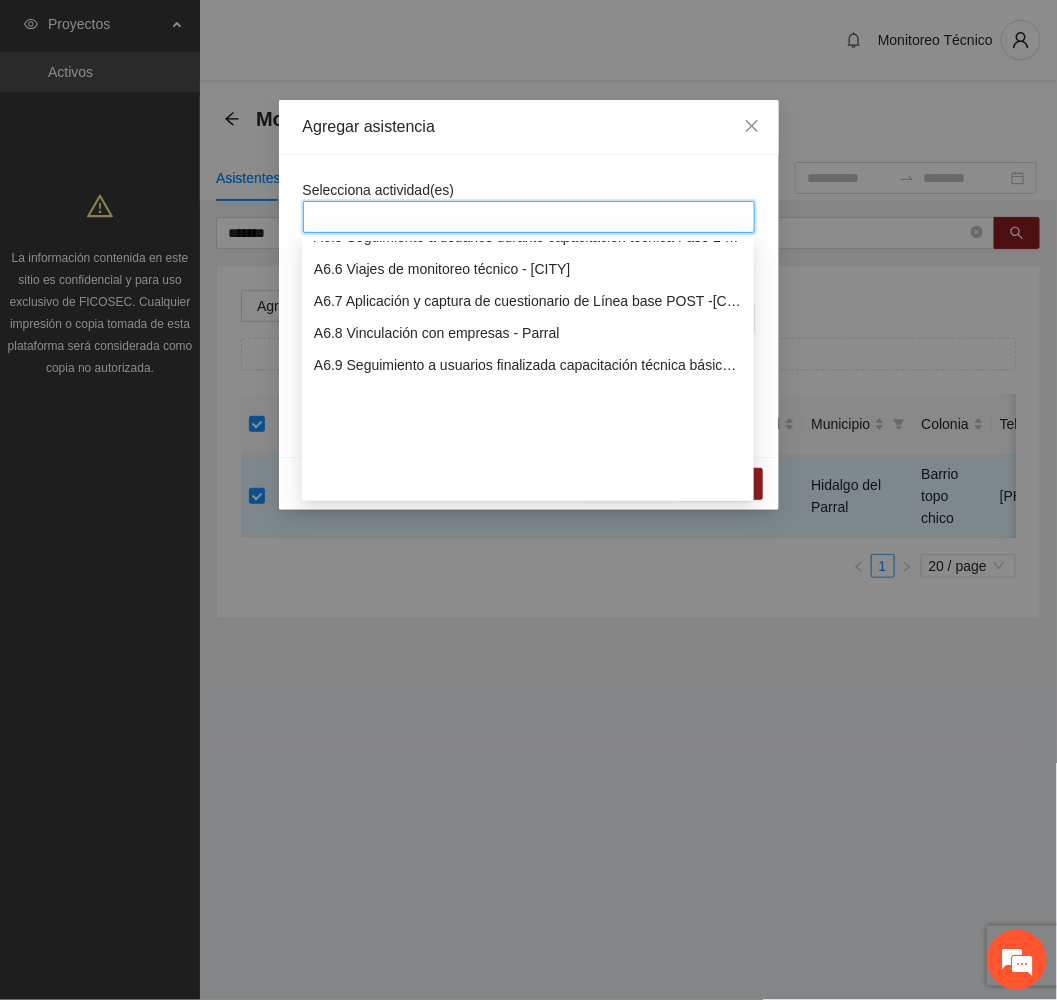 scroll, scrollTop: 1950, scrollLeft: 0, axis: vertical 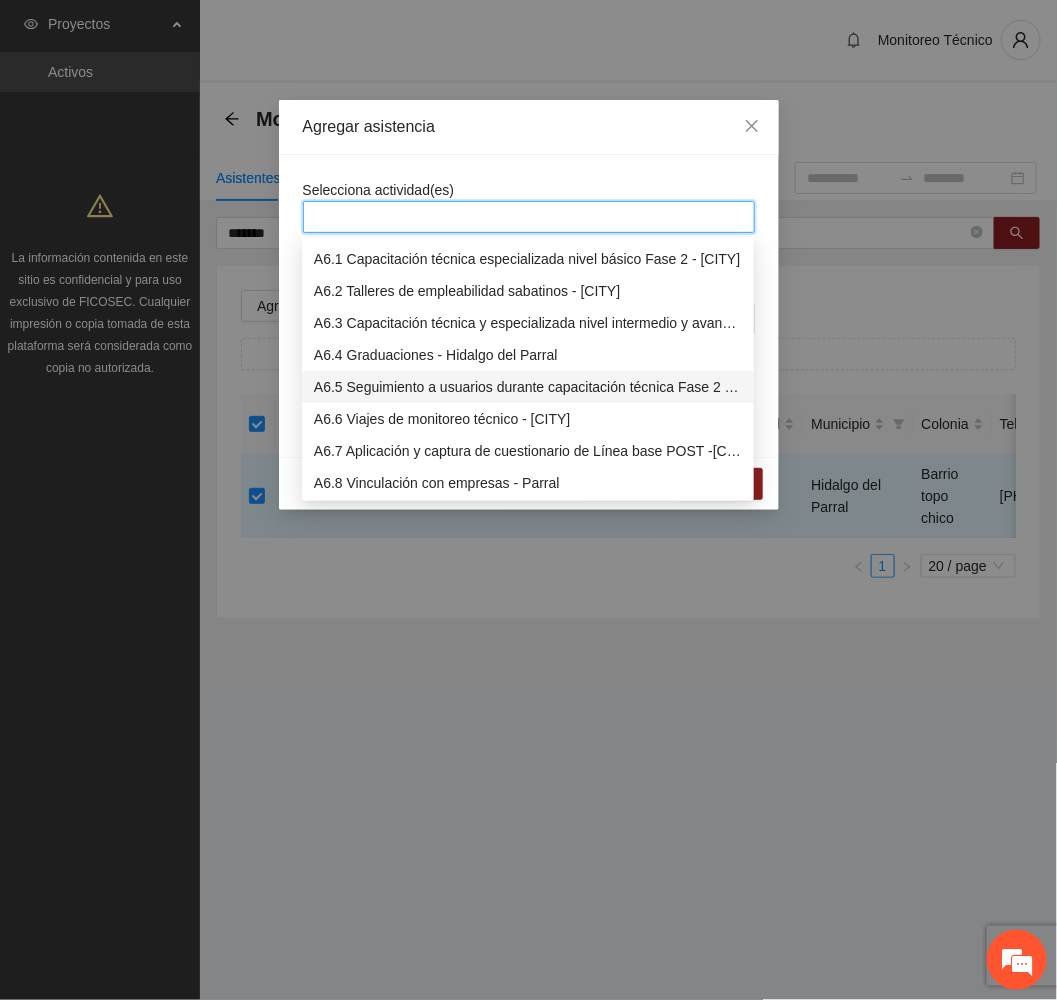 click on "A6.5 Seguimiento a usuarios durante capacitación técnica Fase 2 - [CITY]" at bounding box center (528, 387) 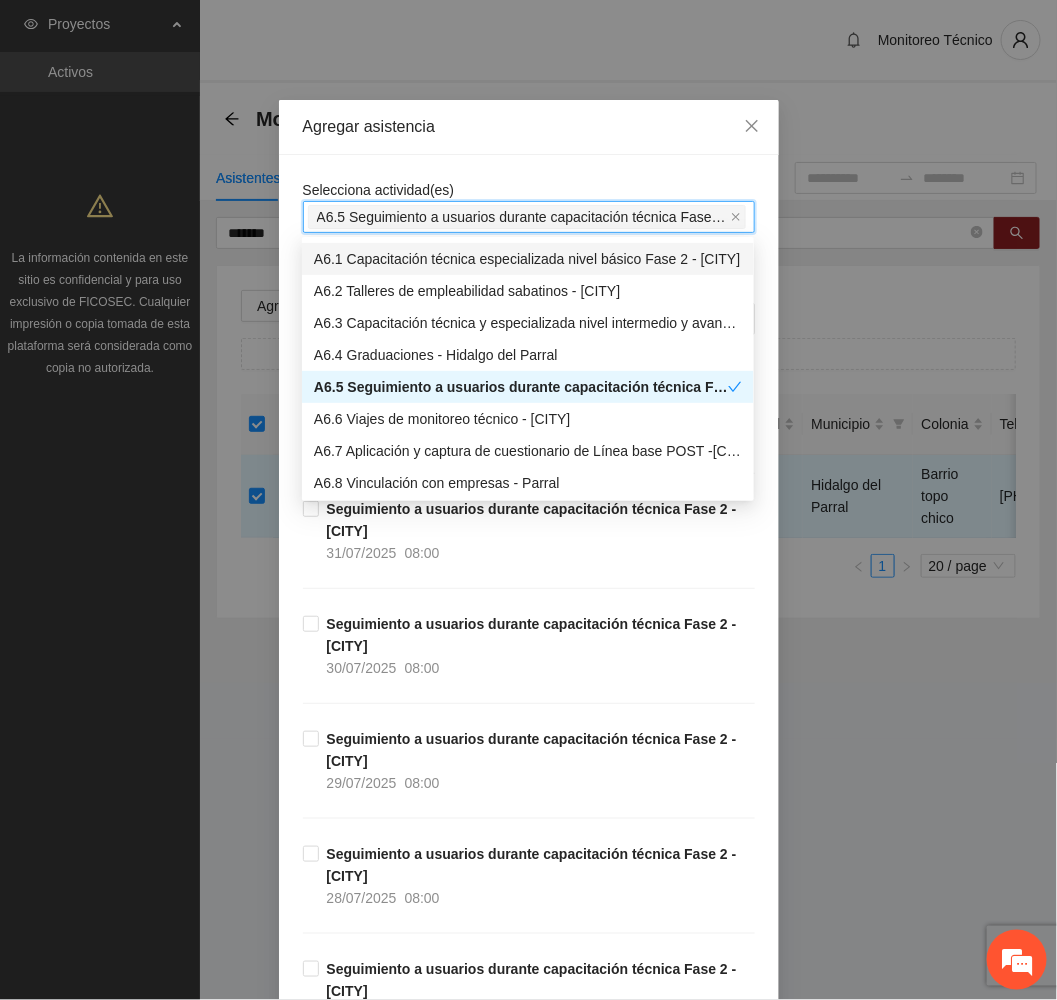 click on "Agregar asistencia" at bounding box center (529, 127) 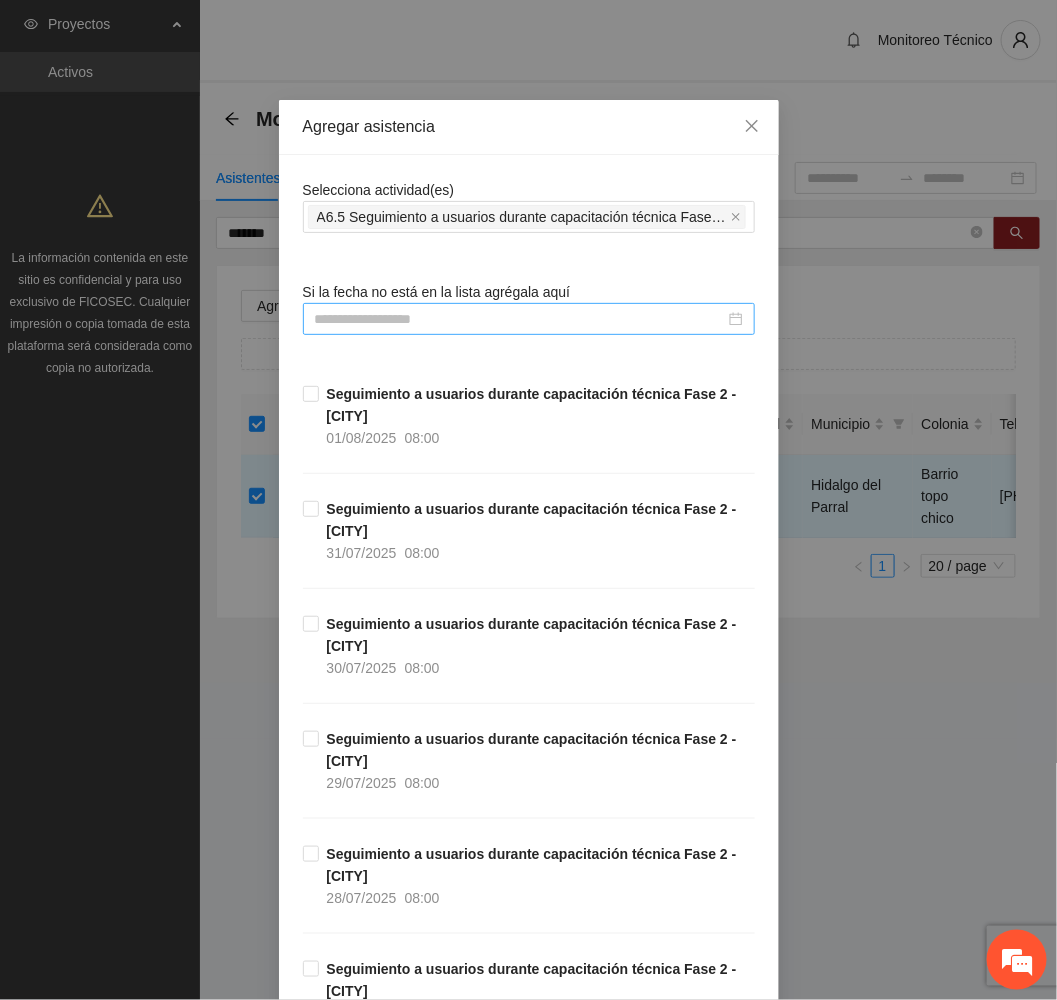 click at bounding box center [520, 319] 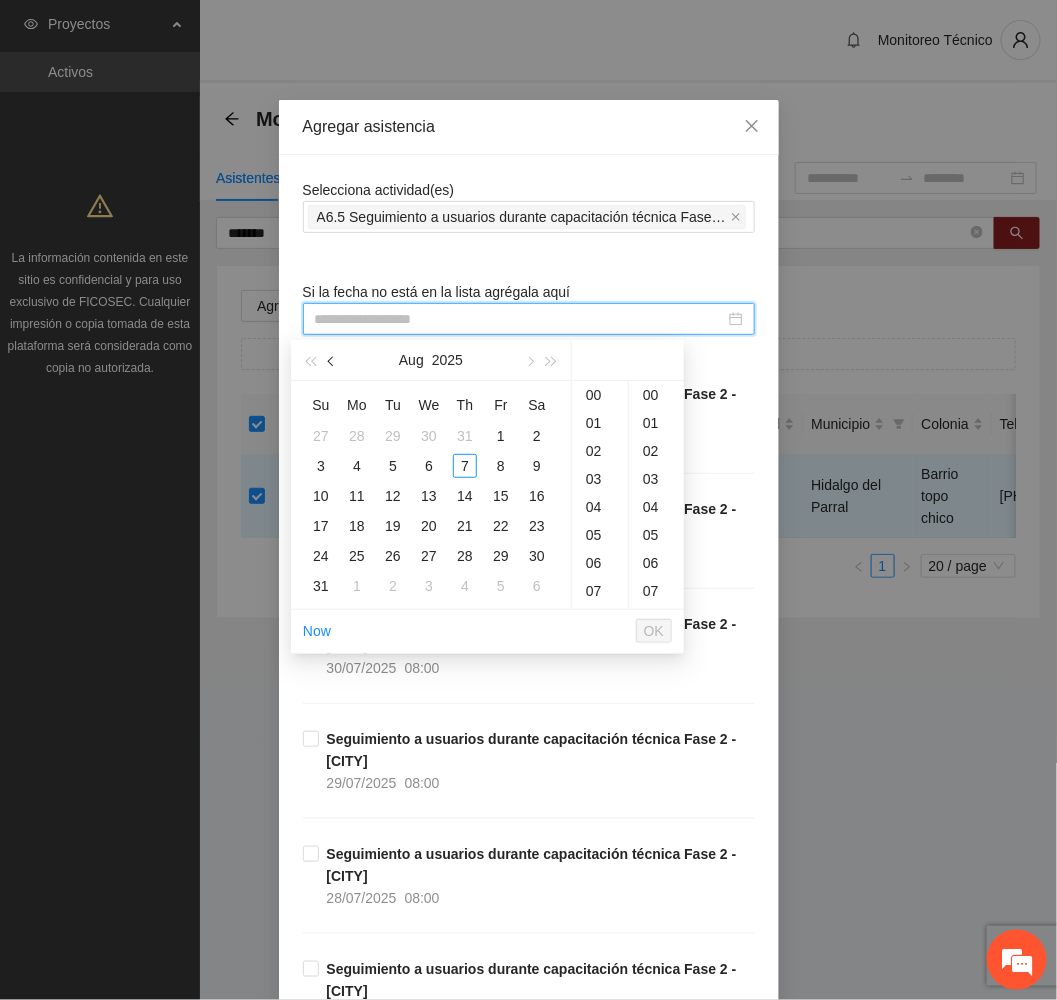 click at bounding box center [333, 362] 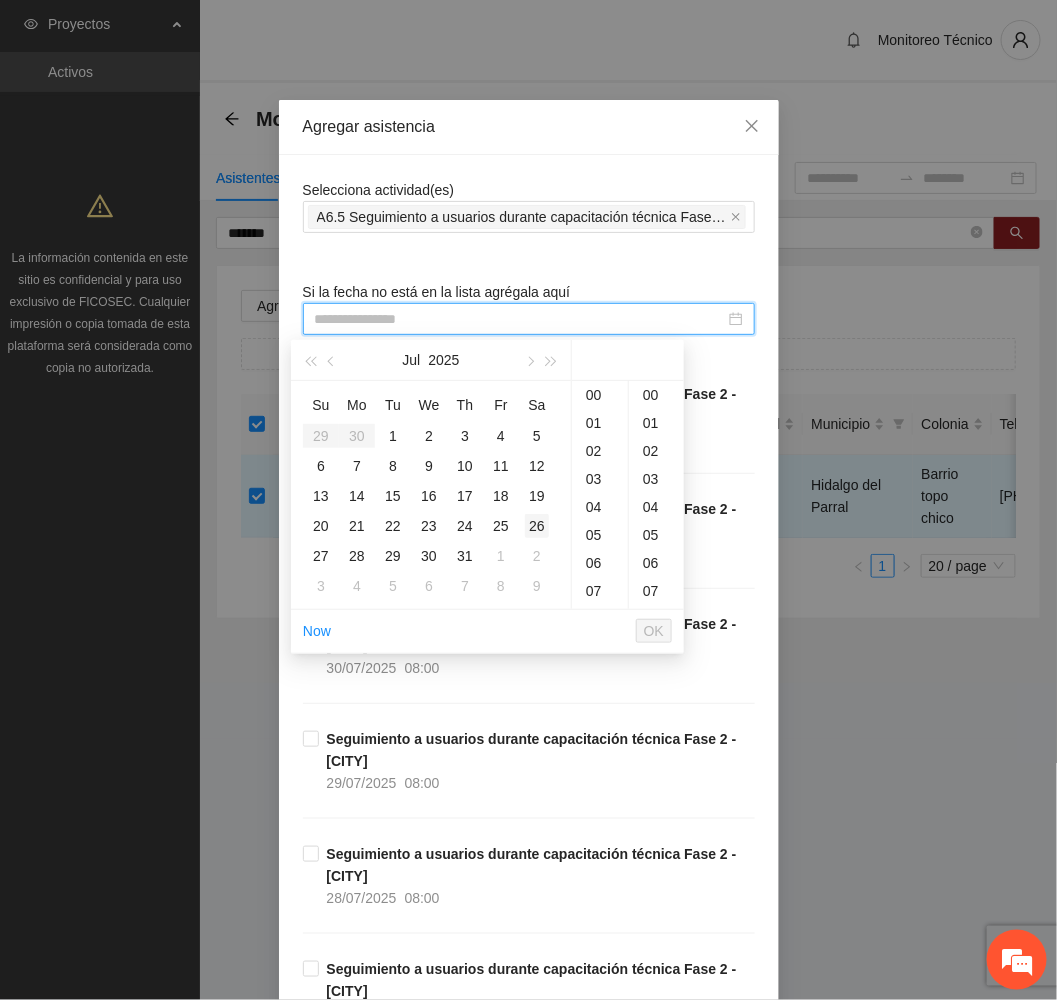 click on "26" at bounding box center (537, 526) 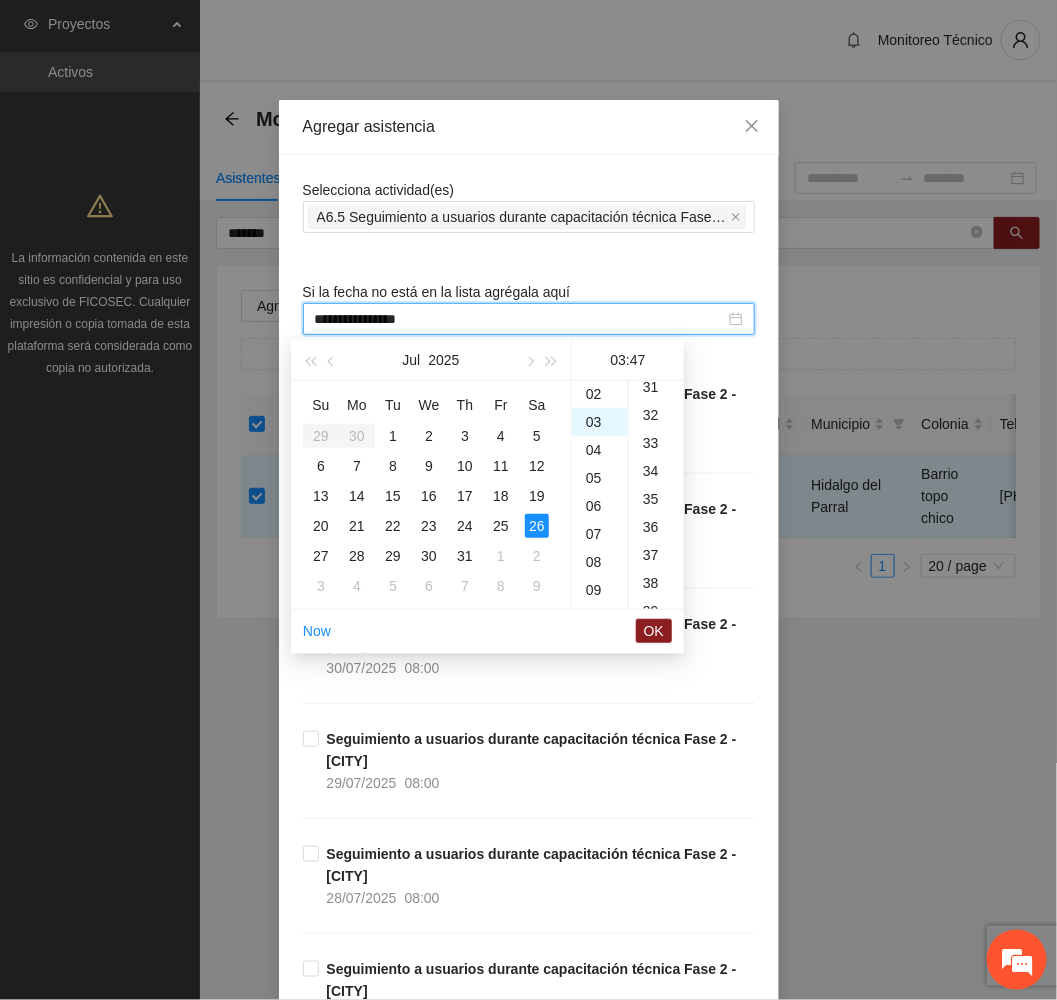 scroll, scrollTop: 84, scrollLeft: 0, axis: vertical 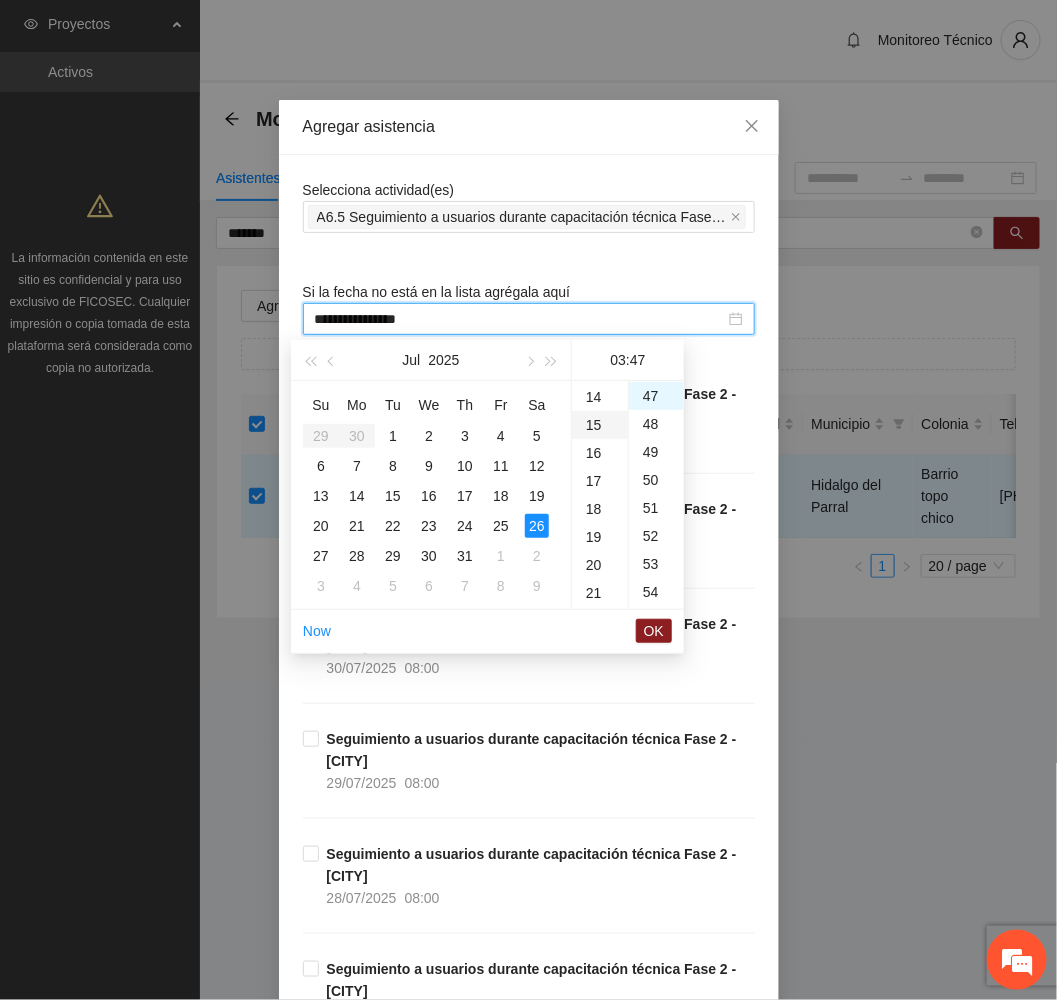 click on "15" at bounding box center (600, 425) 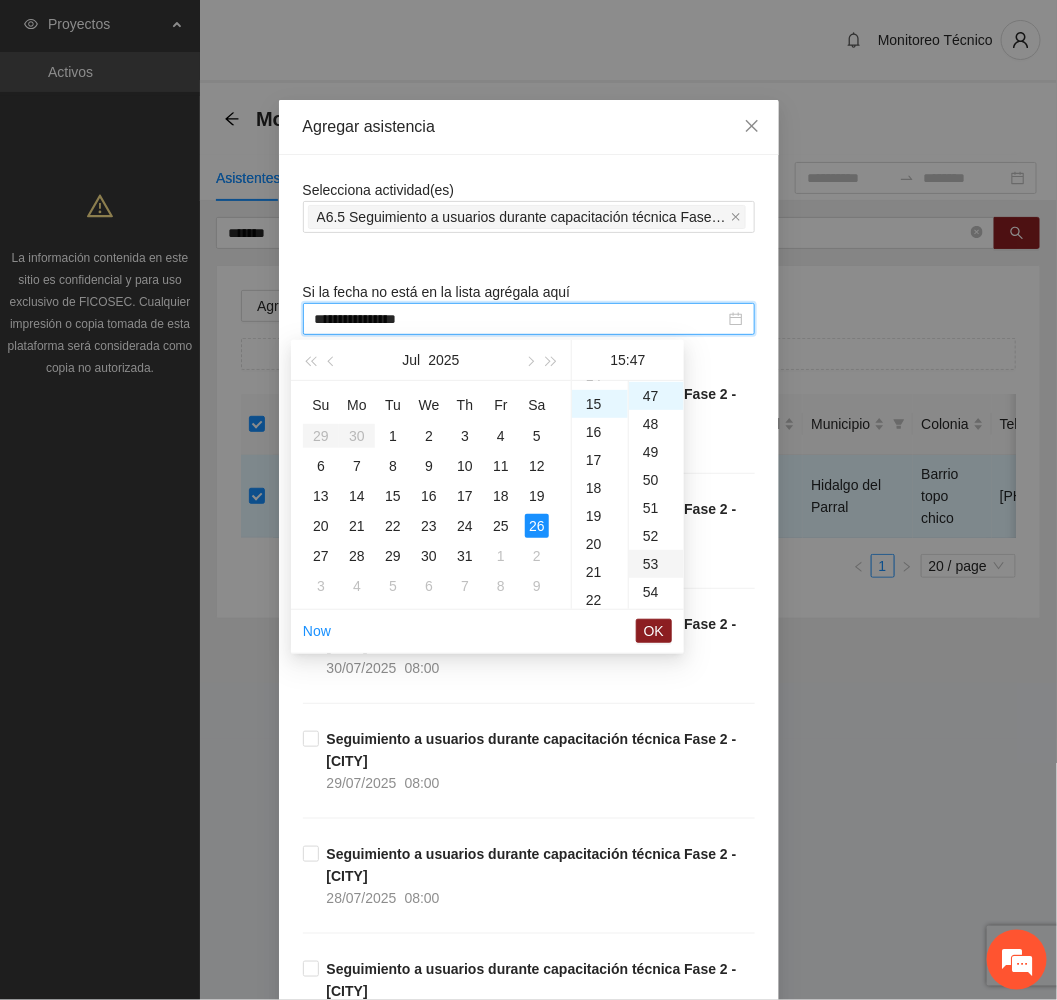 scroll, scrollTop: 420, scrollLeft: 0, axis: vertical 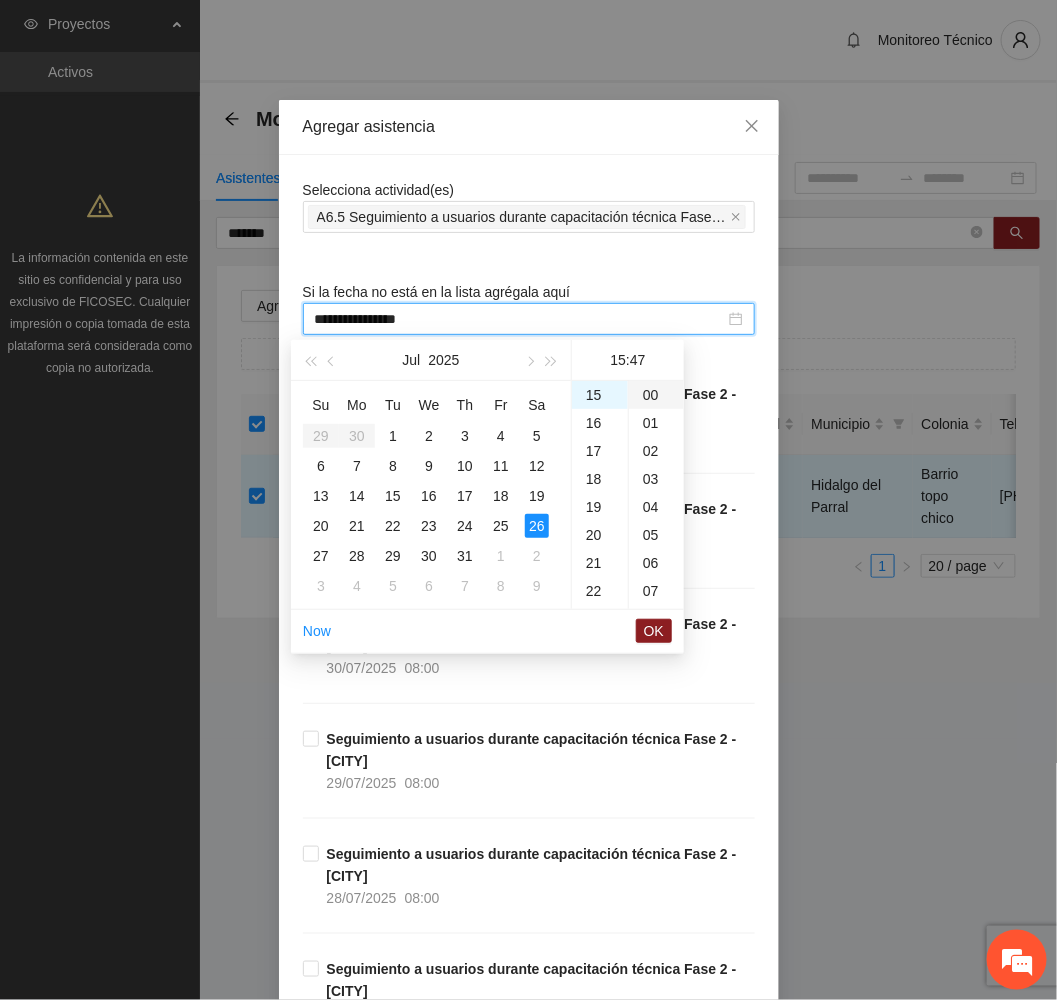 click on "00" at bounding box center [656, 395] 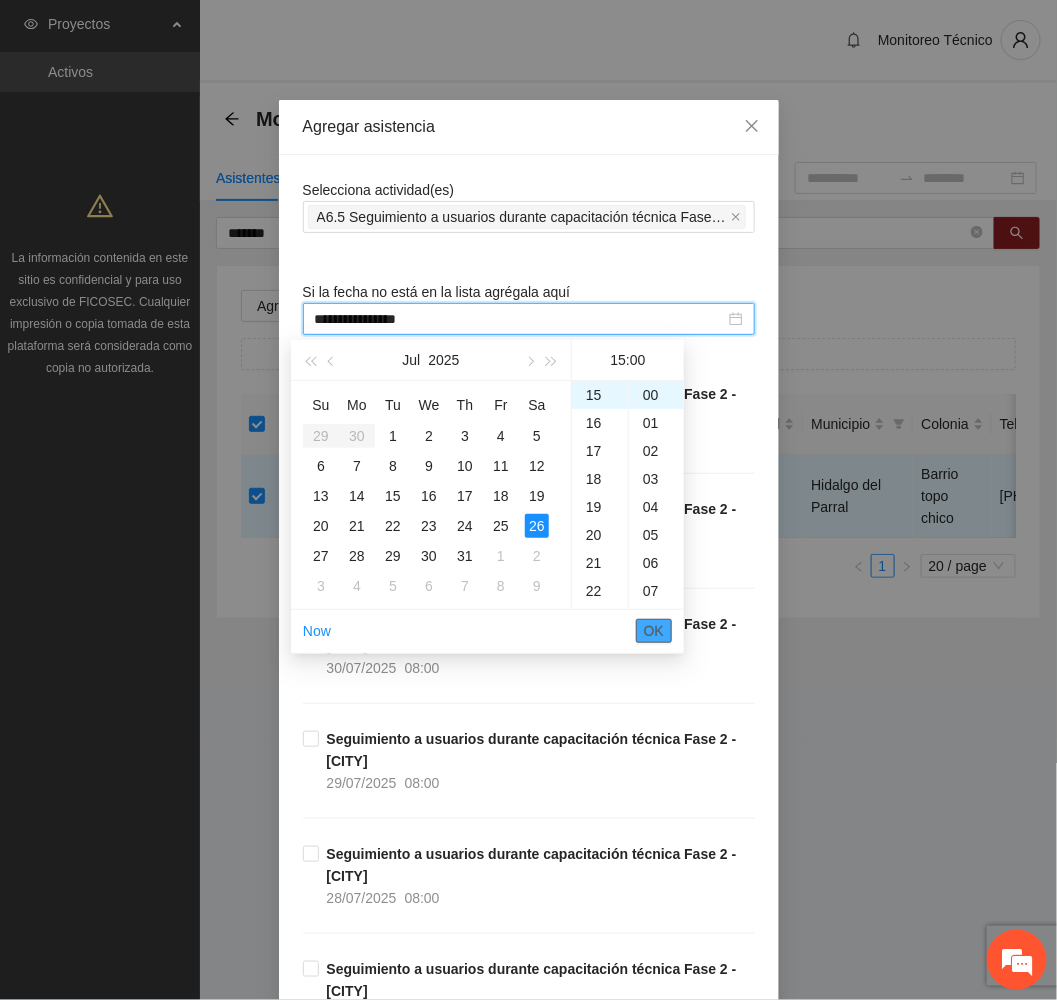 click on "OK" at bounding box center (654, 631) 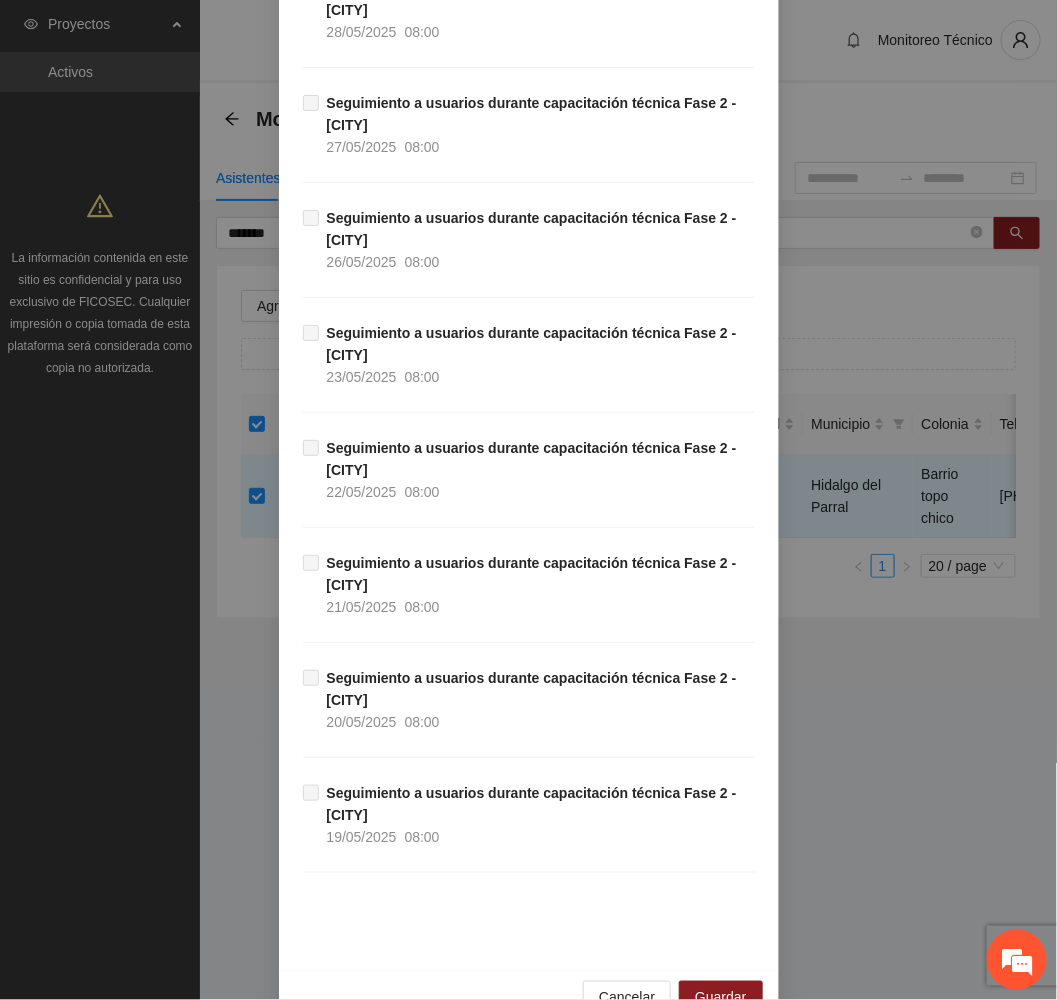 scroll, scrollTop: 1845, scrollLeft: 0, axis: vertical 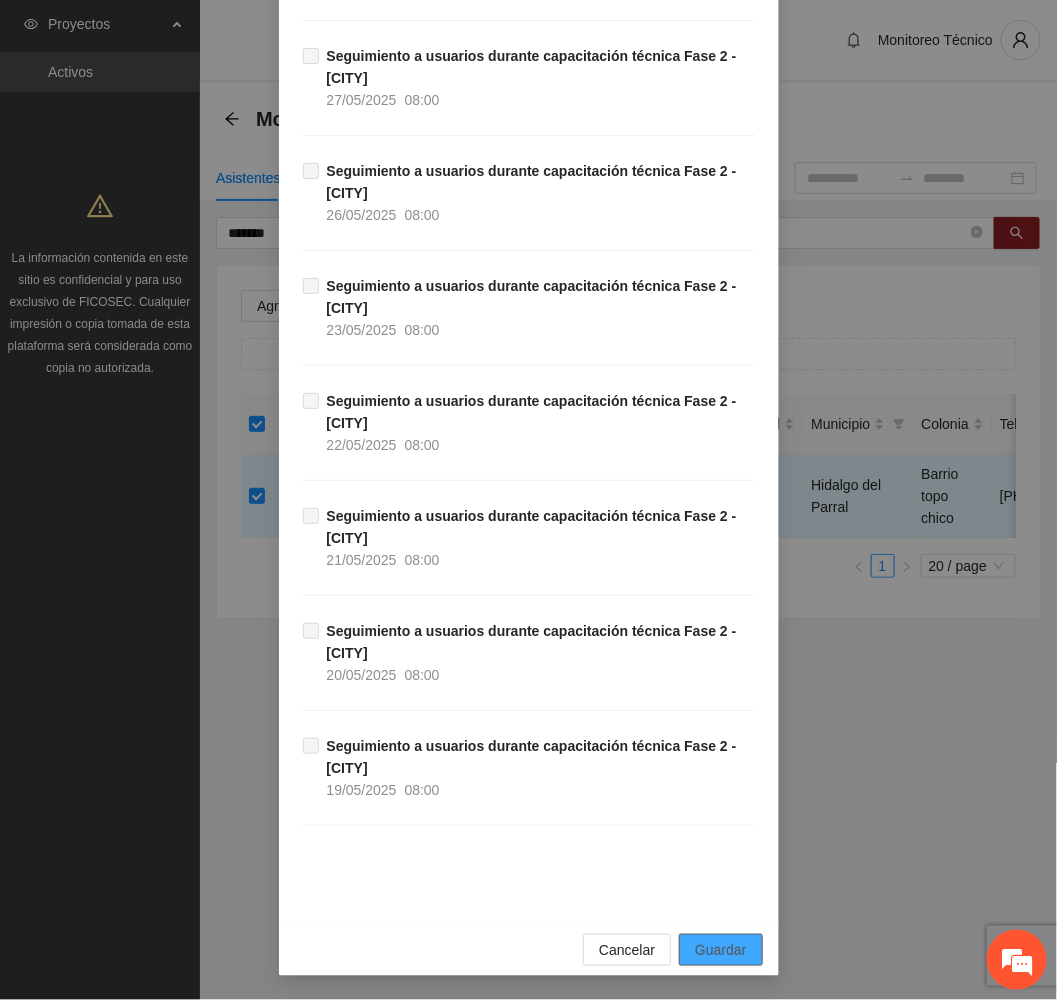 click on "Guardar" at bounding box center [720, 950] 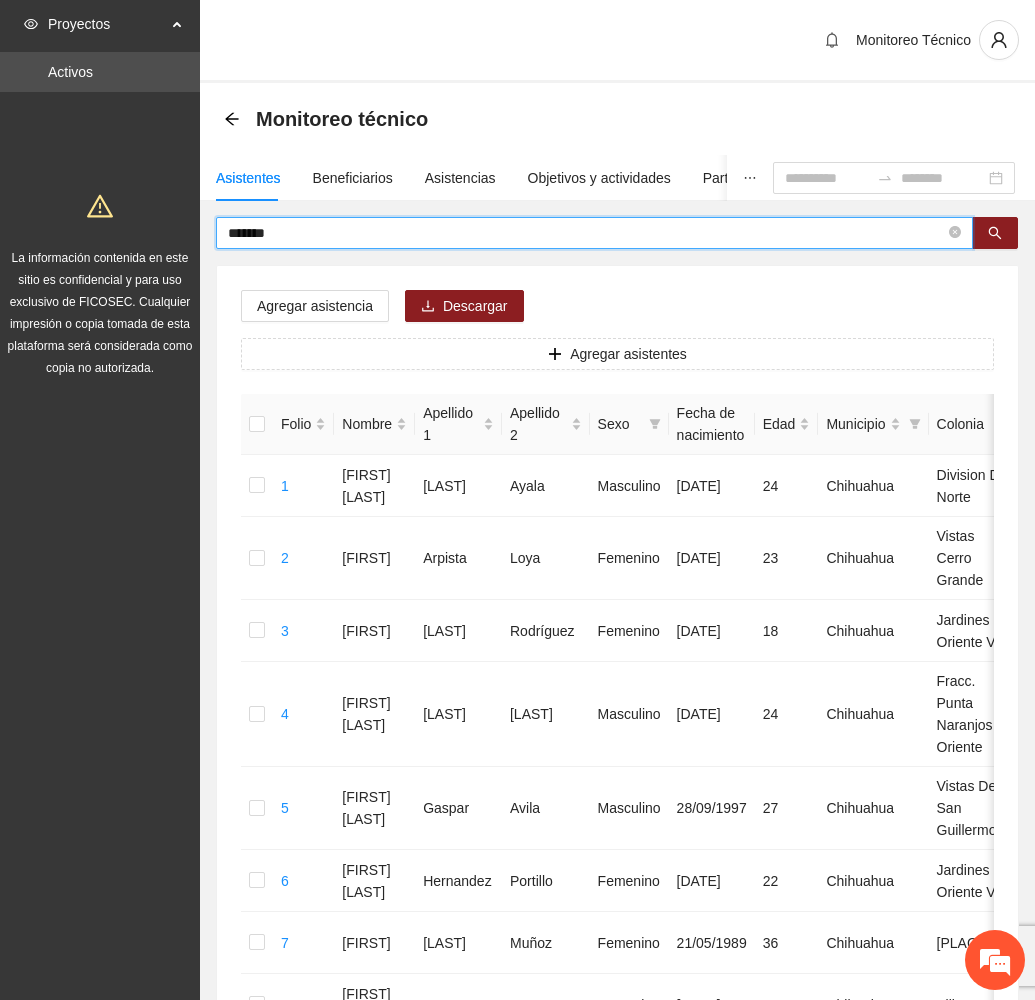 drag, startPoint x: 319, startPoint y: 226, endPoint x: 93, endPoint y: 217, distance: 226.17914 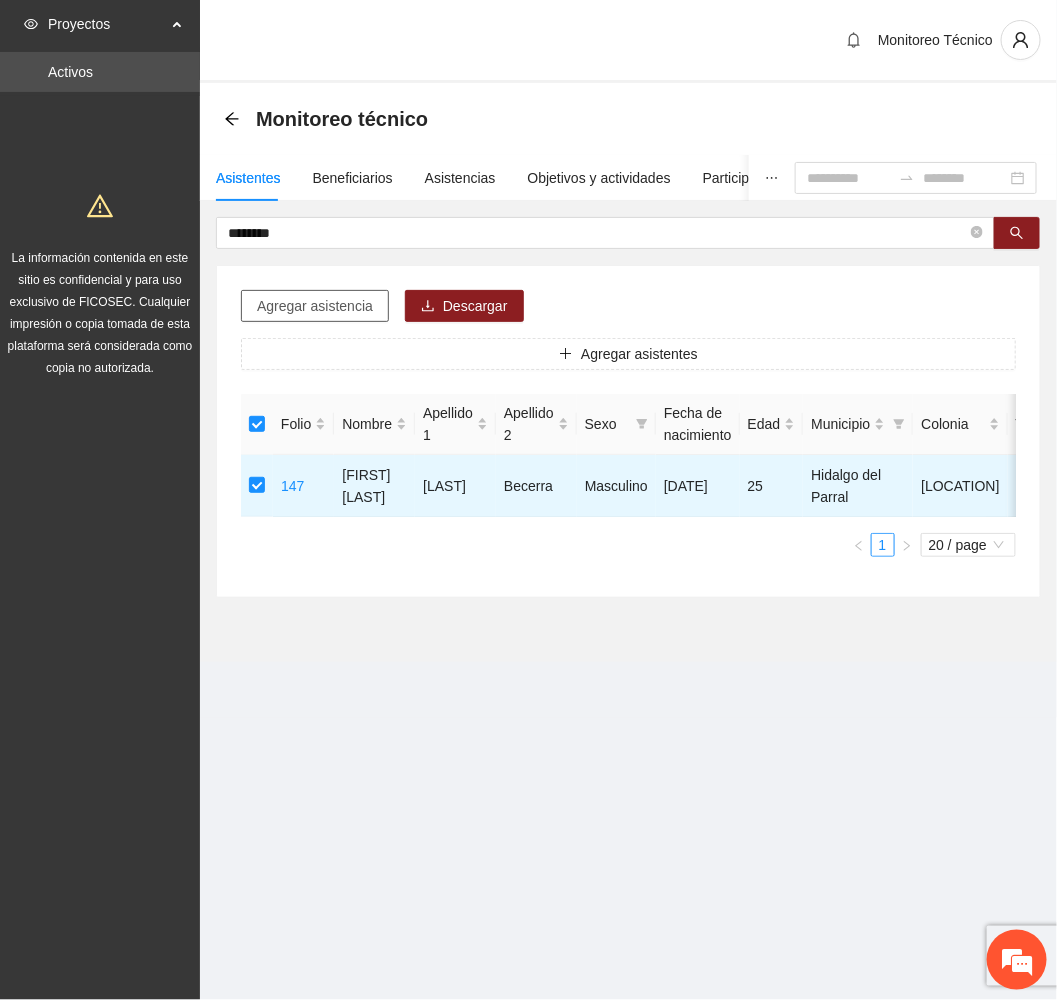 click on "Agregar asistencia" at bounding box center [315, 306] 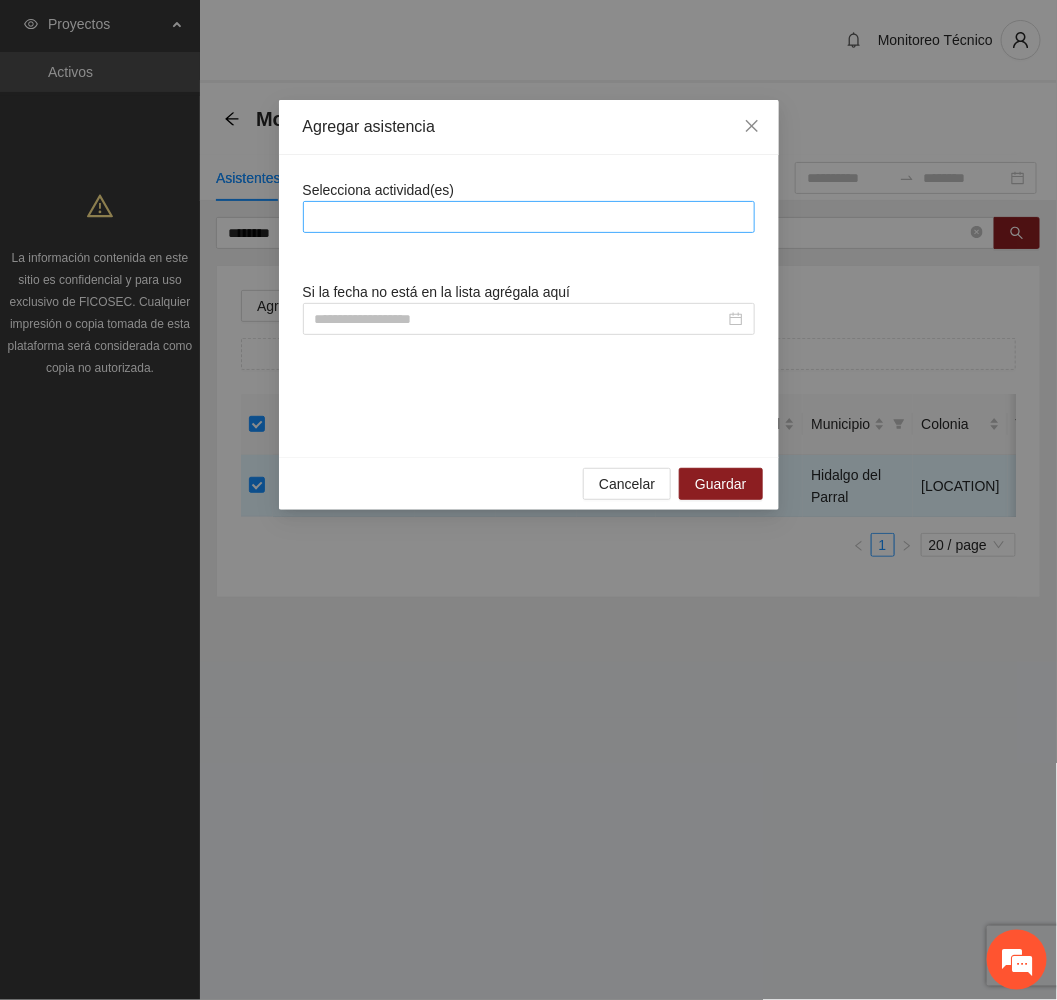 click at bounding box center (529, 217) 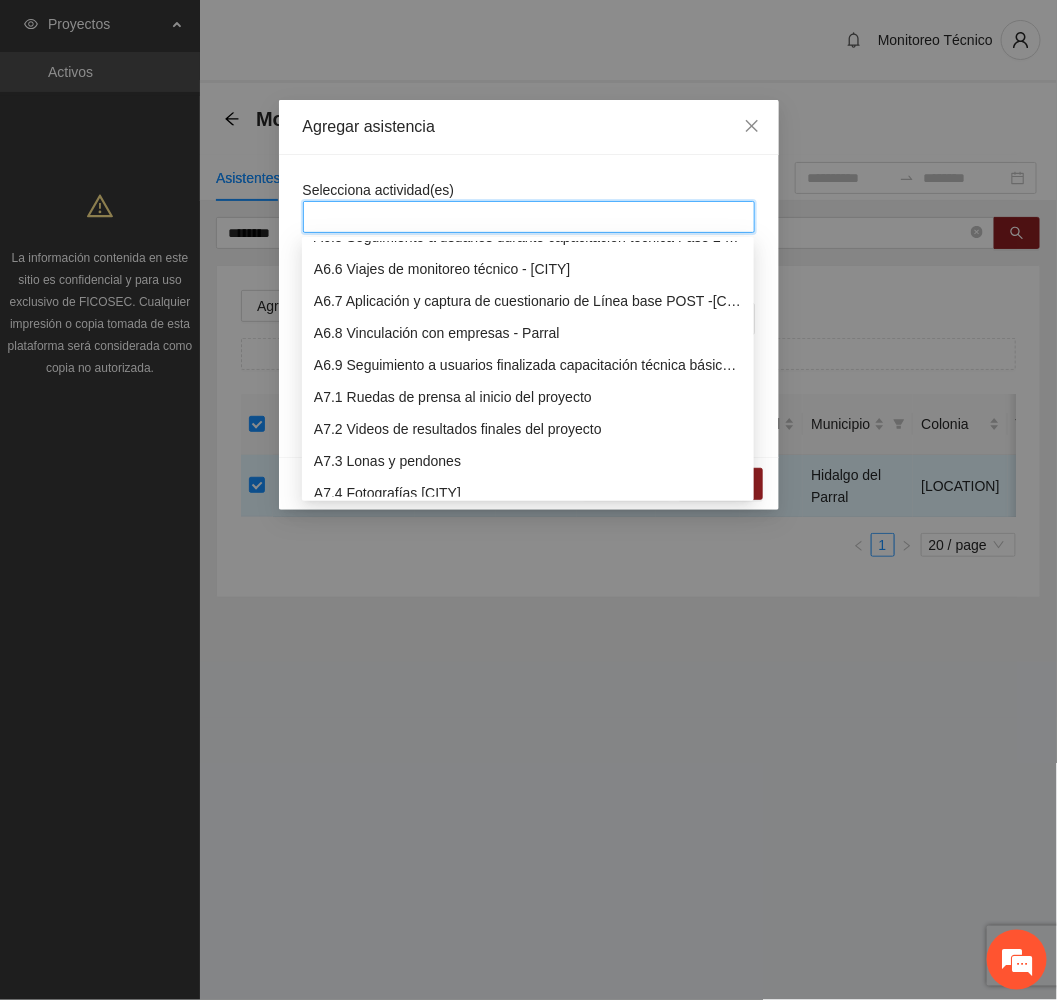 scroll, scrollTop: 1950, scrollLeft: 0, axis: vertical 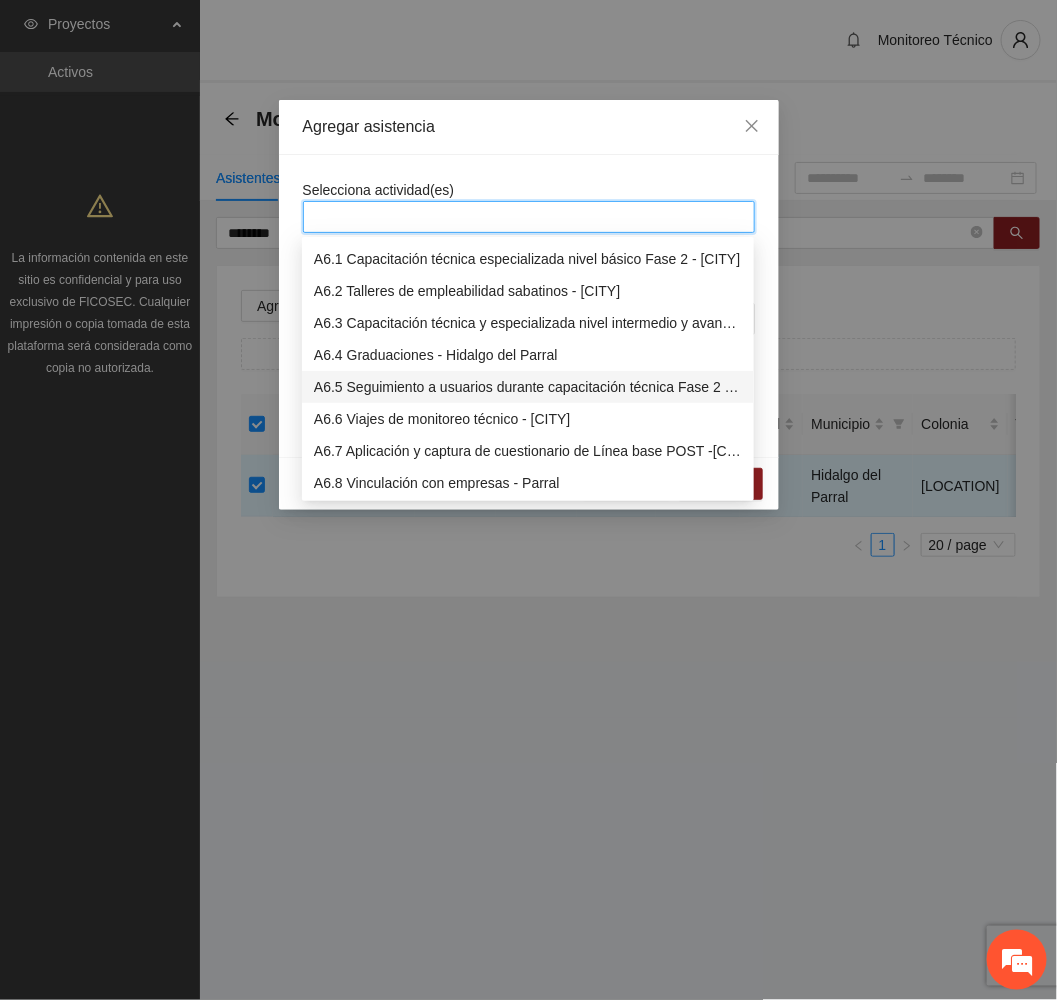 click on "A6.5 Seguimiento a usuarios durante capacitación técnica Fase 2 - [CITY]" at bounding box center [528, 387] 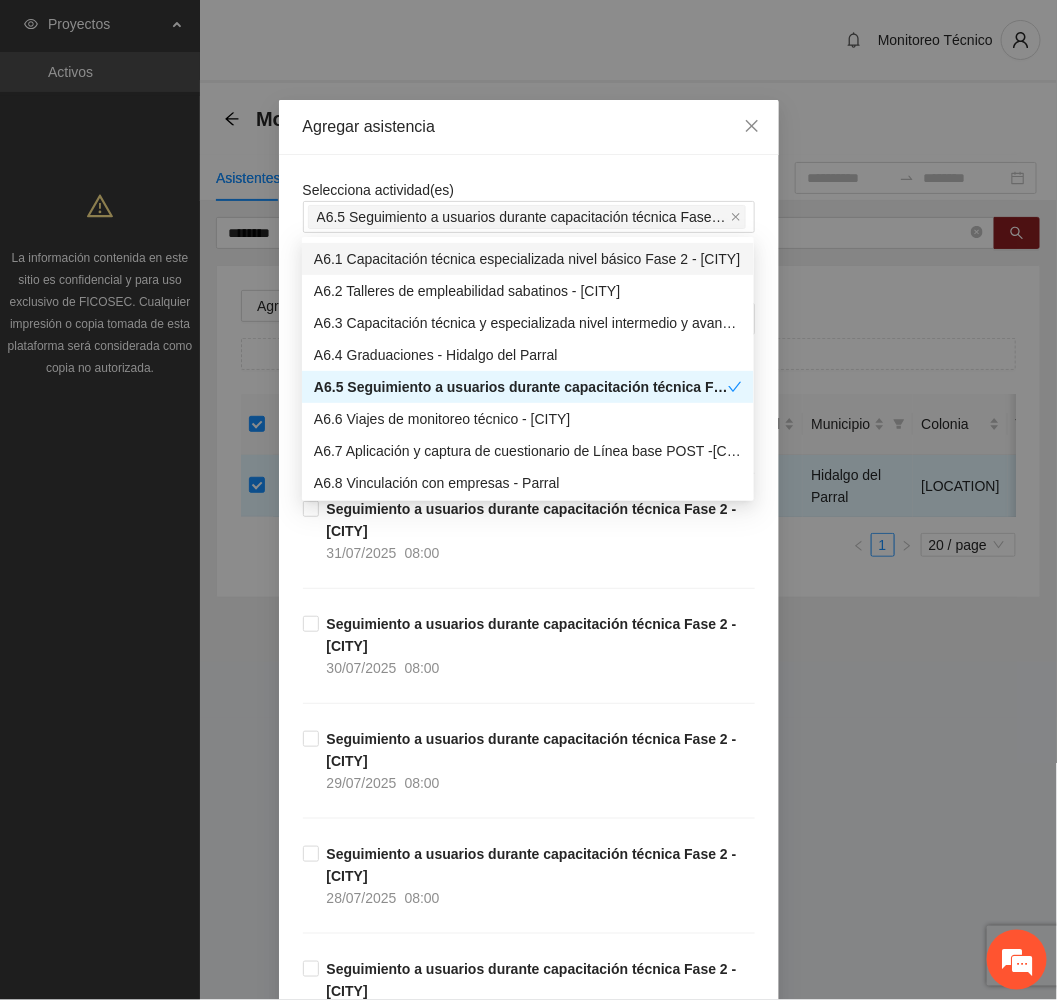 click on "Agregar asistencia" at bounding box center [529, 127] 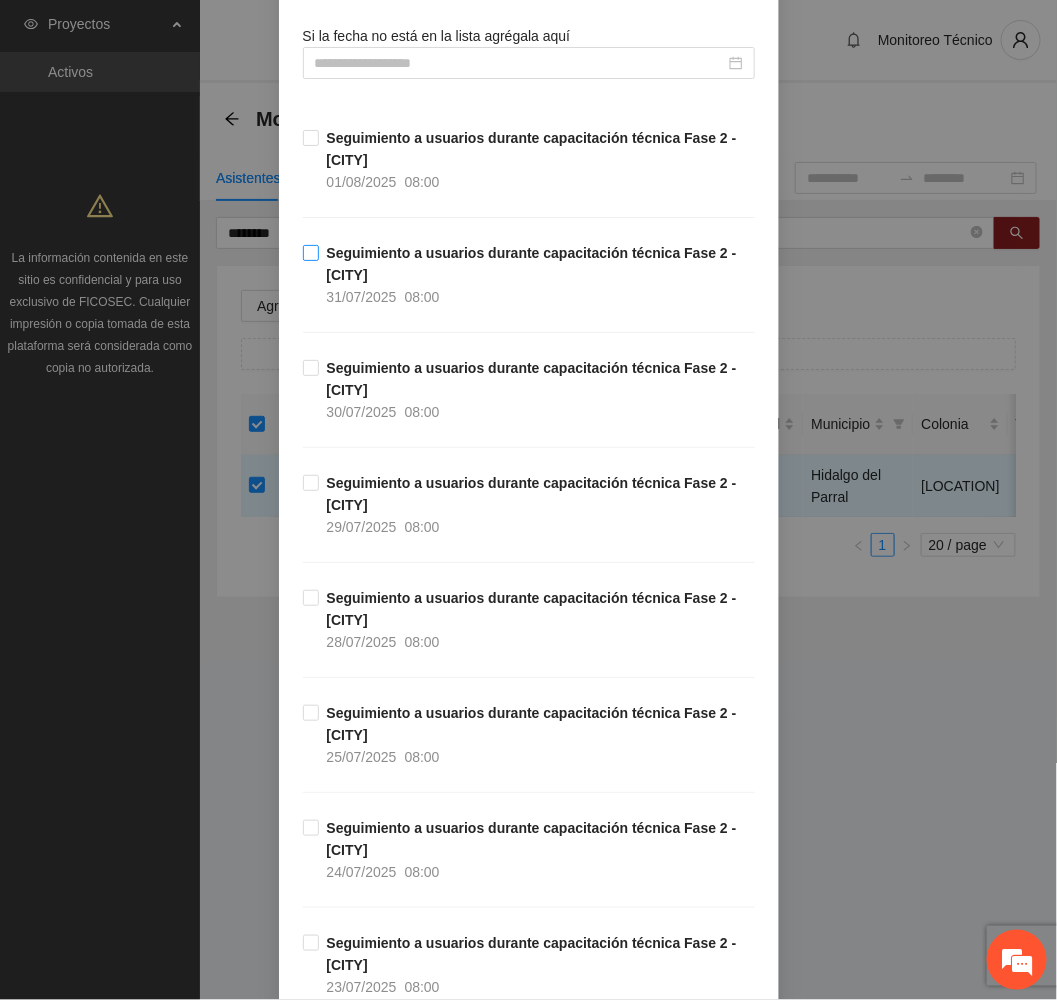 scroll, scrollTop: 300, scrollLeft: 0, axis: vertical 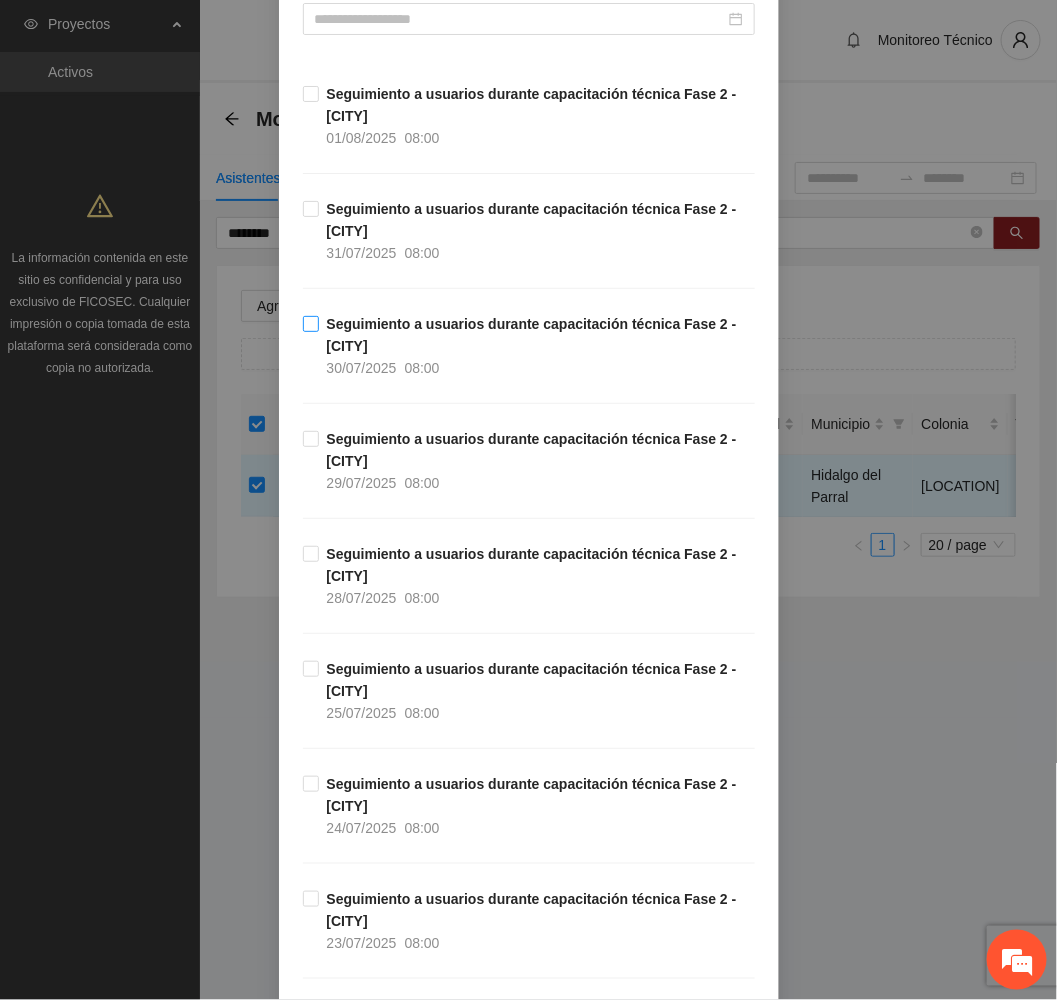 click on "Seguimiento a usuarios durante capacitación técnica Fase 2 - Parral [DATE] [TIME]" at bounding box center [537, 346] 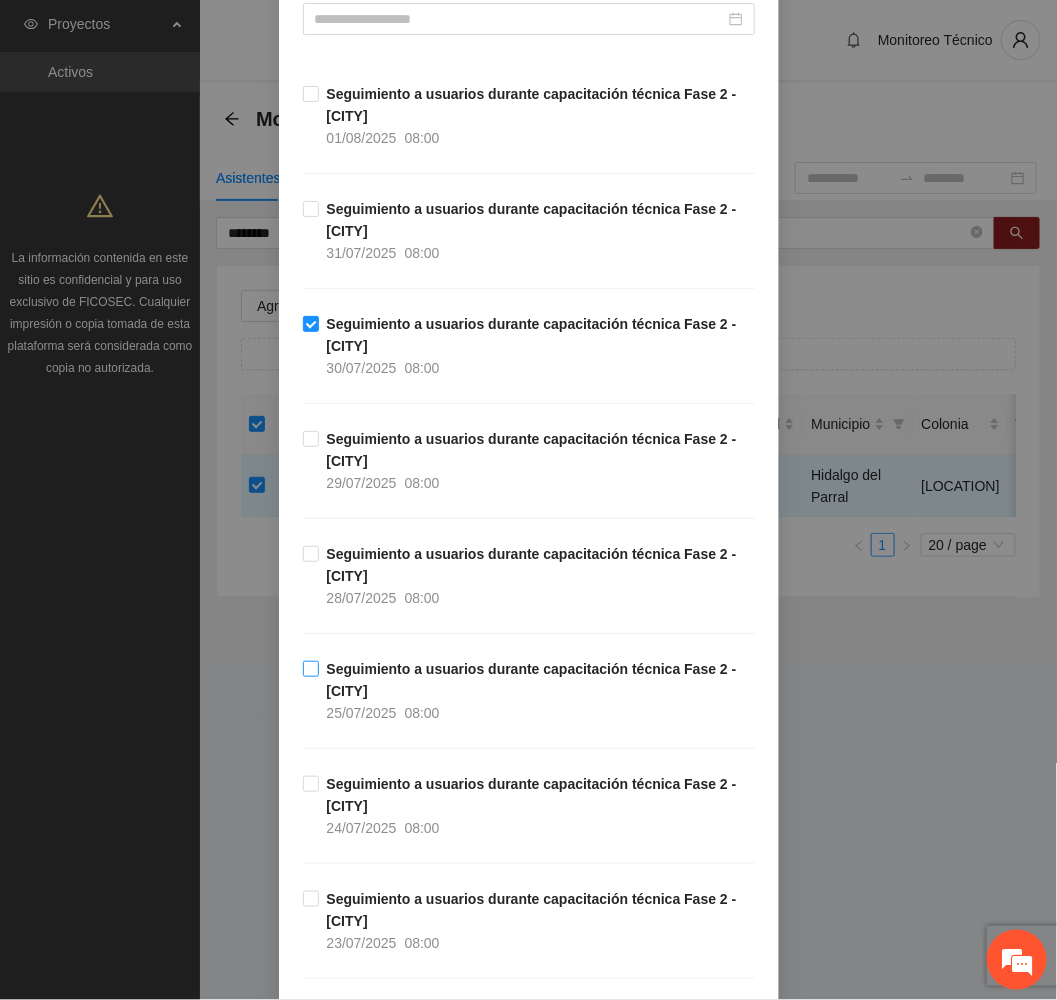 click on "Seguimiento a usuarios durante capacitación técnica Fase 2 - [CITY]" at bounding box center [532, 680] 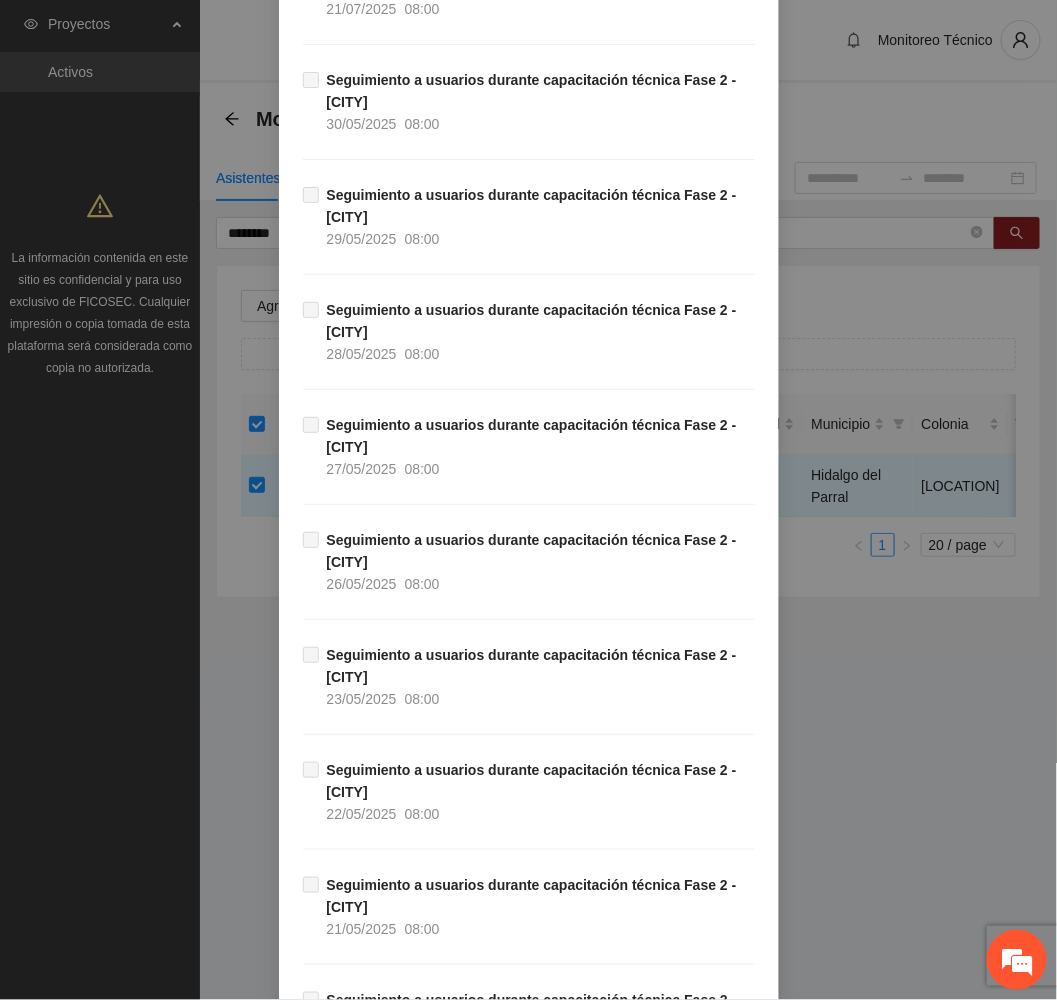 scroll, scrollTop: 1845, scrollLeft: 0, axis: vertical 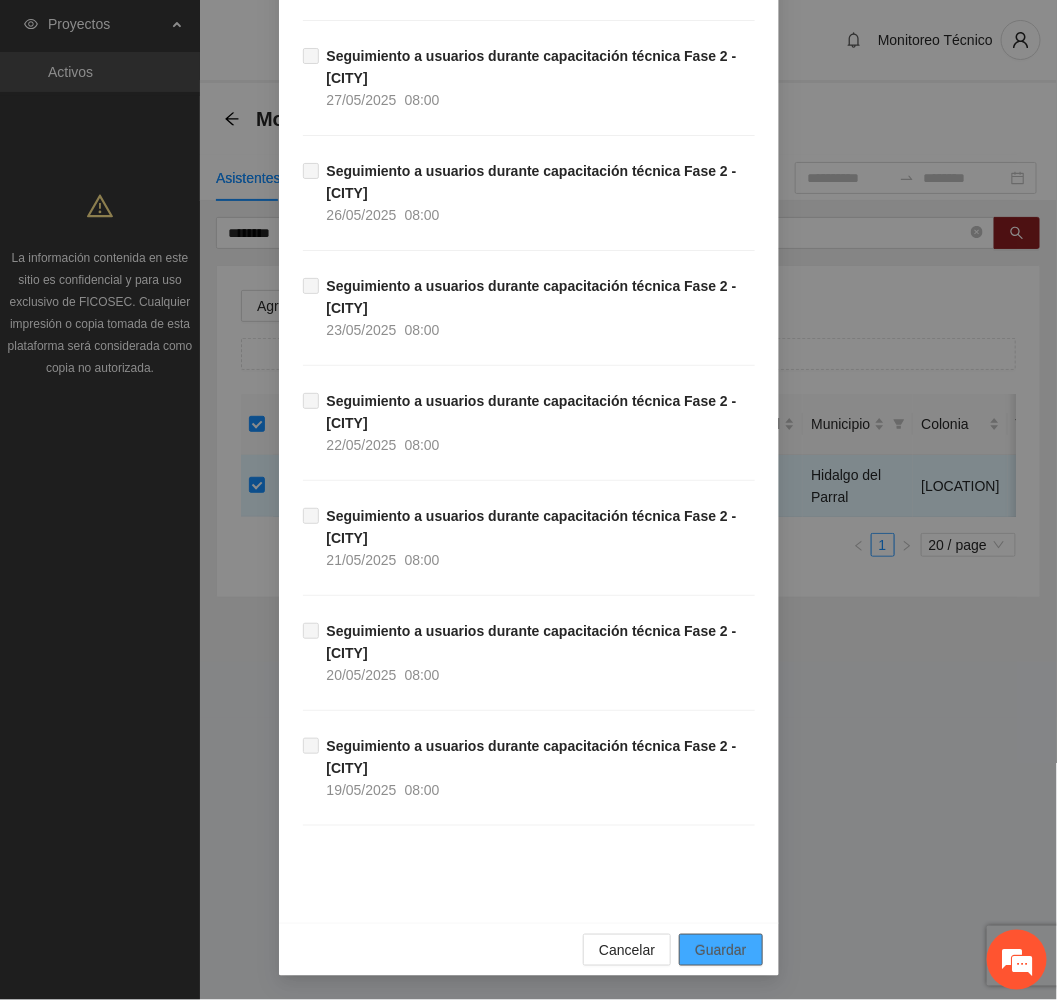 click on "Guardar" at bounding box center (720, 950) 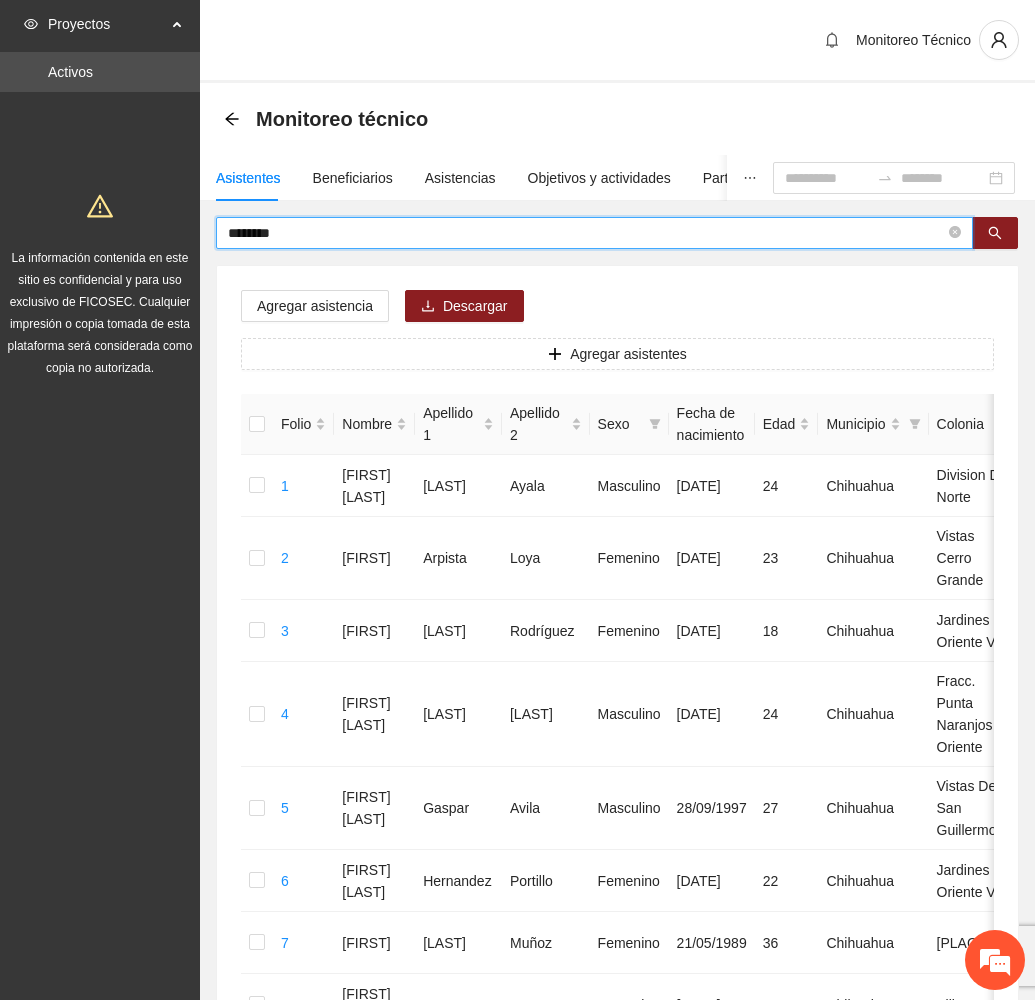 drag, startPoint x: 336, startPoint y: 231, endPoint x: 108, endPoint y: 246, distance: 228.49289 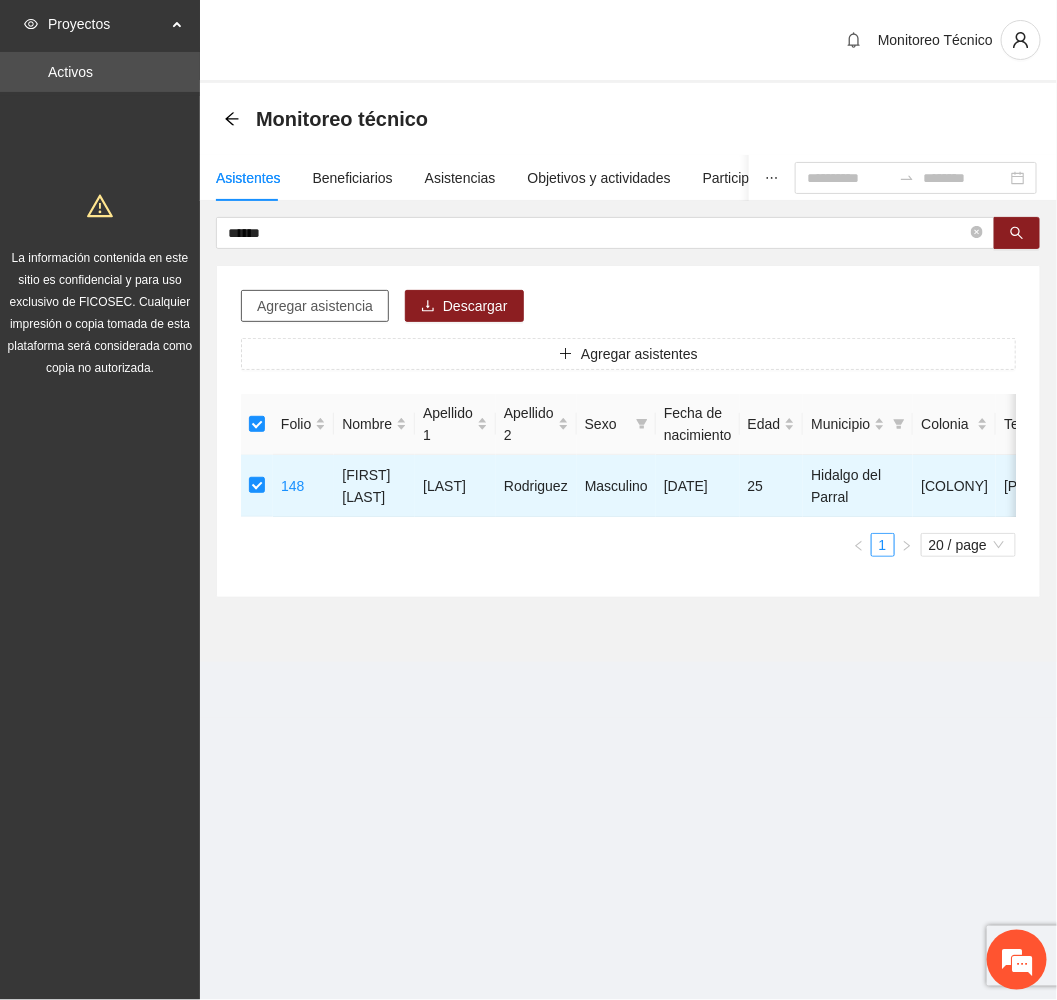 click on "Agregar asistencia" at bounding box center [315, 306] 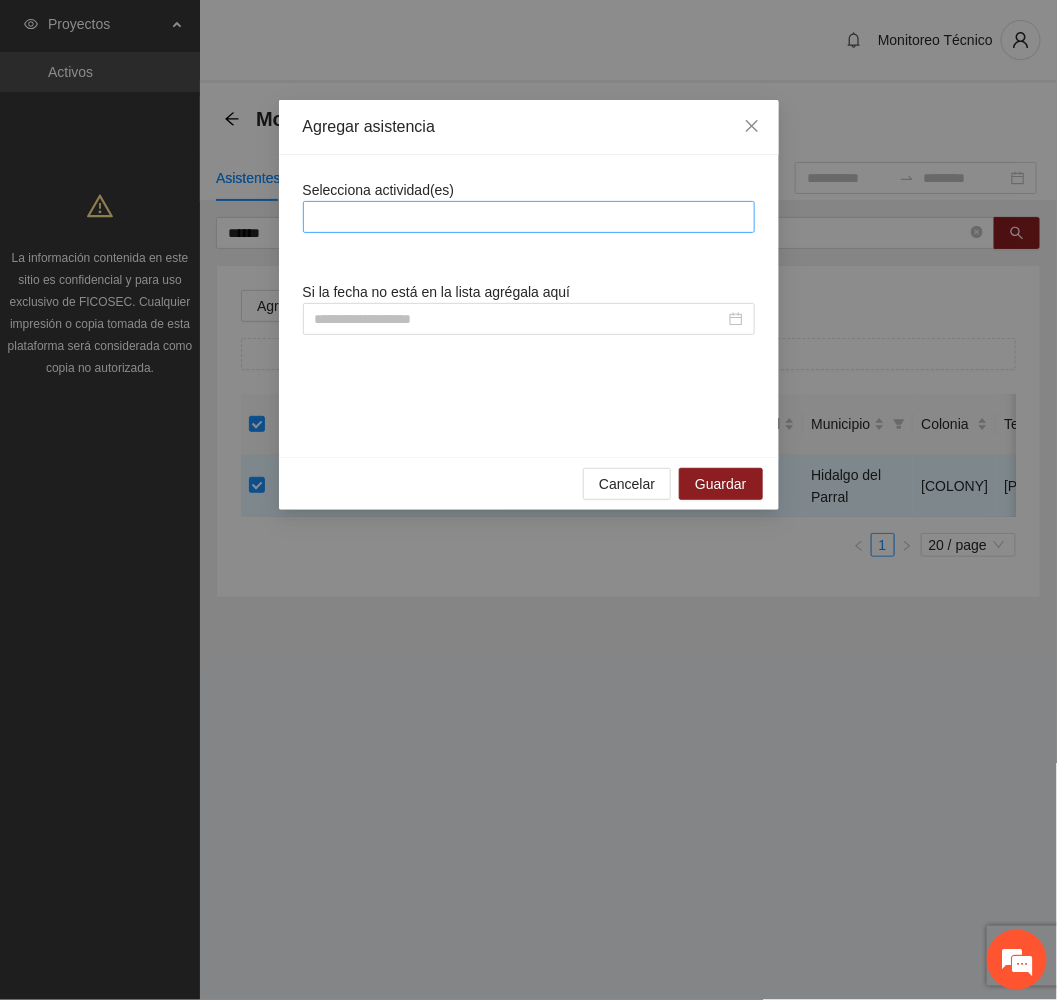 click at bounding box center (529, 217) 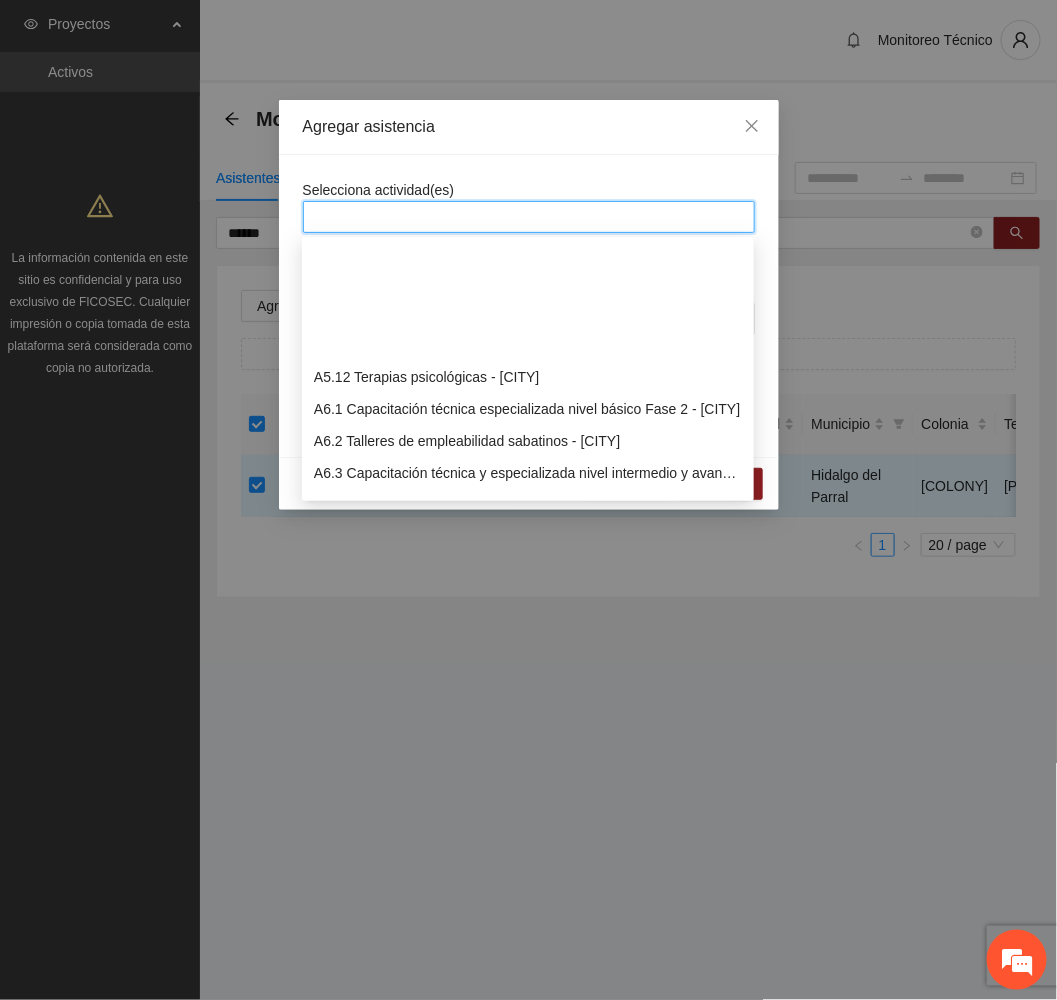 scroll, scrollTop: 1950, scrollLeft: 0, axis: vertical 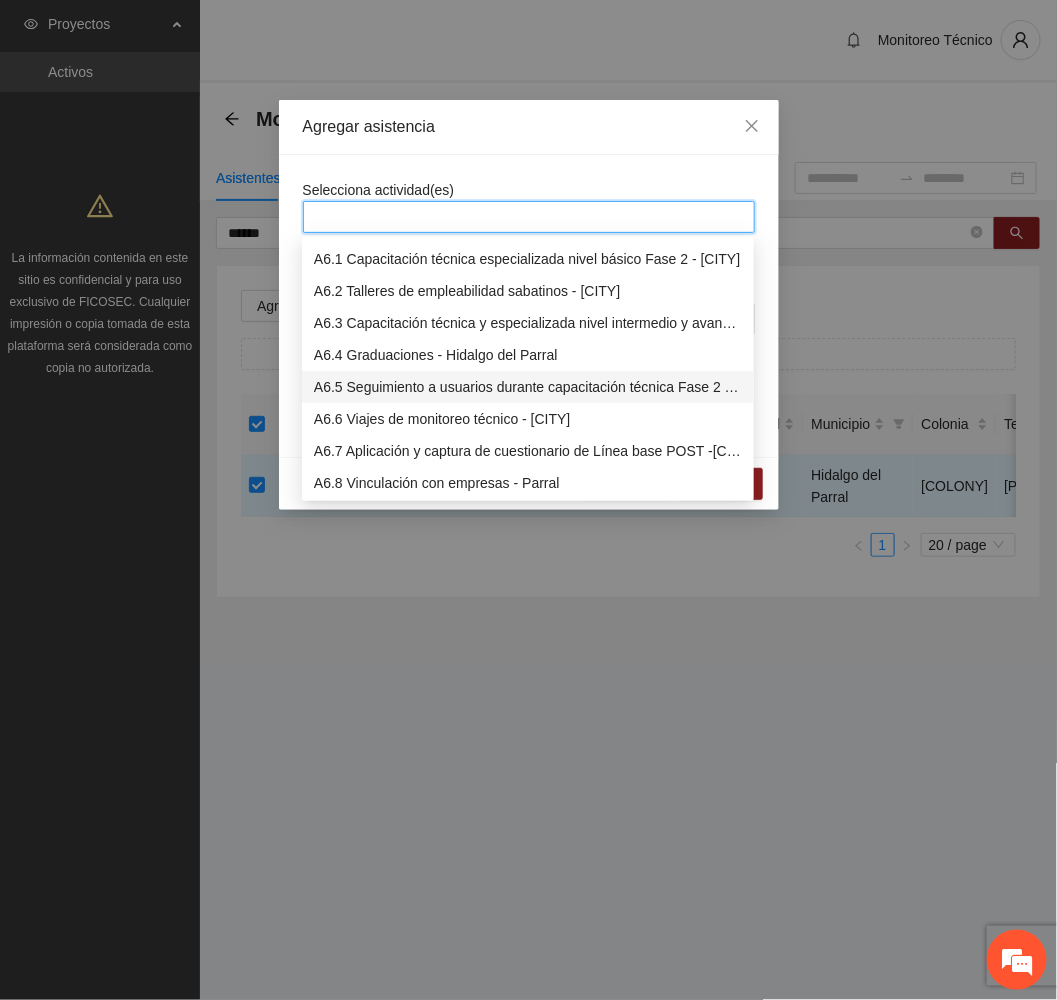 click on "A6.5 Seguimiento a usuarios durante capacitación técnica Fase 2 - [CITY]" at bounding box center (528, 387) 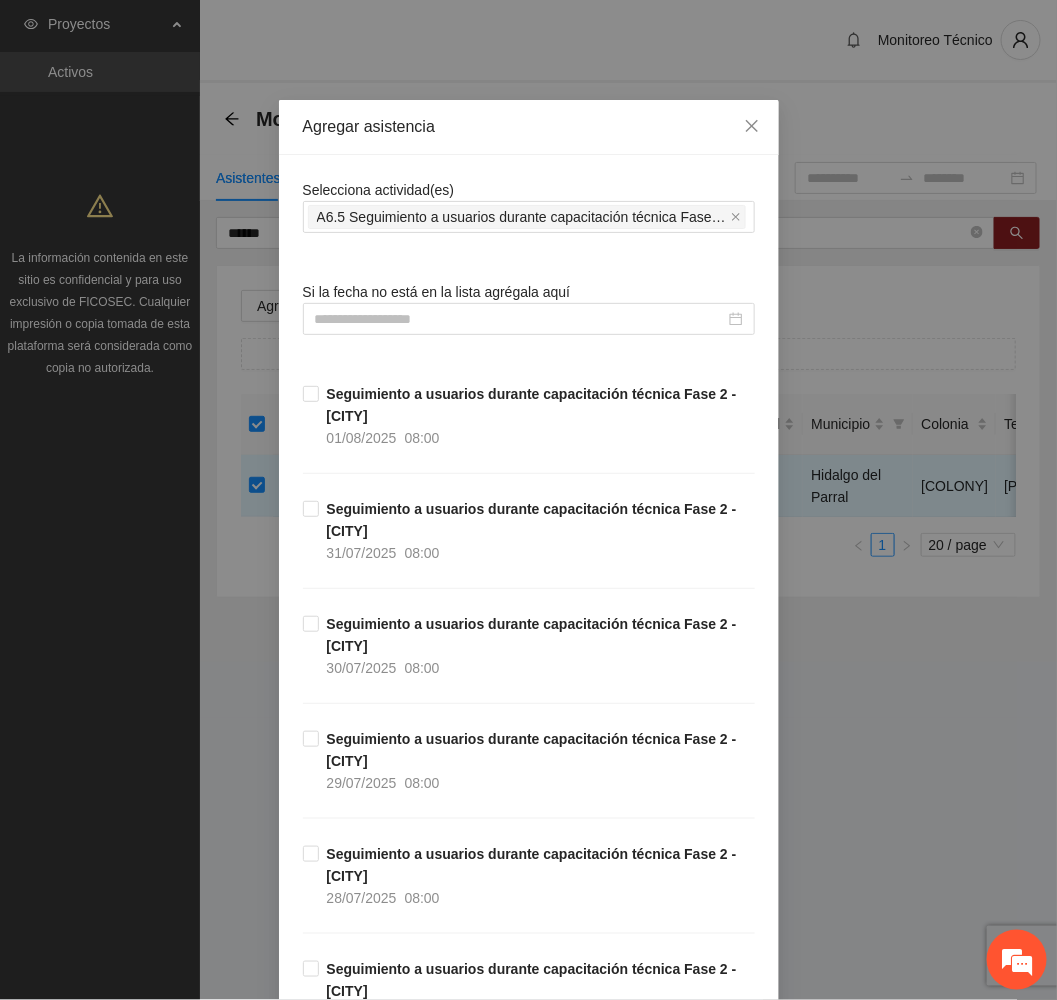 click on "Agregar asistencia" at bounding box center (529, 127) 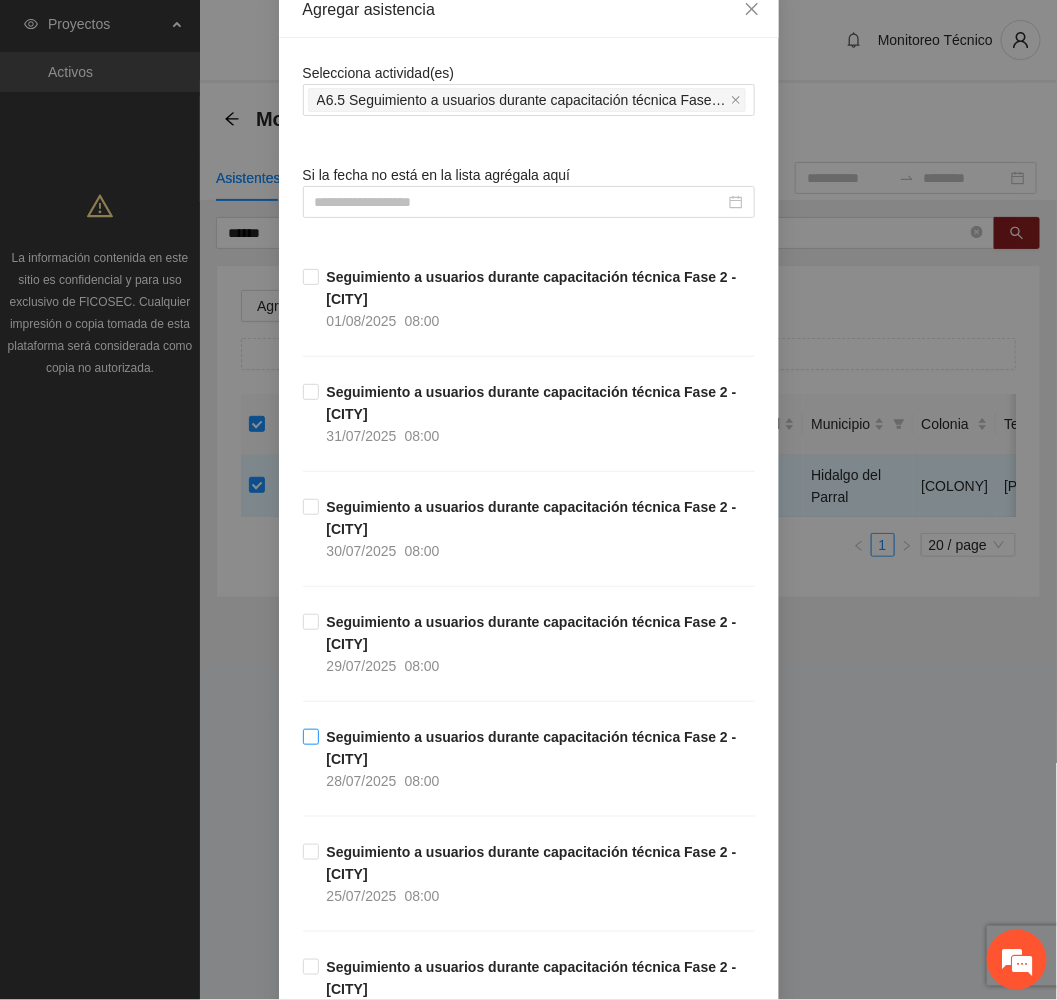 scroll, scrollTop: 300, scrollLeft: 0, axis: vertical 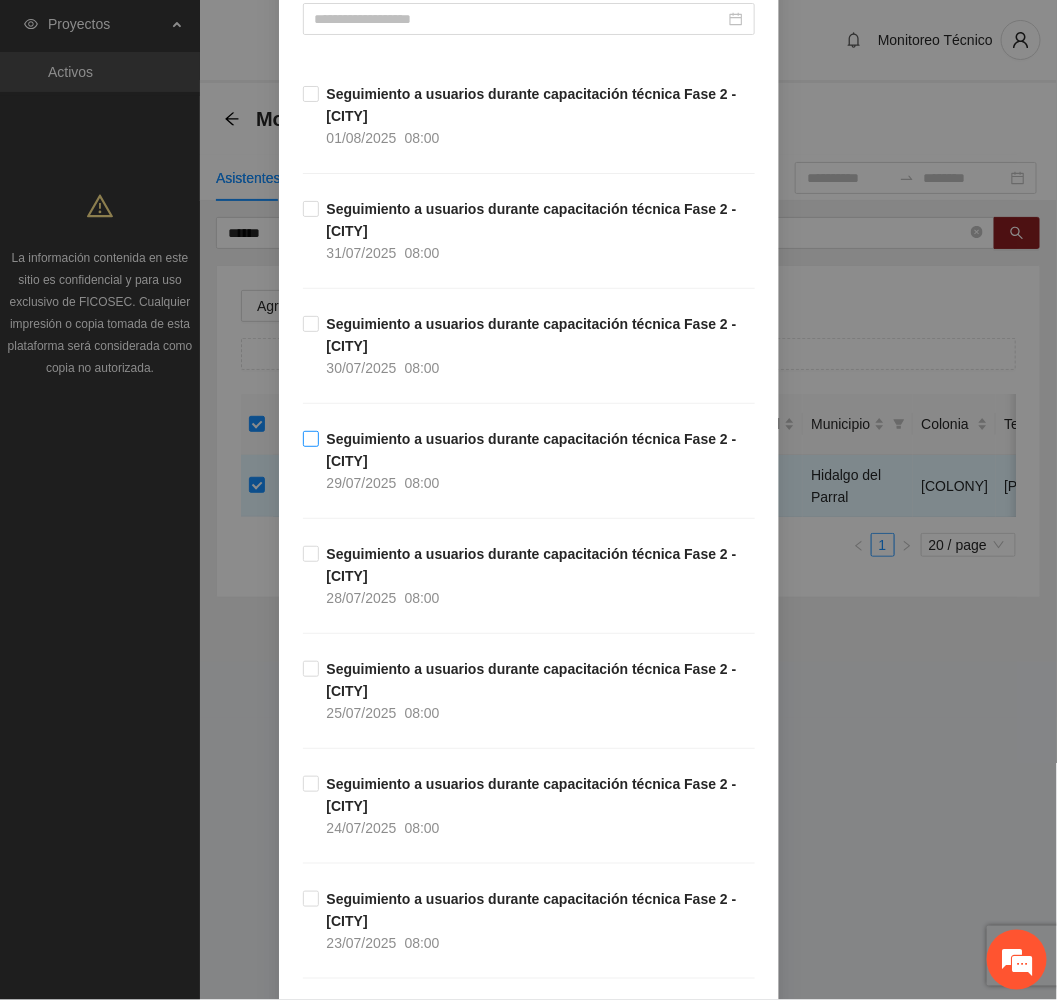 click on "08:00" at bounding box center [422, 483] 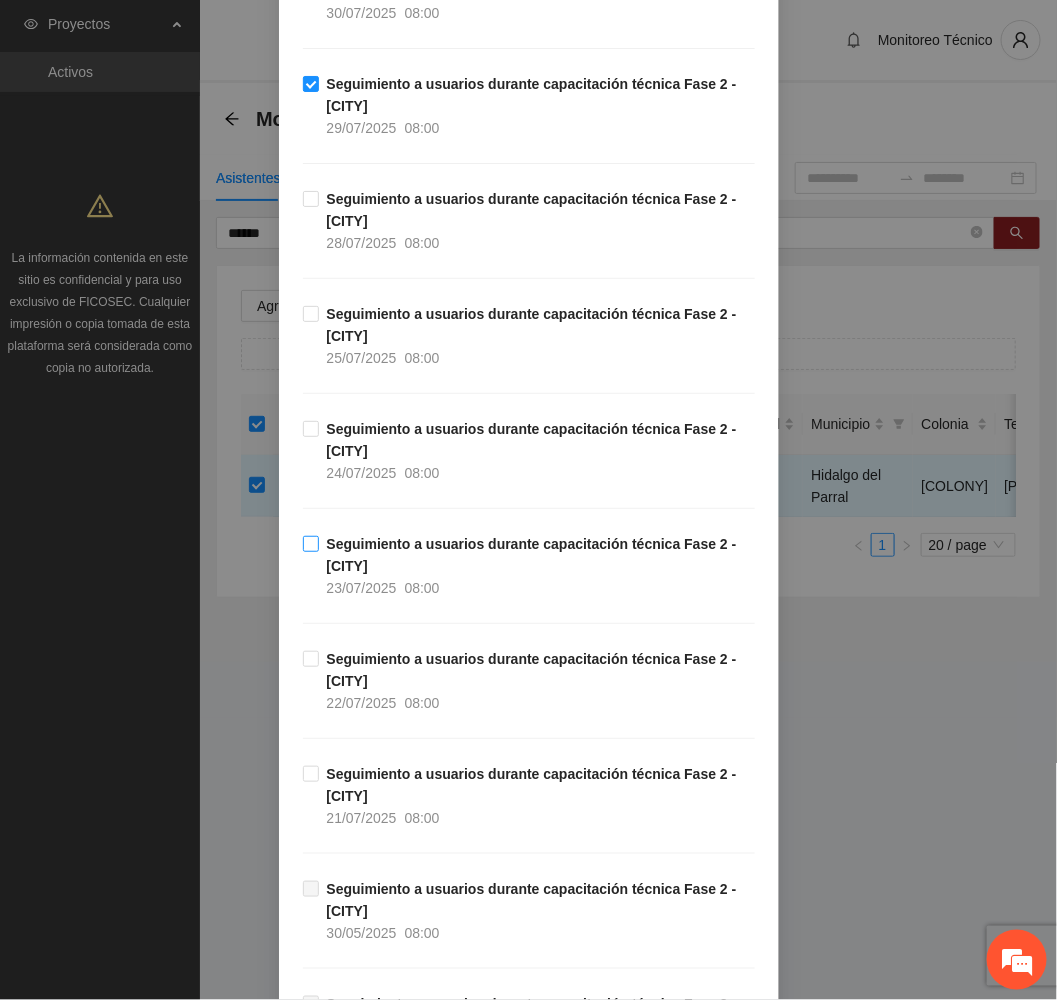 scroll, scrollTop: 750, scrollLeft: 0, axis: vertical 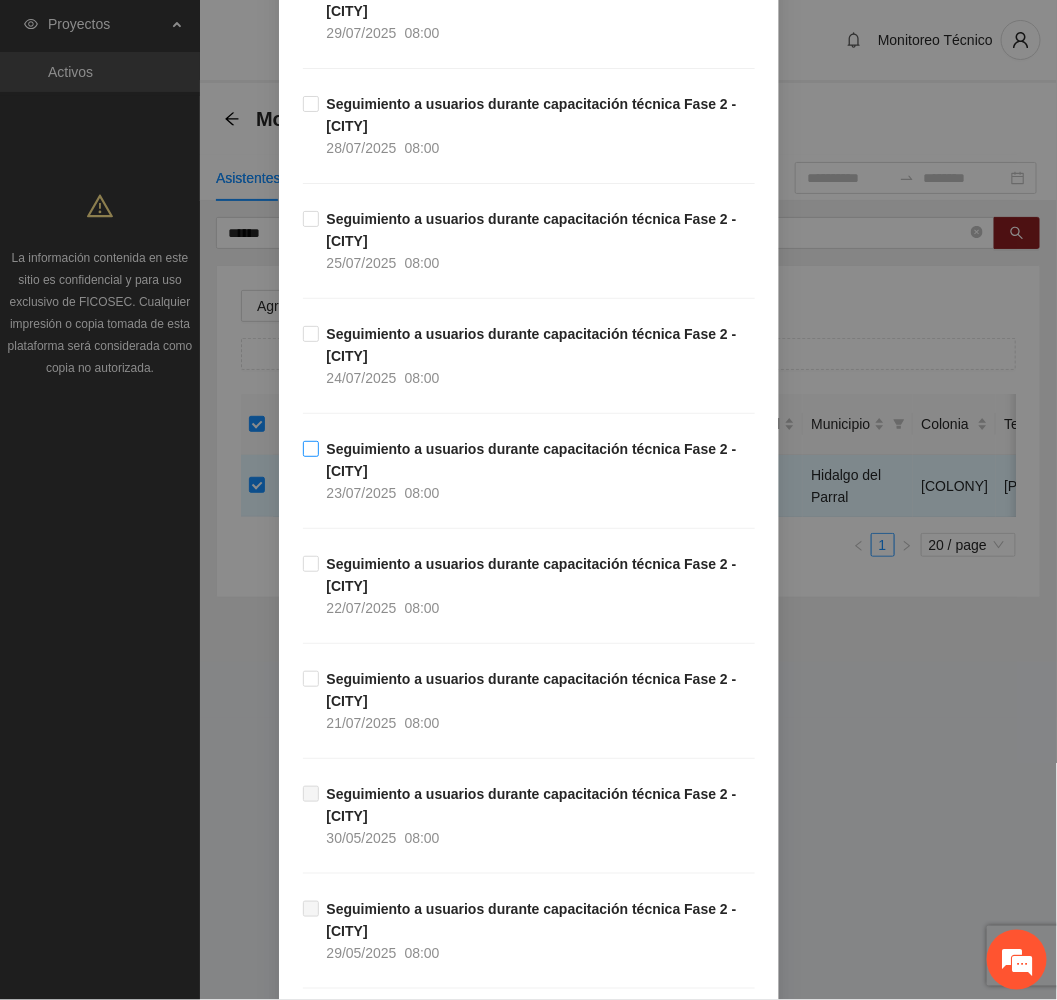 click on "Seguimiento a usuarios durante capacitación técnica Fase 2 - [CITY] [DATE] [TIME]" at bounding box center (537, 471) 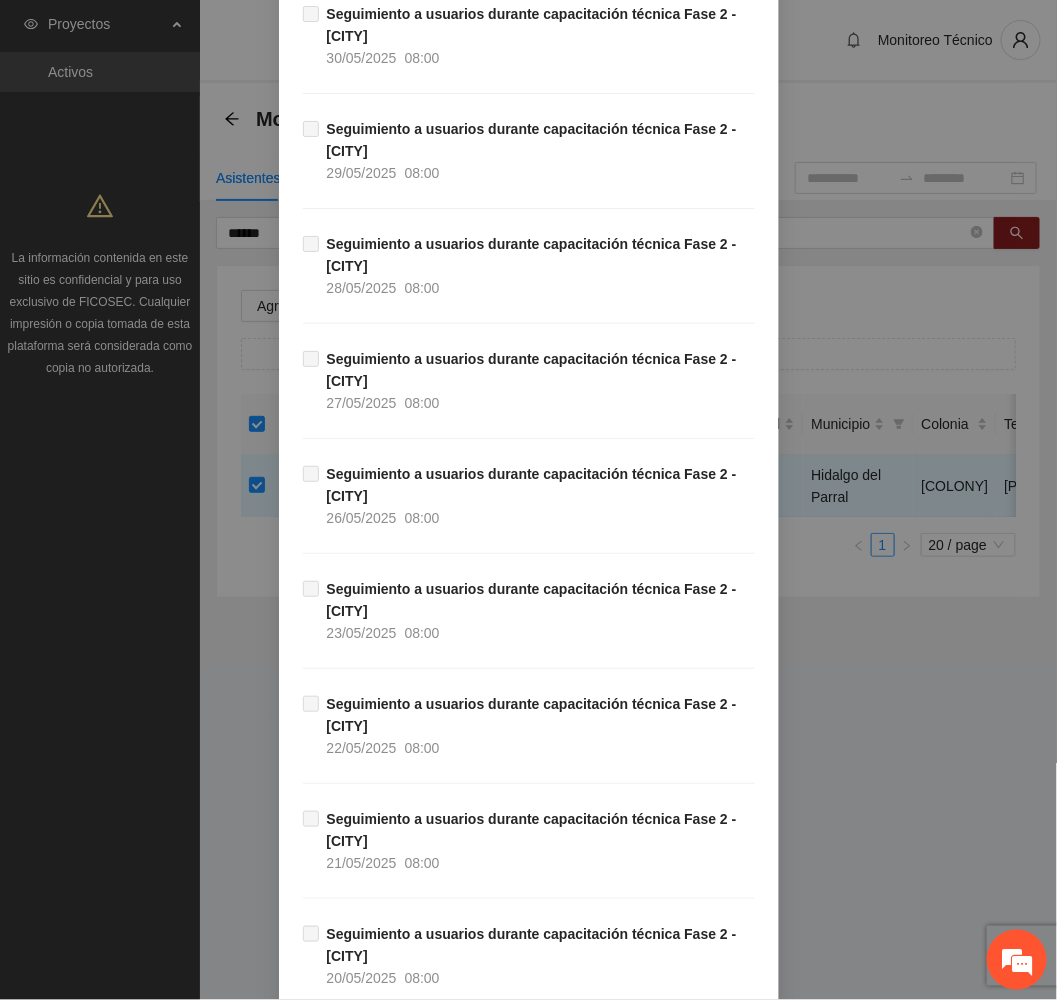 scroll, scrollTop: 1845, scrollLeft: 0, axis: vertical 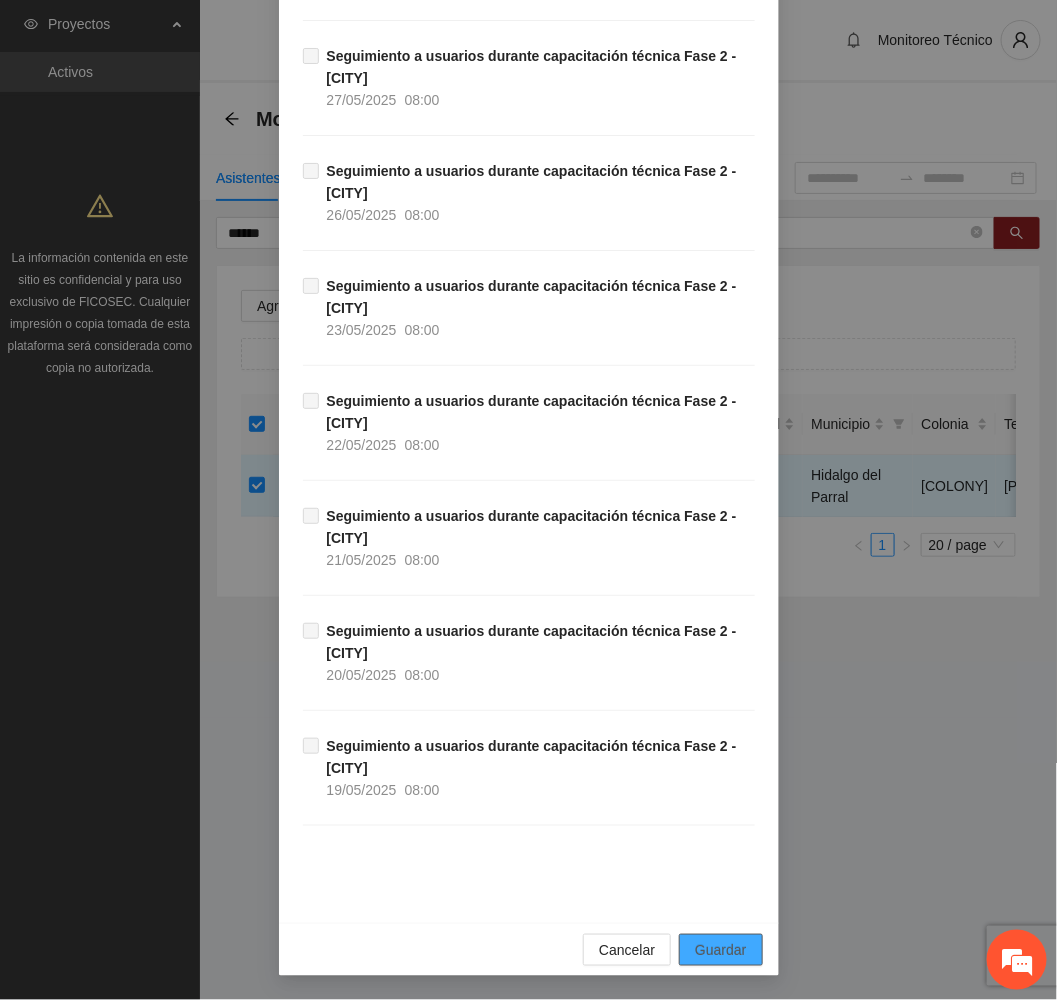 click on "Guardar" at bounding box center (720, 950) 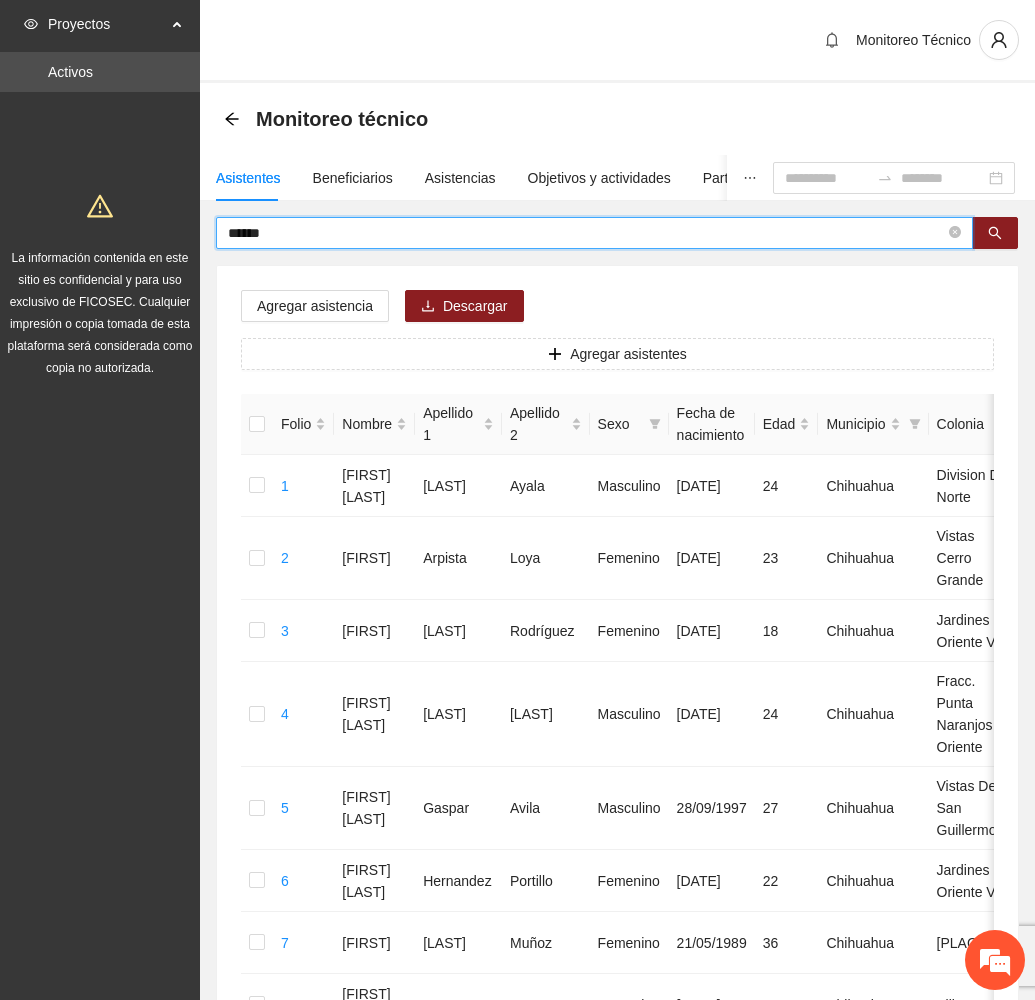 drag, startPoint x: 312, startPoint y: 243, endPoint x: 55, endPoint y: 256, distance: 257.32858 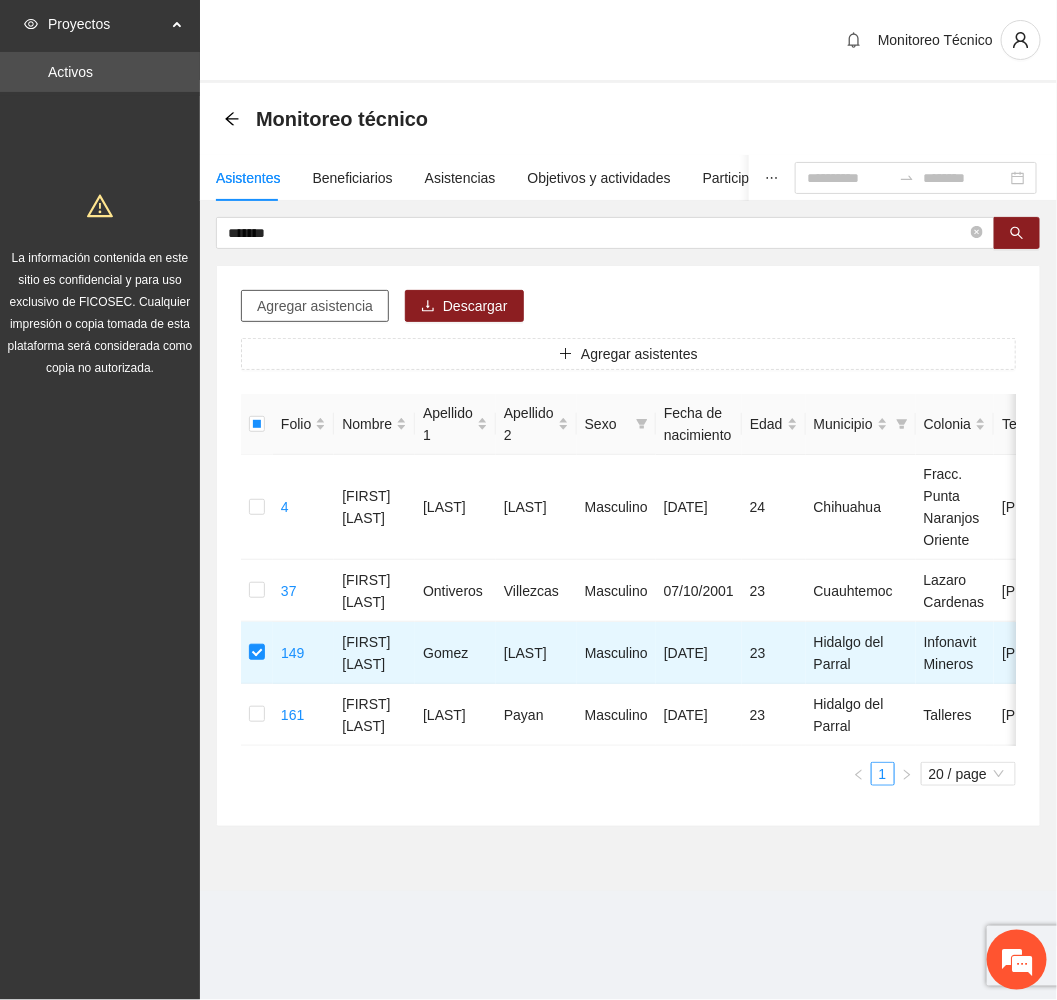 click on "Agregar asistencia" at bounding box center (315, 306) 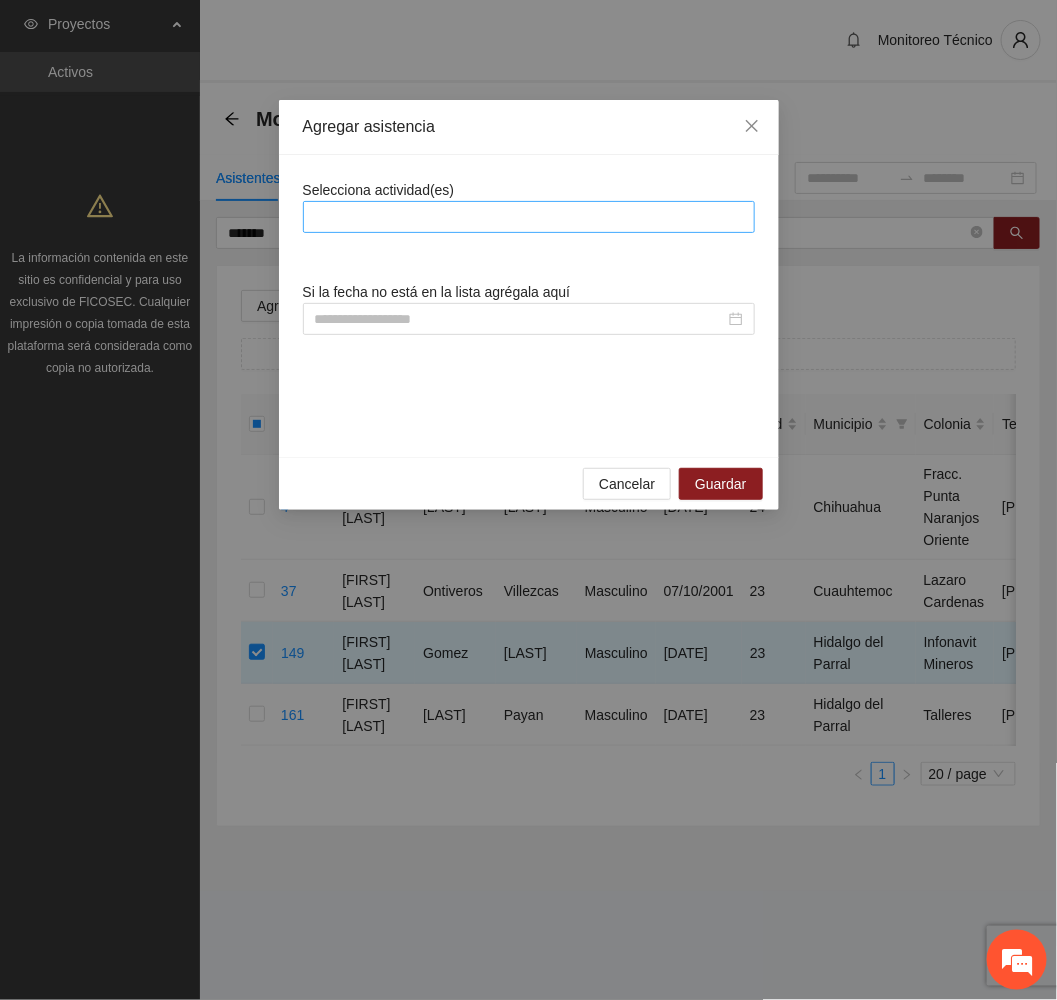 click at bounding box center [529, 217] 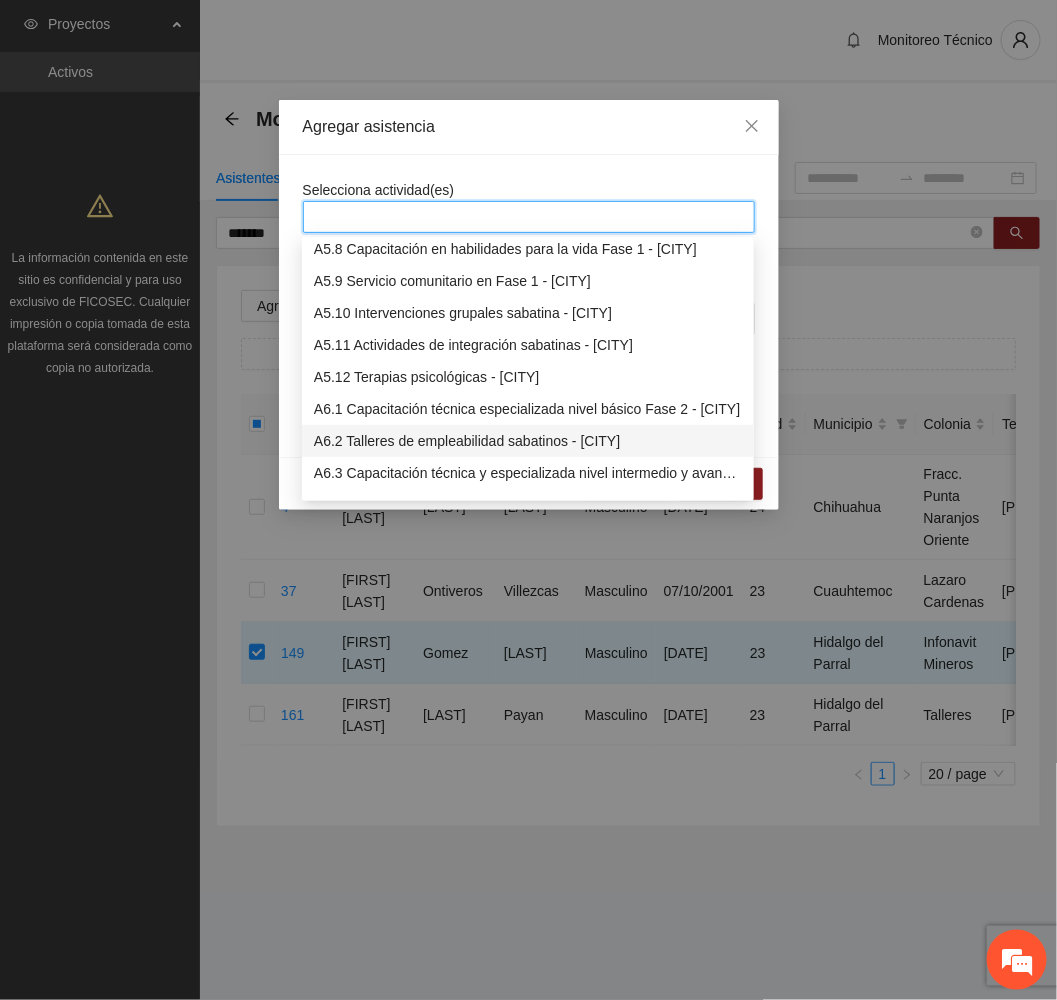 scroll, scrollTop: 1950, scrollLeft: 0, axis: vertical 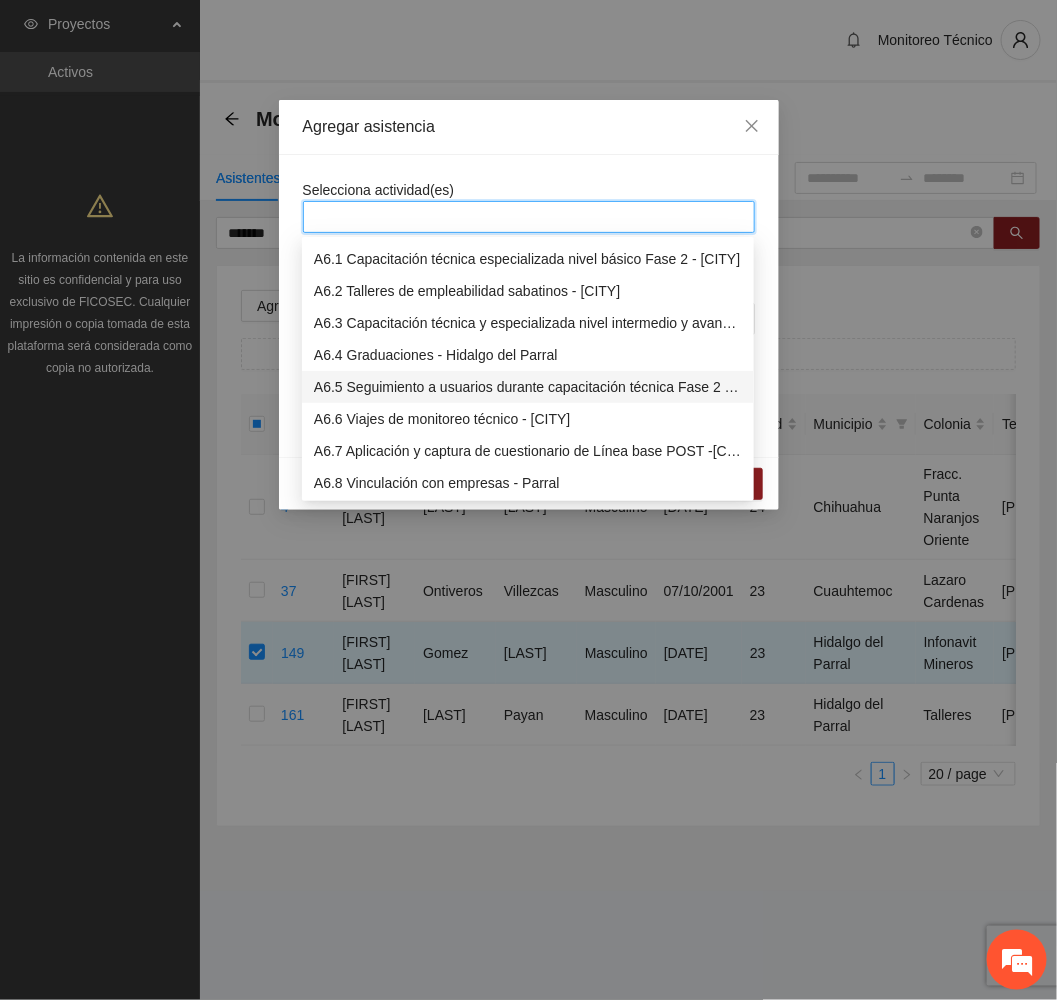 click on "A6.5 Seguimiento a usuarios durante capacitación técnica Fase 2 - [CITY]" at bounding box center (528, 387) 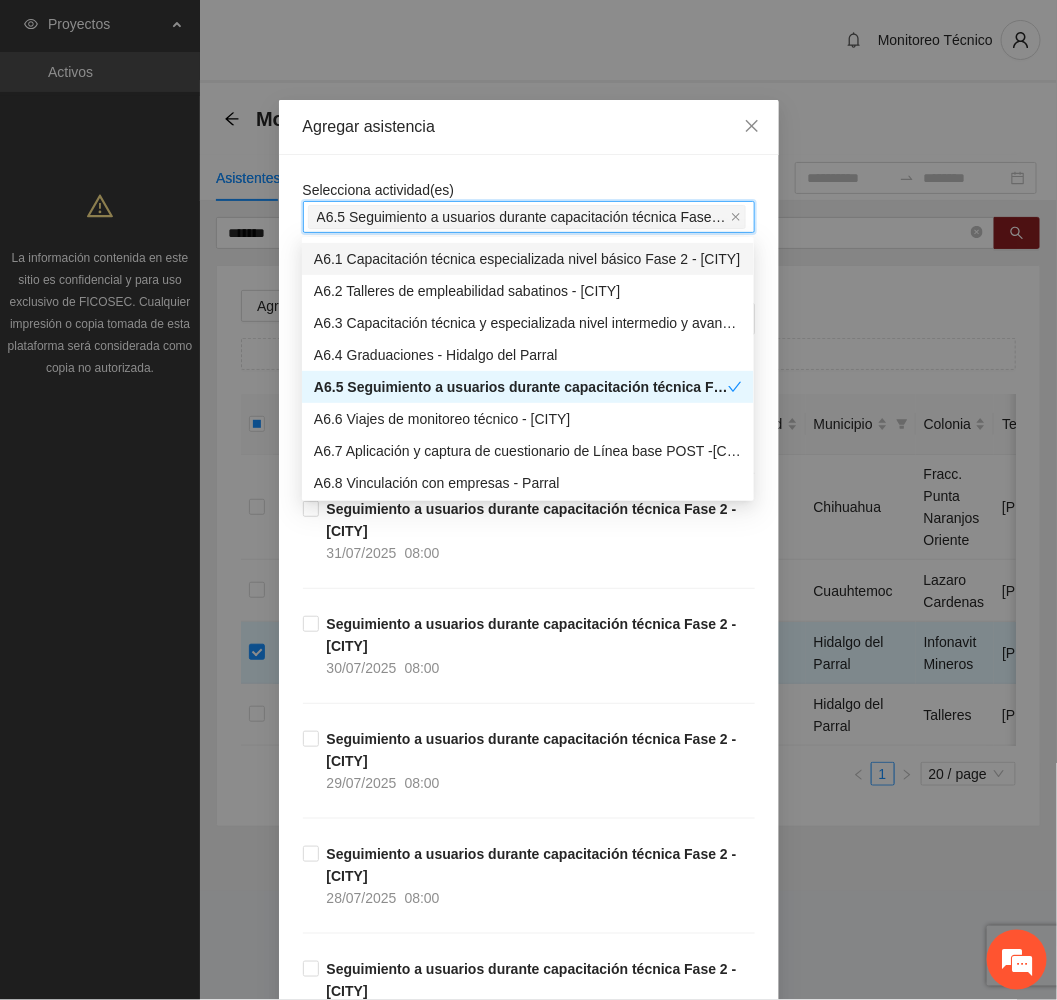 click on "Agregar asistencia" at bounding box center (529, 127) 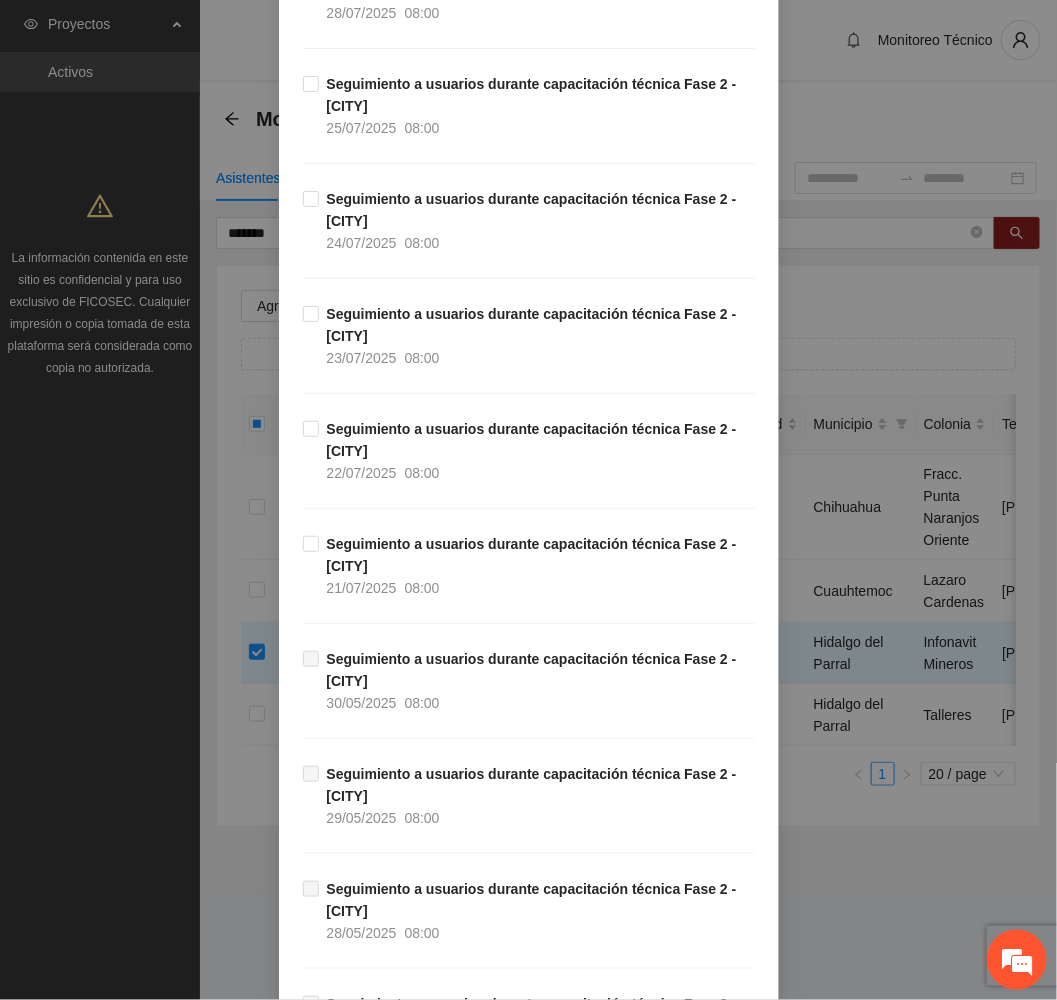 scroll, scrollTop: 900, scrollLeft: 0, axis: vertical 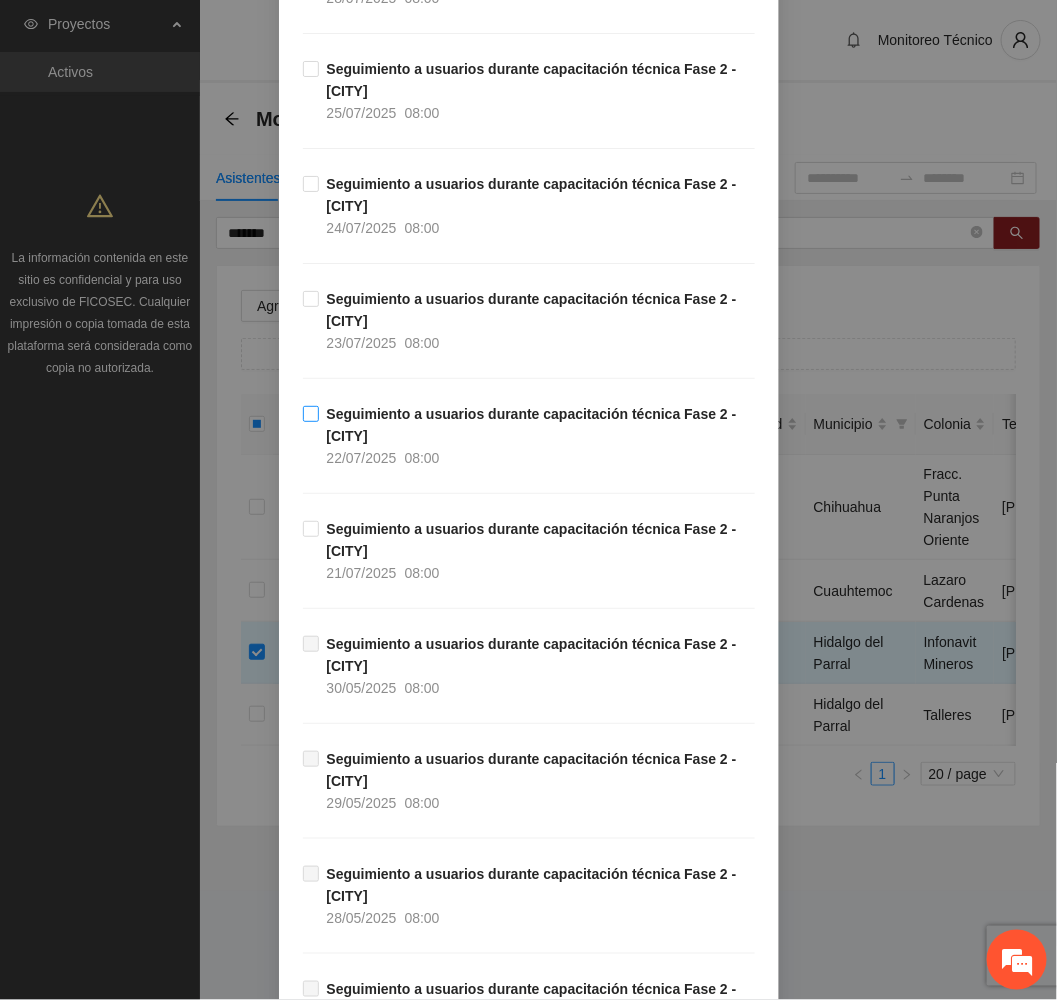 click on "Seguimiento a usuarios durante capacitación técnica Fase 2 - [CITY] [DATE] [TIME]" at bounding box center (537, 436) 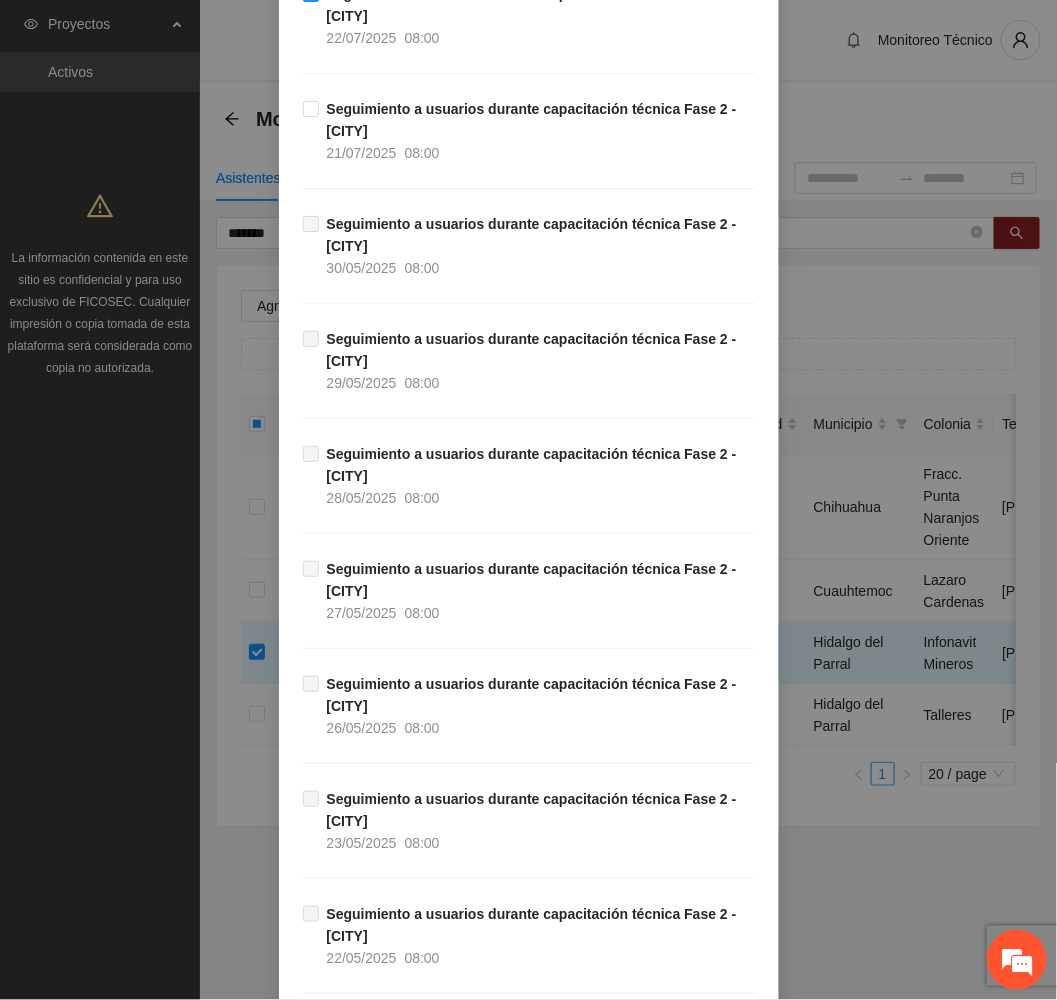 scroll, scrollTop: 1845, scrollLeft: 0, axis: vertical 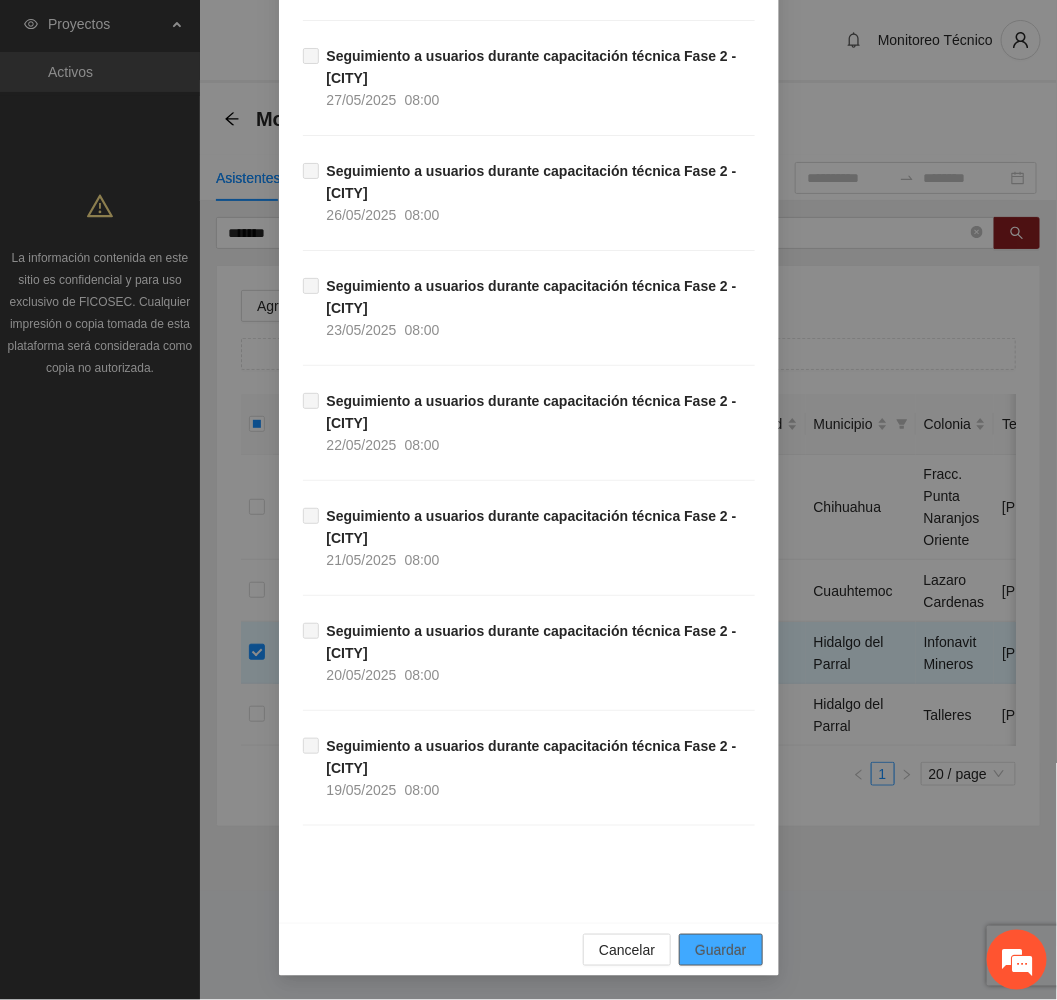 click on "Guardar" at bounding box center (720, 950) 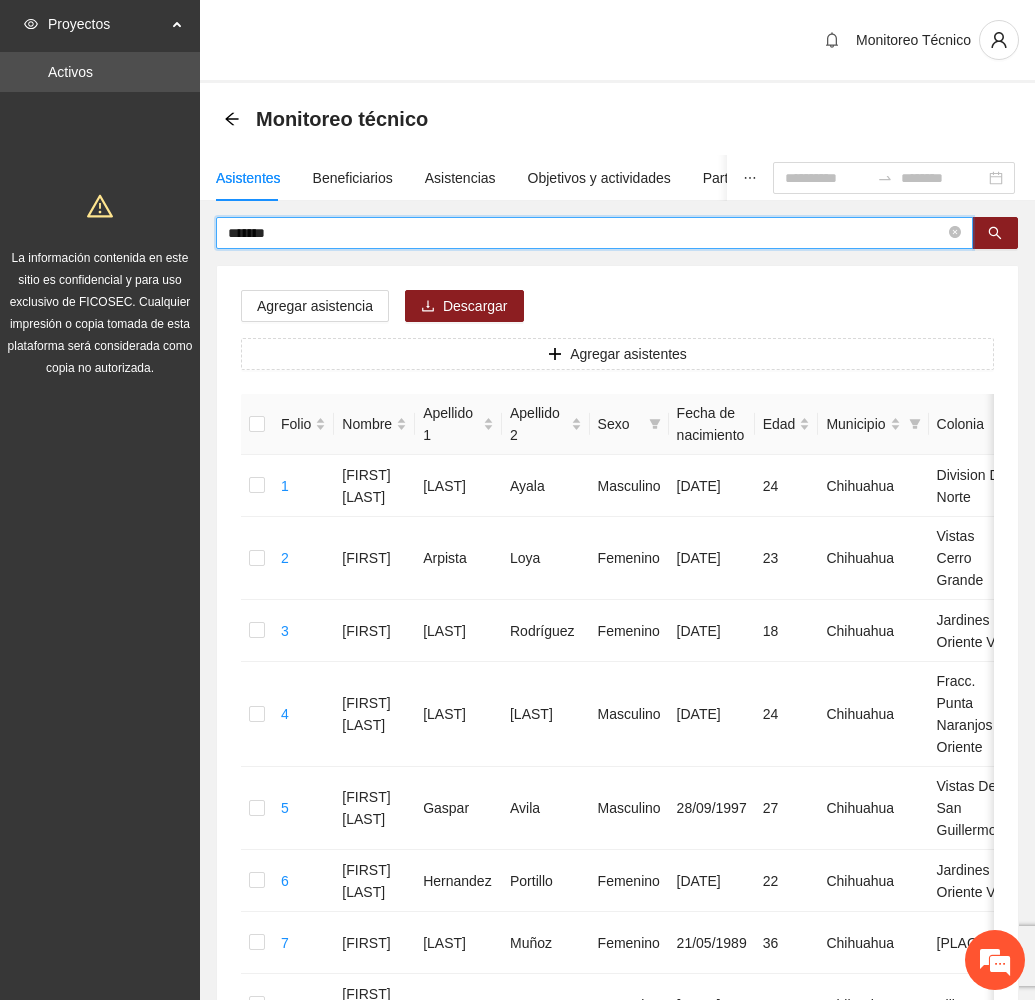 drag, startPoint x: 312, startPoint y: 238, endPoint x: 135, endPoint y: 216, distance: 178.36198 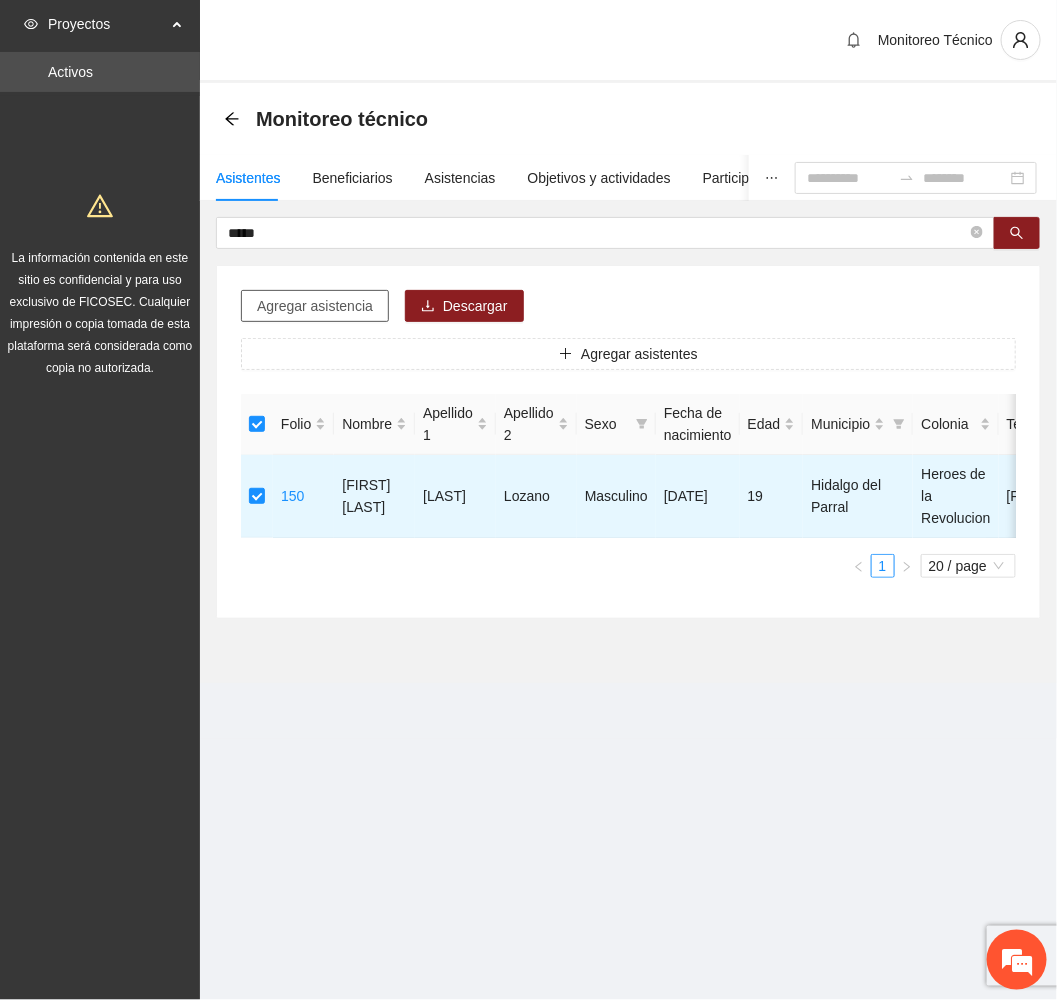 click on "Agregar asistencia" at bounding box center (315, 306) 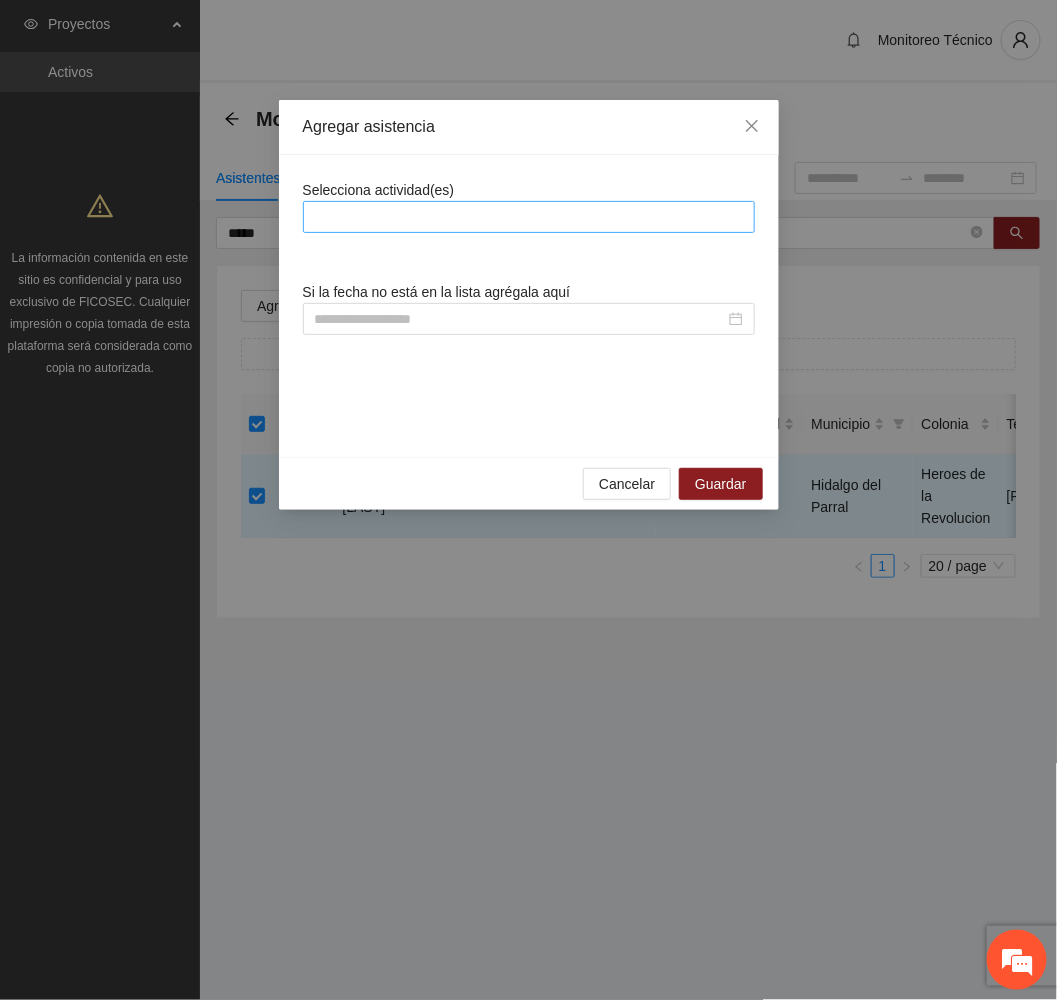 click at bounding box center [529, 217] 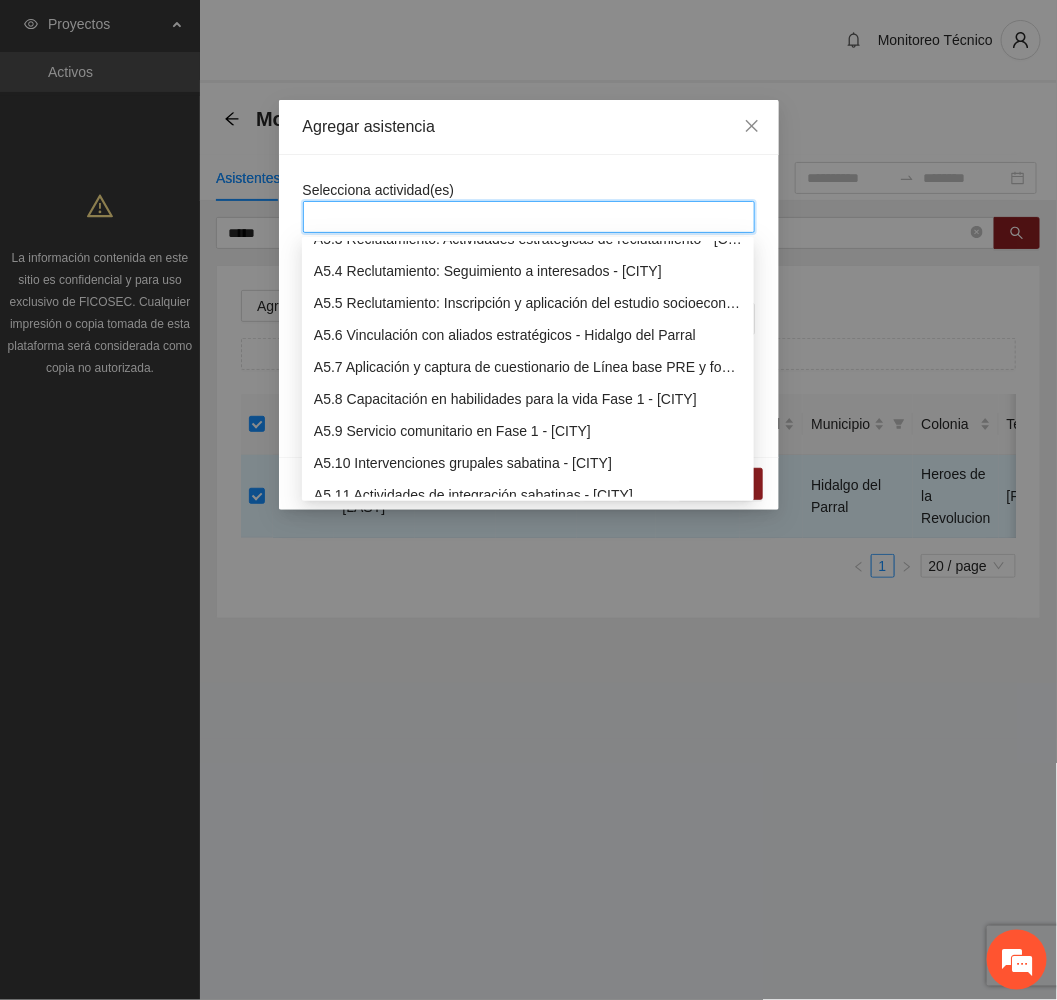 scroll, scrollTop: 1950, scrollLeft: 0, axis: vertical 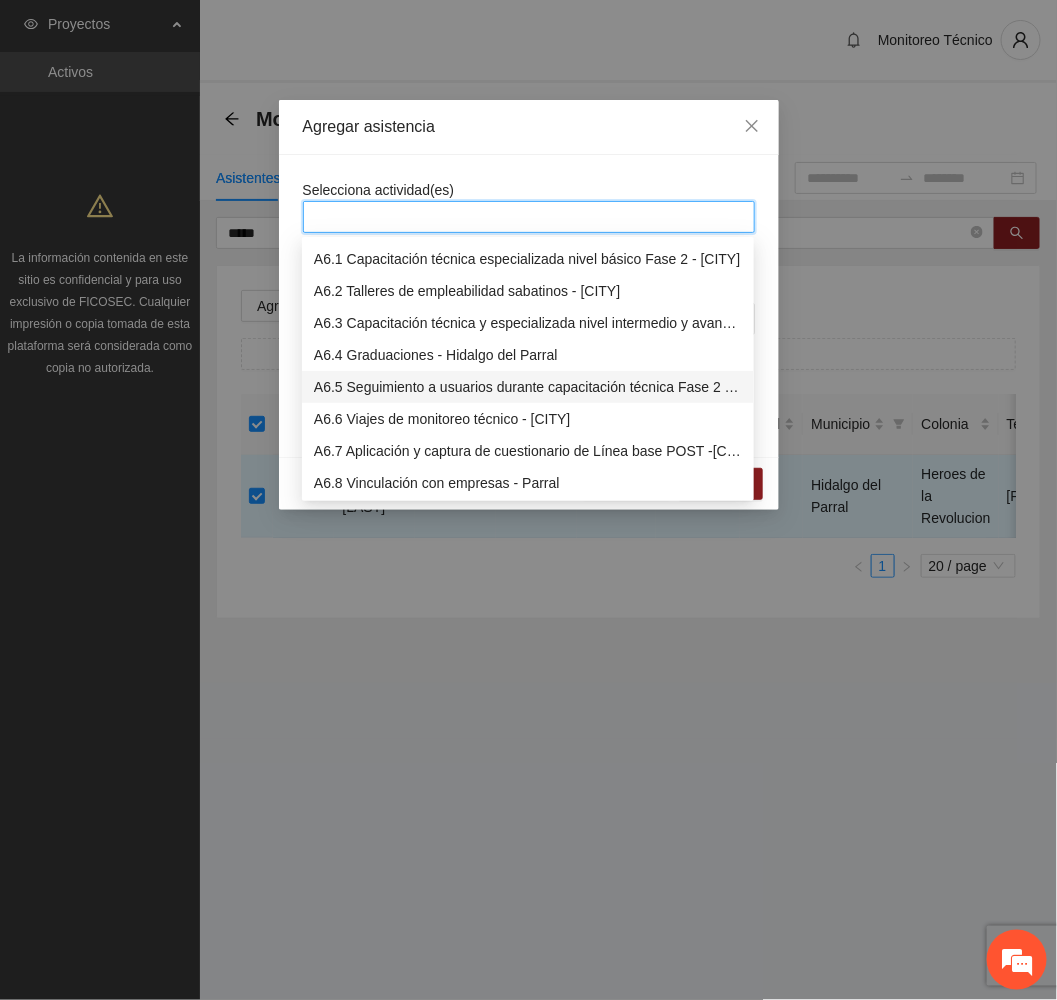 click on "A6.5 Seguimiento a usuarios durante capacitación técnica Fase 2 - [CITY]" at bounding box center [528, 387] 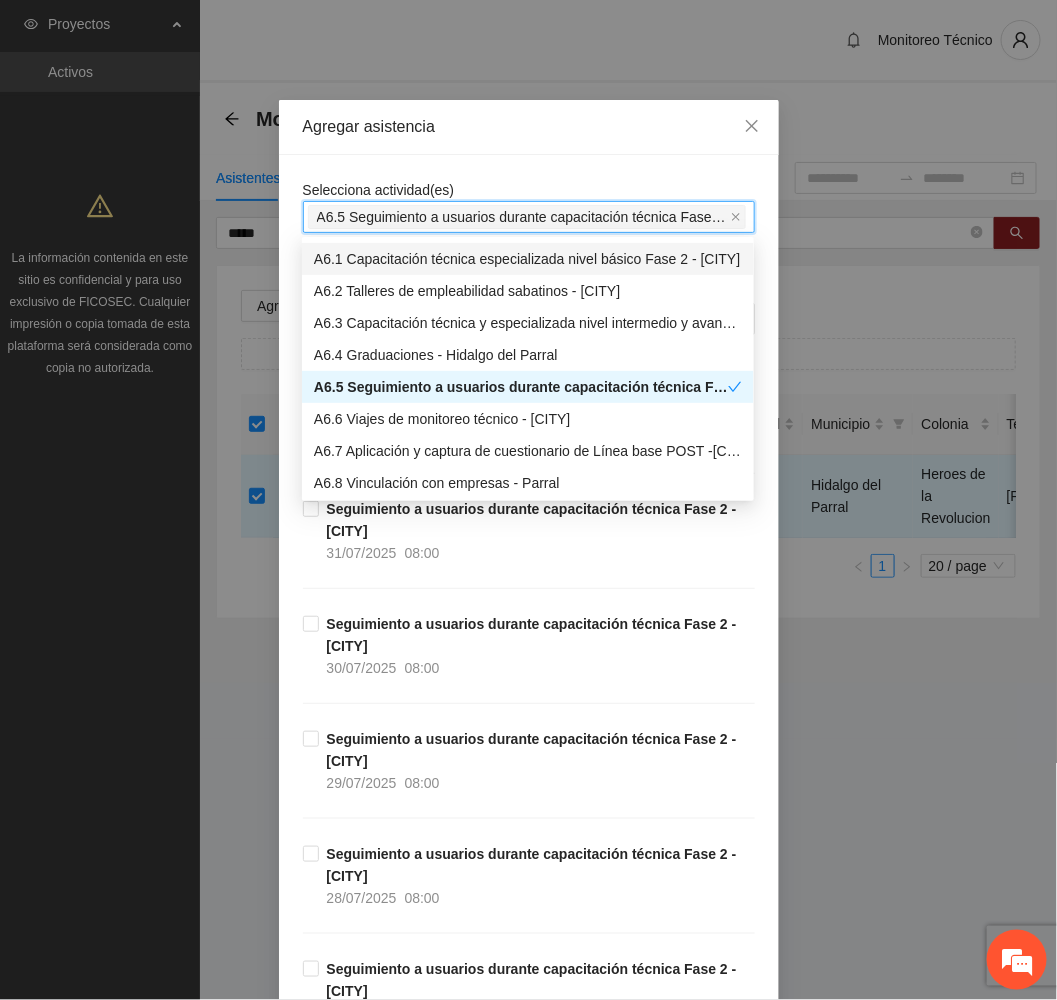 click on "Agregar asistencia" at bounding box center [529, 127] 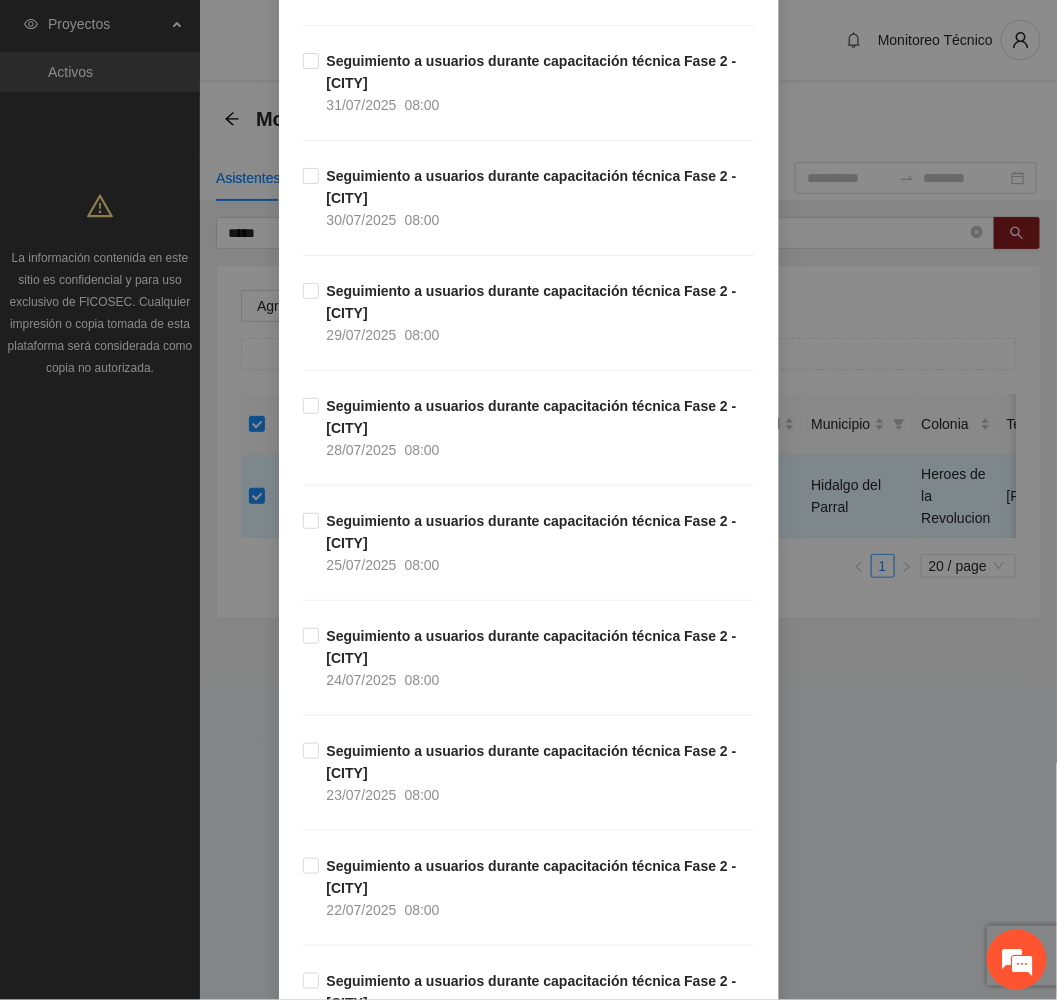 scroll, scrollTop: 450, scrollLeft: 0, axis: vertical 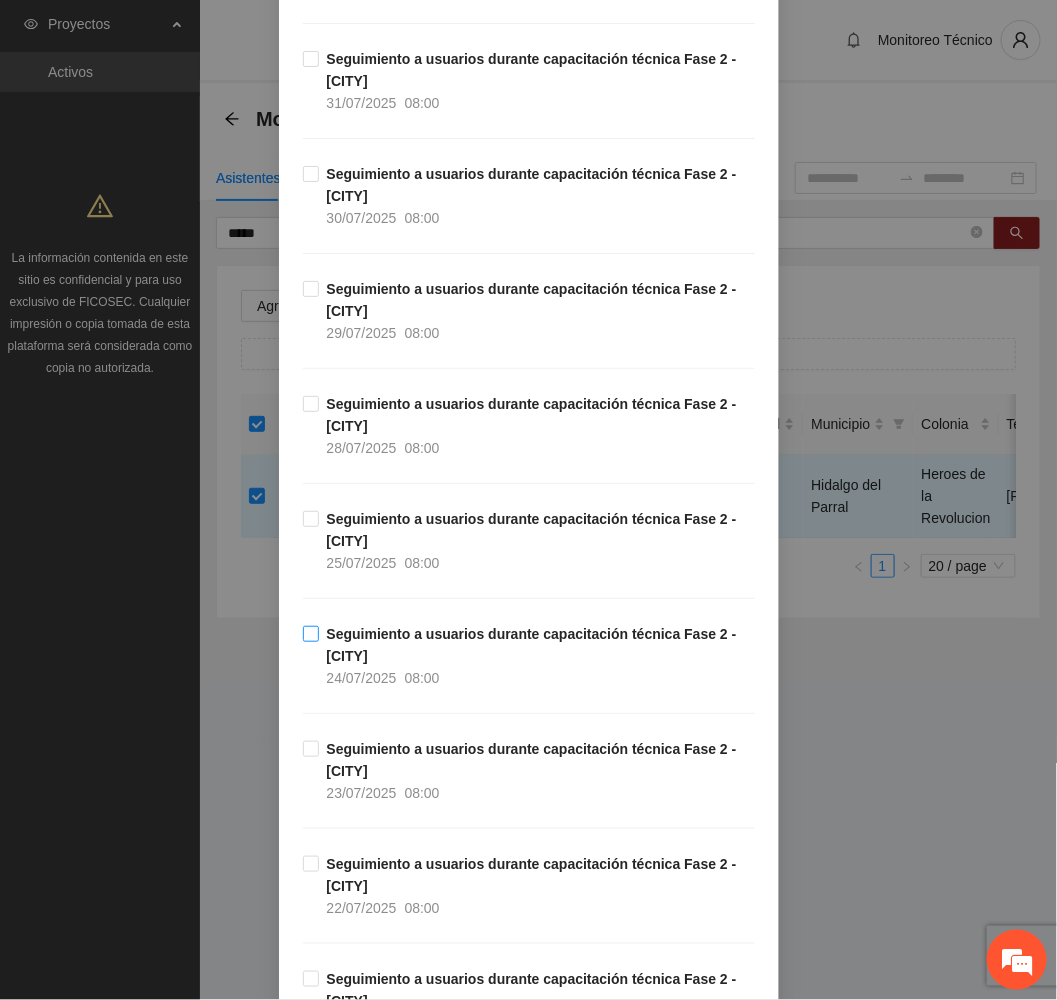 click on "Seguimiento a usuarios durante capacitación técnica Fase 2 - [CITY] [DATE] [TIME]" at bounding box center (537, 656) 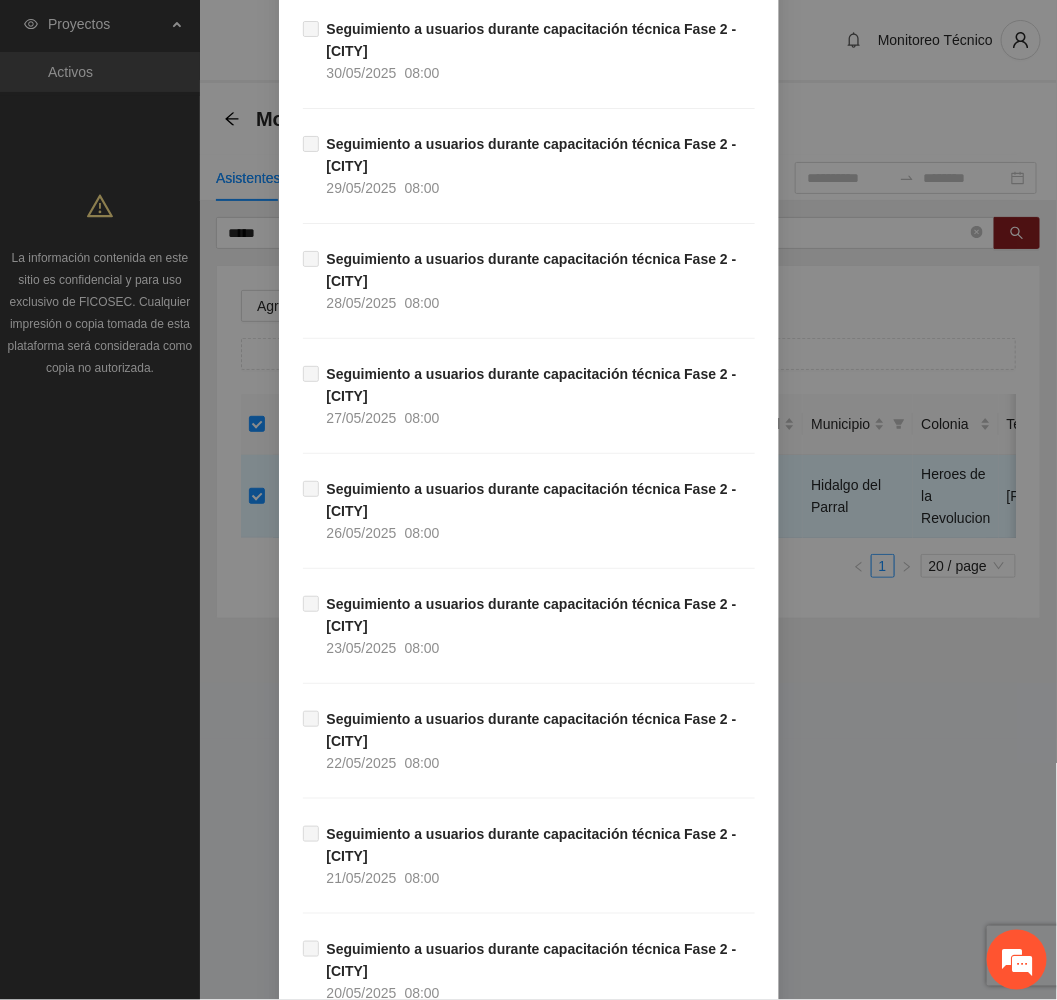 scroll, scrollTop: 1845, scrollLeft: 0, axis: vertical 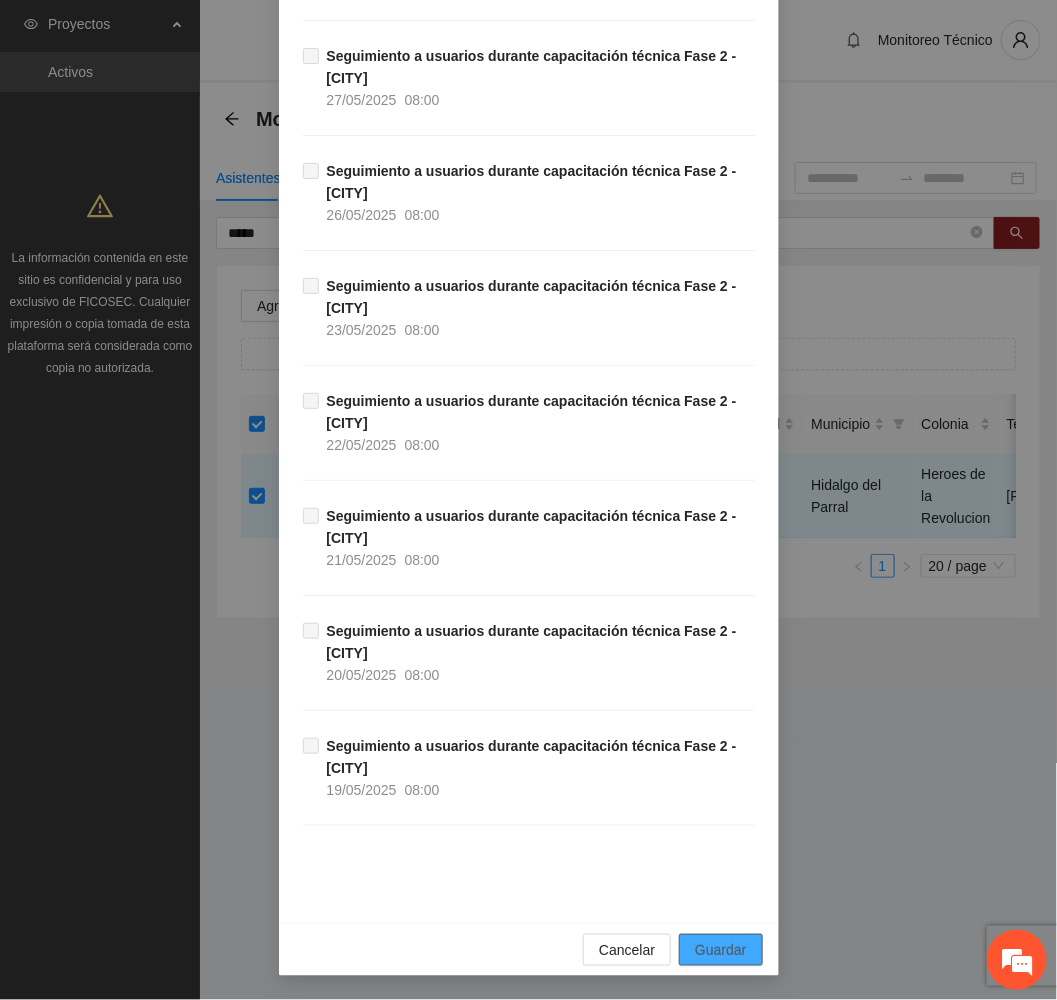 click on "Guardar" at bounding box center (720, 950) 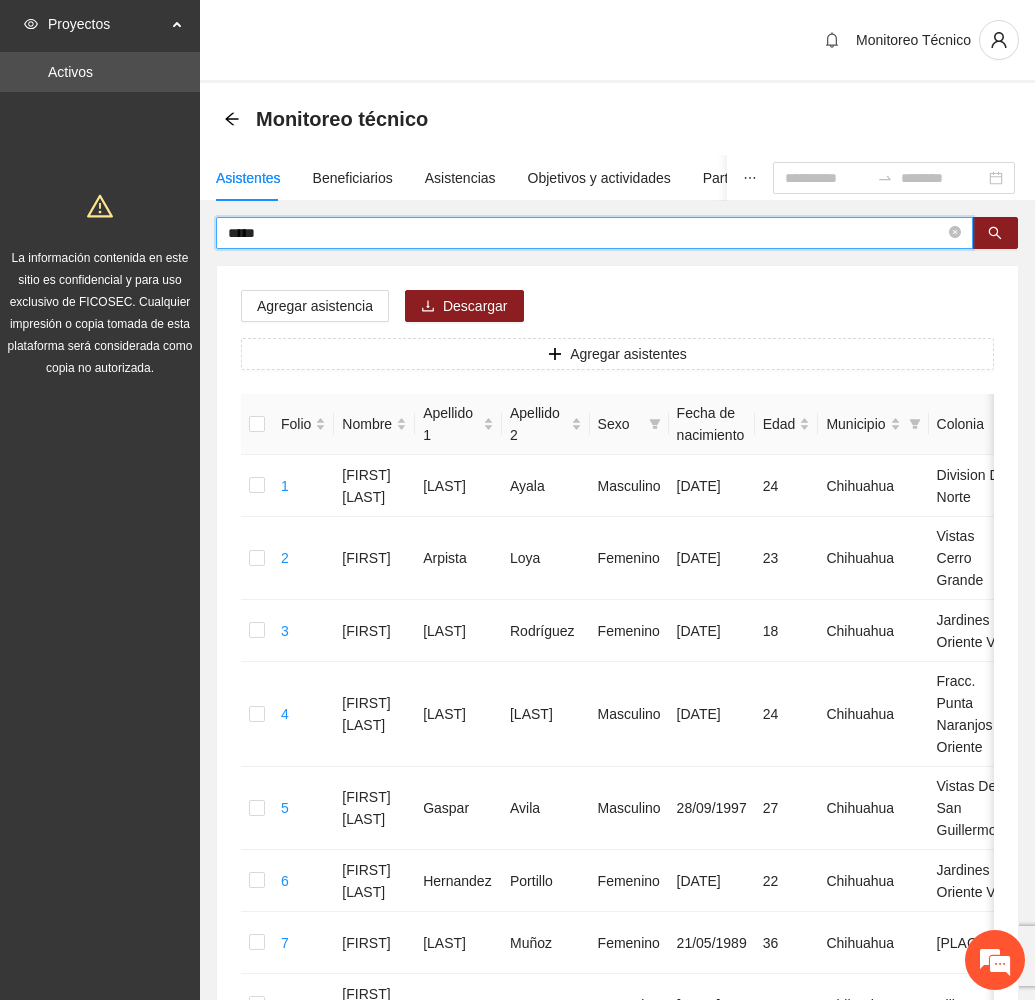 drag, startPoint x: 310, startPoint y: 234, endPoint x: 157, endPoint y: 240, distance: 153.1176 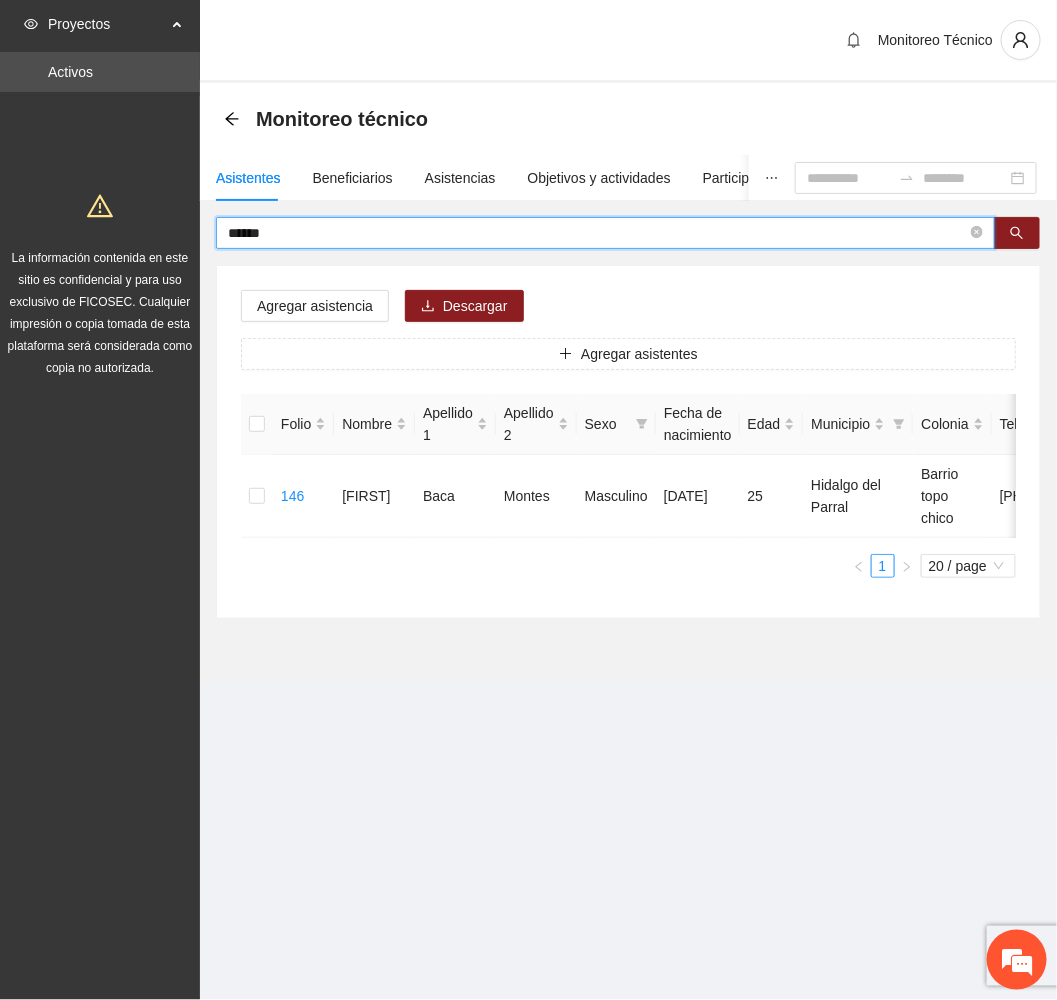 drag, startPoint x: 328, startPoint y: 240, endPoint x: 159, endPoint y: 241, distance: 169.00296 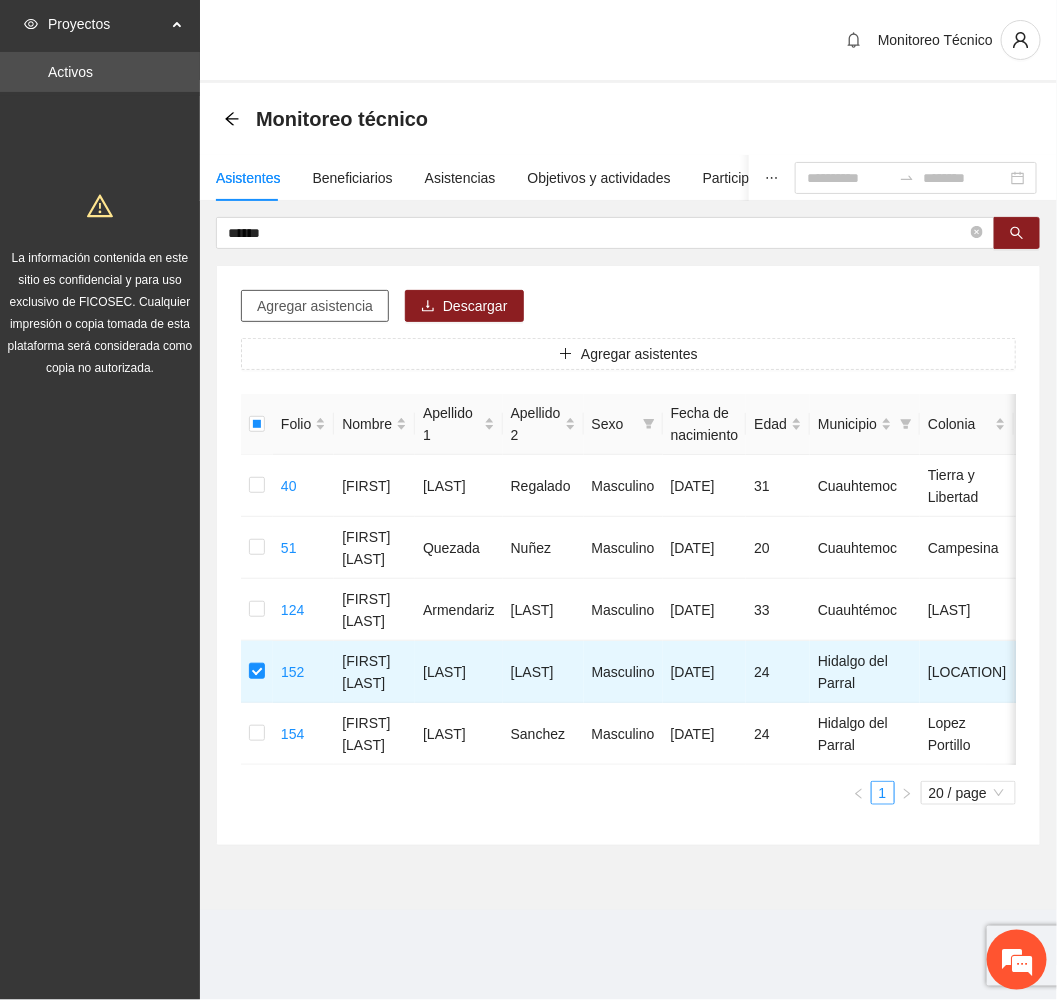 click on "Agregar asistencia" at bounding box center (315, 306) 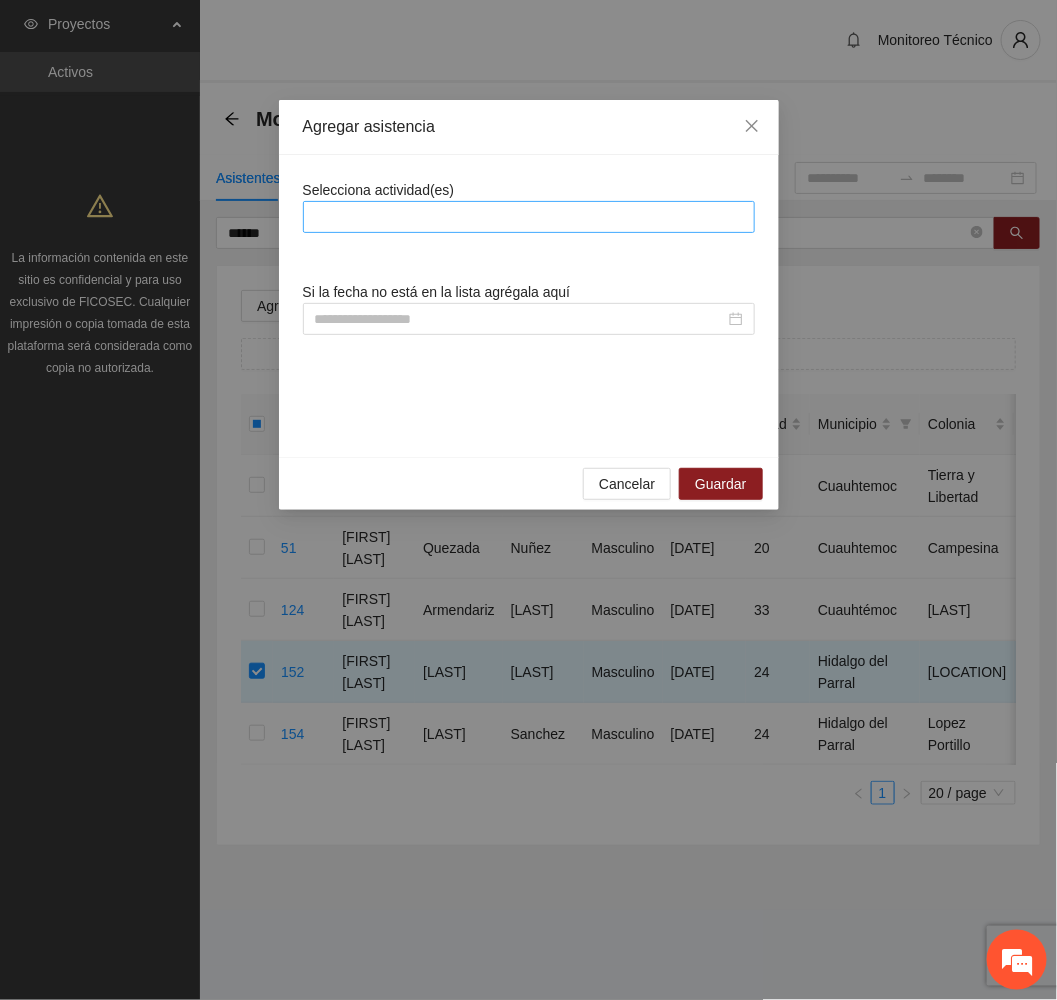 click at bounding box center [529, 217] 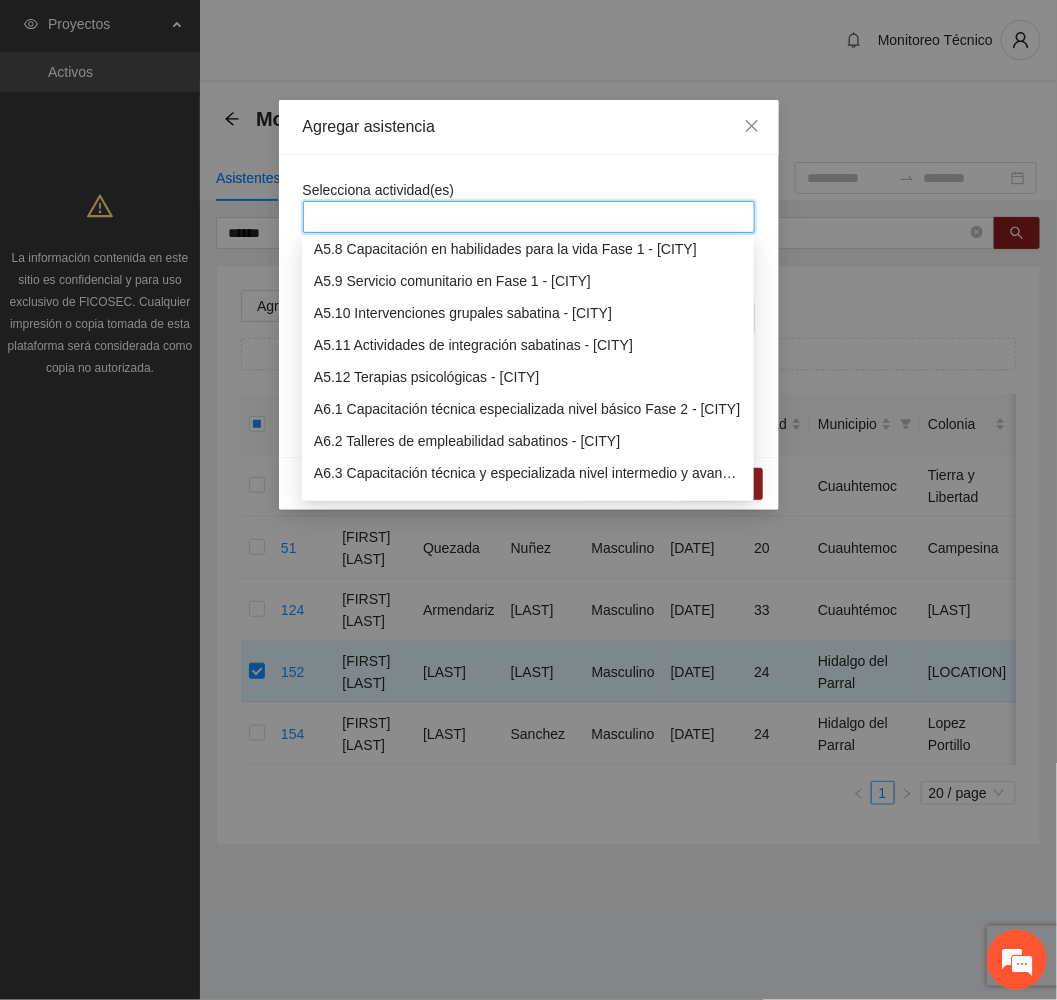 scroll, scrollTop: 1950, scrollLeft: 0, axis: vertical 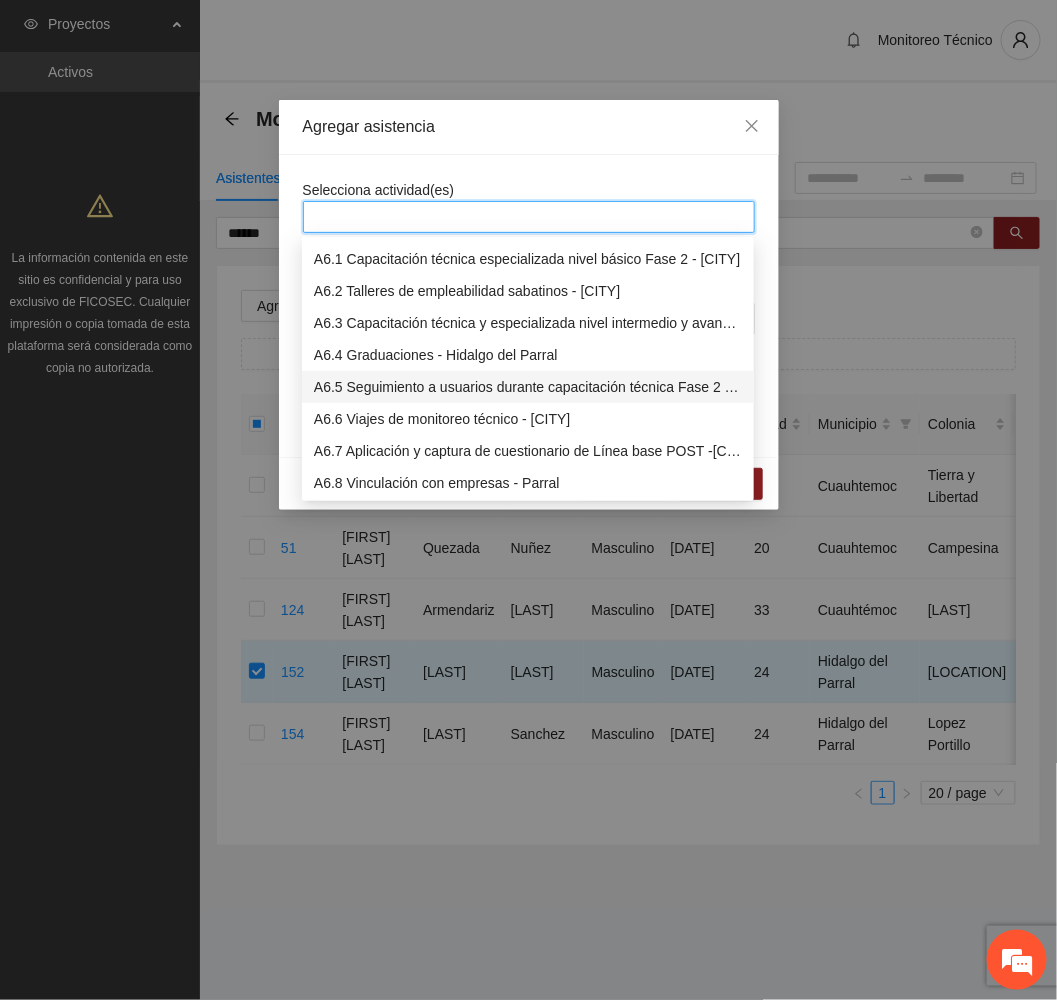 click on "A6.5 Seguimiento a usuarios durante capacitación técnica Fase 2 - [CITY]" at bounding box center (528, 387) 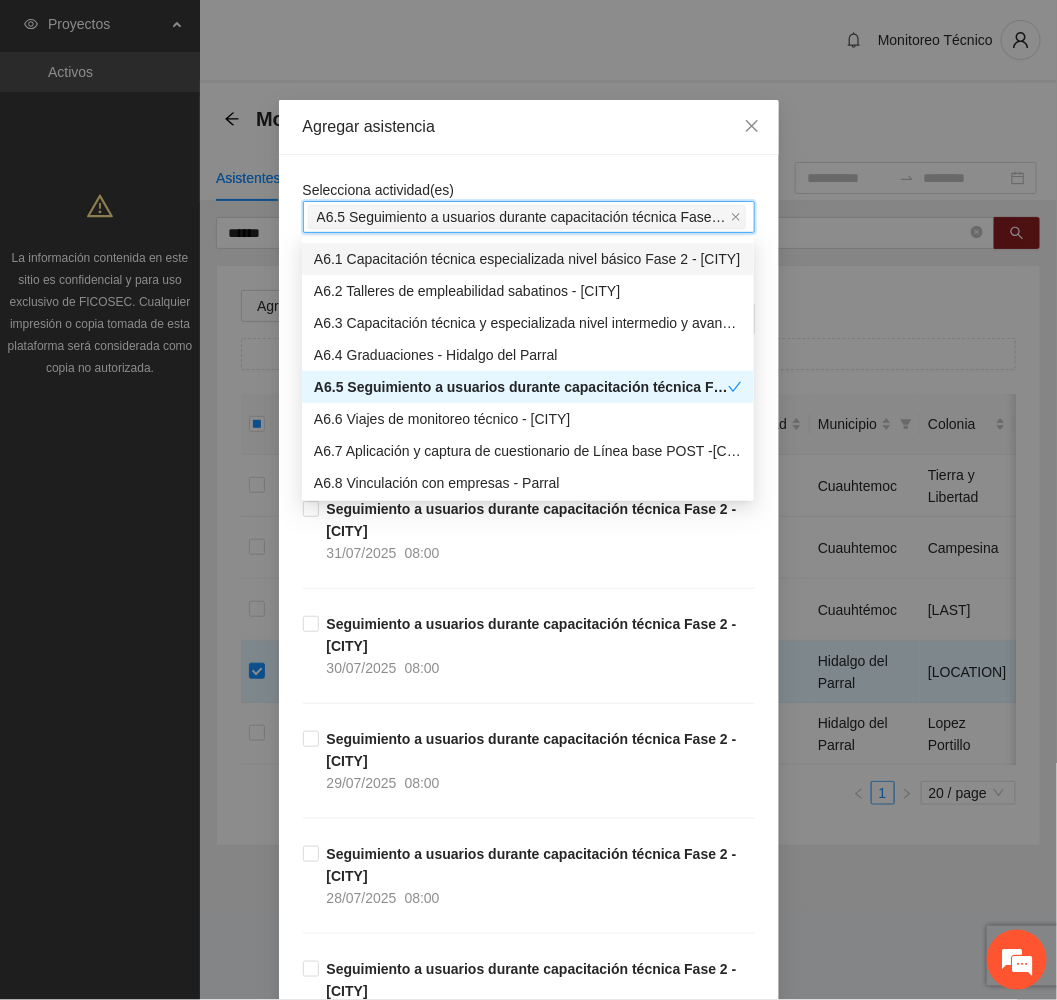 click on "Agregar asistencia" at bounding box center (529, 127) 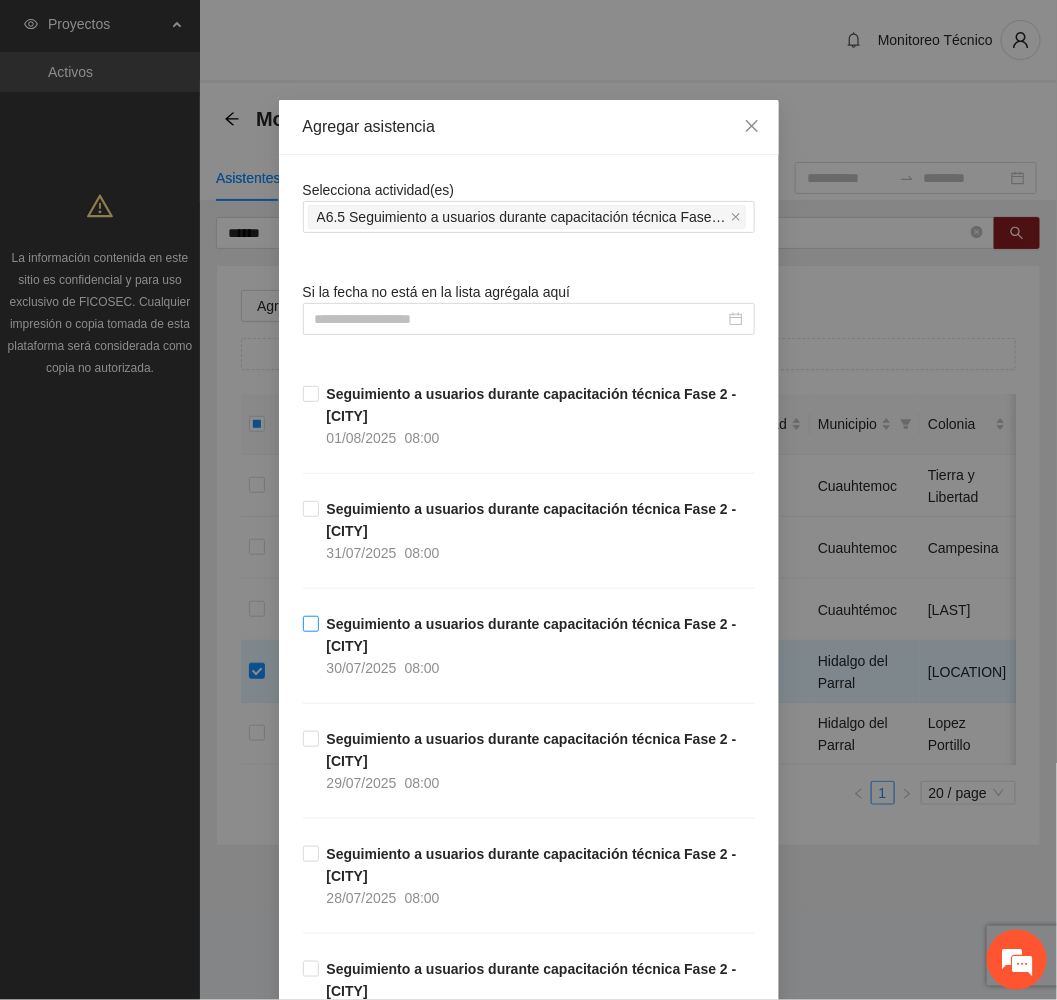 click on "Seguimiento a usuarios durante capacitación técnica Fase 2 - Parral [DATE] [TIME]" at bounding box center [537, 646] 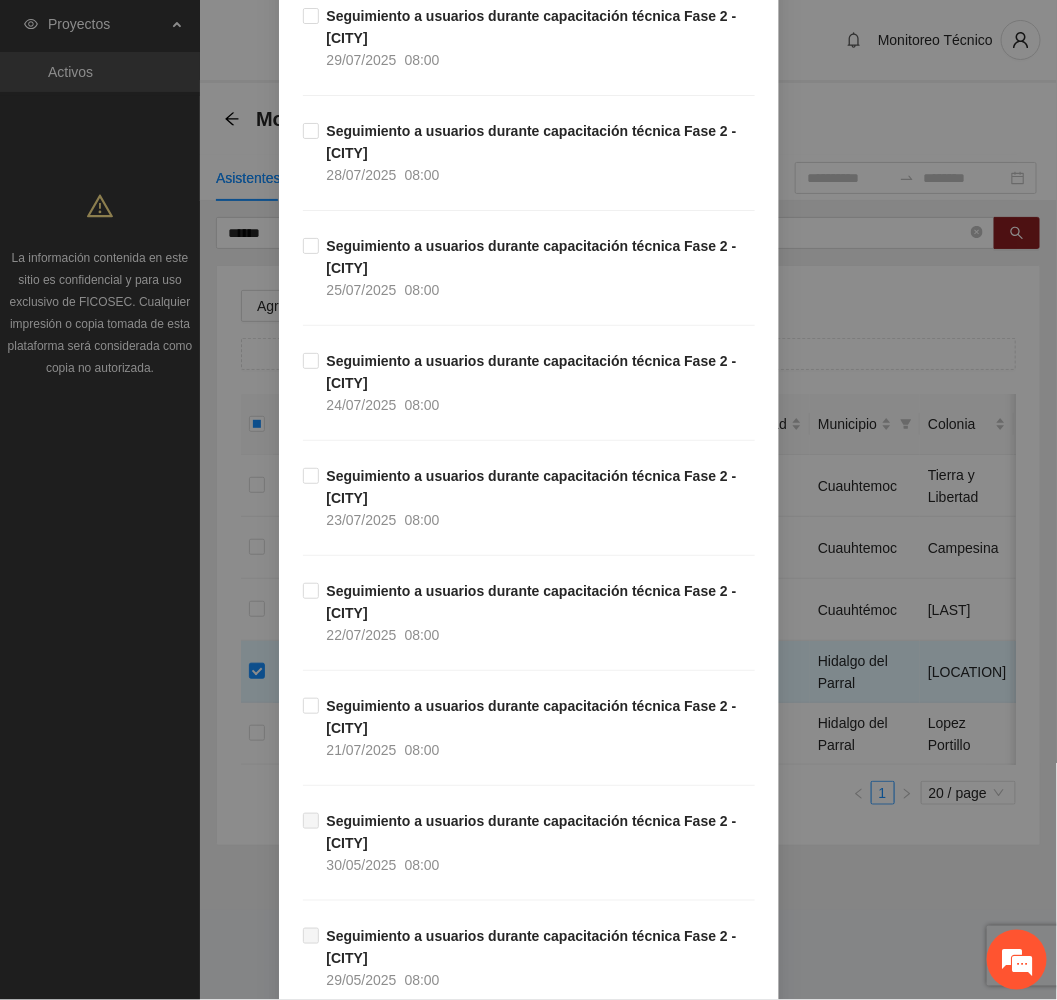 scroll, scrollTop: 750, scrollLeft: 0, axis: vertical 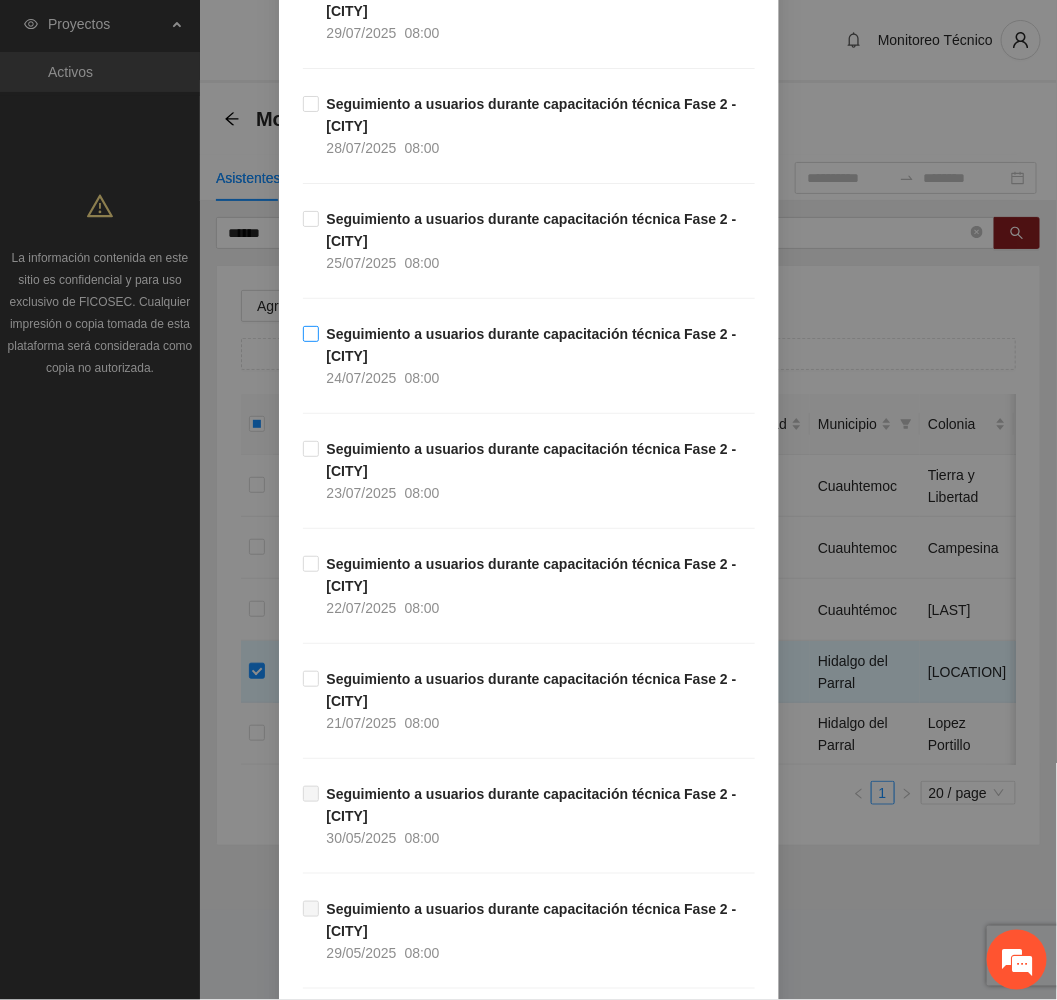 click on "Seguimiento a usuarios durante capacitación técnica Fase 2 - [CITY] [DATE] [TIME]" at bounding box center (537, 356) 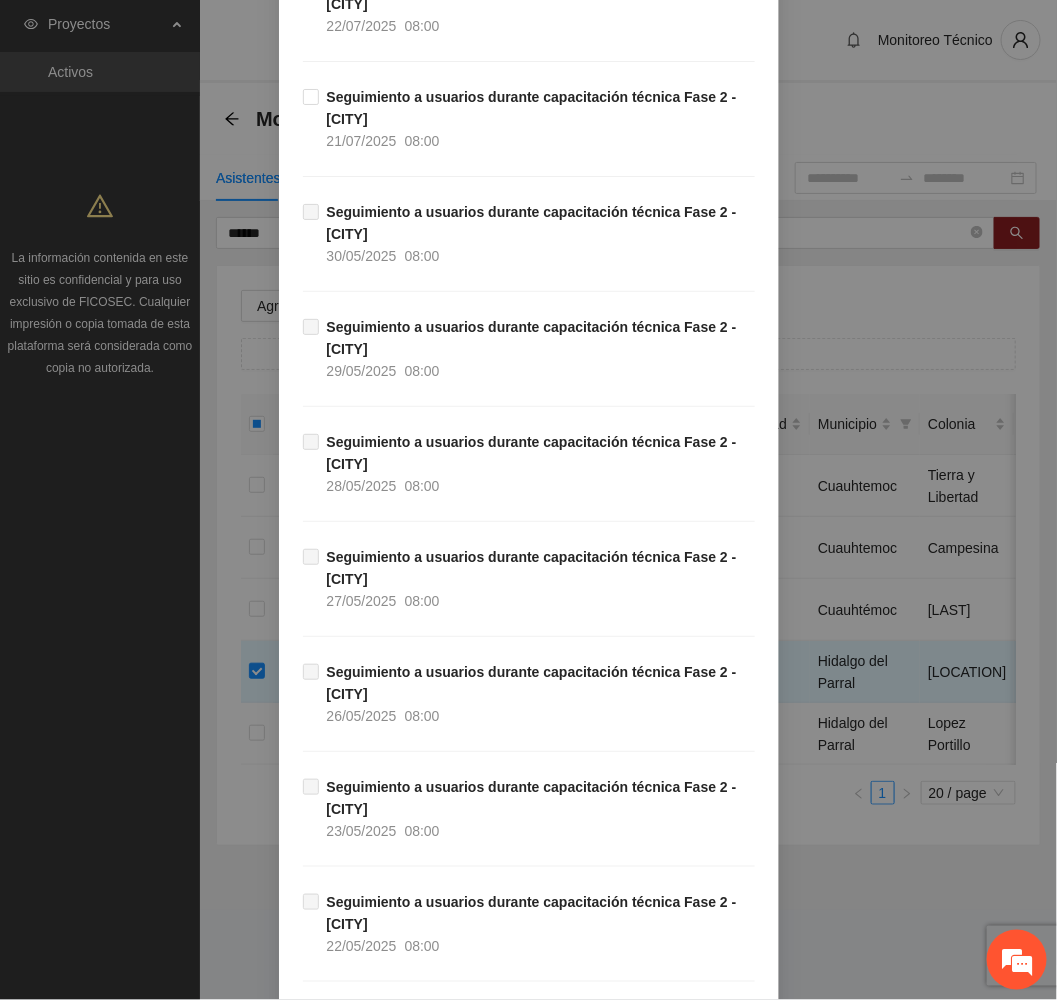 scroll, scrollTop: 1845, scrollLeft: 0, axis: vertical 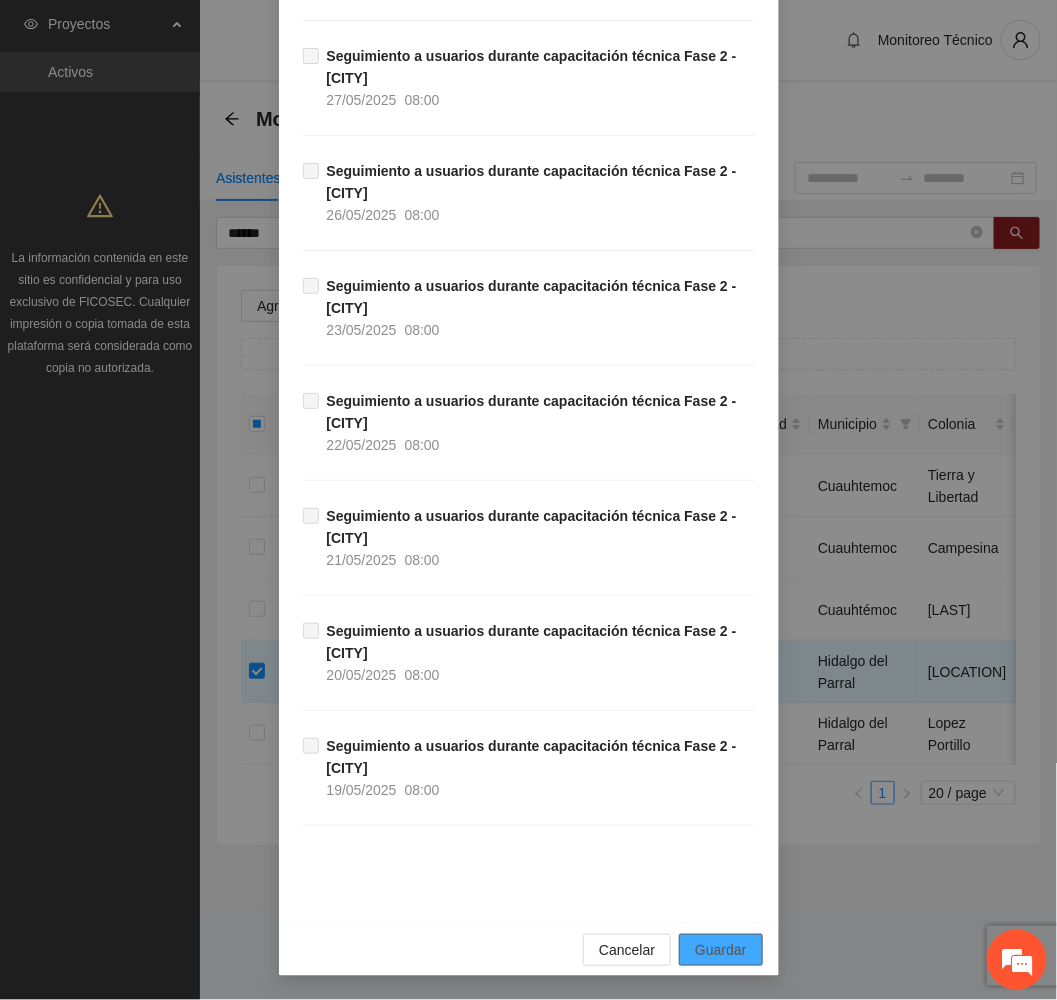 click on "Guardar" at bounding box center (720, 950) 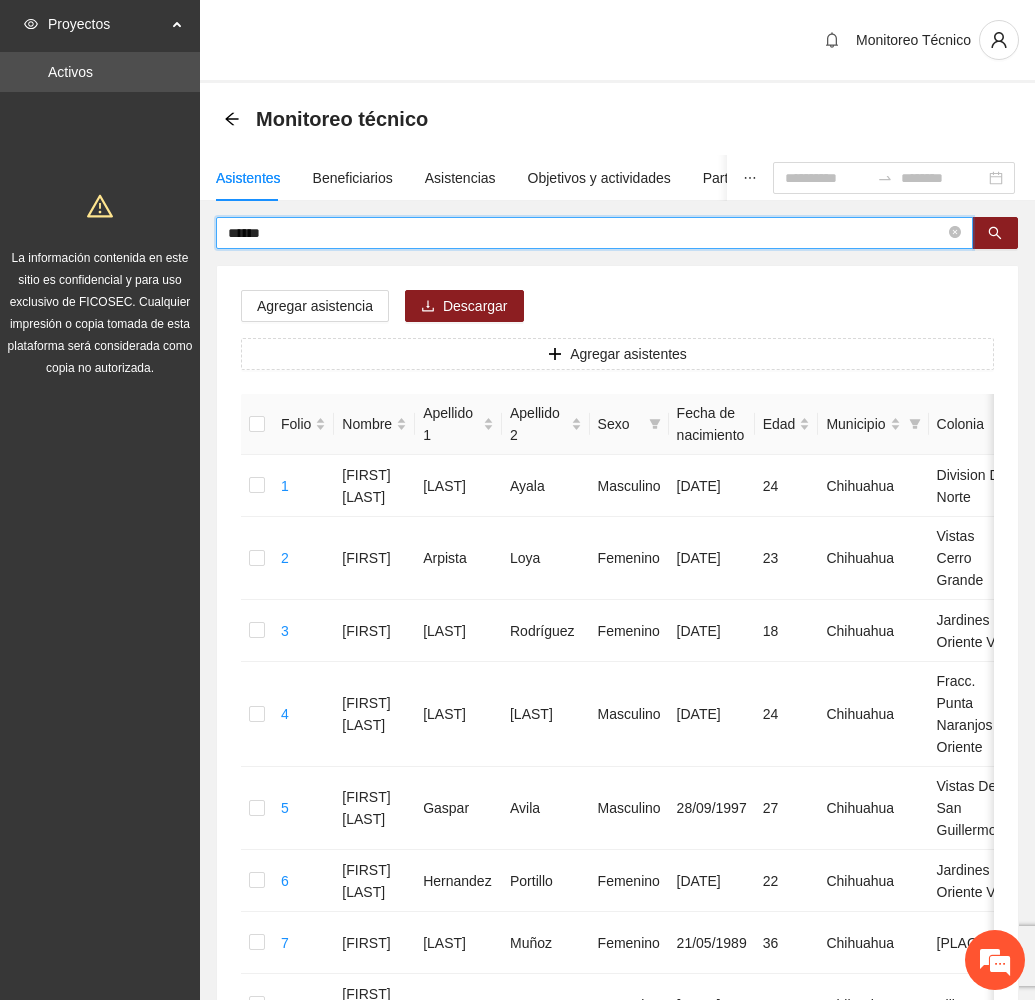 drag, startPoint x: 324, startPoint y: 235, endPoint x: 106, endPoint y: 258, distance: 219.20995 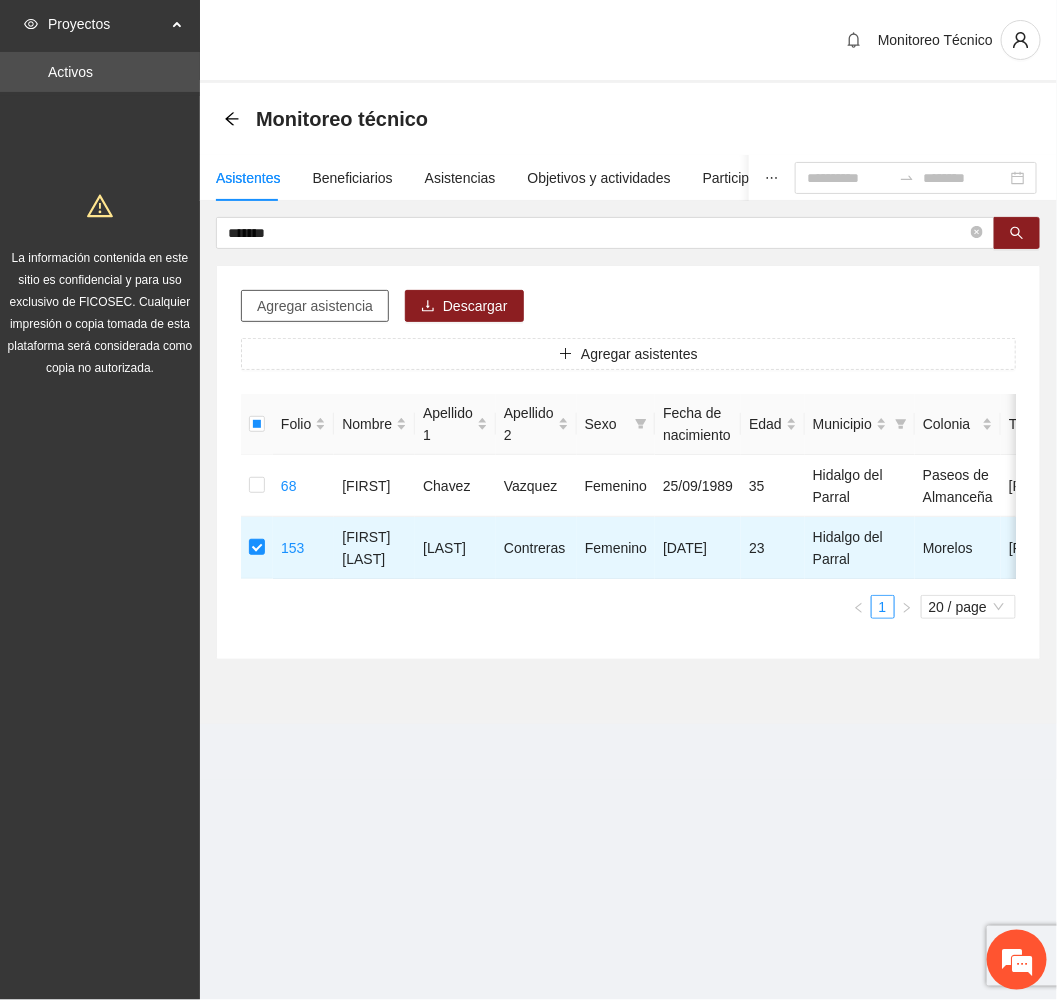 click on "Agregar asistencia" at bounding box center [315, 306] 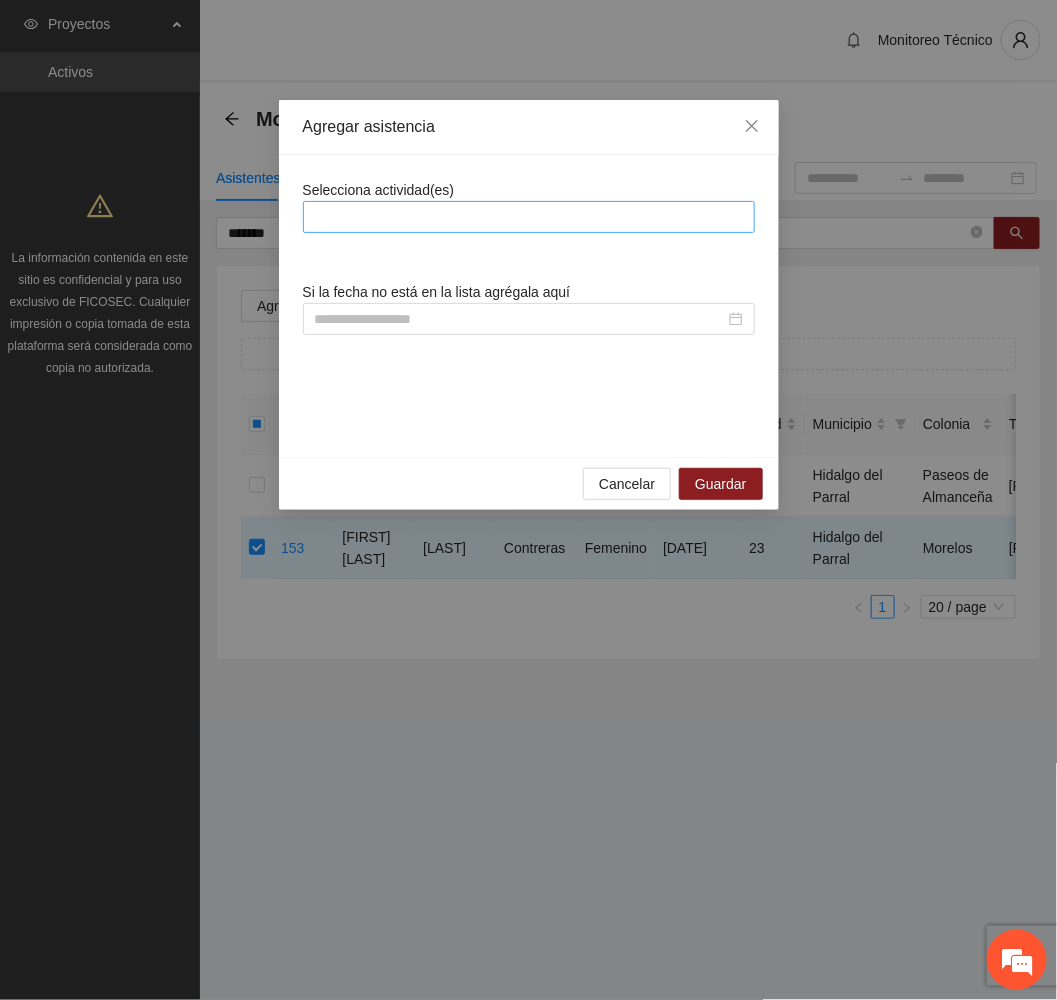 click at bounding box center (529, 217) 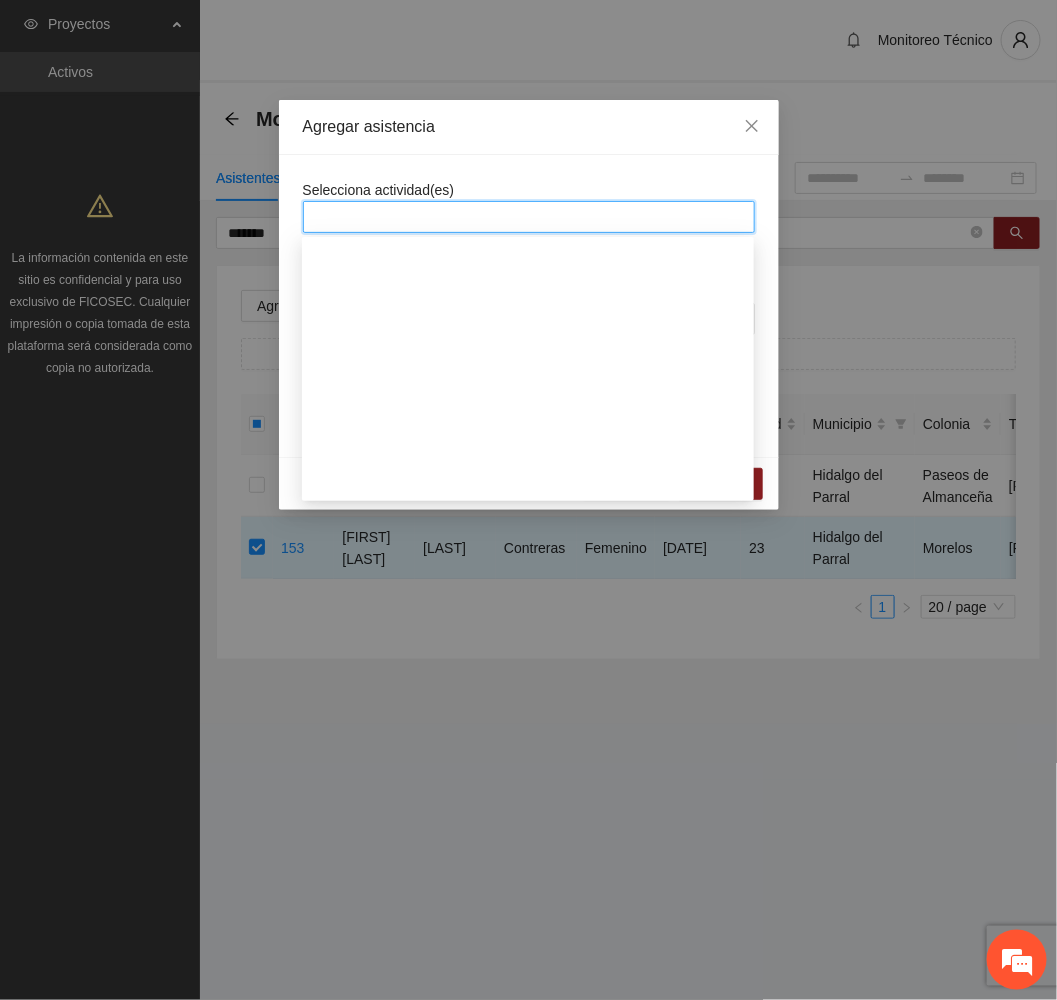 scroll, scrollTop: 1950, scrollLeft: 0, axis: vertical 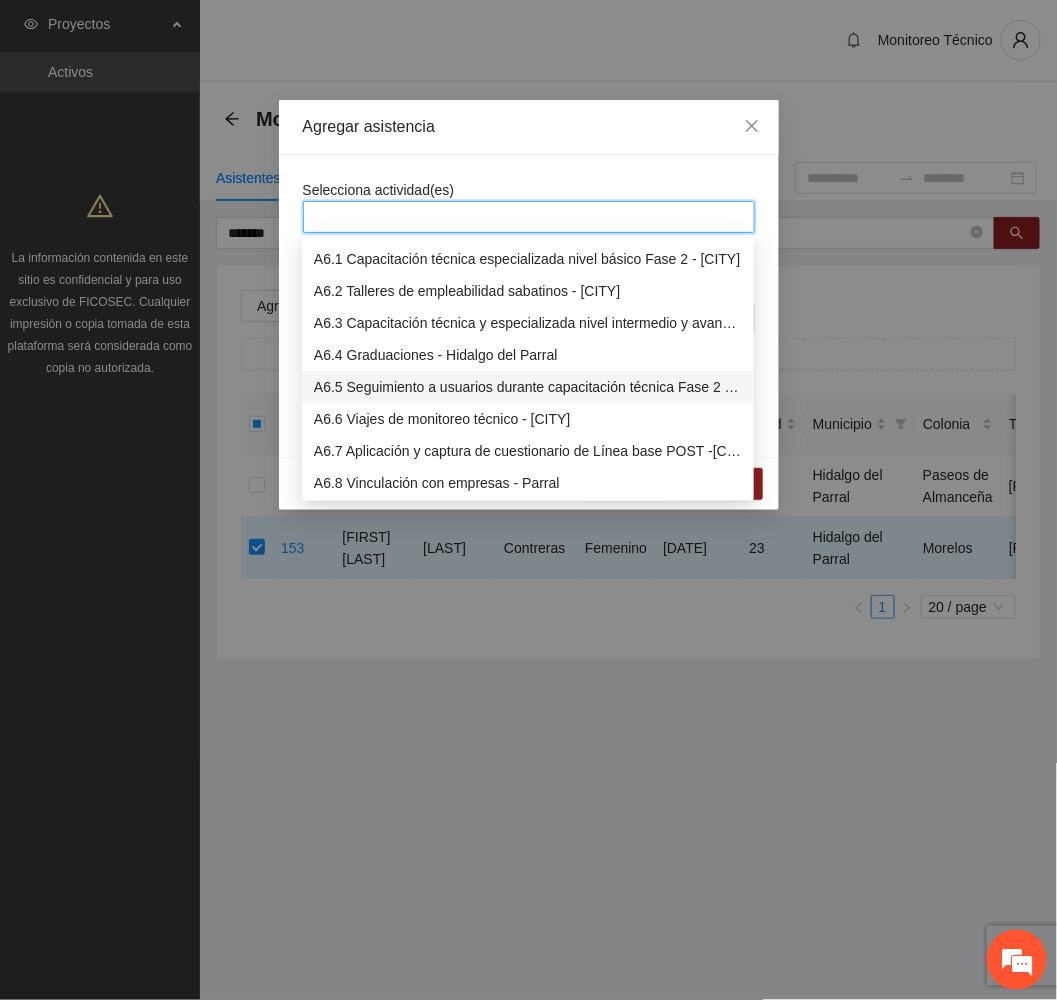 click on "A6.5 Seguimiento a usuarios durante capacitación técnica Fase 2 - [CITY]" at bounding box center (528, 387) 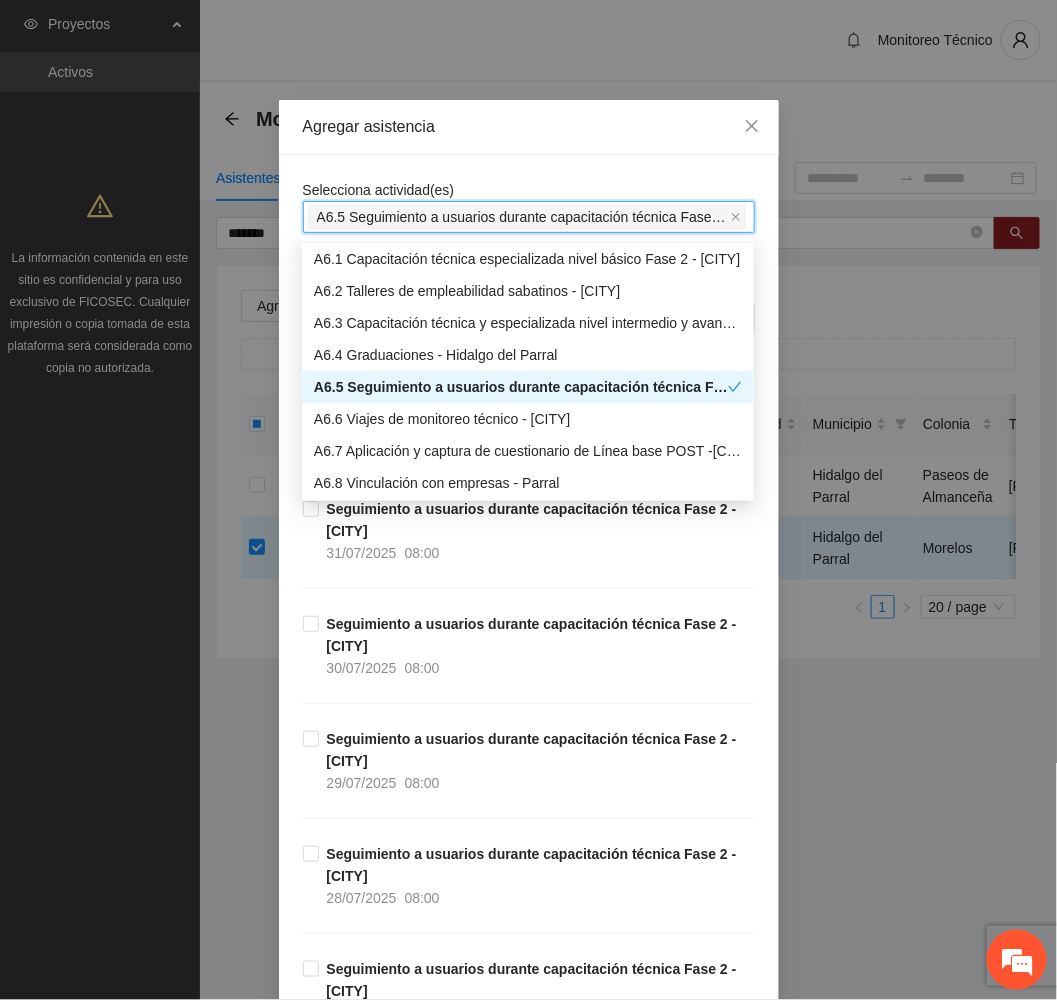 click on "Agregar asistencia" at bounding box center (529, 127) 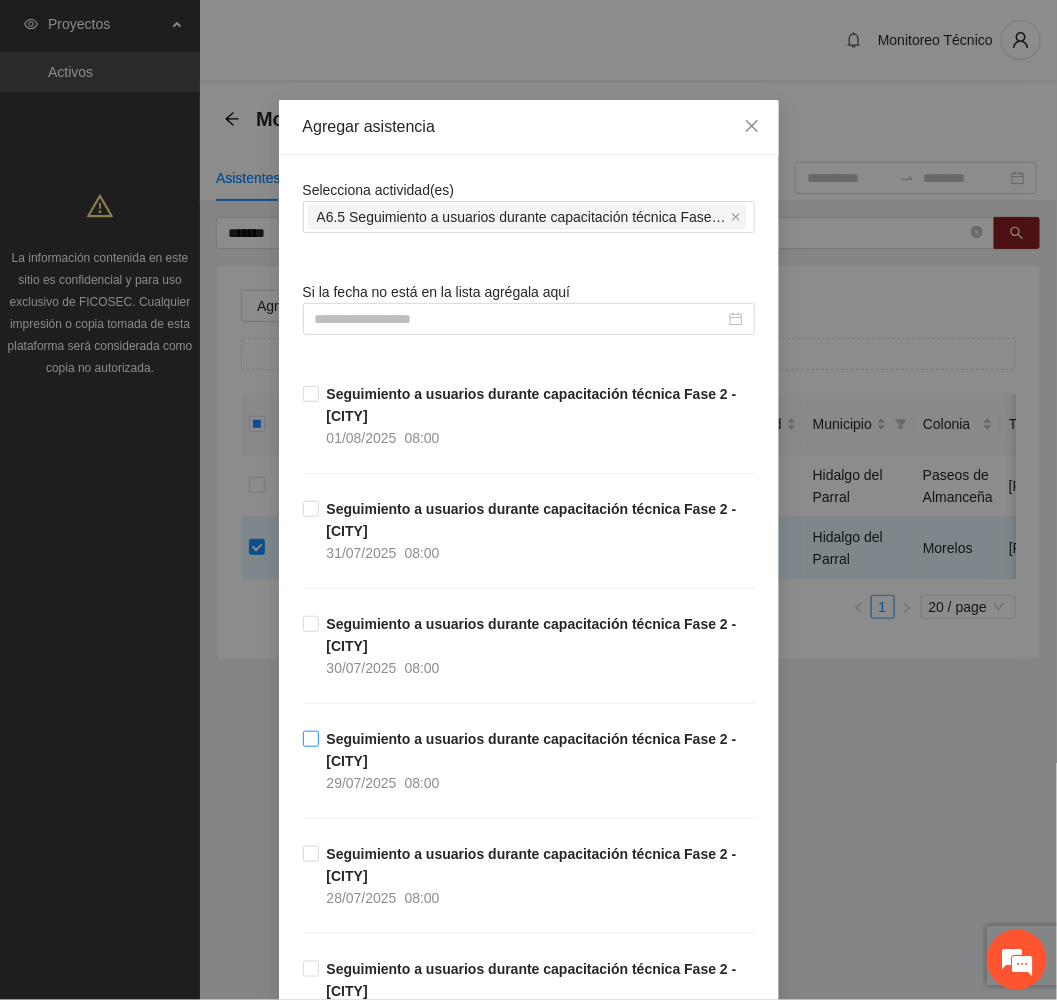 drag, startPoint x: 399, startPoint y: 759, endPoint x: 420, endPoint y: 745, distance: 25.23886 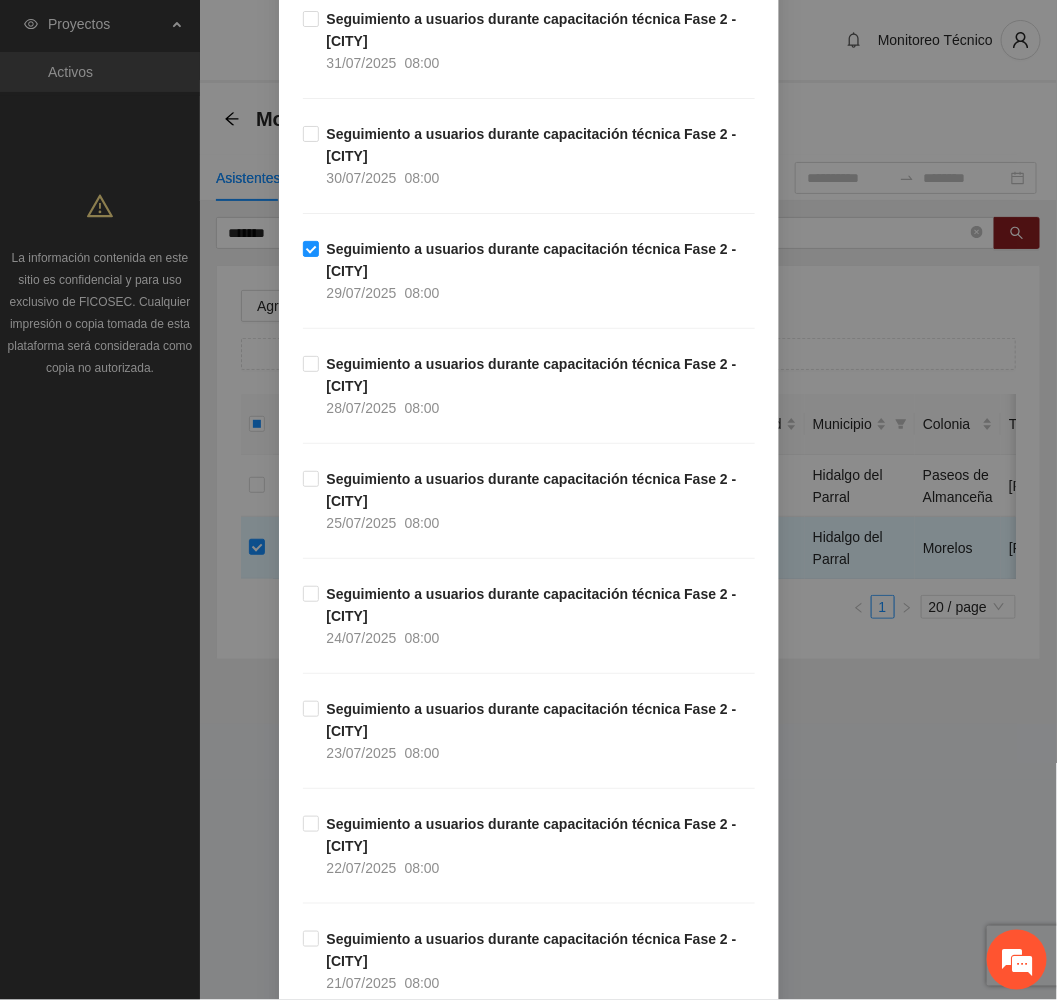 scroll, scrollTop: 600, scrollLeft: 0, axis: vertical 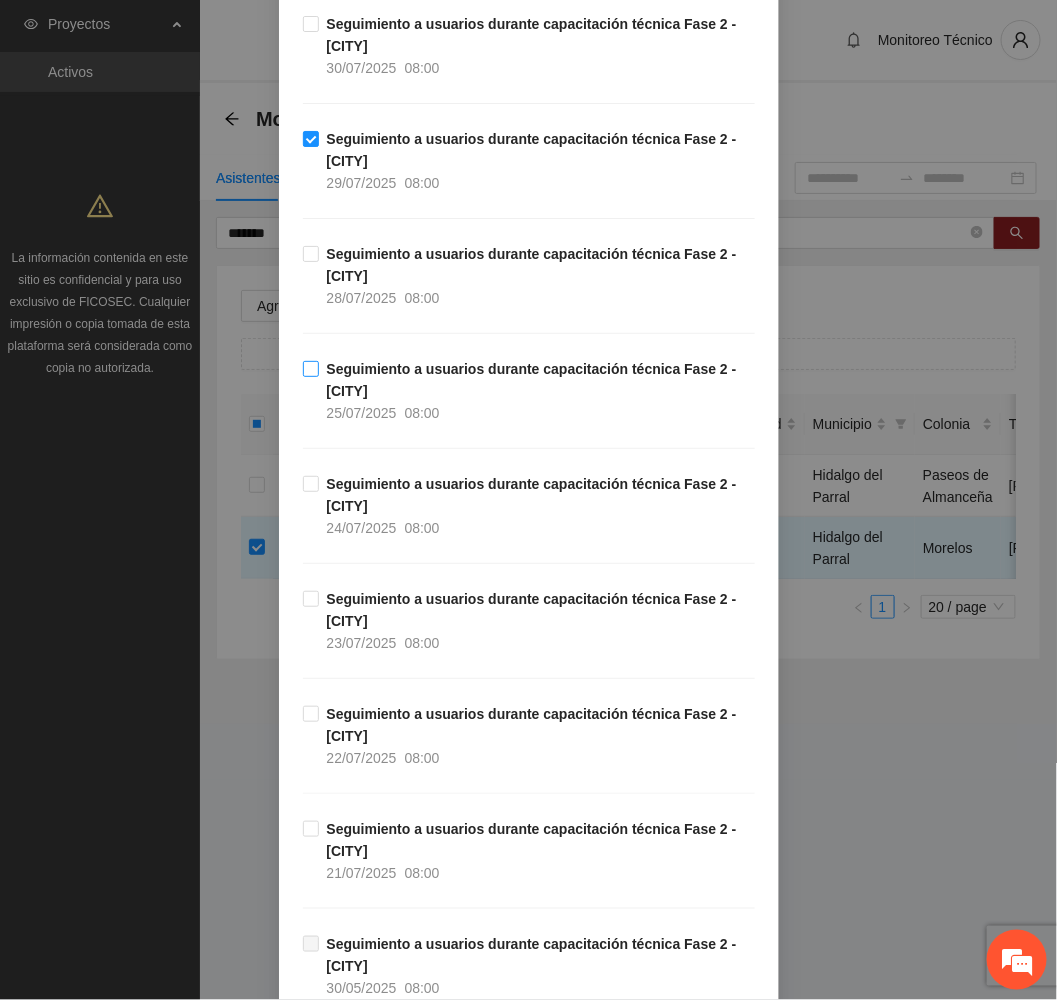 click on "Seguimiento a usuarios durante capacitación técnica Fase 2 - Parral [DATE] [TIME]" at bounding box center [537, 391] 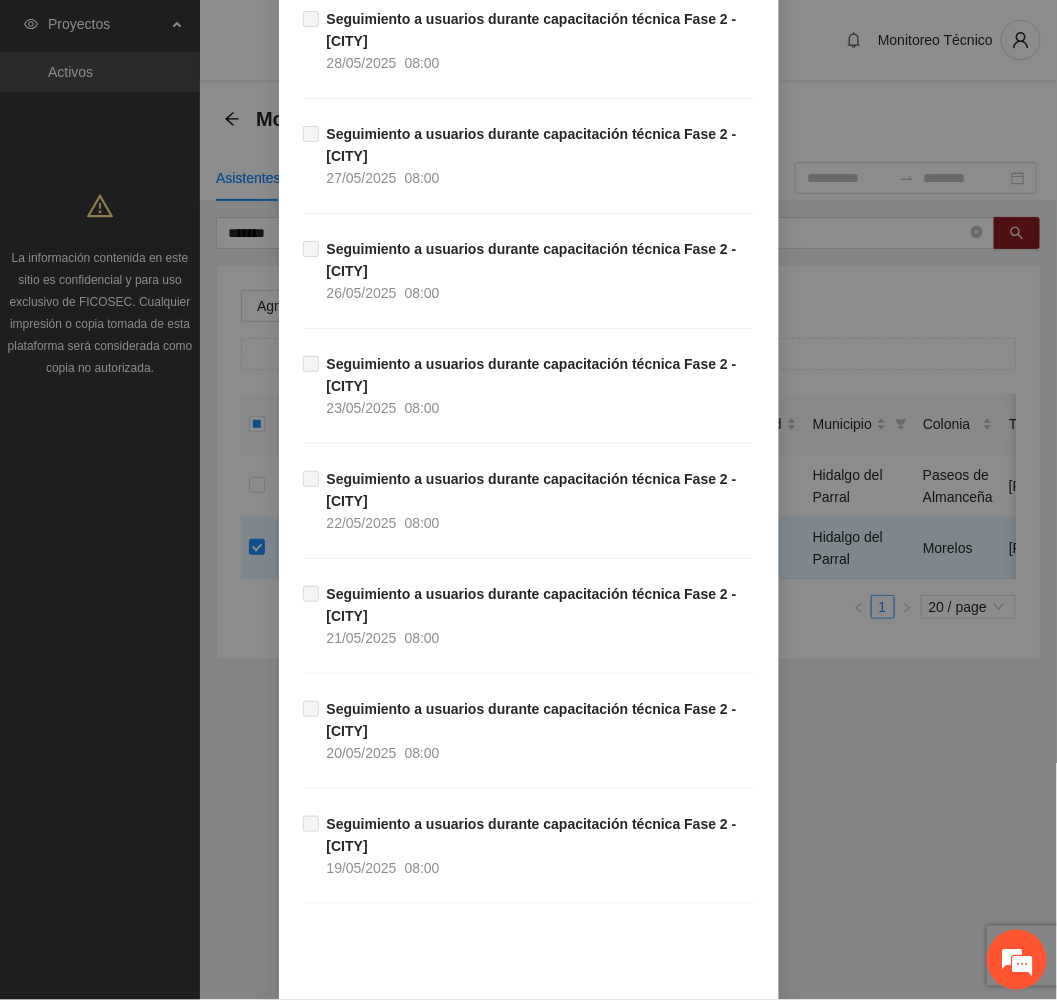 scroll, scrollTop: 1845, scrollLeft: 0, axis: vertical 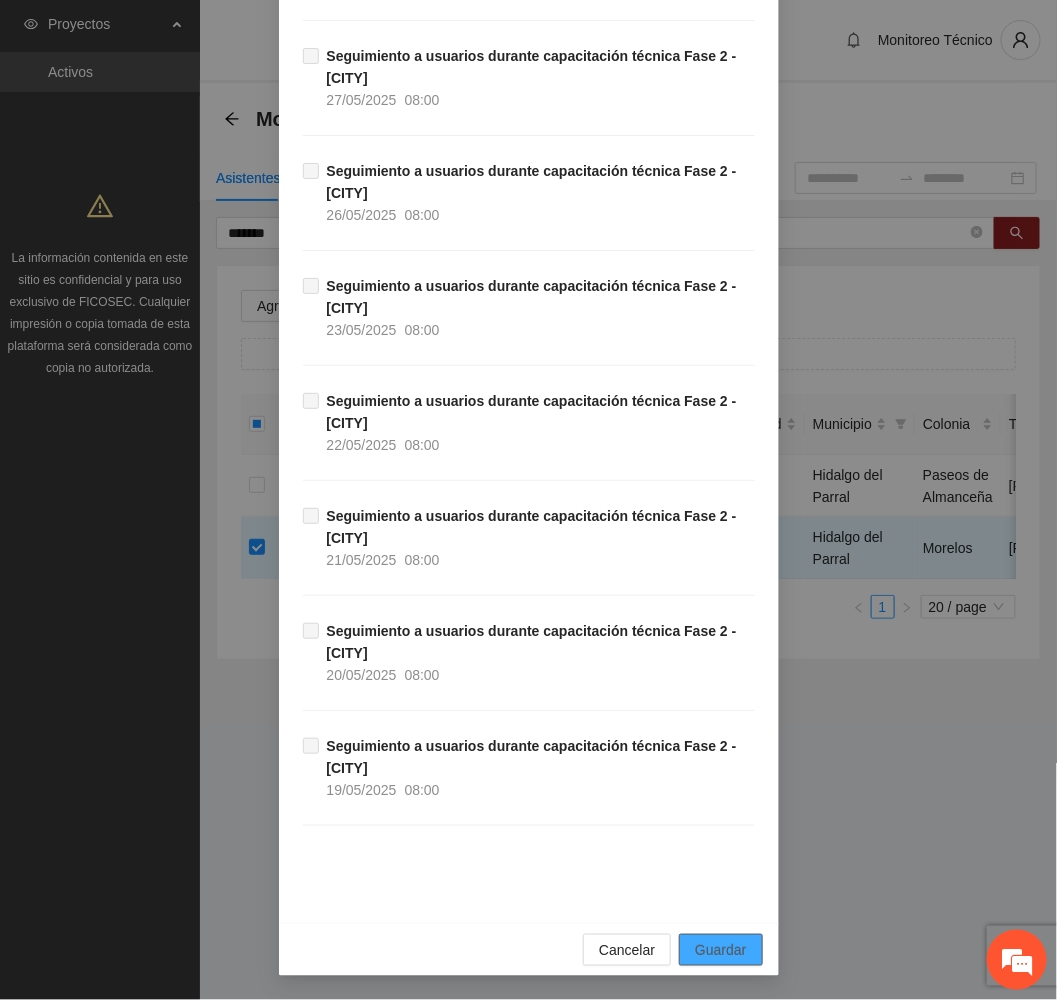 click on "Guardar" at bounding box center [720, 950] 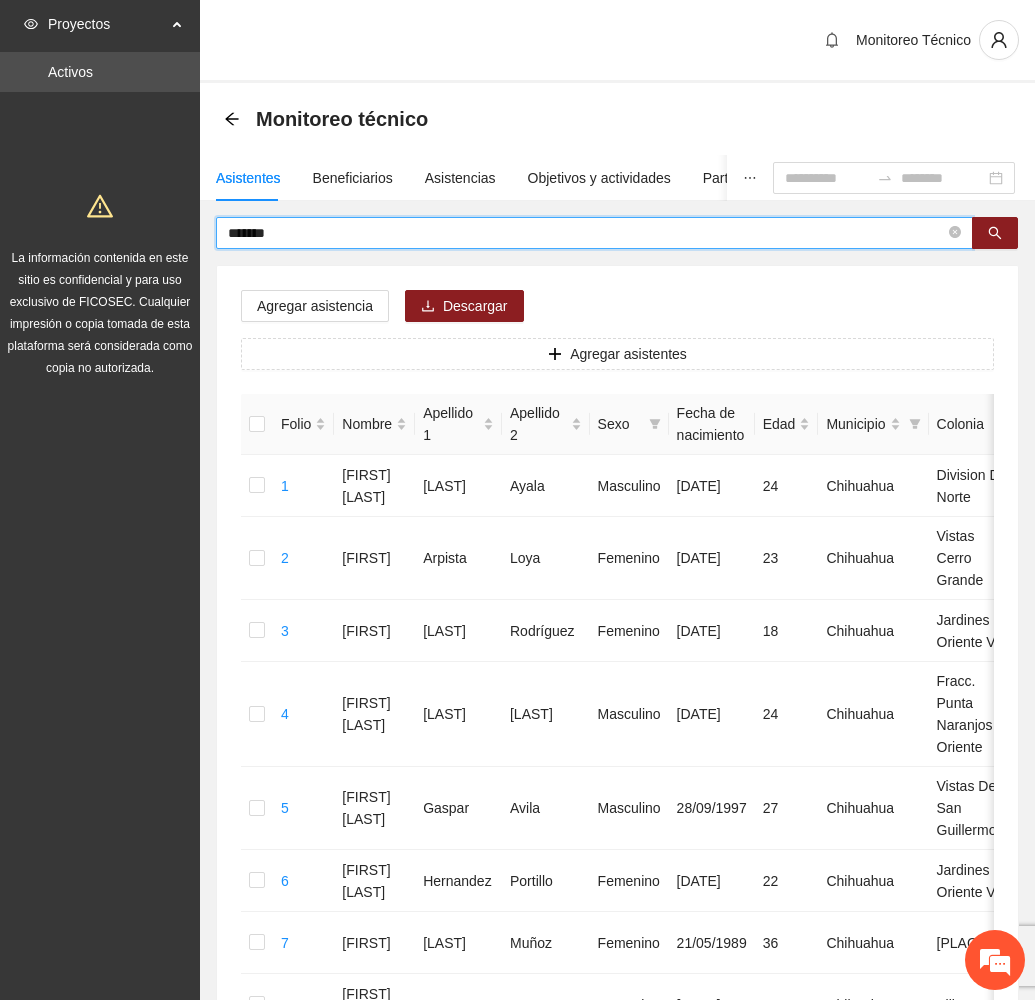 drag, startPoint x: 298, startPoint y: 237, endPoint x: 214, endPoint y: 241, distance: 84.095184 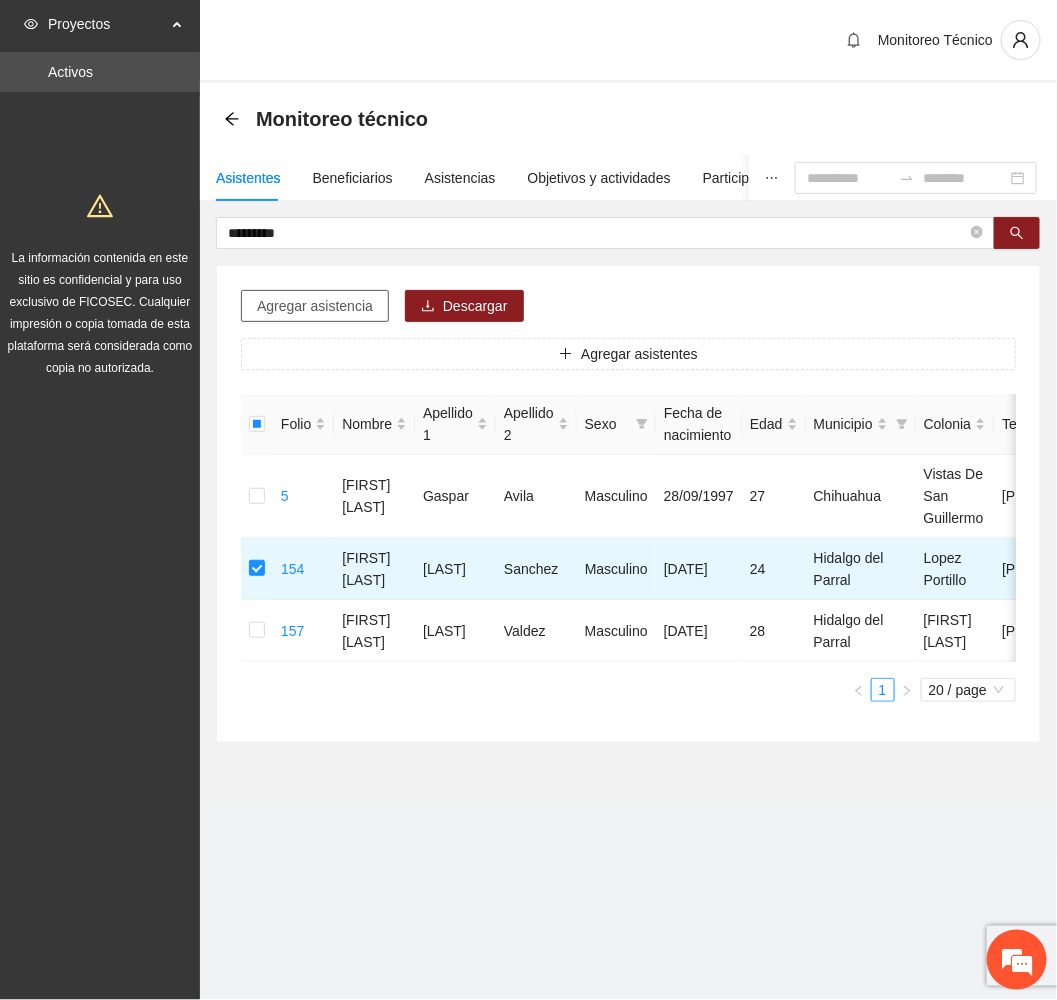 click on "Agregar asistencia" at bounding box center (315, 306) 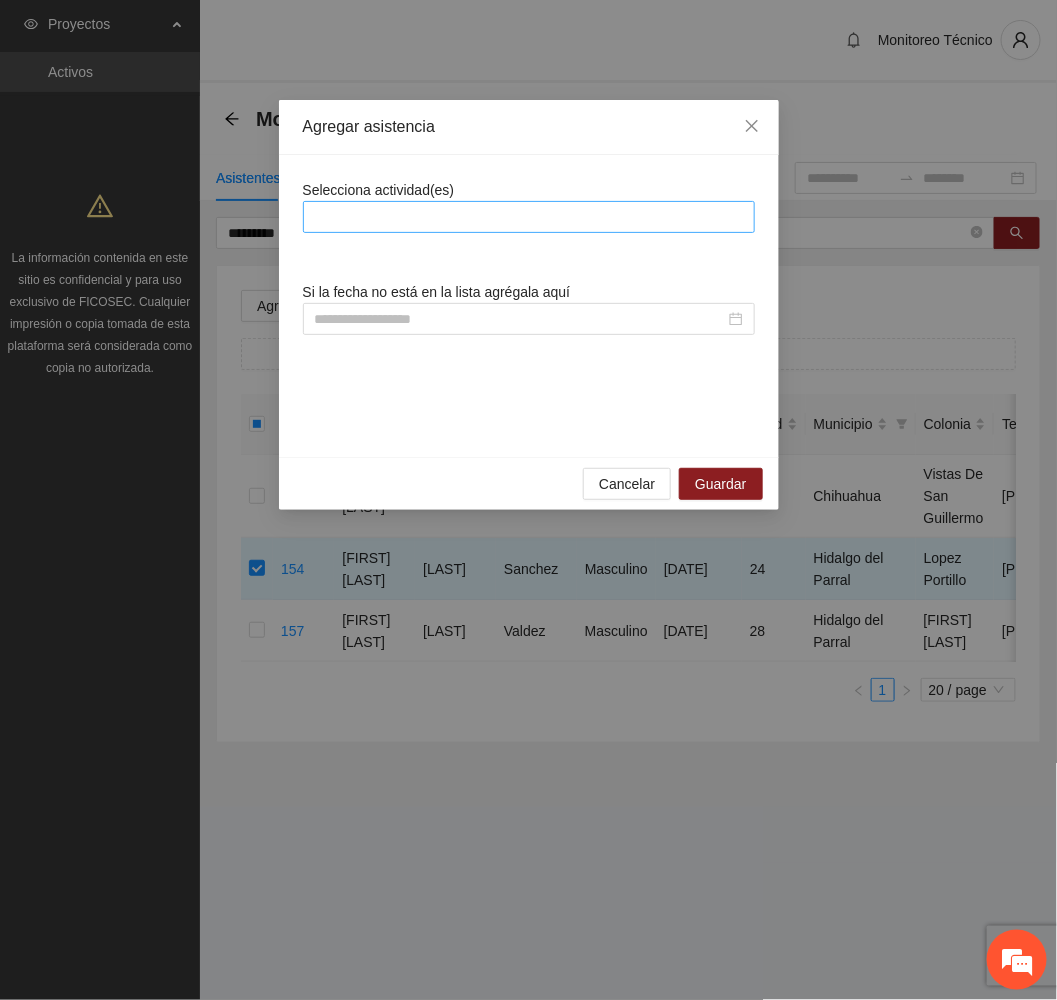 click at bounding box center [529, 217] 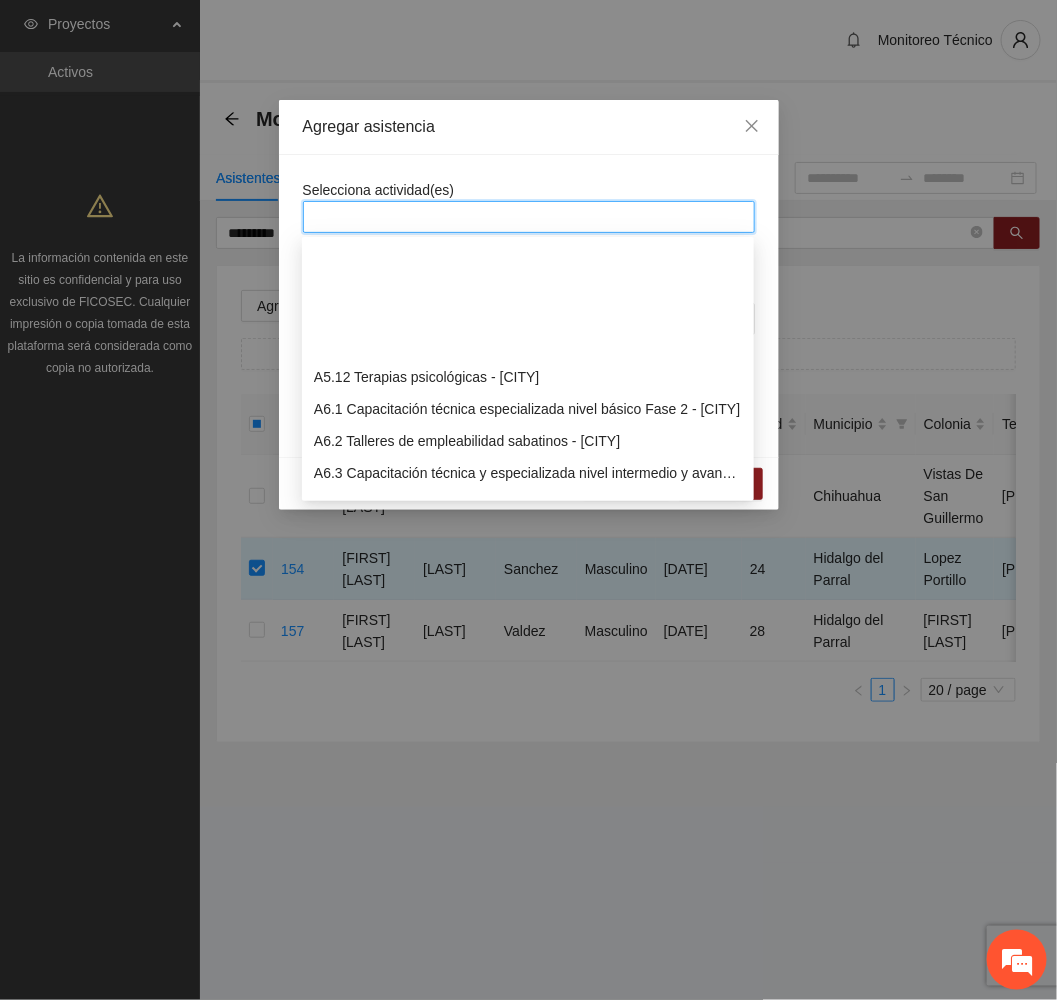 scroll, scrollTop: 1950, scrollLeft: 0, axis: vertical 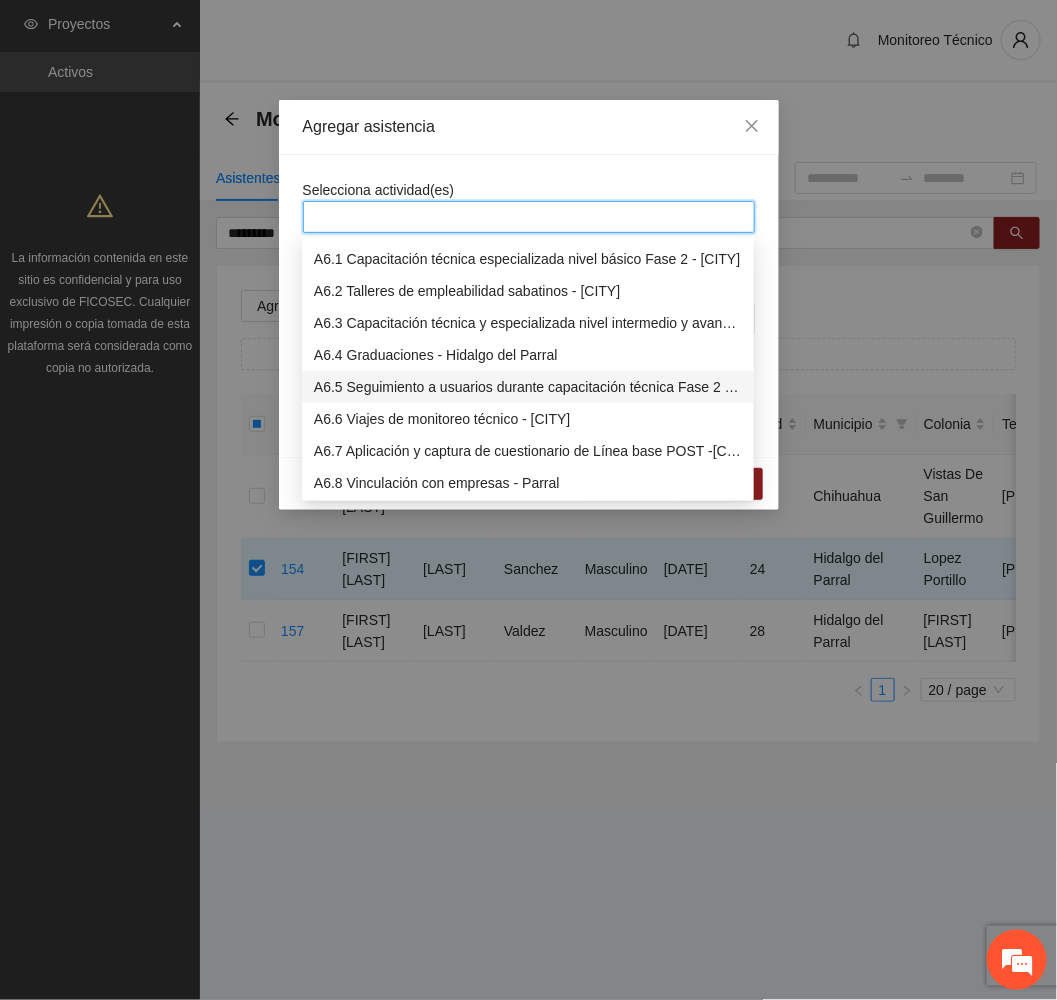 click on "A6.5 Seguimiento a usuarios durante capacitación técnica Fase 2 - [CITY]" at bounding box center (528, 387) 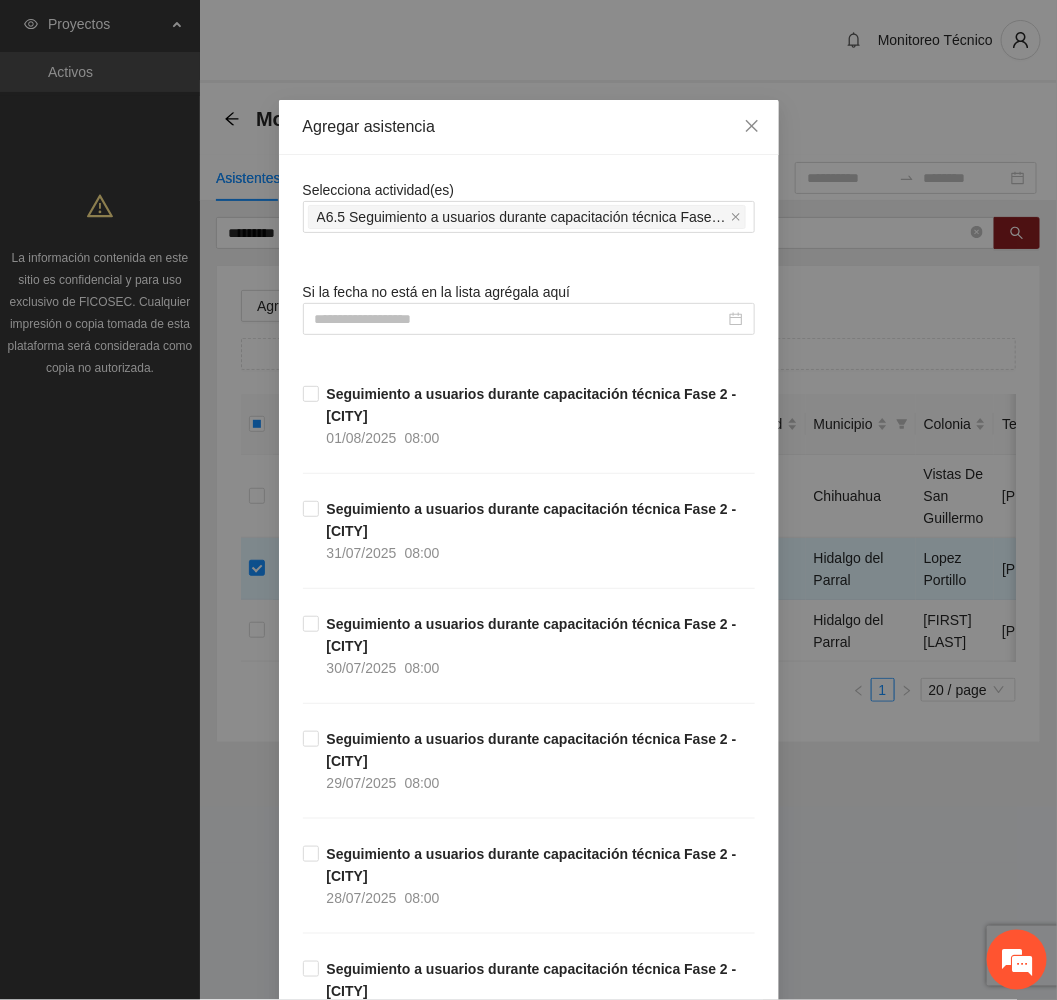 click on "Agregar asistencia" at bounding box center (529, 127) 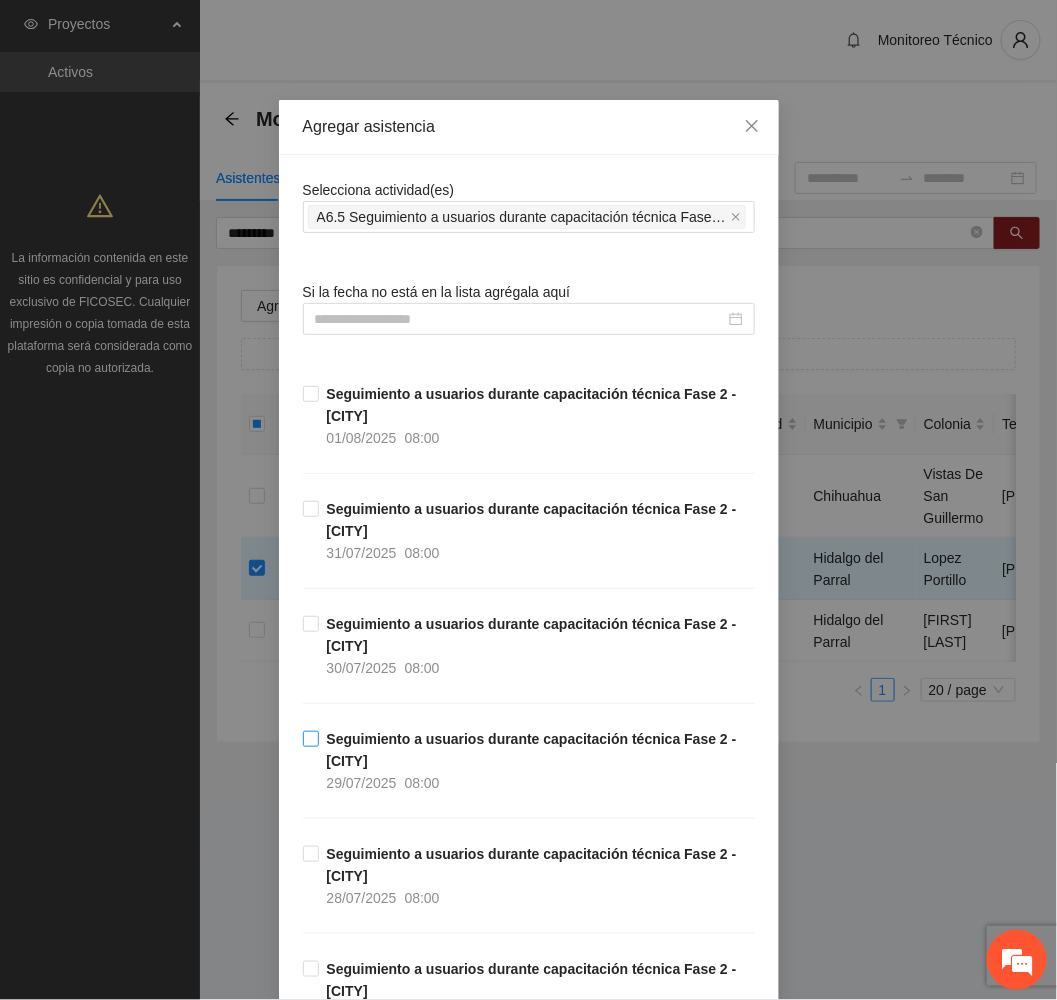 click on "Seguimiento a usuarios durante capacitación técnica Fase 2 - [CITY] [DATE] [TIME]" at bounding box center (537, 761) 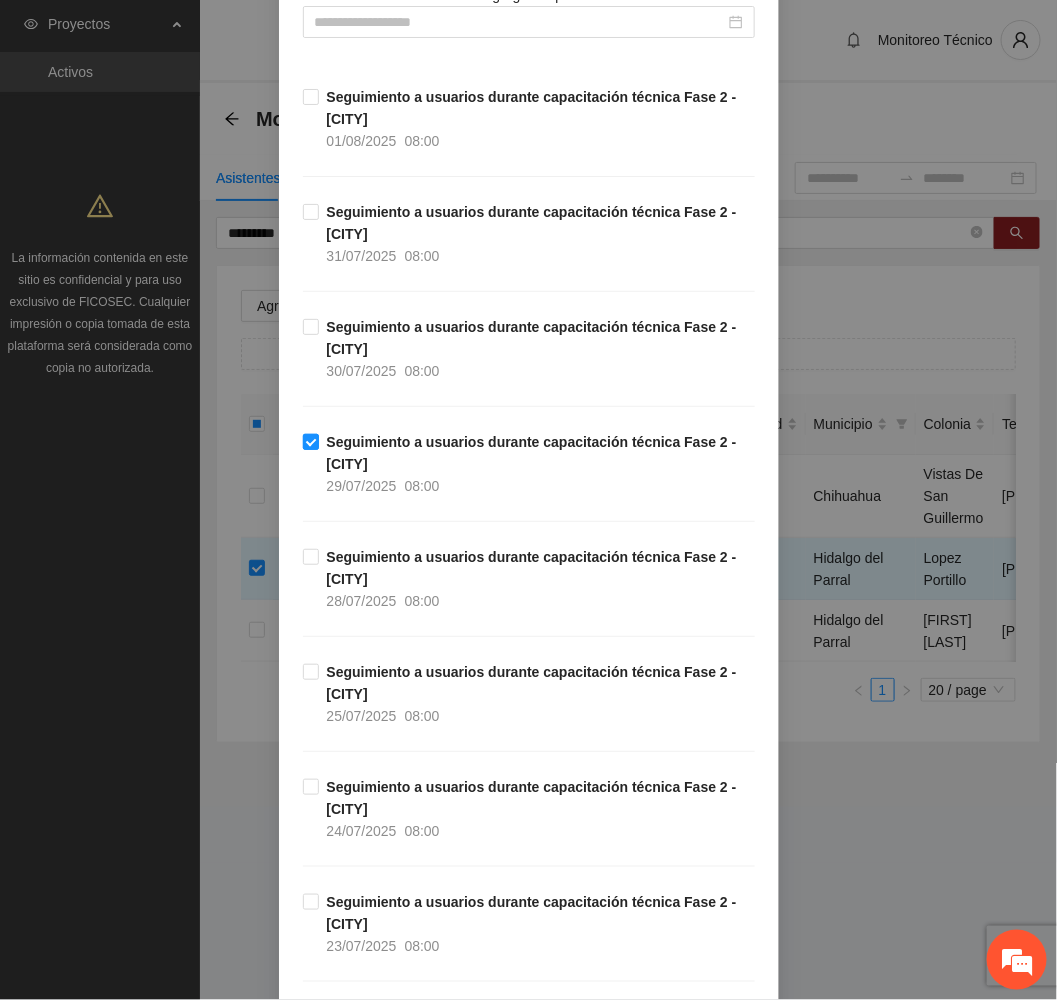 scroll, scrollTop: 300, scrollLeft: 0, axis: vertical 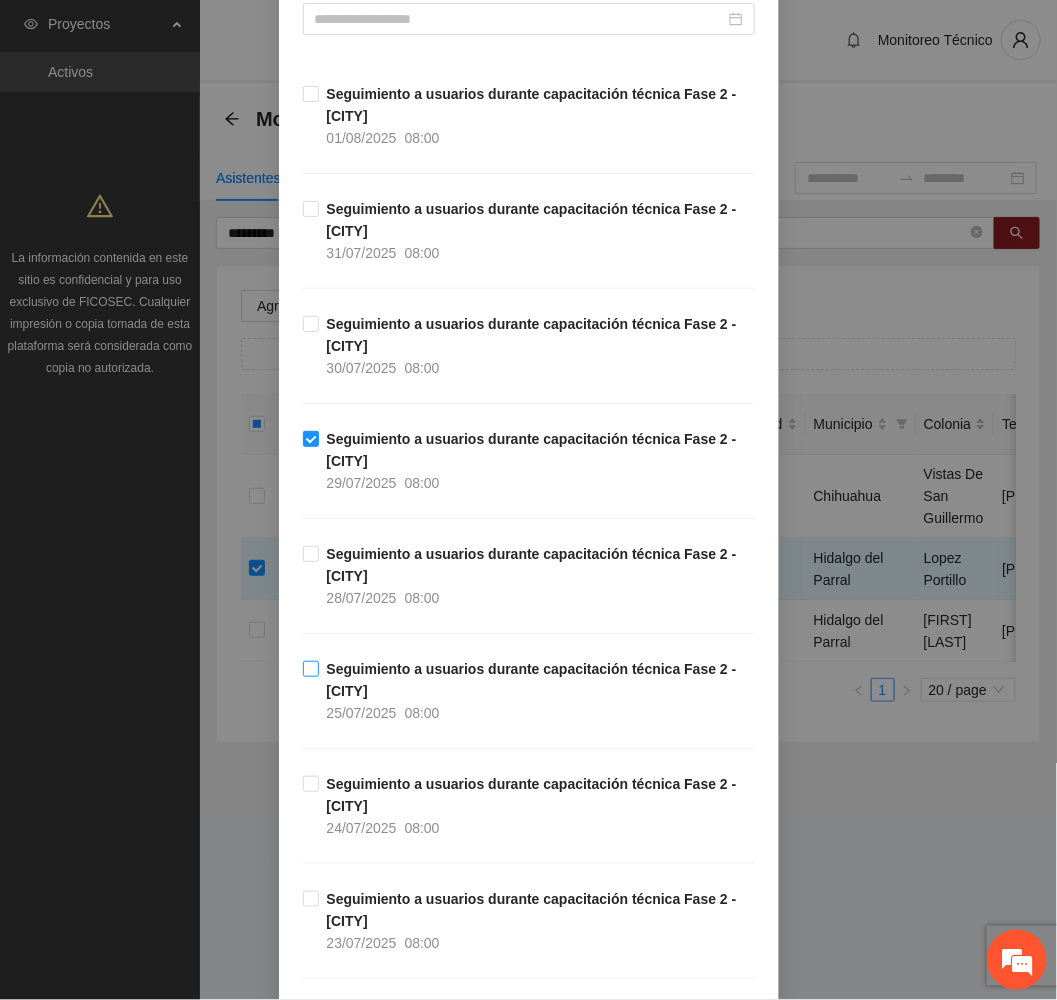 click on "Seguimiento a usuarios durante capacitación técnica Fase 2 - [CITY]" at bounding box center (532, 680) 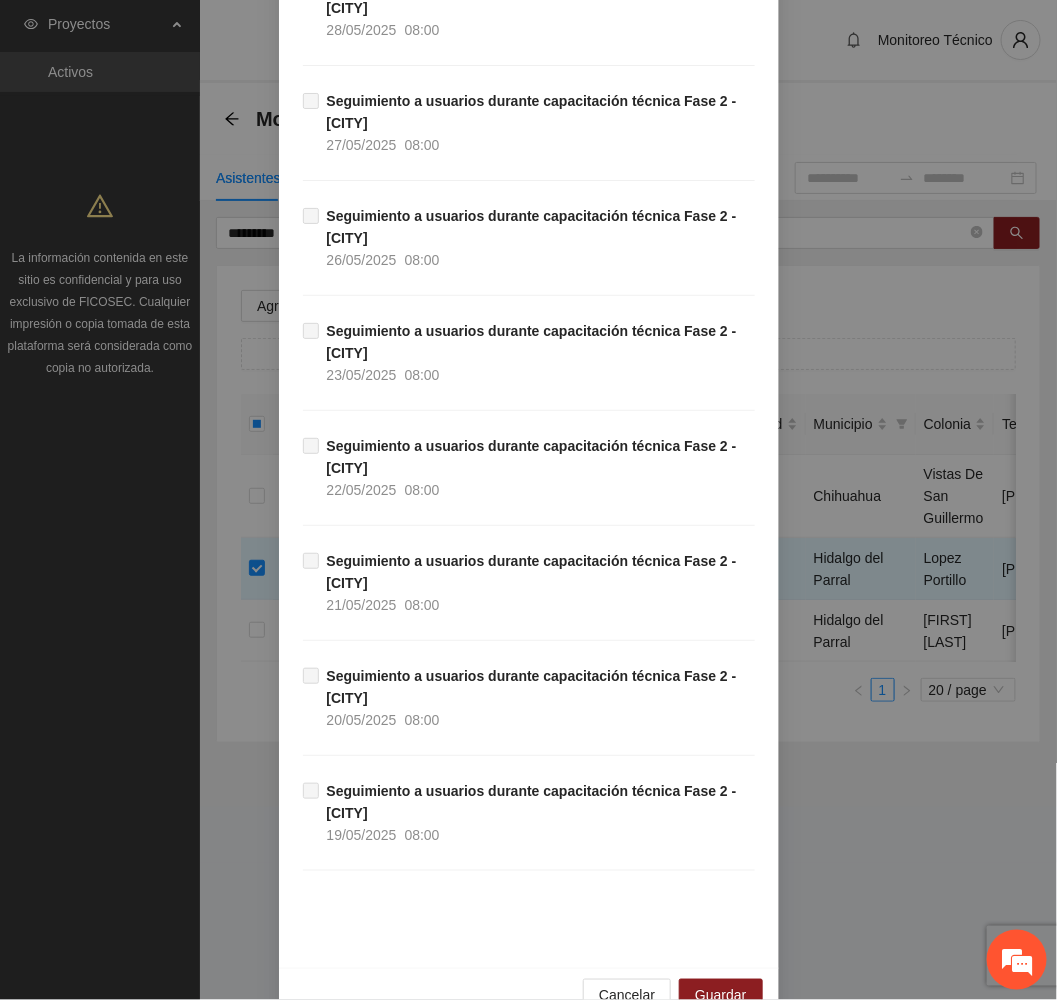 scroll, scrollTop: 1845, scrollLeft: 0, axis: vertical 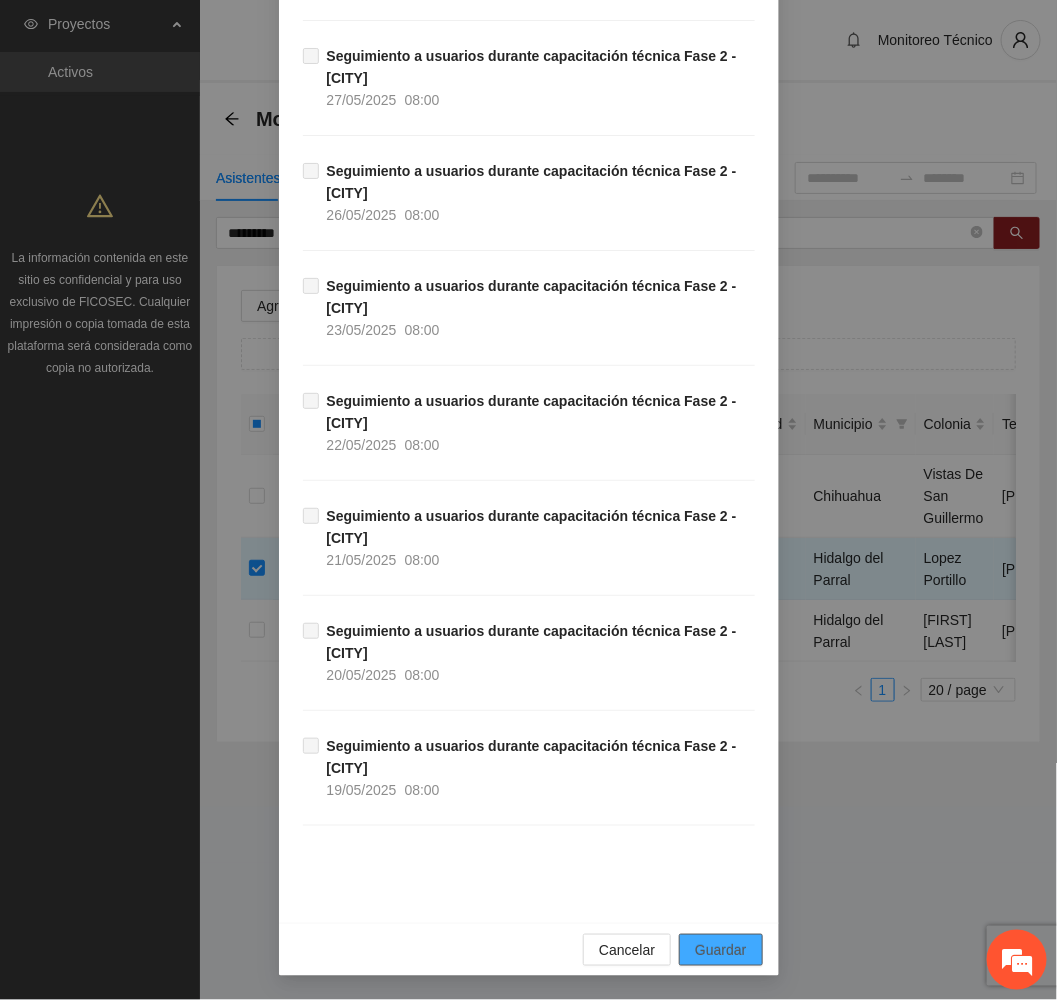click on "Guardar" at bounding box center (720, 950) 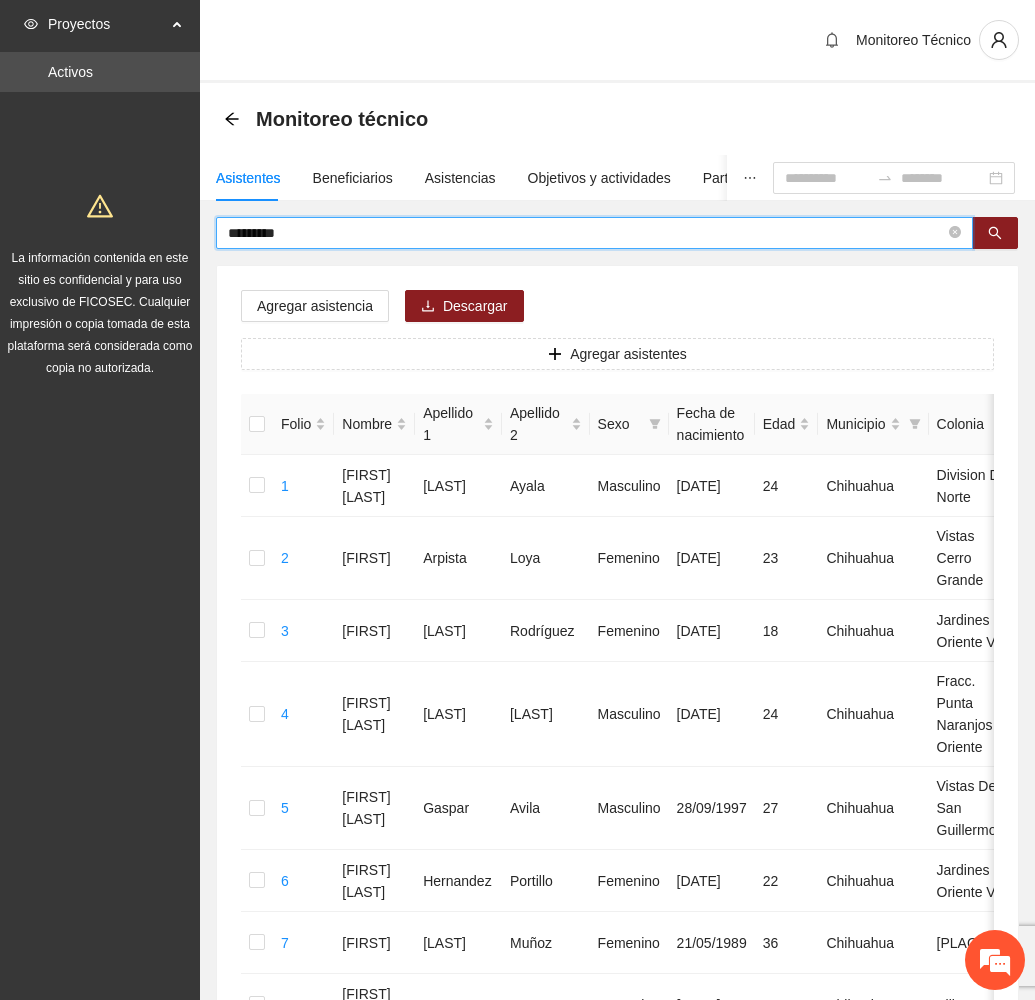drag, startPoint x: 322, startPoint y: 226, endPoint x: 63, endPoint y: 216, distance: 259.193 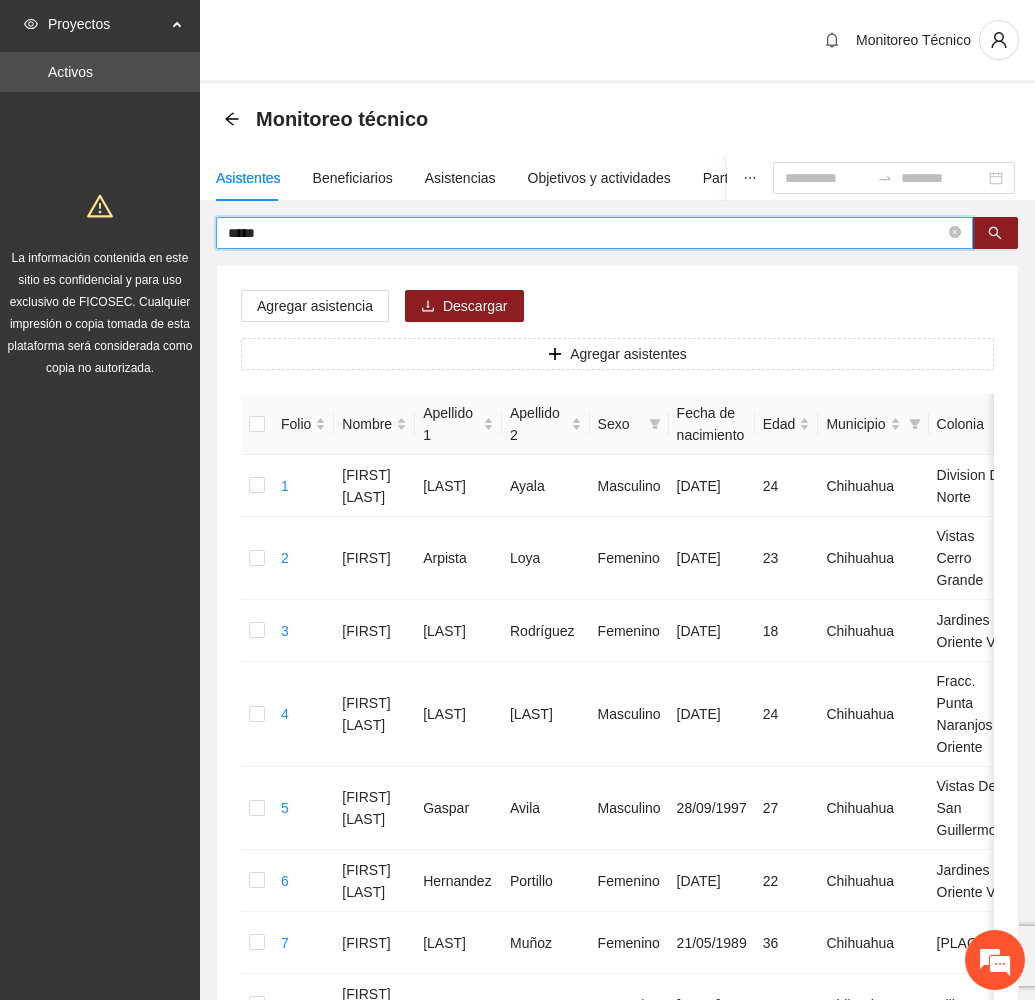 type on "*****" 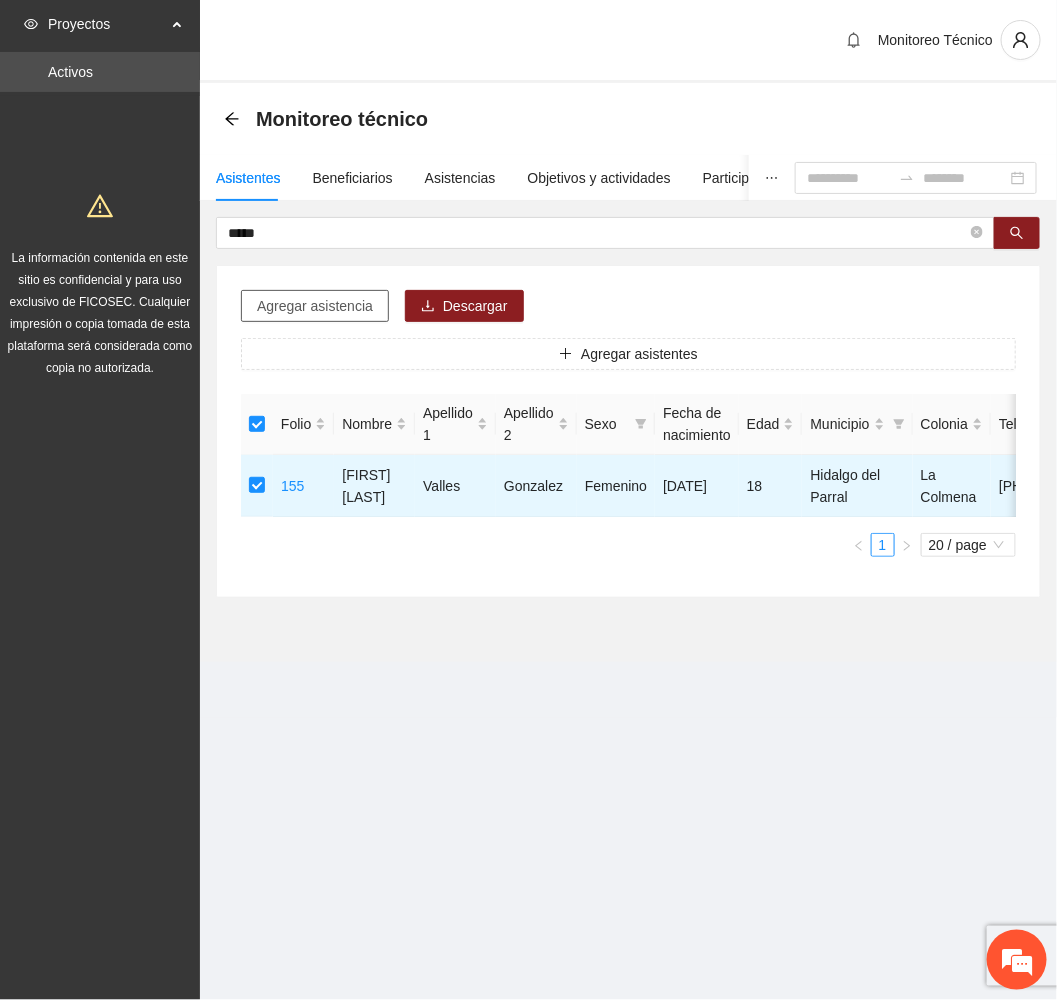 click on "Agregar asistencia" at bounding box center (315, 306) 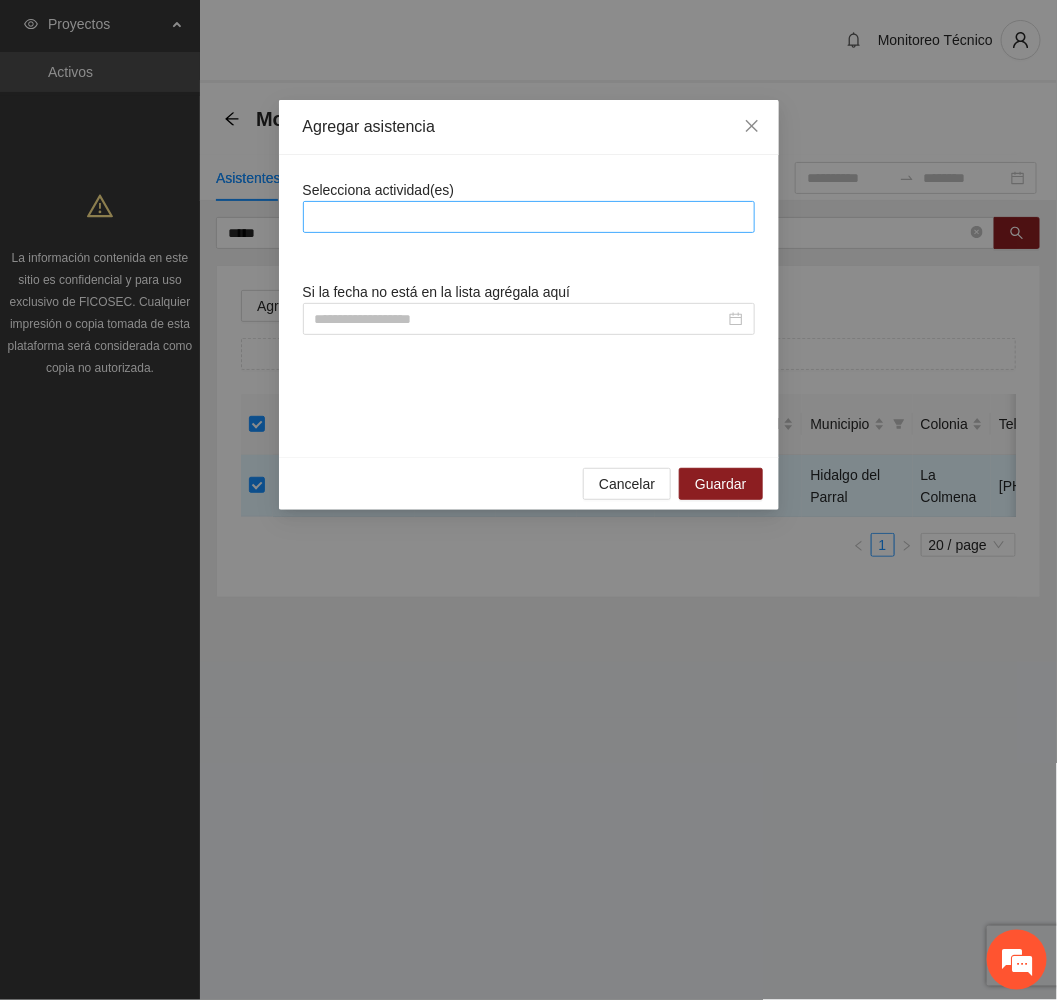 click at bounding box center [529, 217] 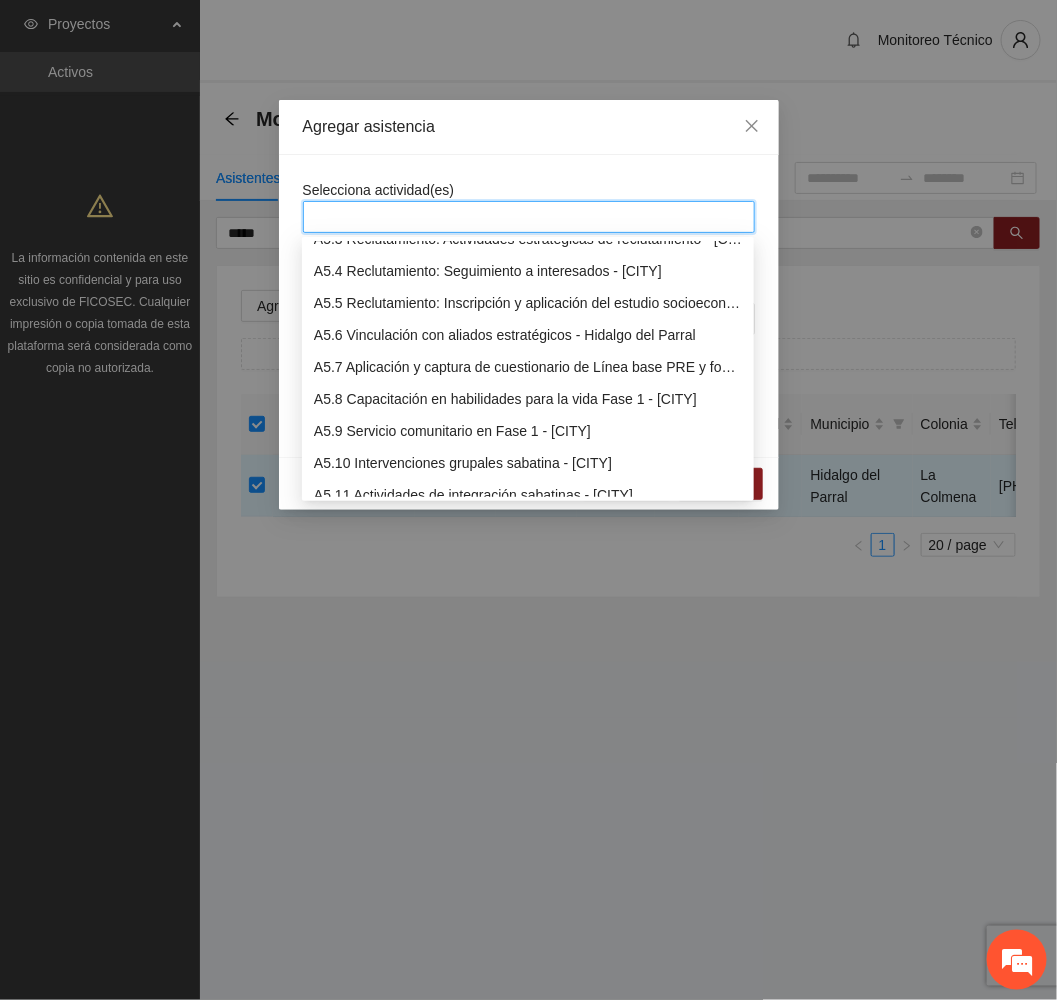 scroll, scrollTop: 1950, scrollLeft: 0, axis: vertical 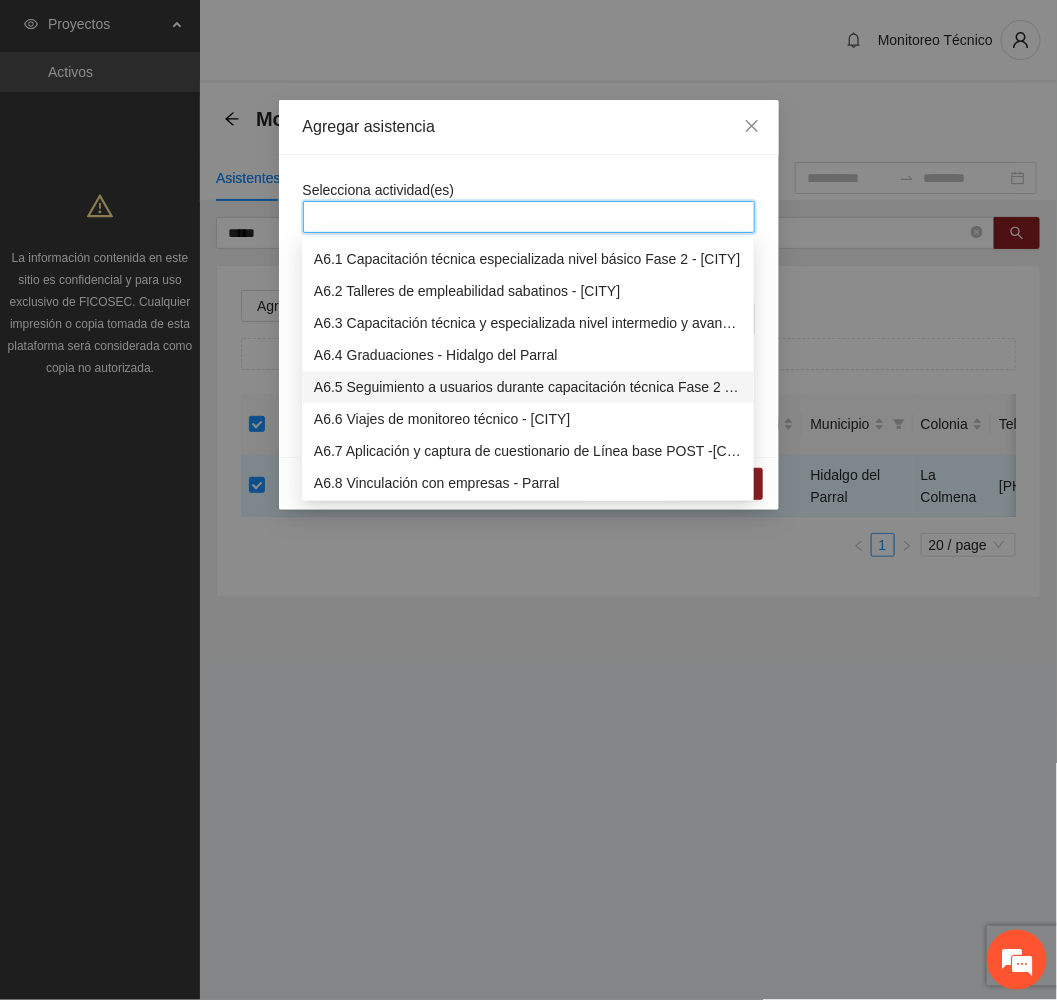 click on "A6.5 Seguimiento a usuarios durante capacitación técnica Fase 2 - [CITY]" at bounding box center [528, 387] 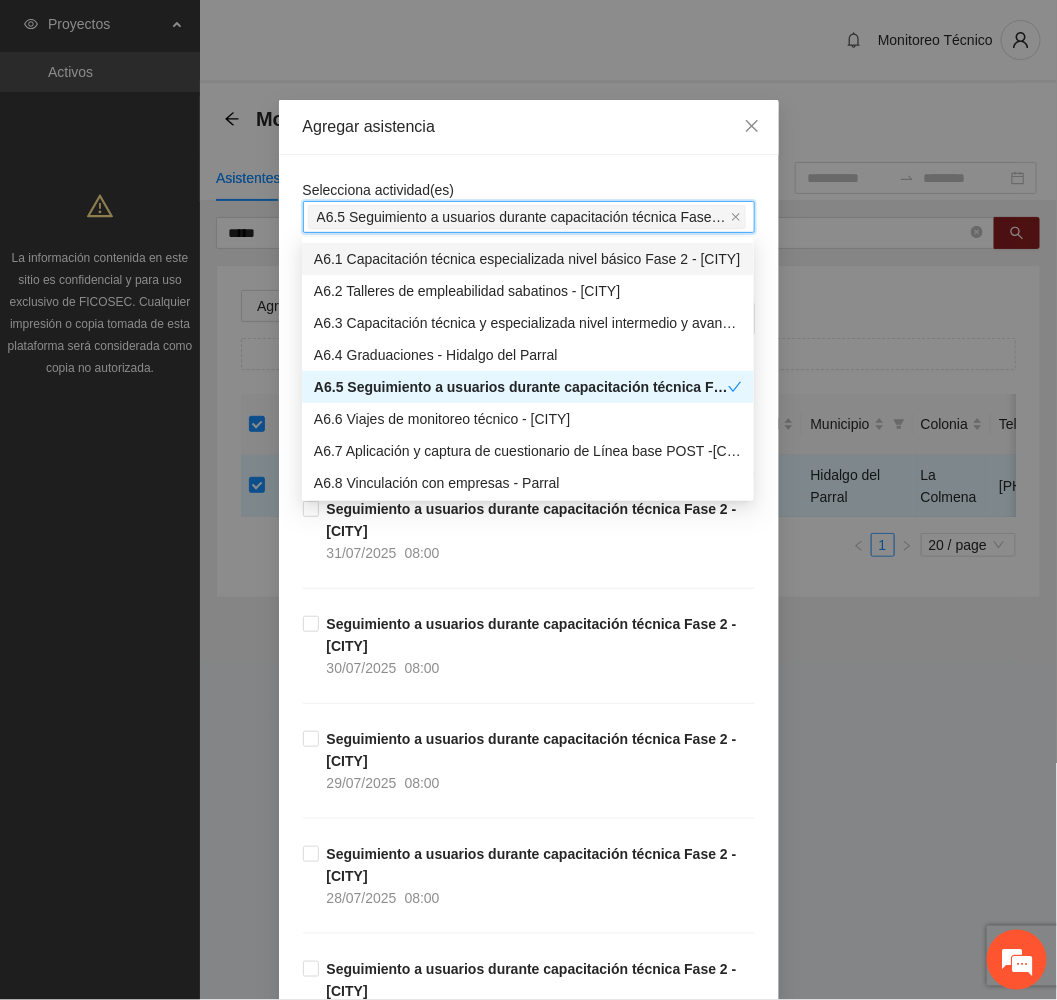 click on "Agregar asistencia" at bounding box center (529, 127) 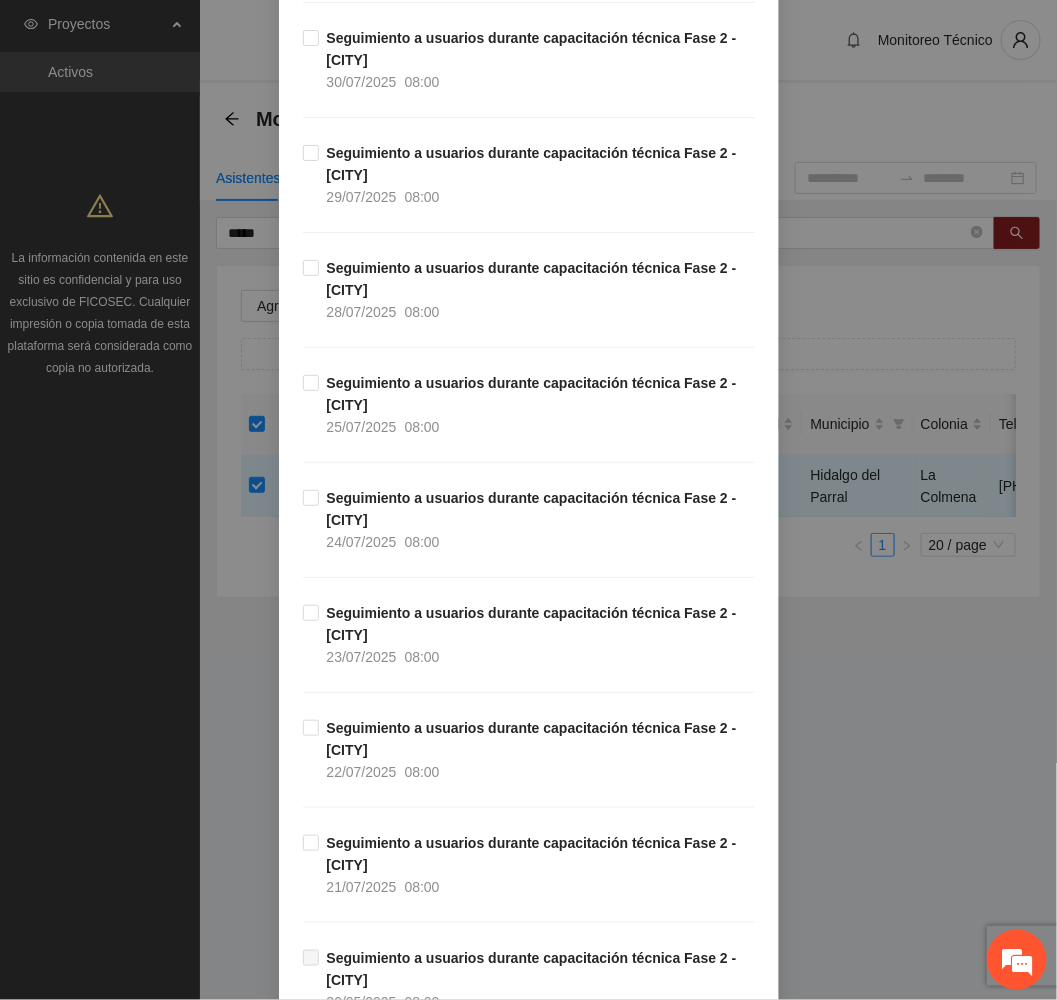 scroll, scrollTop: 600, scrollLeft: 0, axis: vertical 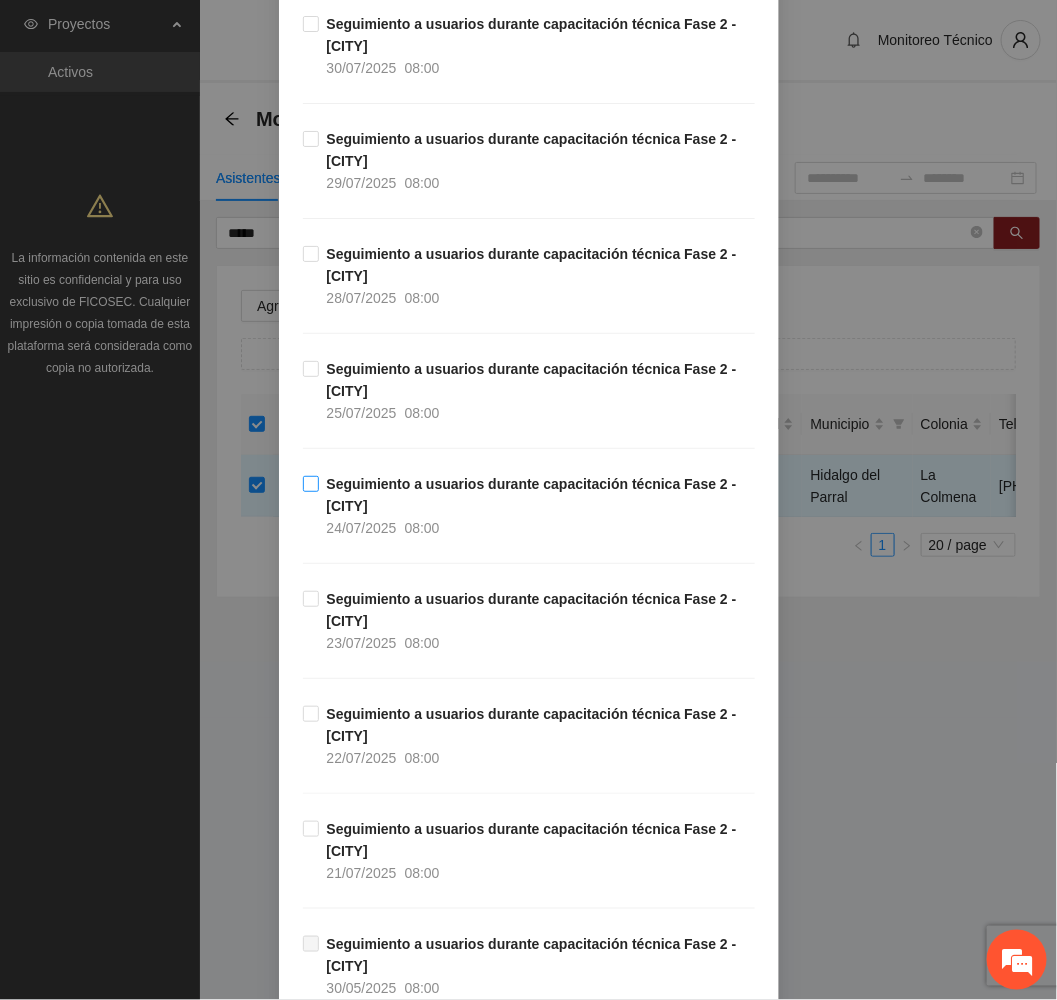 click on "Seguimiento a usuarios durante capacitación técnica Fase 2 - [CITY] [DATE] [TIME]" at bounding box center (537, 506) 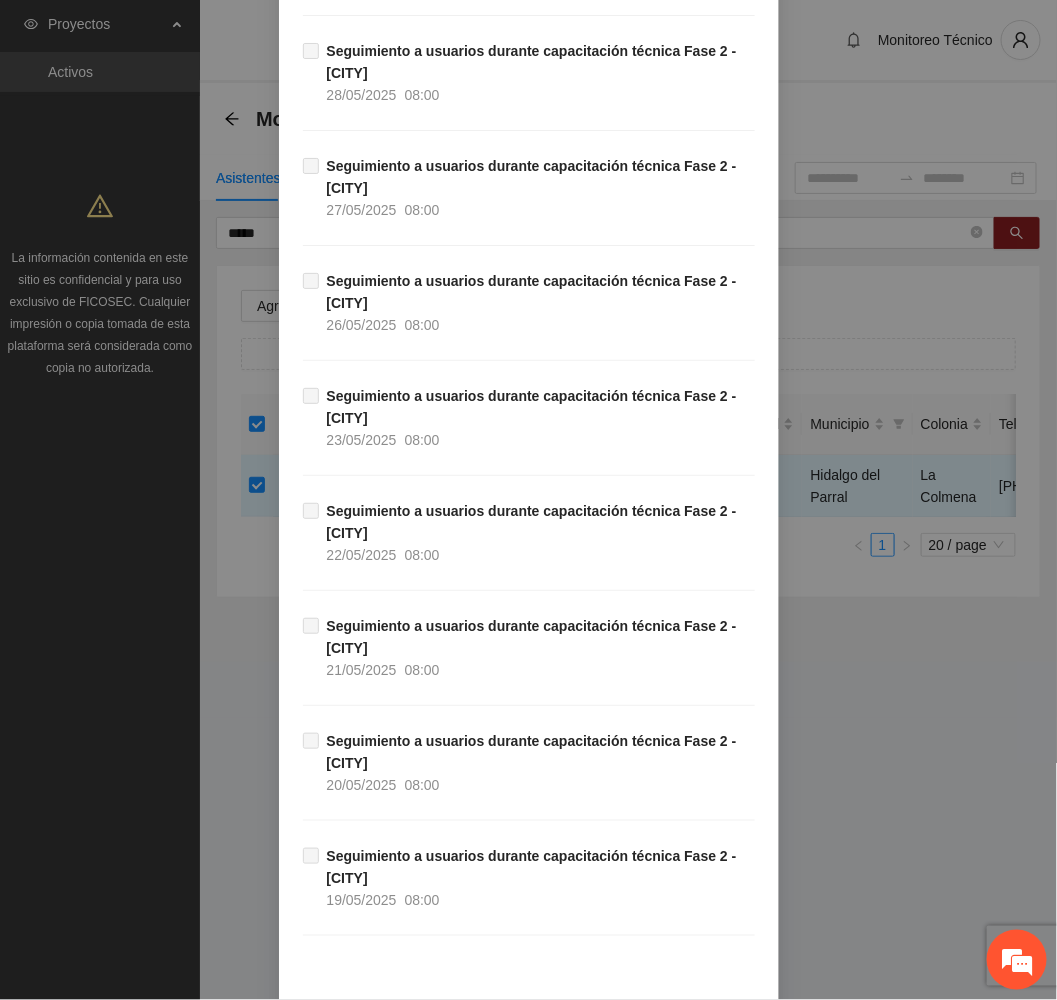 scroll, scrollTop: 1845, scrollLeft: 0, axis: vertical 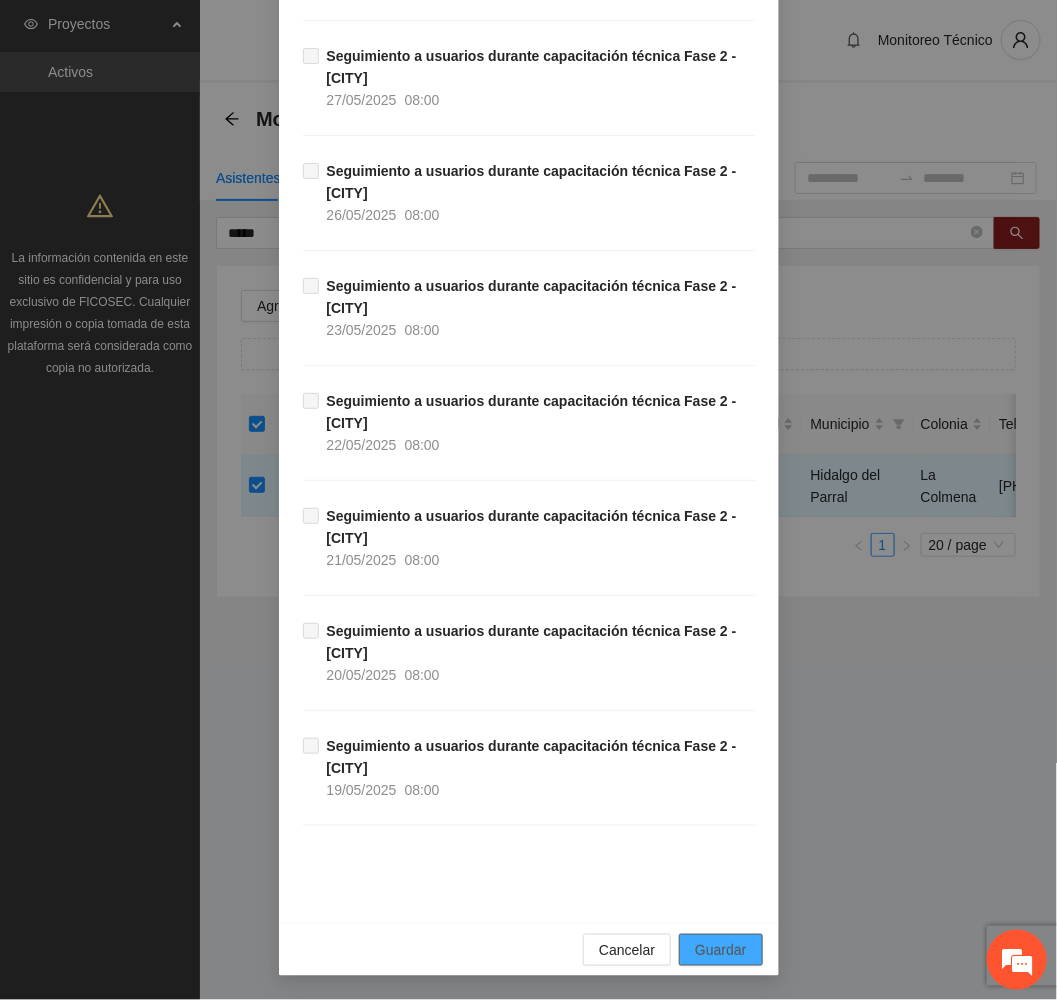 click on "Guardar" at bounding box center [720, 950] 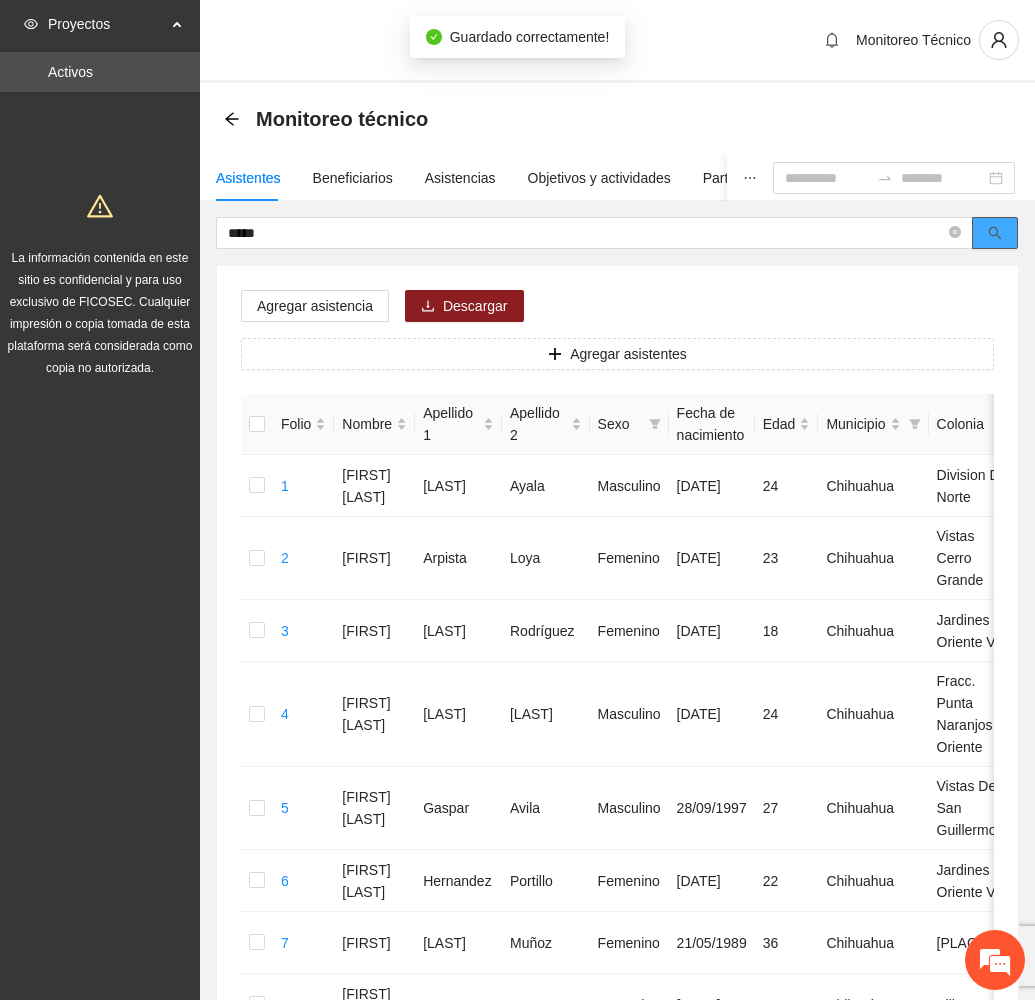 click at bounding box center (995, 233) 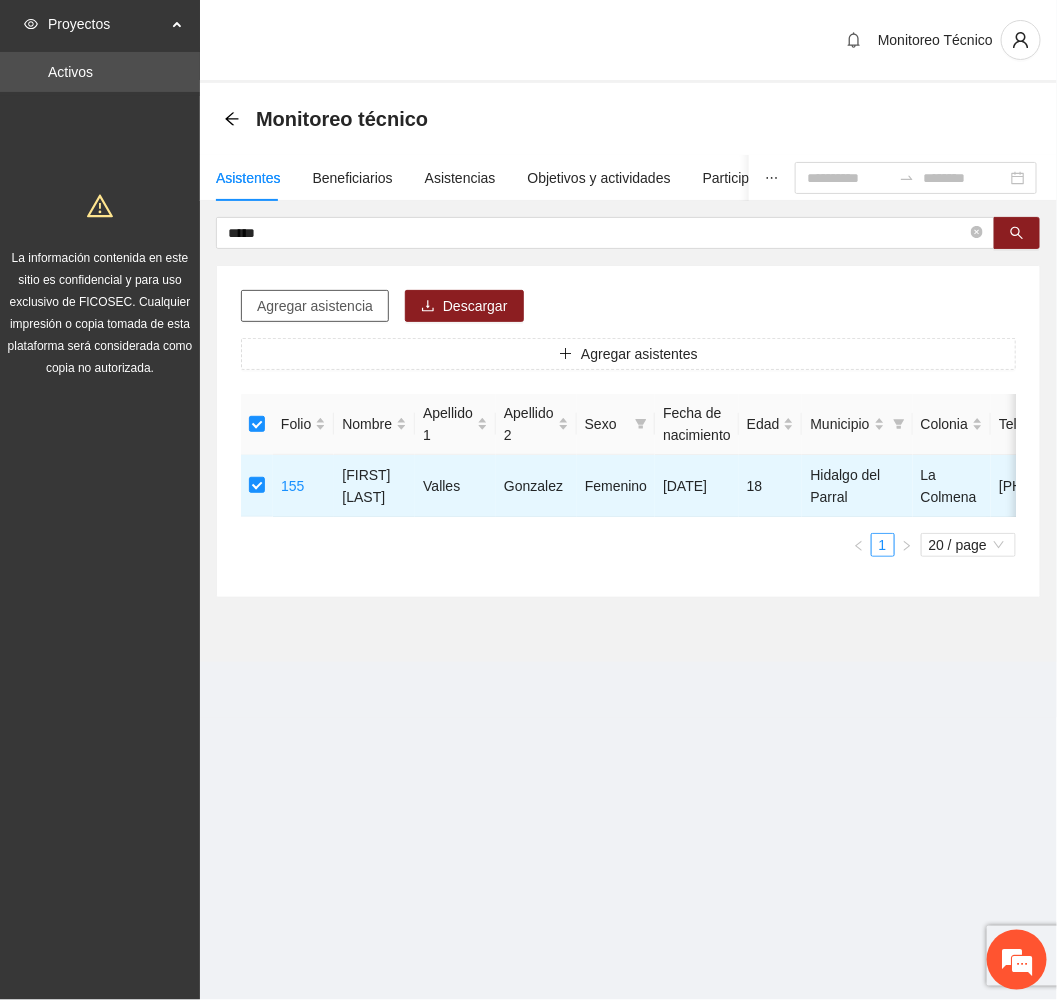 click on "Agregar asistencia" at bounding box center [315, 306] 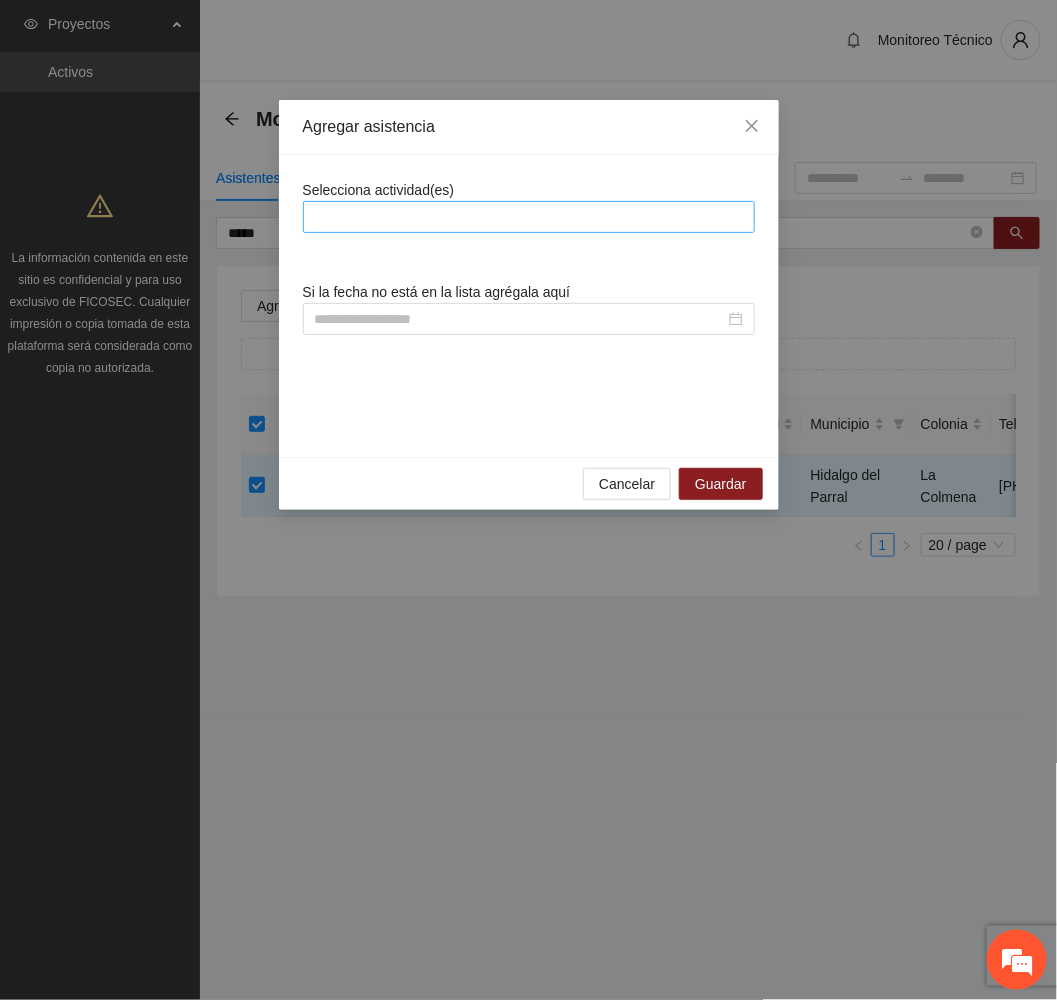 click at bounding box center (529, 217) 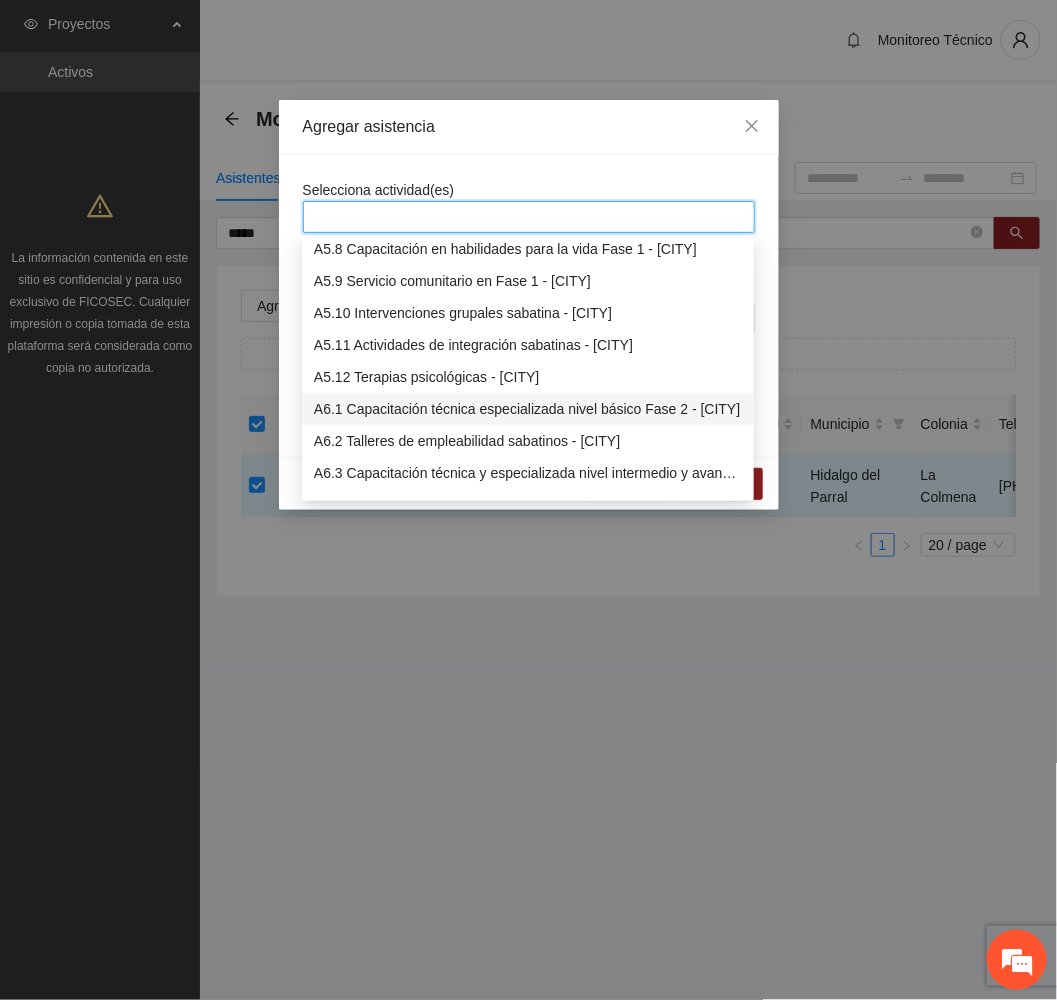scroll, scrollTop: 1950, scrollLeft: 0, axis: vertical 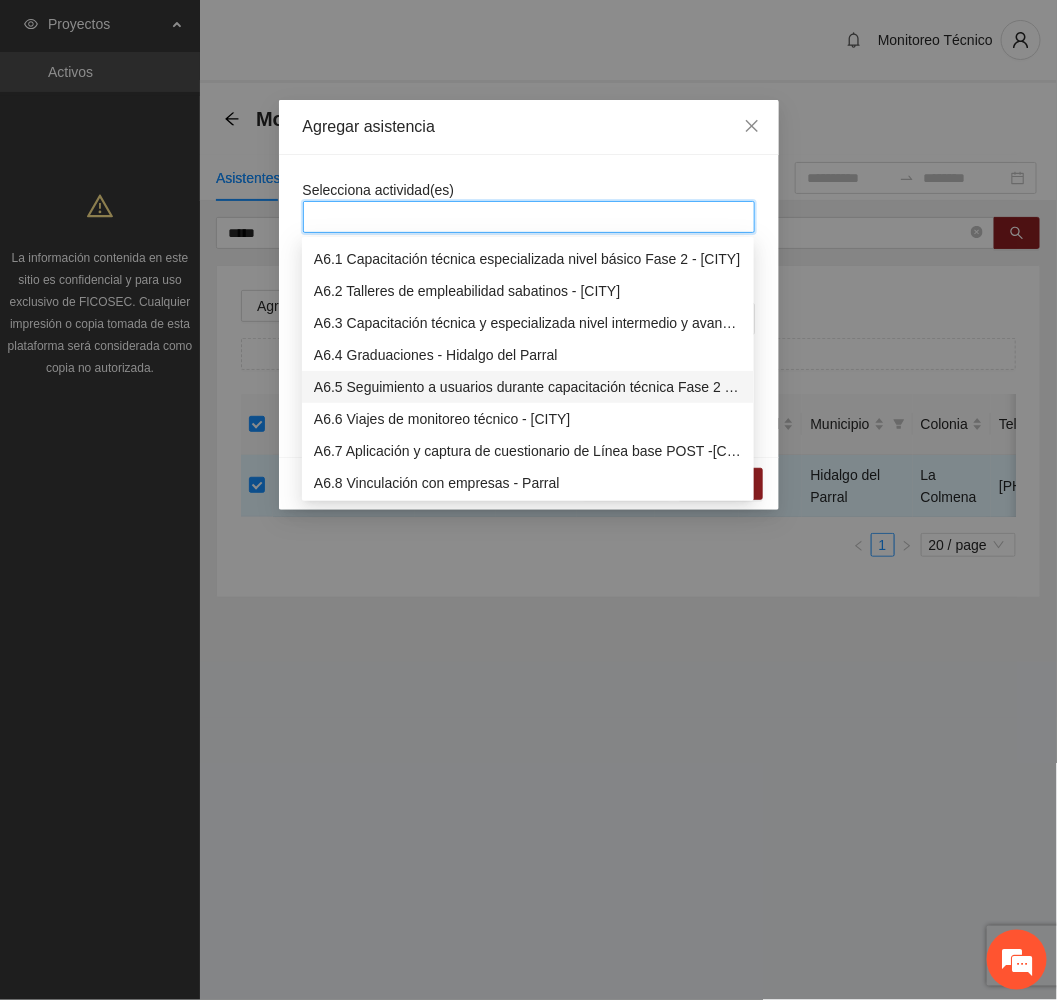 click on "A6.5 Seguimiento a usuarios durante capacitación técnica Fase 2 - [CITY]" at bounding box center [528, 387] 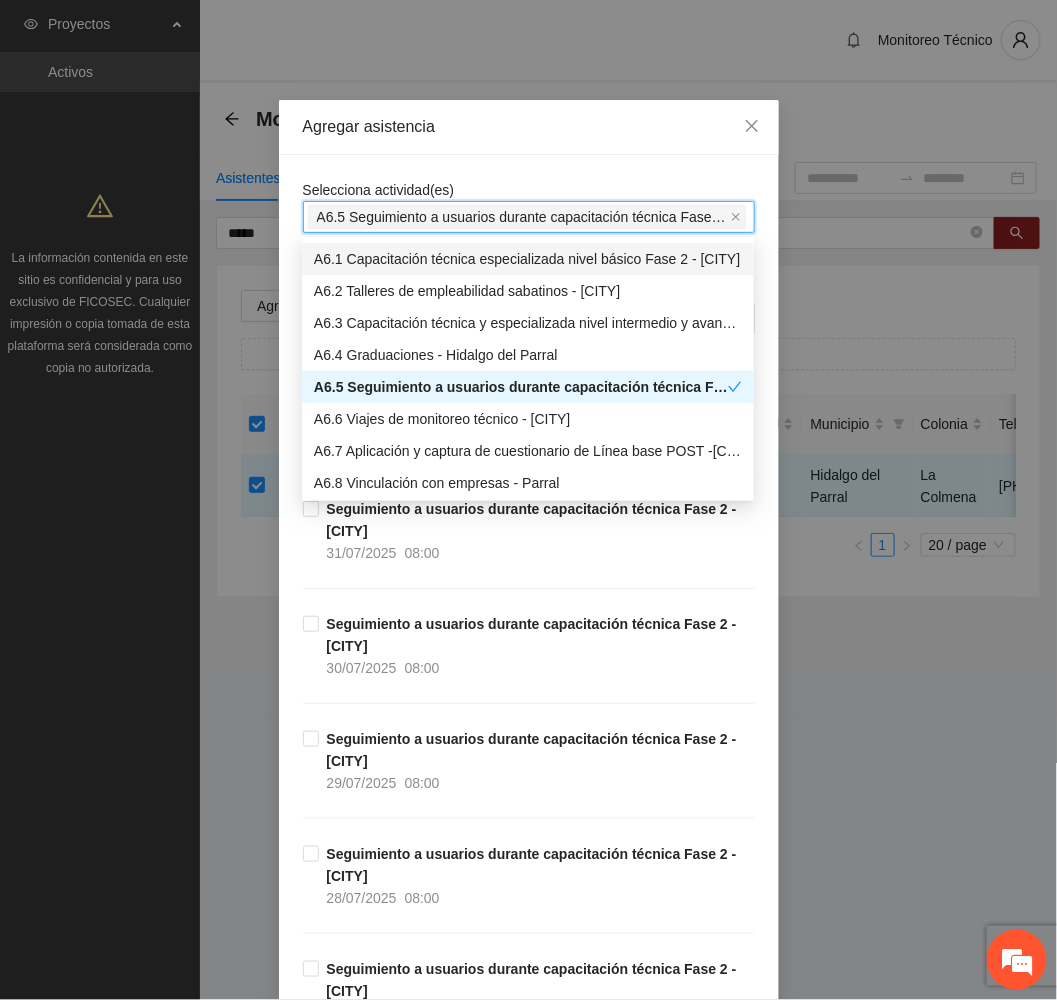click on "Agregar asistencia" at bounding box center [529, 127] 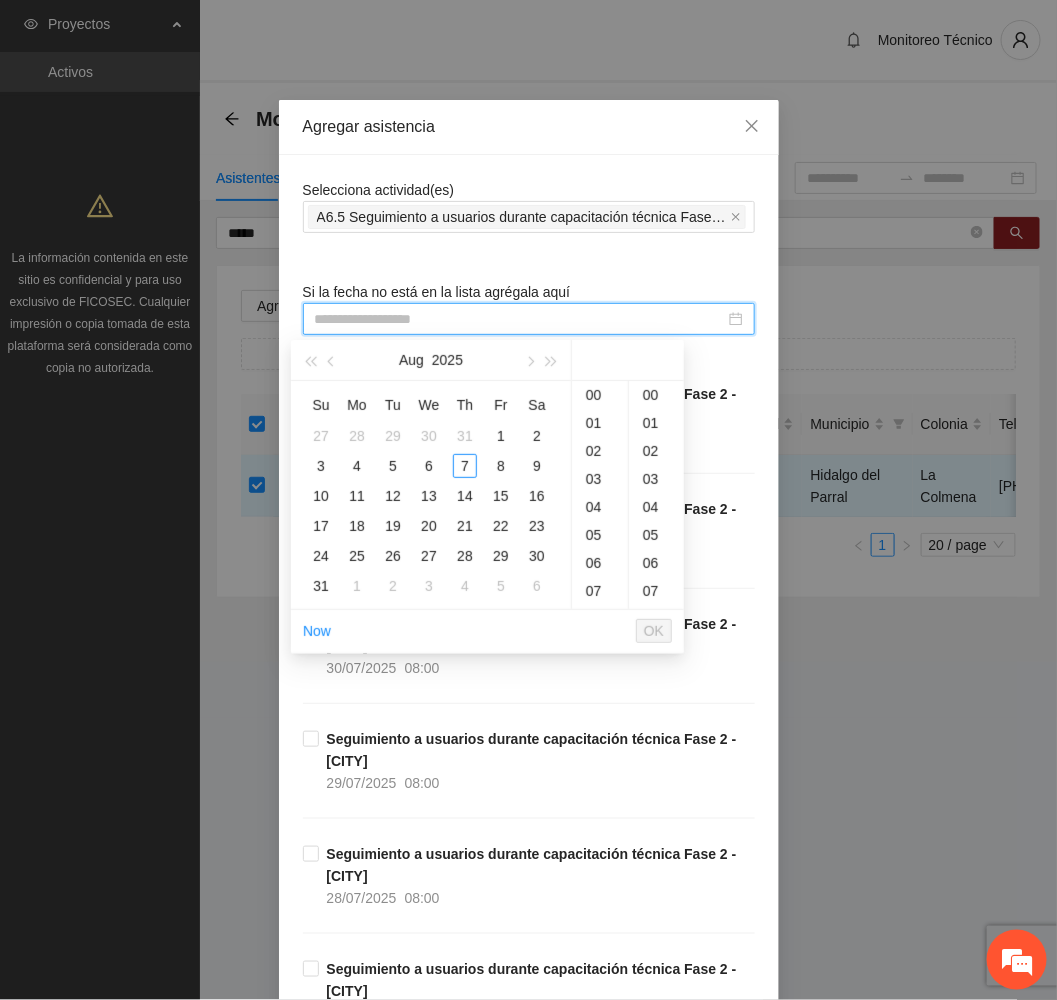 click at bounding box center [520, 319] 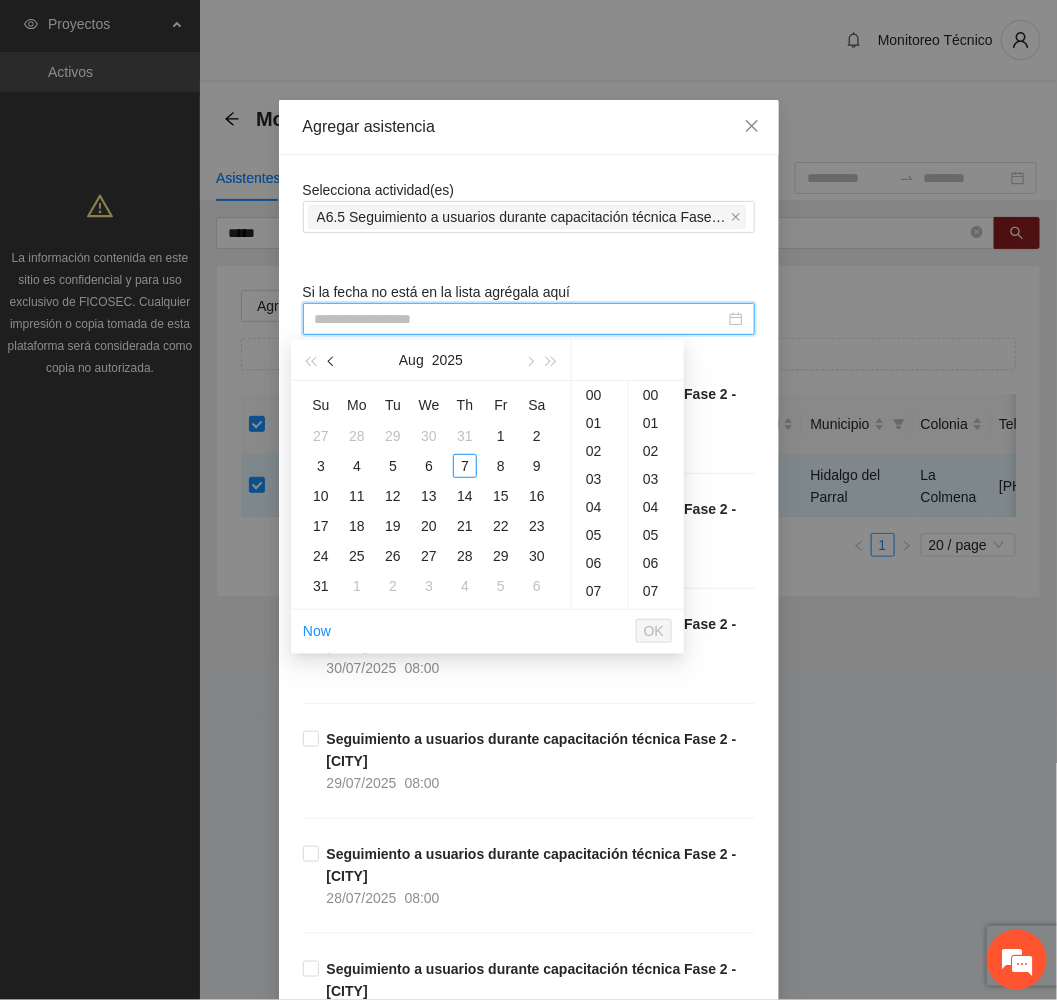 click at bounding box center [332, 360] 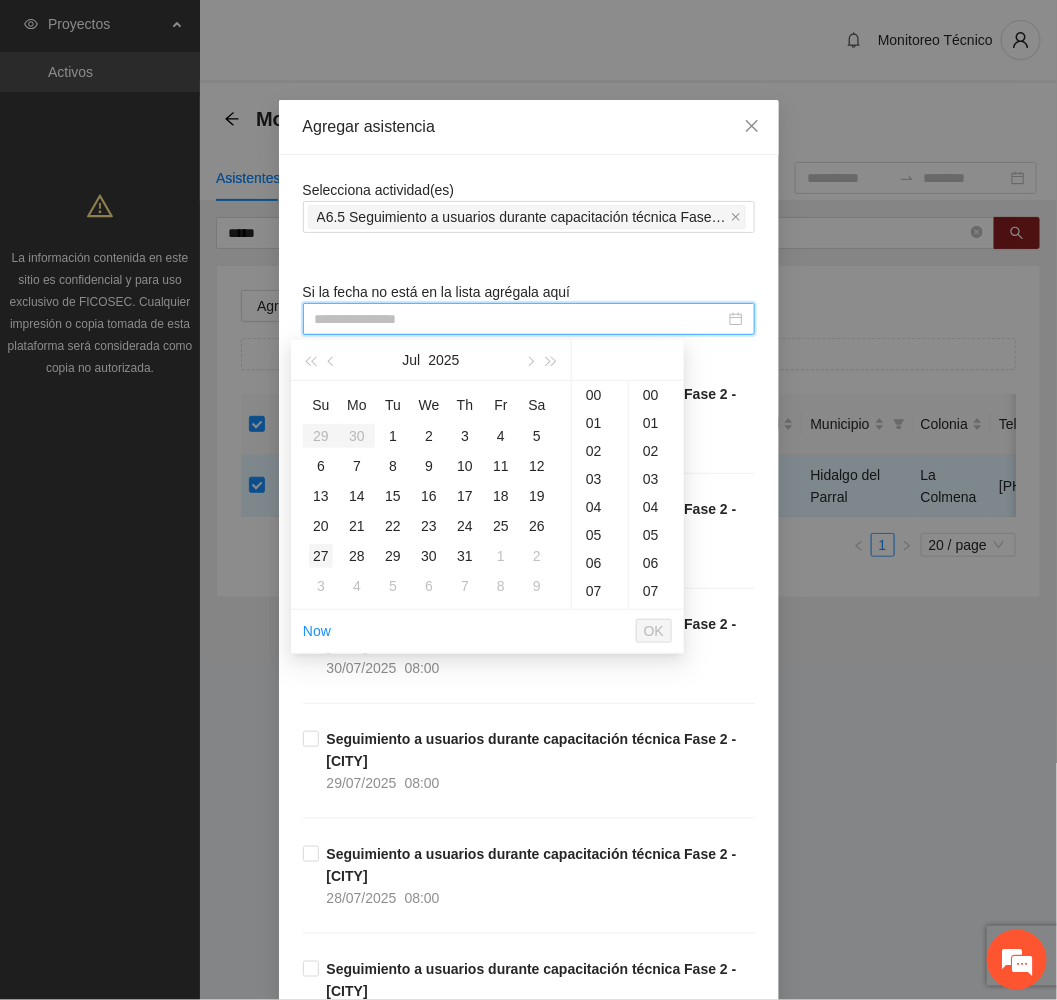 click on "27" at bounding box center (321, 556) 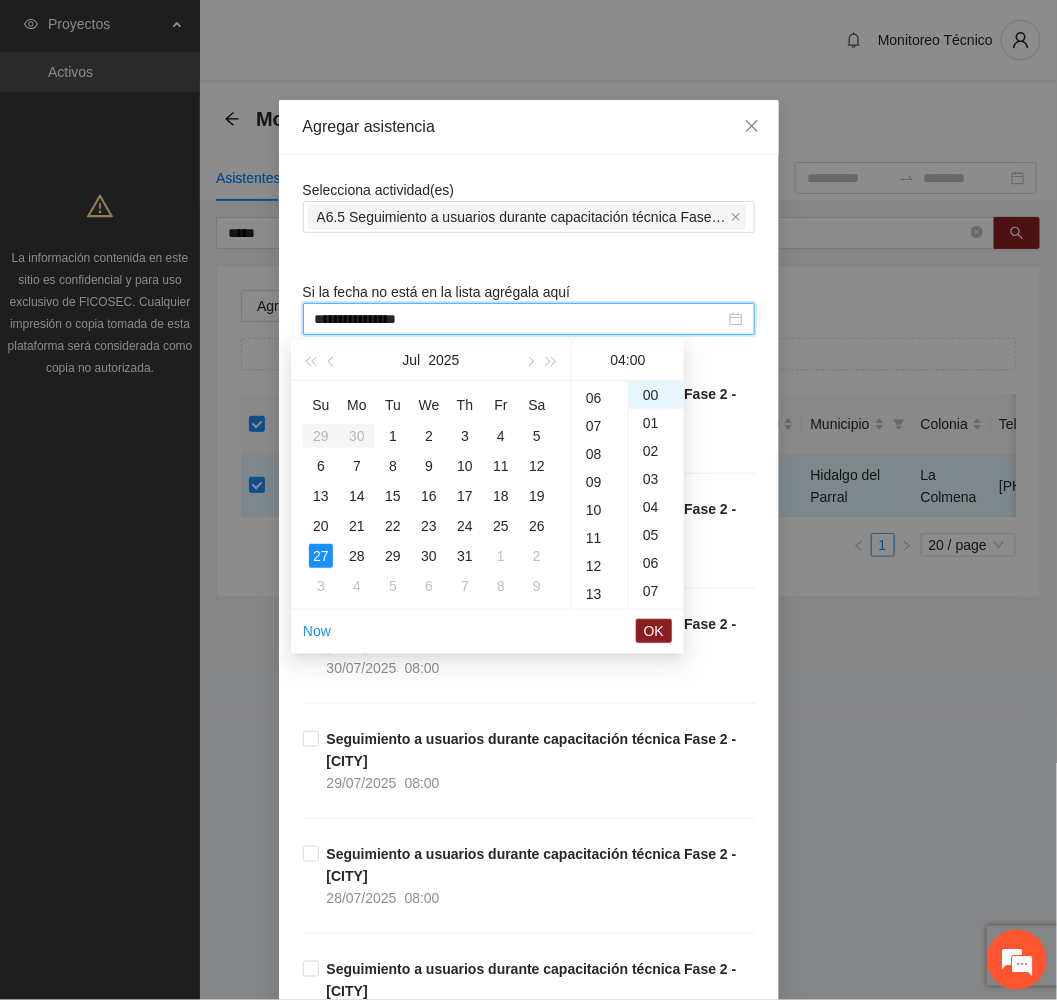 scroll, scrollTop: 187, scrollLeft: 0, axis: vertical 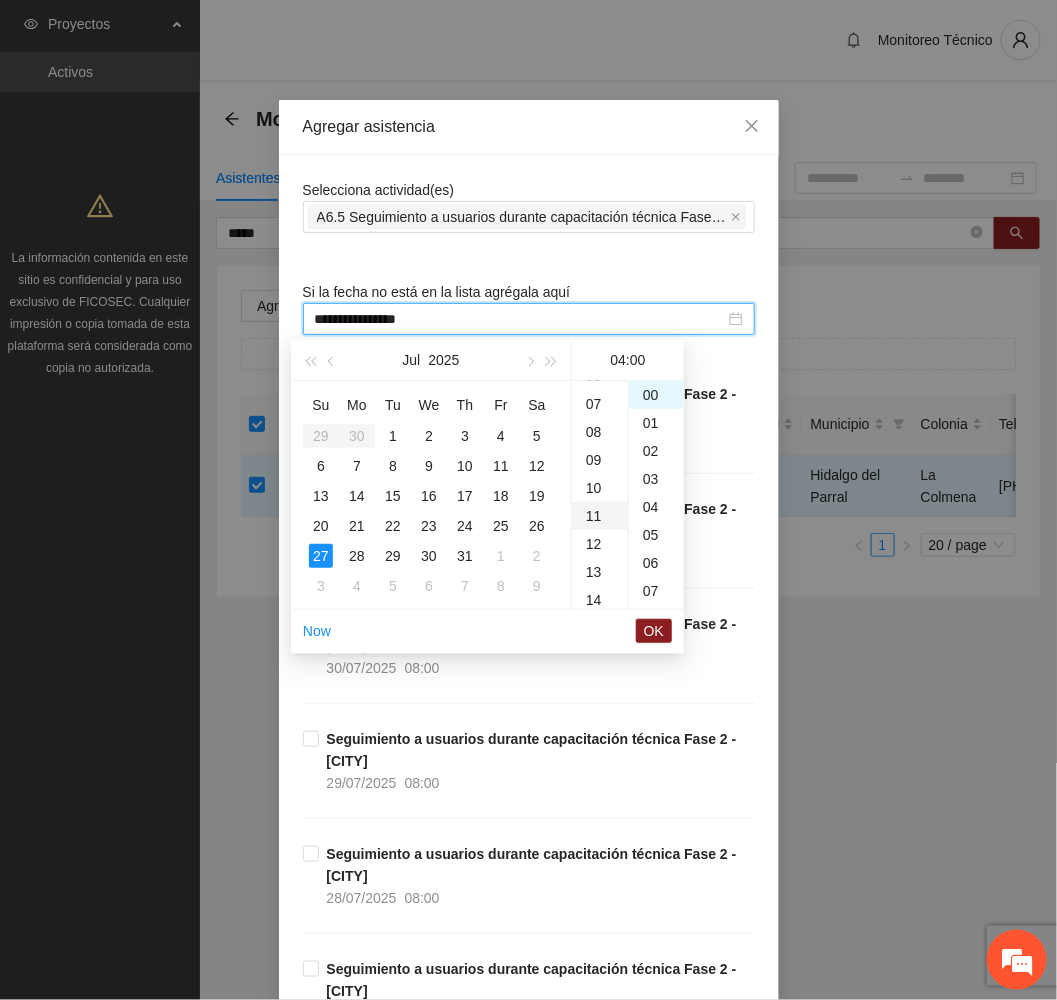 click on "11" at bounding box center (600, 516) 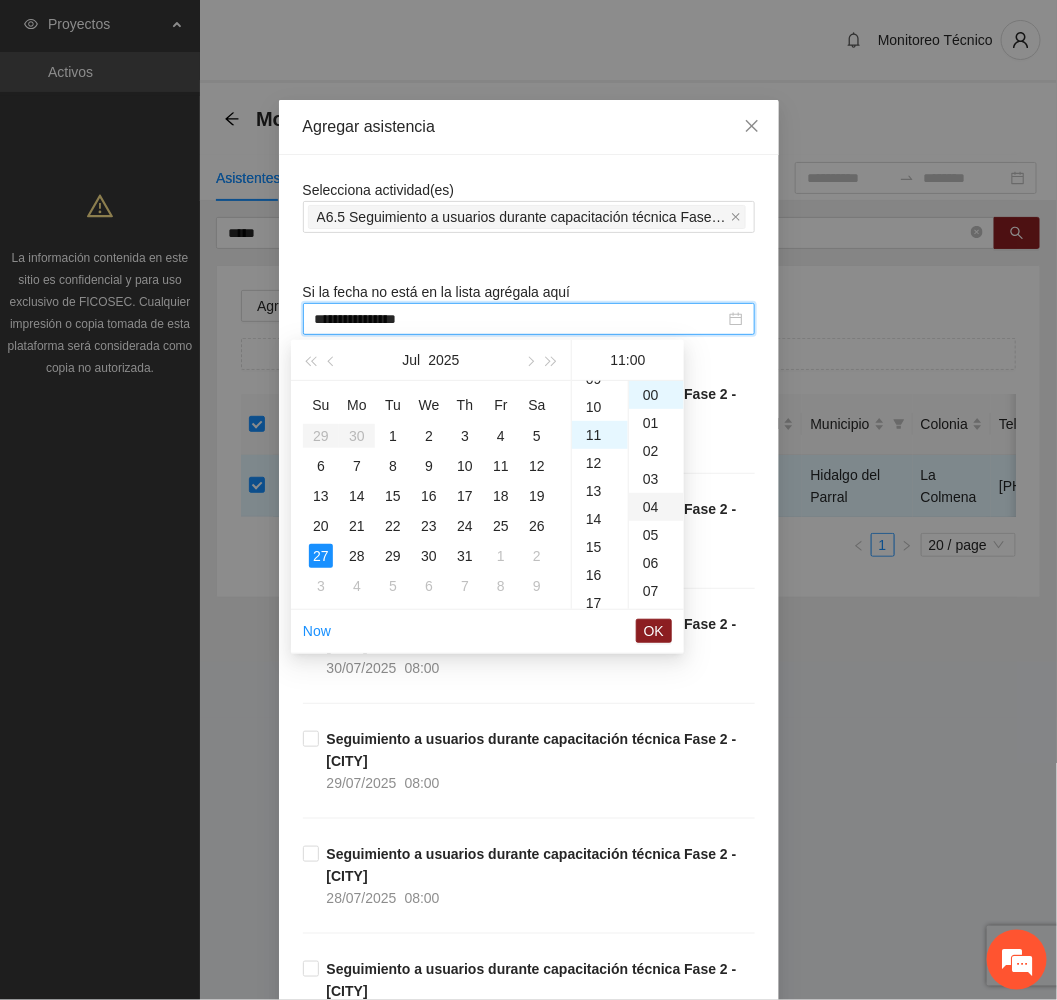 scroll, scrollTop: 307, scrollLeft: 0, axis: vertical 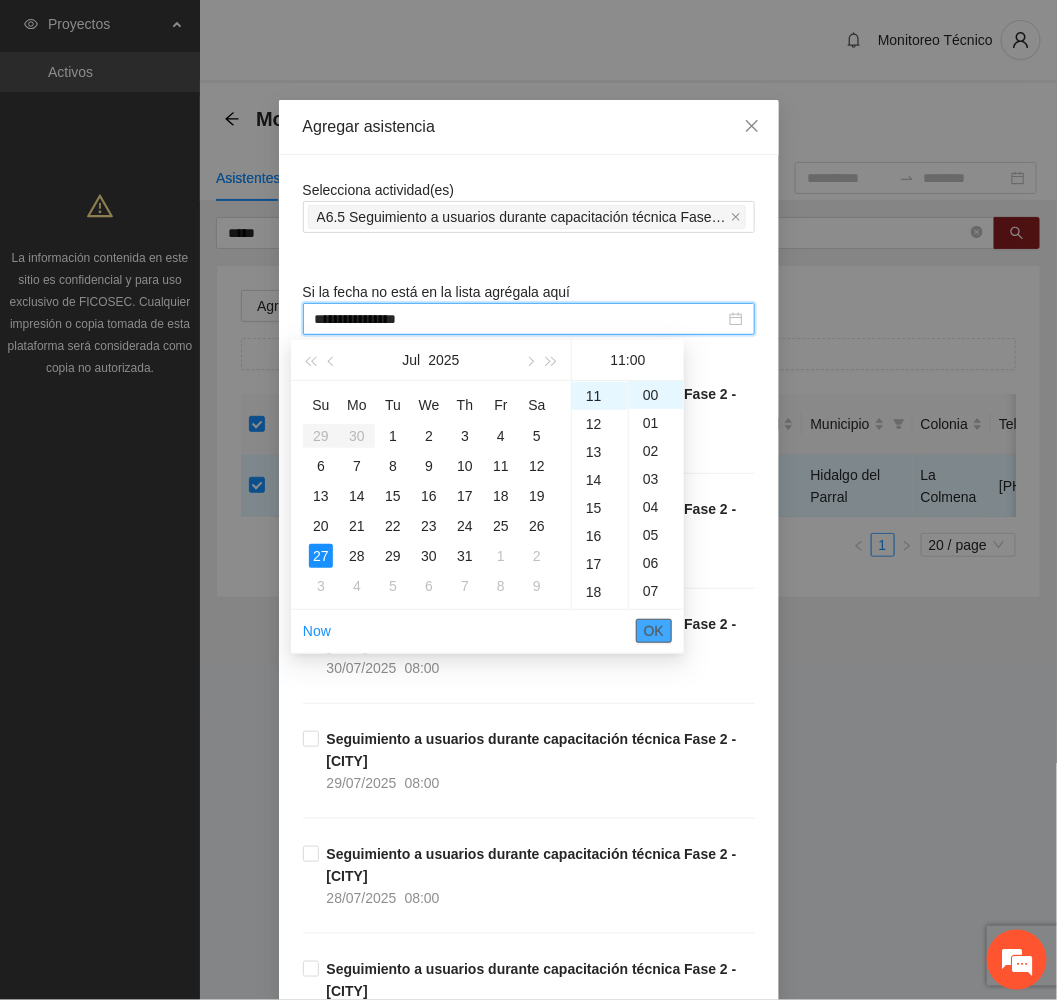 click on "OK" at bounding box center [654, 631] 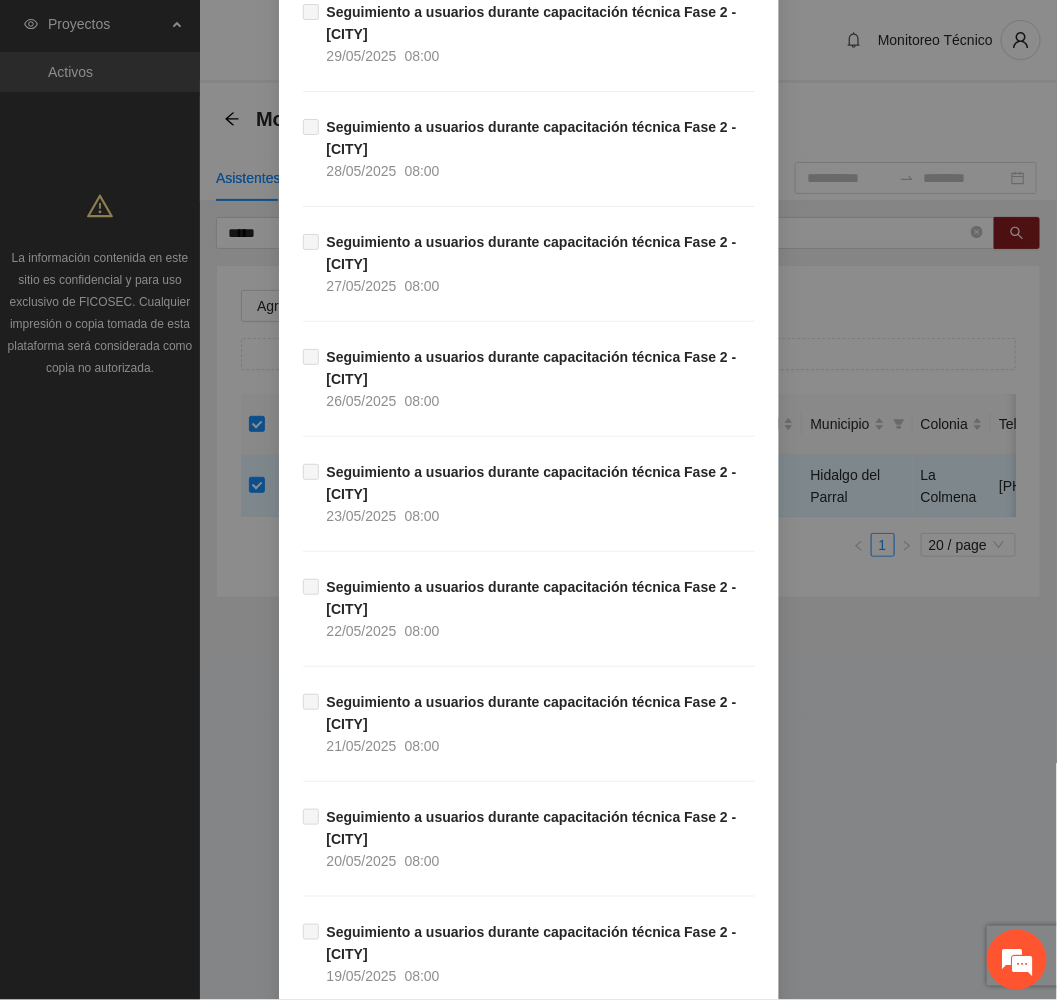 scroll, scrollTop: 1845, scrollLeft: 0, axis: vertical 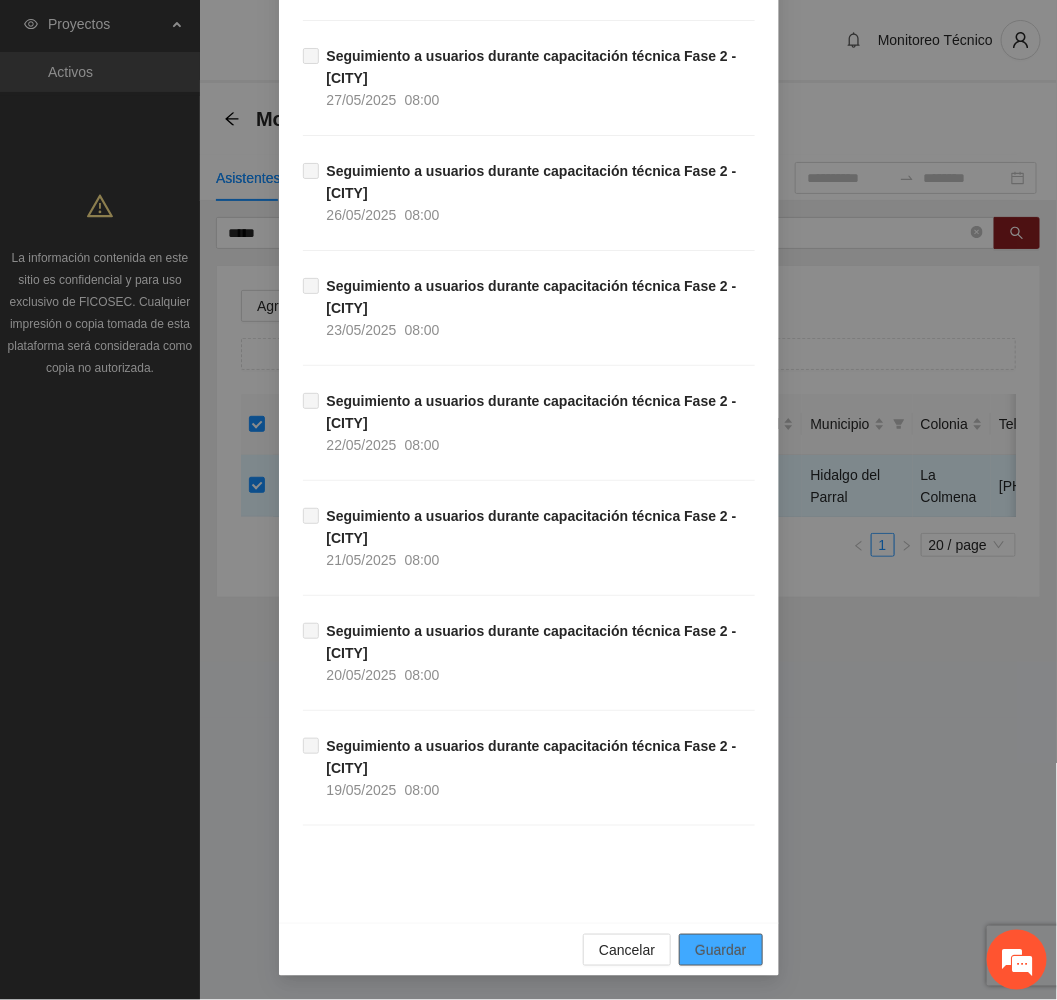 click on "Guardar" at bounding box center (720, 950) 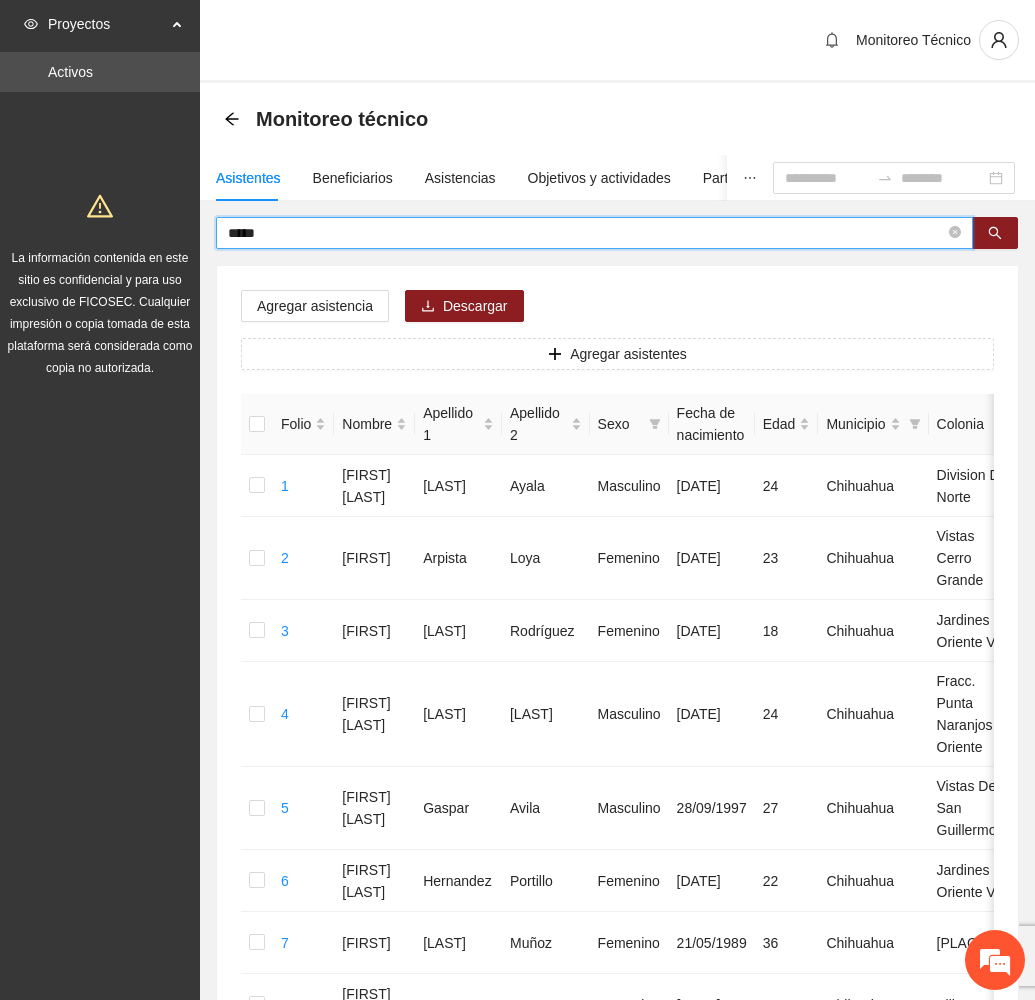 drag, startPoint x: 336, startPoint y: 231, endPoint x: 103, endPoint y: 231, distance: 233 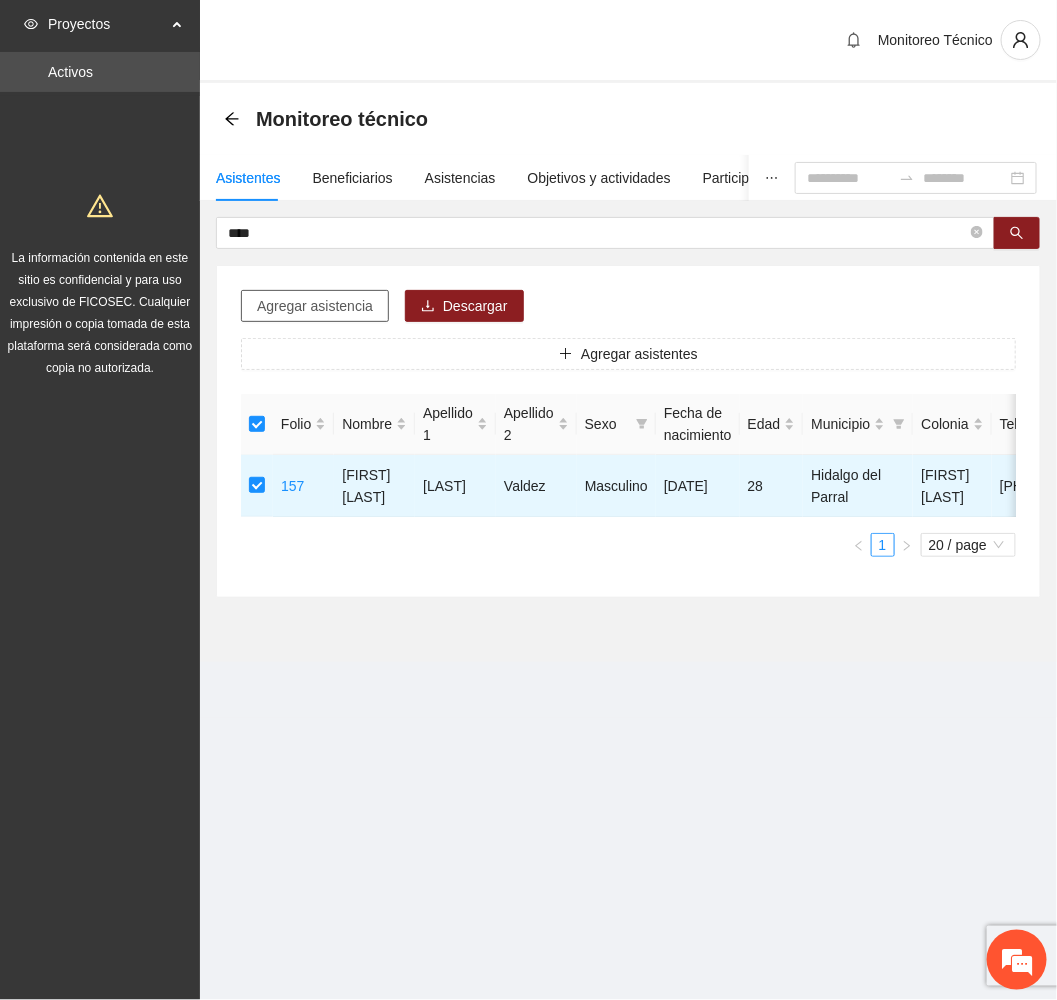 click on "Agregar asistencia" at bounding box center [315, 306] 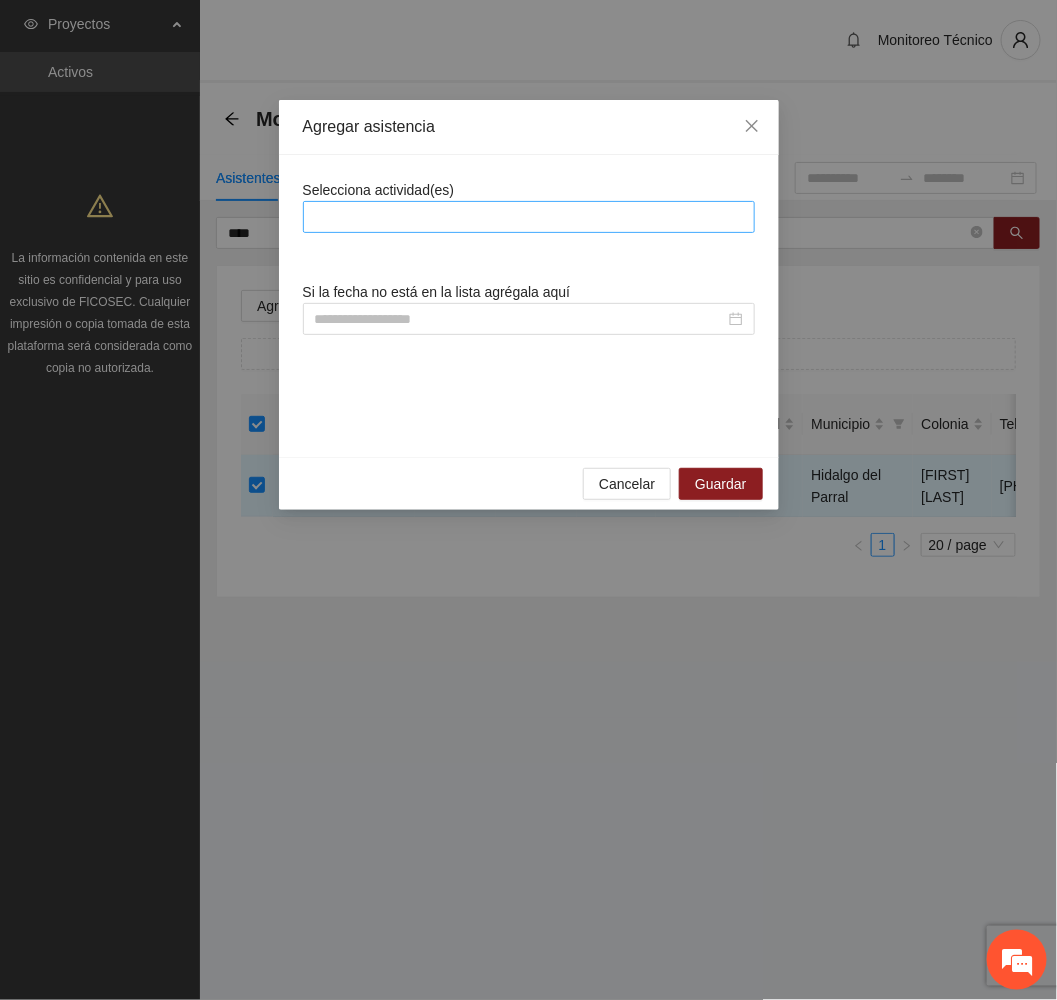 click at bounding box center [529, 217] 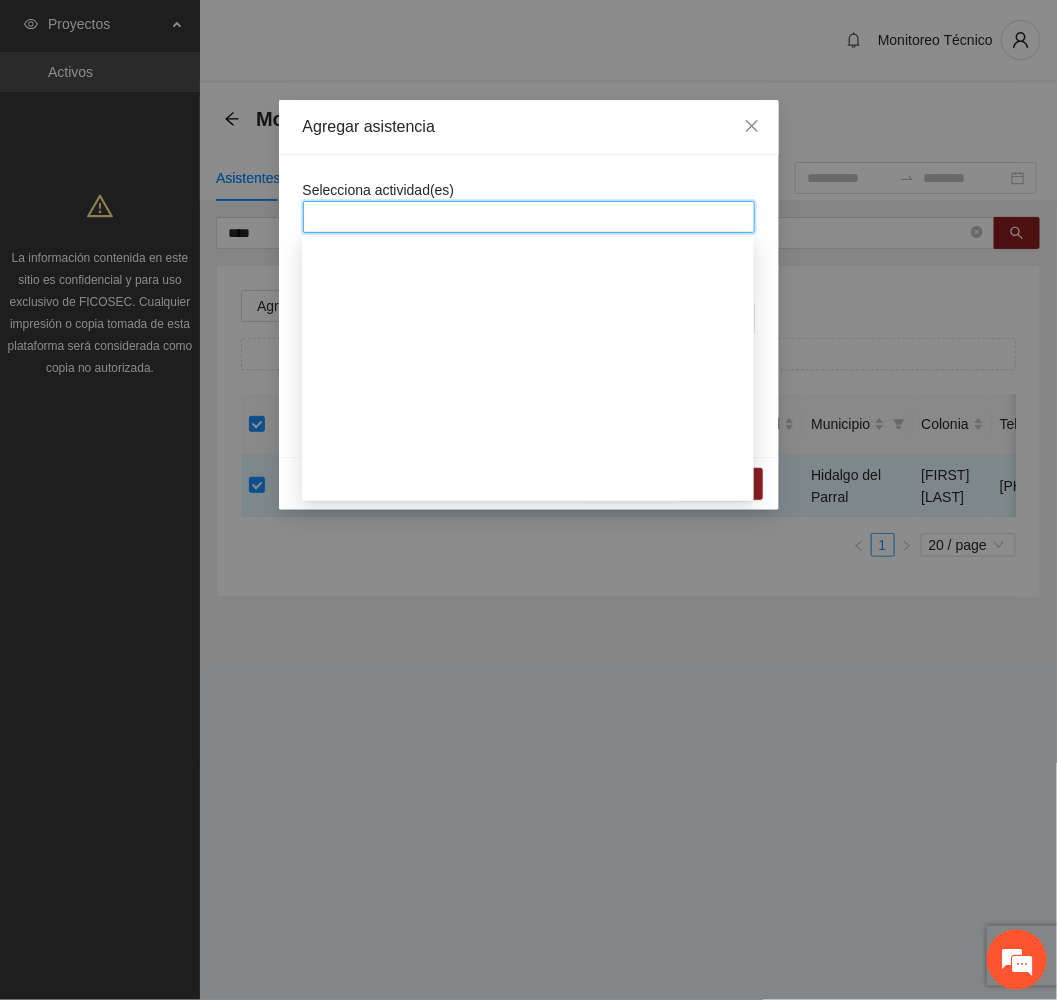 scroll, scrollTop: 1950, scrollLeft: 0, axis: vertical 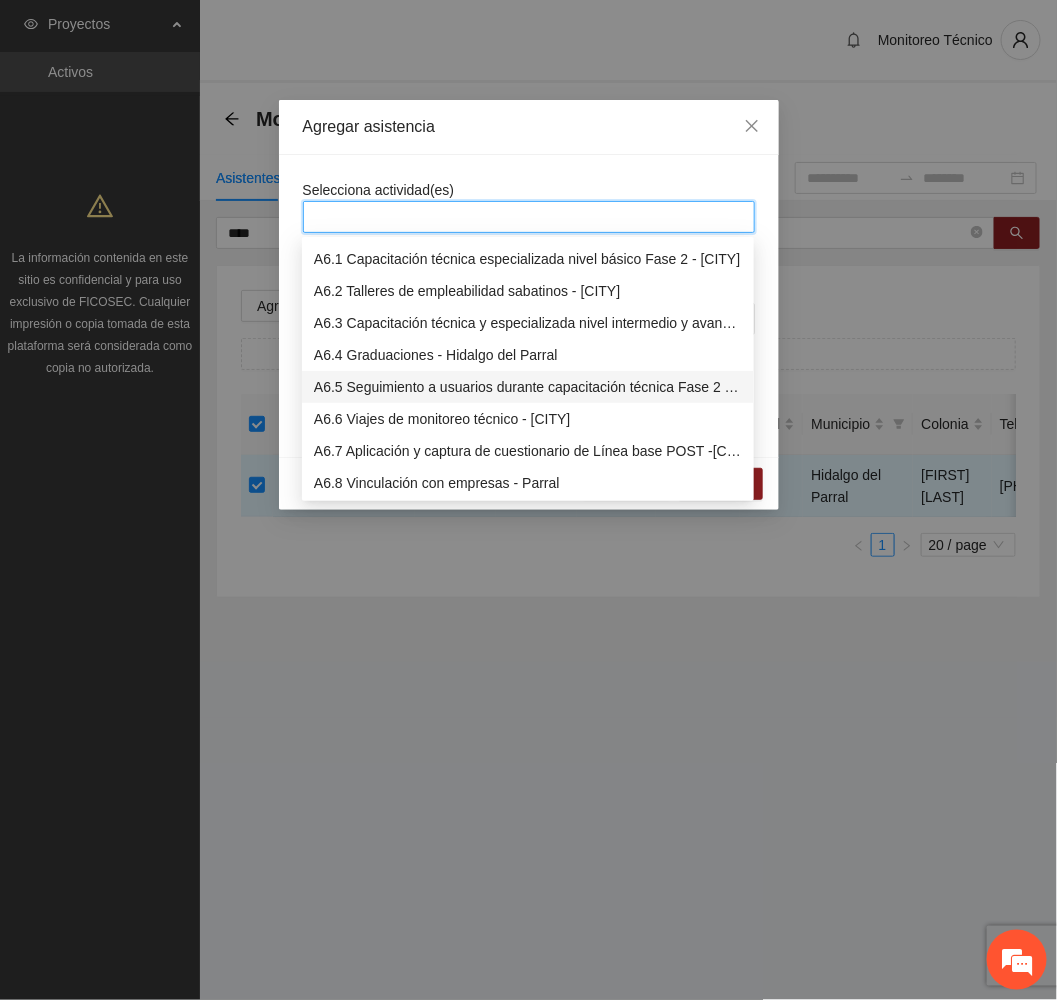 click on "A6.5 Seguimiento a usuarios durante capacitación técnica Fase 2 - [CITY]" at bounding box center (528, 387) 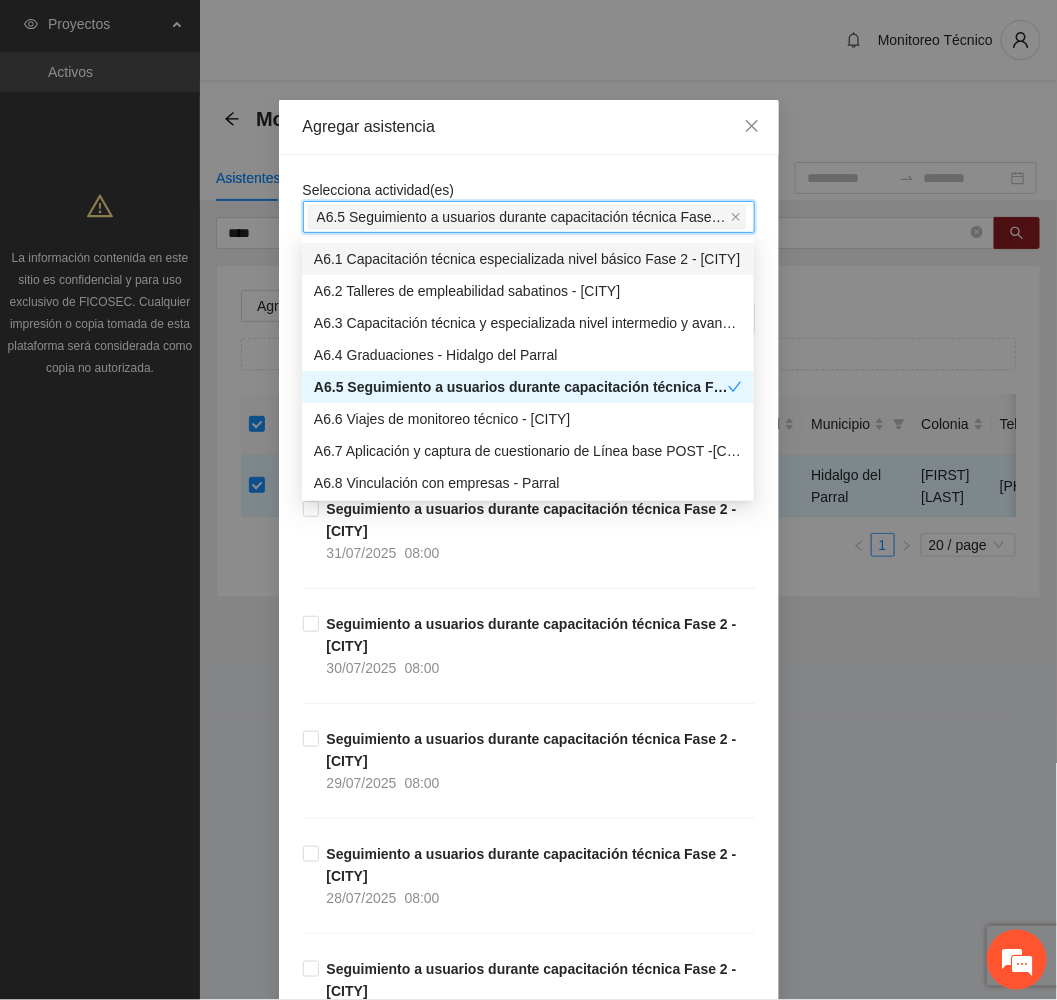 click on "Agregar asistencia" at bounding box center (529, 127) 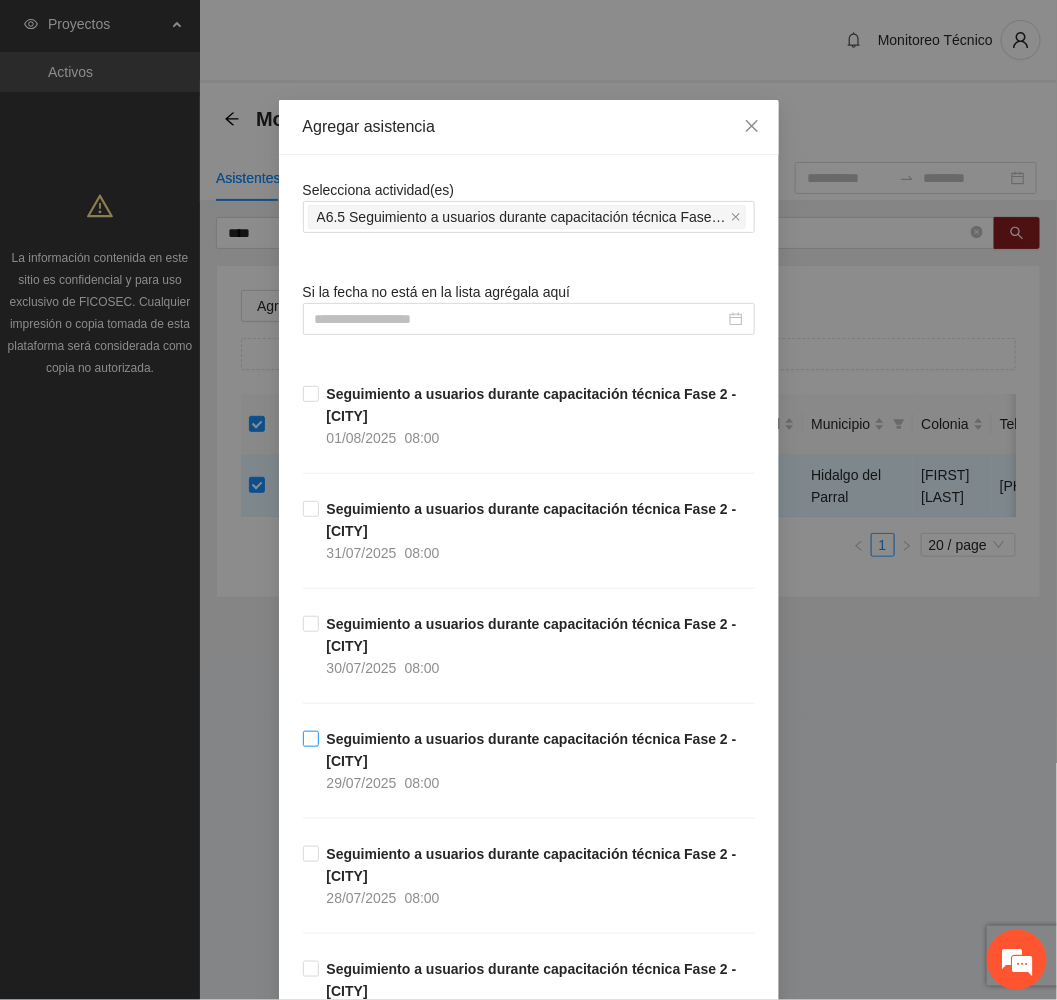 click on "Seguimiento a usuarios durante capacitación técnica Fase 2 - [CITY] [DATE] [TIME]" at bounding box center (537, 761) 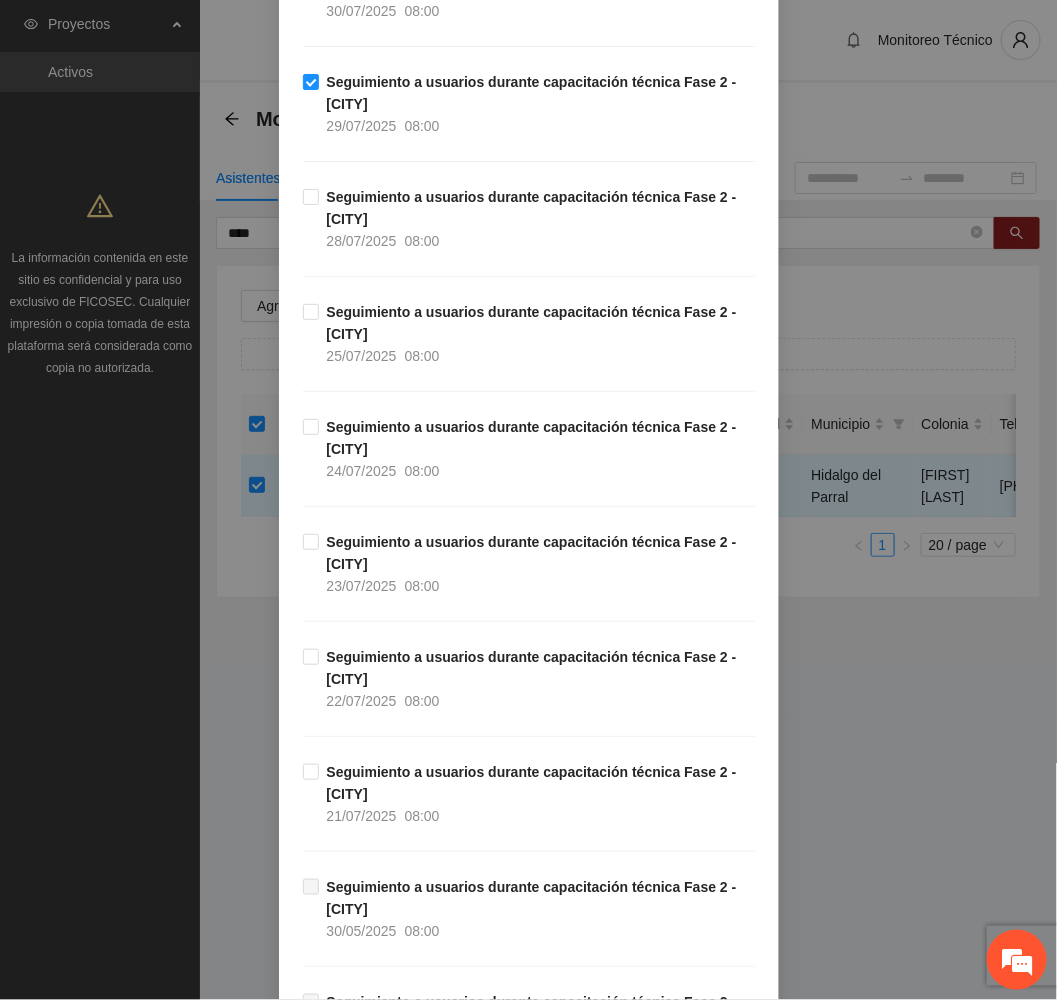 scroll, scrollTop: 750, scrollLeft: 0, axis: vertical 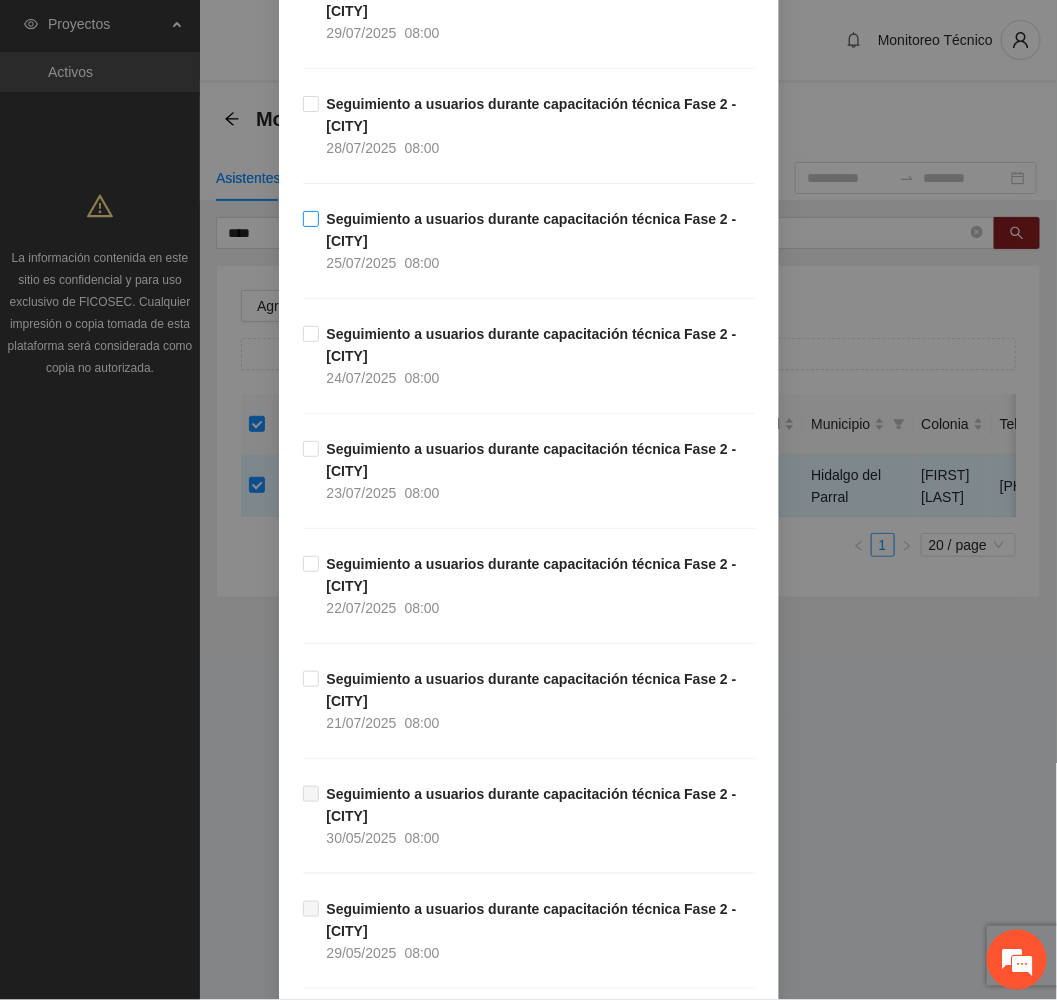 click on "Seguimiento a usuarios durante capacitación técnica Fase 2 - Parral [DATE] [TIME]" at bounding box center [537, 241] 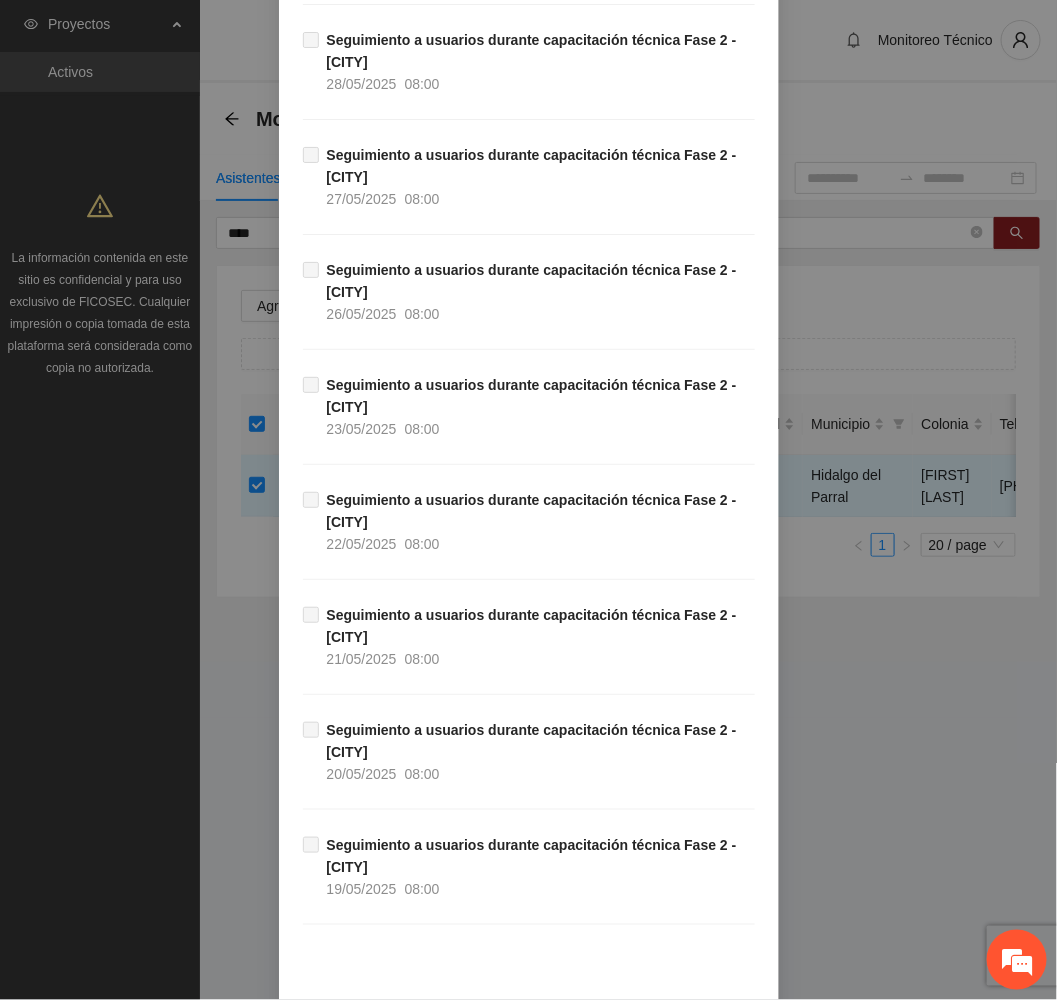 scroll, scrollTop: 1845, scrollLeft: 0, axis: vertical 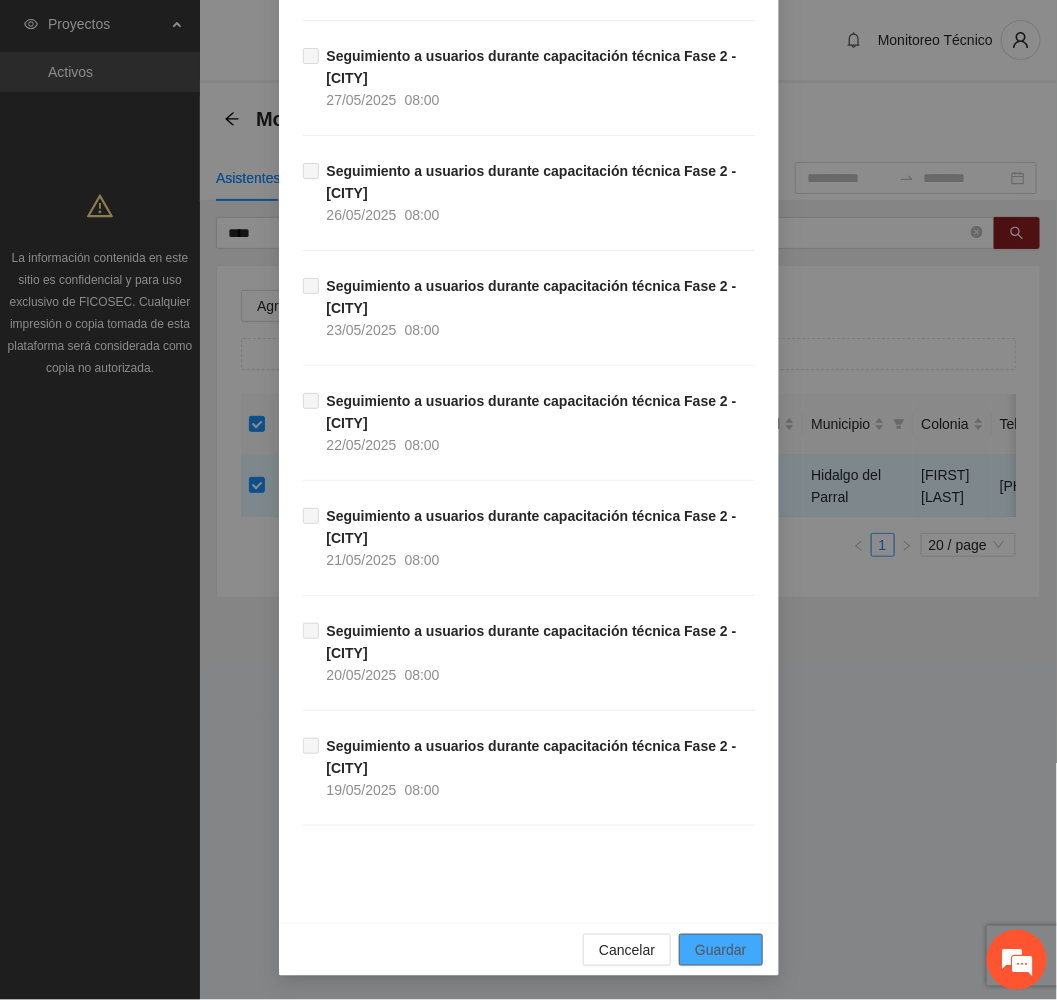 click on "Guardar" at bounding box center (720, 950) 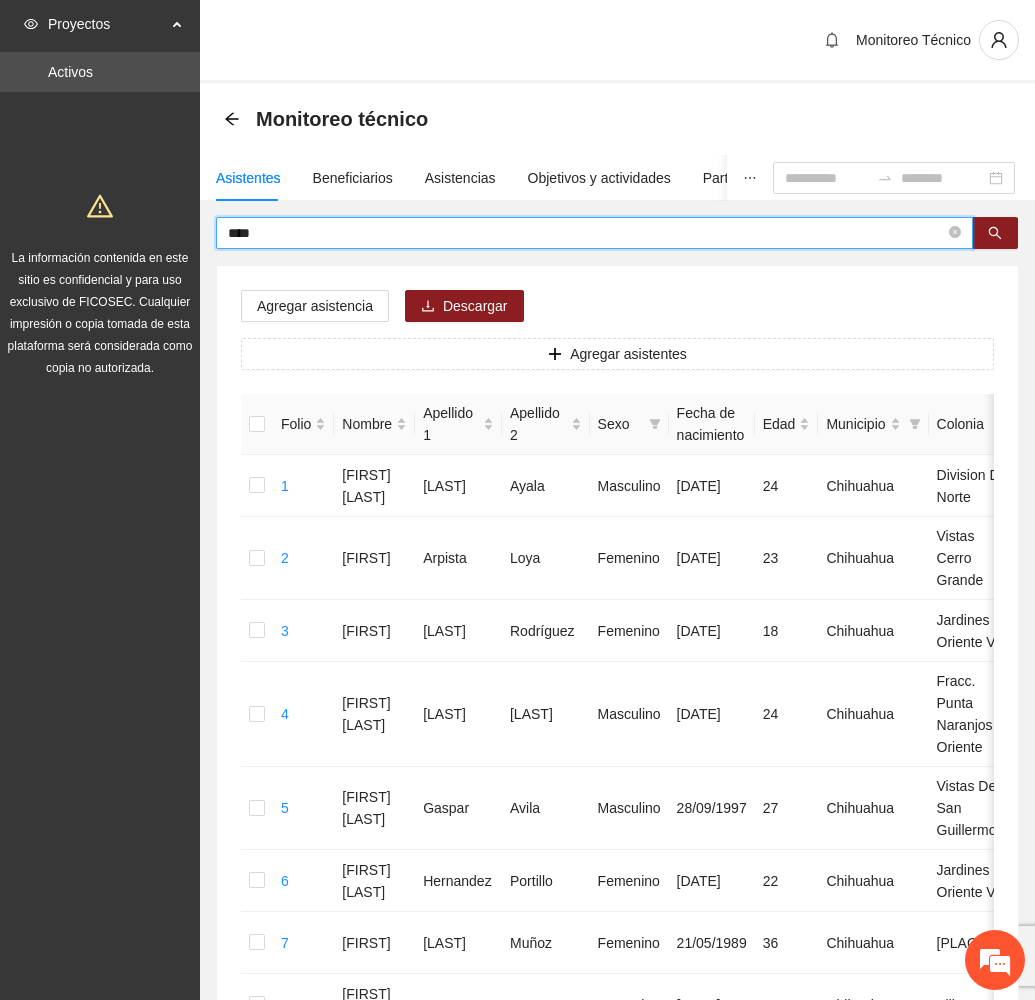 drag, startPoint x: 280, startPoint y: 232, endPoint x: 118, endPoint y: 244, distance: 162.44383 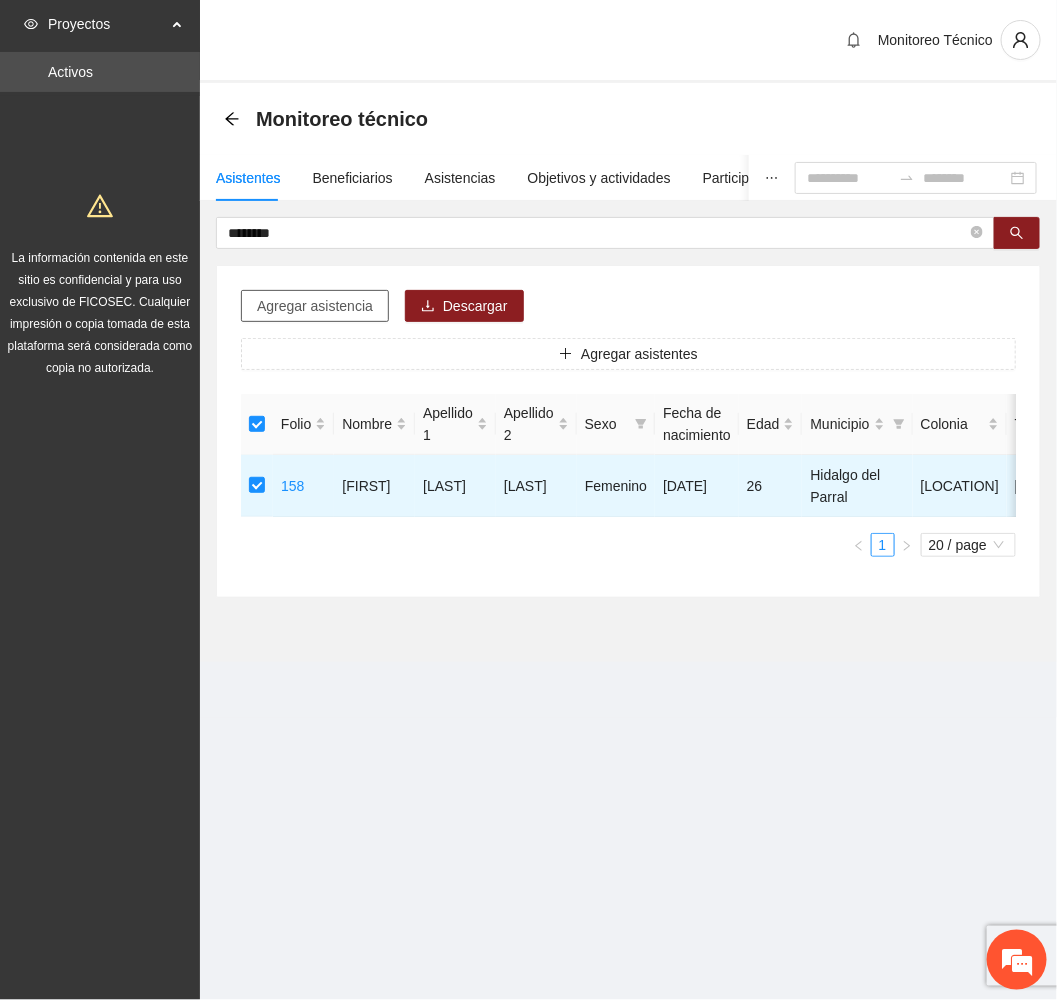 click on "Agregar asistencia" at bounding box center [315, 306] 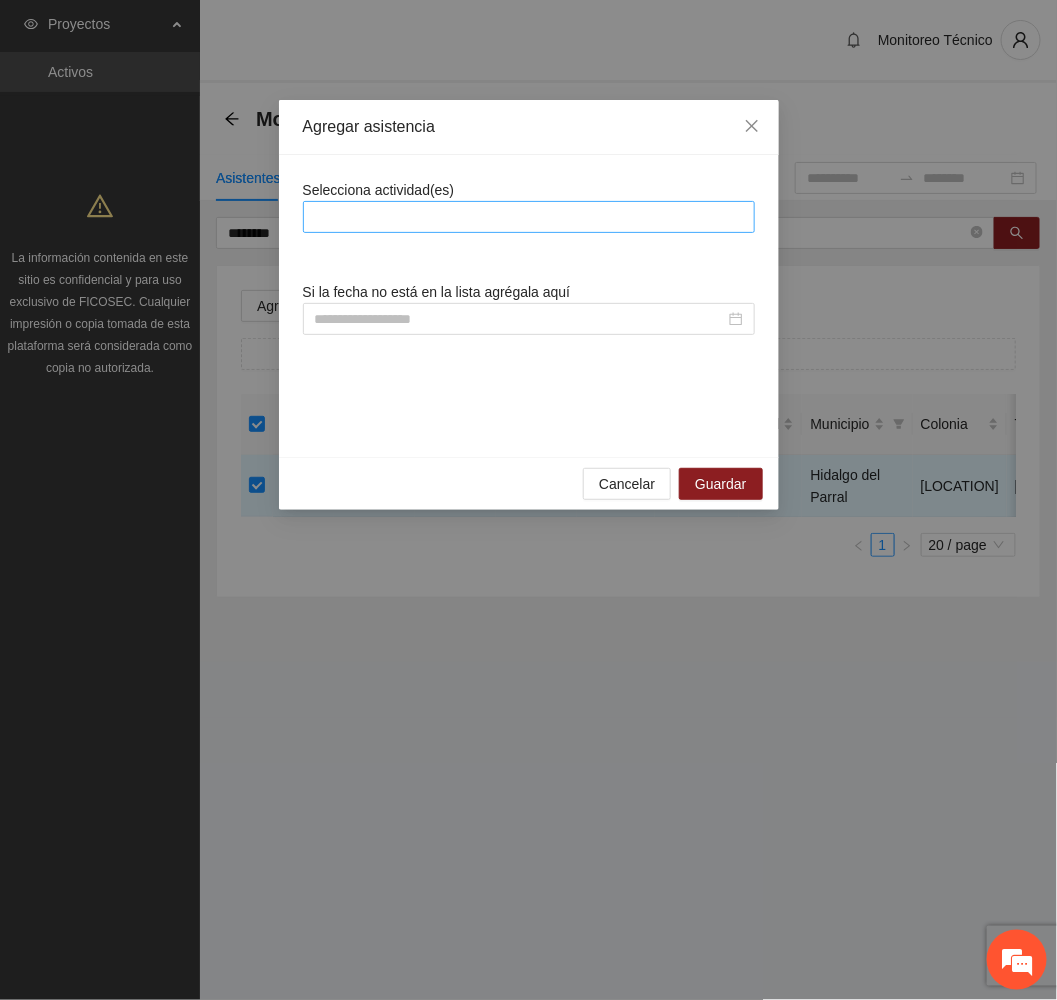 click at bounding box center [529, 217] 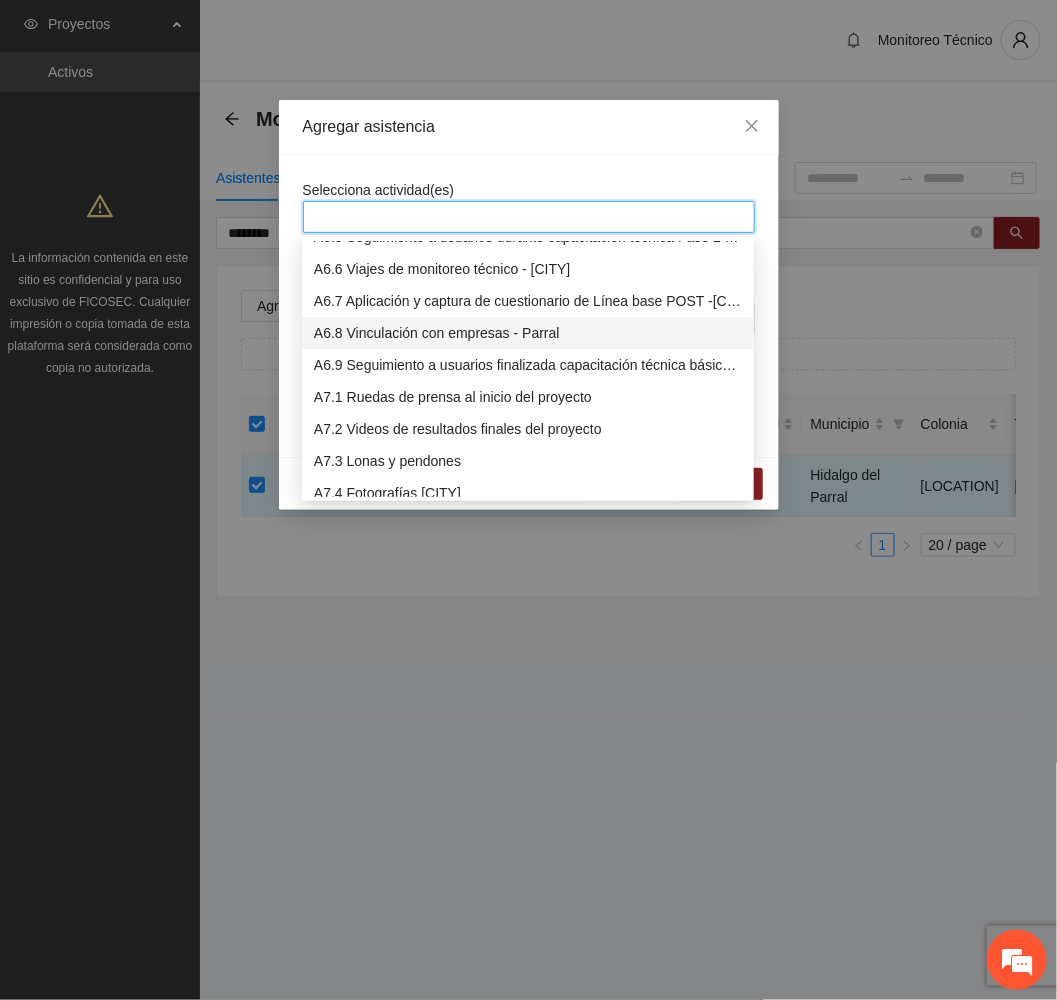 scroll, scrollTop: 1950, scrollLeft: 0, axis: vertical 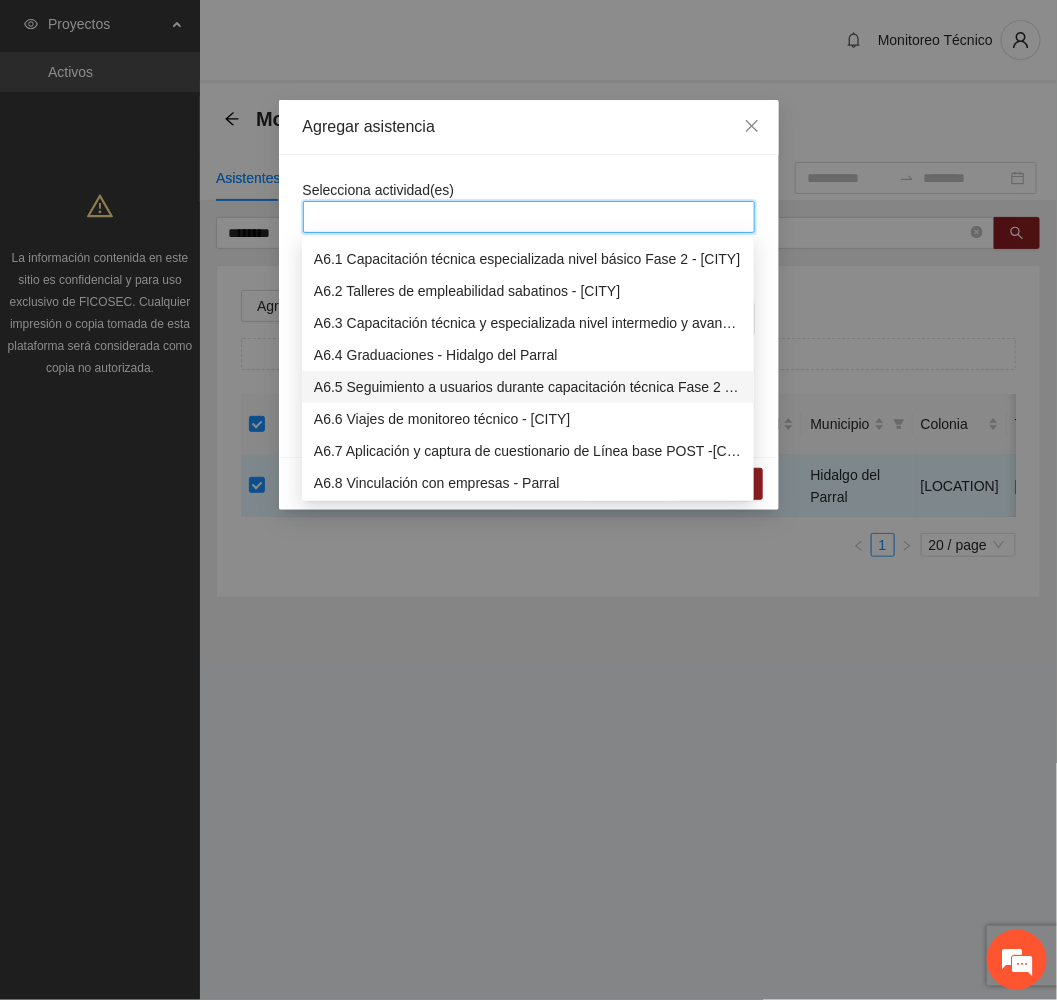 click on "A6.5 Seguimiento a usuarios durante capacitación técnica Fase 2 - [CITY]" at bounding box center (528, 387) 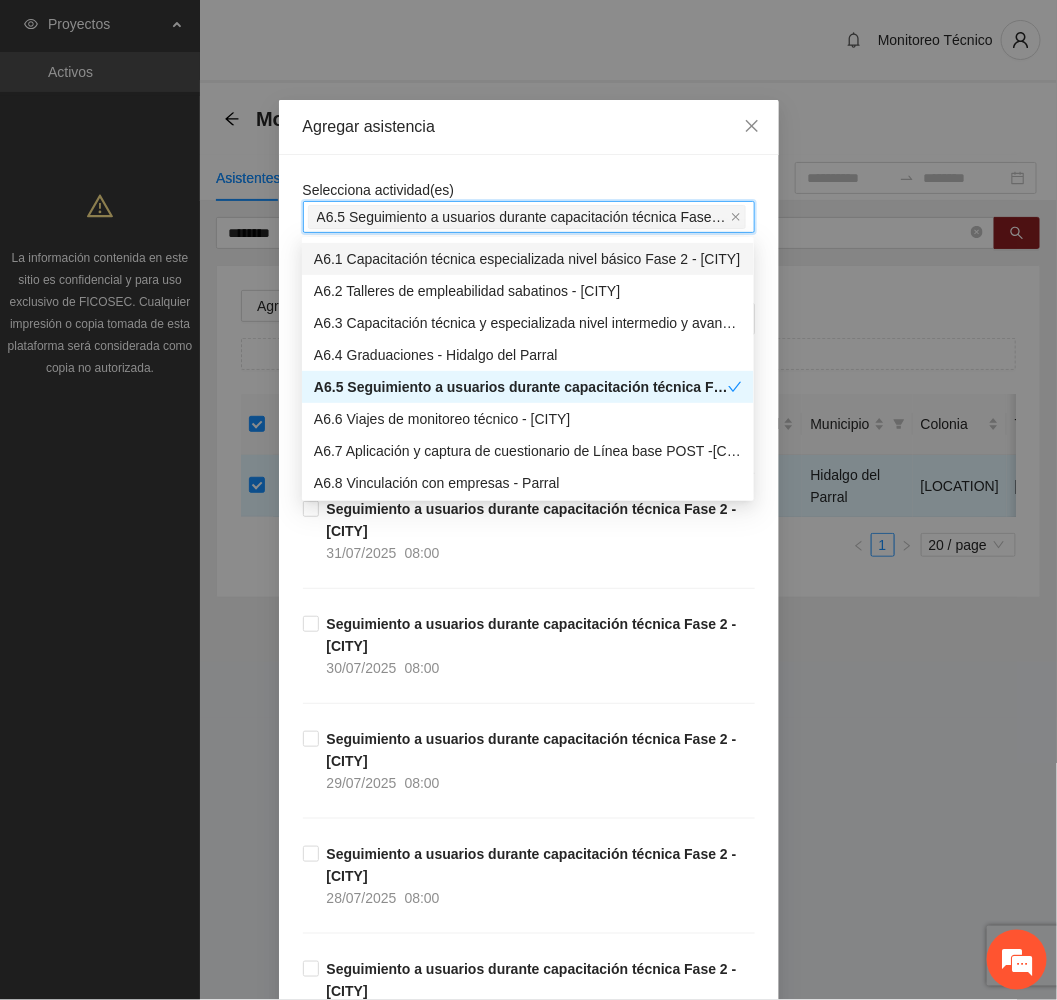 click on "Agregar asistencia" at bounding box center (529, 127) 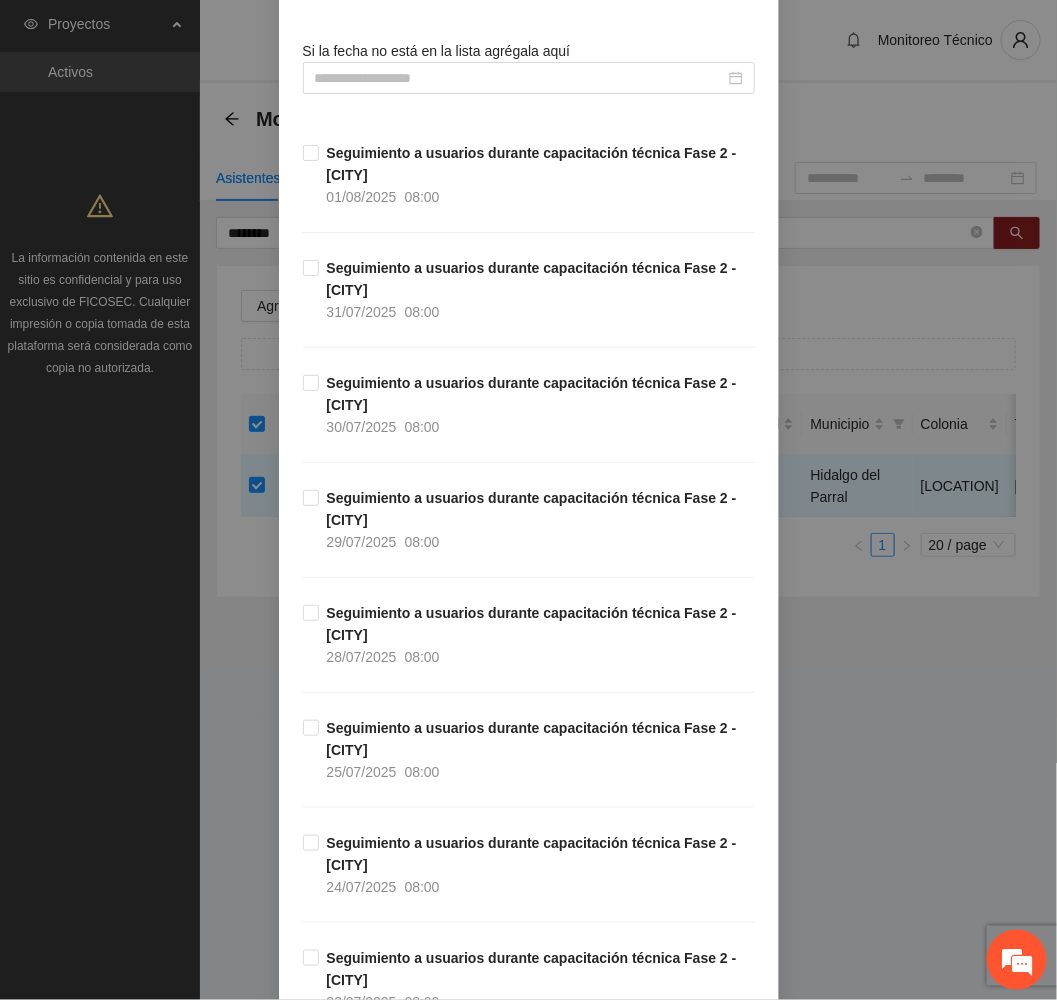 scroll, scrollTop: 300, scrollLeft: 0, axis: vertical 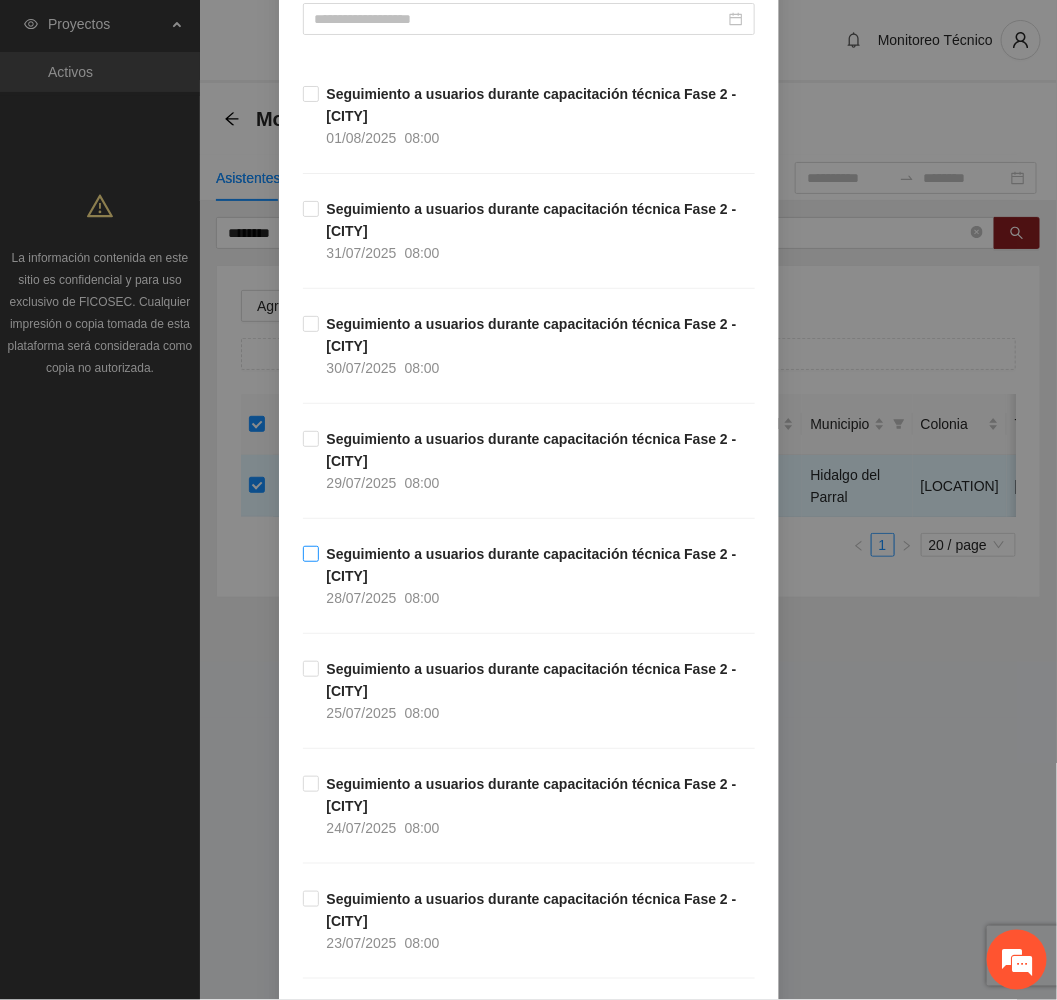 click on "Seguimiento a usuarios durante capacitación técnica Fase 2 - [CITY] [DATE] [TIME]" at bounding box center [537, 576] 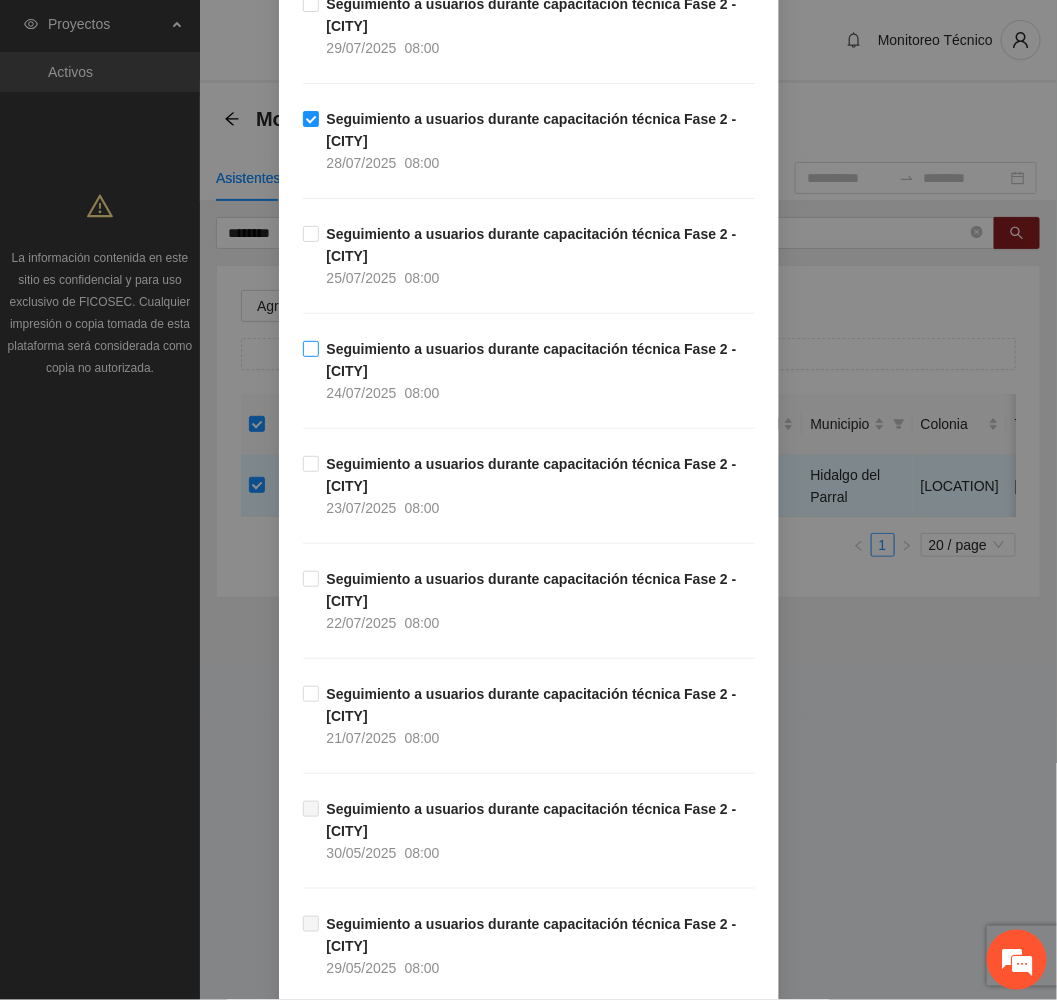 scroll, scrollTop: 900, scrollLeft: 0, axis: vertical 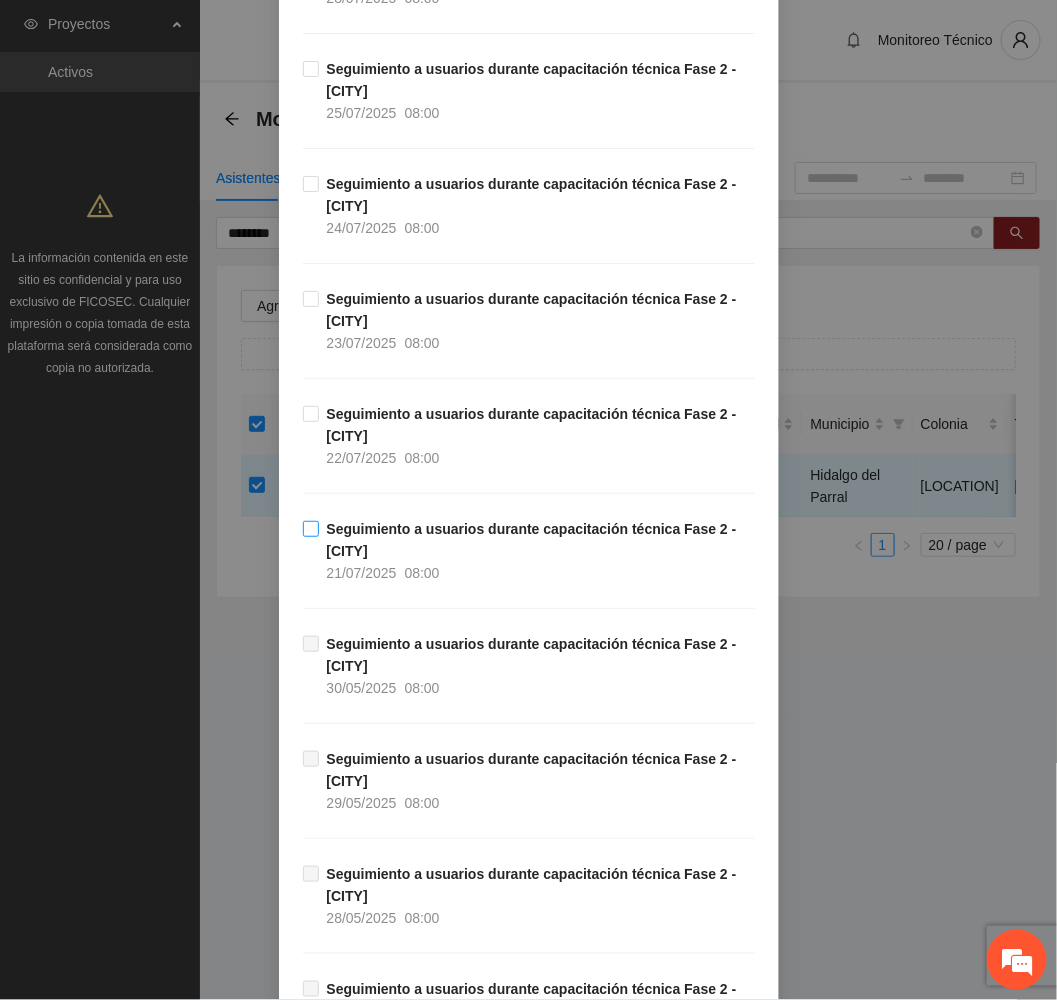 click on "Seguimiento a usuarios durante capacitación técnica Fase 2 - Parral [DATE] [TIME]" at bounding box center (537, 551) 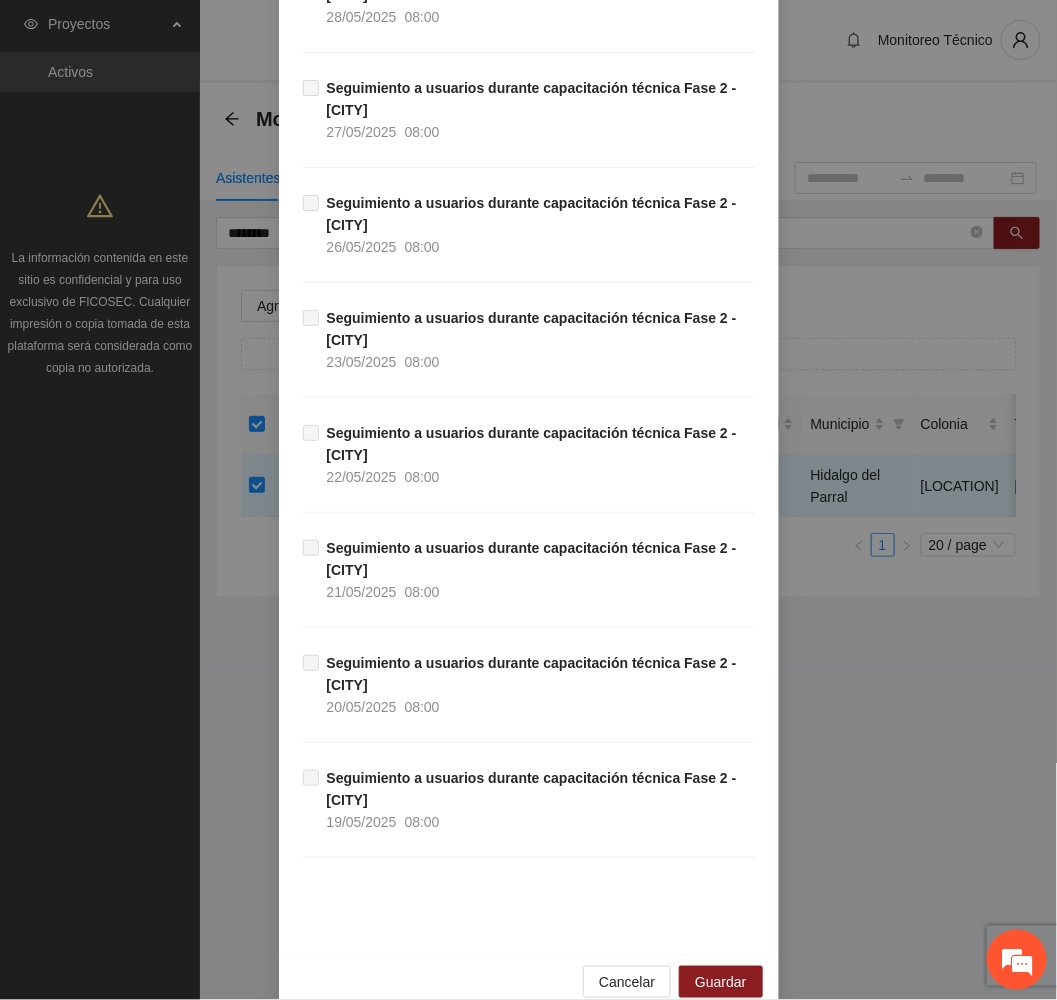 scroll, scrollTop: 1845, scrollLeft: 0, axis: vertical 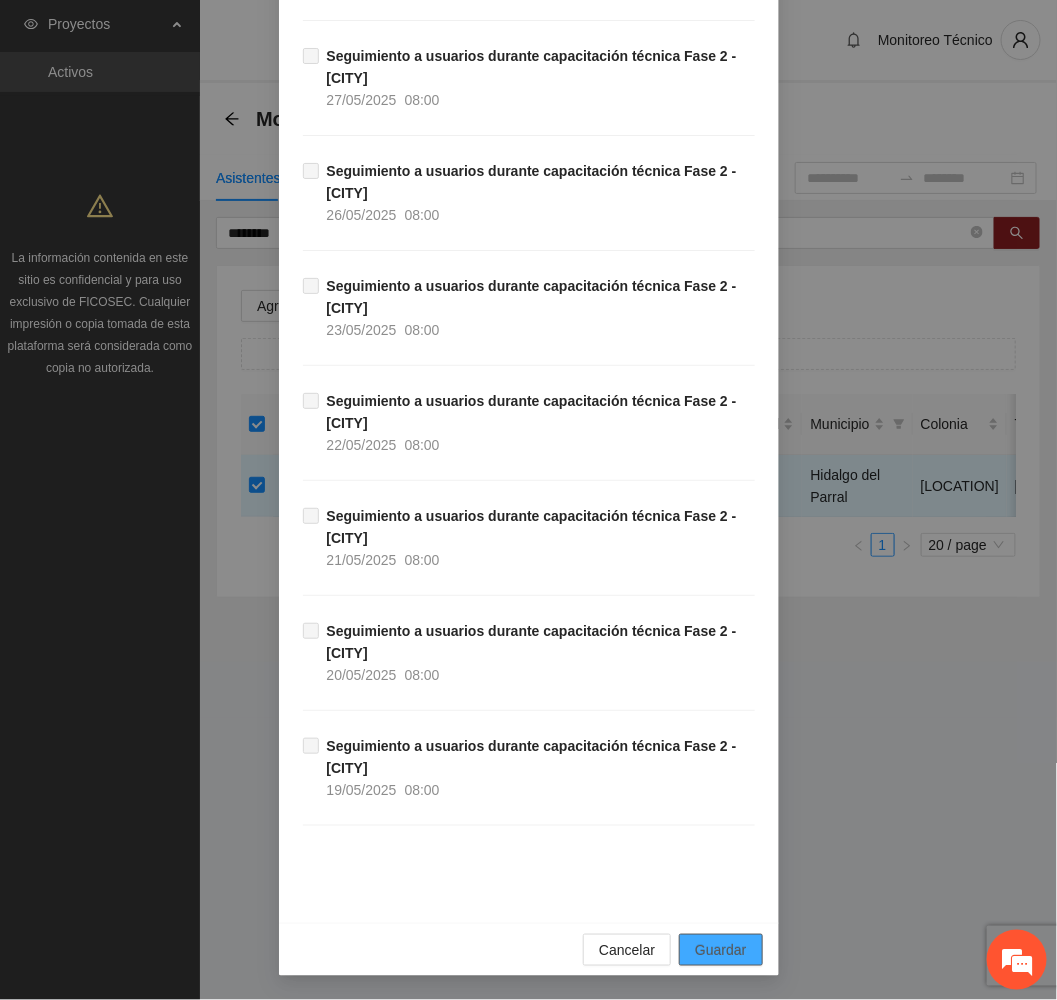 drag, startPoint x: 715, startPoint y: 960, endPoint x: 649, endPoint y: 936, distance: 70.2282 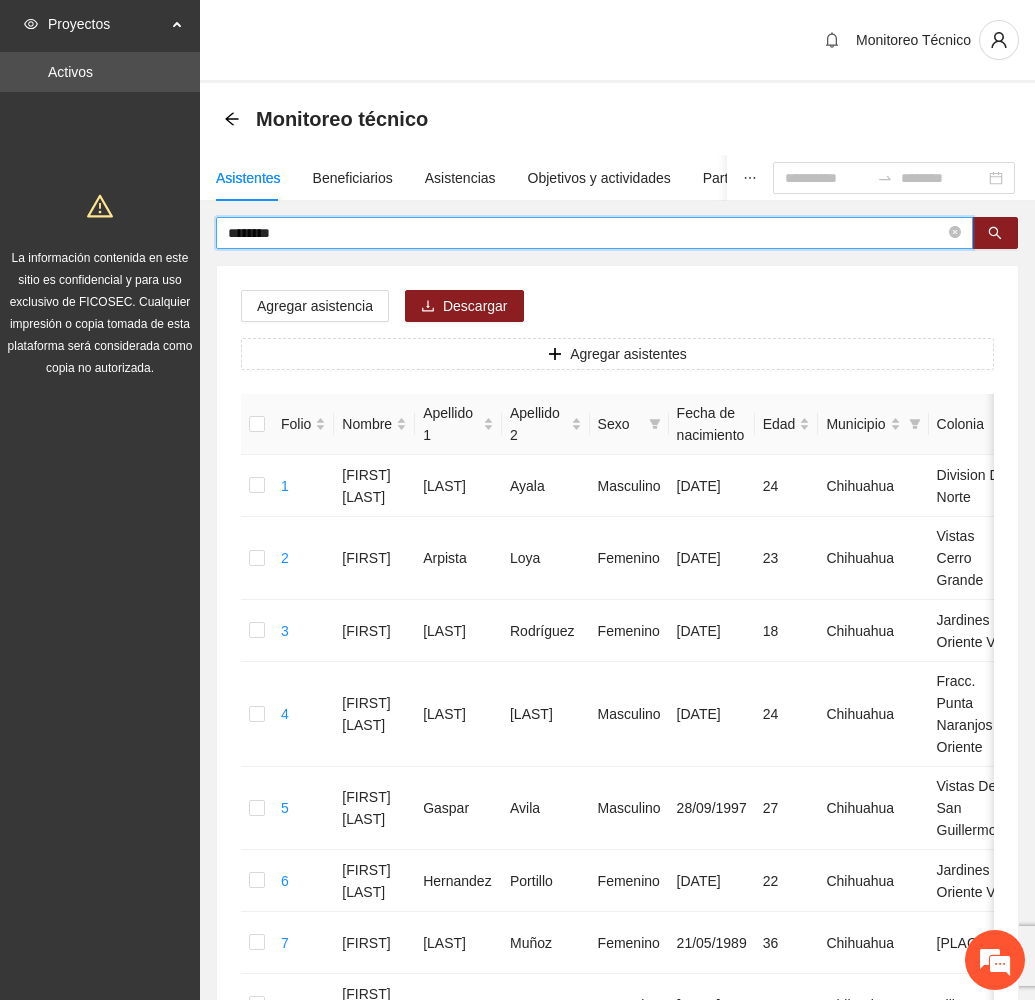 drag, startPoint x: 384, startPoint y: 238, endPoint x: 124, endPoint y: 235, distance: 260.0173 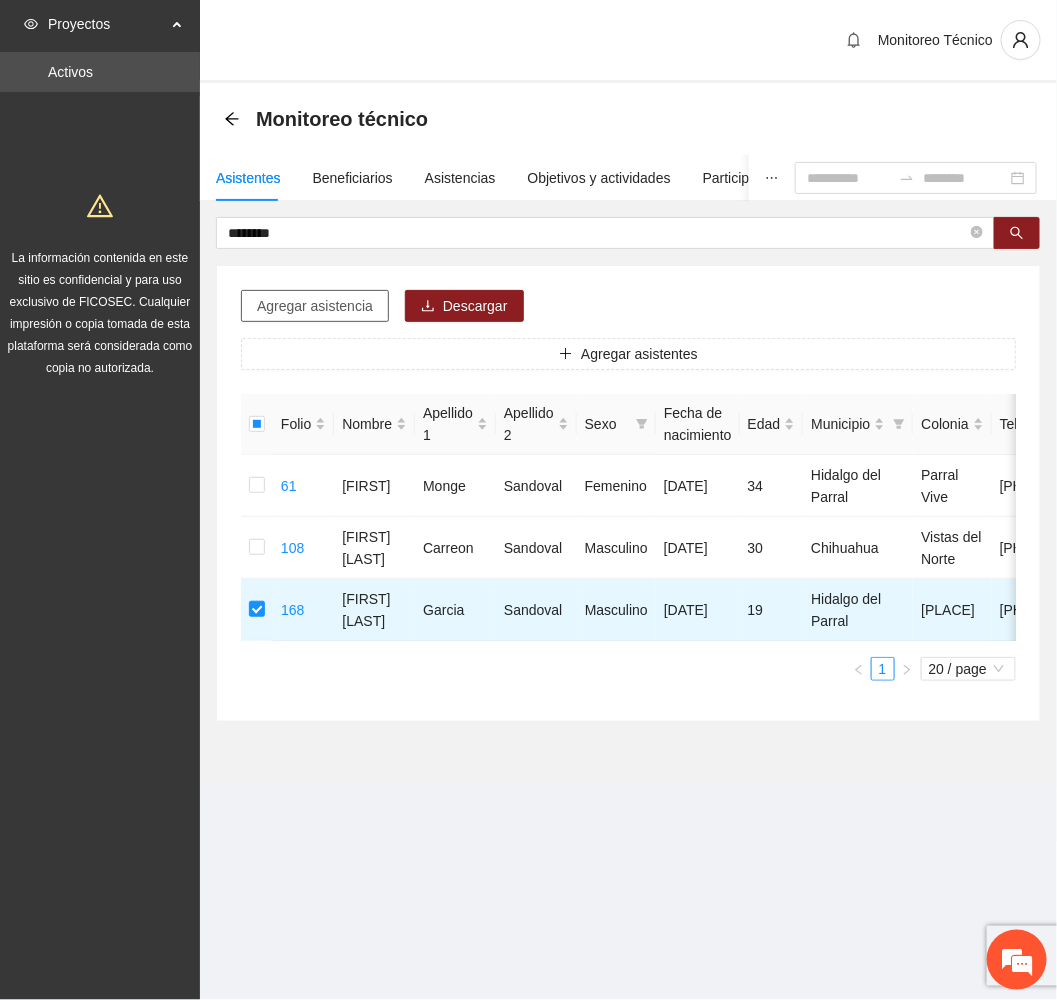click on "Agregar asistencia" at bounding box center (315, 306) 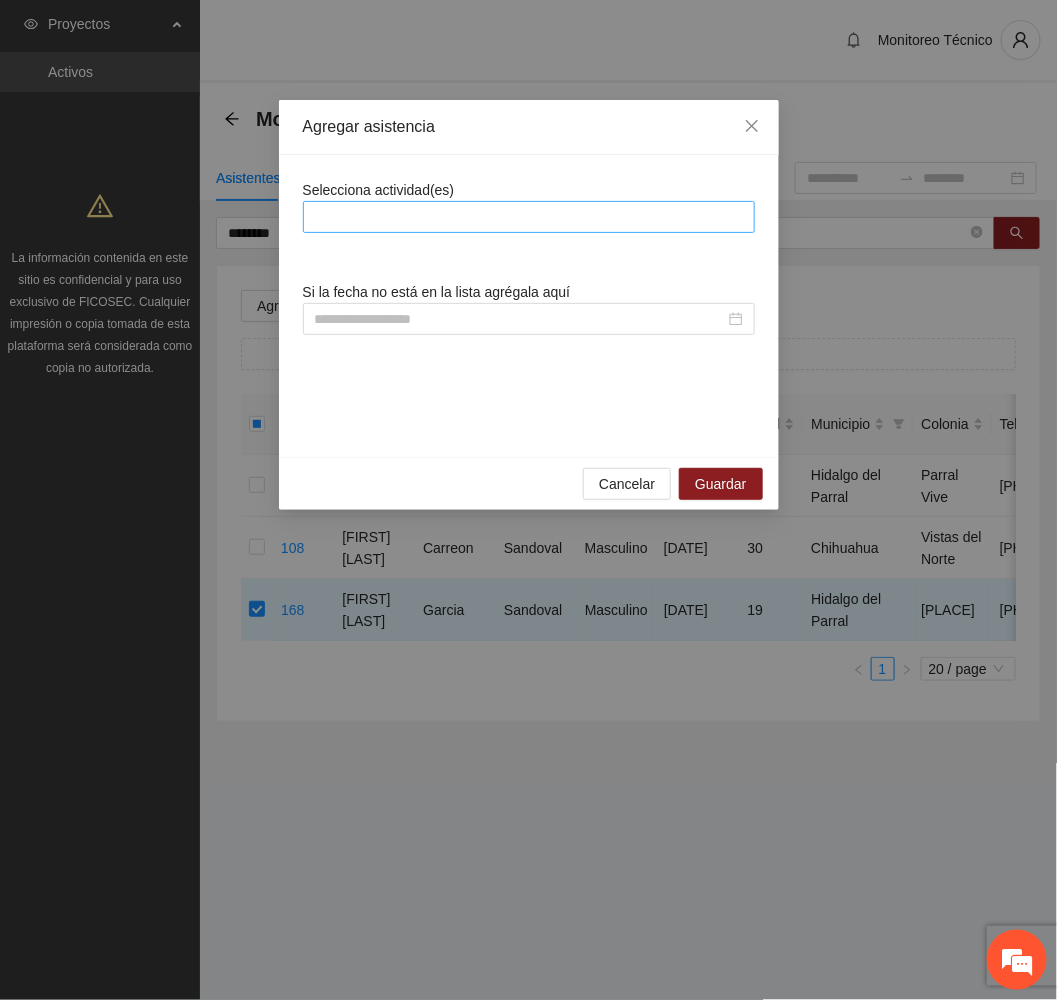 click at bounding box center [529, 217] 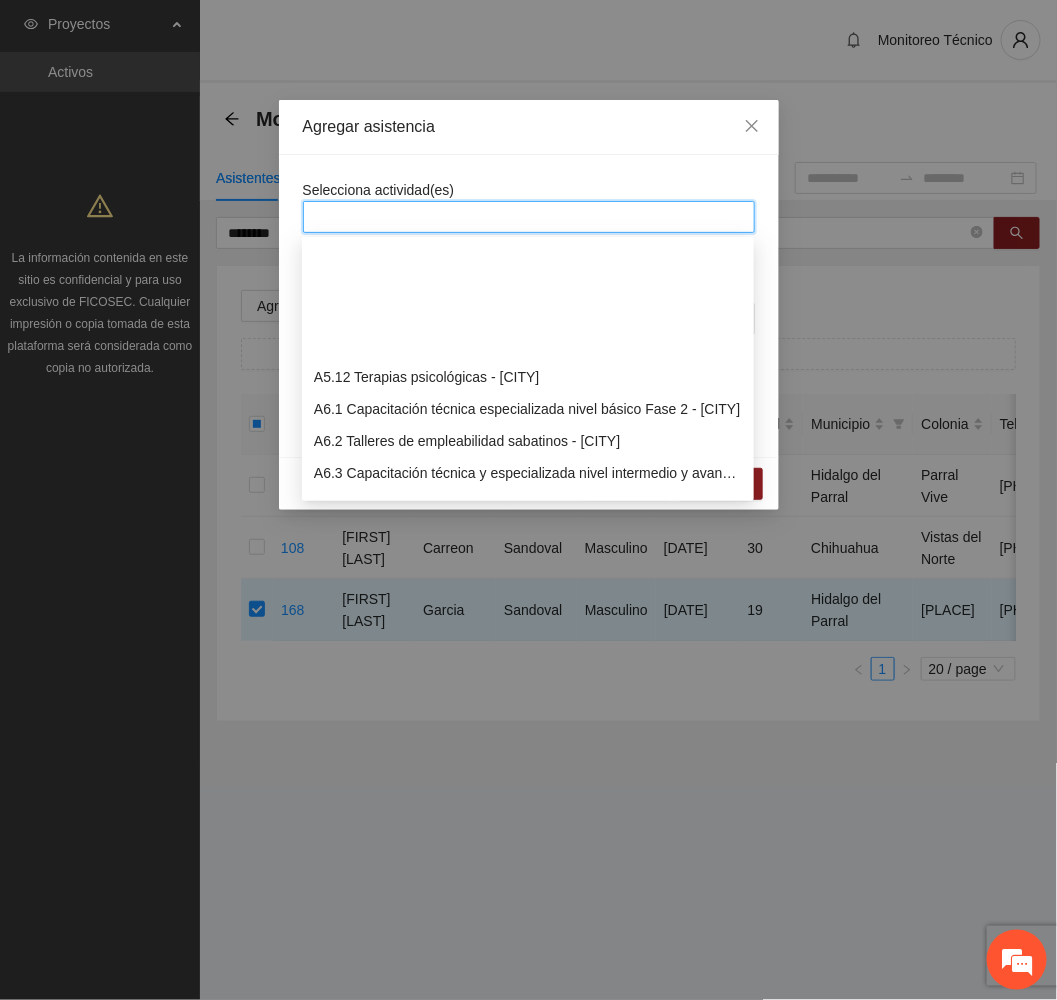 scroll, scrollTop: 1950, scrollLeft: 0, axis: vertical 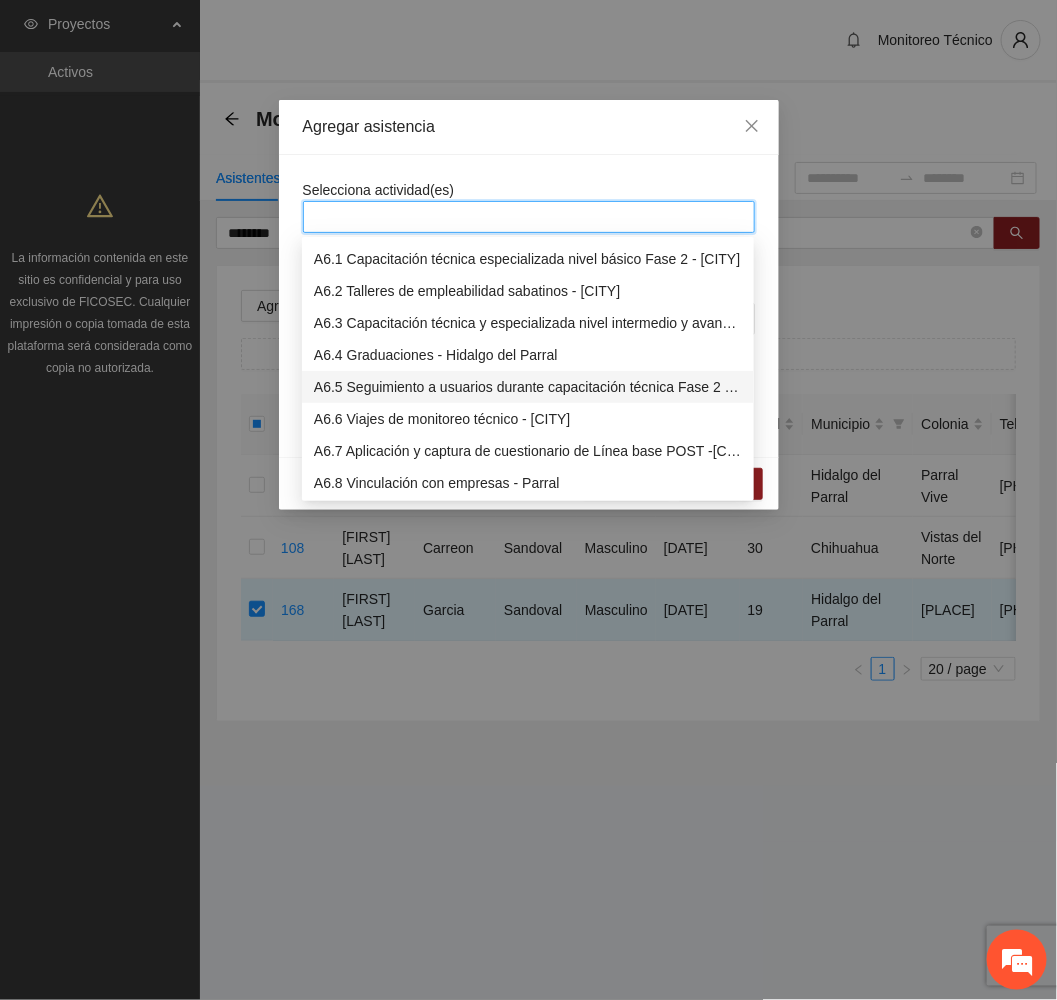 click on "A6.5 Seguimiento a usuarios durante capacitación técnica Fase 2 - [CITY]" at bounding box center (528, 387) 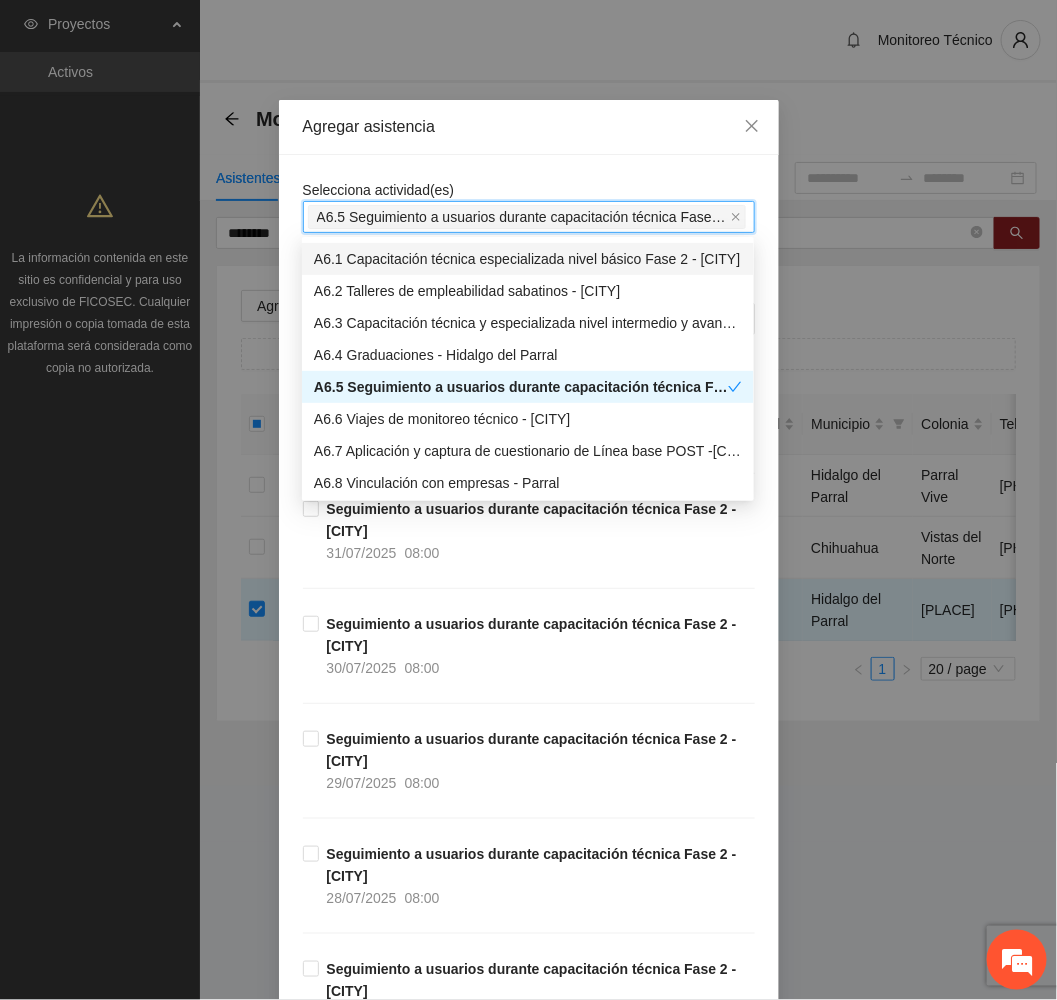 click on "Agregar asistencia" at bounding box center (529, 127) 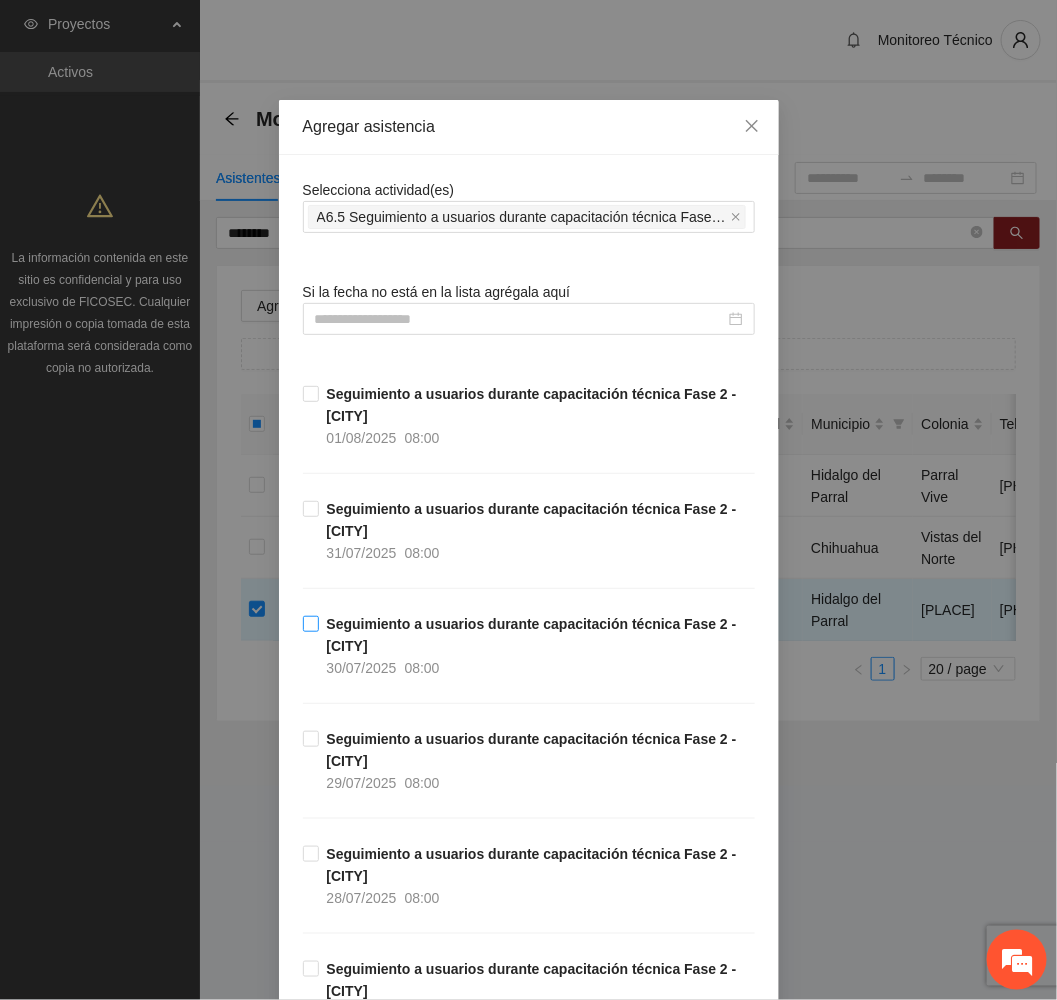 scroll, scrollTop: 150, scrollLeft: 0, axis: vertical 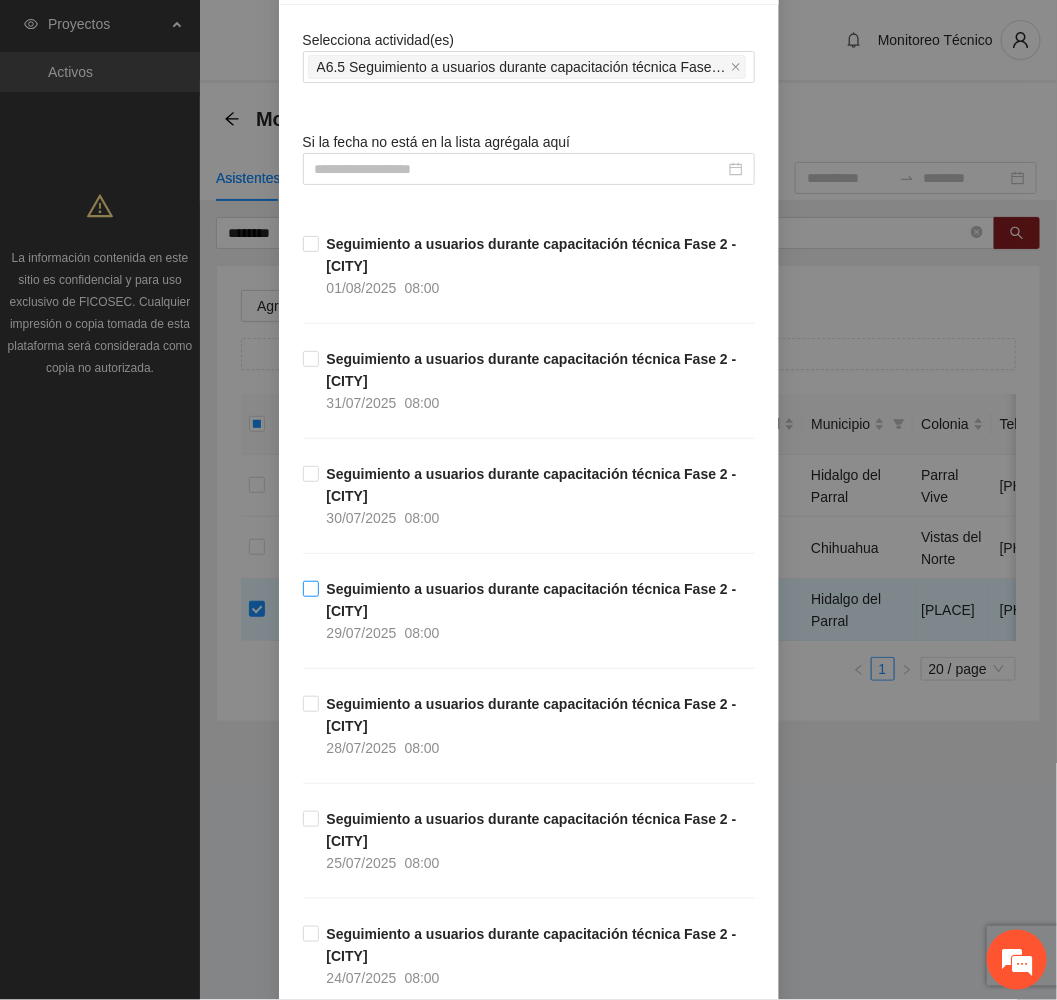 click on "Seguimiento a usuarios durante capacitación técnica Fase 2 - [CITY] [DATE] [TIME]" at bounding box center (537, 611) 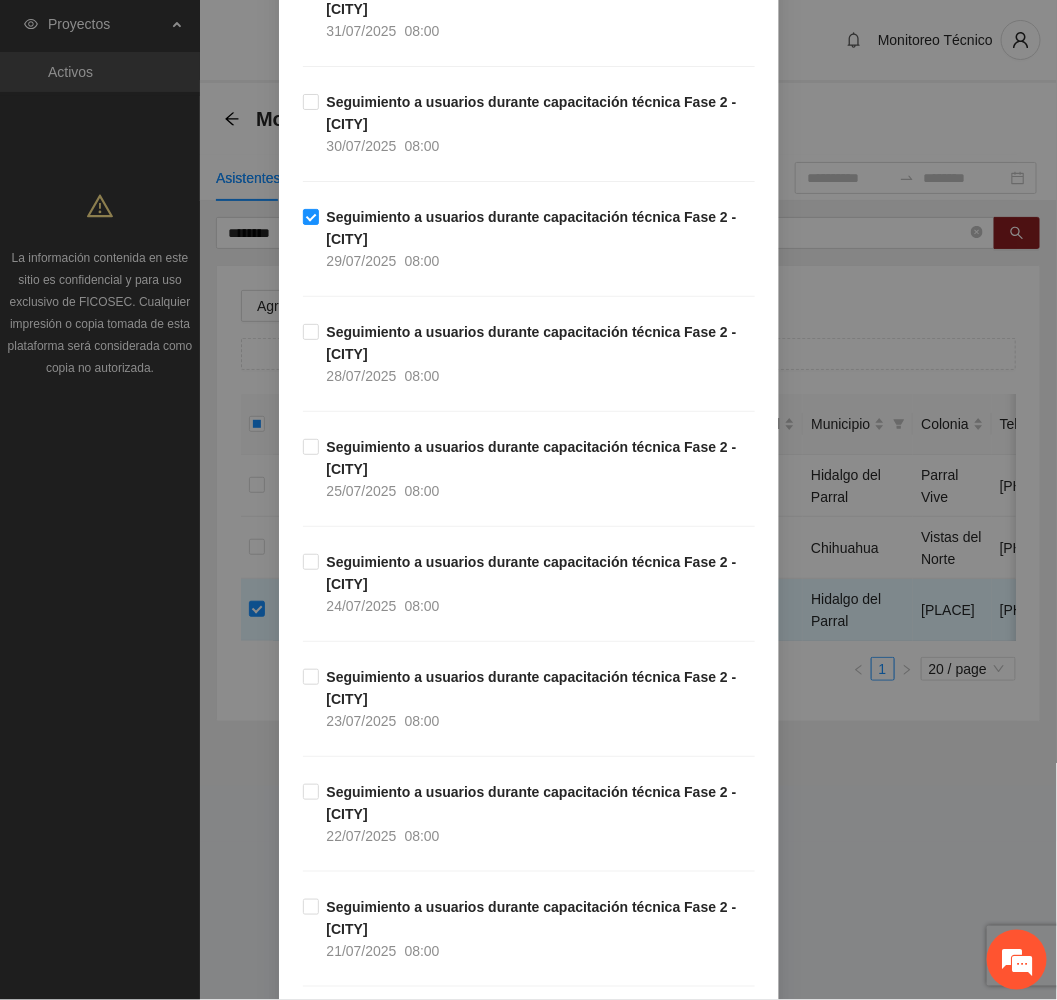 scroll, scrollTop: 600, scrollLeft: 0, axis: vertical 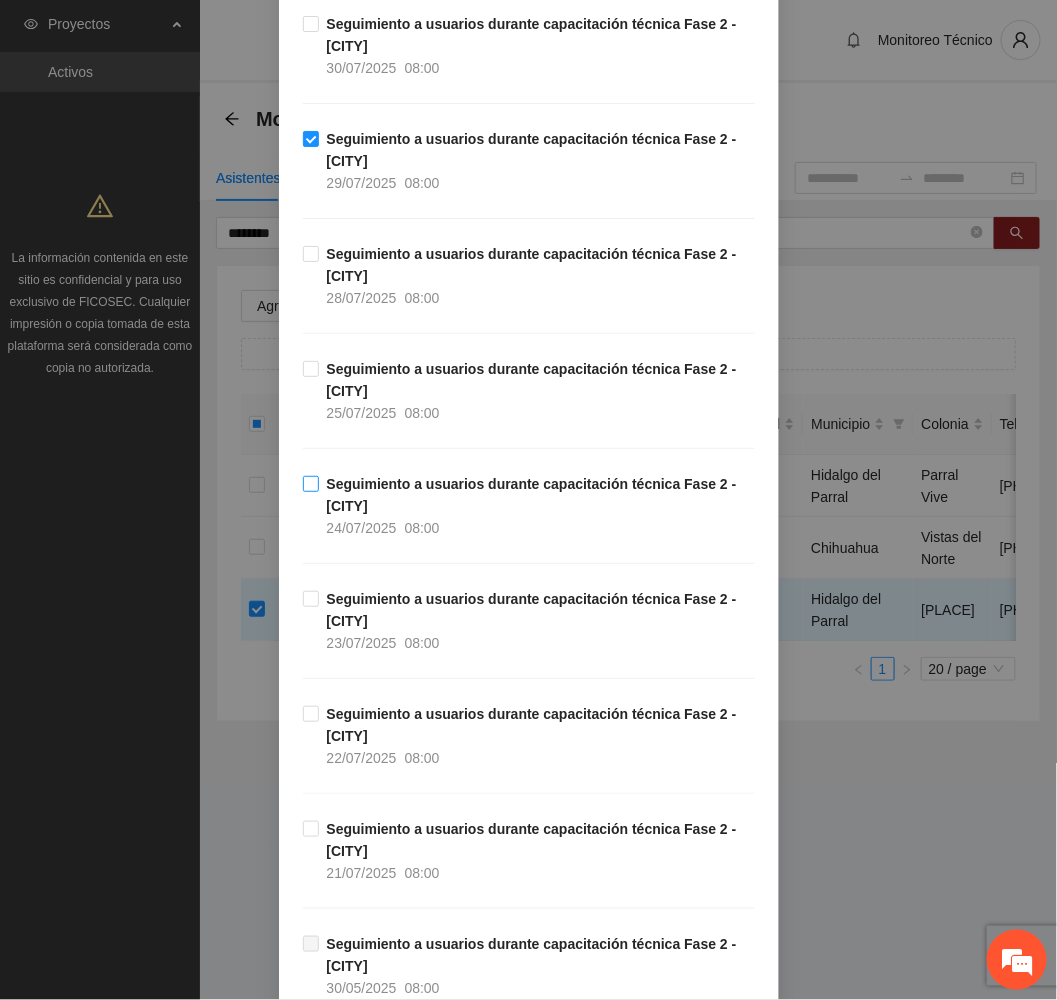 click on "Seguimiento a usuarios durante capacitación técnica Fase 2 - [CITY] [DATE] [TIME]" at bounding box center (537, 506) 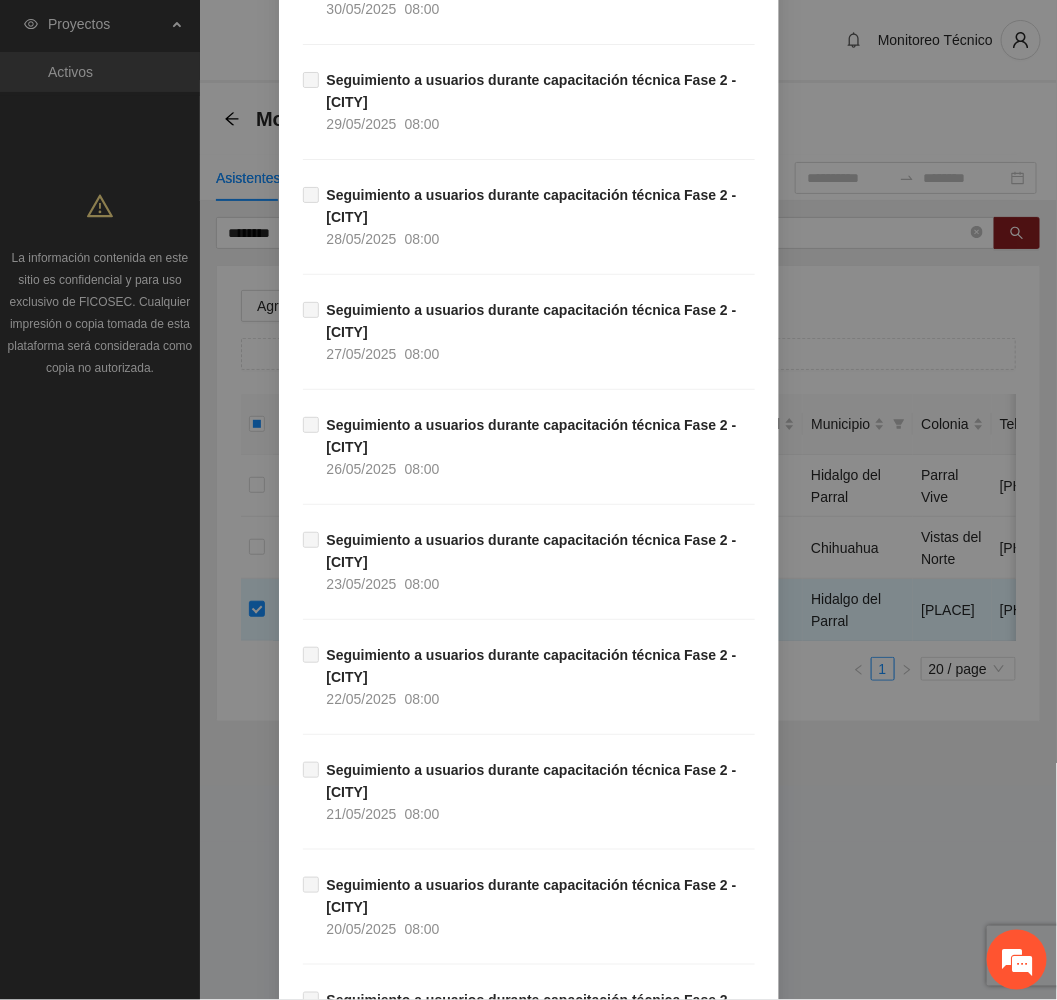 scroll, scrollTop: 1845, scrollLeft: 0, axis: vertical 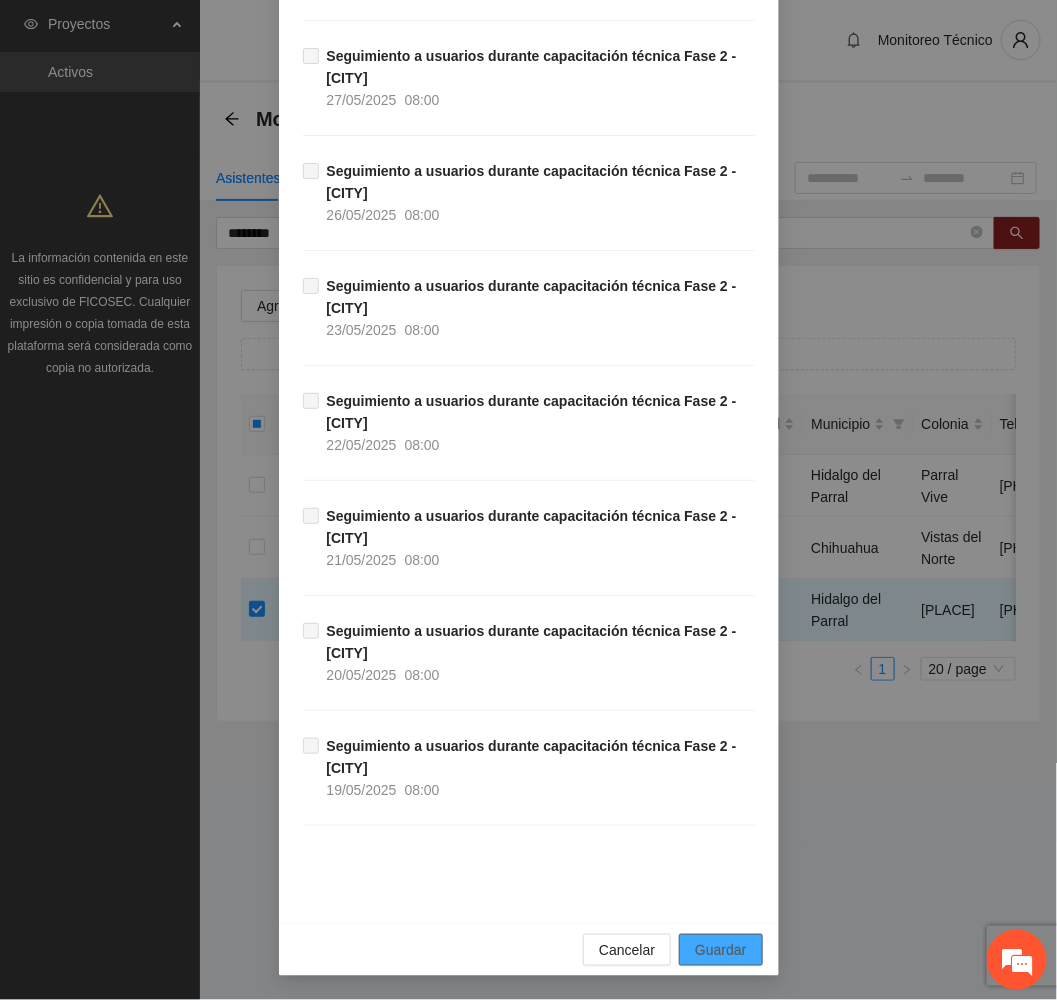 click on "Guardar" at bounding box center (720, 950) 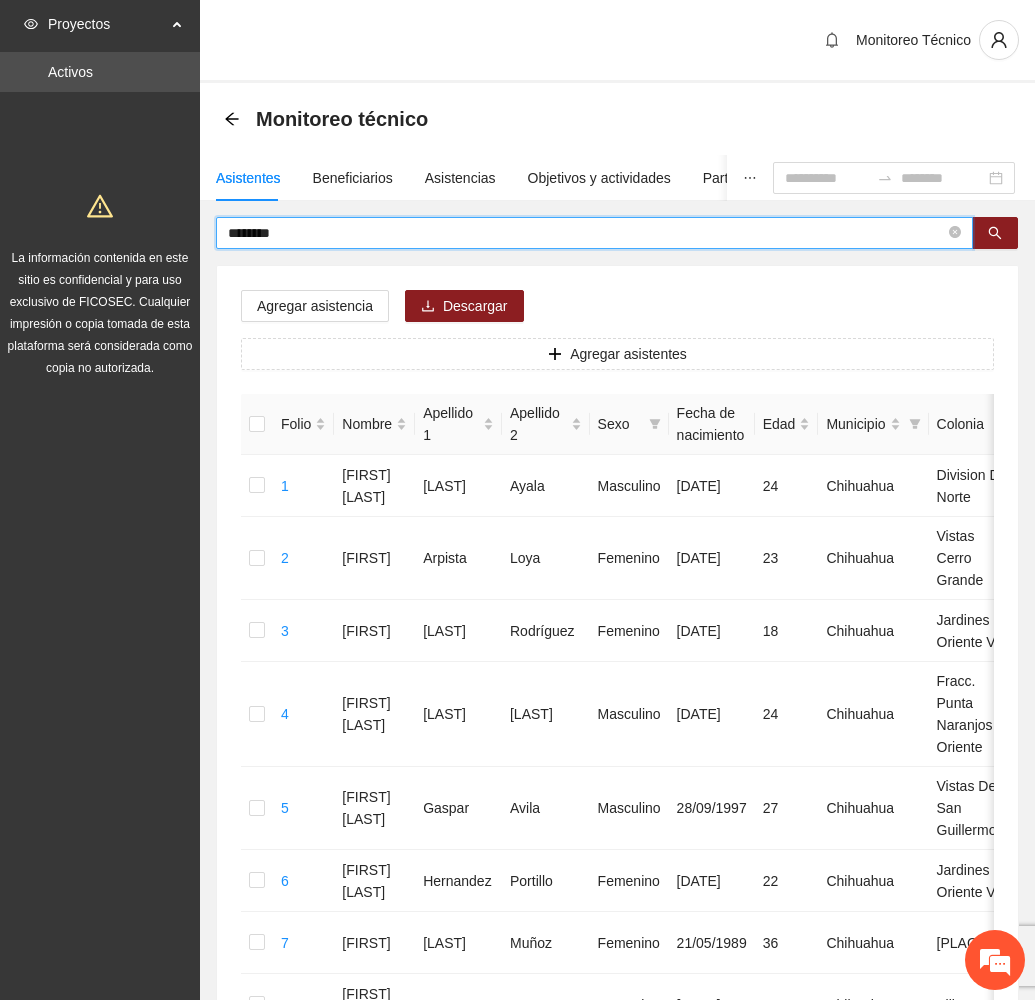 drag, startPoint x: 307, startPoint y: 228, endPoint x: 102, endPoint y: 232, distance: 205.03902 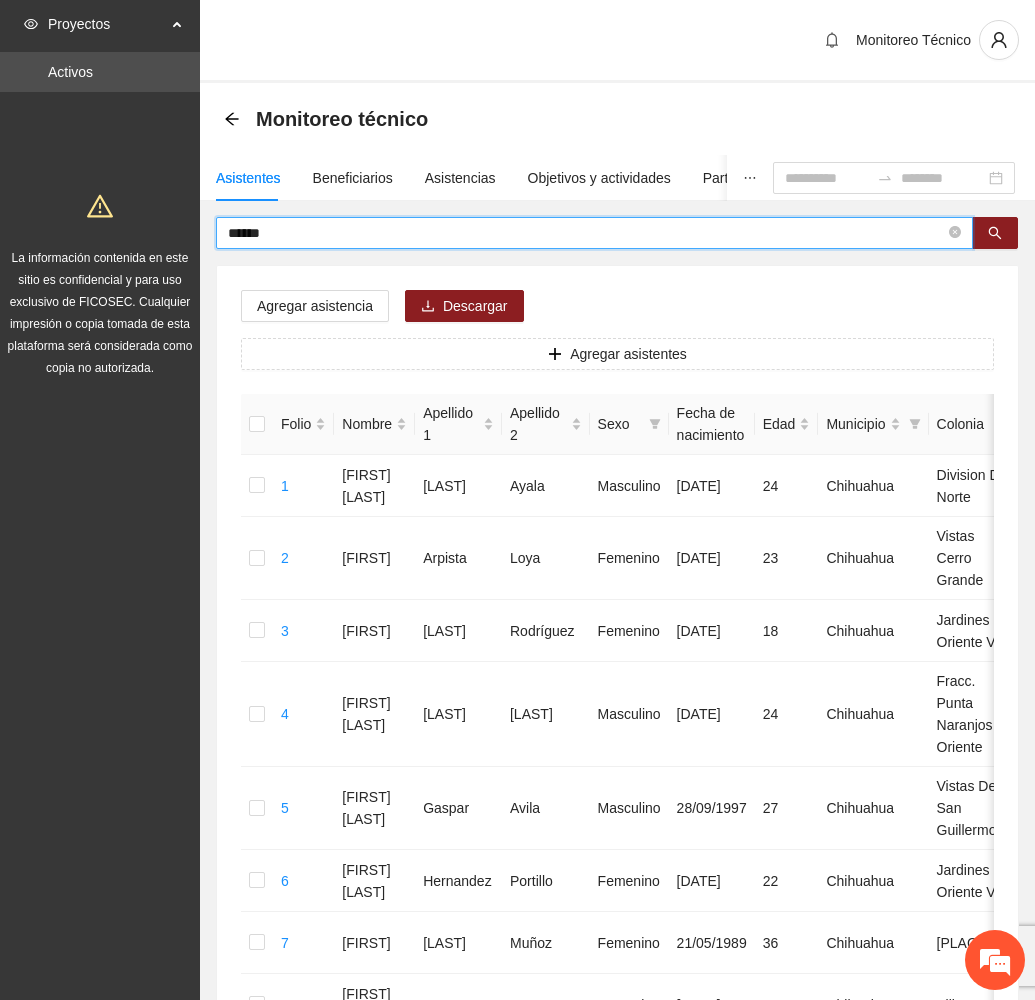 type on "******" 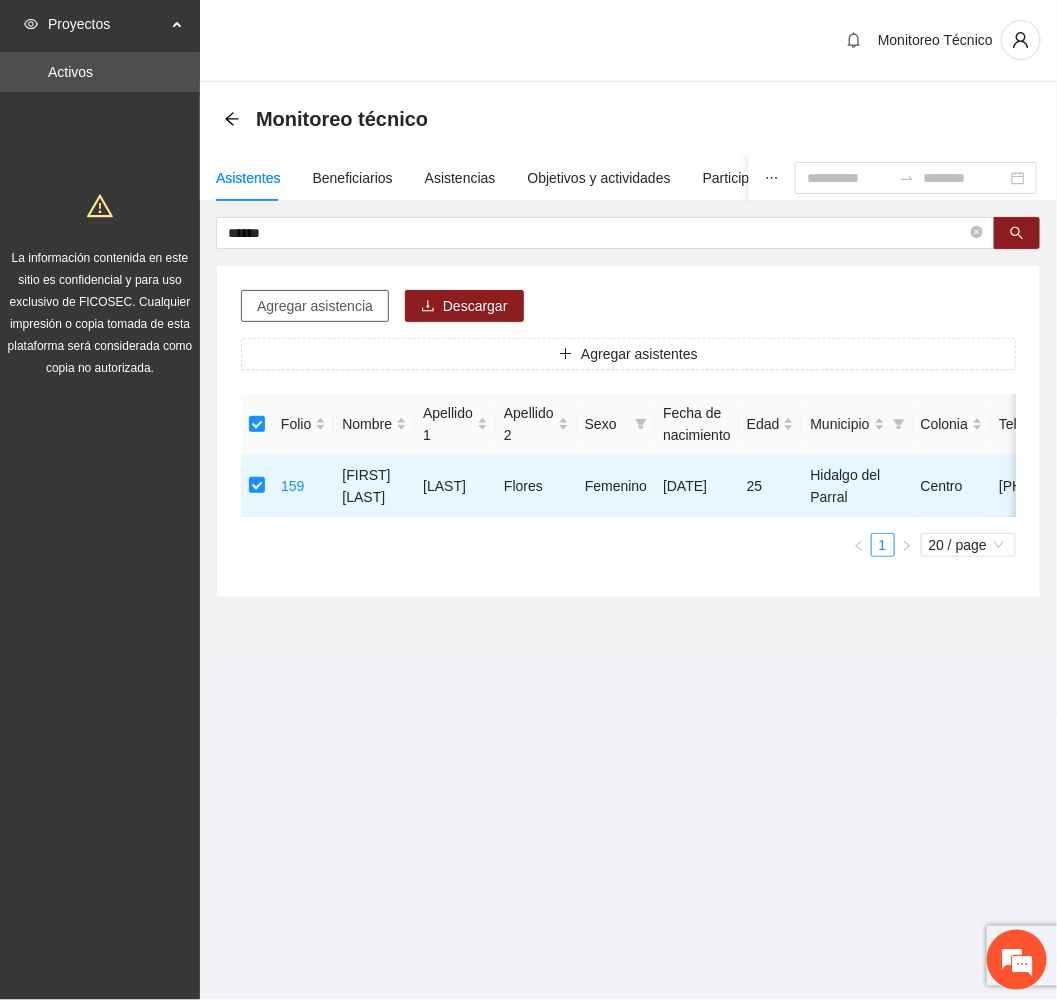 click on "Agregar asistencia" at bounding box center [315, 306] 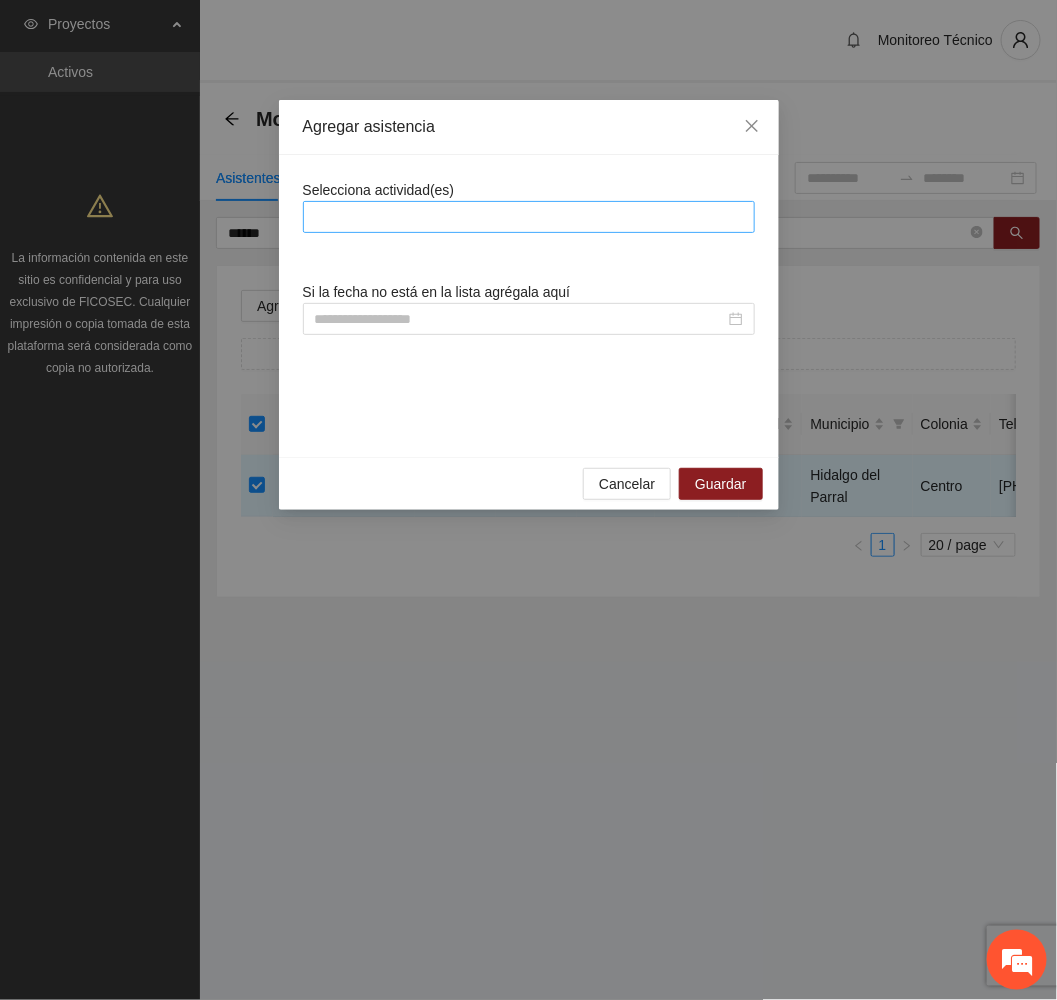 click at bounding box center [529, 217] 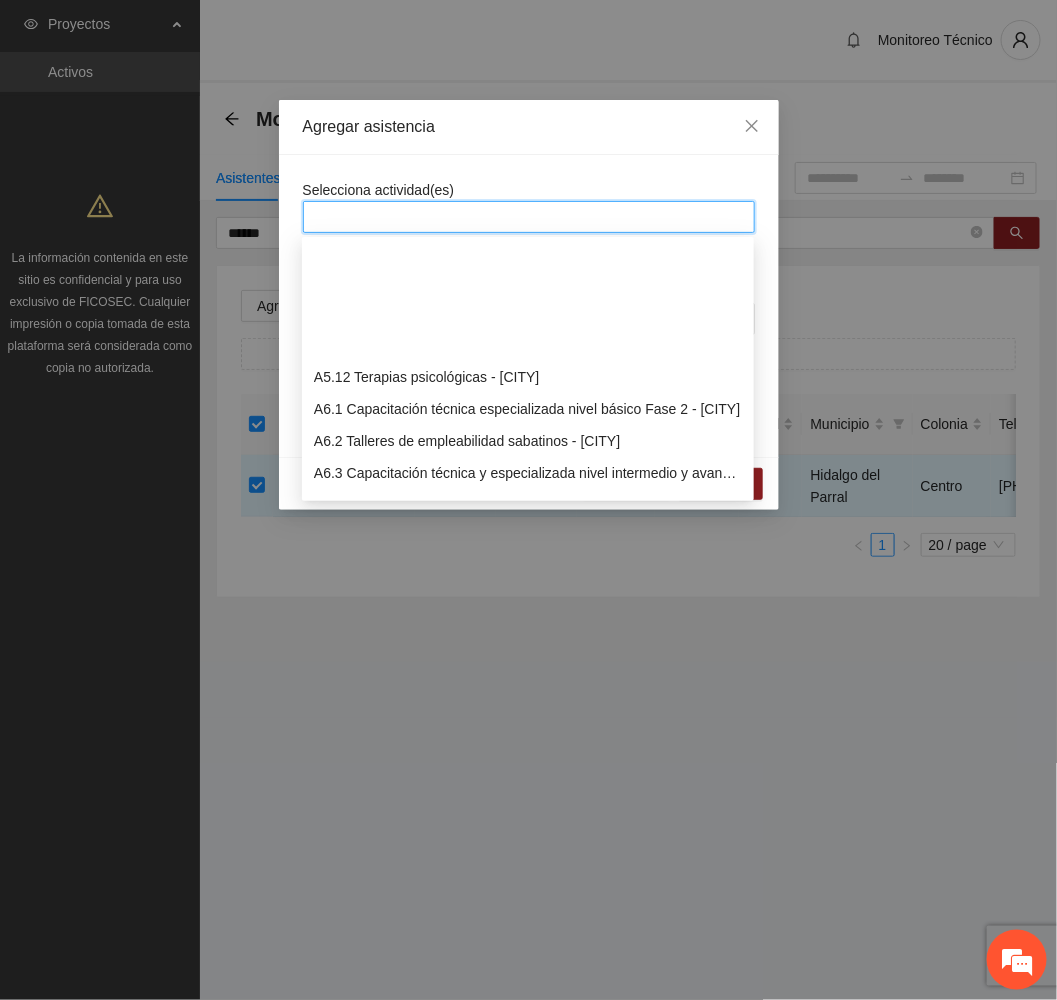 scroll, scrollTop: 1950, scrollLeft: 0, axis: vertical 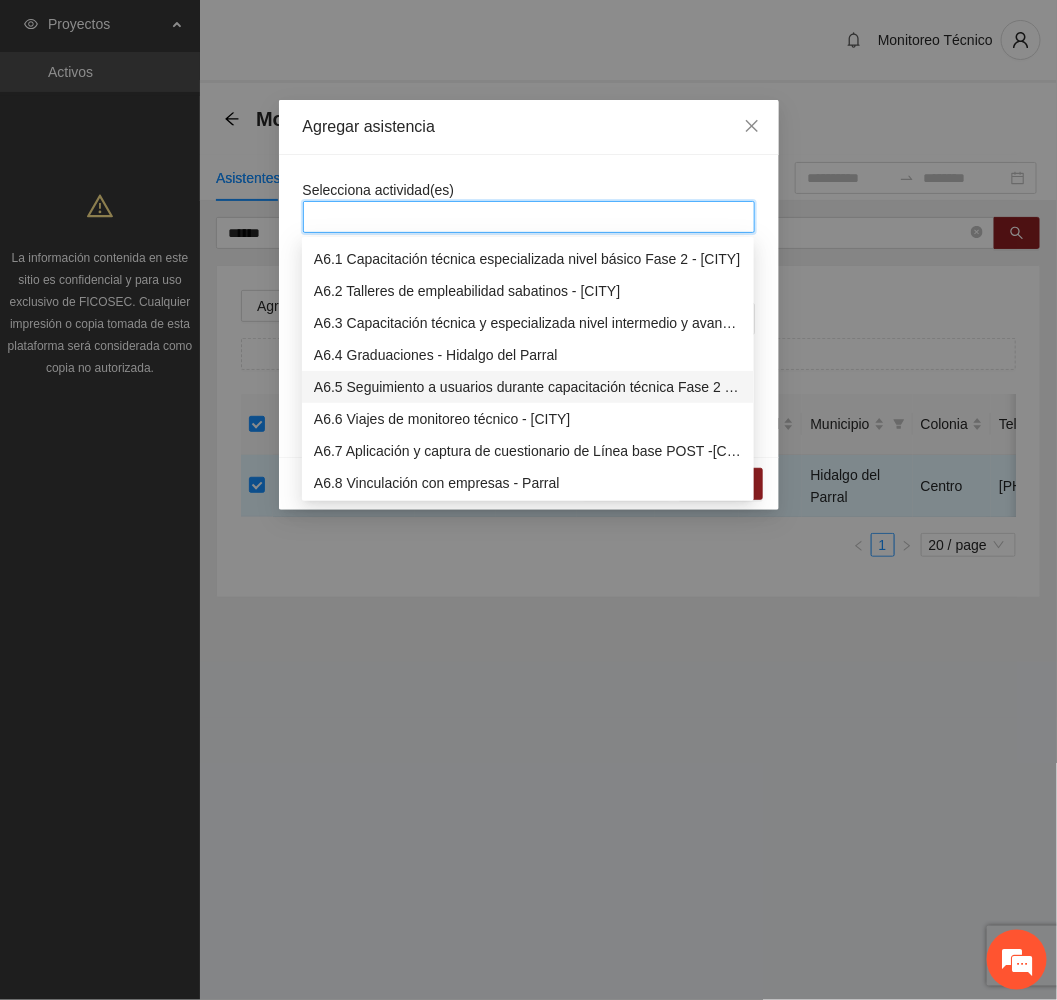click on "A6.5 Seguimiento a usuarios durante capacitación técnica Fase 2 - [CITY]" at bounding box center [528, 387] 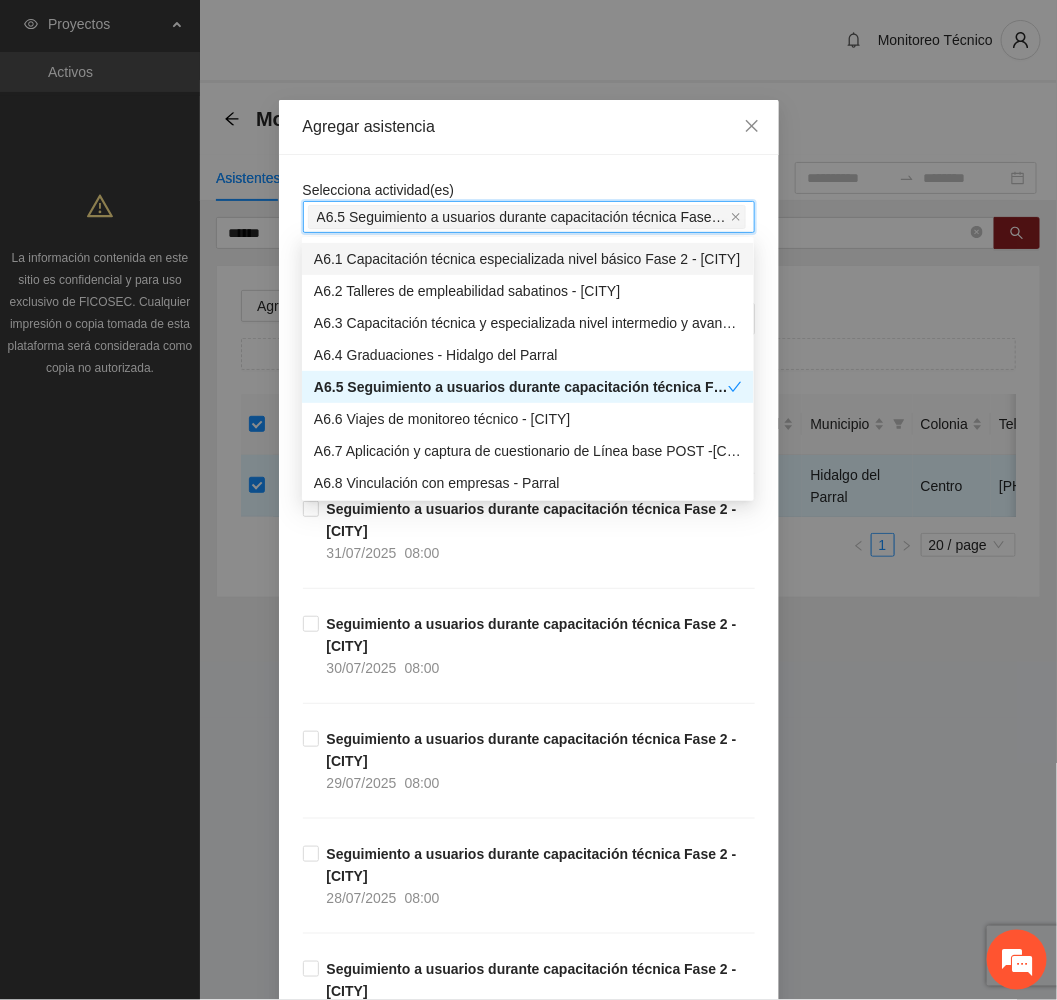 click on "Agregar asistencia" at bounding box center (529, 127) 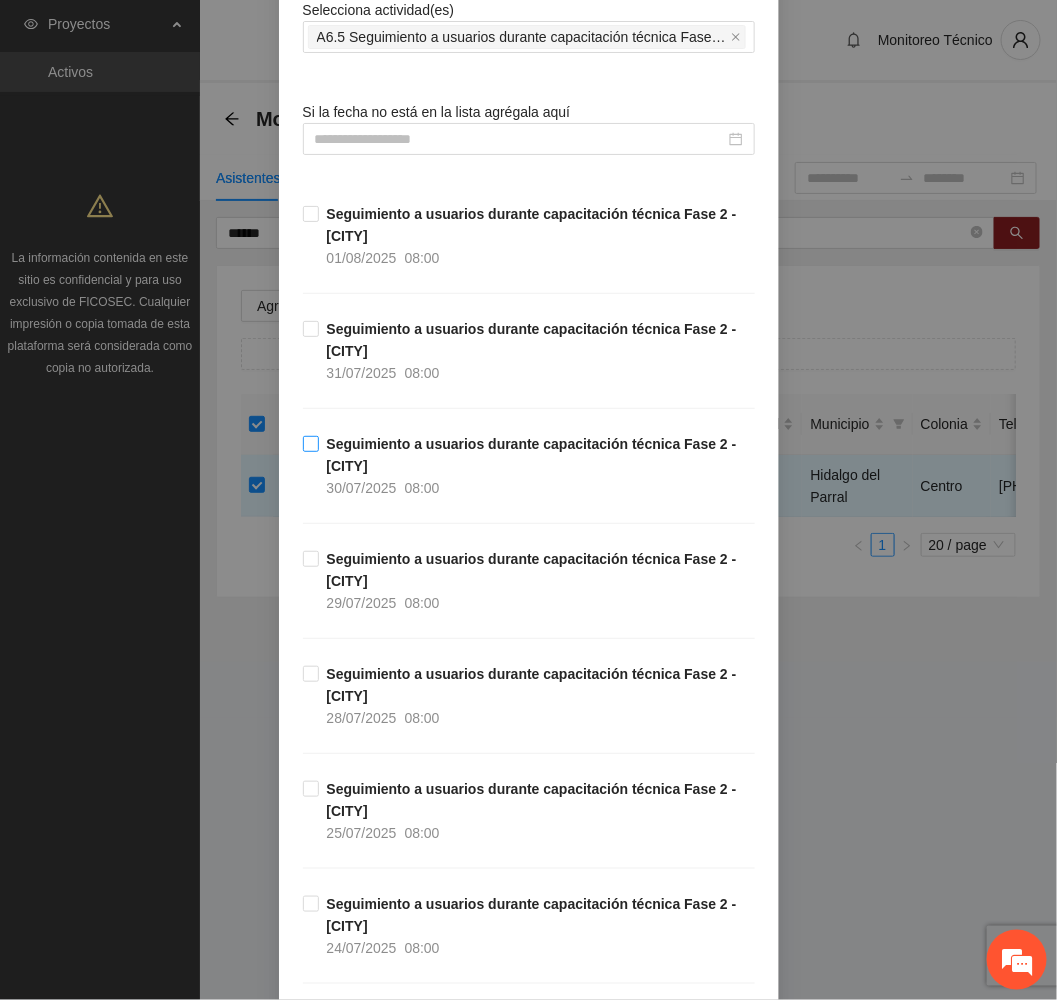 scroll, scrollTop: 0, scrollLeft: 0, axis: both 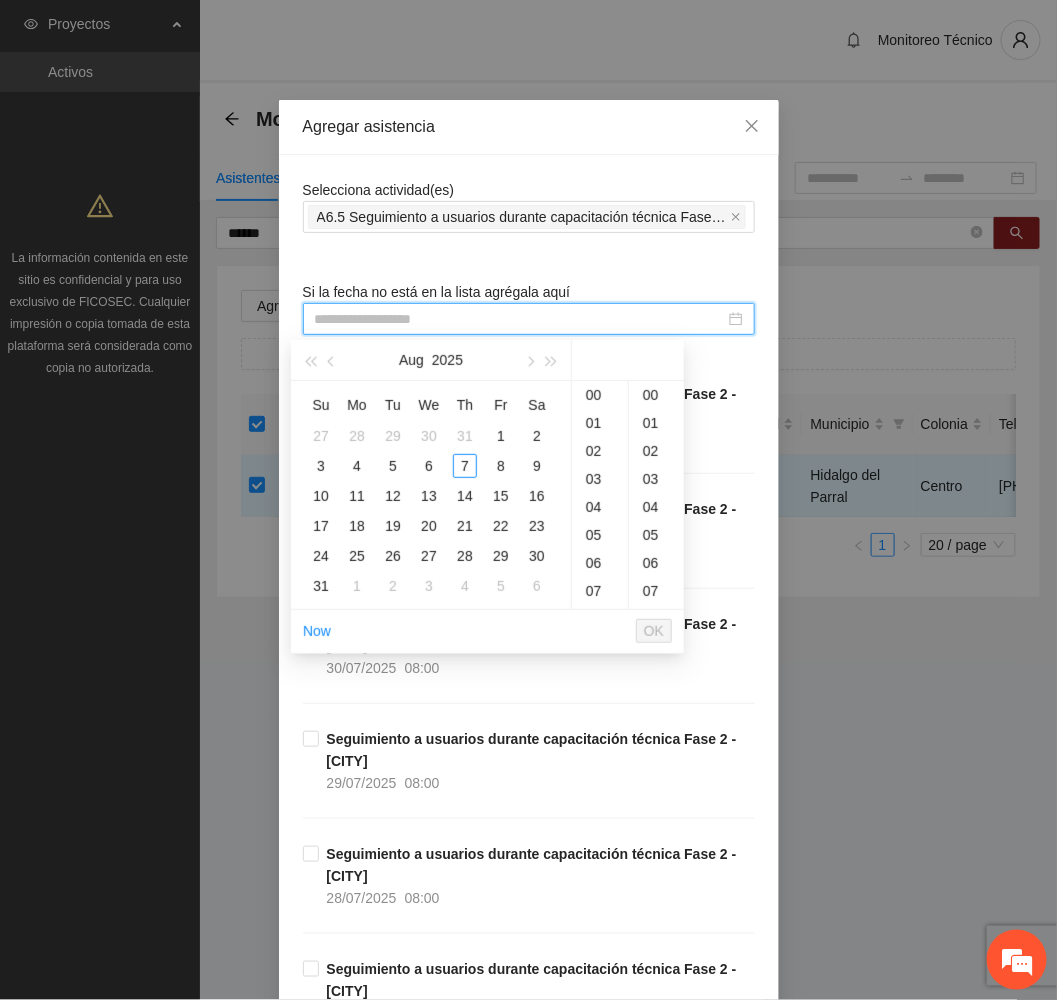 click at bounding box center [520, 319] 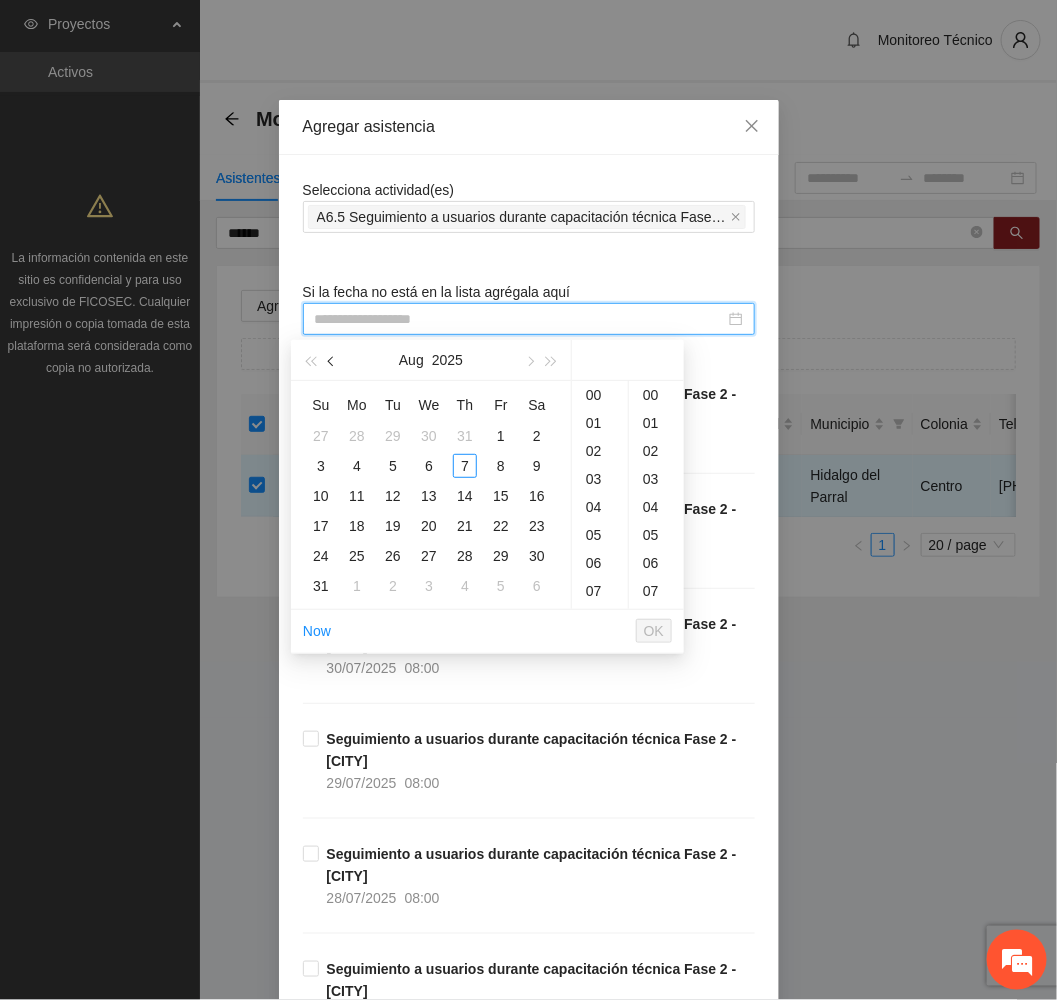click at bounding box center (332, 360) 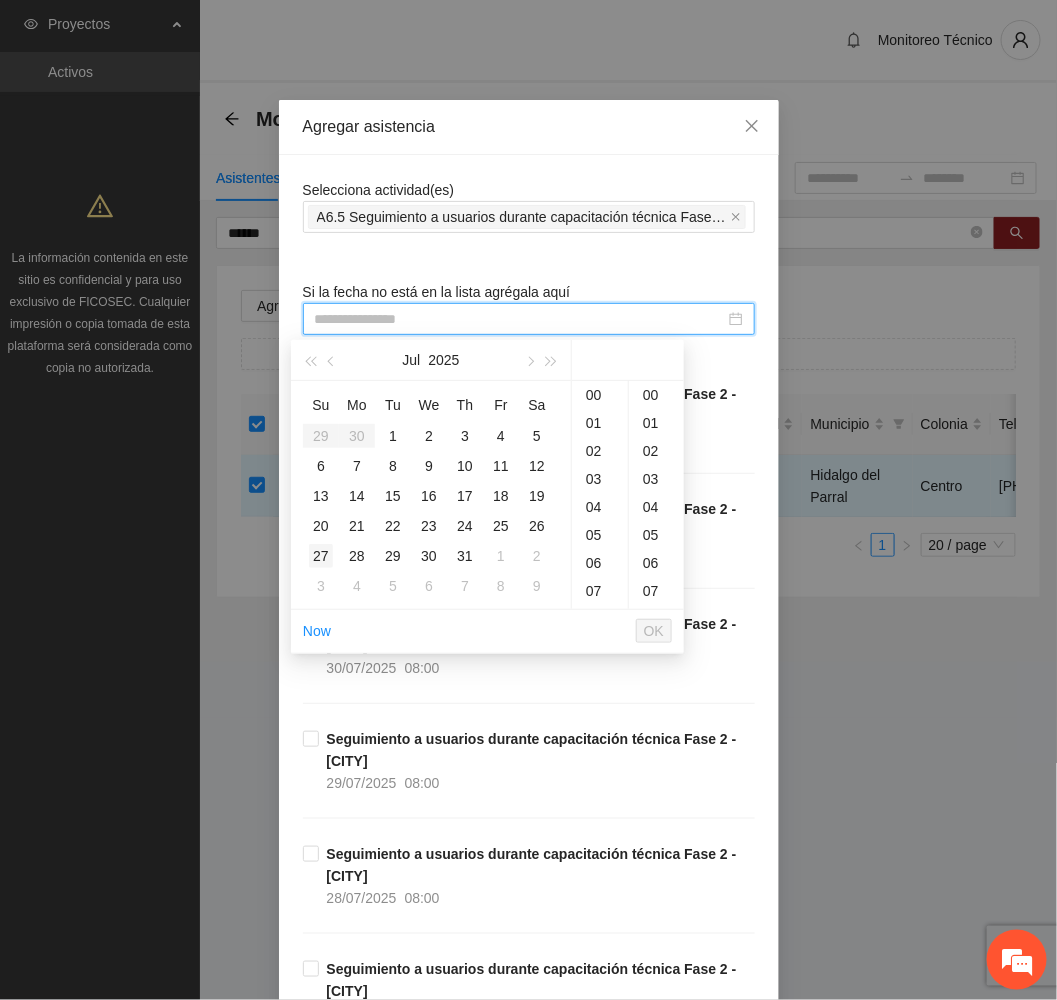 click on "27" at bounding box center (321, 556) 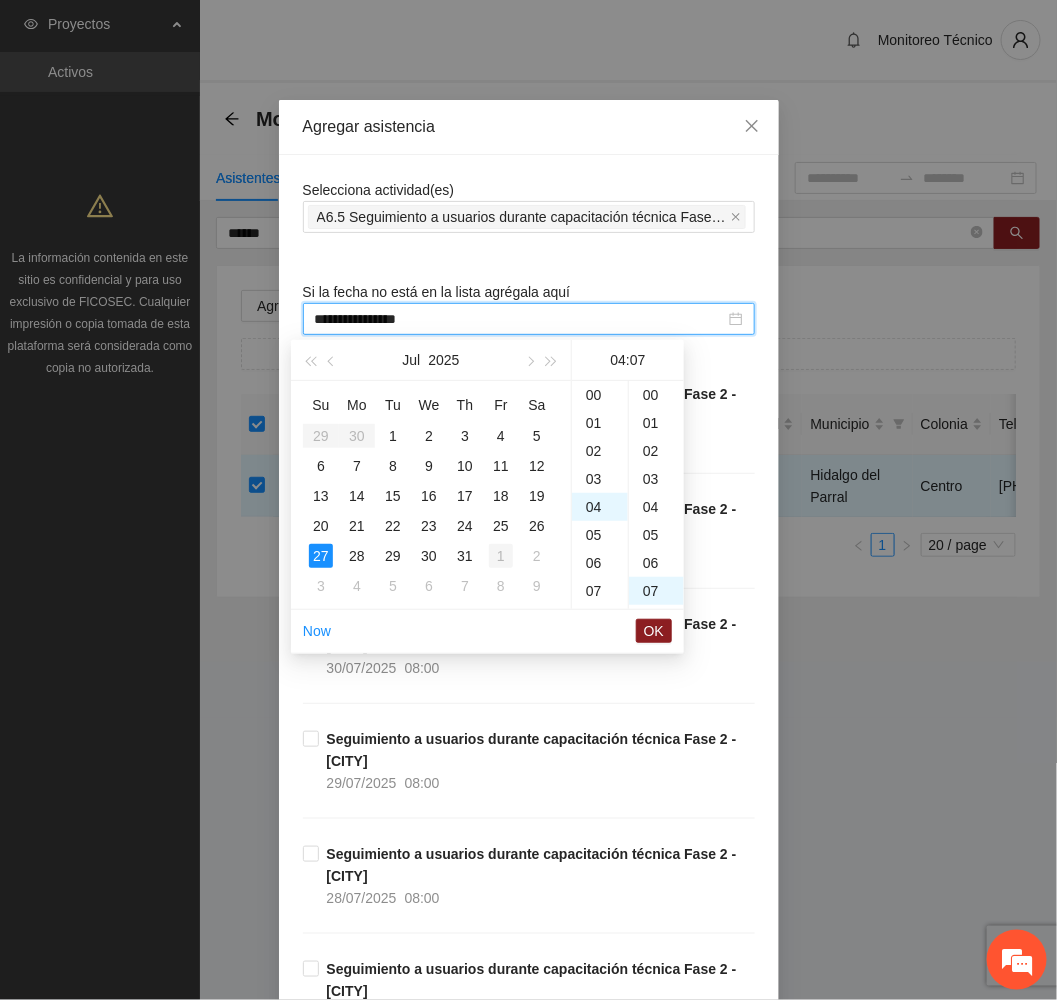 scroll, scrollTop: 112, scrollLeft: 0, axis: vertical 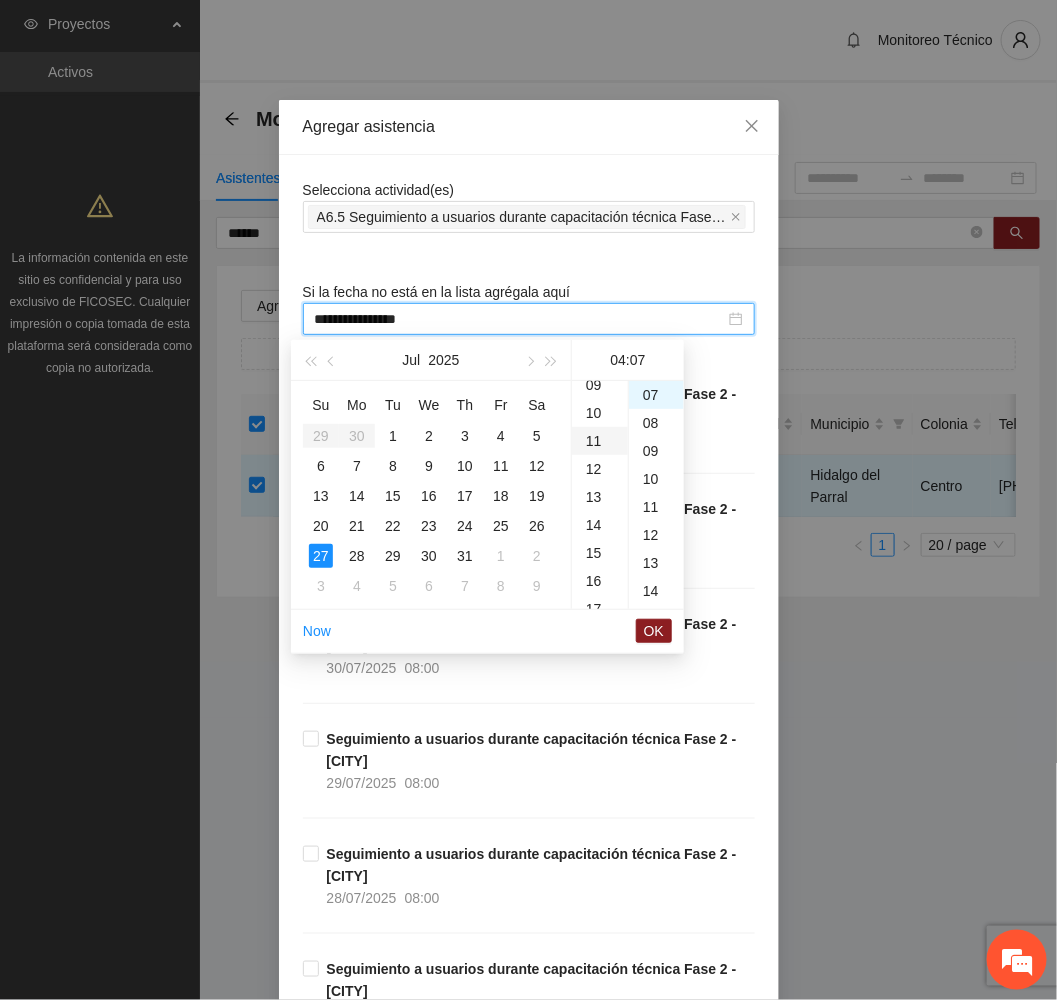 click on "11" at bounding box center [600, 441] 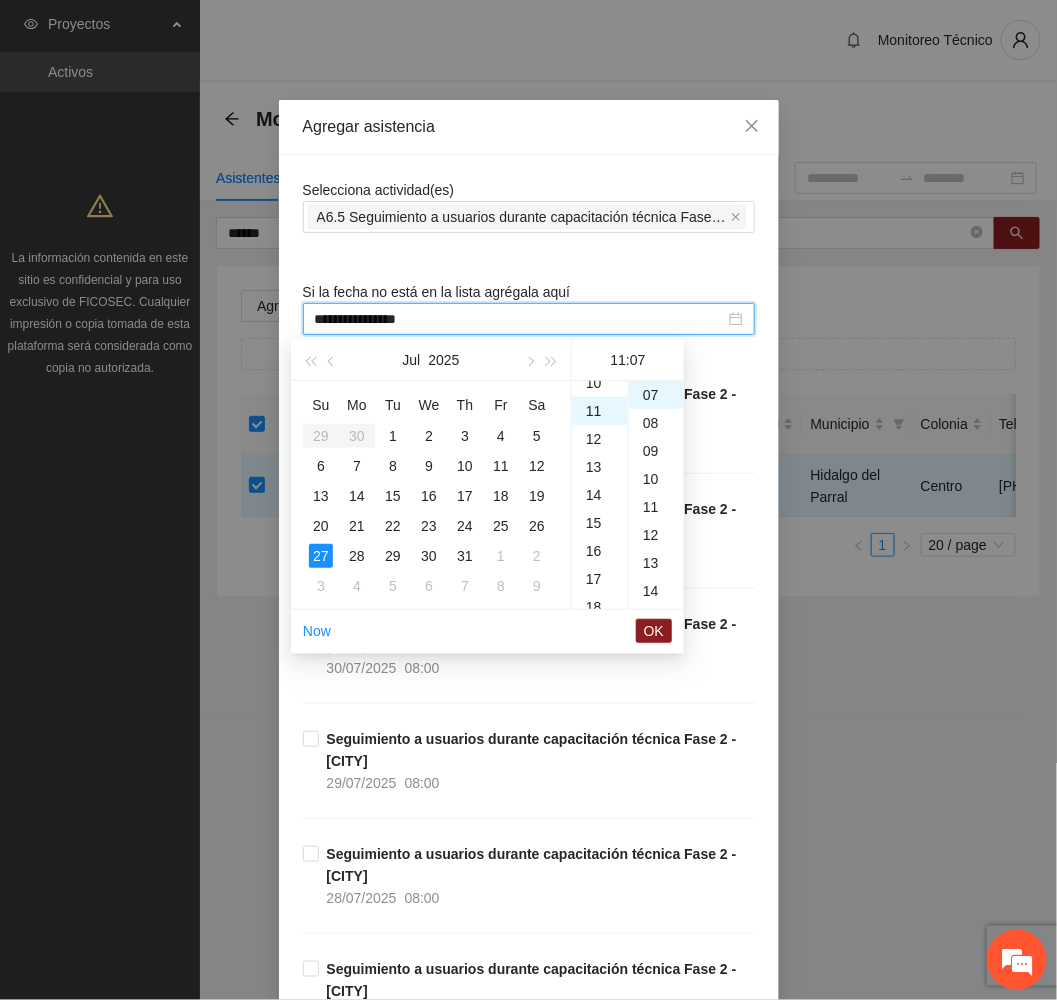 scroll, scrollTop: 307, scrollLeft: 0, axis: vertical 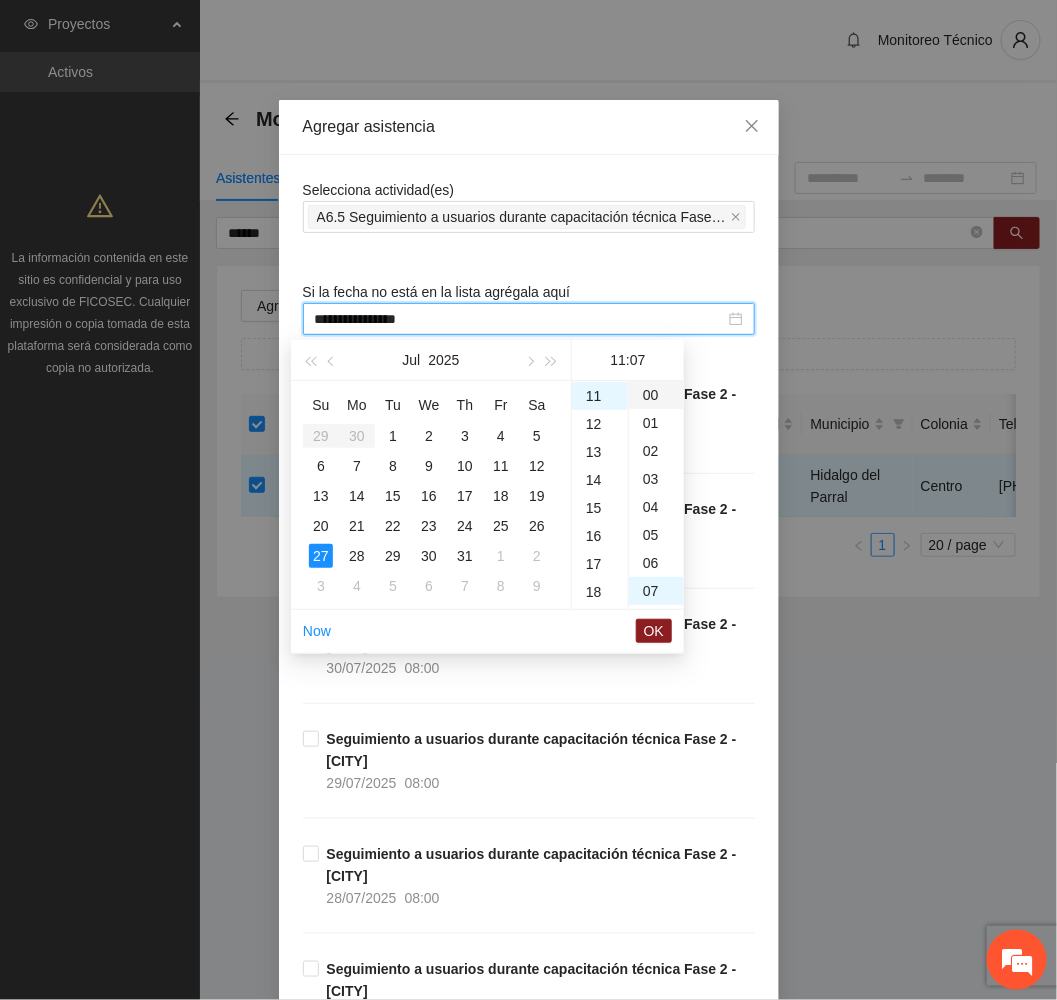 click on "00" at bounding box center (656, 395) 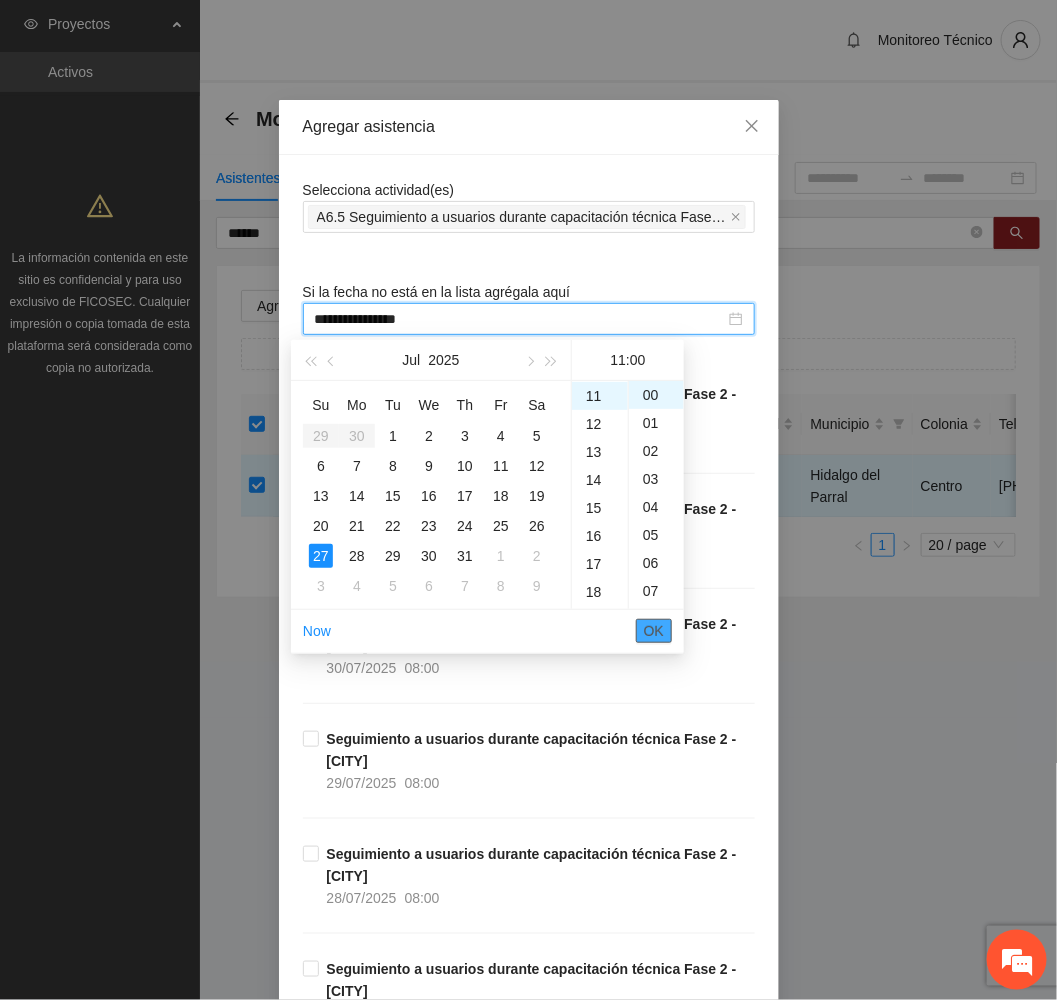 click on "OK" at bounding box center [654, 631] 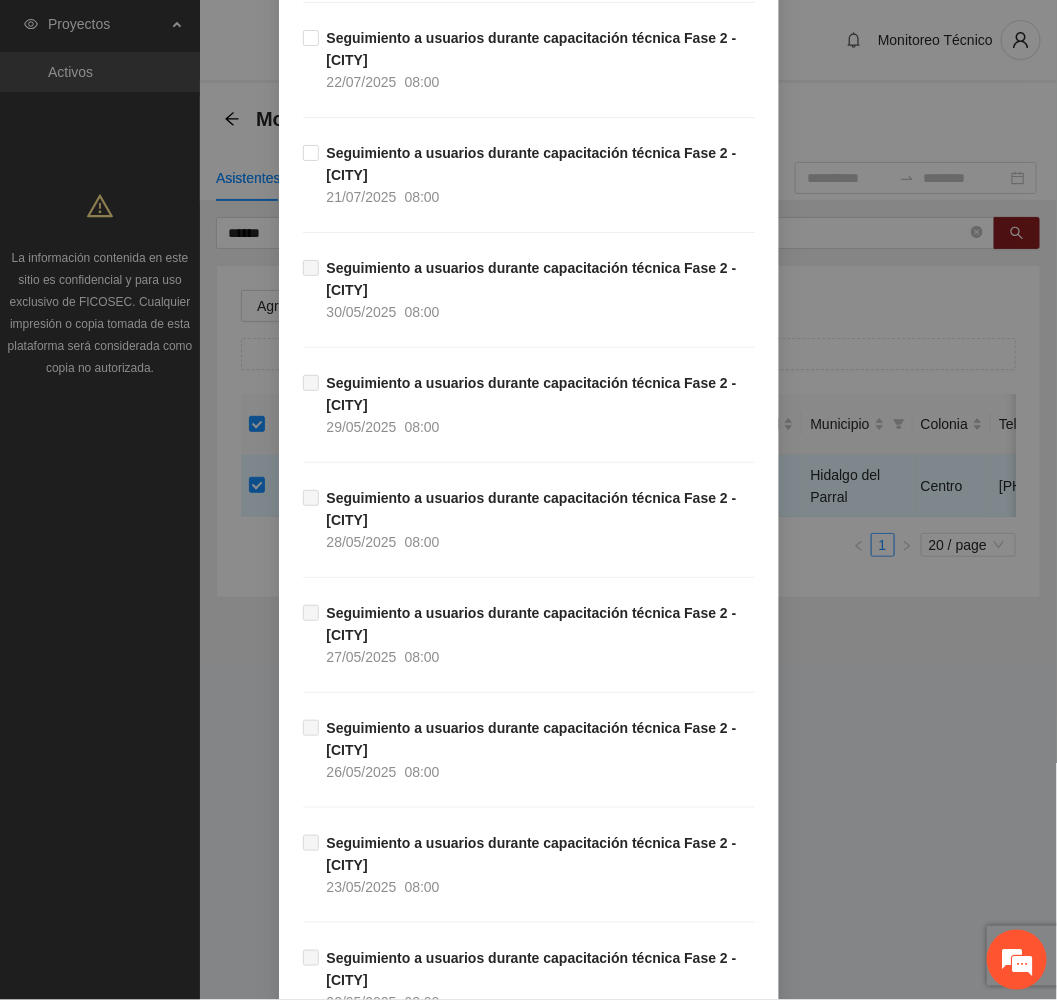 scroll, scrollTop: 1845, scrollLeft: 0, axis: vertical 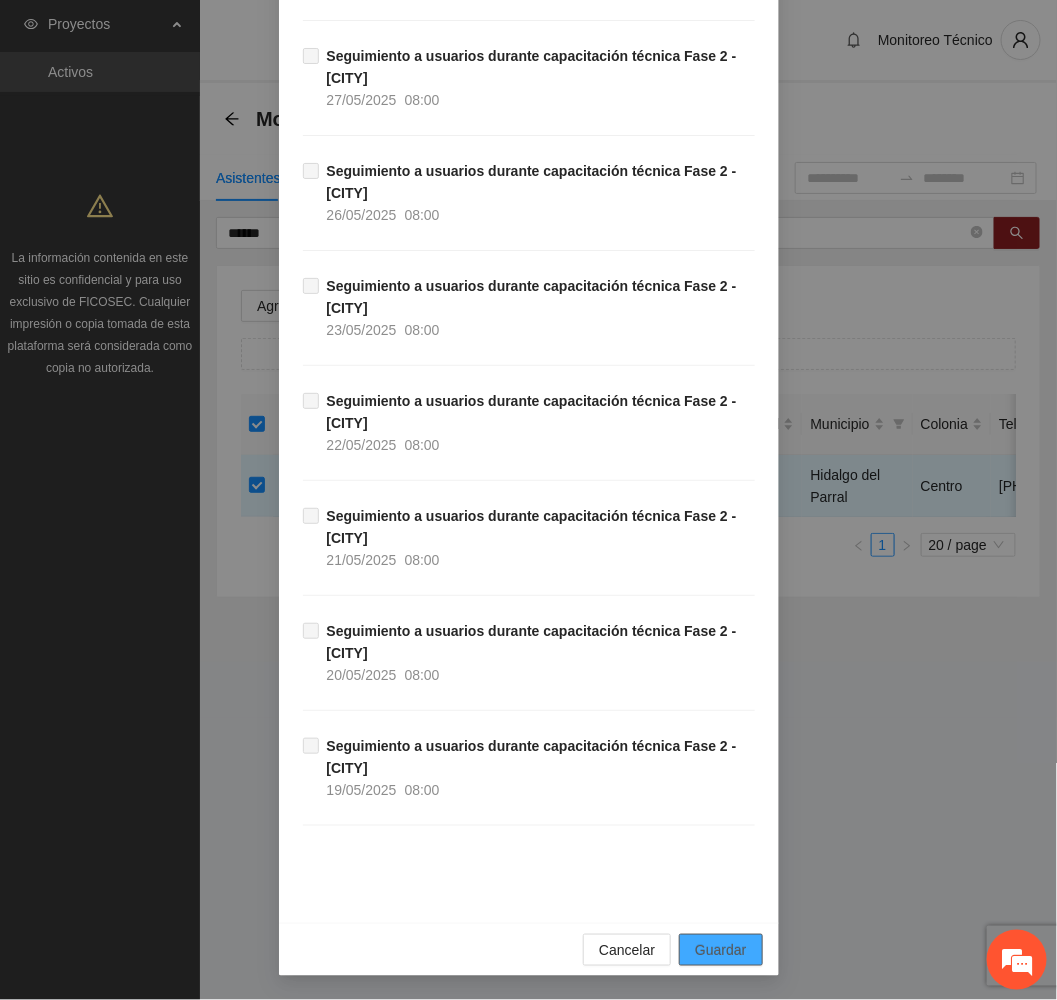 click on "Guardar" at bounding box center [720, 950] 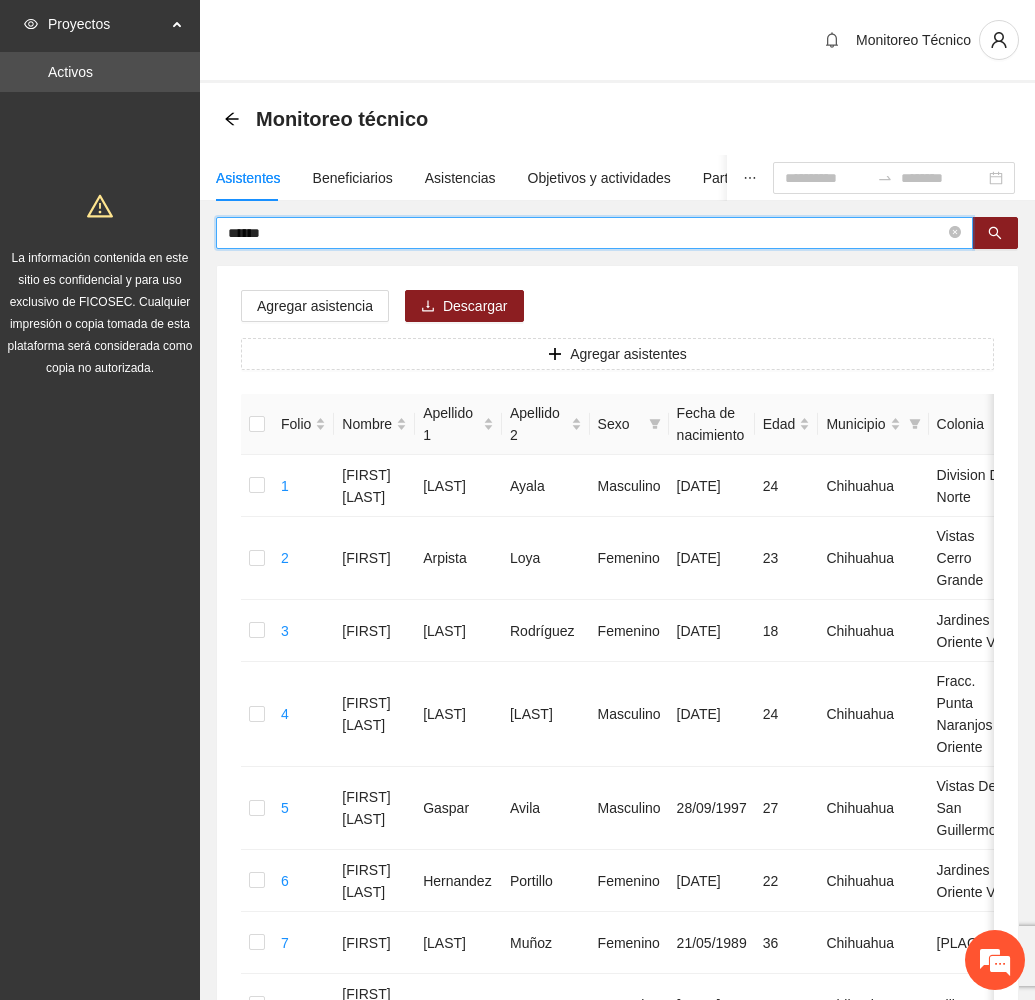 drag, startPoint x: 340, startPoint y: 238, endPoint x: 180, endPoint y: 256, distance: 161.00932 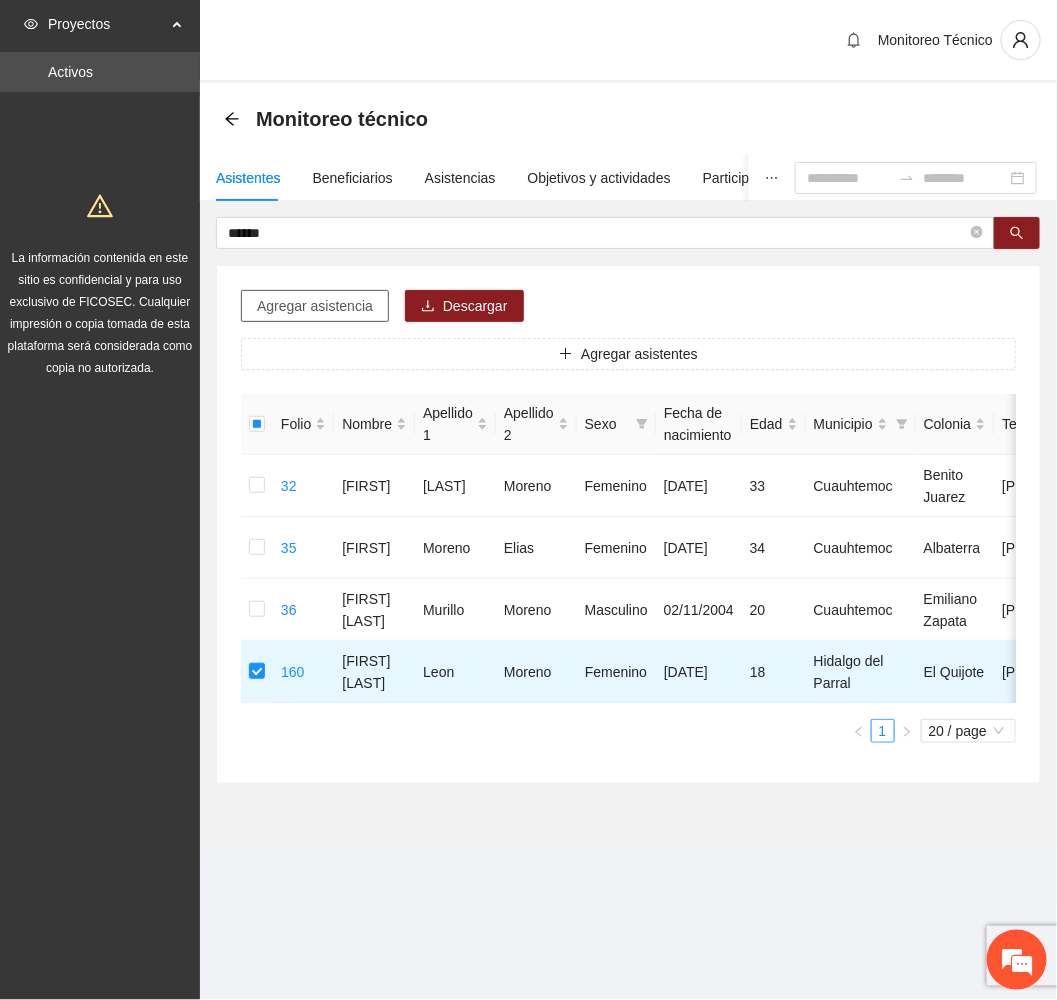 click on "Agregar asistencia" at bounding box center (315, 306) 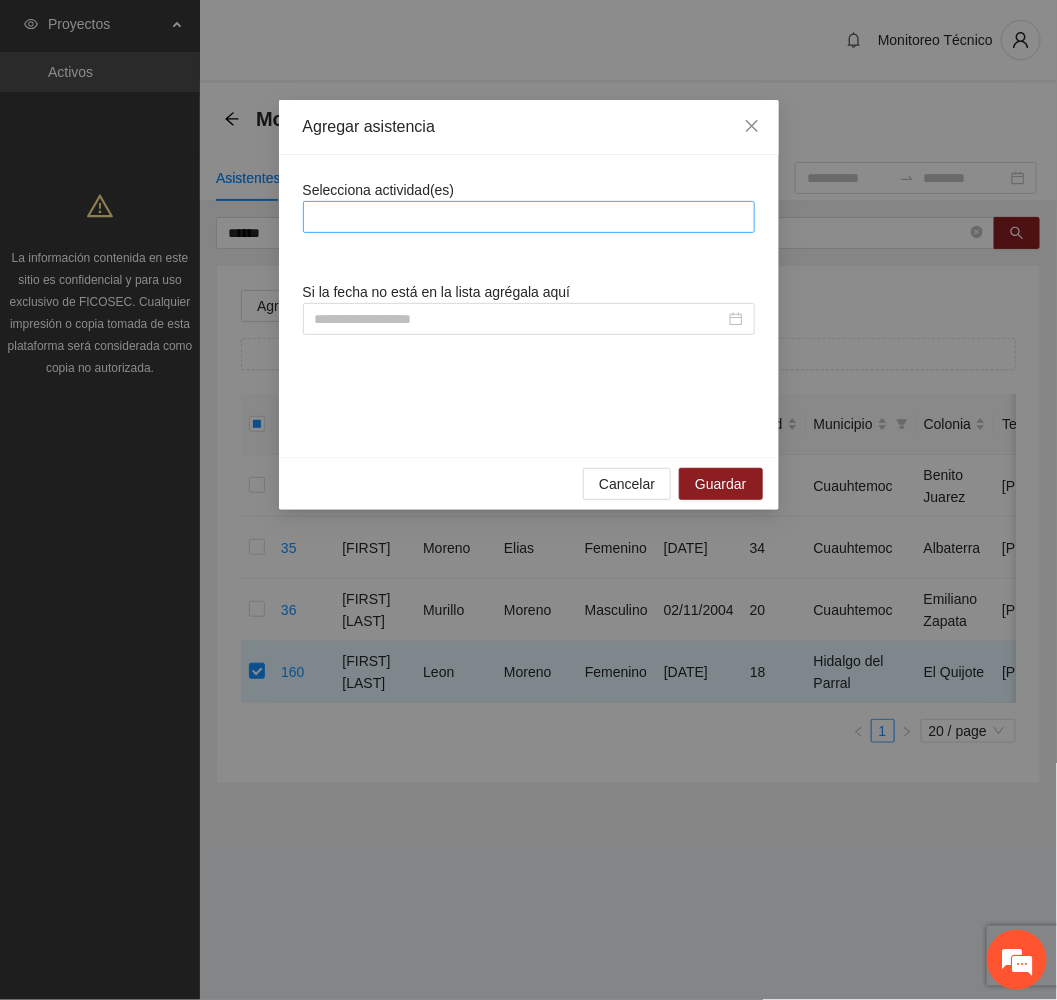 click at bounding box center (529, 217) 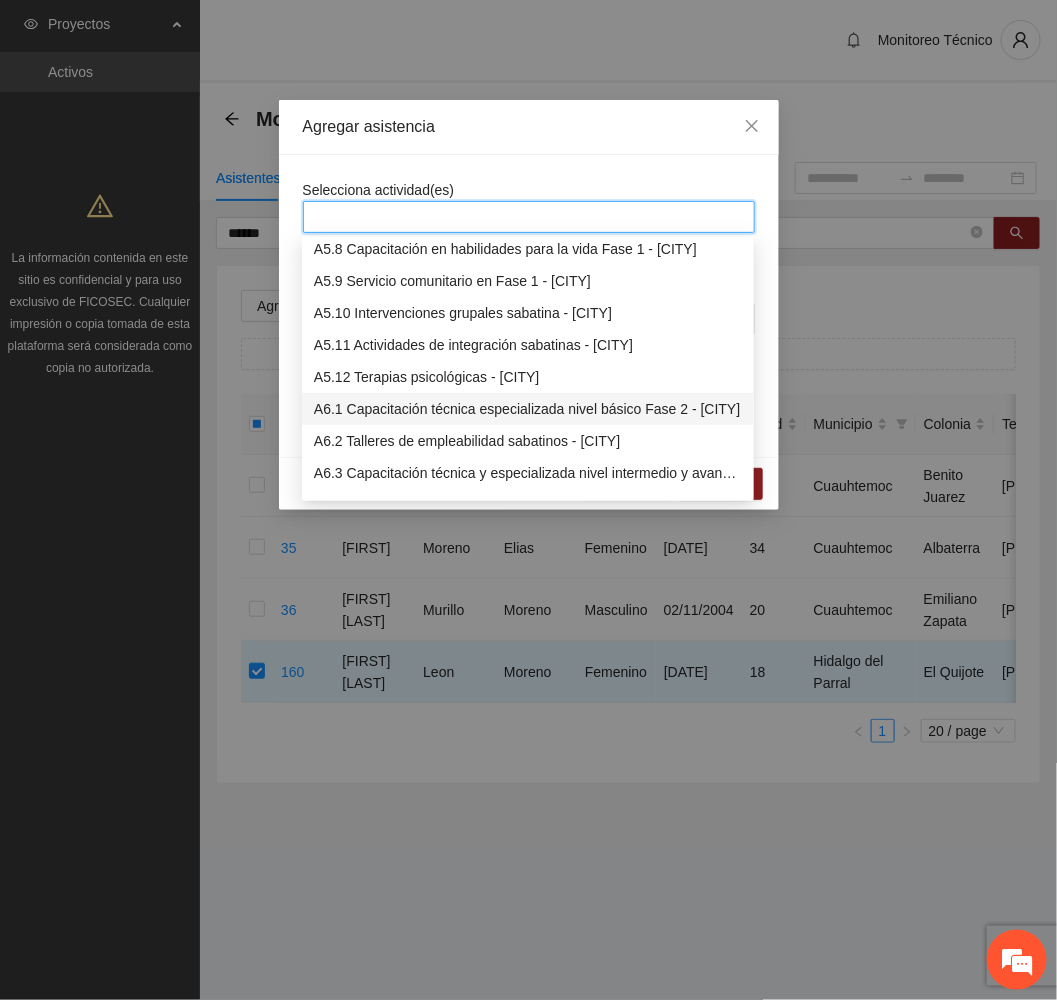 scroll, scrollTop: 1950, scrollLeft: 0, axis: vertical 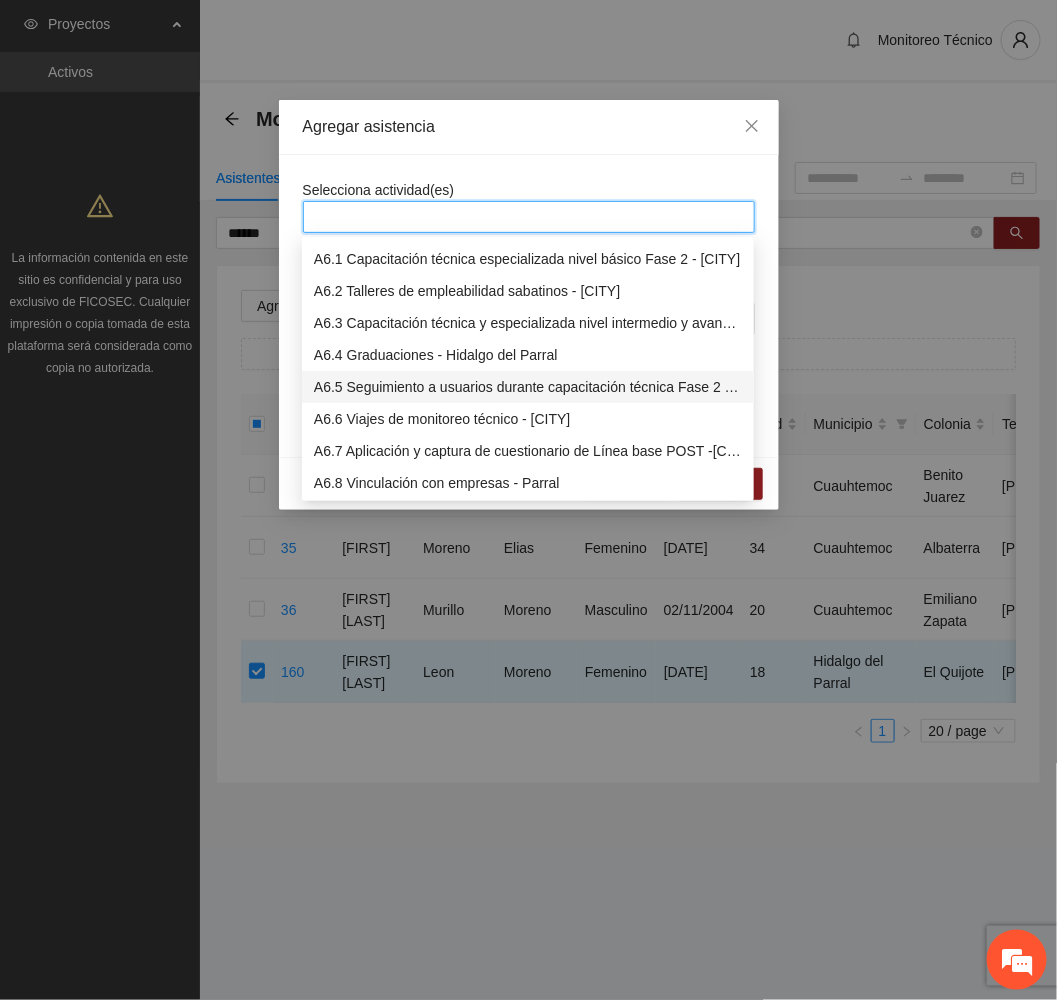 click on "A6.5 Seguimiento a usuarios durante capacitación técnica Fase 2 - [CITY]" at bounding box center [528, 387] 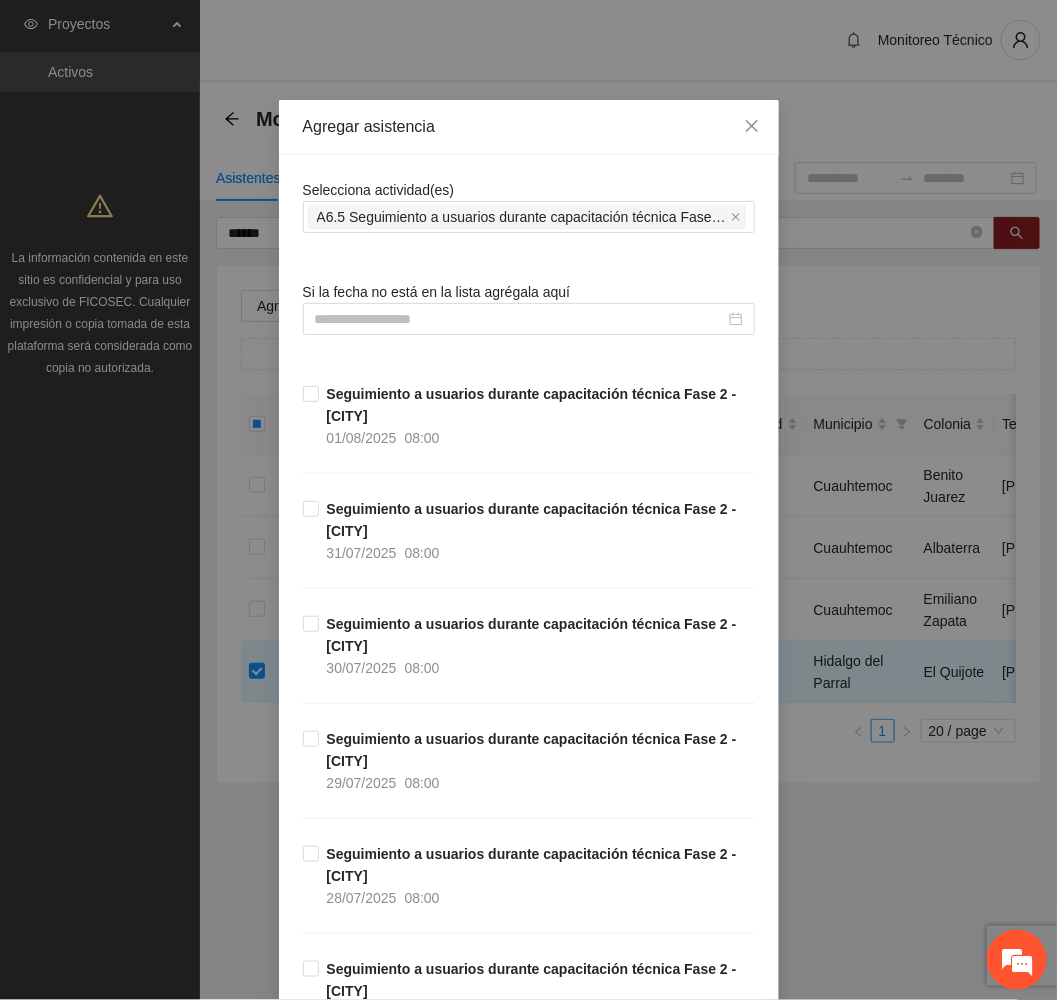 click on "Agregar asistencia" at bounding box center [529, 127] 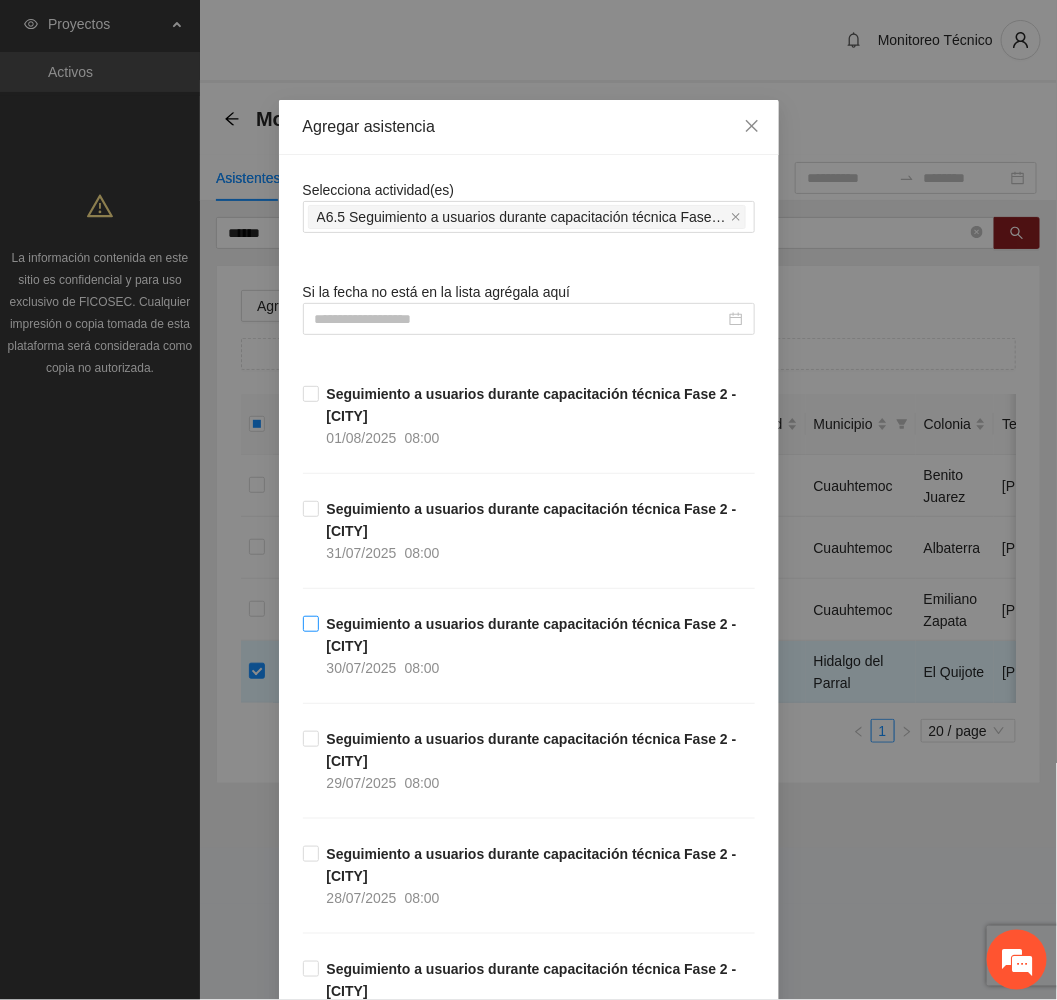 click on "Seguimiento a usuarios durante capacitación técnica Fase 2 - [CITY]" at bounding box center (532, 635) 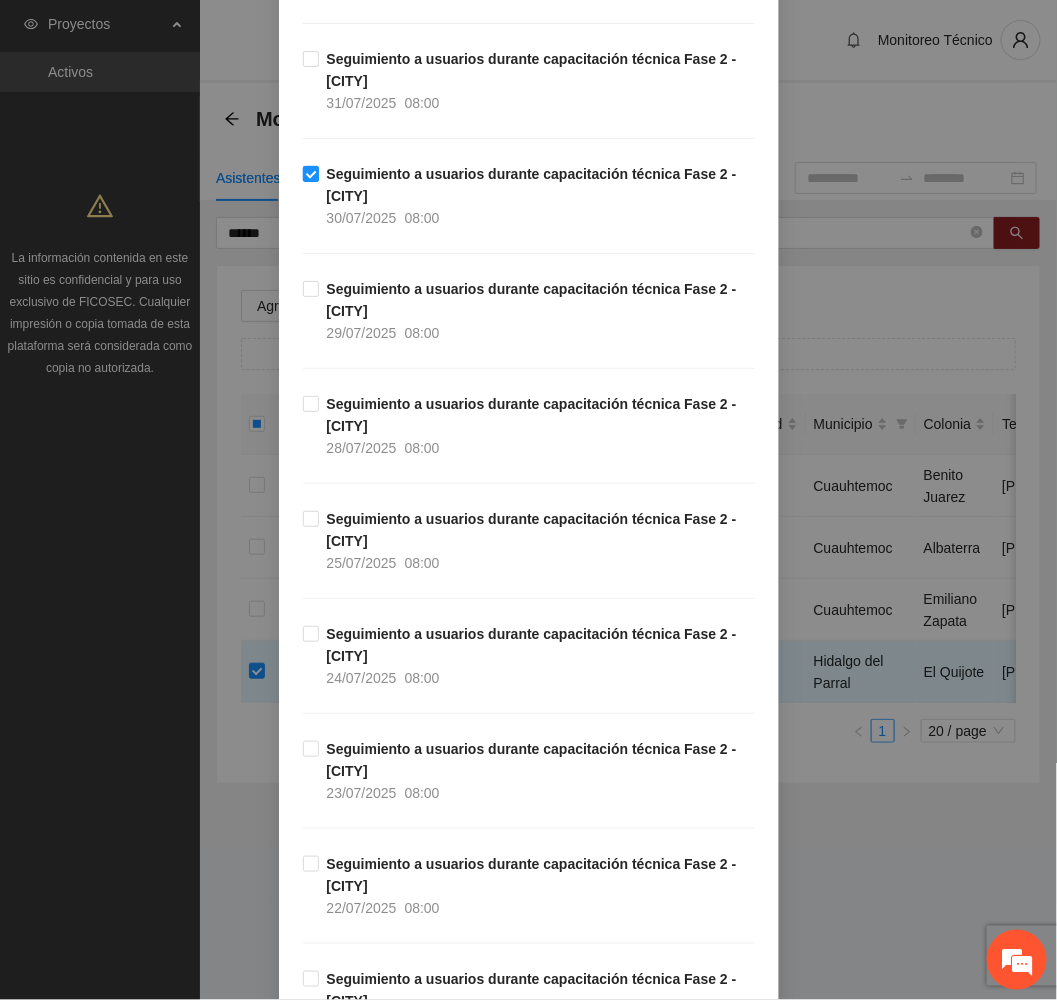 scroll, scrollTop: 600, scrollLeft: 0, axis: vertical 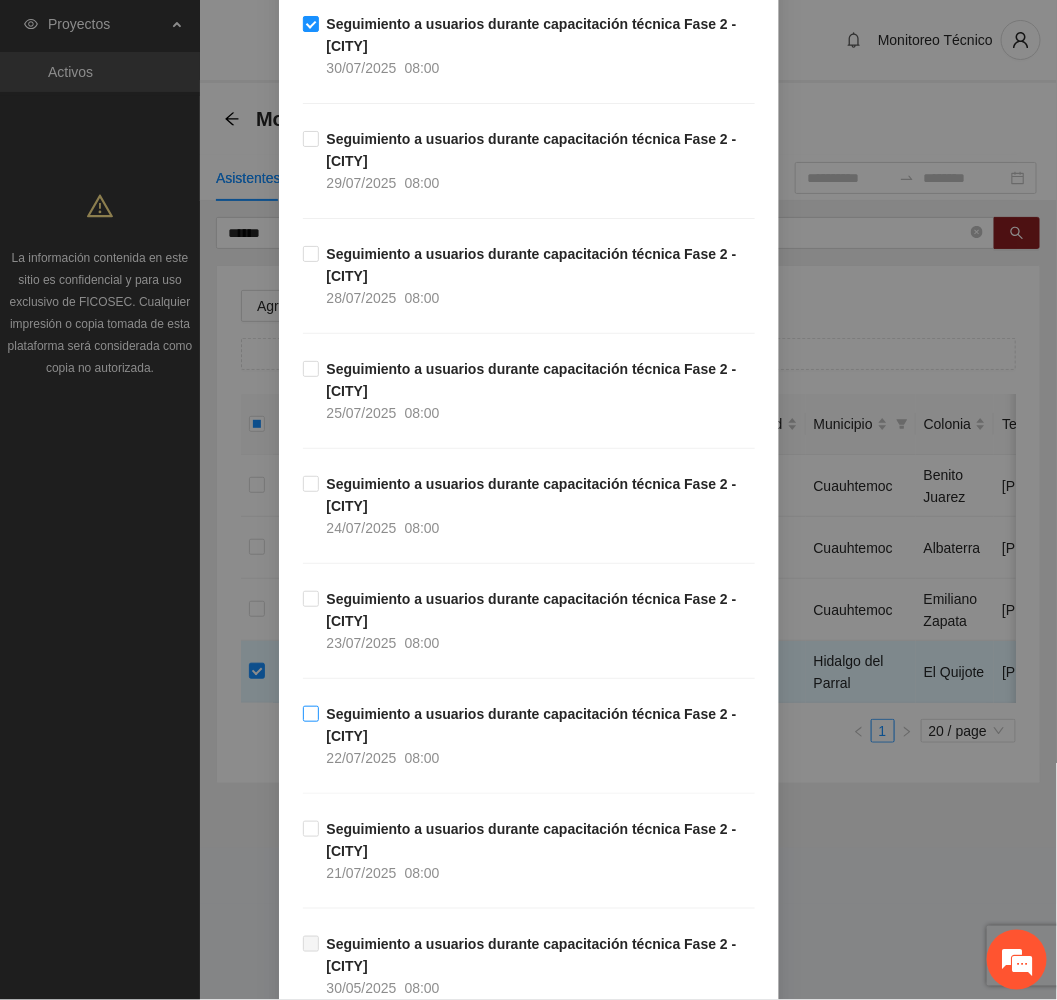 click on "Seguimiento a usuarios durante capacitación técnica Fase 2 - [CITY] [DATE] [TIME]" at bounding box center [537, 736] 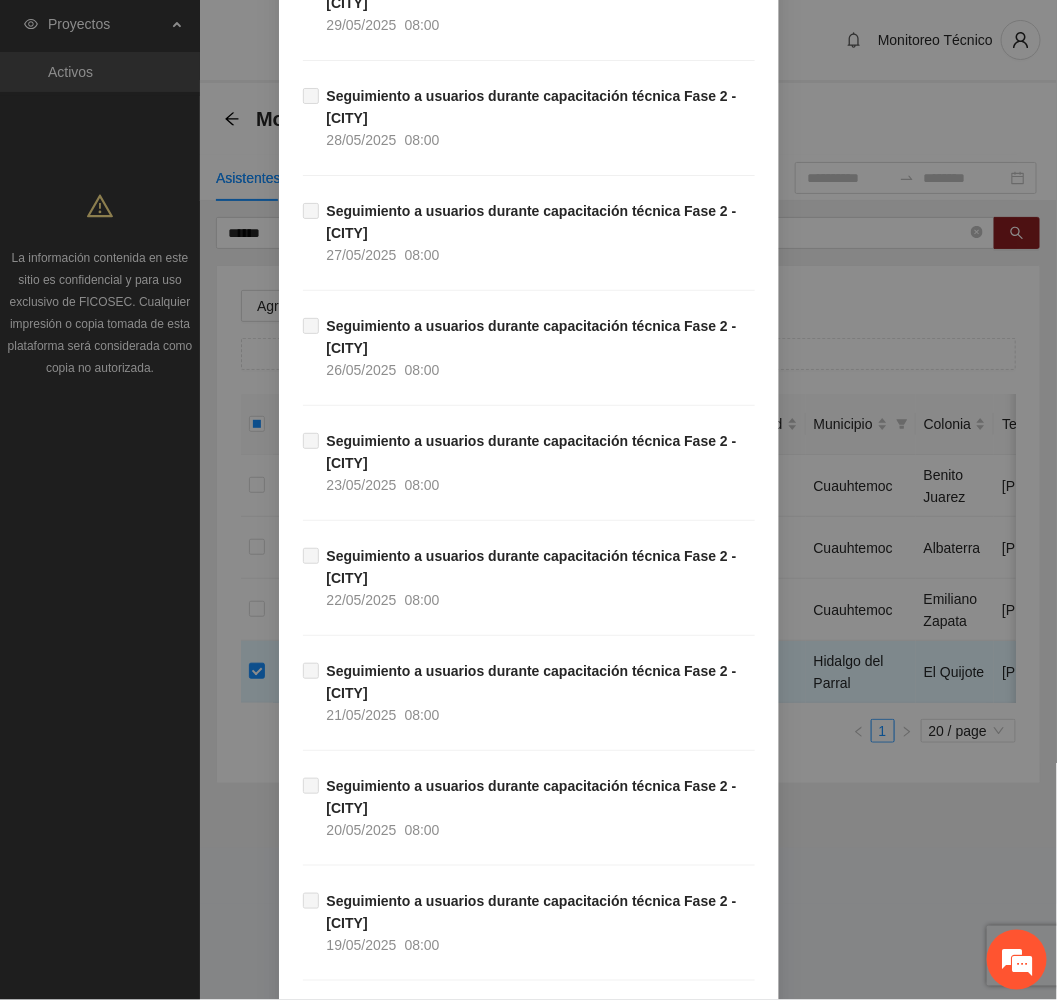 scroll, scrollTop: 1845, scrollLeft: 0, axis: vertical 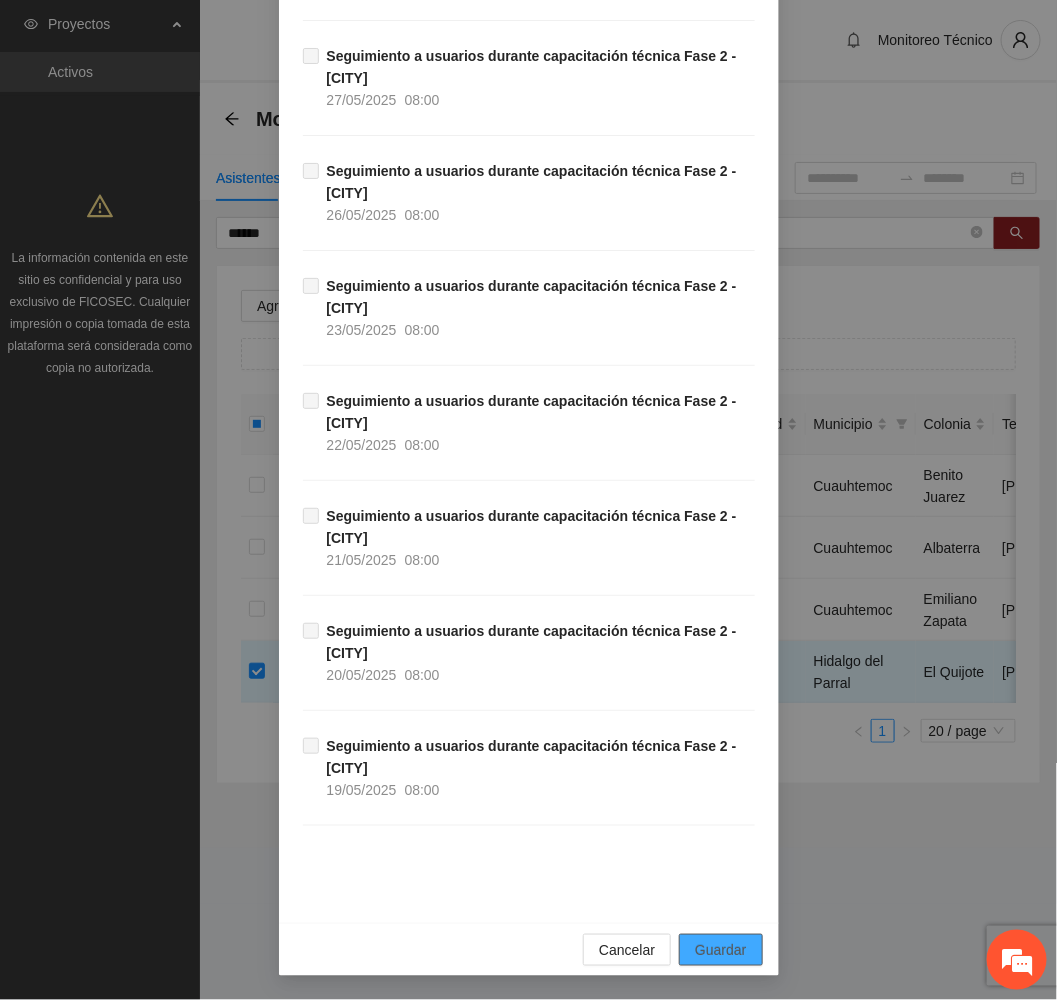 click on "Guardar" at bounding box center (720, 950) 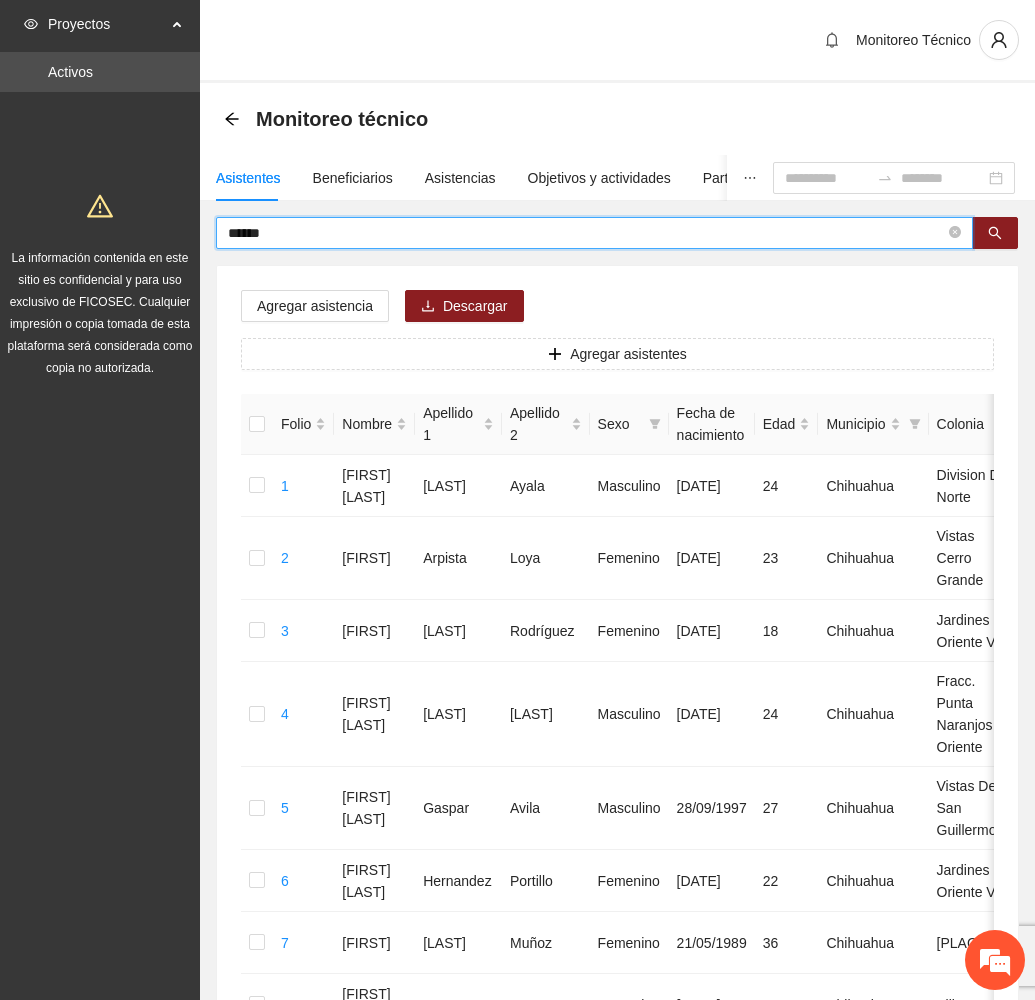 drag, startPoint x: 300, startPoint y: 237, endPoint x: 111, endPoint y: 259, distance: 190.27611 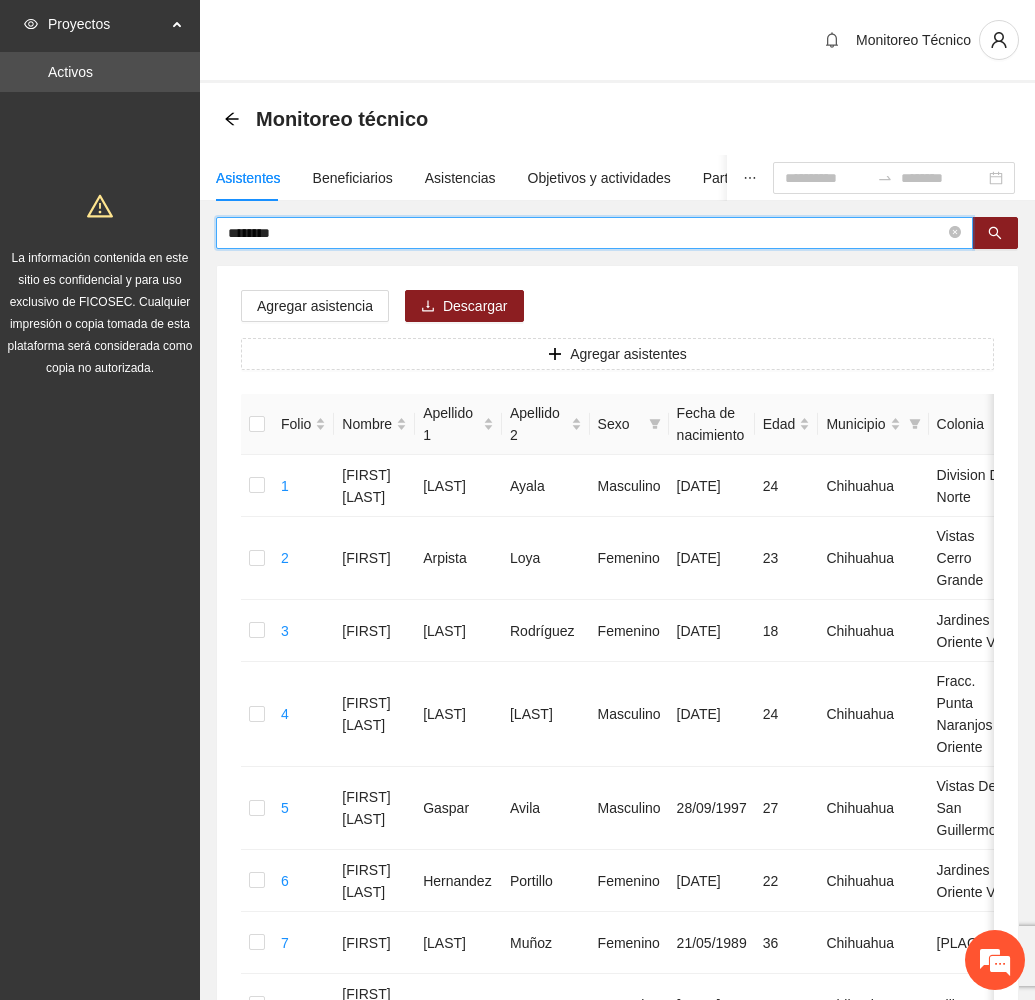 type on "********" 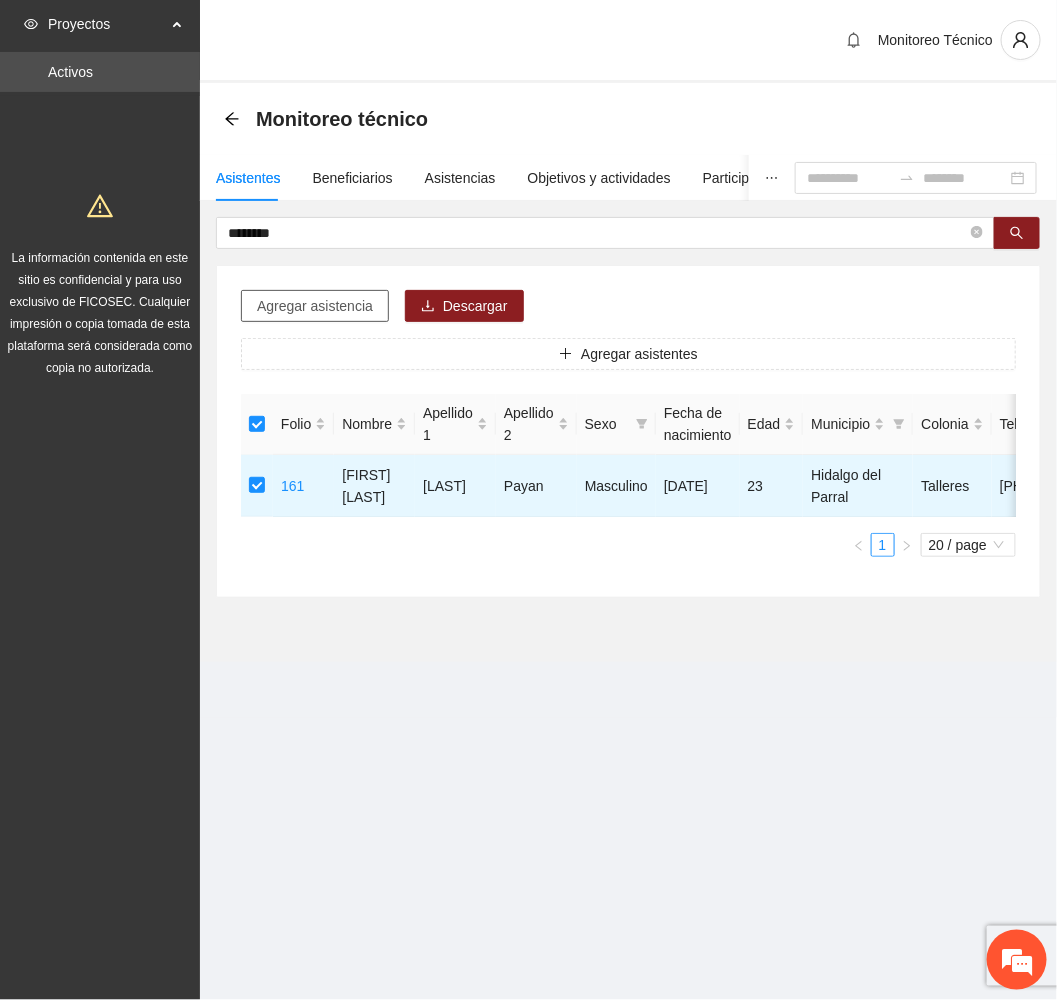 click on "Agregar asistencia" at bounding box center (315, 306) 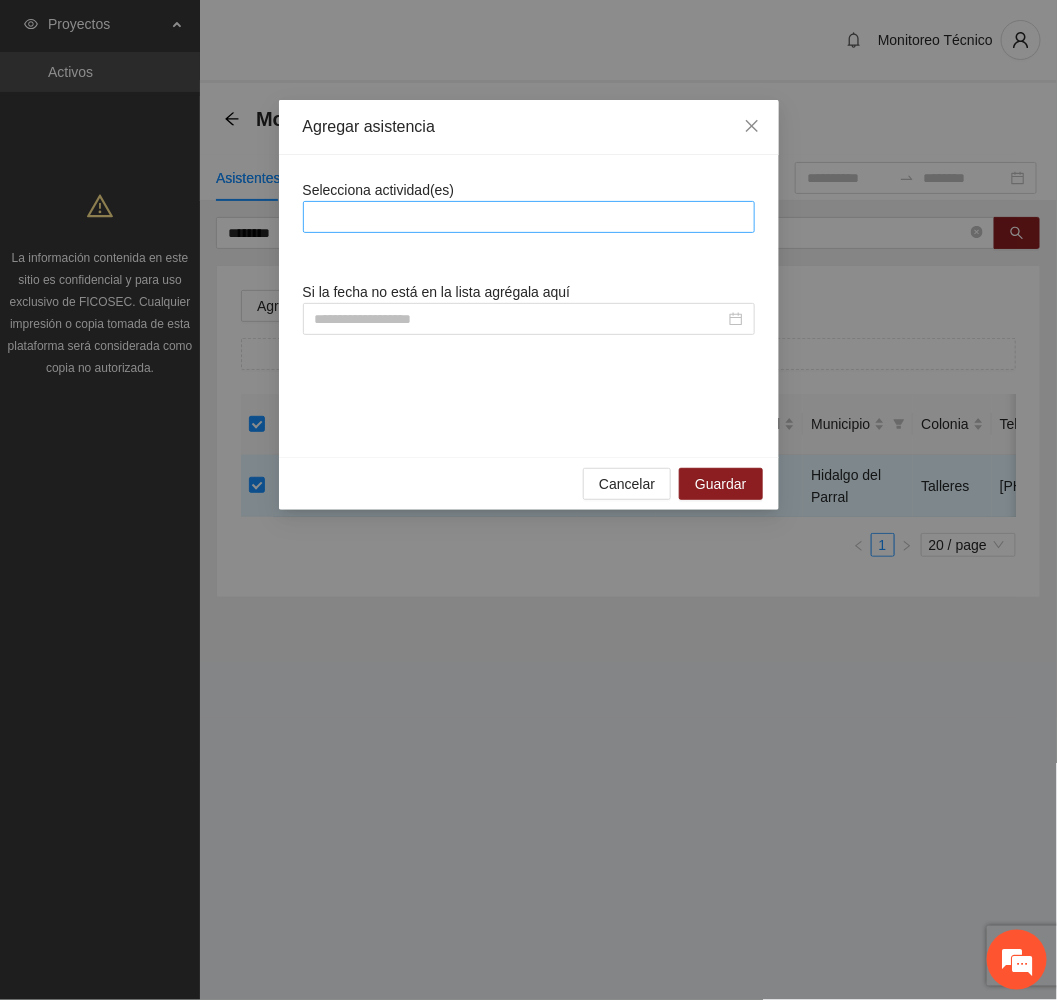 click at bounding box center (529, 217) 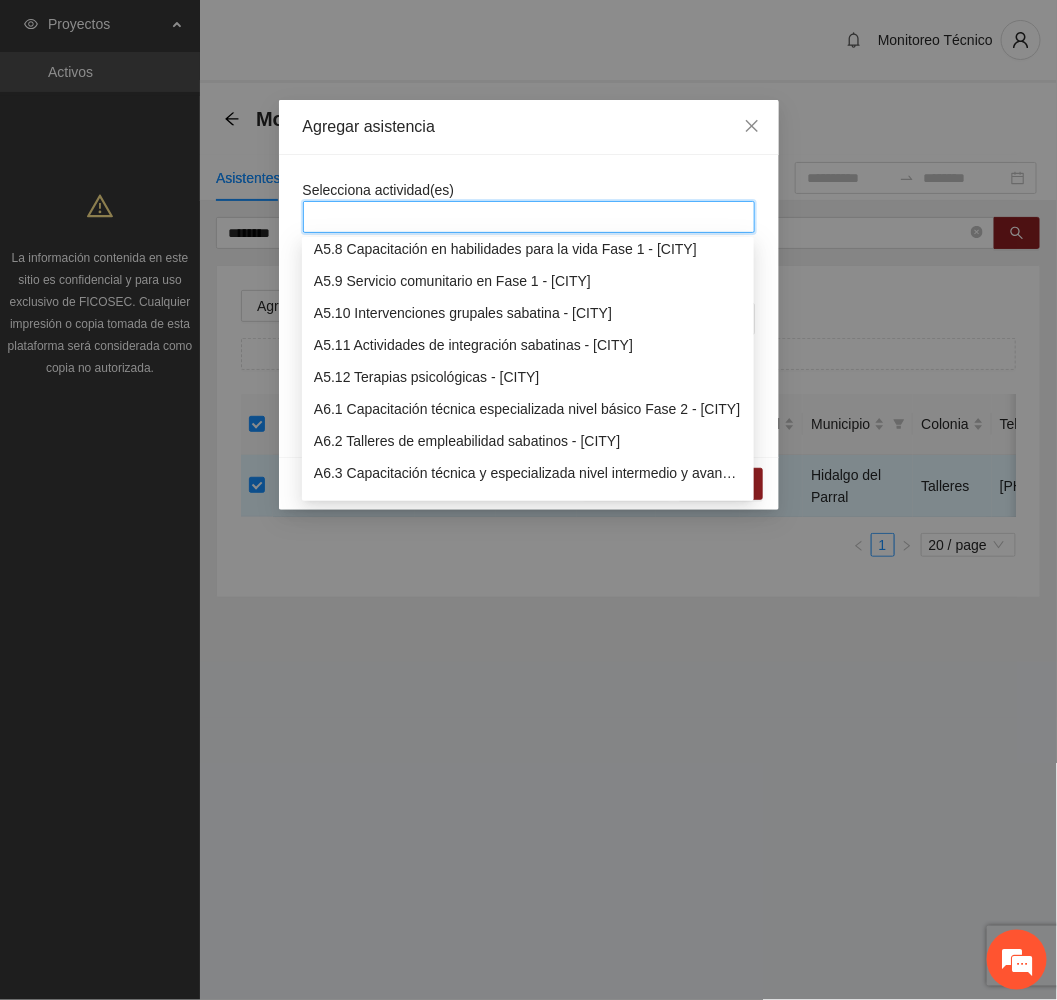 scroll, scrollTop: 1950, scrollLeft: 0, axis: vertical 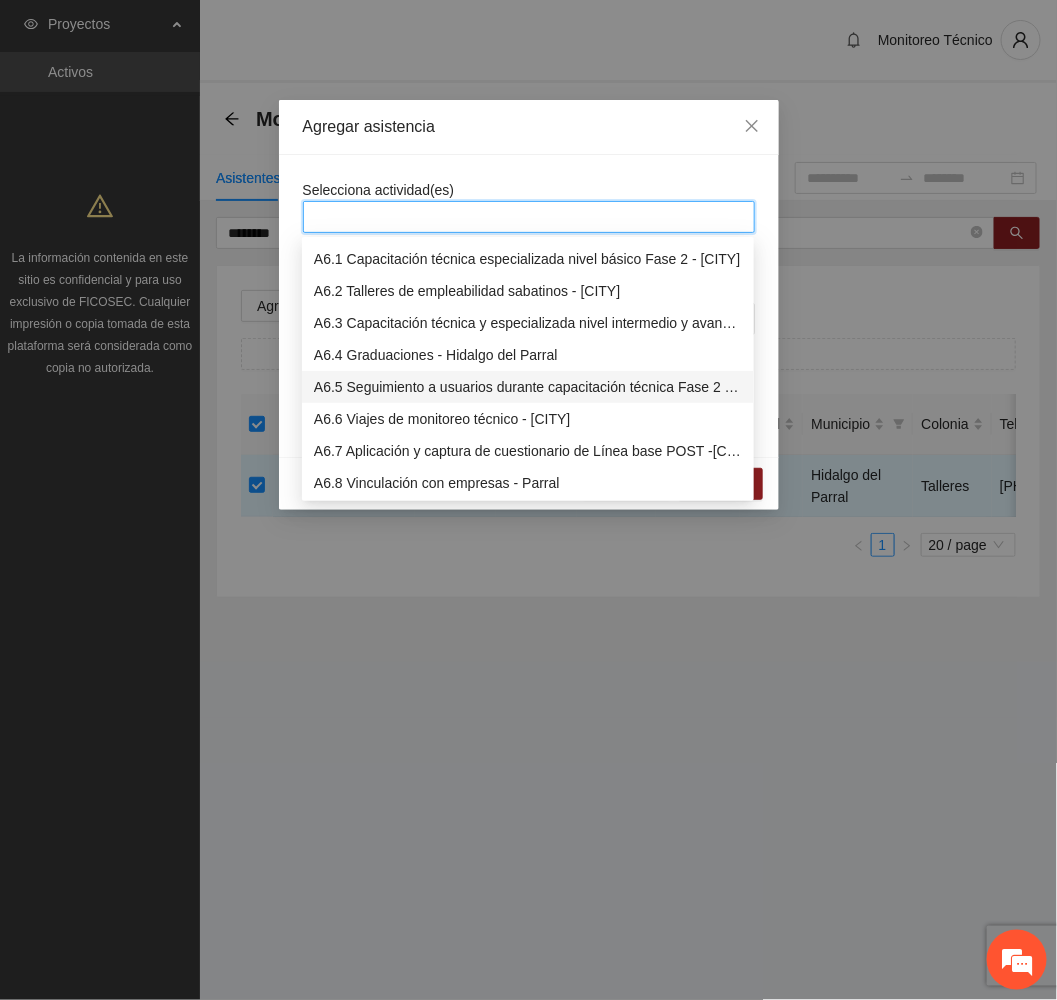 click on "A6.5 Seguimiento a usuarios durante capacitación técnica Fase 2 - [CITY]" at bounding box center (528, 387) 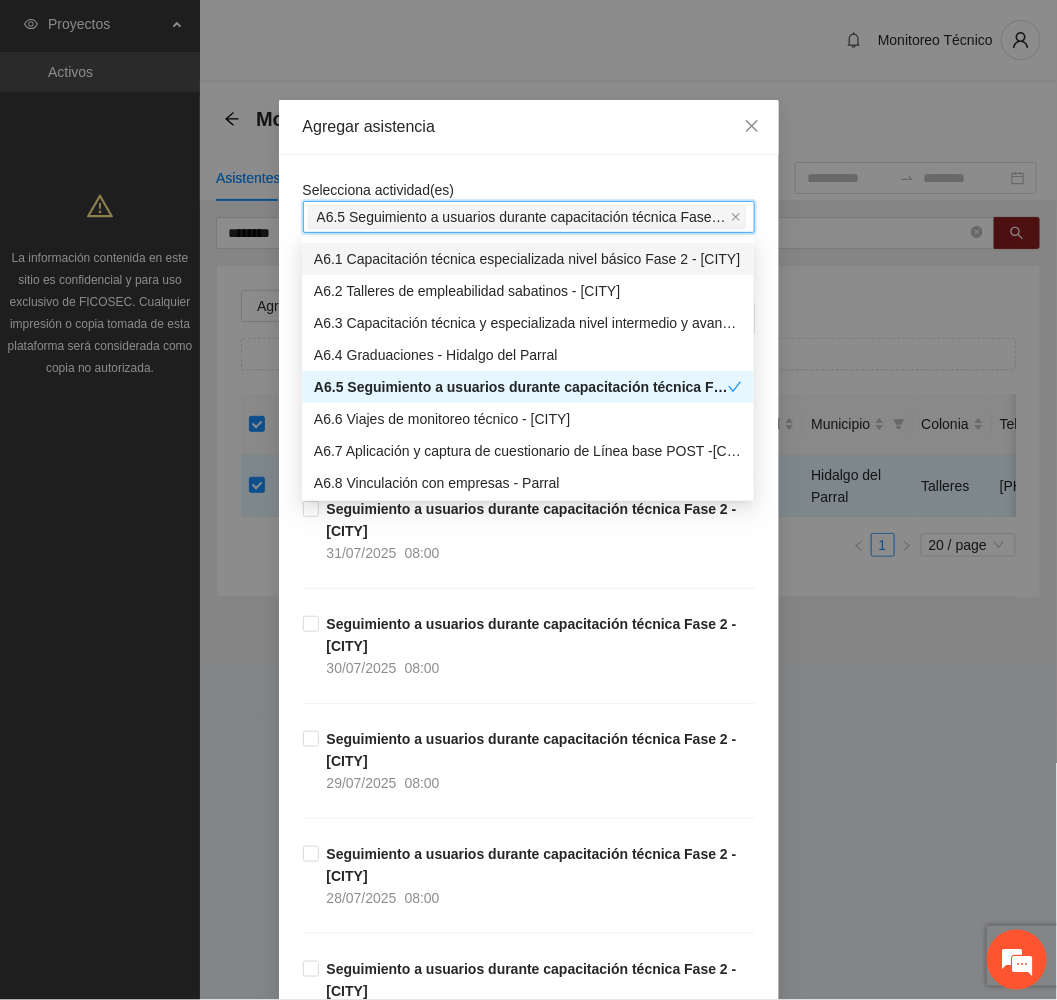 click on "Agregar asistencia" at bounding box center [529, 127] 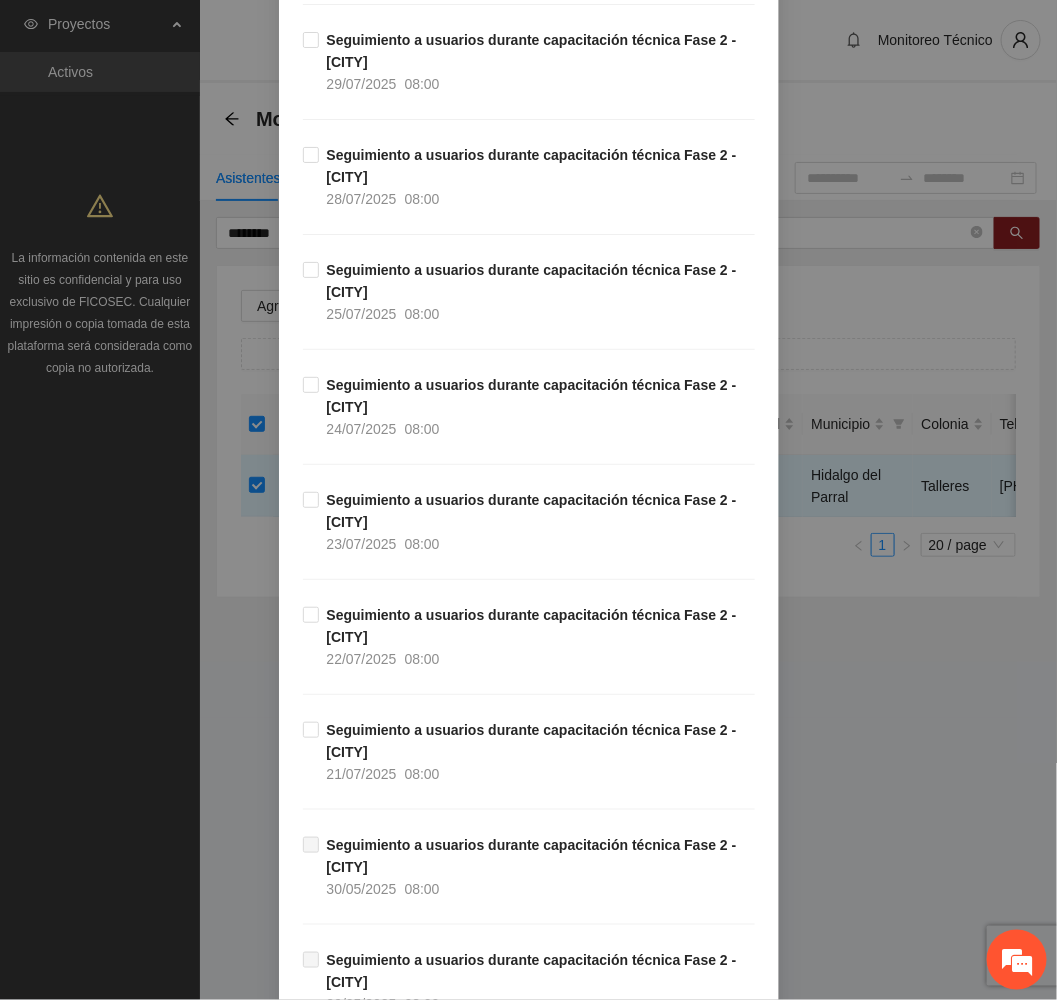 scroll, scrollTop: 900, scrollLeft: 0, axis: vertical 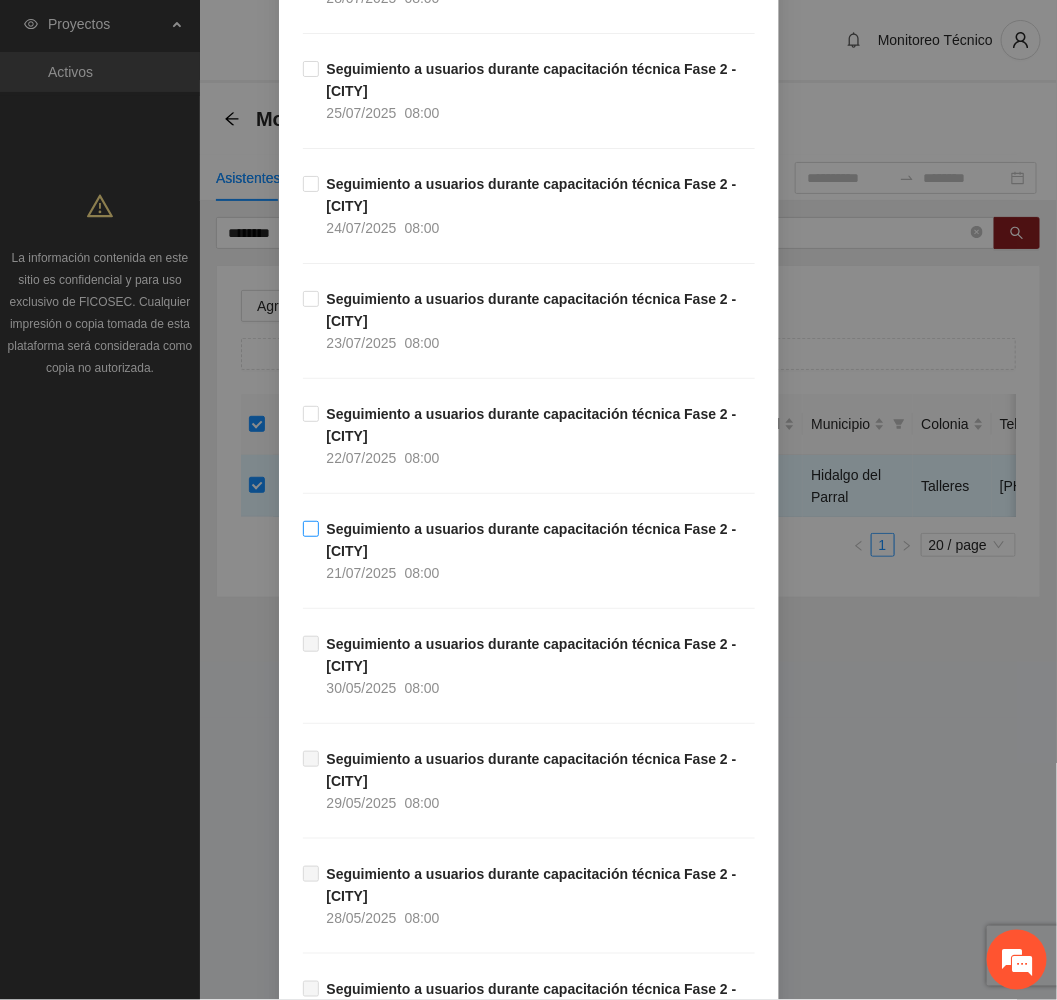 click on "Seguimiento a usuarios durante capacitación técnica Fase 2 - Parral [DATE] [TIME]" at bounding box center (537, 551) 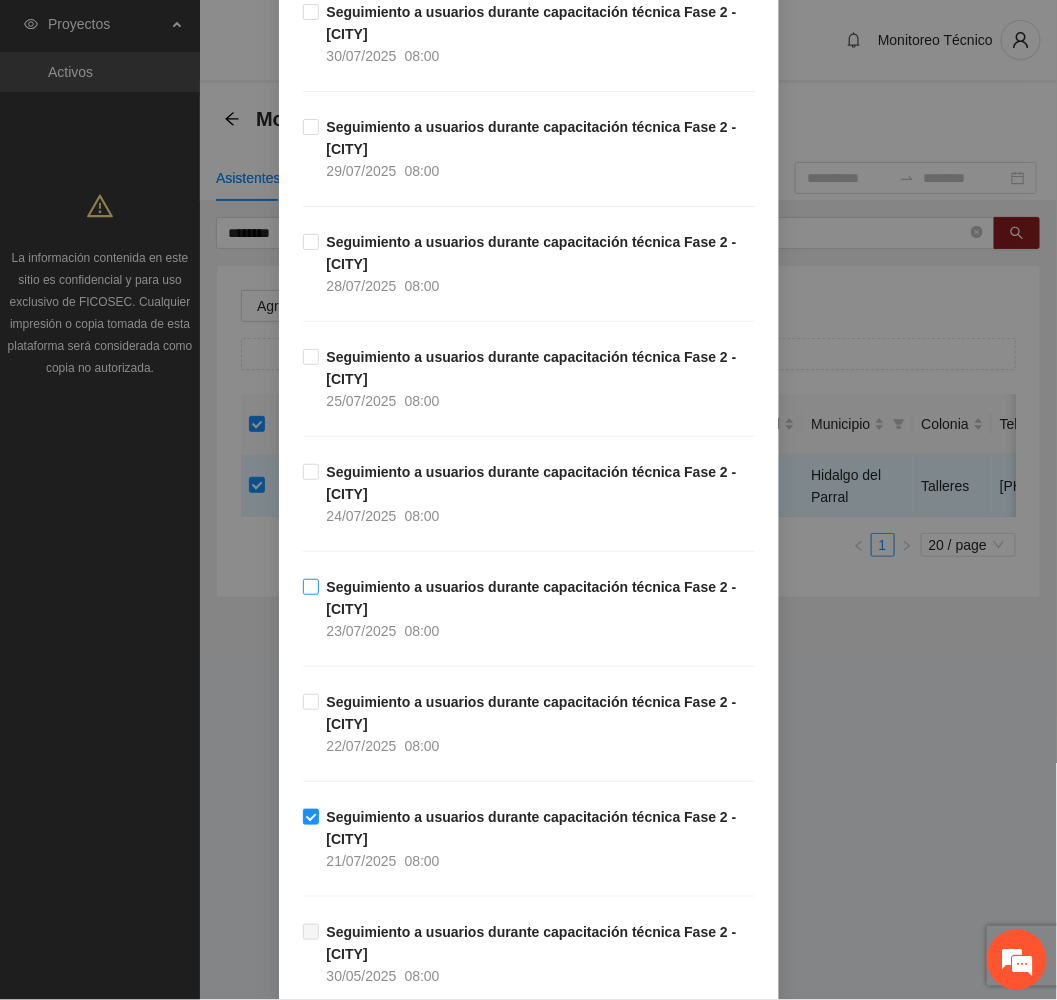 scroll, scrollTop: 600, scrollLeft: 0, axis: vertical 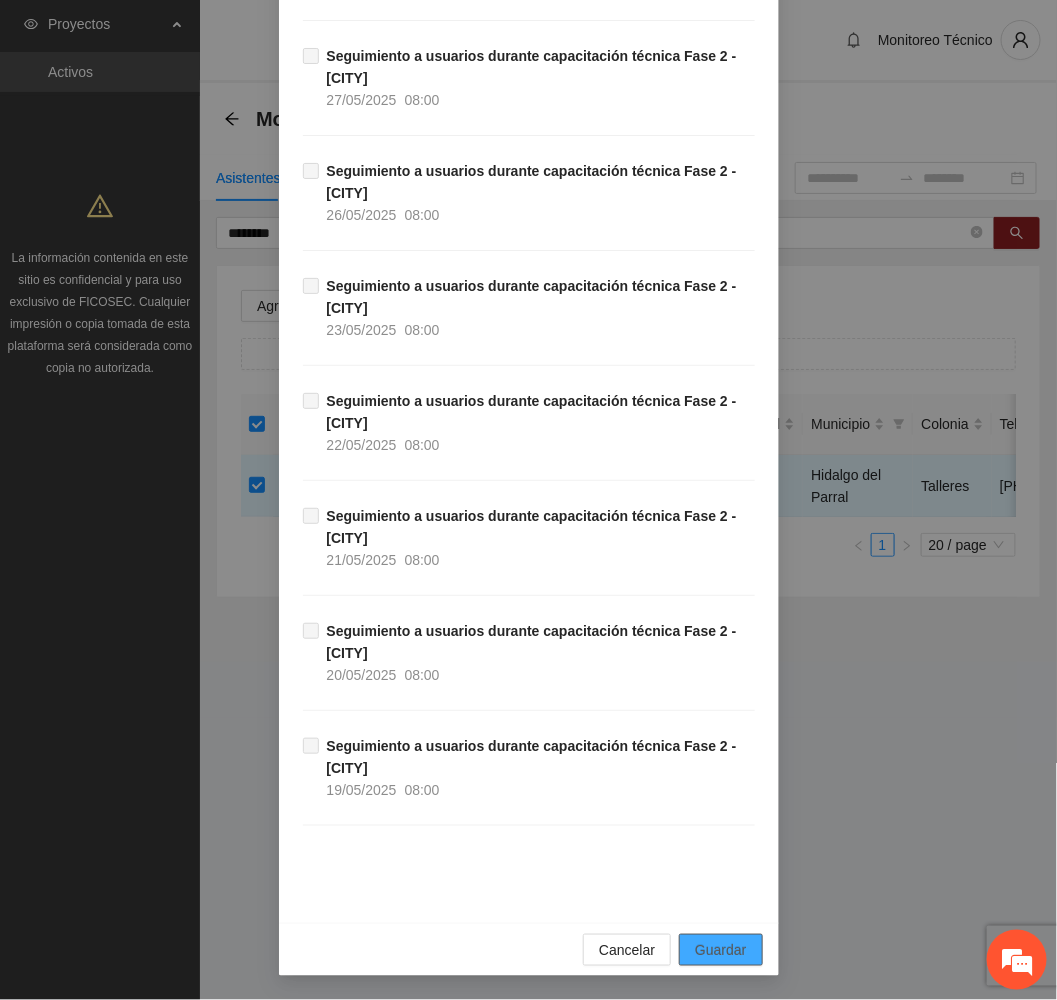 click on "Guardar" at bounding box center (720, 950) 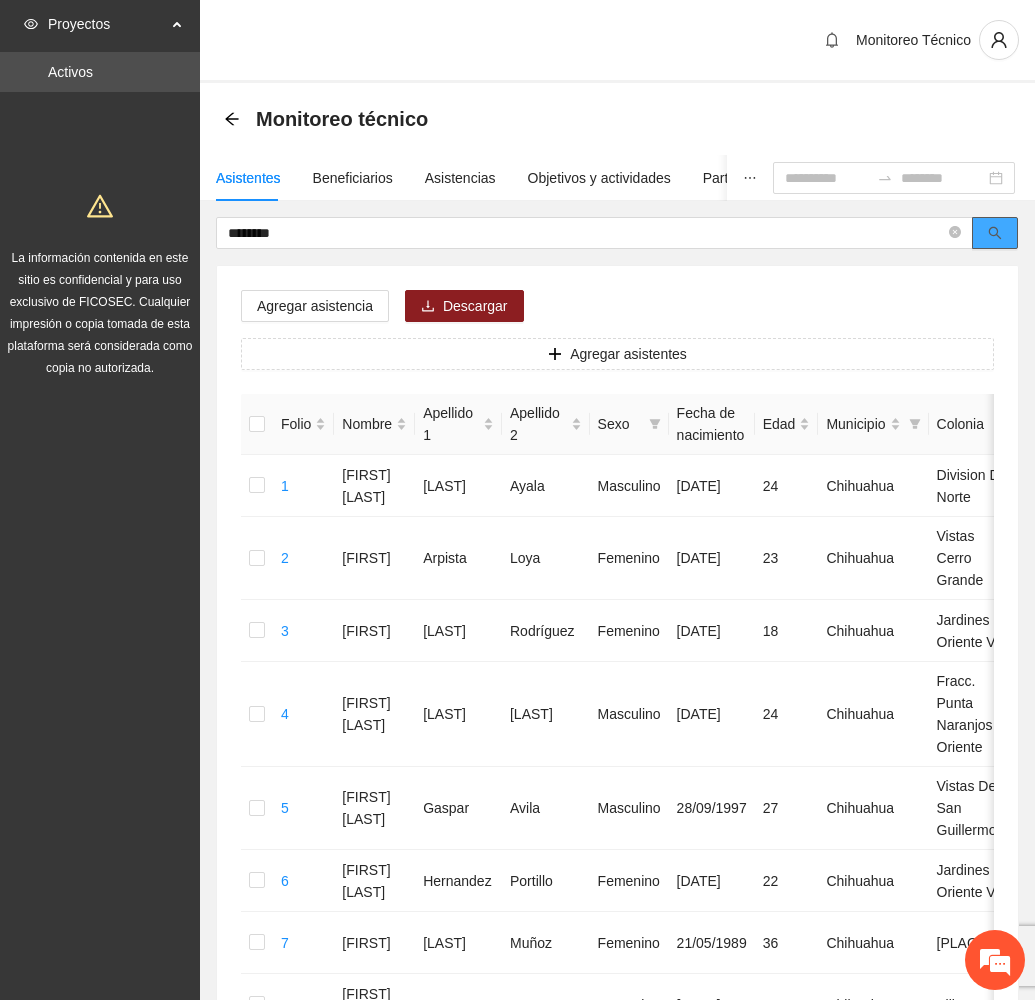 click at bounding box center (995, 233) 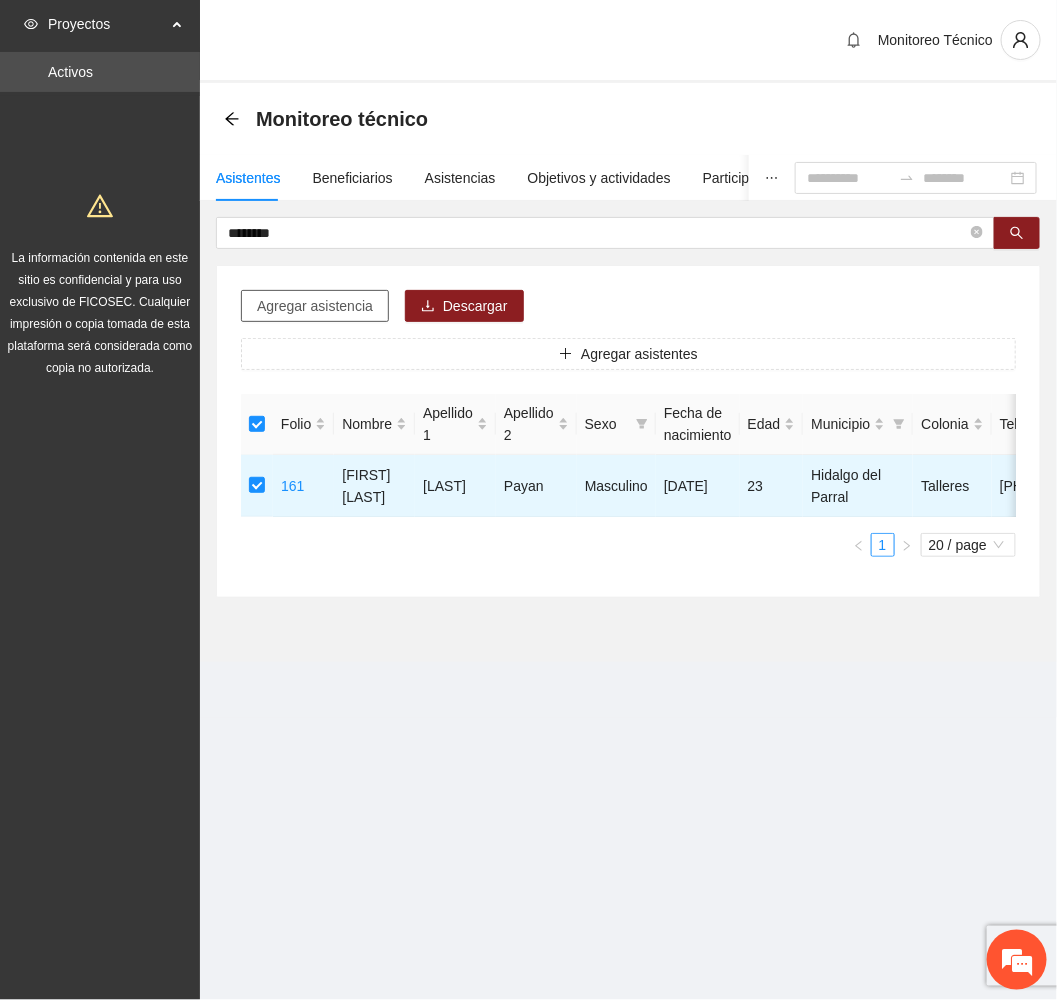 click on "Agregar asistencia" at bounding box center [315, 306] 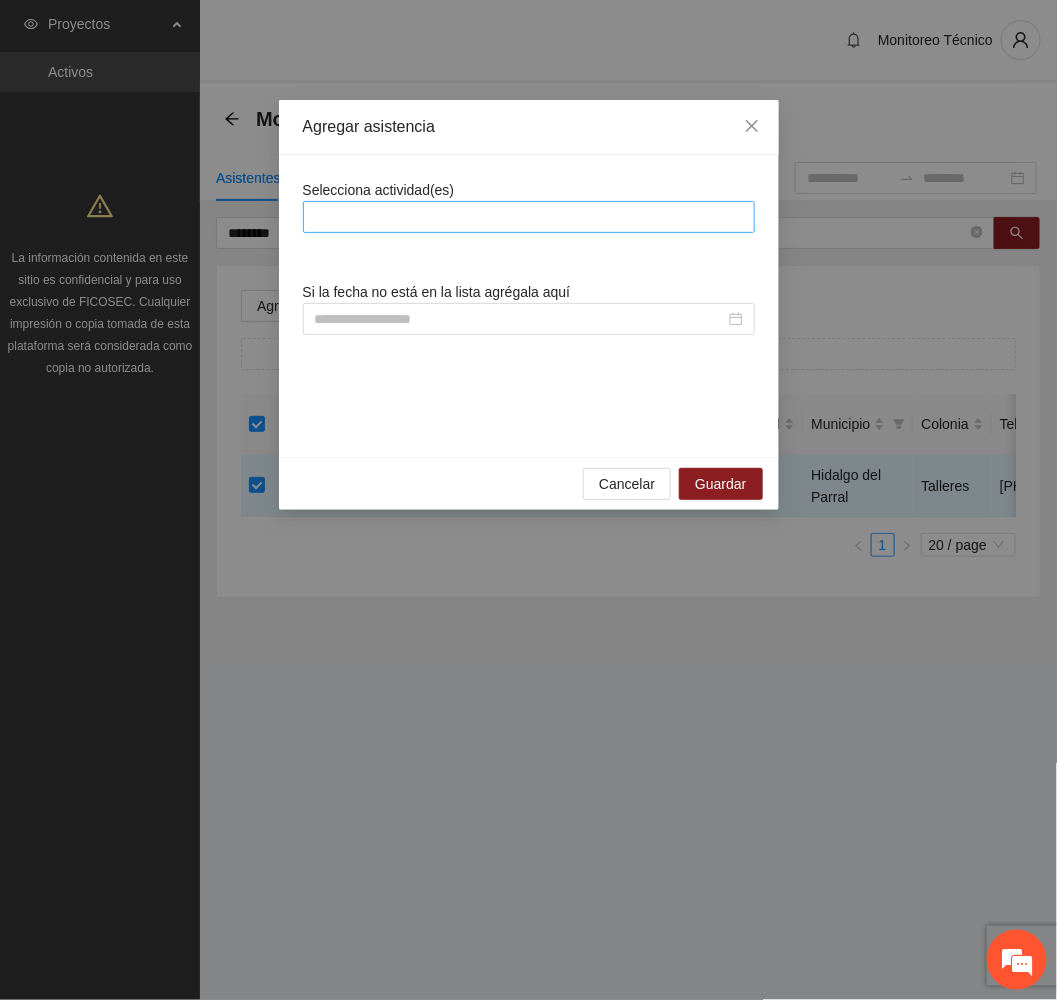 click at bounding box center [529, 217] 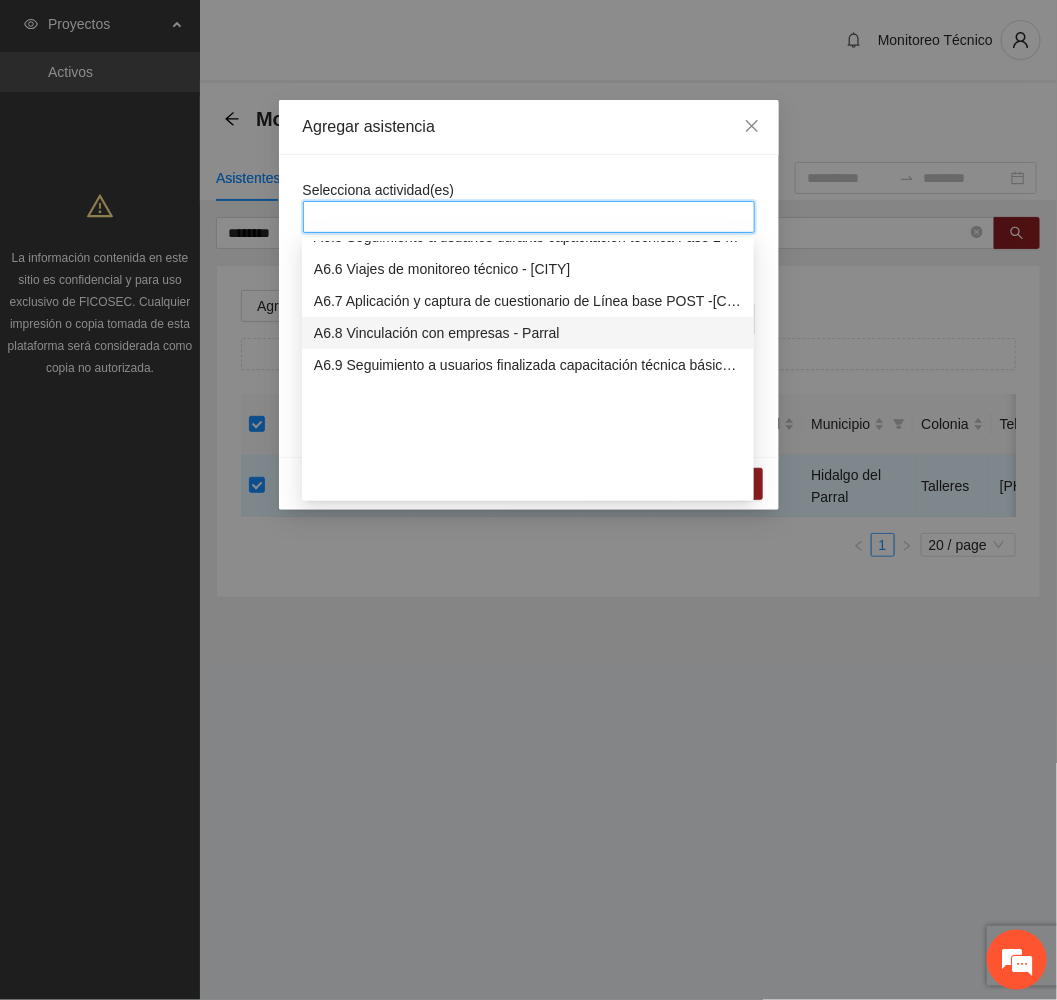 scroll, scrollTop: 1950, scrollLeft: 0, axis: vertical 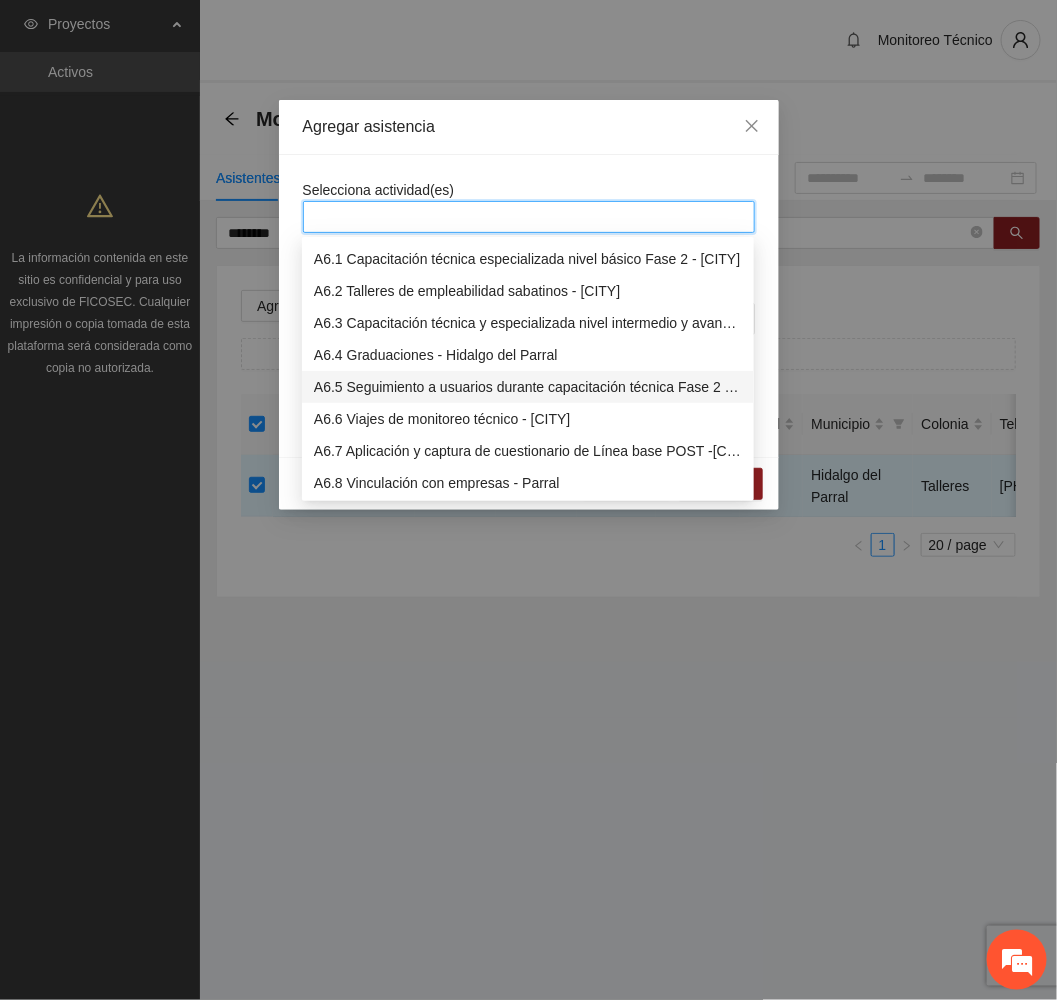 click on "A6.5 Seguimiento a usuarios durante capacitación técnica Fase 2 - [CITY]" at bounding box center (528, 387) 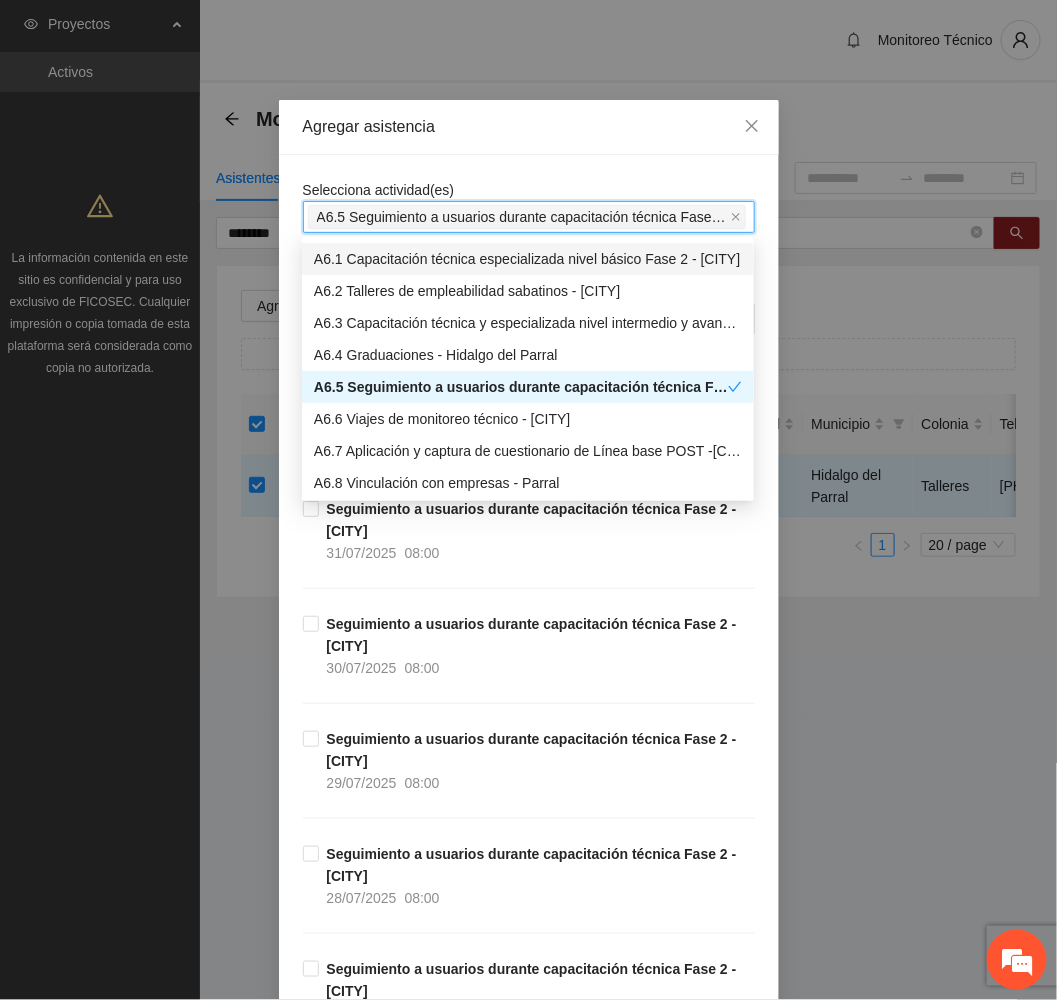 click on "Agregar asistencia" at bounding box center [529, 127] 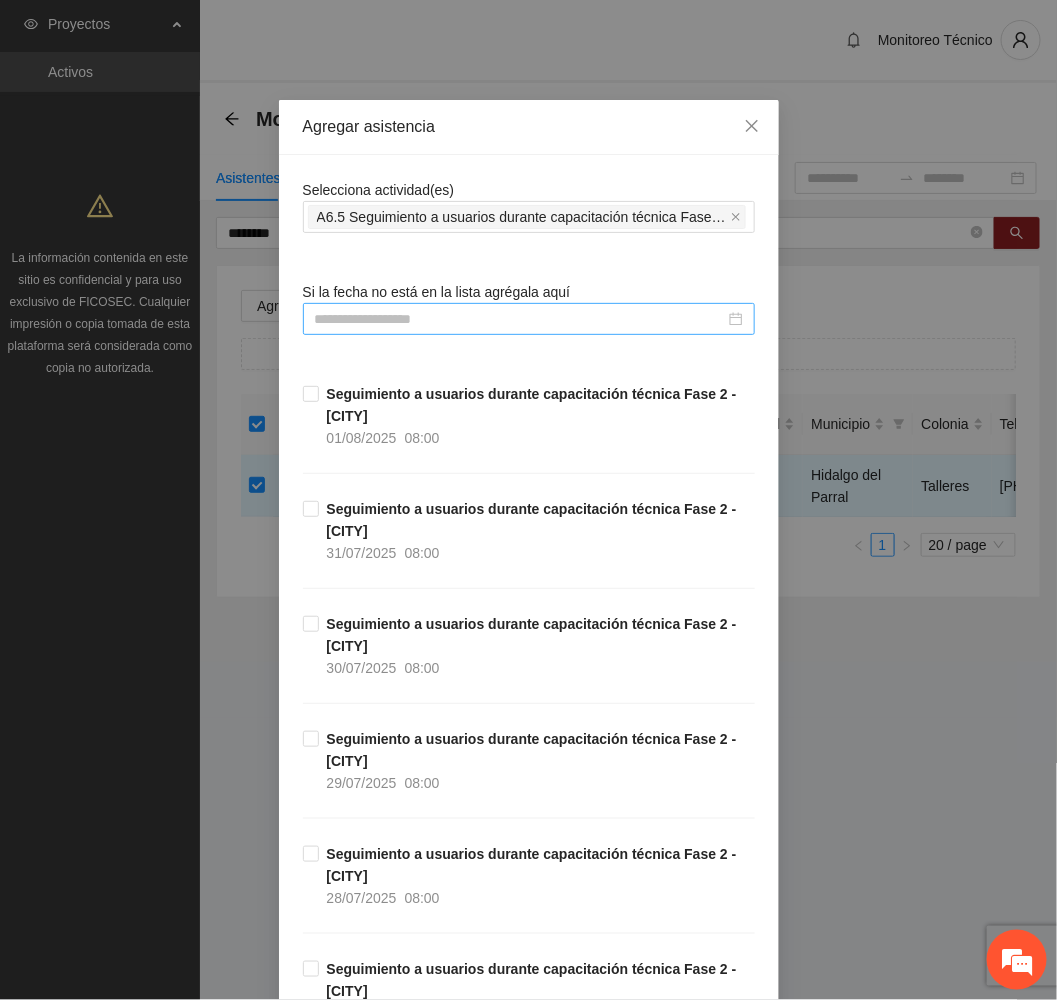 click at bounding box center [520, 319] 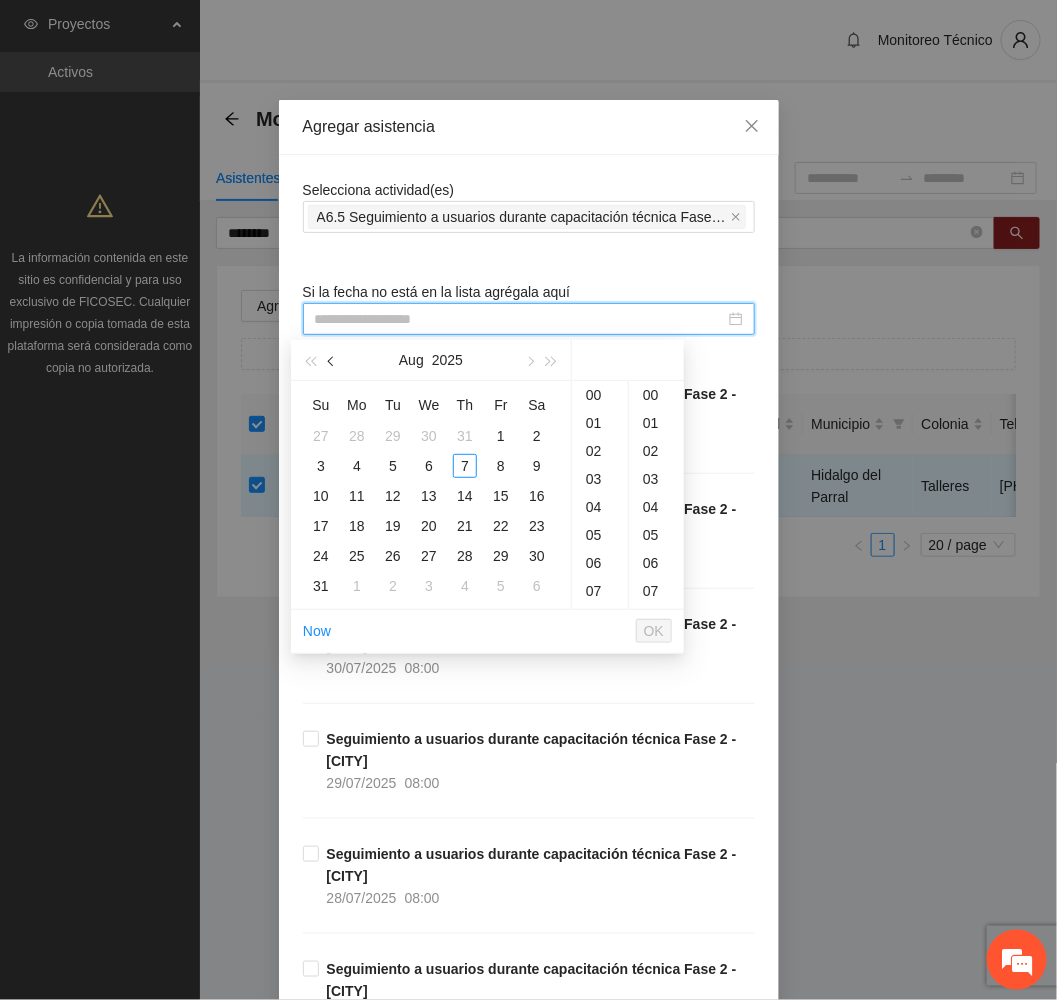 click at bounding box center [333, 362] 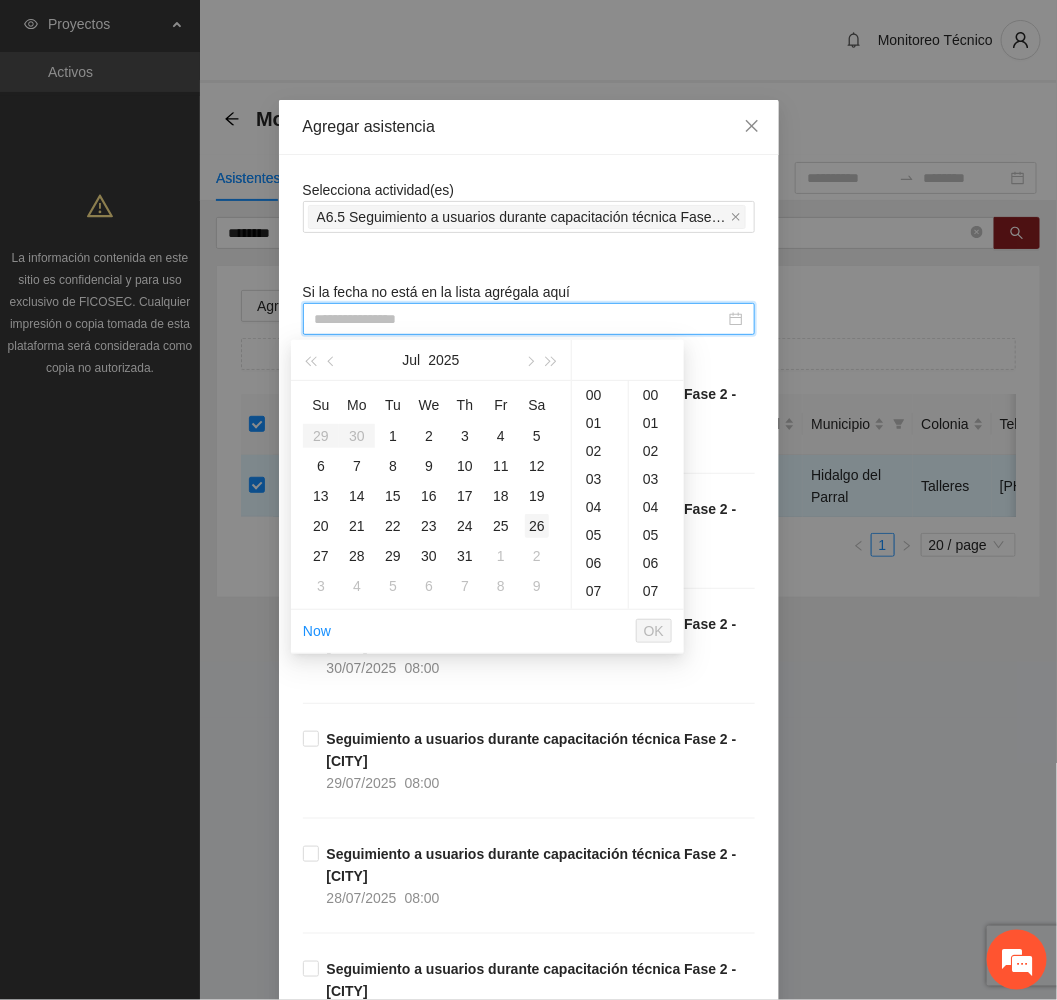 click on "26" at bounding box center [537, 526] 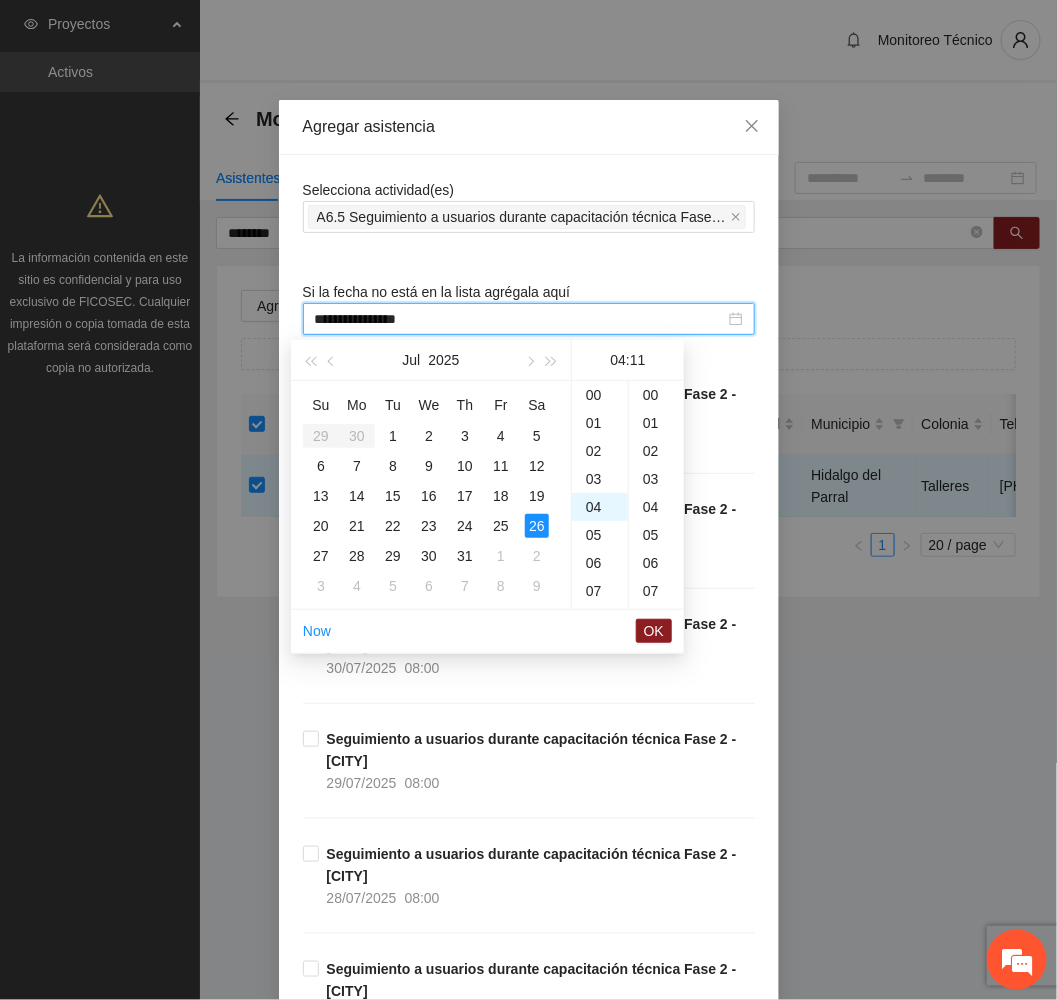 scroll, scrollTop: 73, scrollLeft: 0, axis: vertical 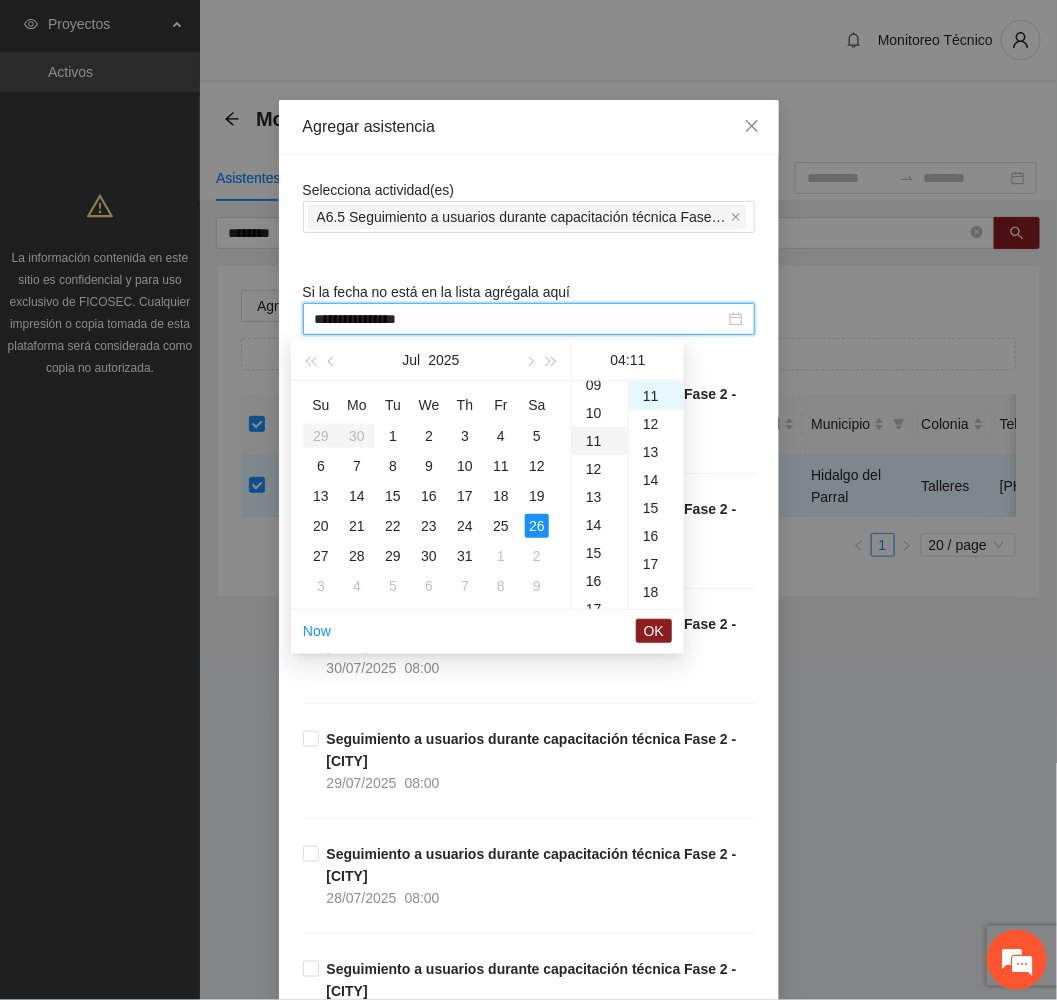 drag, startPoint x: 591, startPoint y: 438, endPoint x: 598, endPoint y: 465, distance: 27.89265 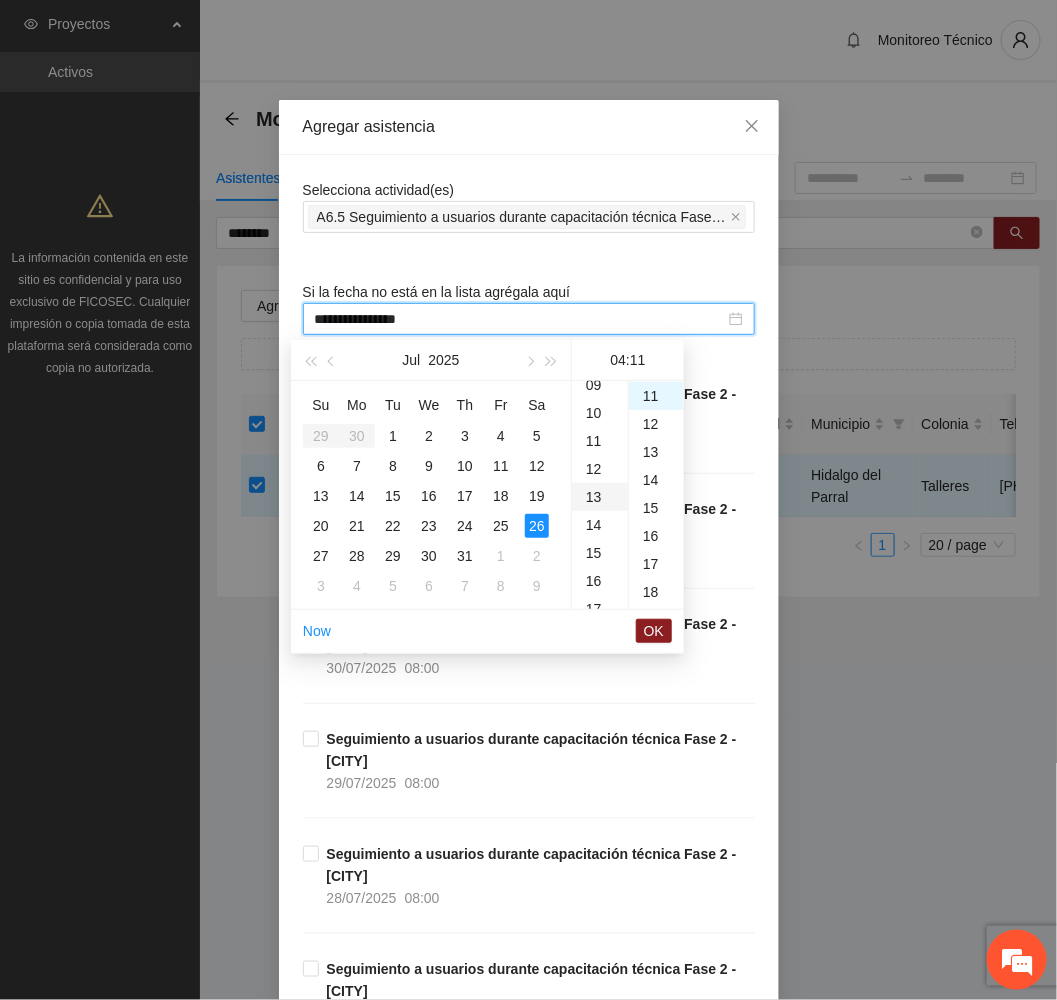 click on "11" at bounding box center [600, 441] 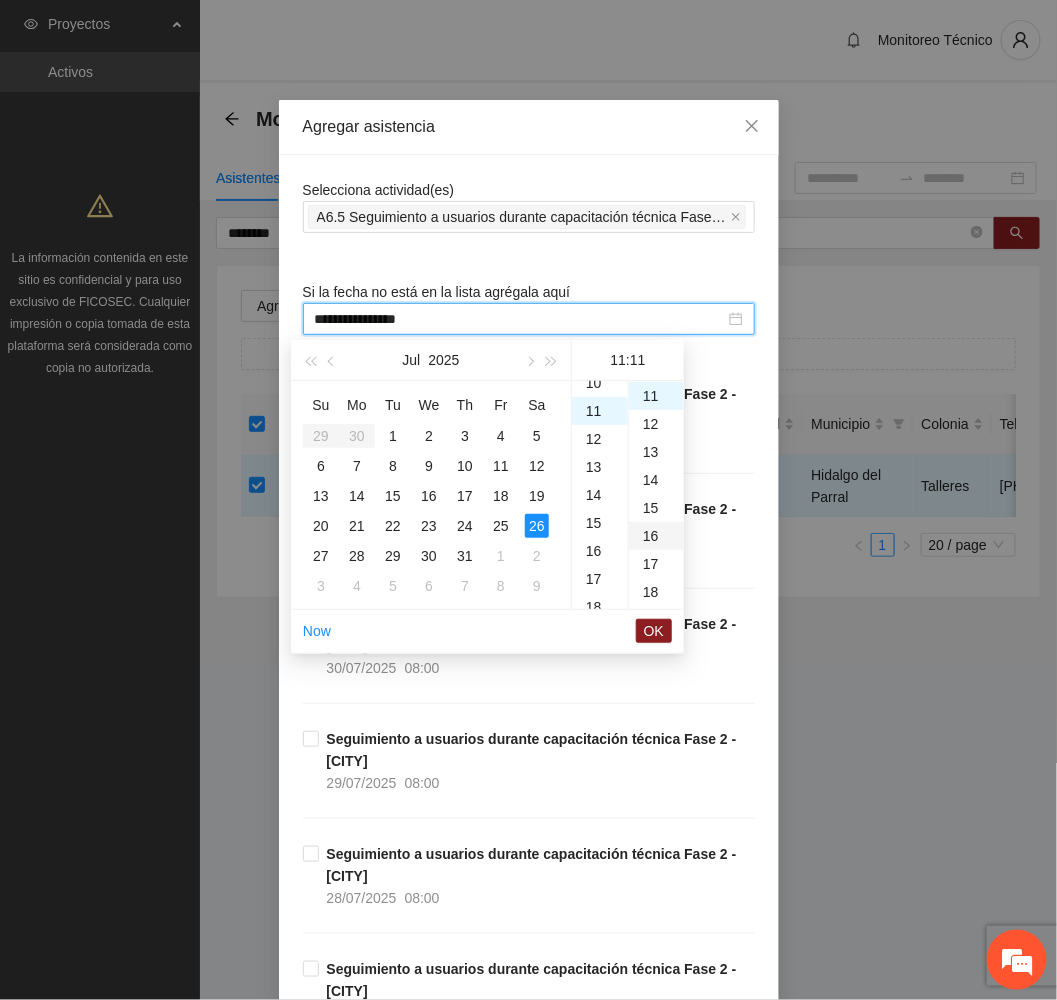 scroll, scrollTop: 307, scrollLeft: 0, axis: vertical 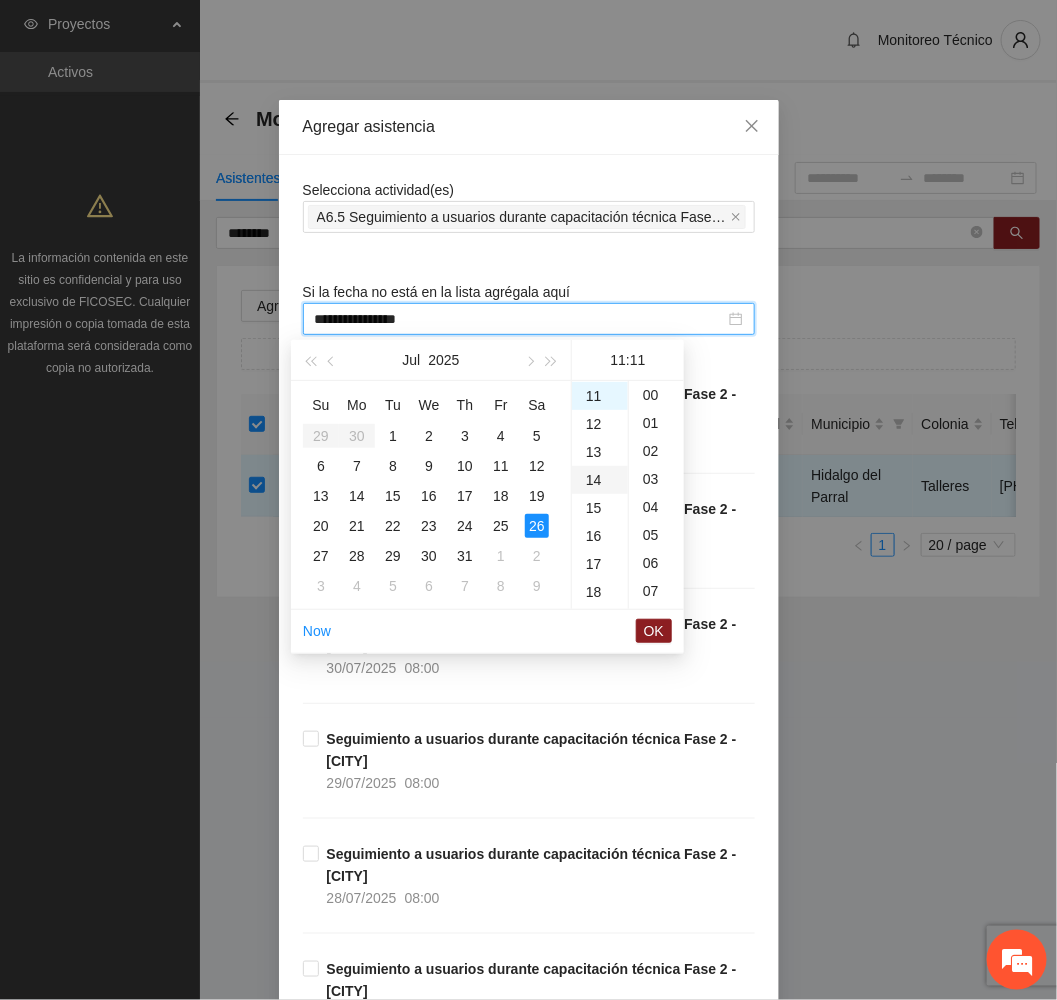 click on "14" at bounding box center [600, 480] 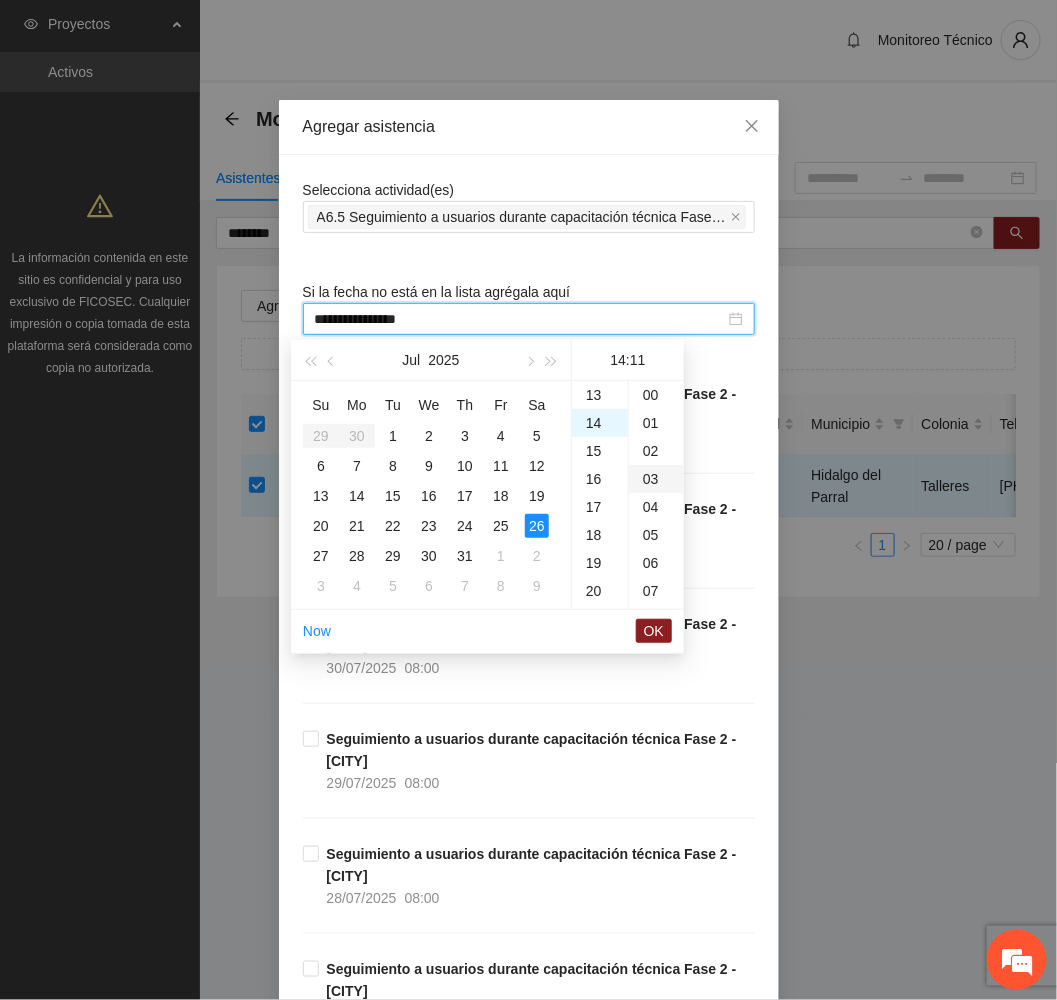 scroll, scrollTop: 391, scrollLeft: 0, axis: vertical 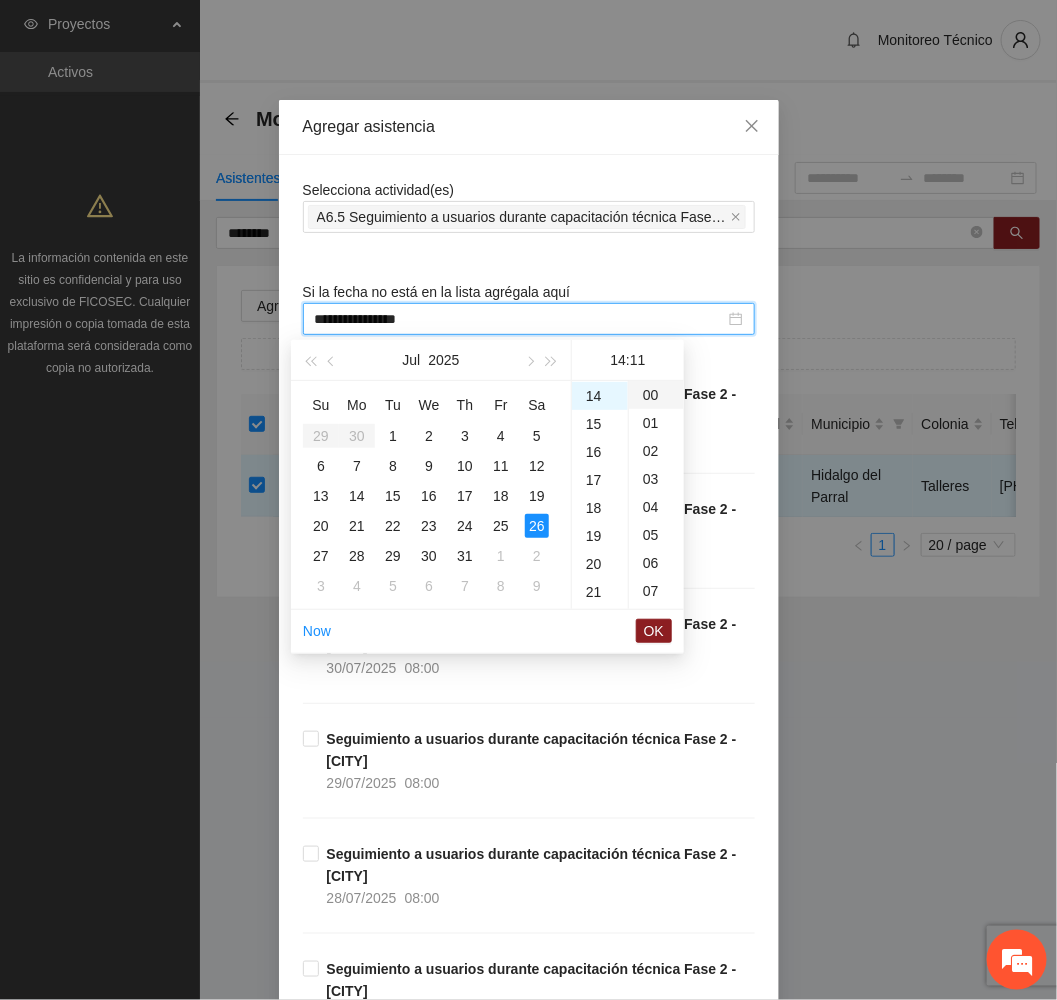click on "00" at bounding box center (656, 395) 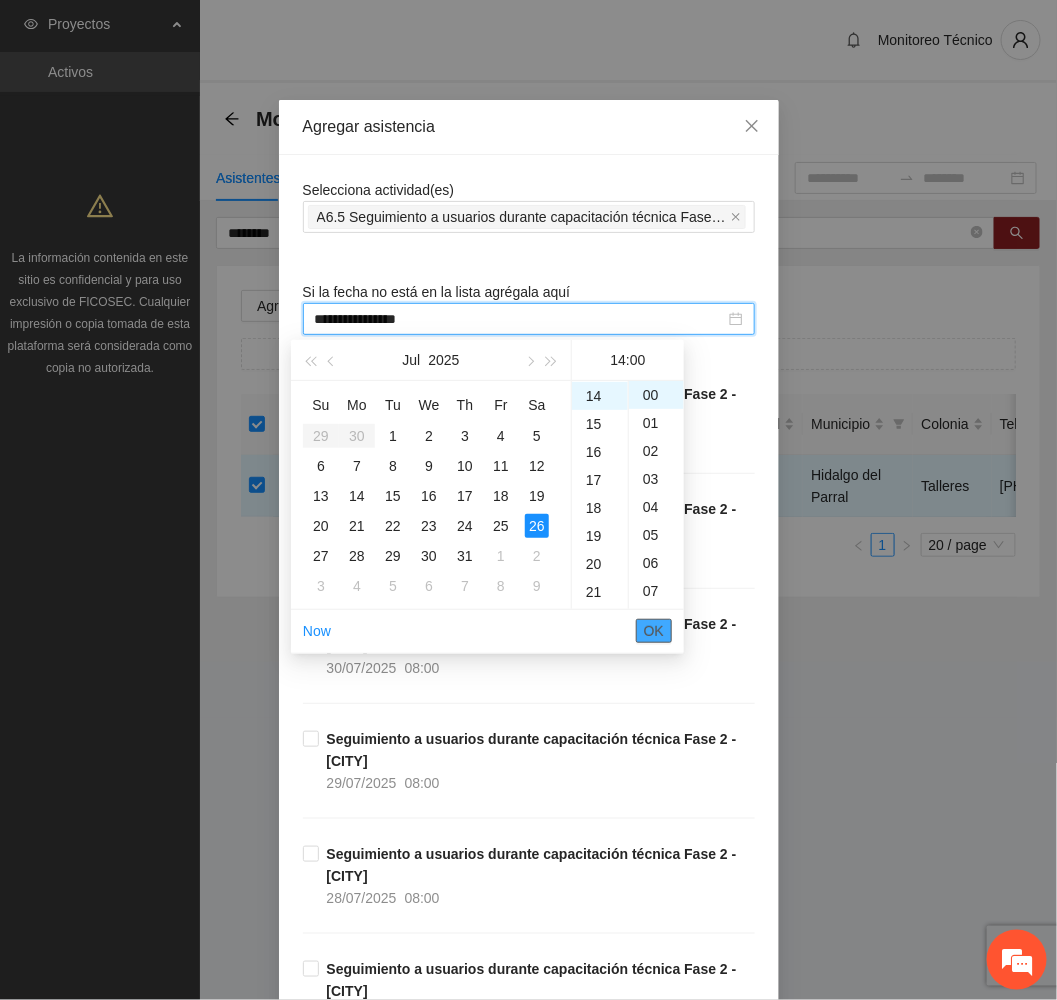 click on "OK" at bounding box center (654, 631) 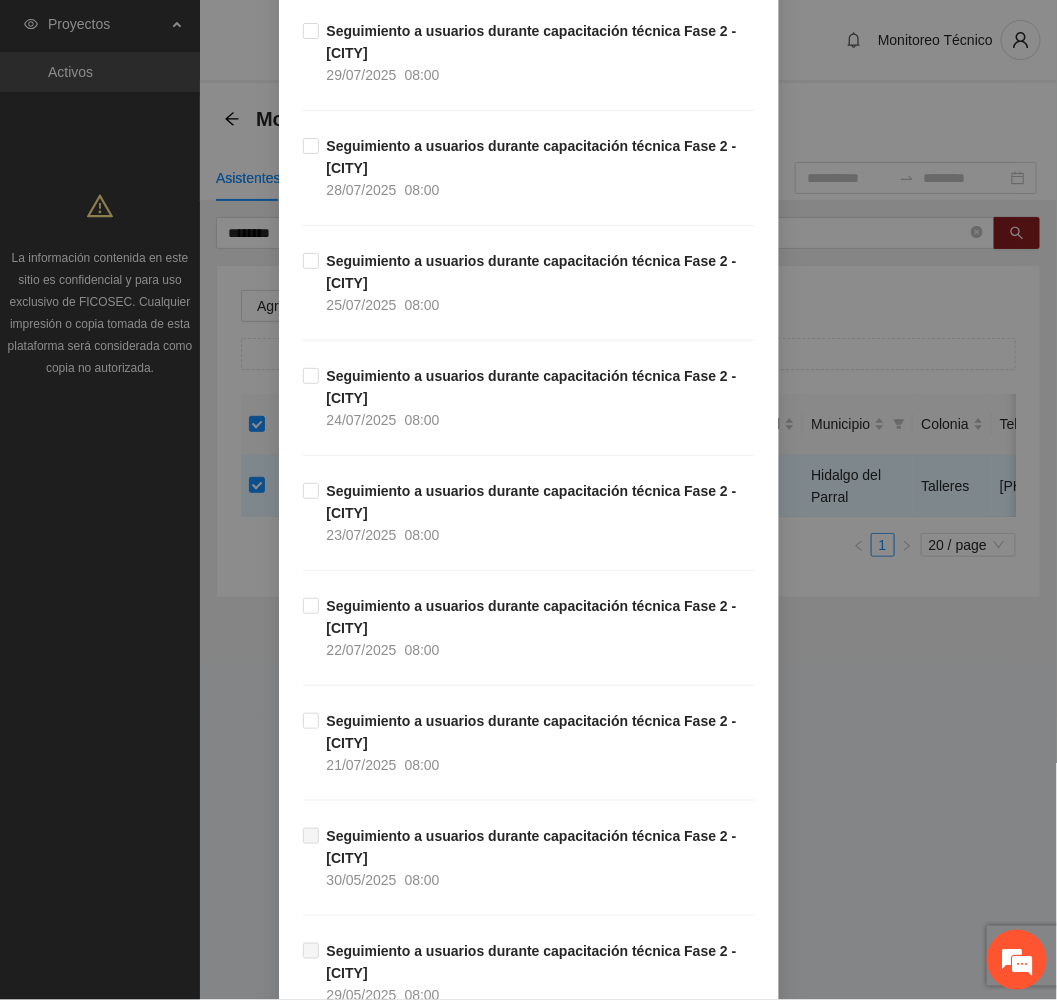 scroll, scrollTop: 1845, scrollLeft: 0, axis: vertical 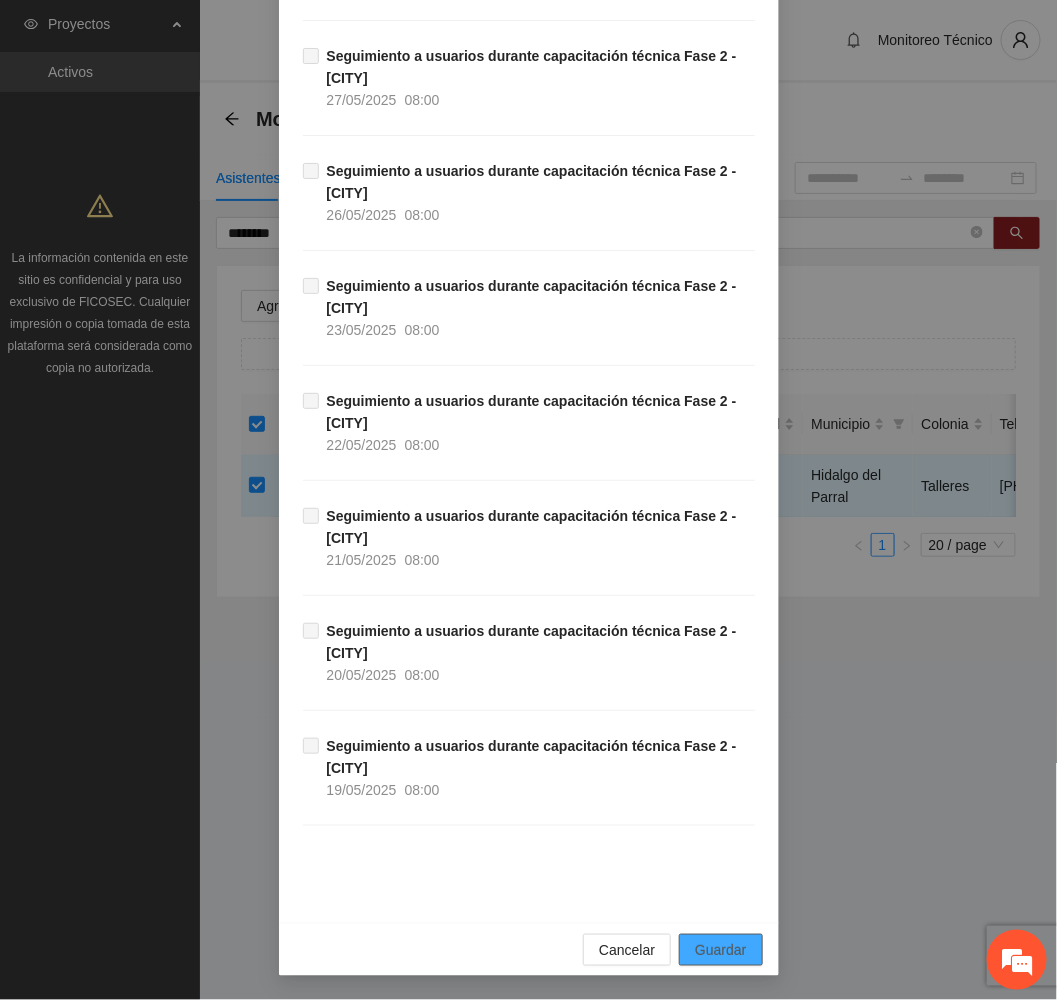 click on "Guardar" at bounding box center (720, 950) 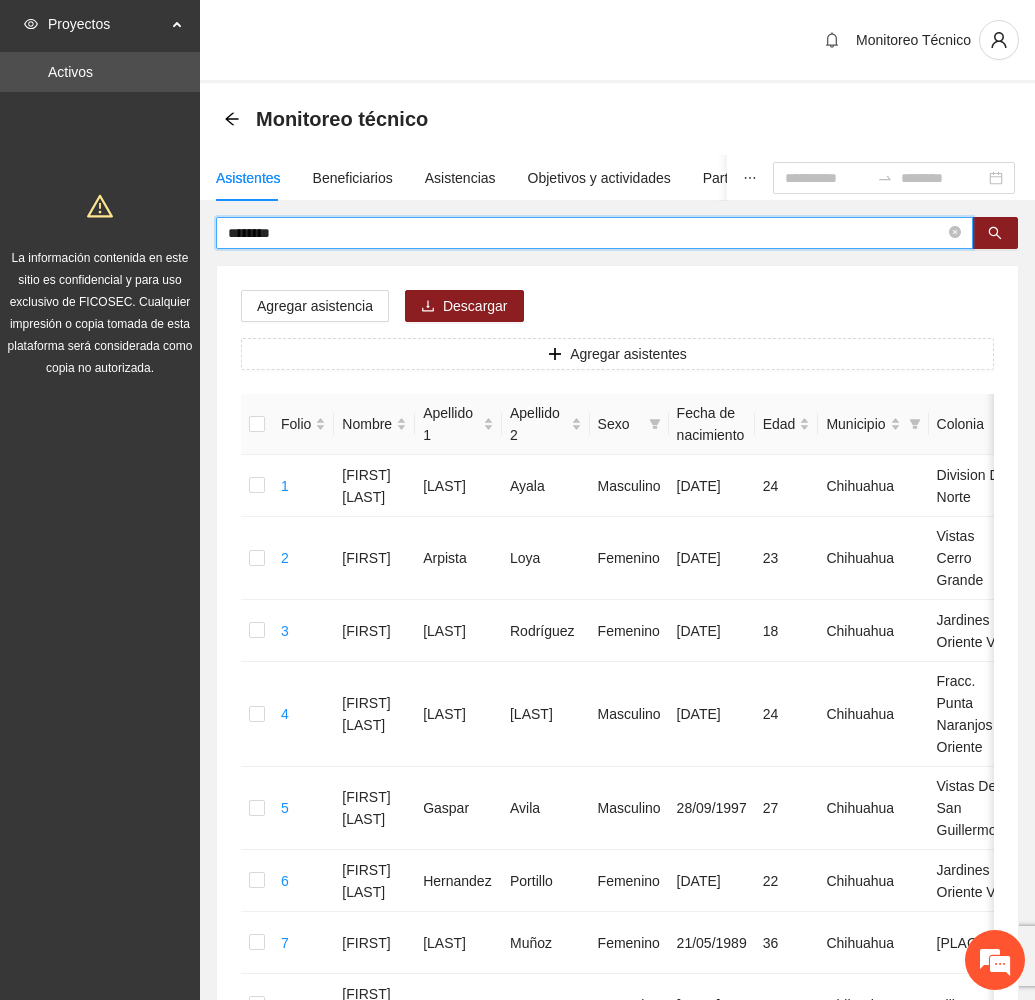 drag, startPoint x: 327, startPoint y: 229, endPoint x: 132, endPoint y: 235, distance: 195.09229 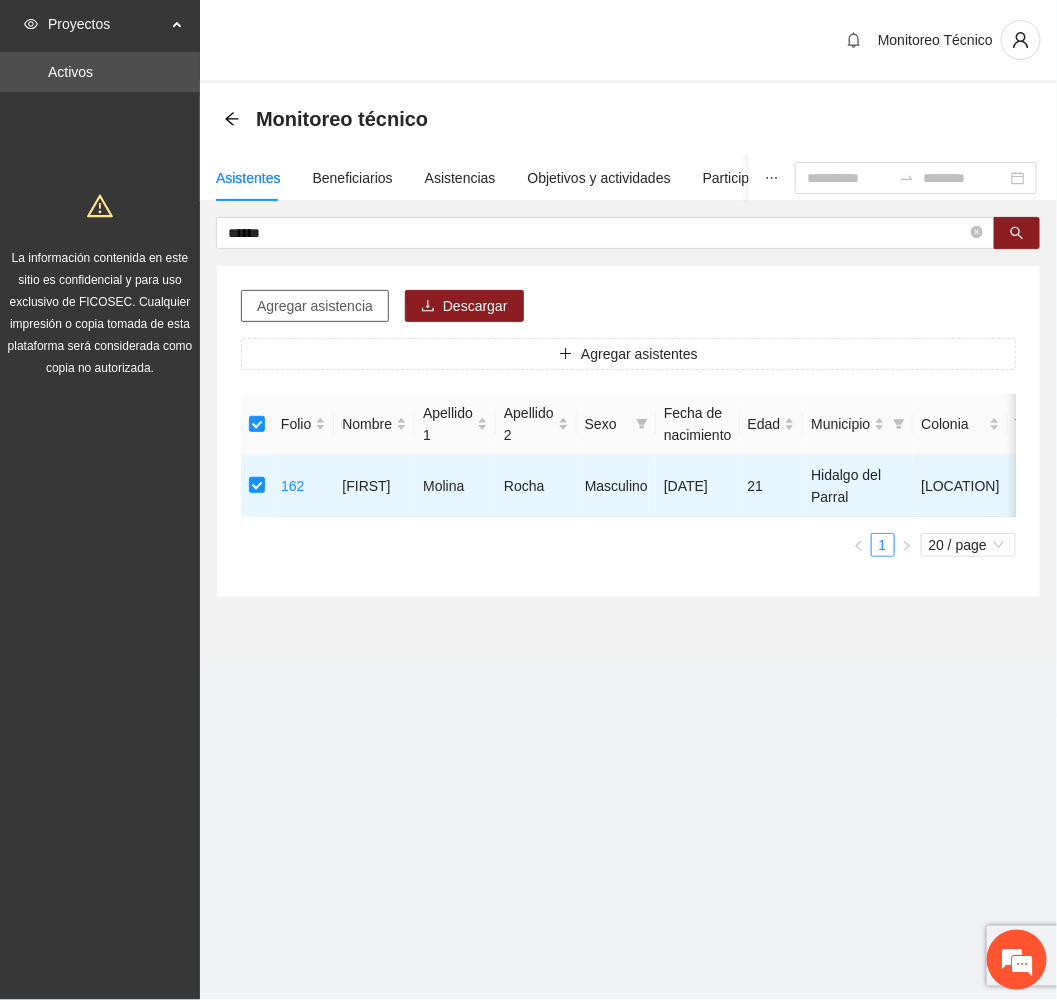 click on "Agregar asistencia" at bounding box center [315, 306] 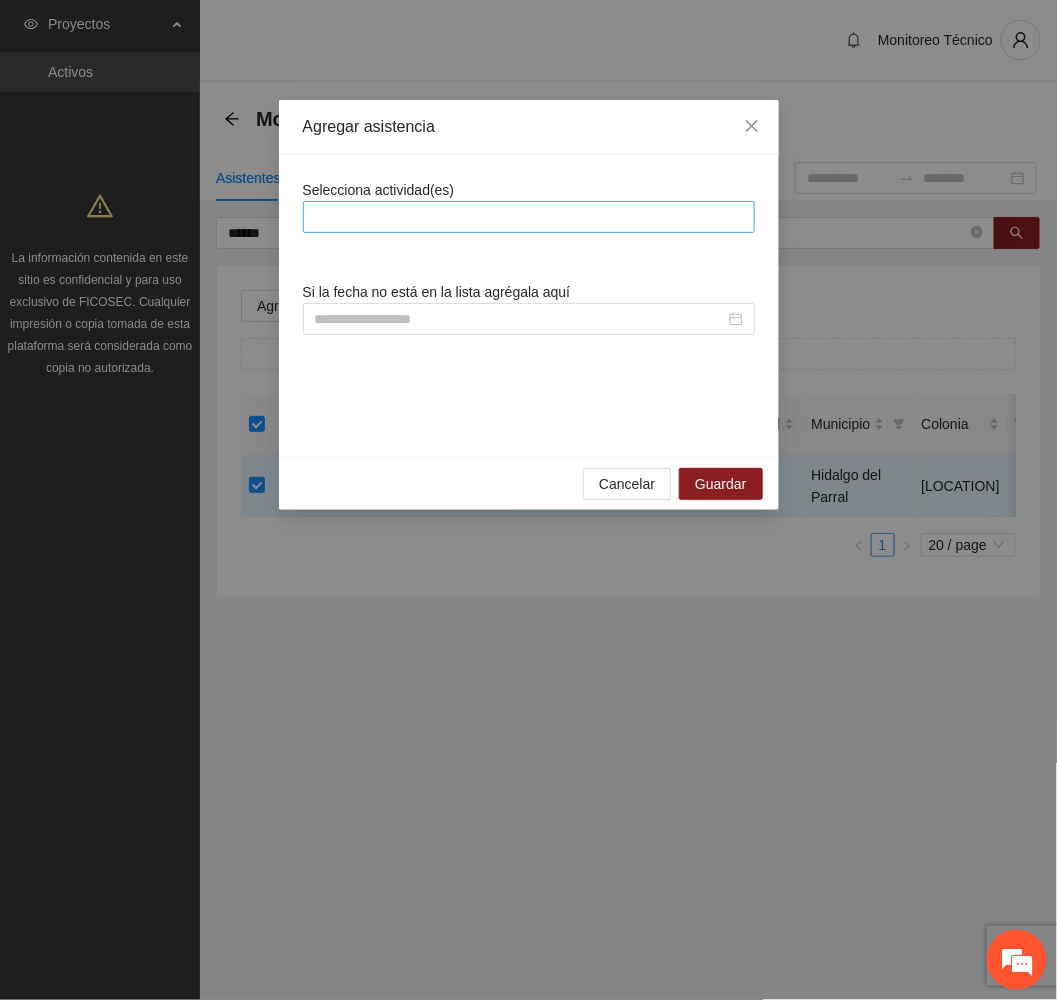 click at bounding box center (529, 217) 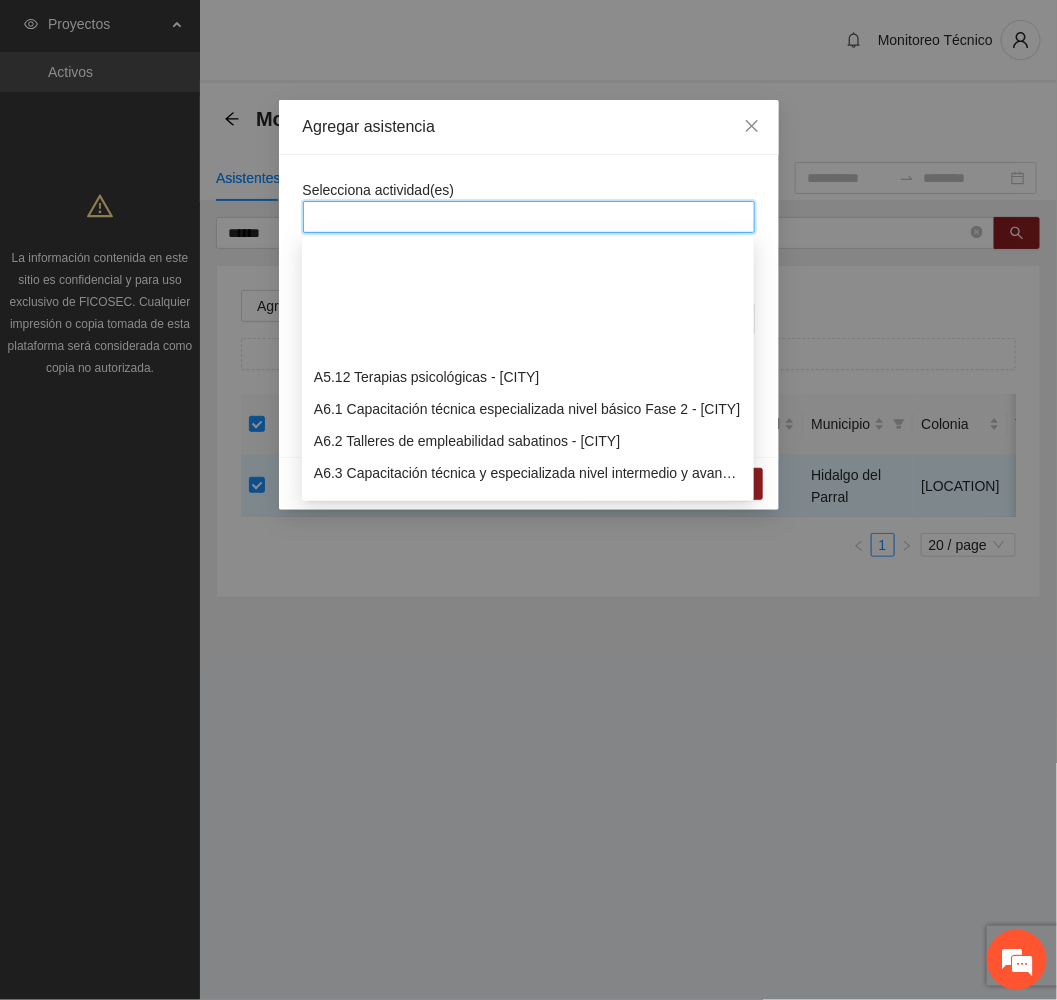 scroll, scrollTop: 1950, scrollLeft: 0, axis: vertical 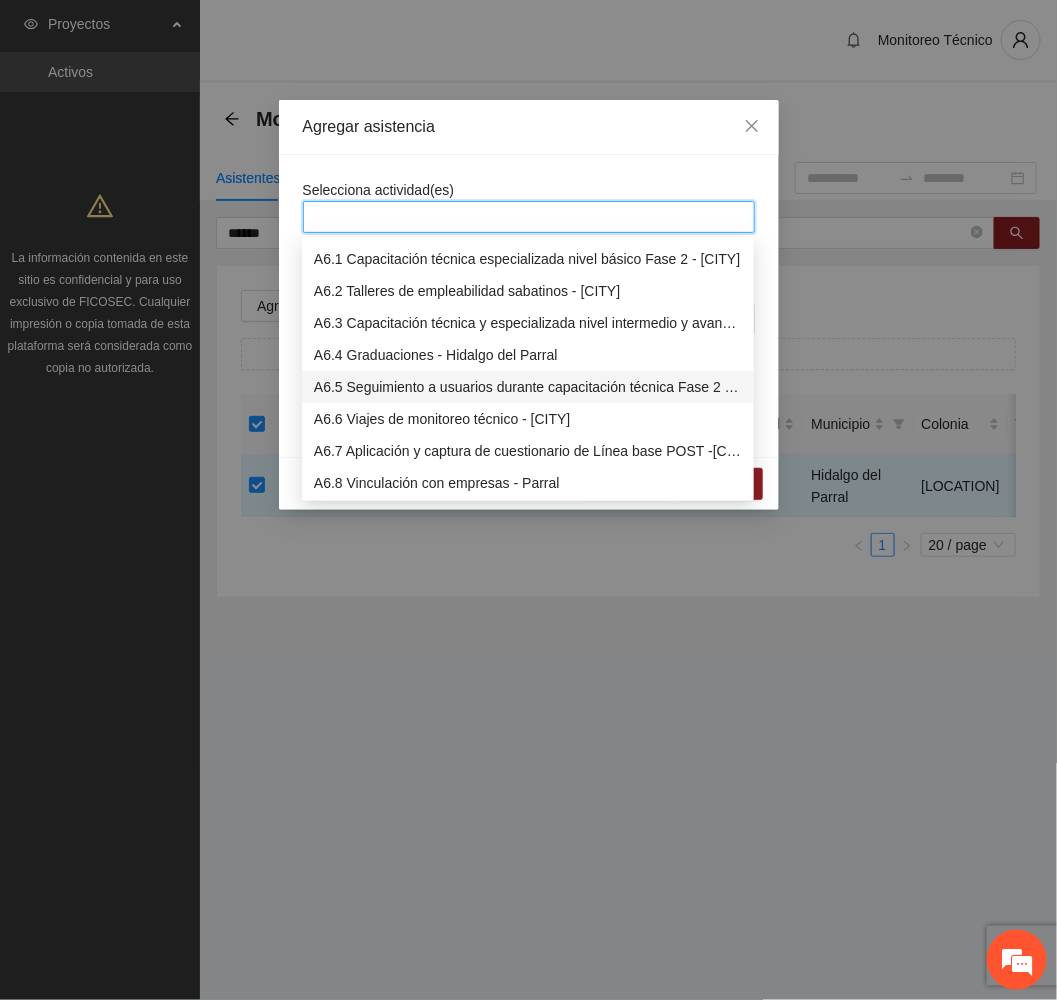 click on "A6.5 Seguimiento a usuarios durante capacitación técnica Fase 2 - [CITY]" at bounding box center (528, 387) 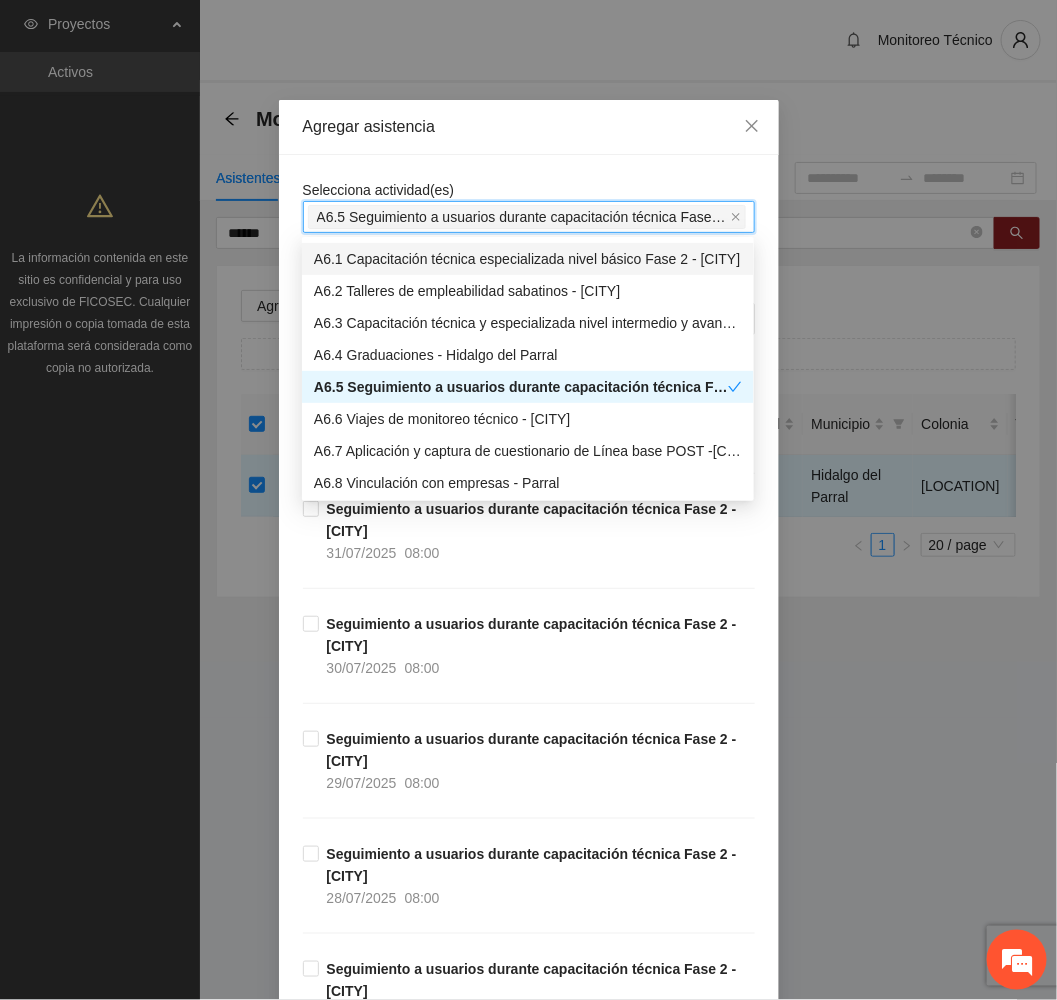click on "Agregar asistencia" at bounding box center (529, 127) 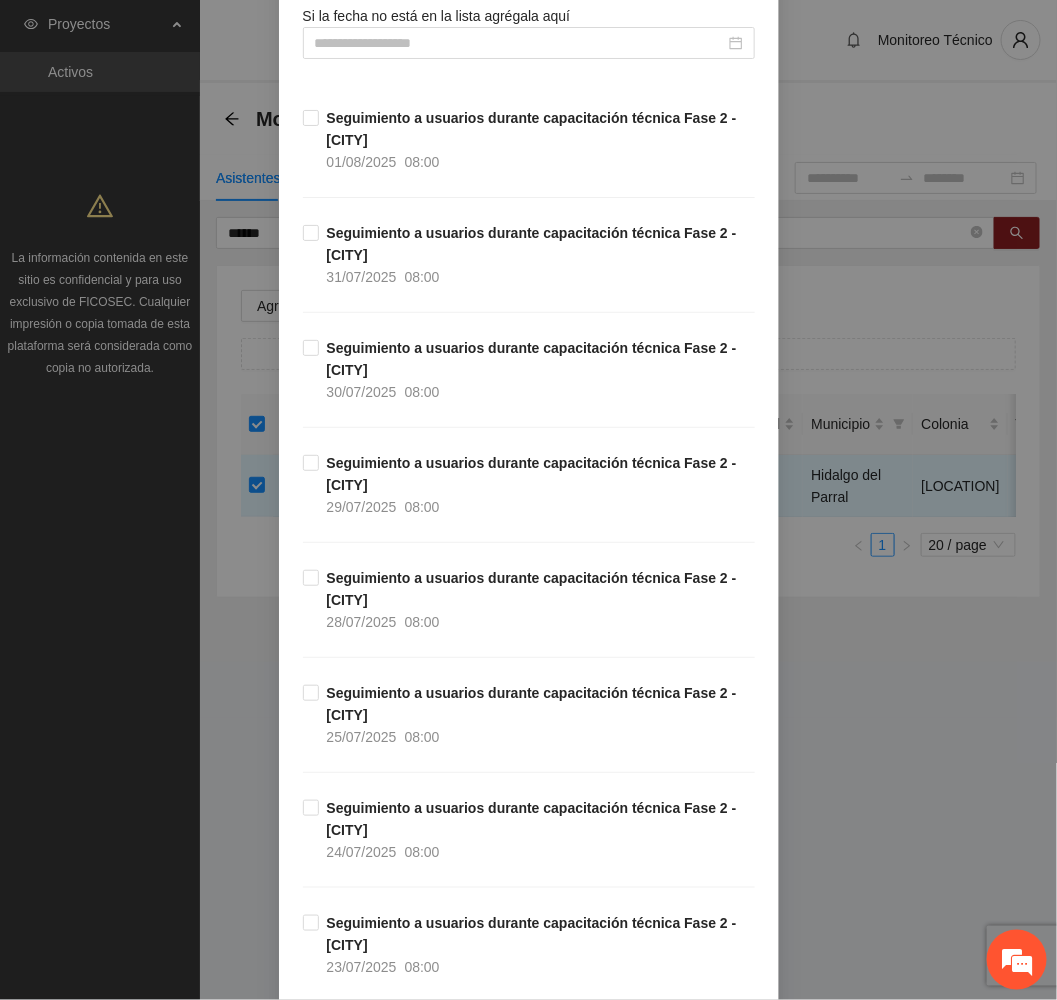 scroll, scrollTop: 300, scrollLeft: 0, axis: vertical 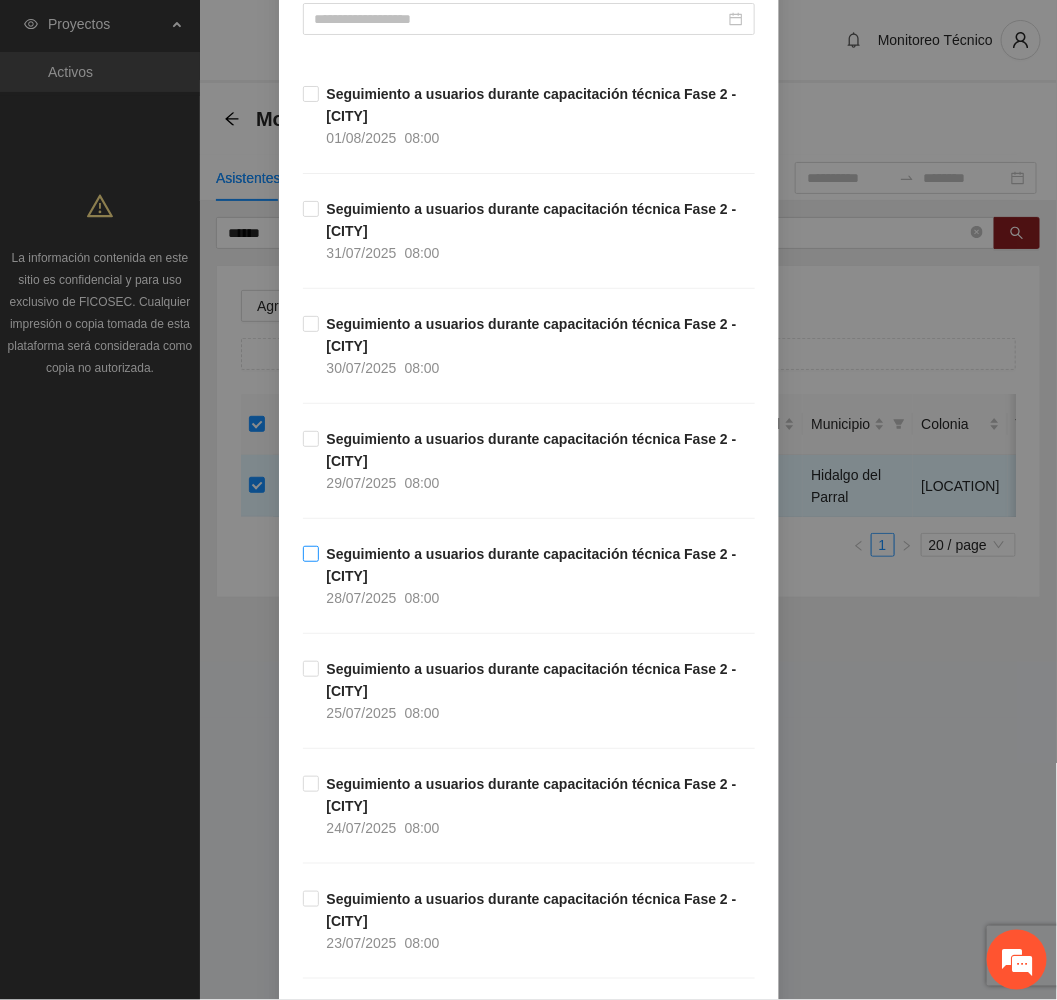 click on "Seguimiento a usuarios durante capacitación técnica Fase 2 - [CITY] [DATE] [TIME]" at bounding box center [537, 576] 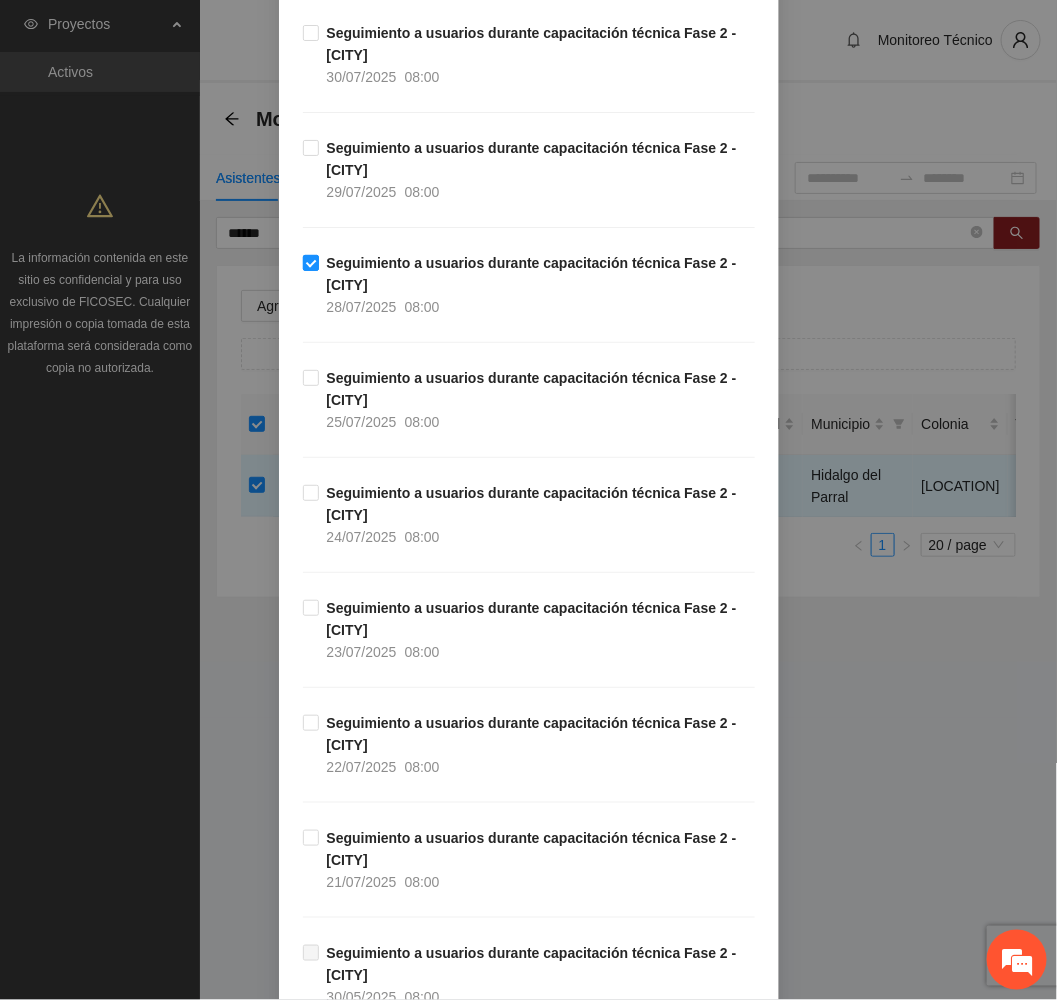 scroll, scrollTop: 750, scrollLeft: 0, axis: vertical 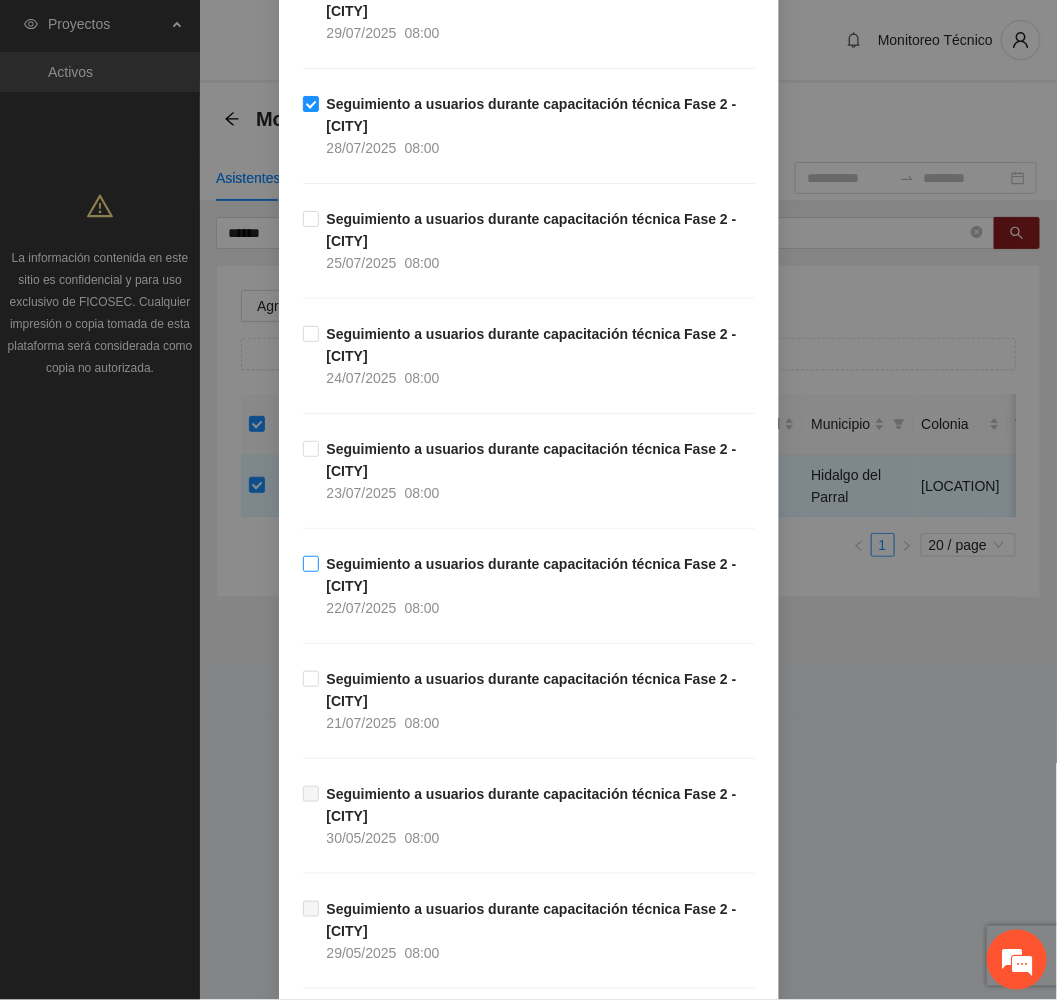 click on "Seguimiento a usuarios durante capacitación técnica Fase 2 - [CITY] [DATE] [TIME]" at bounding box center (537, 586) 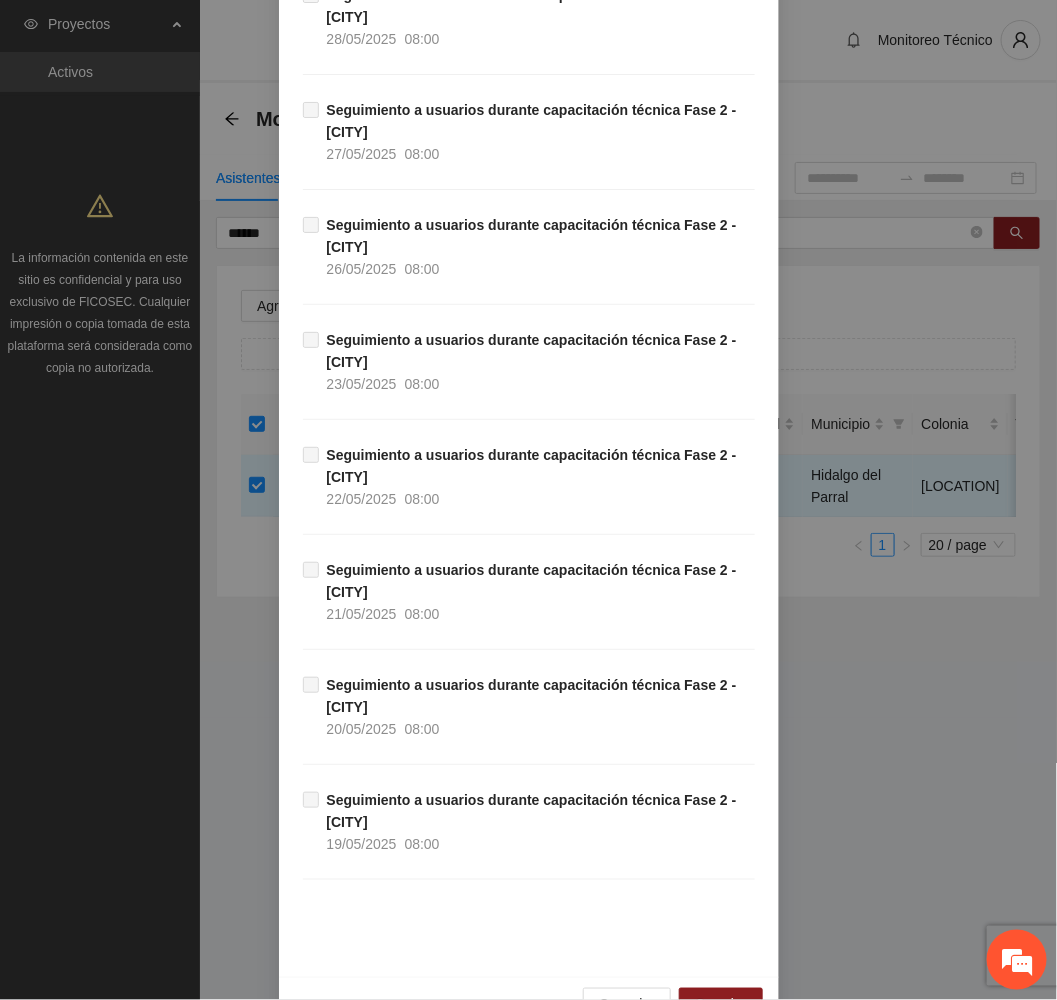 scroll, scrollTop: 1845, scrollLeft: 0, axis: vertical 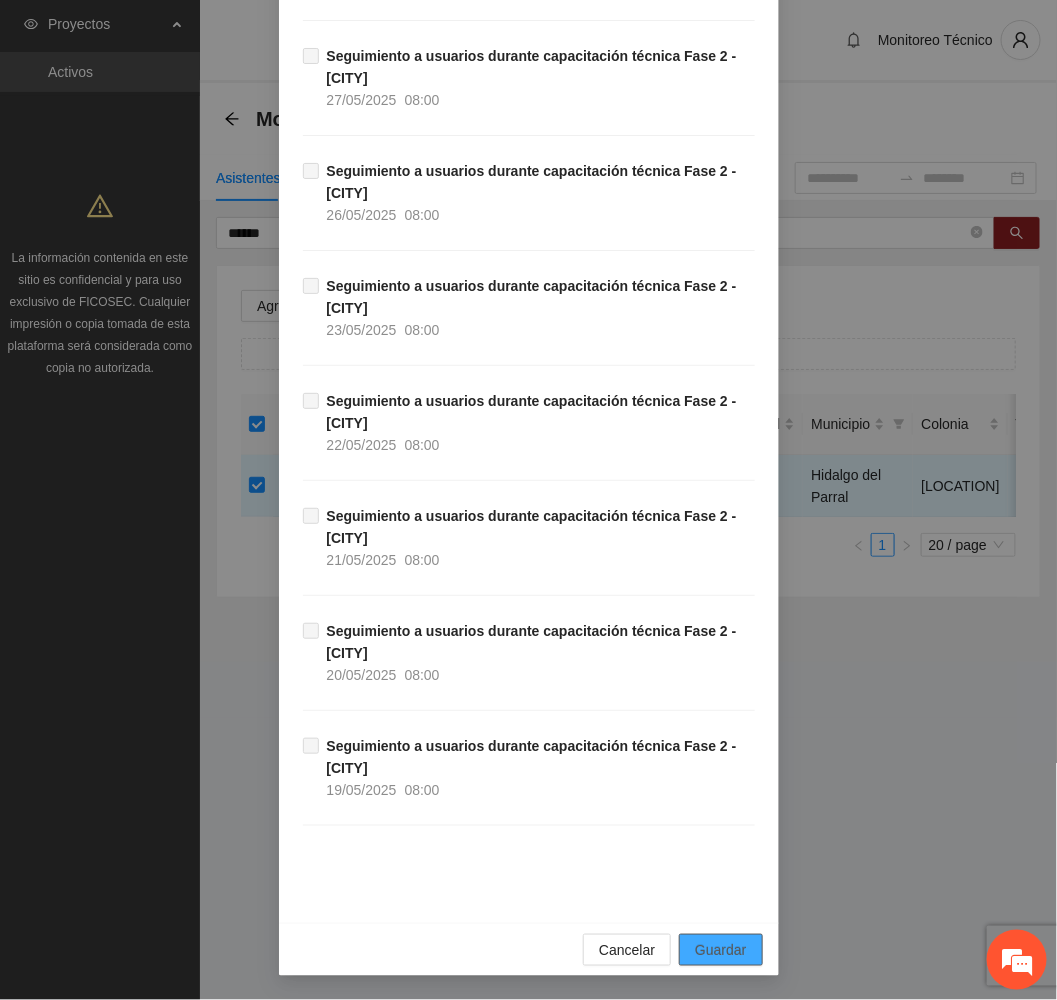 click on "Guardar" at bounding box center [720, 950] 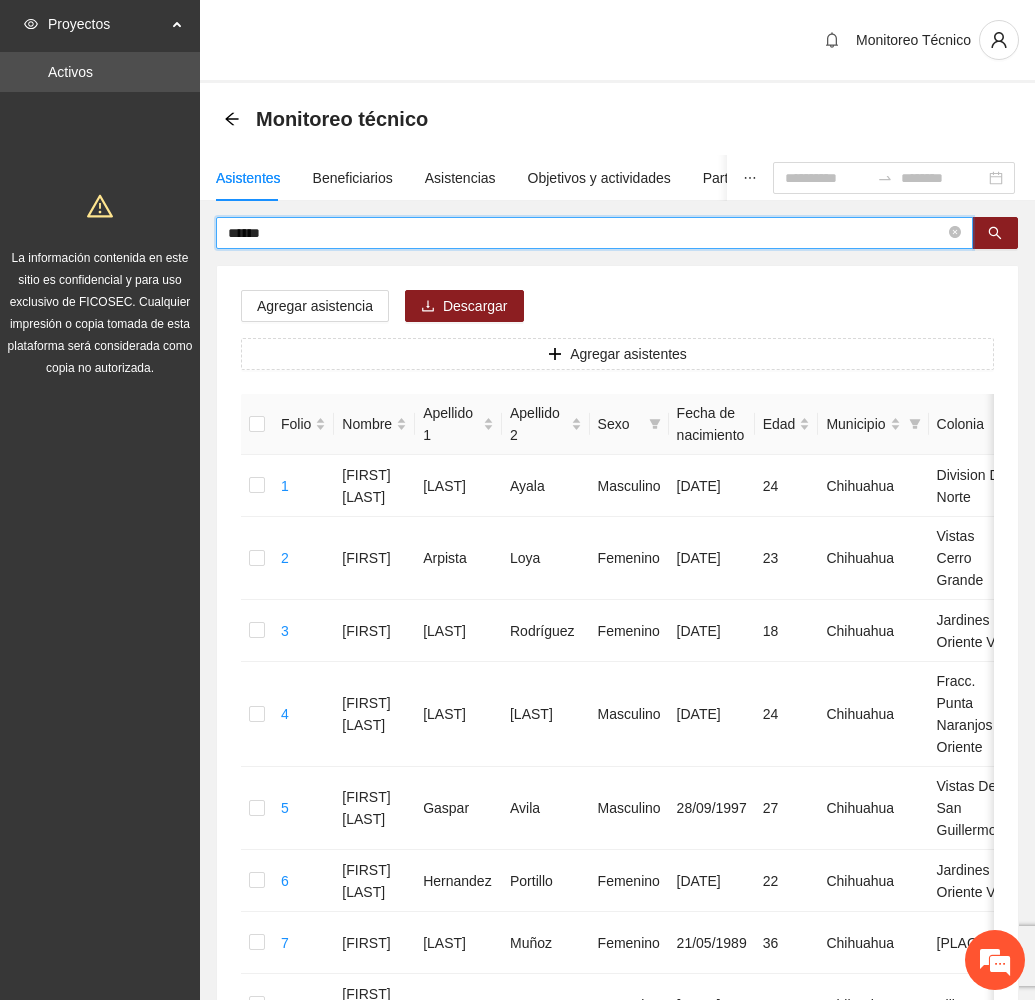 drag, startPoint x: 271, startPoint y: 237, endPoint x: 144, endPoint y: 240, distance: 127.03543 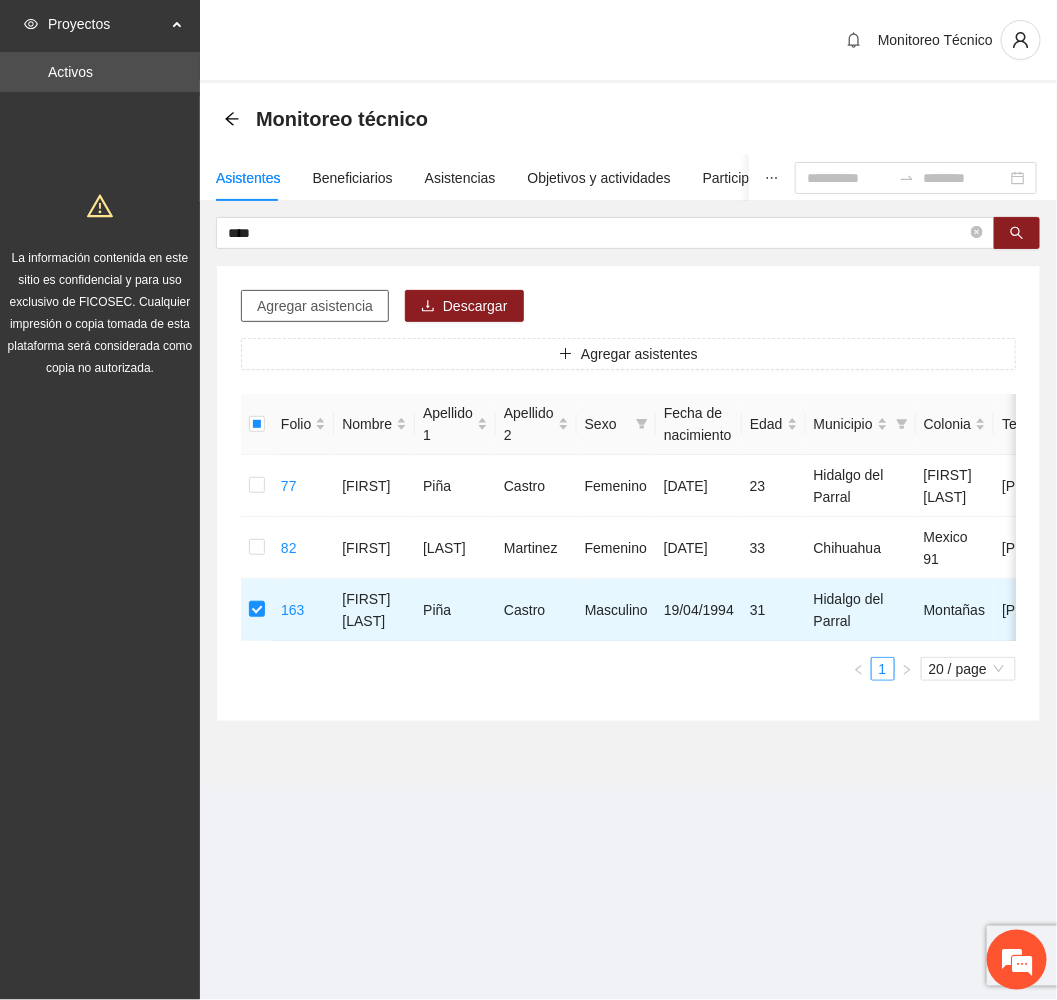 click on "Agregar asistencia" at bounding box center [315, 306] 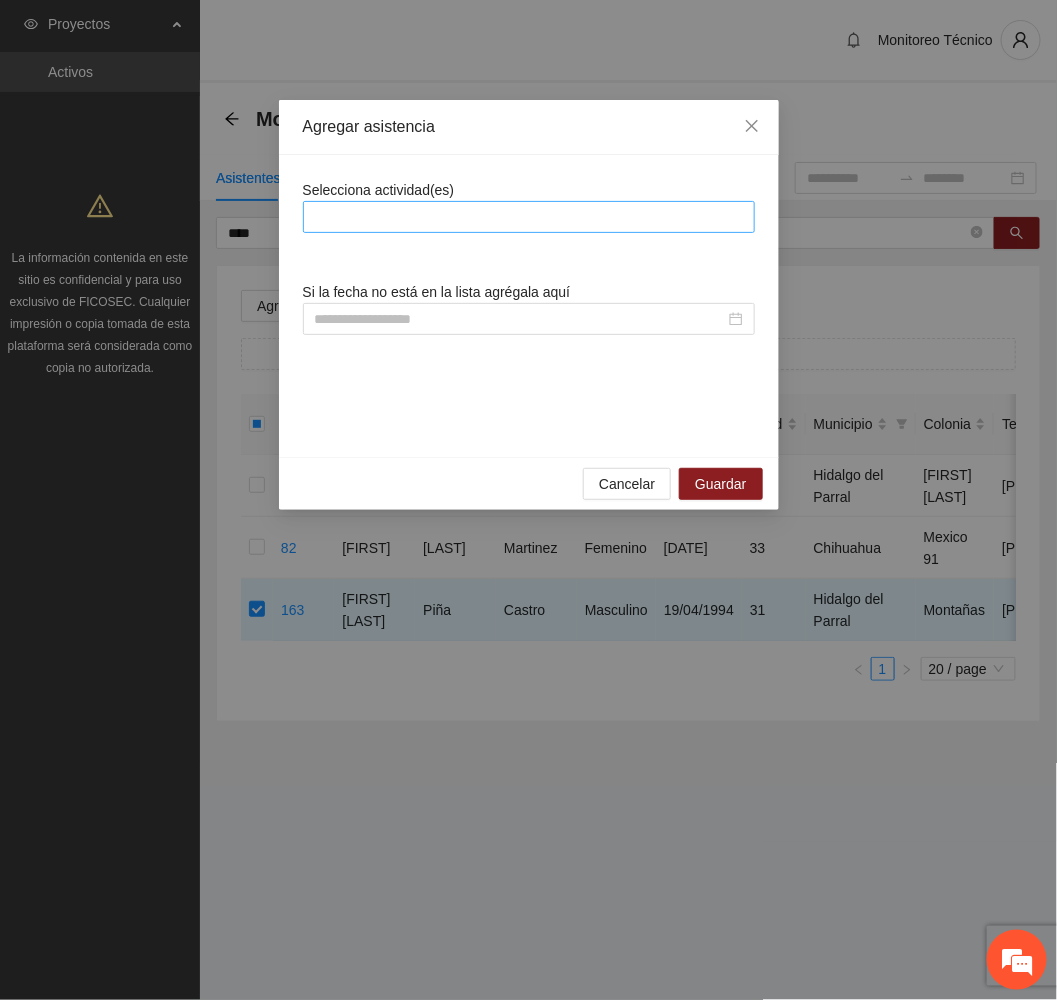 click at bounding box center (529, 217) 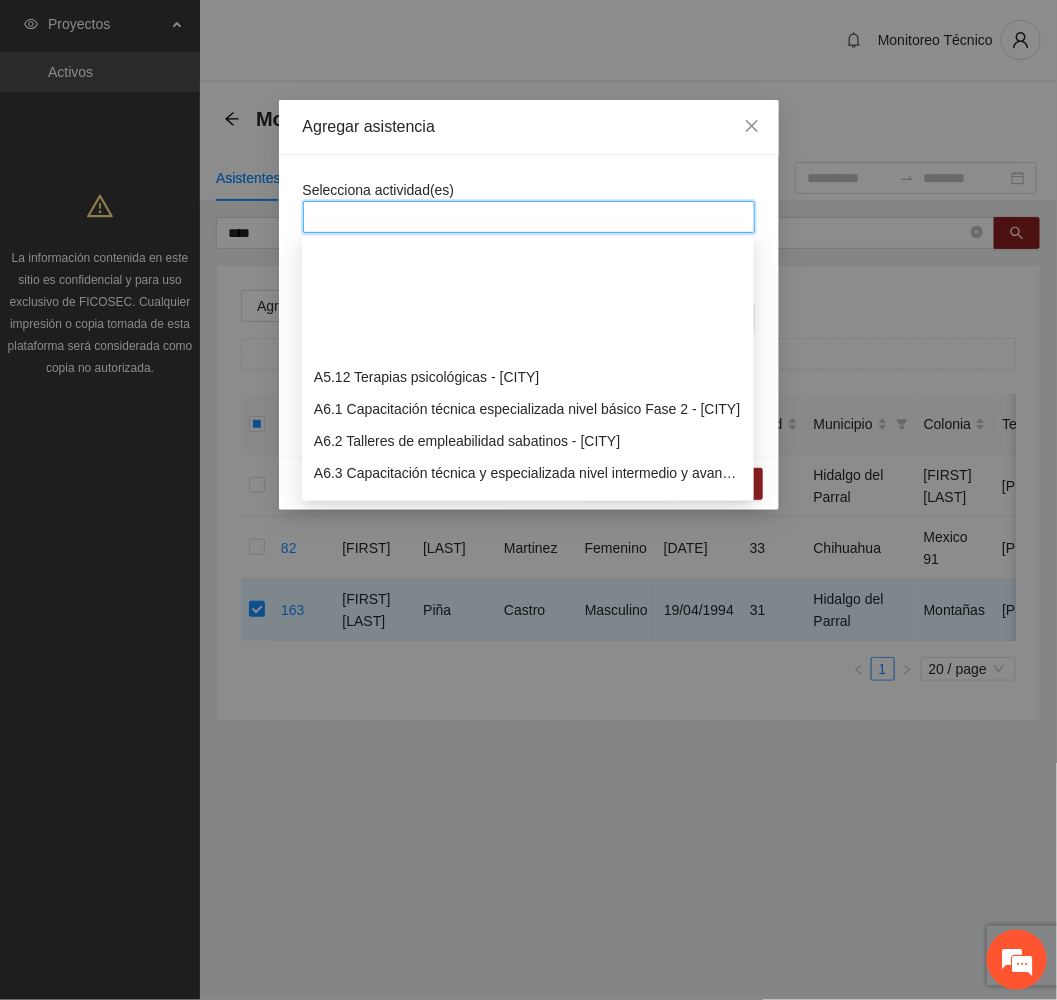 scroll, scrollTop: 1950, scrollLeft: 0, axis: vertical 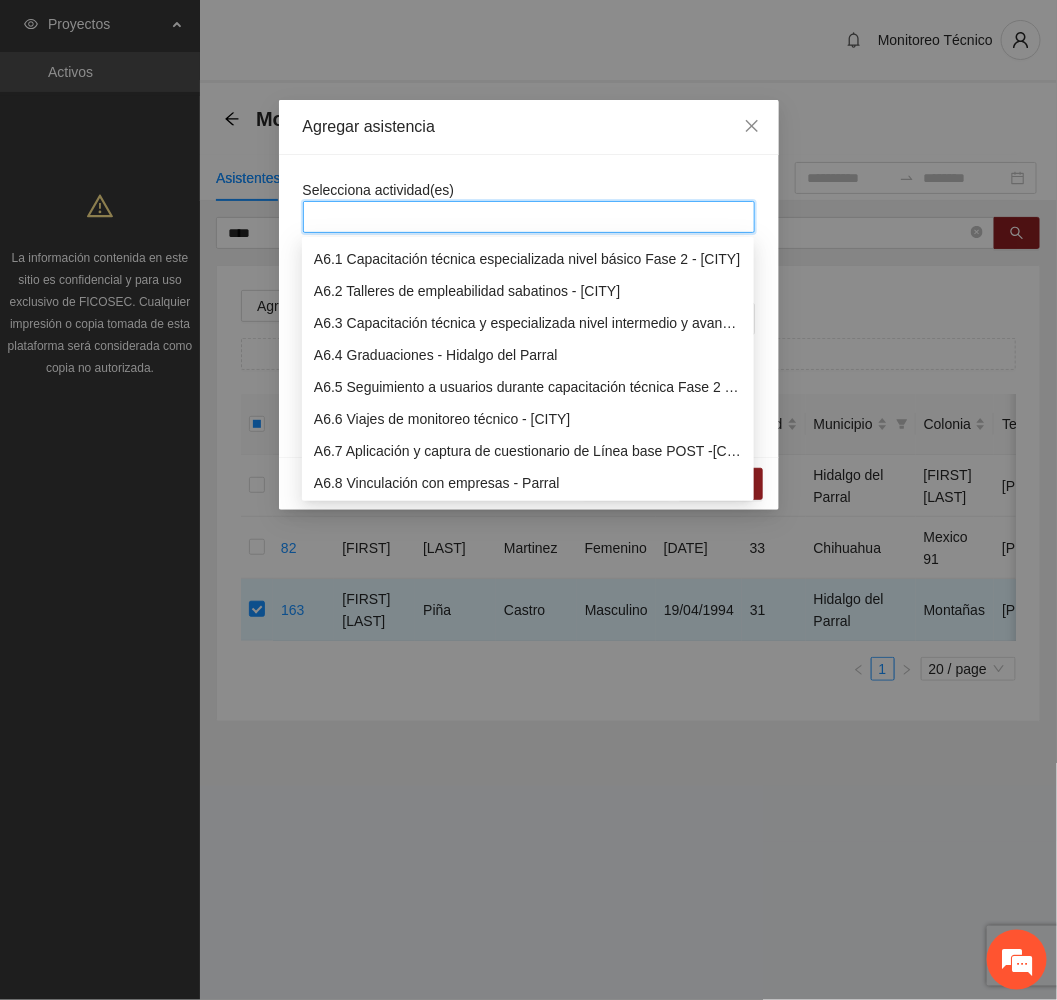 click on "A6.5 Seguimiento a usuarios durante capacitación técnica Fase 2 - [CITY]" at bounding box center [528, 387] 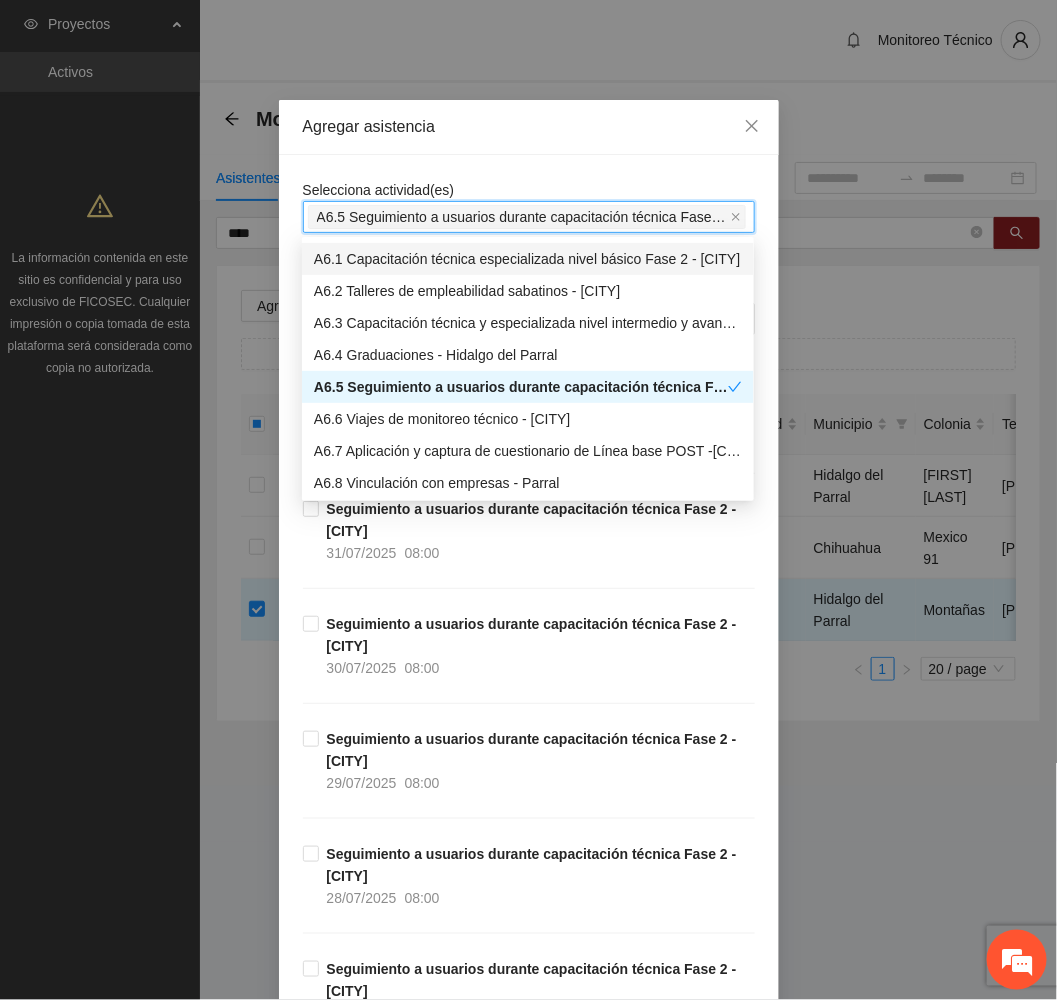 click on "Agregar asistencia" at bounding box center (529, 127) 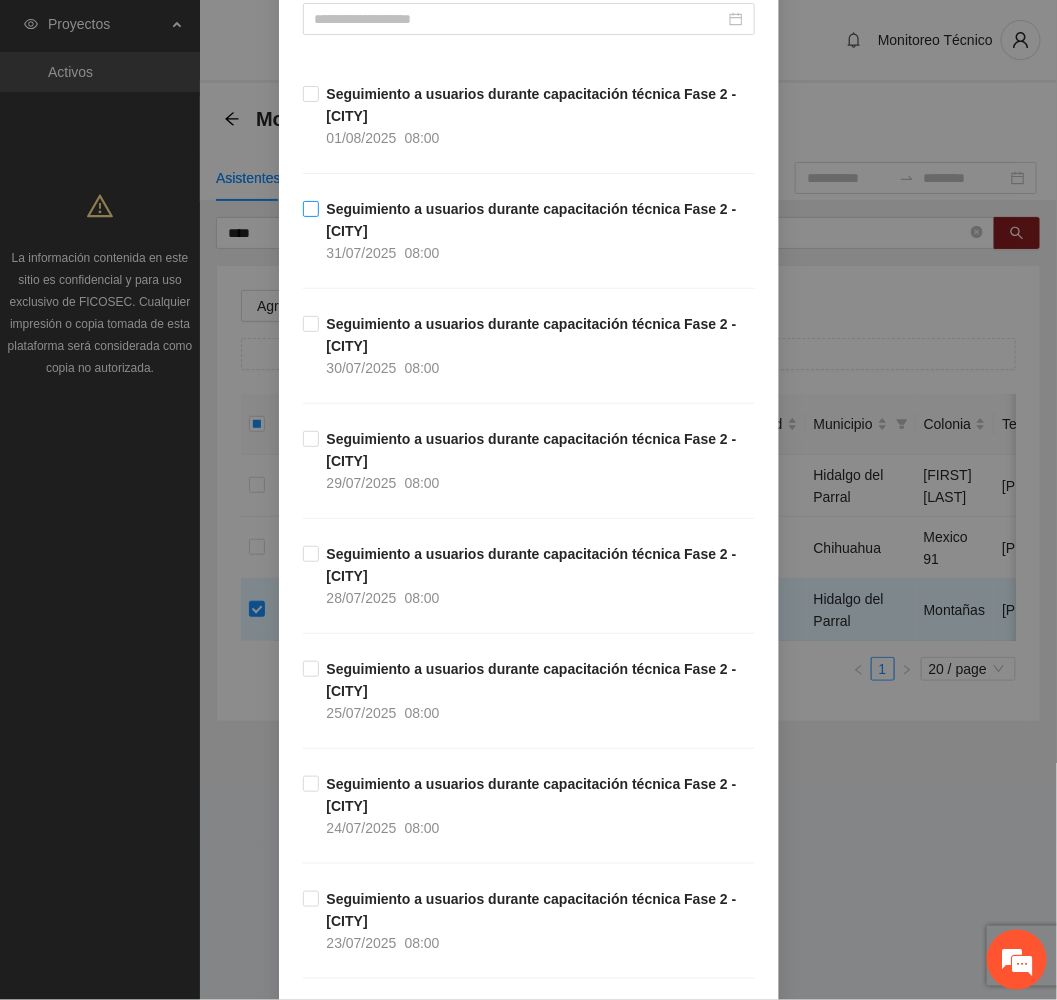 scroll, scrollTop: 450, scrollLeft: 0, axis: vertical 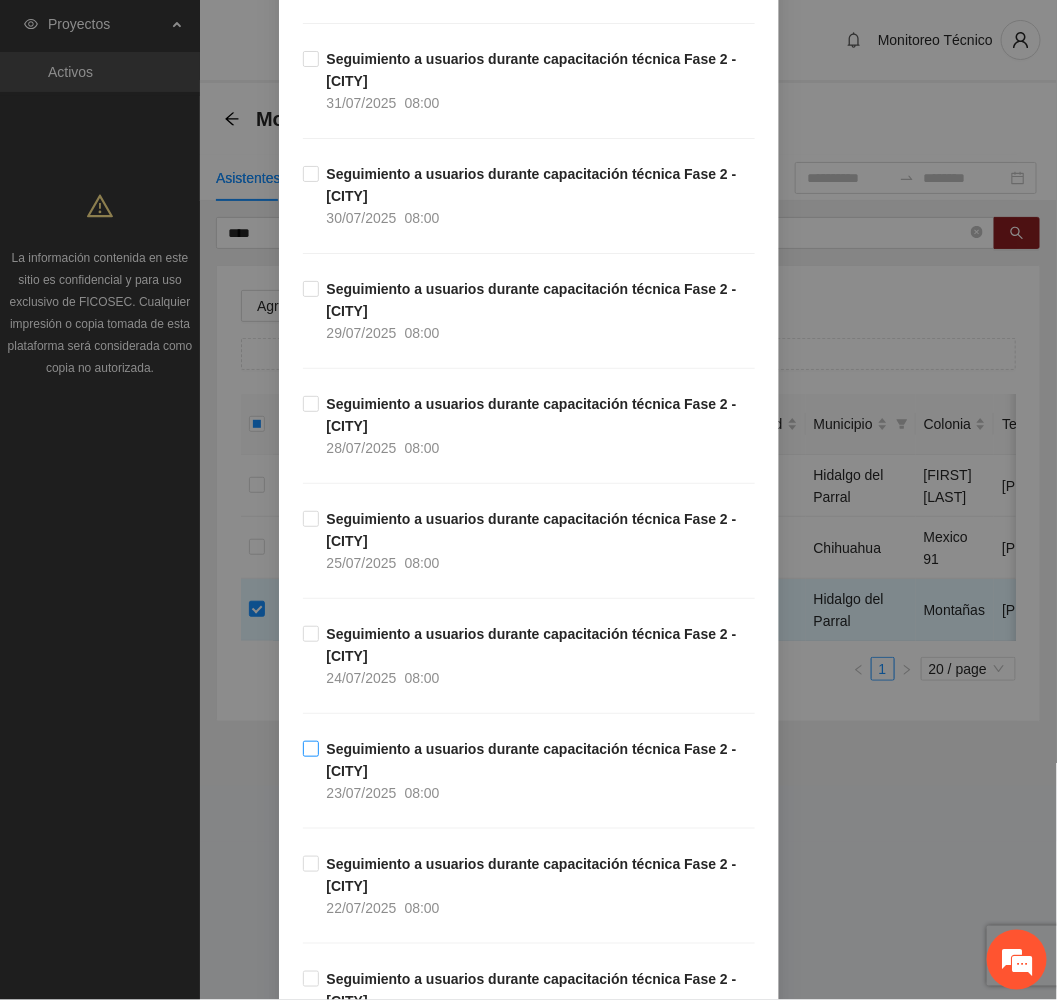 click on "Seguimiento a usuarios durante capacitación técnica Fase 2 - [CITY] [DATE] [TIME]" at bounding box center (537, 771) 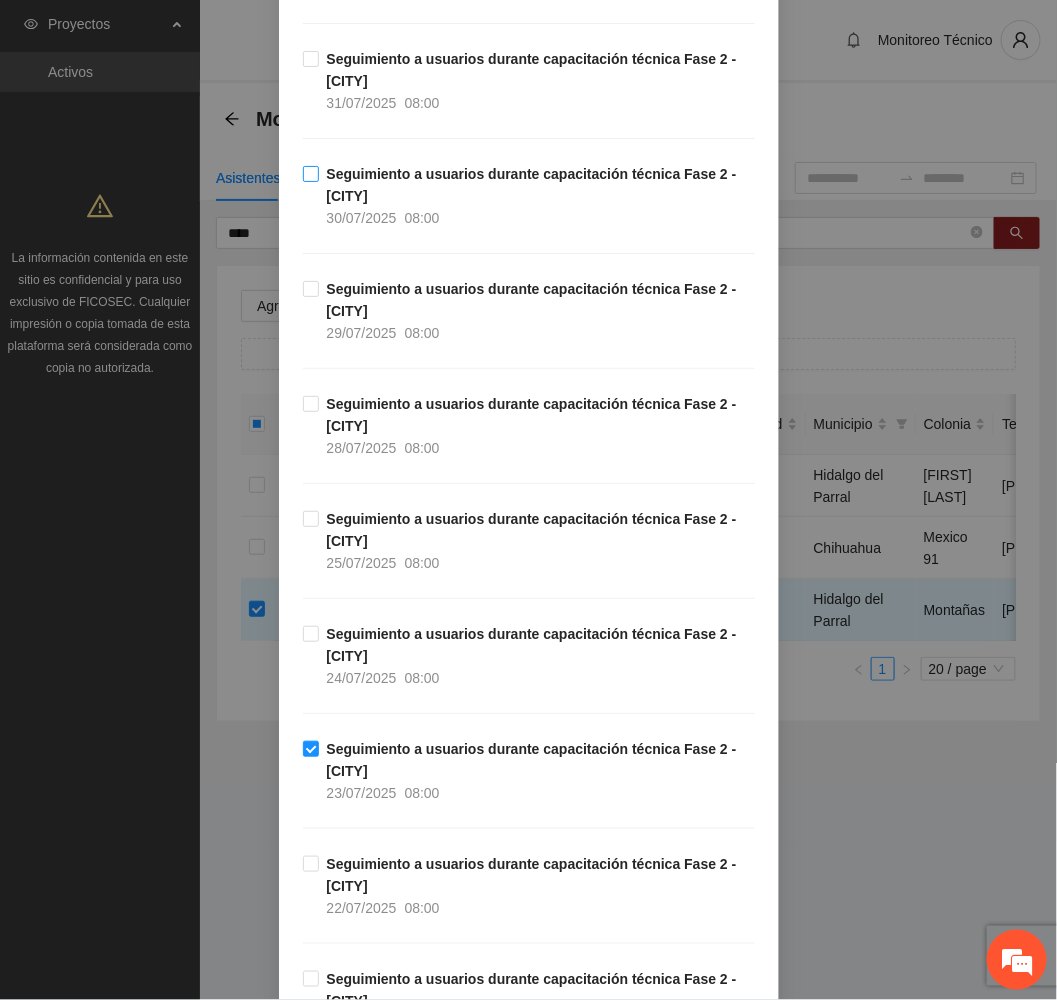 click on "Seguimiento a usuarios durante capacitación técnica Fase 2 - Parral [DATE] [TIME]" at bounding box center [537, 196] 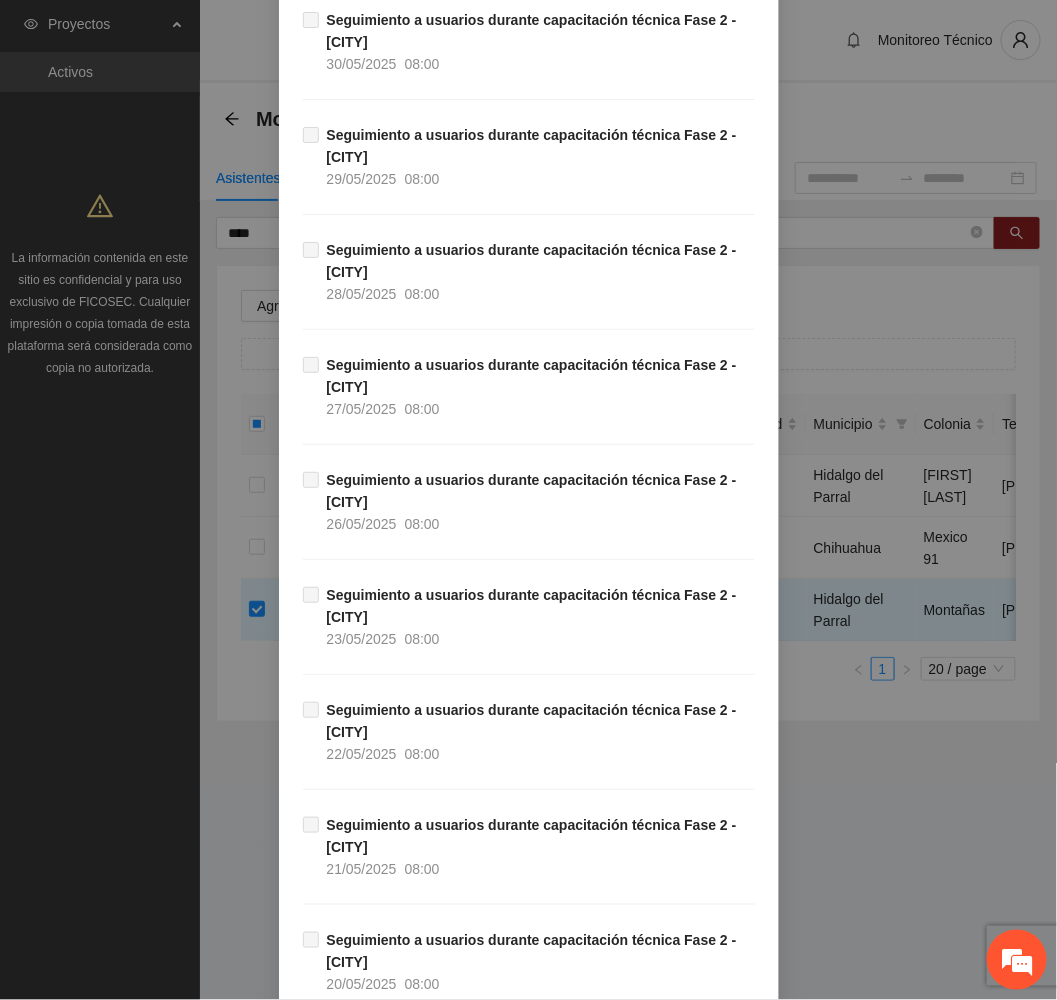 scroll, scrollTop: 1845, scrollLeft: 0, axis: vertical 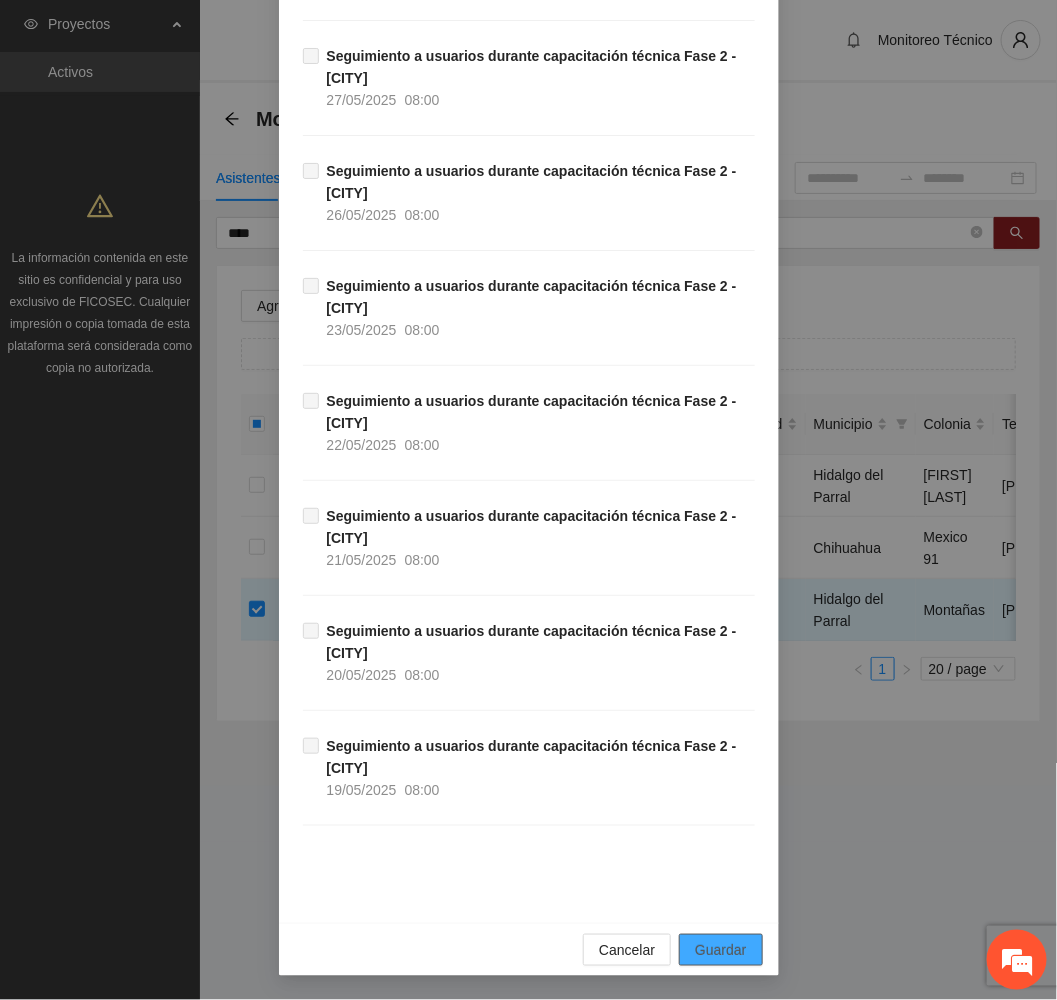 click on "Guardar" at bounding box center [720, 950] 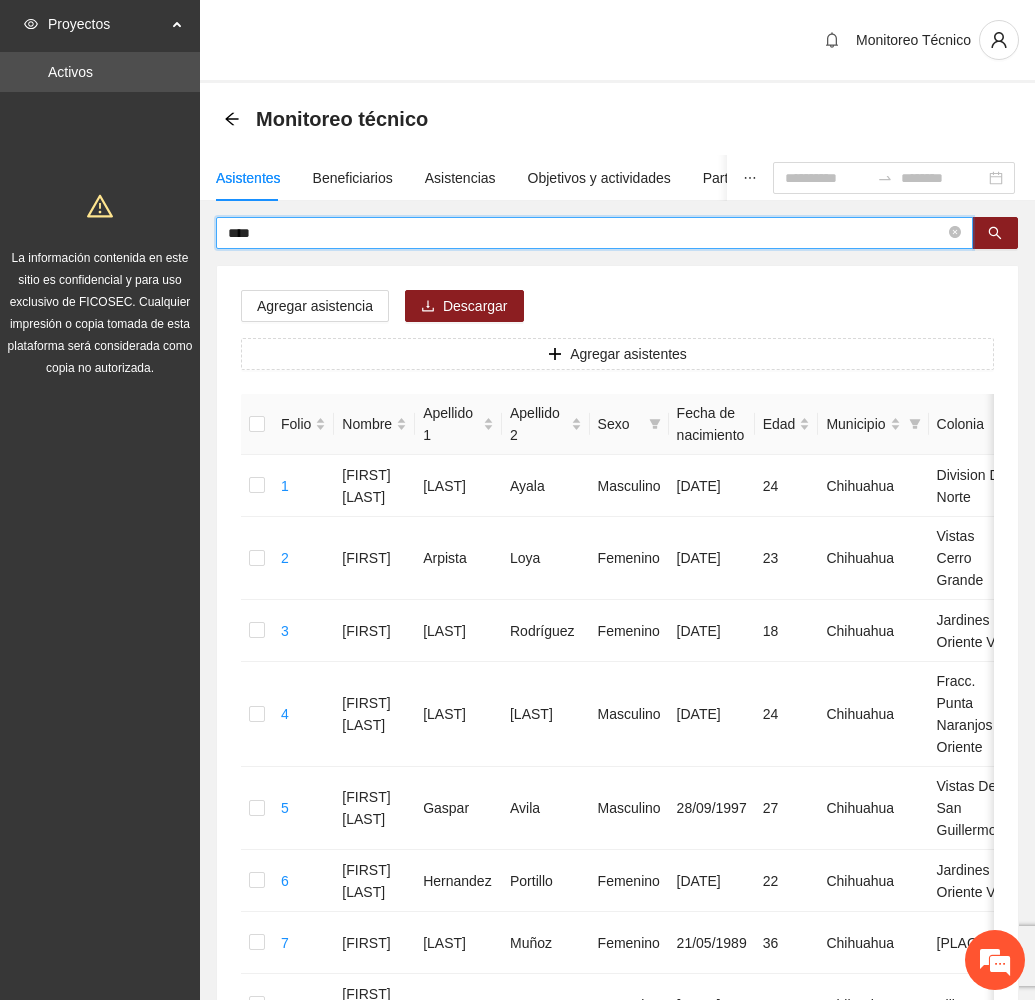 drag, startPoint x: 292, startPoint y: 225, endPoint x: 135, endPoint y: 250, distance: 158.97798 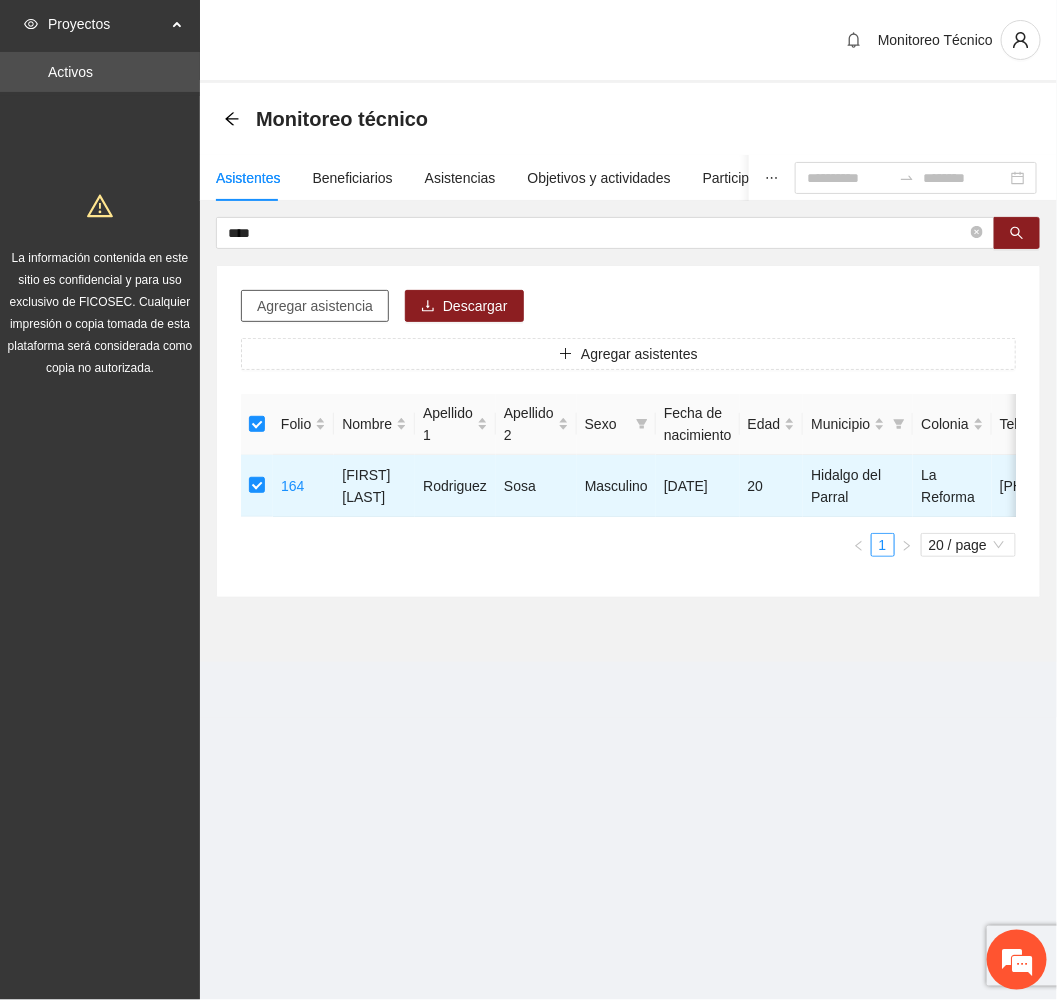 click on "Agregar asistencia" at bounding box center (315, 306) 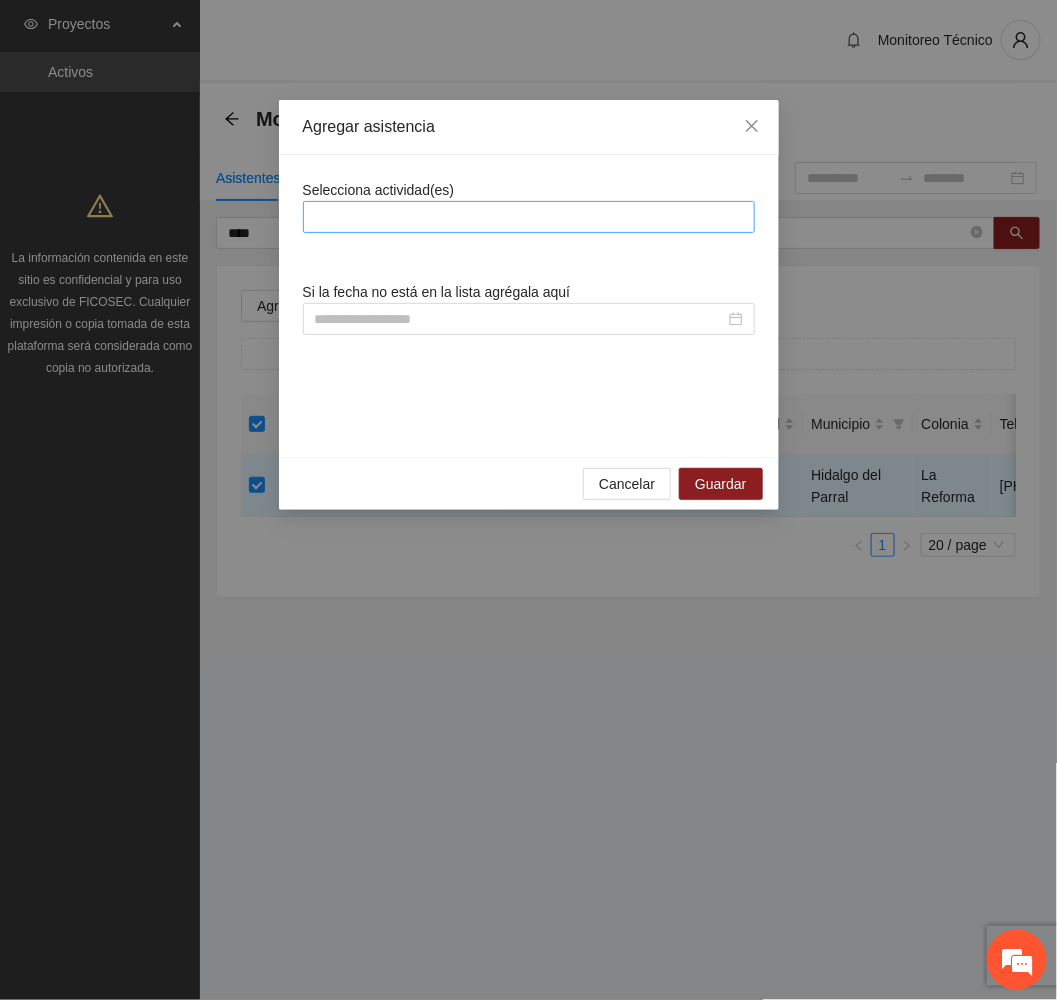 click at bounding box center (529, 217) 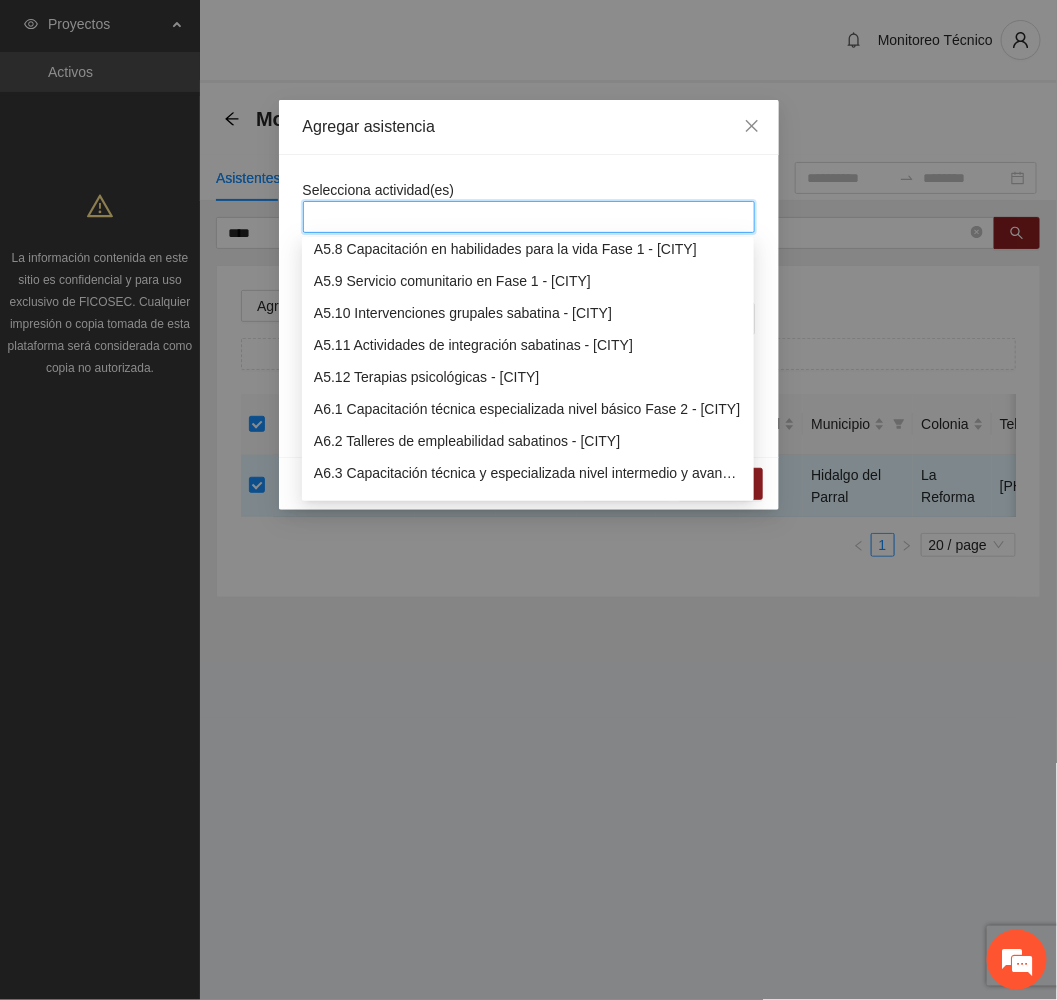 scroll, scrollTop: 1950, scrollLeft: 0, axis: vertical 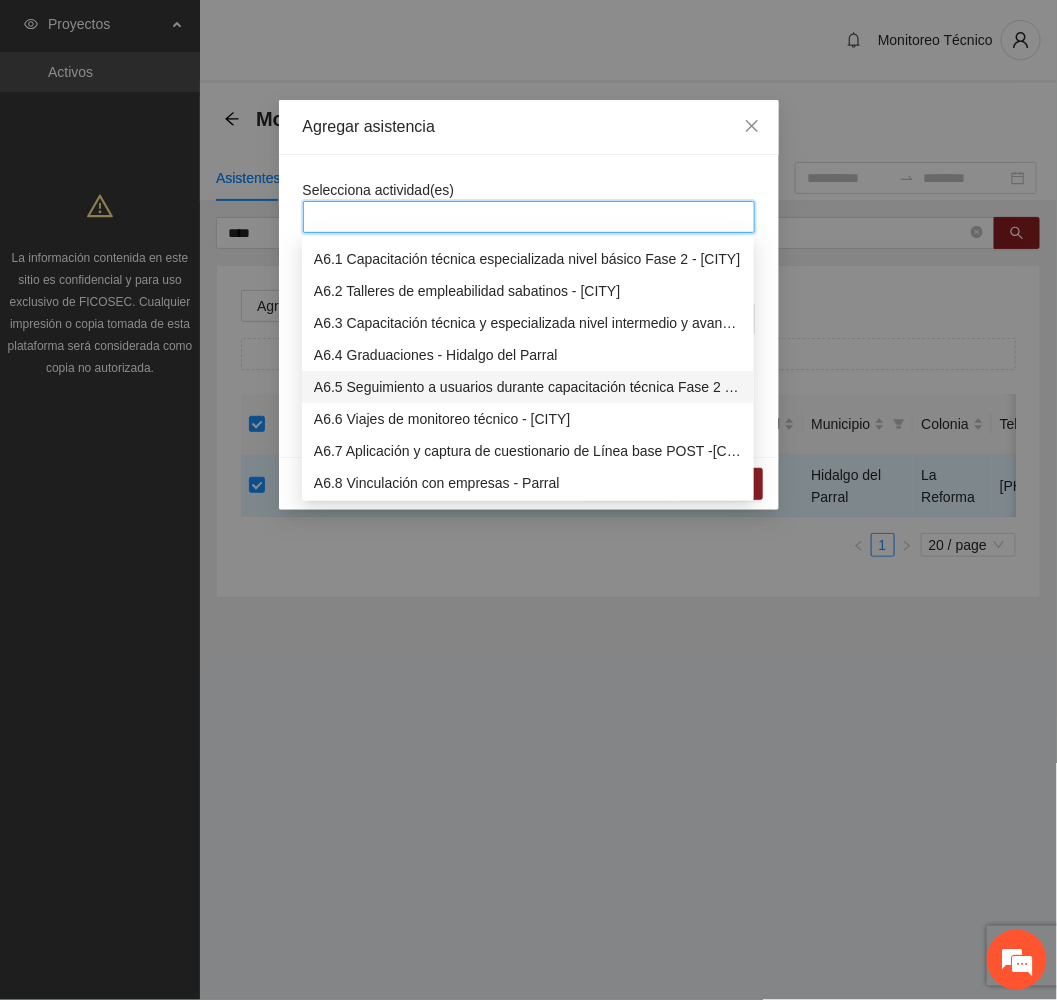 click on "A6.5 Seguimiento a usuarios durante capacitación técnica Fase 2 - [CITY]" at bounding box center (528, 387) 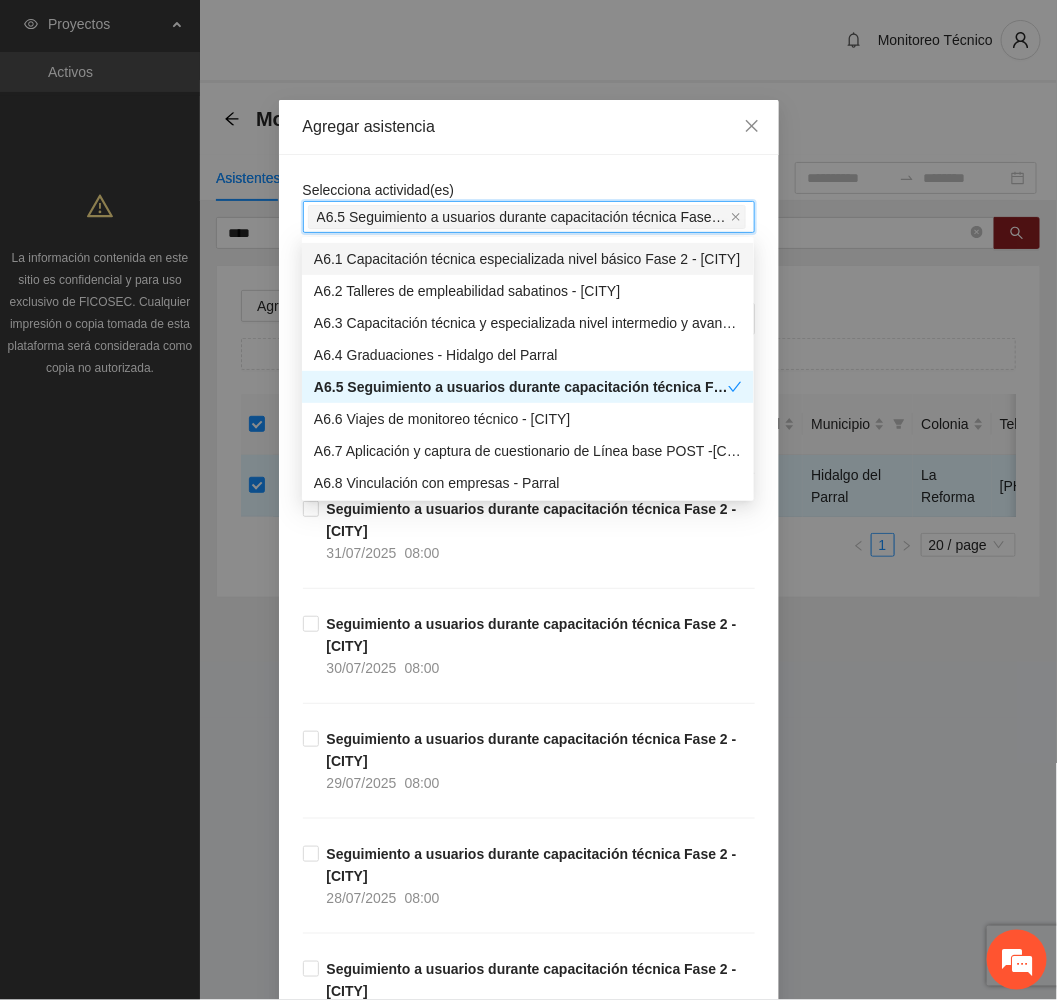click on "Agregar asistencia" at bounding box center (529, 127) 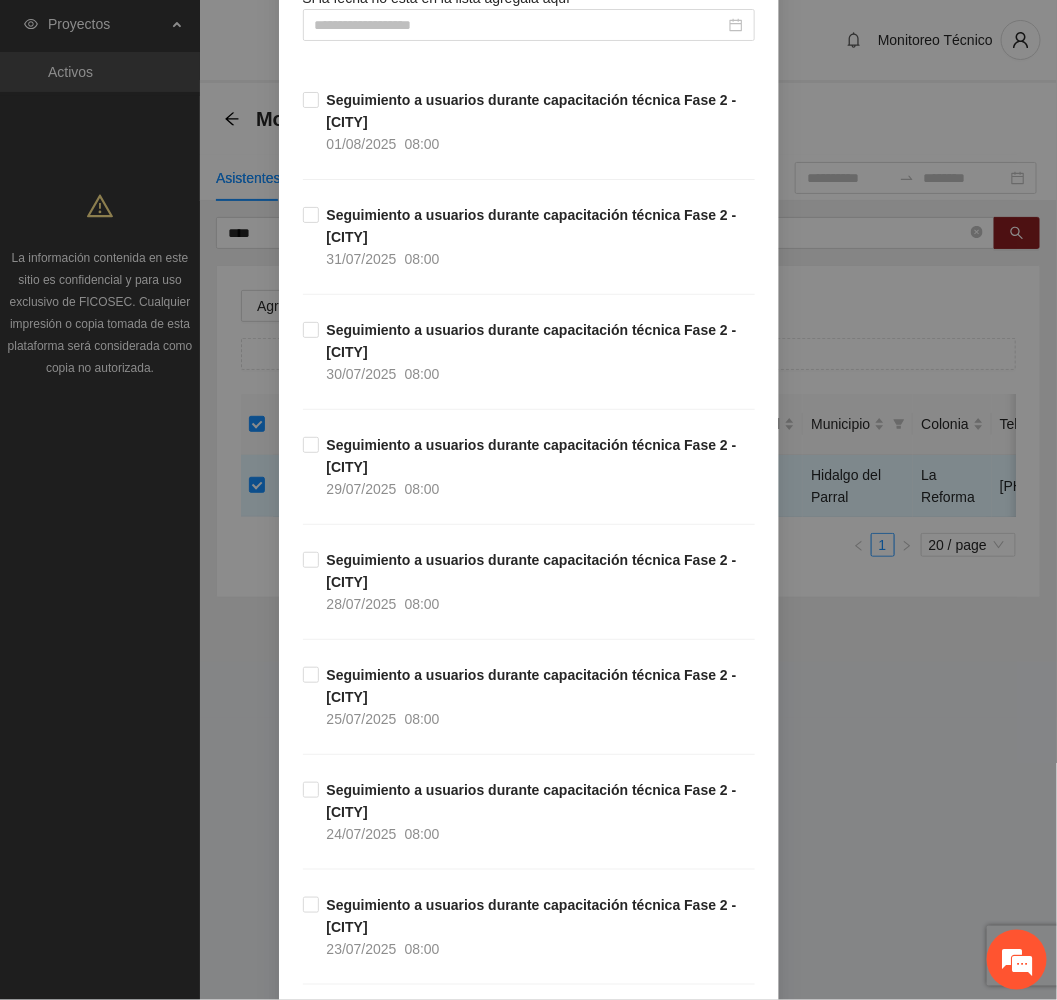 scroll, scrollTop: 300, scrollLeft: 0, axis: vertical 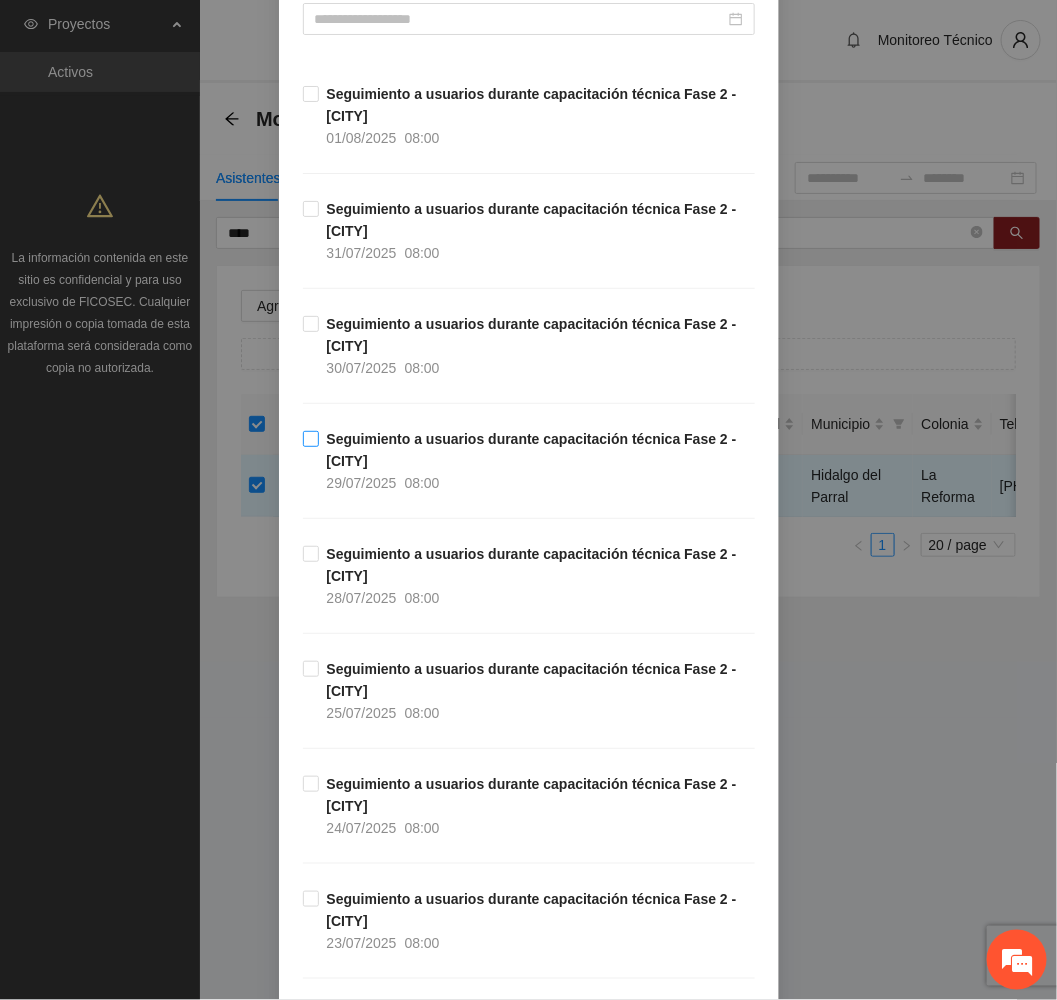 click on "Seguimiento a usuarios durante capacitación técnica Fase 2 - [CITY]" at bounding box center (532, 450) 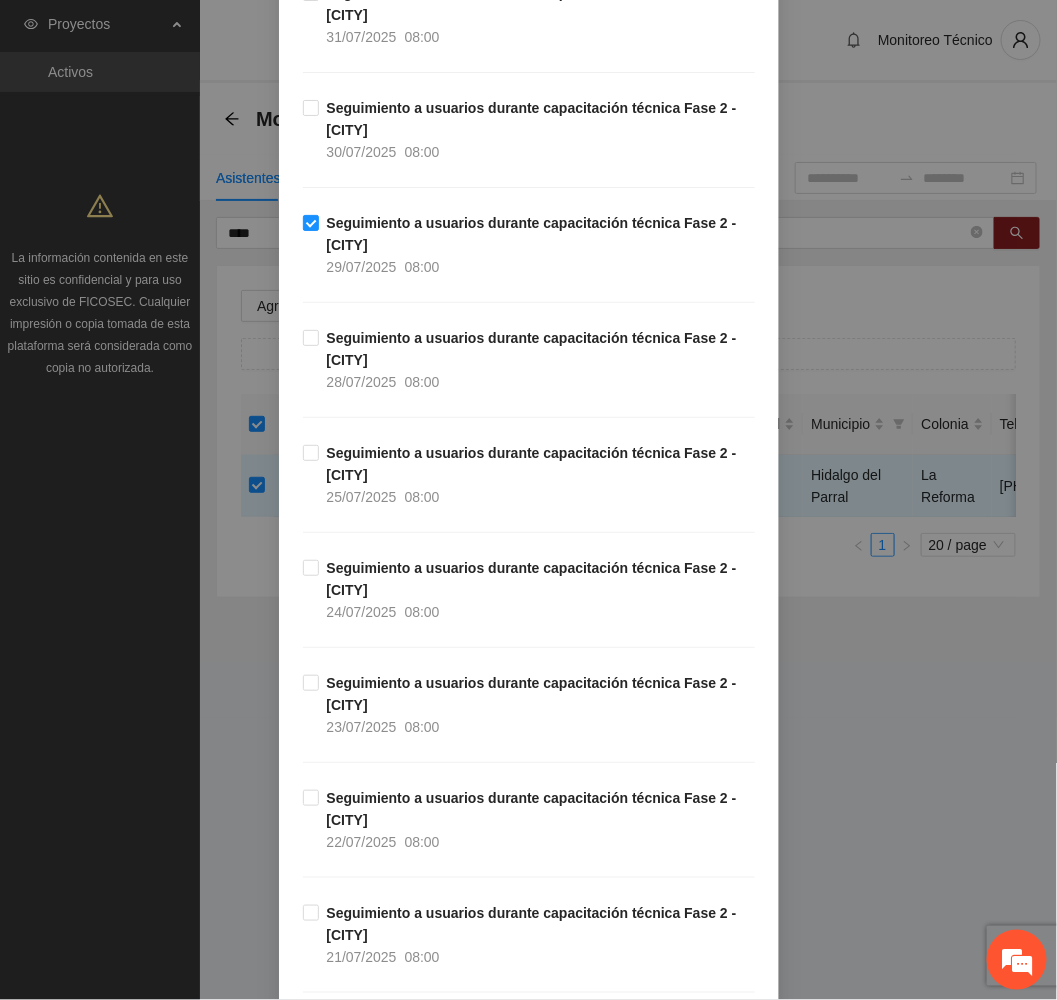 scroll, scrollTop: 600, scrollLeft: 0, axis: vertical 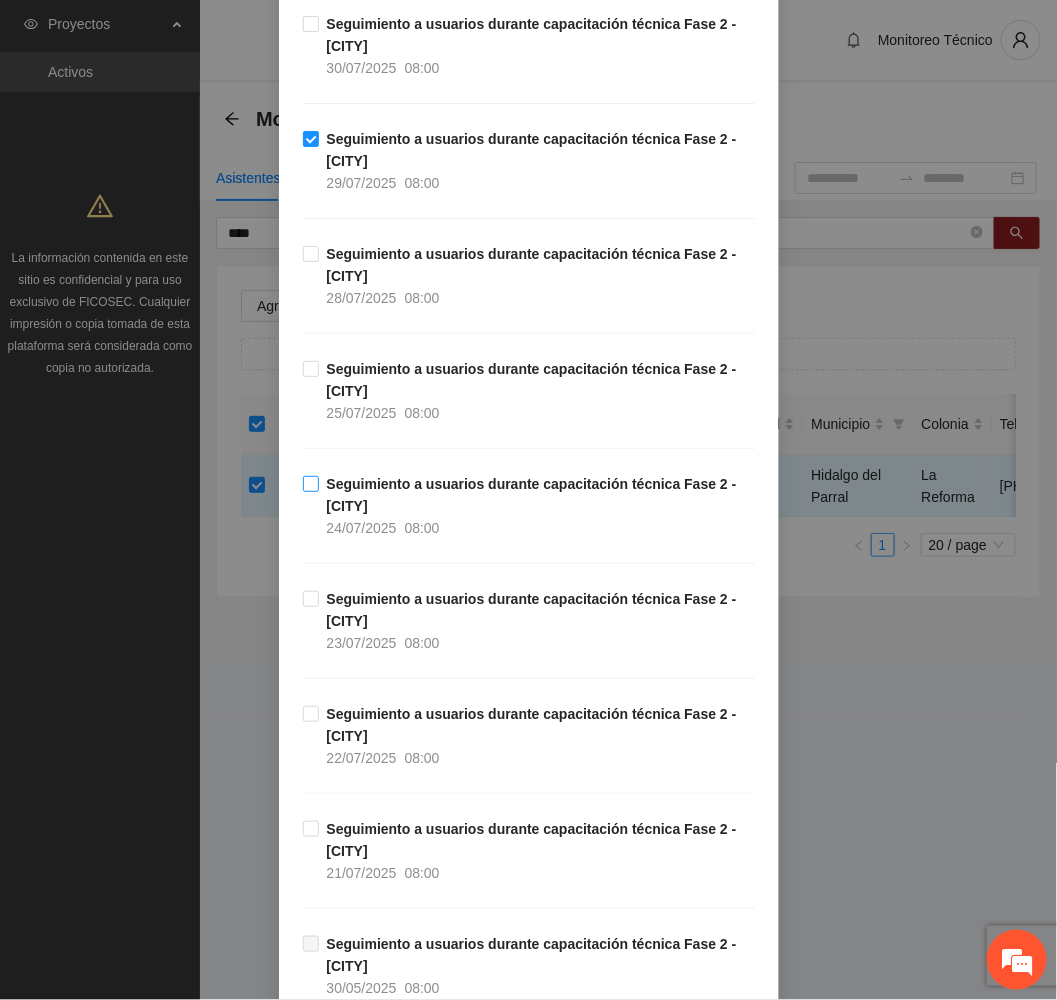 click on "Seguimiento a usuarios durante capacitación técnica Fase 2 - [CITY]" at bounding box center (532, 495) 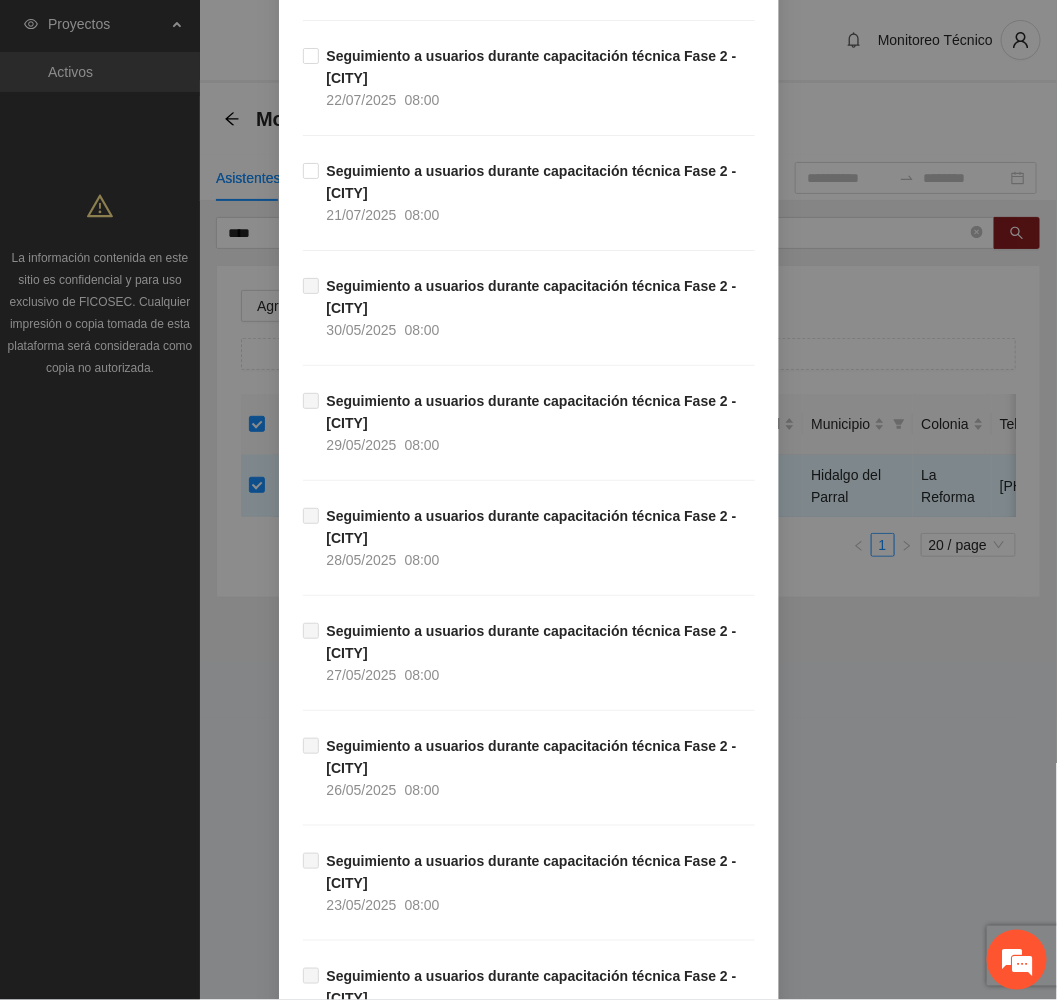 scroll, scrollTop: 1845, scrollLeft: 0, axis: vertical 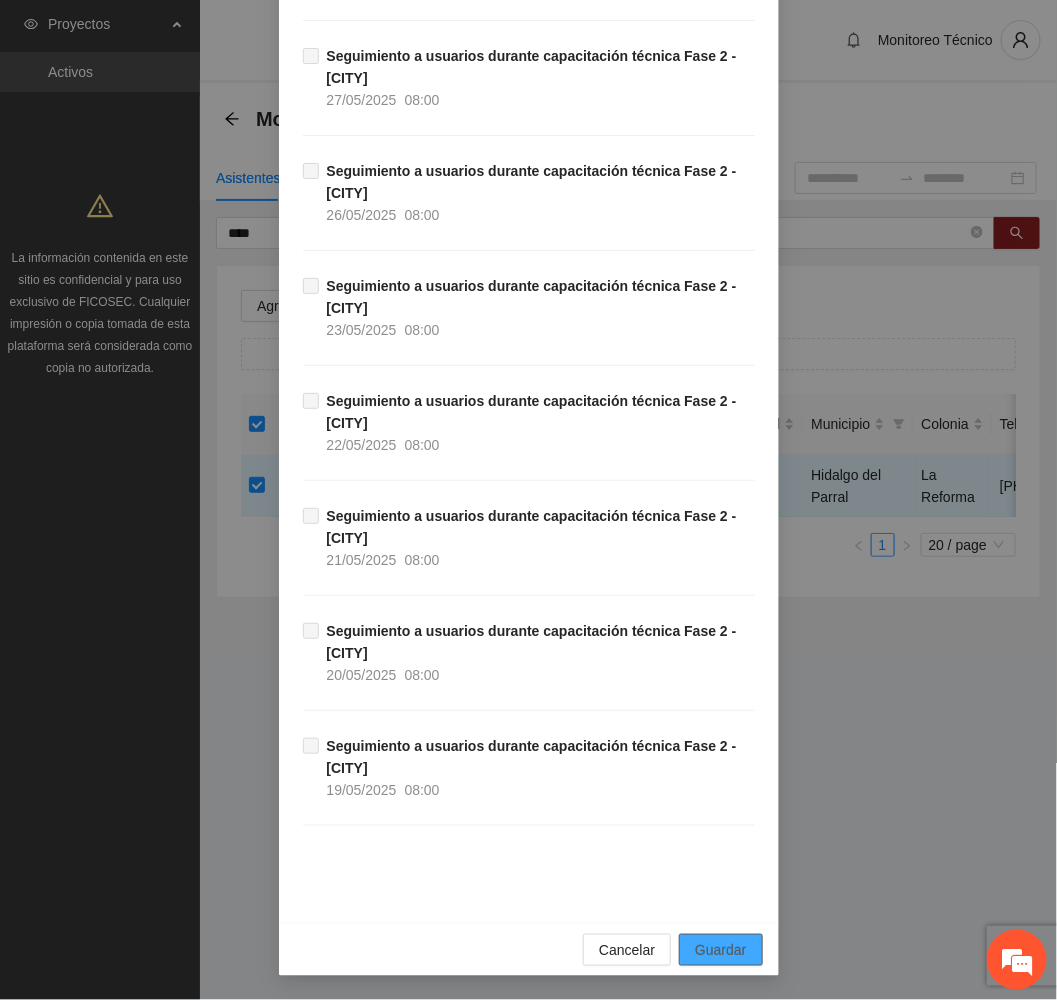 click on "Guardar" at bounding box center [720, 950] 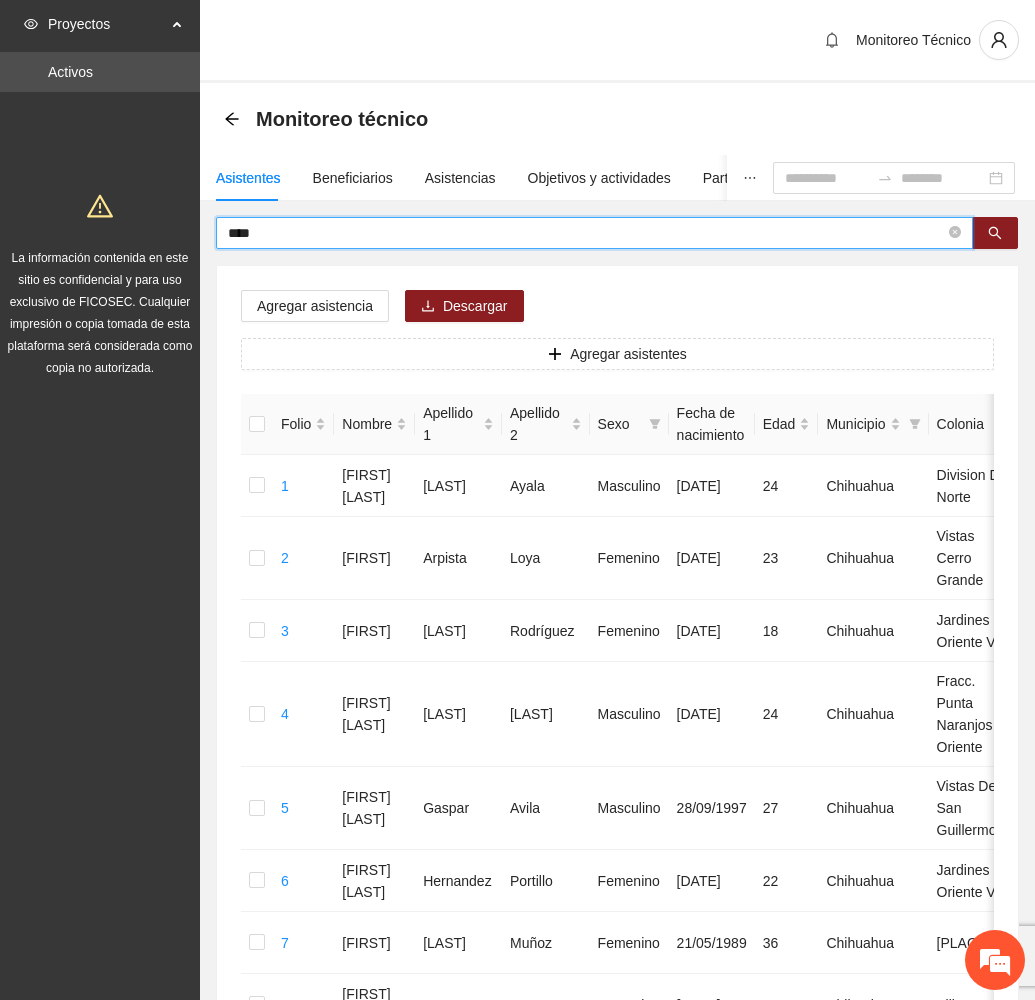 drag, startPoint x: 292, startPoint y: 231, endPoint x: 123, endPoint y: 247, distance: 169.7557 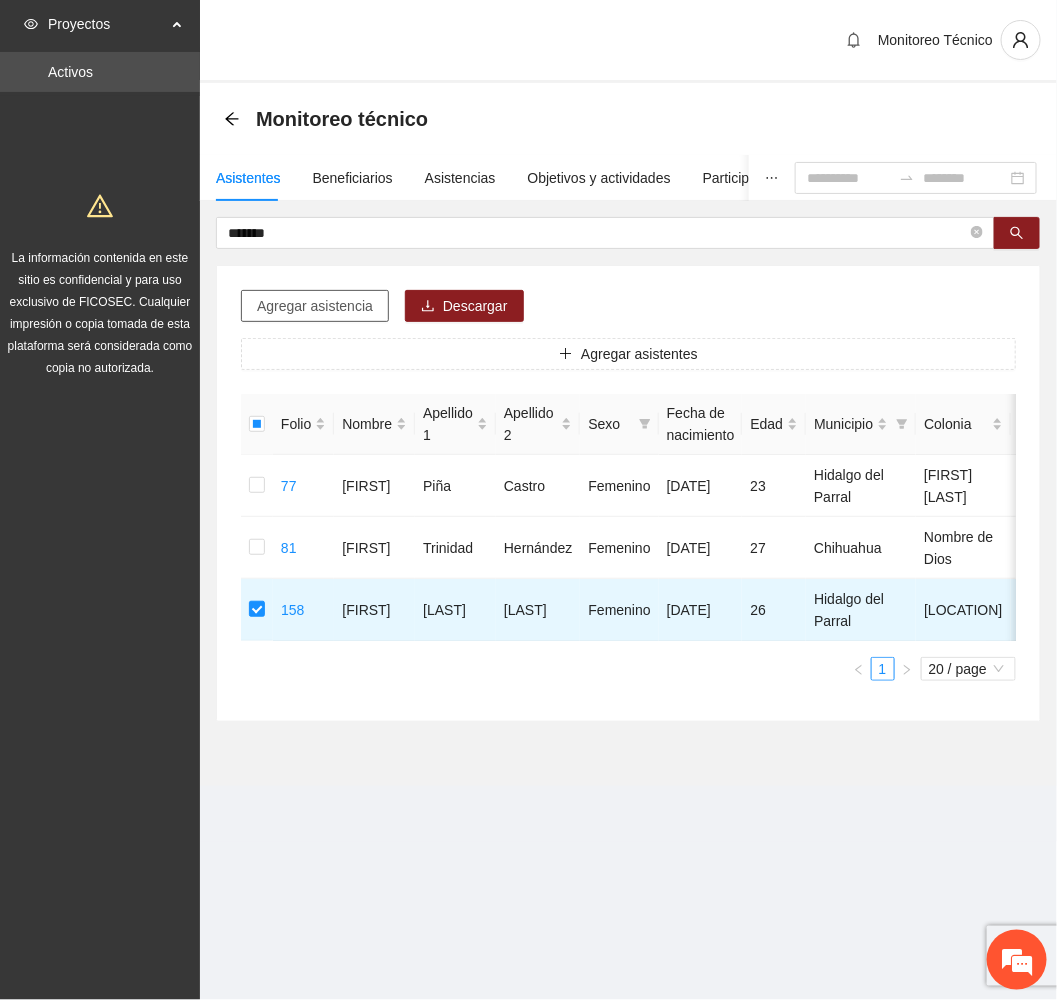 click on "Agregar asistencia" at bounding box center (315, 306) 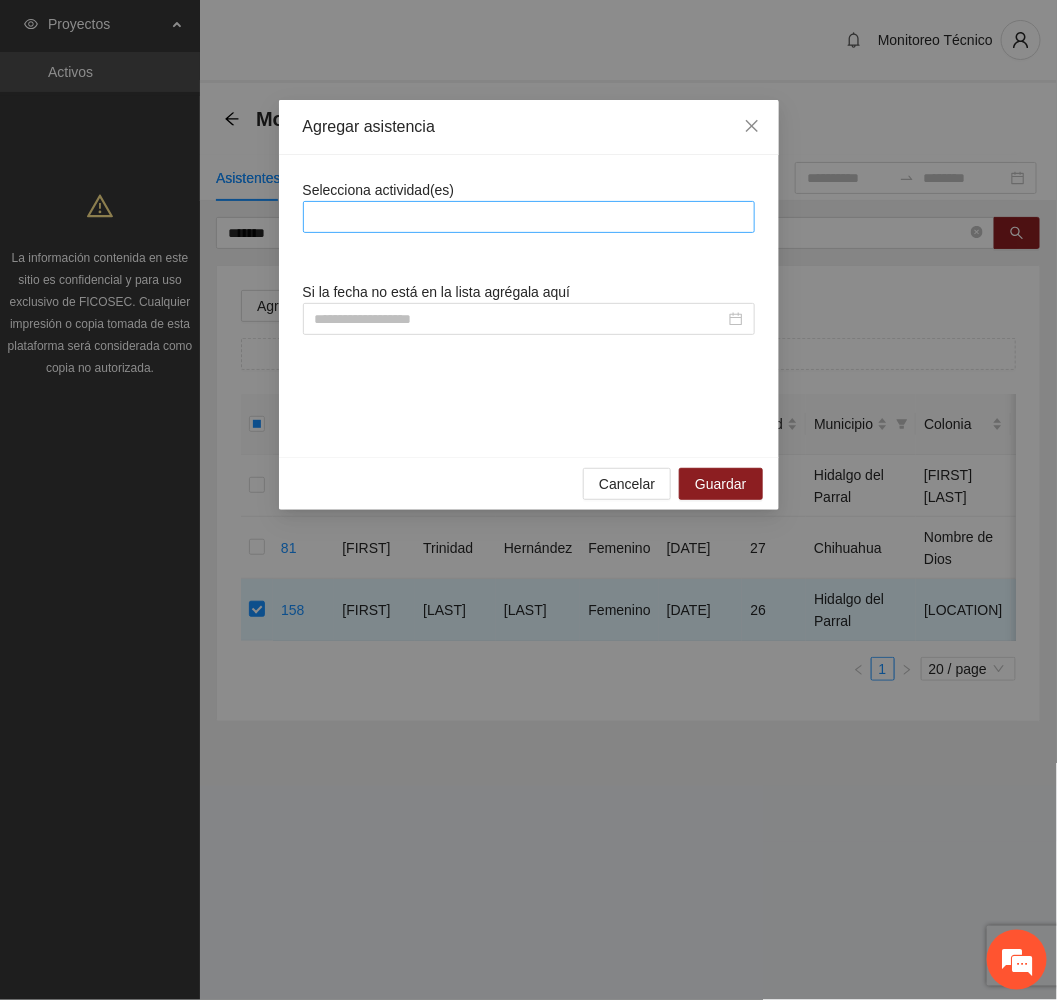 click at bounding box center (529, 217) 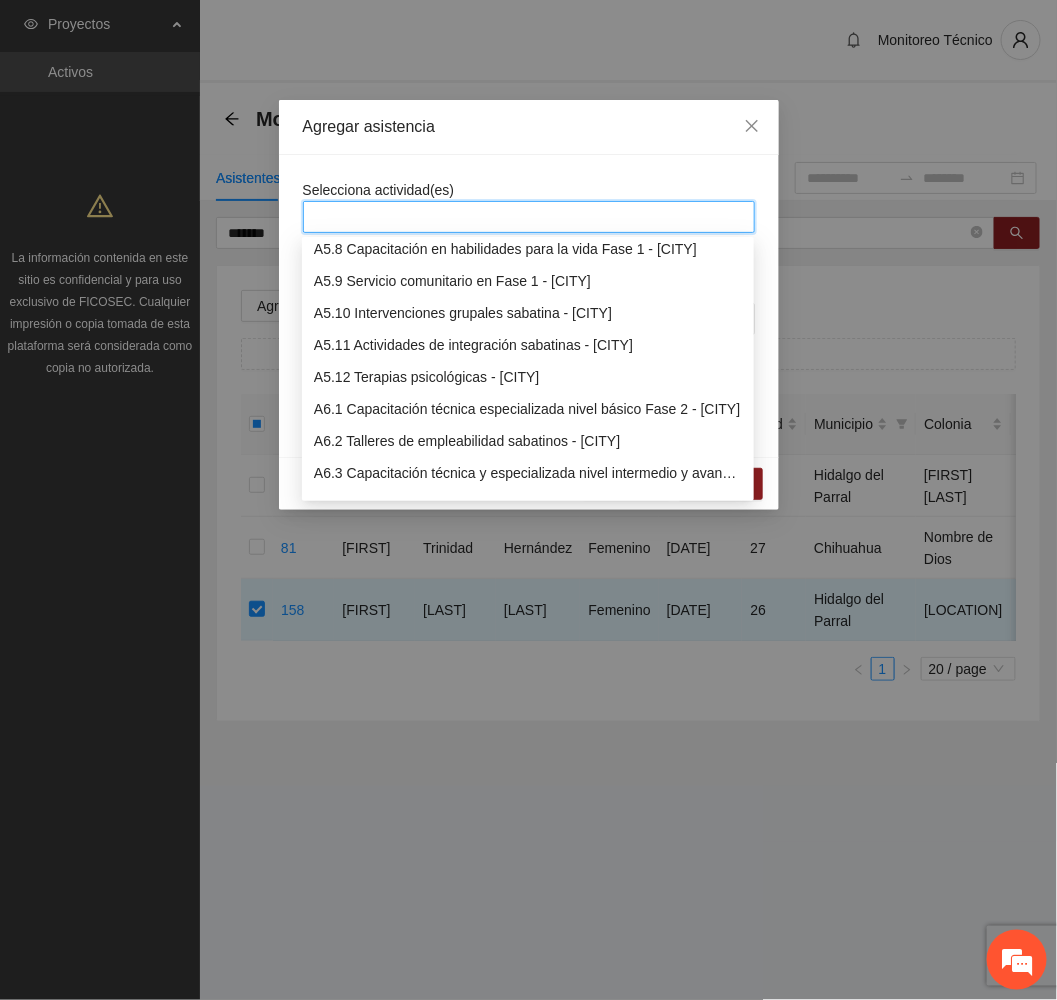 scroll, scrollTop: 1950, scrollLeft: 0, axis: vertical 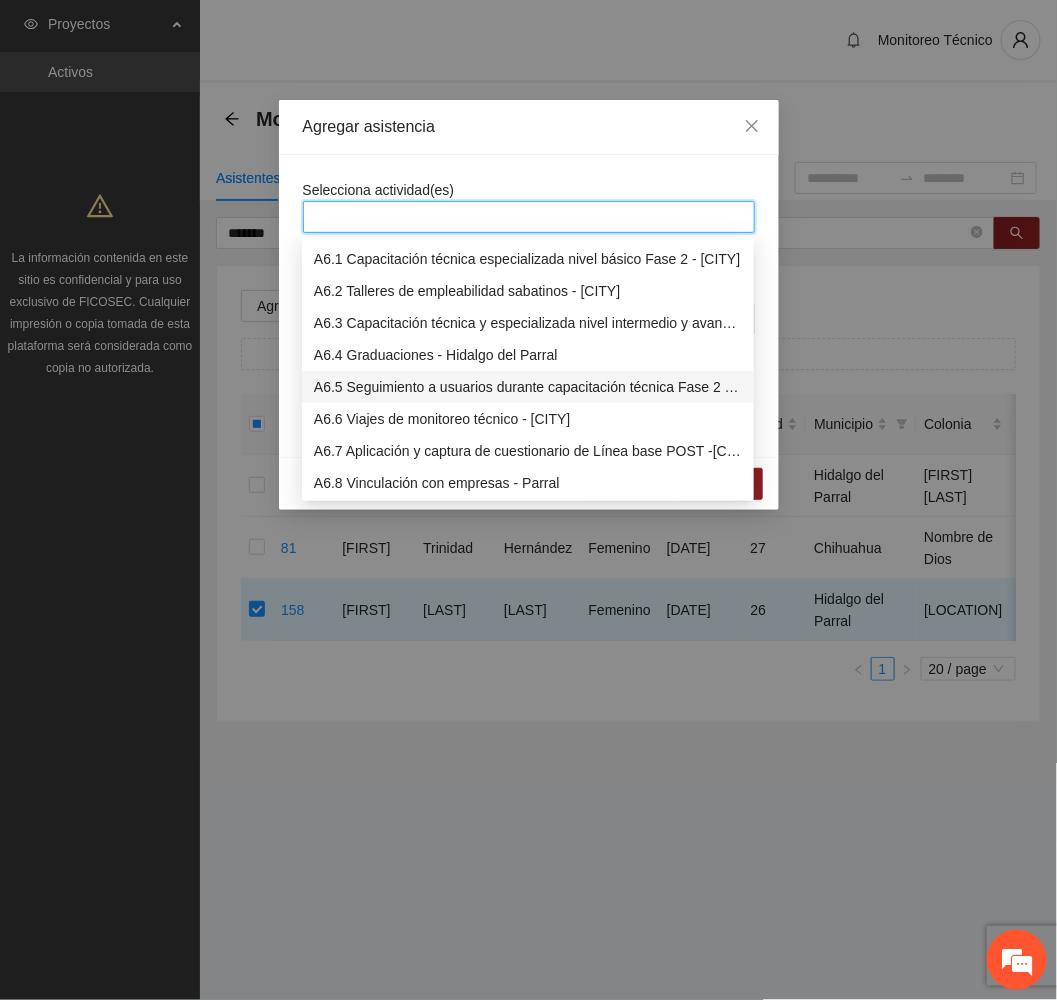 click on "A6.5 Seguimiento a usuarios durante capacitación técnica Fase 2 - [CITY]" at bounding box center (528, 387) 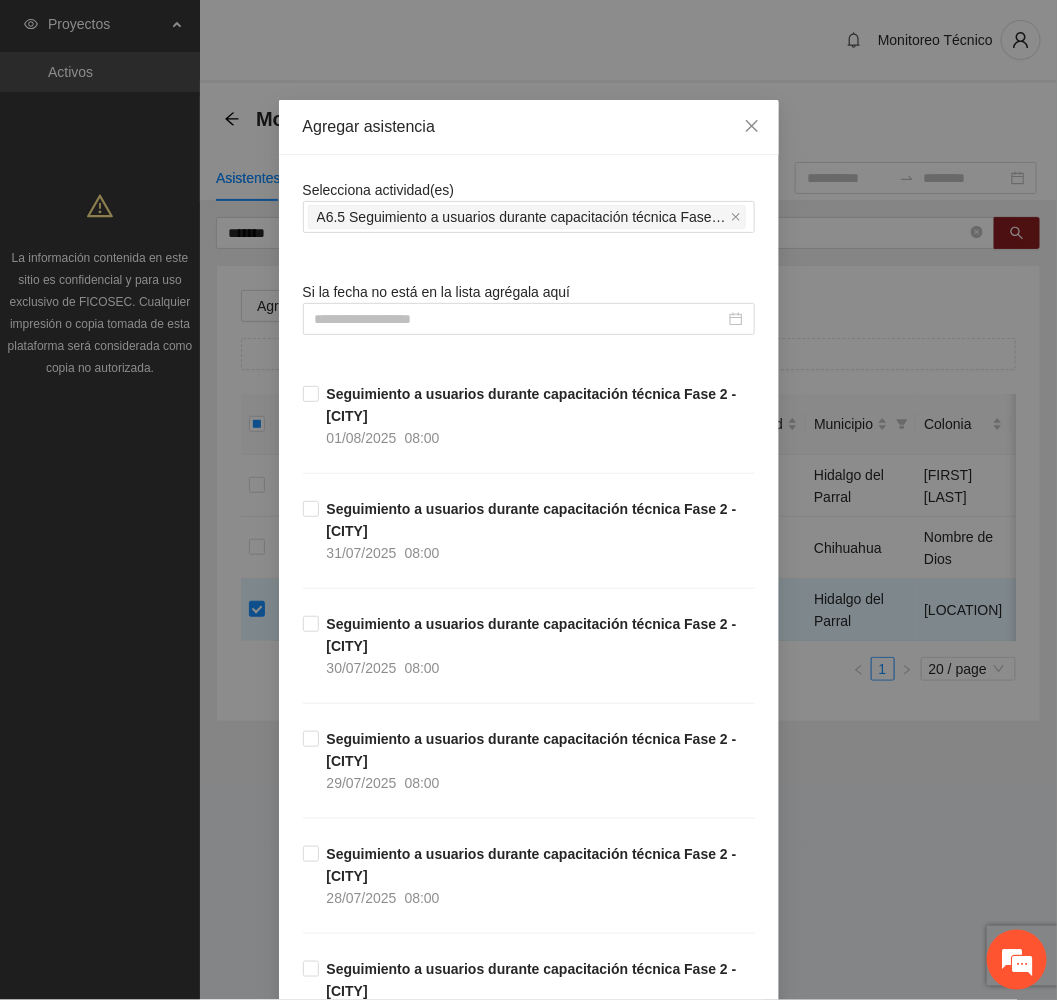 click on "Agregar asistencia" at bounding box center [529, 127] 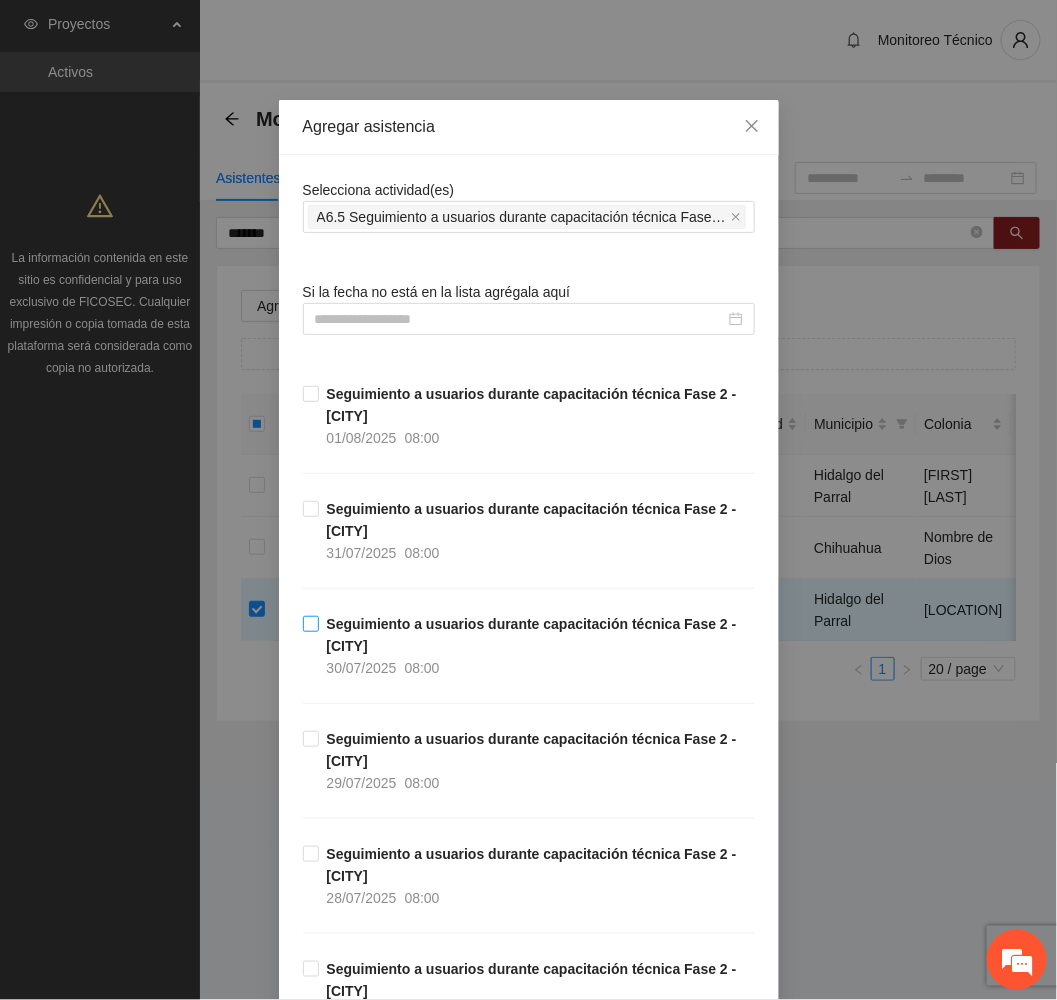 click on "30/07/2025 08:00" at bounding box center (383, 668) 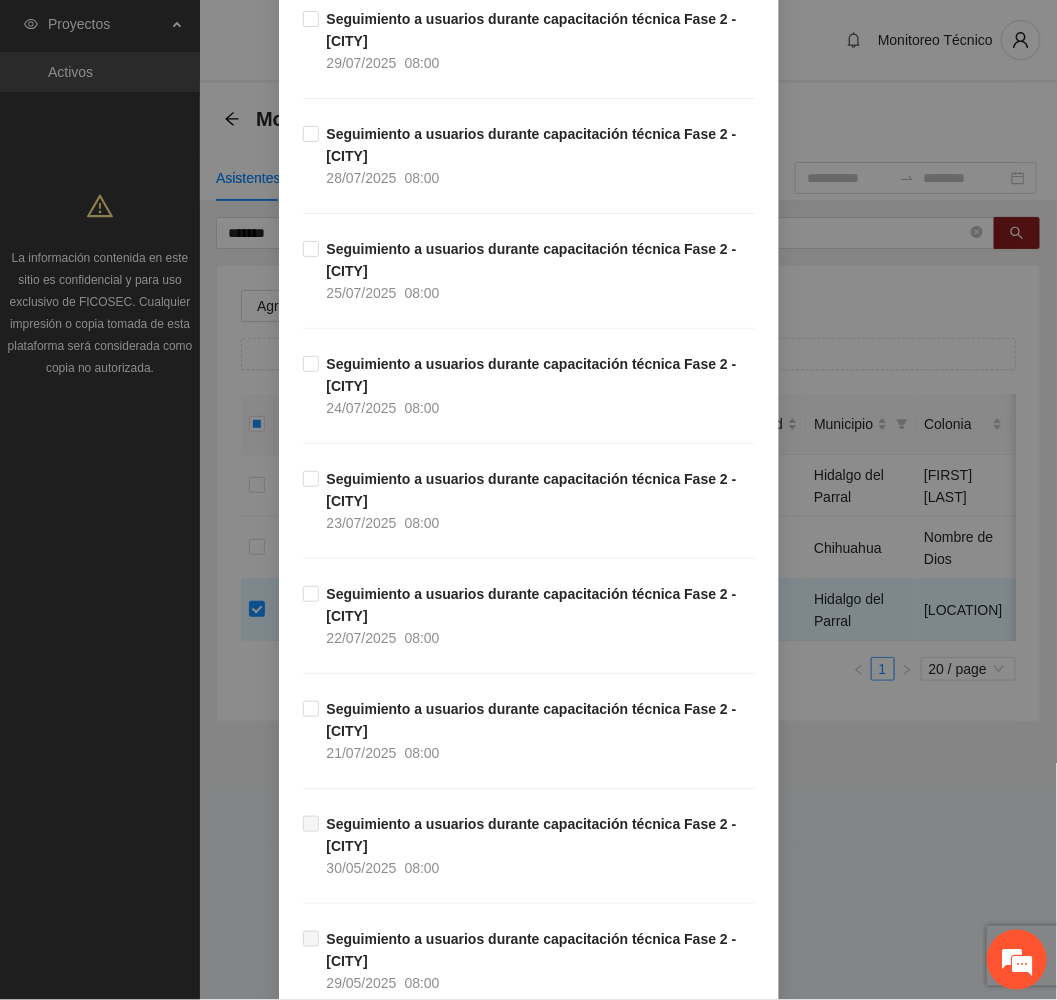 scroll, scrollTop: 750, scrollLeft: 0, axis: vertical 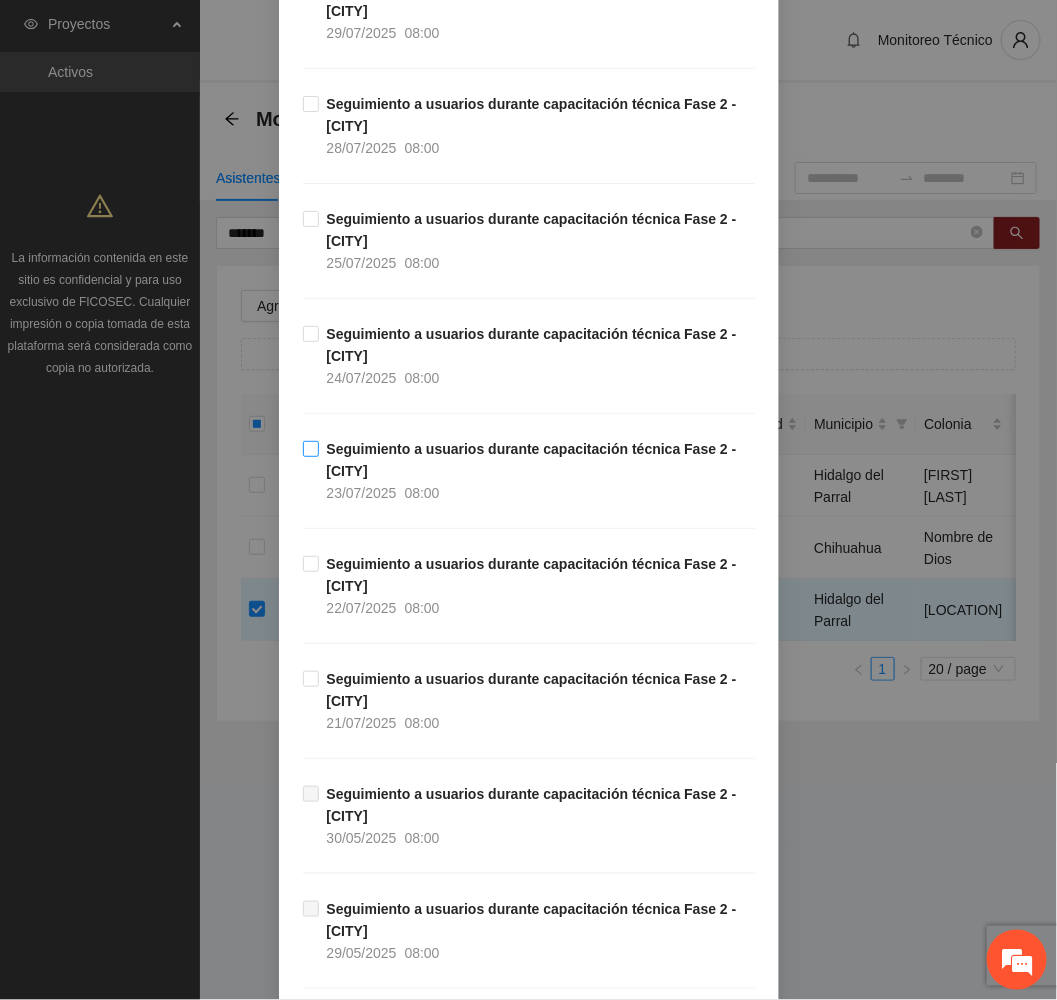 click on "Seguimiento a usuarios durante capacitación técnica Fase 2 - [CITY] [DATE] [TIME]" at bounding box center (537, 471) 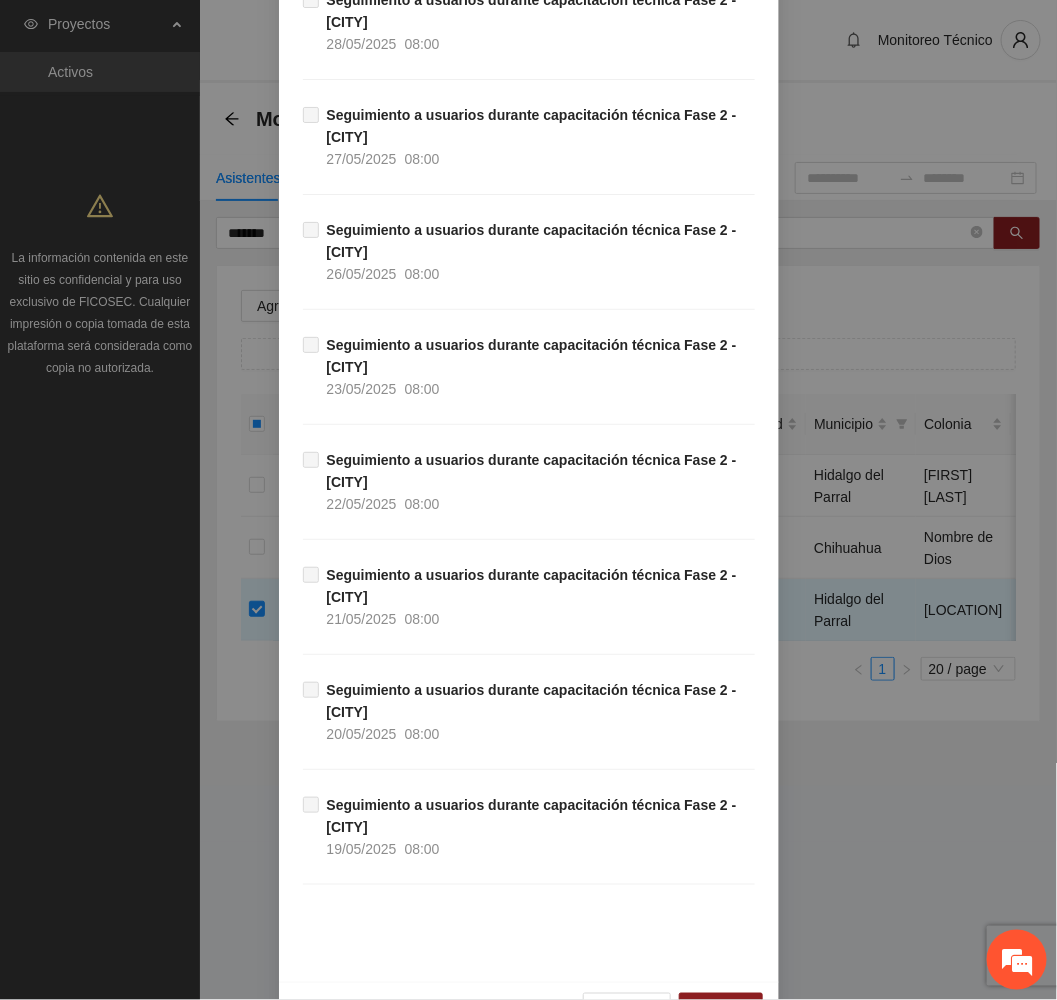 scroll, scrollTop: 1845, scrollLeft: 0, axis: vertical 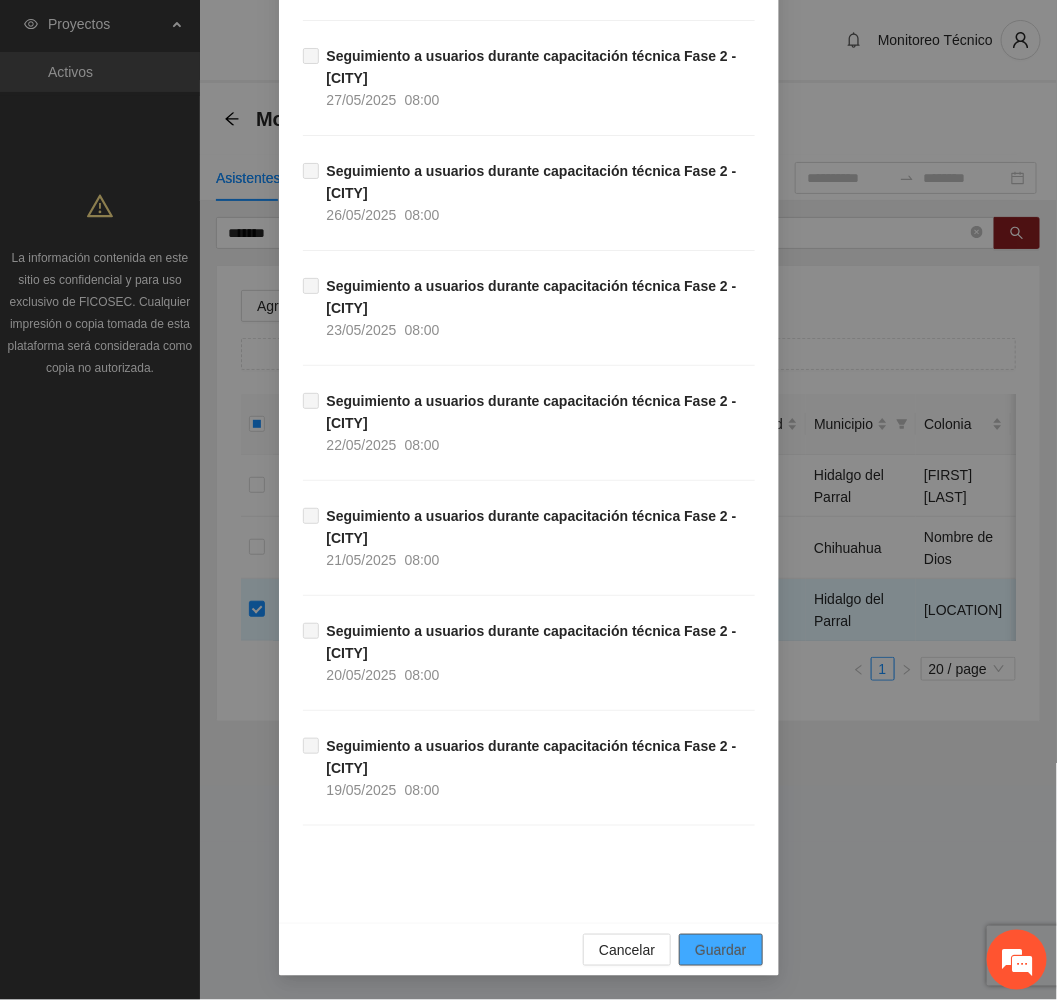 click on "Guardar" at bounding box center (720, 950) 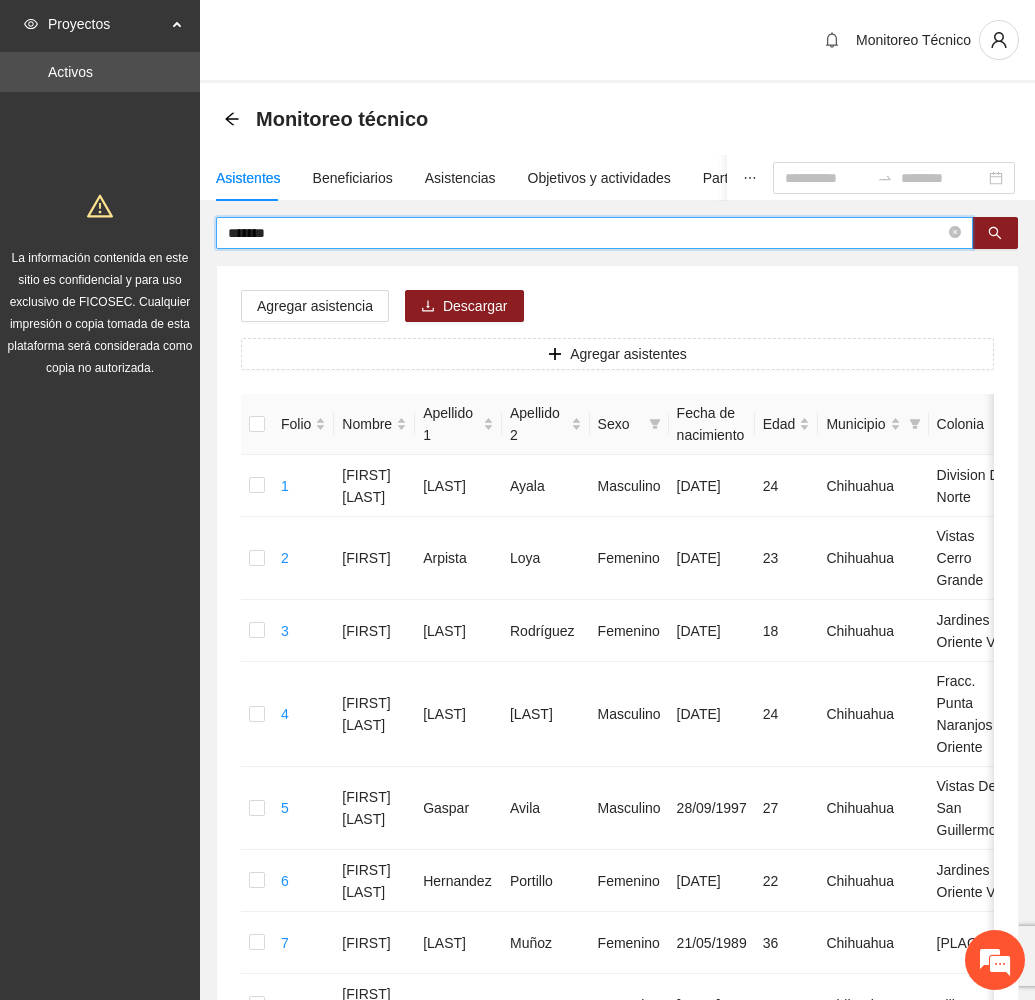 drag, startPoint x: 271, startPoint y: 240, endPoint x: 51, endPoint y: 234, distance: 220.0818 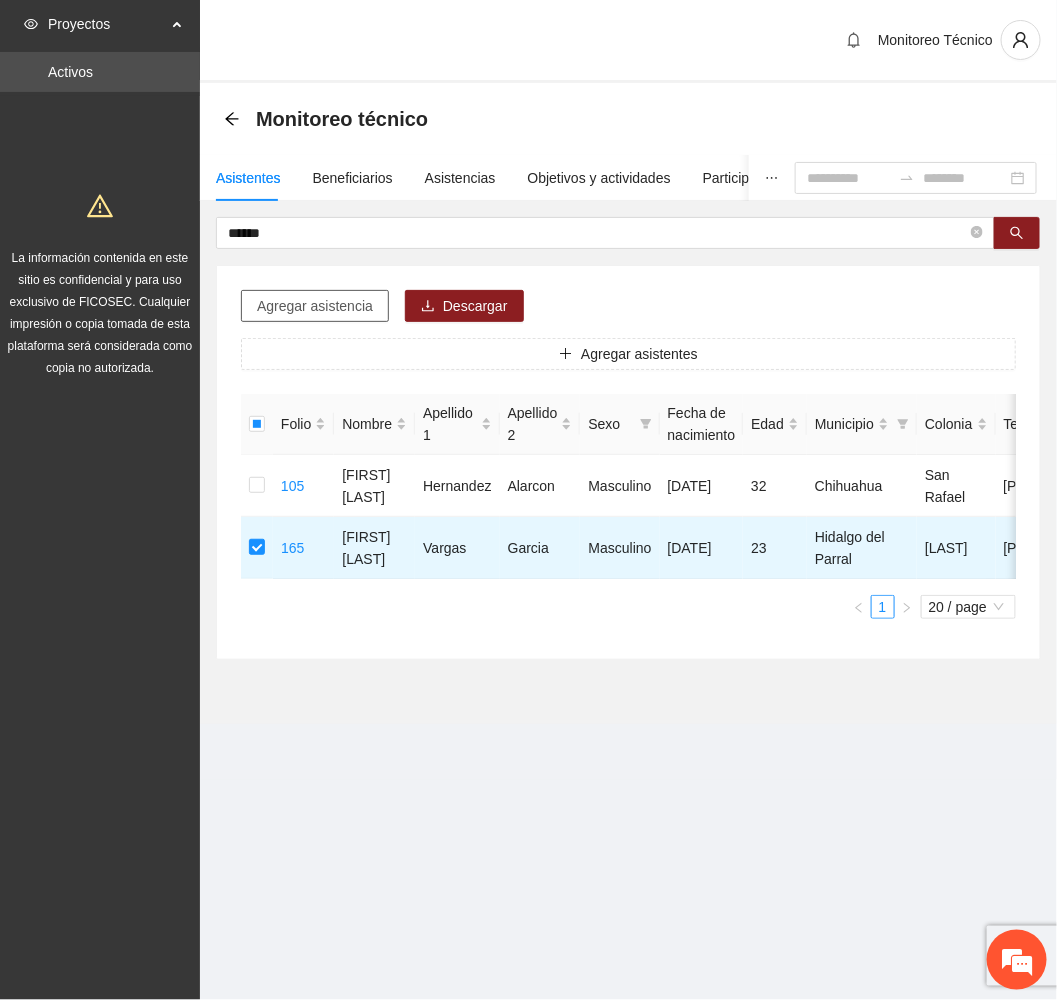 click on "Agregar asistencia" at bounding box center (315, 306) 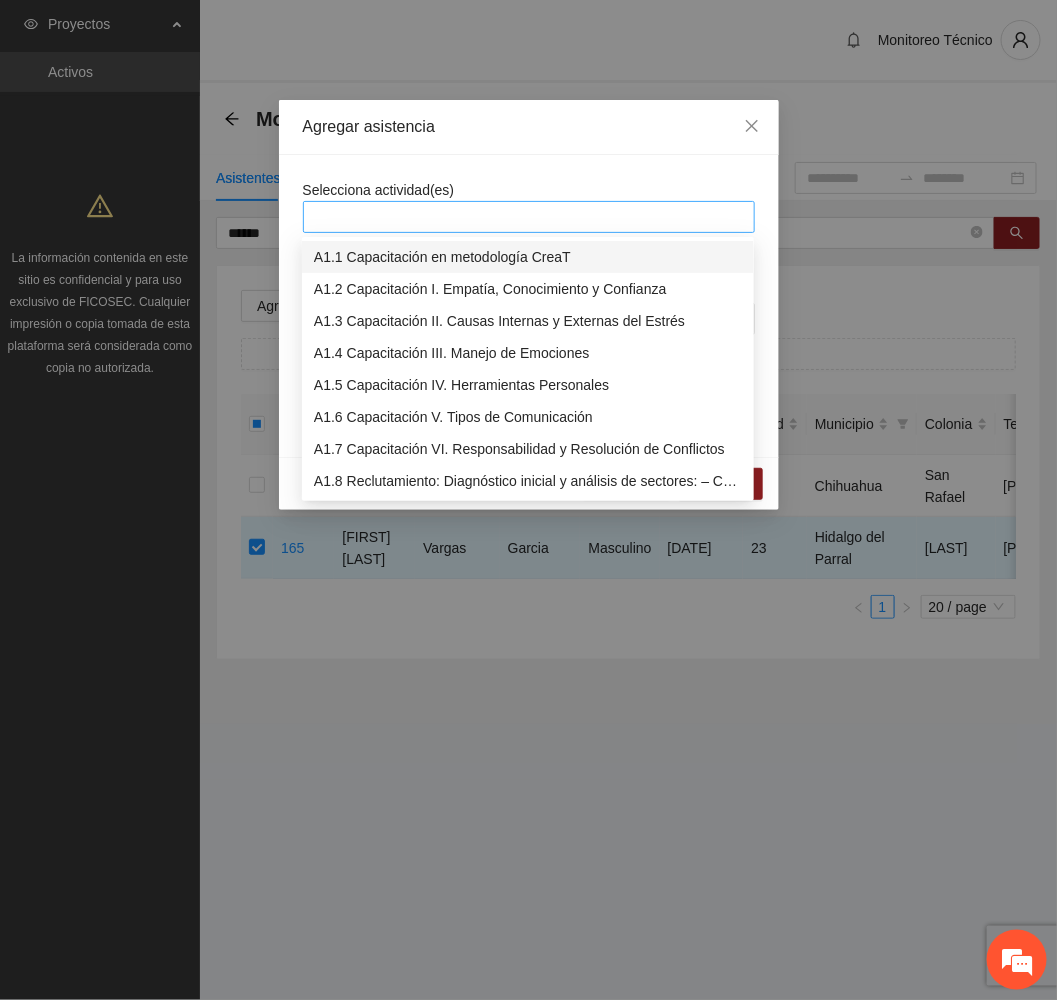 click at bounding box center [529, 217] 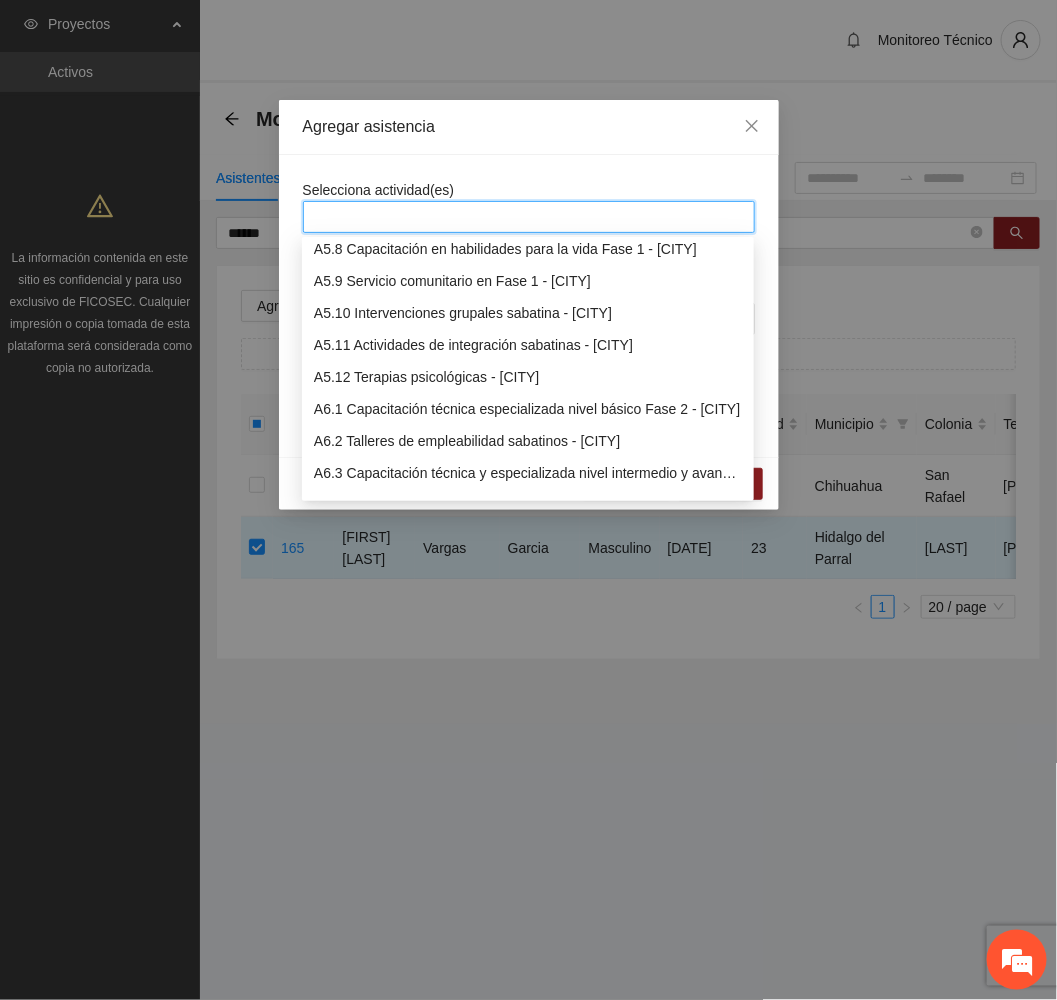 scroll, scrollTop: 1950, scrollLeft: 0, axis: vertical 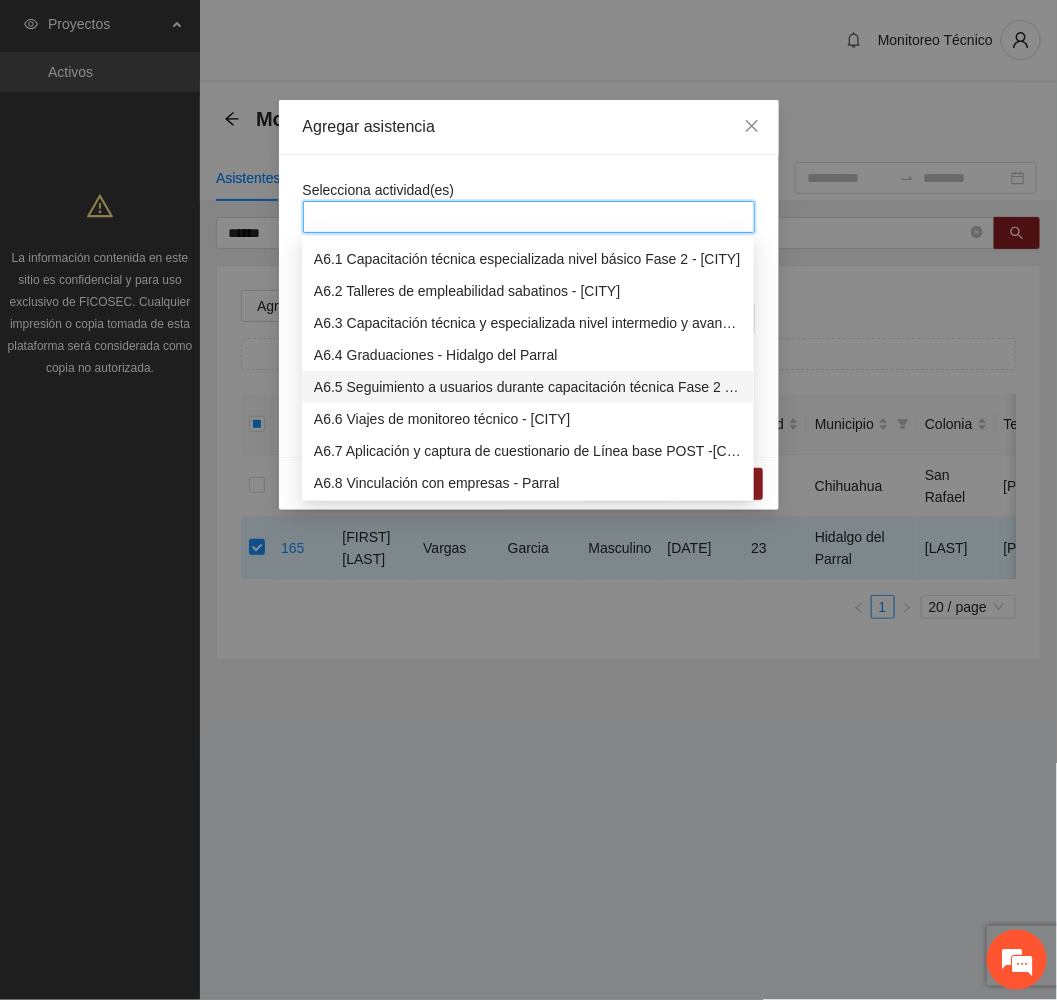 click on "A6.5 Seguimiento a usuarios durante capacitación técnica Fase 2 - [CITY]" at bounding box center (528, 387) 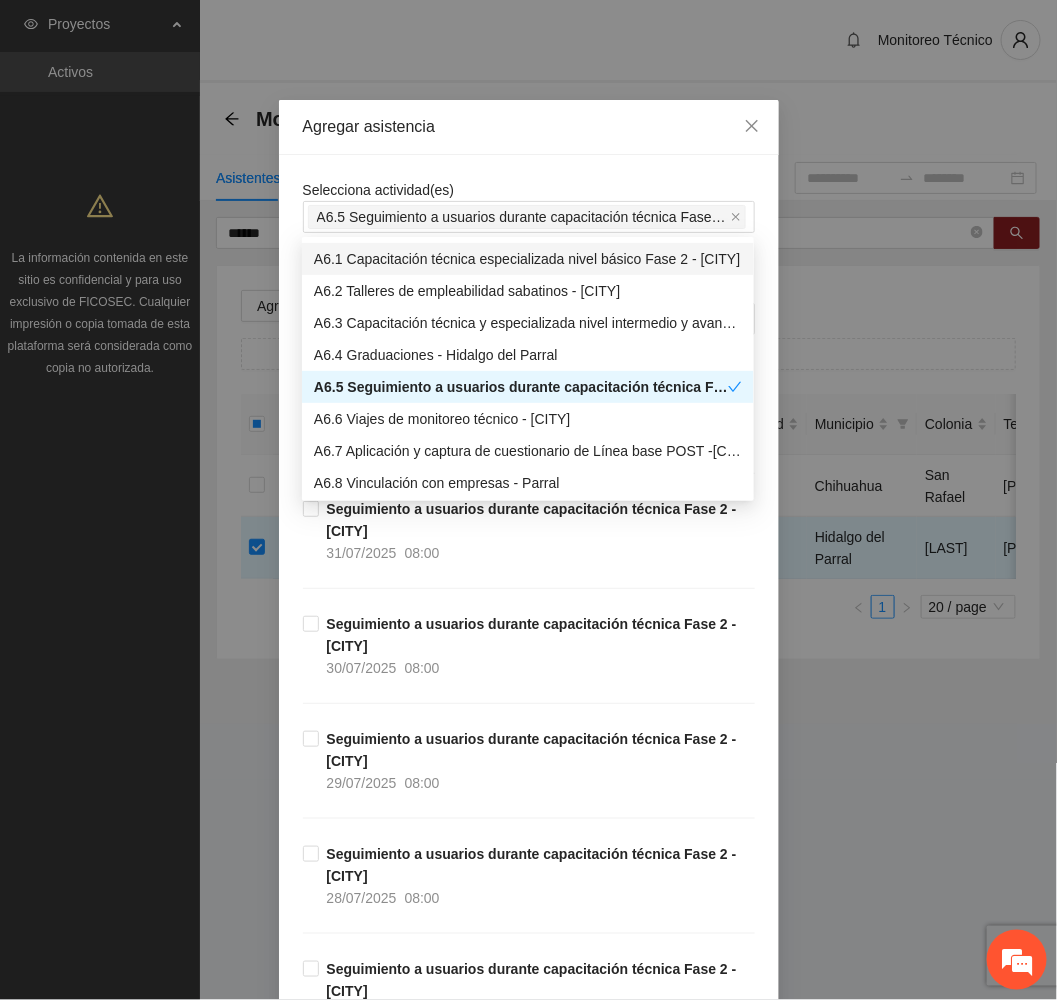 click on "Agregar asistencia" at bounding box center [529, 127] 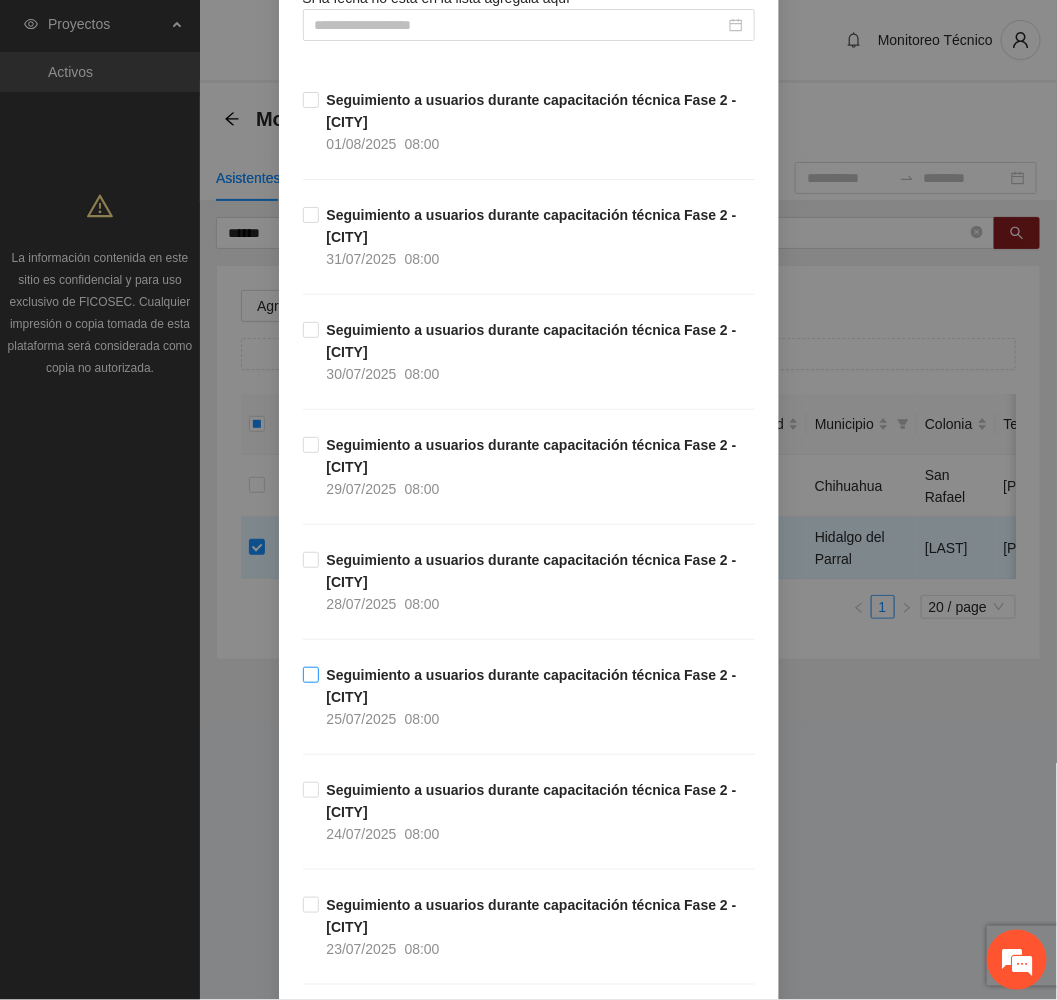 scroll, scrollTop: 450, scrollLeft: 0, axis: vertical 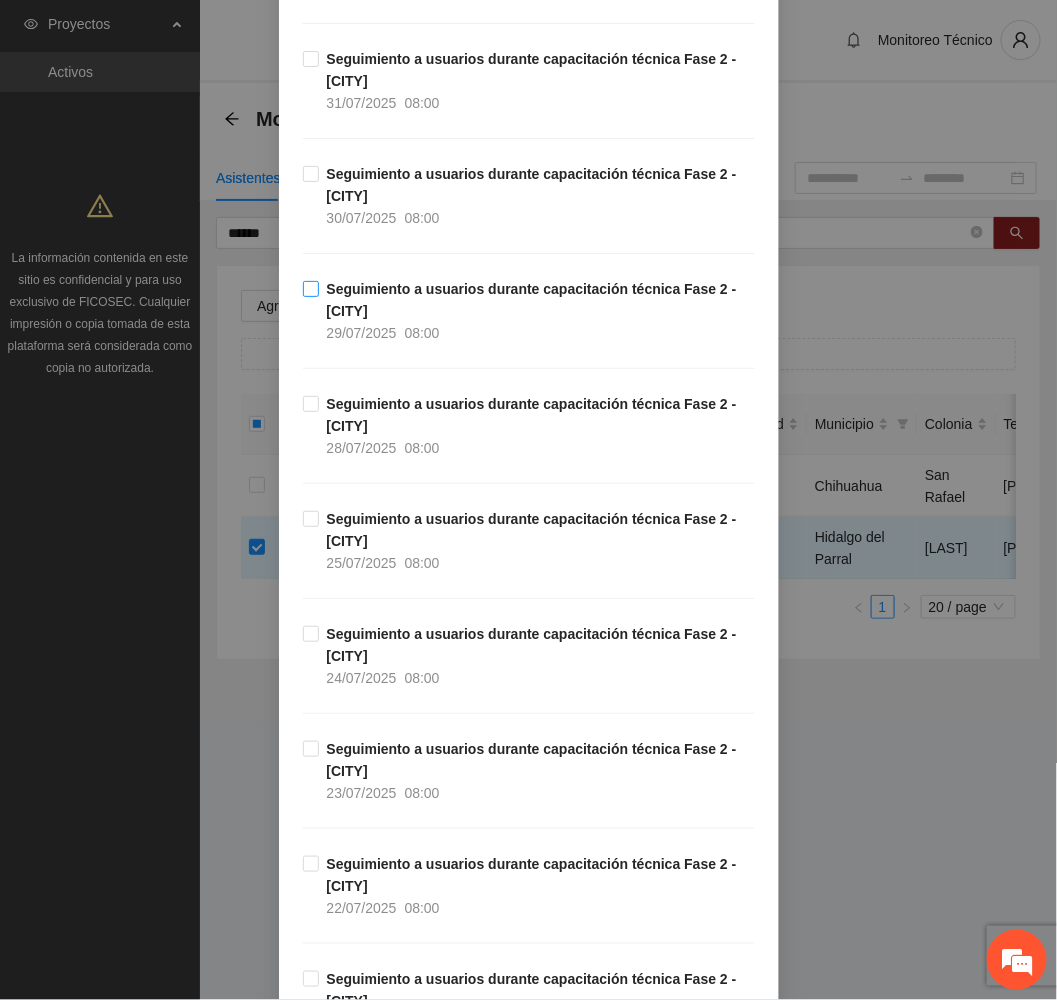 click on "Seguimiento a usuarios durante capacitación técnica Fase 2 - [CITY] [DATE] [TIME]" at bounding box center (537, 311) 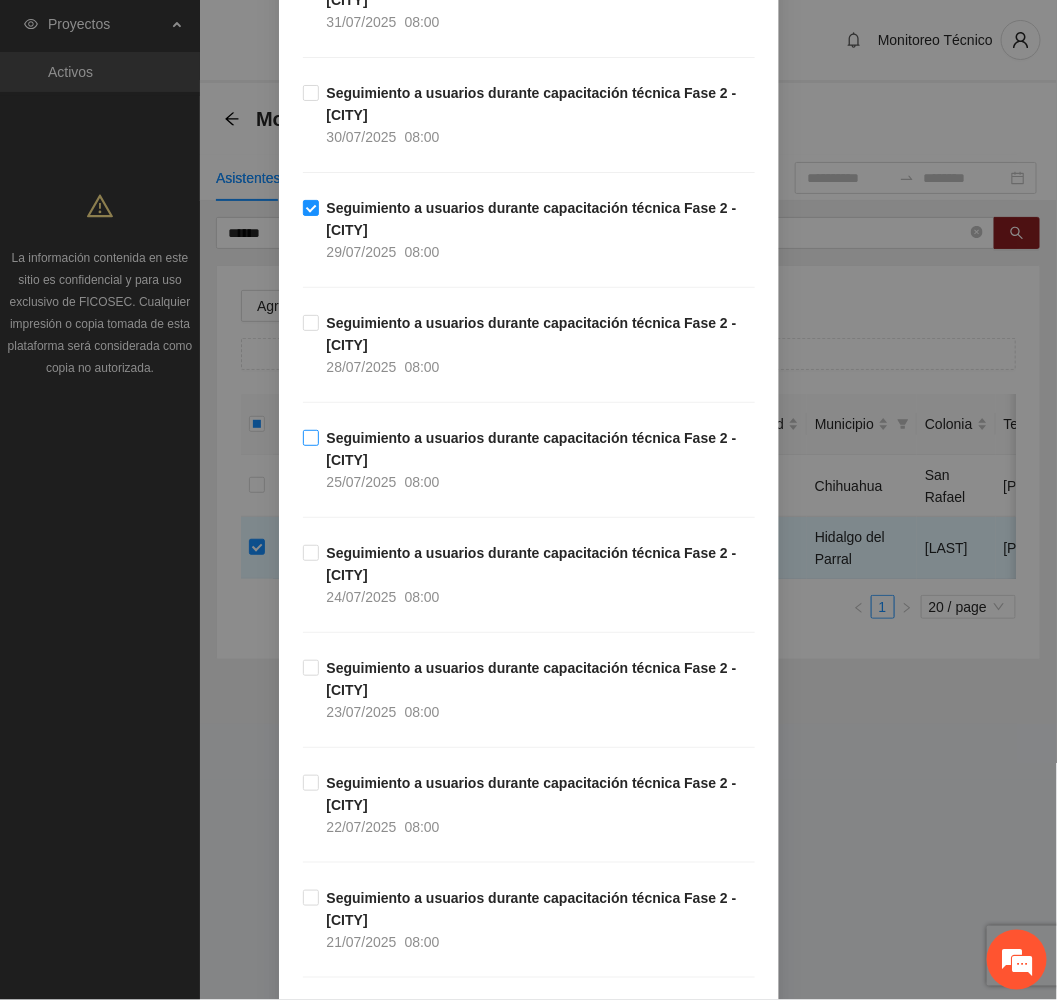 scroll, scrollTop: 600, scrollLeft: 0, axis: vertical 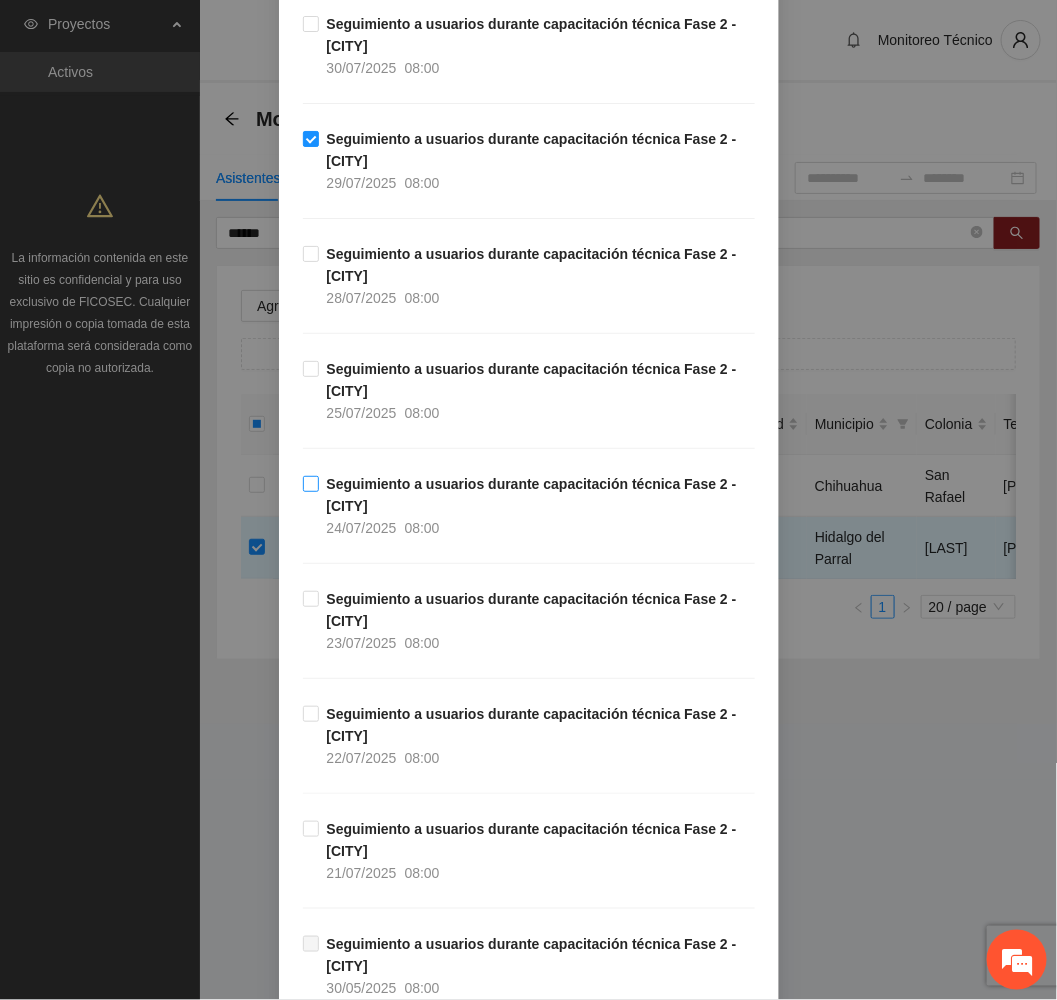 click on "Seguimiento a usuarios durante capacitación técnica Fase 2 - [CITY] [DATE] [TIME]" at bounding box center [537, 506] 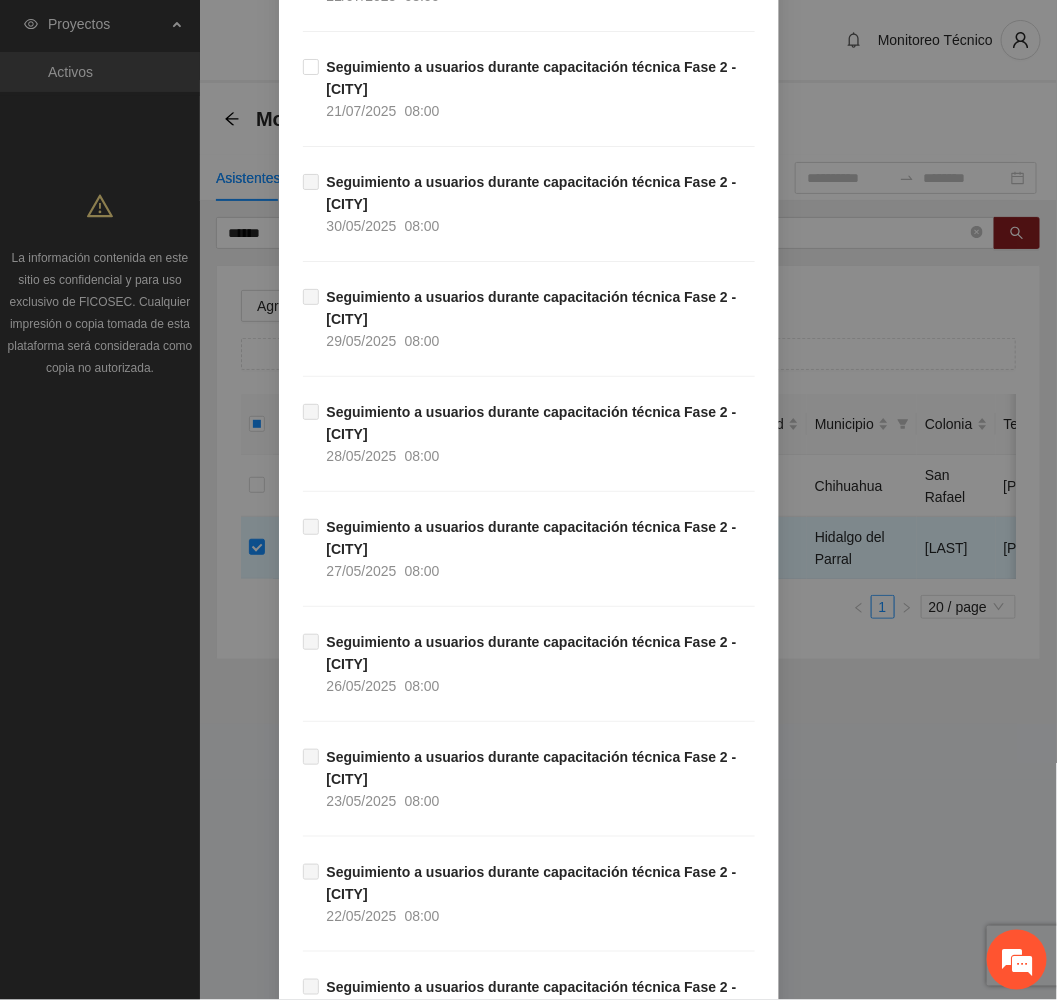 scroll, scrollTop: 1845, scrollLeft: 0, axis: vertical 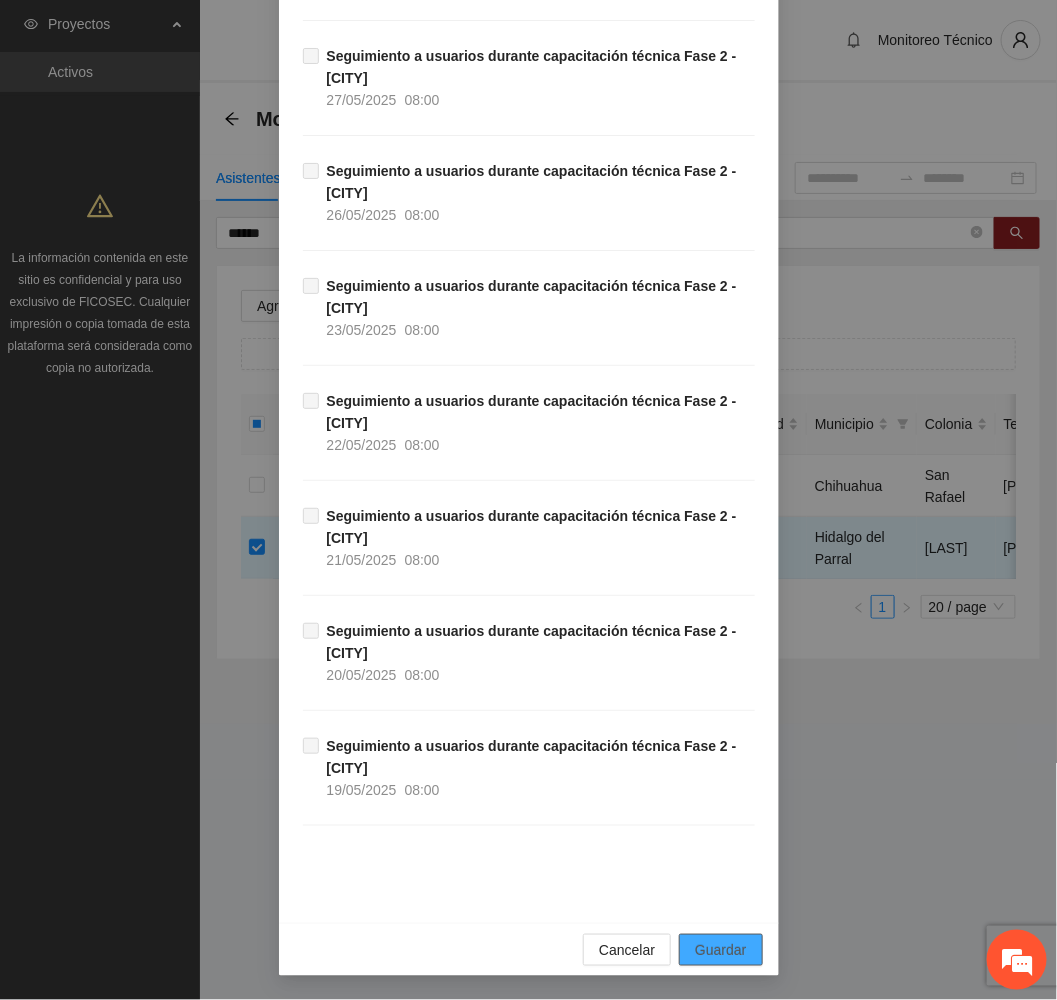 click on "Guardar" at bounding box center [720, 950] 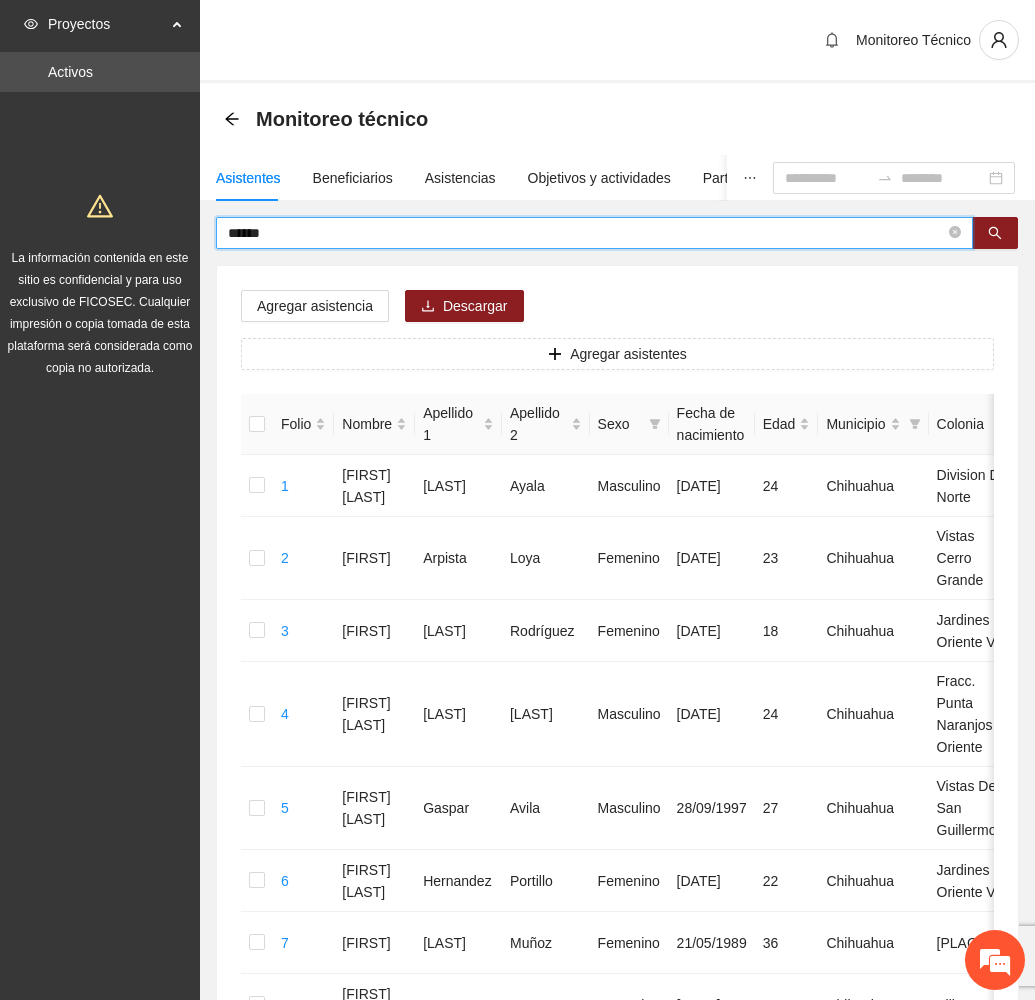 drag, startPoint x: 337, startPoint y: 240, endPoint x: 88, endPoint y: 244, distance: 249.03212 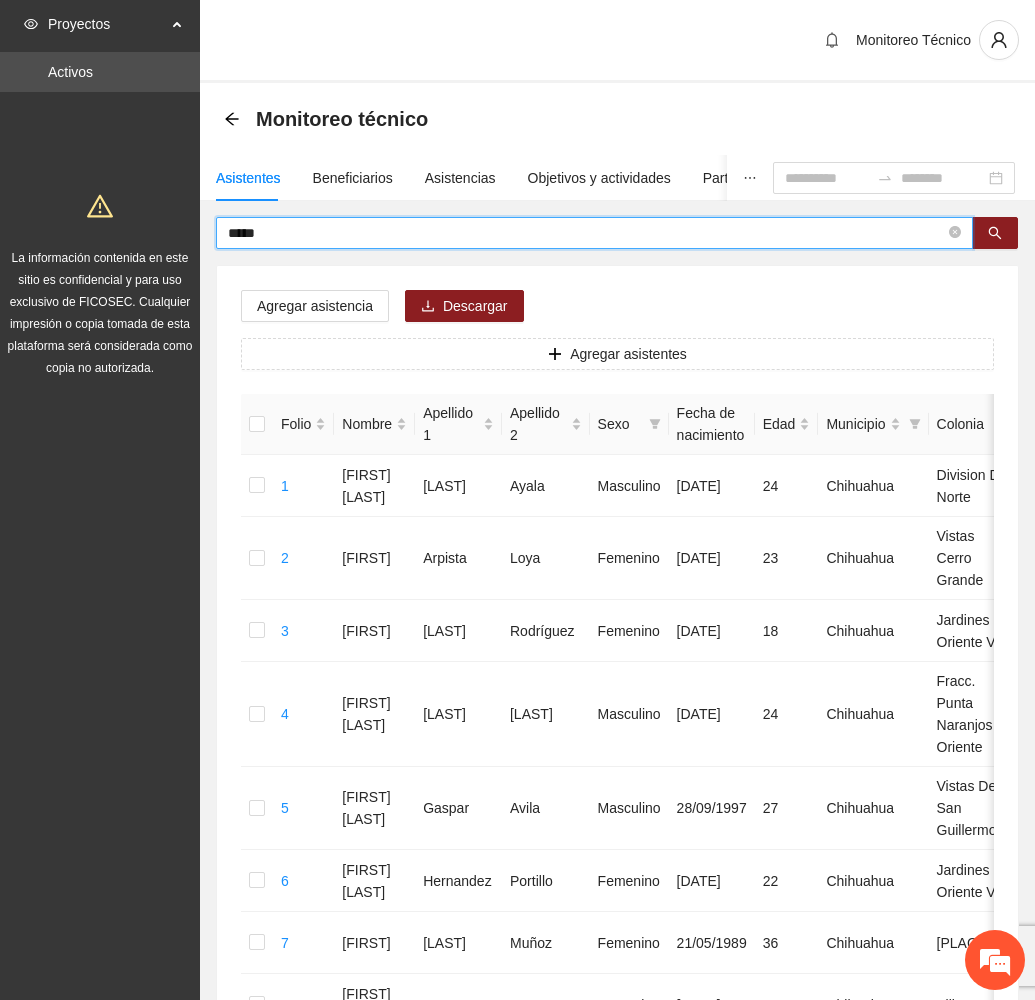 type on "*****" 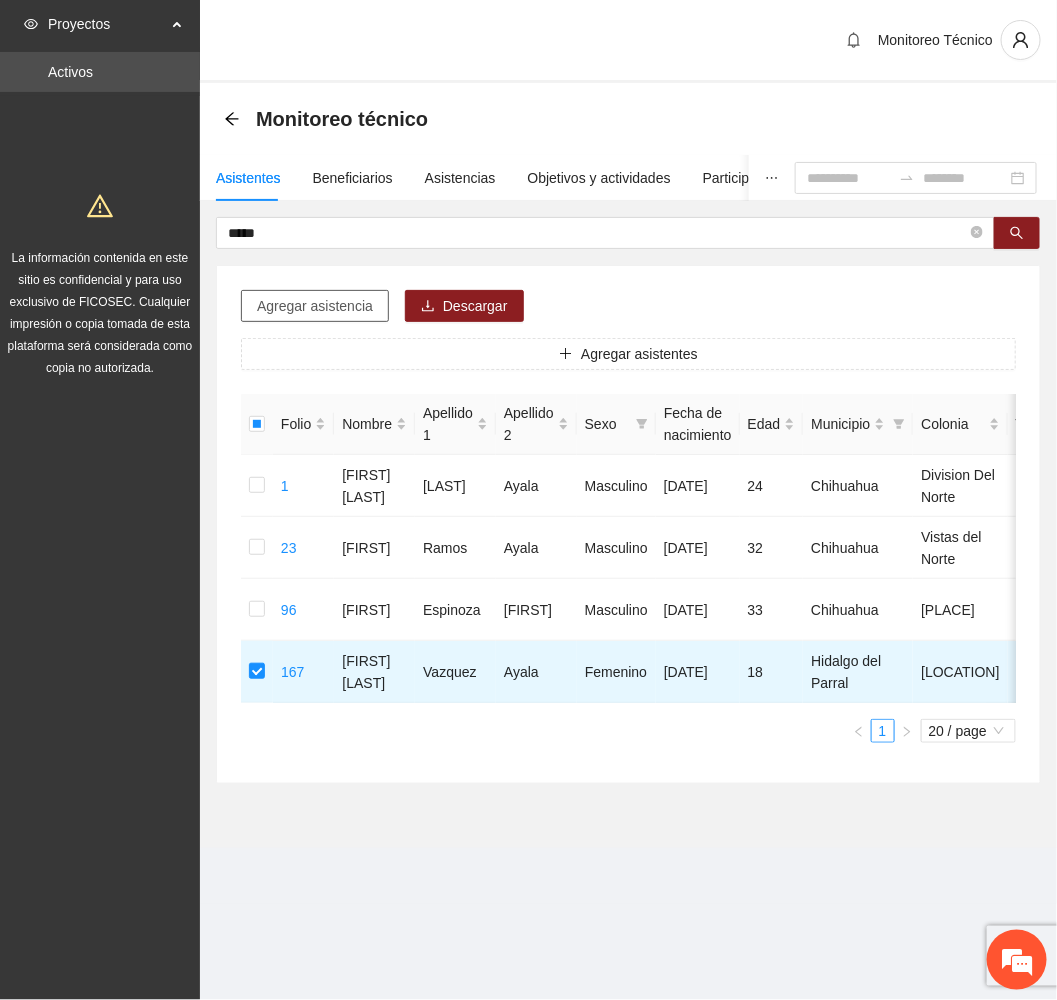 click on "Agregar asistencia" at bounding box center (315, 306) 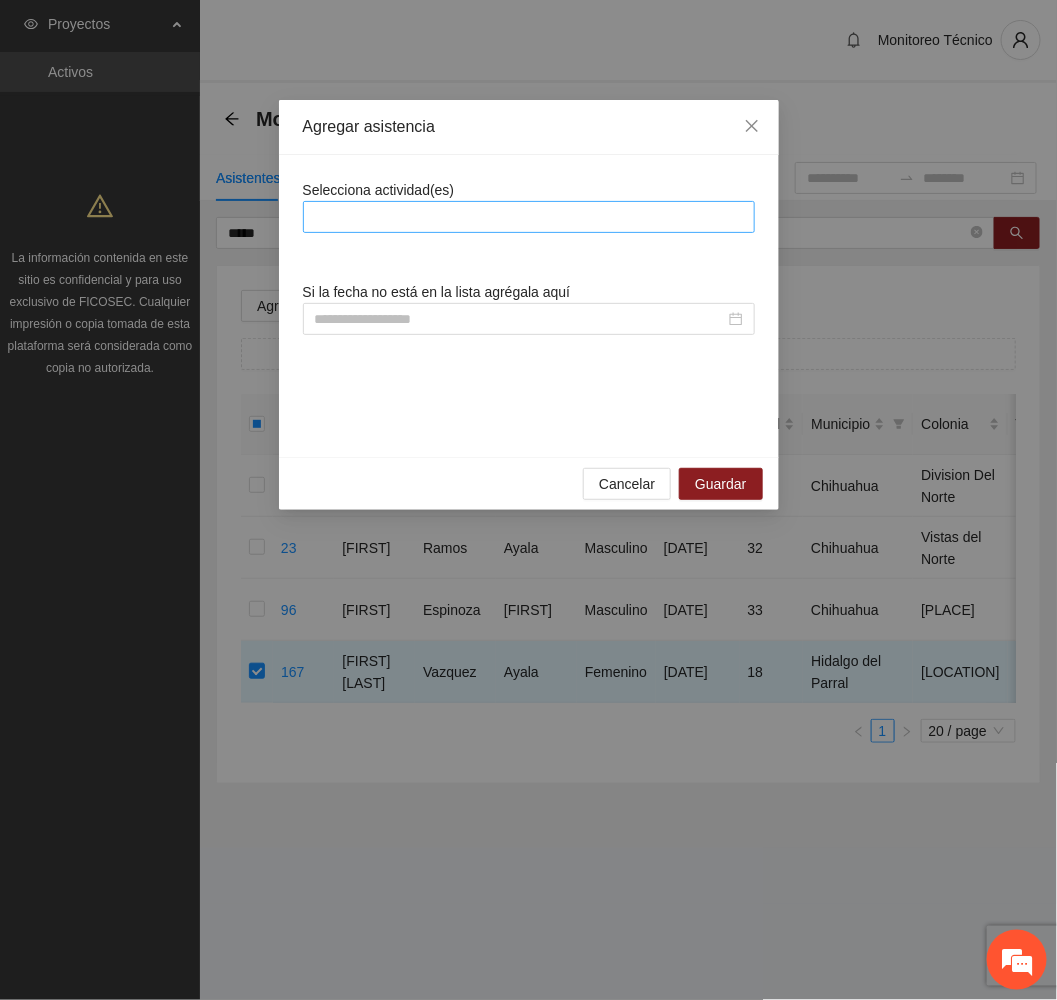click at bounding box center [529, 217] 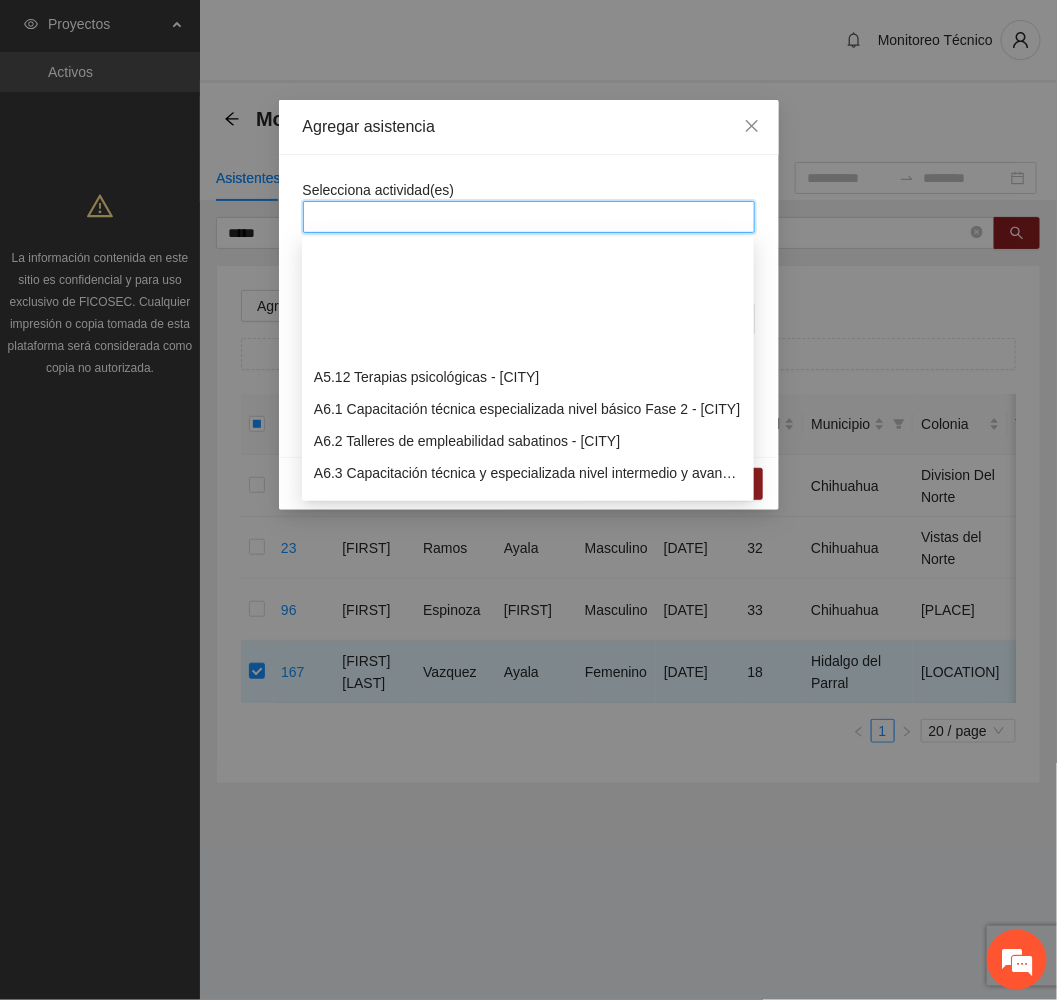 scroll, scrollTop: 1950, scrollLeft: 0, axis: vertical 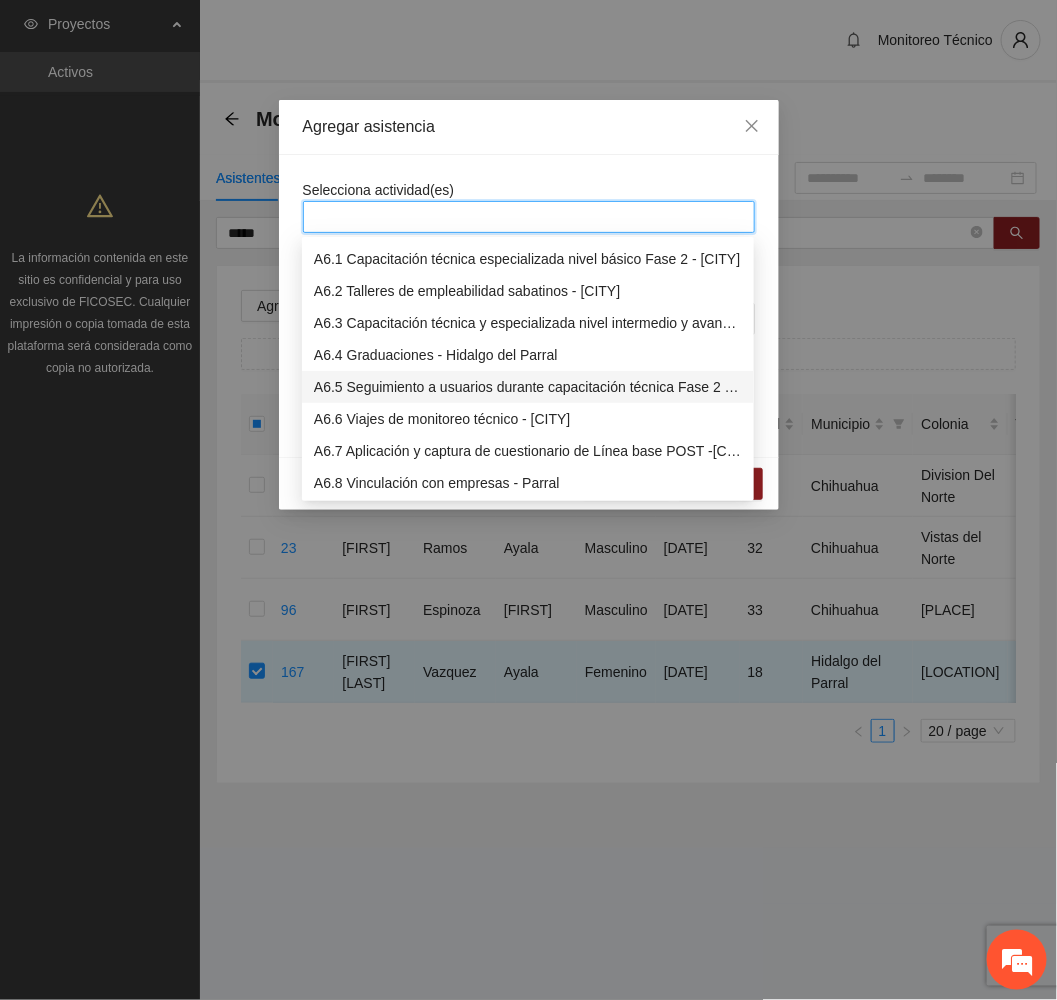 click on "A6.5 Seguimiento a usuarios durante capacitación técnica Fase 2 - [CITY]" at bounding box center (528, 387) 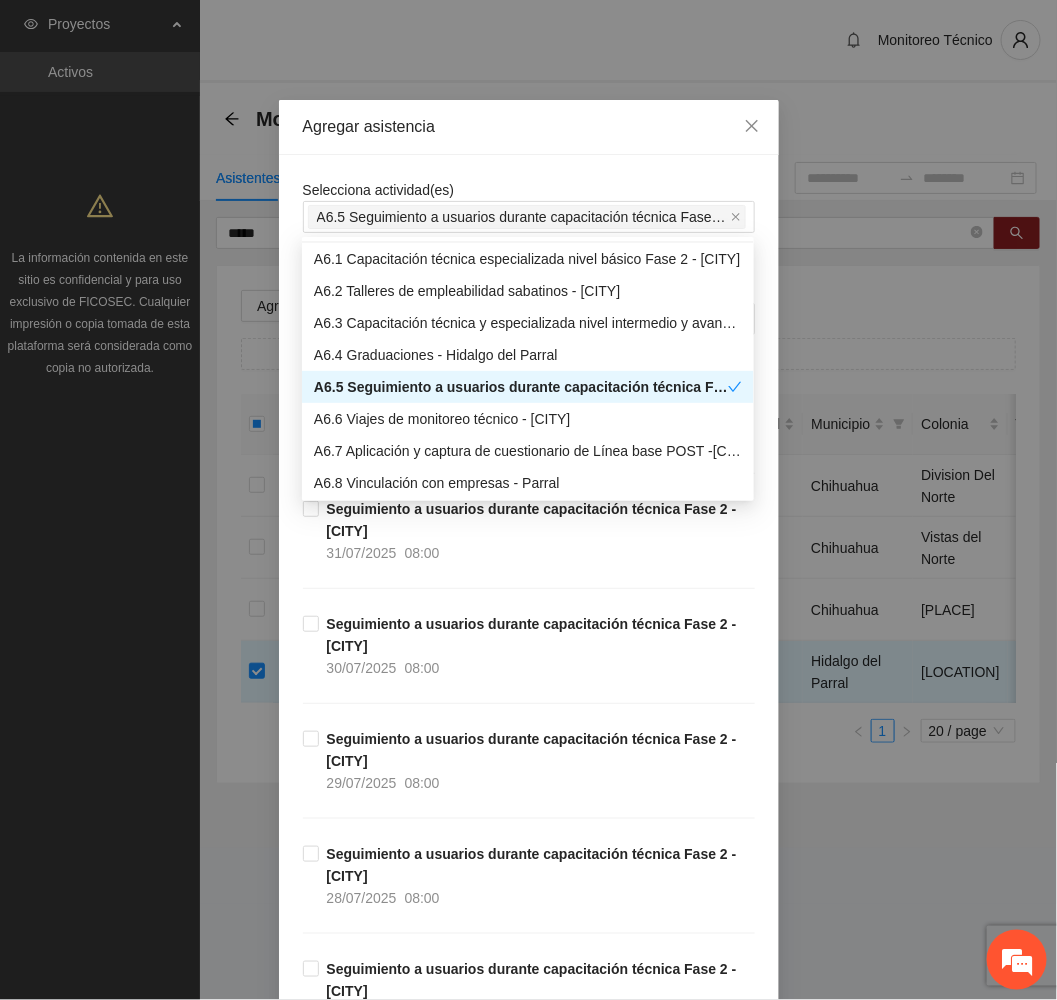 click on "Agregar asistencia" at bounding box center [529, 127] 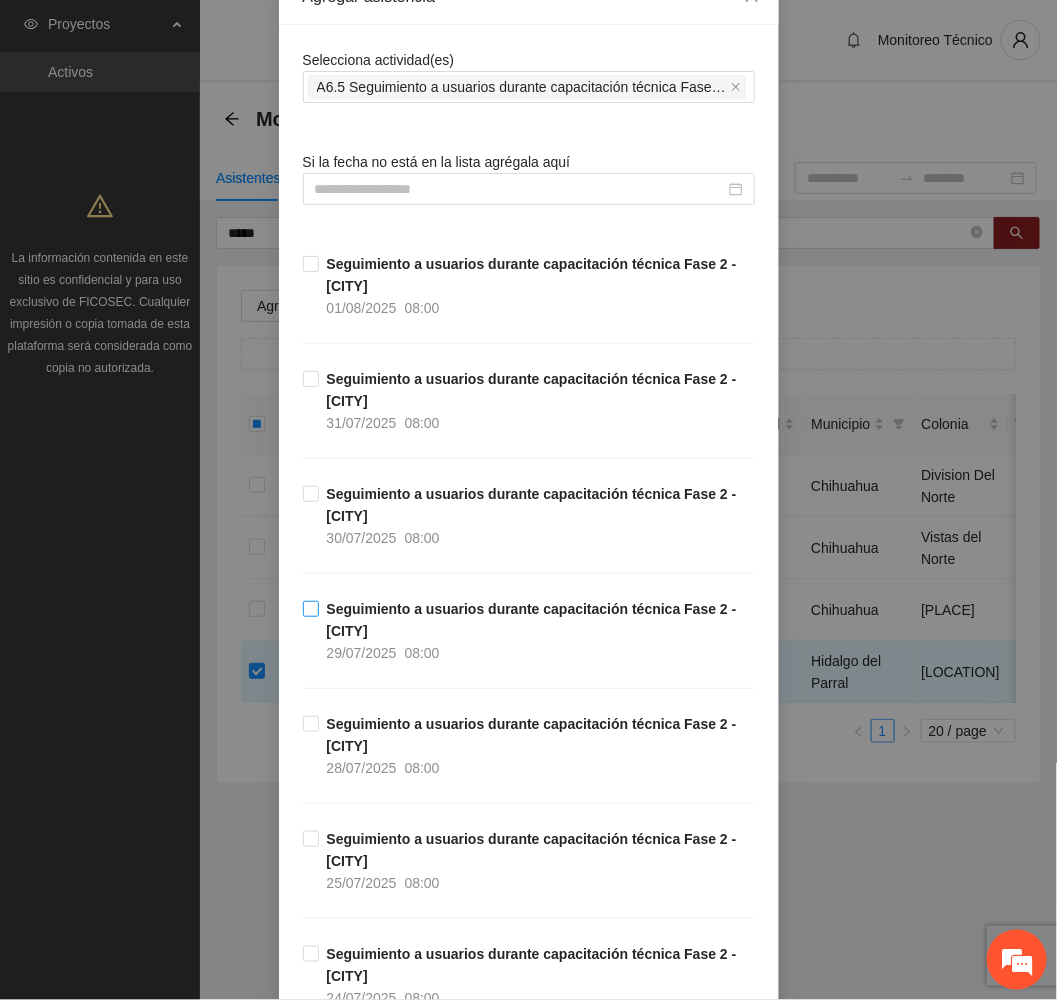 scroll, scrollTop: 300, scrollLeft: 0, axis: vertical 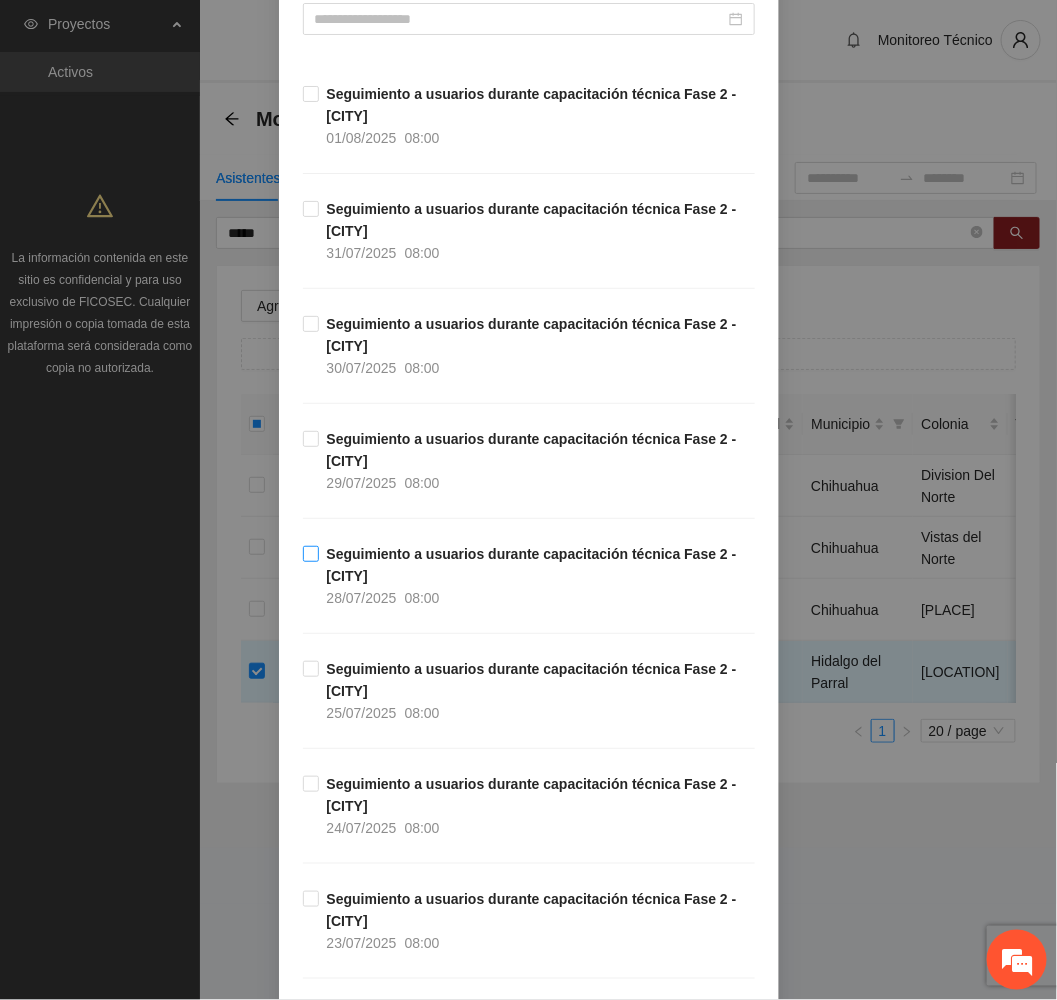 click on "08:00" at bounding box center [422, 598] 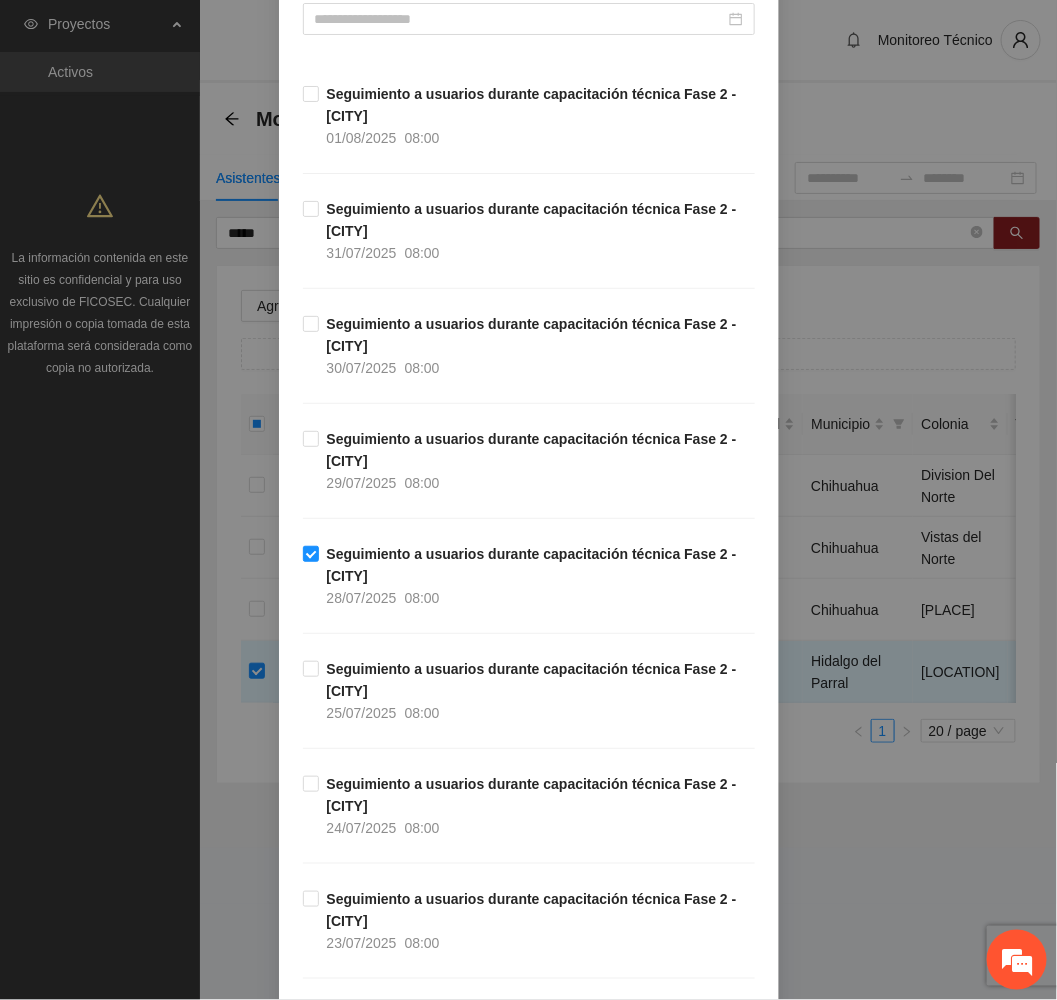 scroll, scrollTop: 600, scrollLeft: 0, axis: vertical 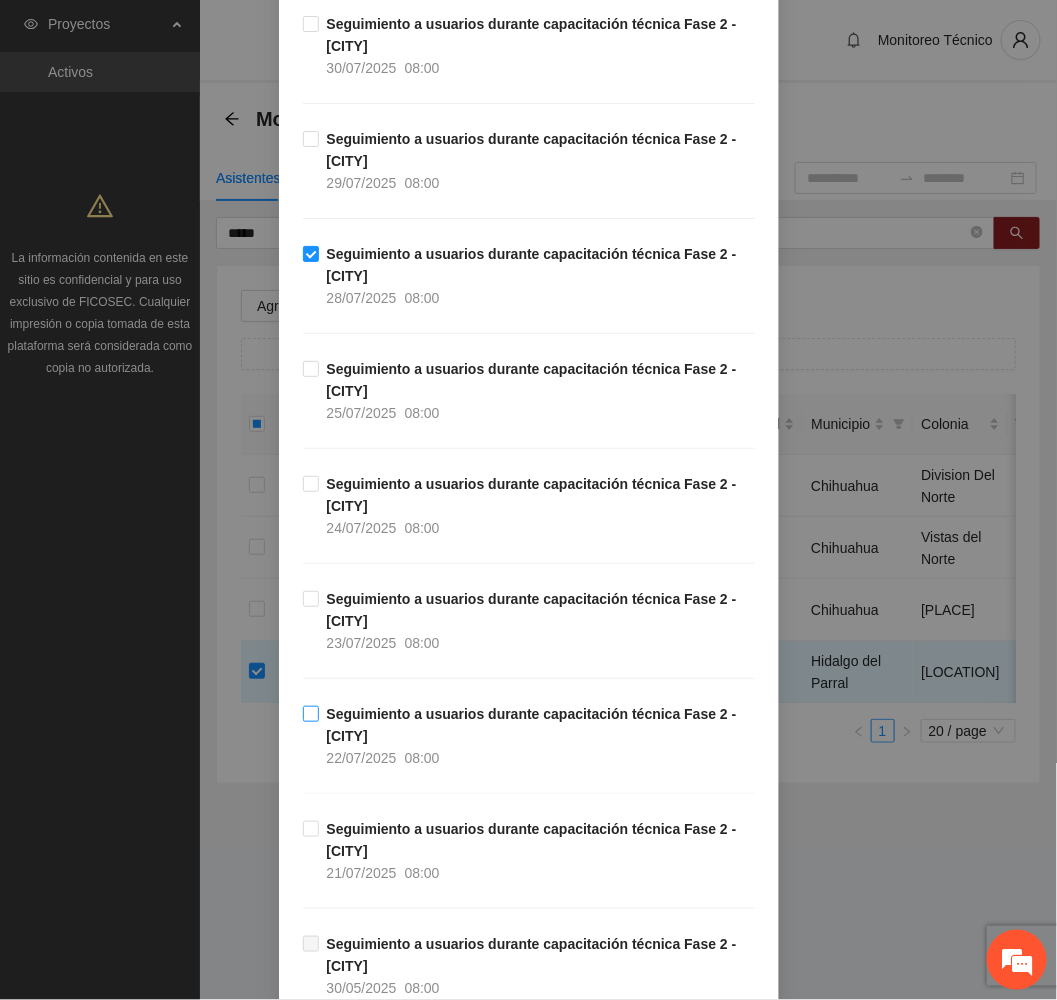 click on "Seguimiento a usuarios durante capacitación técnica Fase 2 - [CITY] [DATE] [TIME]" at bounding box center [537, 736] 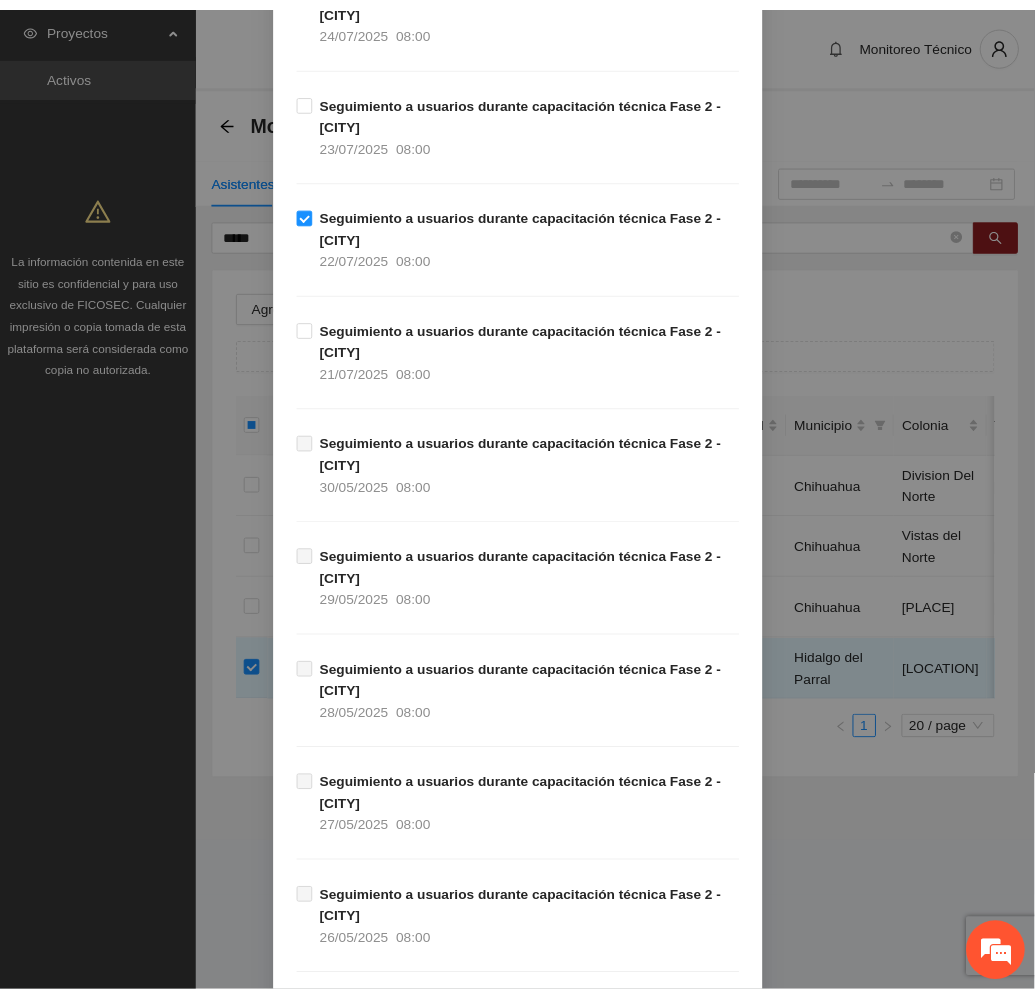 scroll, scrollTop: 1845, scrollLeft: 0, axis: vertical 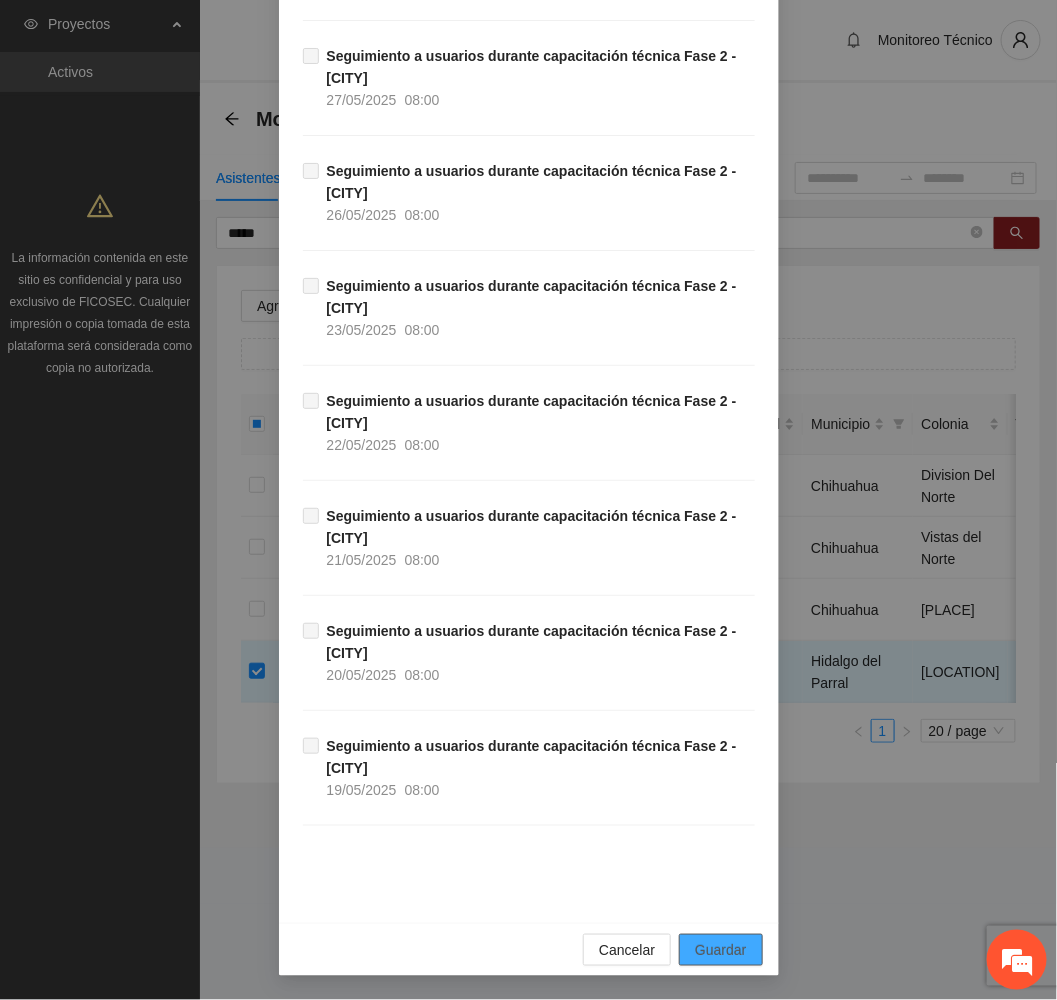 click on "Guardar" at bounding box center [720, 950] 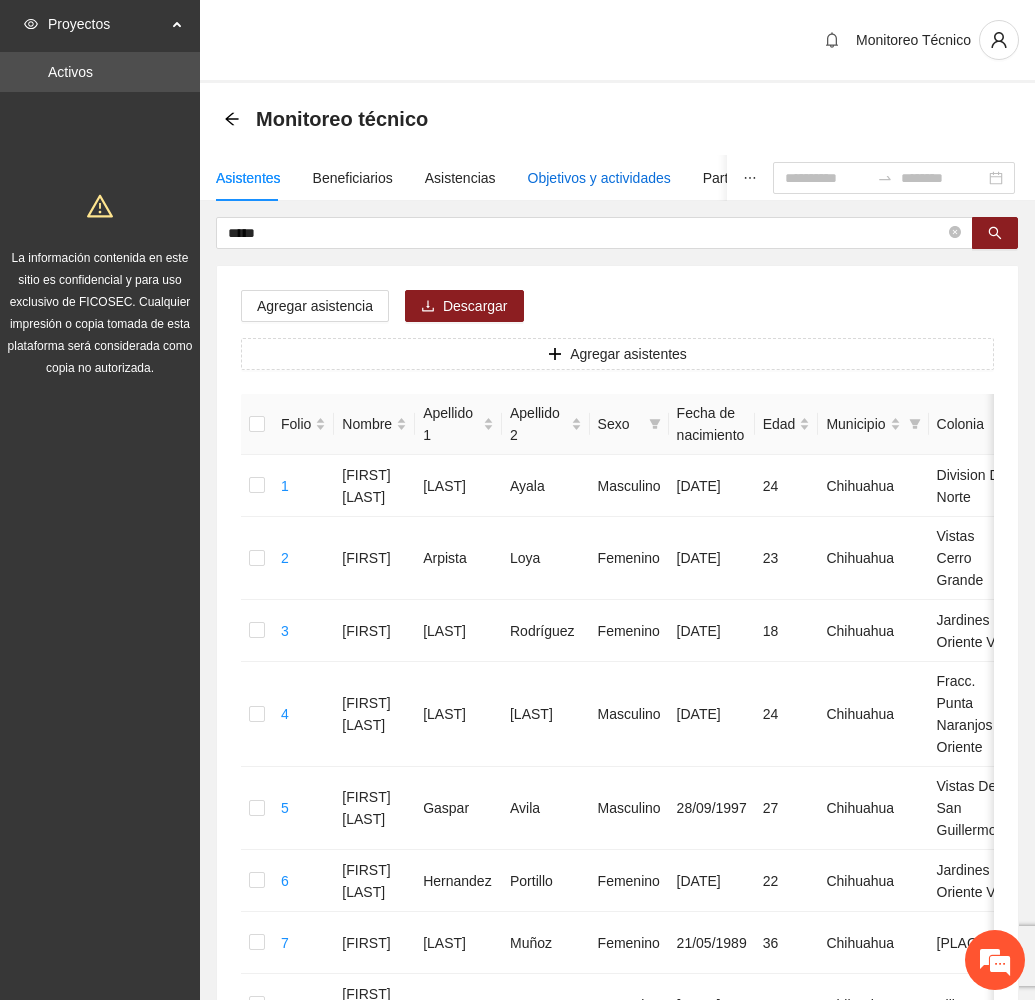 click on "Objetivos y actividades" at bounding box center [599, 178] 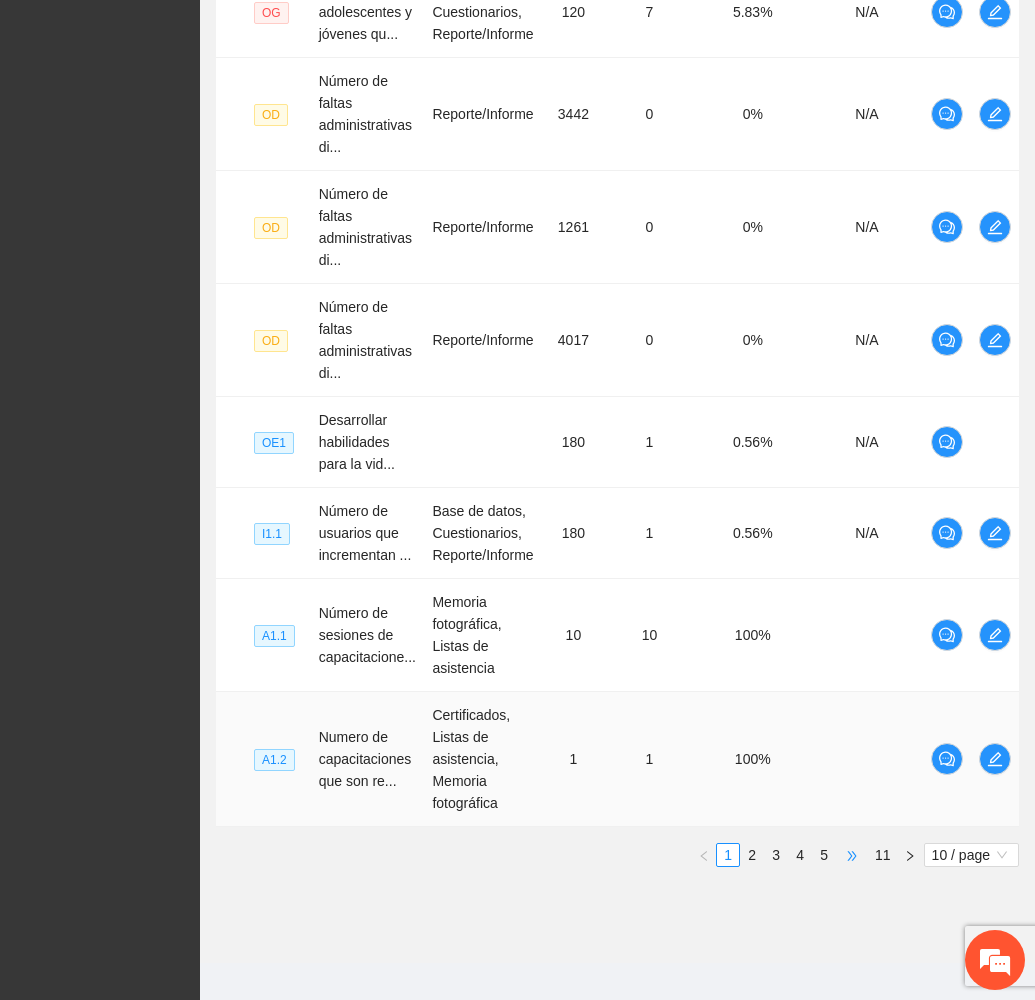 scroll, scrollTop: 820, scrollLeft: 0, axis: vertical 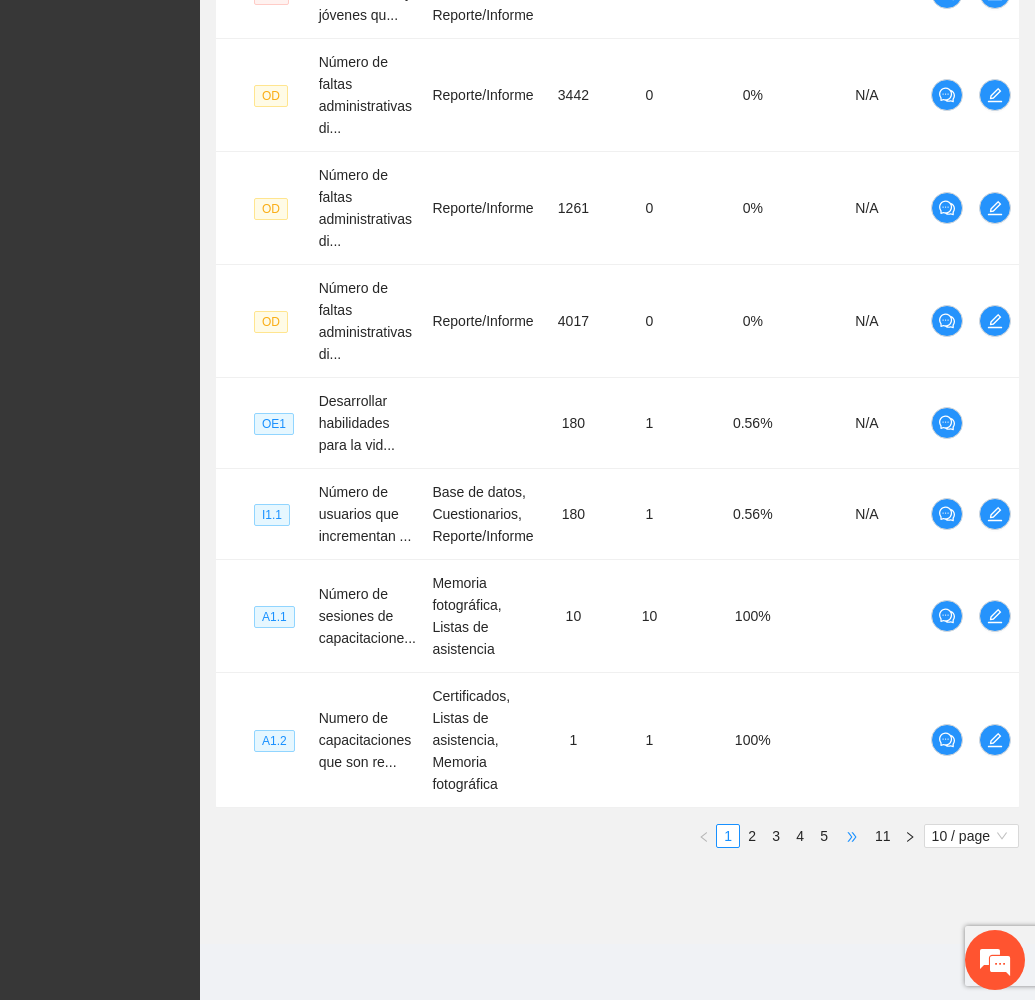 click on "•••" at bounding box center (852, 836) 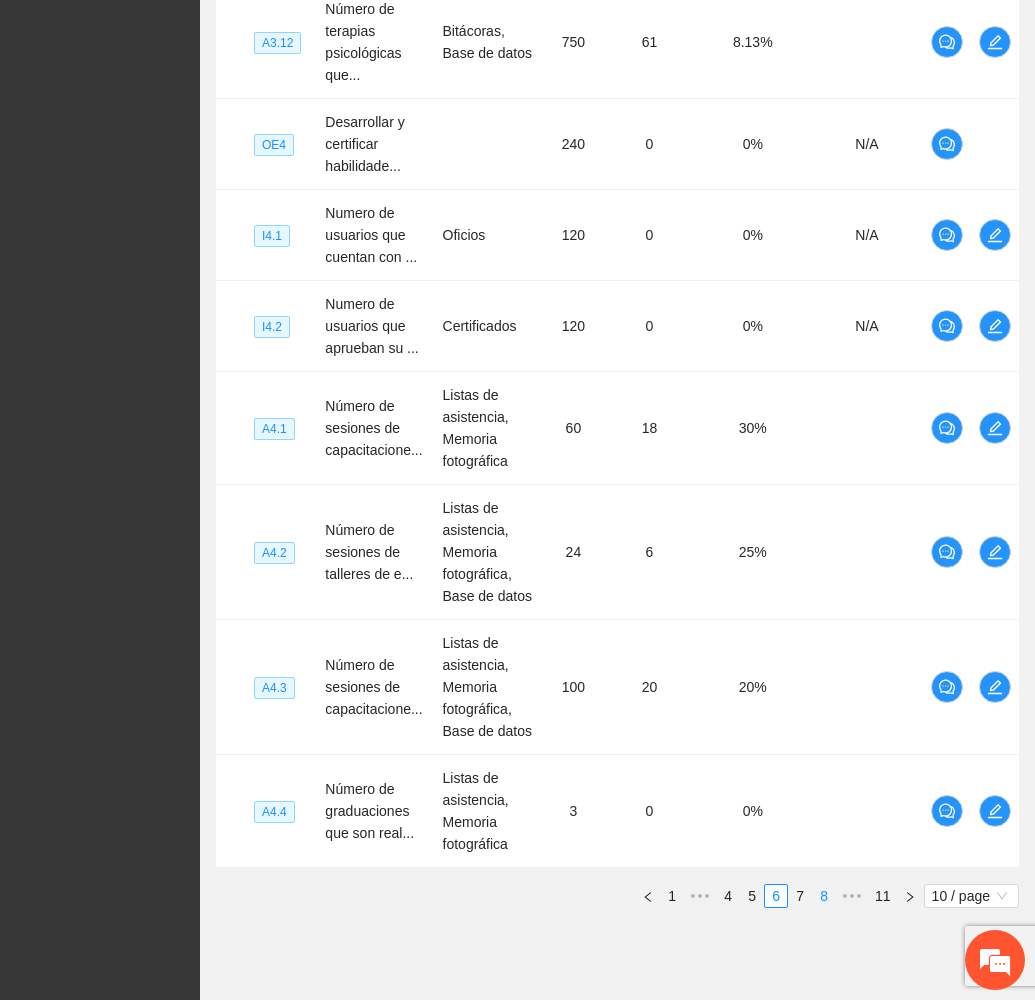 click on "8" at bounding box center (824, 896) 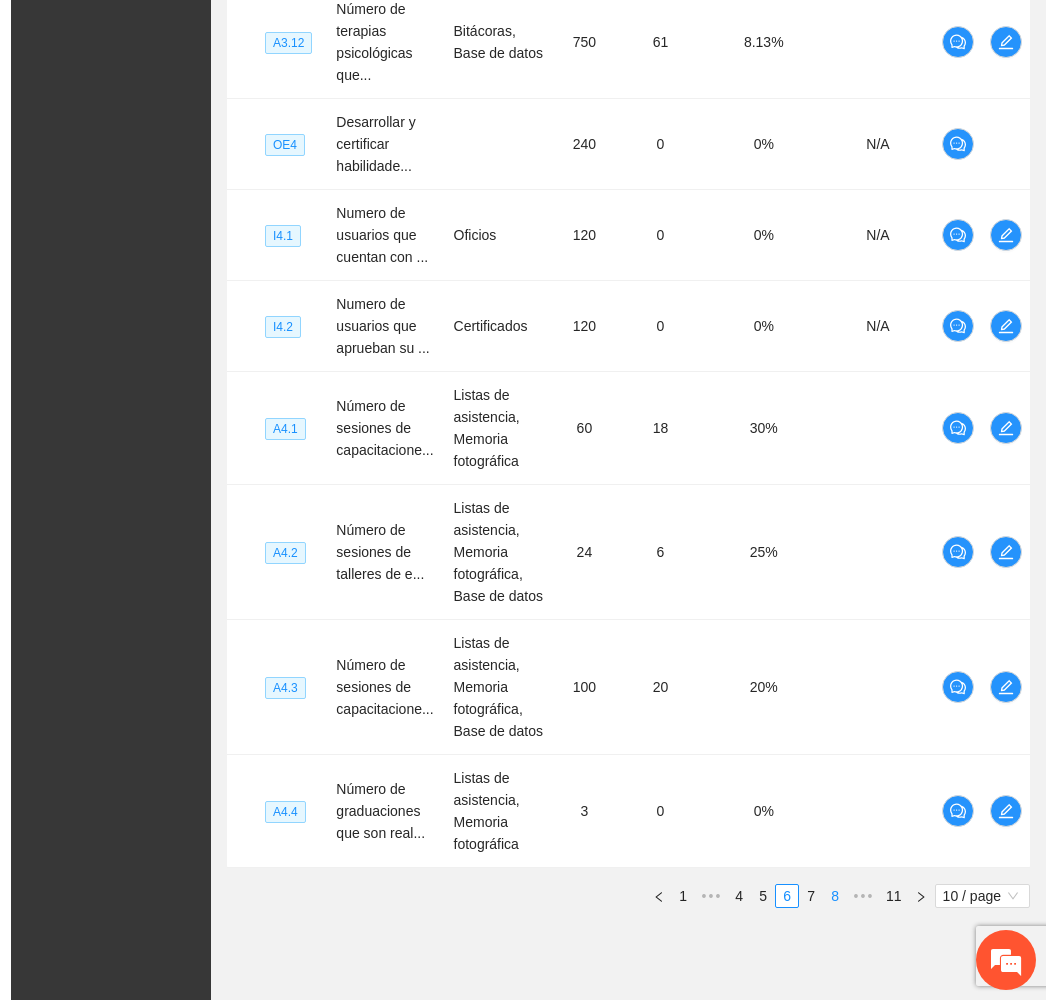 scroll, scrollTop: 798, scrollLeft: 0, axis: vertical 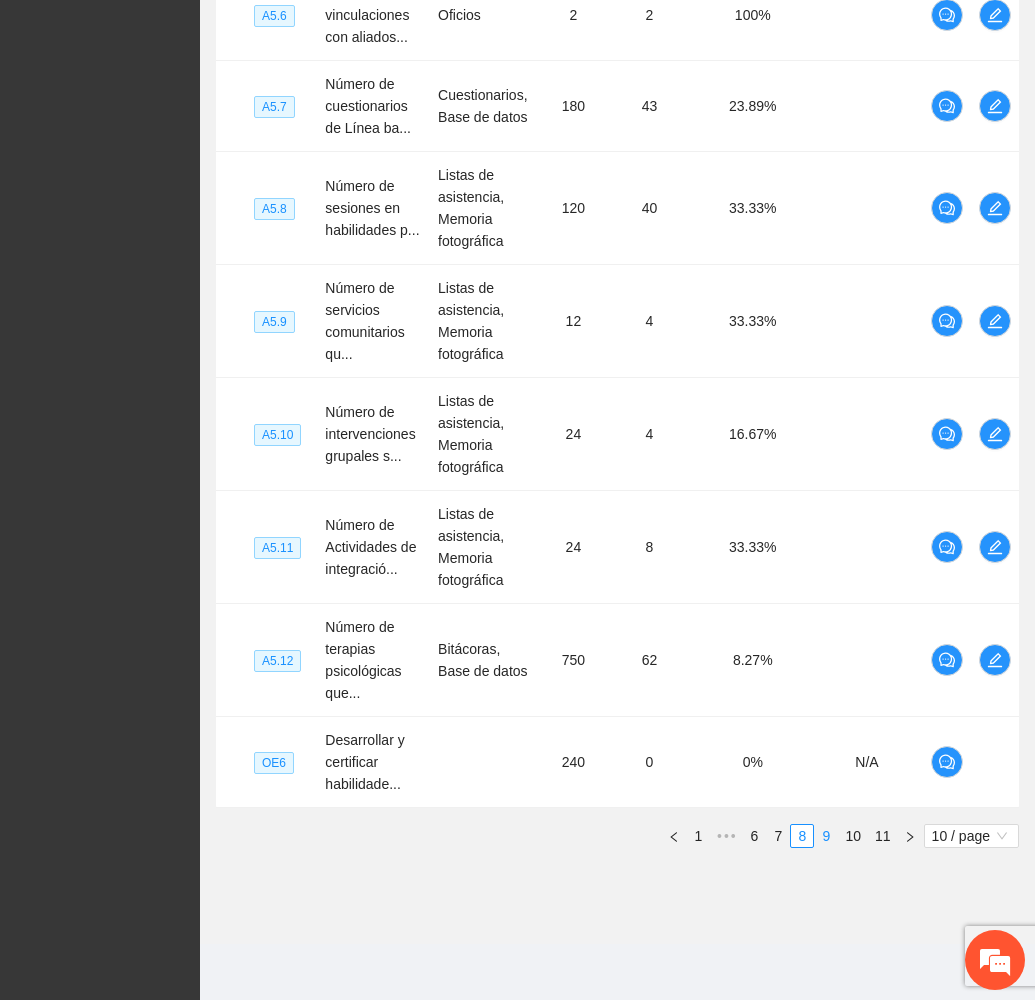 click on "9" at bounding box center (826, 836) 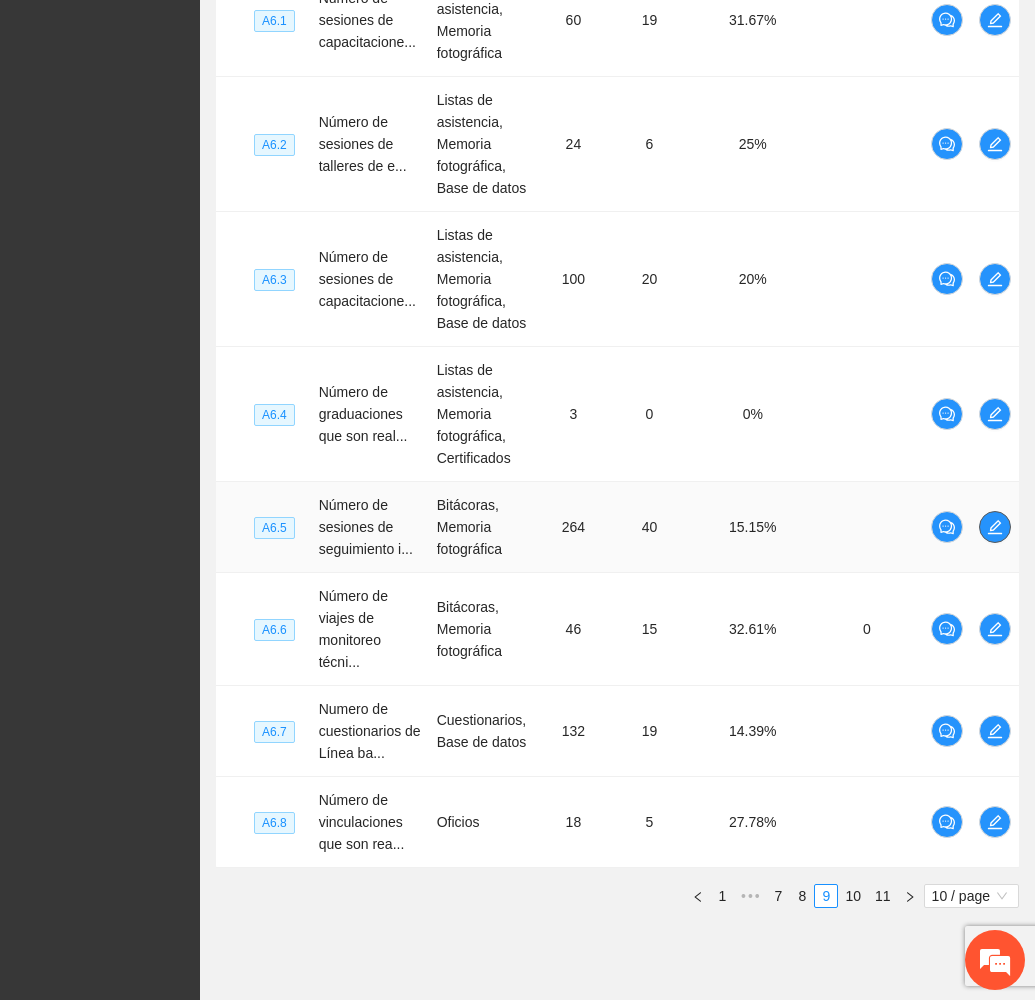 click 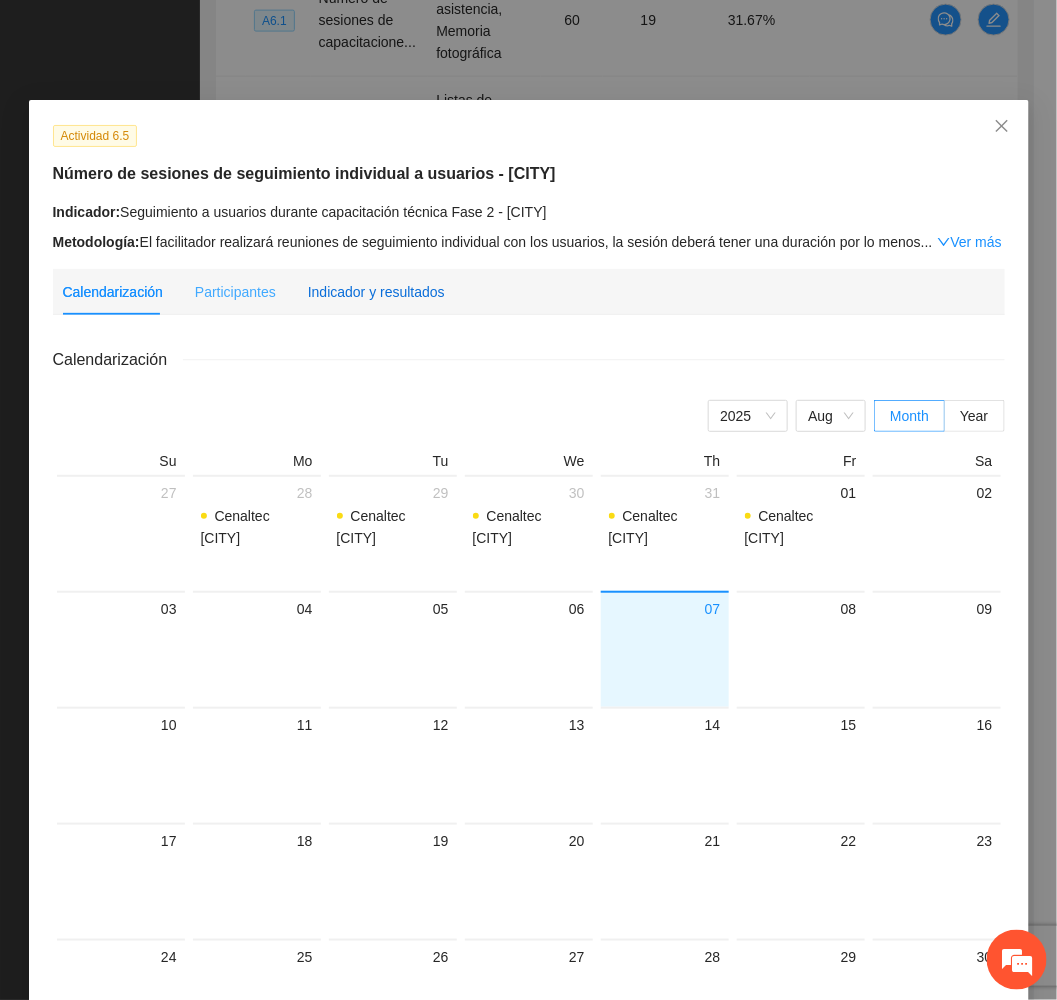 click on "Indicador y resultados" at bounding box center (376, 292) 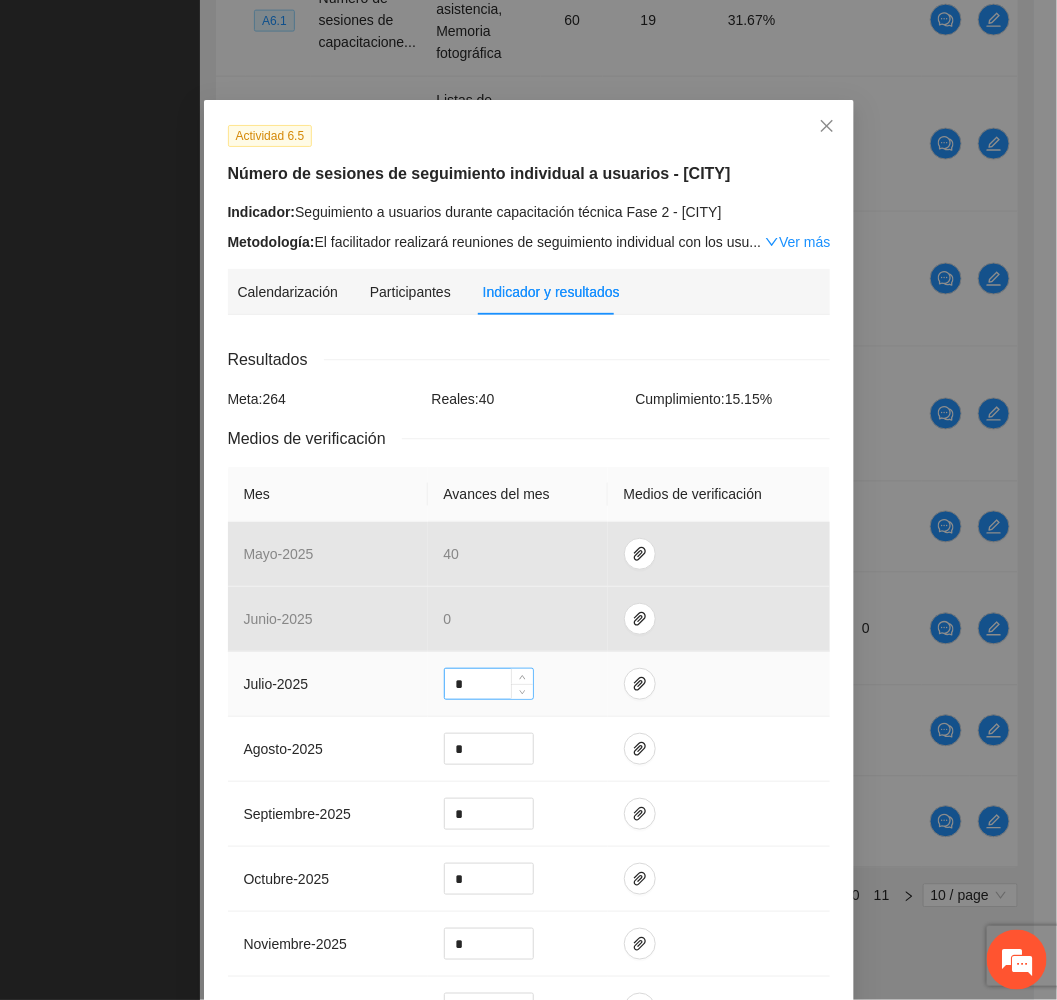 click on "*" at bounding box center (489, 684) 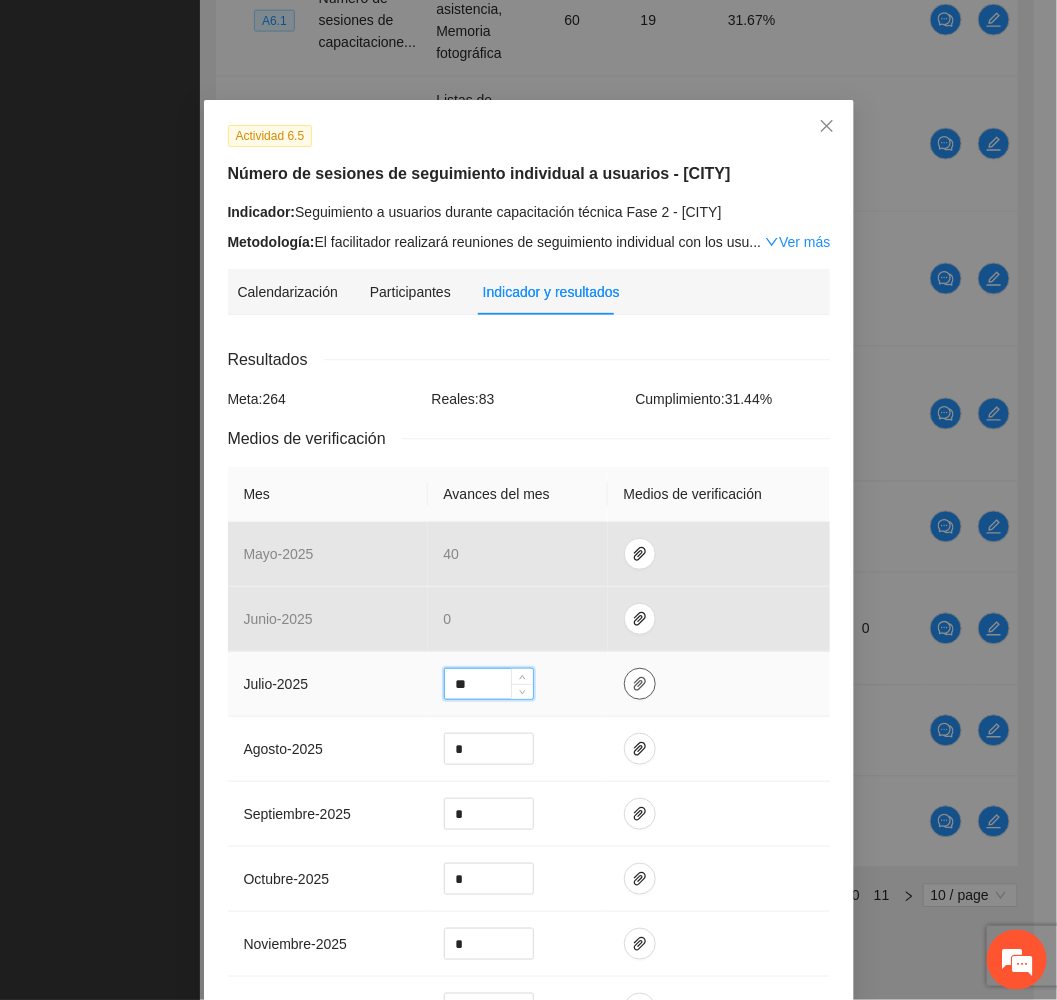type on "**" 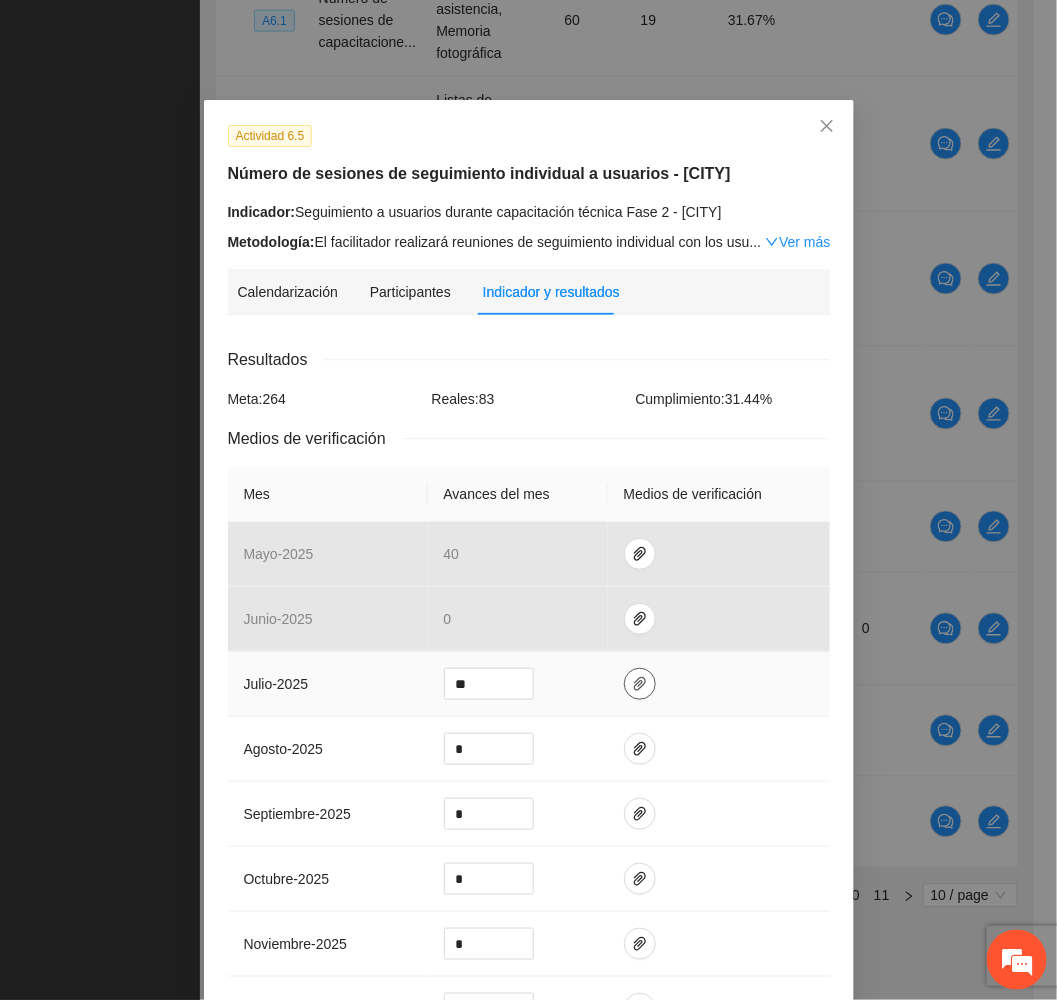click 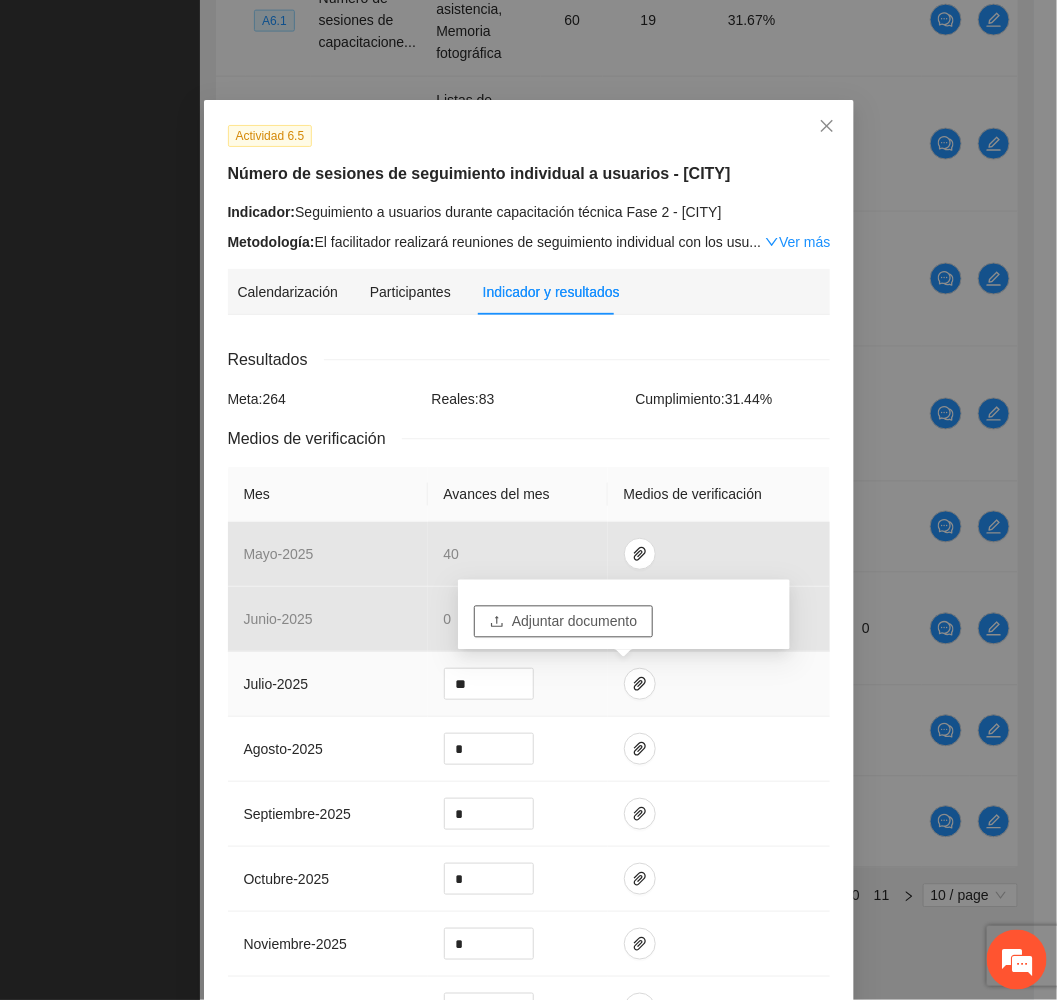click on "Adjuntar documento" at bounding box center (574, 622) 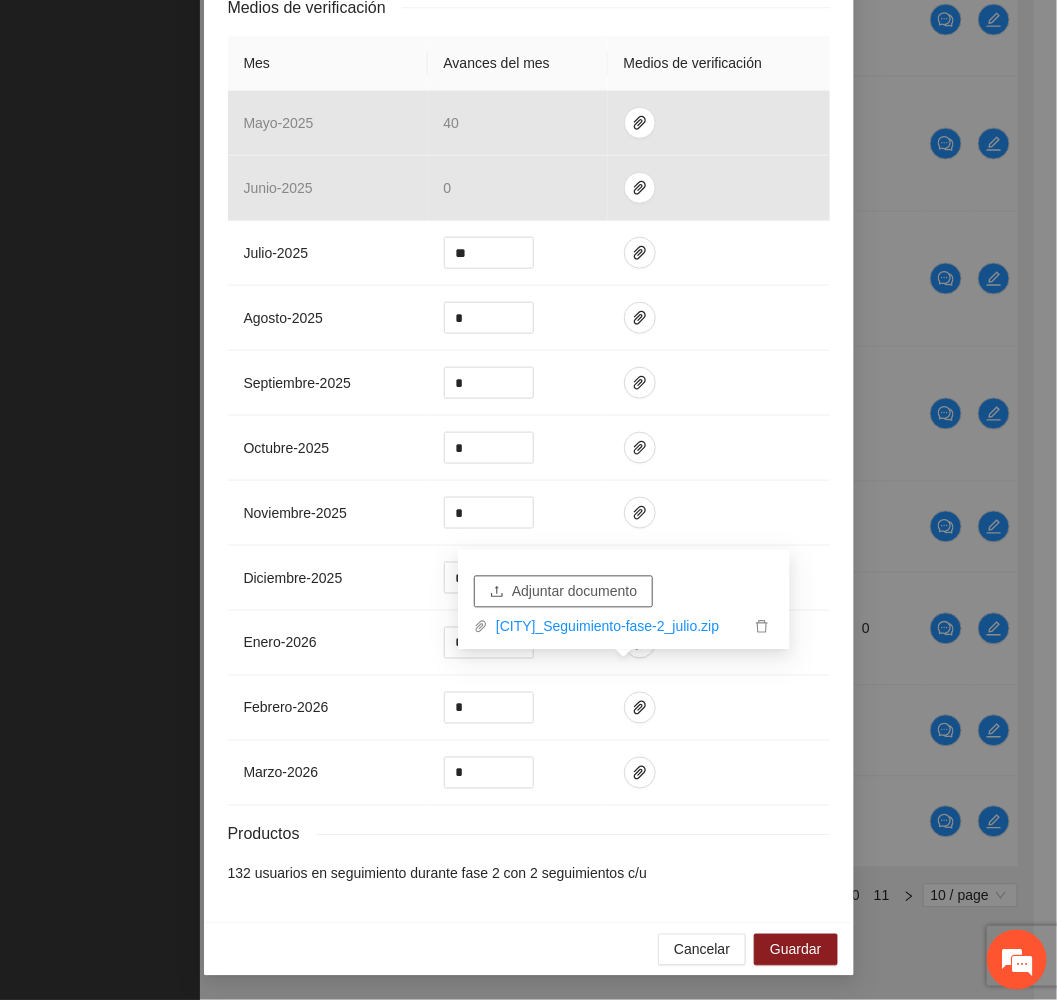 scroll, scrollTop: 445, scrollLeft: 0, axis: vertical 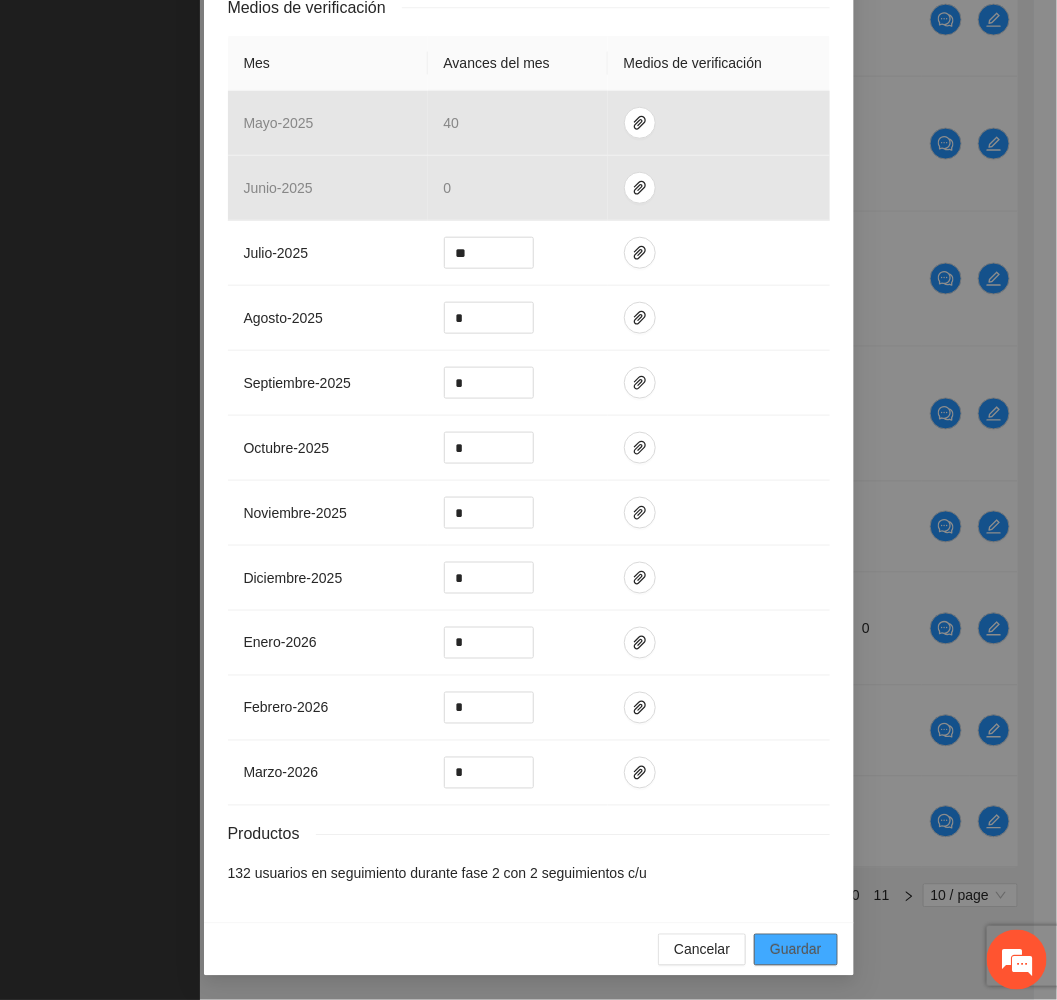 click on "Guardar" at bounding box center [795, 950] 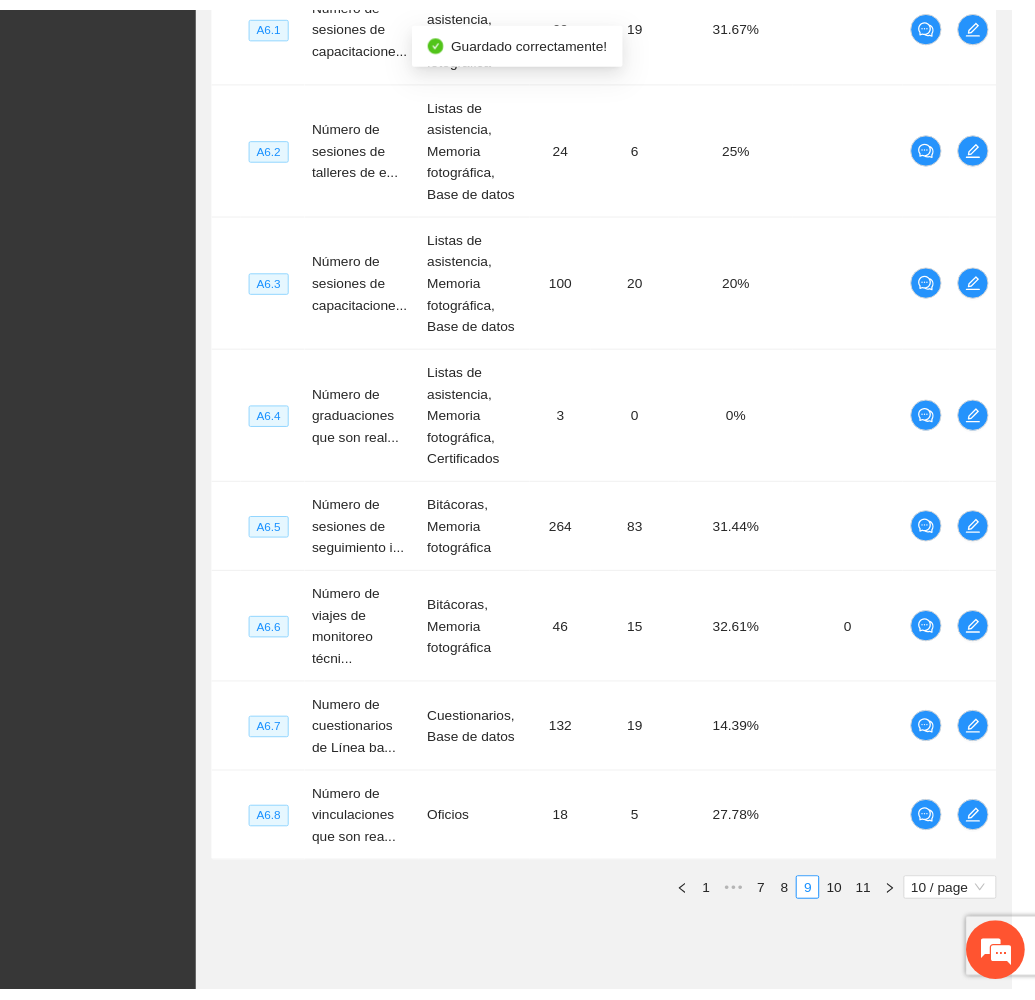 scroll, scrollTop: 346, scrollLeft: 0, axis: vertical 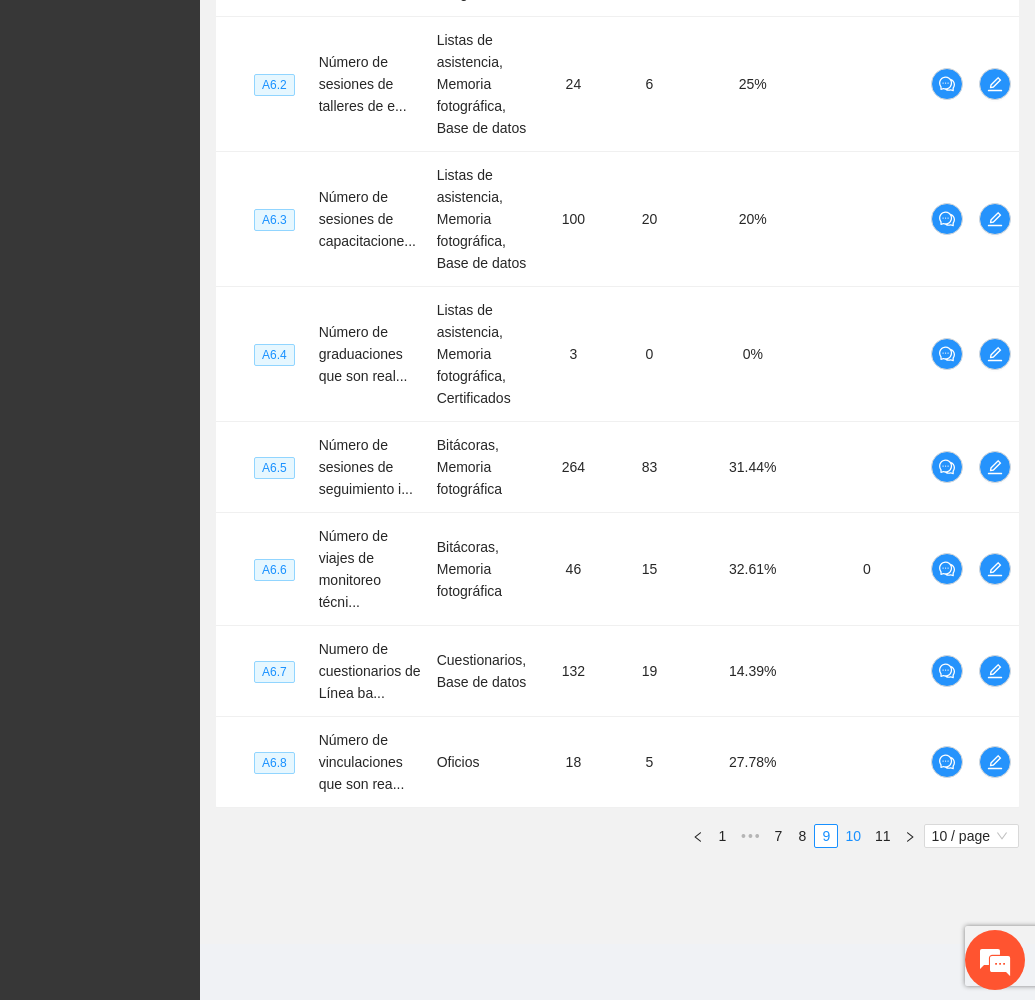 click on "10" at bounding box center [853, 836] 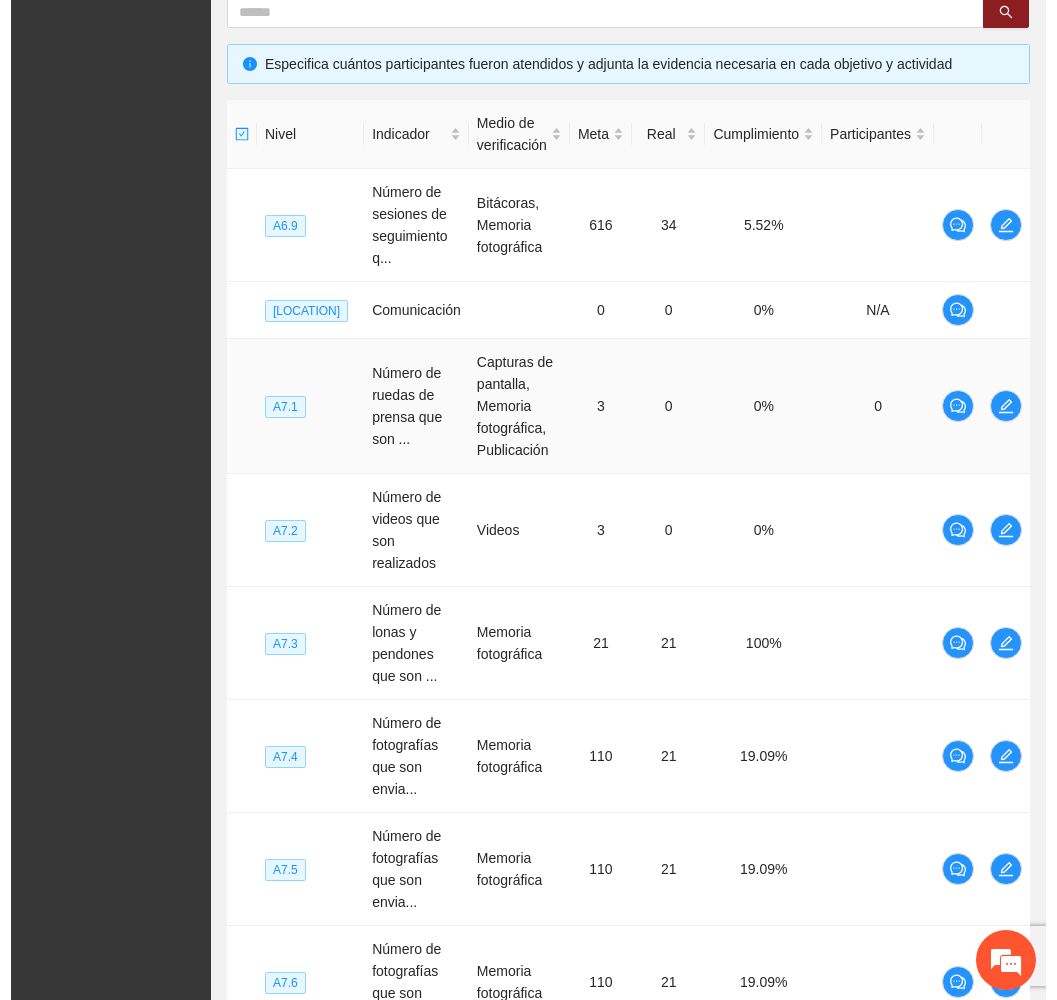 scroll, scrollTop: 463, scrollLeft: 0, axis: vertical 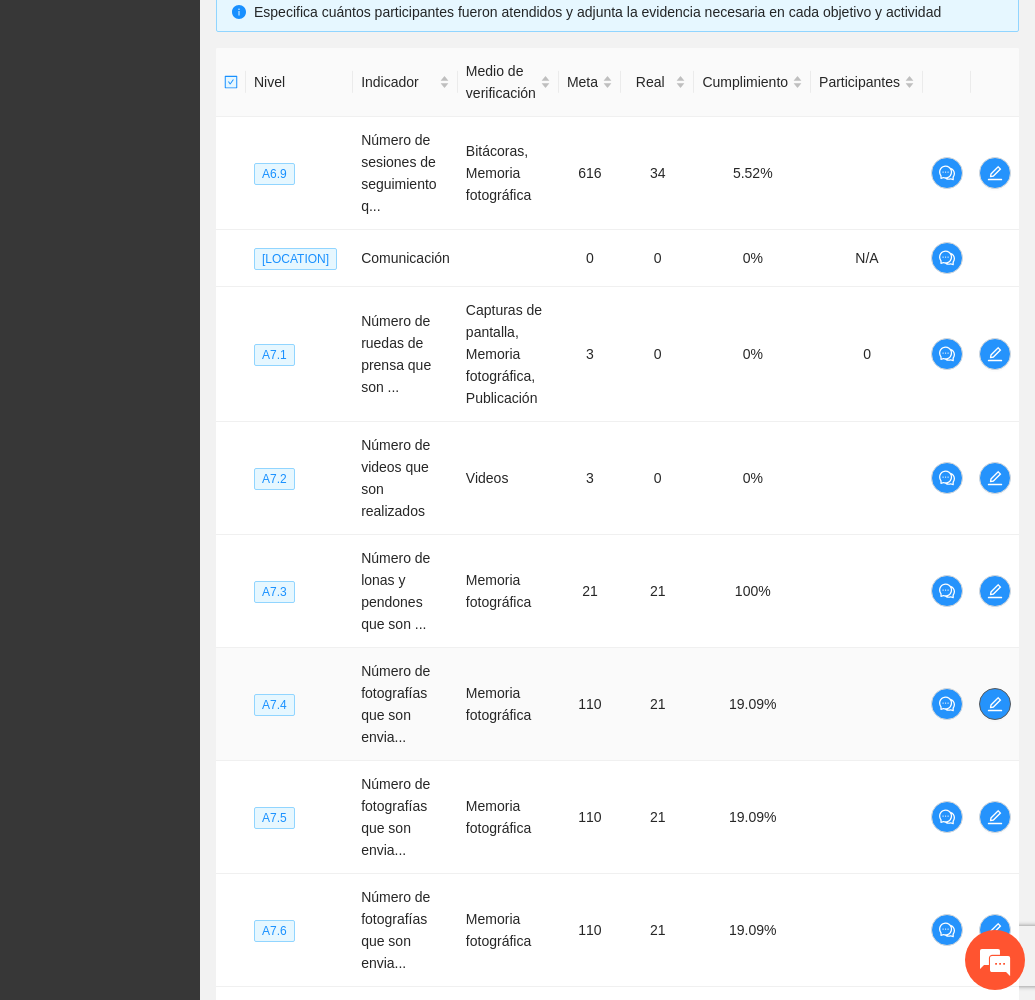 click 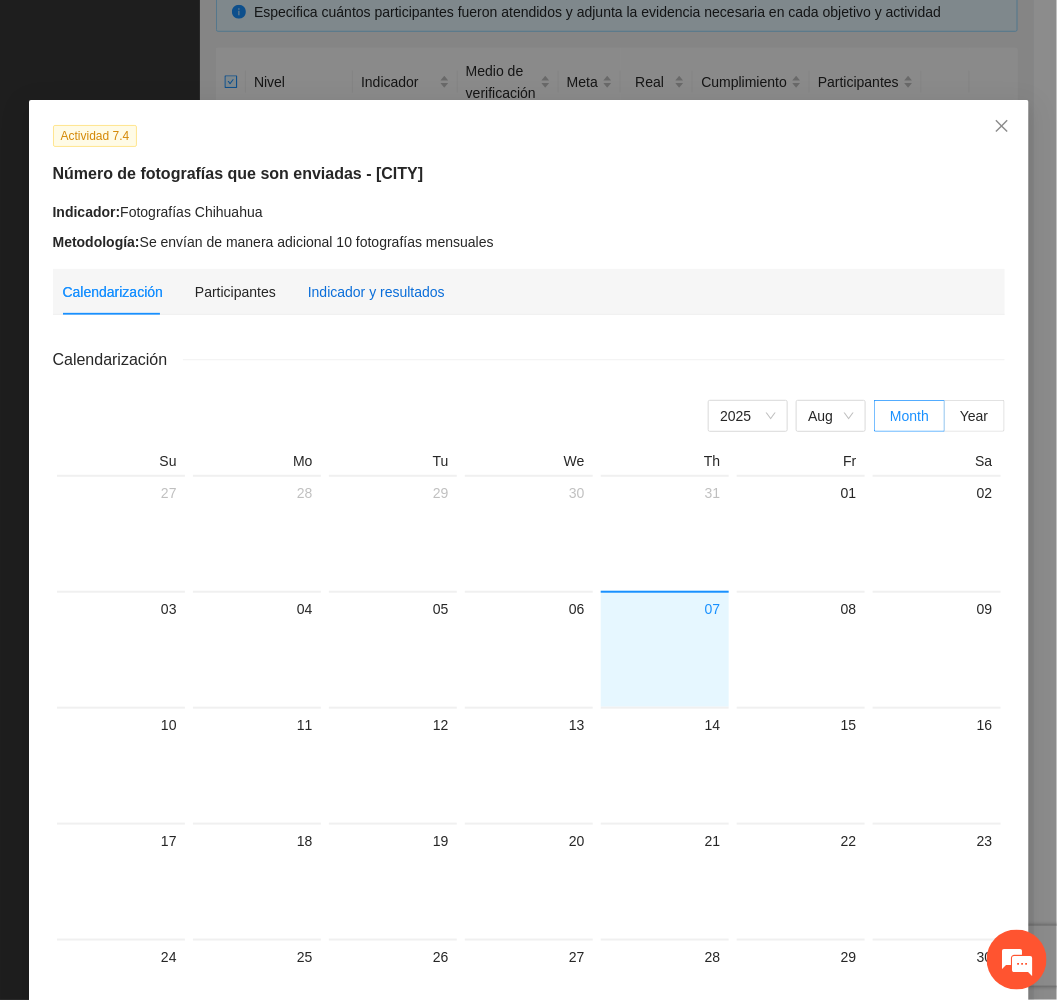 click on "Indicador y resultados" at bounding box center [376, 292] 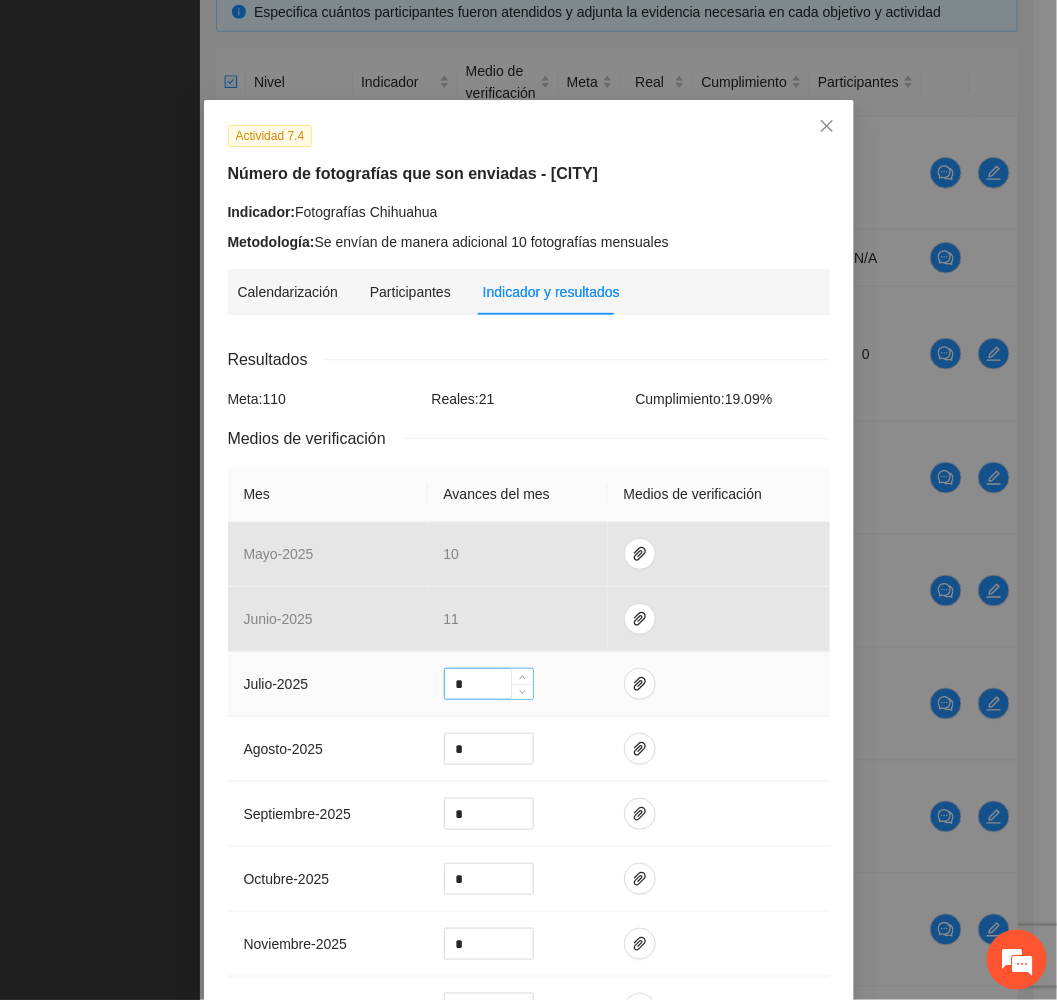 click on "*" at bounding box center (489, 684) 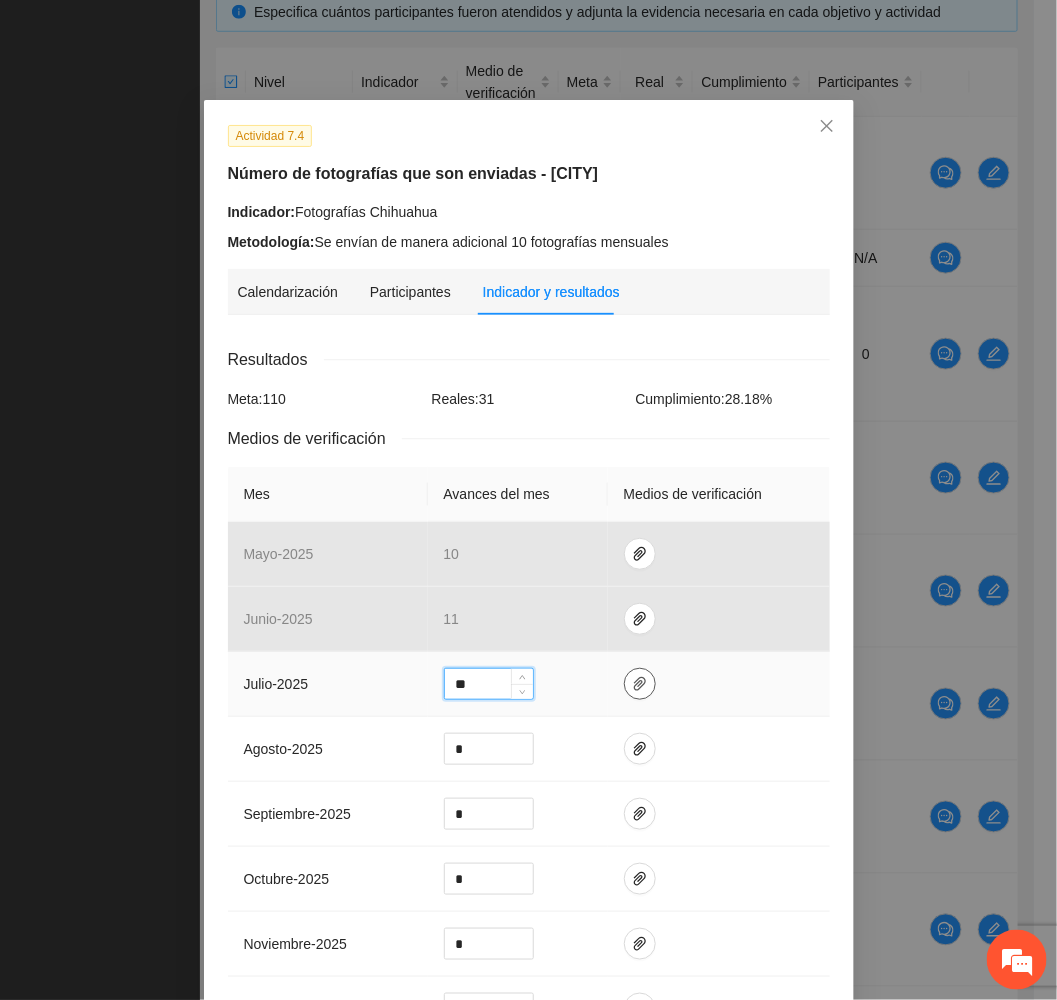 type on "**" 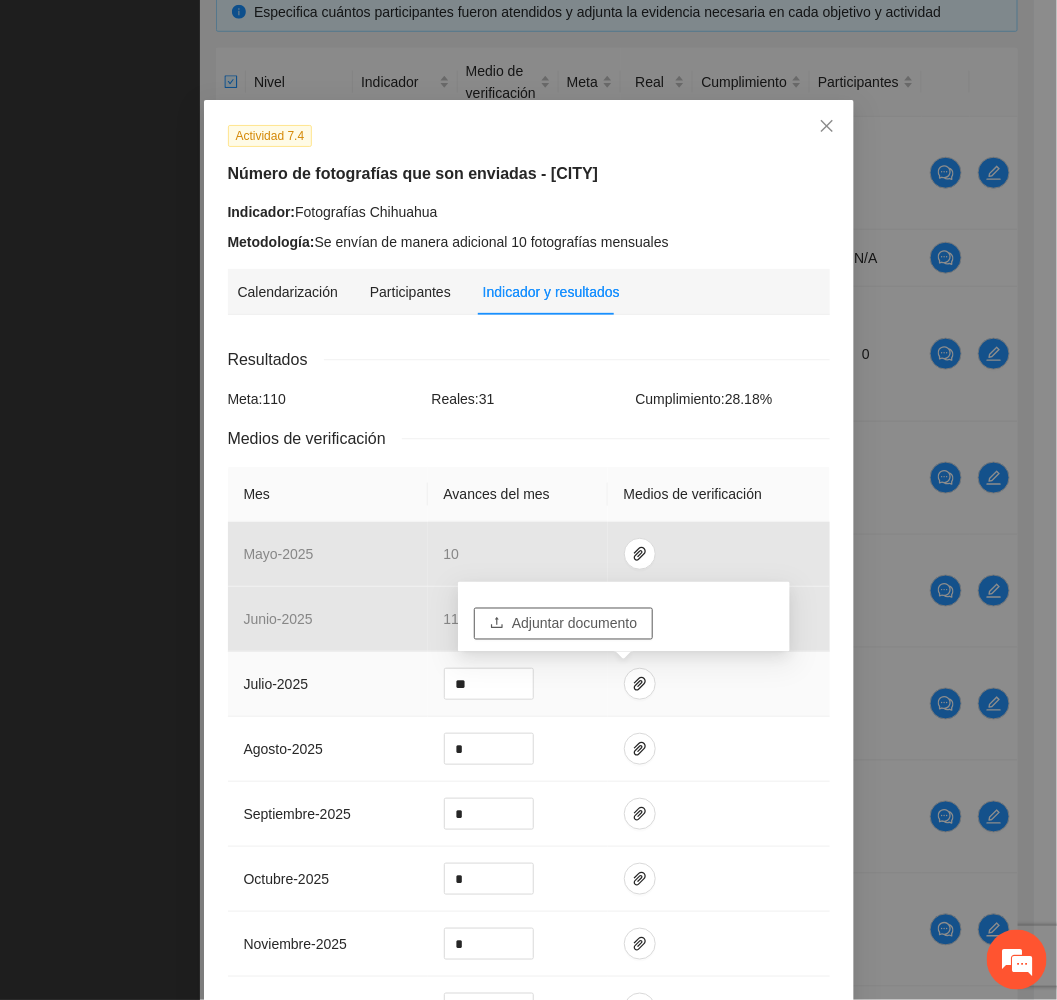 click on "Adjuntar documento" at bounding box center (574, 624) 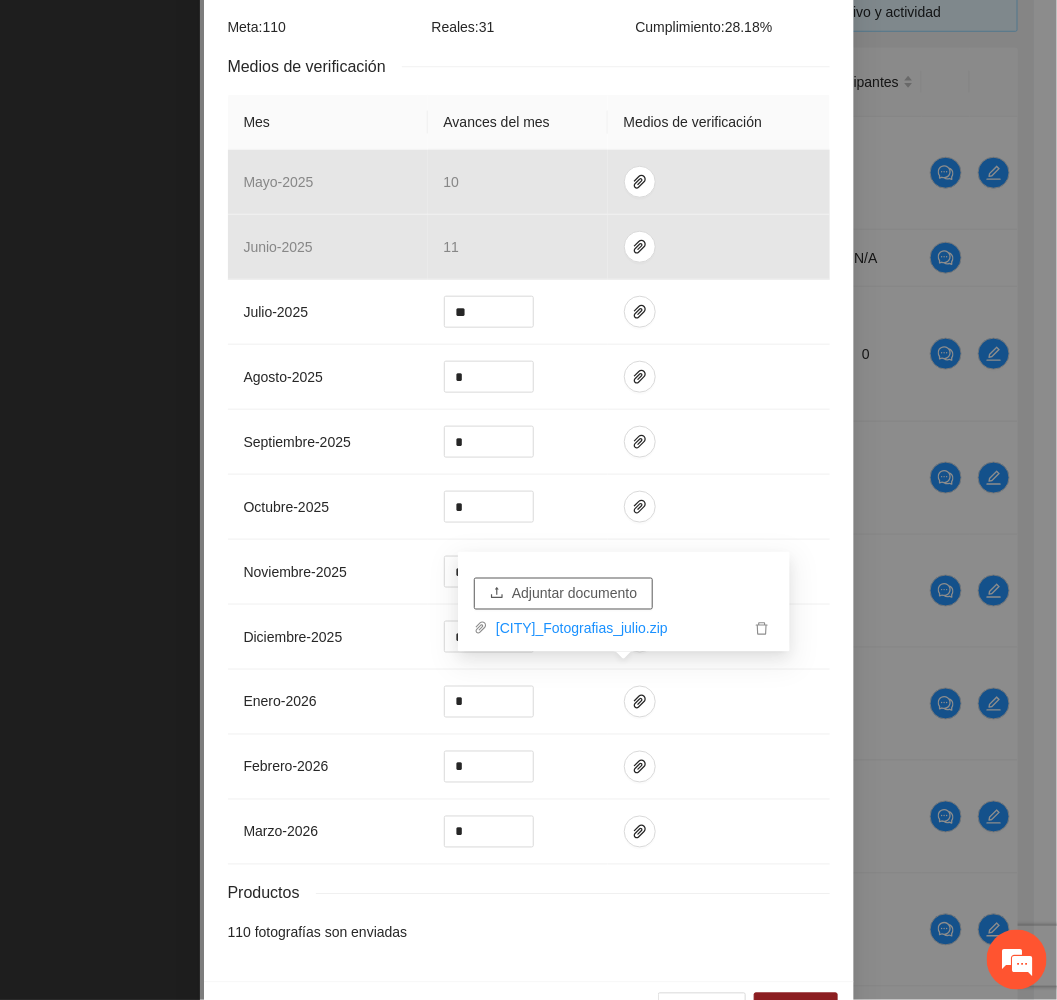 scroll, scrollTop: 445, scrollLeft: 0, axis: vertical 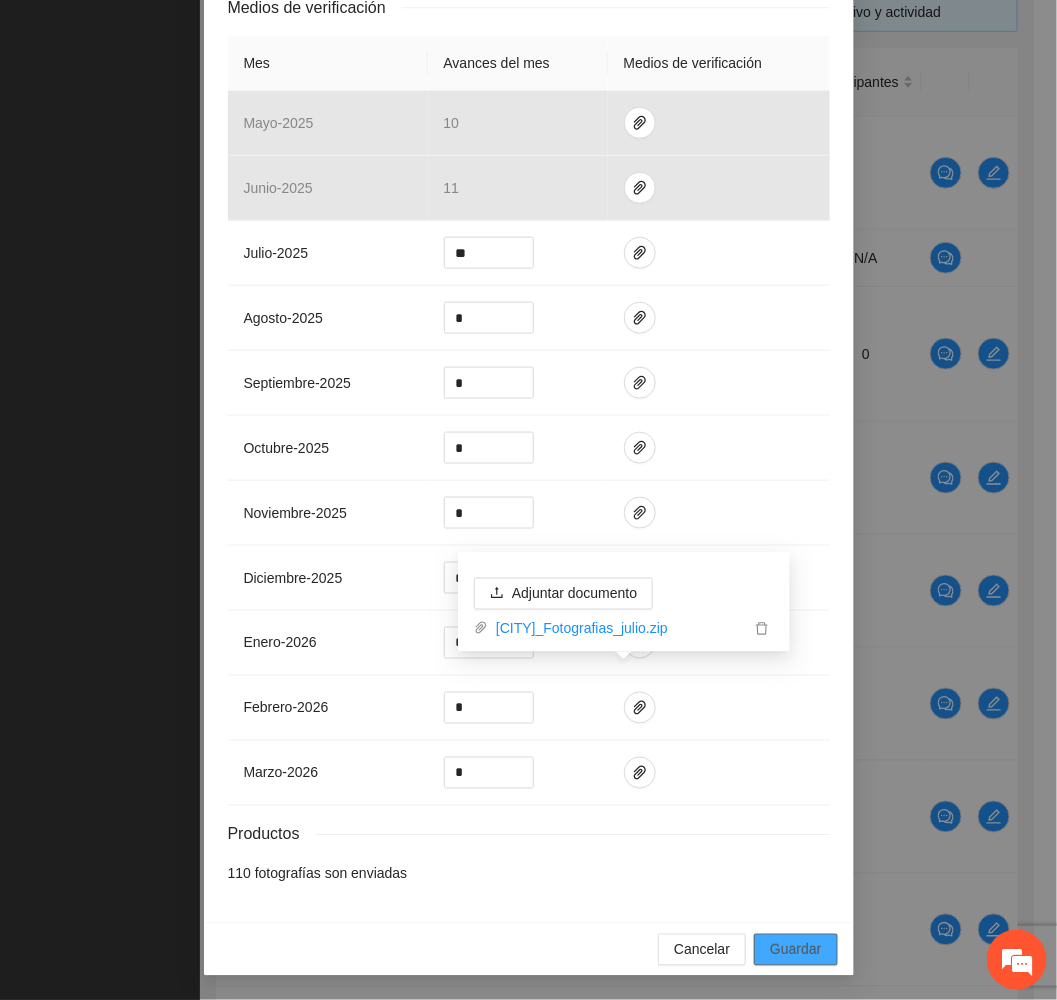 click on "Guardar" at bounding box center [795, 950] 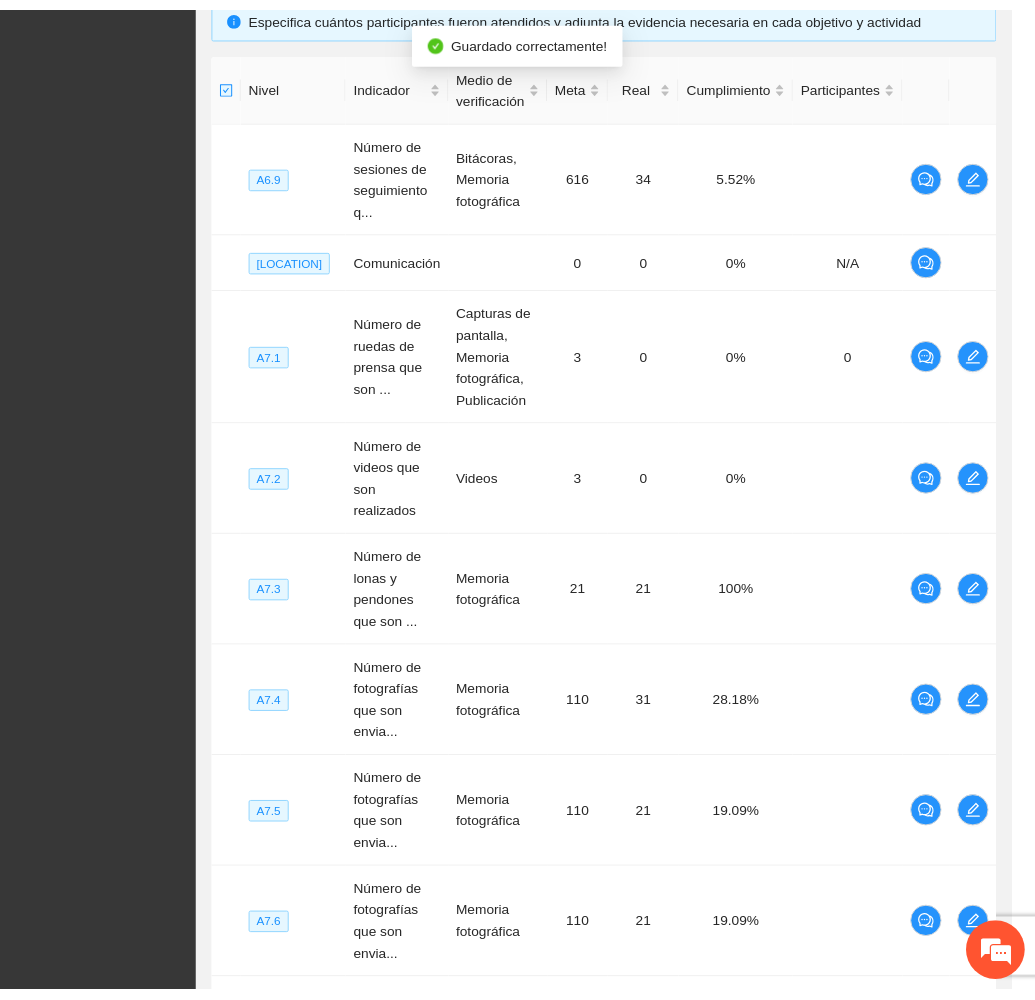 scroll, scrollTop: 346, scrollLeft: 0, axis: vertical 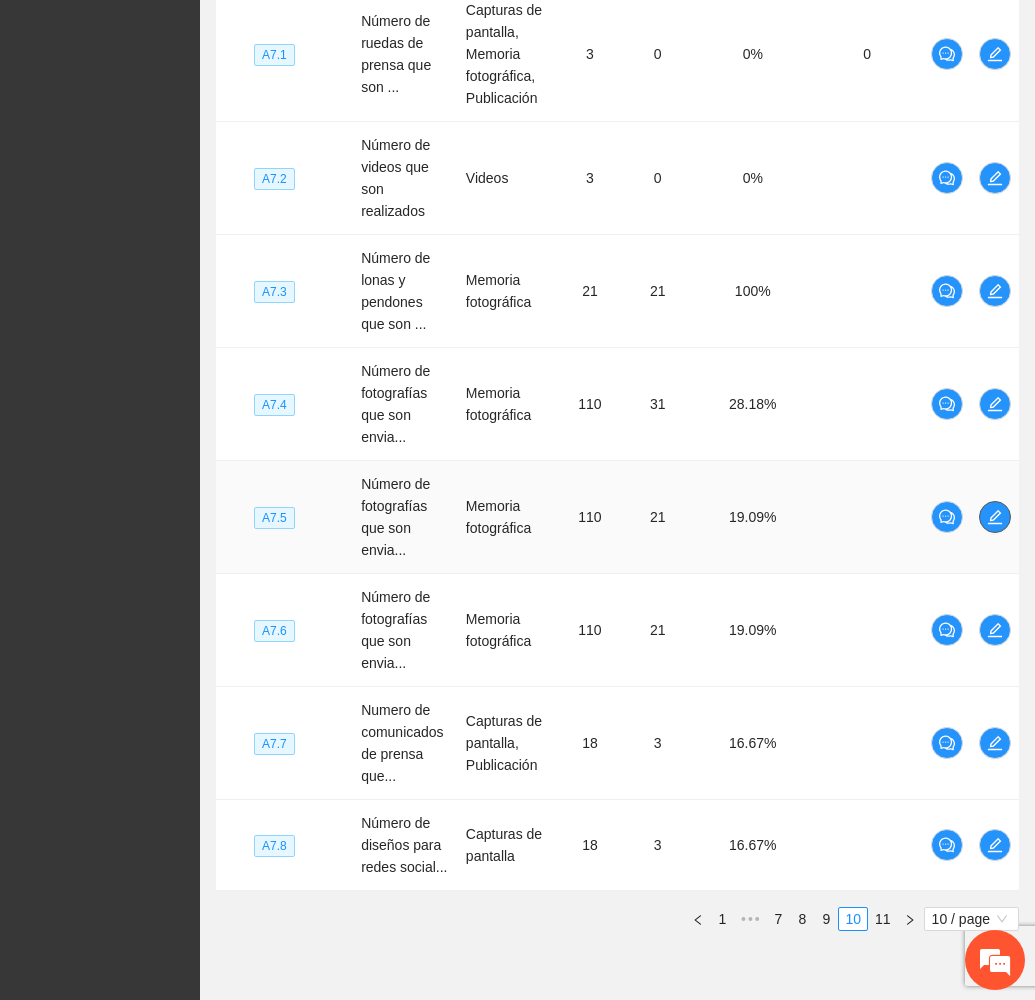 click 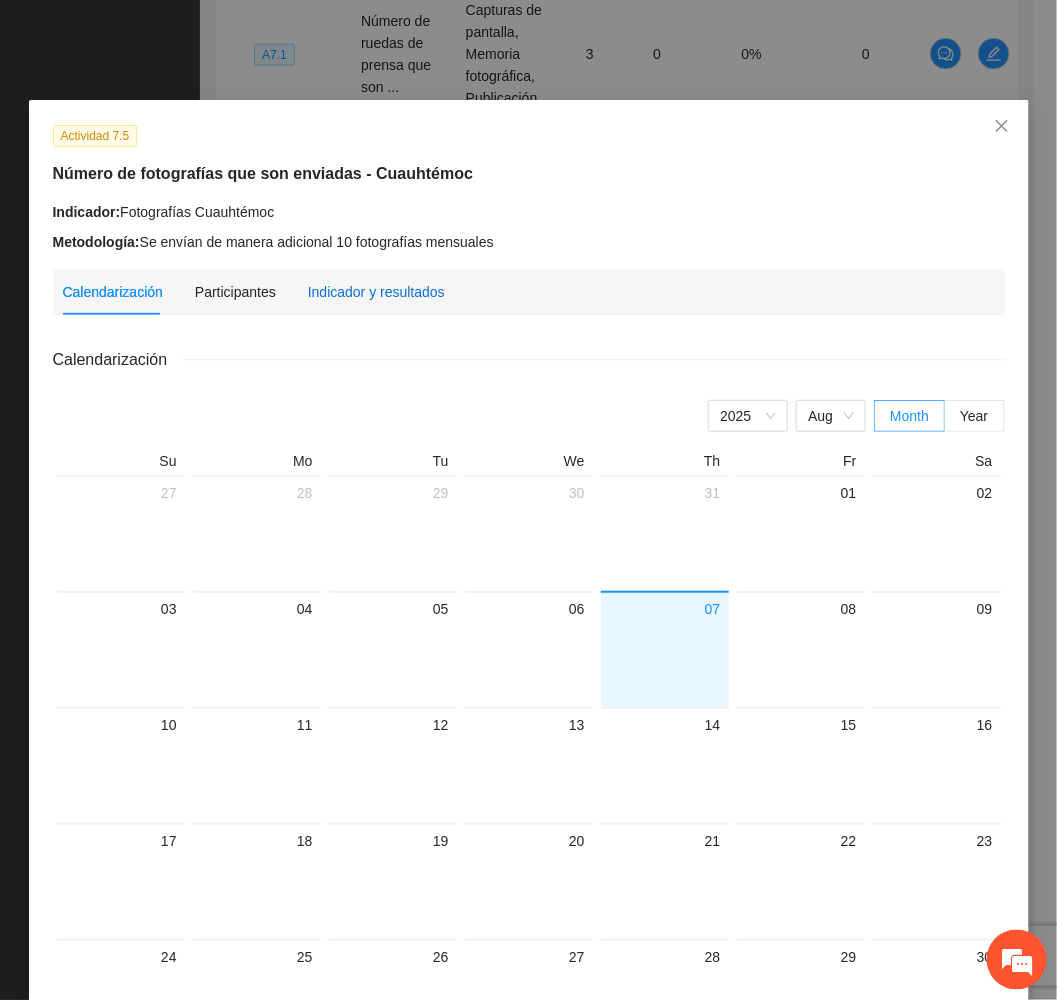 click on "Indicador y resultados" at bounding box center (376, 292) 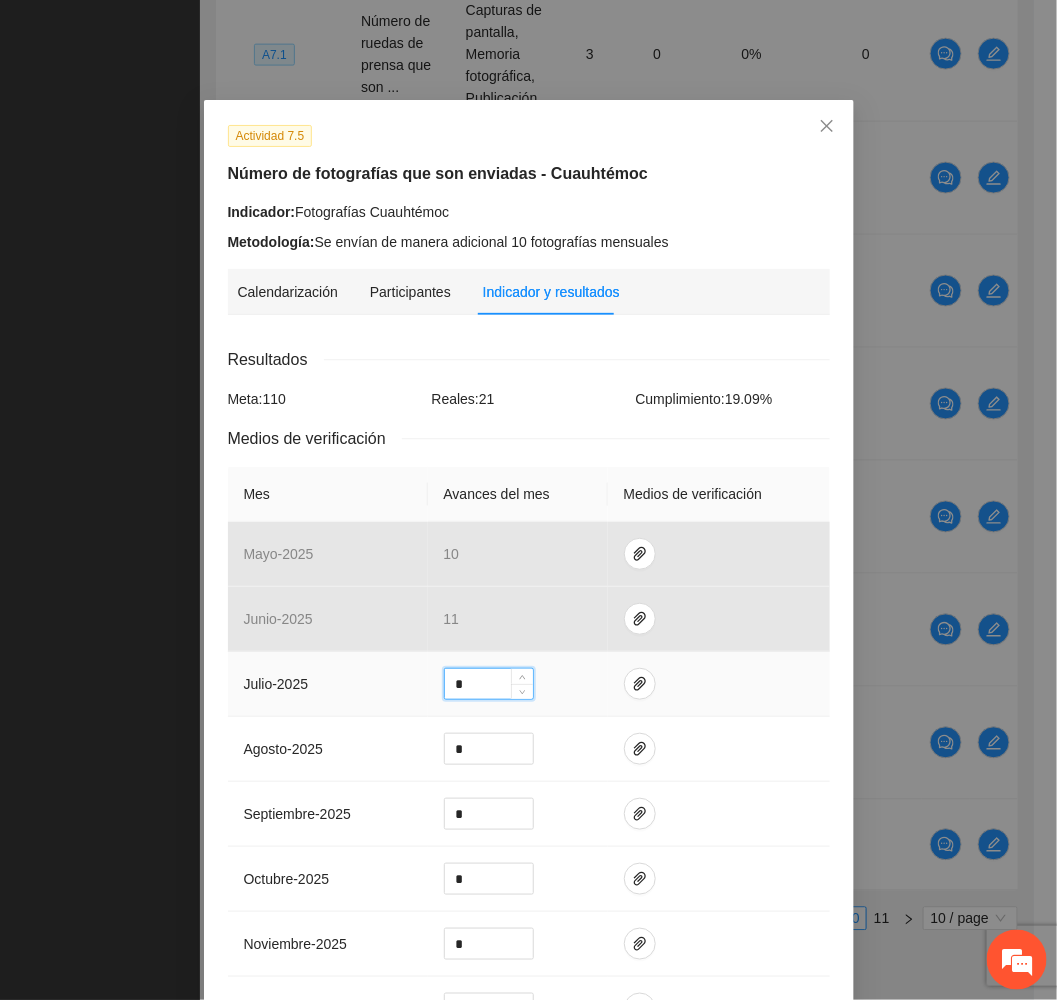 click on "*" at bounding box center (489, 684) 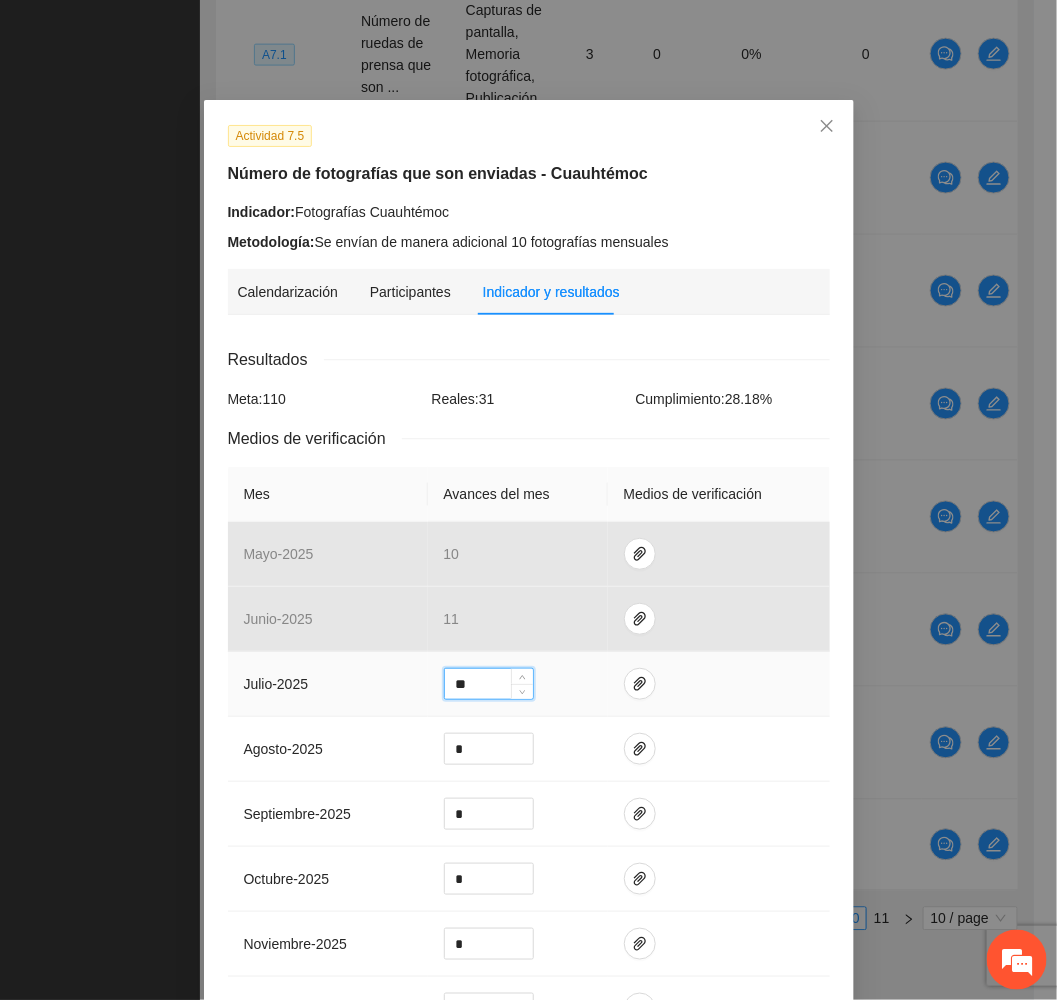 type on "**" 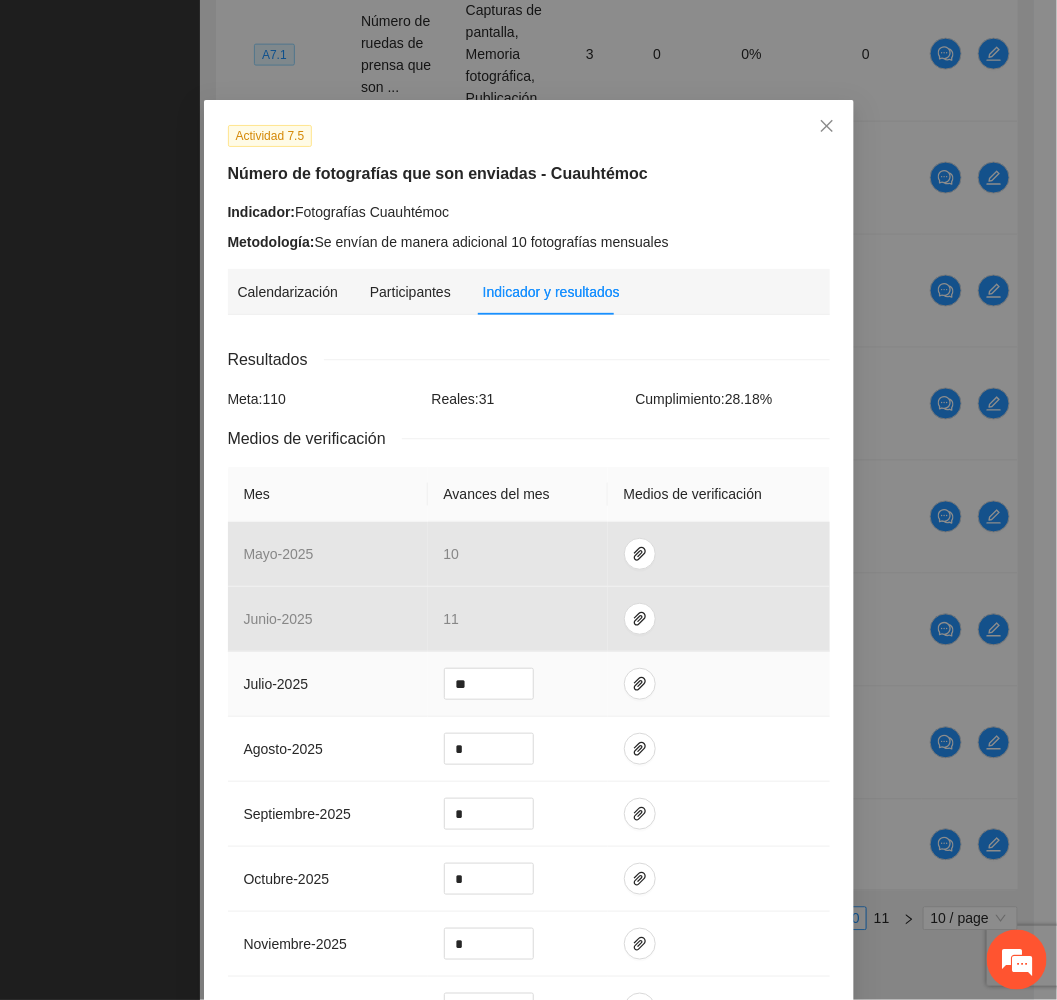 click at bounding box center [719, 684] 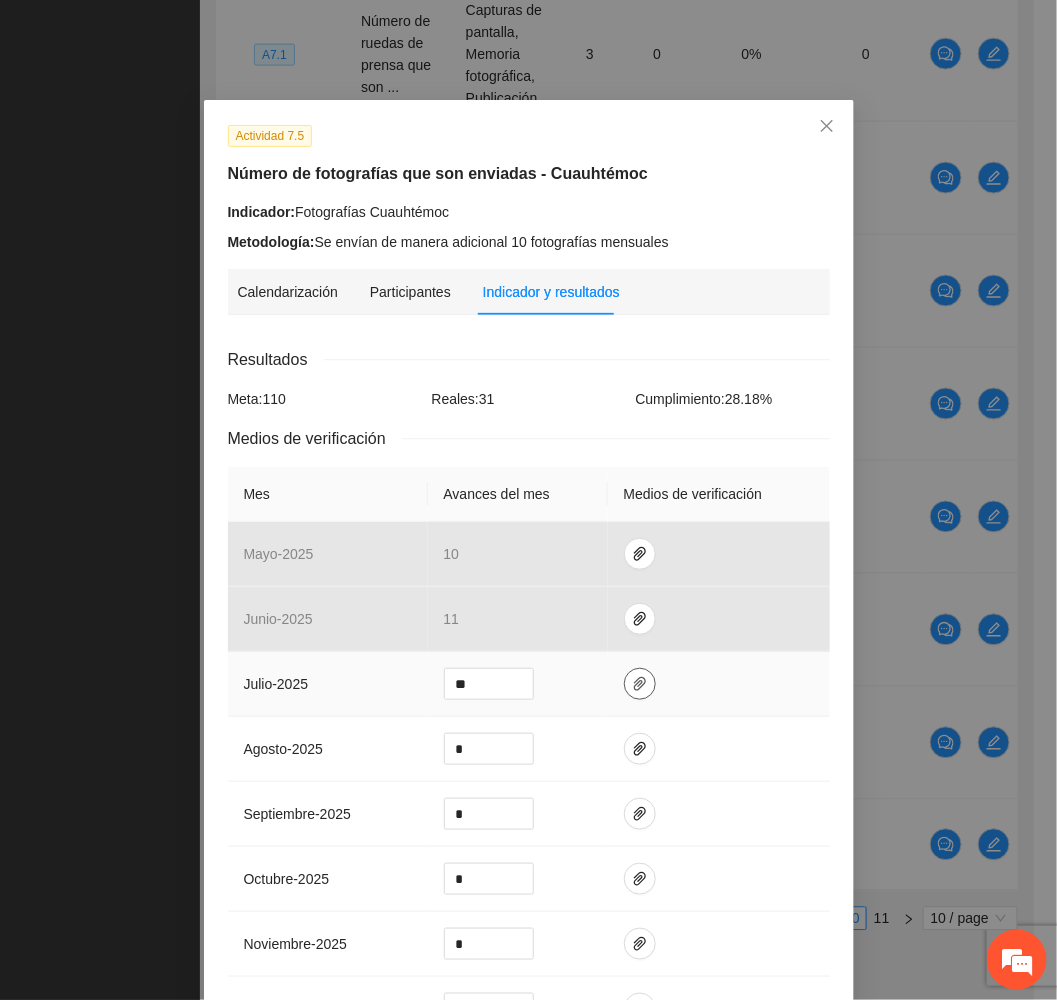 click 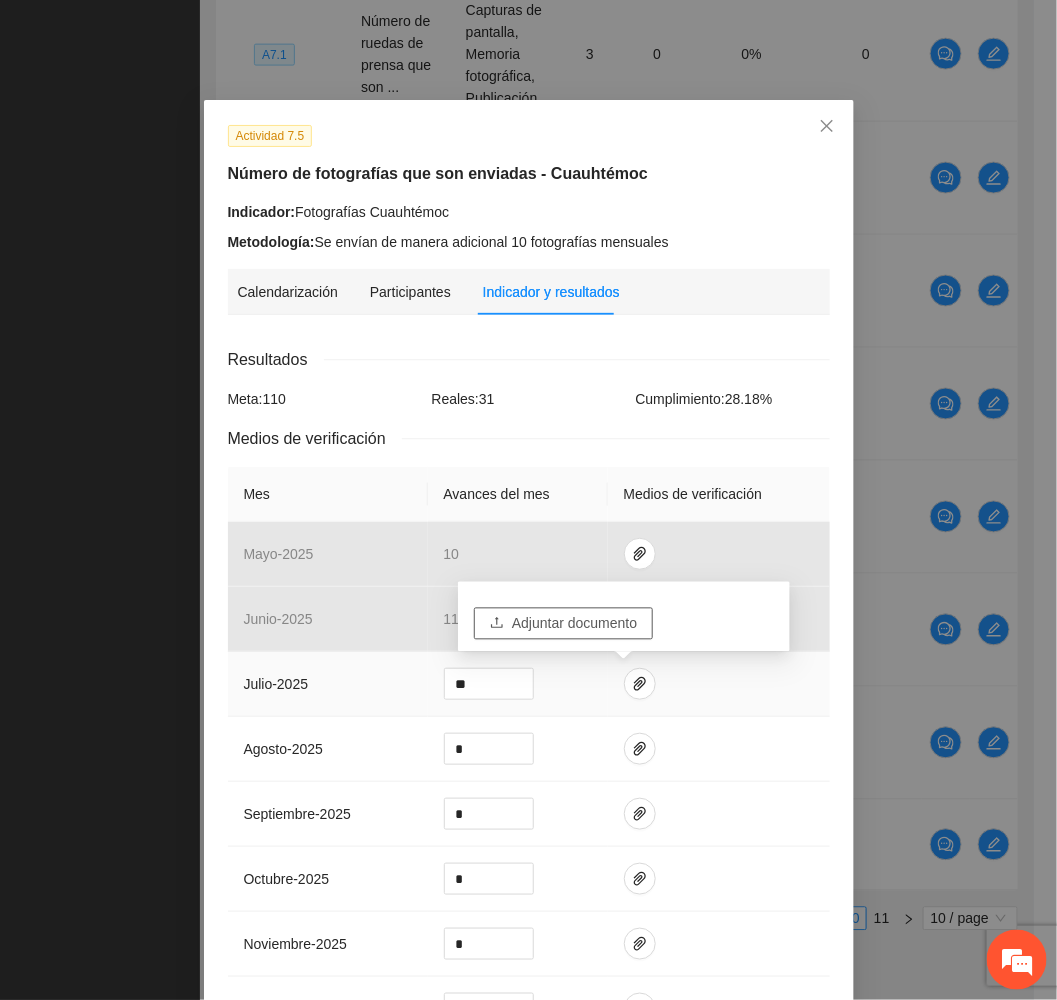 click on "Adjuntar documento" at bounding box center [563, 624] 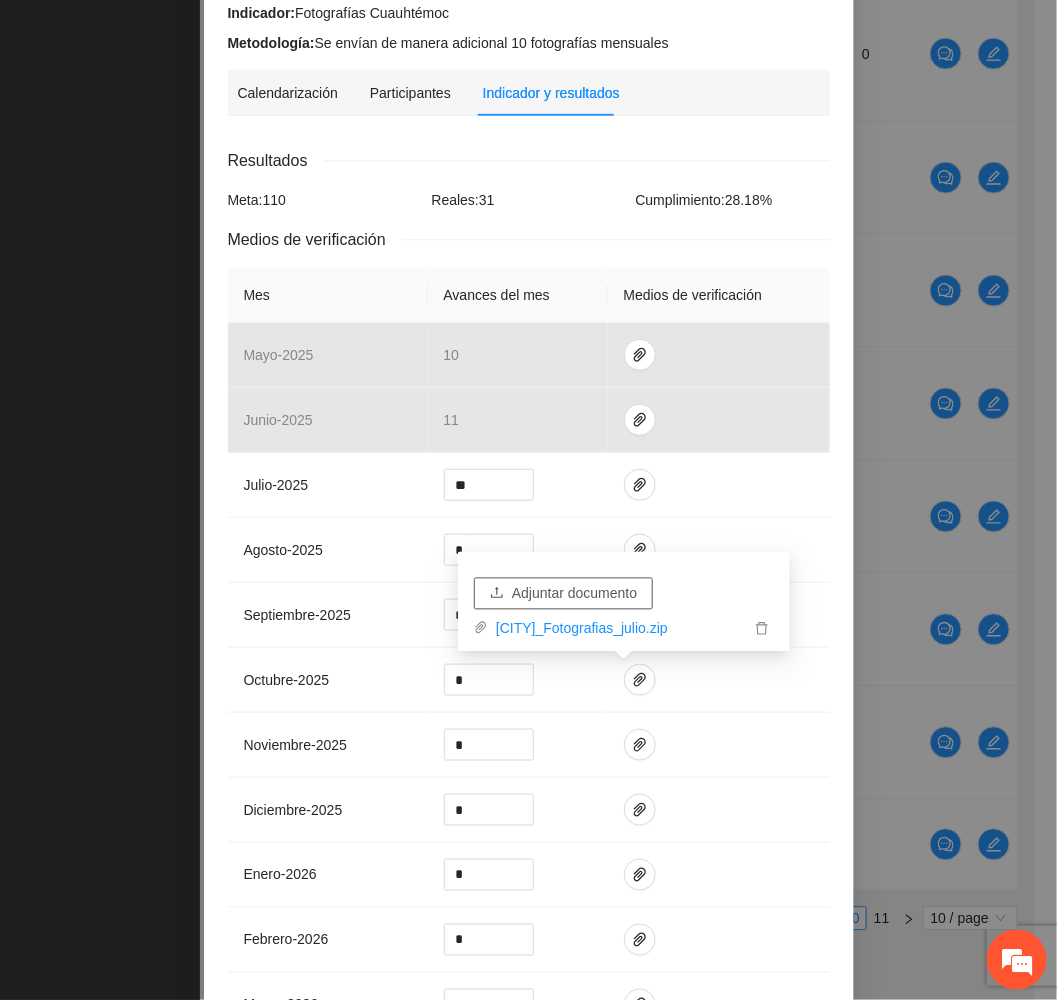 scroll, scrollTop: 445, scrollLeft: 0, axis: vertical 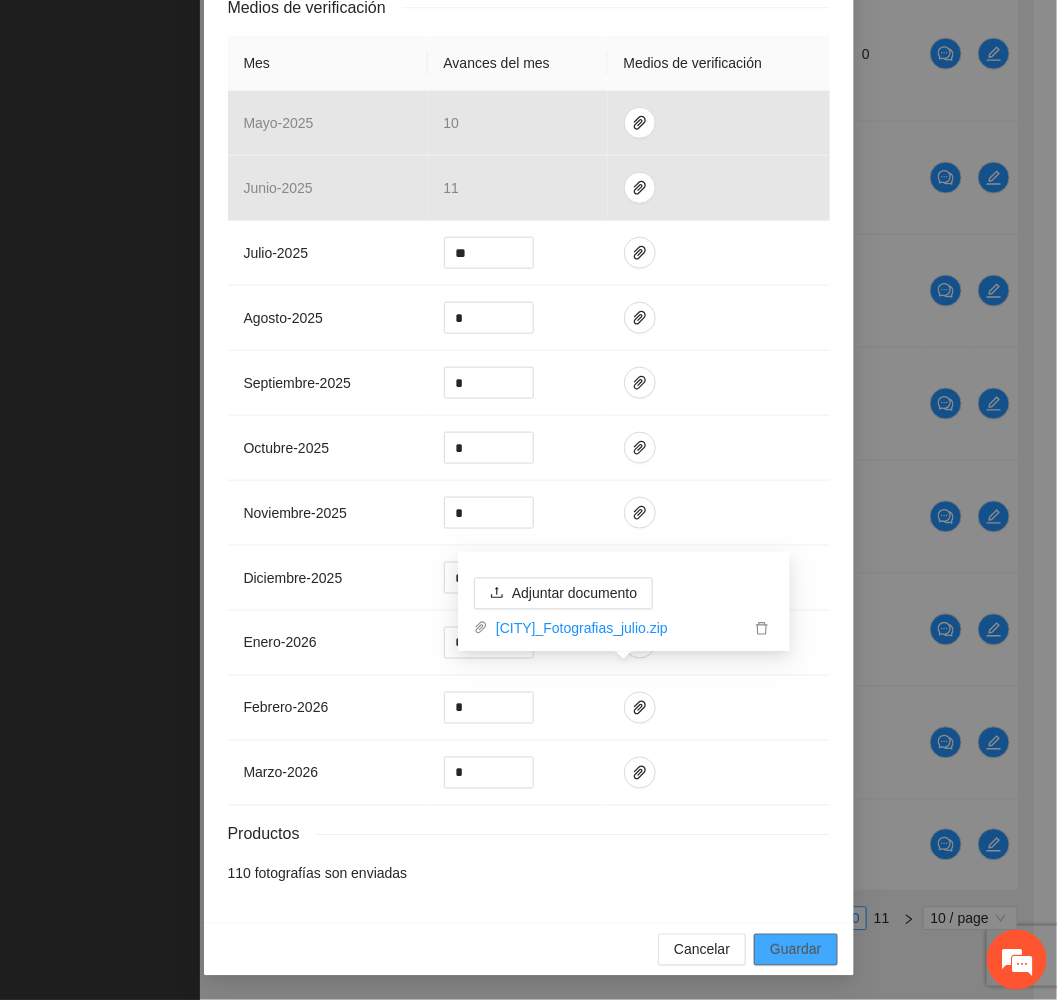 click on "Guardar" at bounding box center (795, 950) 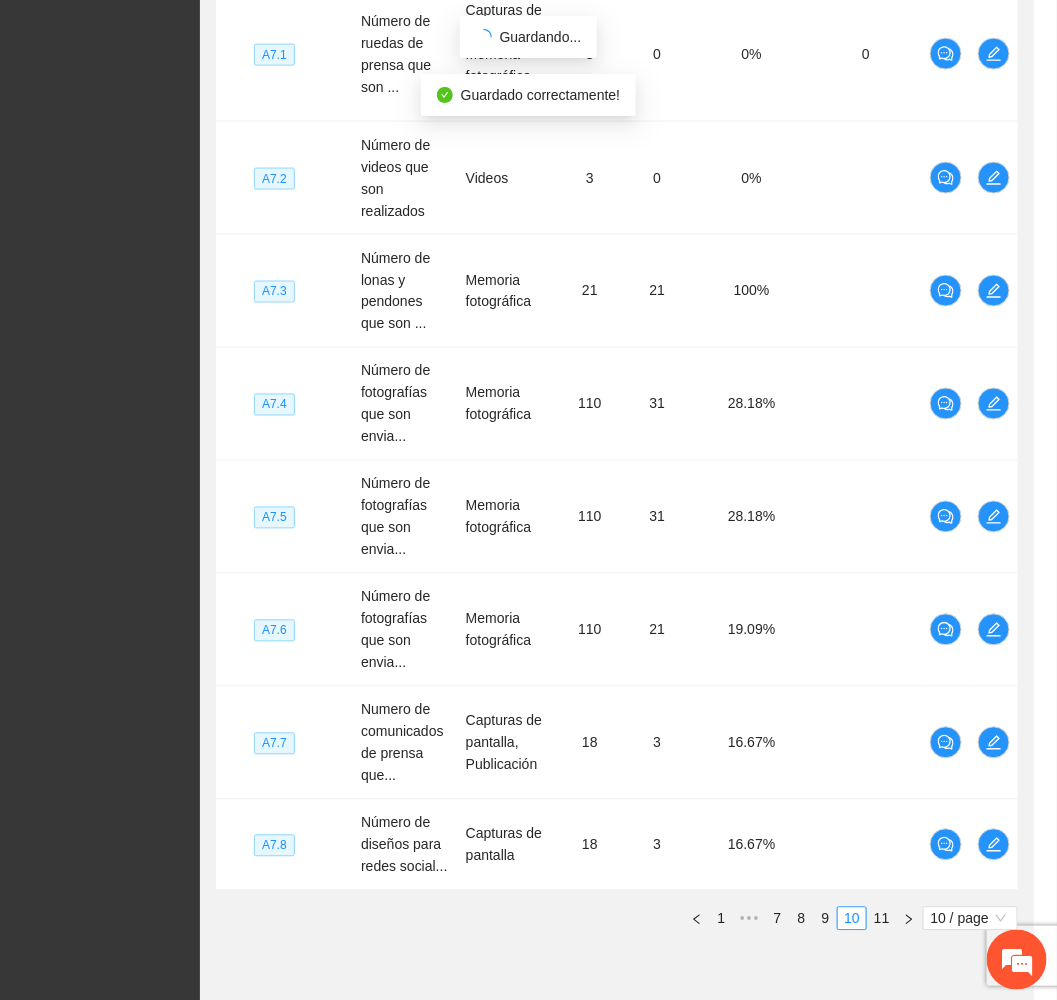 scroll, scrollTop: 346, scrollLeft: 0, axis: vertical 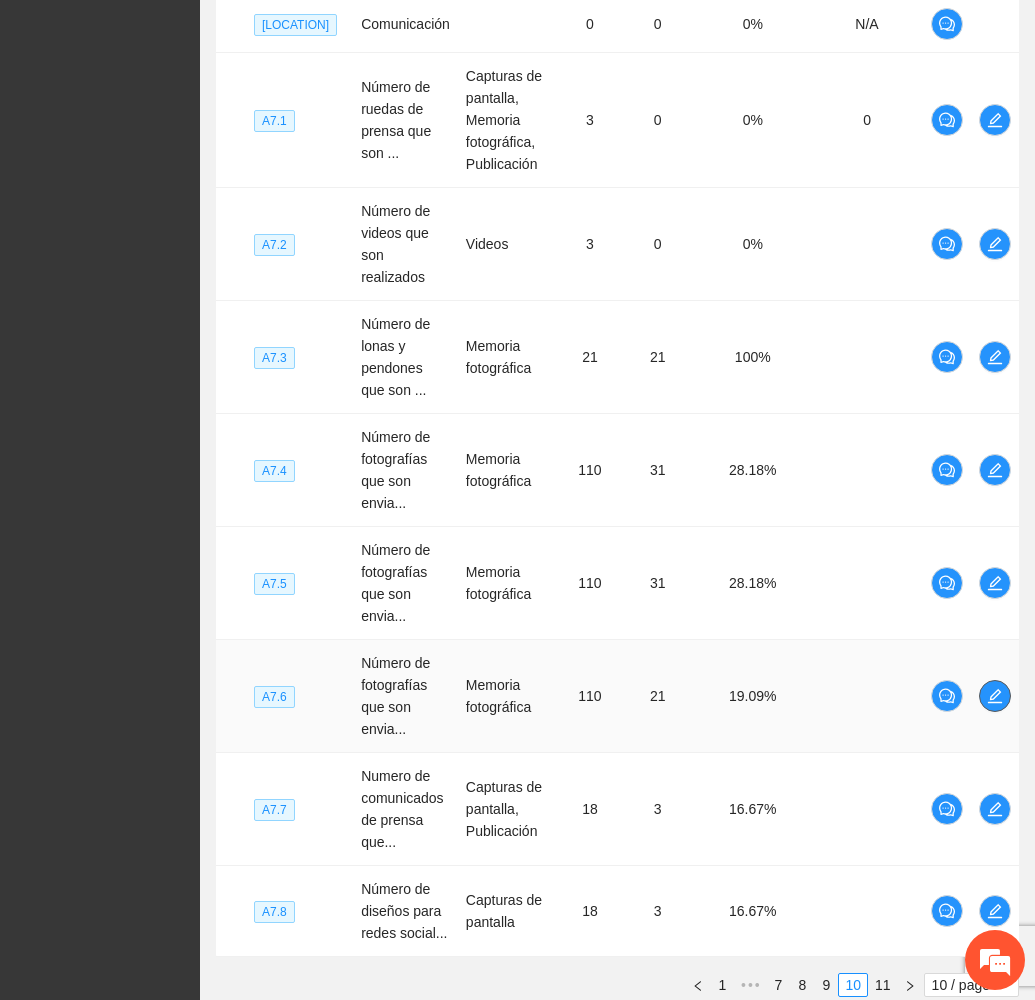 click at bounding box center (995, 696) 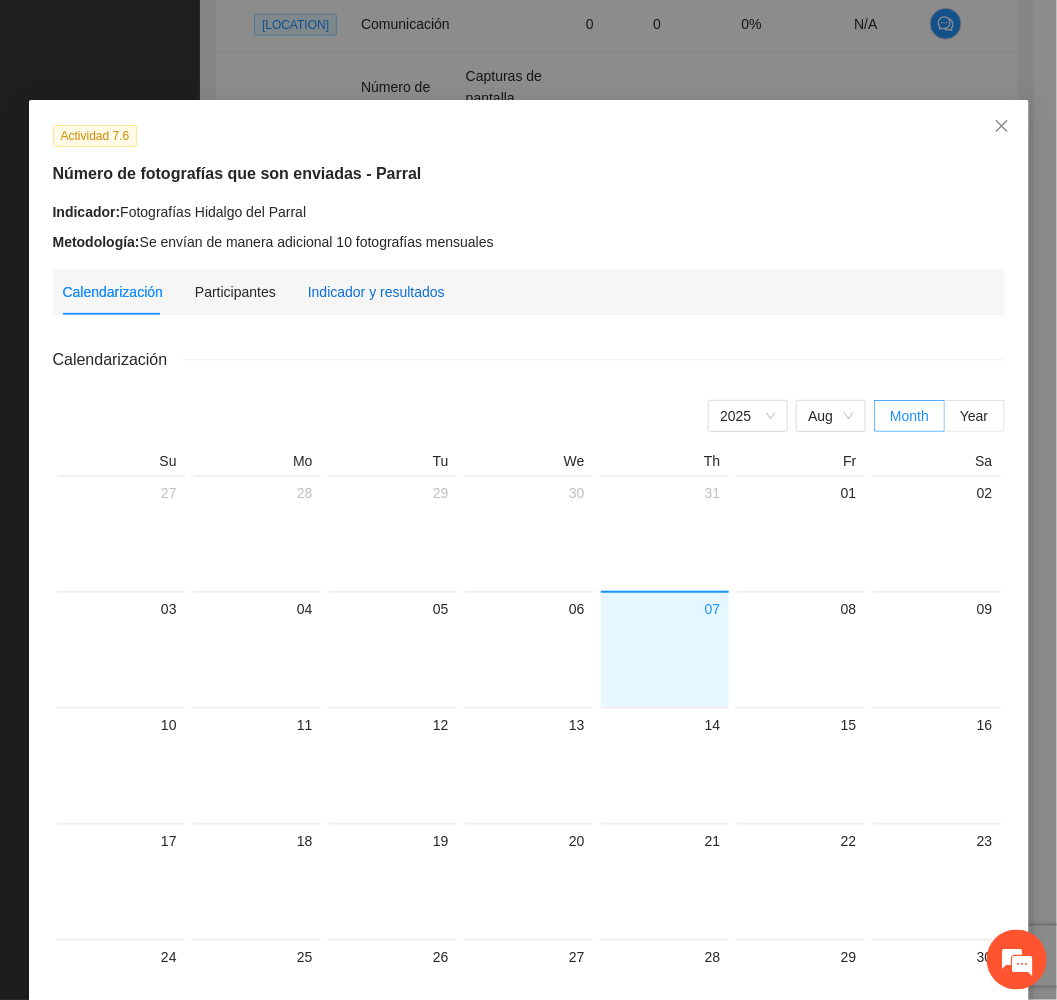 click on "Indicador y resultados" at bounding box center (376, 292) 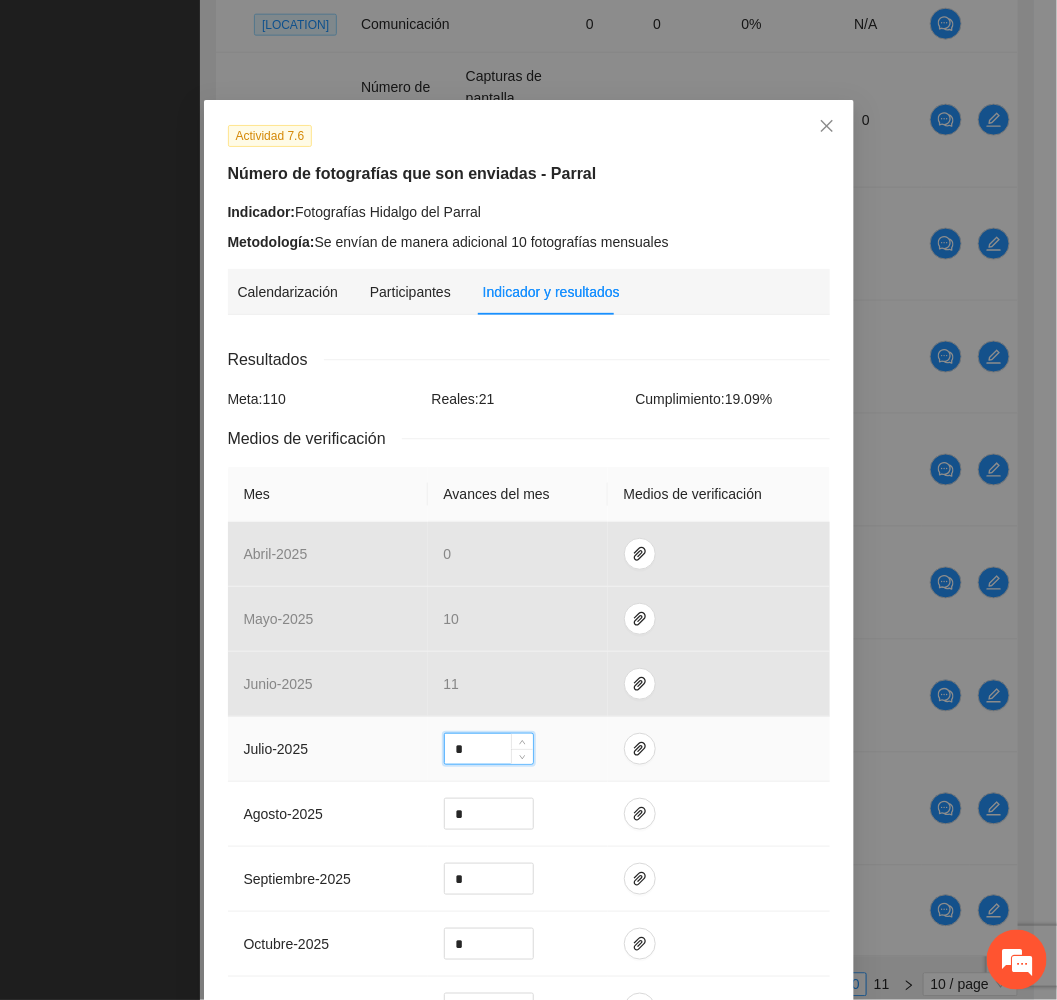 click on "*" at bounding box center (489, 749) 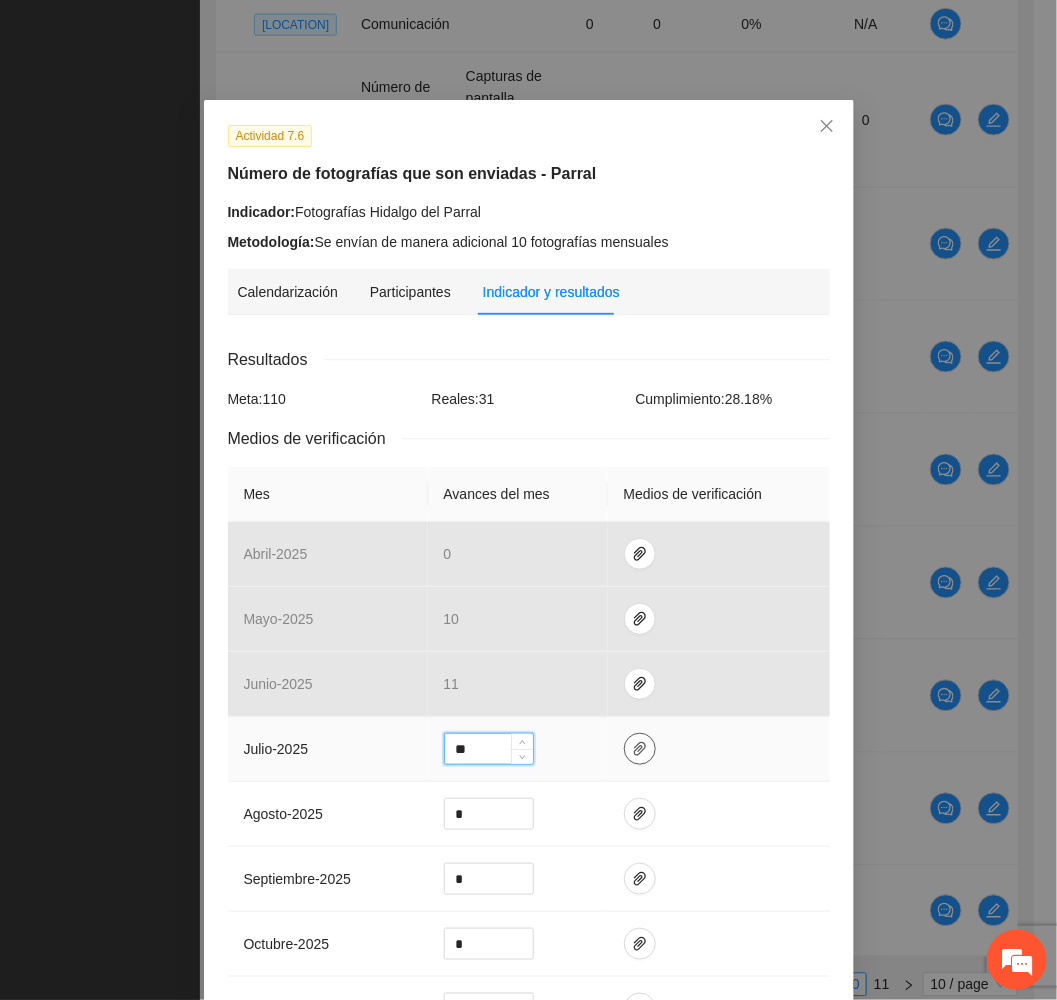 type on "**" 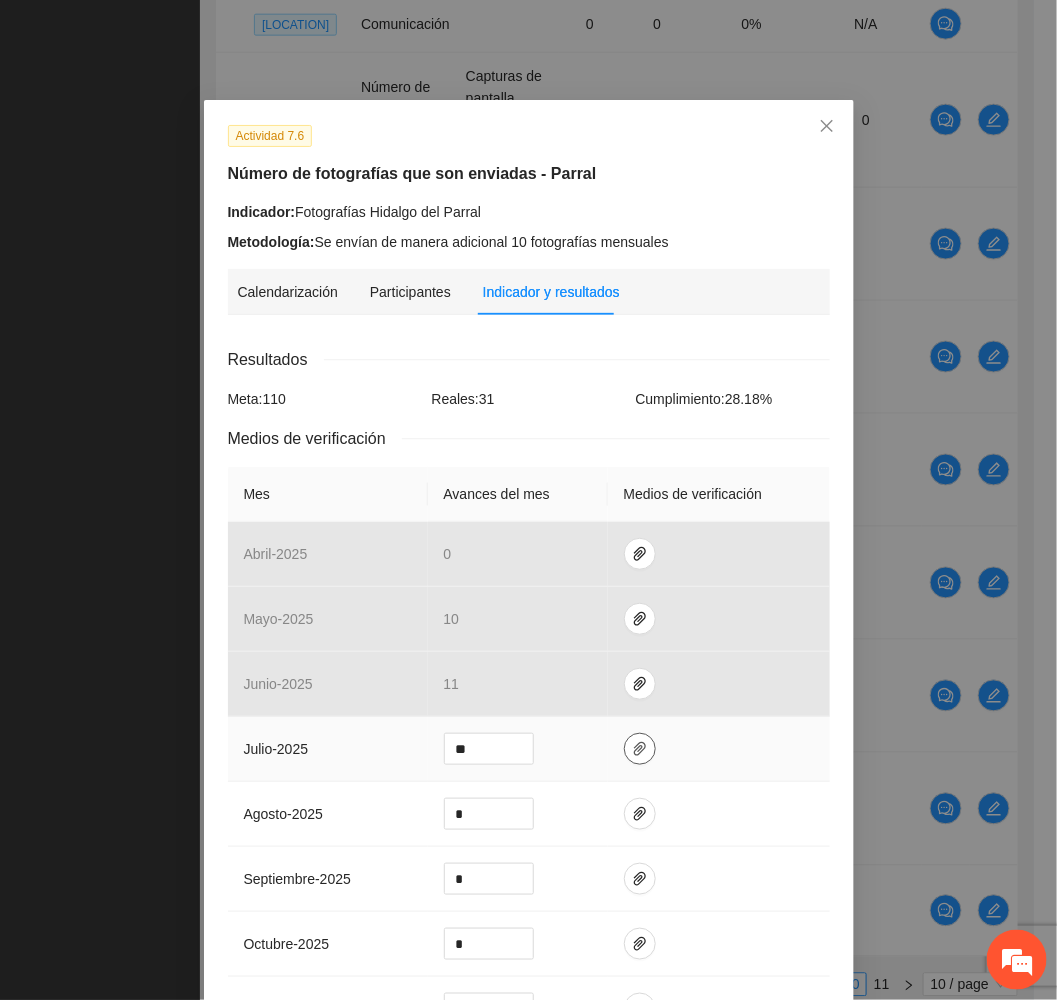 click 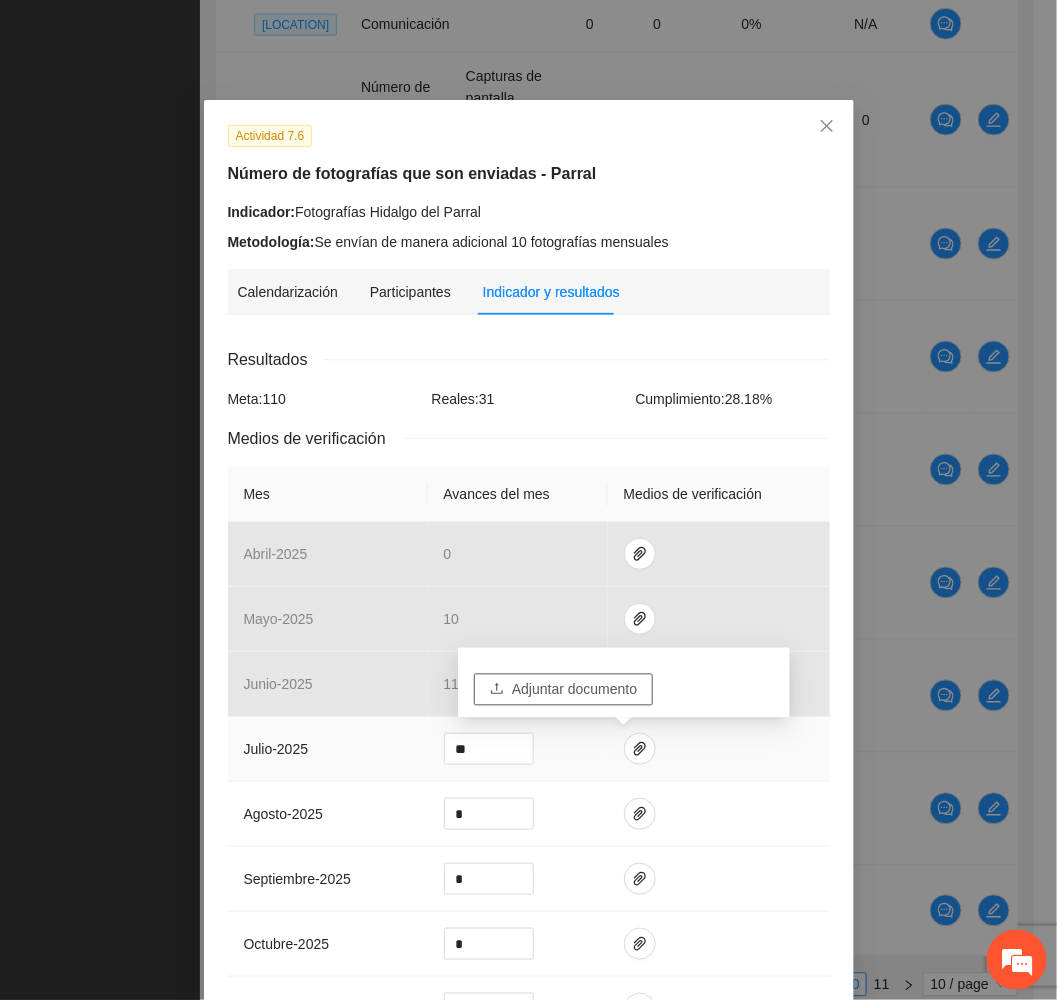 click on "Adjuntar documento" at bounding box center (574, 690) 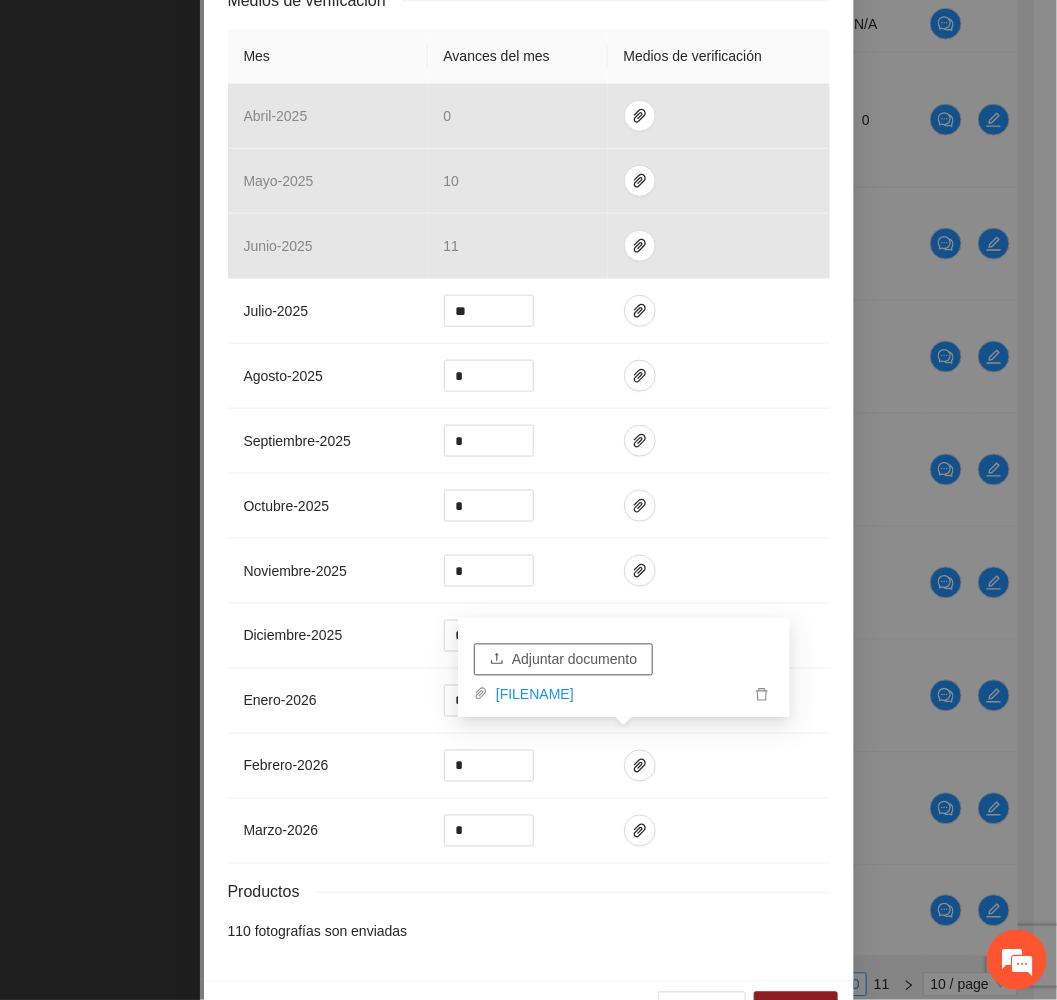 scroll, scrollTop: 511, scrollLeft: 0, axis: vertical 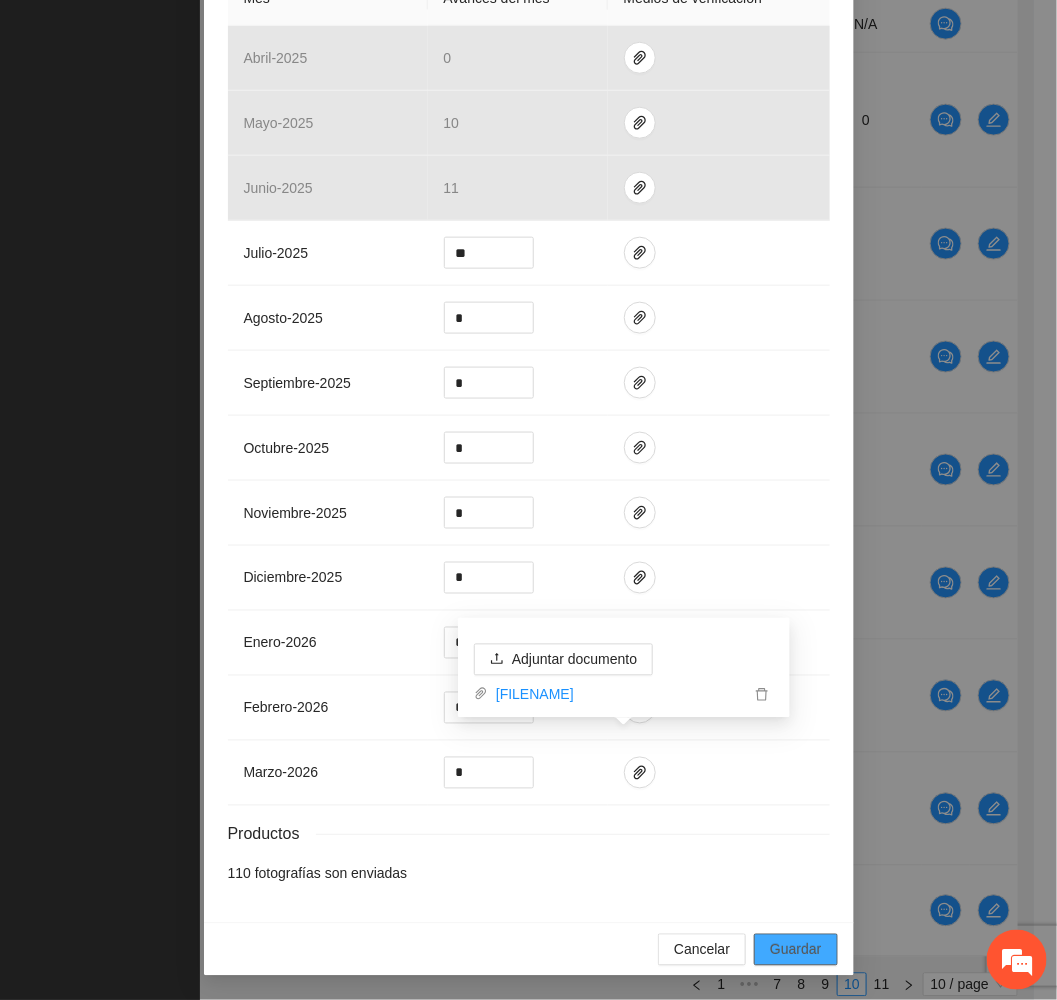 click on "Guardar" at bounding box center [795, 950] 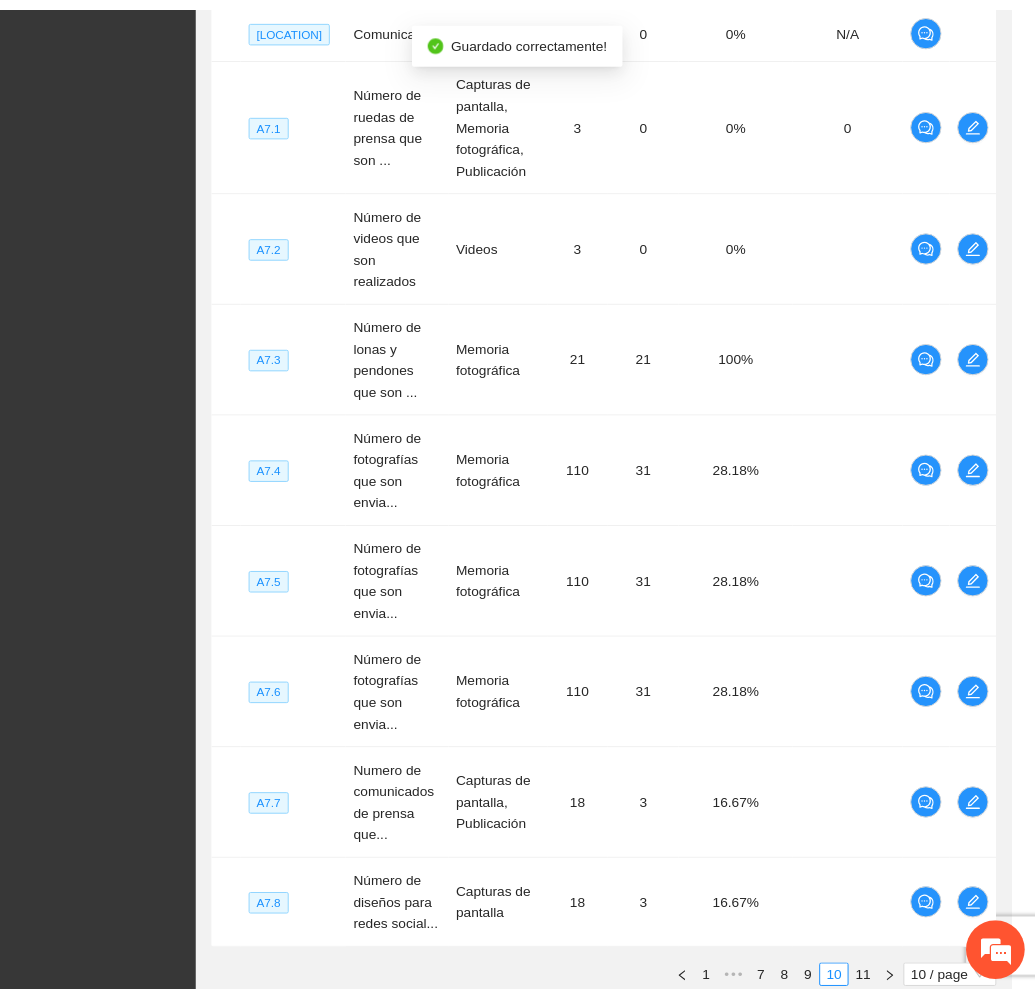 scroll, scrollTop: 411, scrollLeft: 0, axis: vertical 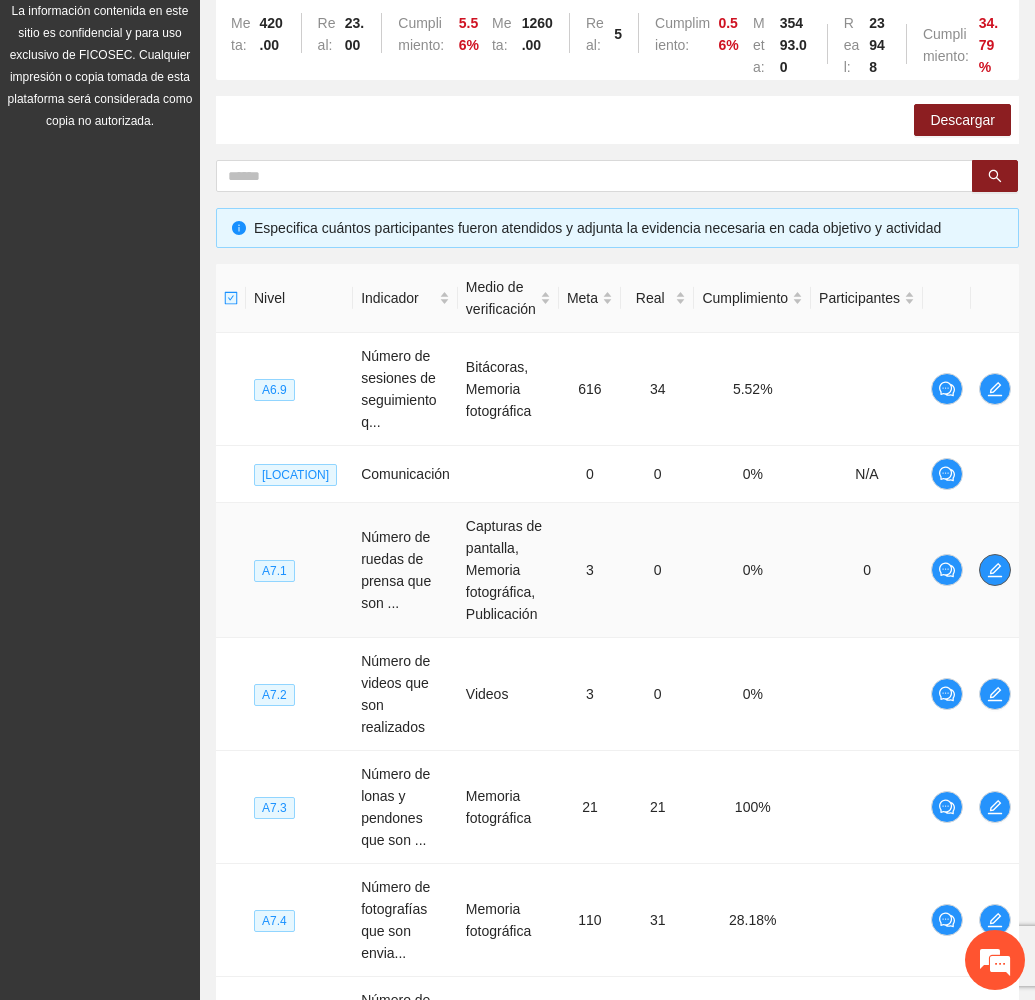 click 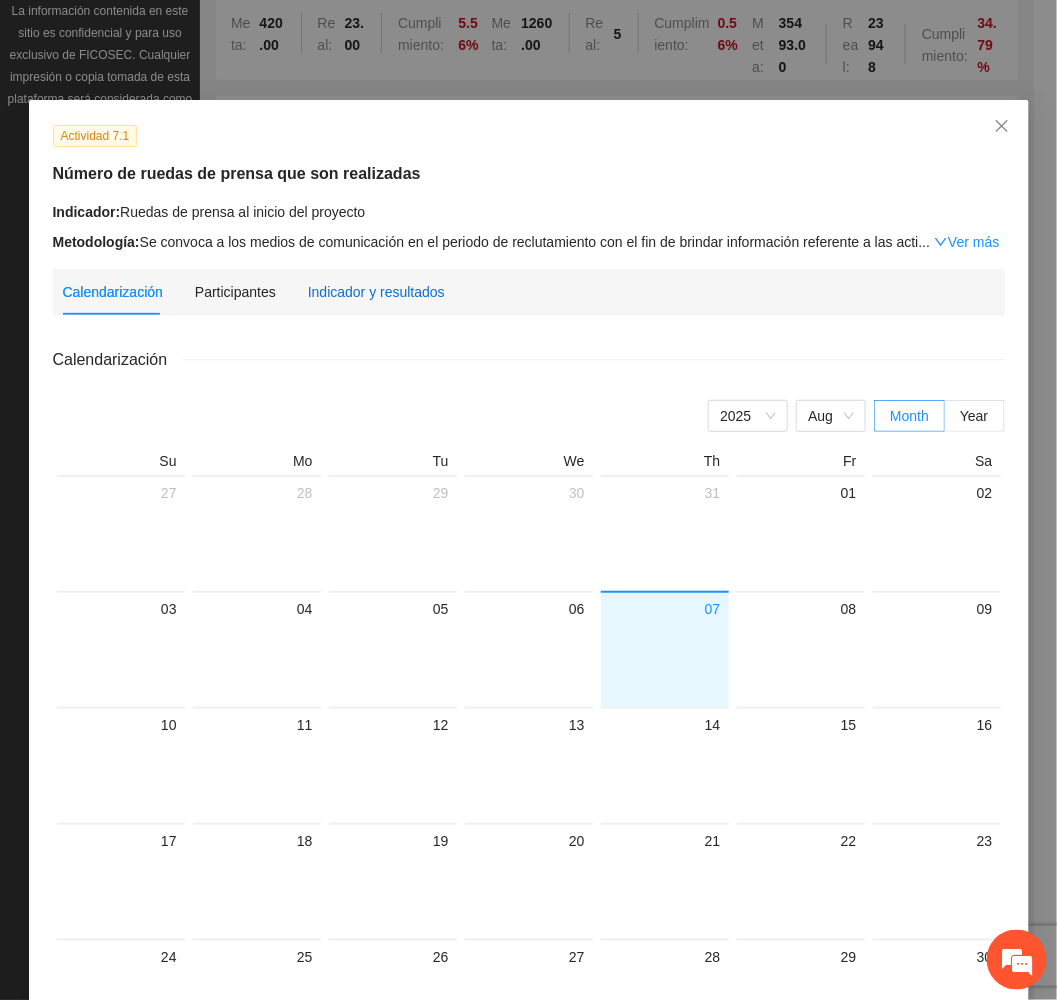 click on "Indicador y resultados" at bounding box center (376, 292) 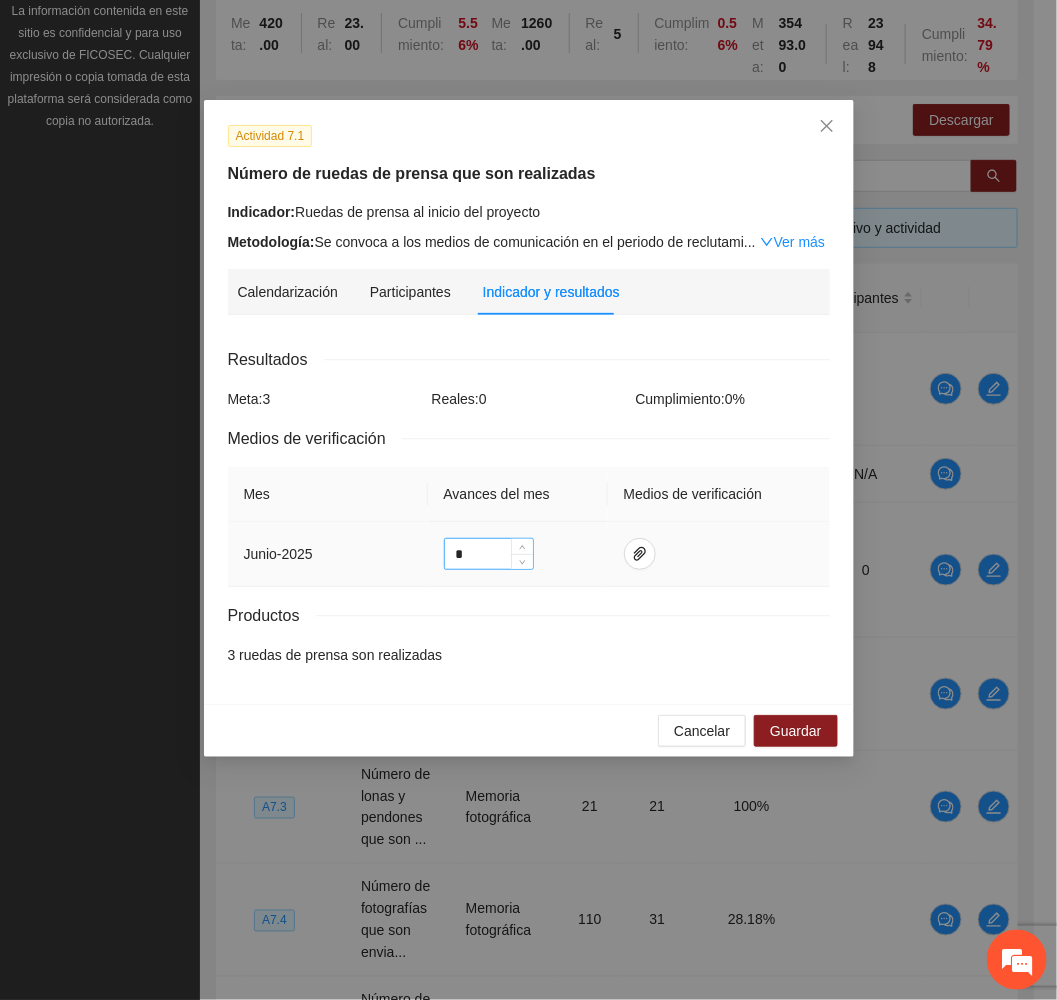 click on "*" at bounding box center (489, 554) 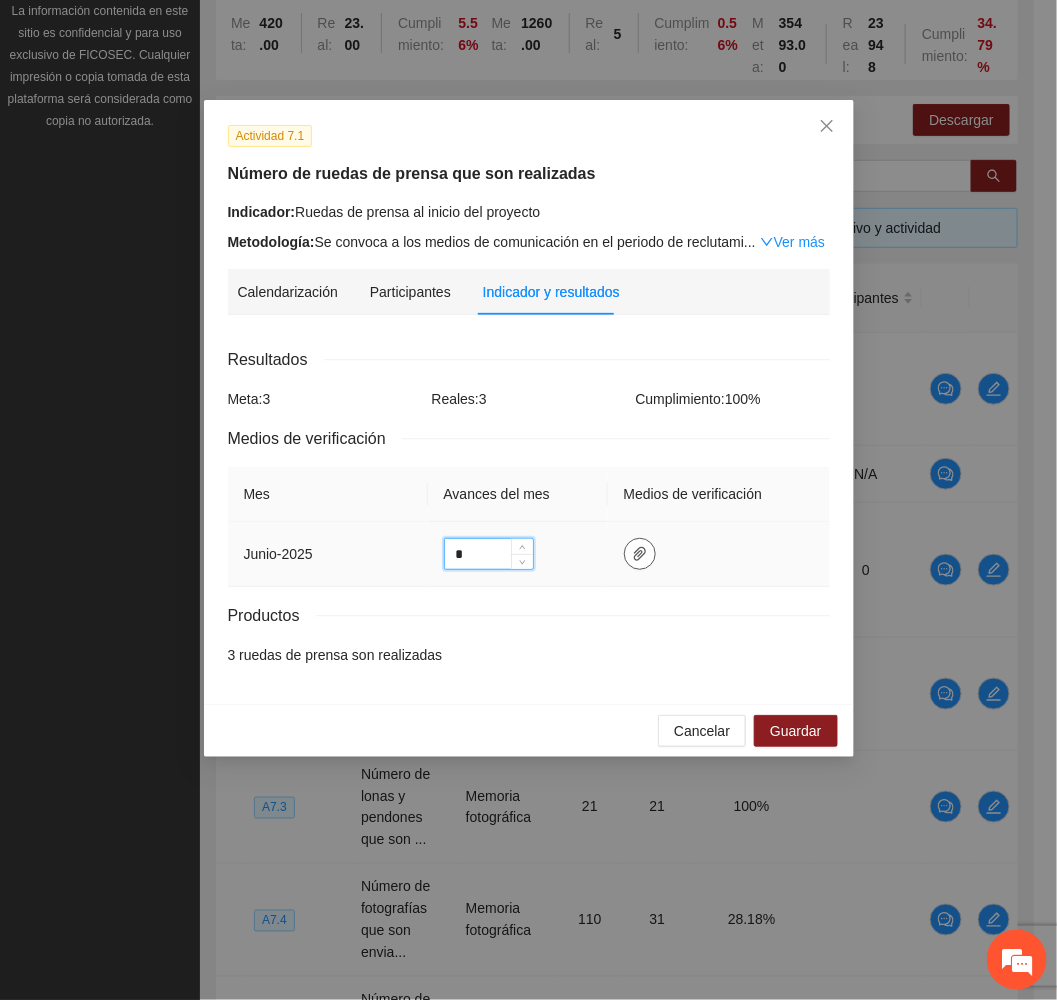 type on "*" 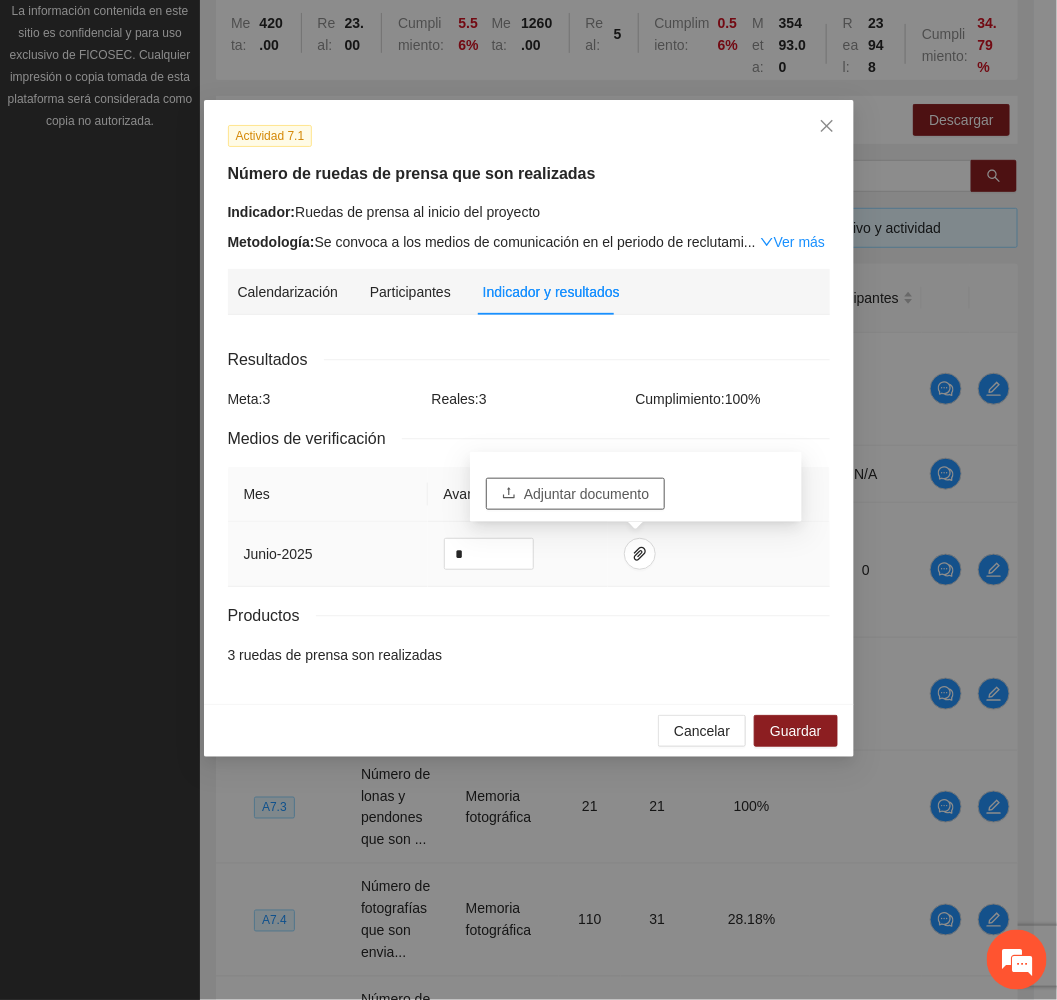 click on "Adjuntar documento" at bounding box center (586, 494) 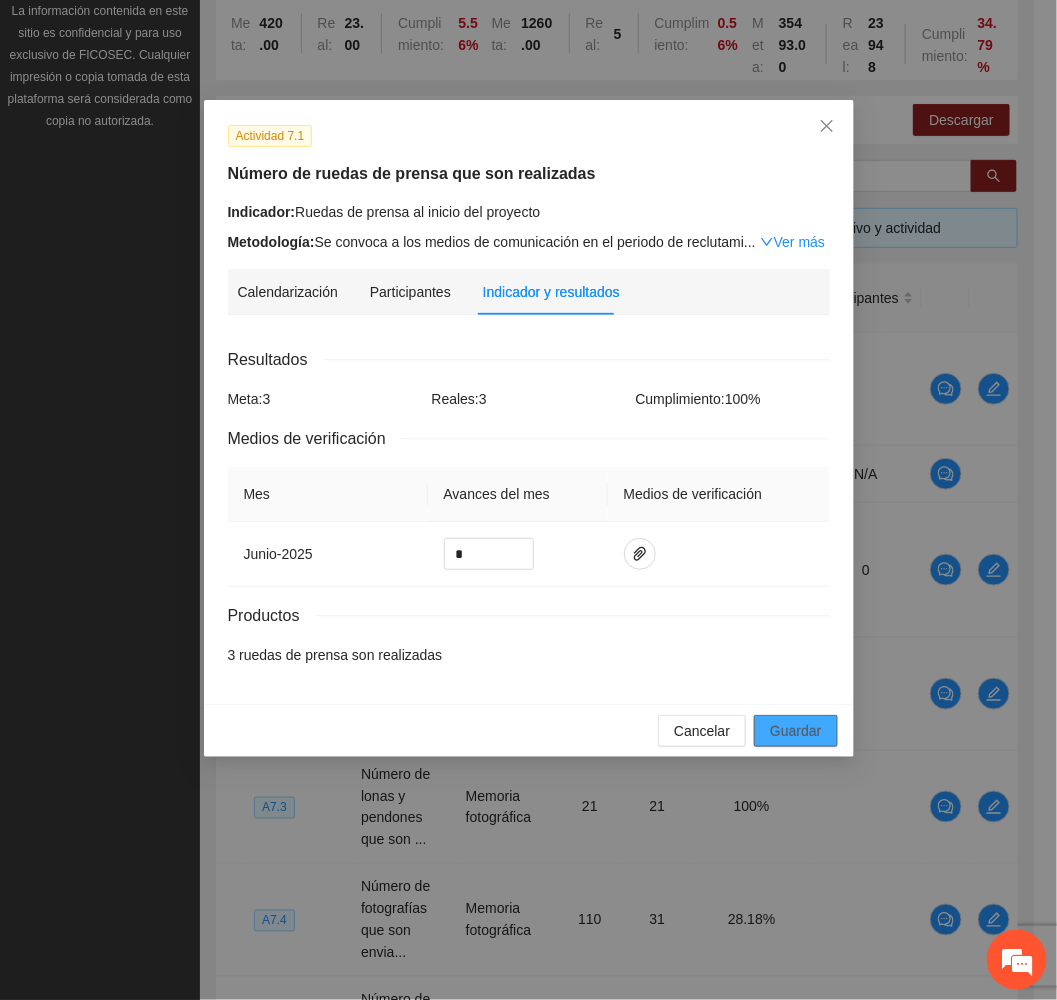 click on "Guardar" at bounding box center [795, 731] 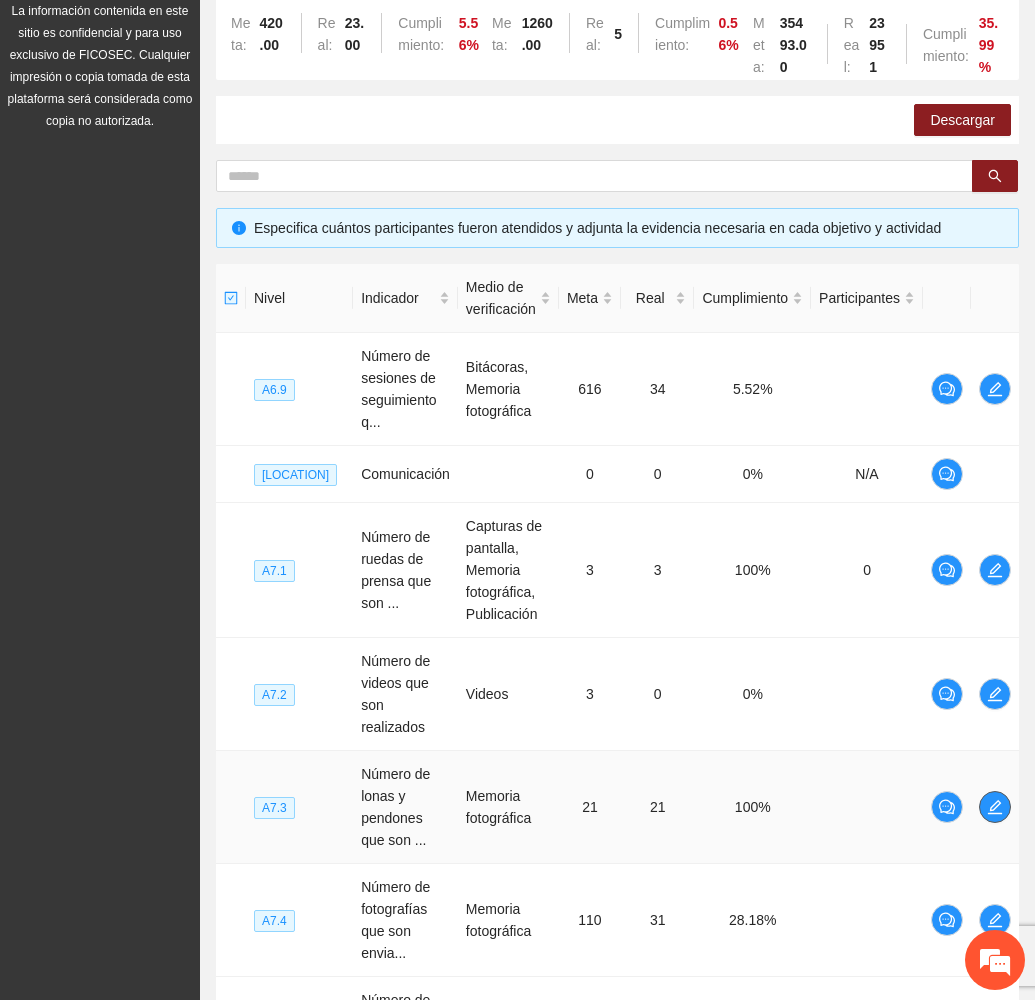 click 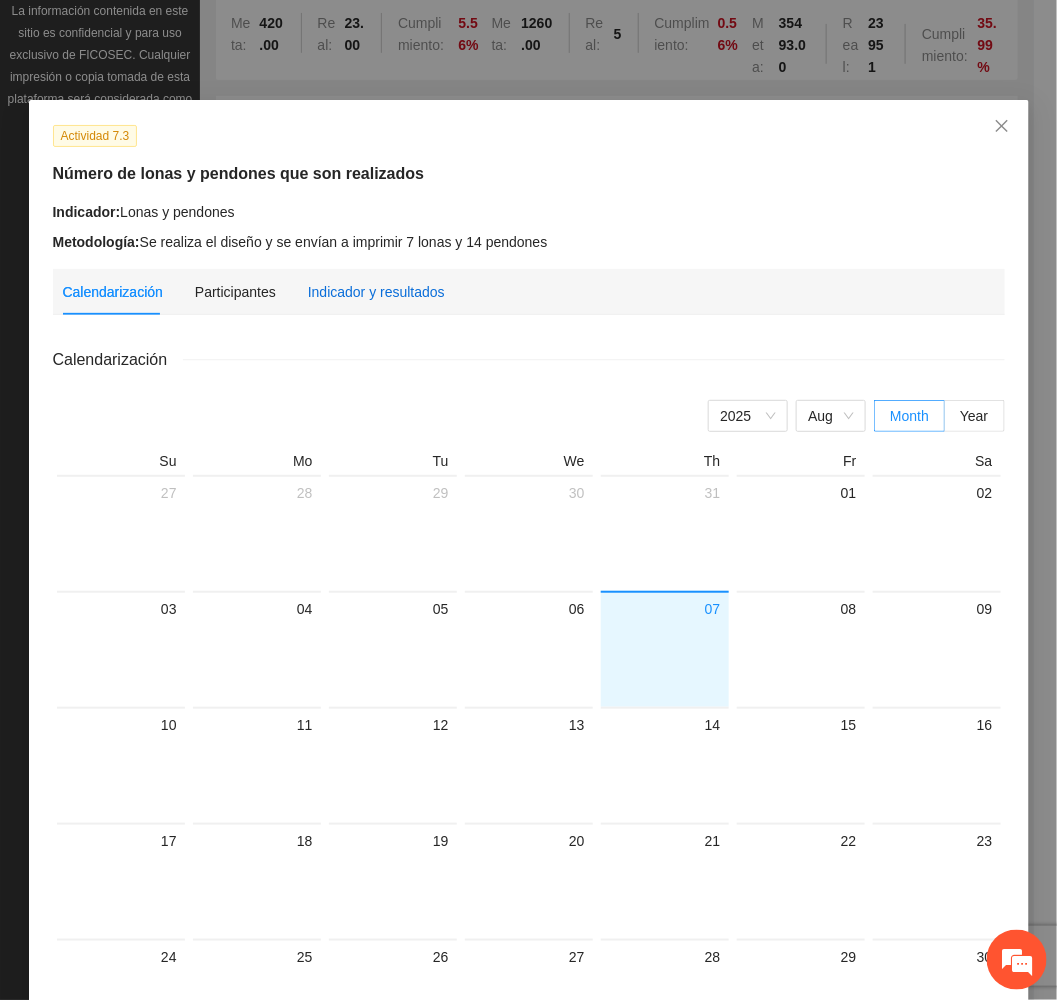 click on "Indicador y resultados" at bounding box center (376, 292) 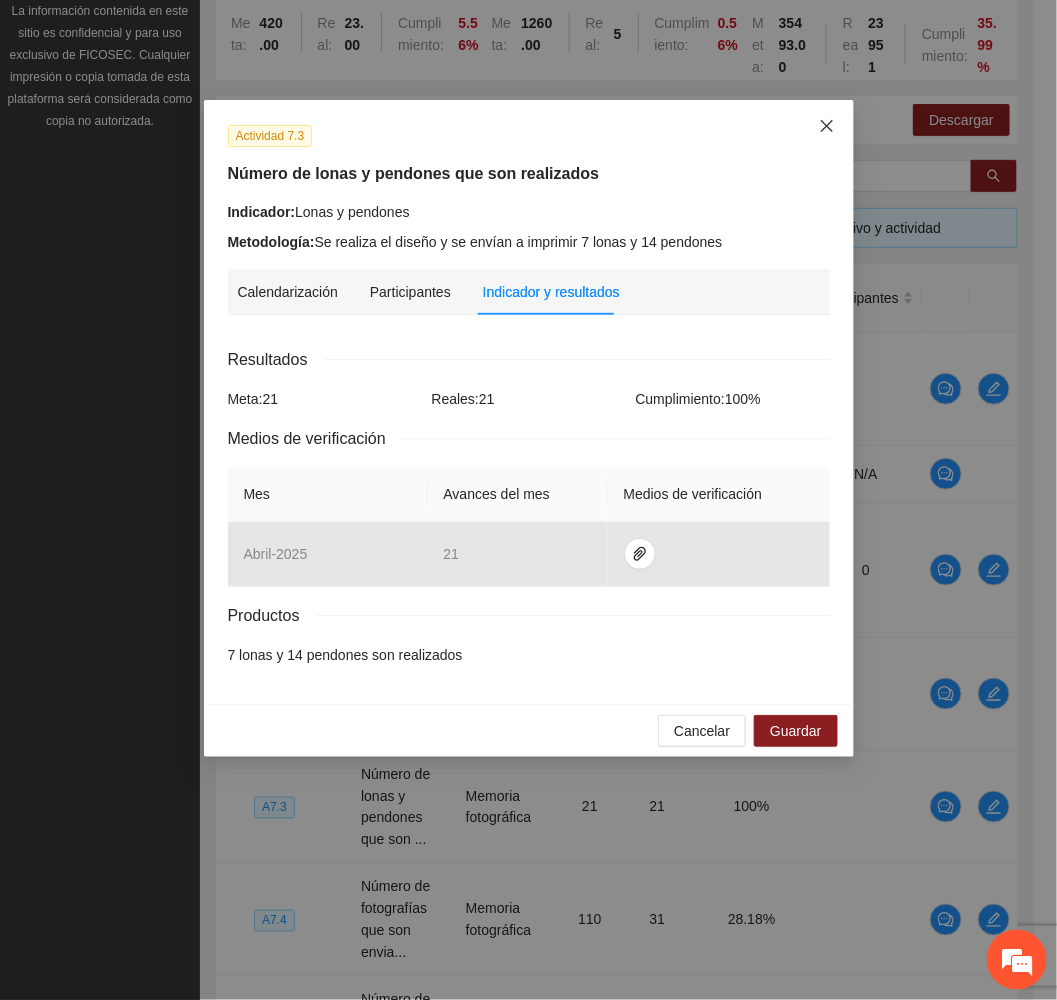 click 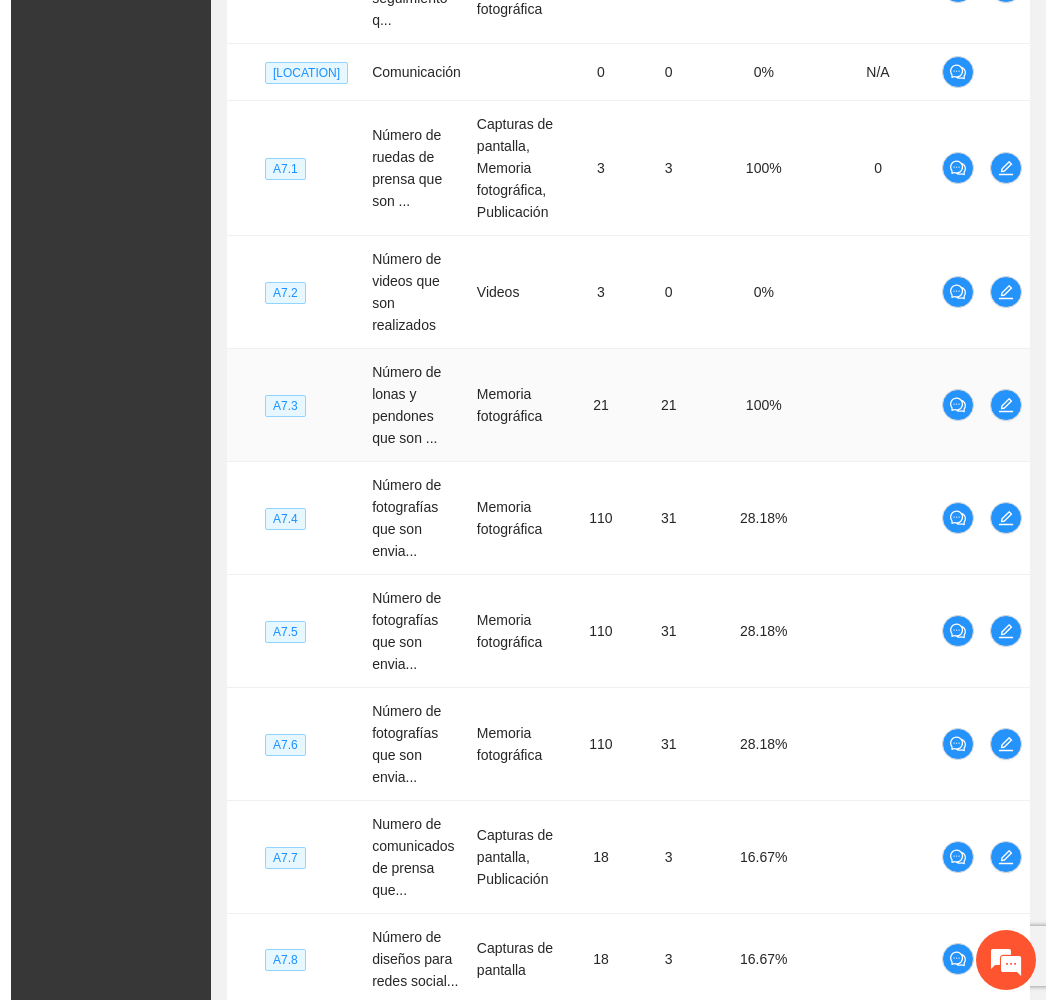 scroll, scrollTop: 697, scrollLeft: 0, axis: vertical 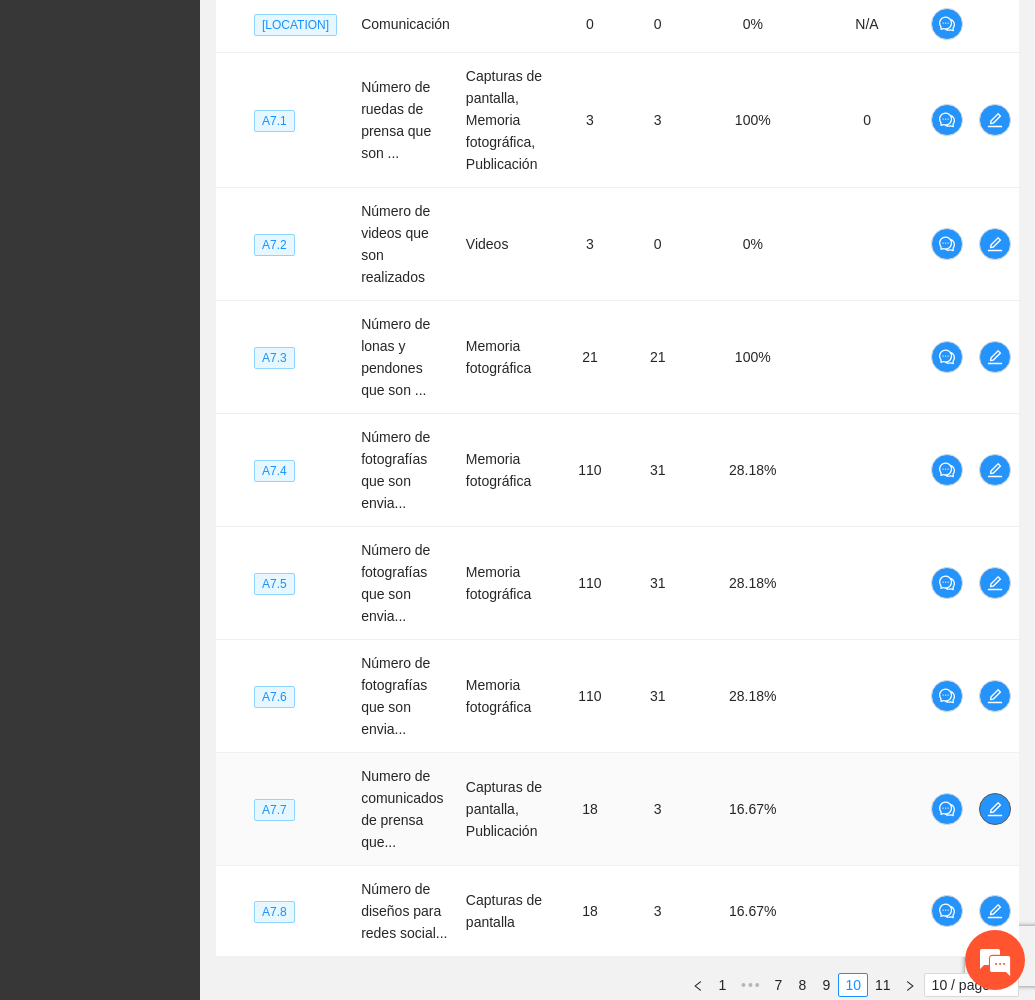 click 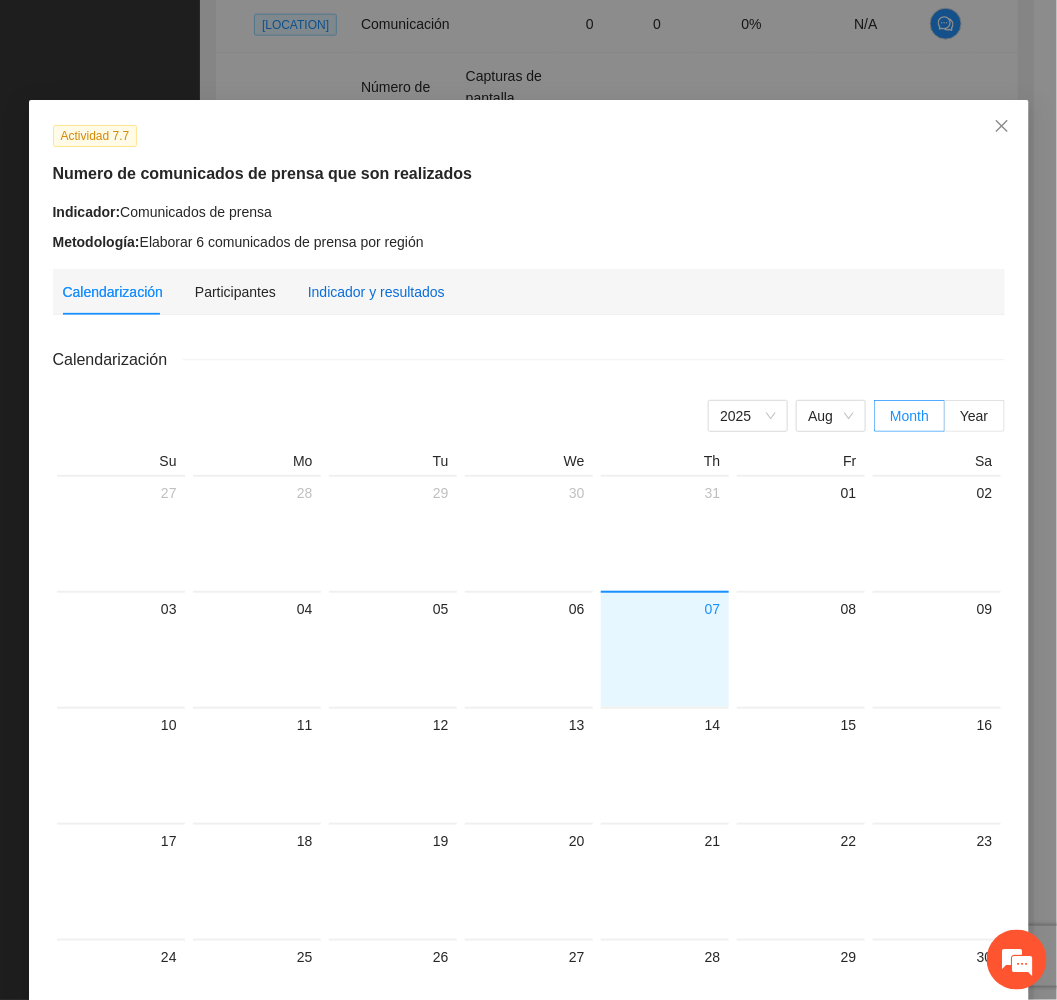 click on "Indicador y resultados" at bounding box center (376, 292) 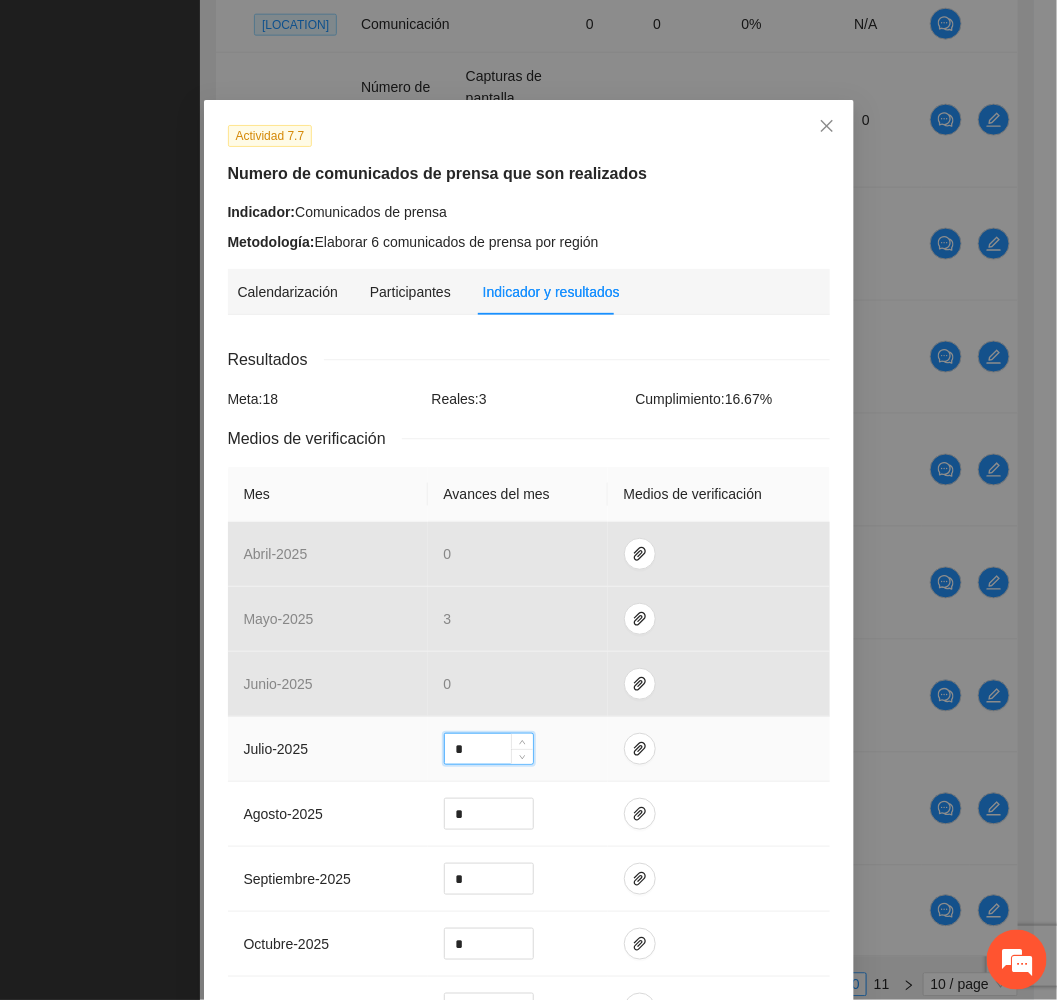 click on "*" at bounding box center (489, 749) 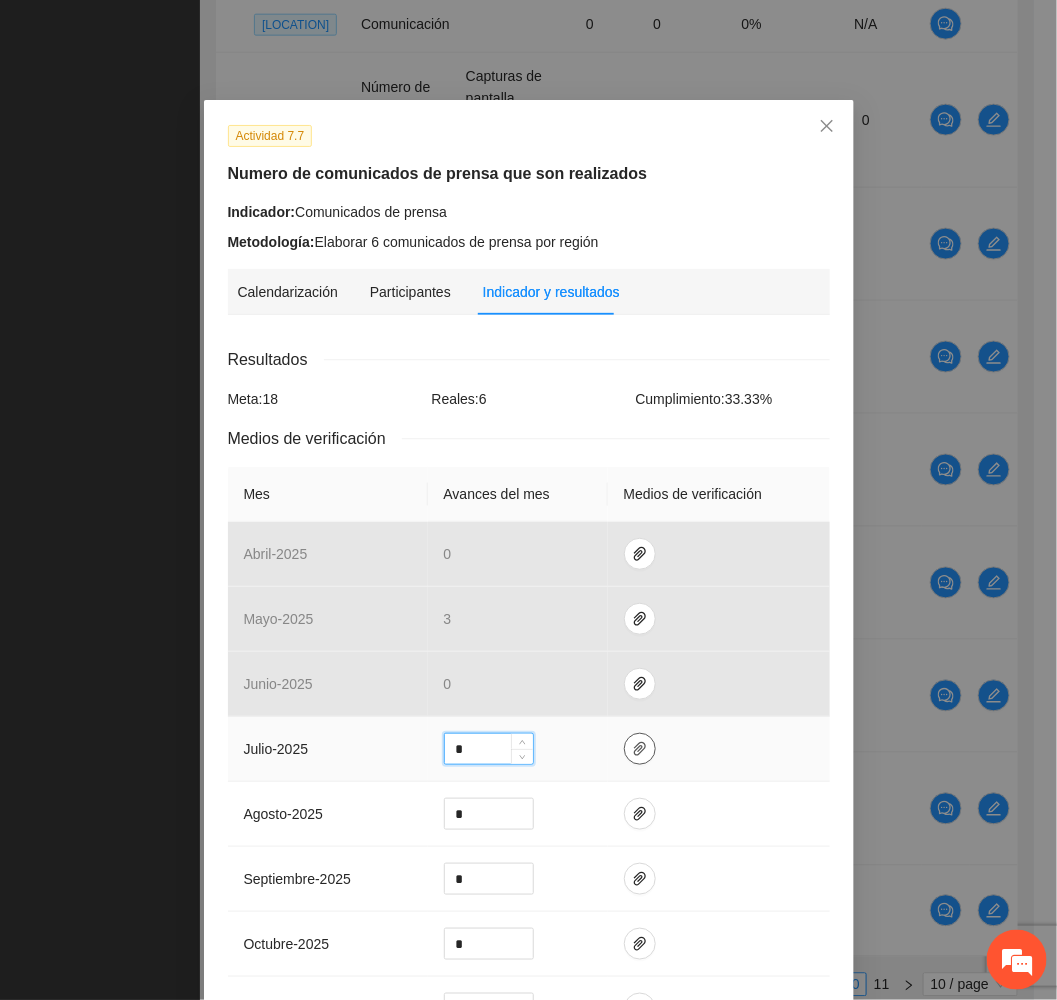 type on "*" 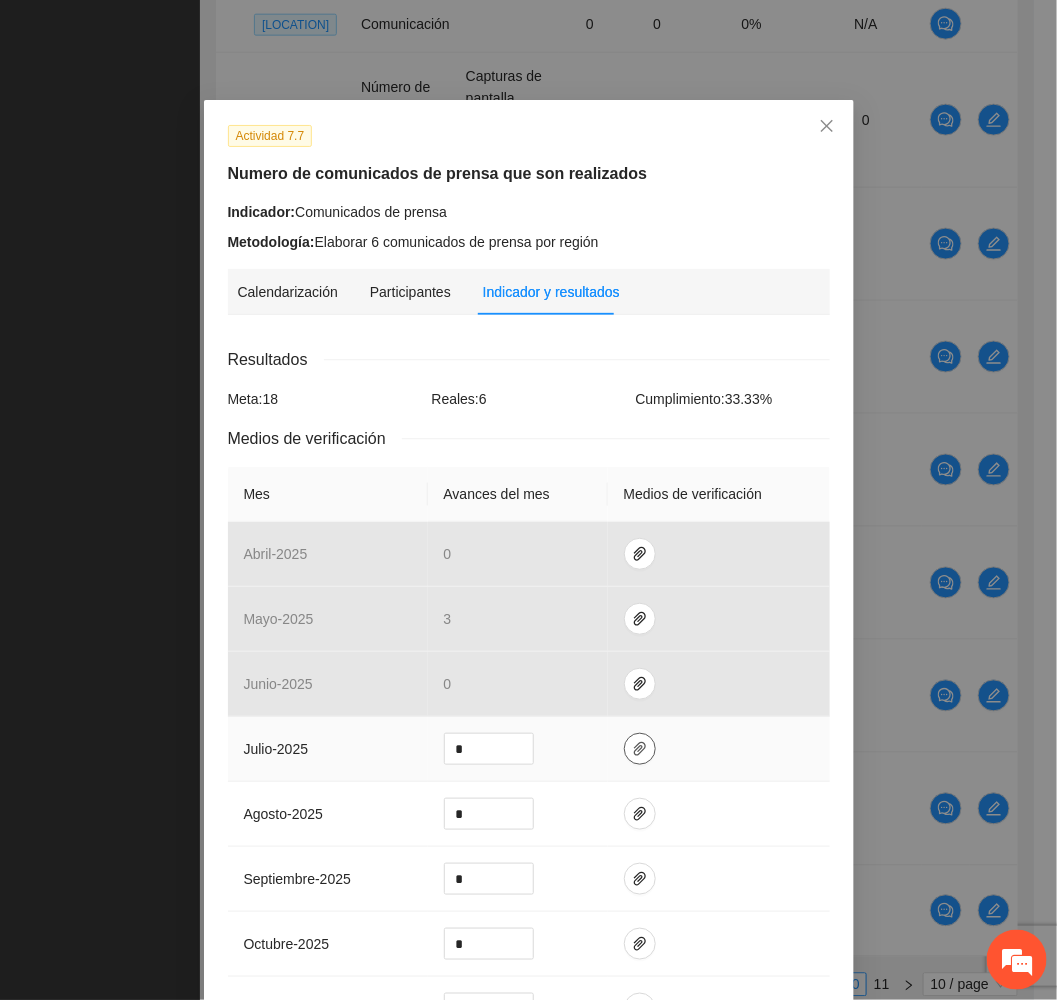 click 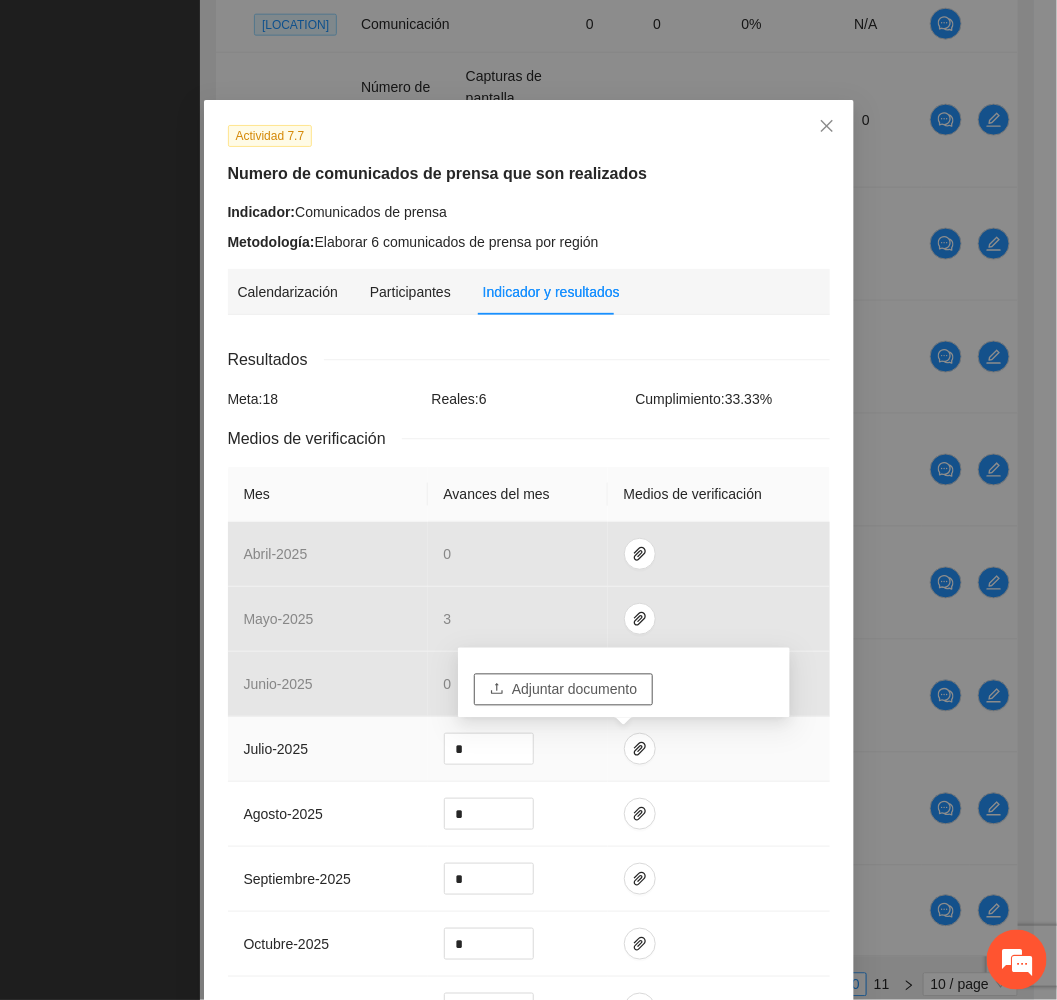 click on "Adjuntar documento" at bounding box center [574, 690] 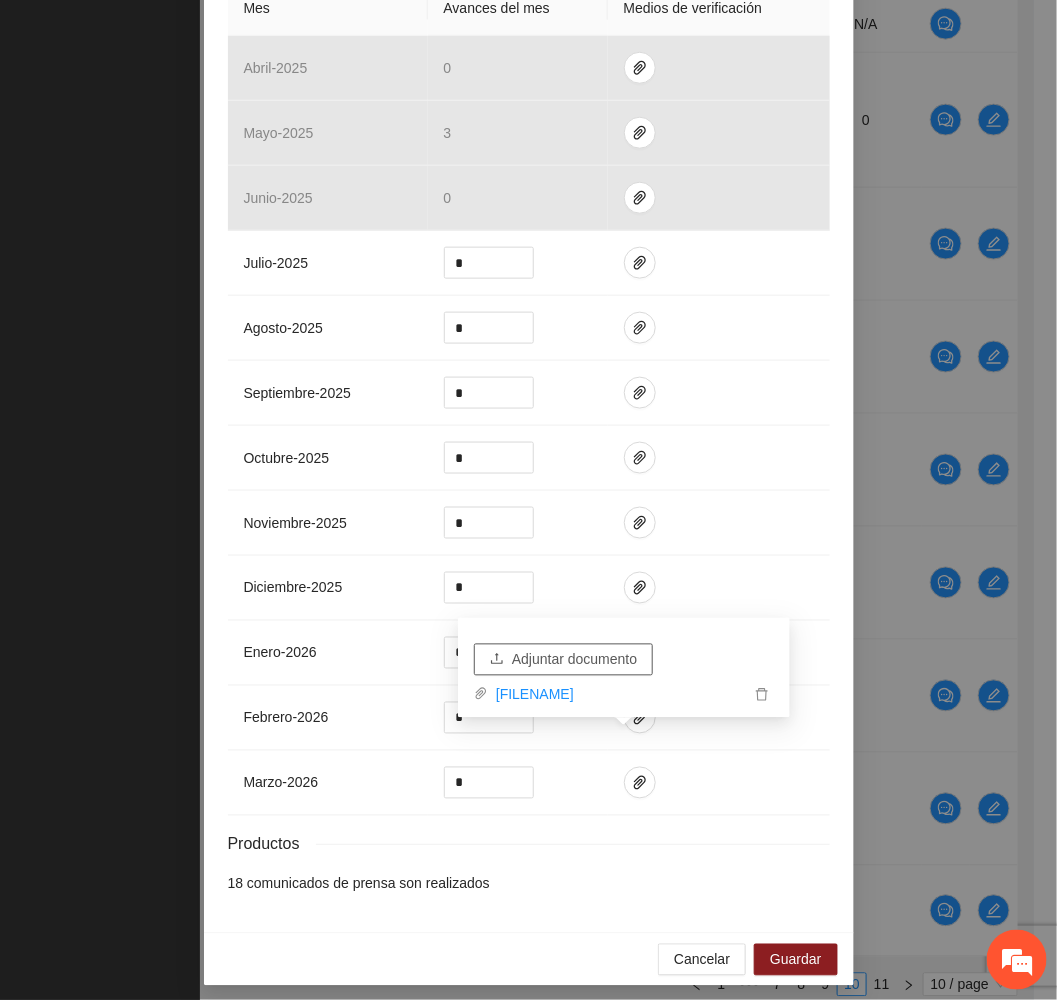 scroll, scrollTop: 511, scrollLeft: 0, axis: vertical 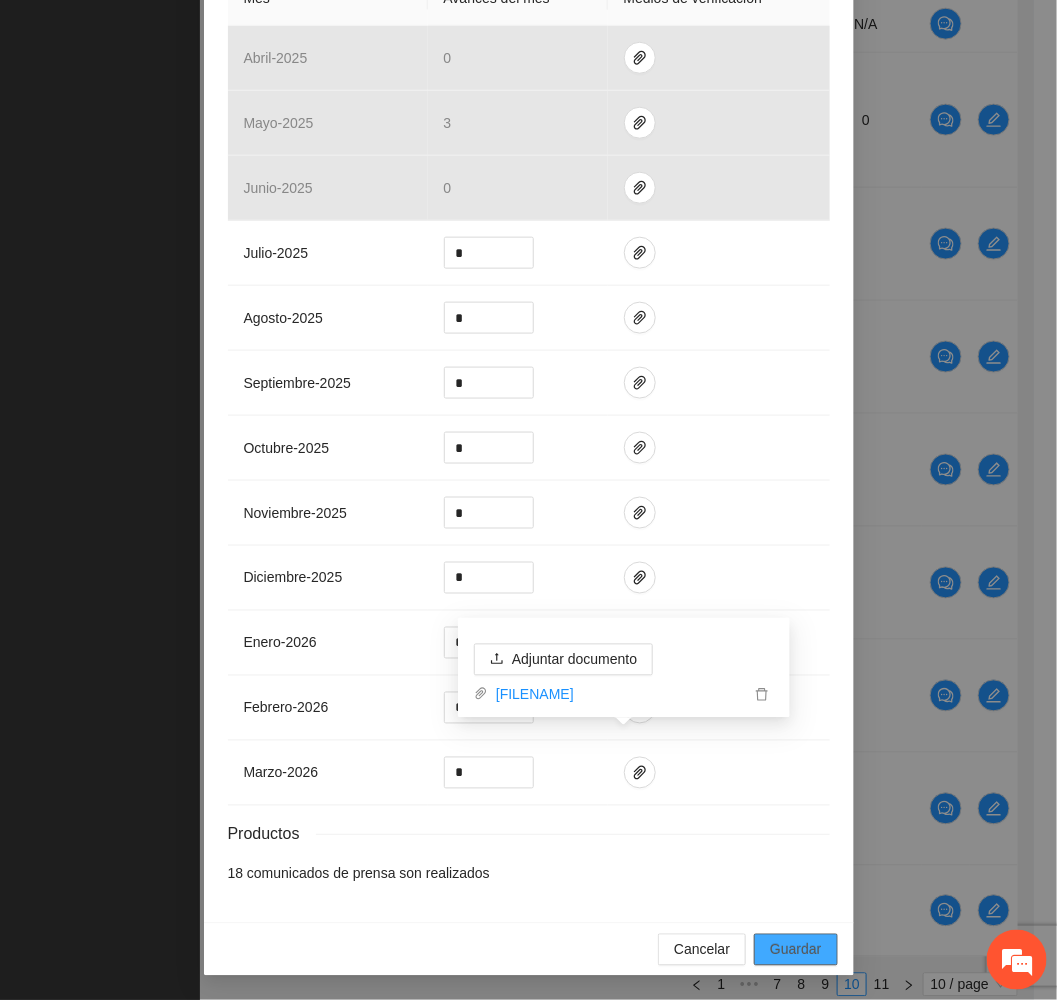 click on "Guardar" at bounding box center (795, 950) 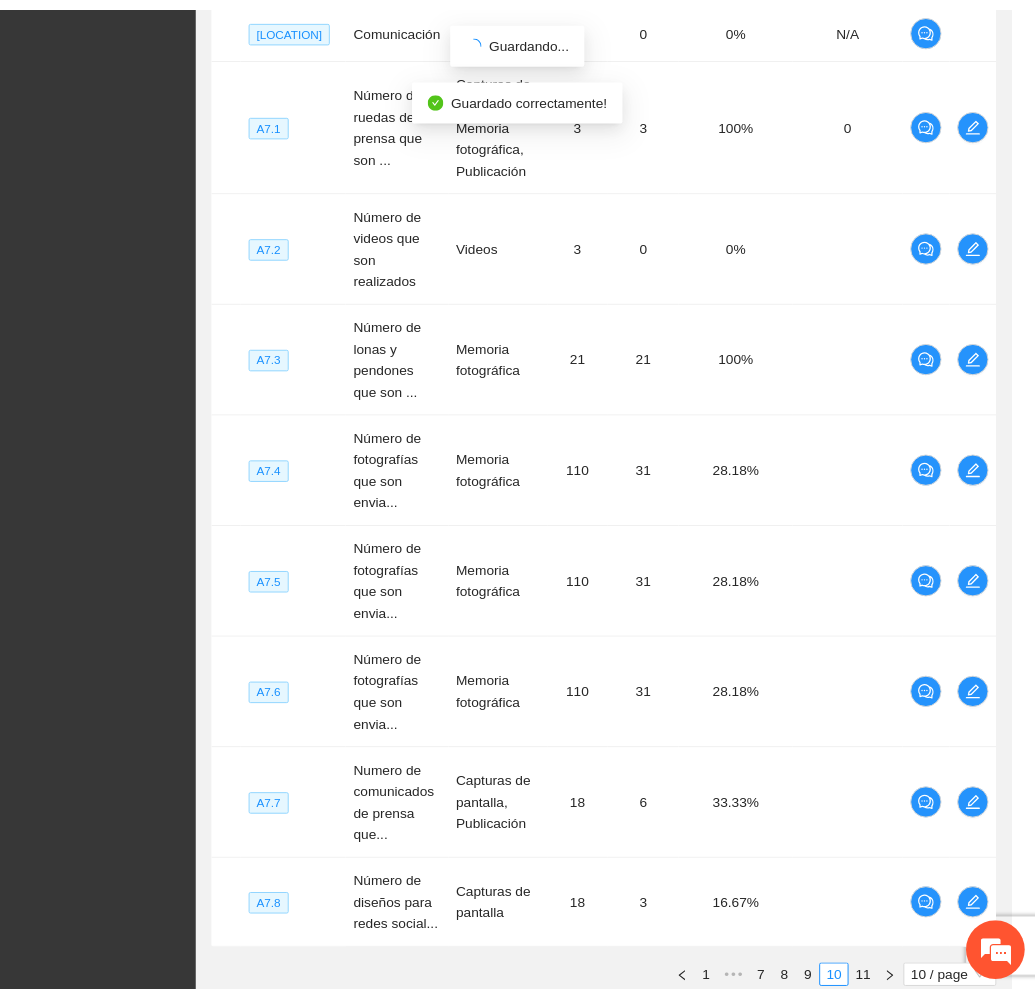 scroll, scrollTop: 411, scrollLeft: 0, axis: vertical 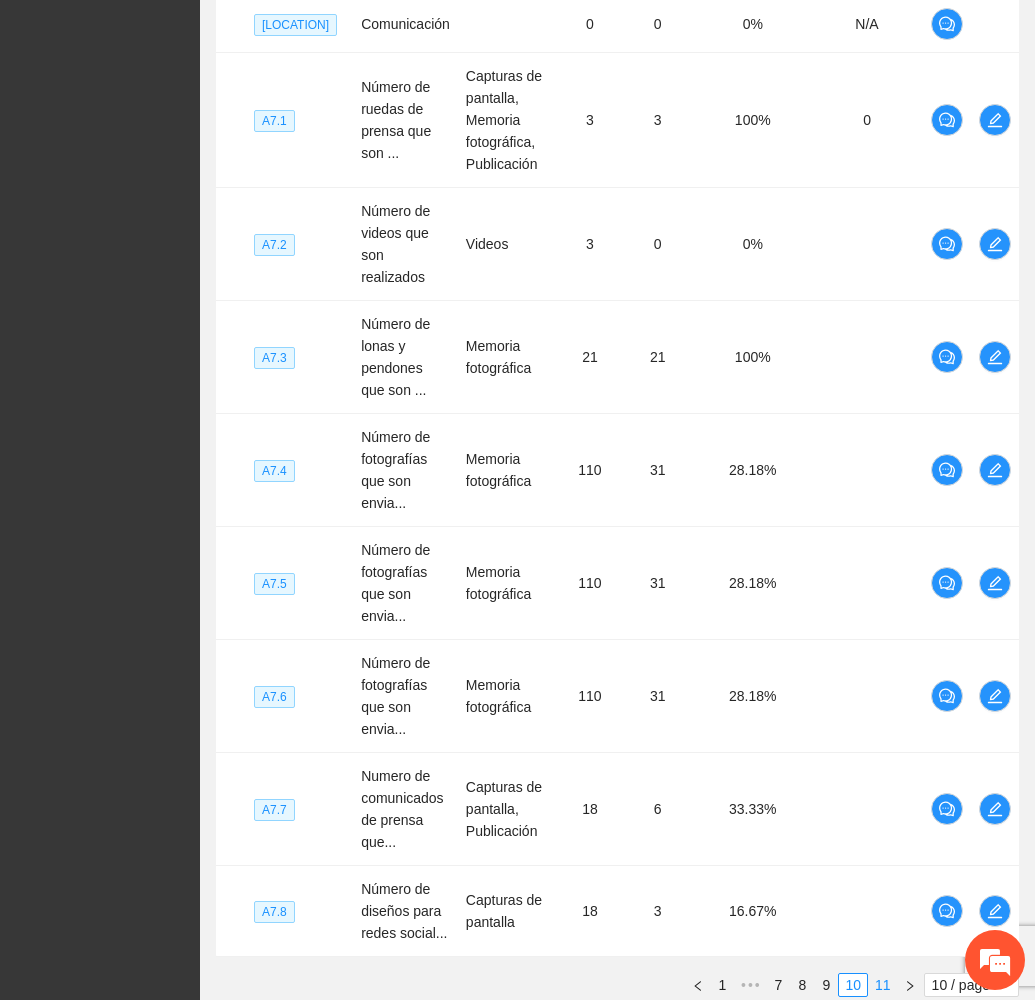 click on "11" at bounding box center [883, 985] 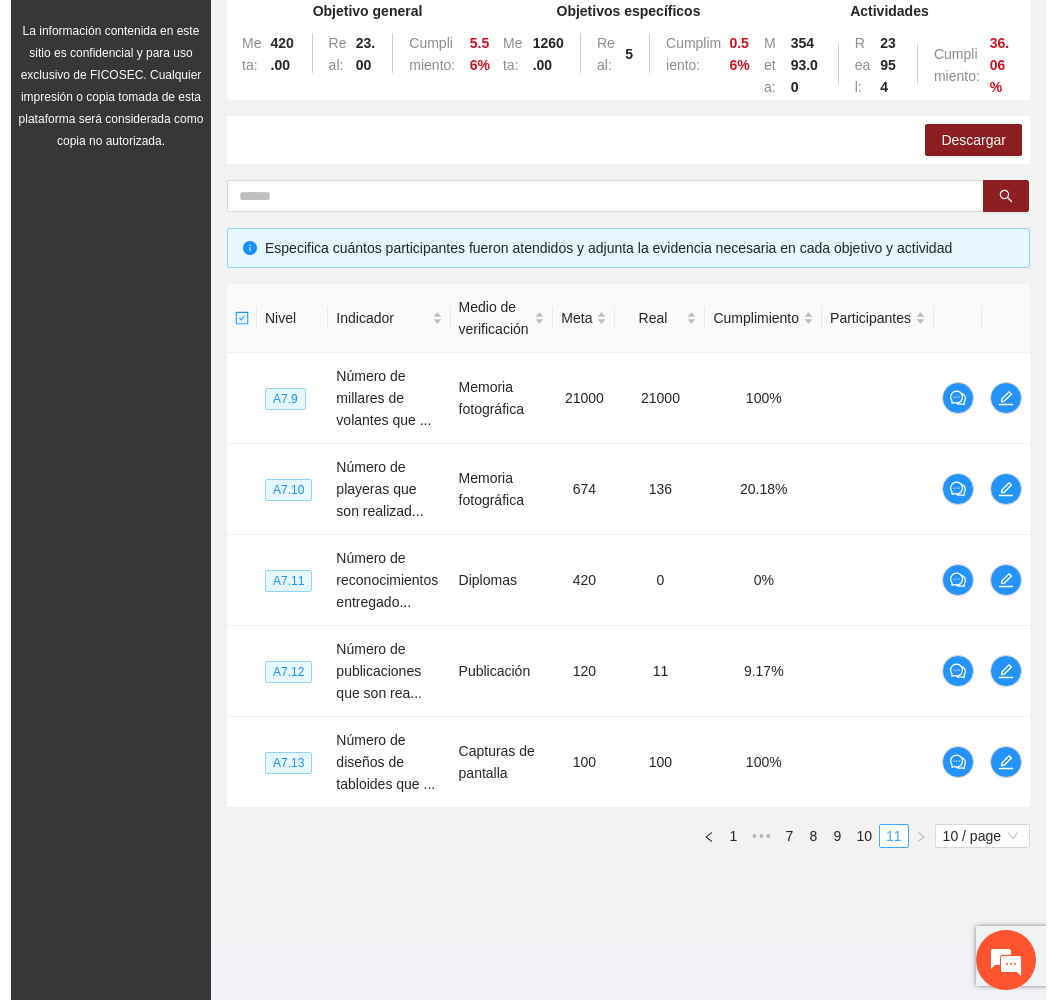 scroll, scrollTop: 231, scrollLeft: 0, axis: vertical 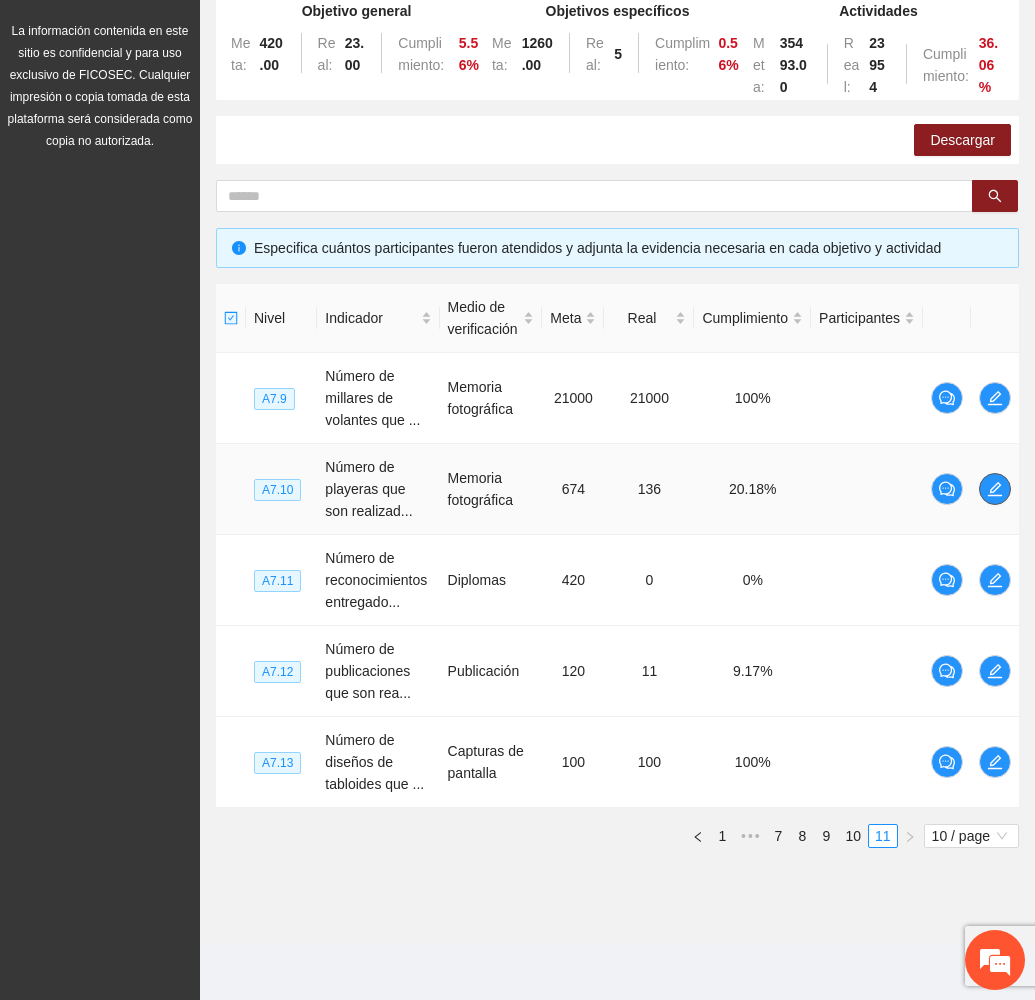 click 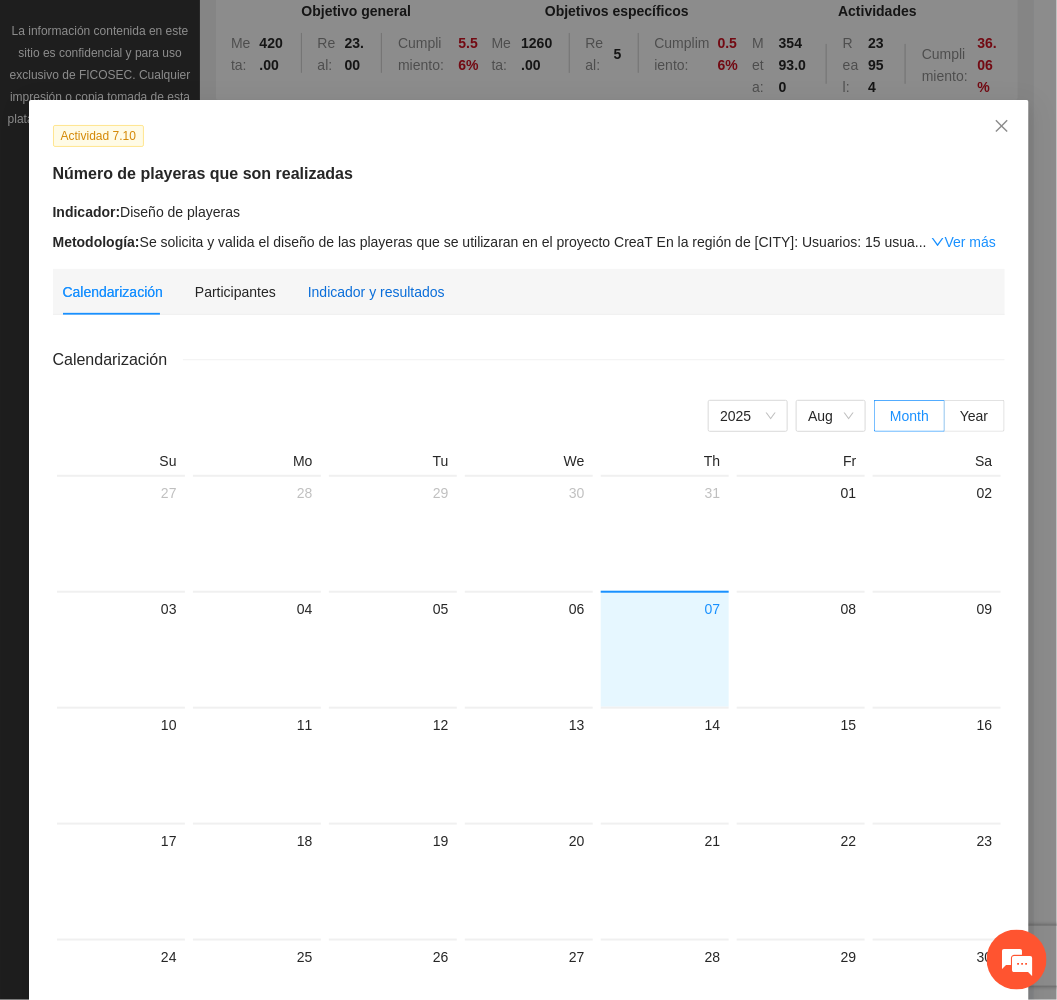 click on "Indicador y resultados" at bounding box center [376, 292] 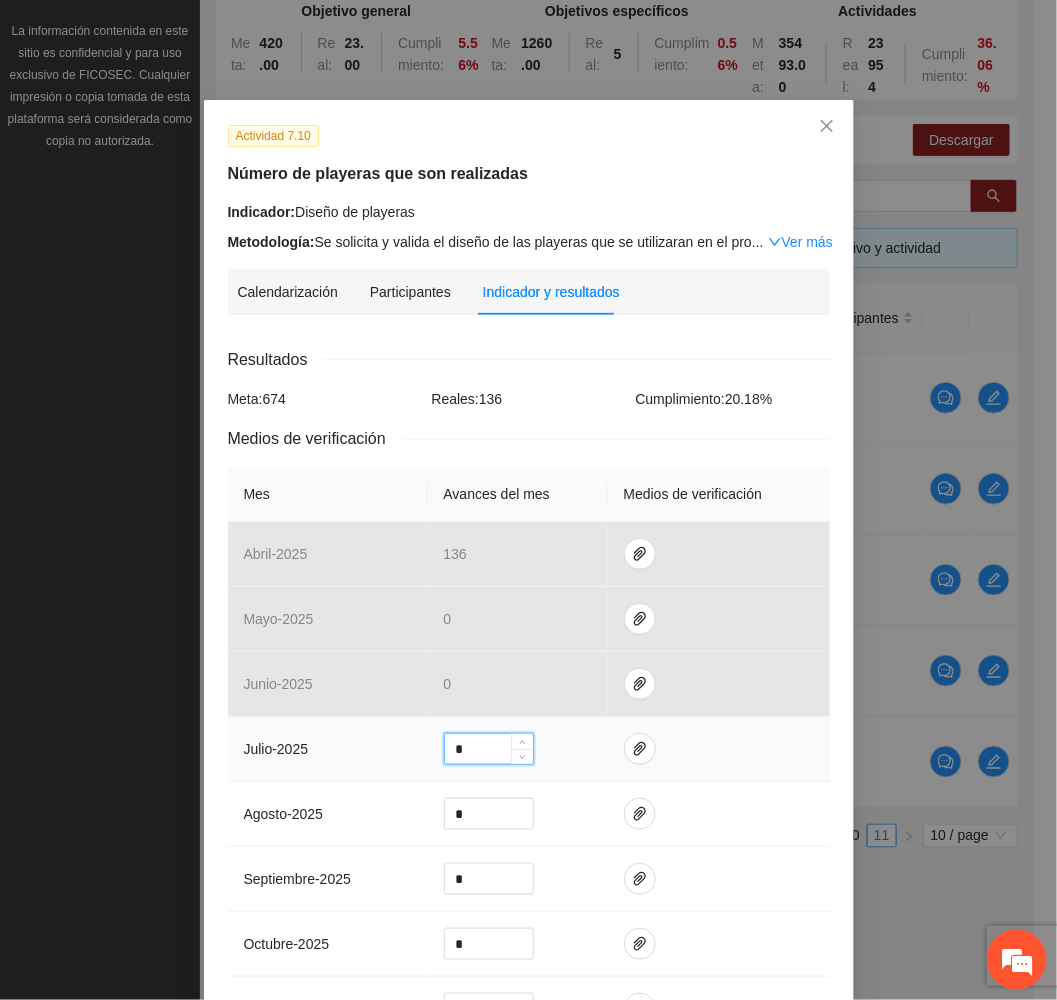 click on "*" at bounding box center (489, 749) 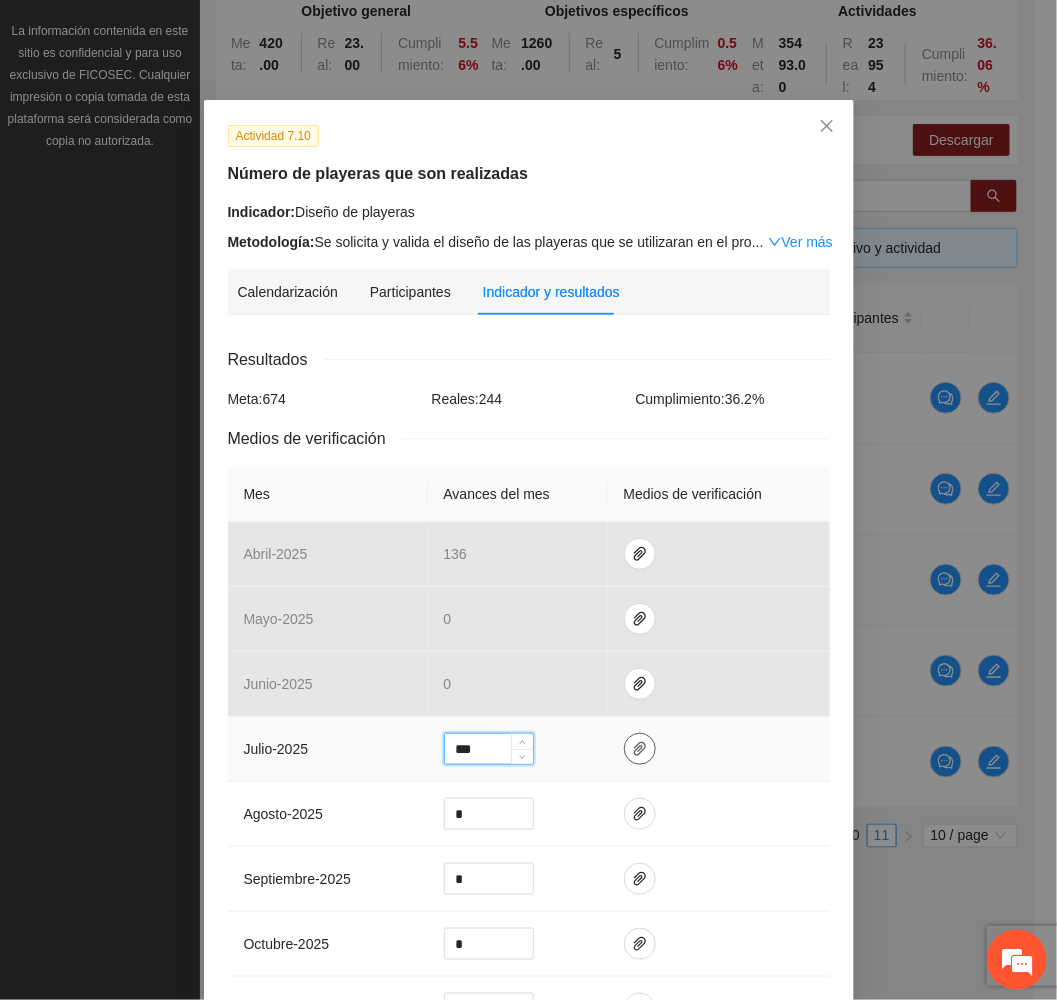 type on "***" 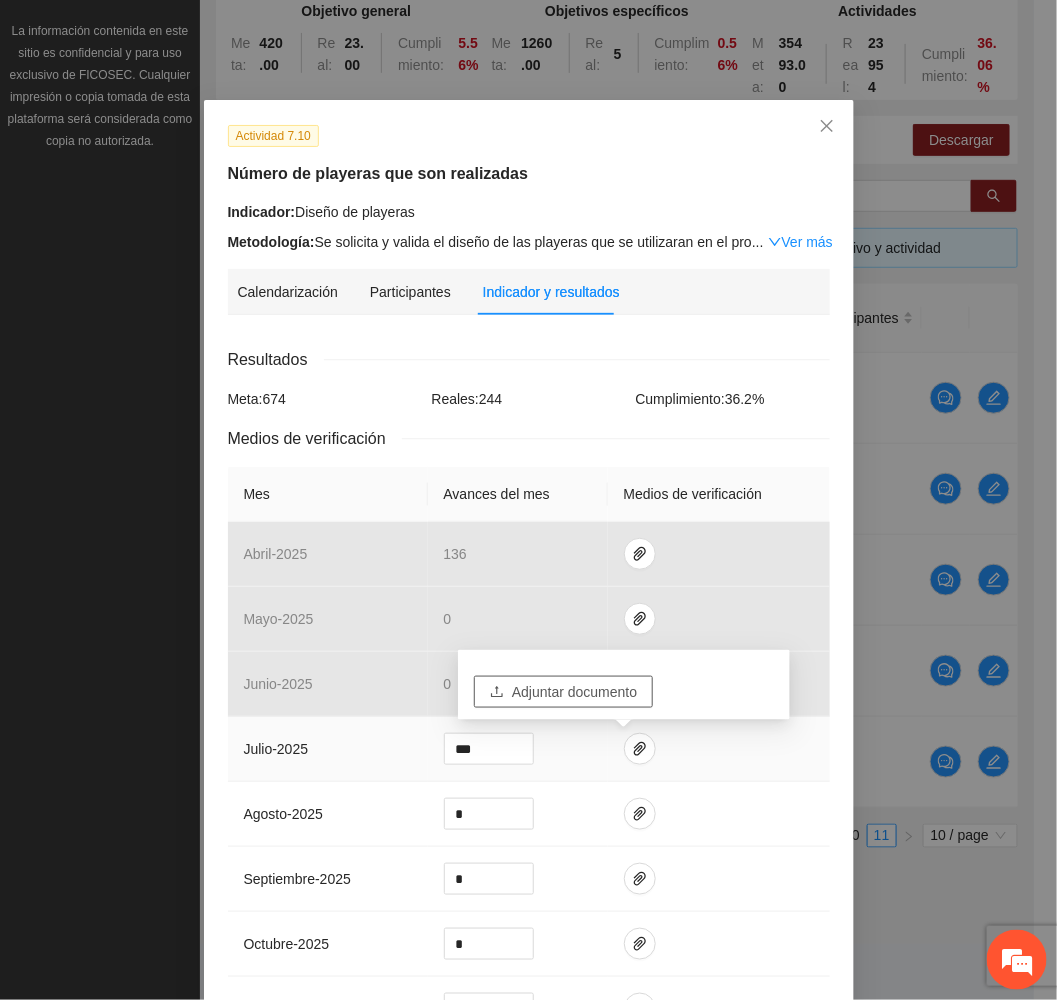 click on "Adjuntar documento" at bounding box center (574, 692) 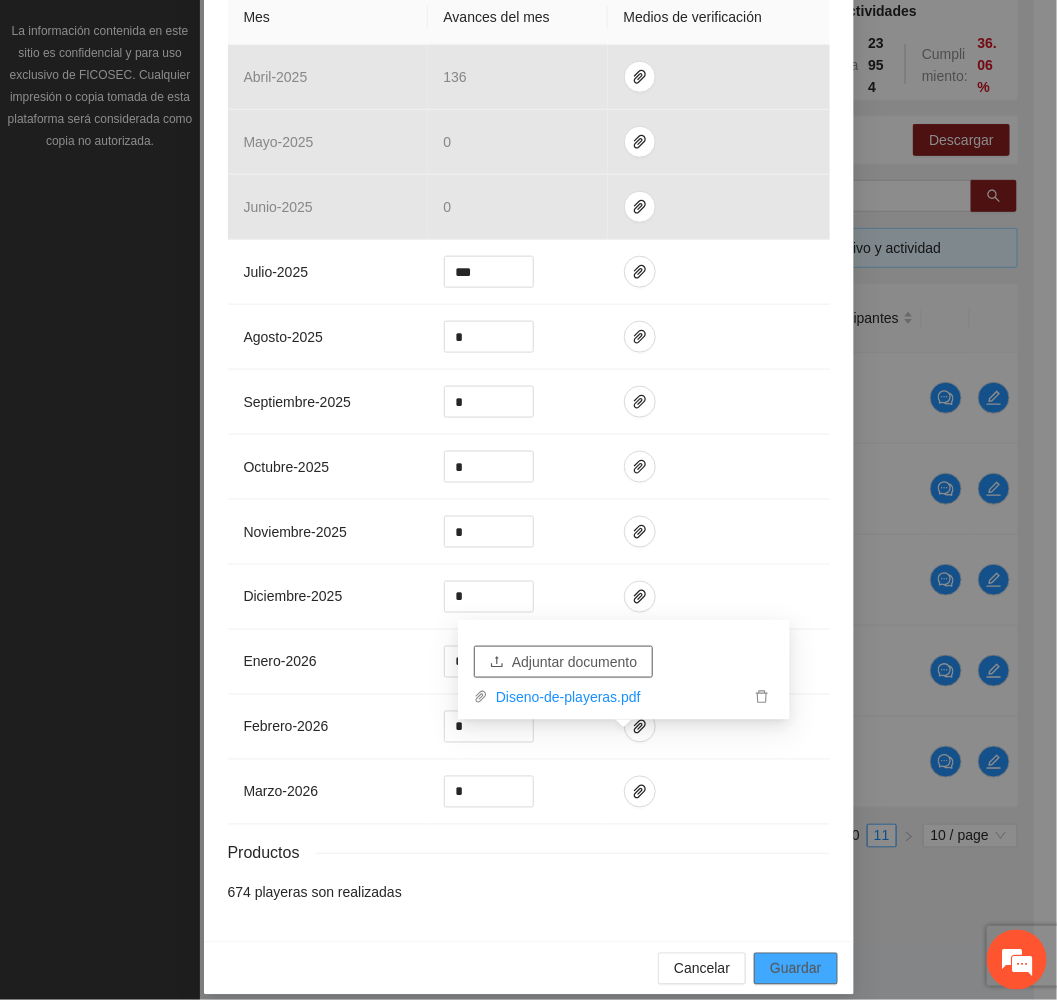 scroll, scrollTop: 511, scrollLeft: 0, axis: vertical 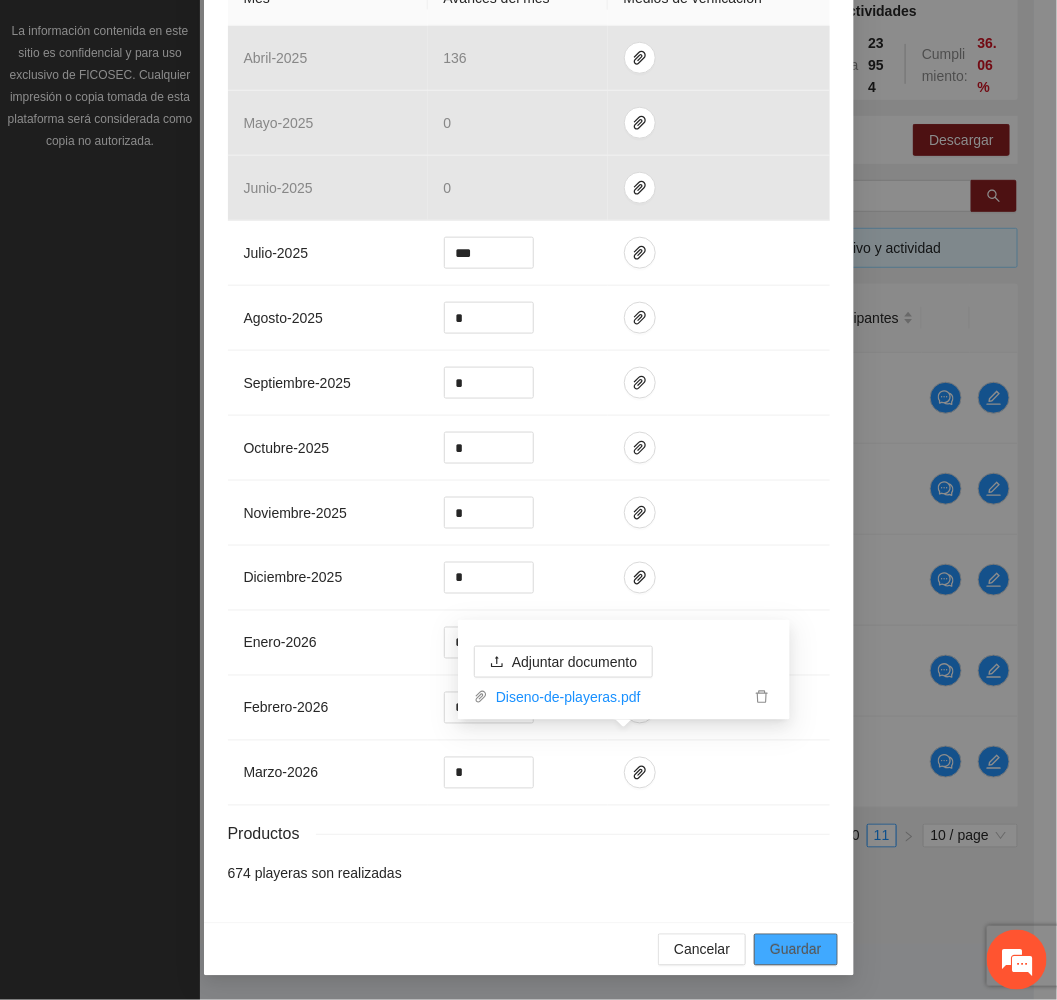 click on "Guardar" at bounding box center (795, 950) 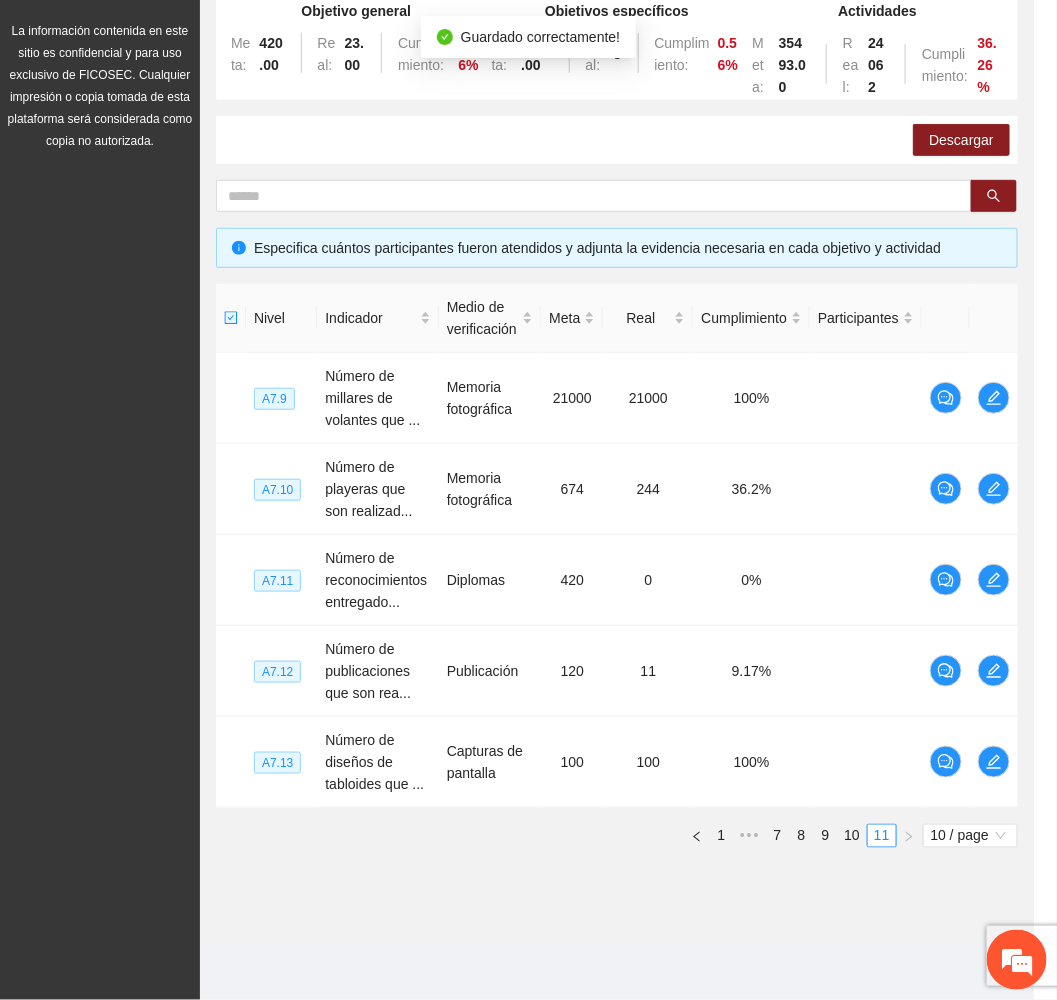 scroll, scrollTop: 411, scrollLeft: 0, axis: vertical 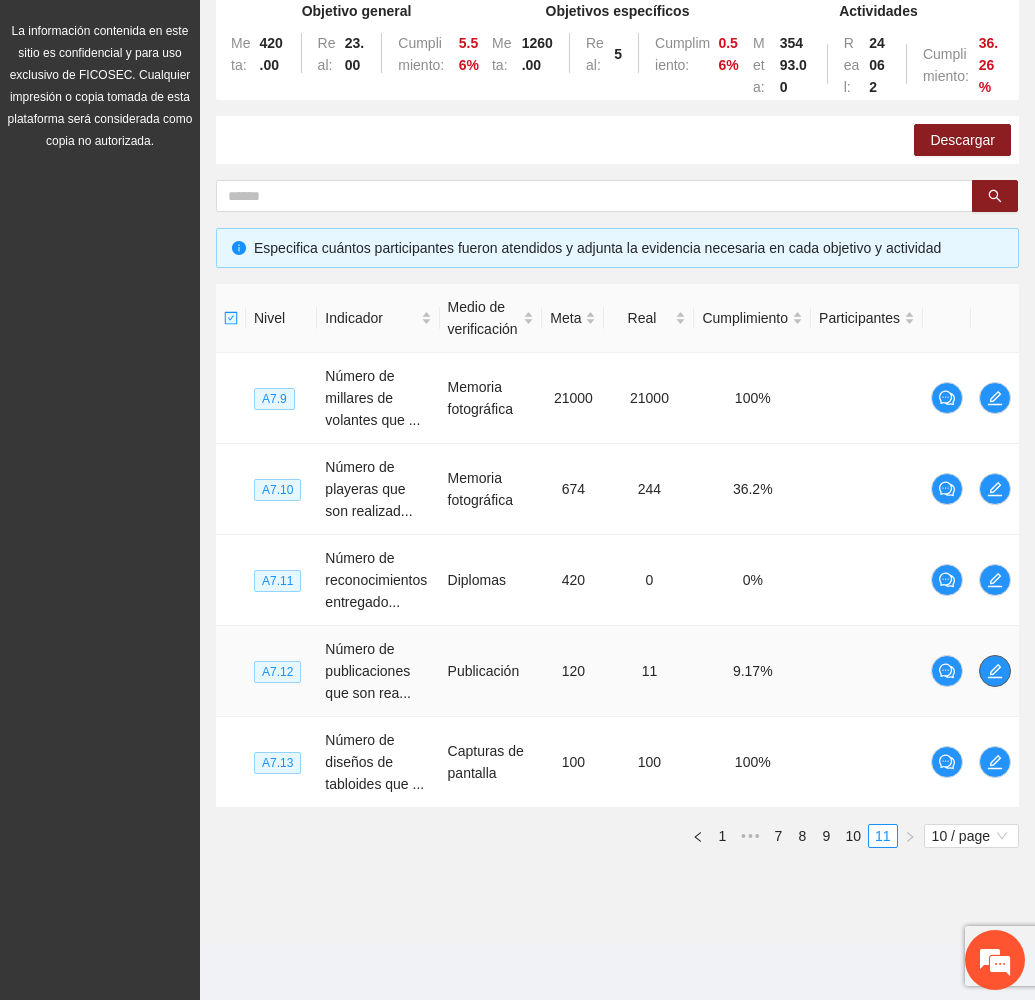 click 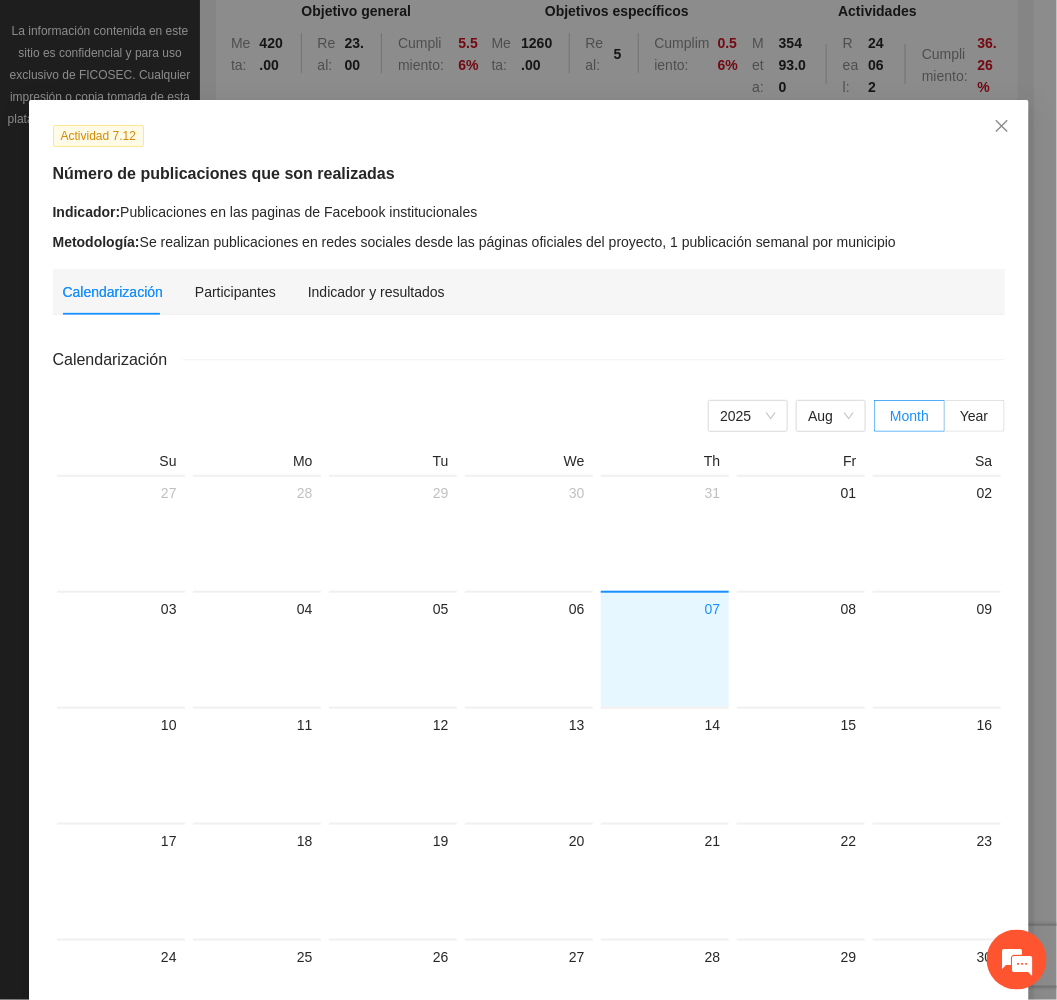drag, startPoint x: 379, startPoint y: 279, endPoint x: 357, endPoint y: 271, distance: 23.409399 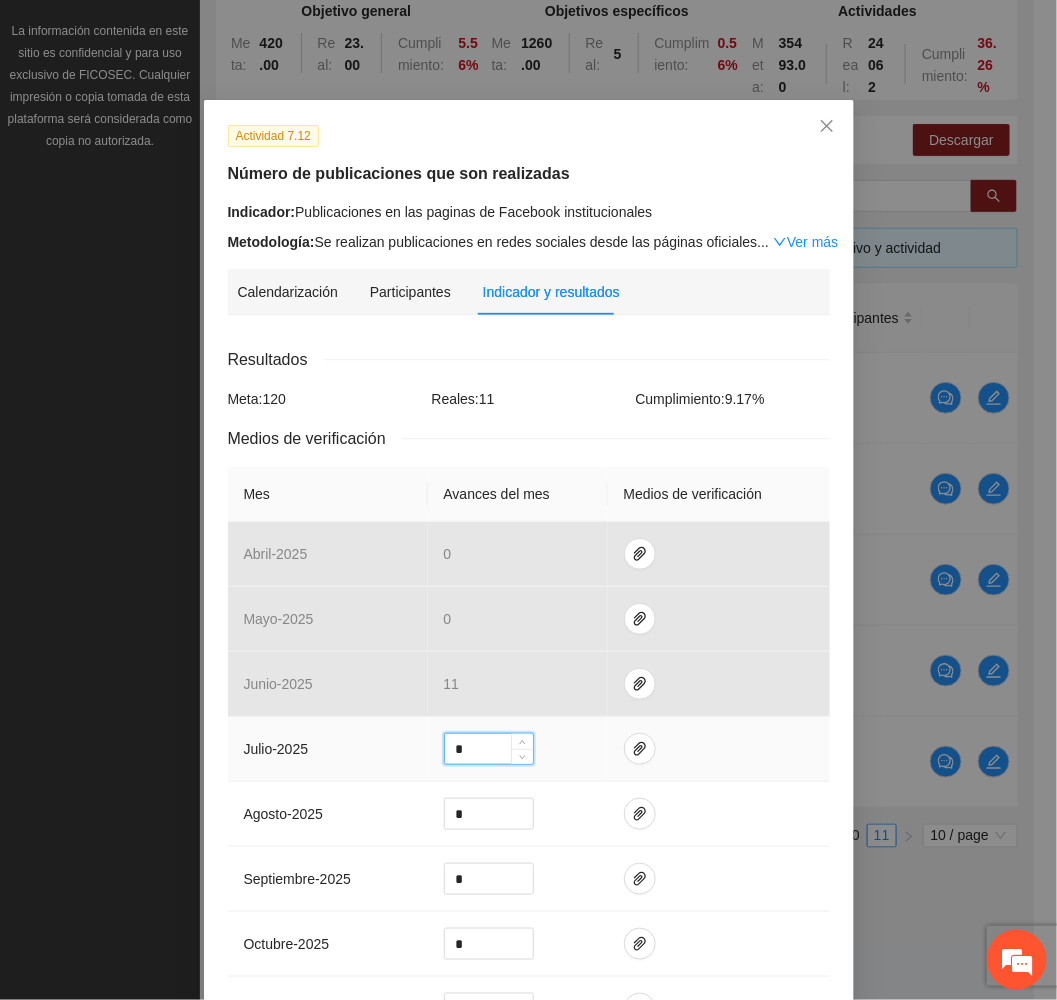 click on "*" at bounding box center [489, 749] 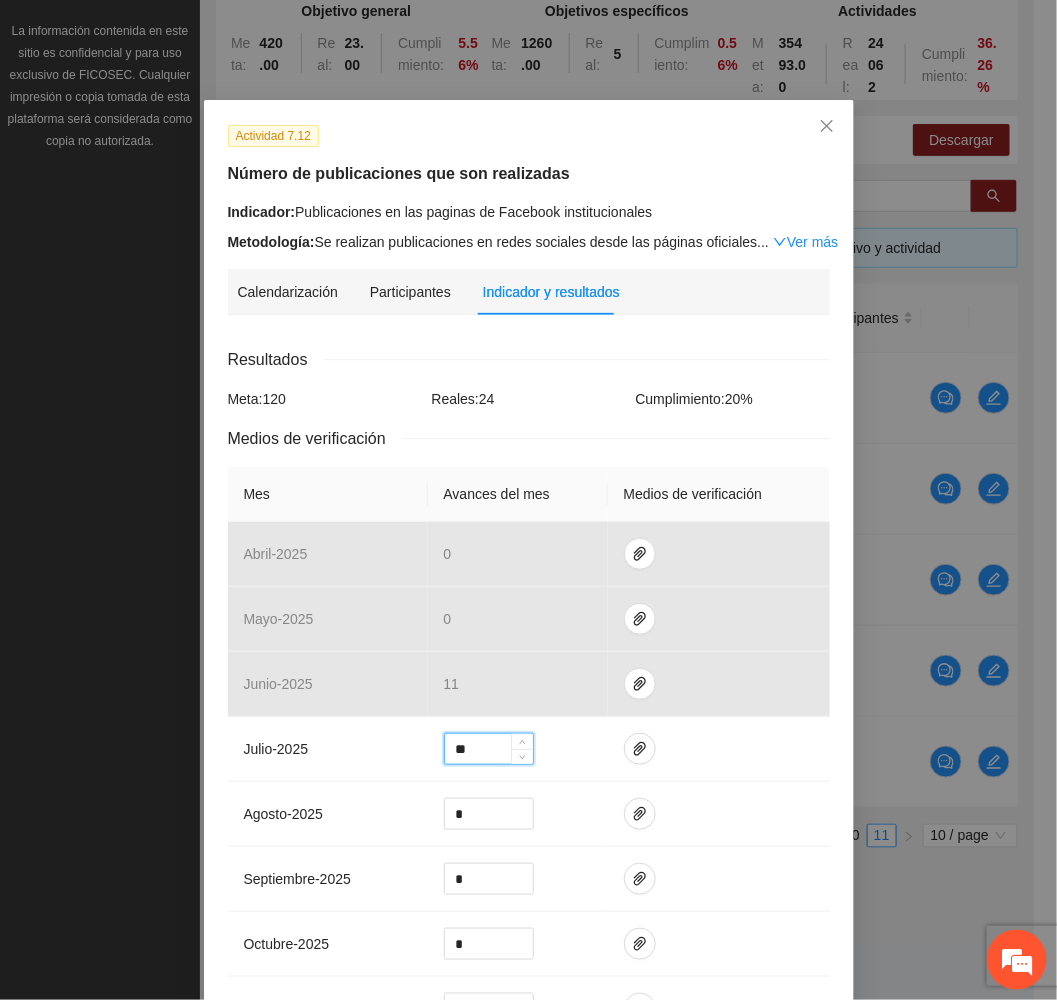 type on "**" 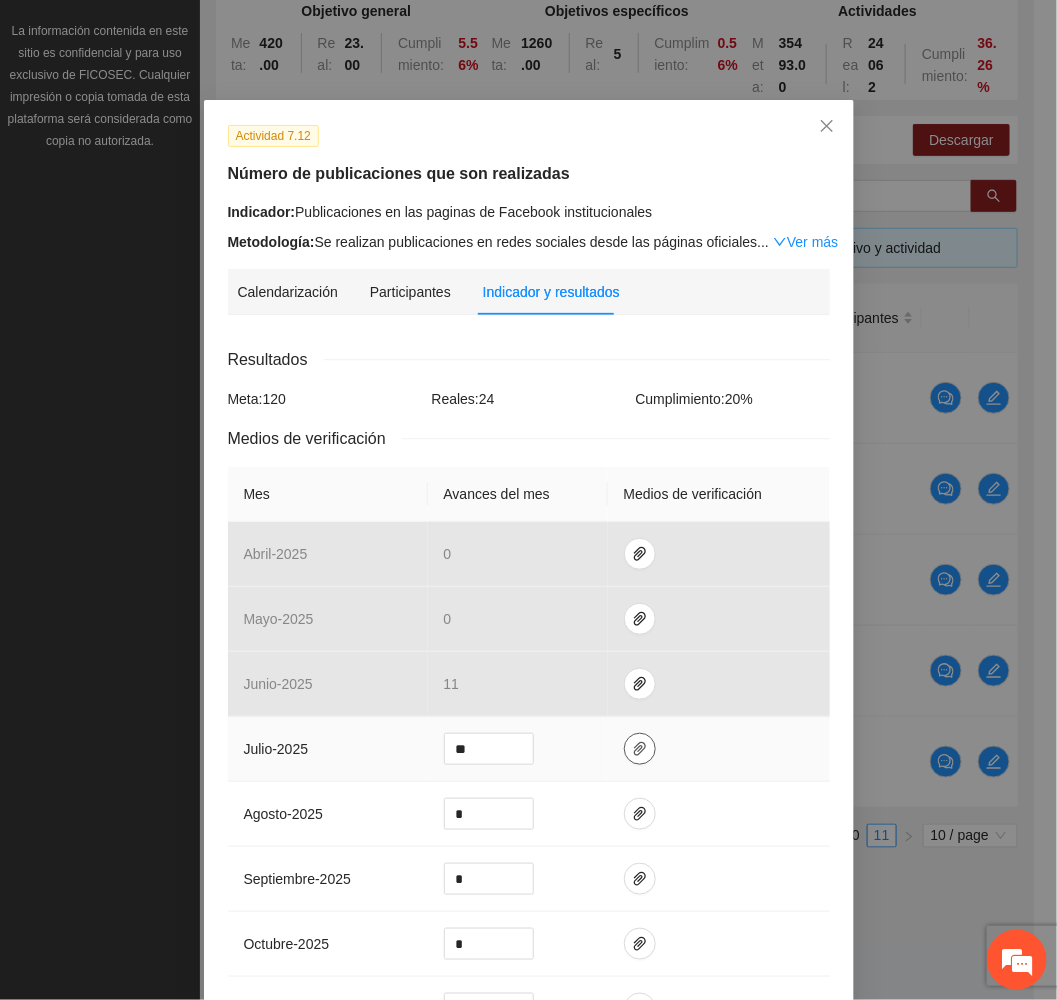 click 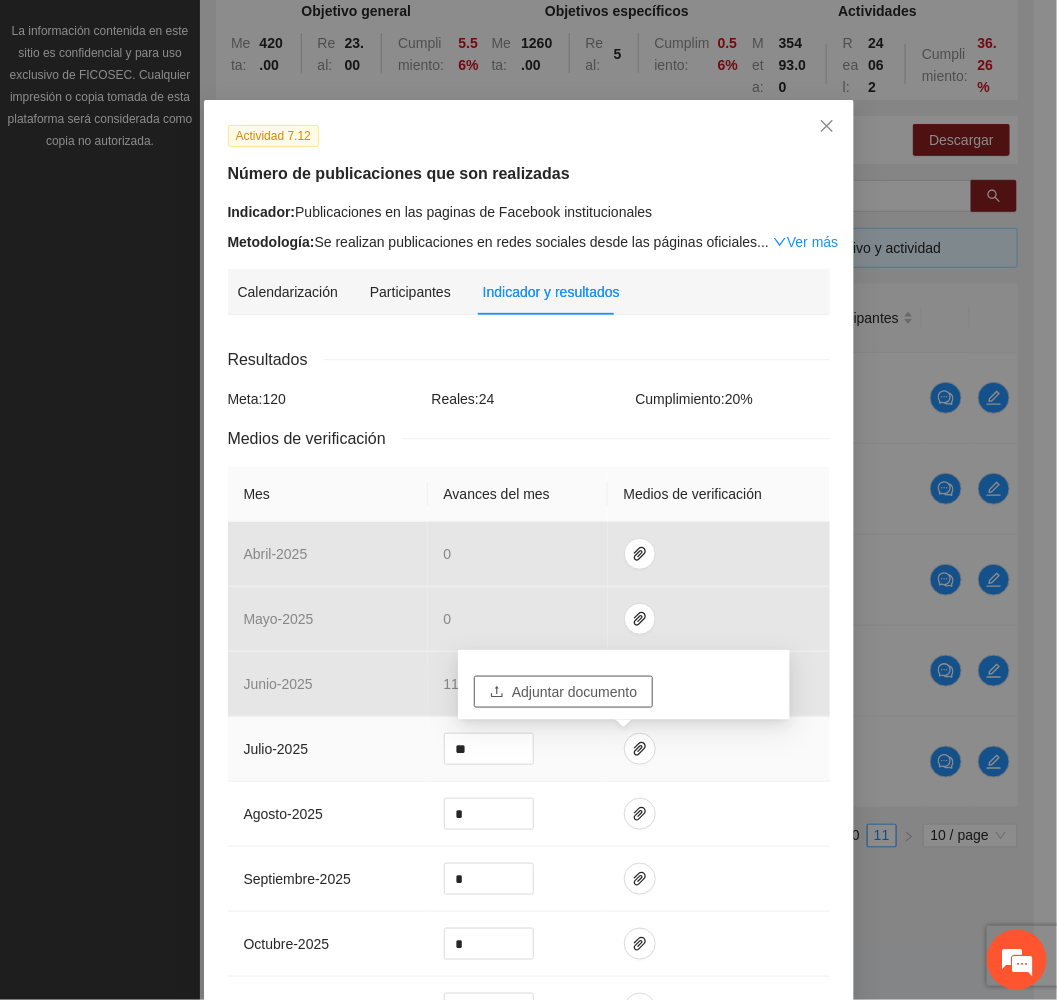 click on "Adjuntar documento" at bounding box center [574, 692] 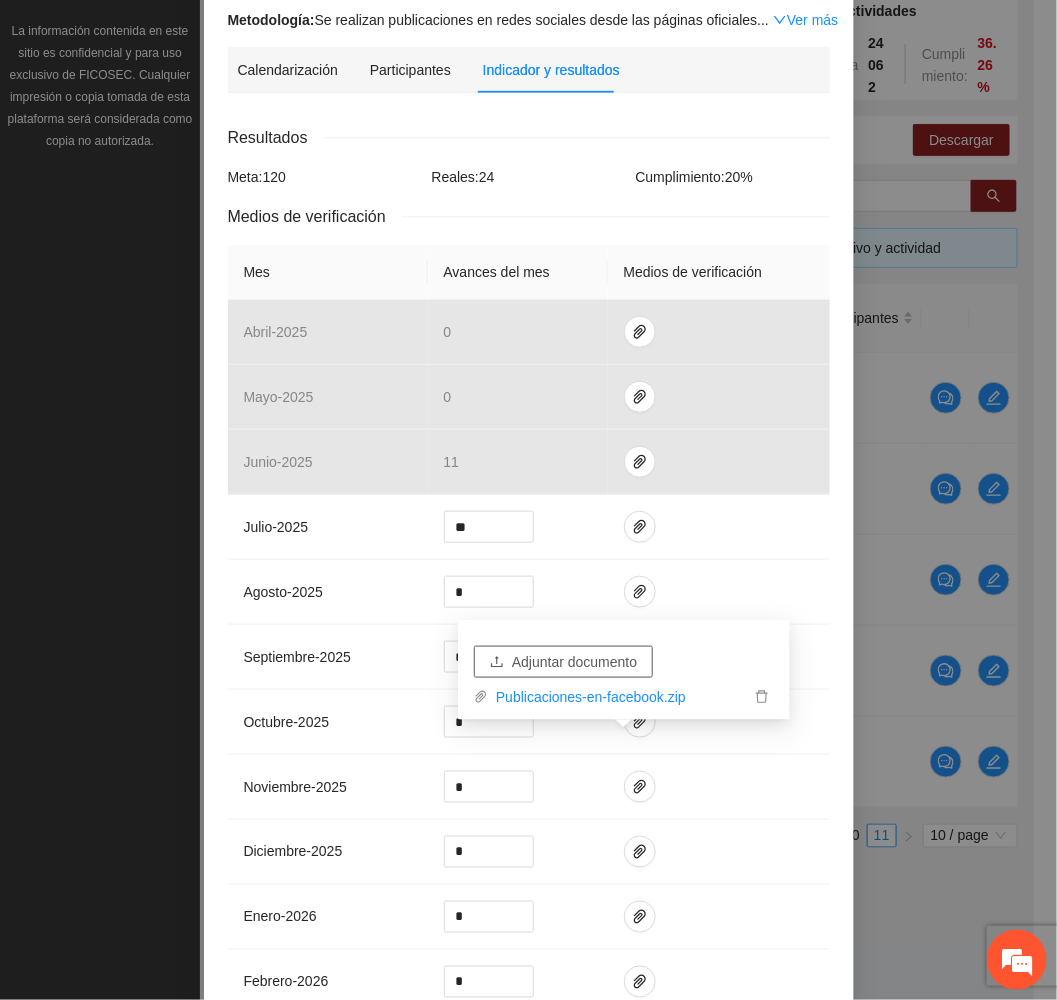 scroll, scrollTop: 511, scrollLeft: 0, axis: vertical 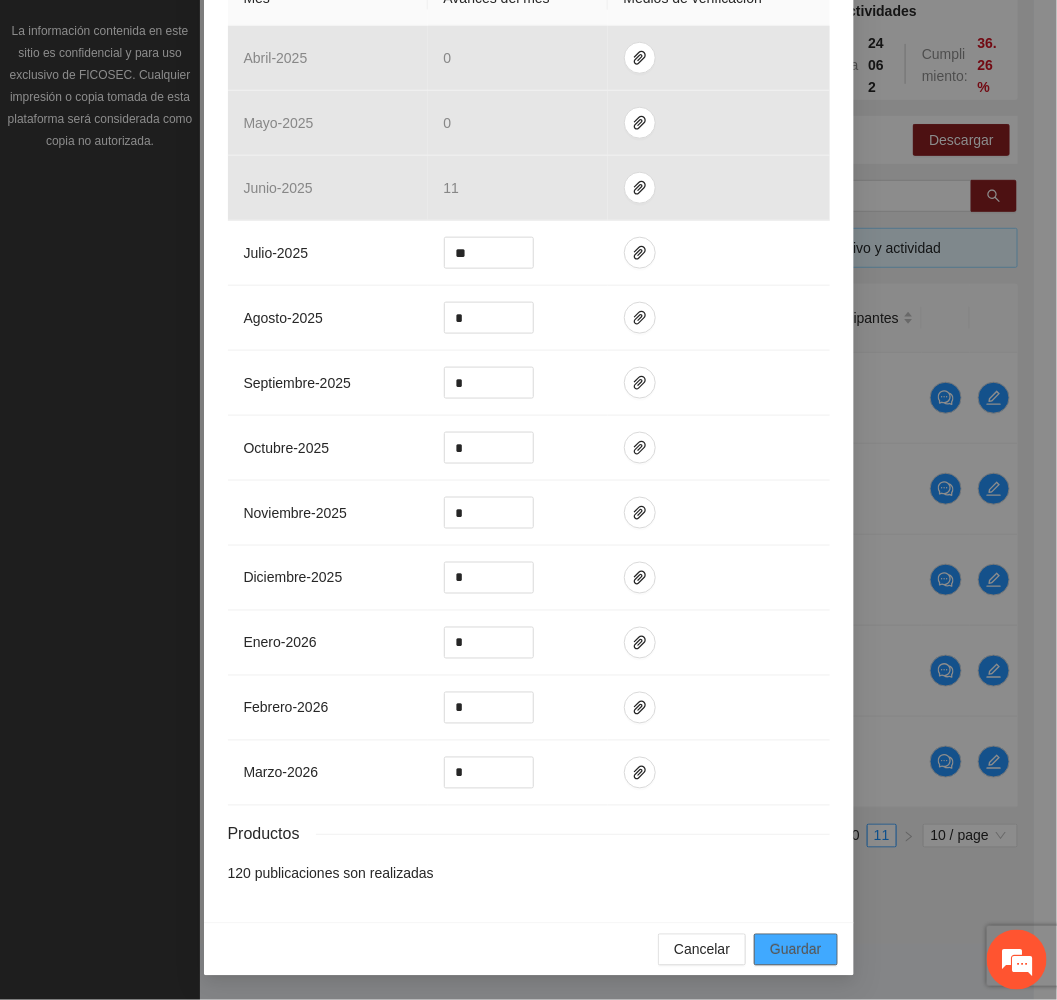 click on "Guardar" at bounding box center (795, 950) 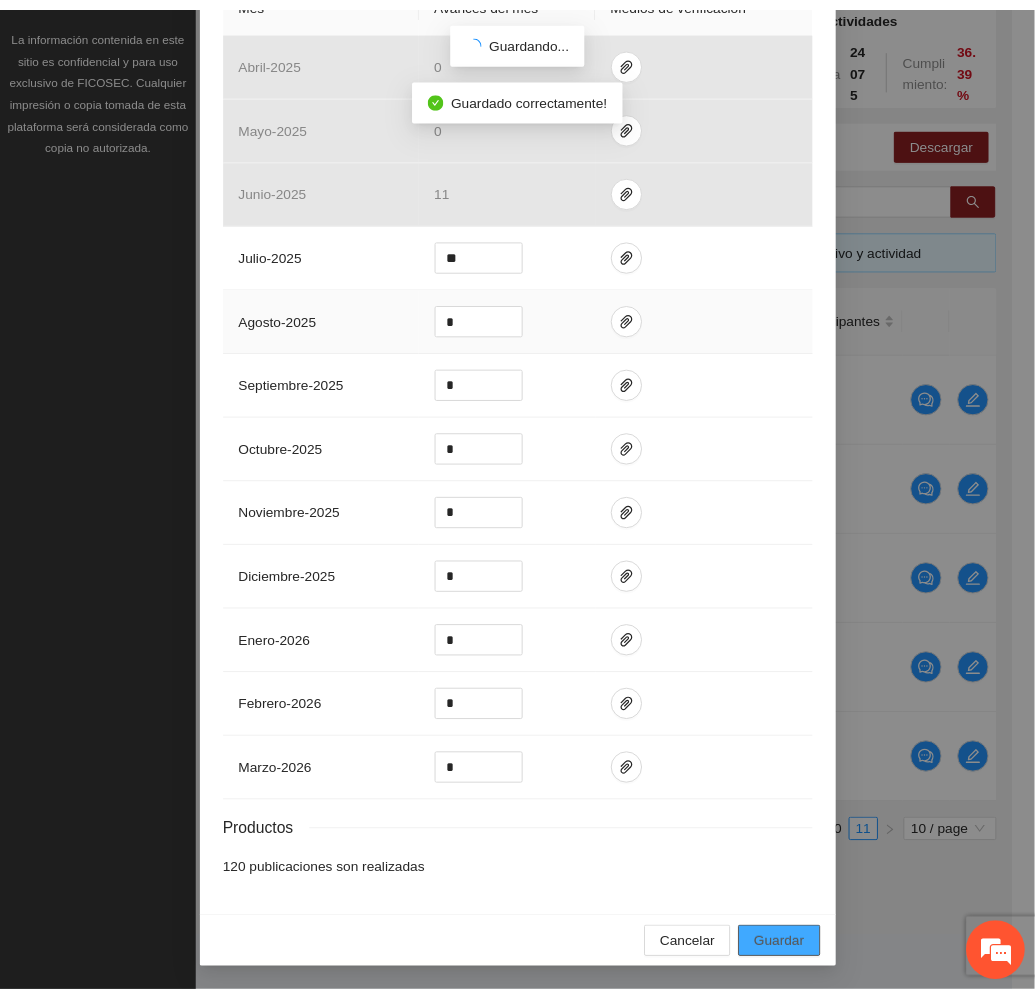 scroll, scrollTop: 411, scrollLeft: 0, axis: vertical 